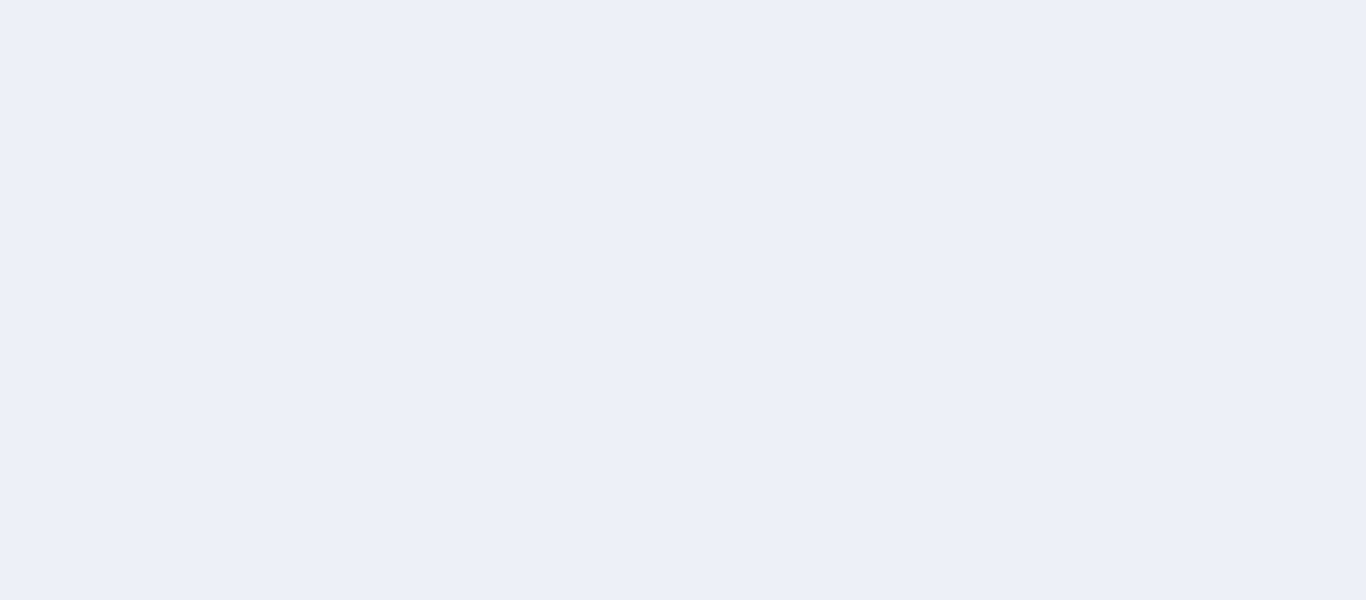 scroll, scrollTop: 0, scrollLeft: 0, axis: both 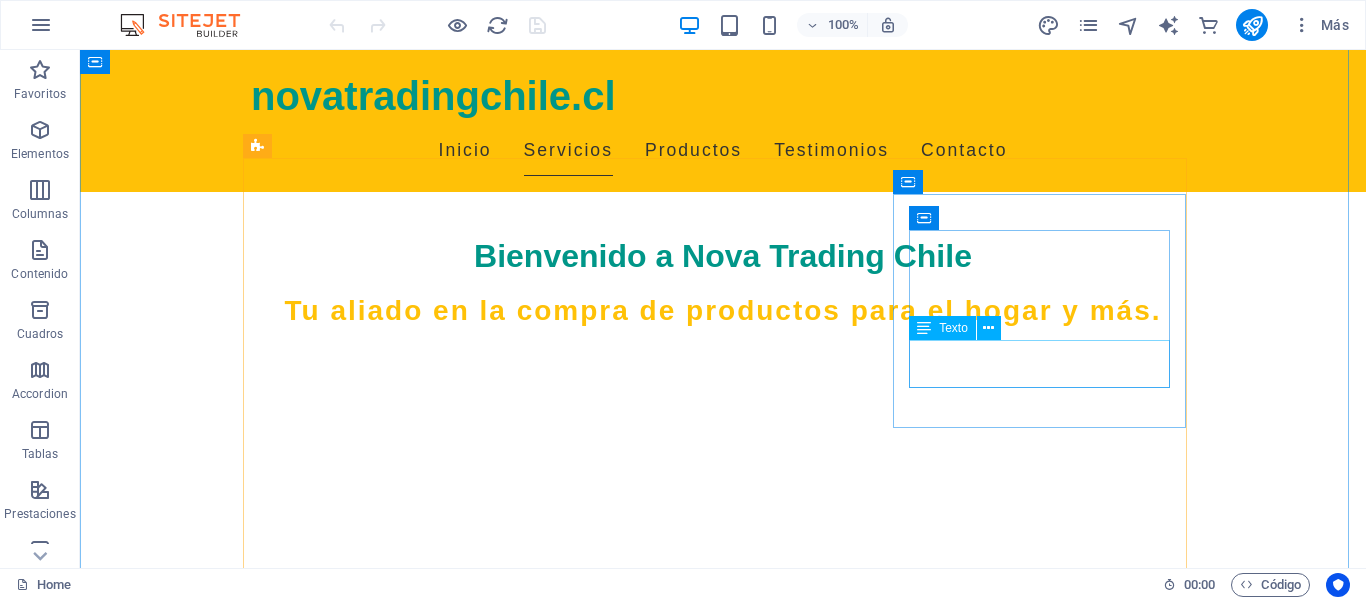 click on "Texto" at bounding box center [942, 328] 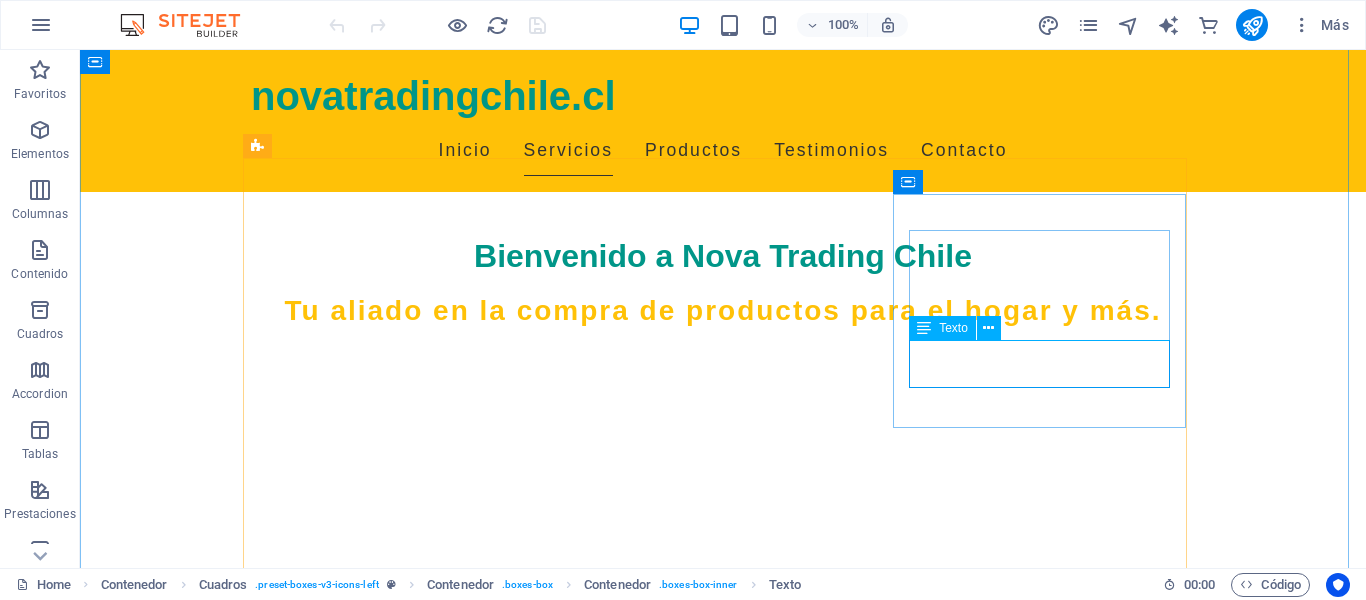 click on "Texto" at bounding box center [953, 328] 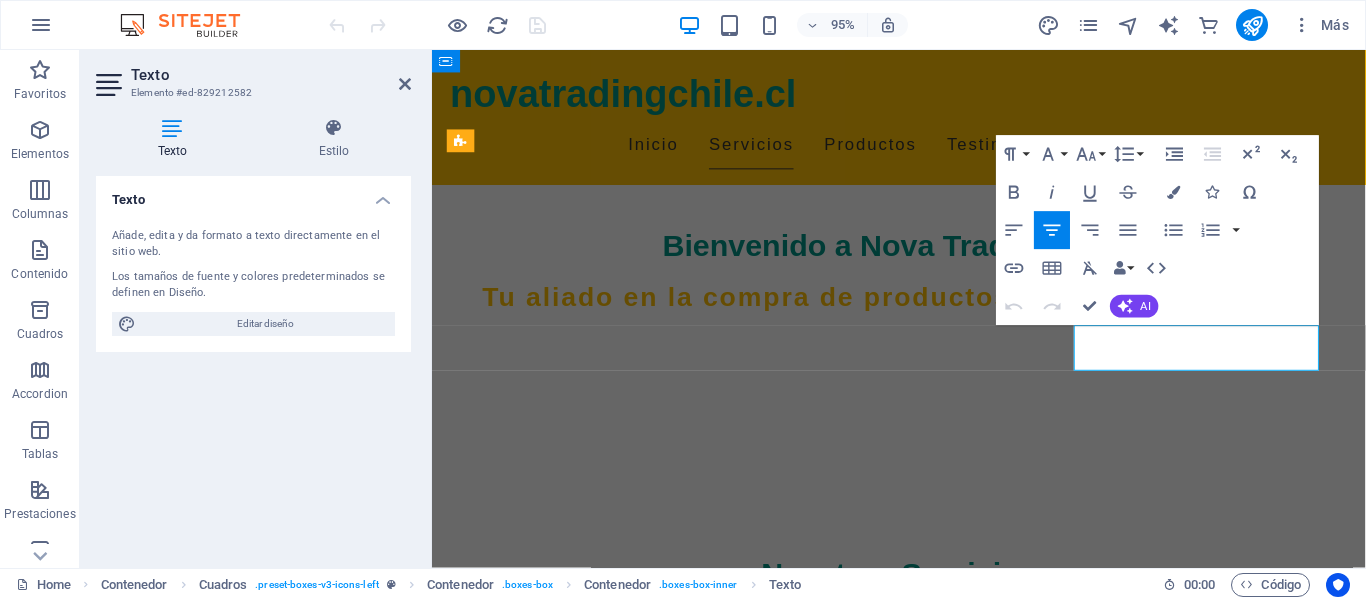 click on "Ofrecemos una amplia gama de artículos para mejorar tu hogar." at bounding box center (598, 1434) 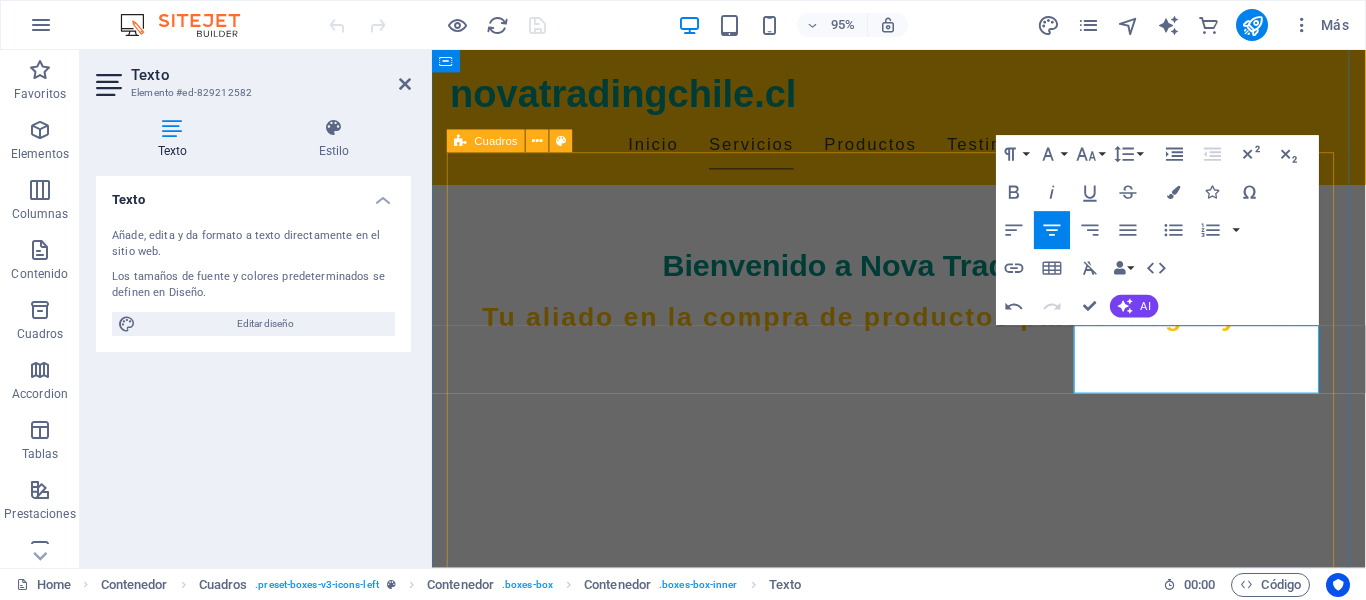 click on "Intermediación en Compras Gestionamos la búsqueda de productos que necesitas, asegurando calidad y buen precio. Entrega a Domicilio Llevamos tus compras directamente a tu hogar, sin que tengas que hacer nada. Productos para el Hogar Ofrecemos una amplia gama de artículos para mejorar tu hogar. El catalogo eres tu Soluciones para Jardines Encuentra todo lo que necesitas para embellecer tu jardín. Suministros de Oficina Proveemos artículos necesarios para tu oficina o espacio de trabajo. Asesoramiento Personalizado Te ayudamos a elegir los productos que mejor se adaptan a tus necesidades." at bounding box center (924, 1503) 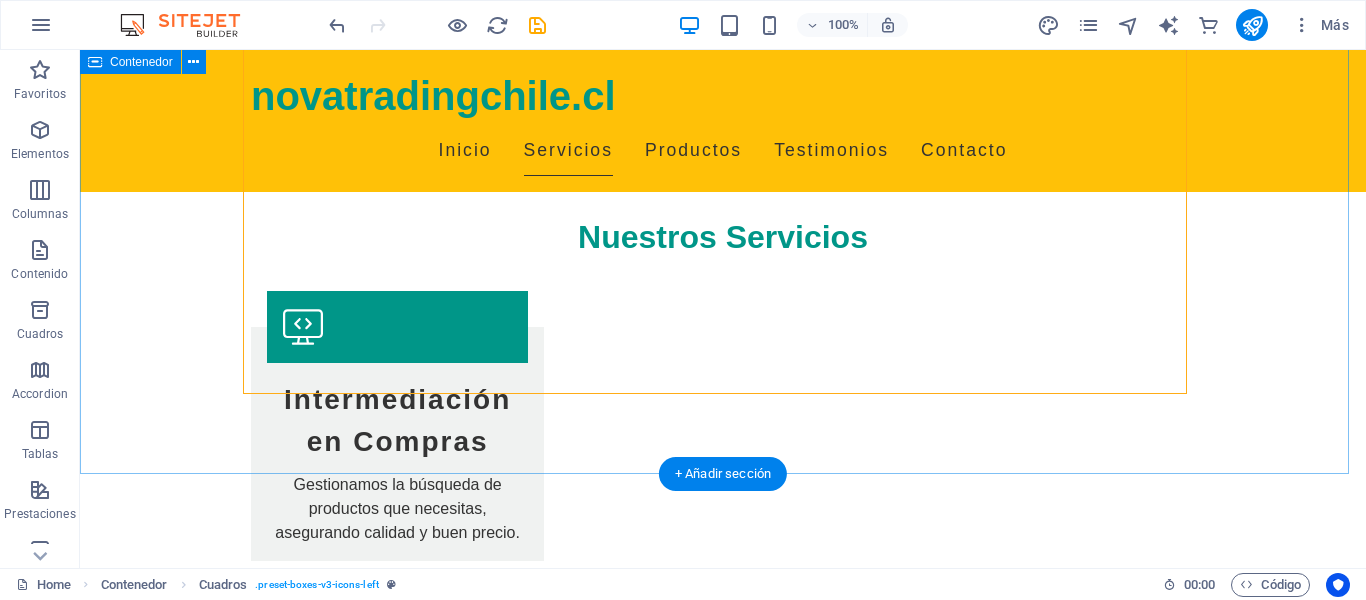 scroll, scrollTop: 888, scrollLeft: 0, axis: vertical 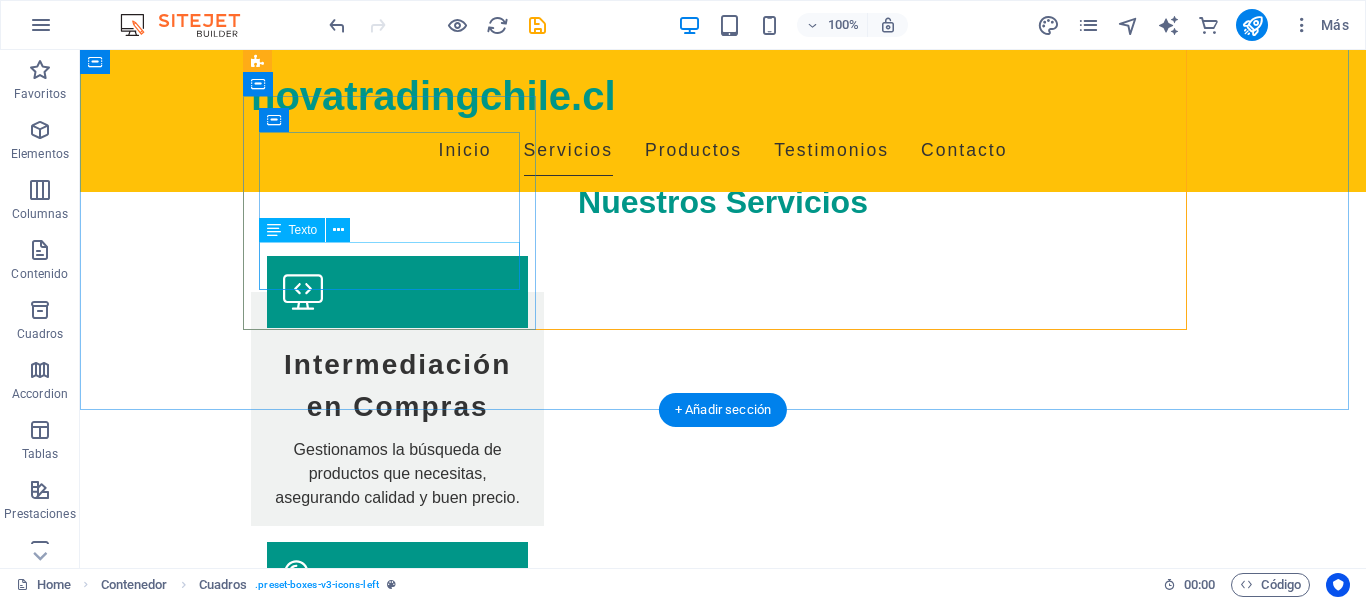 click on "Encuentra todo lo que necesitas para embellecer tu jardín." at bounding box center [397, 1320] 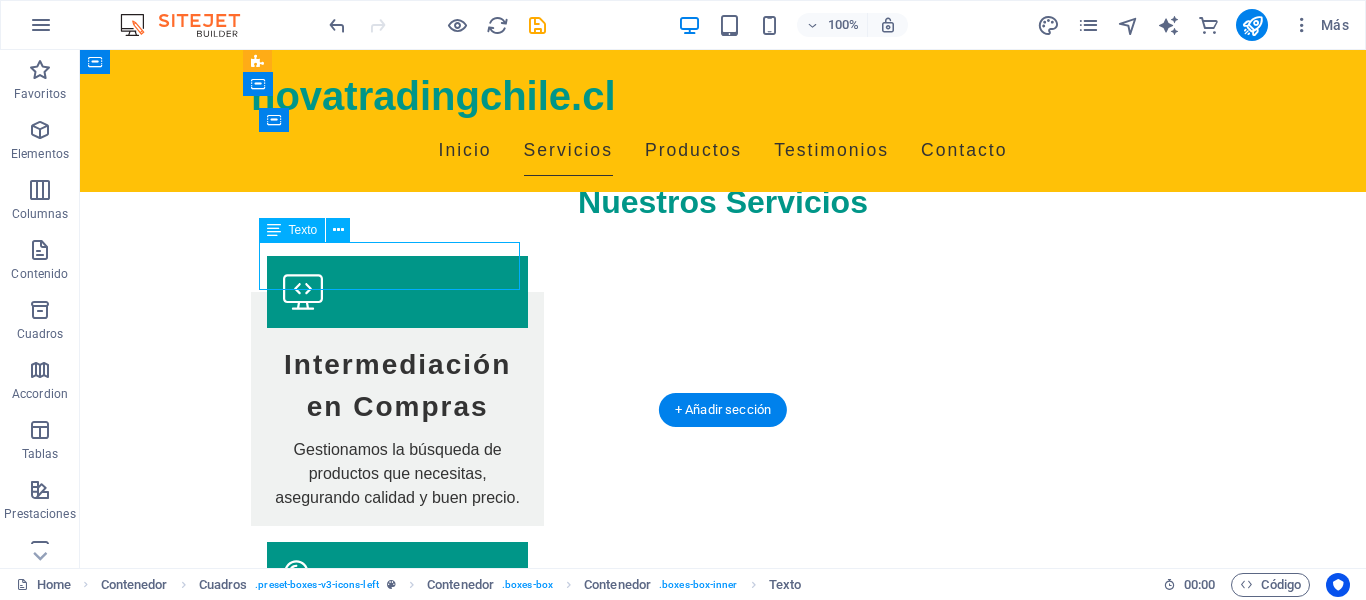 click on "Encuentra todo lo que necesitas para embellecer tu jardín." at bounding box center (397, 1320) 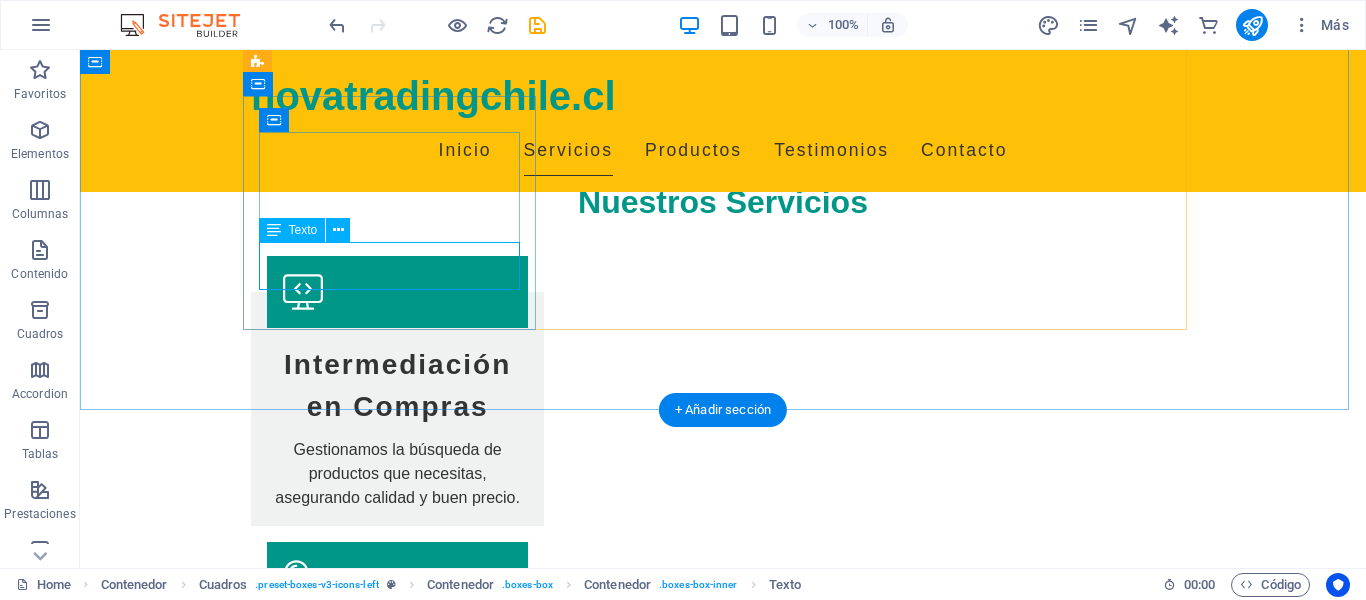 click on "Encuentra todo lo que necesitas para embellecer tu jardín." at bounding box center [397, 1320] 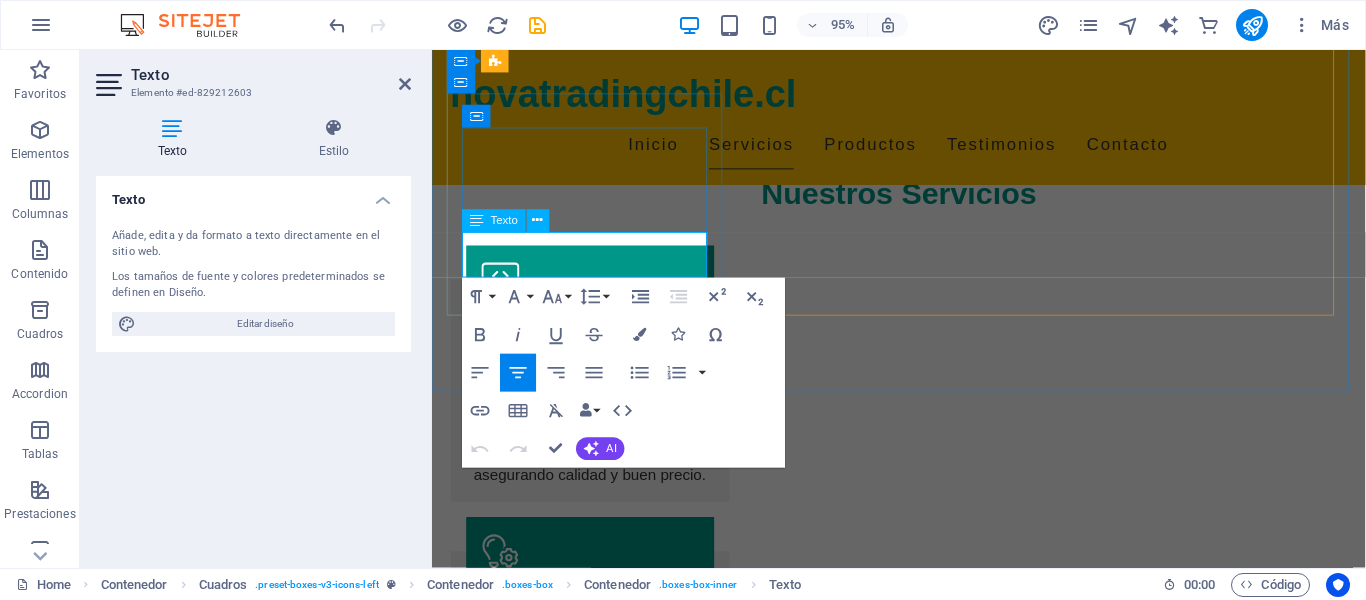 drag, startPoint x: 550, startPoint y: 252, endPoint x: 475, endPoint y: 254, distance: 75.026665 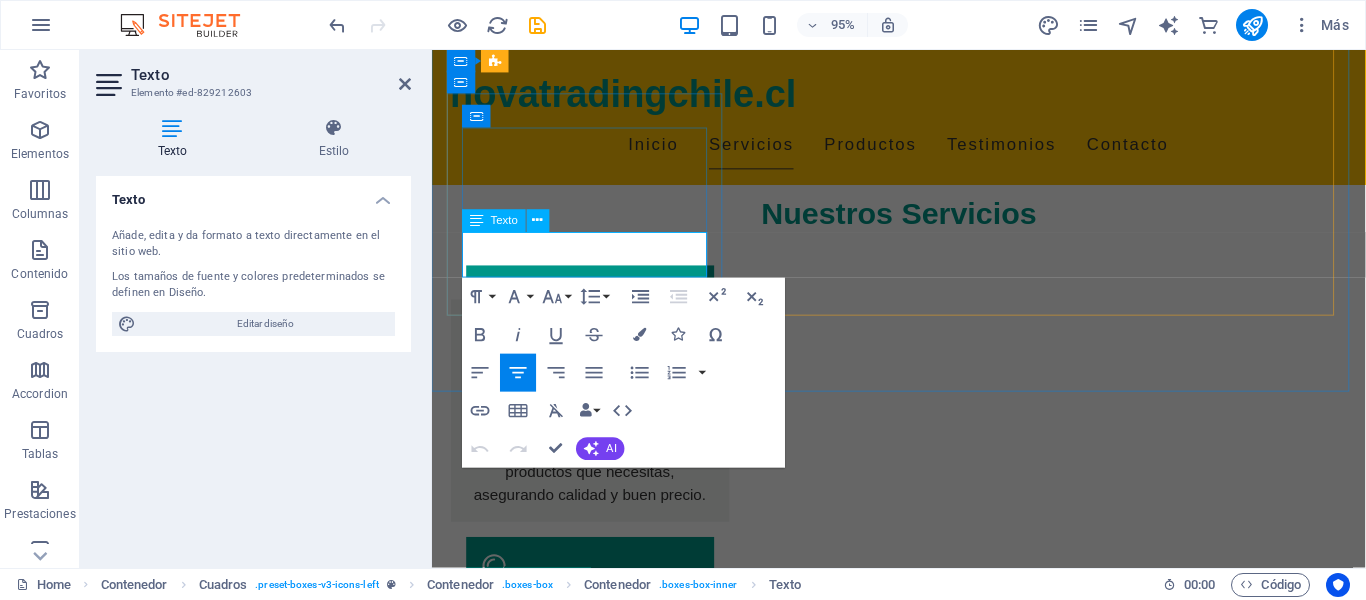type 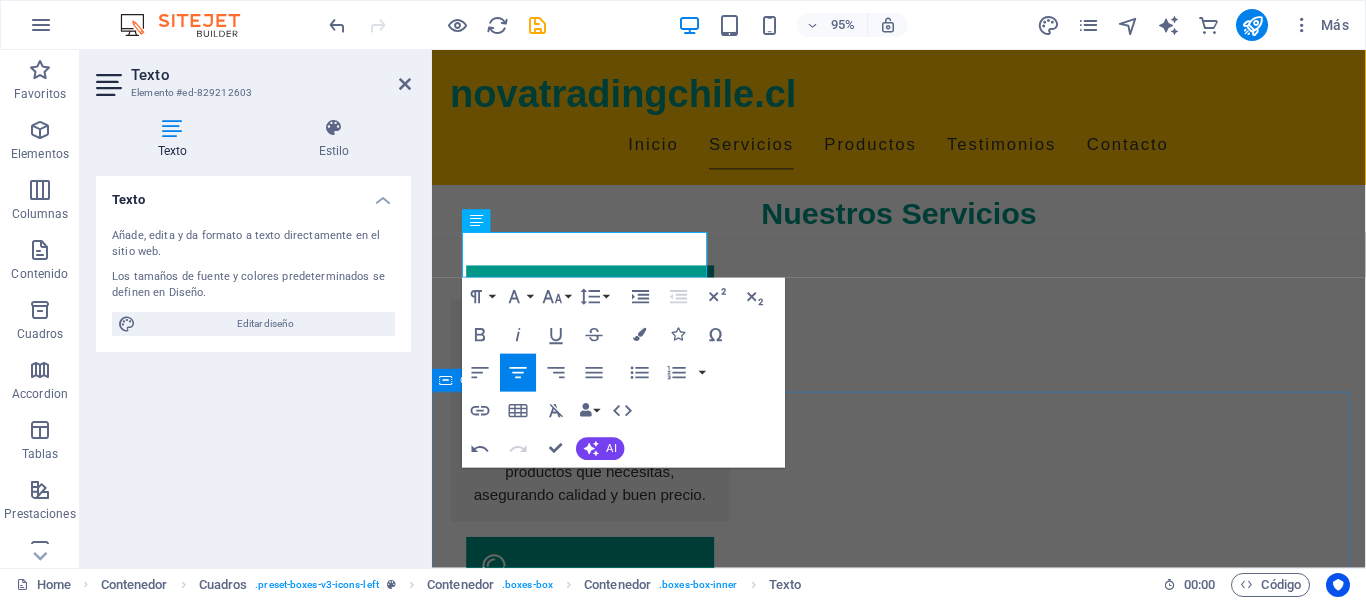 click on "Productos para el Hogar Hogar Todo lo necesario para hacer de tu hogar un lugar cómodo y agradable. Desde muebles hasta utensilios de cocina, lo tenemos todo para ti.
$100.000 - $1.000.000, dependiendo del producto! (Consulta precios) 2 semanas de entrega después del pedido! 100% satisfacción garantizada! Por eso somos tu mejor opción en compras eficientes! ¡👏🏽  ¡No dudes más, contáctanos!  ¡👏🏽! (Con garantía de satisfacción).  ¡👍🏽! Y cumpliendo con la entrega acordada!, ¡Aprovecha y compra ya.! ¡🛒🛍️😃! :) Lo mejor para tu hogar estará aquí :) ¡Aprovecha y compra ya!
Descubre nuestra selección de herramientas de jardinería, plantas y decoraciones para embellecer tu espacio exterior.
$20.000 - $500.000
Todo lo que necesitas para hacer de tu oficina un lugar productivo y agradable. Desde escritorios hasta material de oficina.
$50.000 - $800.000
$15.000 - $300.000
$5.000 - $150.000" at bounding box center (923, 3177) 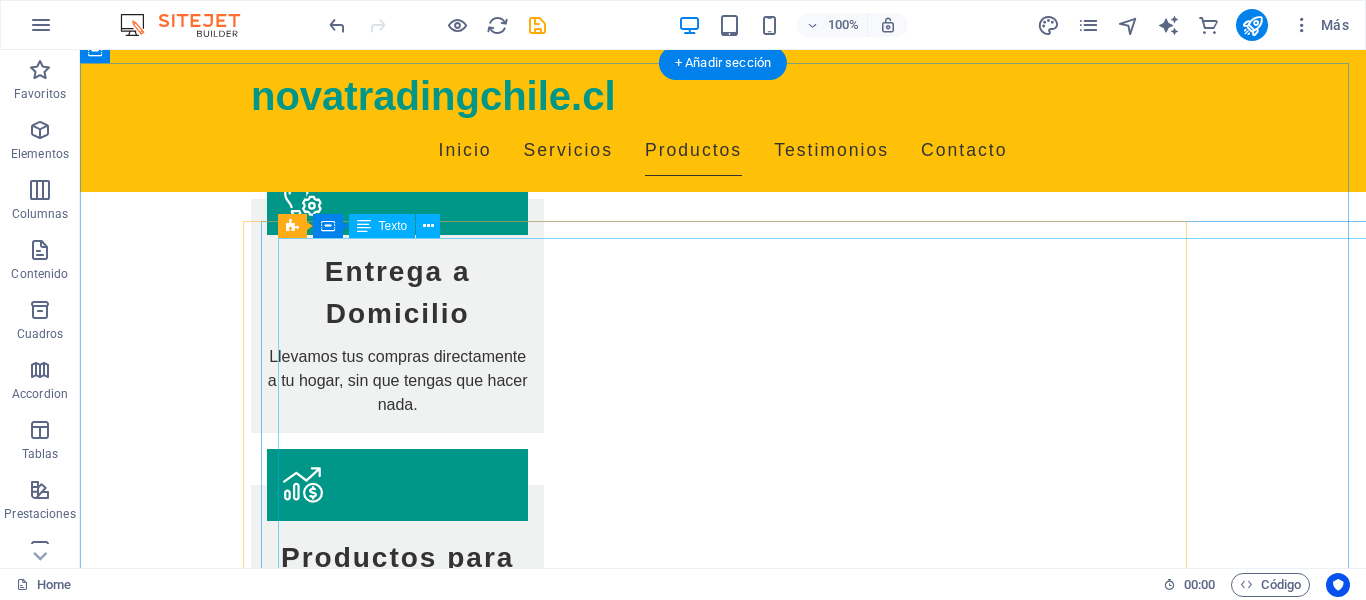 scroll, scrollTop: 1288, scrollLeft: 0, axis: vertical 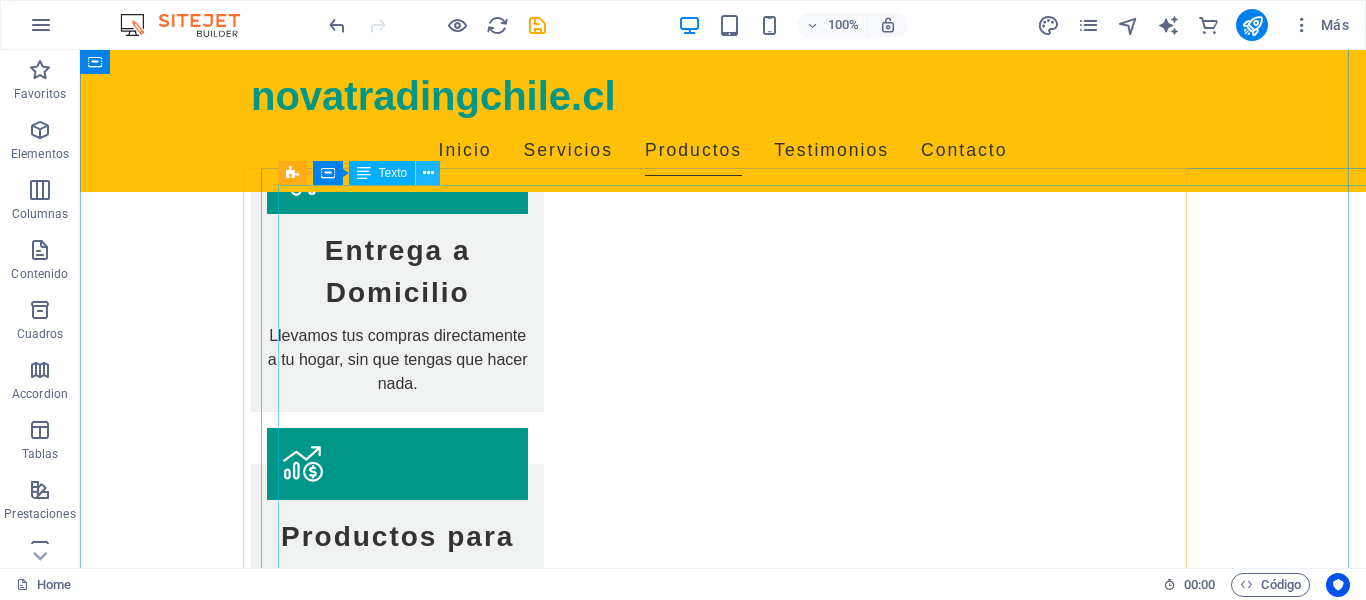 click at bounding box center (428, 173) 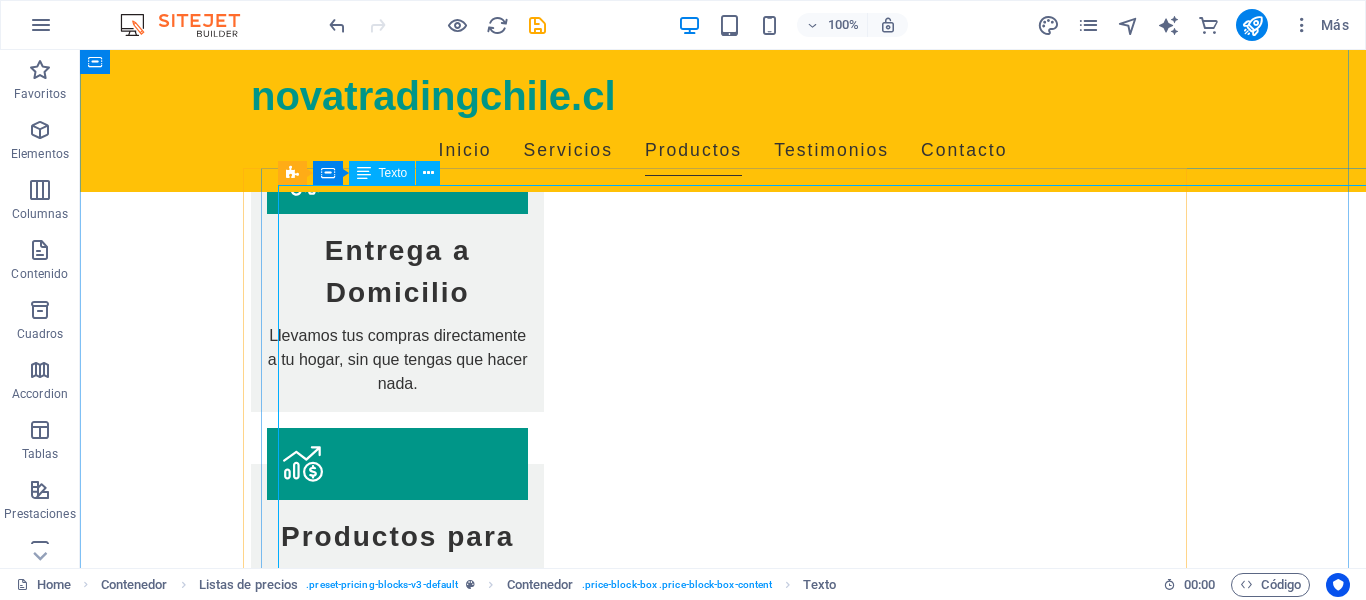 click on "Todo lo necesario para hacer de tu hogar un lugar cómodo y agradable. Desde muebles hasta utensilios de cocina, lo tenemos todo para ti.
$100.000 - $1.000.000, dependiendo del producto! (Consulta precios) 2 semanas de entrega después del pedido! 100% satisfacción garantizada! Por eso somos tu mejor opción en compras eficientes! ¡👏🏽  ¡No dudes más, contáctanos!  ¡👏🏽! (Con garantía de satisfacción).  ¡👍🏽! Y cumpliendo con la entrega acordada!, ¡Aprovecha y compra ya.! ¡🛒🛍️😃! :) Lo mejor para tu hogar estará aquí :) ¡Aprovecha y compra ya!
Descubre nuestra selección de herramientas de jardinería, plantas y decoraciones para embellecer tu espacio exterior.
$20.000 - $500.000
Todo lo que necesitas para hacer de tu oficina un lugar productivo y agradable. Desde escritorios hasta material de oficina.
$50.000 - $800.000
Artículos de decoración únicos y modernos para embellecer cada rincón de tu hogar." at bounding box center (1815, 2498) 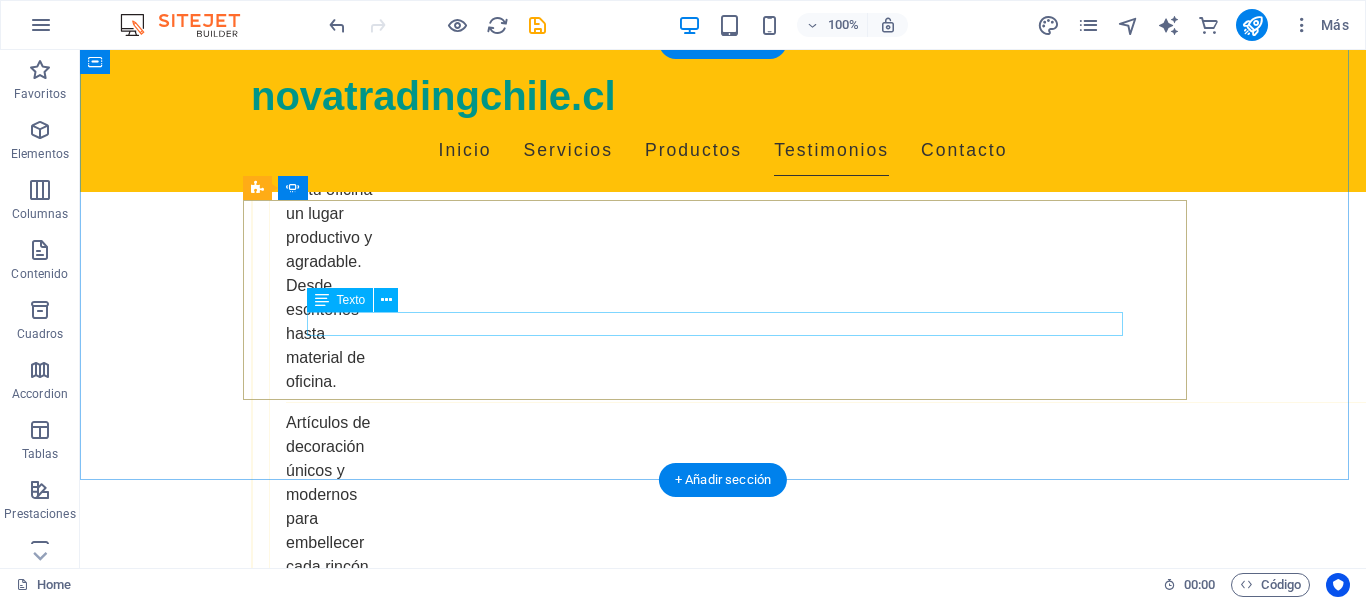scroll, scrollTop: 3488, scrollLeft: 0, axis: vertical 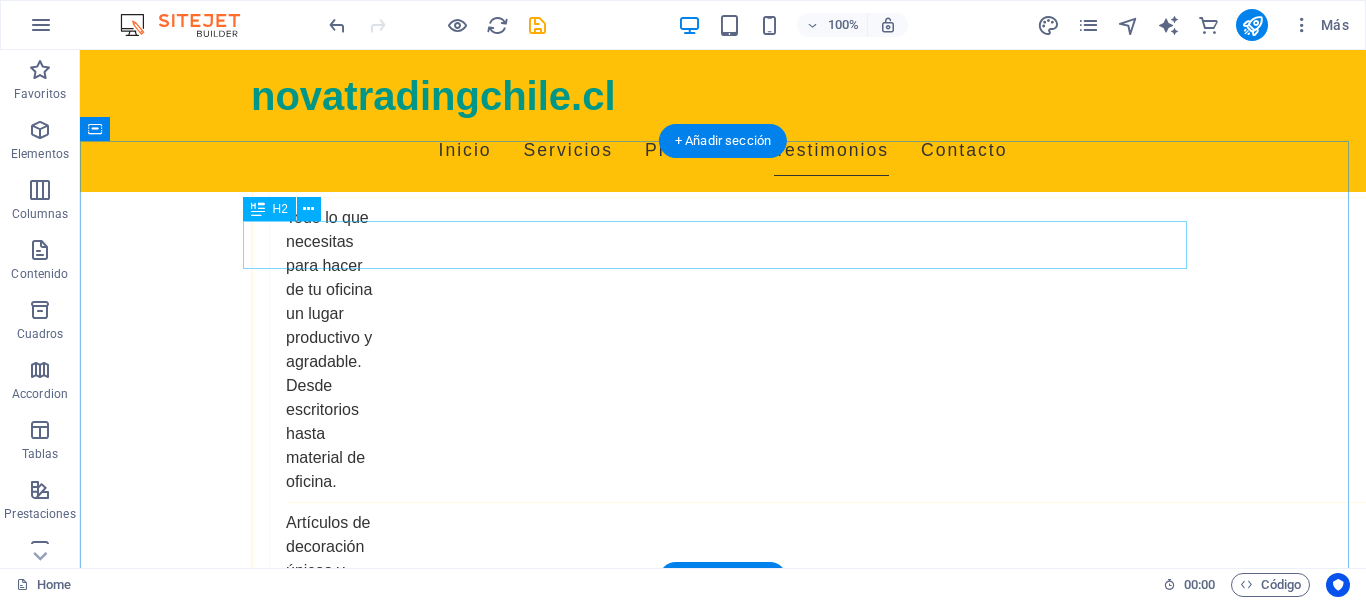 click on "Testimonials" at bounding box center [723, 1829] 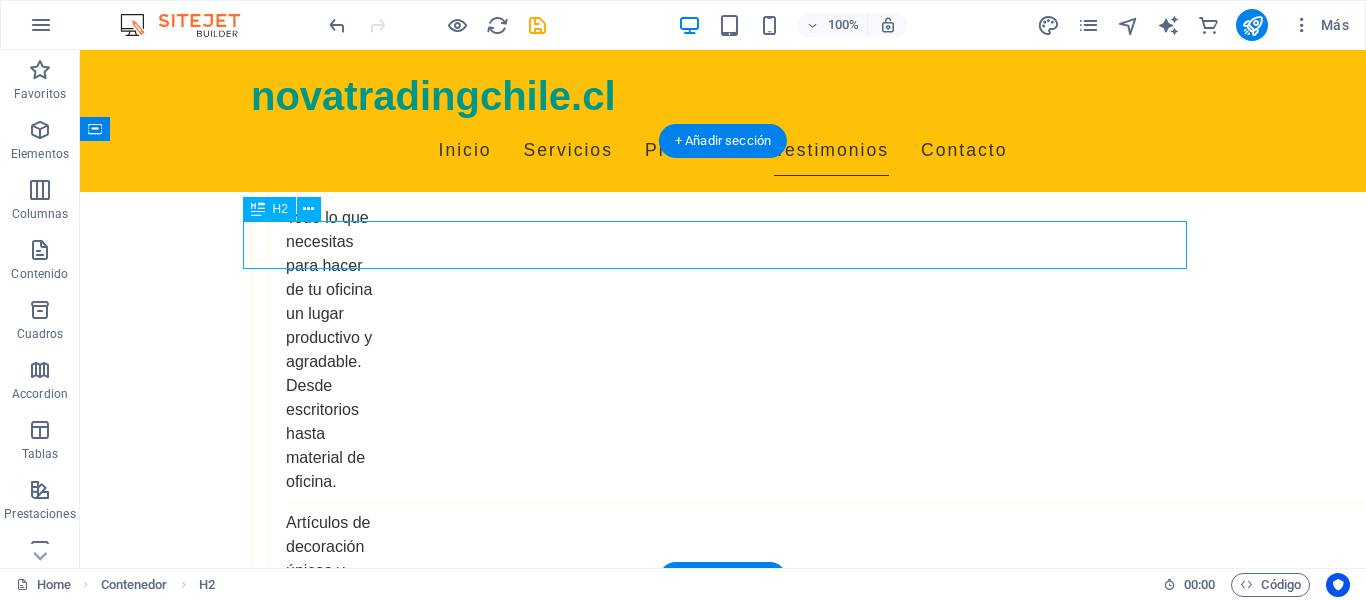 click on "Testimonials" at bounding box center [723, 1829] 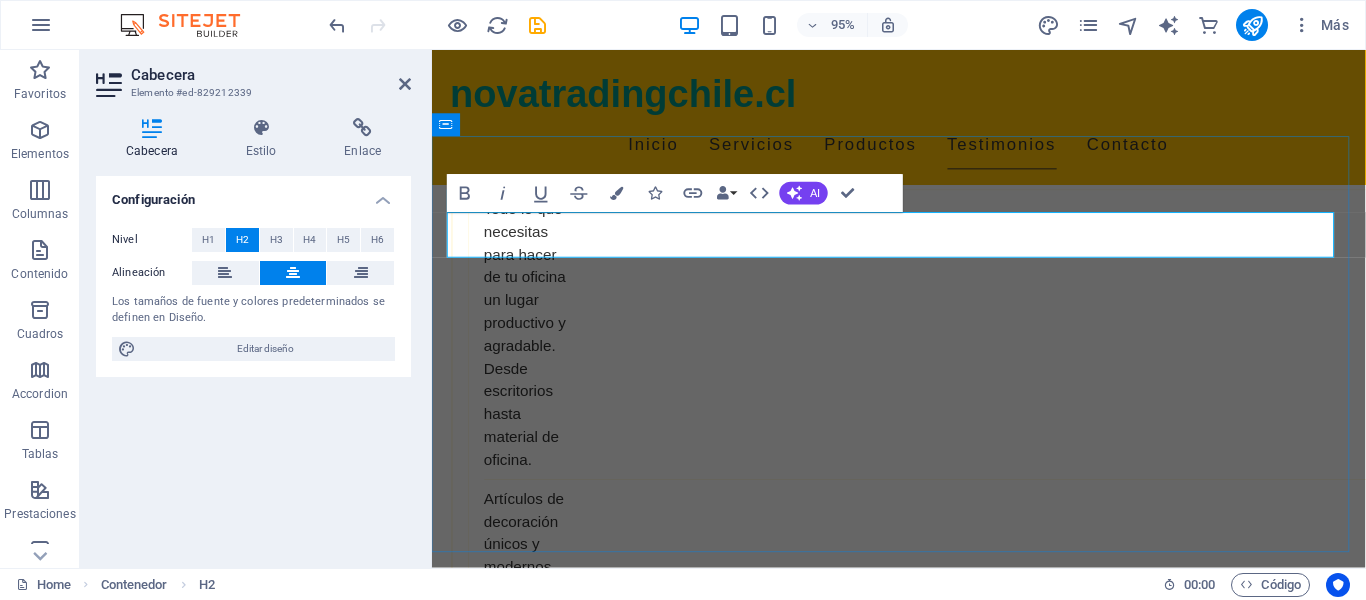 click on "Testimonials" at bounding box center [924, 1829] 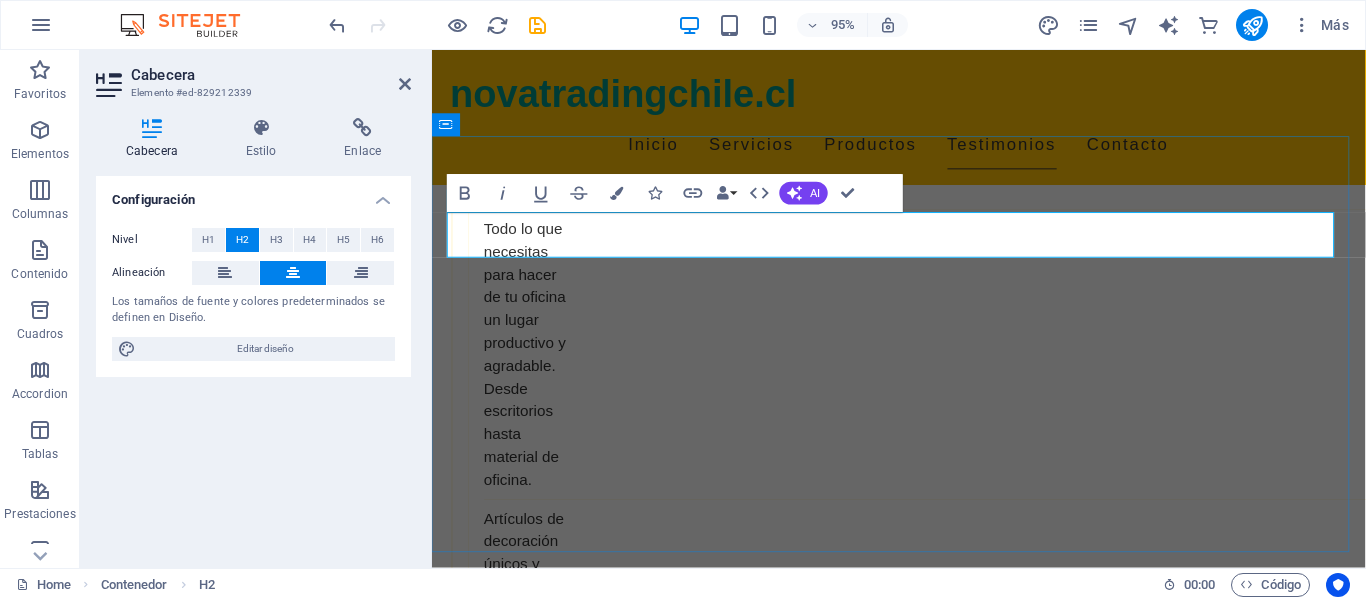 type 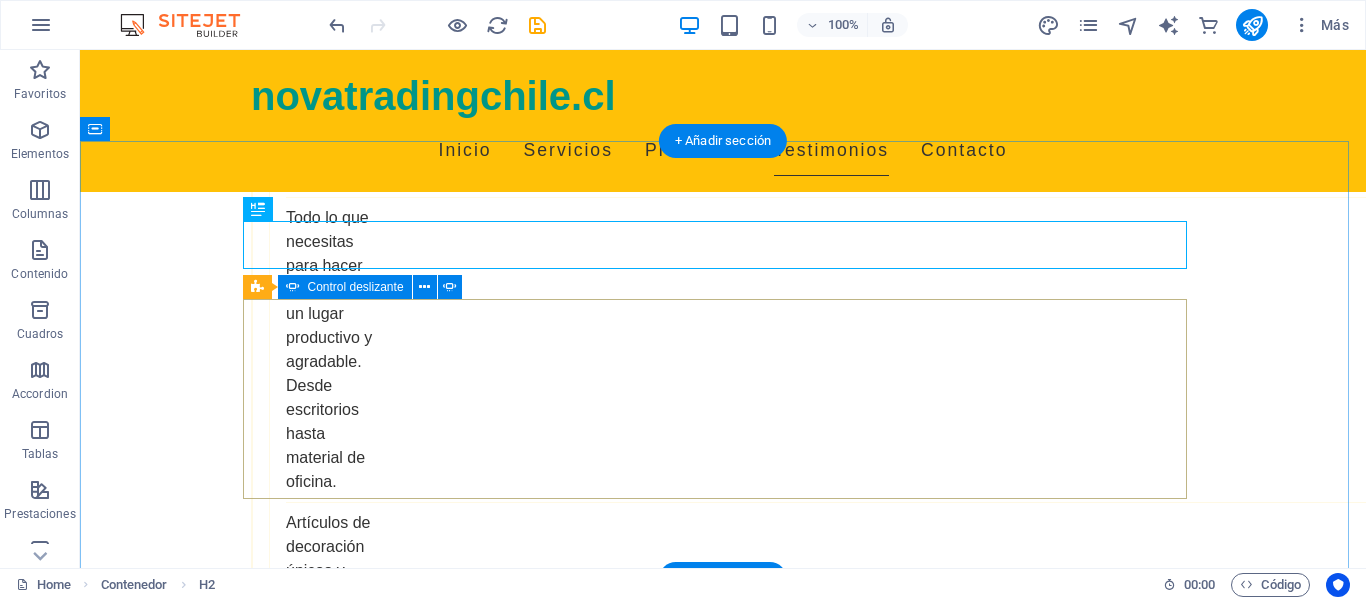 click at bounding box center (723, 2143) 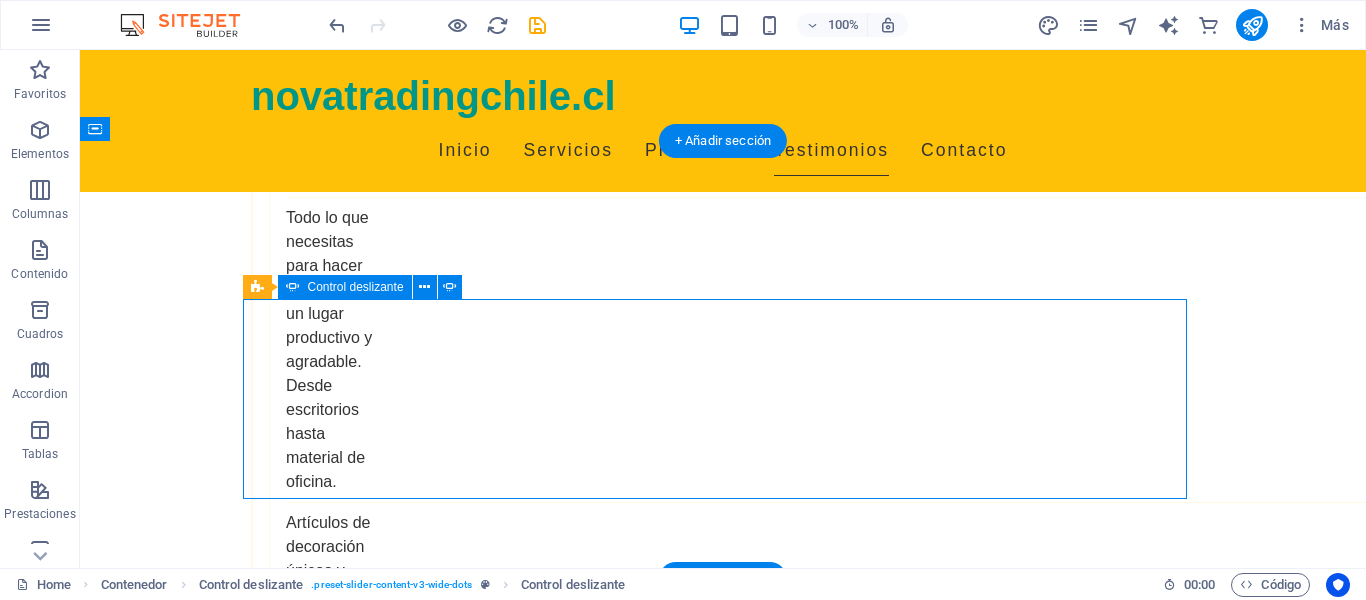 click at bounding box center (723, 2143) 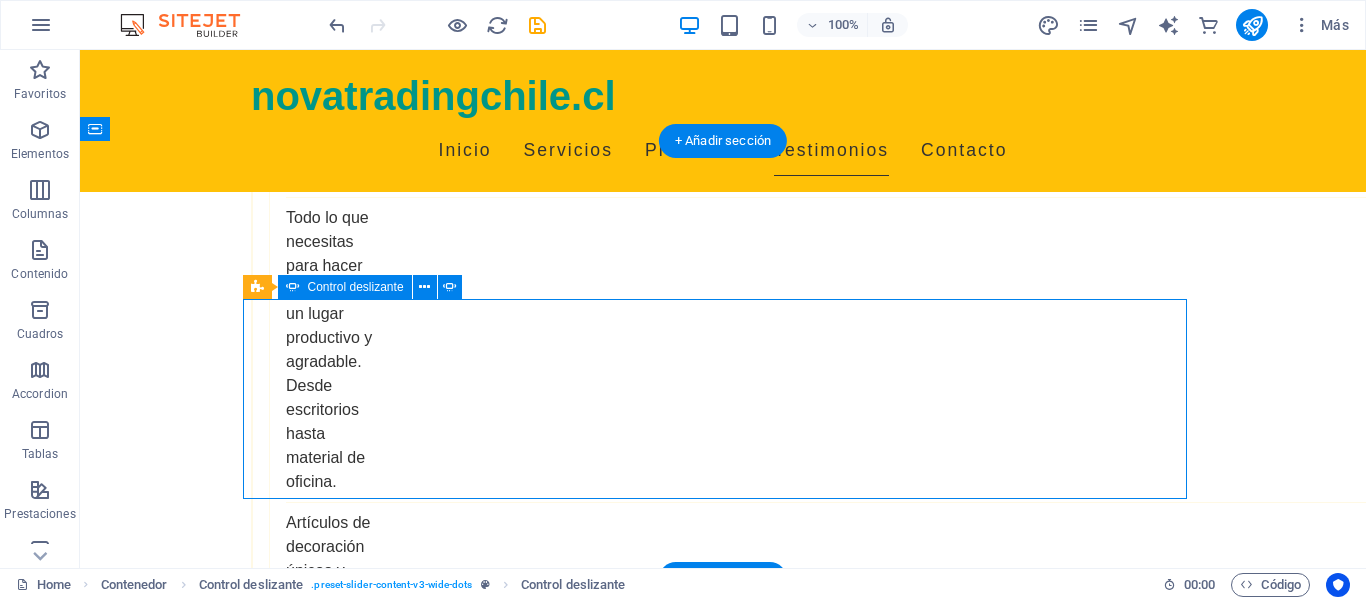 click at bounding box center [723, 2143] 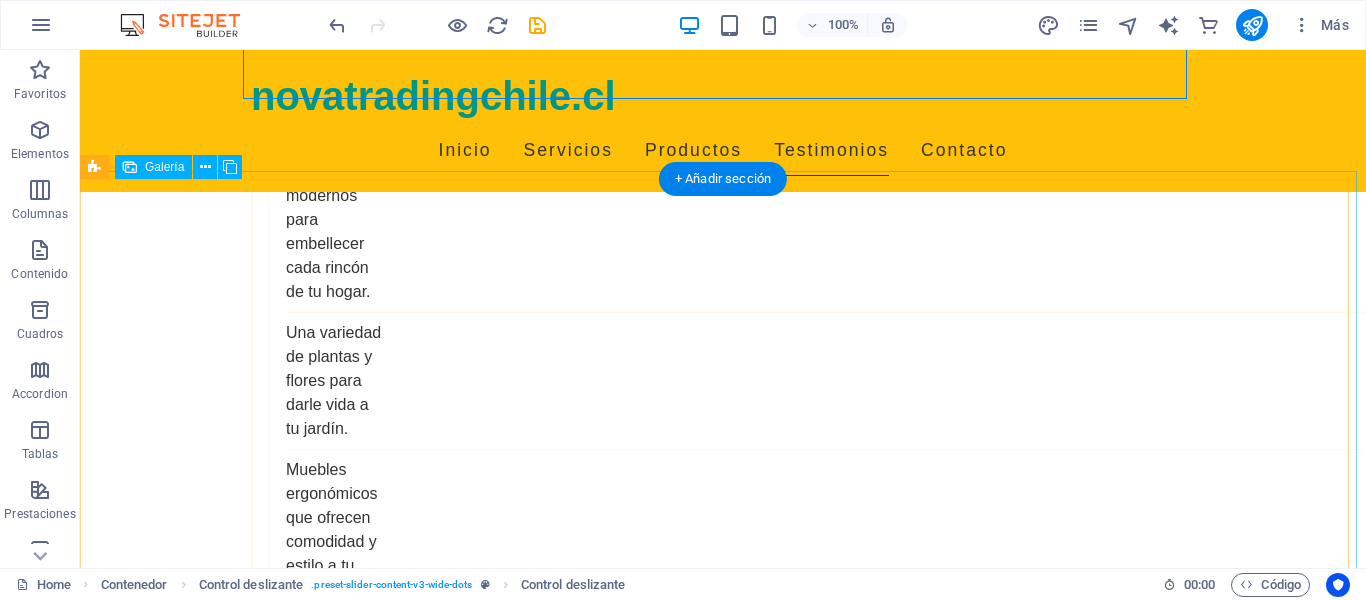 scroll, scrollTop: 3888, scrollLeft: 0, axis: vertical 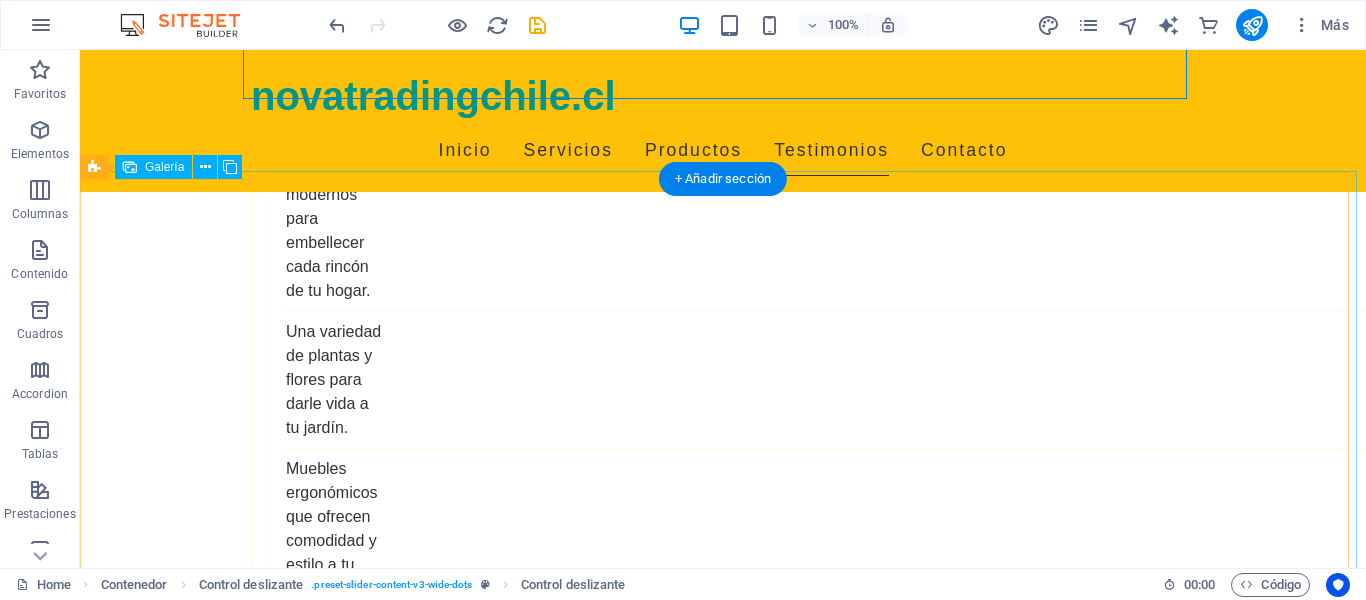 click at bounding box center (397, 2160) 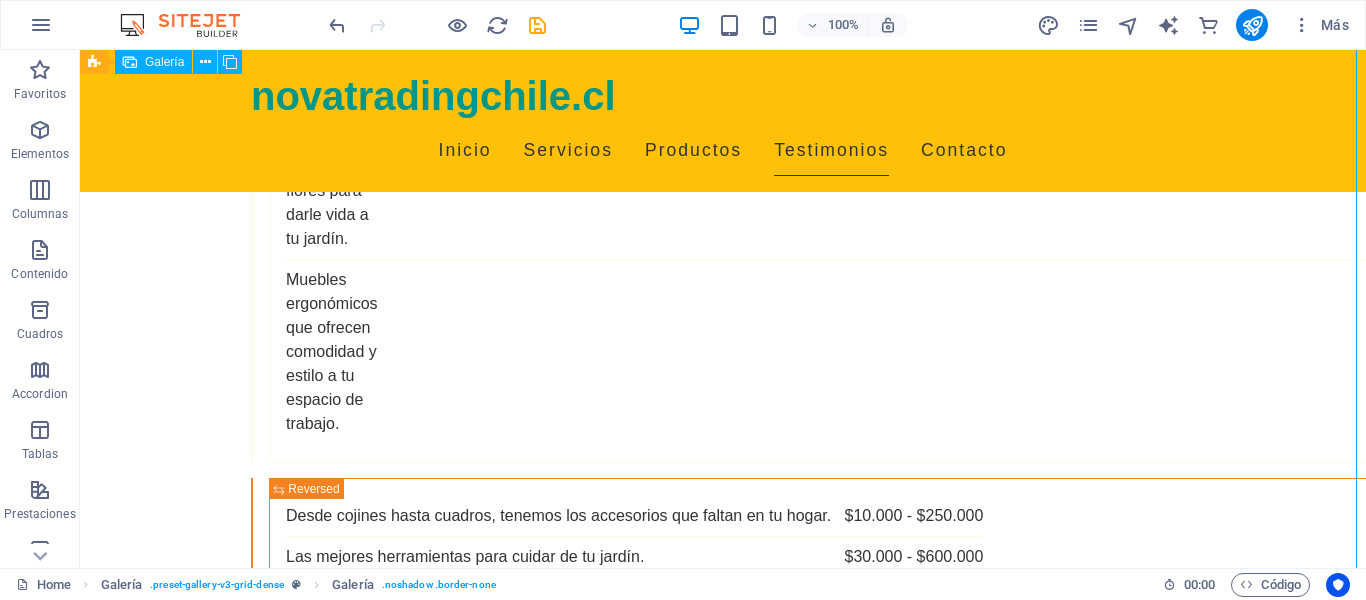 scroll, scrollTop: 4088, scrollLeft: 0, axis: vertical 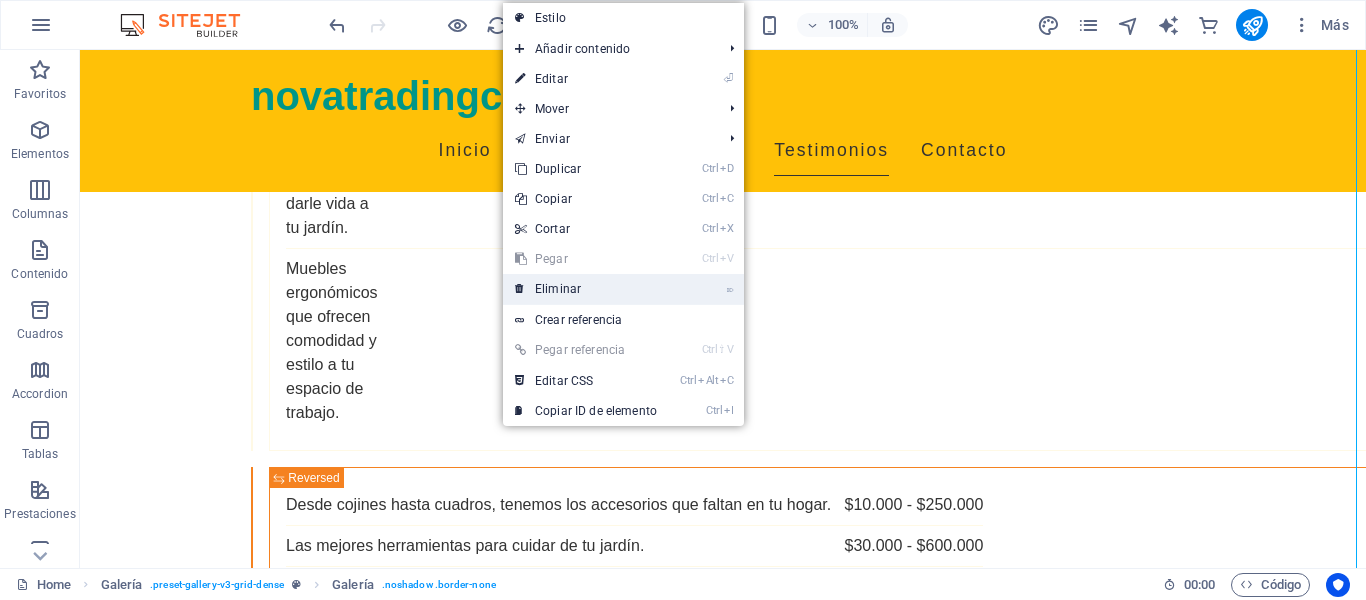 click on "⌦  Eliminar" at bounding box center [586, 289] 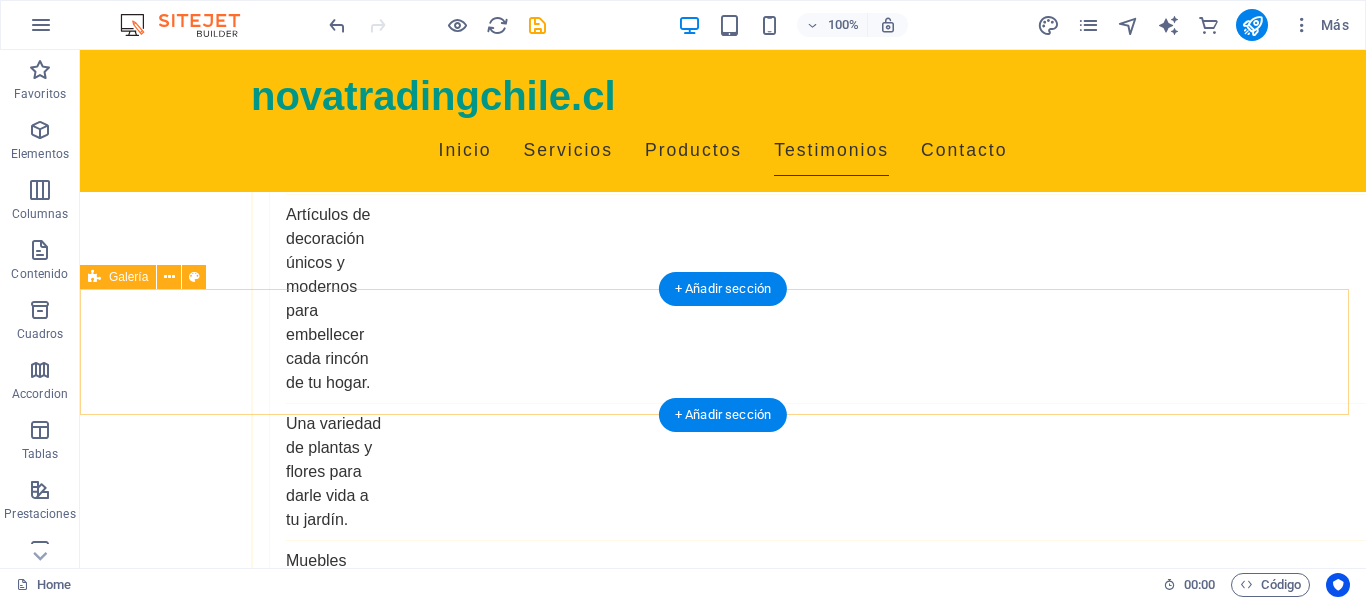 scroll, scrollTop: 3773, scrollLeft: 0, axis: vertical 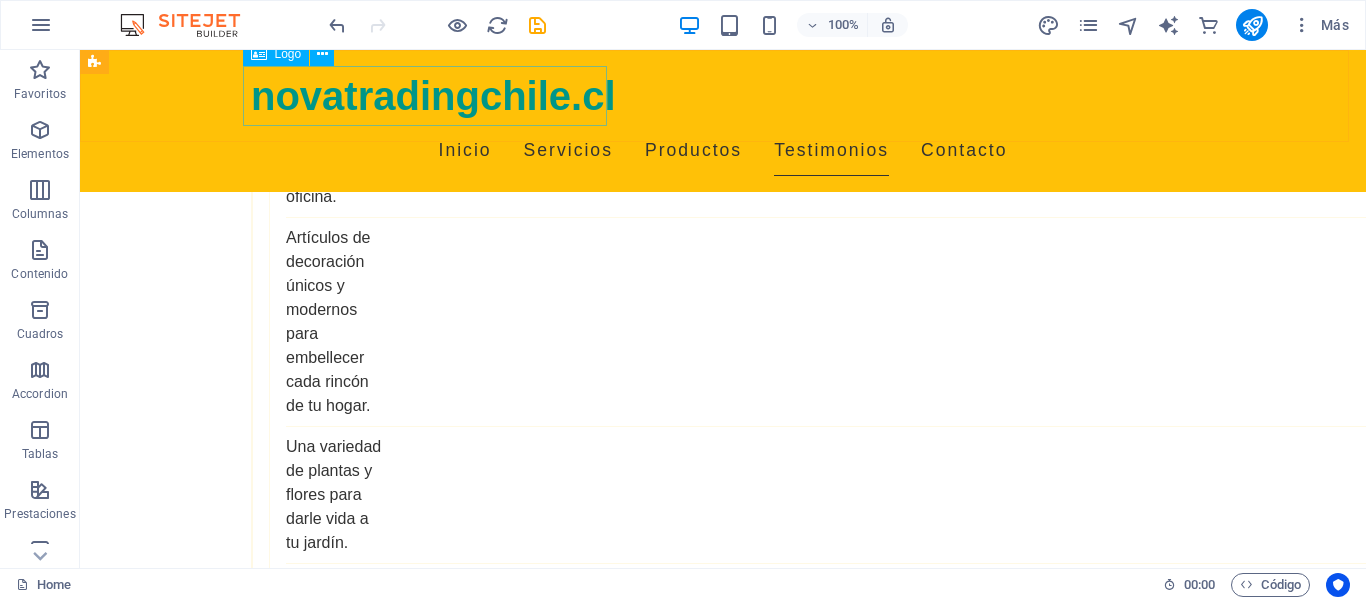 click at bounding box center (259, 54) 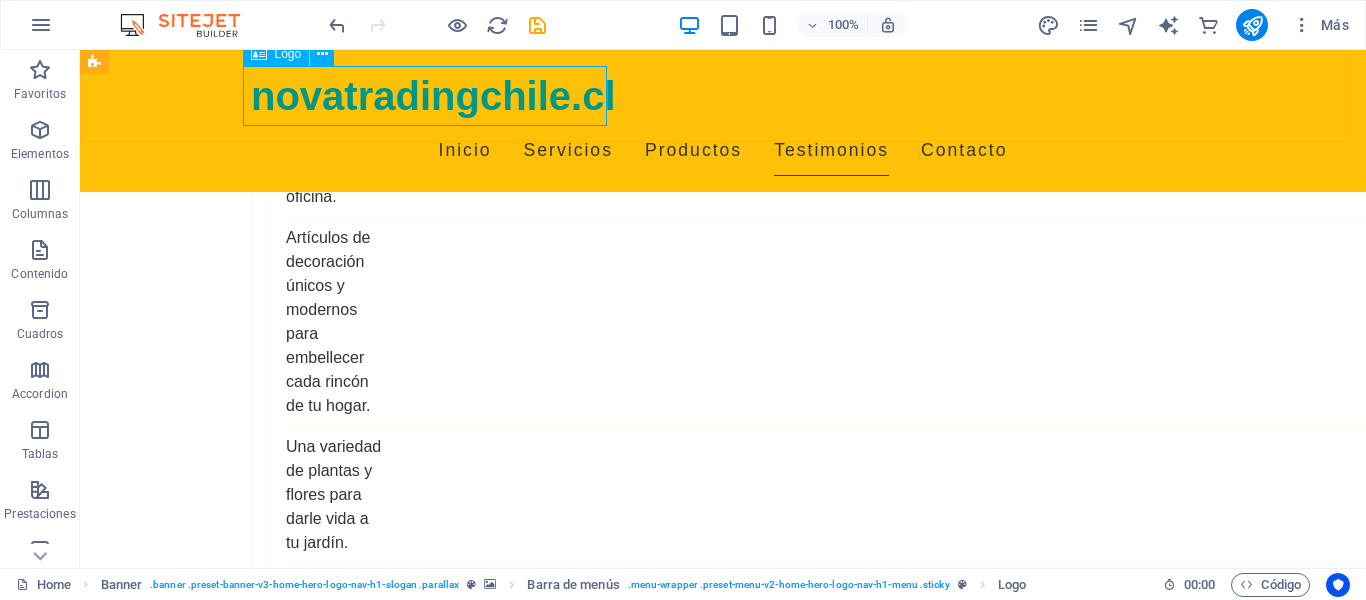 click on "Logo" at bounding box center [288, 54] 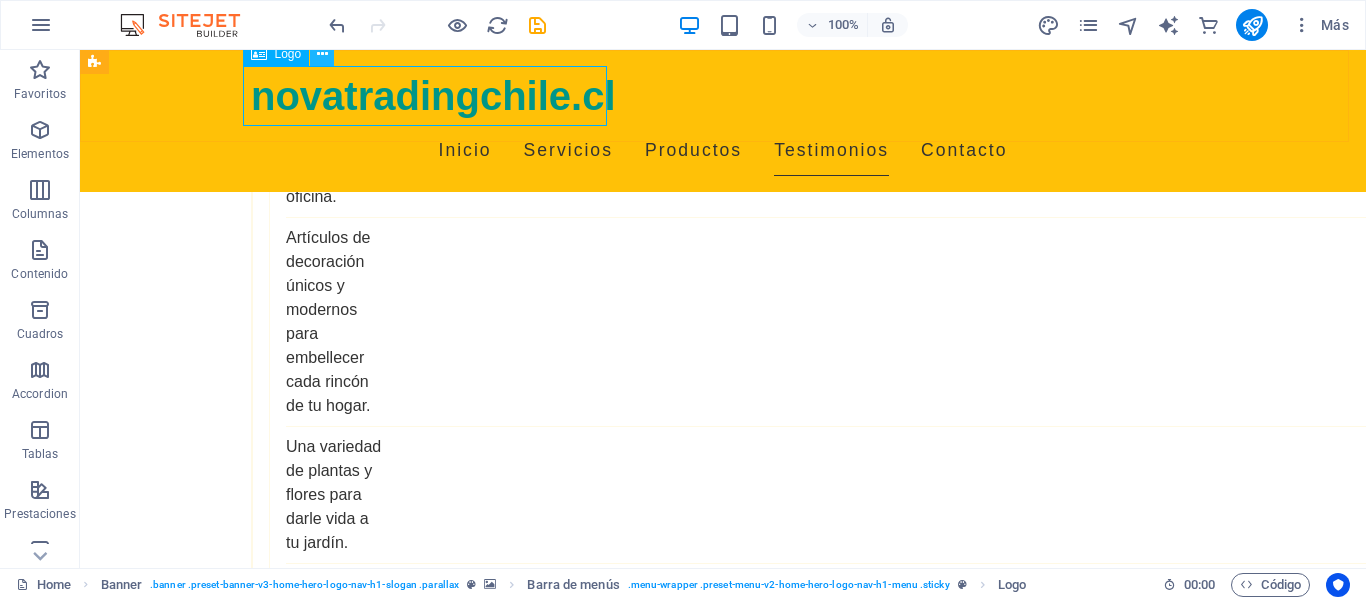 click at bounding box center [322, 54] 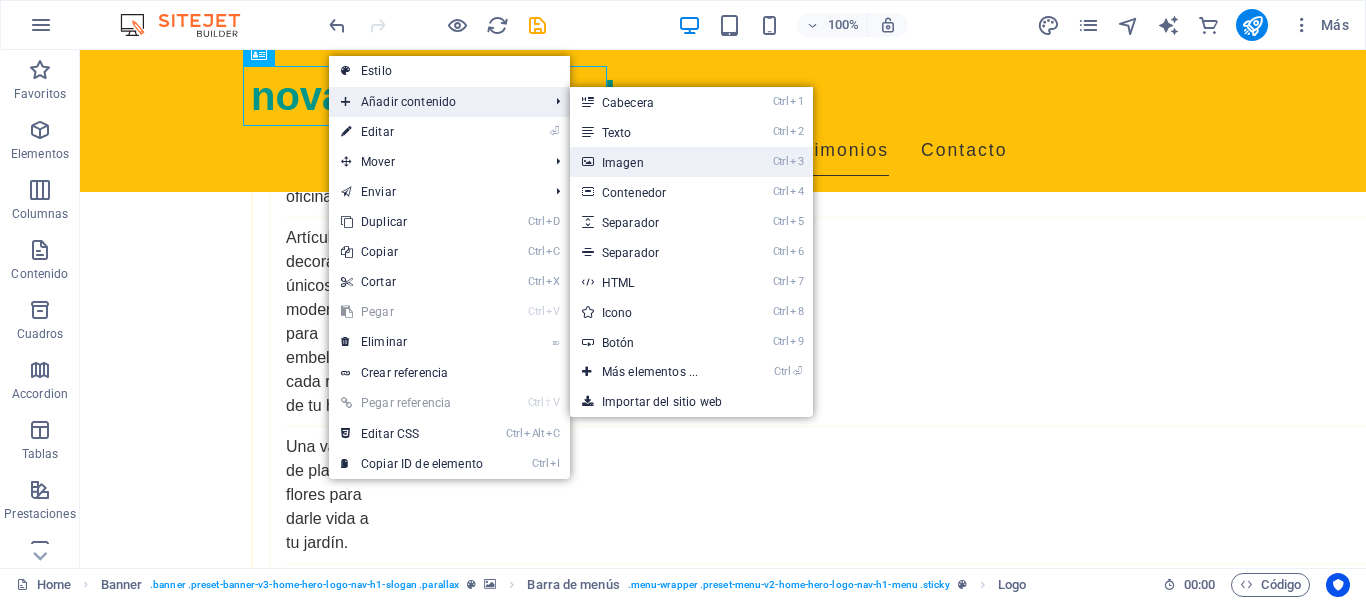 click on "Ctrl 3  Imagen" at bounding box center (654, 162) 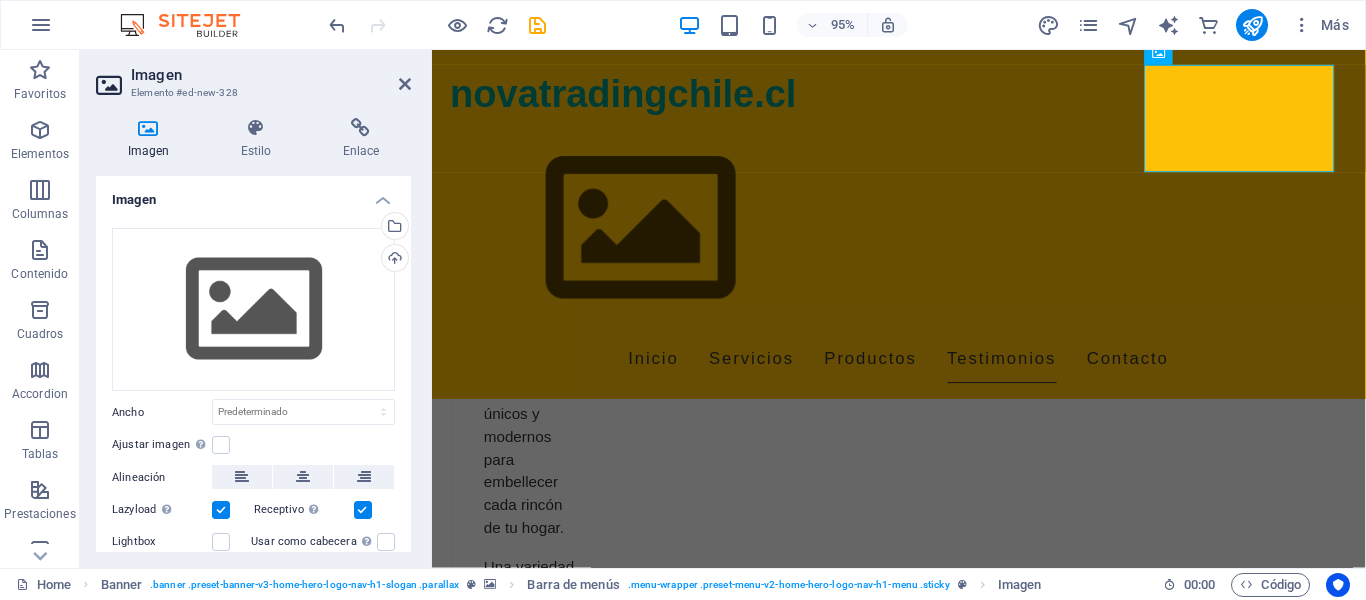 scroll, scrollTop: 3875, scrollLeft: 0, axis: vertical 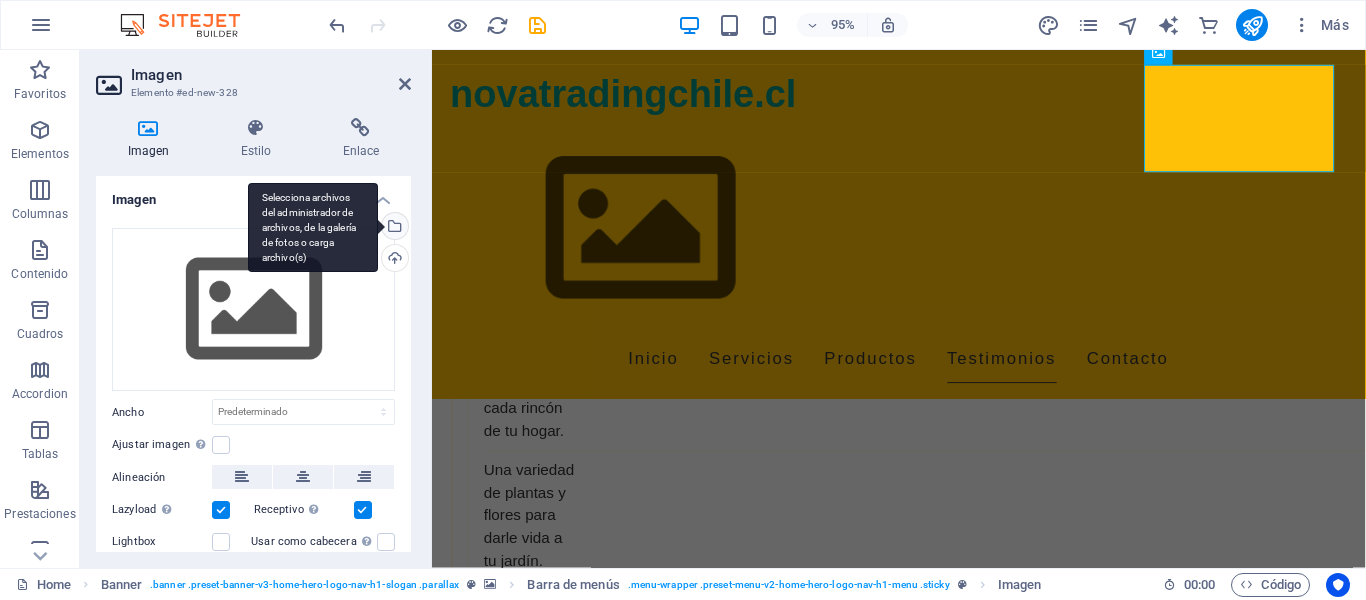 click on "Selecciona archivos del administrador de archivos, de la galería de fotos o carga archivo(s)" at bounding box center [393, 228] 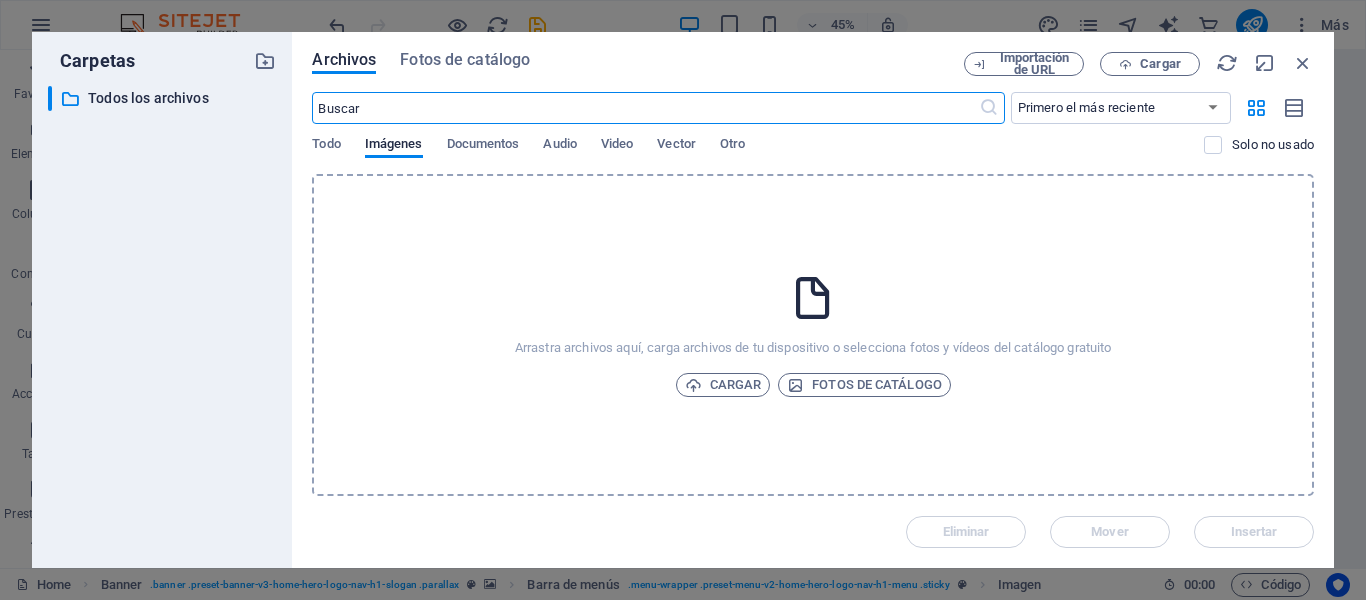 scroll, scrollTop: 3911, scrollLeft: 0, axis: vertical 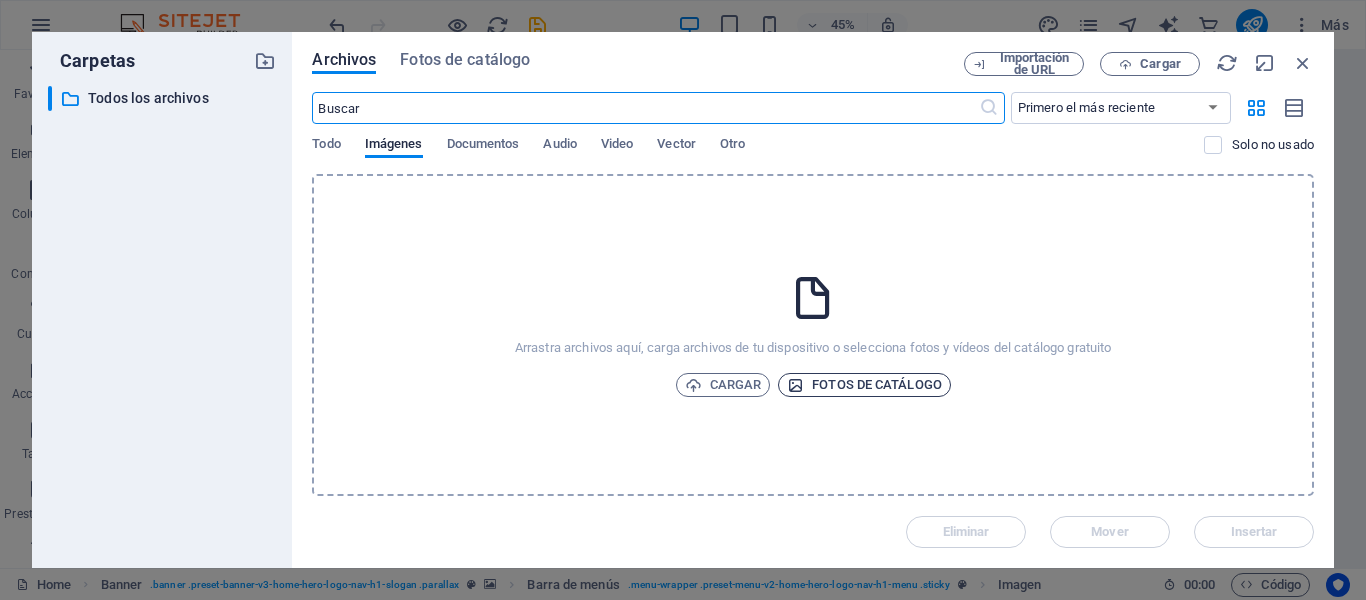 click on "Fotos de catálogo" at bounding box center [864, 385] 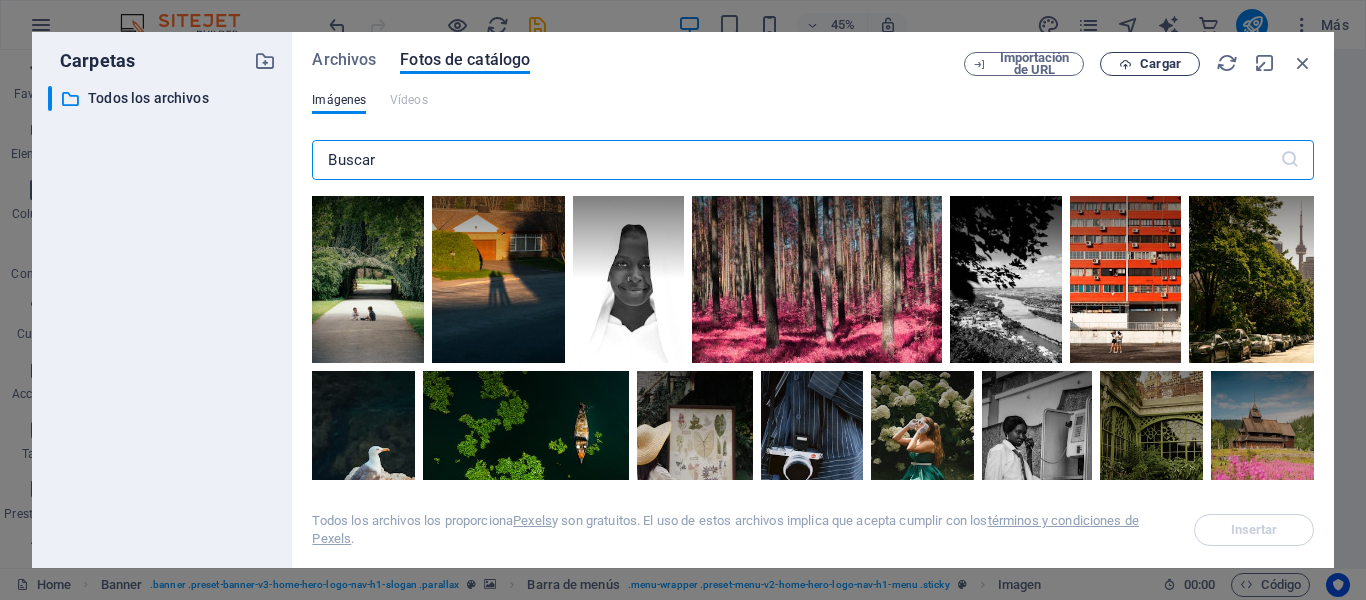 click at bounding box center [1125, 64] 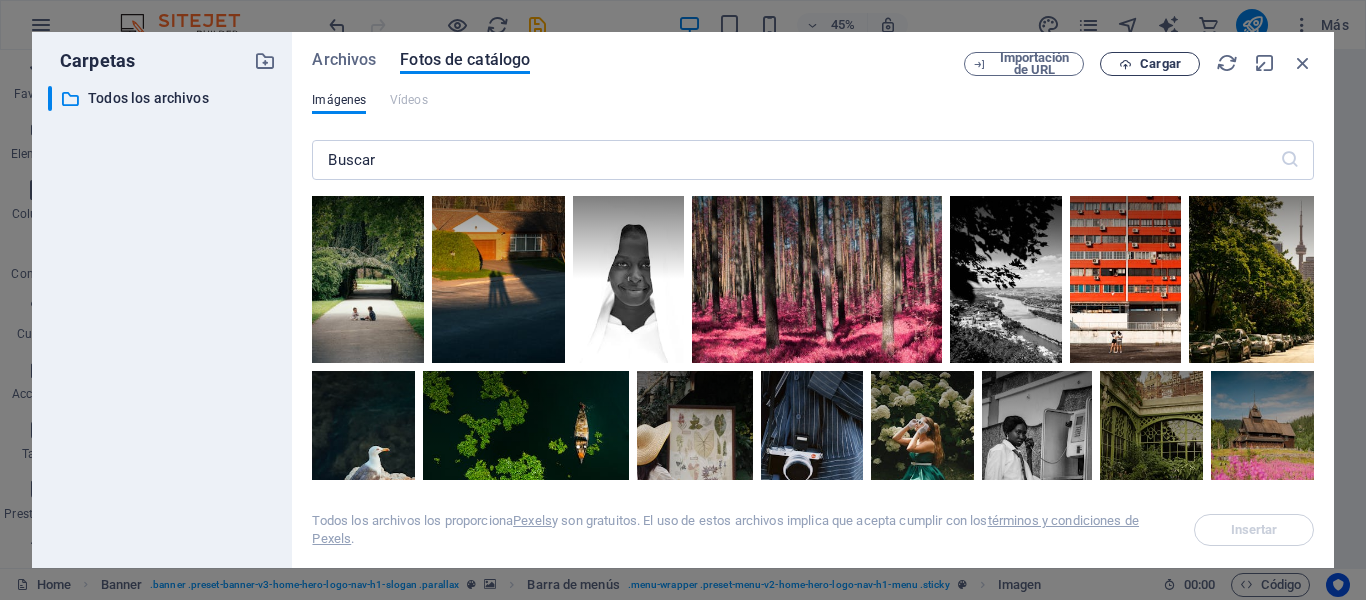 click on "Cargar" at bounding box center [1160, 64] 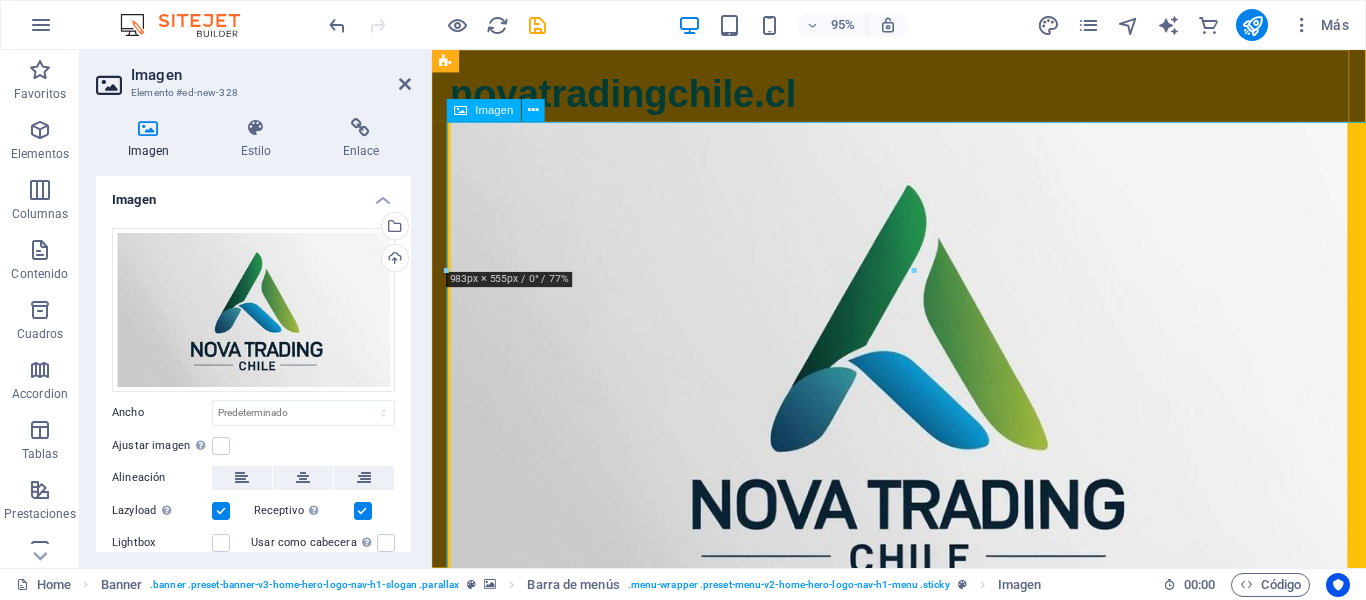 scroll, scrollTop: 4377, scrollLeft: 0, axis: vertical 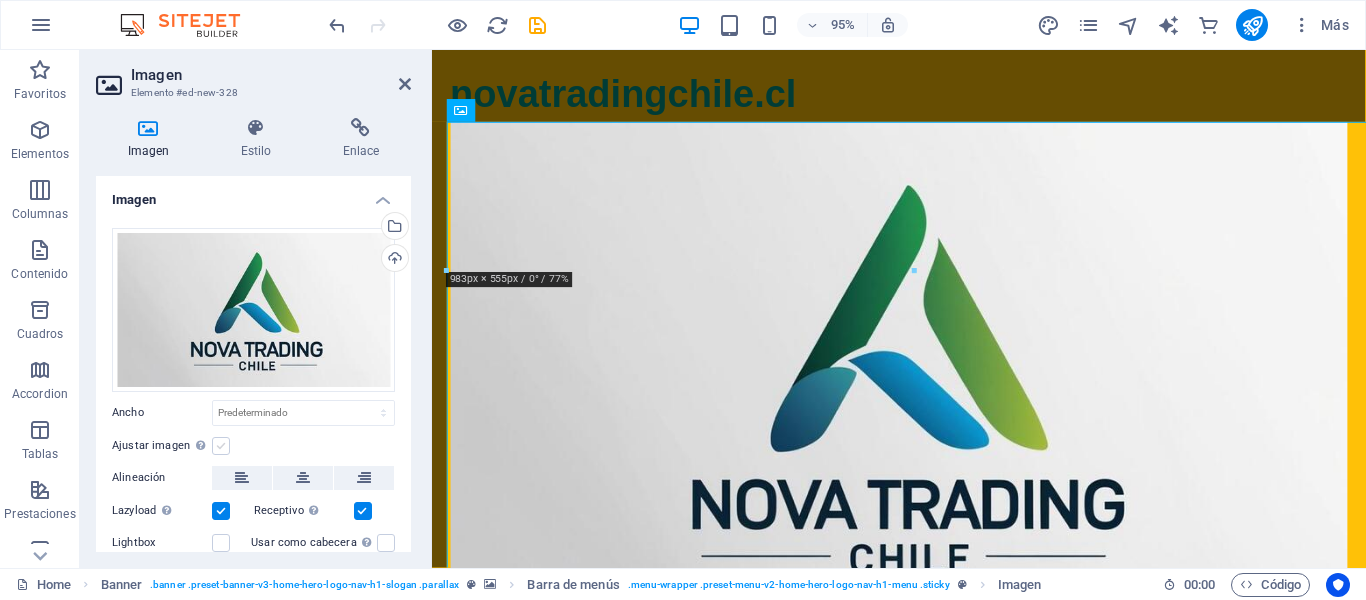 click at bounding box center (221, 446) 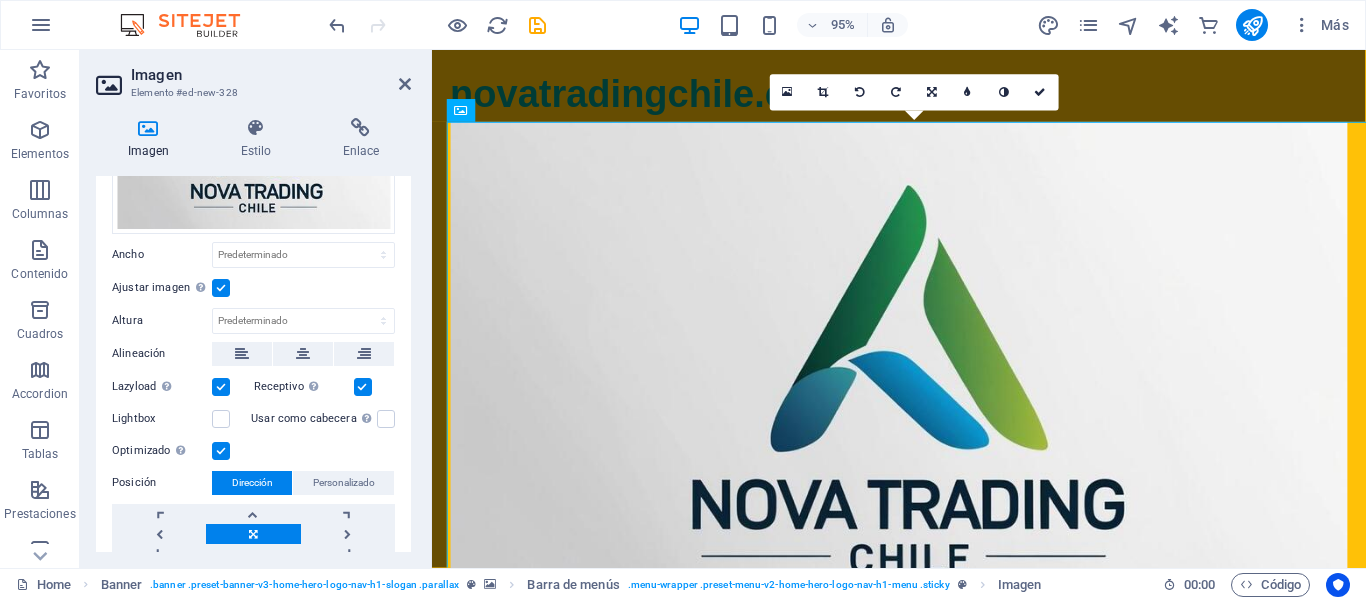 scroll, scrollTop: 232, scrollLeft: 0, axis: vertical 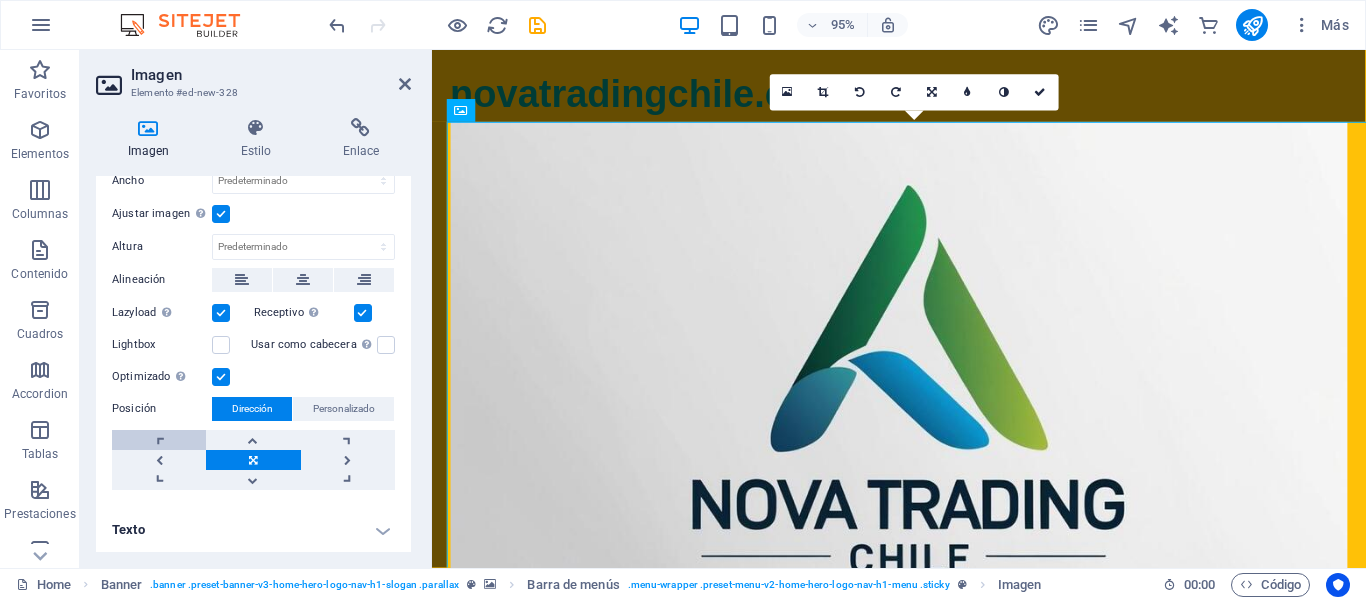 click at bounding box center [159, 440] 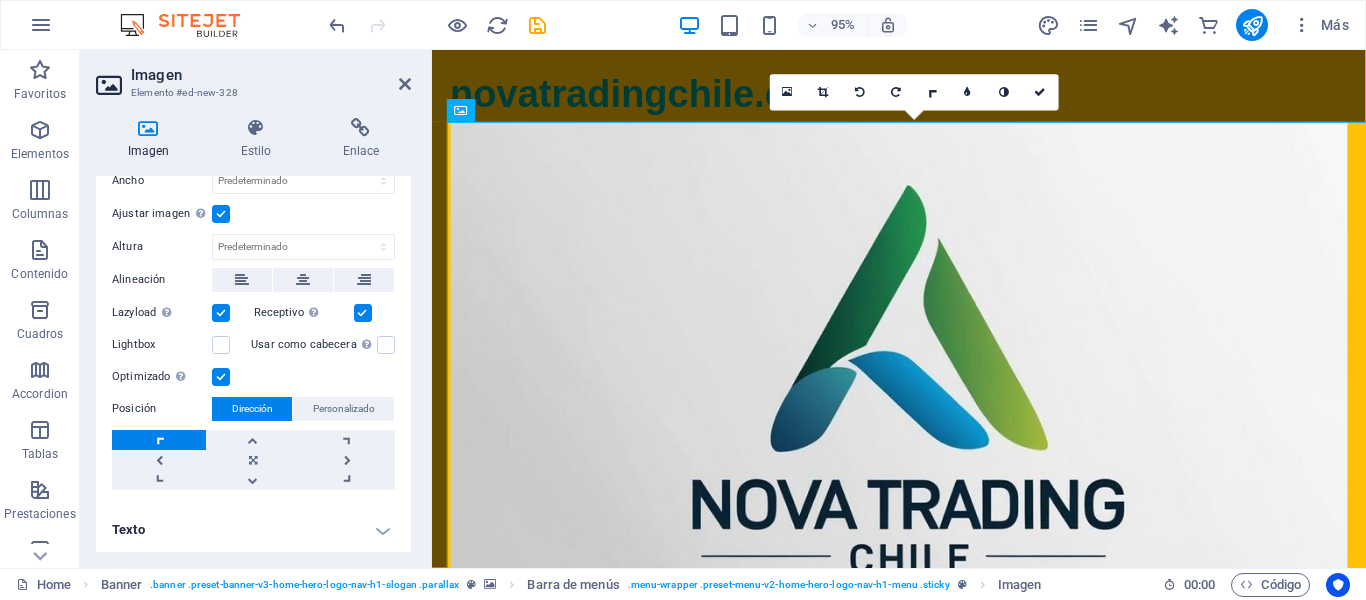 click at bounding box center [159, 440] 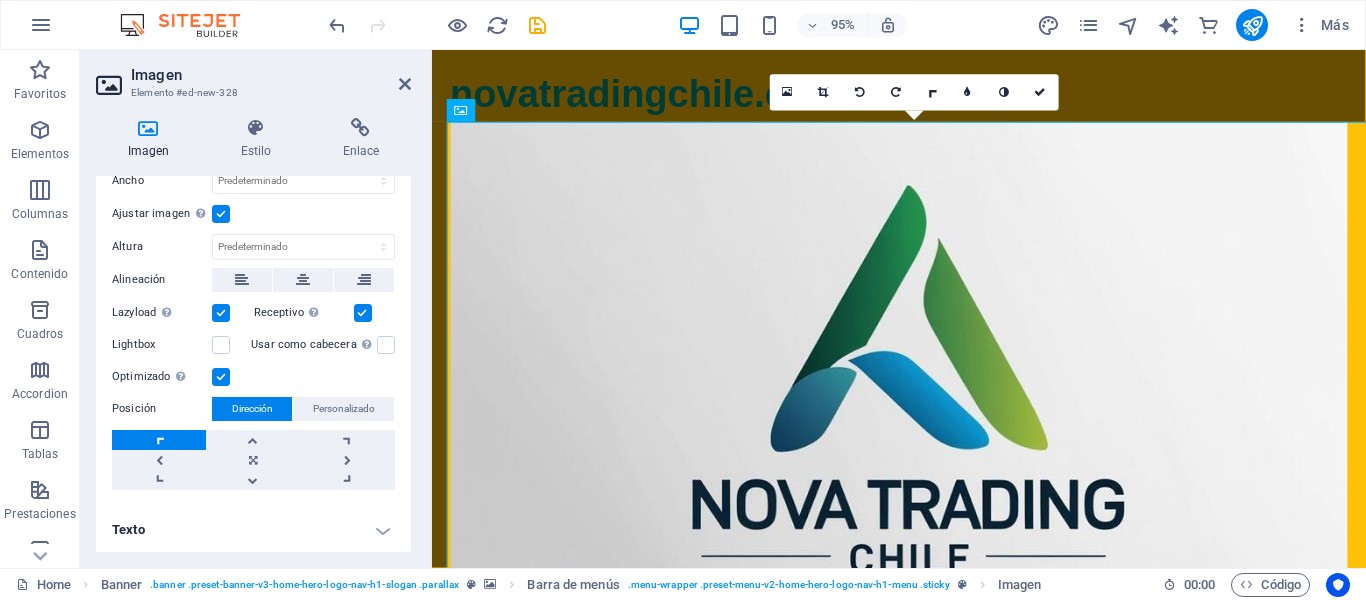 scroll, scrollTop: 0, scrollLeft: 0, axis: both 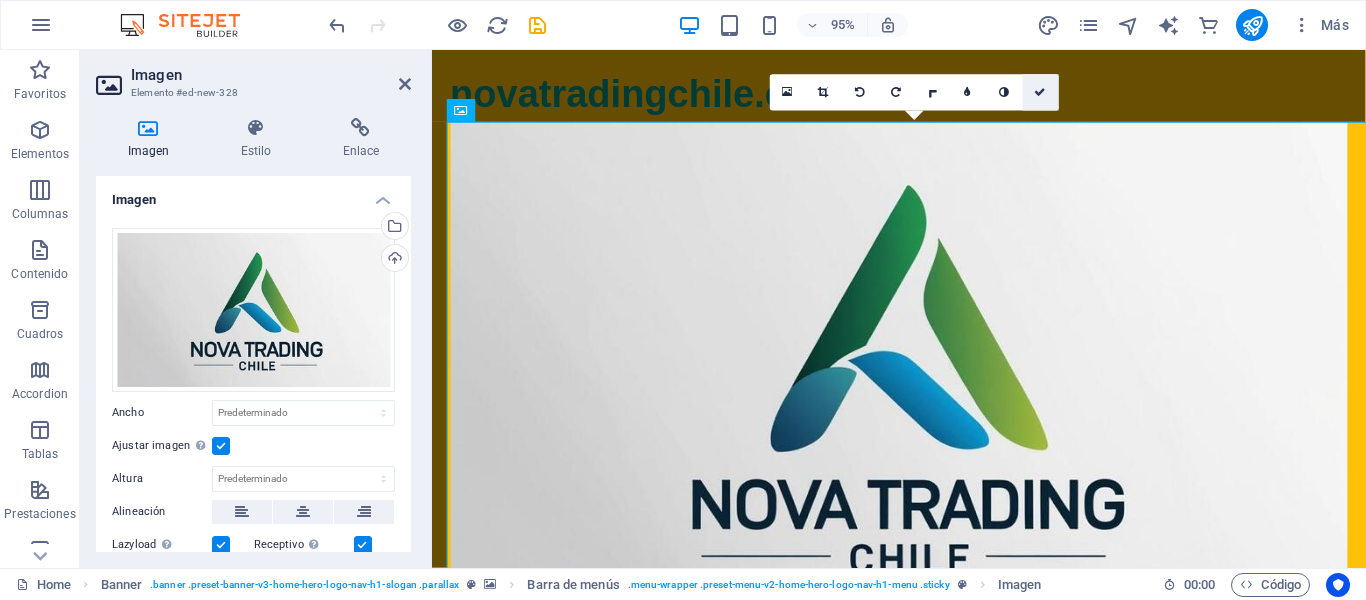 click at bounding box center [1041, 92] 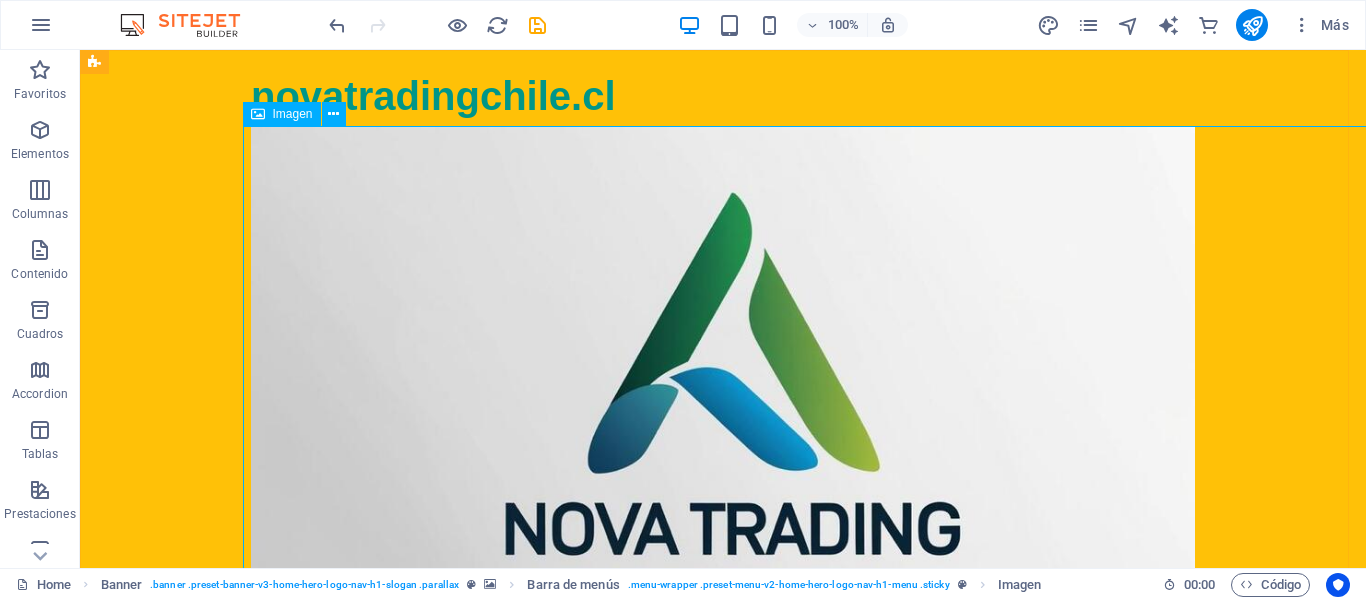scroll, scrollTop: 4548, scrollLeft: 0, axis: vertical 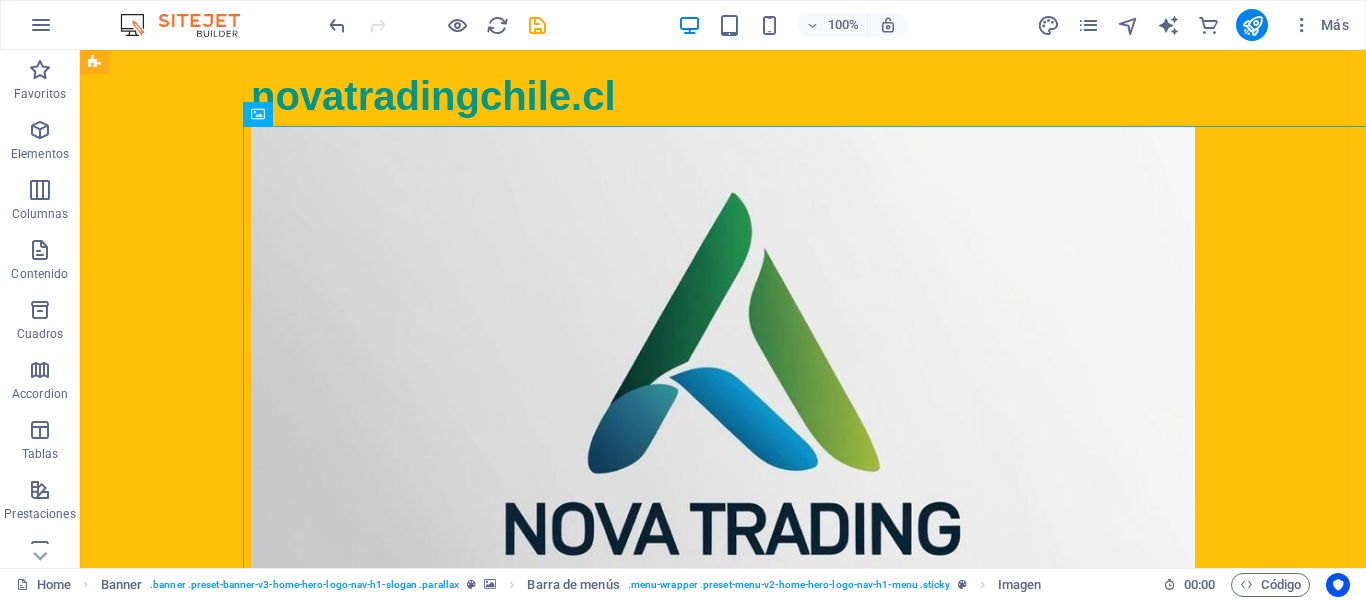 click on "novatradingchile.cl Inicio Servicios Productos Testimonios Contacto" at bounding box center (723, 387) 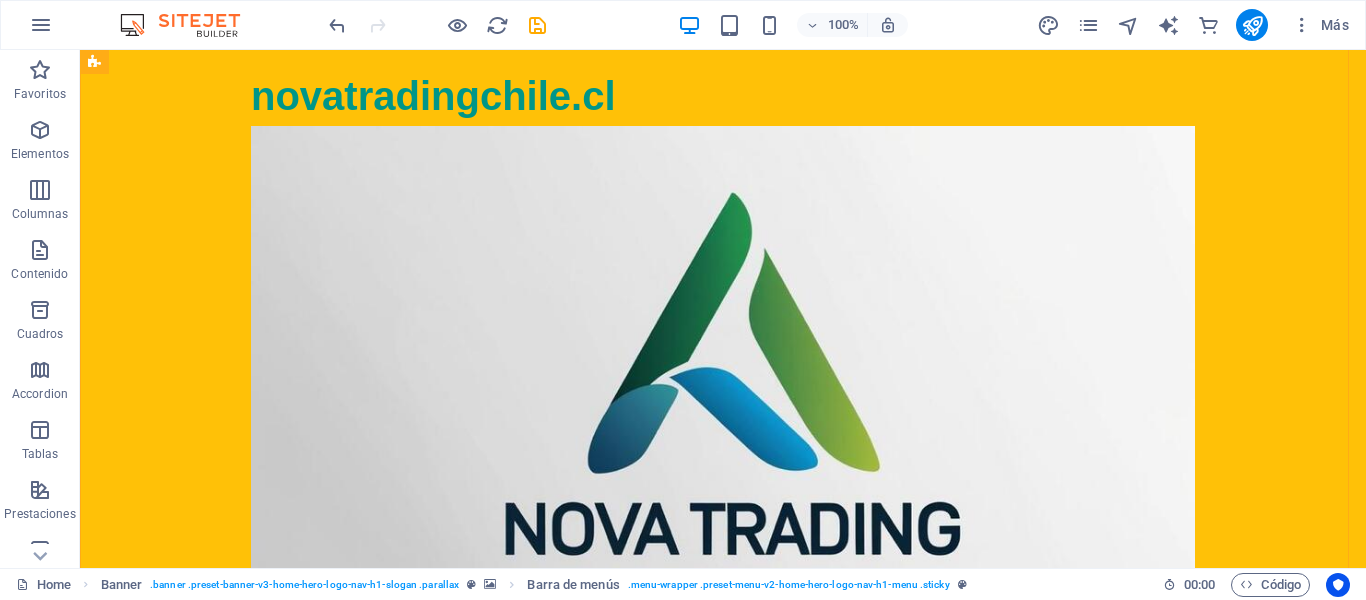 scroll, scrollTop: 5148, scrollLeft: 0, axis: vertical 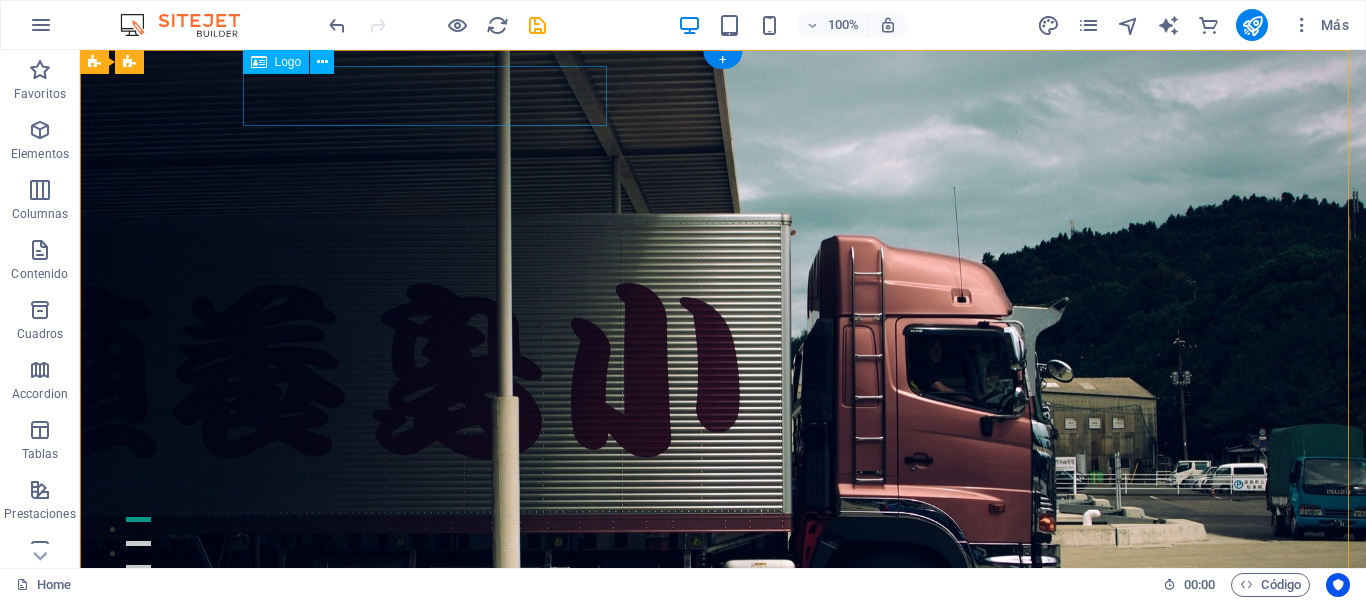 click on "novatradingchile.cl" at bounding box center (723, 740) 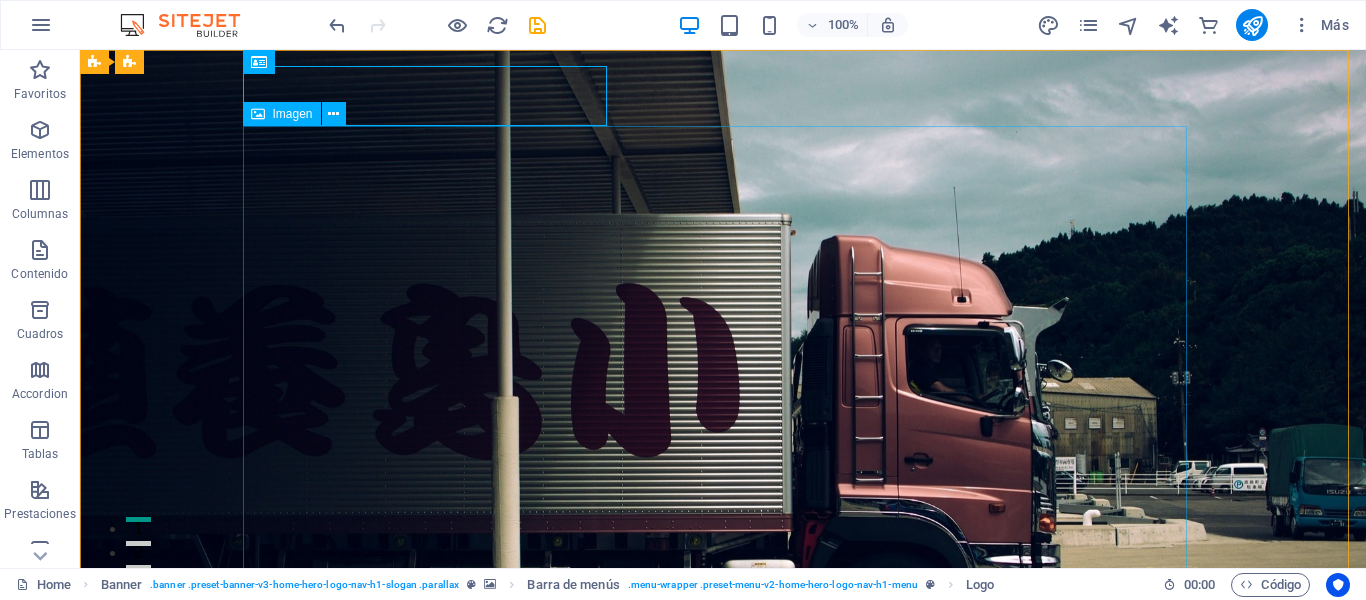 click on "Imagen" at bounding box center (282, 114) 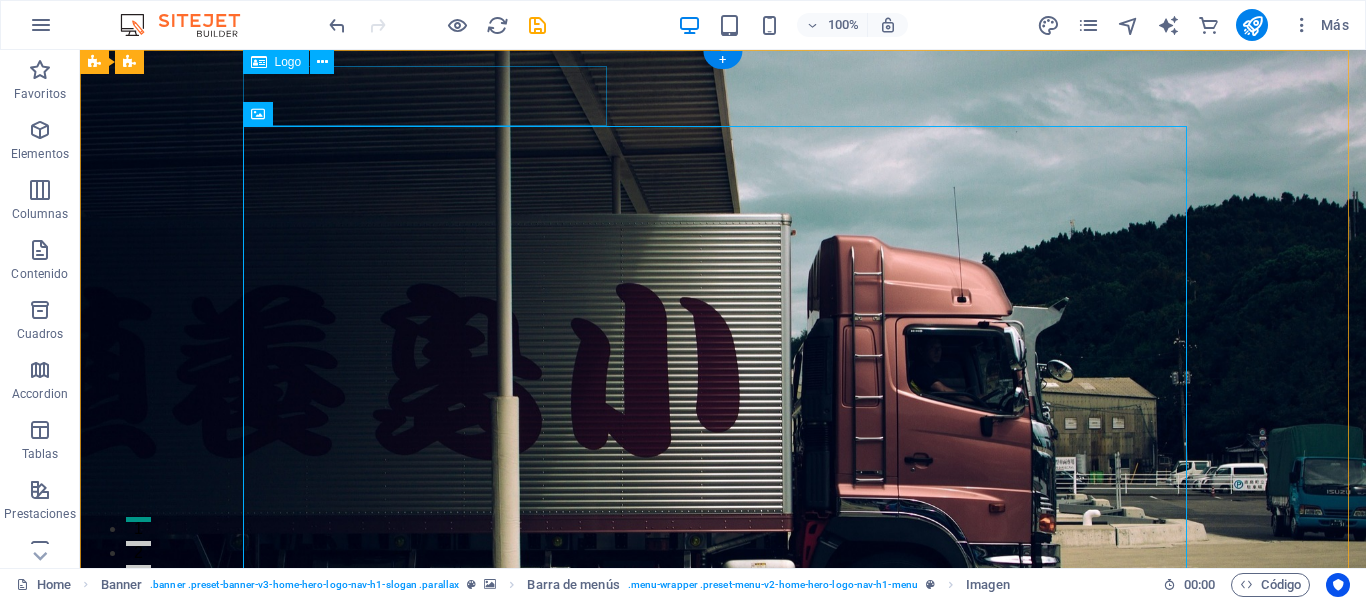 click on "novatradingchile.cl" at bounding box center (723, 740) 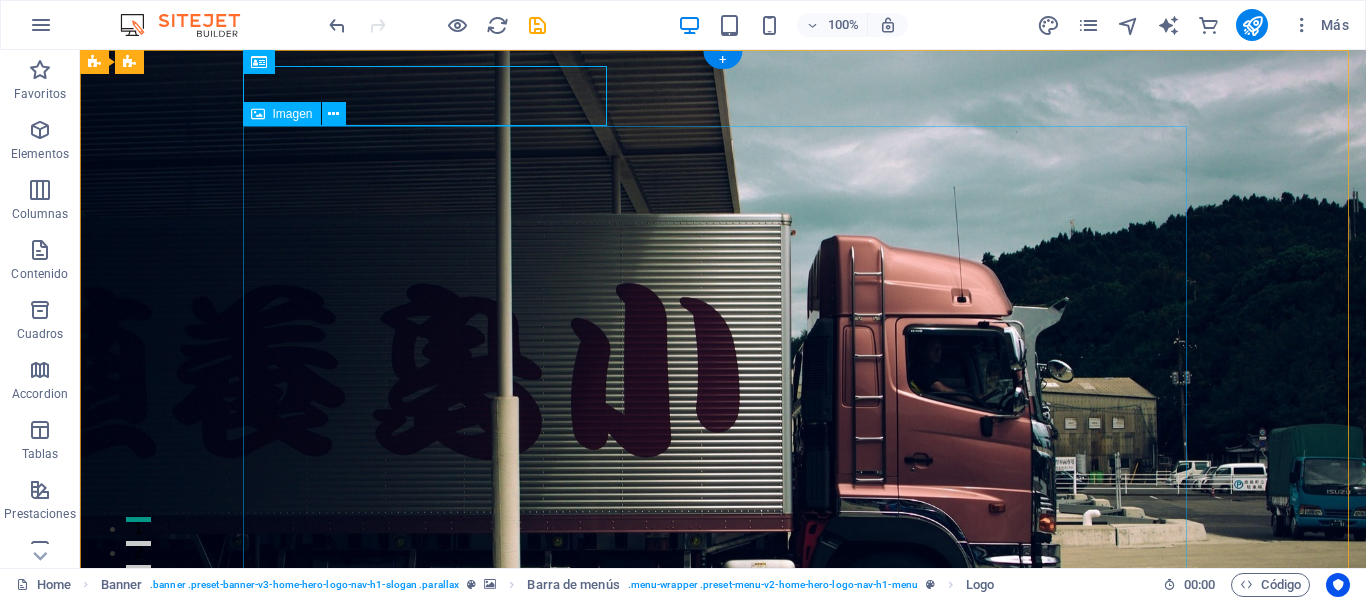click at bounding box center [723, 1036] 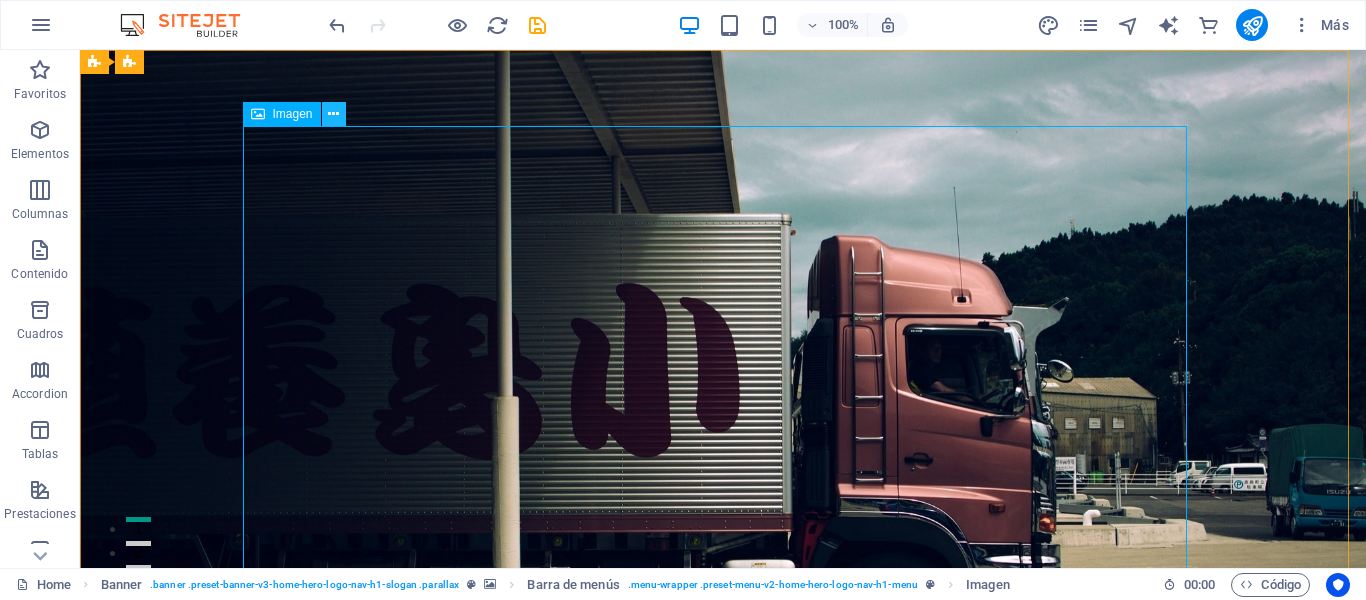 click at bounding box center (334, 114) 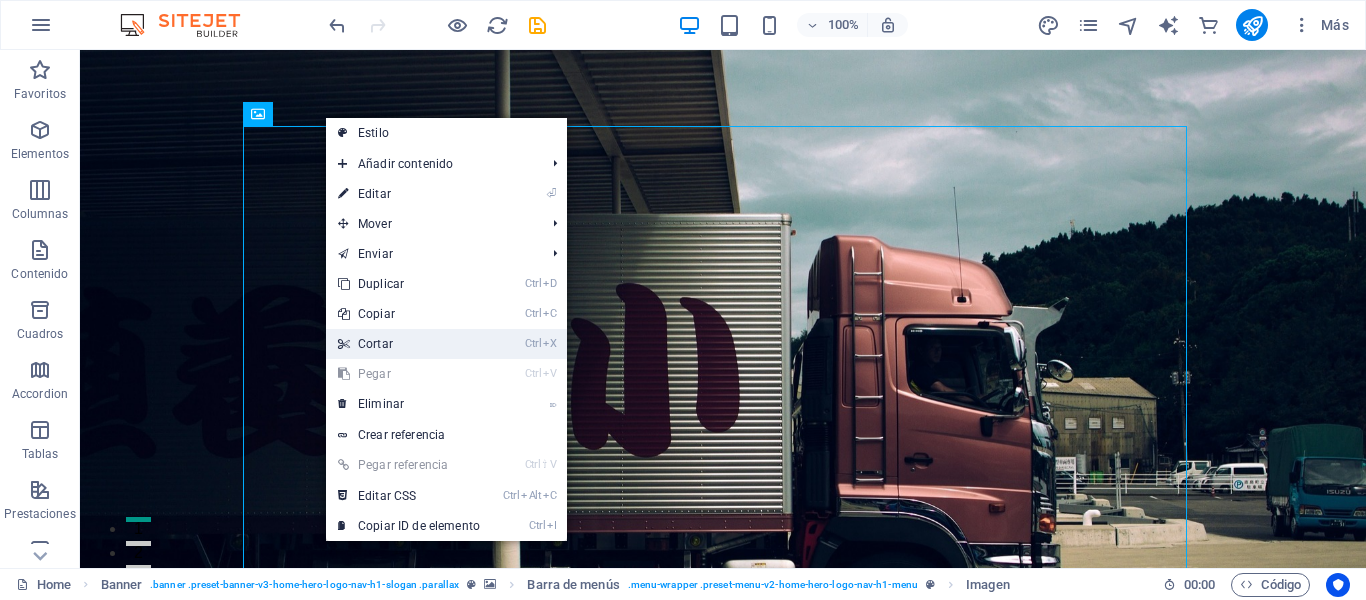 click on "Ctrl X  Cortar" at bounding box center (409, 344) 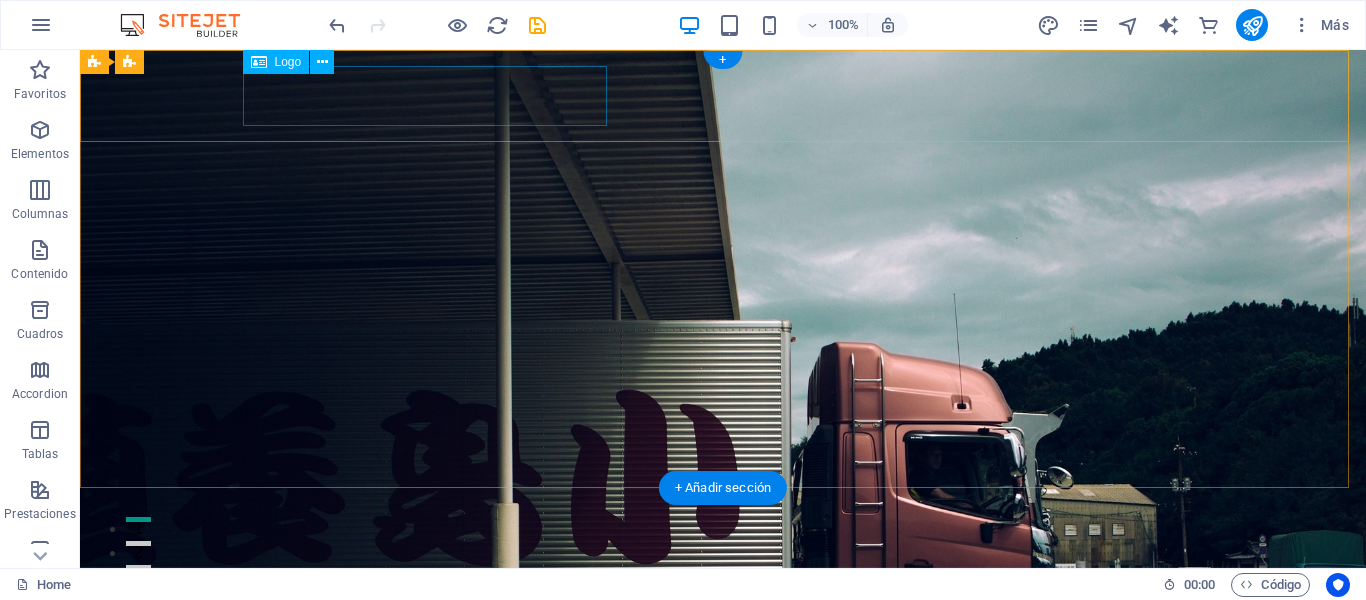 click on "novatradingchile.cl" at bounding box center (723, 594) 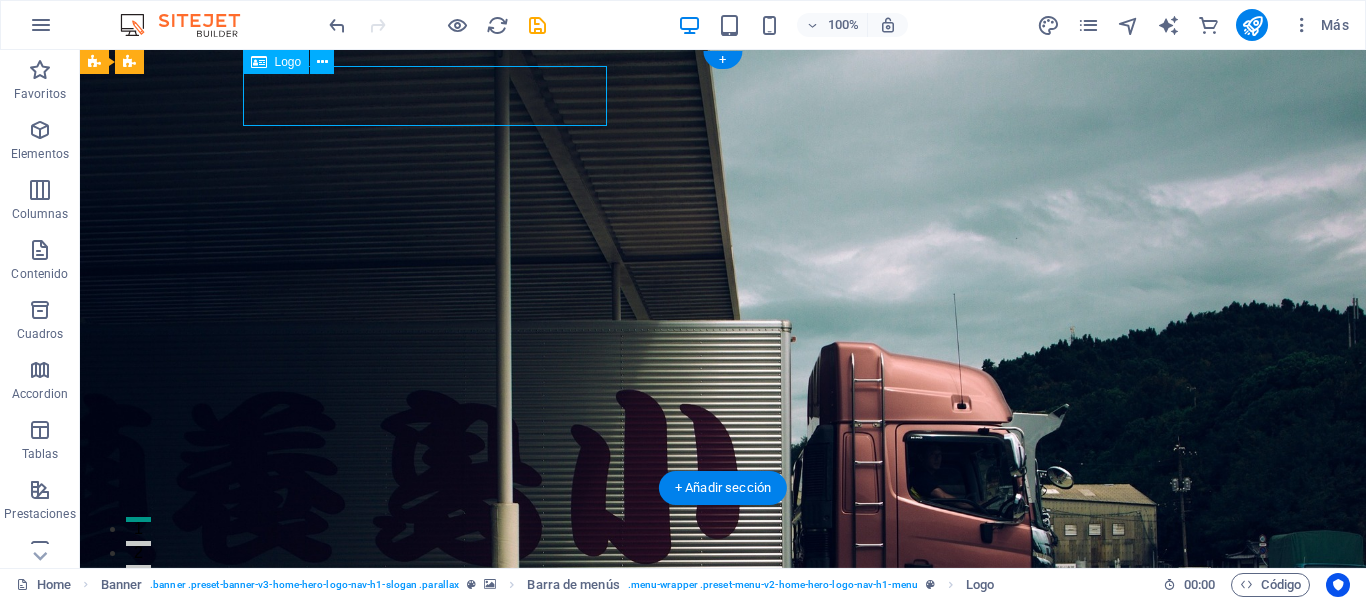click on "novatradingchile.cl" at bounding box center (723, 594) 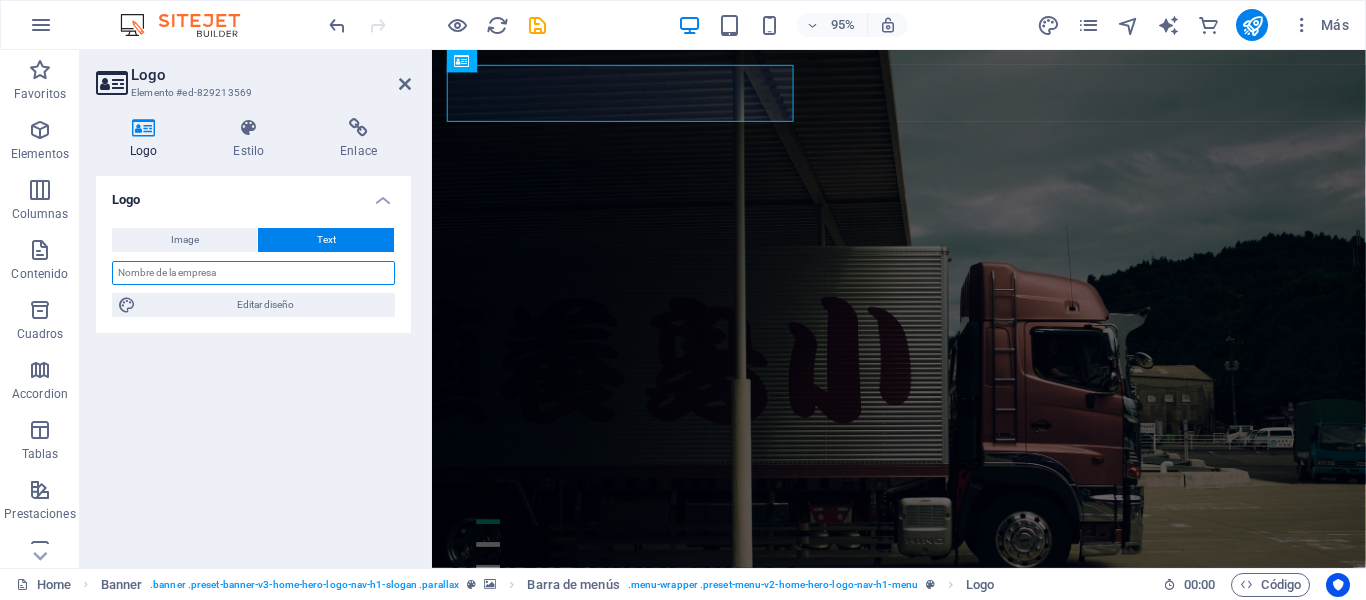 click at bounding box center (253, 273) 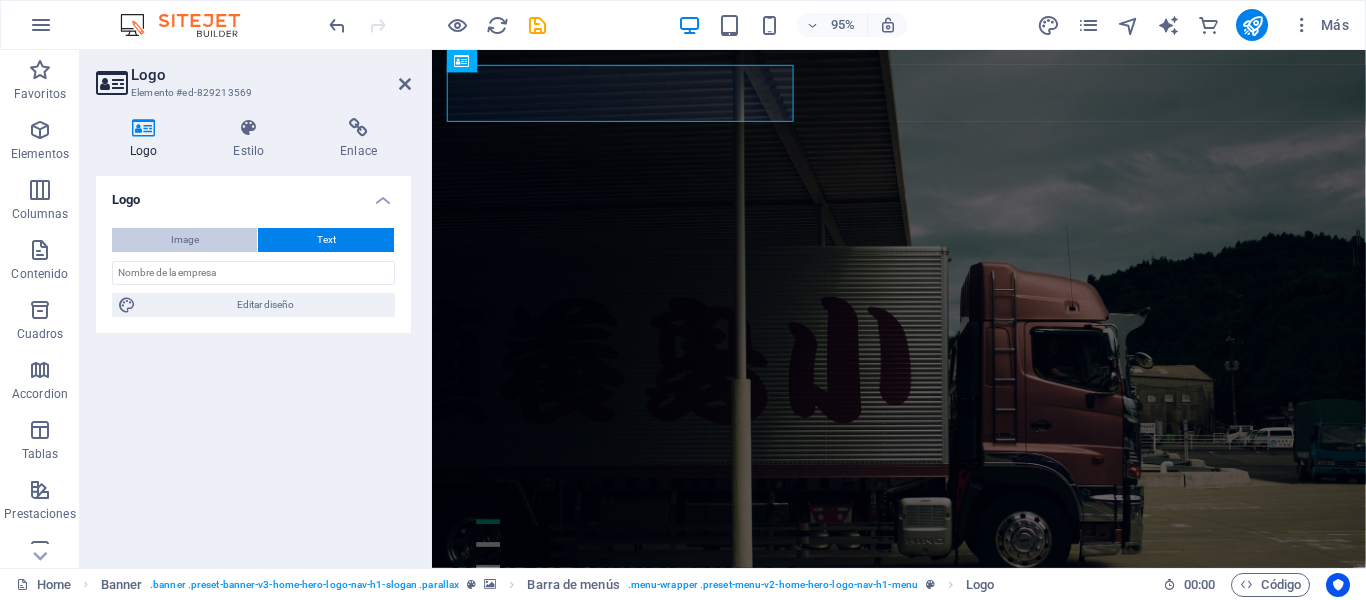 click on "Image" at bounding box center [185, 240] 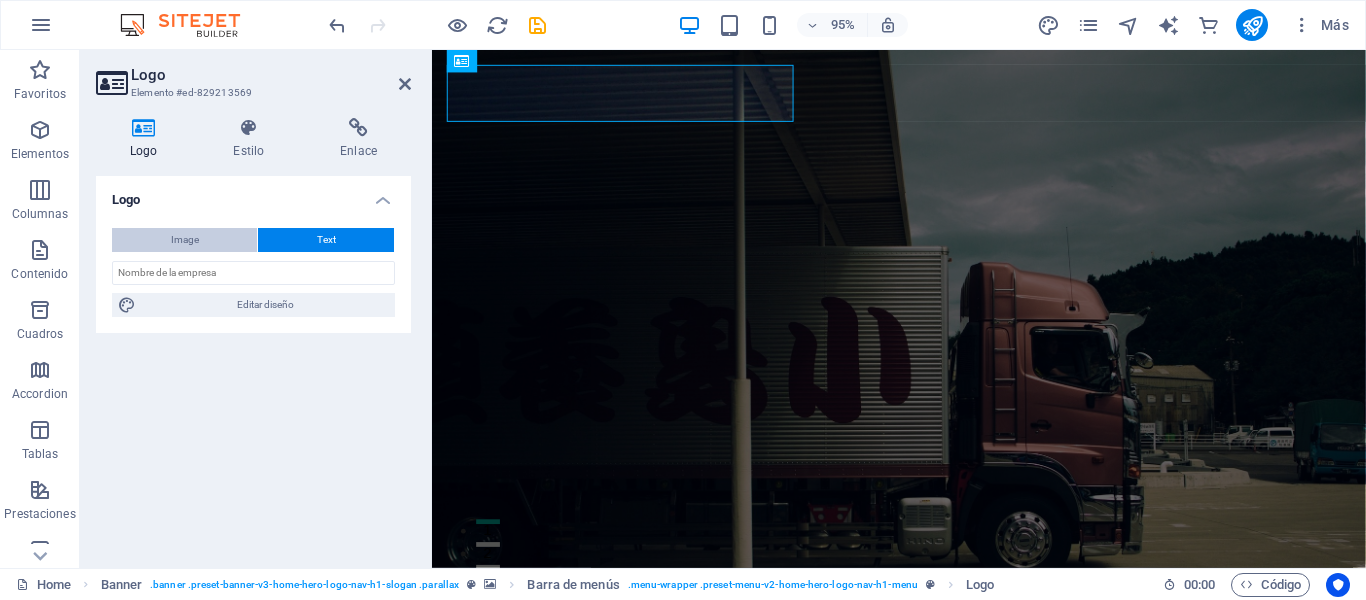 type 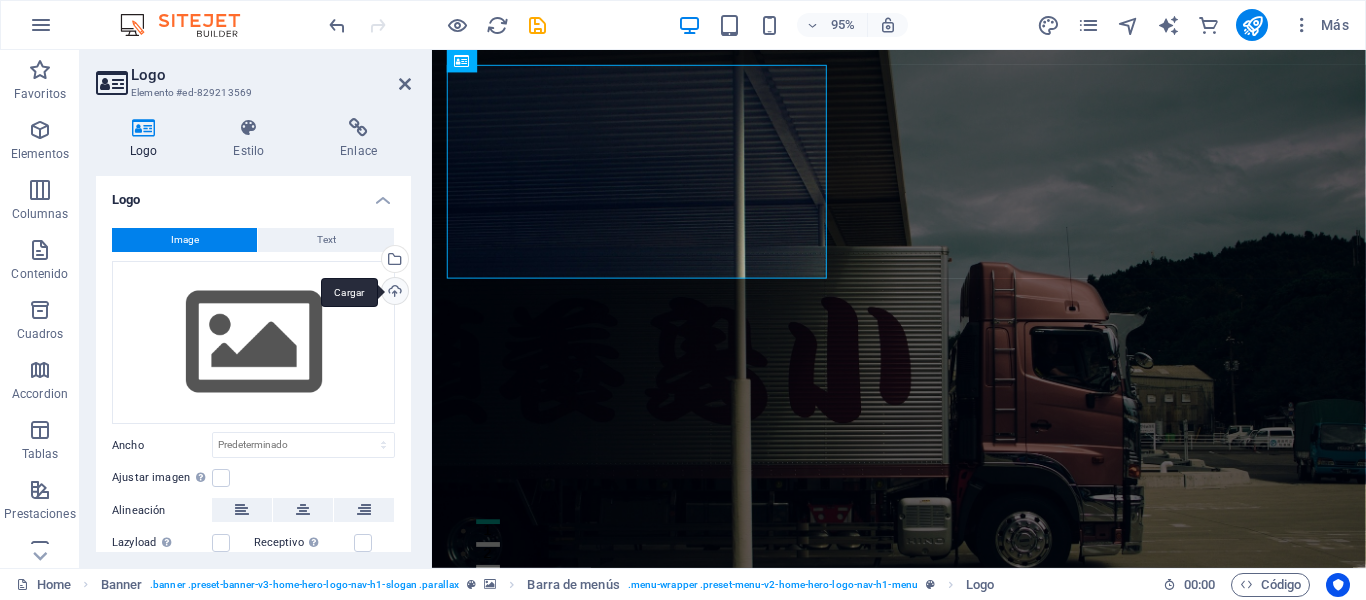 click on "Cargar" at bounding box center (393, 293) 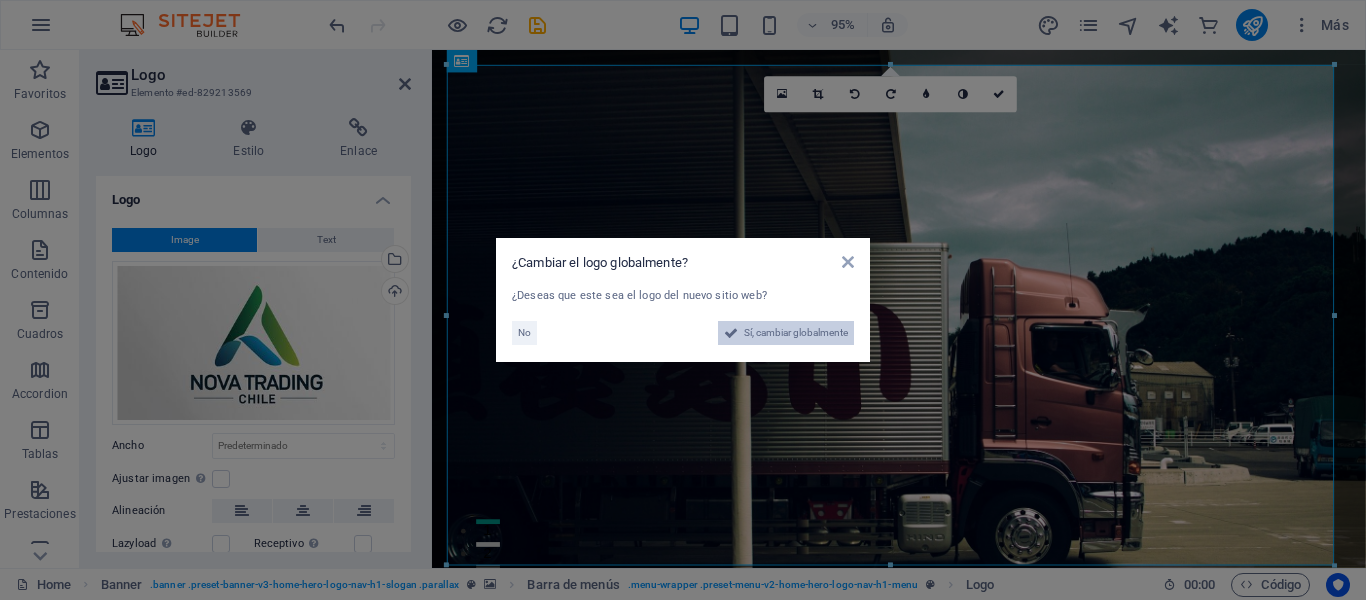 click on "Sí, cambiar globalmente" at bounding box center (796, 333) 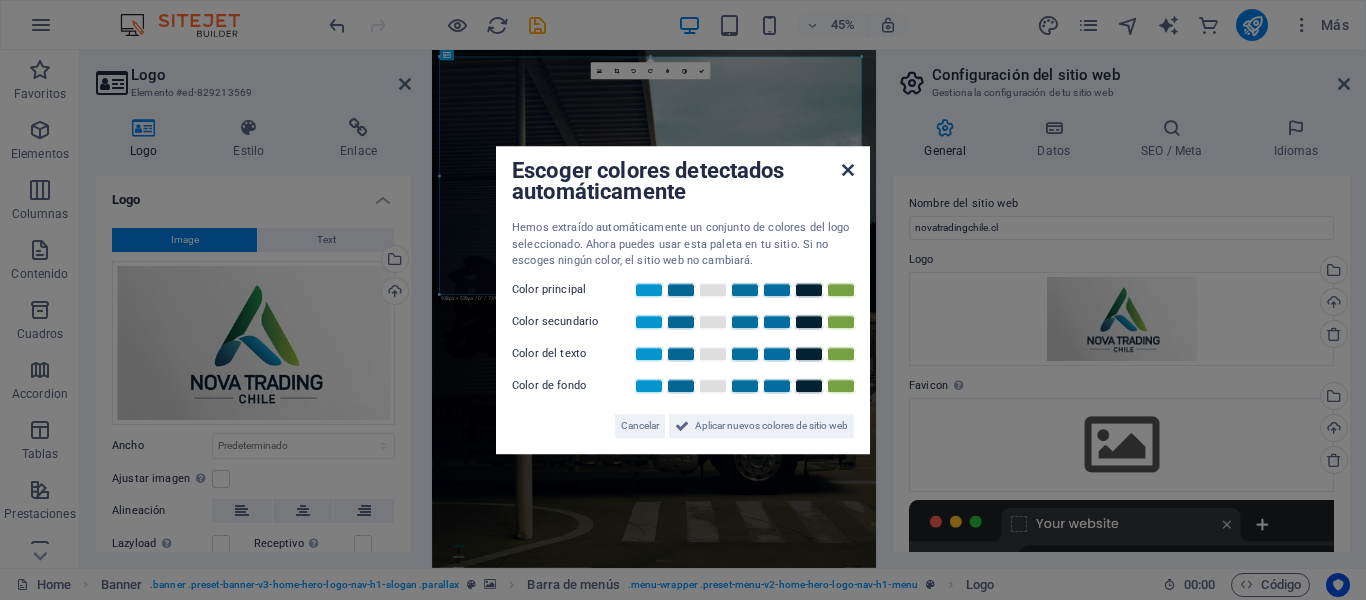 click at bounding box center (848, 170) 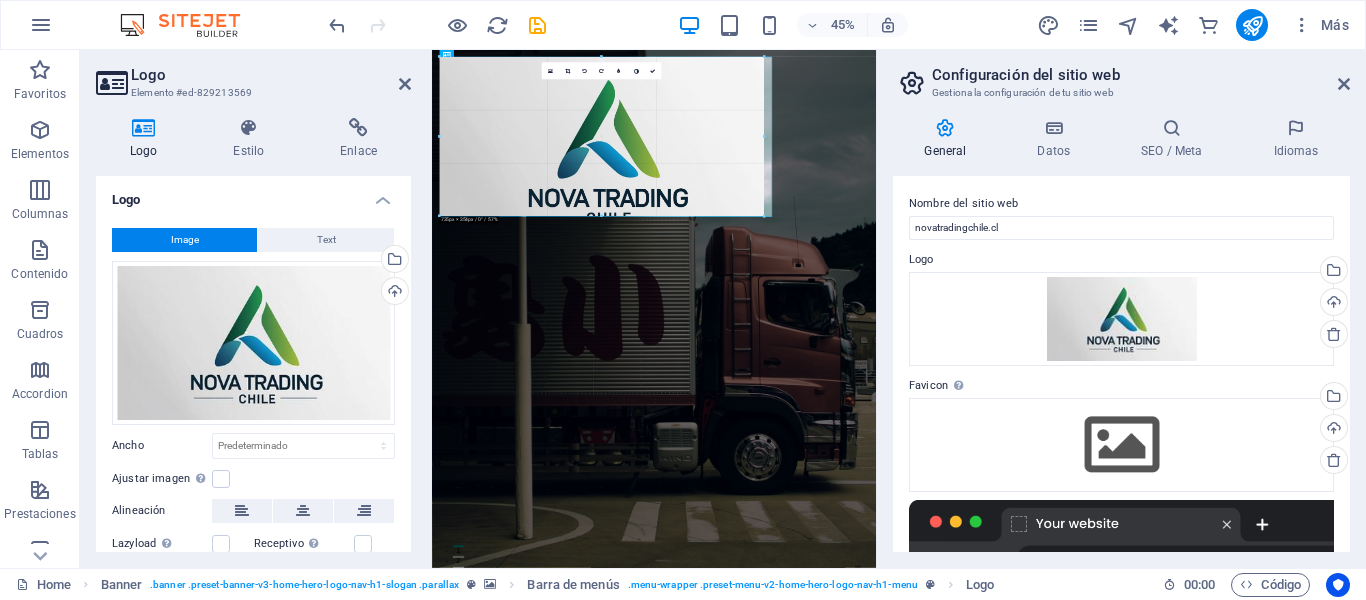 drag, startPoint x: 862, startPoint y: 295, endPoint x: 431, endPoint y: 112, distance: 468.2414 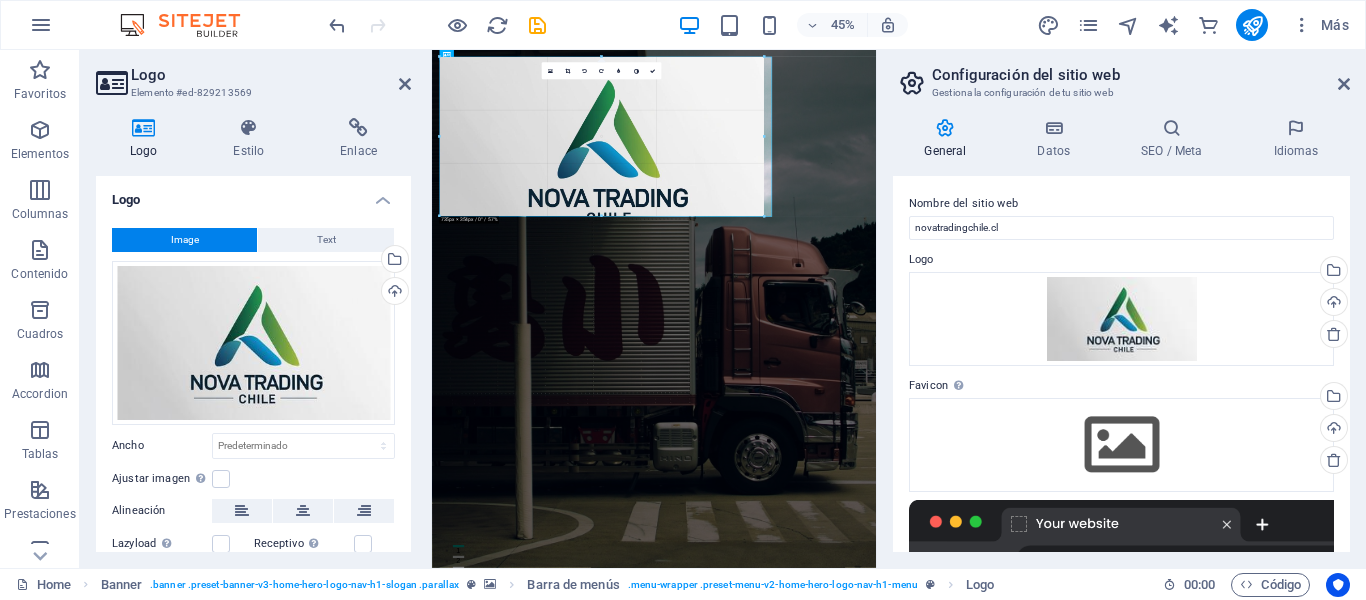 type on "729" 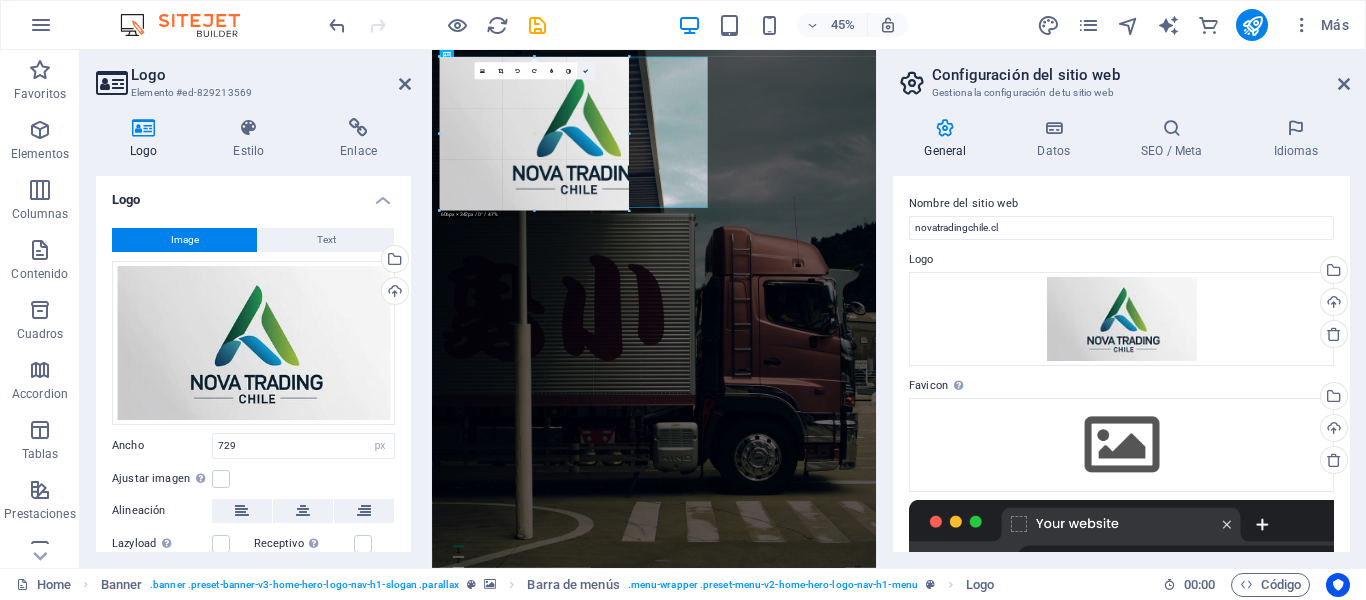 drag, startPoint x: 605, startPoint y: 243, endPoint x: 589, endPoint y: 69, distance: 174.73409 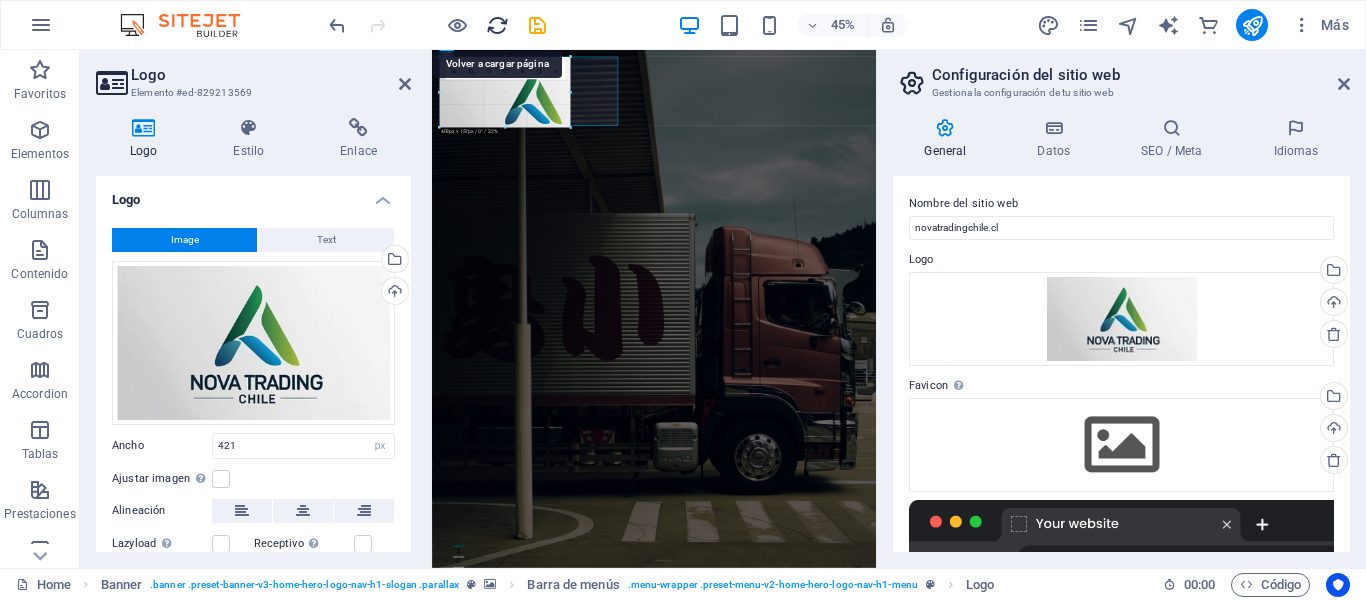 drag, startPoint x: 536, startPoint y: 162, endPoint x: 507, endPoint y: 35, distance: 130.26895 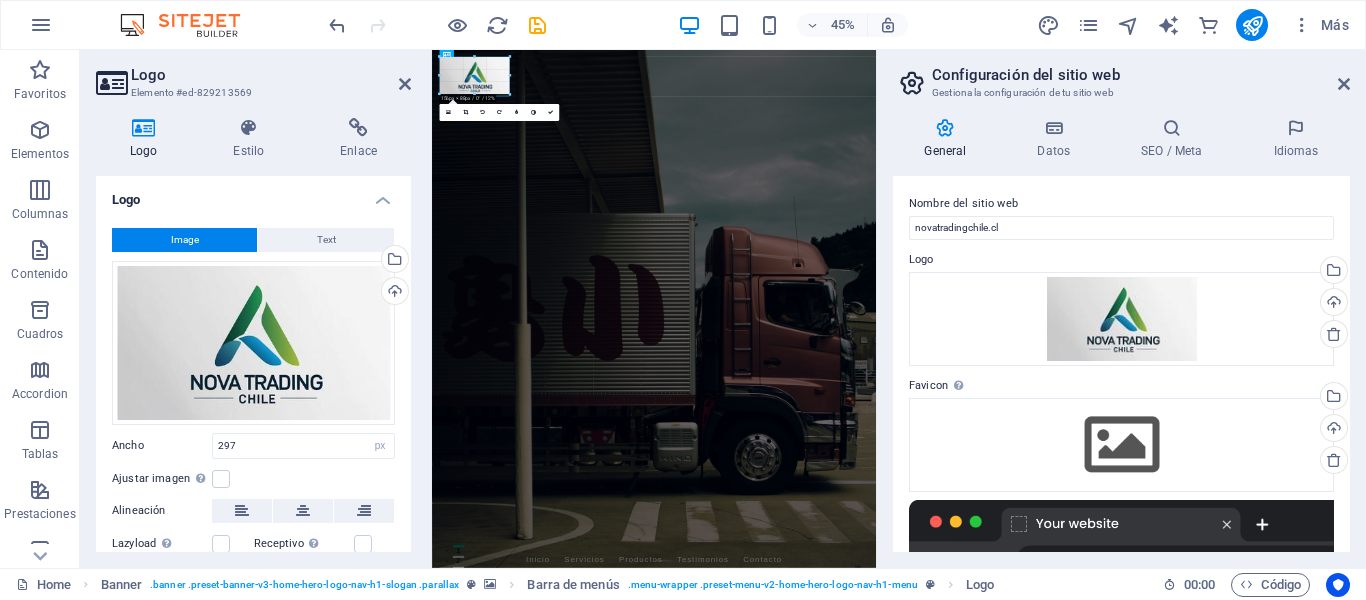 drag, startPoint x: 572, startPoint y: 130, endPoint x: 421, endPoint y: 57, distance: 167.72 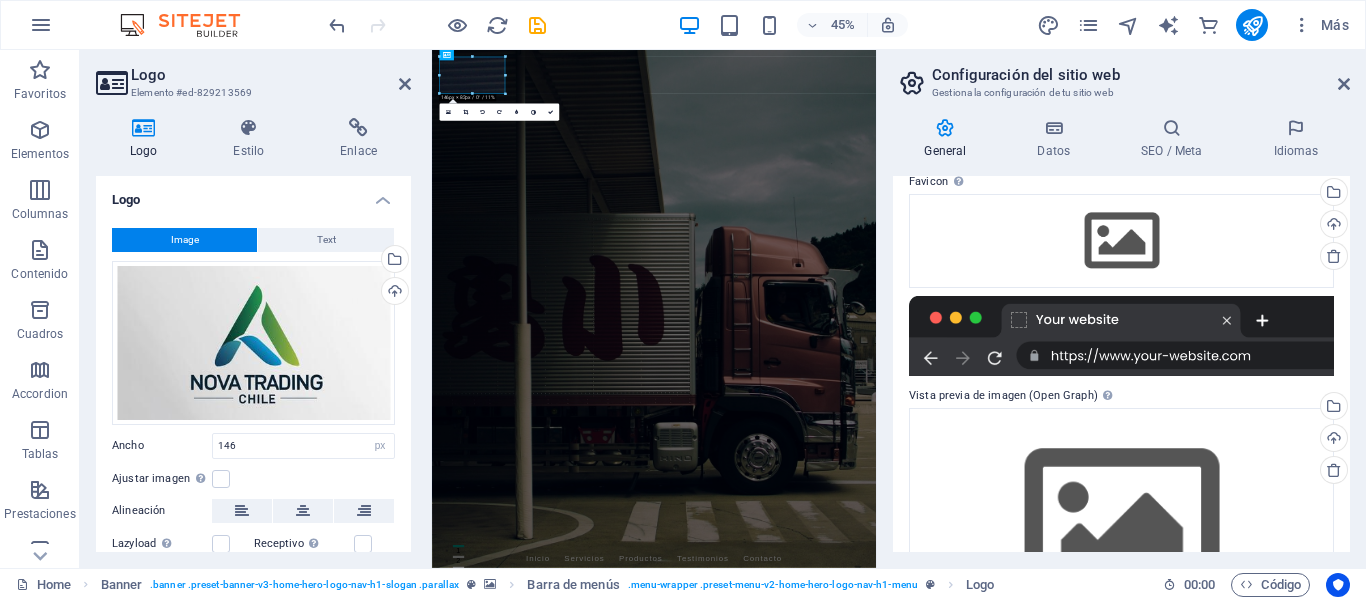 scroll, scrollTop: 210, scrollLeft: 0, axis: vertical 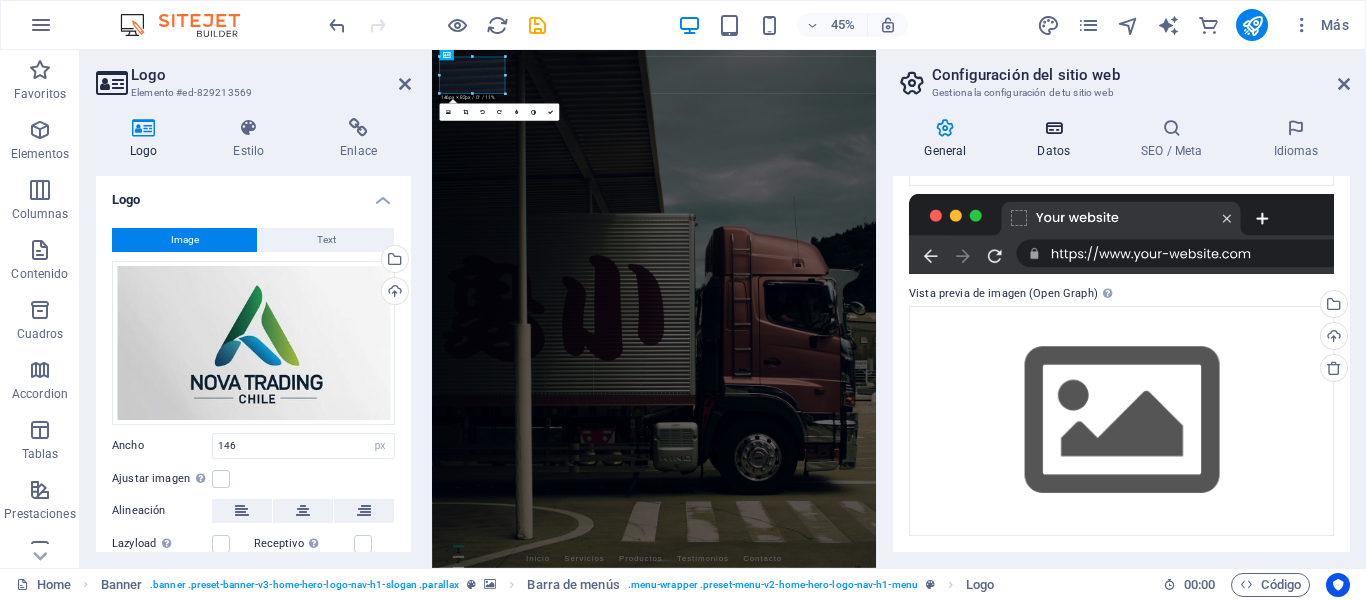 click on "Datos" at bounding box center [1058, 139] 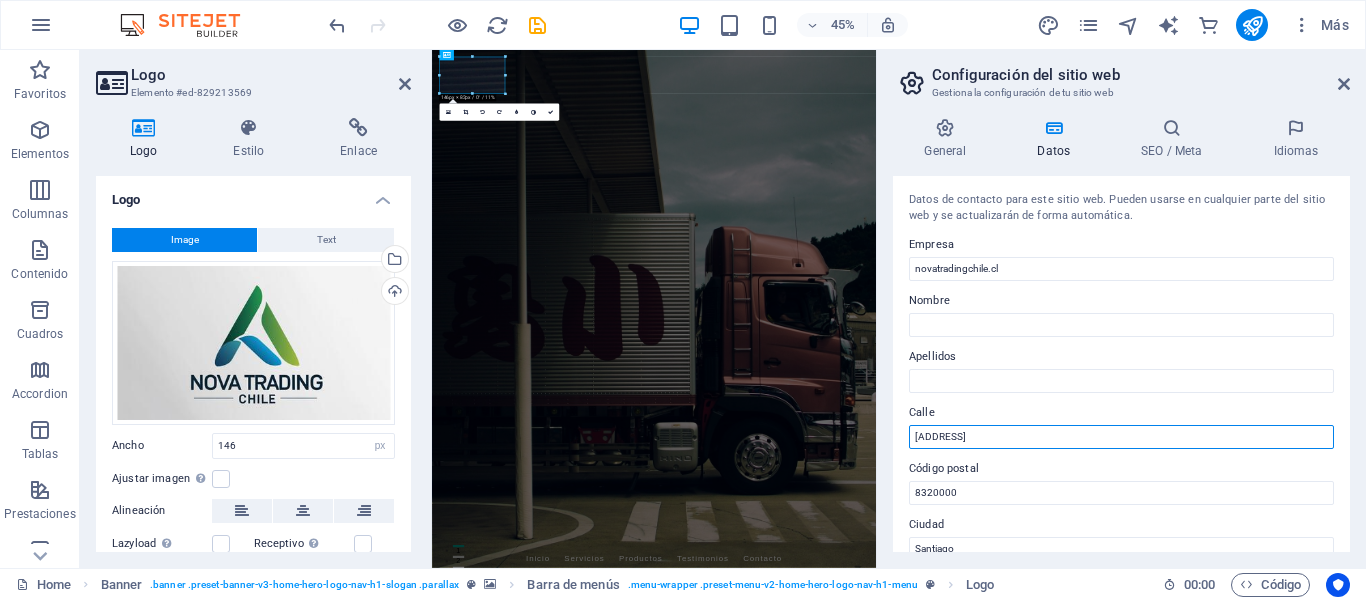 click on "Avenida Central 123" at bounding box center [1121, 437] 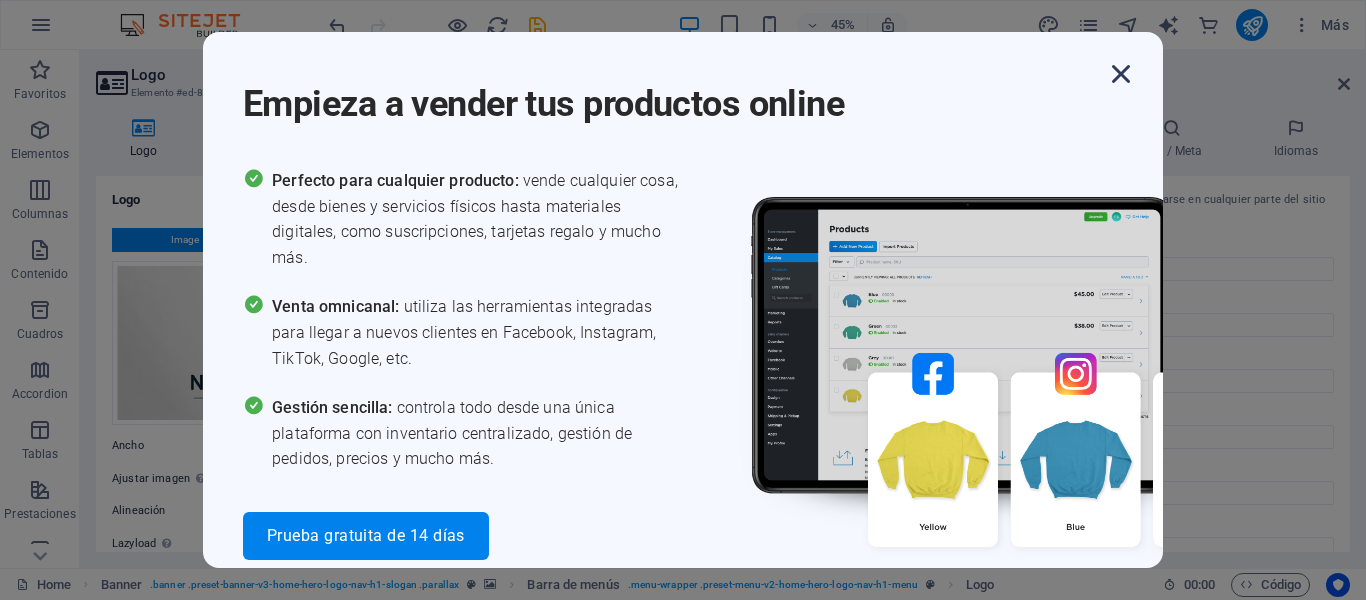 click at bounding box center [1121, 74] 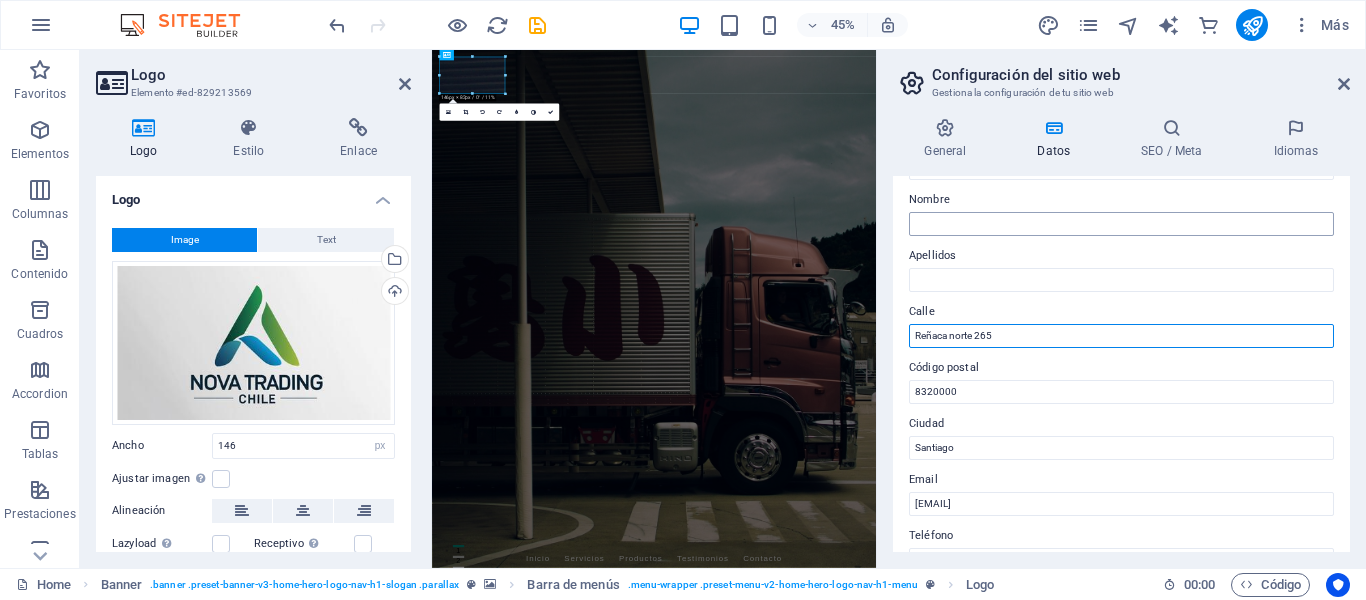 scroll, scrollTop: 200, scrollLeft: 0, axis: vertical 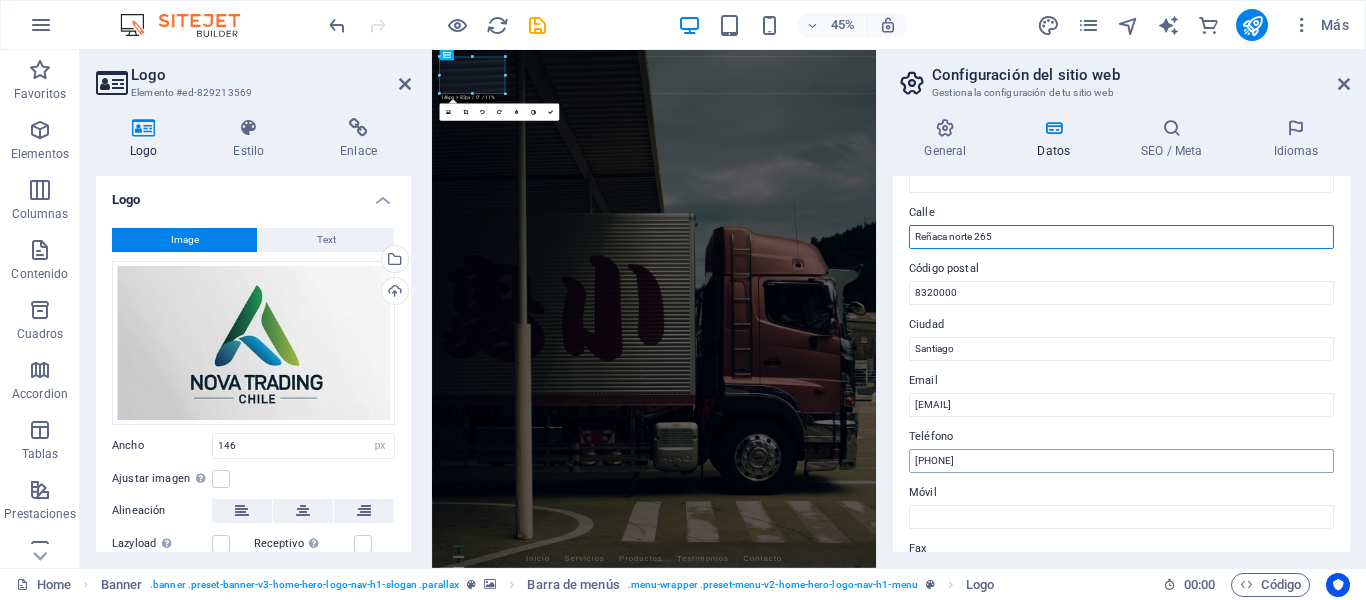 type on "Reñaca norte 265" 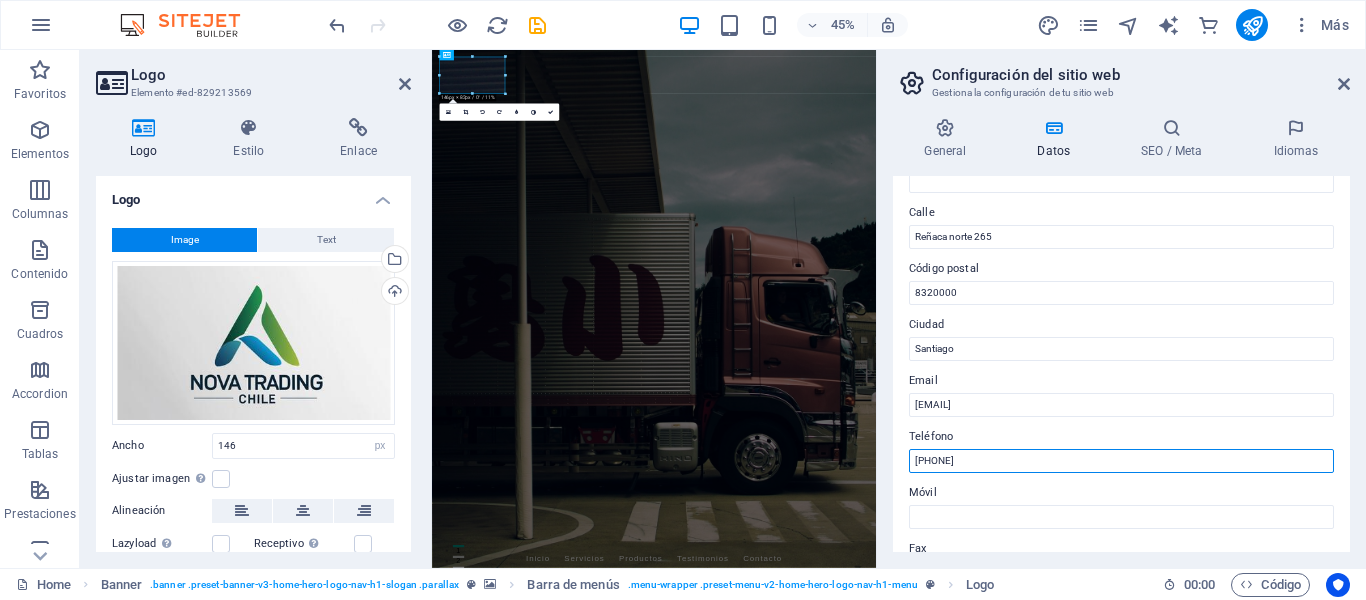 click on "+56 2 1234 5678" at bounding box center (1121, 461) 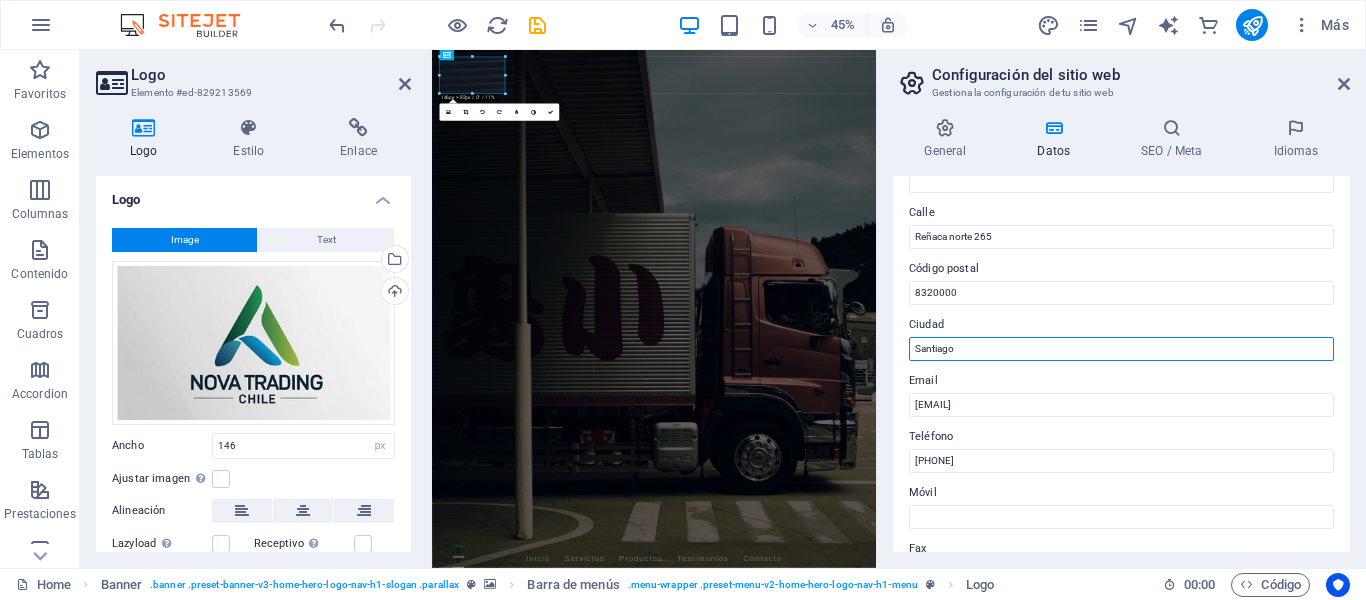 click on "Santiago" at bounding box center (1121, 349) 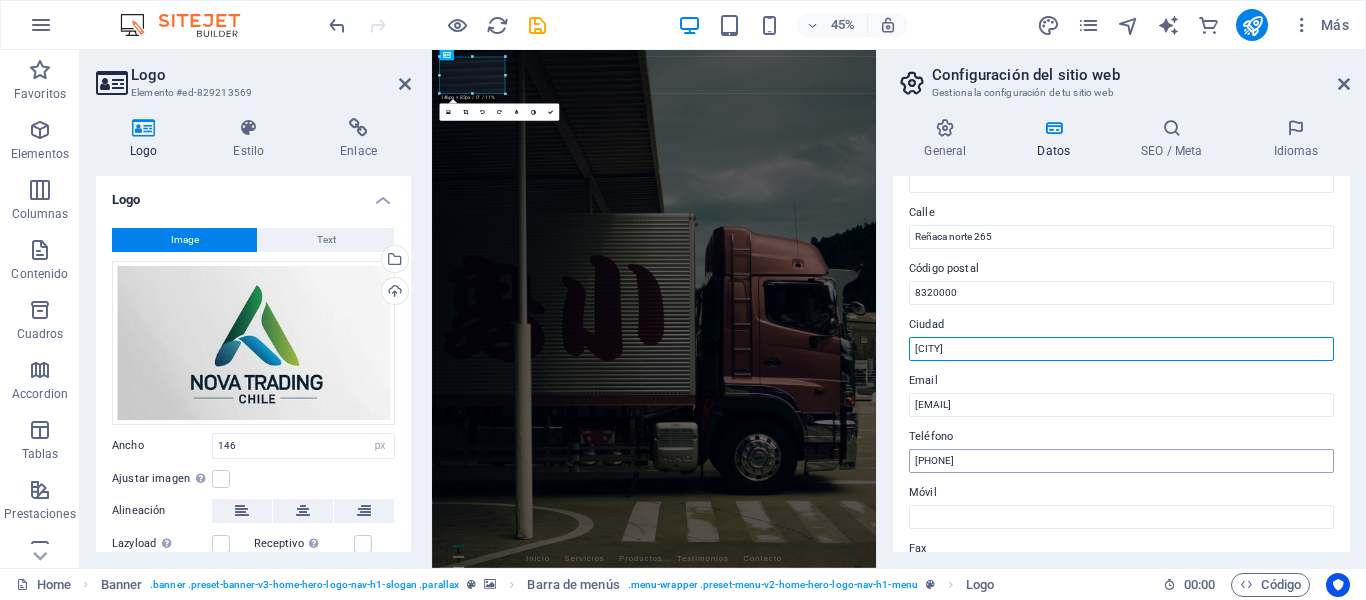 type on "viña del mar" 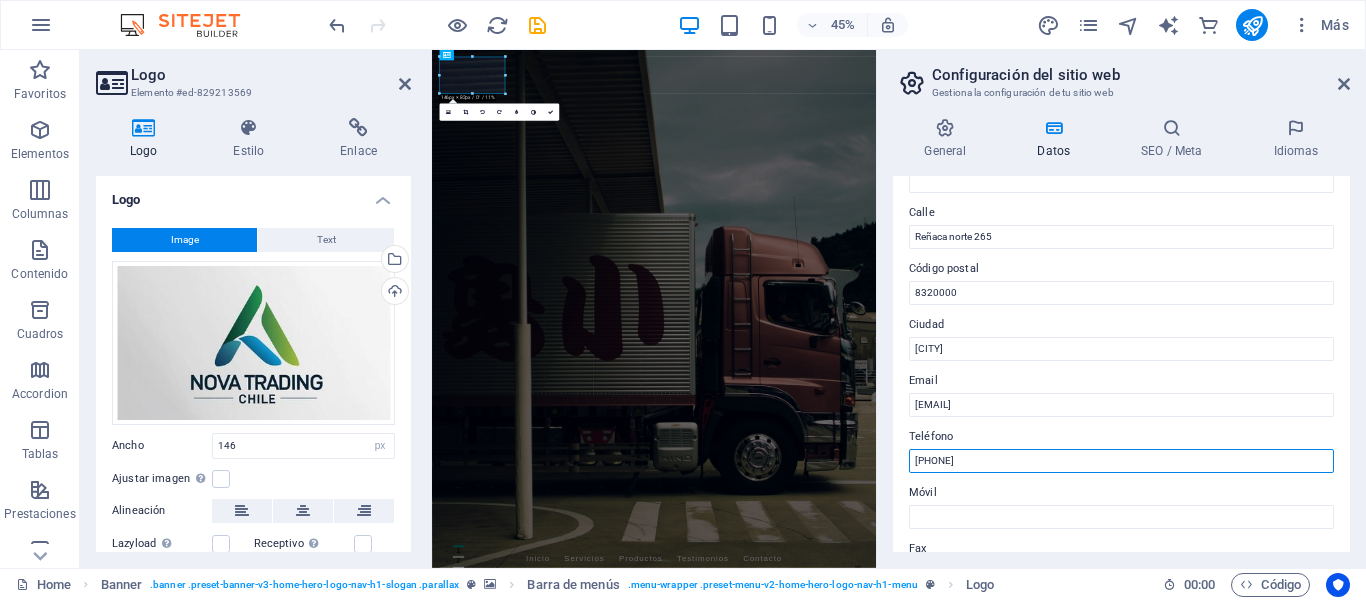 click on "+56 2 1234 5678" at bounding box center (1121, 461) 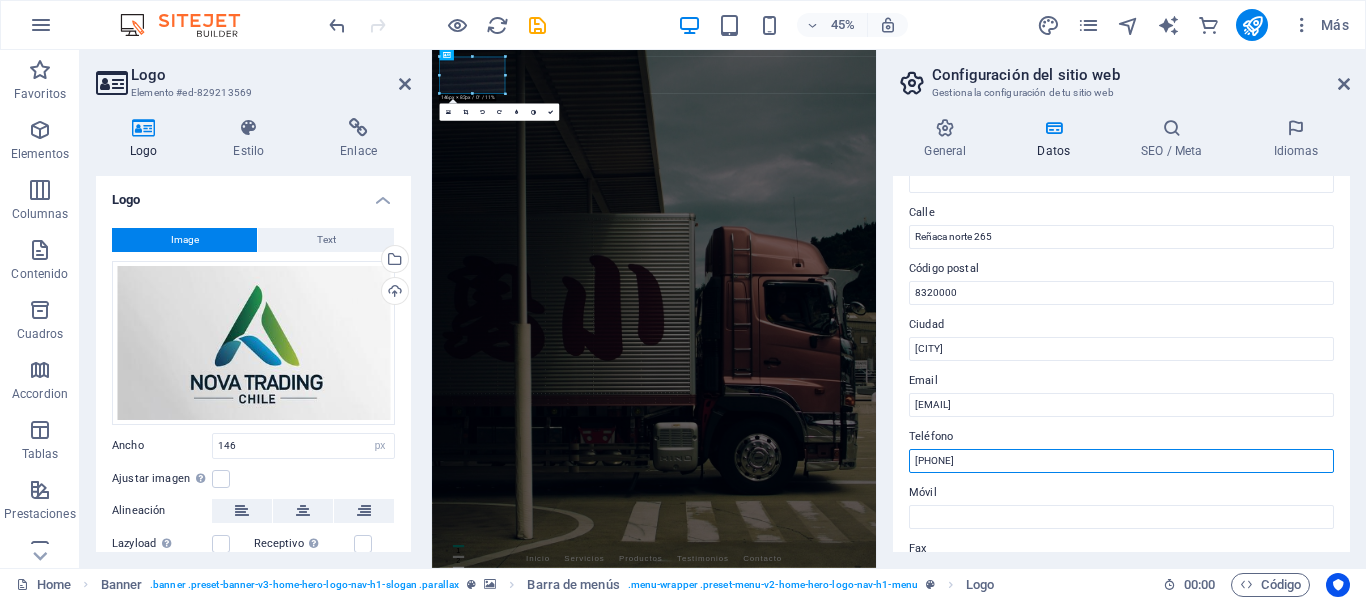 click on "+56 2 1234 5678" at bounding box center [1121, 461] 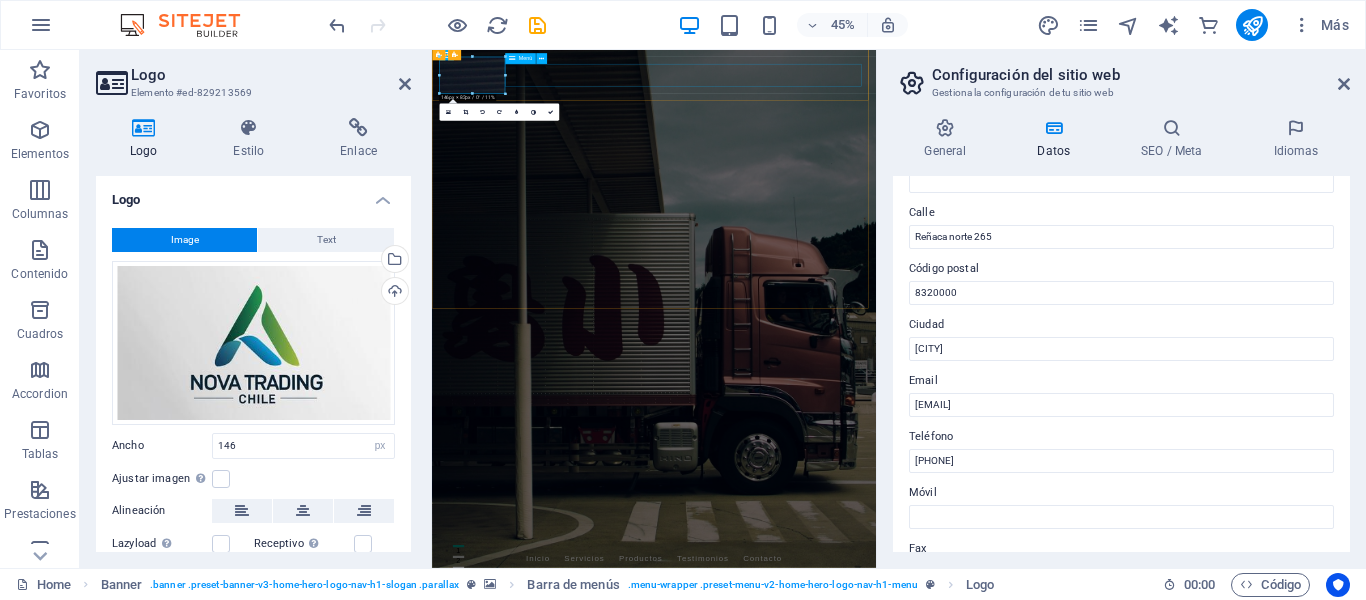 drag, startPoint x: 939, startPoint y: 126, endPoint x: 634, endPoint y: 105, distance: 305.7221 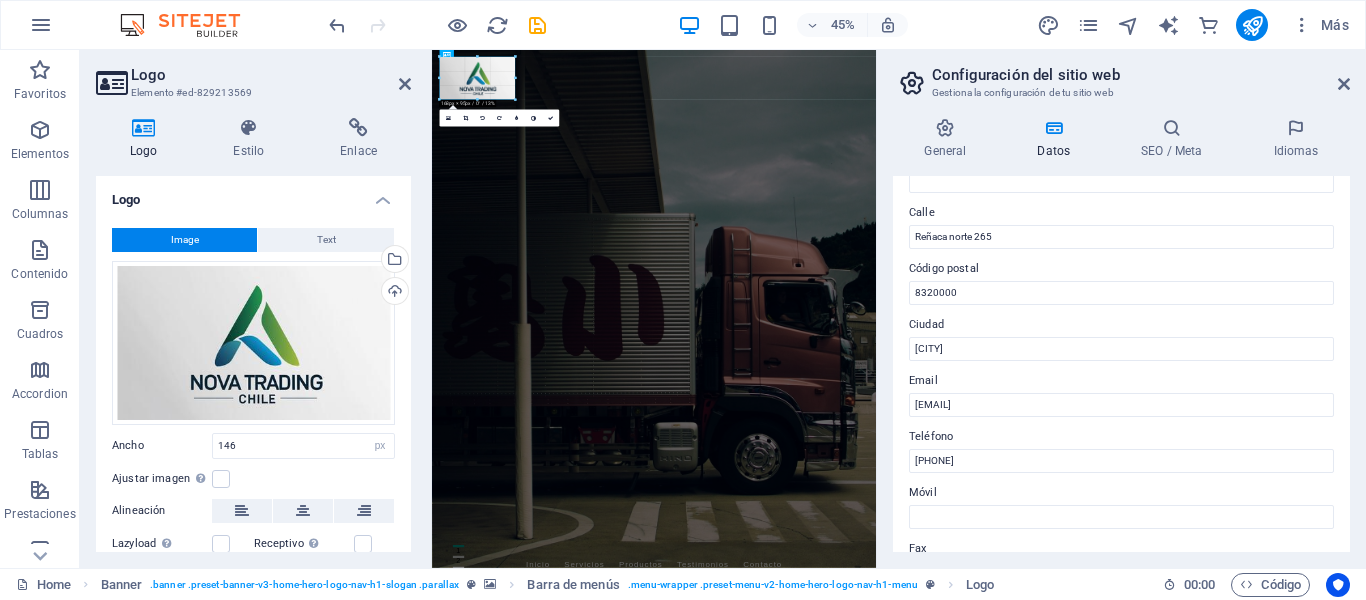 drag, startPoint x: 508, startPoint y: 72, endPoint x: 531, endPoint y: 72, distance: 23 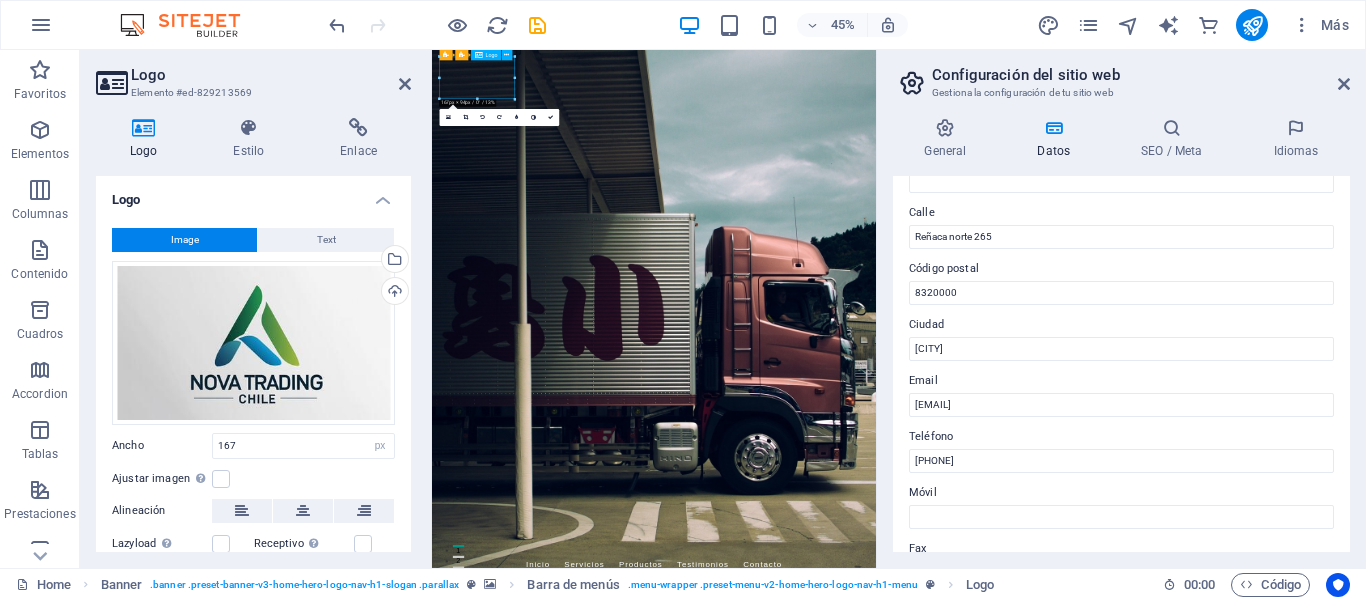 drag, startPoint x: 558, startPoint y: 107, endPoint x: 491, endPoint y: 94, distance: 68.24954 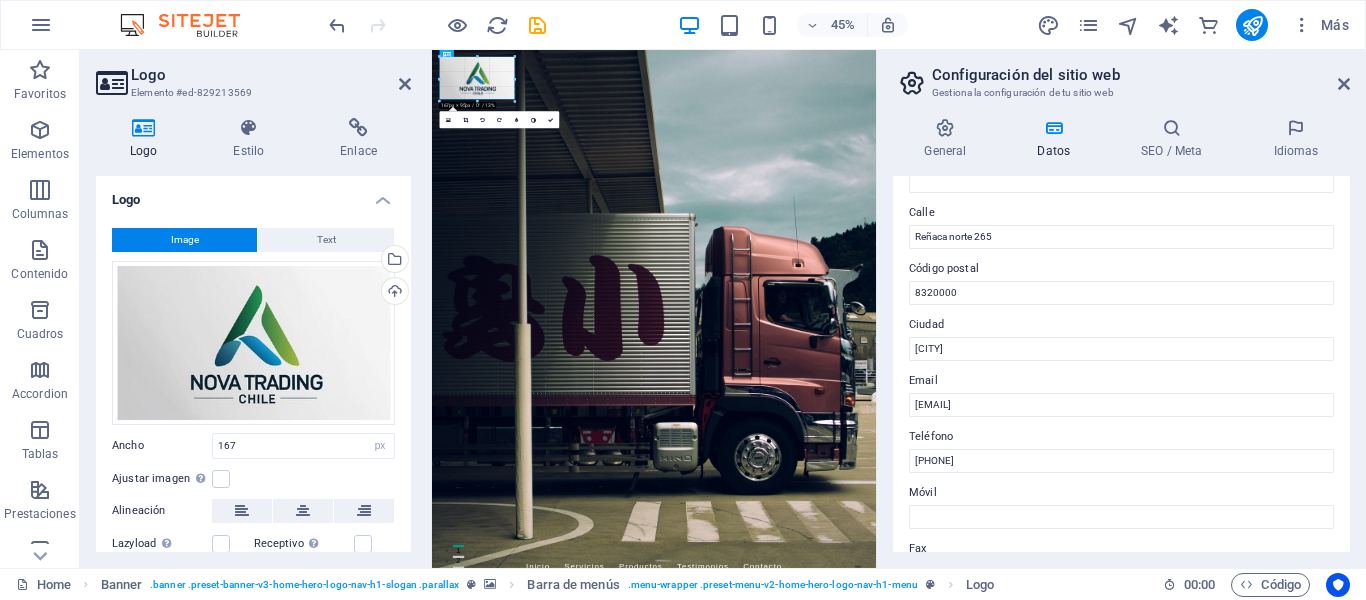 drag, startPoint x: 437, startPoint y: 57, endPoint x: 428, endPoint y: 52, distance: 10.29563 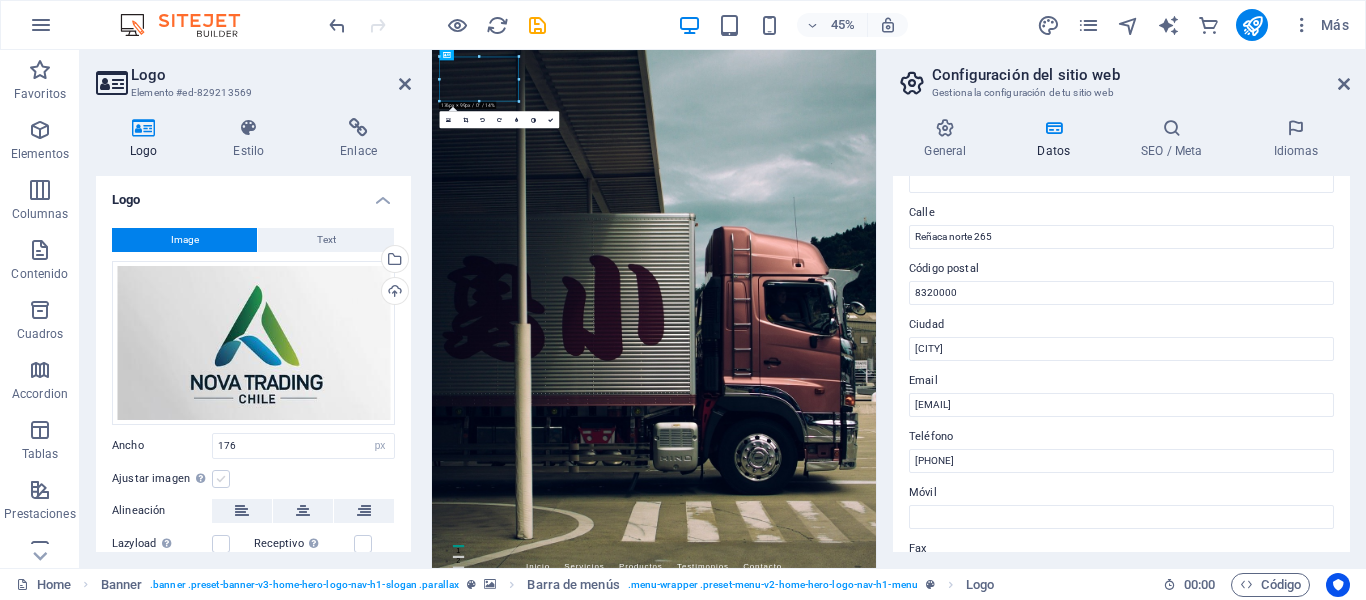click at bounding box center [221, 479] 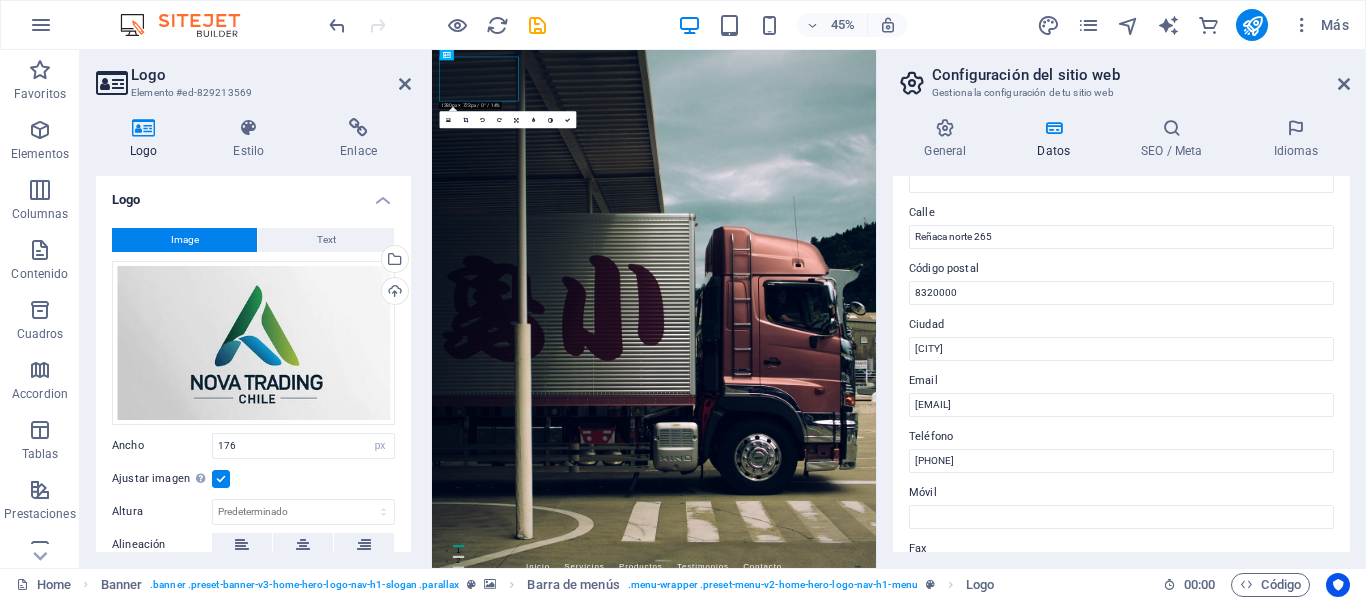 click at bounding box center [221, 479] 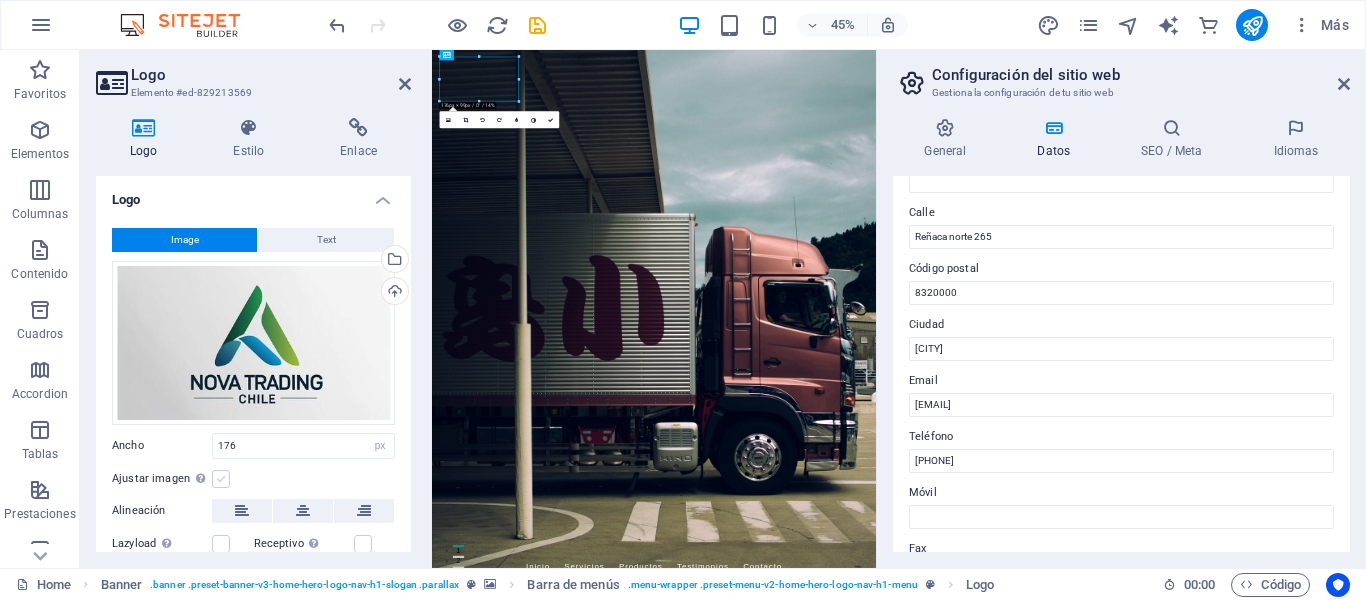 click at bounding box center [221, 479] 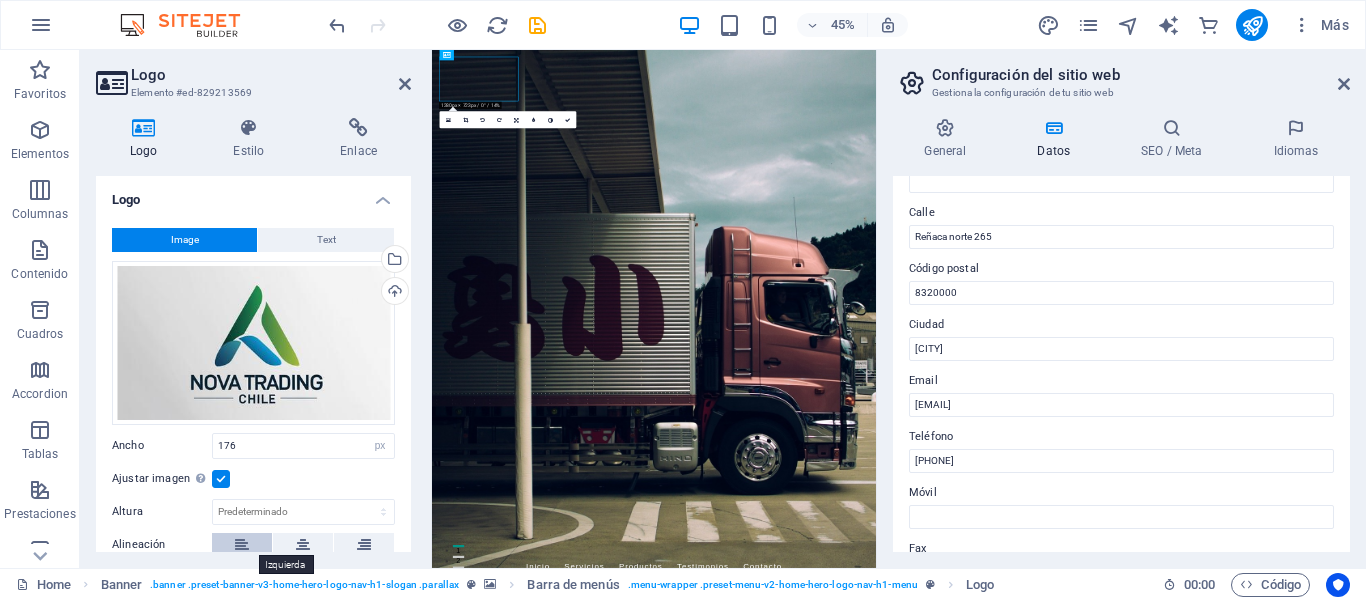 click at bounding box center [242, 545] 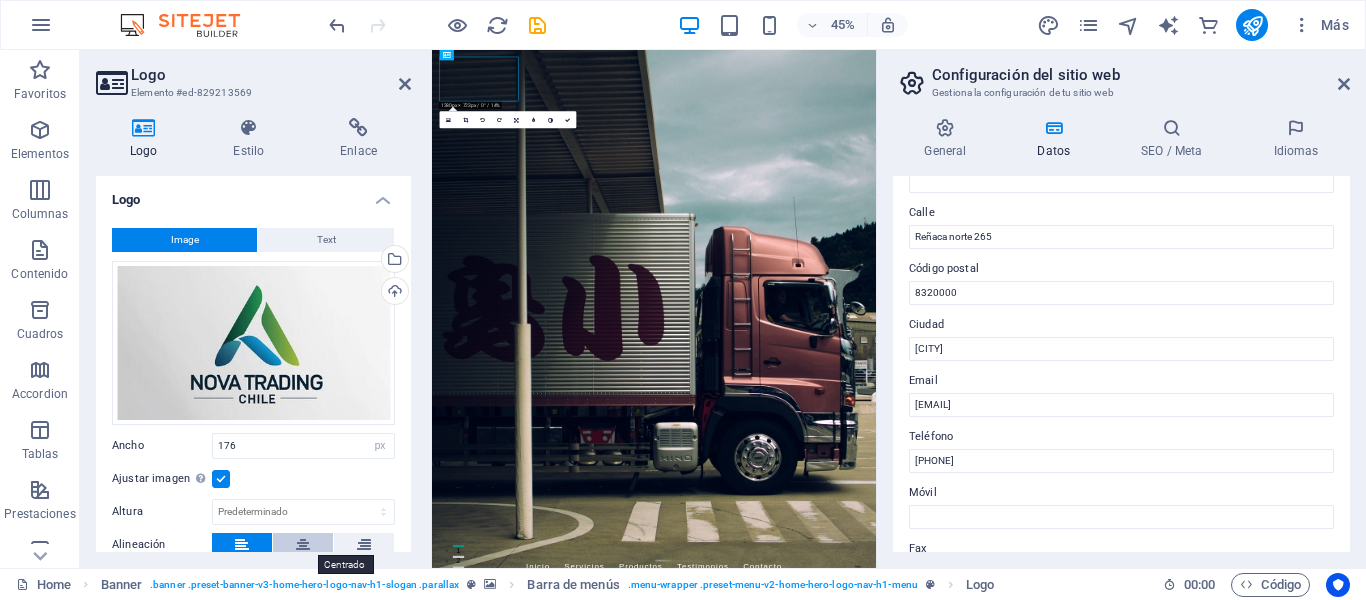 click at bounding box center (303, 545) 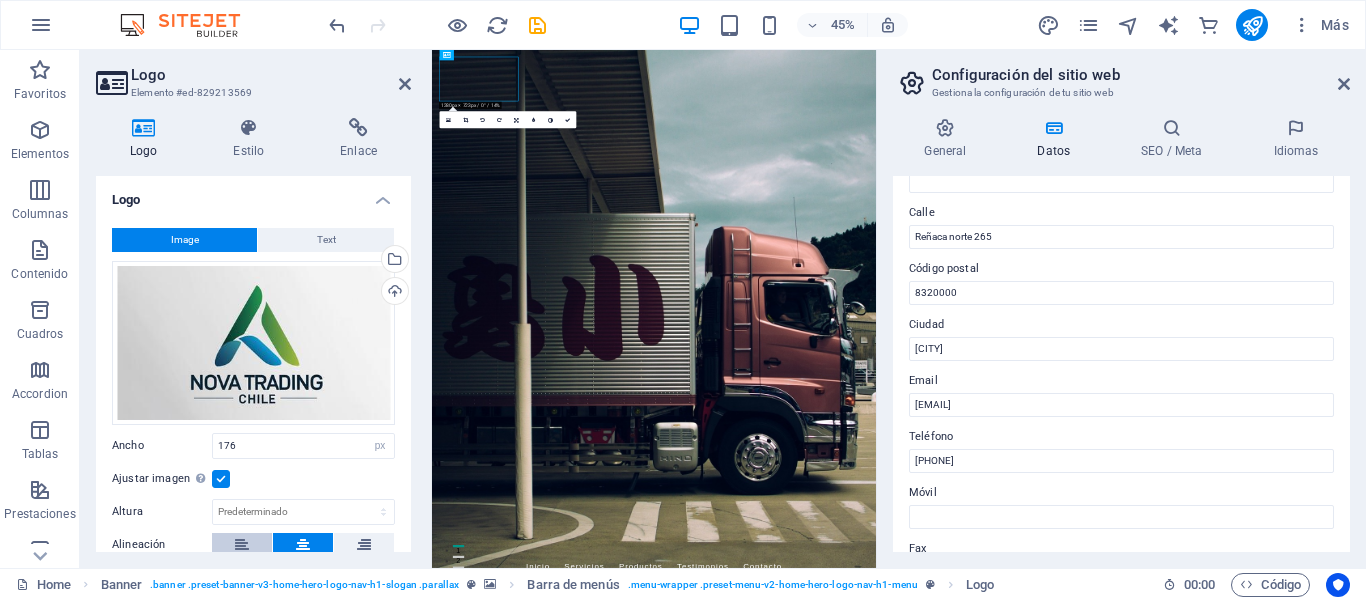 click at bounding box center [242, 545] 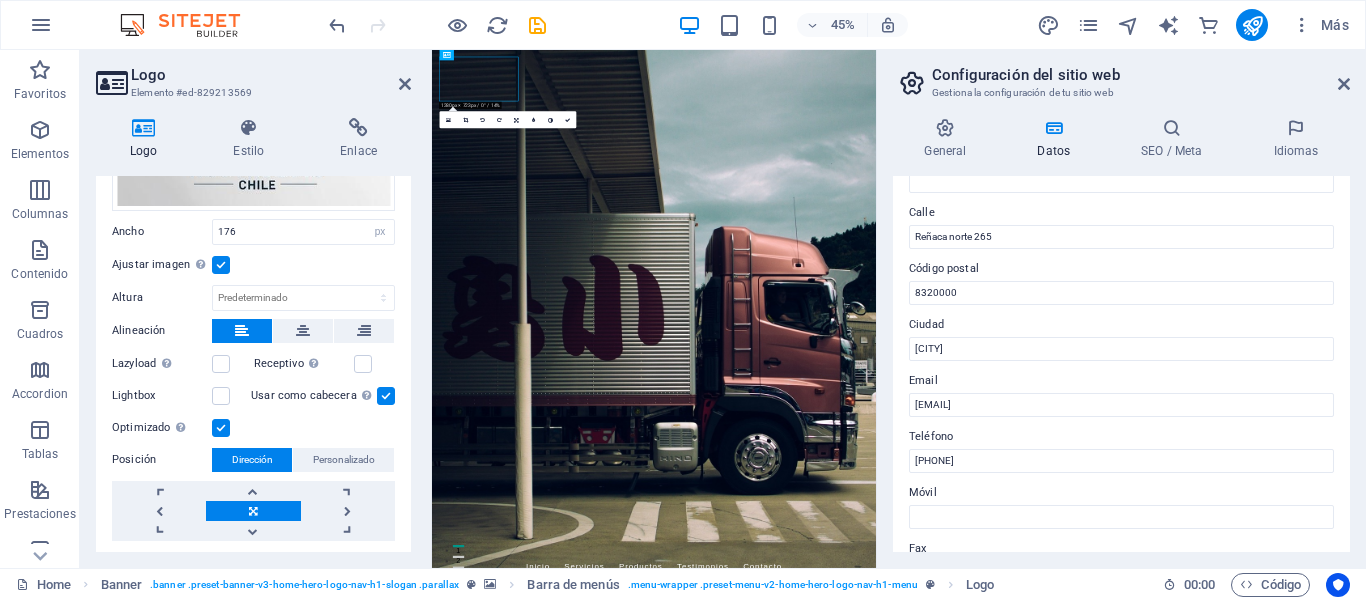 scroll, scrollTop: 215, scrollLeft: 0, axis: vertical 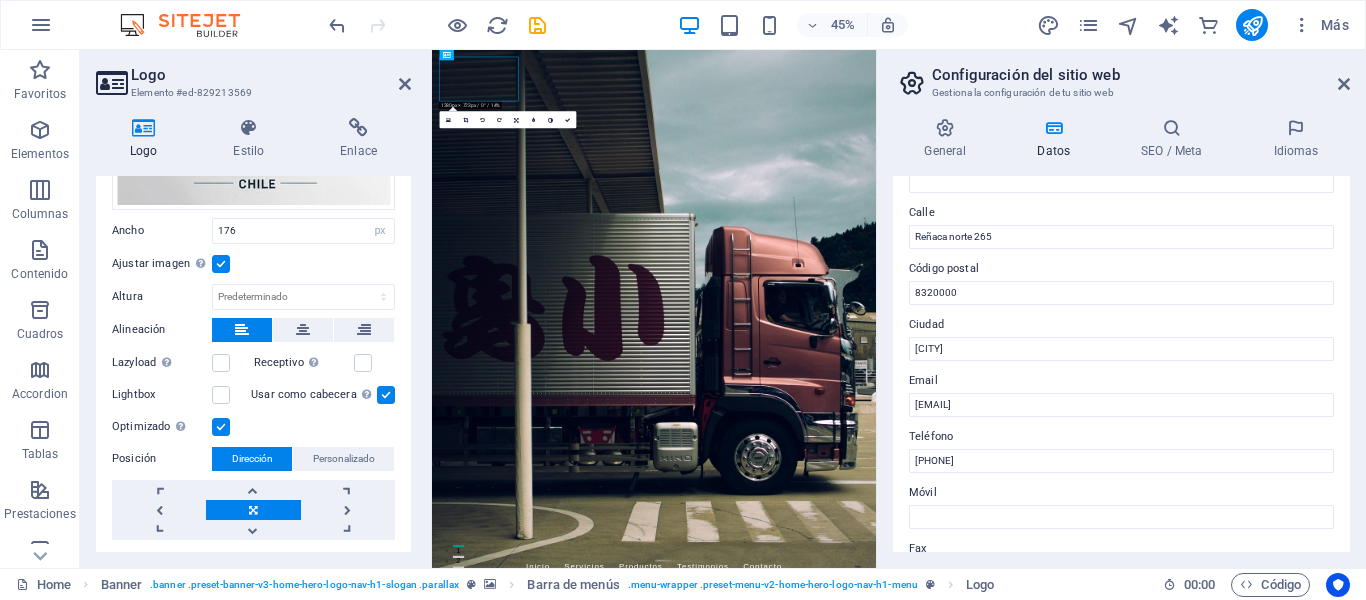 click at bounding box center (386, 395) 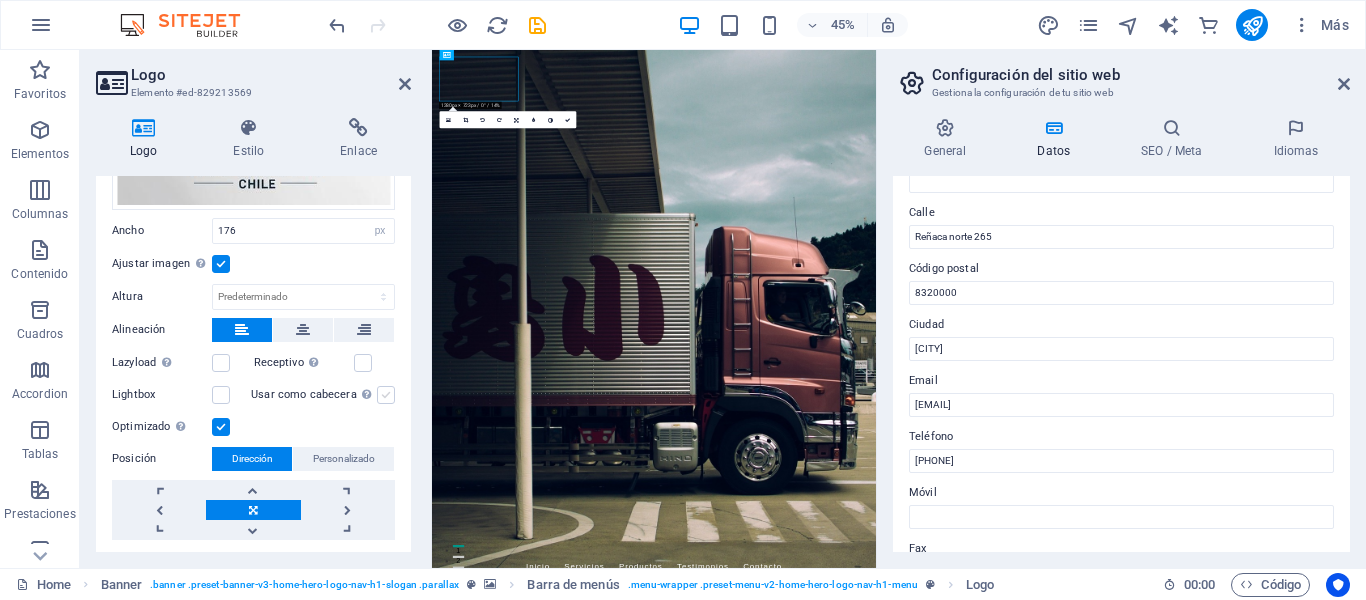 click at bounding box center [386, 395] 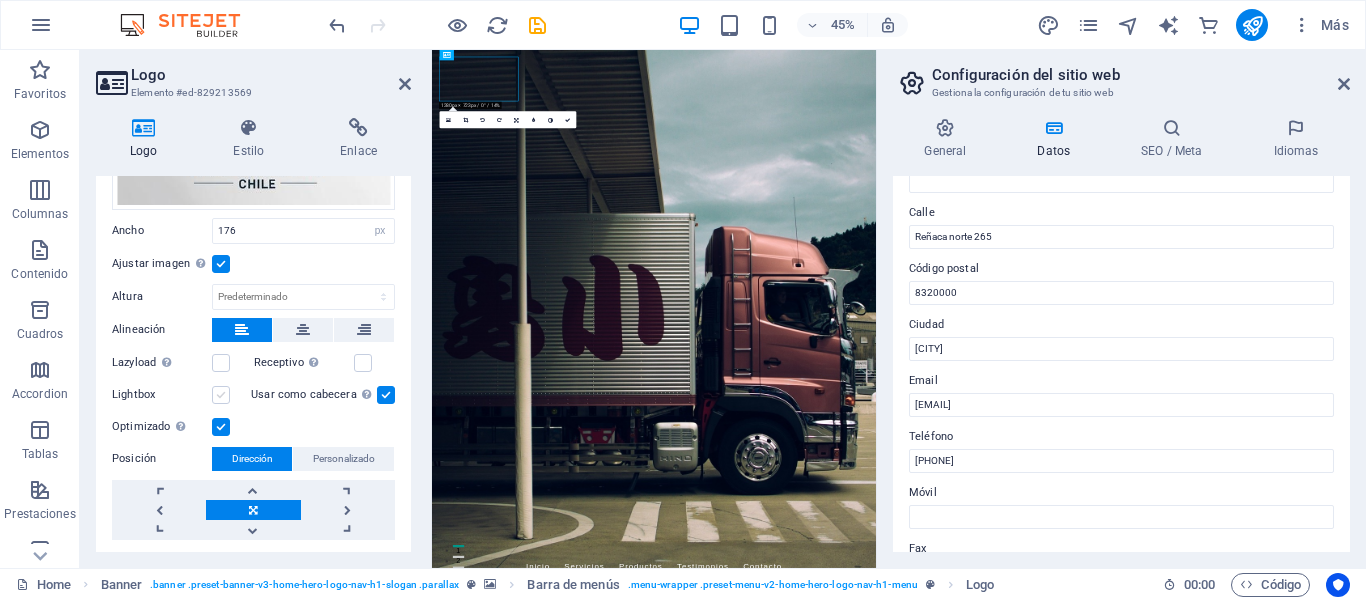 click at bounding box center (221, 395) 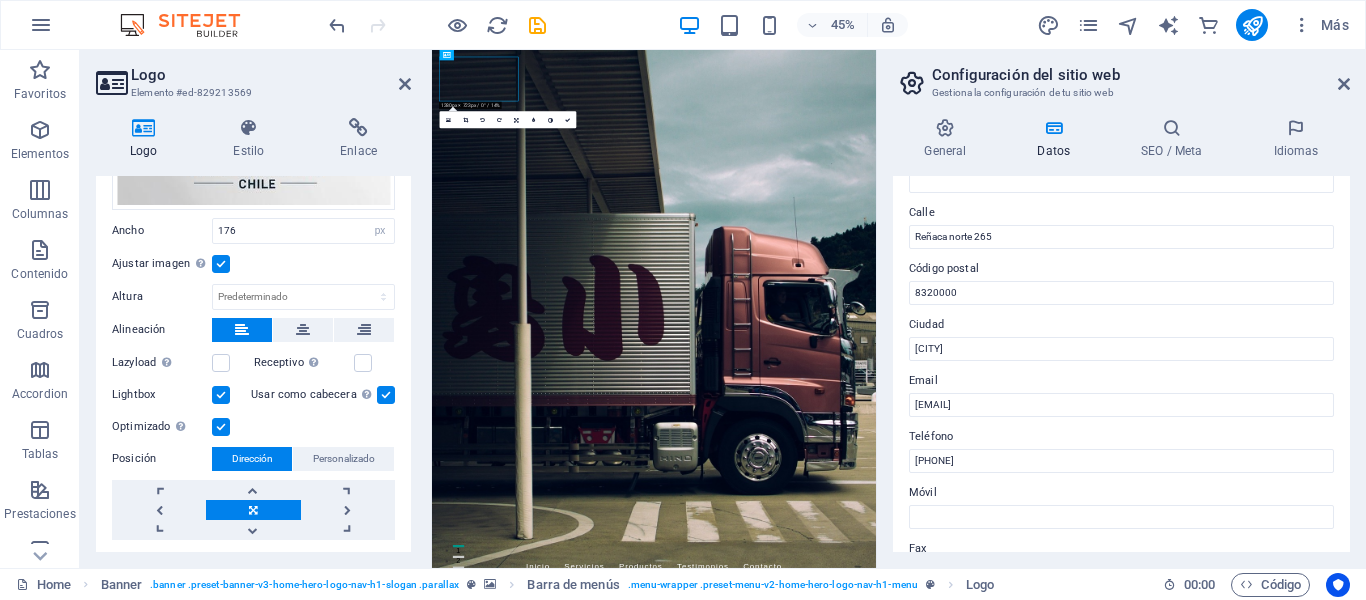 click at bounding box center (221, 395) 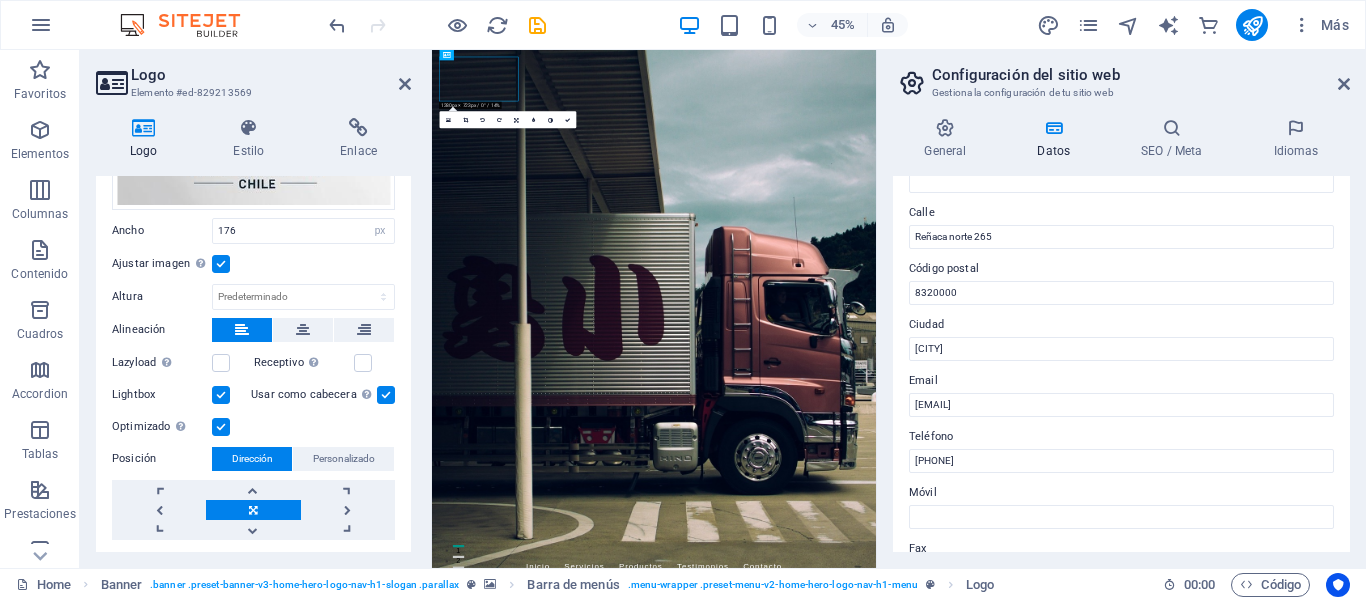click on "Lightbox" at bounding box center (0, 0) 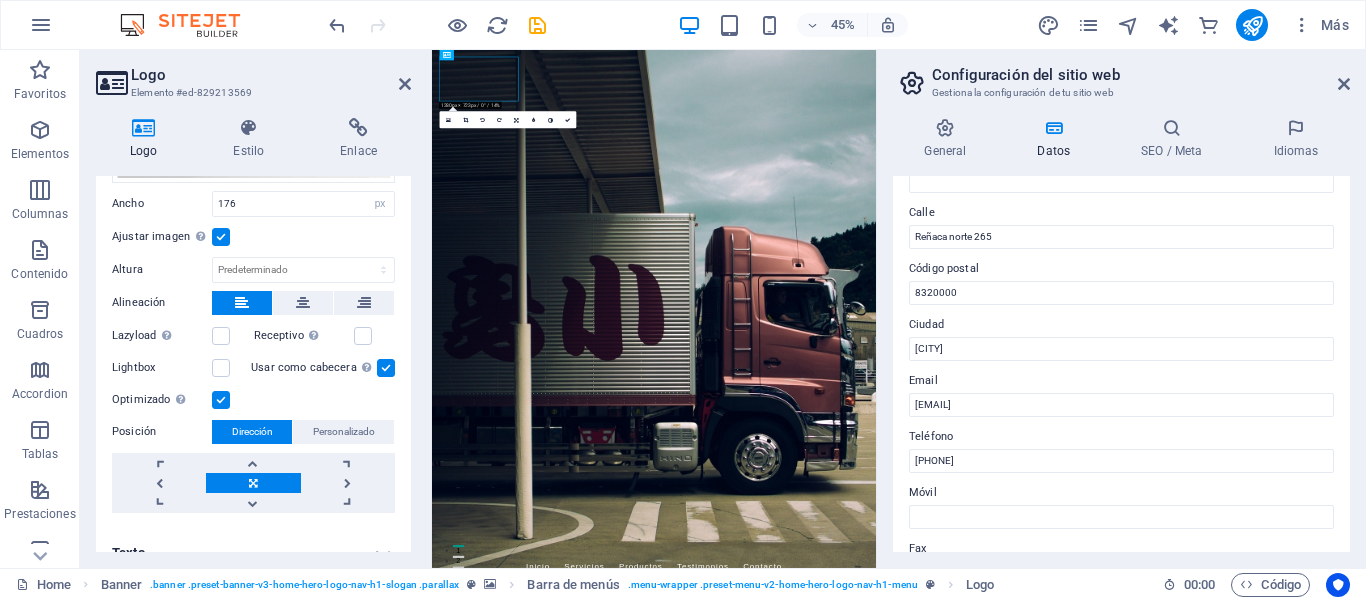 scroll, scrollTop: 244, scrollLeft: 0, axis: vertical 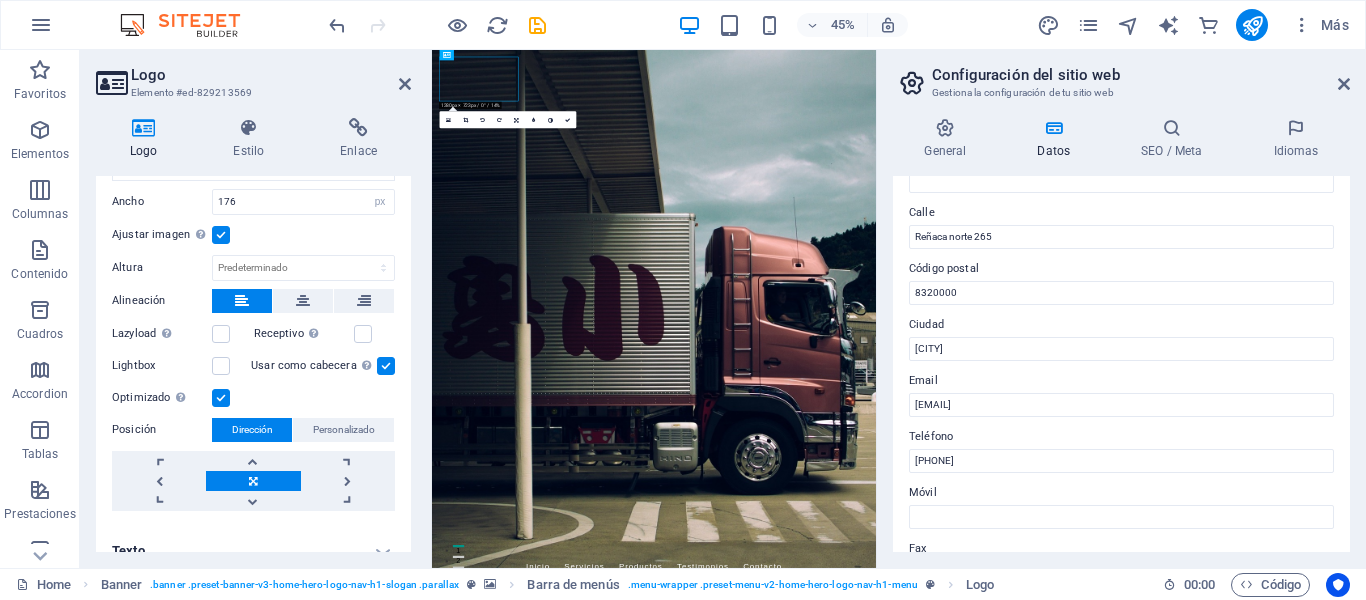 drag, startPoint x: 405, startPoint y: 427, endPoint x: 406, endPoint y: 451, distance: 24.020824 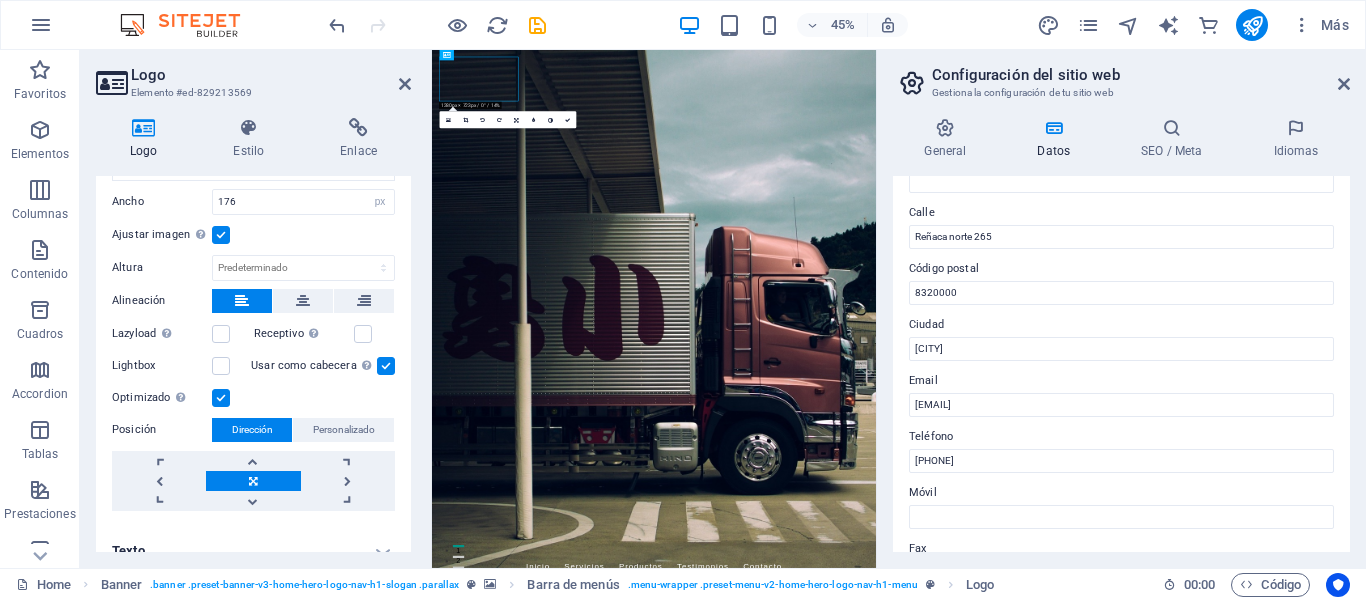 click on "Image Text Arrastra archivos aquí, haz clic para escoger archivos o  selecciona archivos de Archivos o de nuestra galería gratuita de fotos y vídeos Selecciona archivos del administrador de archivos, de la galería de fotos o carga archivo(s) Cargar Ancho 176 Predeterminado automático px rem % em vh vw Ajustar imagen Ajustar imagen automáticamente a un ancho y alto fijo Altura Predeterminado automático px Alineación Lazyload La carga de imágenes tras la carga de la página mejora la velocidad de la página. Receptivo Automáticamente cargar tamaños optimizados de smartphone e imagen retina. Lightbox Usar como cabecera La imagen se ajustará en una etiqueta de cabecera H1. Resulta útil para dar al texto alternativo el peso de una cabecera H1, por ejemplo, para el logo. En caso de duda, dejar deseleccionado. Optimizado Las imágenes se comprimen para así mejorar la velocidad de las páginas. Posición Dirección Personalizado X offset 50 px rem % vh vw Y offset 50 px rem % vh vw Editar diseño" at bounding box center (253, 247) 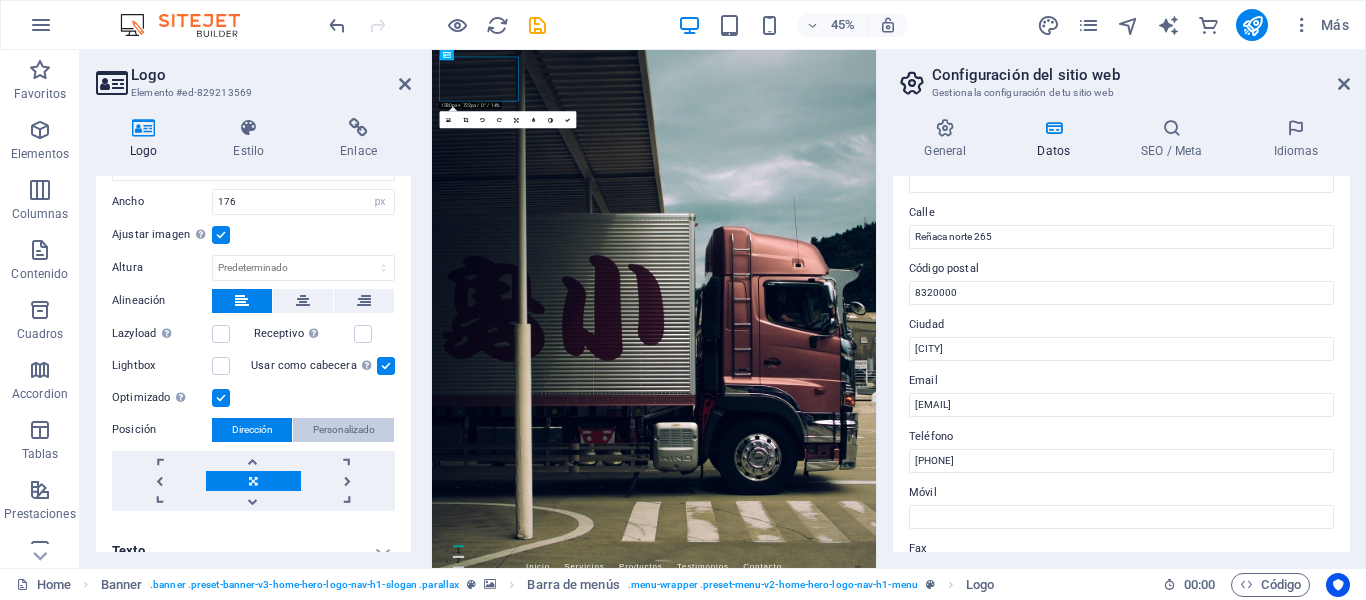 click on "Personalizado" at bounding box center [344, 430] 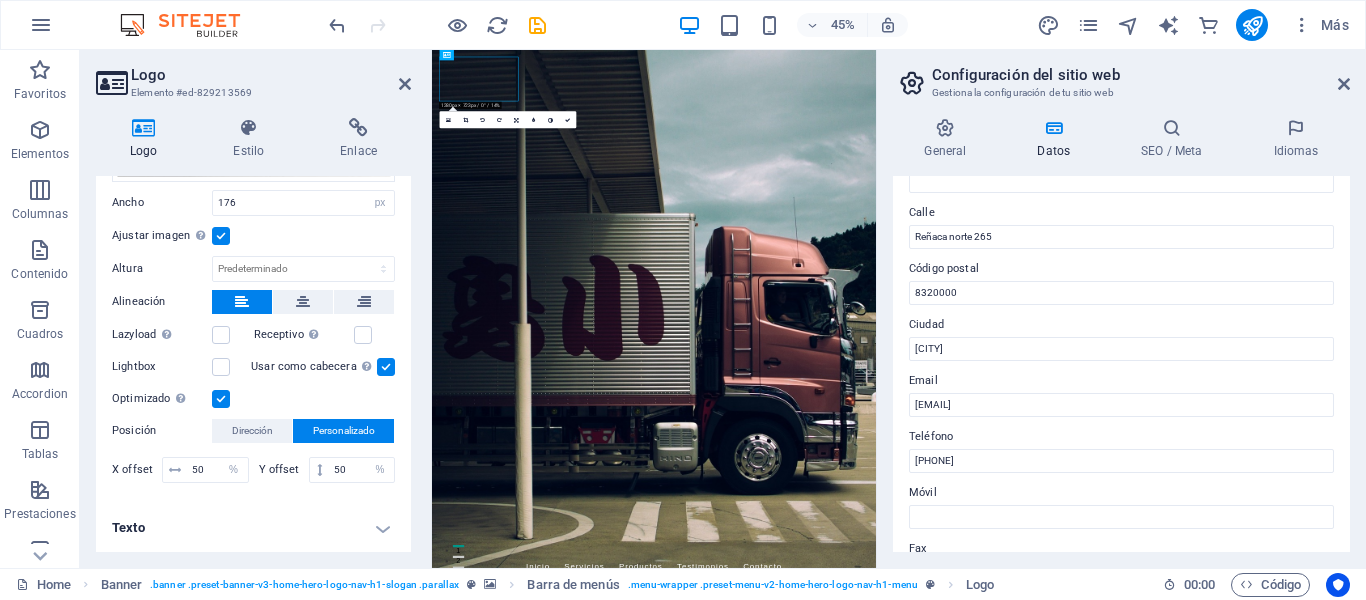scroll, scrollTop: 241, scrollLeft: 0, axis: vertical 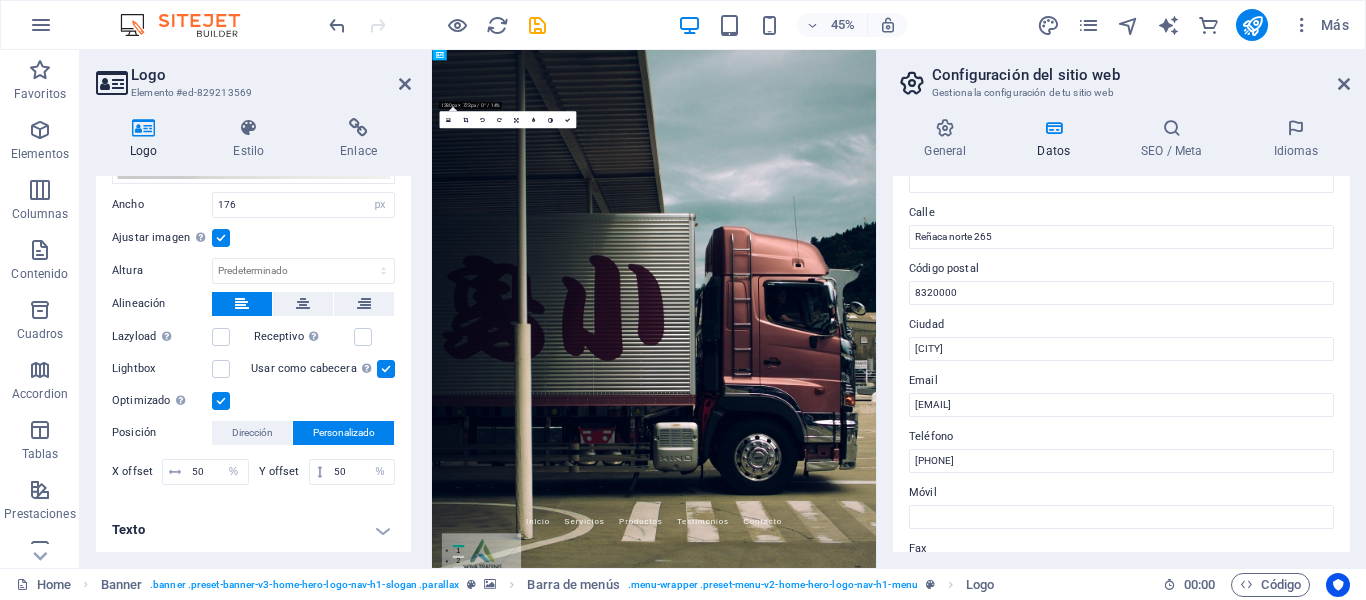 drag, startPoint x: 534, startPoint y: 136, endPoint x: 511, endPoint y: 116, distance: 30.479502 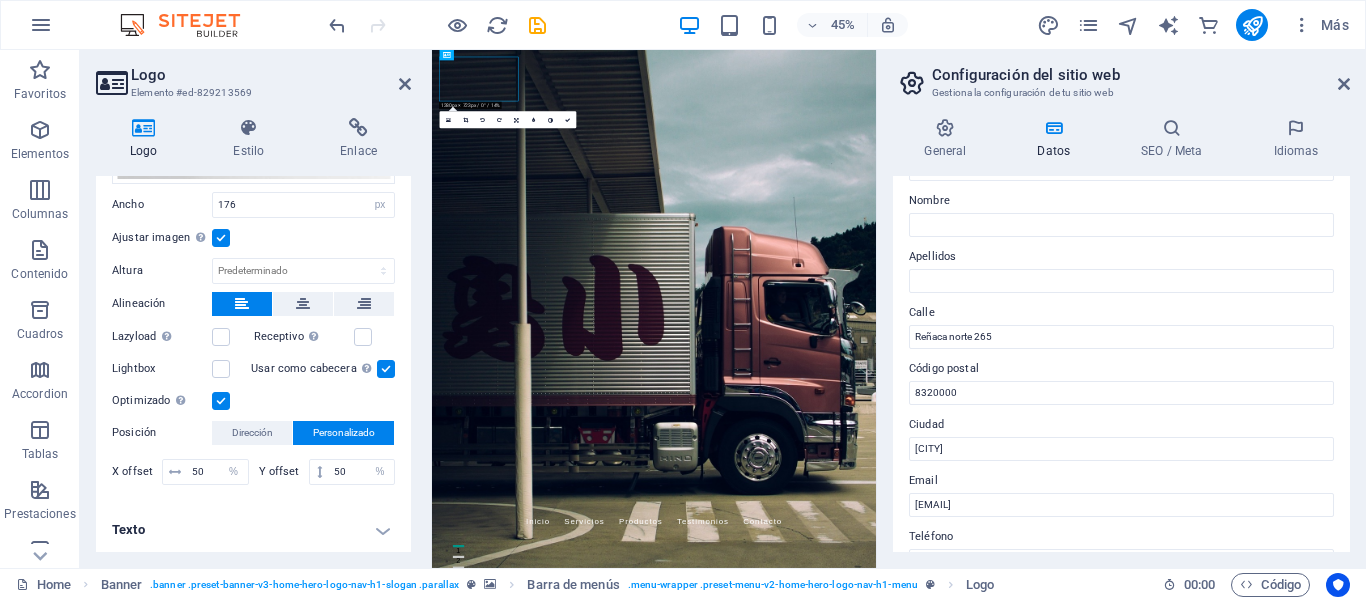 scroll, scrollTop: 200, scrollLeft: 0, axis: vertical 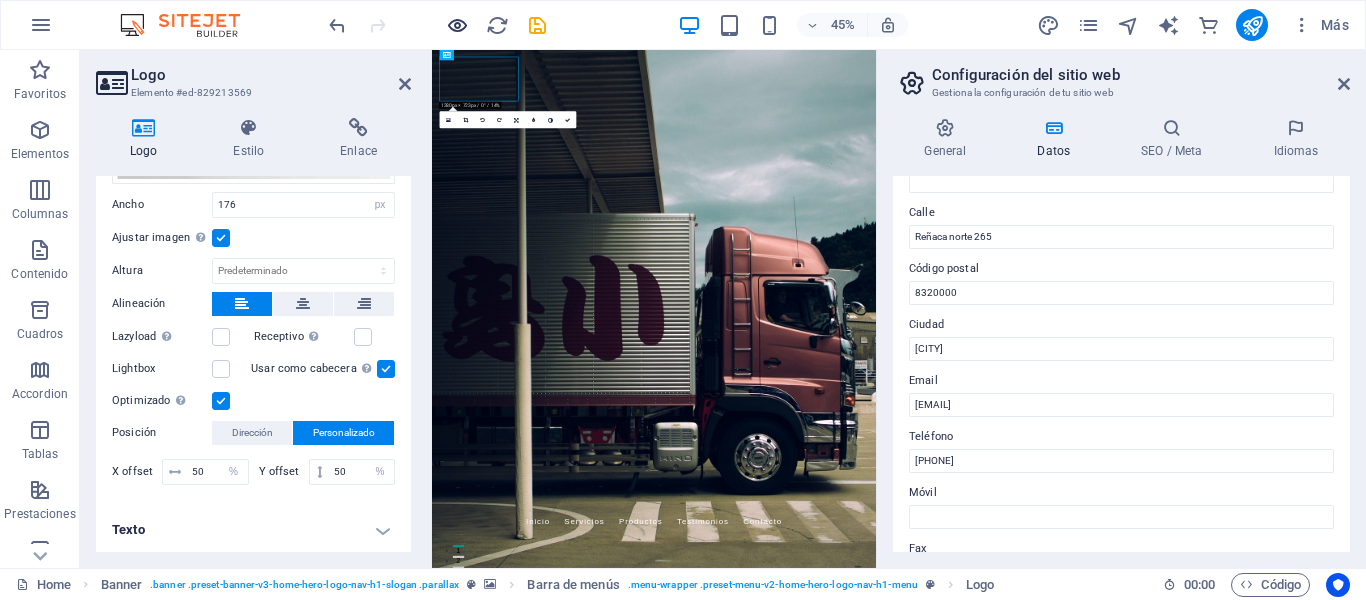 click at bounding box center (457, 25) 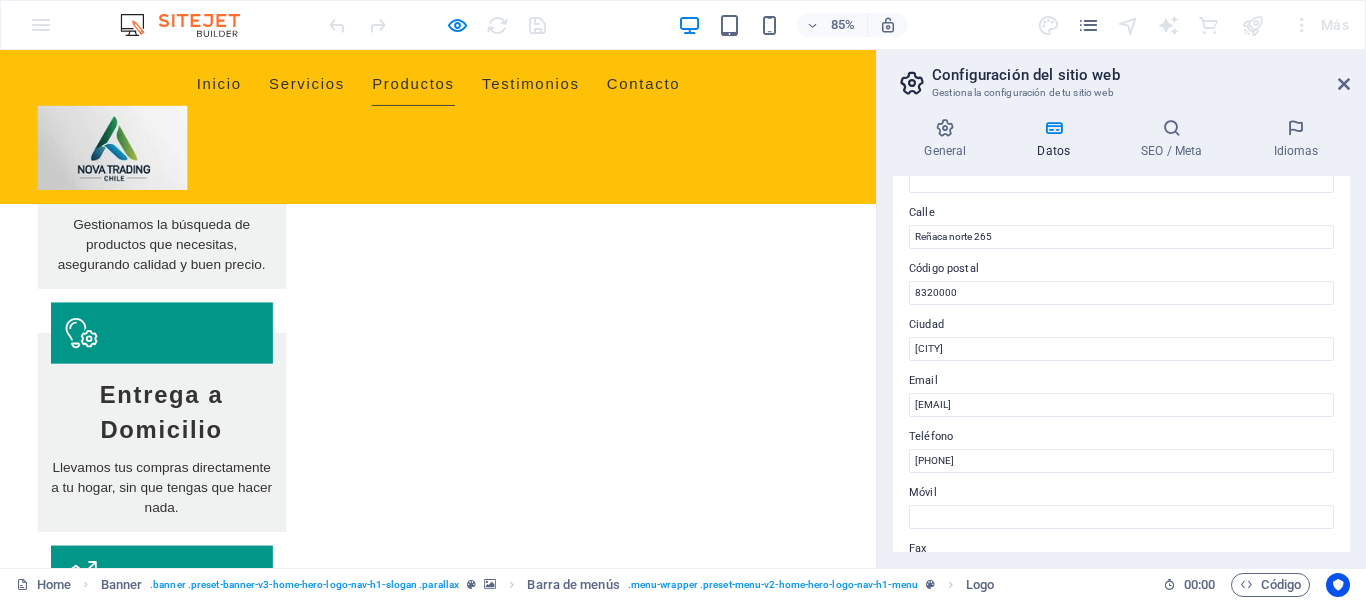 scroll, scrollTop: 1300, scrollLeft: 0, axis: vertical 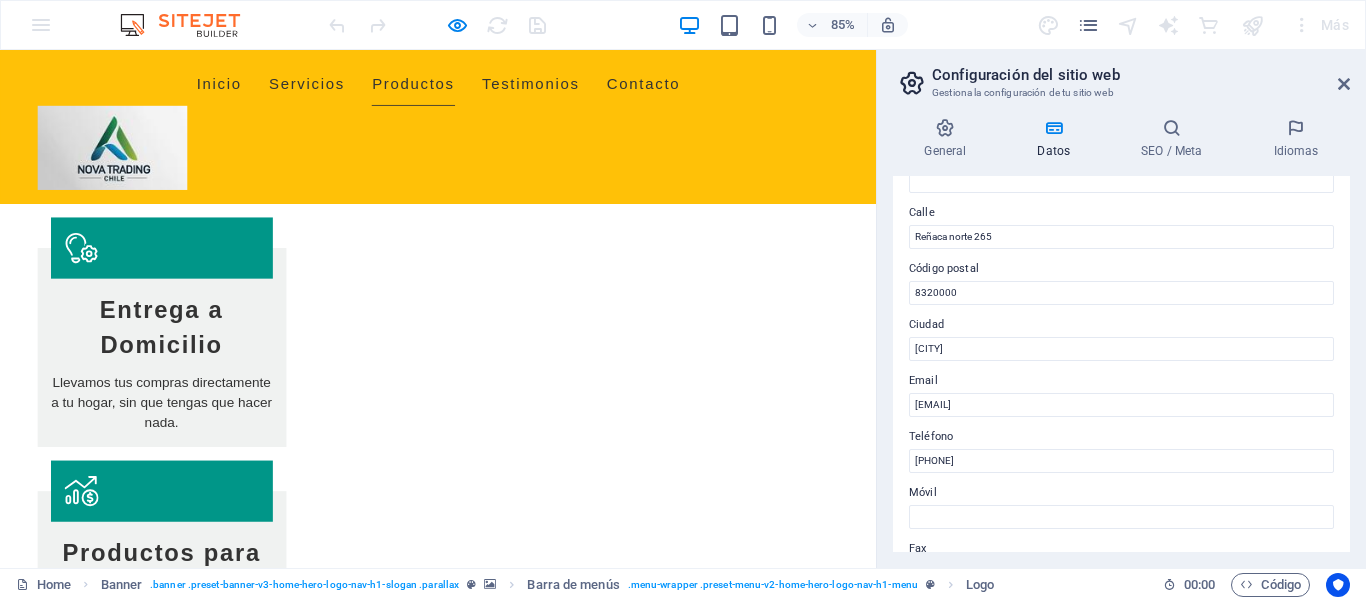 click on "Todo lo necesario para hacer de tu hogar un lugar cómodo y agradable. Desde muebles hasta utensilios de cocina, lo tenemos todo para ti." at bounding box center [400, 2044] 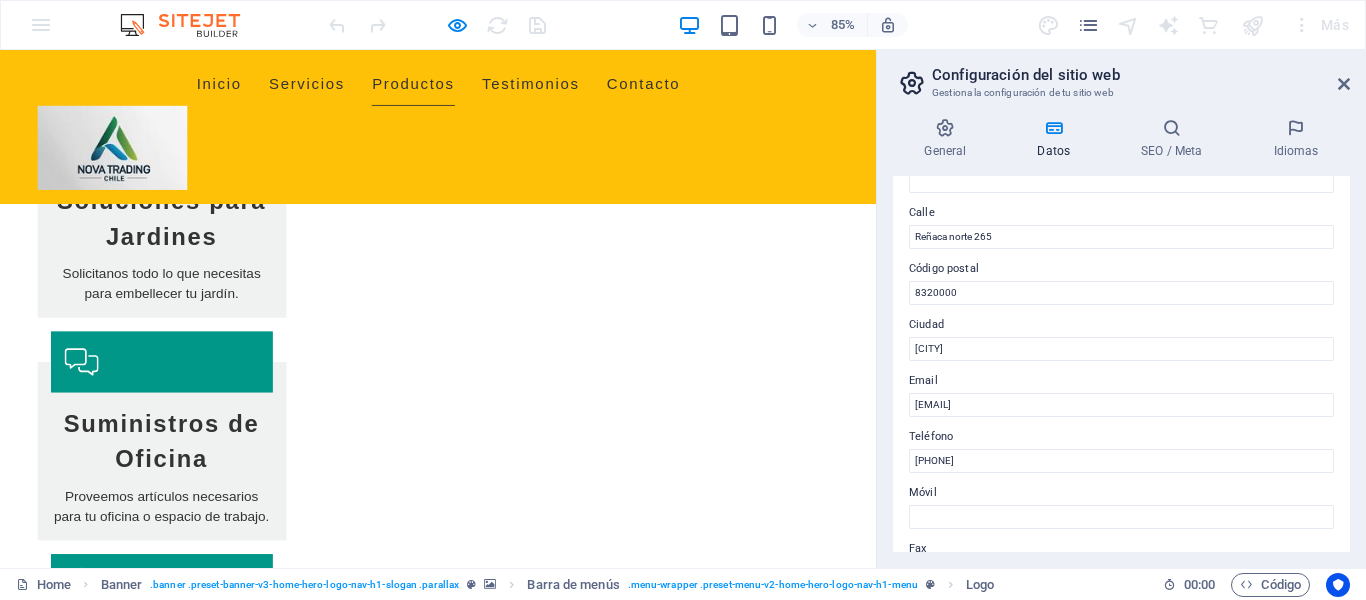 click on "Hogar" at bounding box center [107, 1903] 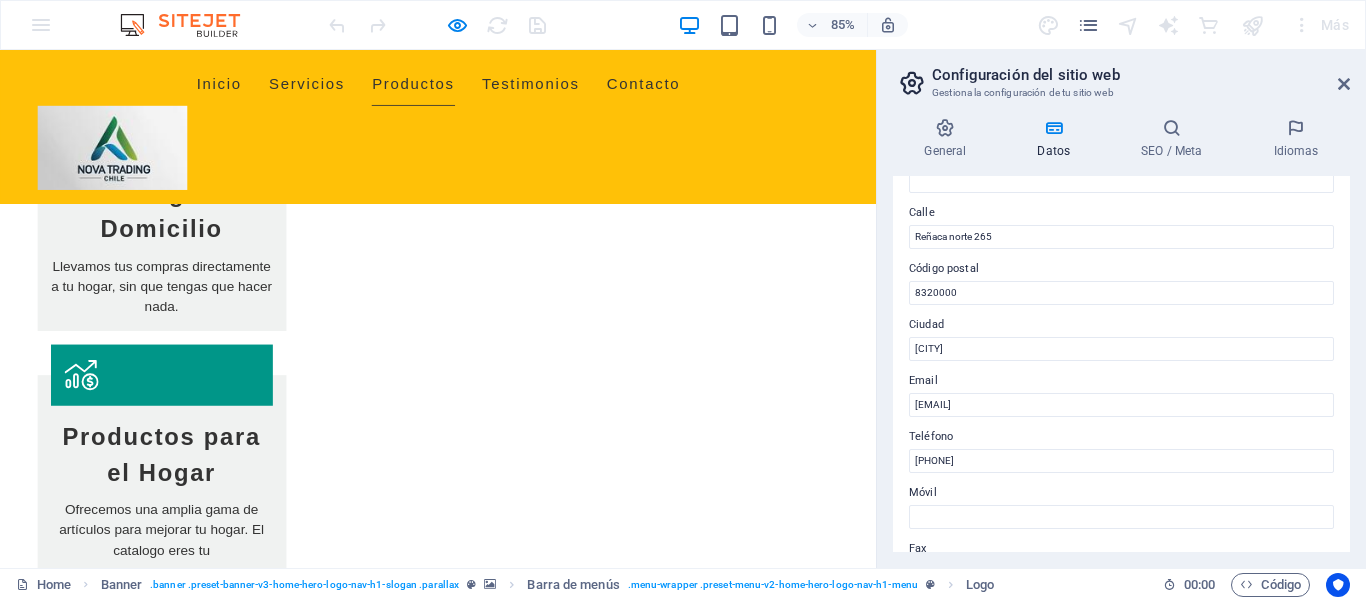 scroll, scrollTop: 1314, scrollLeft: 0, axis: vertical 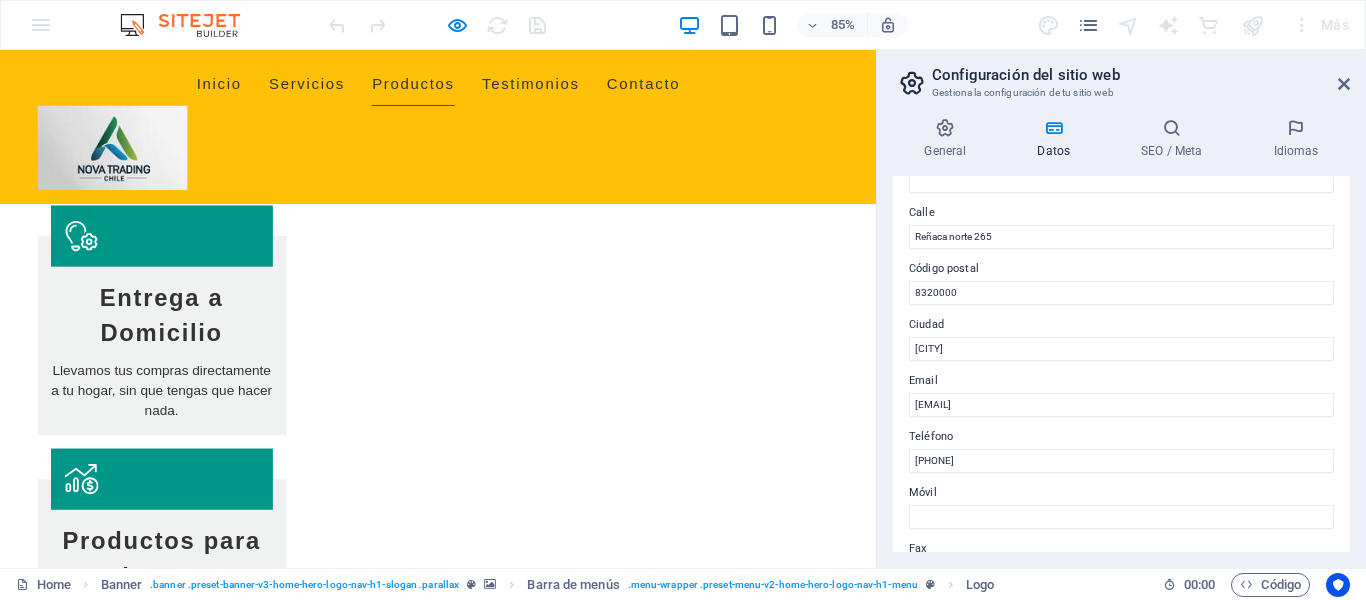 click on "Hogar" at bounding box center (107, 2589) 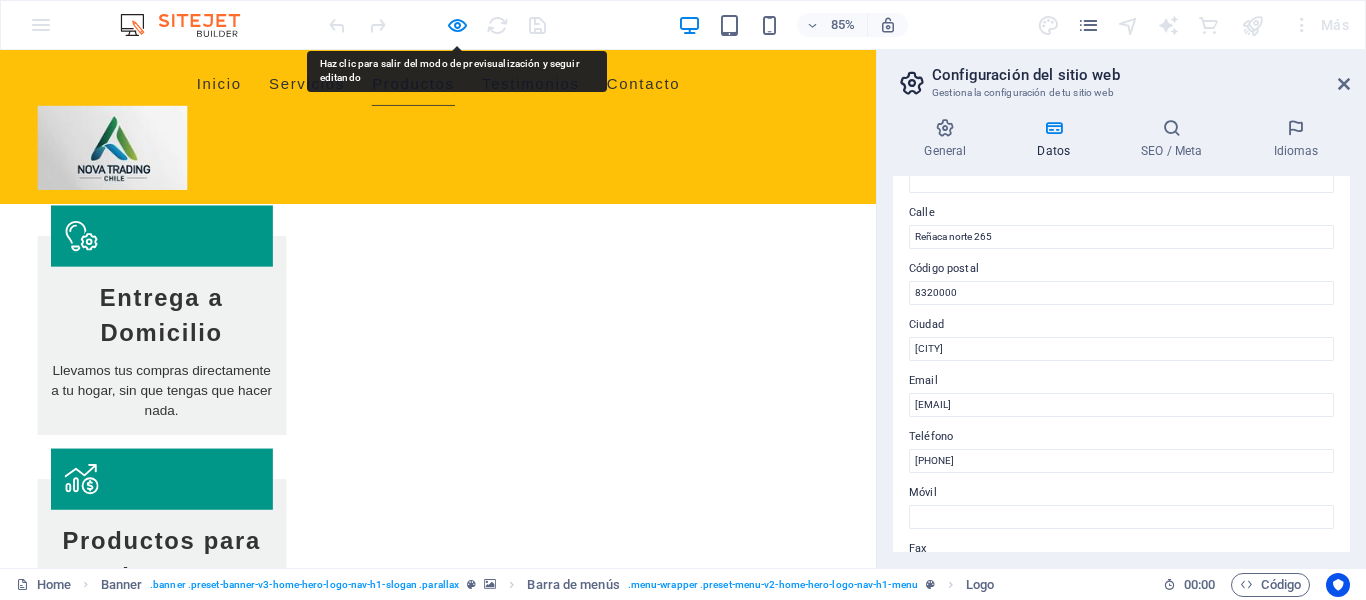drag, startPoint x: 227, startPoint y: 361, endPoint x: 527, endPoint y: 278, distance: 311.27 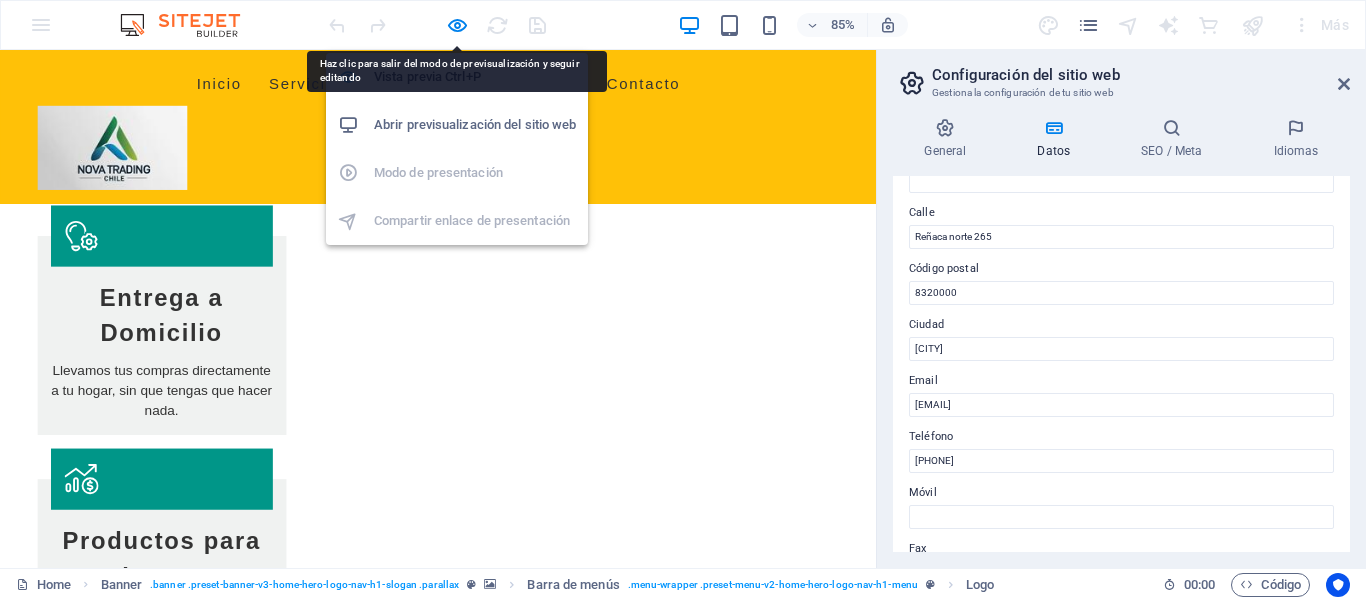 drag, startPoint x: 453, startPoint y: 28, endPoint x: 435, endPoint y: 173, distance: 146.11298 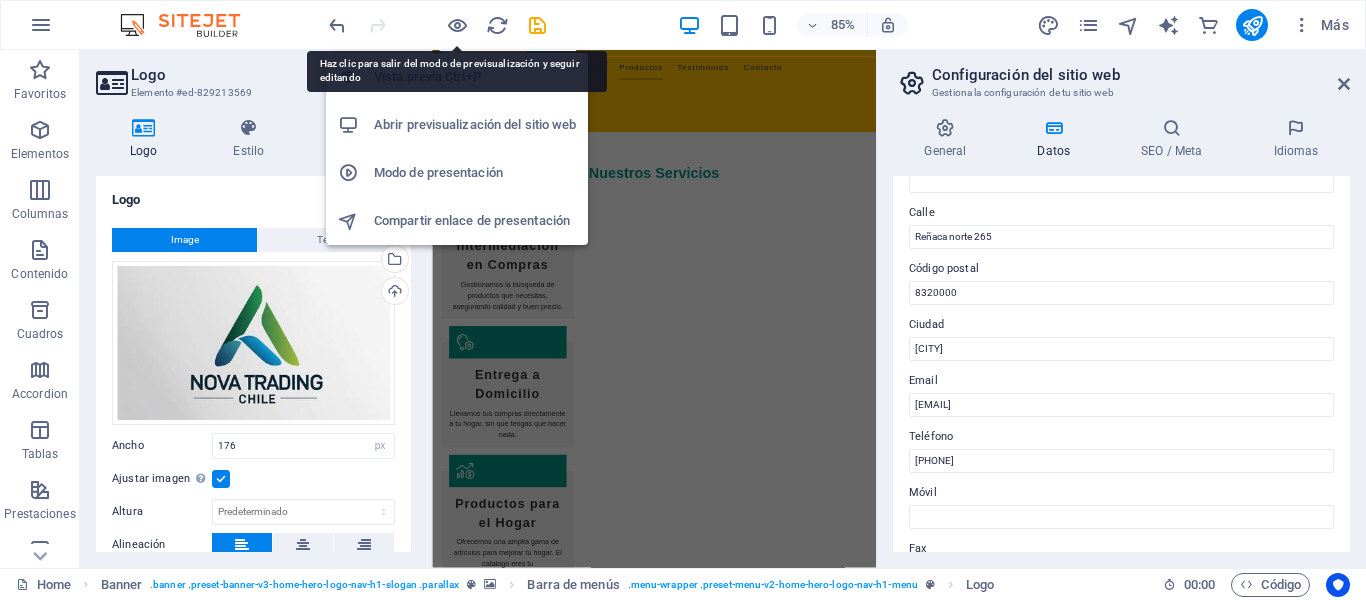 scroll, scrollTop: 1413, scrollLeft: 0, axis: vertical 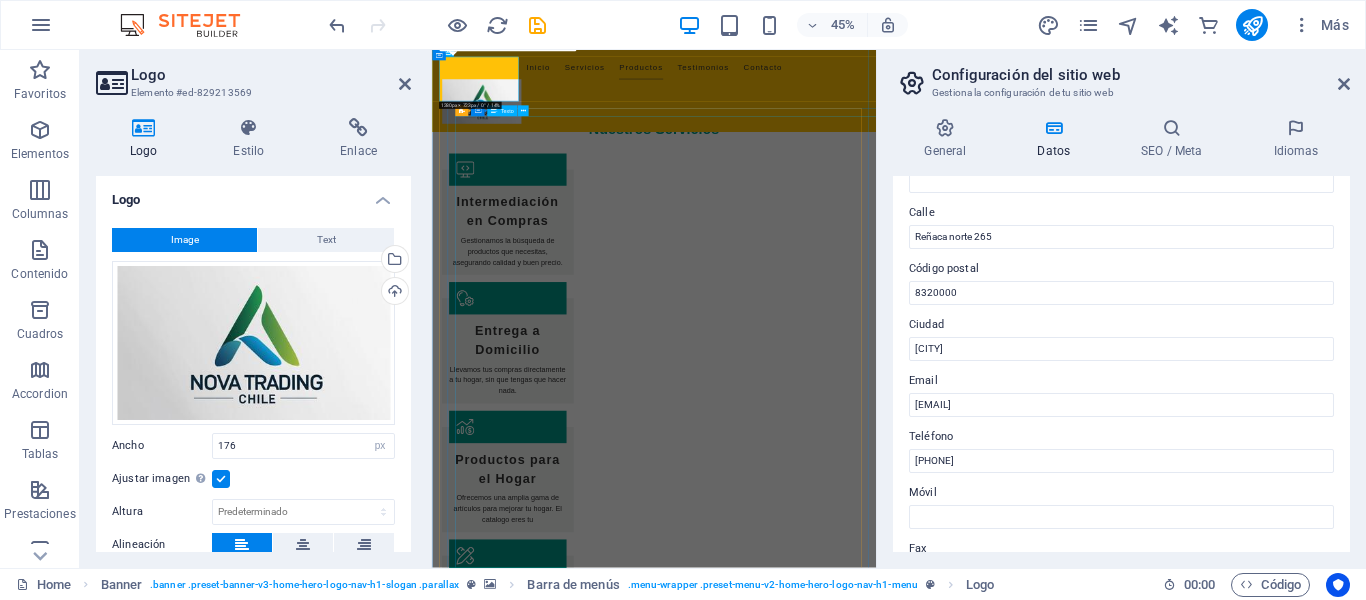 click on "Todo lo necesario para hacer de tu hogar un lugar cómodo y agradable. Desde muebles hasta utensilios de cocina, lo tenemos todo para ti.
$100.000 - $1.000.000, dependiendo del producto! (Consulta precios) 2 semanas de entrega después del pedido! 100% satisfacción garantizada! Por eso somos tu mejor opción en compras eficientes! ¡👏🏽  ¡No dudes más, contáctanos!  ¡👏🏽! (Con garantía de satisfacción).  ¡👍🏽! Y cumpliendo con la entrega acordada!, ¡Aprovecha y compra ya.! ¡🛒🛍️😃! :) Lo mejor para tu hogar estará aquí :) ¡Aprovecha y compra ya!
Descubre nuestra selección de herramientas de jardinería, plantas y decoraciones para embellecer tu espacio exterior.
$20.000 - $500.000
Todo lo que necesitas para hacer de tu oficina un lugar productivo y agradable. Desde escritorios hasta material de oficina.
$50.000 - $800.000
Artículos de decoración únicos y modernos para embellecer cada rincón de tu hogar." at bounding box center (2018, 2922) 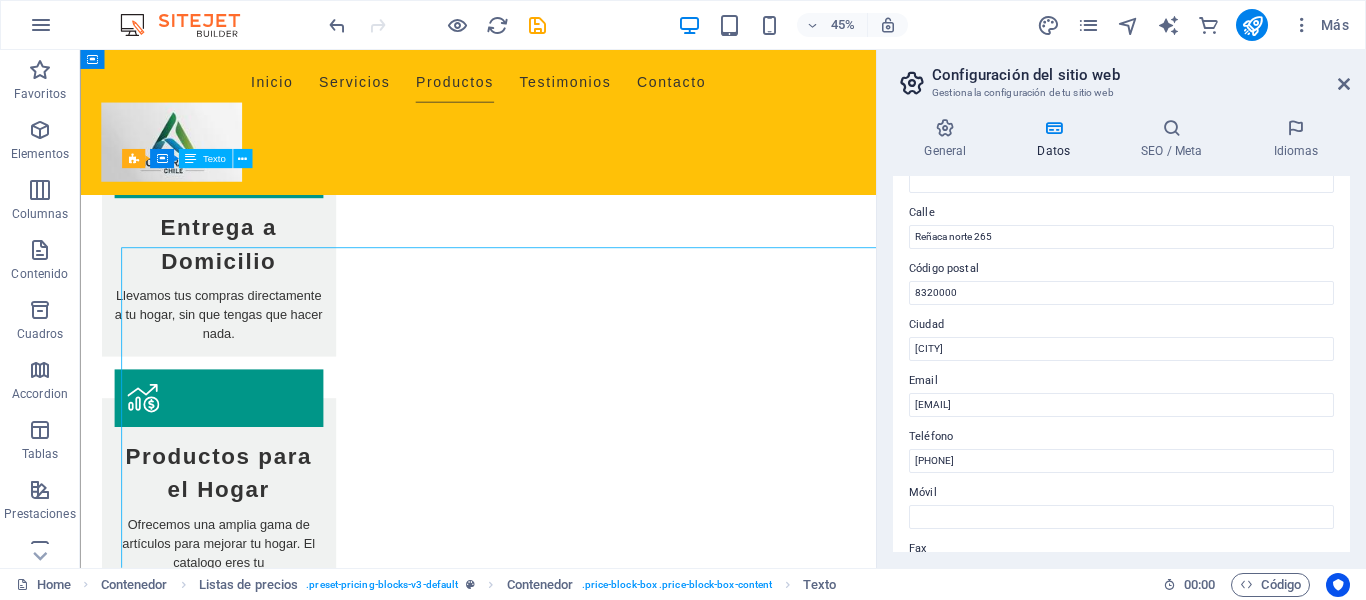 scroll, scrollTop: 1314, scrollLeft: 0, axis: vertical 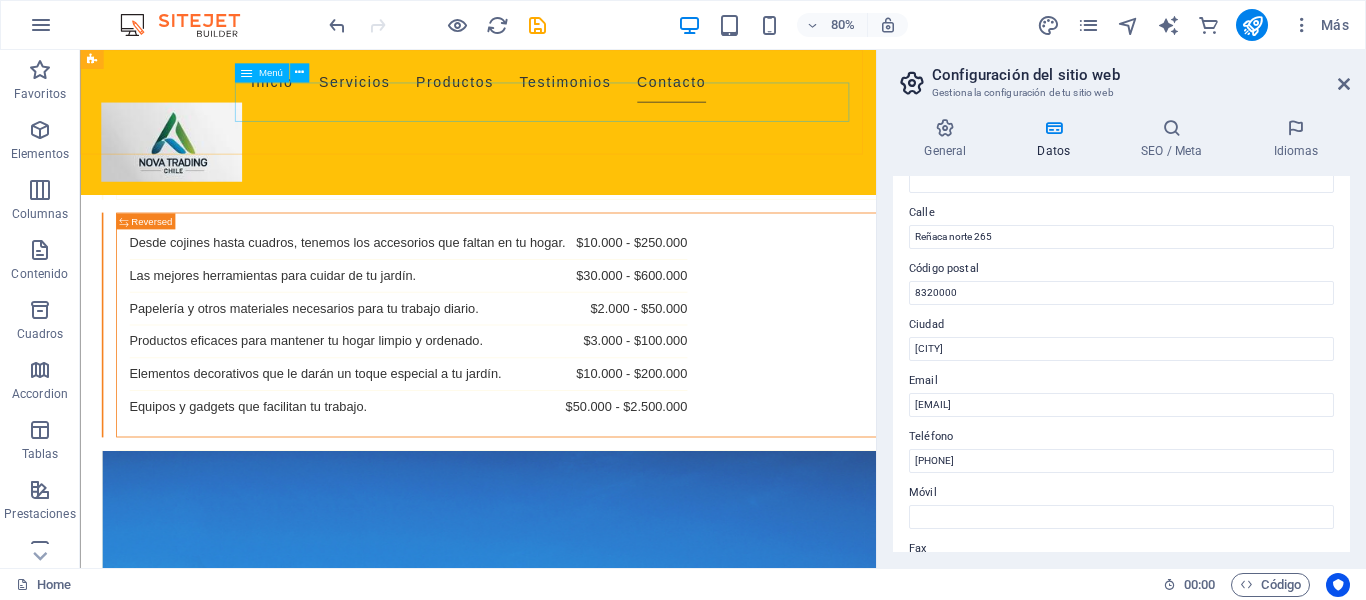 click on "Inicio Servicios Productos Testimonios Contacto" at bounding box center [578, 91] 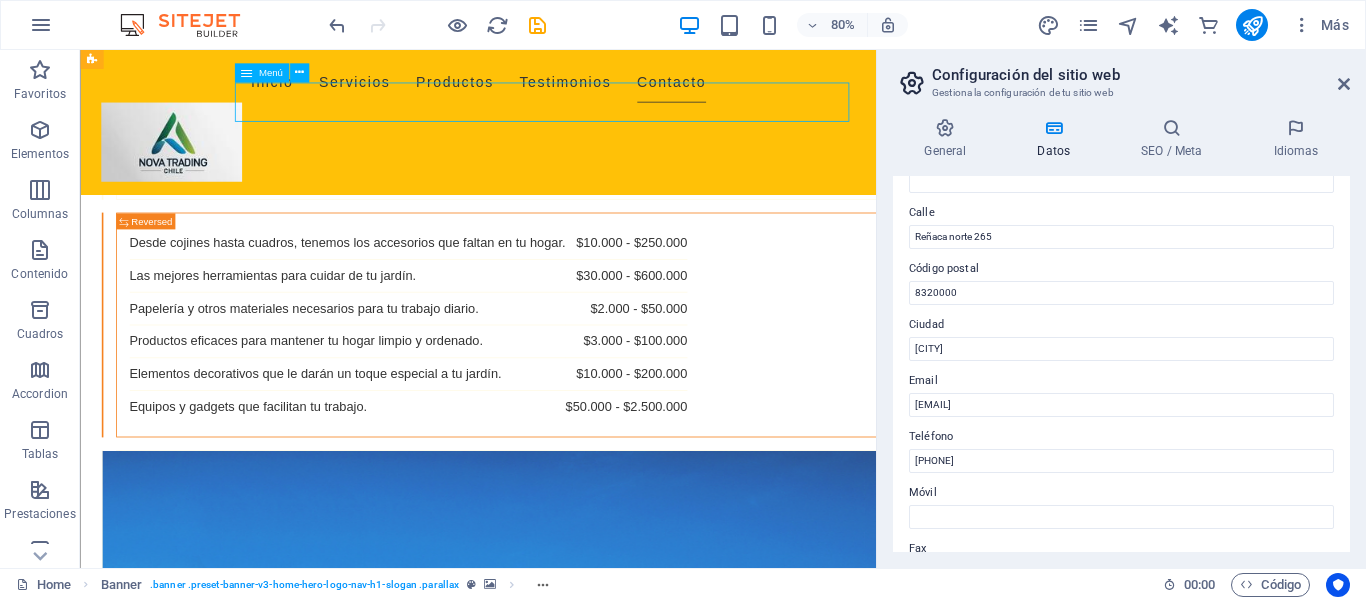 click on "Inicio Servicios Productos Testimonios Contacto" at bounding box center [578, 91] 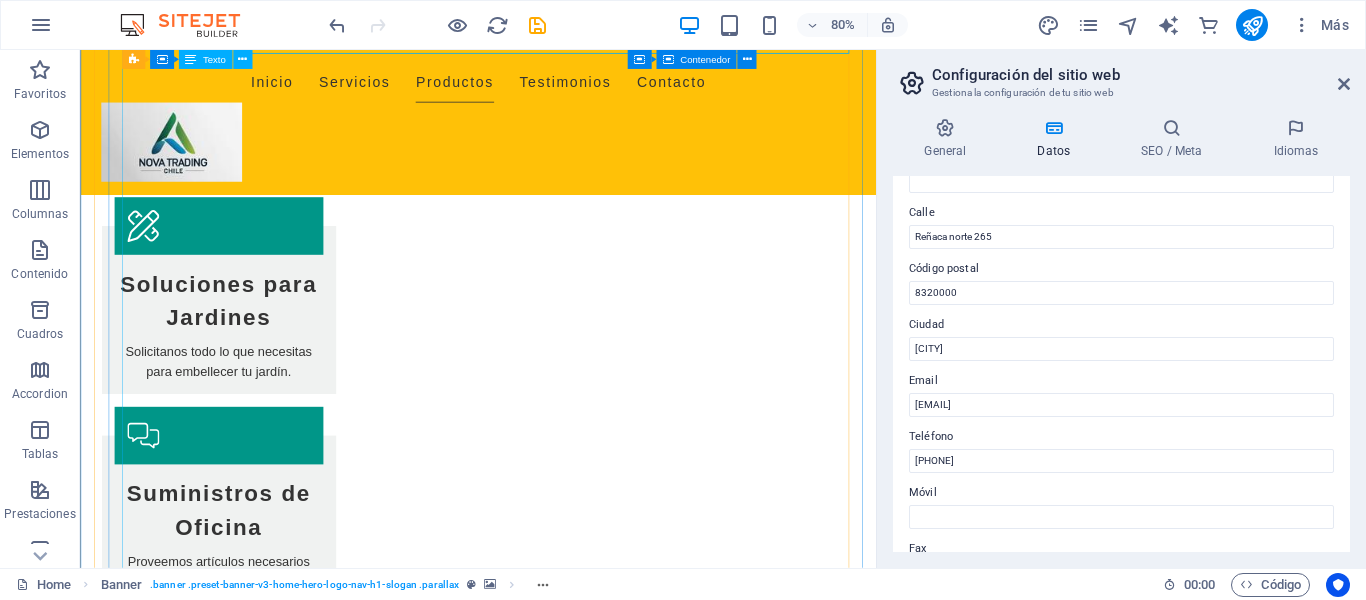 scroll, scrollTop: 2000, scrollLeft: 0, axis: vertical 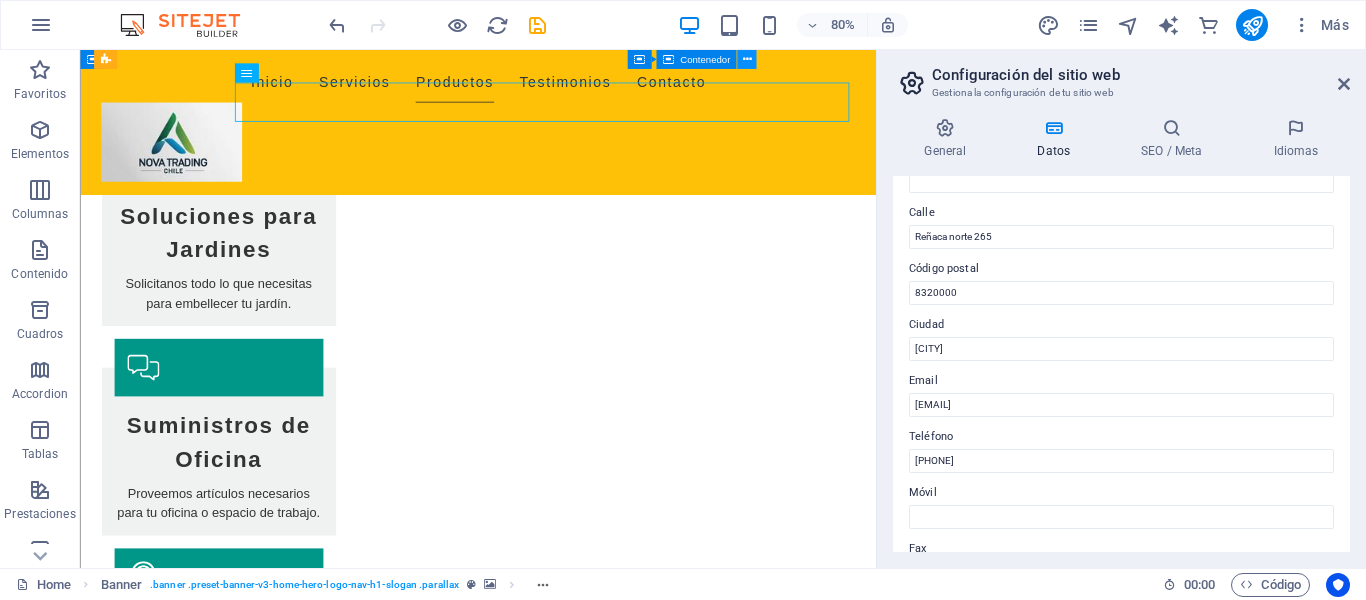 click at bounding box center [746, 59] 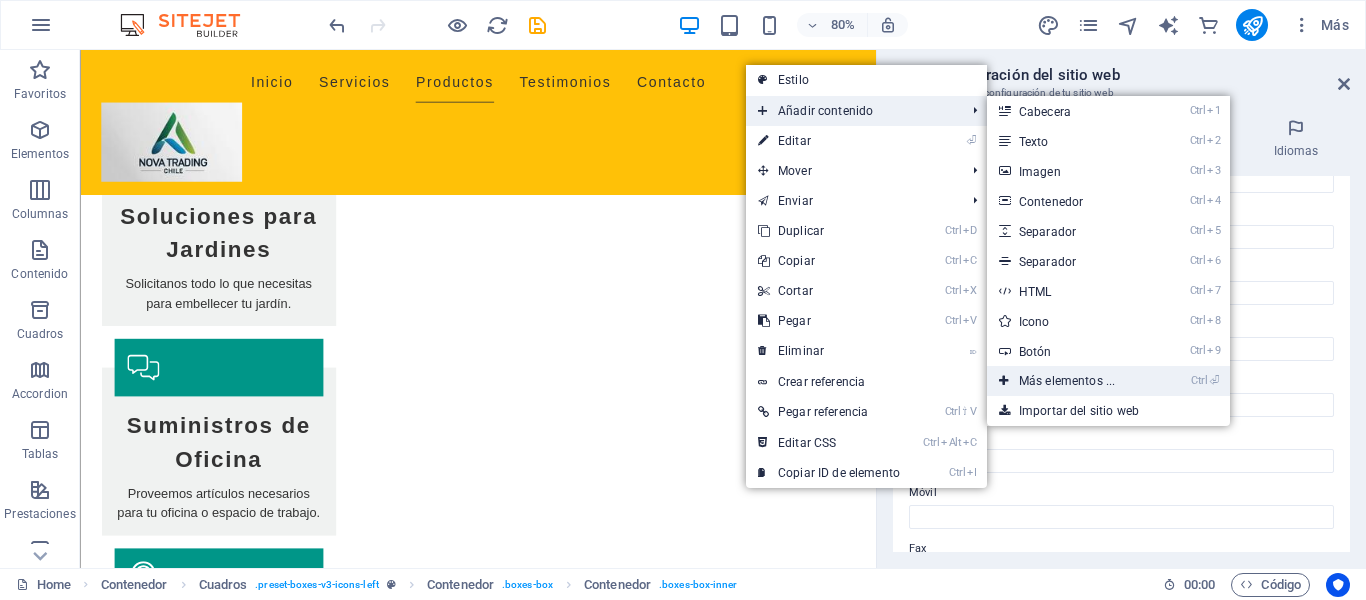 drag, startPoint x: 1089, startPoint y: 384, endPoint x: 451, endPoint y: 333, distance: 640.03516 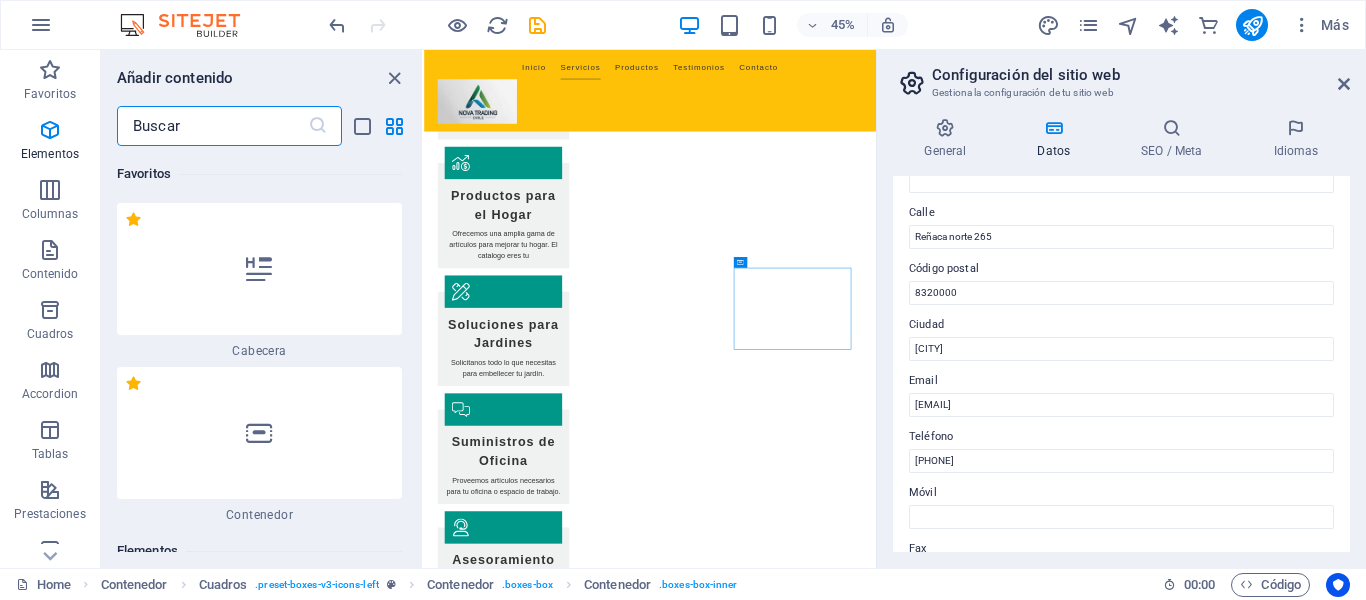 scroll, scrollTop: 623, scrollLeft: 0, axis: vertical 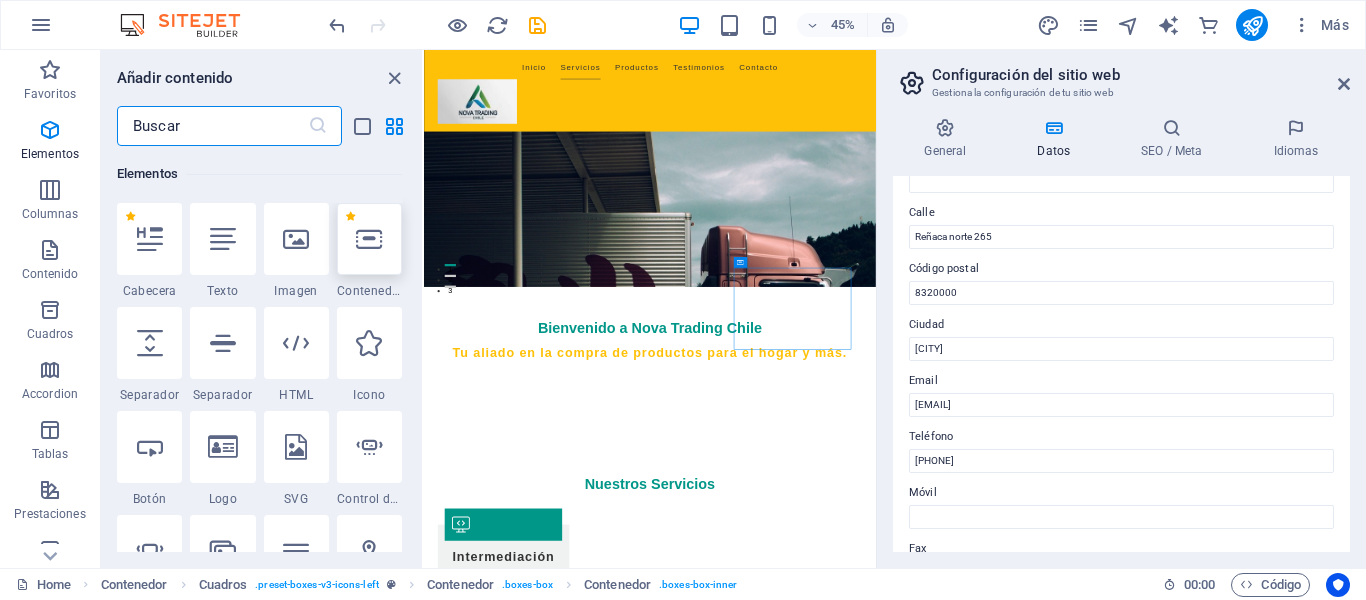 click at bounding box center (369, 239) 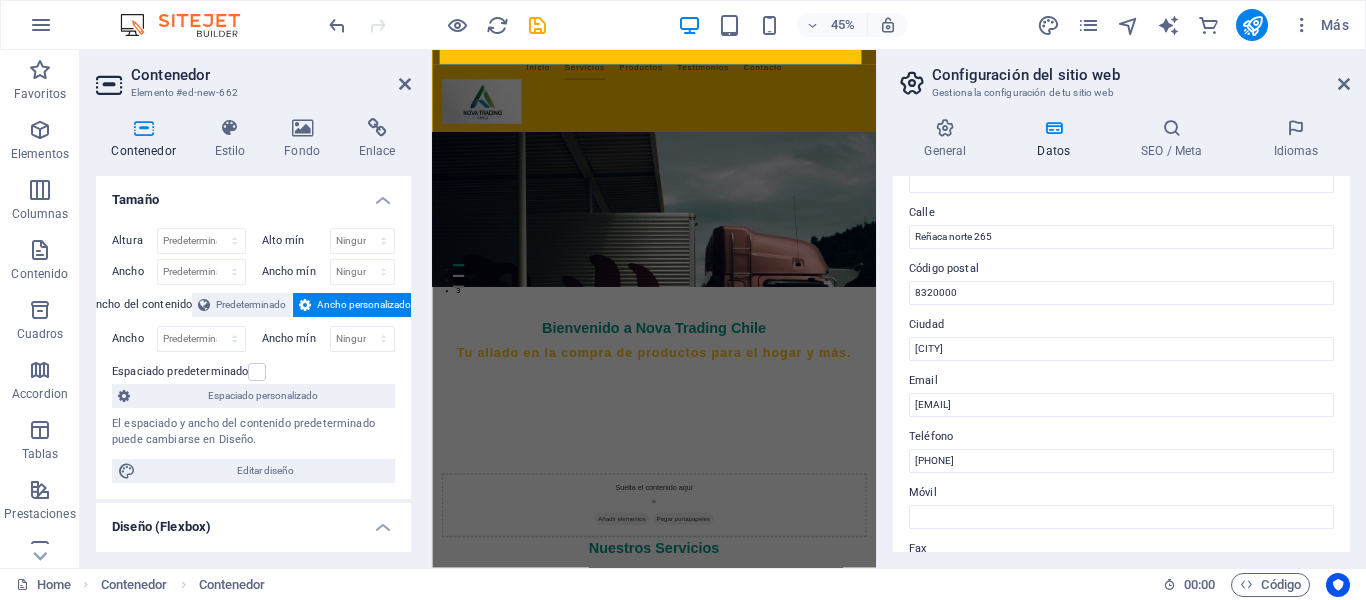 scroll, scrollTop: 765, scrollLeft: 0, axis: vertical 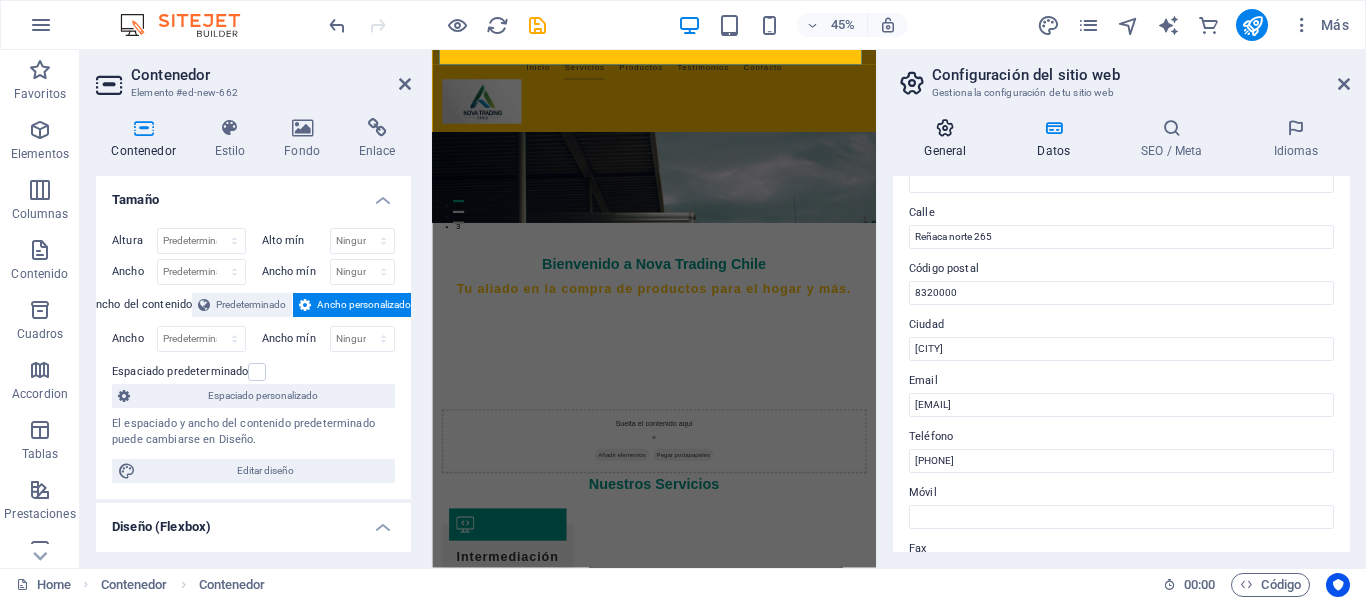 click at bounding box center [945, 128] 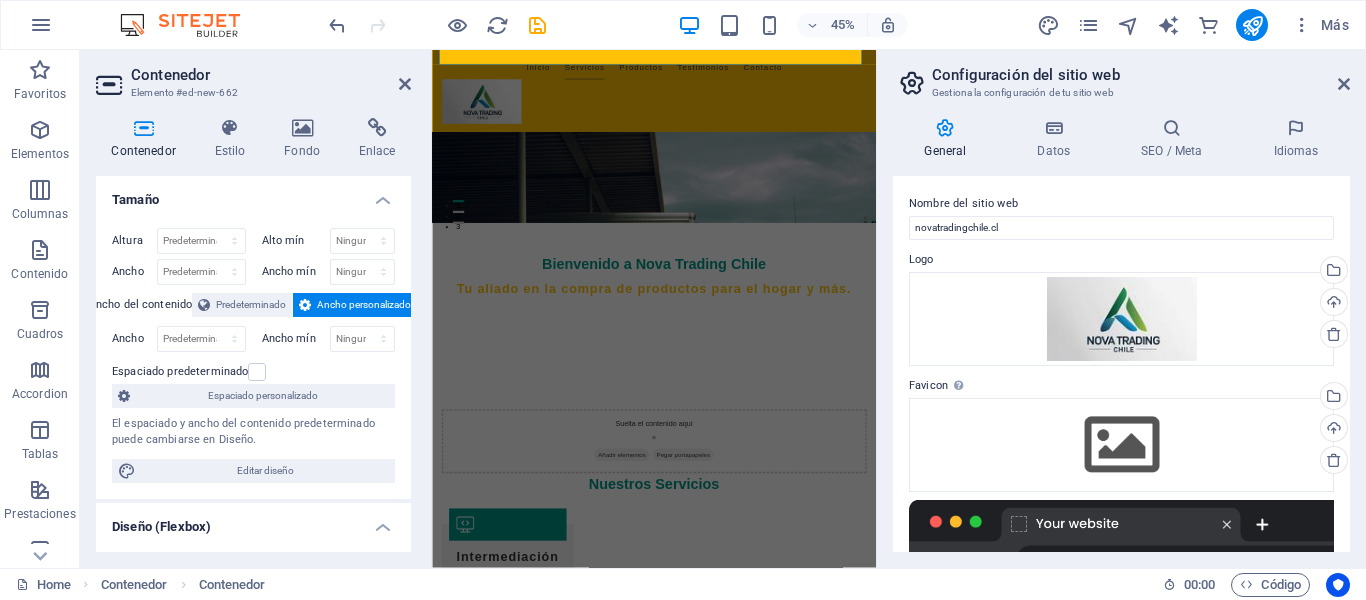 scroll, scrollTop: 306, scrollLeft: 0, axis: vertical 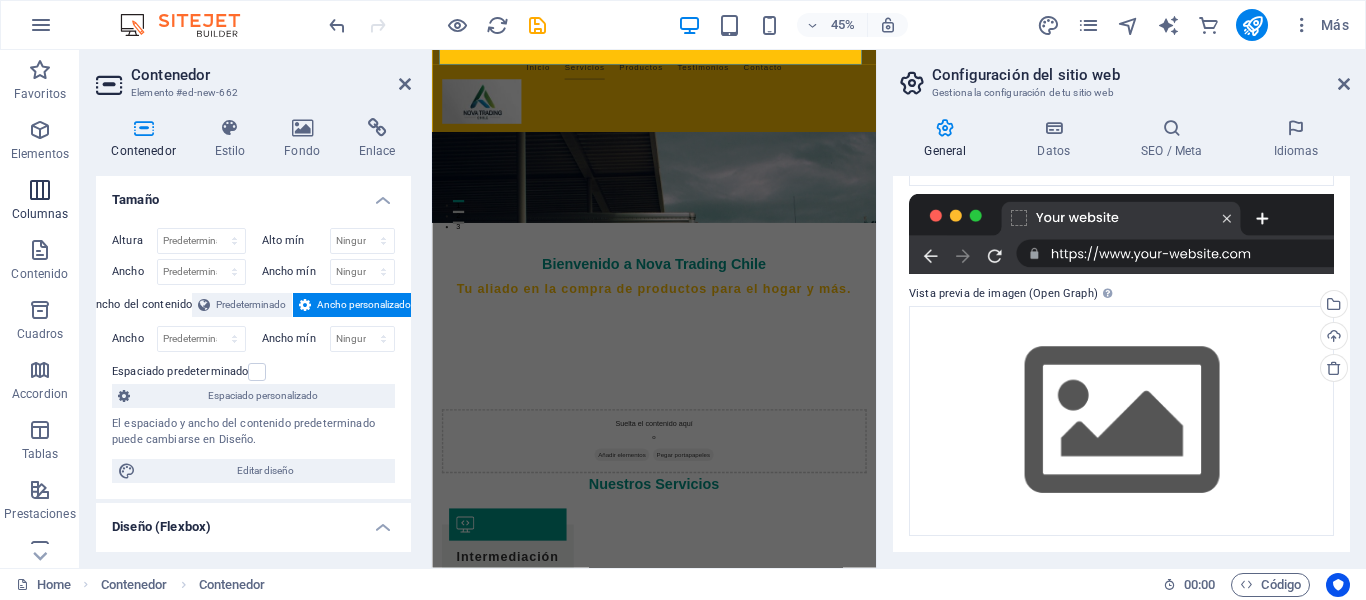 click at bounding box center [40, 190] 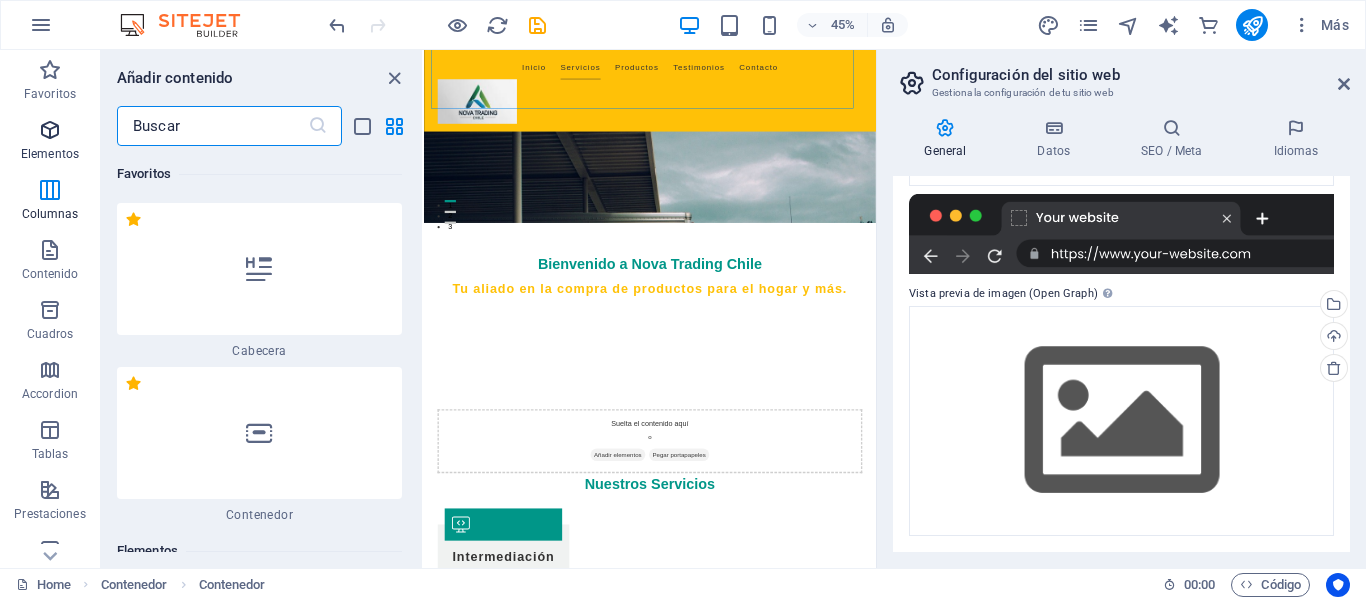 scroll, scrollTop: 666, scrollLeft: 0, axis: vertical 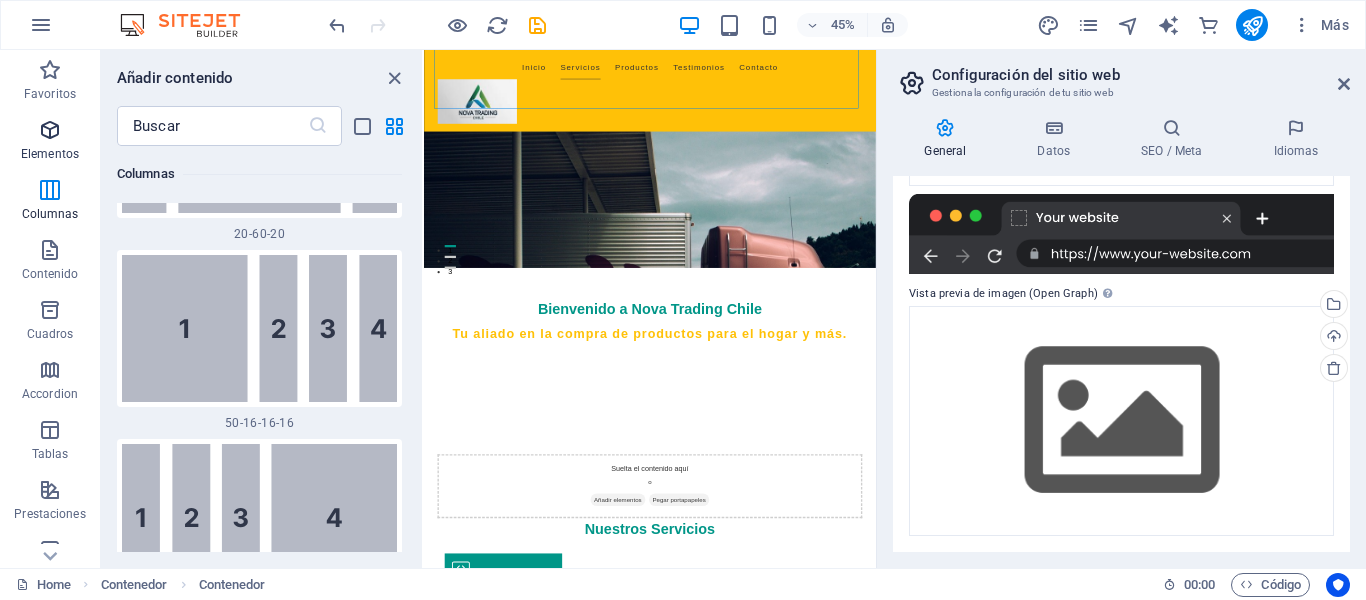 click on "Elementos" at bounding box center [50, 154] 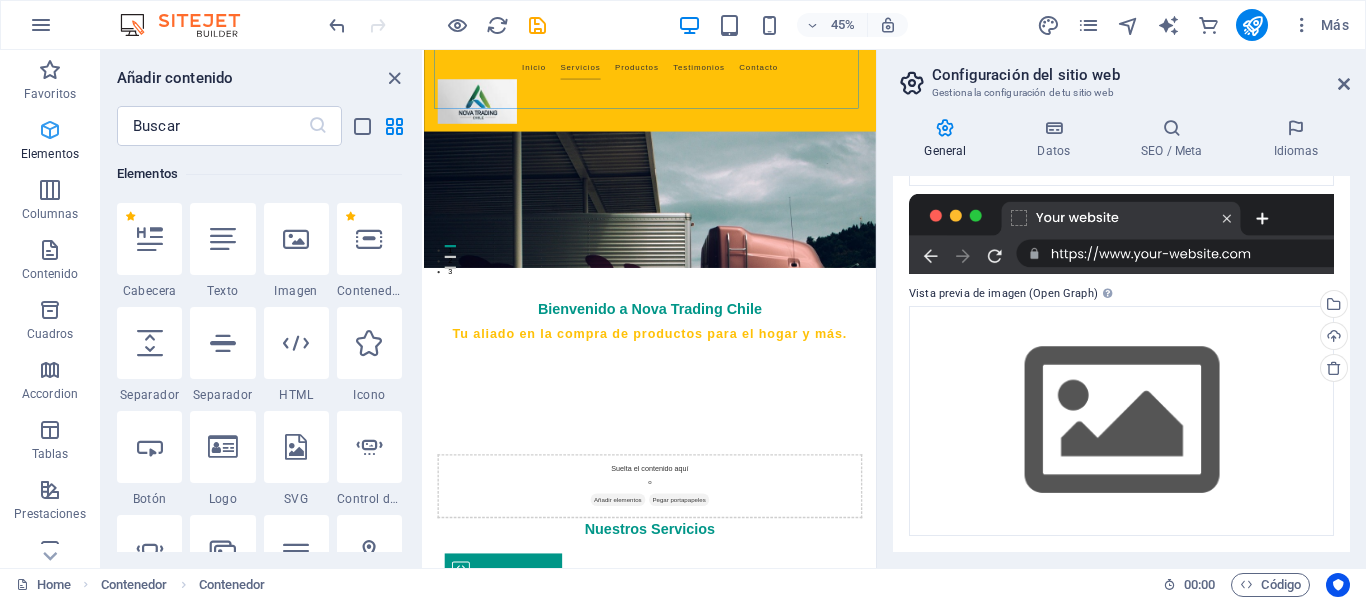 scroll, scrollTop: 377, scrollLeft: 0, axis: vertical 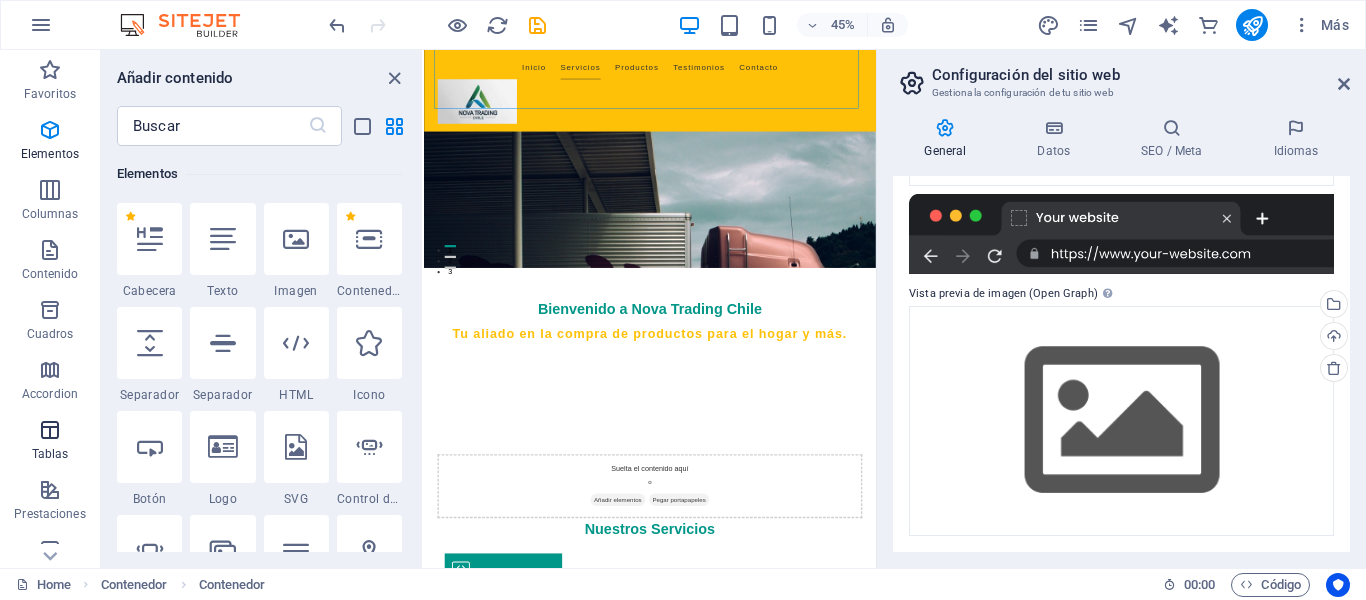 click at bounding box center (50, 430) 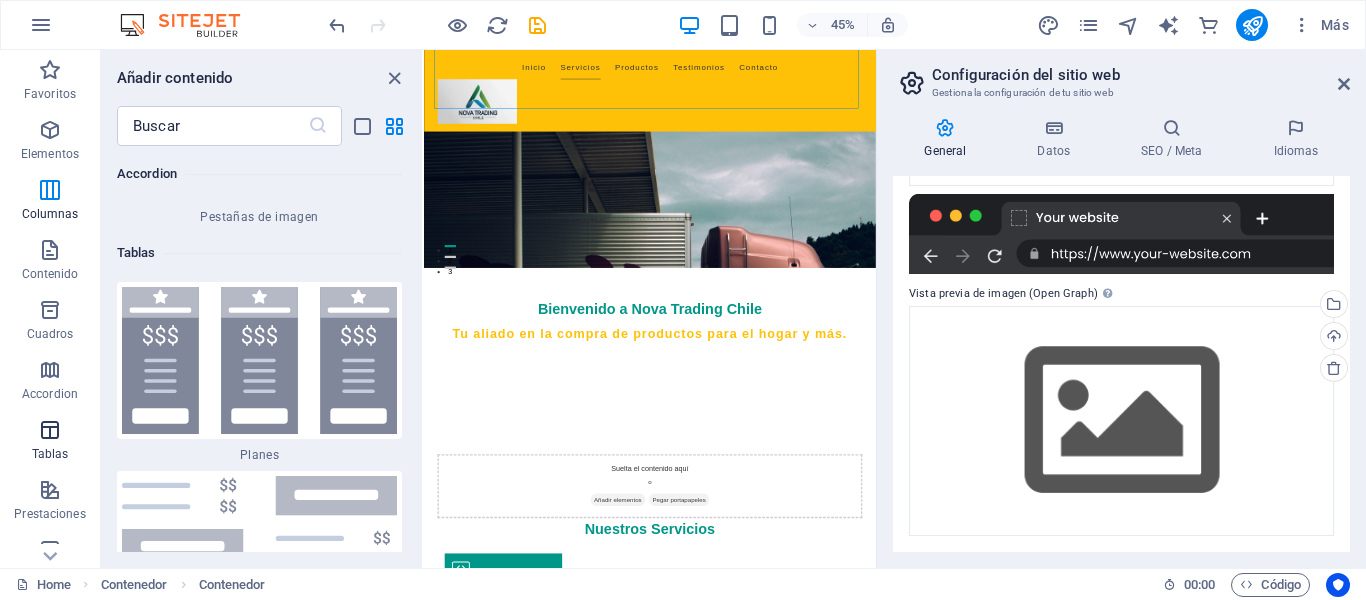 scroll, scrollTop: 13541, scrollLeft: 0, axis: vertical 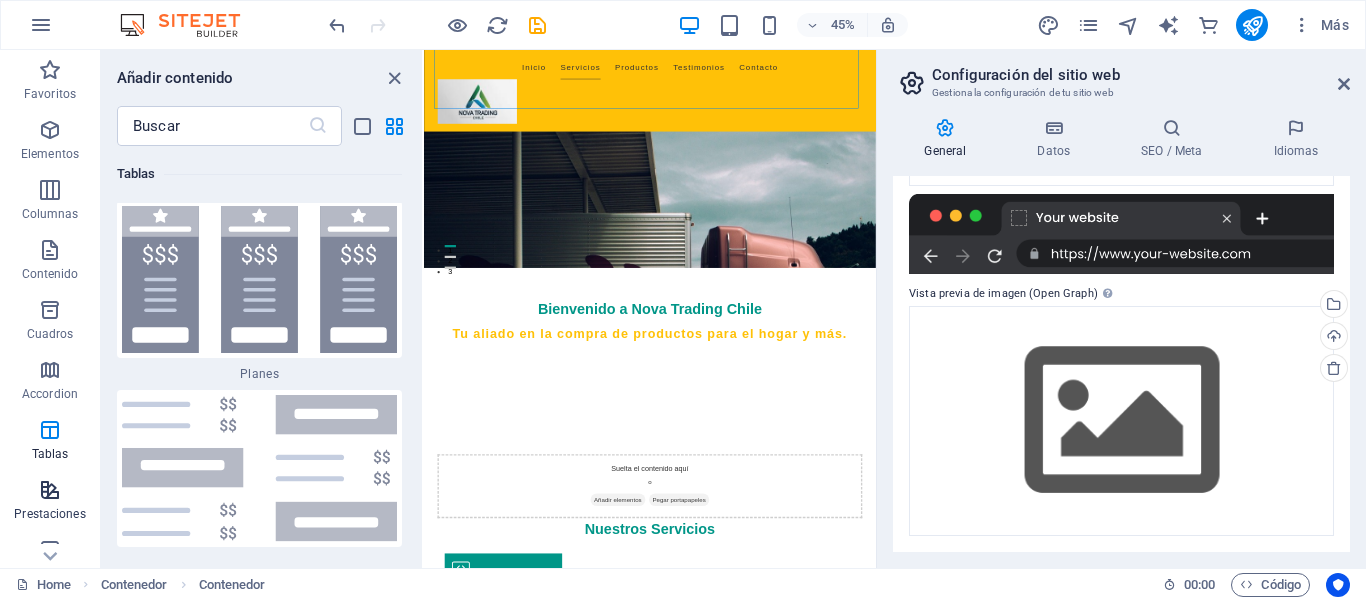 click on "Prestaciones" at bounding box center [50, 502] 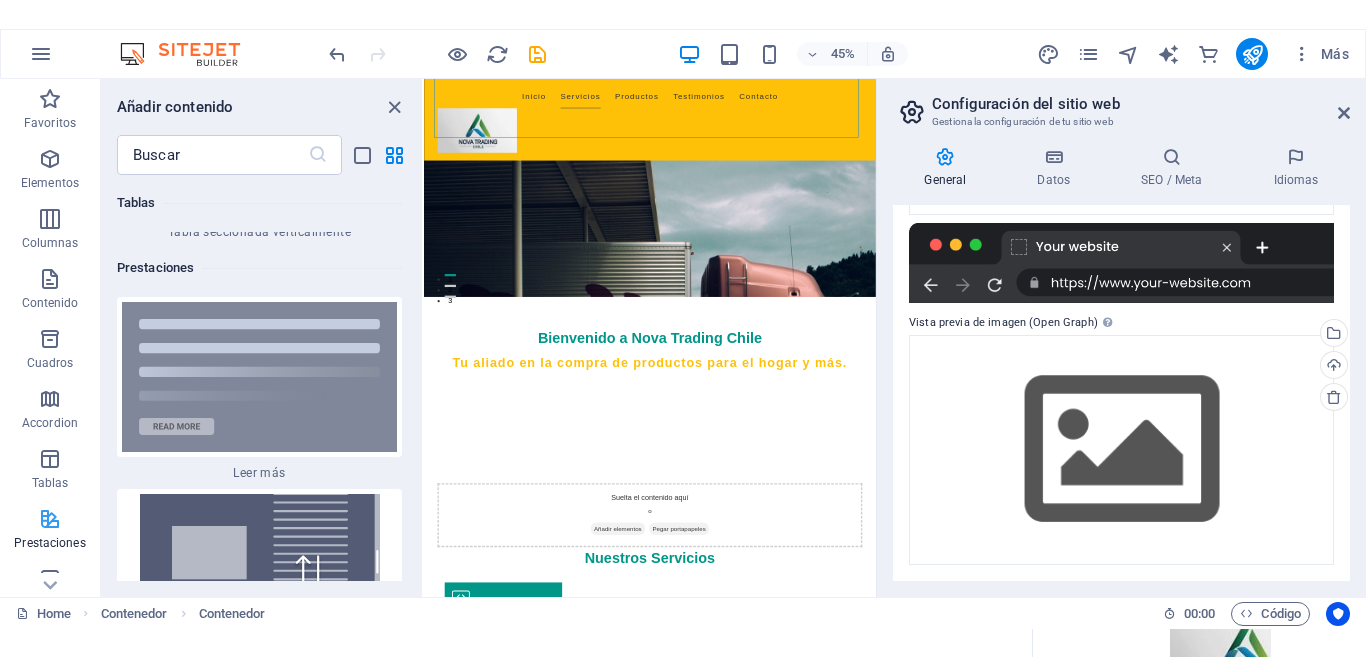 scroll, scrollTop: 15243, scrollLeft: 0, axis: vertical 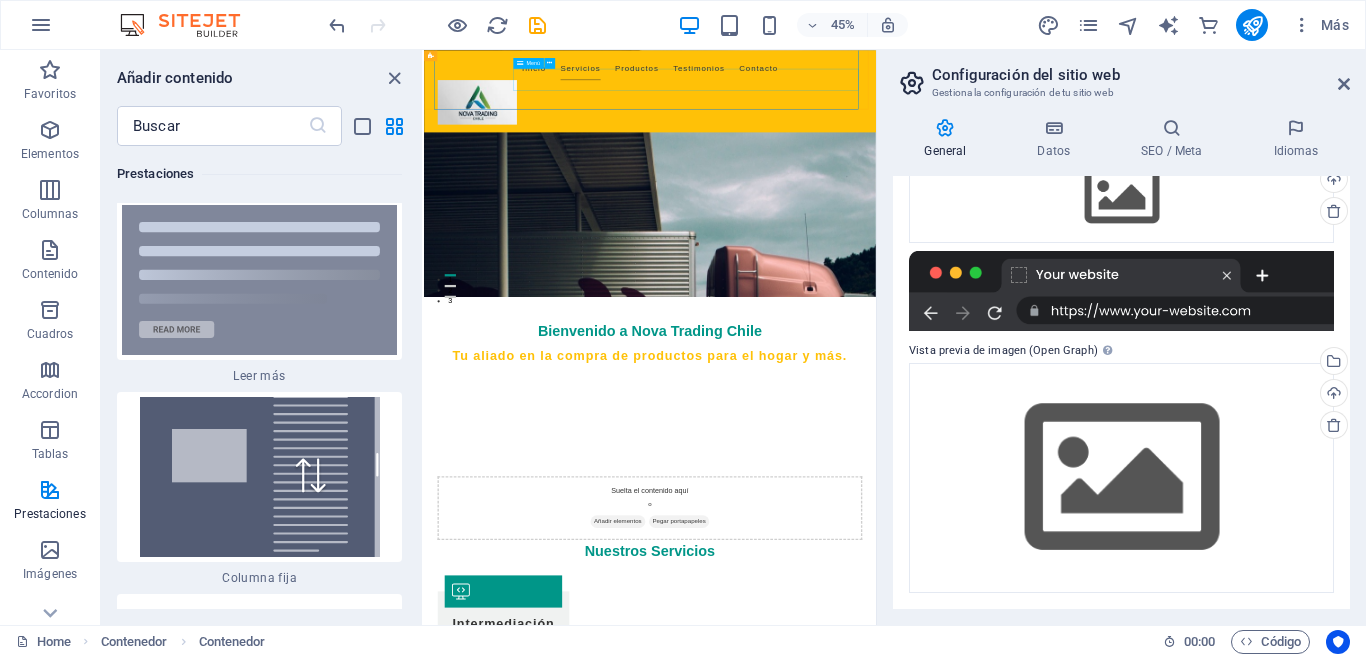 click on "Inicio Servicios Productos Testimonios Contacto" at bounding box center (926, 91) 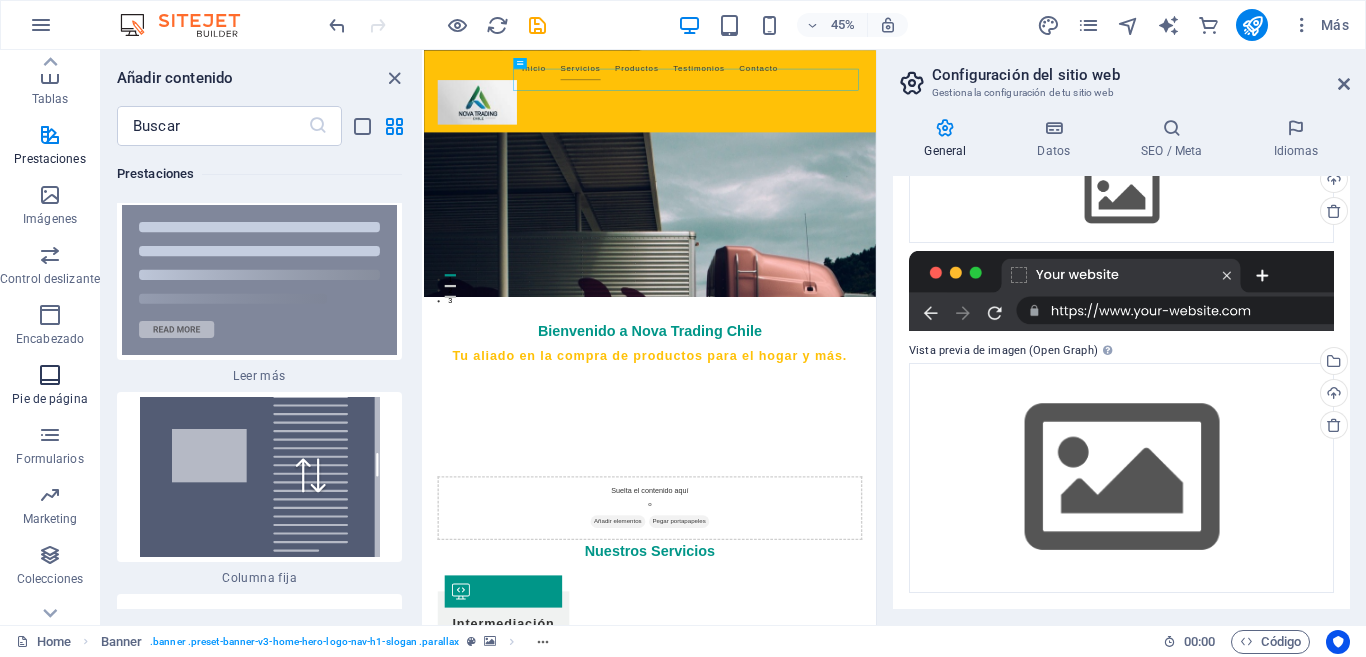 scroll, scrollTop: 385, scrollLeft: 0, axis: vertical 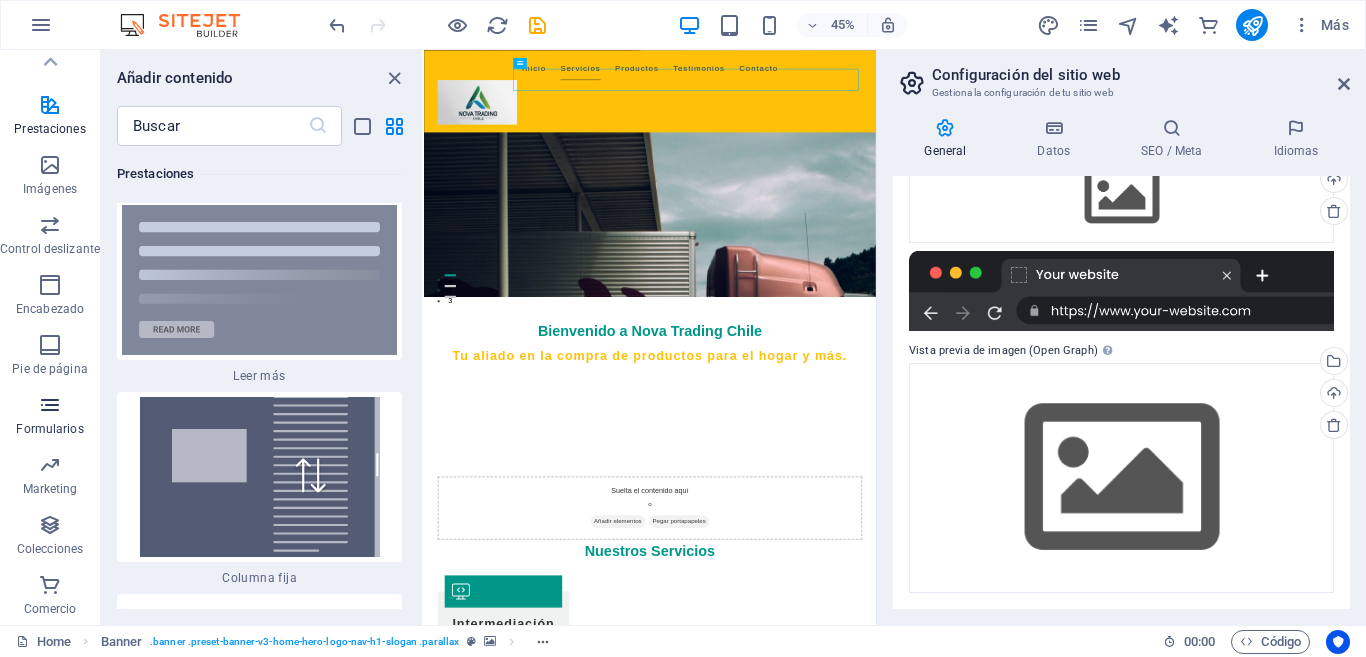 click on "Formularios" at bounding box center (50, 417) 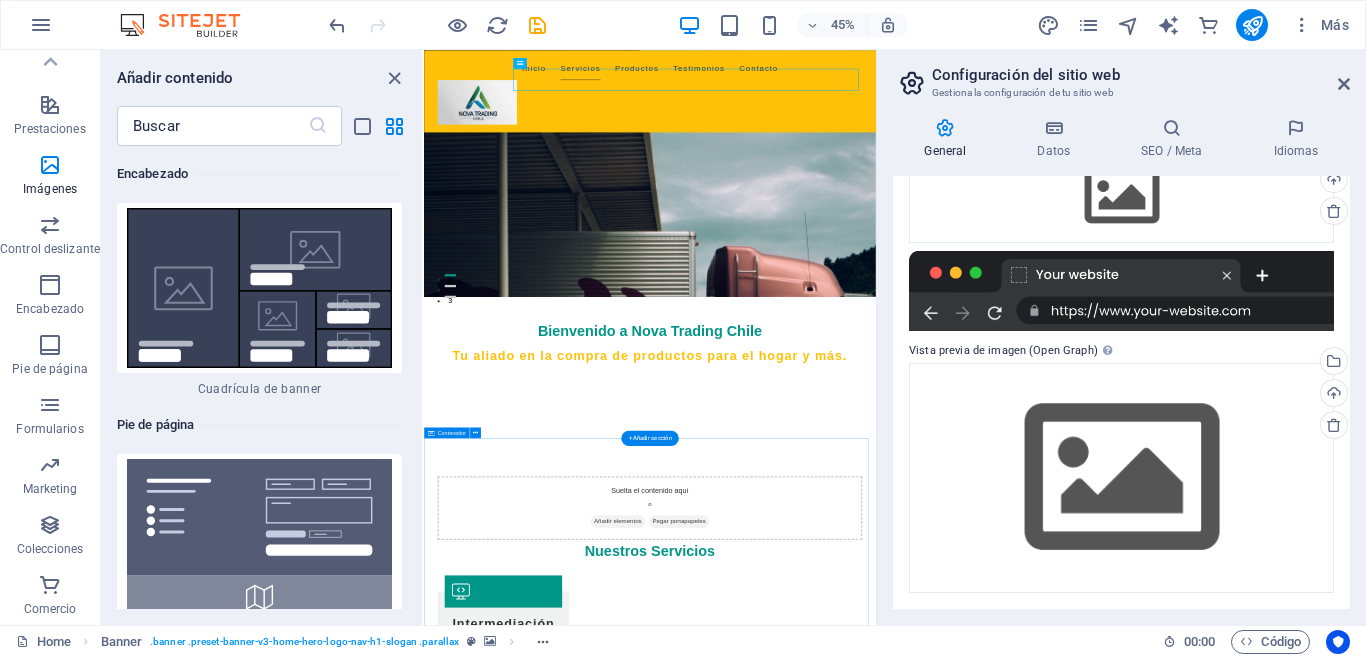 scroll, scrollTop: 29392, scrollLeft: 0, axis: vertical 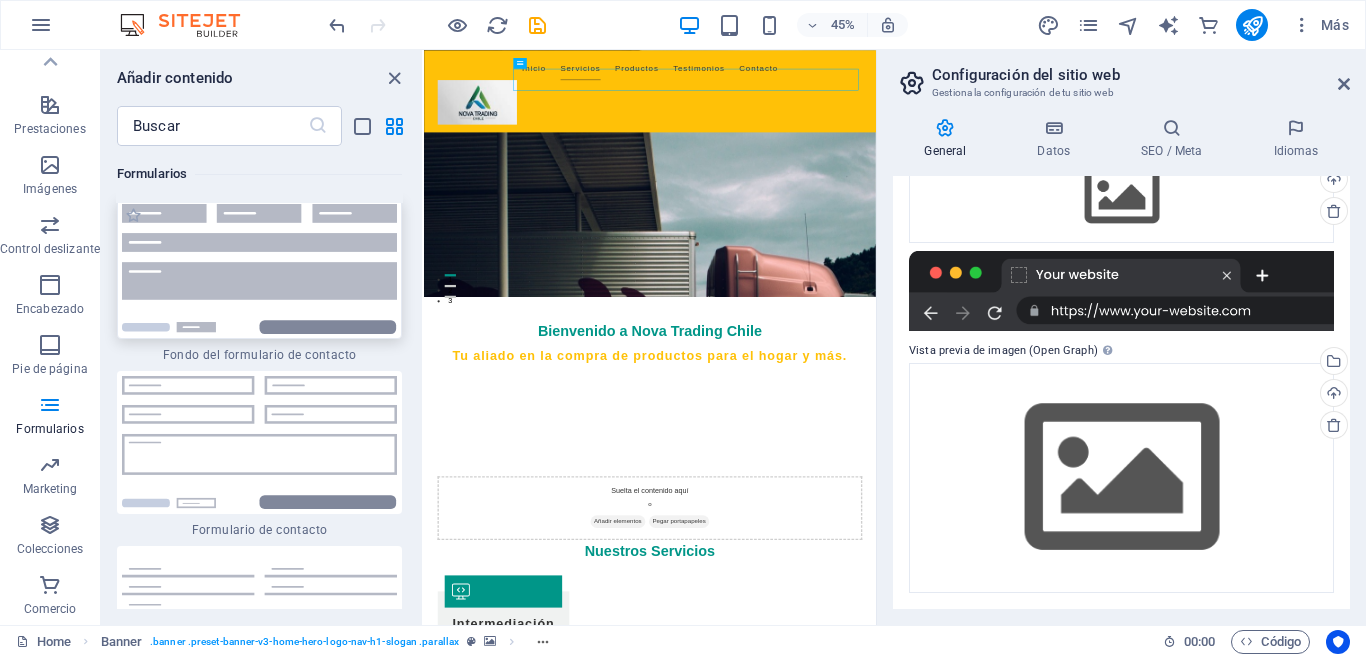 click at bounding box center (259, 269) 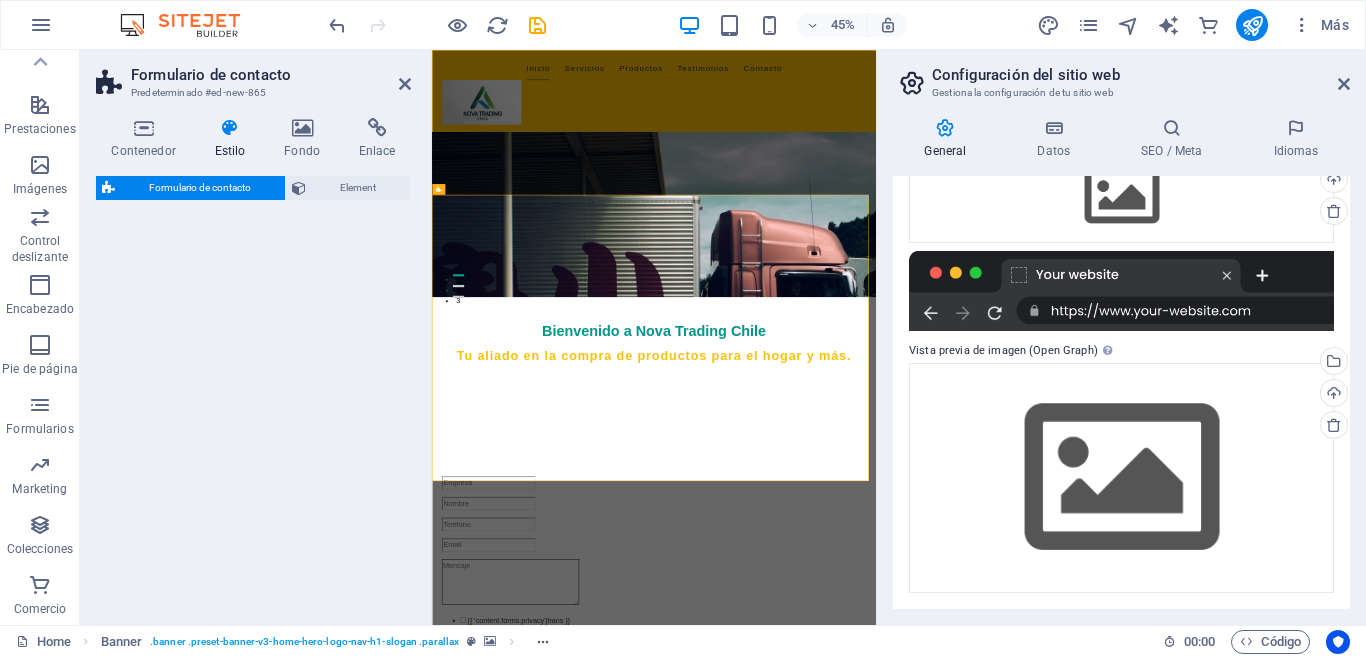 select on "rem" 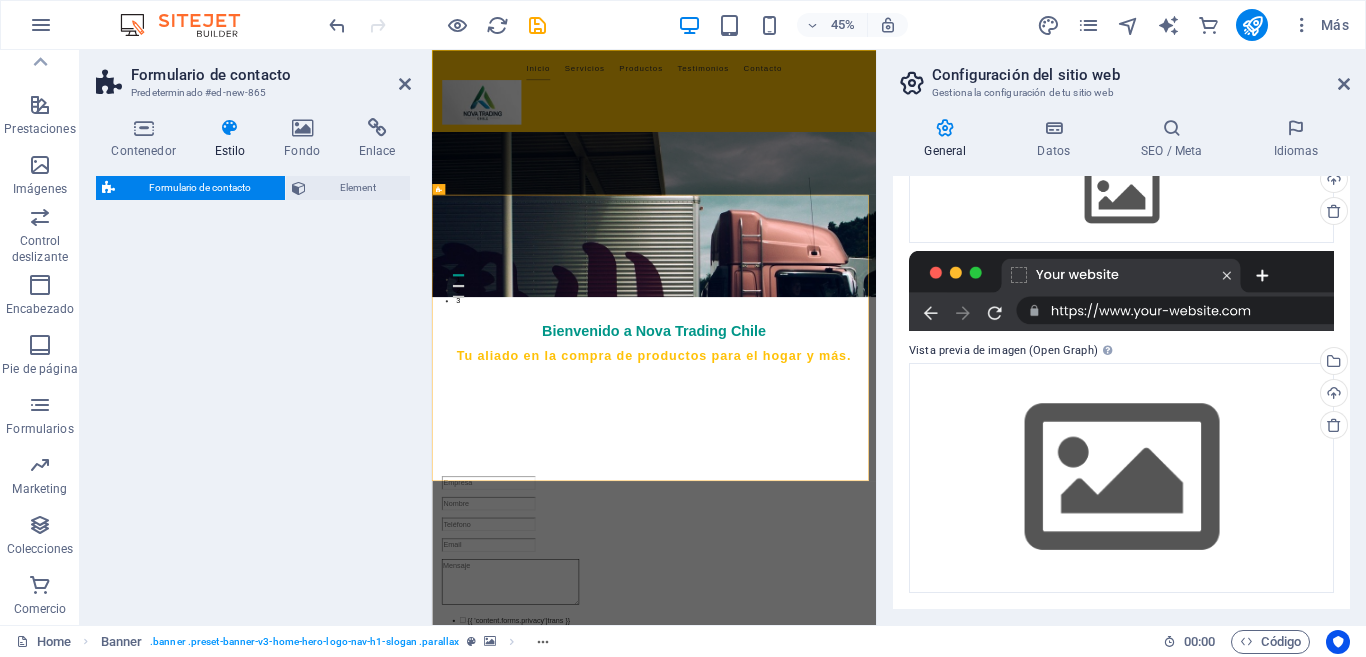 select on "preset-contact-form-v3-background" 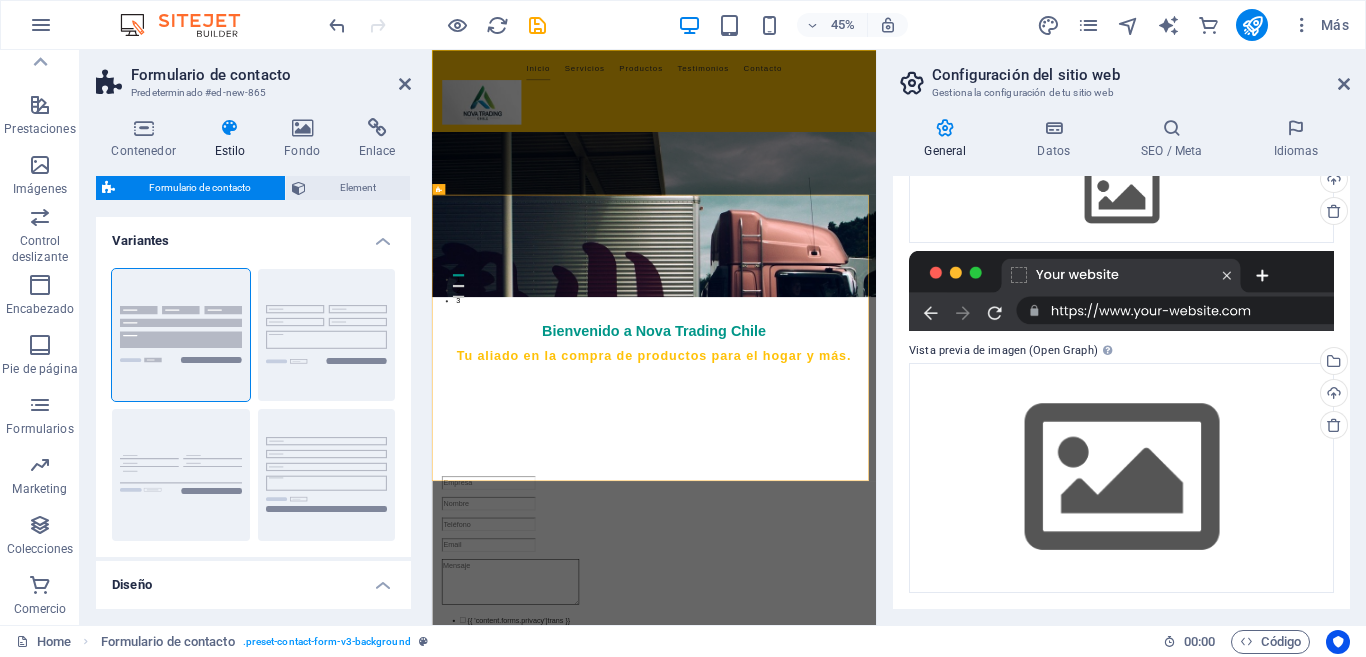 scroll, scrollTop: 318, scrollLeft: 0, axis: vertical 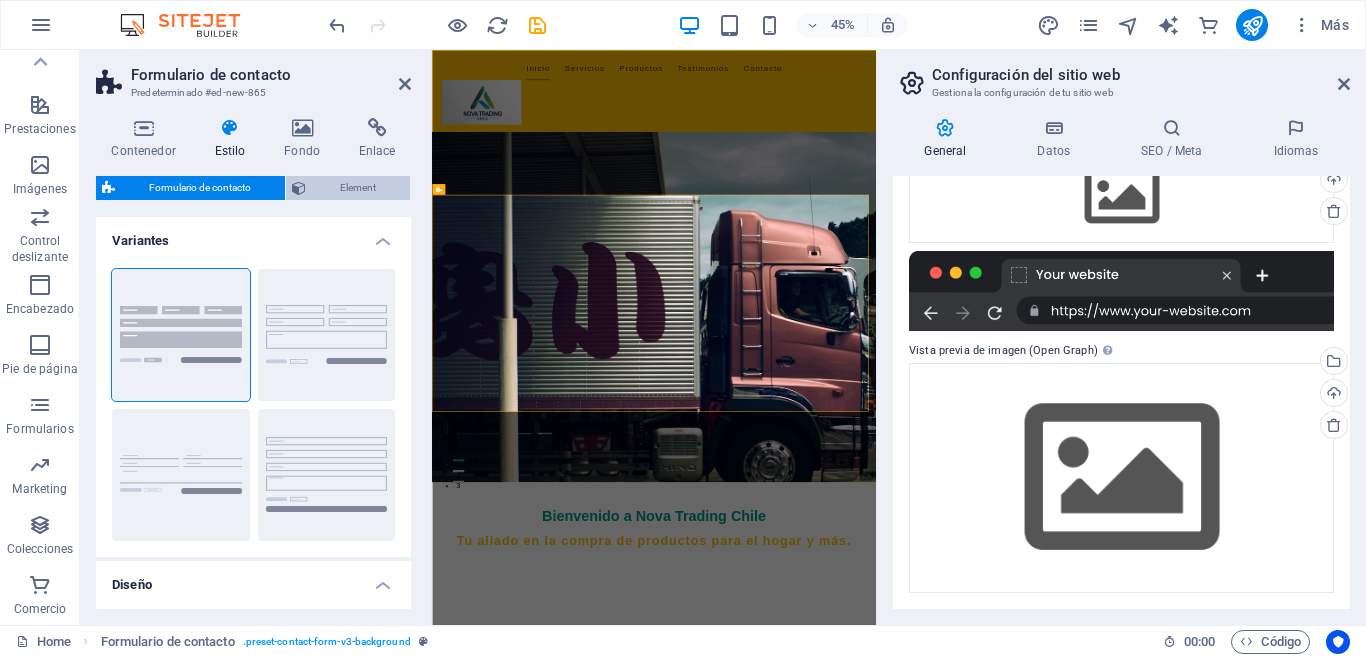 click on "Element" at bounding box center (358, 188) 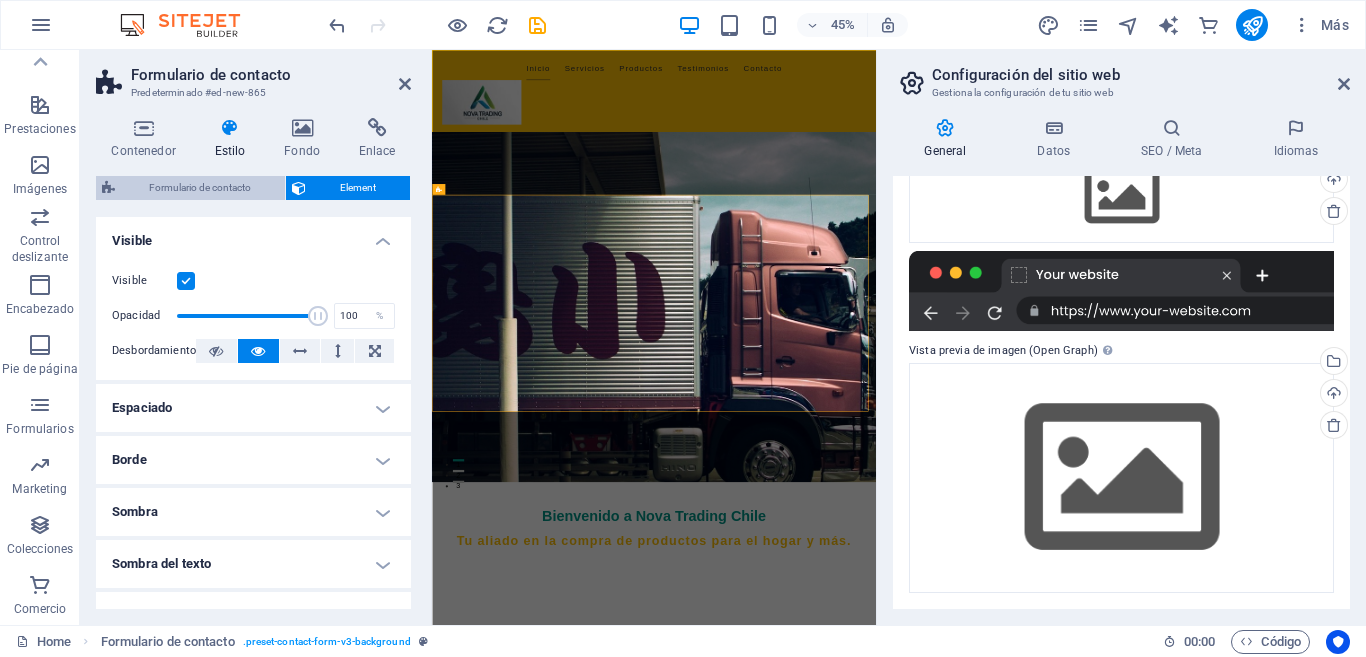 click on "Formulario de contacto" at bounding box center (200, 188) 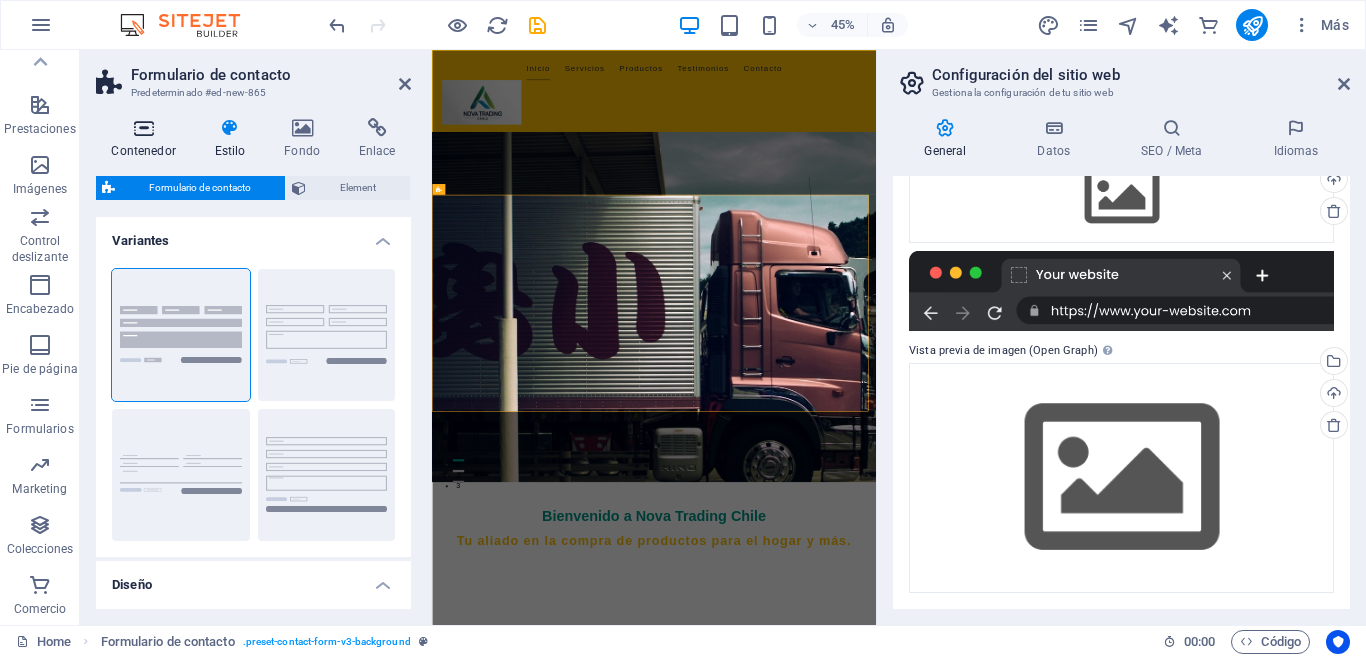click on "Contenedor" at bounding box center (147, 139) 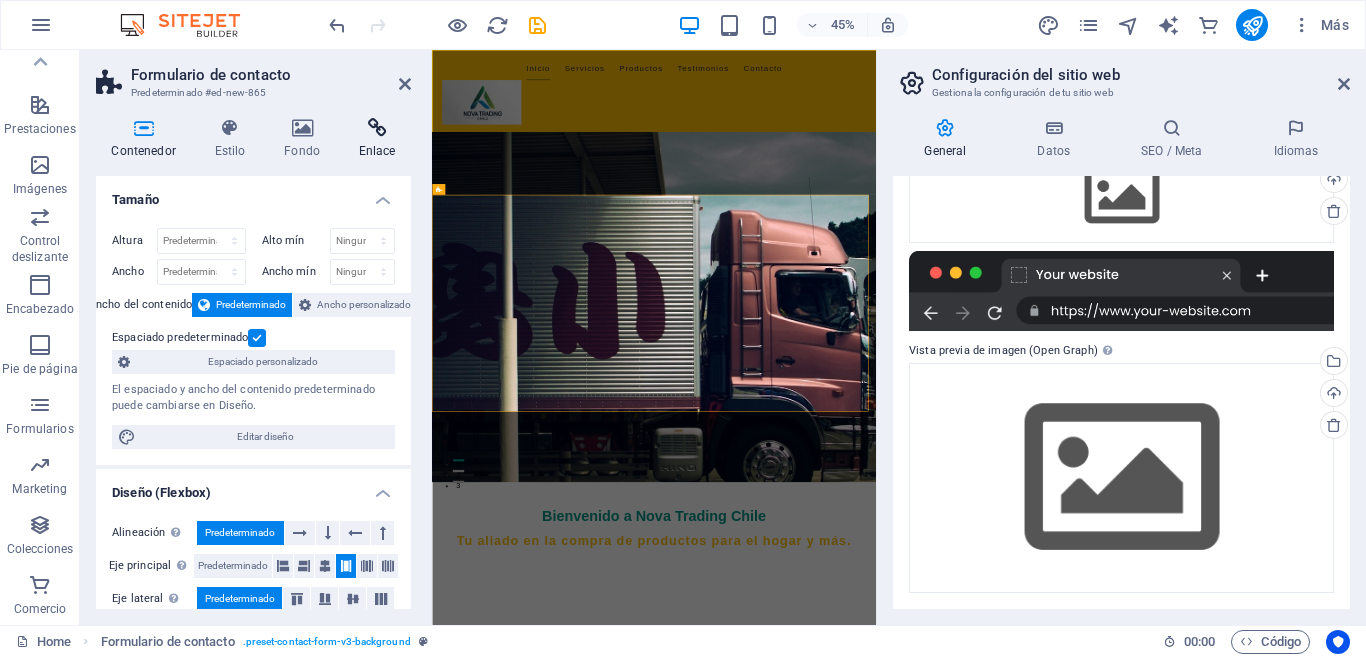 click at bounding box center [377, 128] 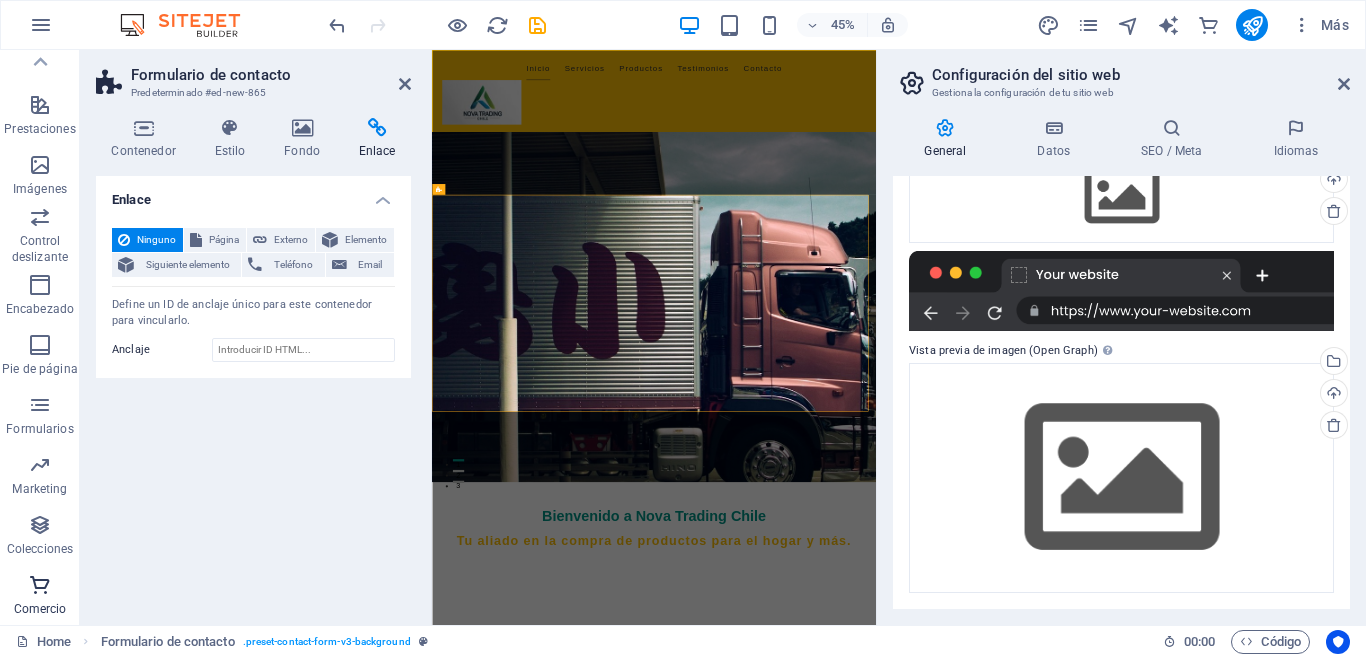 click at bounding box center [40, 585] 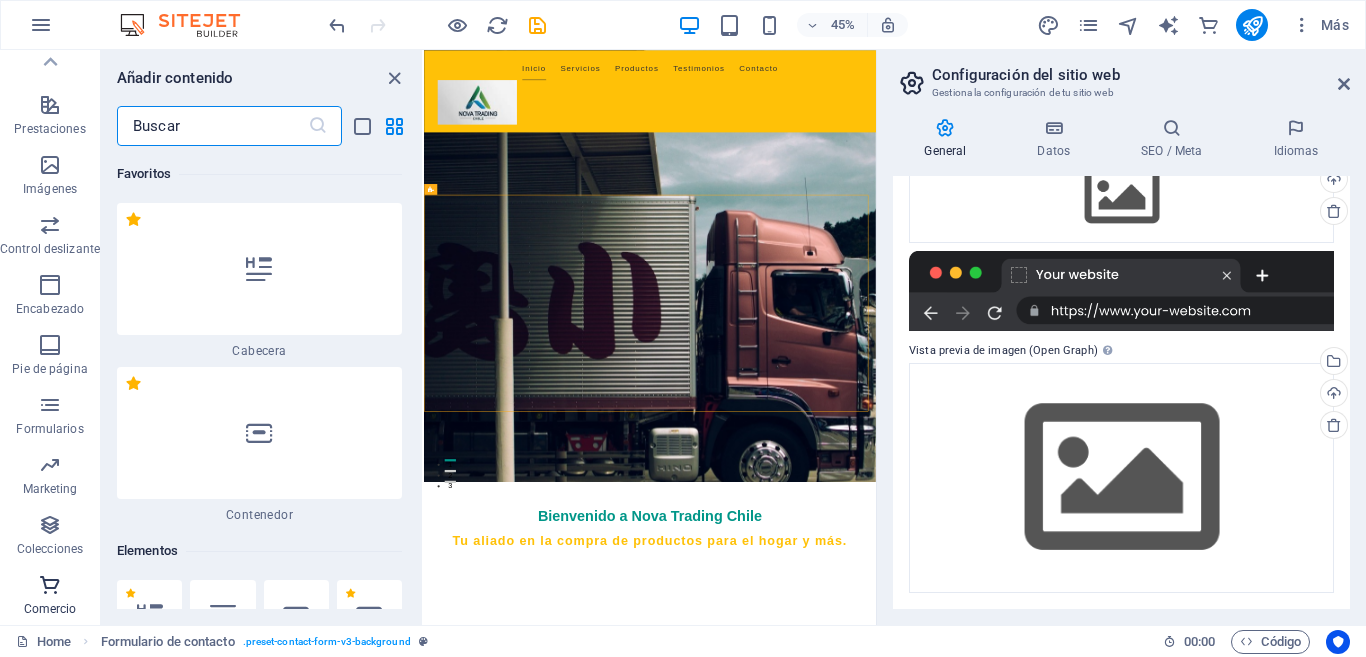 scroll, scrollTop: 39104, scrollLeft: 0, axis: vertical 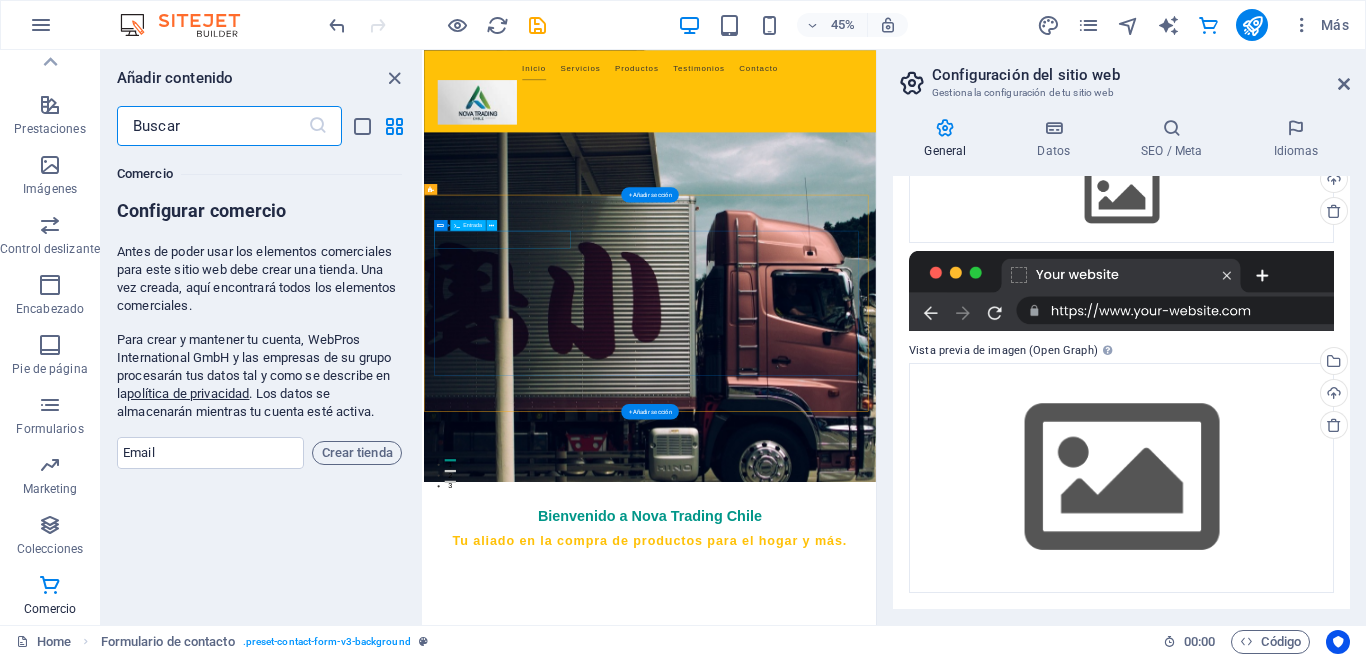 click at bounding box center [606, 1428] 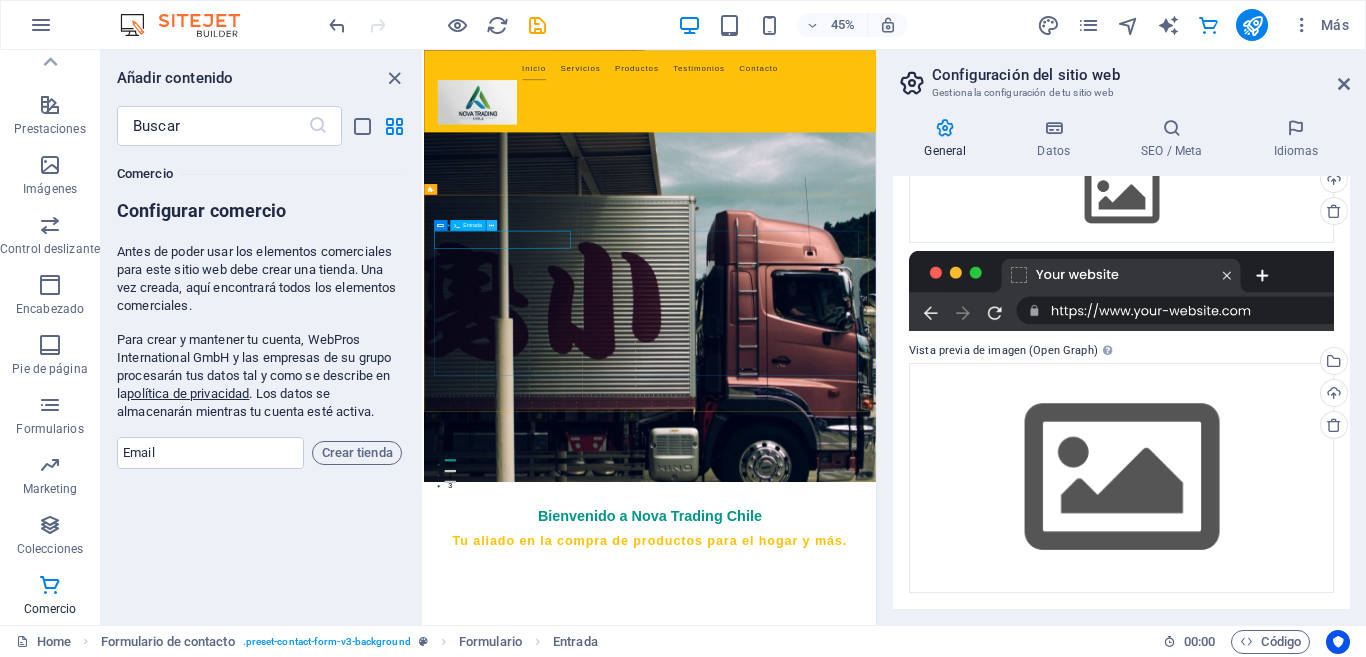 click at bounding box center [491, 224] 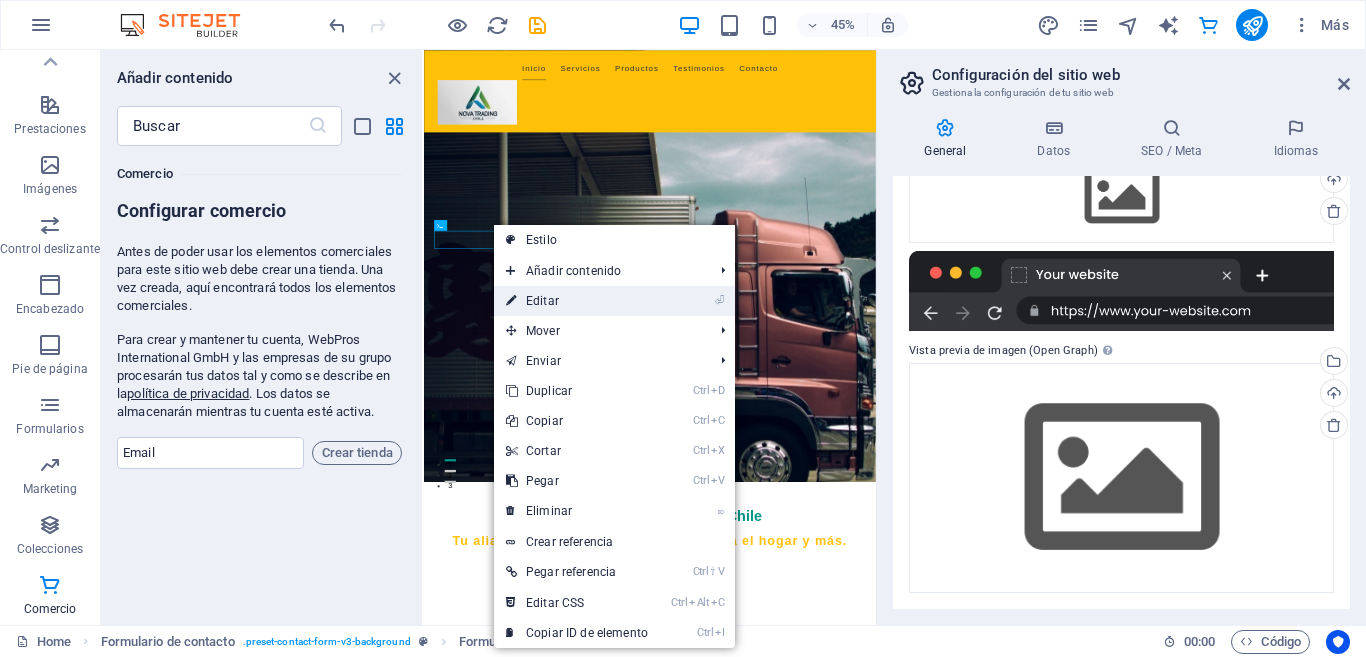 click on "⏎  Editar" at bounding box center [577, 301] 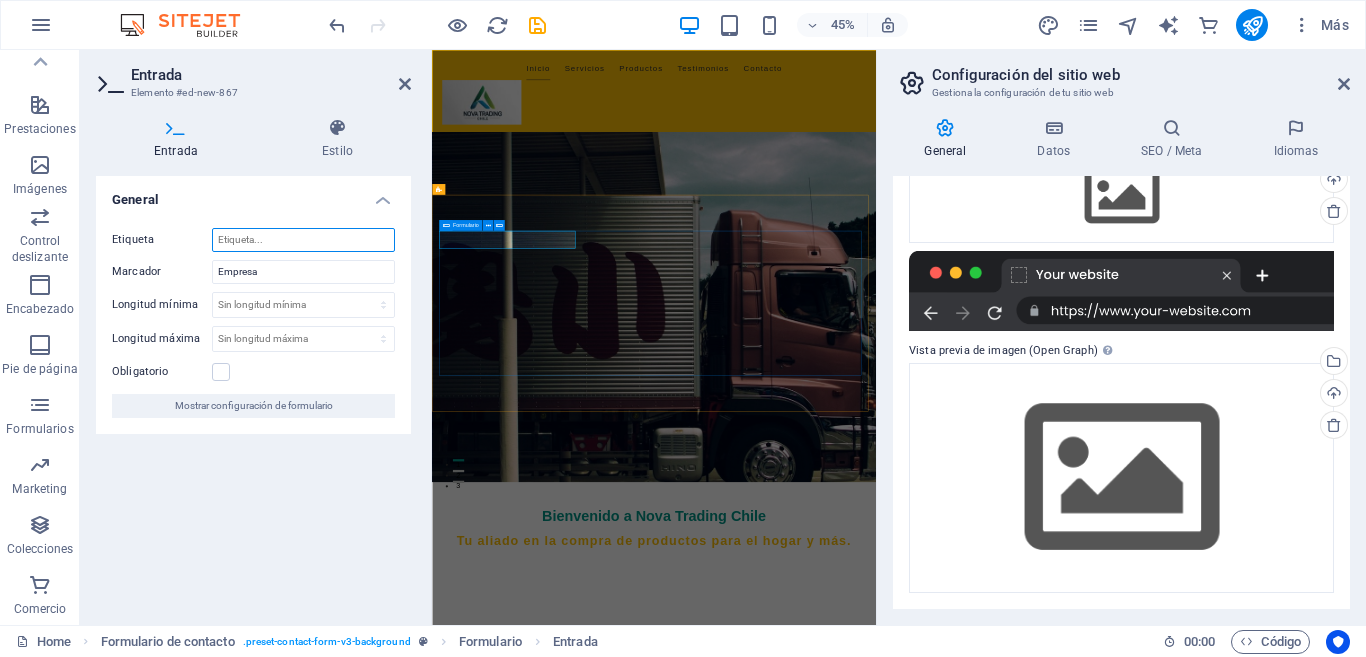 click on "Etiqueta" at bounding box center [303, 240] 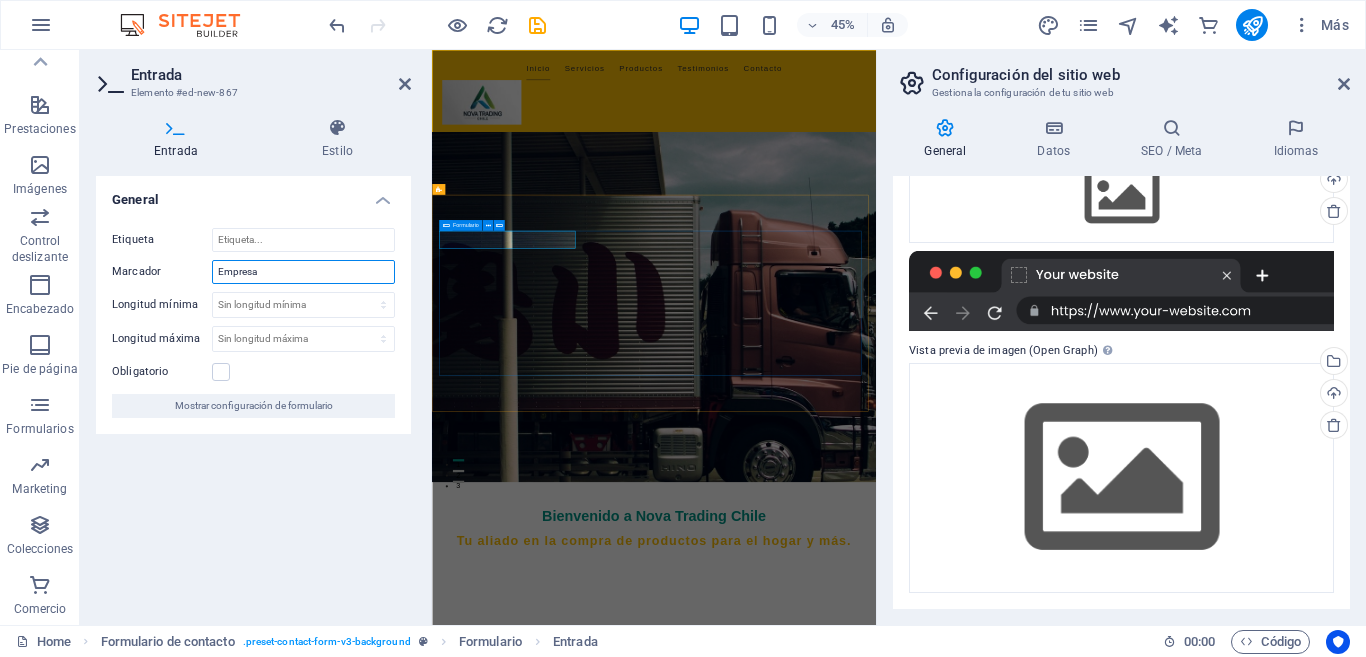 click on "Empresa" at bounding box center (303, 272) 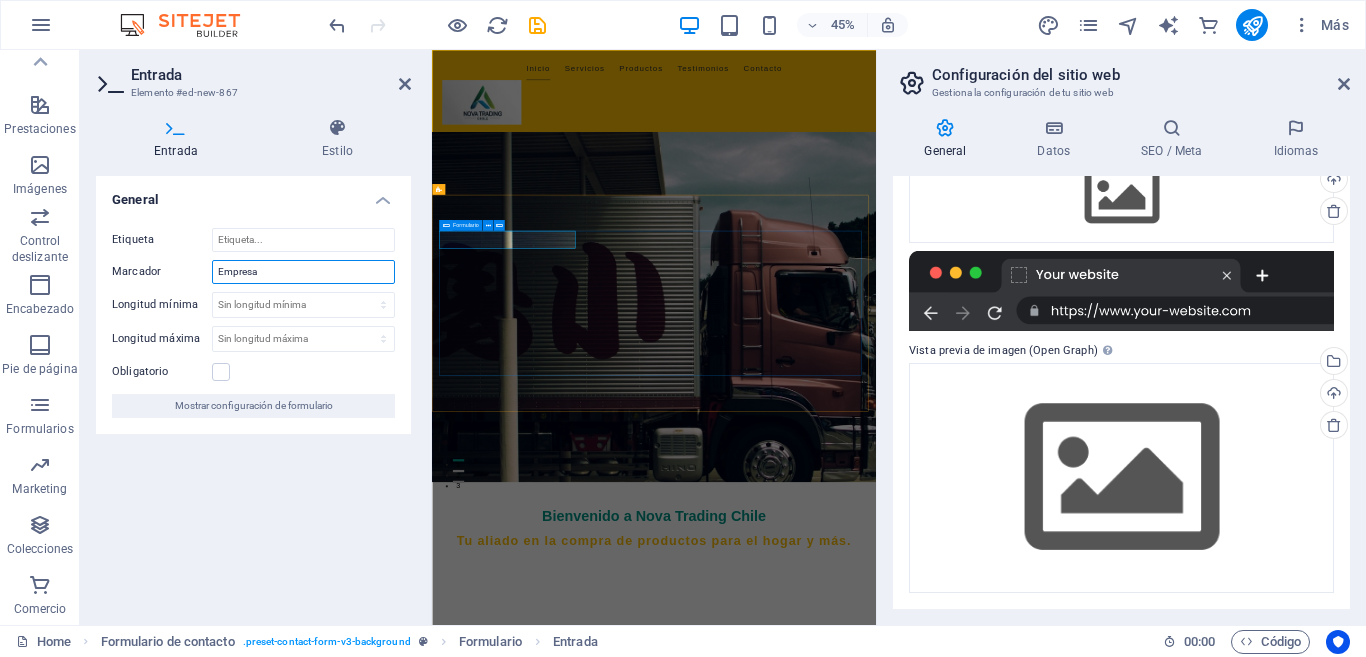 drag, startPoint x: 305, startPoint y: 270, endPoint x: 194, endPoint y: 270, distance: 111 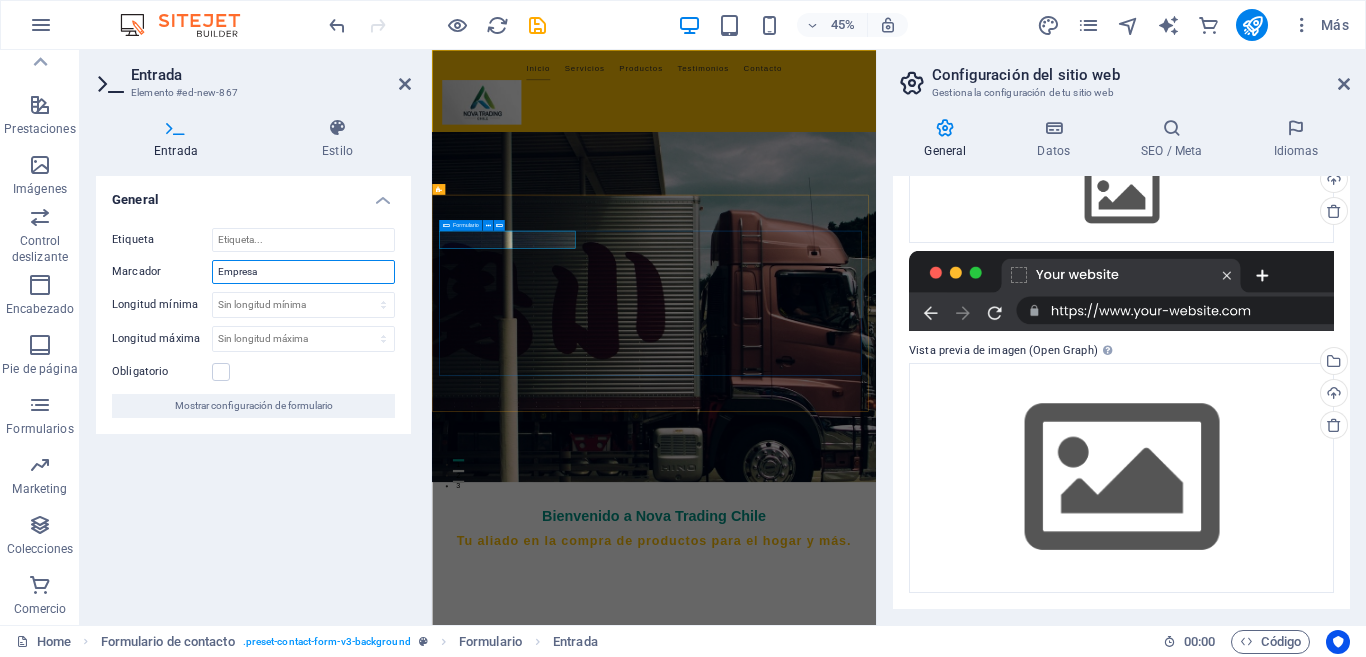 click on "Marcador Empresa" at bounding box center (253, 272) 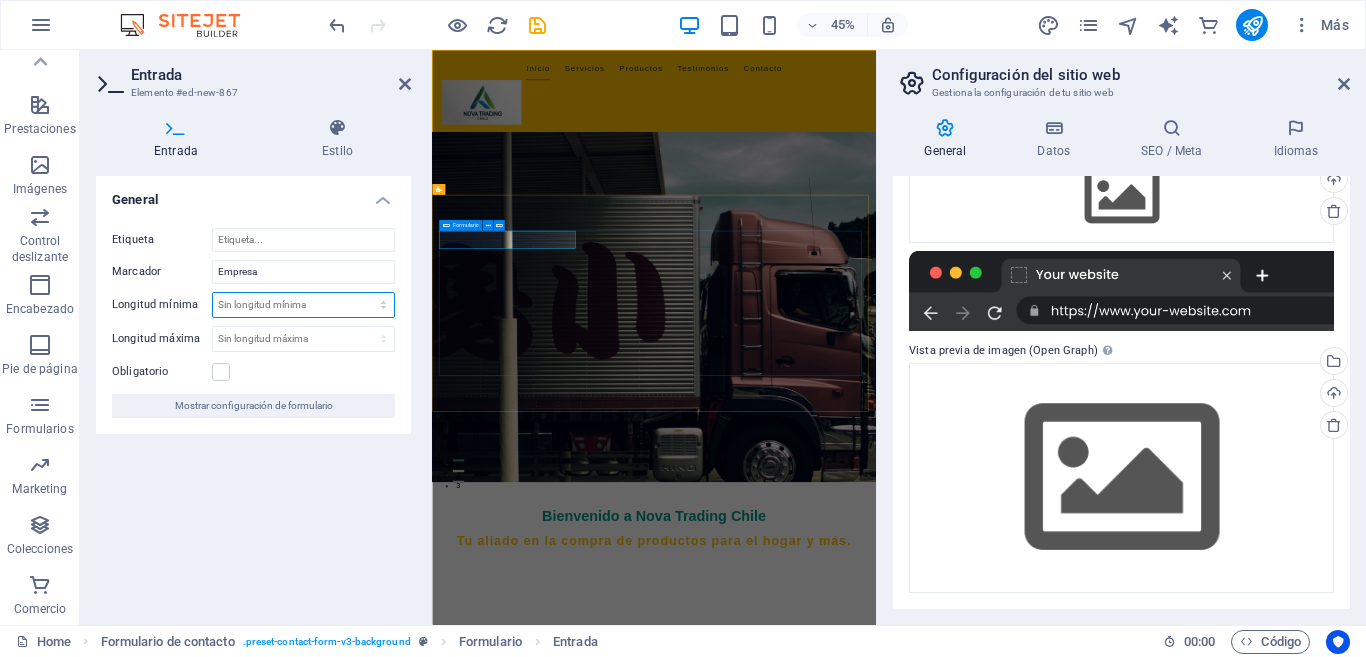 click on "Sin longitud mínima carácteres" at bounding box center [303, 305] 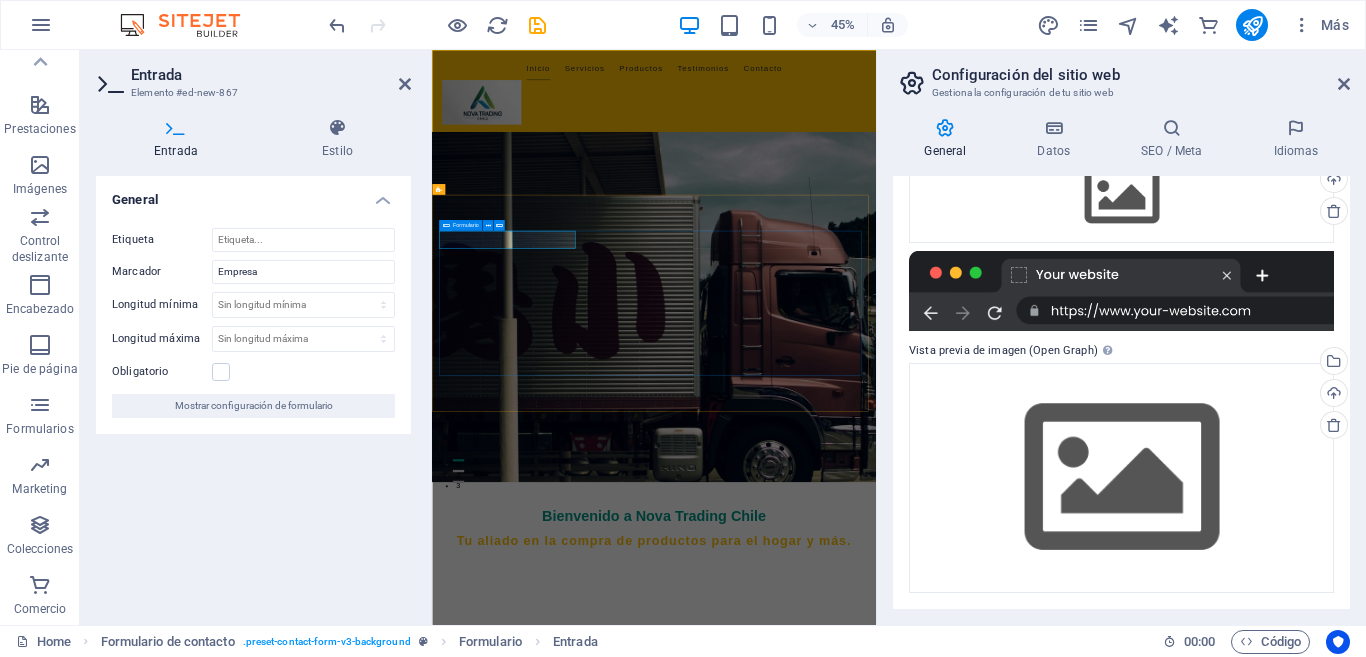 click on "Obligatorio" at bounding box center [253, 372] 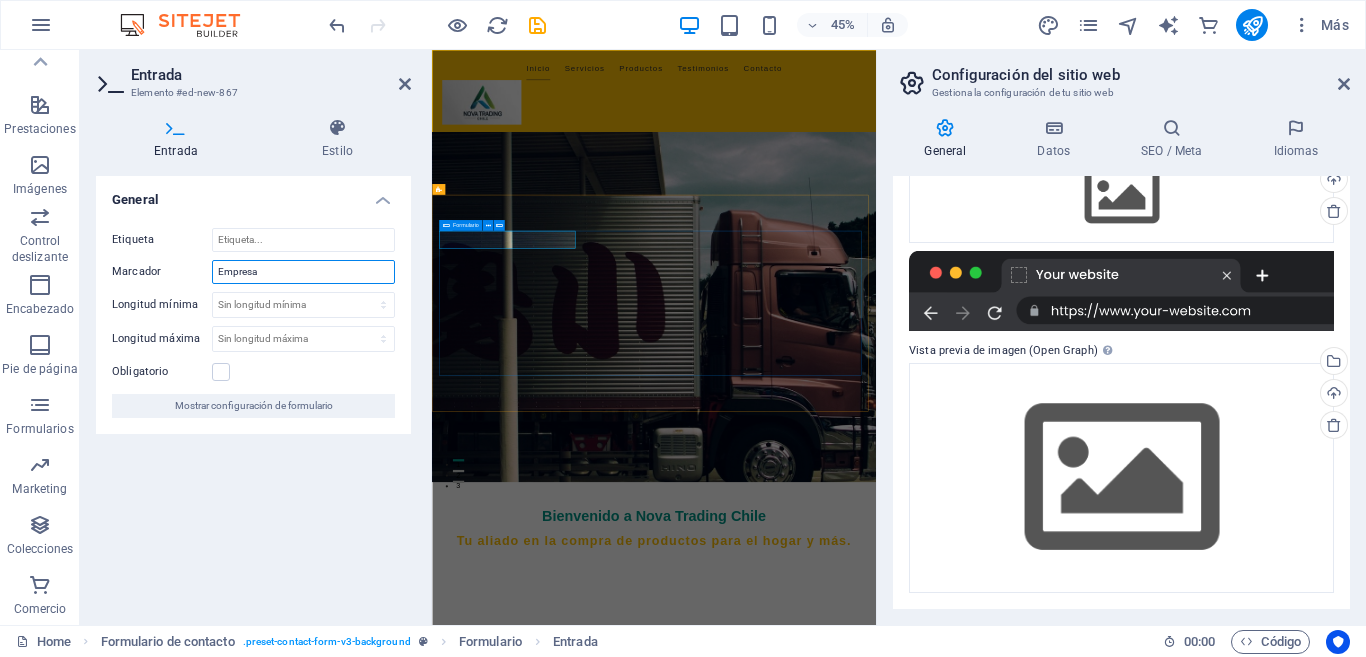 click on "Empresa" at bounding box center [303, 272] 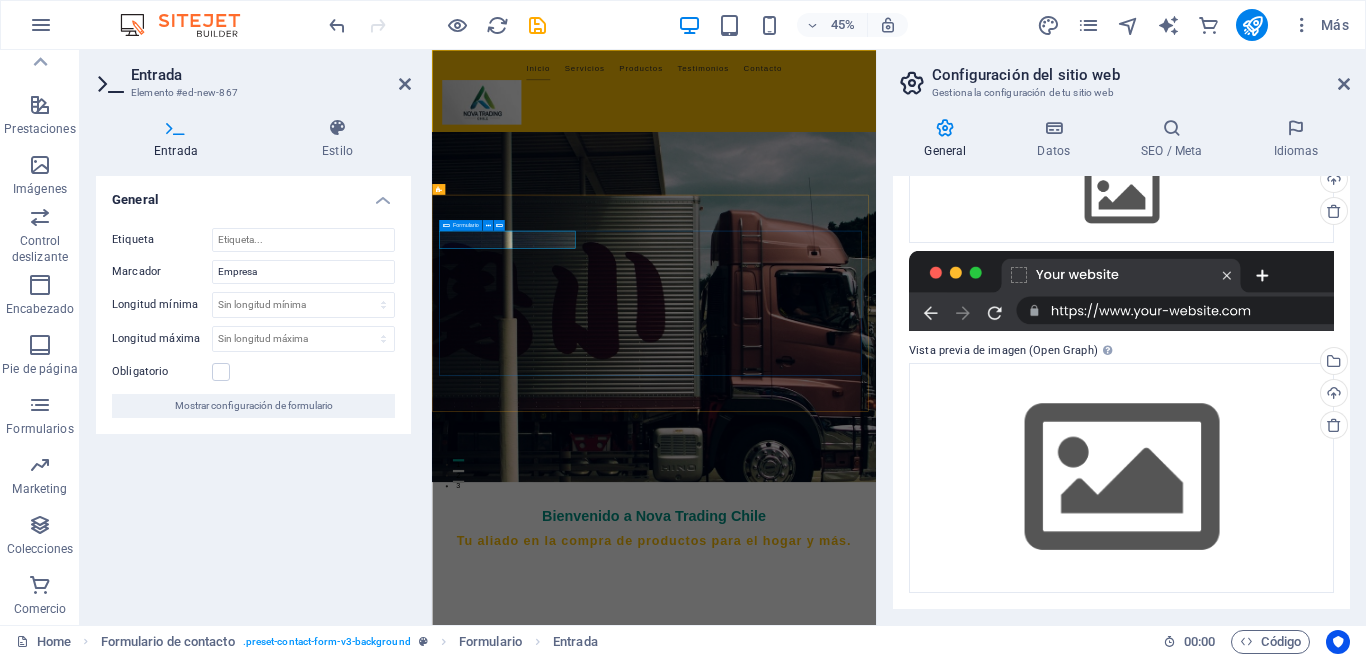click on "General Etiqueta Marcador Empresa Longitud mínima Sin longitud mínima carácteres Longitud máxima Sin longitud máxima carácteres Obligatorio Mostrar configuración de formulario" at bounding box center [253, 392] 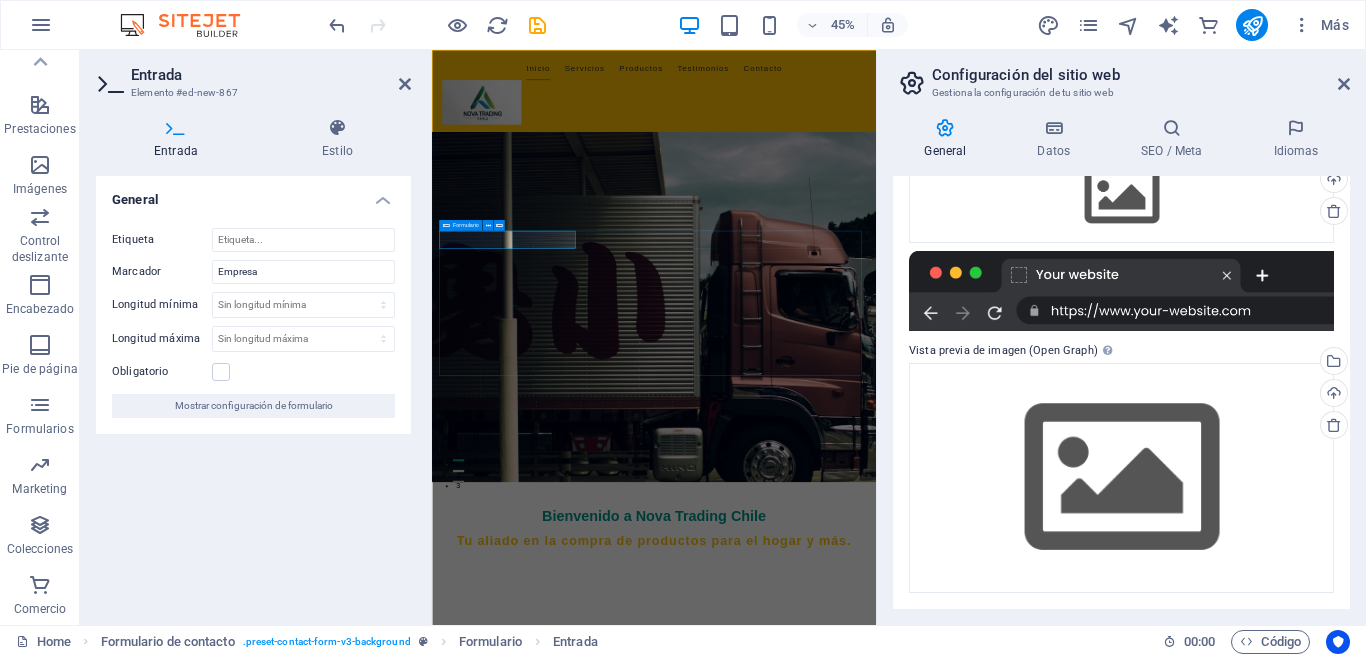 click at bounding box center (176, 128) 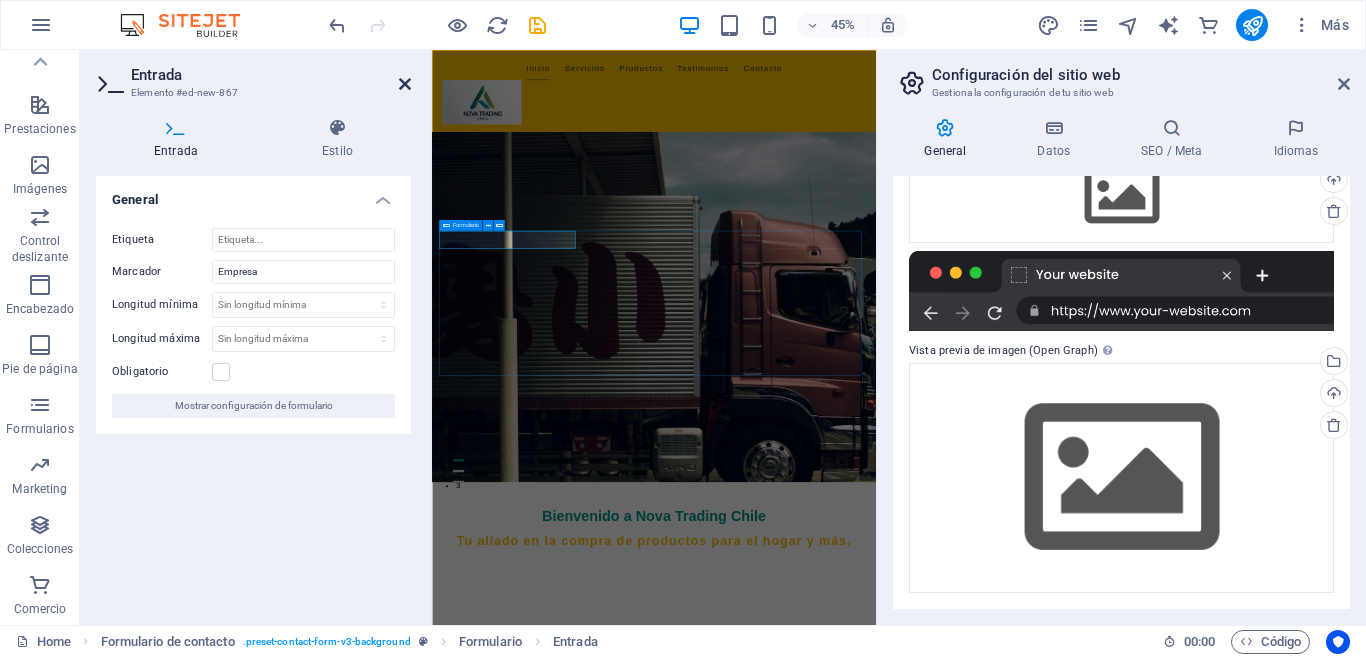click at bounding box center [405, 84] 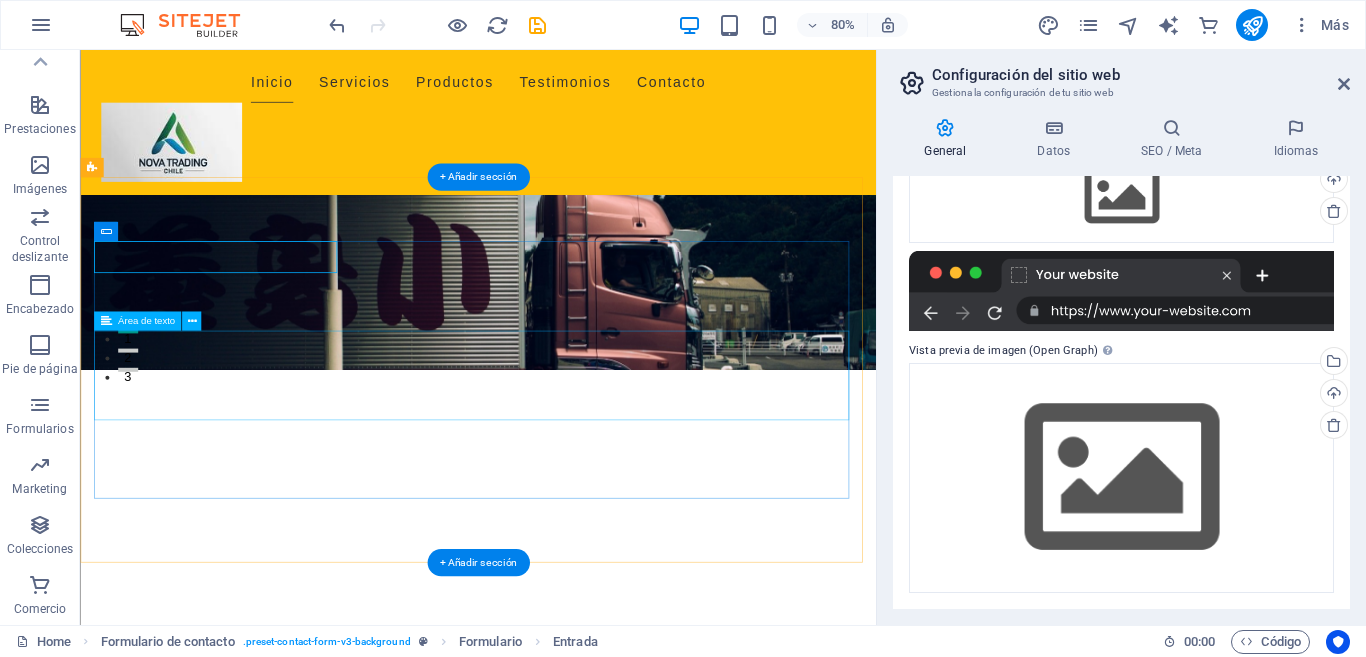click at bounding box center [578, 1579] 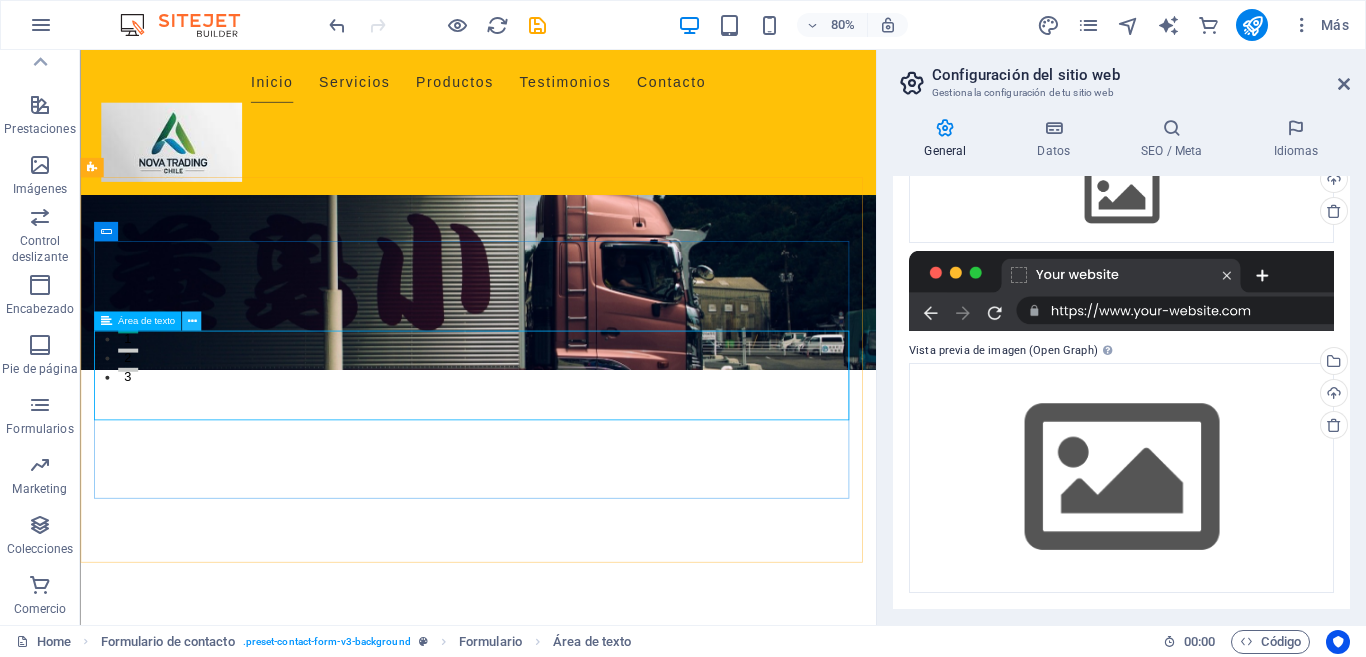 click at bounding box center [191, 321] 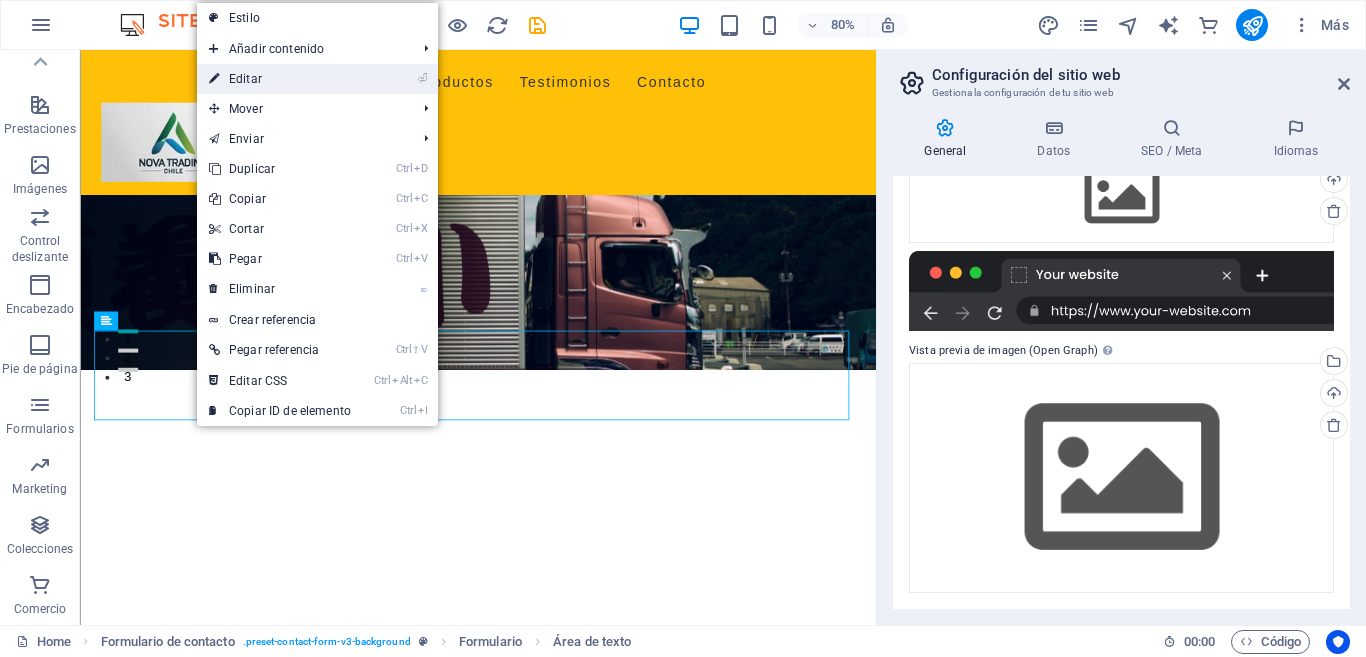 click on "⏎  Editar" at bounding box center [280, 79] 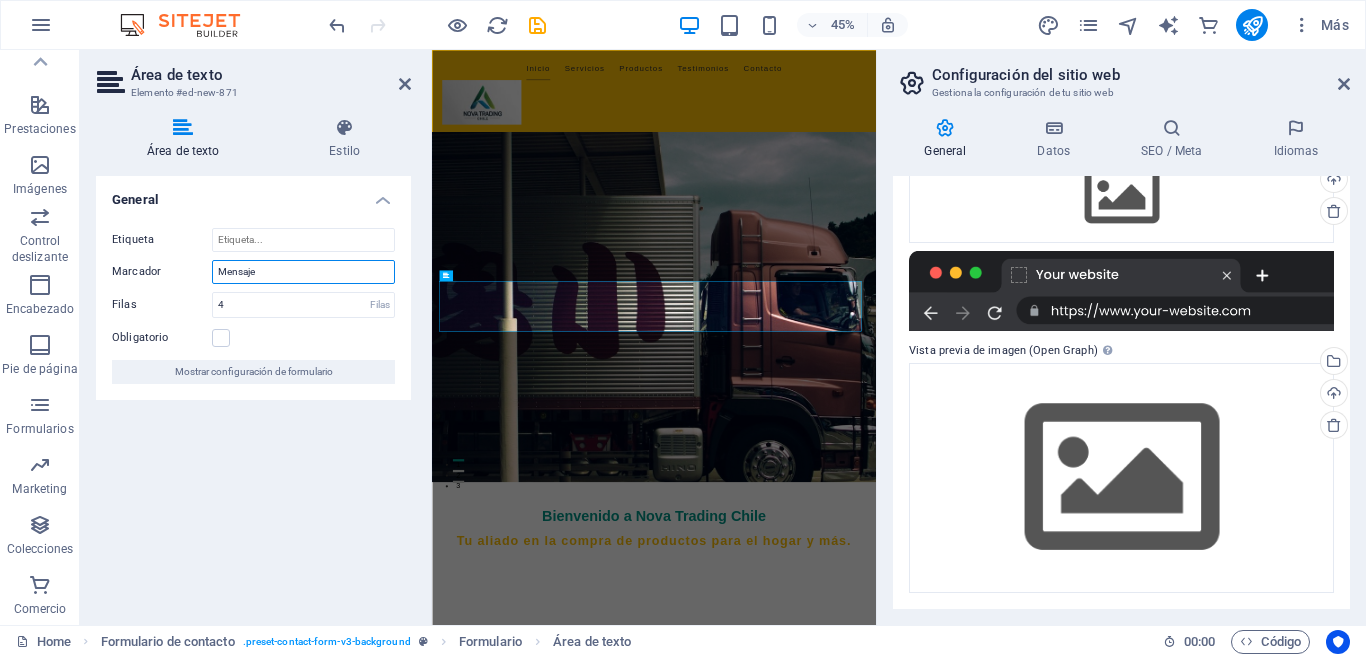 click on "Mensaje" at bounding box center [303, 272] 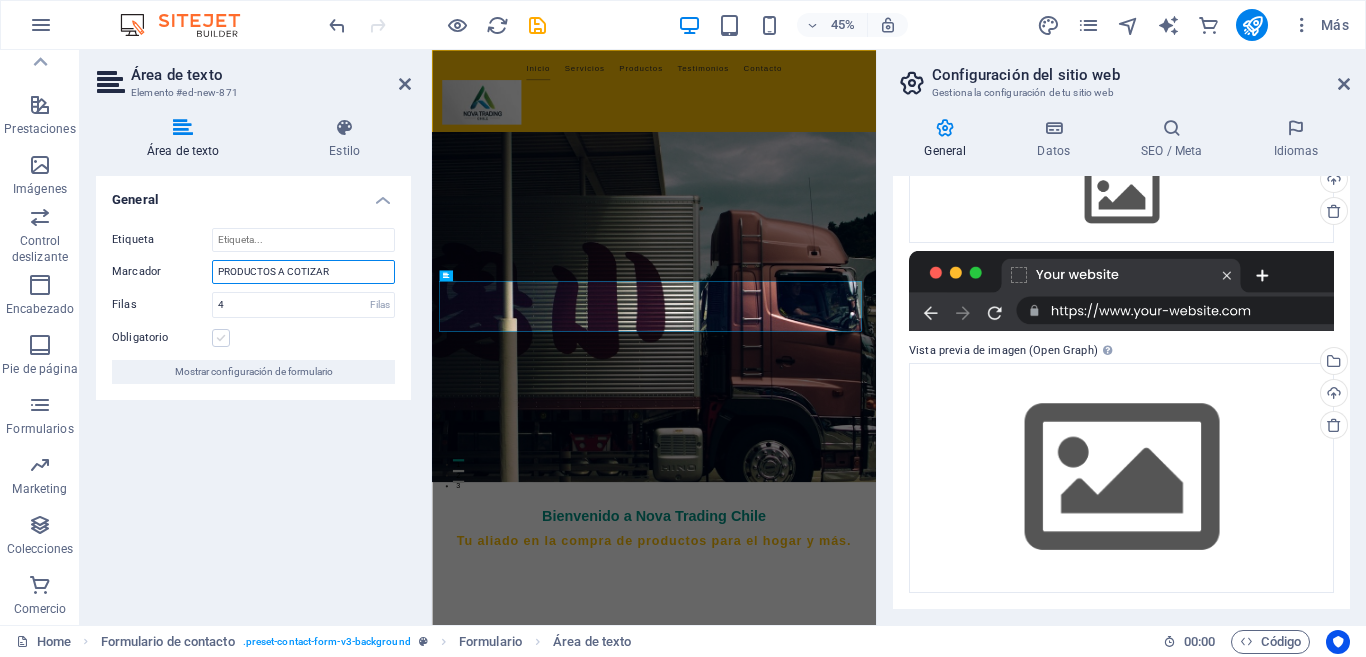 type on "PRODUCTOS A COTIZAR" 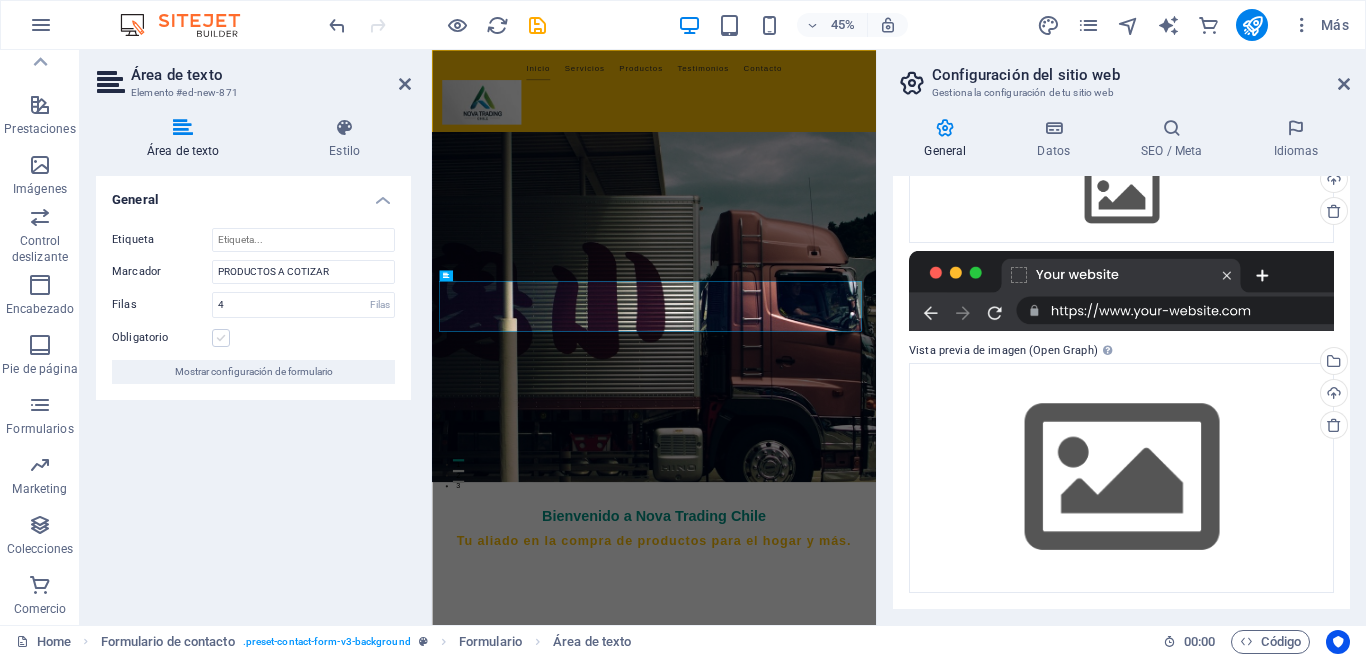 click at bounding box center [221, 338] 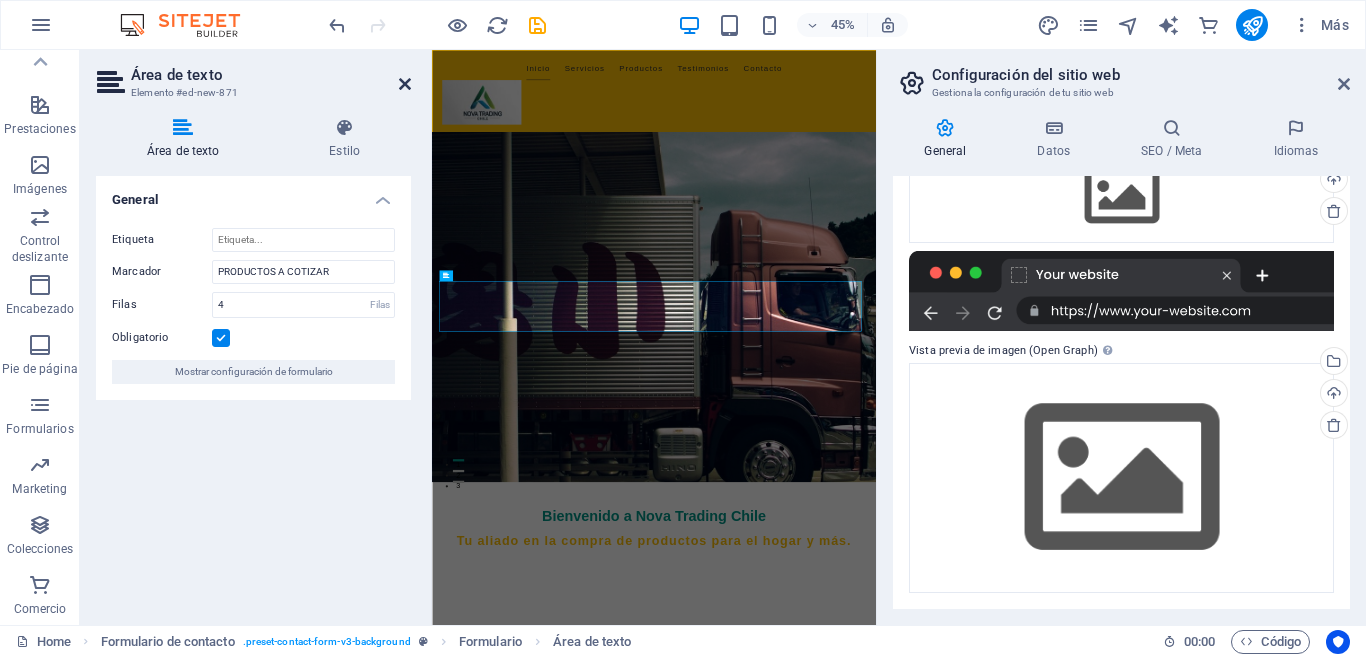 click at bounding box center (405, 84) 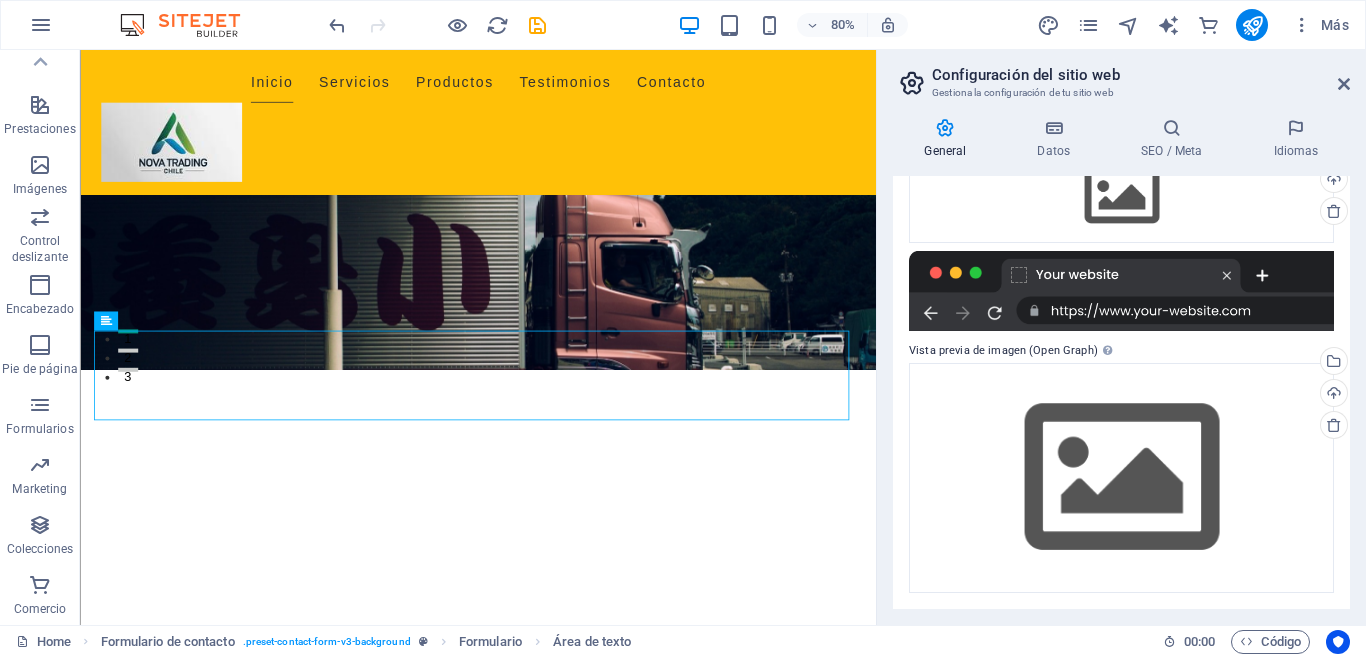 click at bounding box center (879, 337) 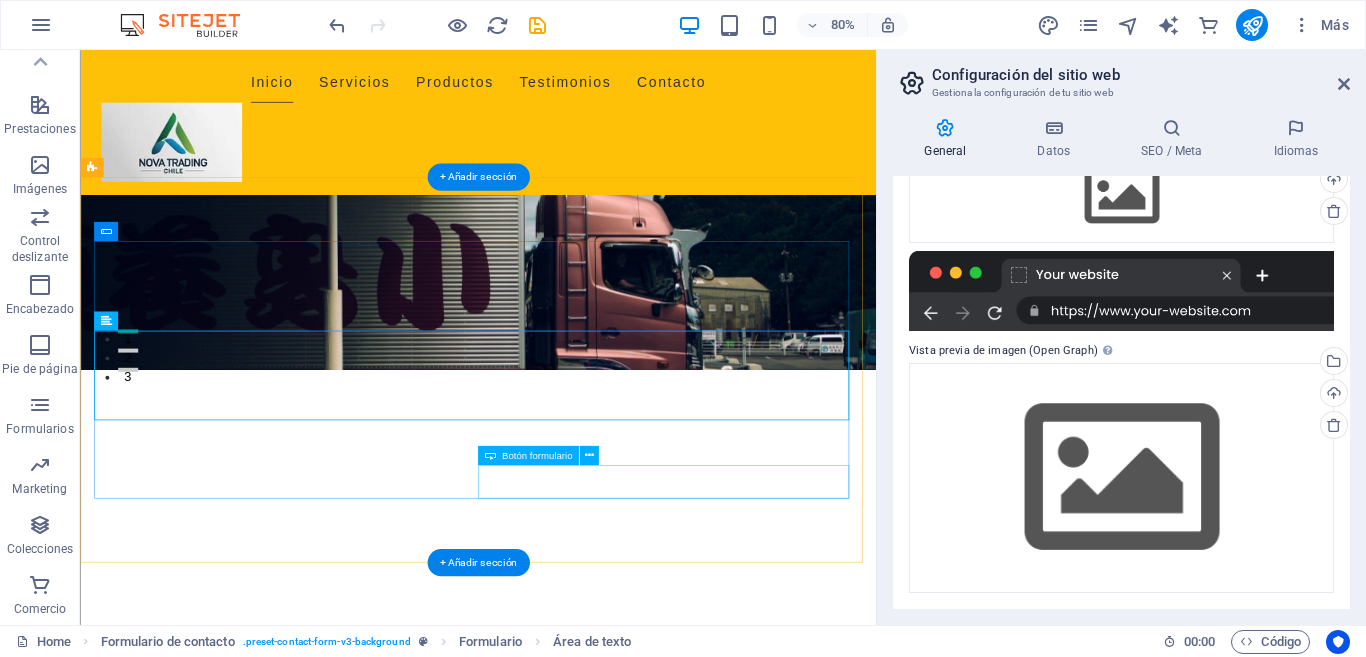 click on "Enviar" at bounding box center (818, 1716) 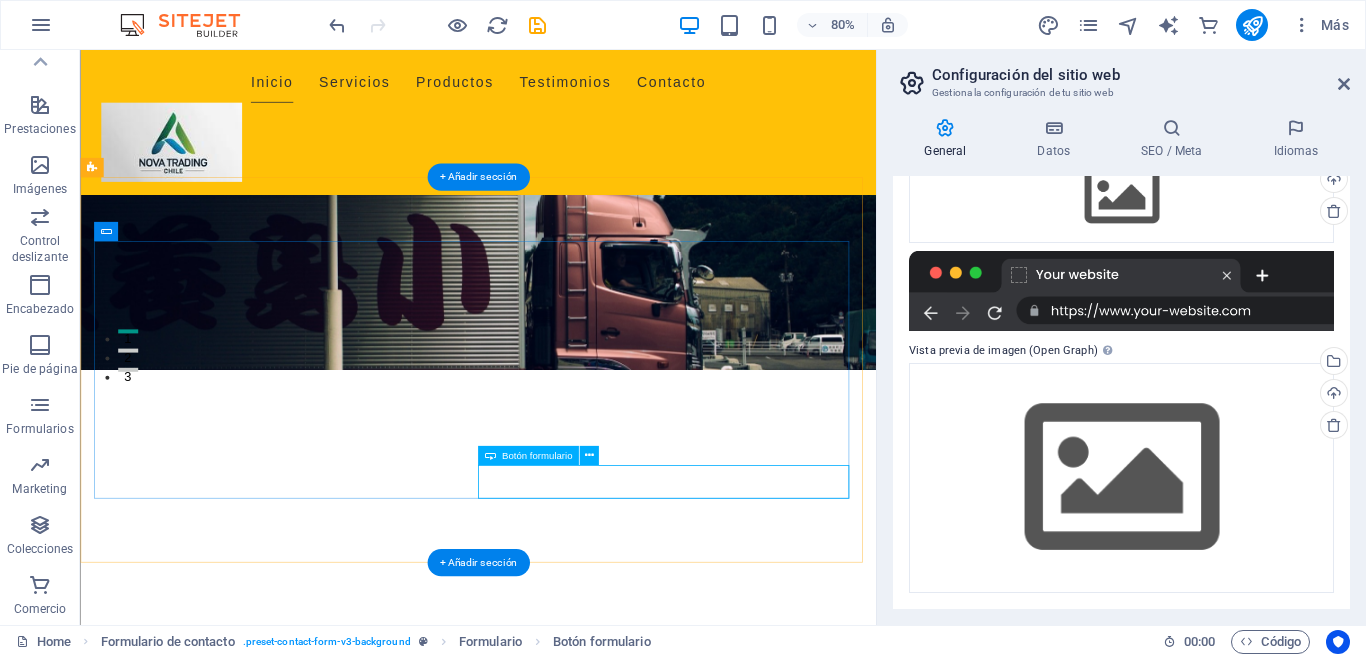 click on "Enviar" at bounding box center (818, 1716) 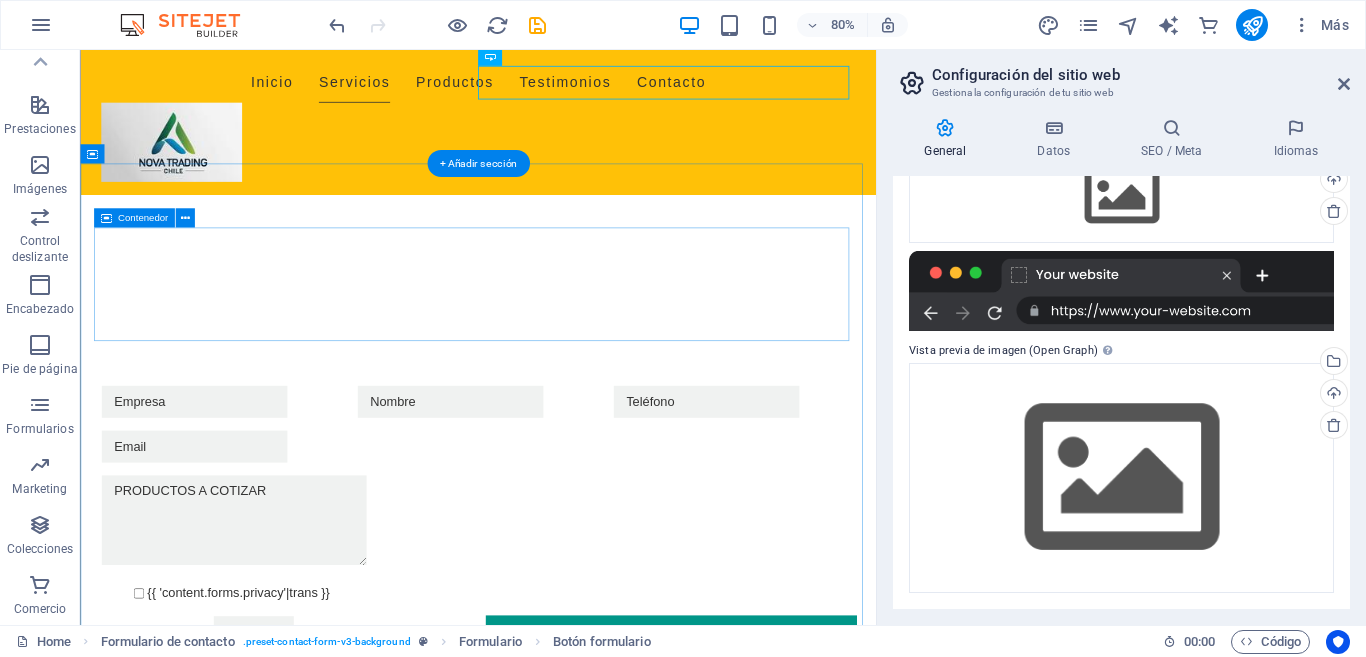 scroll, scrollTop: 818, scrollLeft: 0, axis: vertical 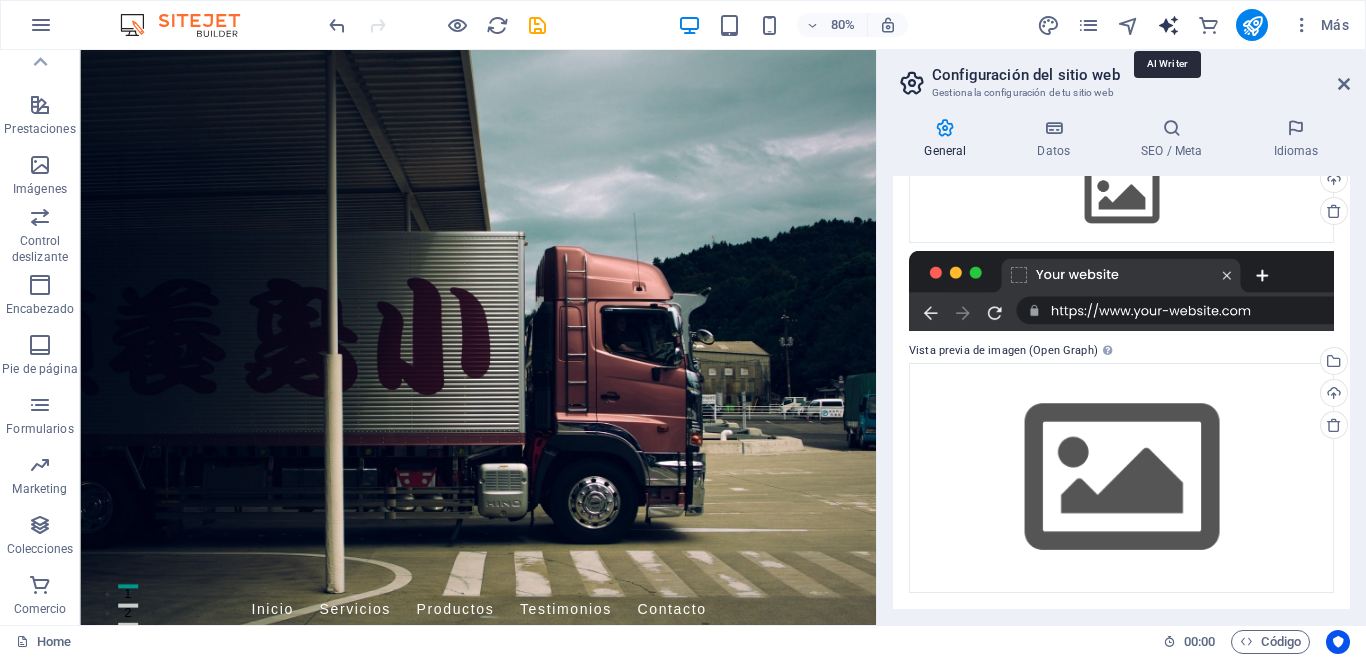 drag, startPoint x: 1171, startPoint y: 25, endPoint x: 926, endPoint y: 607, distance: 631.46576 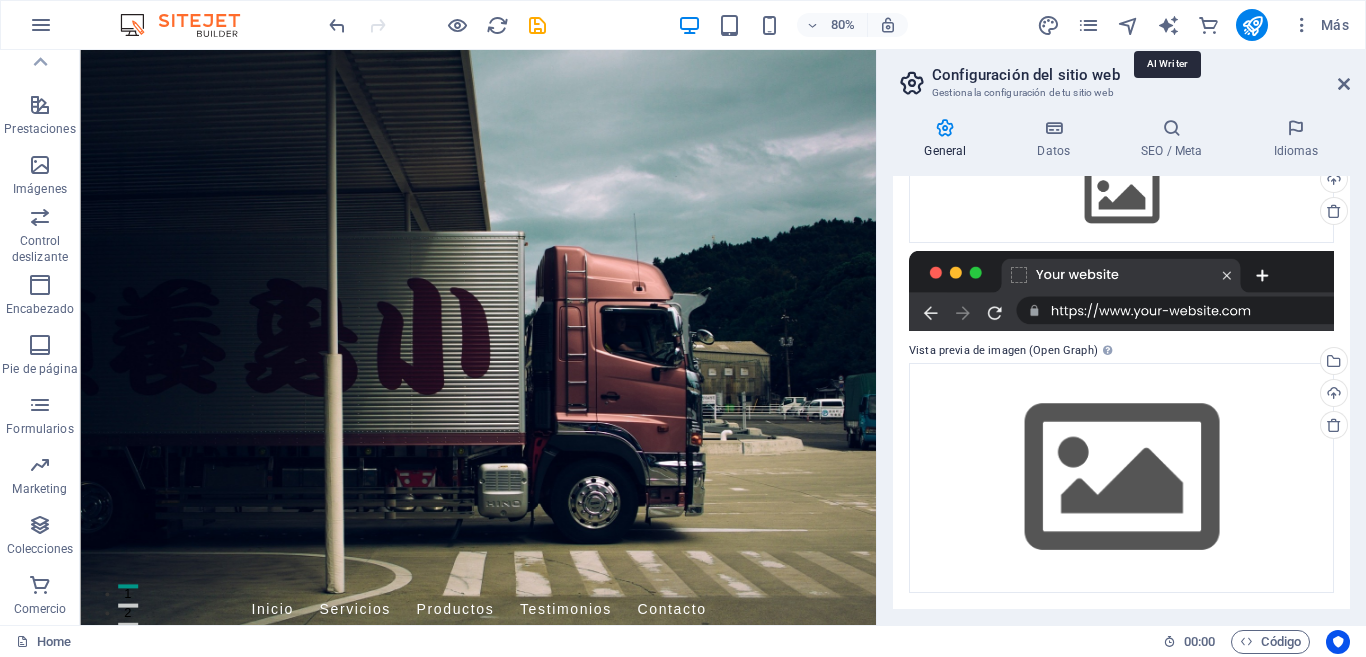 select on "English" 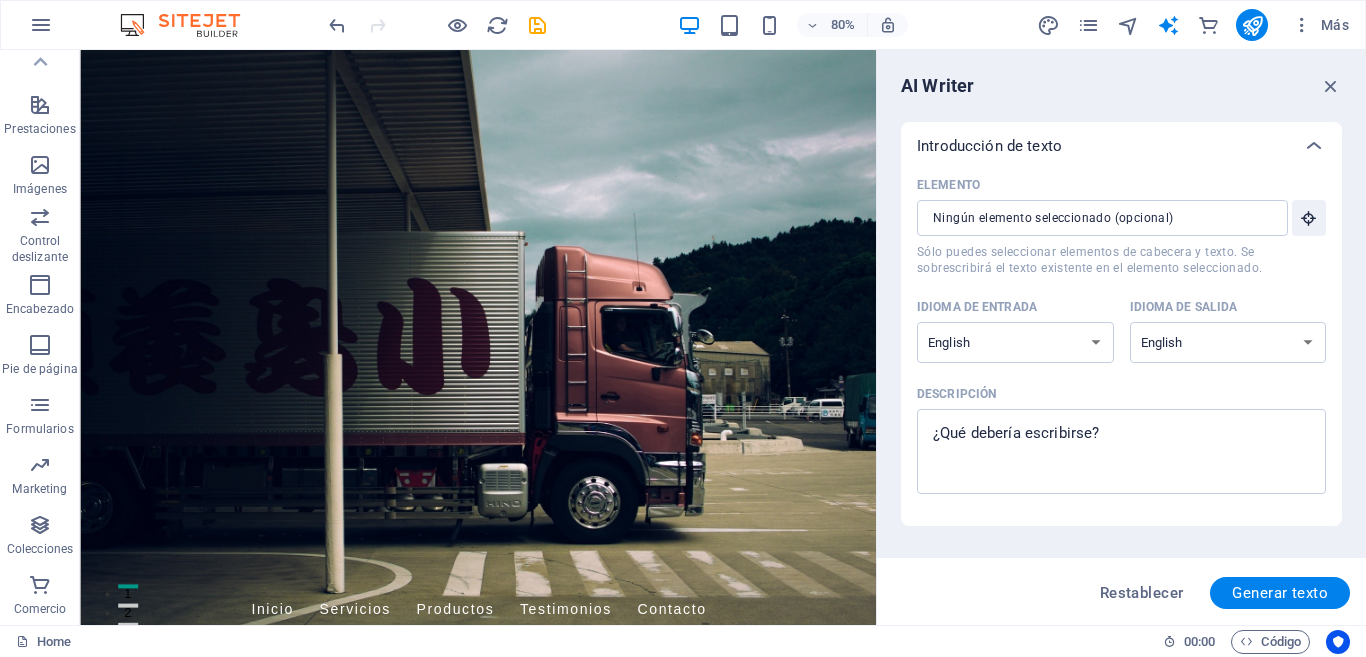 scroll, scrollTop: 0, scrollLeft: 0, axis: both 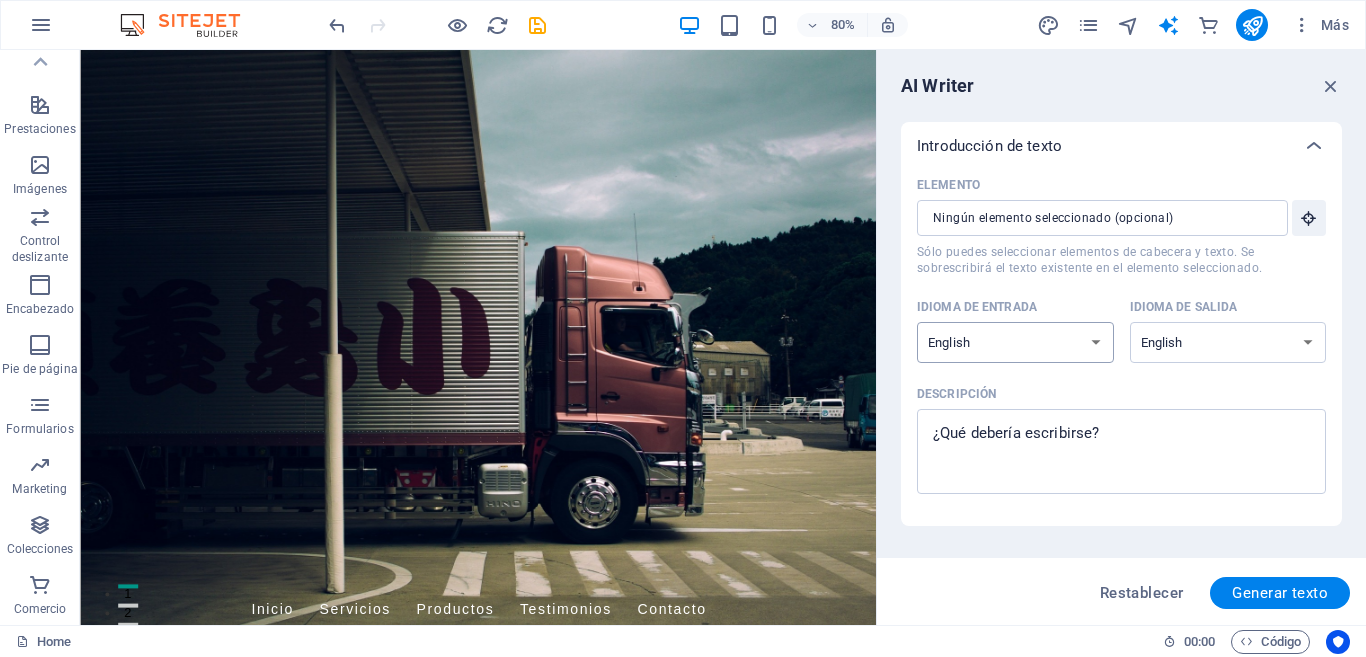 click on "Albanian Arabic Armenian Awadhi Azerbaijani Bashkir Basque Belarusian Bengali Bhojpuri Bosnian Brazilian Portuguese Bulgarian Cantonese (Yue) Catalan Chhattisgarhi Chinese Croatian Czech Danish Dogri Dutch English Estonian Faroese Finnish French Galician Georgian German Greek Gujarati Haryanvi Hindi Hungarian Indonesian Irish Italian Japanese Javanese Kannada Kashmiri Kazakh Konkani Korean Kyrgyz Latvian Lithuanian Macedonian Maithili Malay Maltese Mandarin Mandarin Chinese Marathi Marwari Min Nan Moldovan Mongolian Montenegrin Nepali Norwegian Oriya Pashto Persian (Farsi) Polish Portuguese Punjabi Rajasthani Romanian Russian Sanskrit Santali Serbian Sindhi Sinhala Slovak Slovene Slovenian Spanish Ukrainian Urdu Uzbek Vietnamese Welsh Wu" at bounding box center (1015, 342) 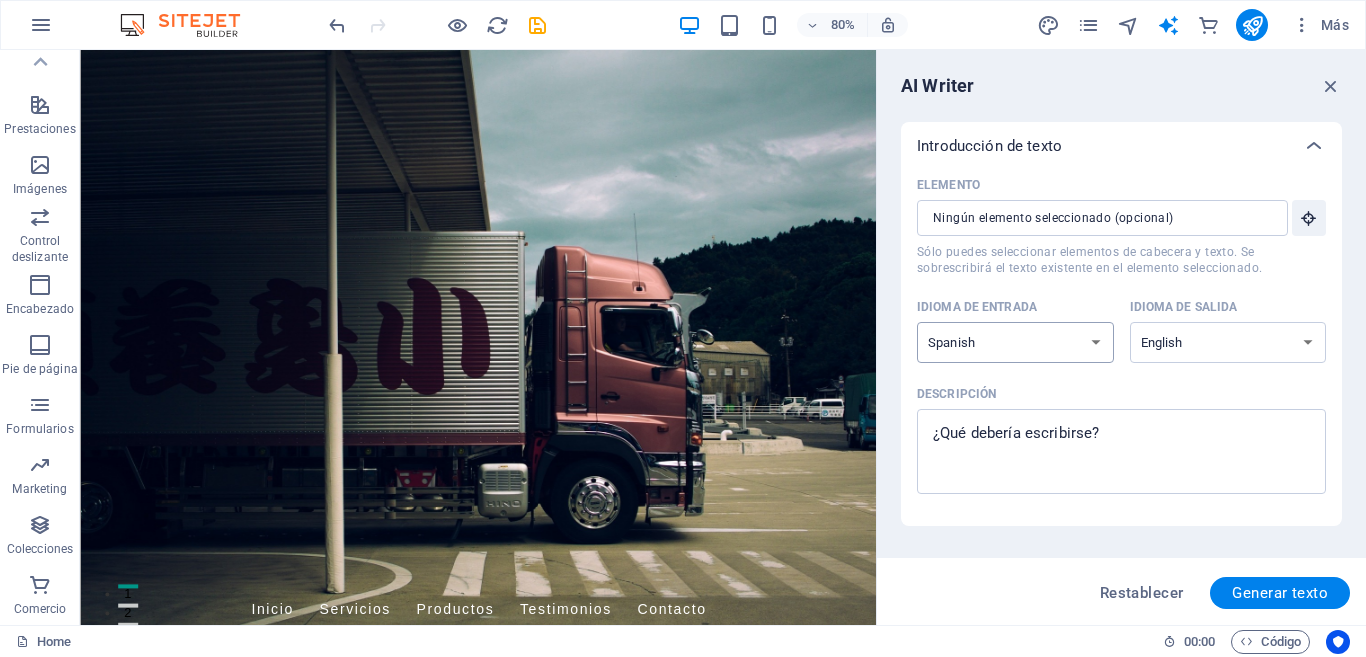 click on "Albanian Arabic Armenian Awadhi Azerbaijani Bashkir Basque Belarusian Bengali Bhojpuri Bosnian Brazilian Portuguese Bulgarian Cantonese (Yue) Catalan Chhattisgarhi Chinese Croatian Czech Danish Dogri Dutch English Estonian Faroese Finnish French Galician Georgian German Greek Gujarati Haryanvi Hindi Hungarian Indonesian Irish Italian Japanese Javanese Kannada Kashmiri Kazakh Konkani Korean Kyrgyz Latvian Lithuanian Macedonian Maithili Malay Maltese Mandarin Mandarin Chinese Marathi Marwari Min Nan Moldovan Mongolian Montenegrin Nepali Norwegian Oriya Pashto Persian (Farsi) Polish Portuguese Punjabi Rajasthani Romanian Russian Sanskrit Santali Serbian Sindhi Sinhala Slovak Slovene Slovenian Spanish Ukrainian Urdu Uzbek Vietnamese Welsh Wu" at bounding box center [1015, 342] 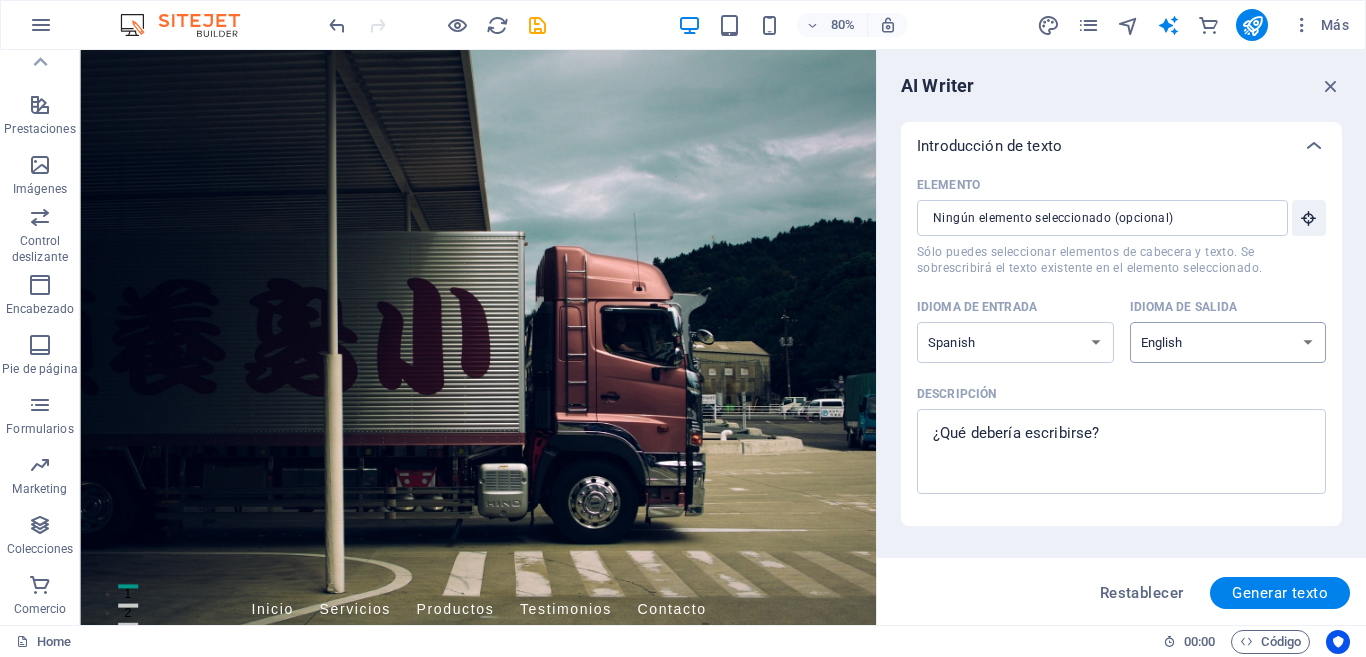 click on "Albanian Arabic Armenian Awadhi Azerbaijani Bashkir Basque Belarusian Bengali Bhojpuri Bosnian Brazilian Portuguese Bulgarian Cantonese (Yue) Catalan Chhattisgarhi Chinese Croatian Czech Danish Dogri Dutch English Estonian Faroese Finnish French Galician Georgian German Greek Gujarati Haryanvi Hindi Hungarian Indonesian Irish Italian Japanese Javanese Kannada Kashmiri Kazakh Konkani Korean Kyrgyz Latvian Lithuanian Macedonian Maithili Malay Maltese Mandarin Mandarin Chinese Marathi Marwari Min Nan Moldovan Mongolian Montenegrin Nepali Norwegian Oriya Pashto Persian (Farsi) Polish Portuguese Punjabi Rajasthani Romanian Russian Sanskrit Santali Serbian Sindhi Sinhala Slovak Slovene Slovenian Spanish Ukrainian Urdu Uzbek Vietnamese Welsh Wu" at bounding box center (1228, 342) 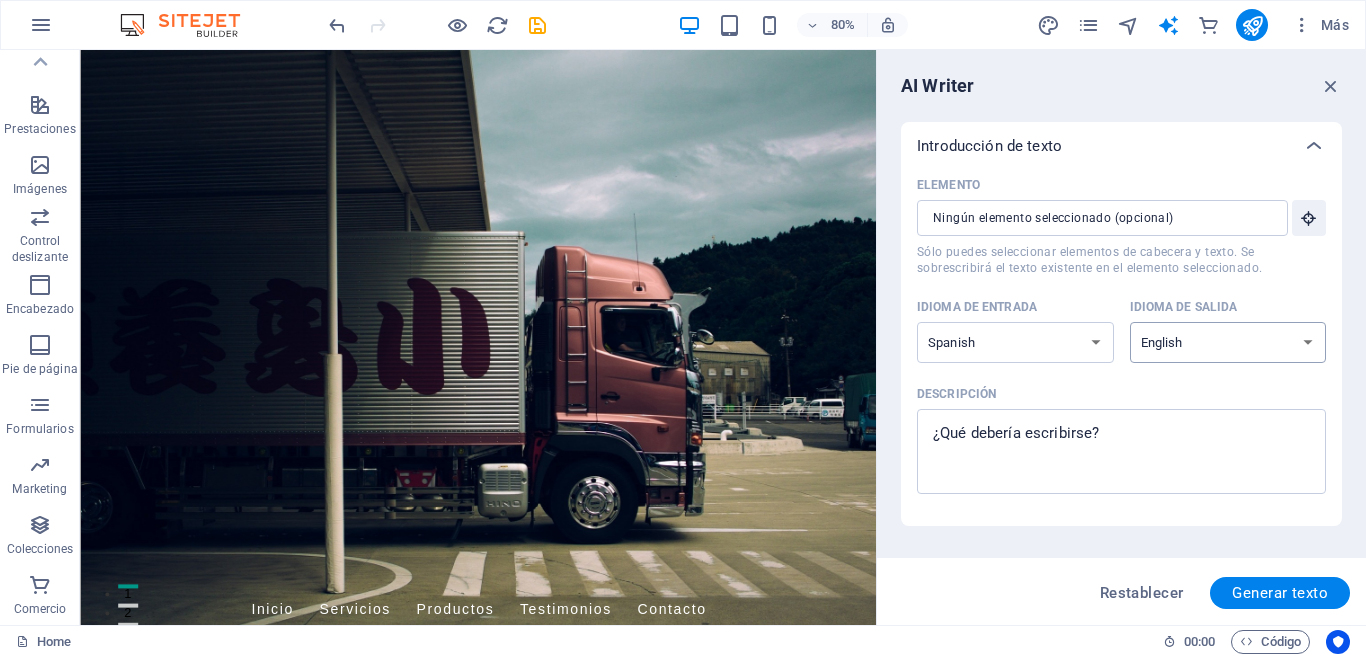 select on "Spanish" 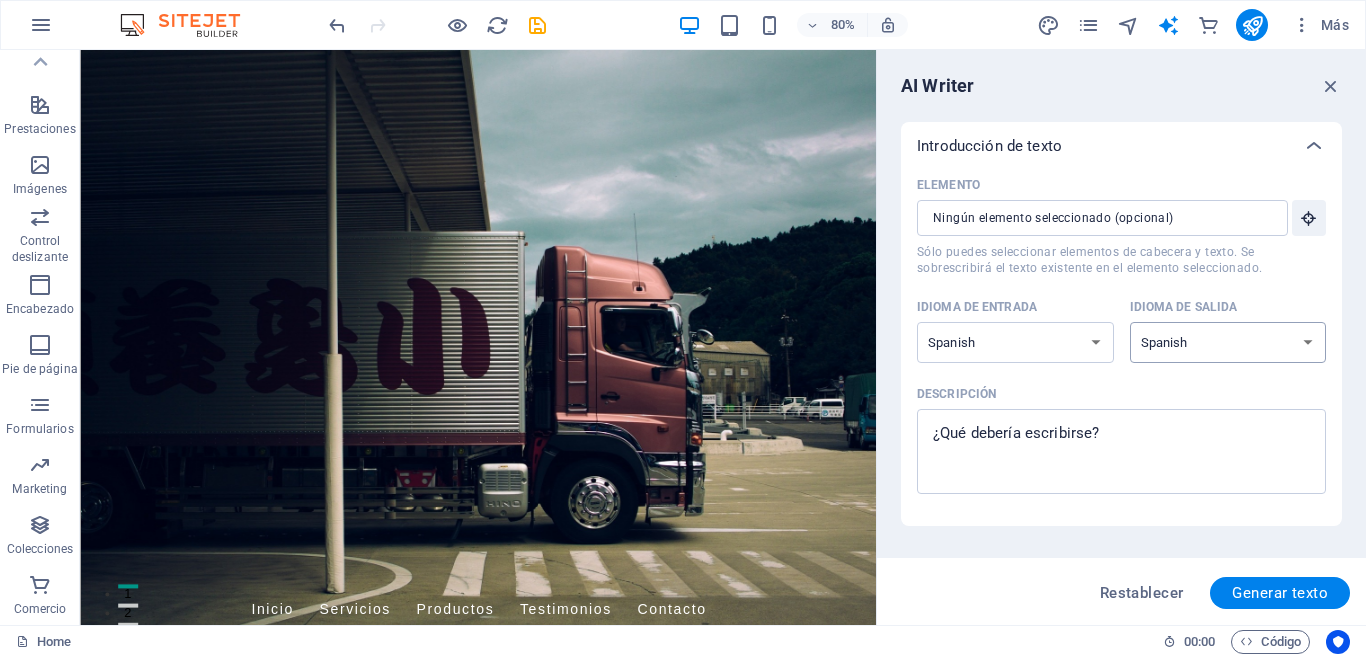click on "Albanian Arabic Armenian Awadhi Azerbaijani Bashkir Basque Belarusian Bengali Bhojpuri Bosnian Brazilian Portuguese Bulgarian Cantonese (Yue) Catalan Chhattisgarhi Chinese Croatian Czech Danish Dogri Dutch English Estonian Faroese Finnish French Galician Georgian German Greek Gujarati Haryanvi Hindi Hungarian Indonesian Irish Italian Japanese Javanese Kannada Kashmiri Kazakh Konkani Korean Kyrgyz Latvian Lithuanian Macedonian Maithili Malay Maltese Mandarin Mandarin Chinese Marathi Marwari Min Nan Moldovan Mongolian Montenegrin Nepali Norwegian Oriya Pashto Persian (Farsi) Polish Portuguese Punjabi Rajasthani Romanian Russian Sanskrit Santali Serbian Sindhi Sinhala Slovak Slovene Slovenian Spanish Ukrainian Urdu Uzbek Vietnamese Welsh Wu" at bounding box center (1228, 342) 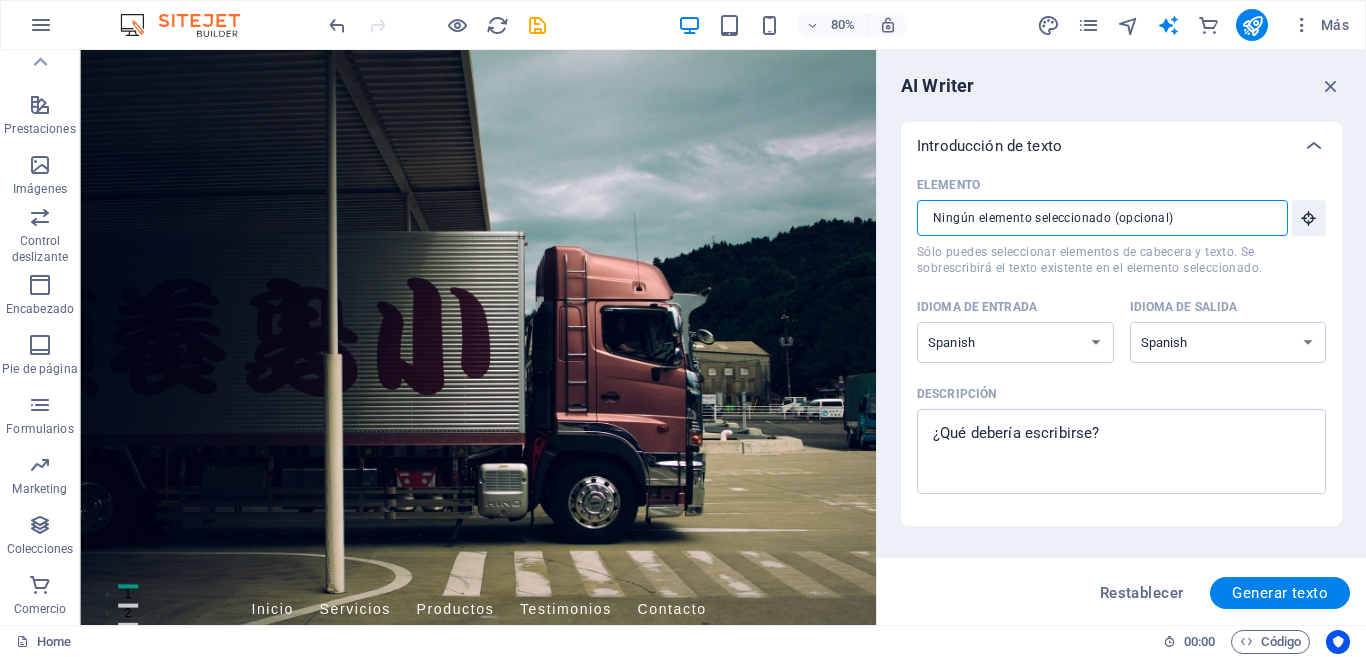 click on "Elemento ​ Sólo puedes seleccionar elementos de cabecera y texto. Se sobrescribirá el texto existente en el elemento seleccionado." at bounding box center (1095, 218) 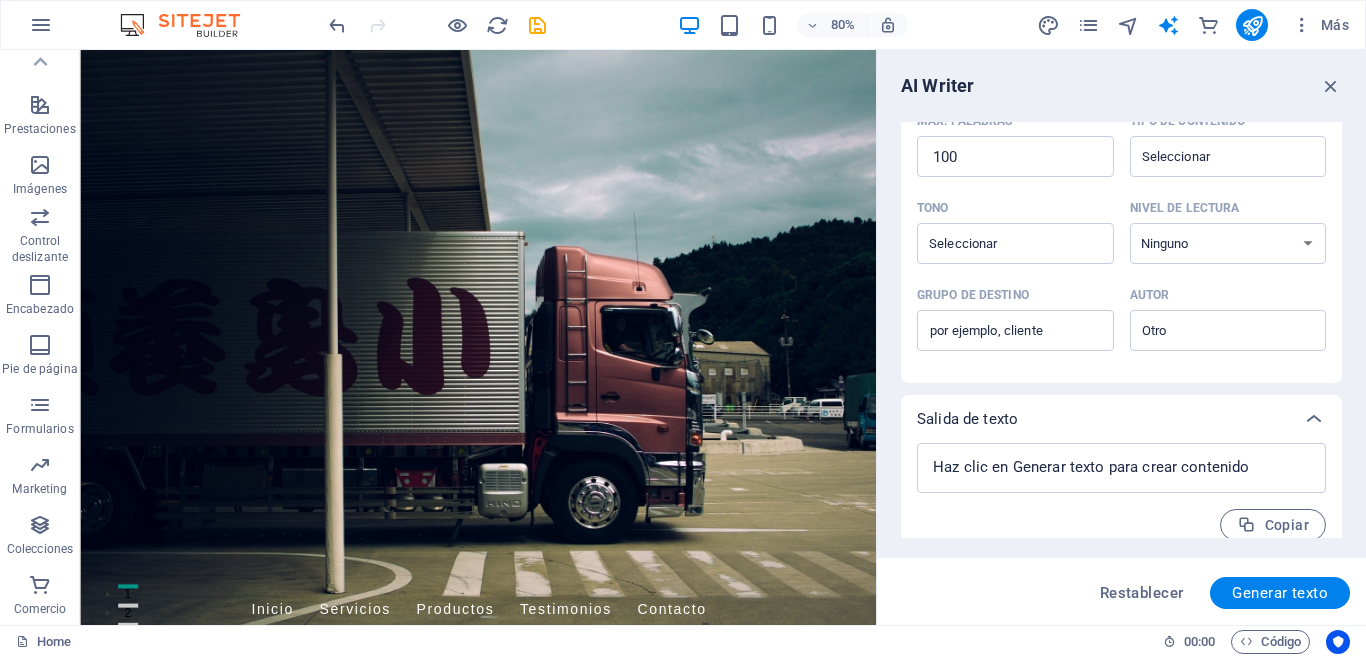 scroll, scrollTop: 499, scrollLeft: 0, axis: vertical 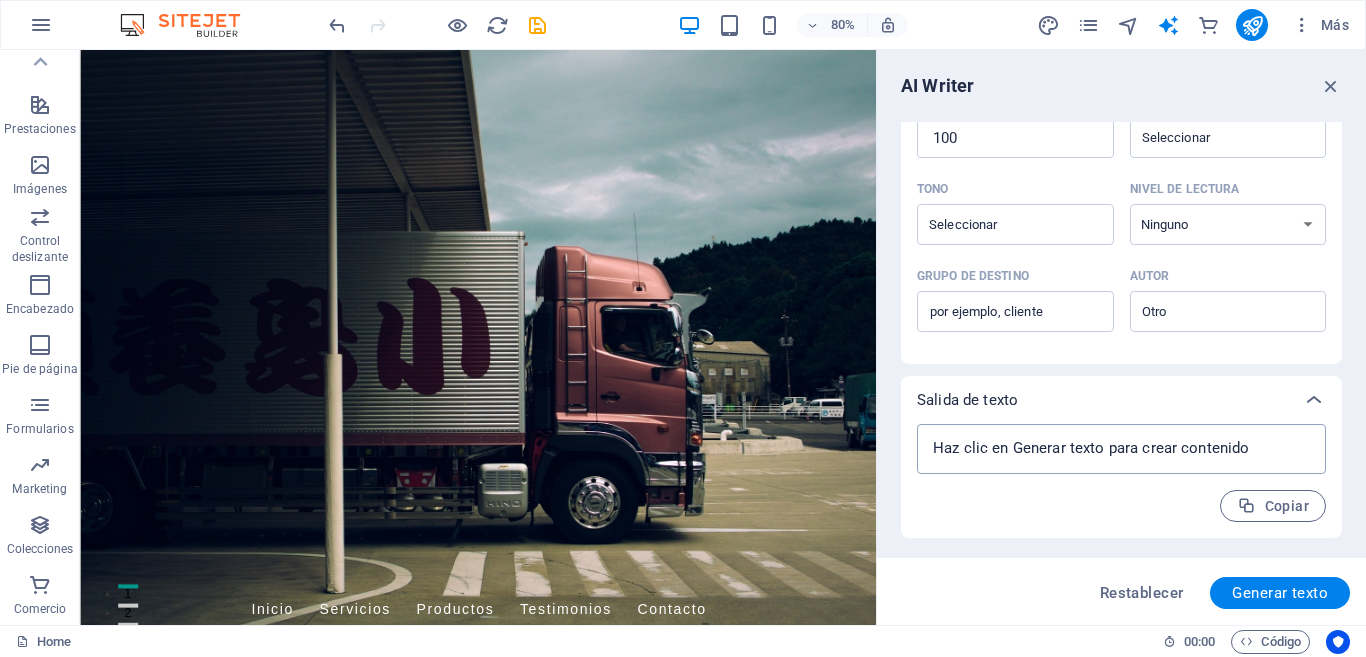 click at bounding box center (1121, 449) 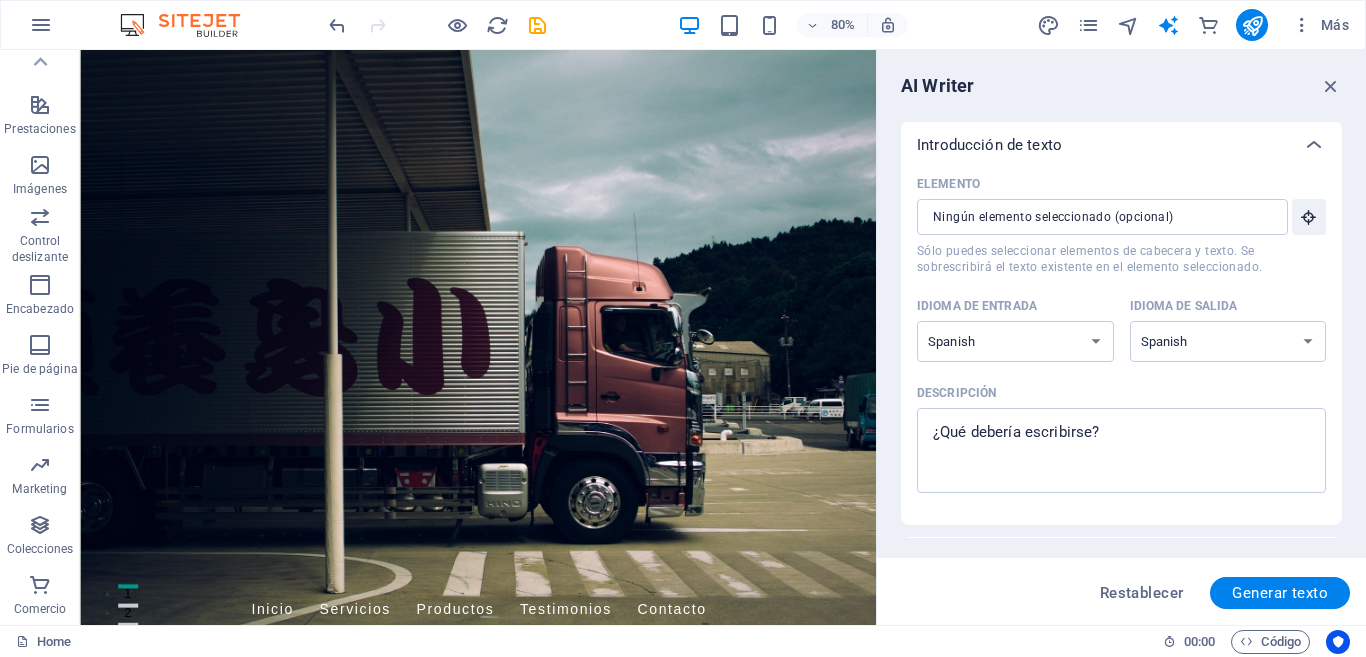 scroll, scrollTop: 0, scrollLeft: 0, axis: both 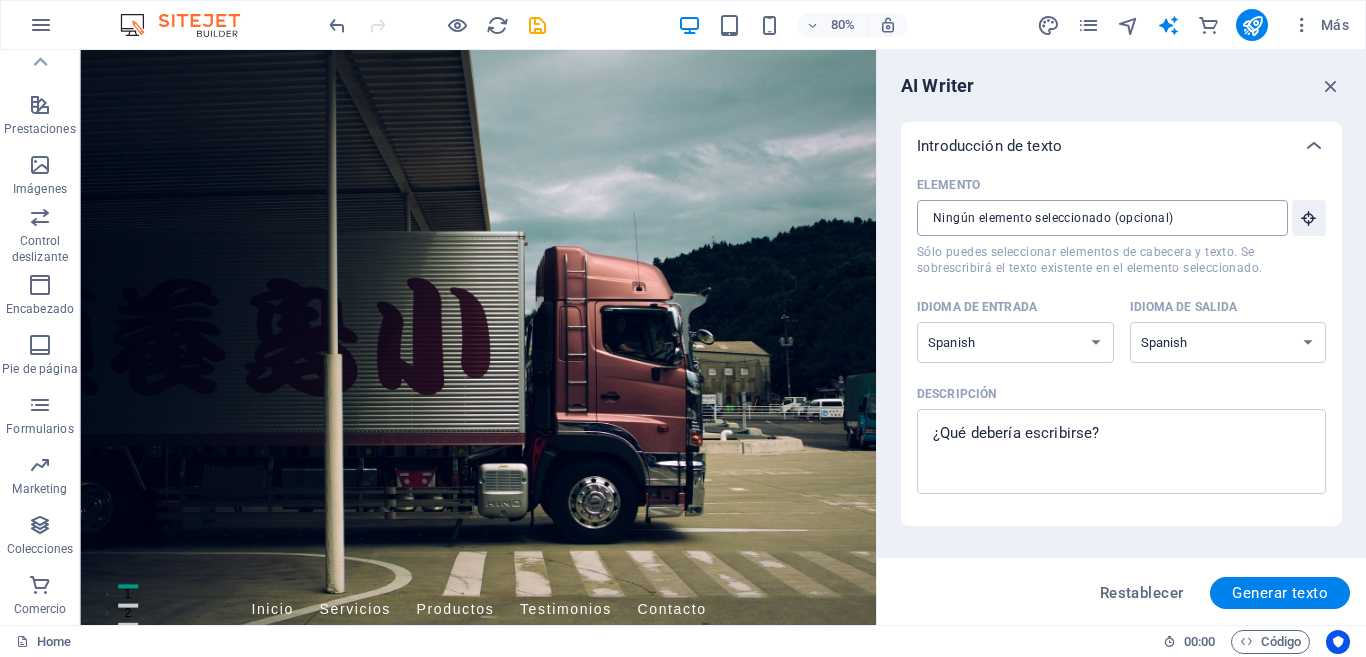 type on "x" 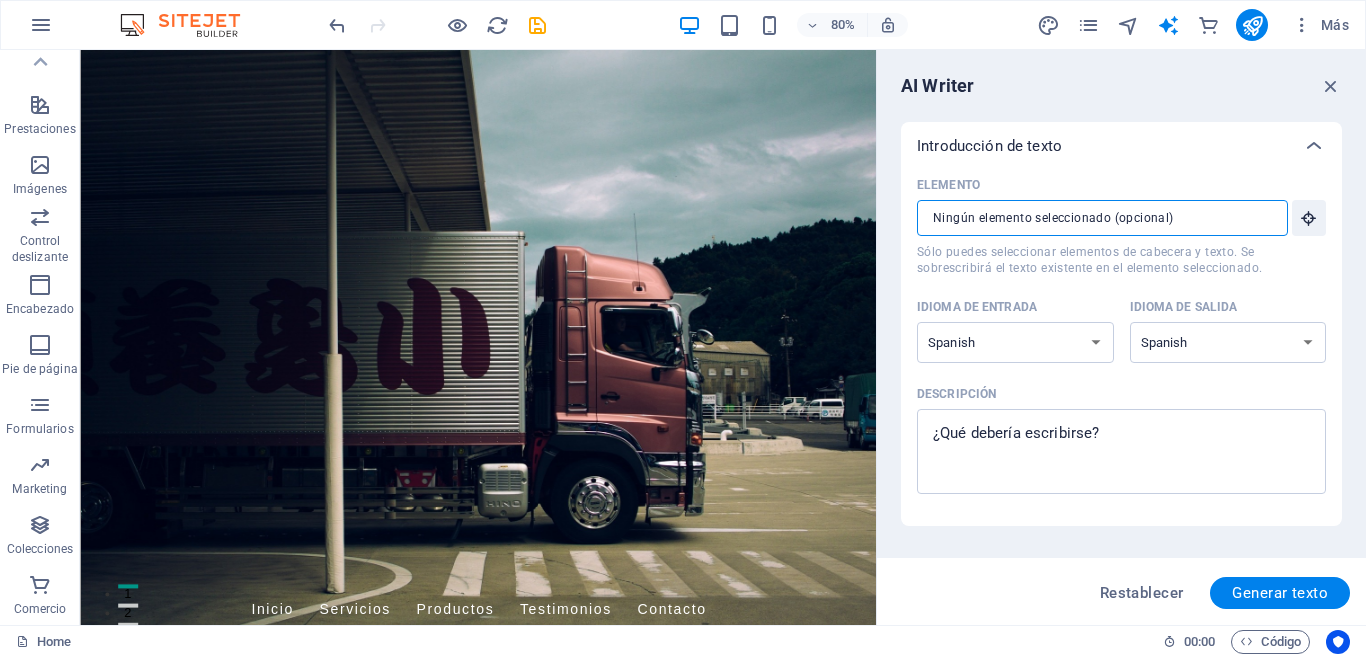 click on "Elemento ​ Sólo puedes seleccionar elementos de cabecera y texto. Se sobrescribirá el texto existente en el elemento seleccionado." at bounding box center (1095, 218) 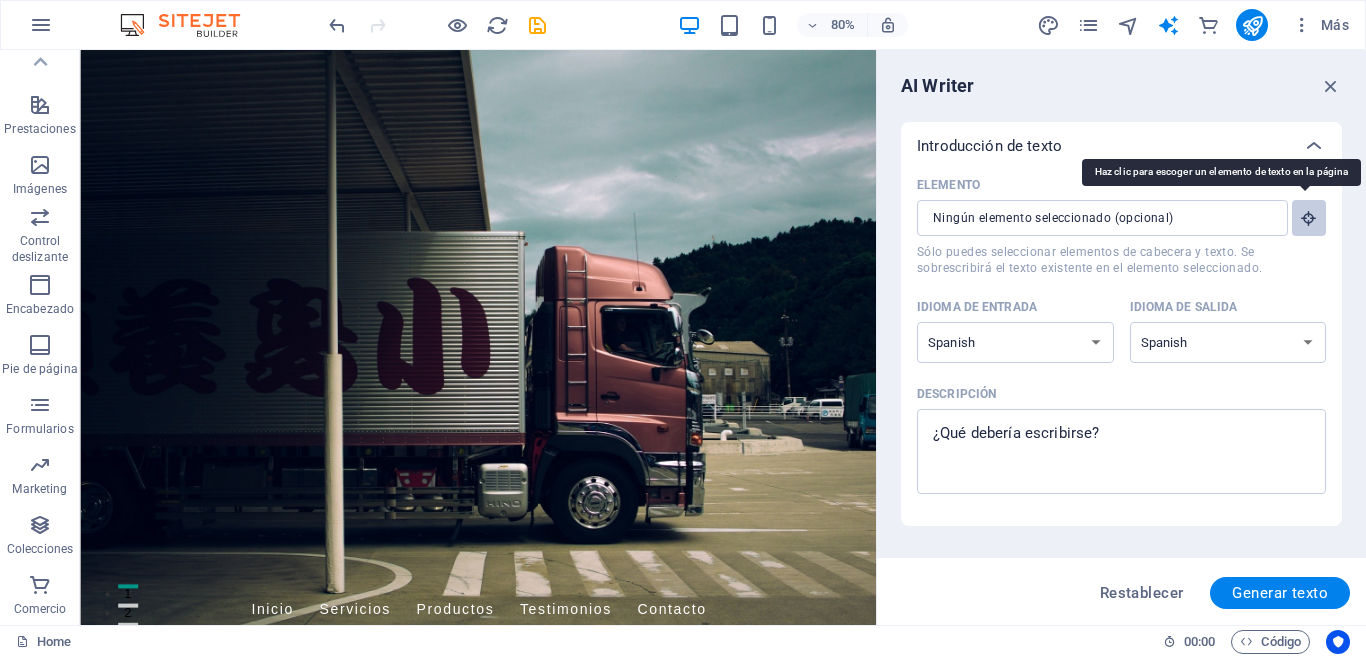click at bounding box center (1309, 218) 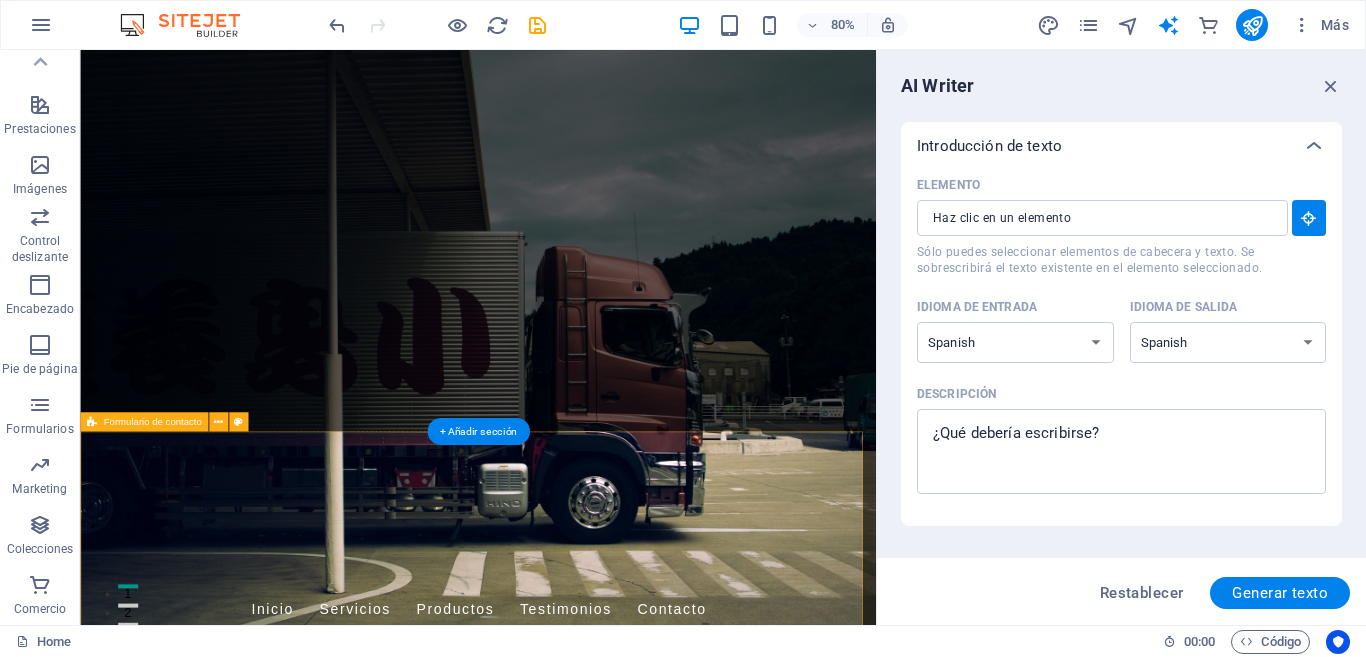 click on "{{ 'content.forms.privacy'|trans }} ¿Ilegible? Cargar nuevo Enviar" at bounding box center [577, 1480] 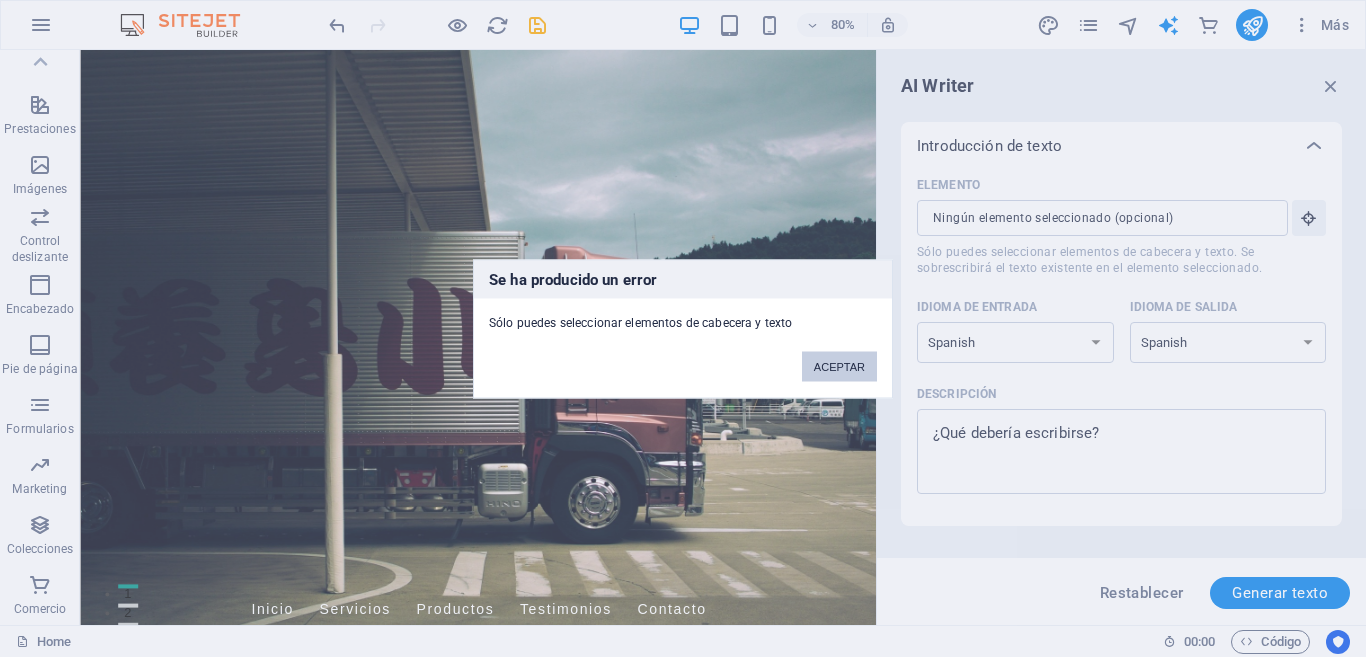 click on "ACEPTAR" at bounding box center (839, 366) 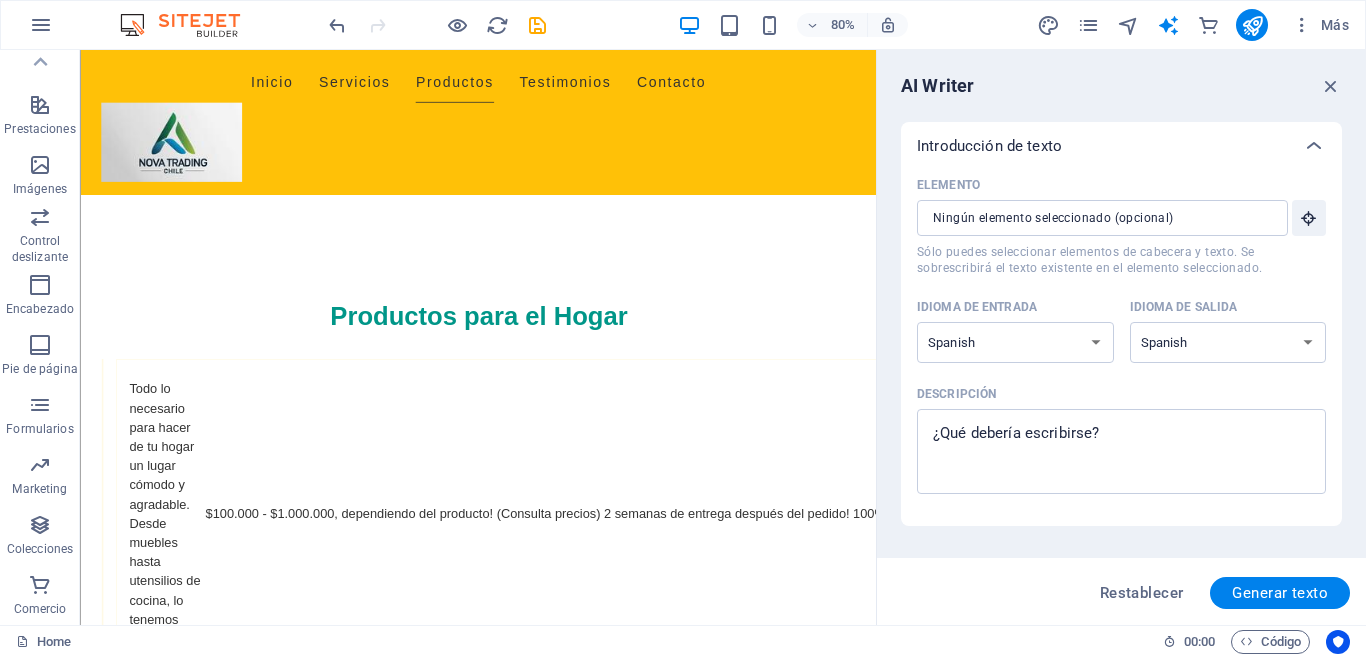 scroll, scrollTop: 3388, scrollLeft: 0, axis: vertical 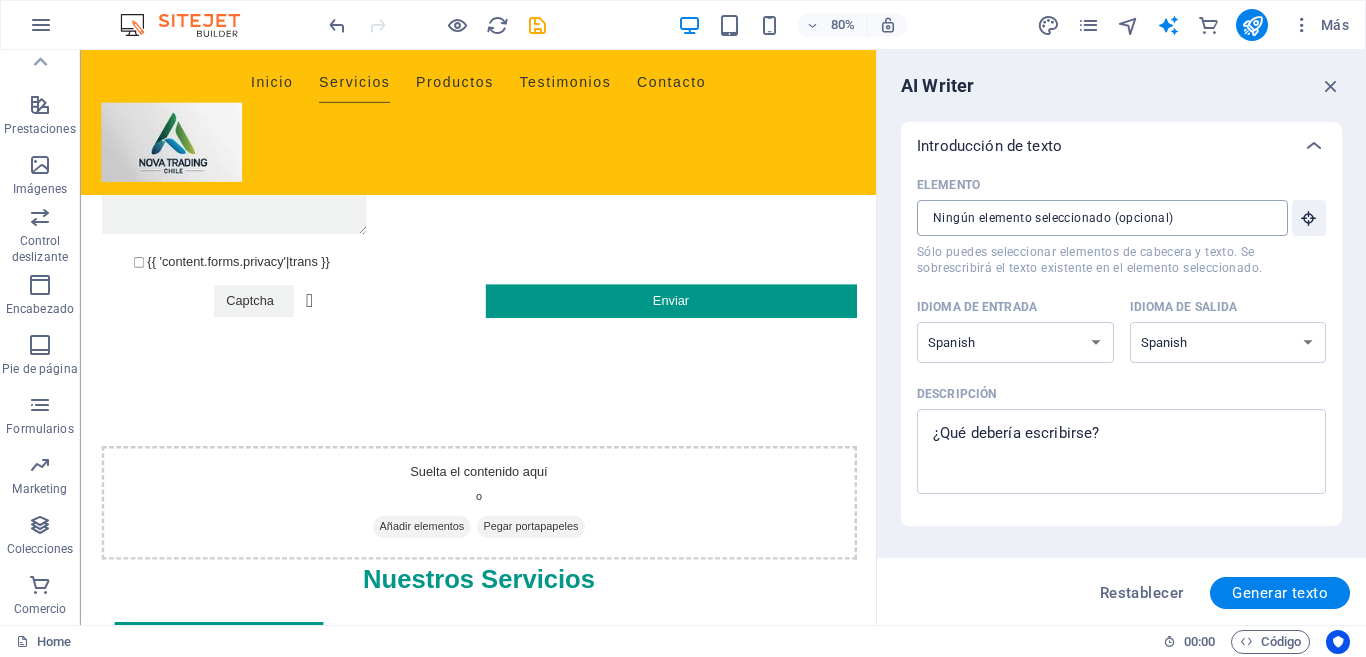click on "Elemento ​ Sólo puedes seleccionar elementos de cabecera y texto. Se sobrescribirá el texto existente en el elemento seleccionado." at bounding box center (1095, 218) 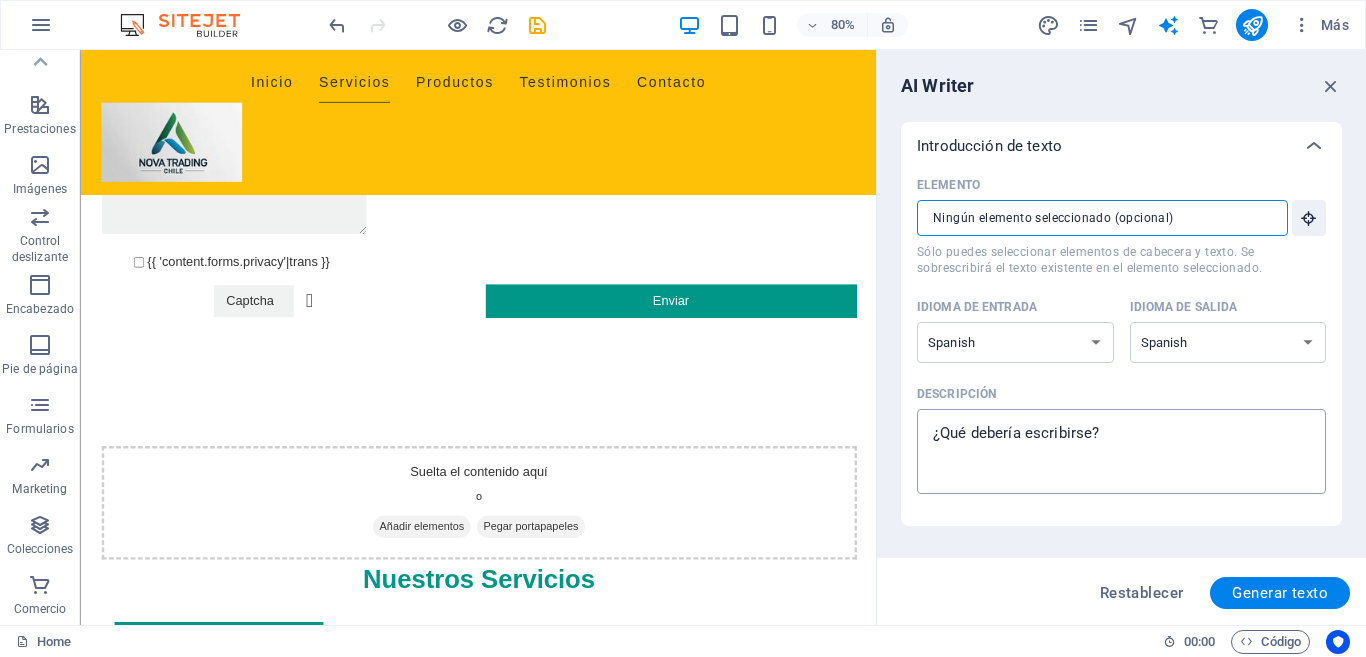 type on "x" 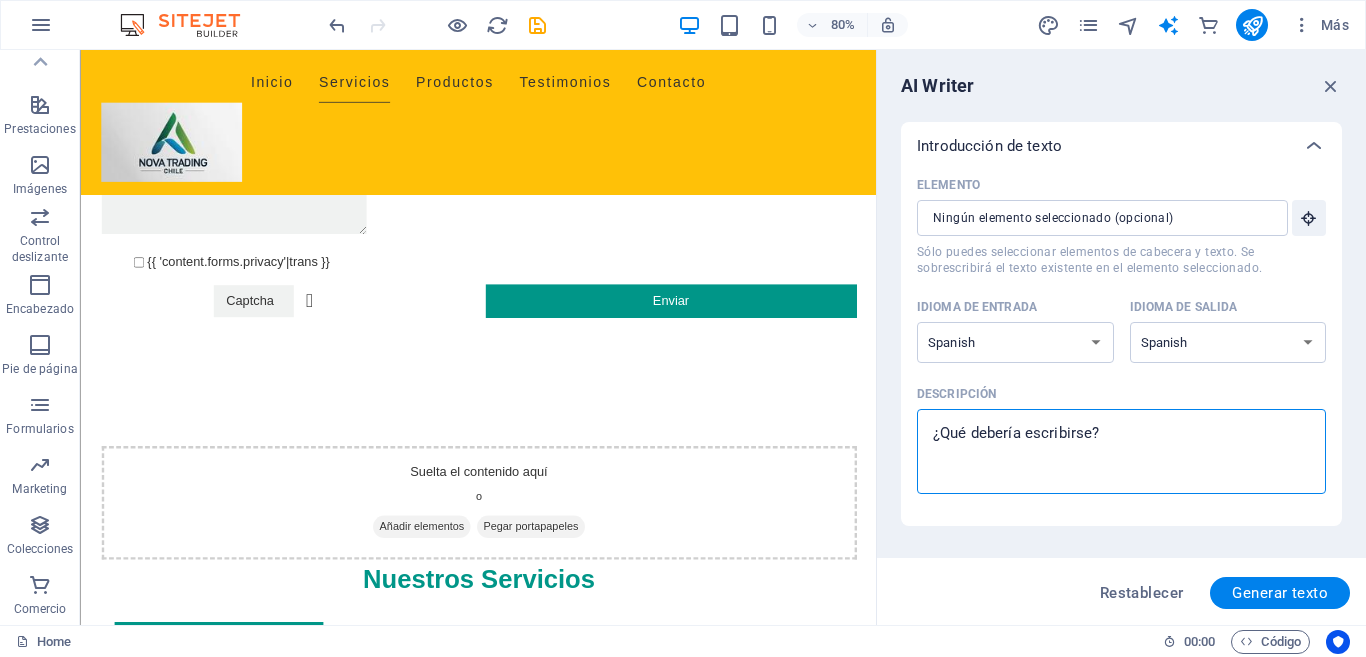 type on "N" 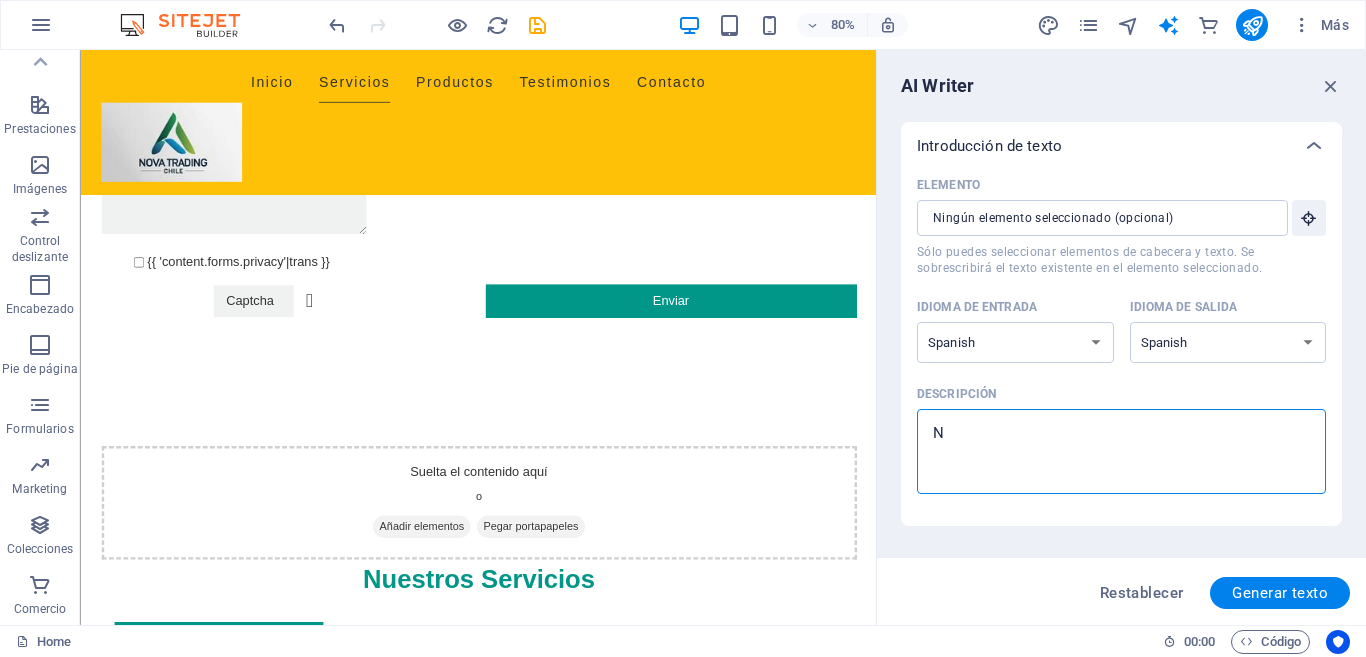 type on "x" 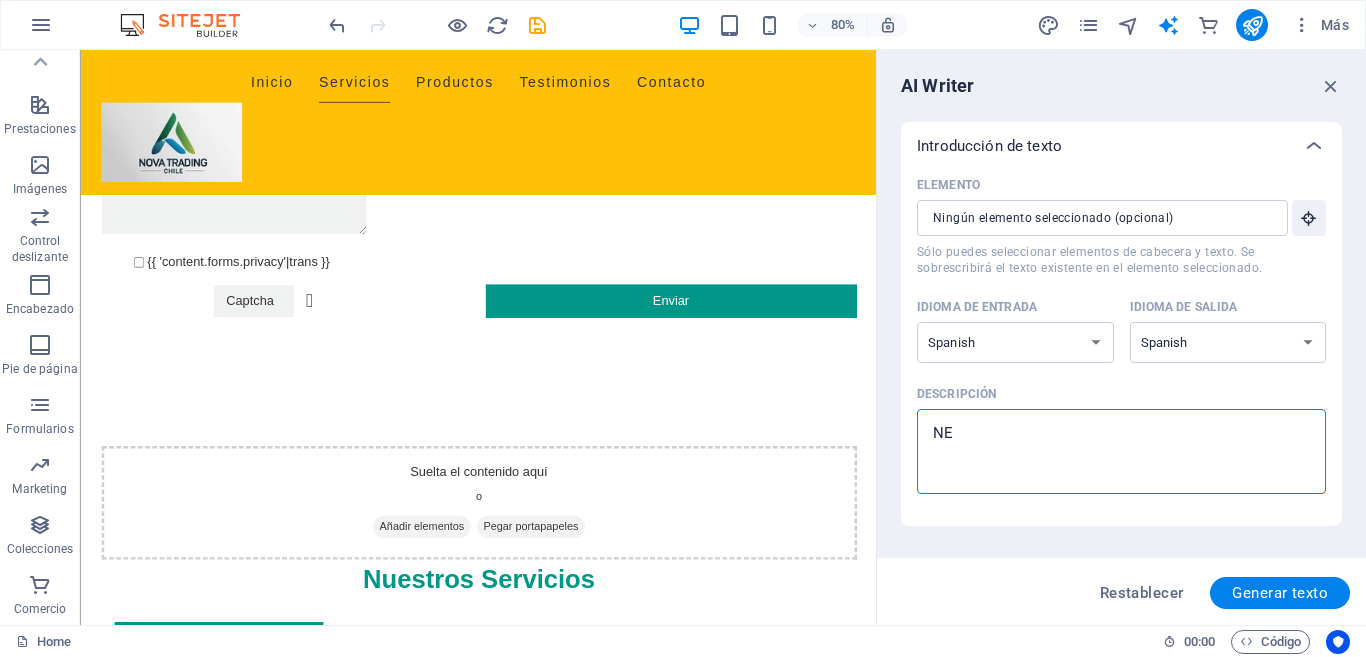 type on "NEC" 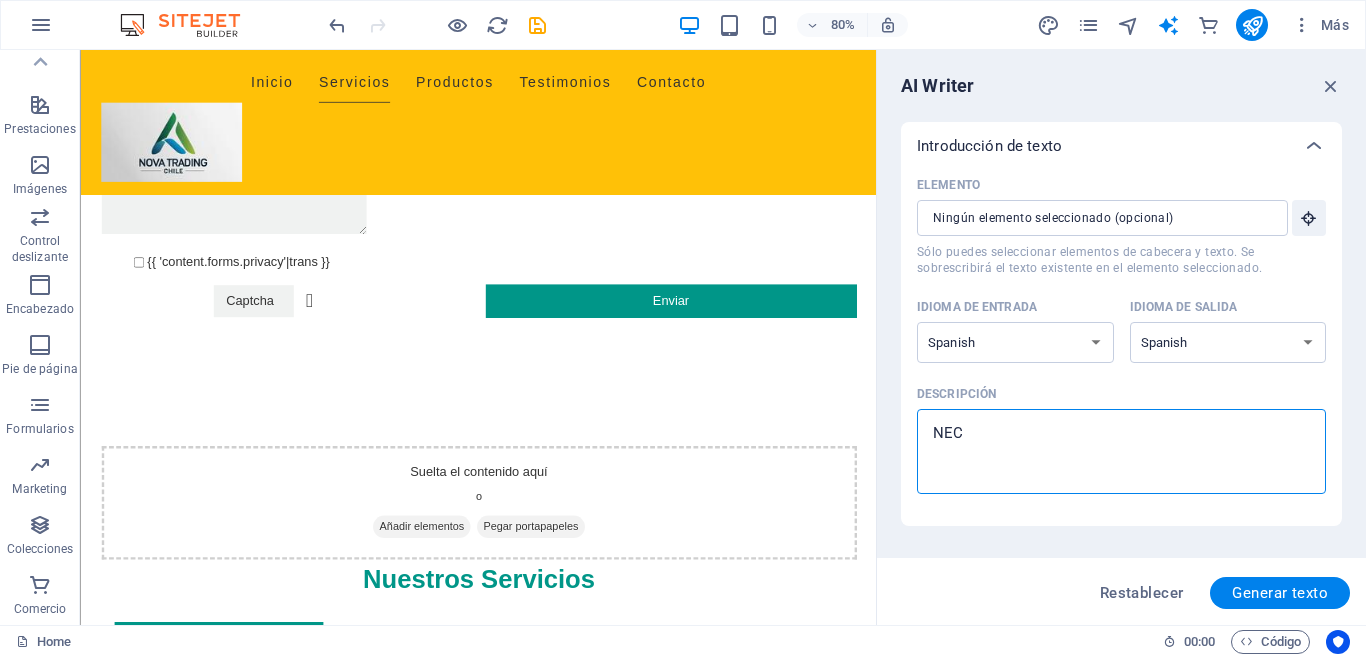 type on "NECE" 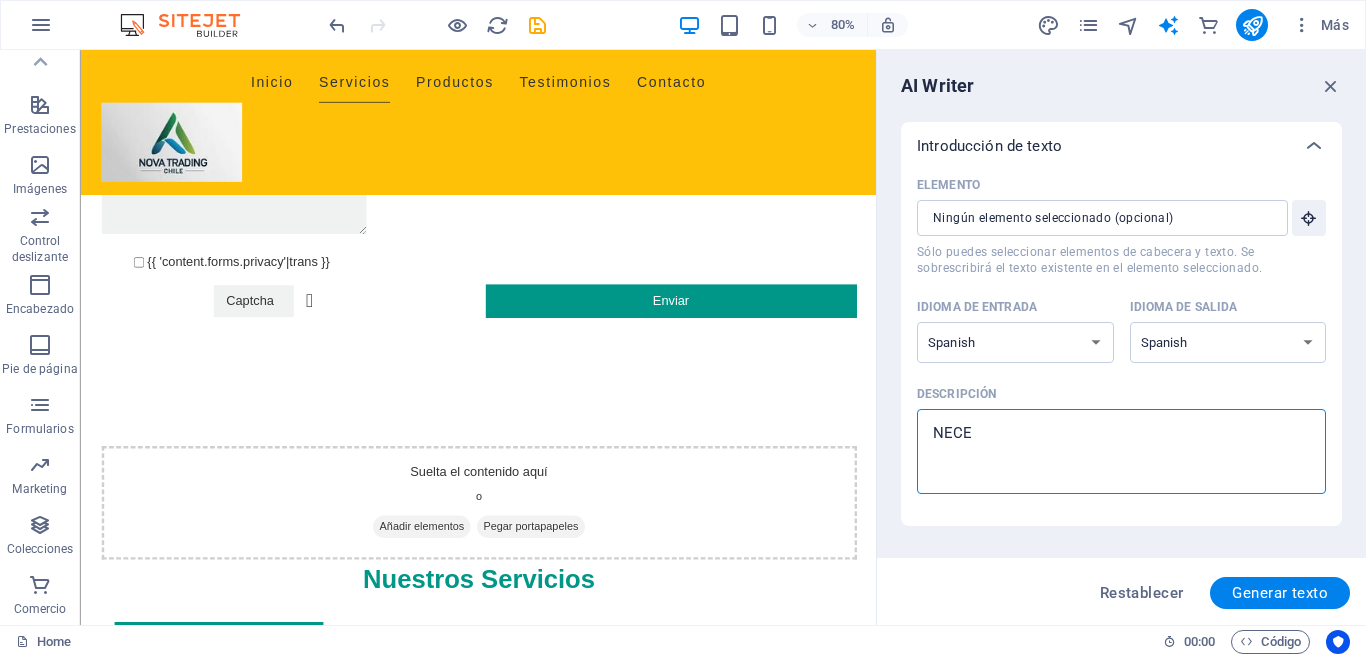 type on "NECES" 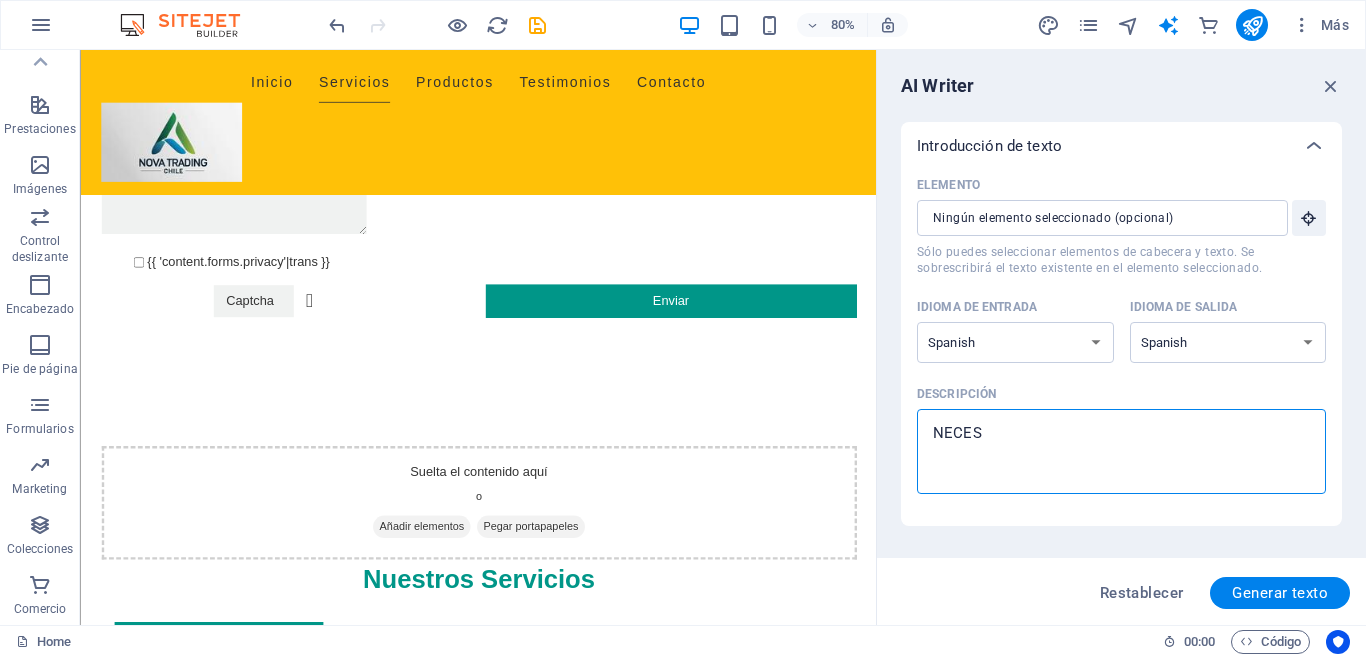 type on "NECESI" 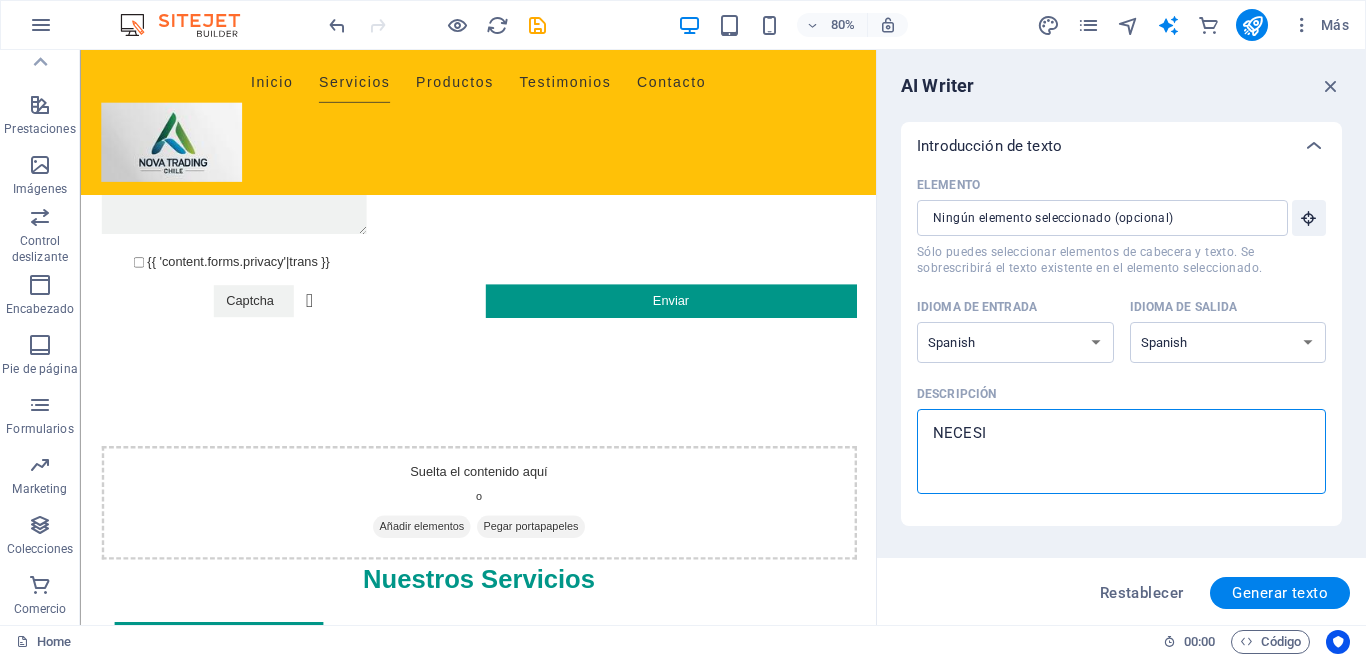 type on "NECES" 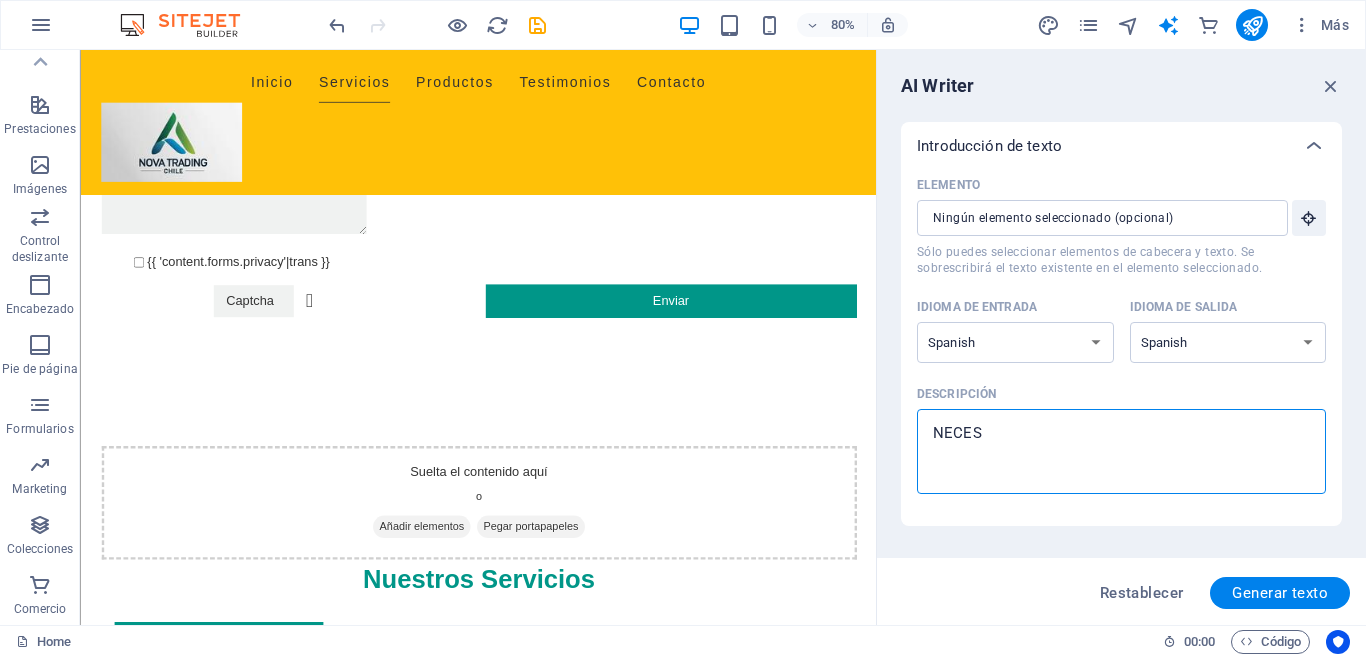 type on "NECE" 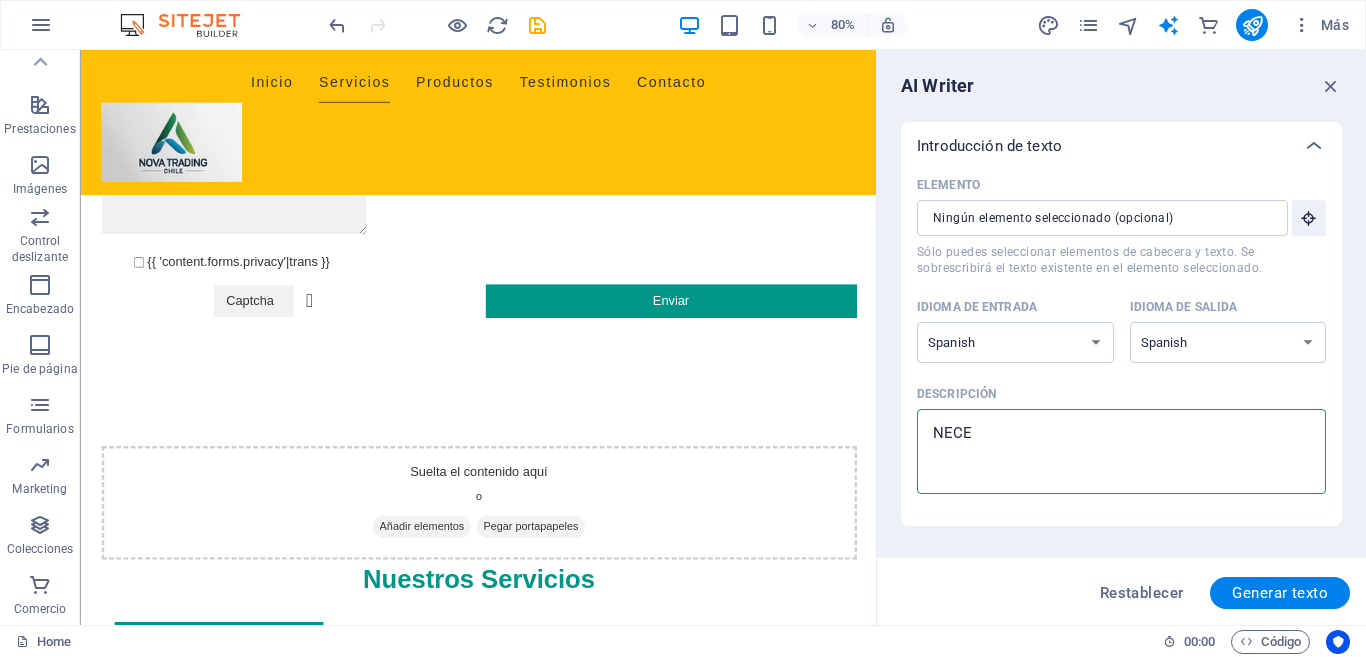 type on "NEC" 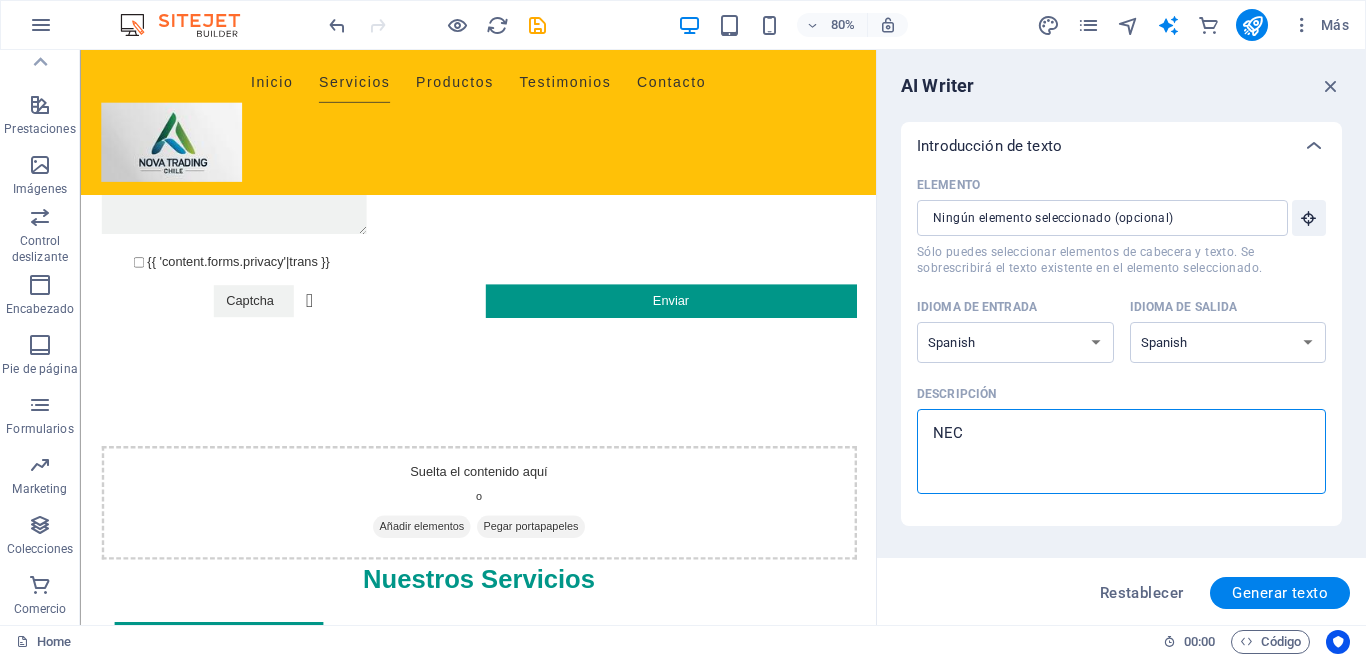 type on "NE" 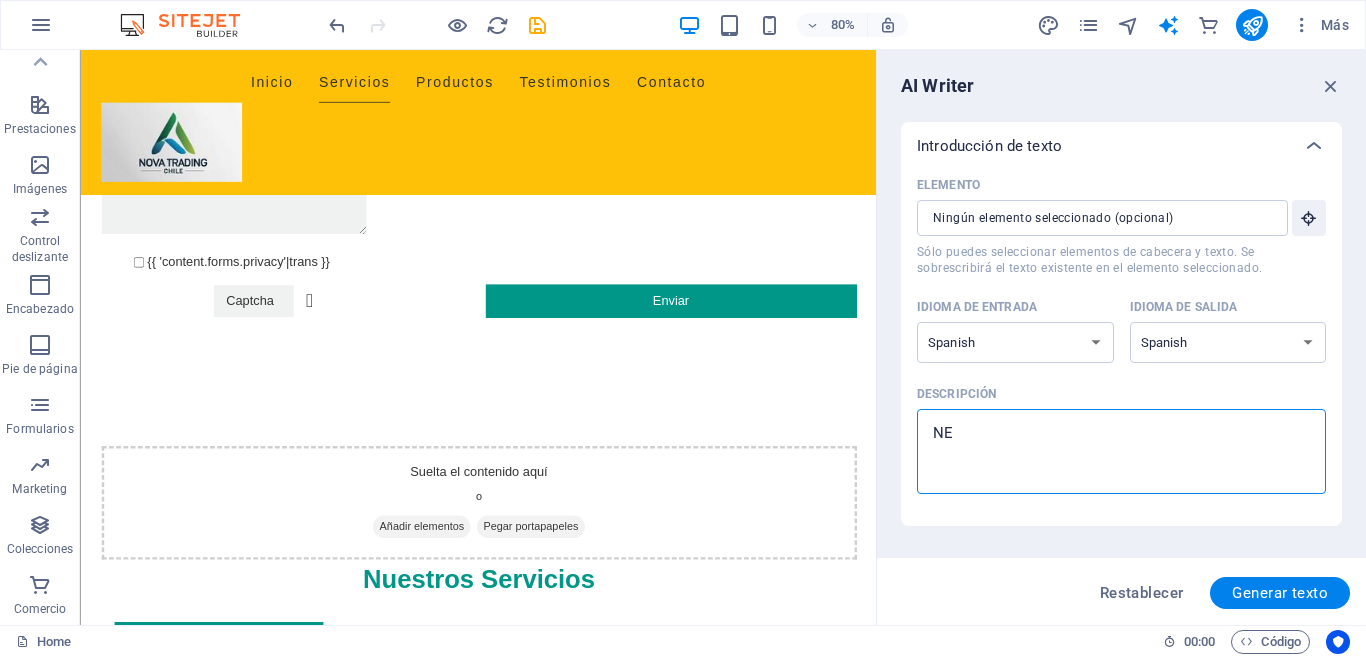 type on "N" 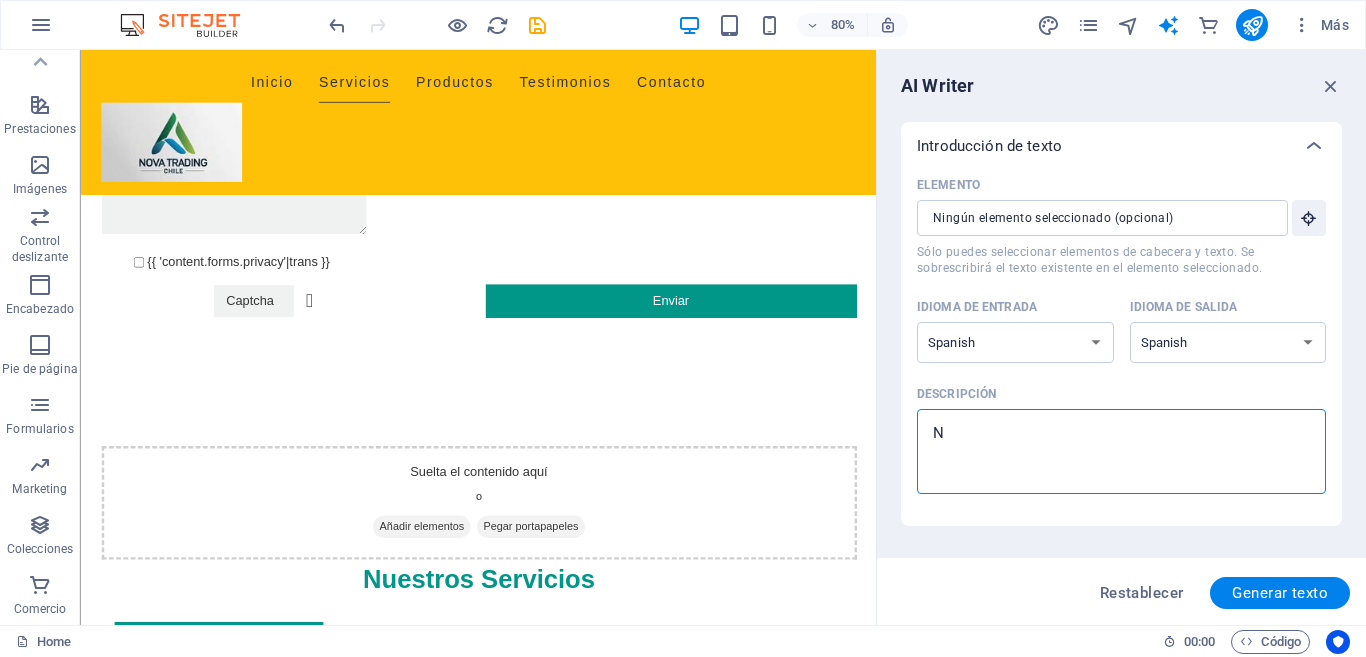 type 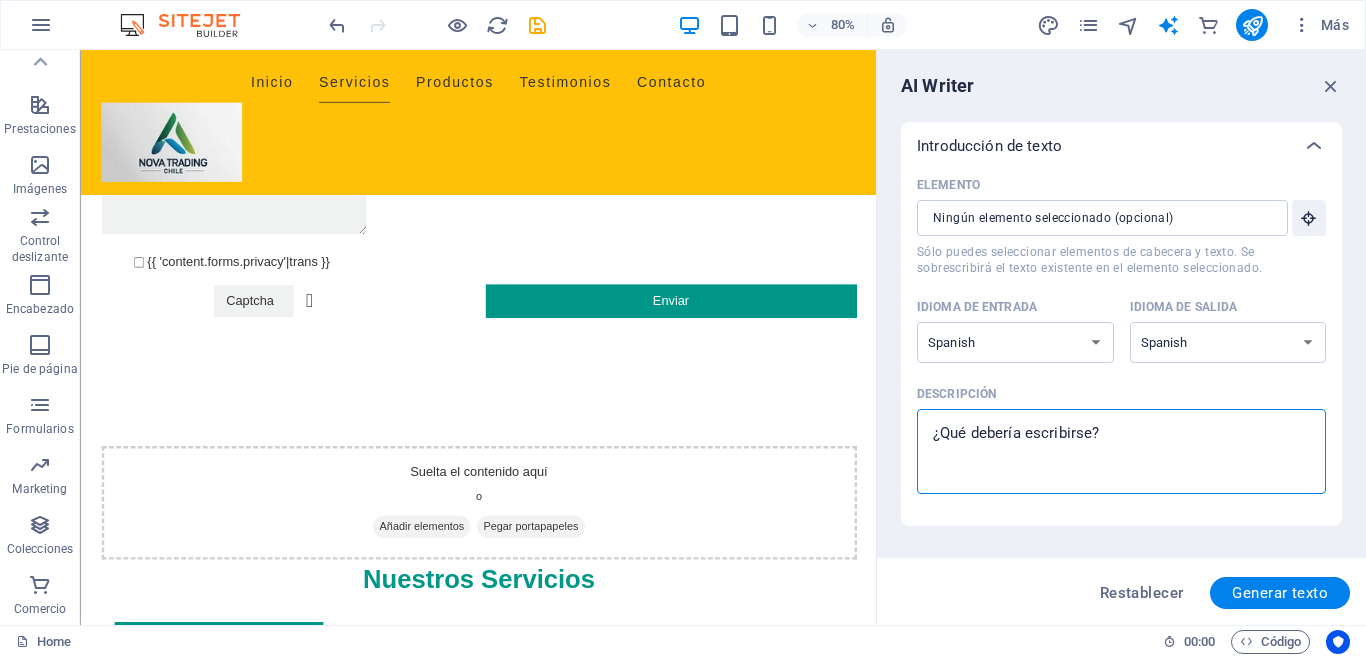 type on "Q" 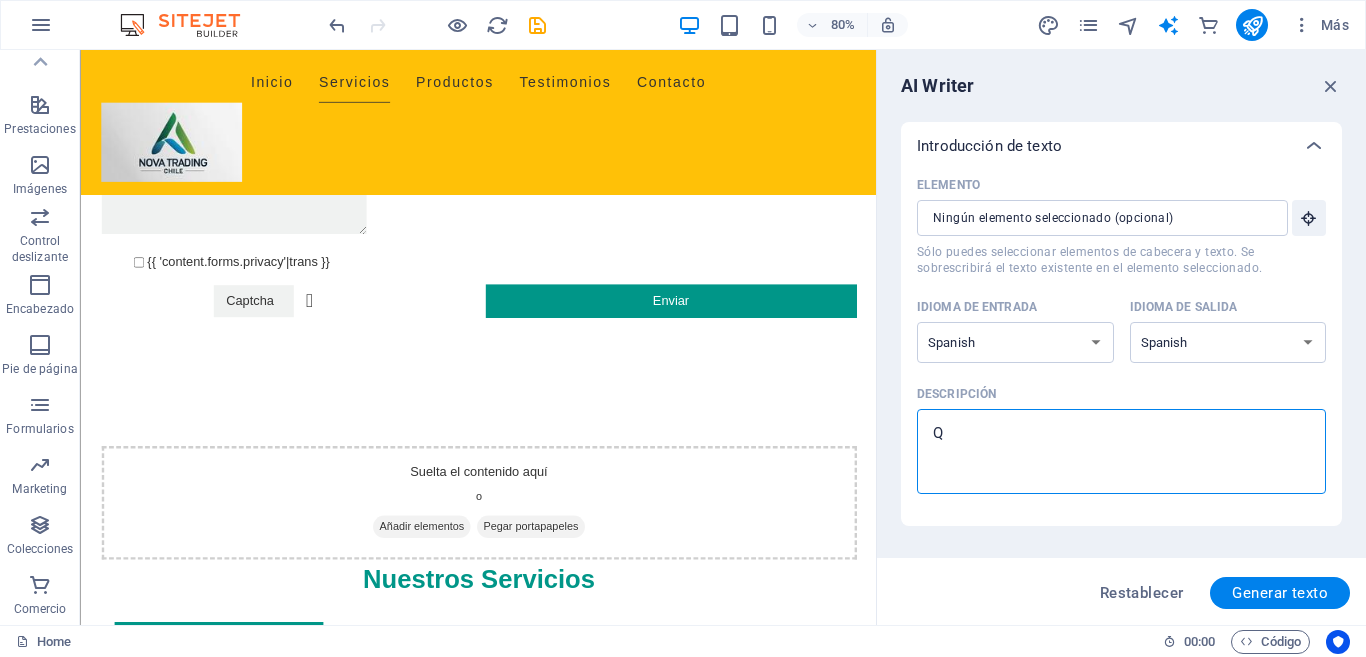 type on "QU" 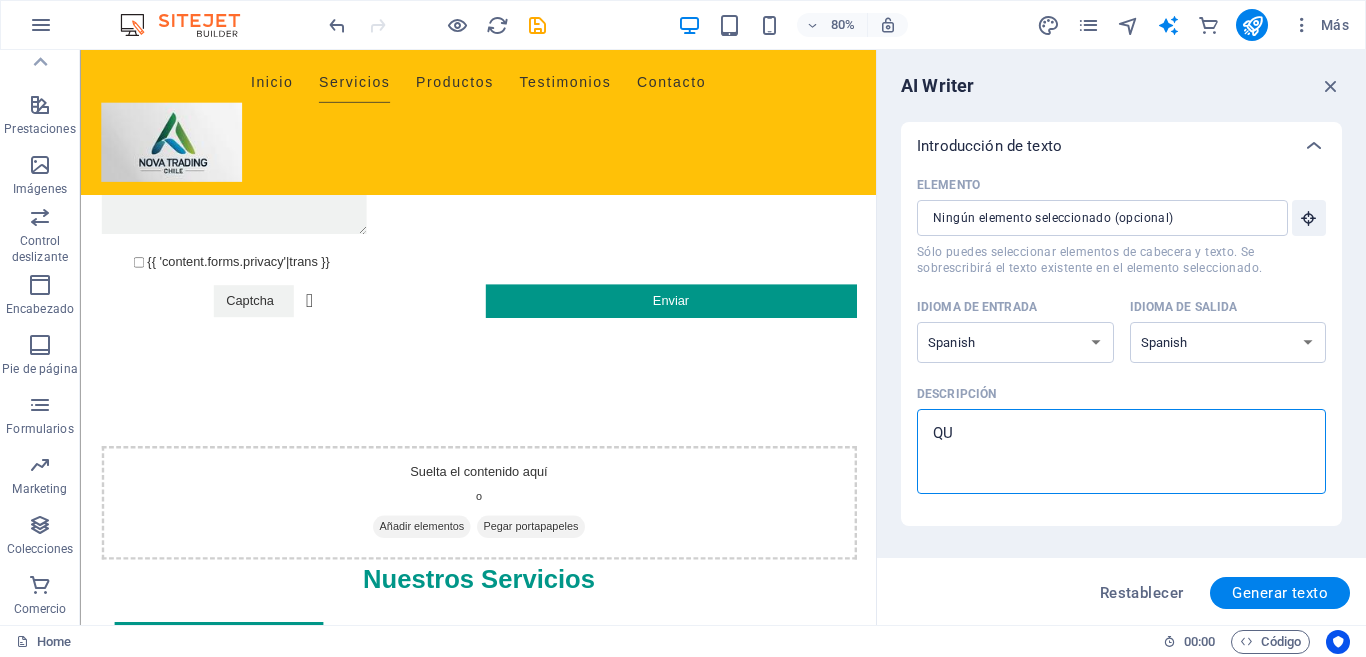 type on "QUE" 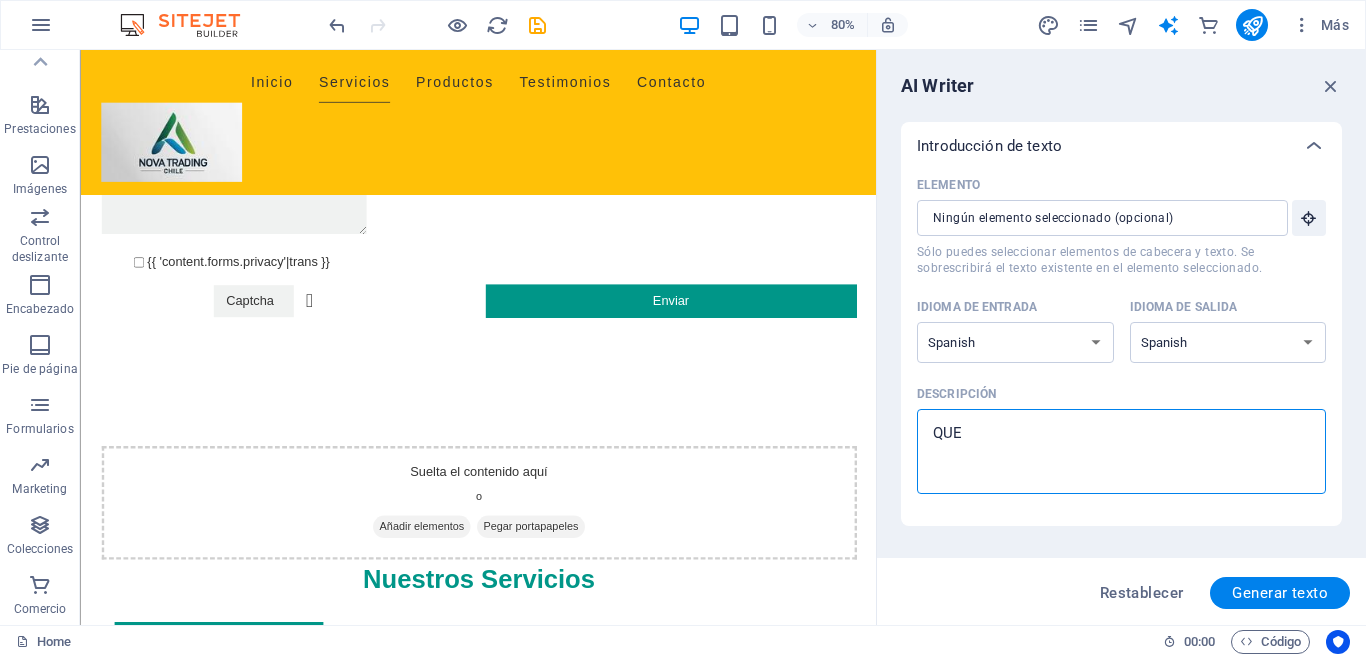 type on "QUE" 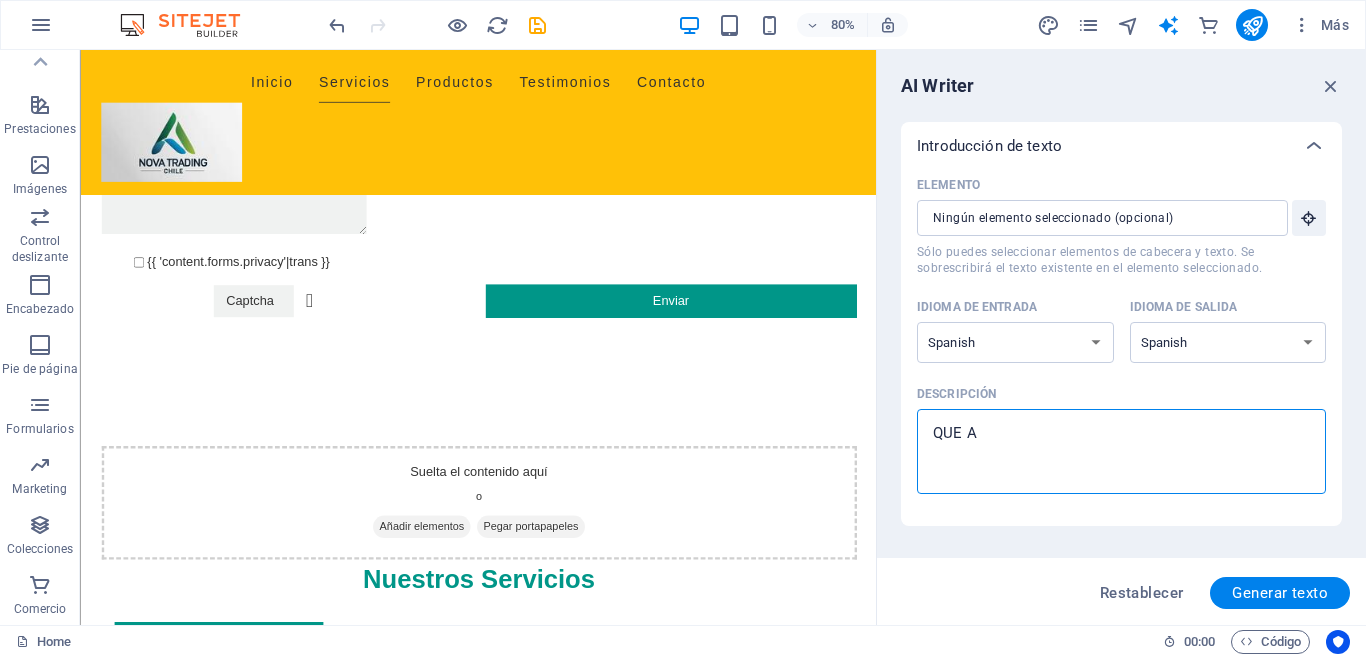 type on "QUE AL" 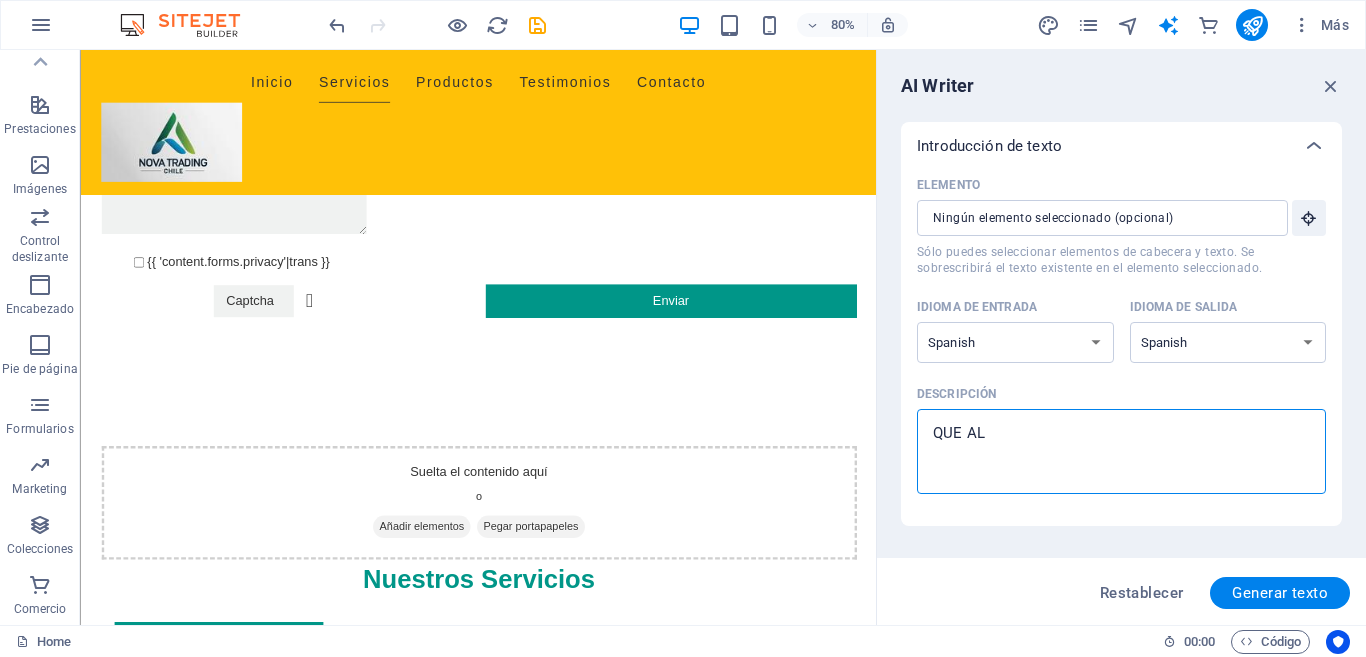 type on "QUE AL" 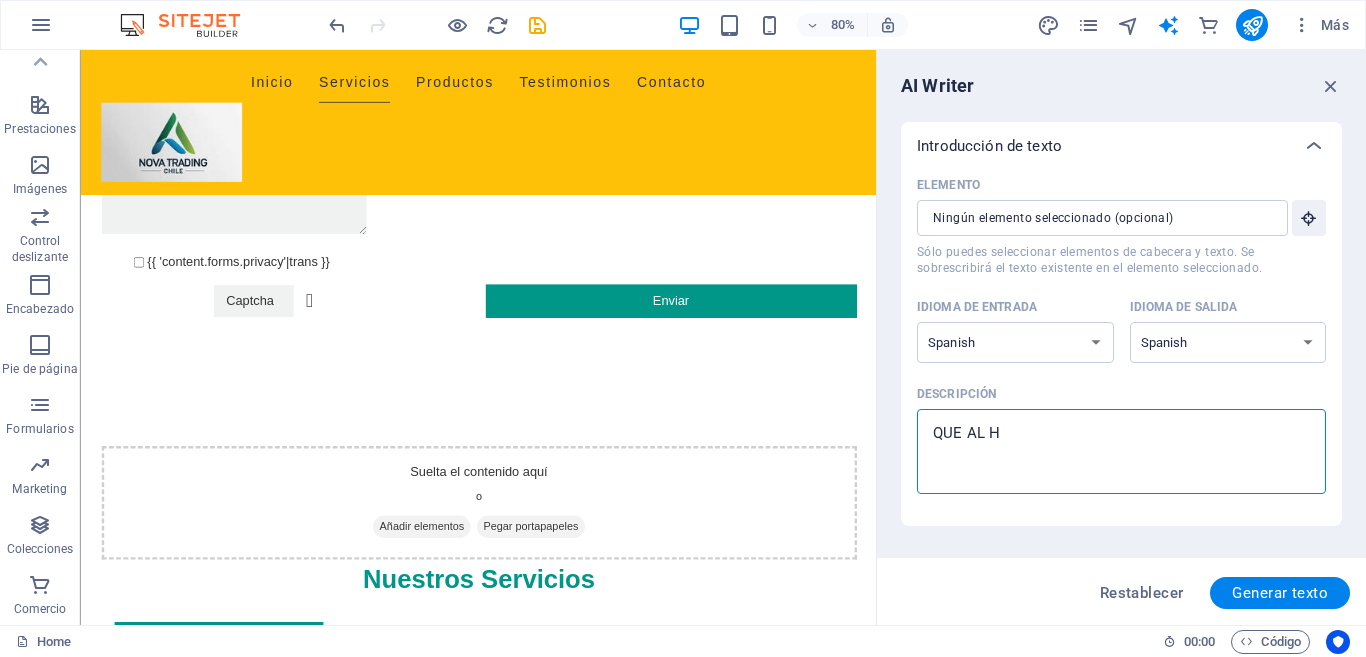 type on "QUE AL HA" 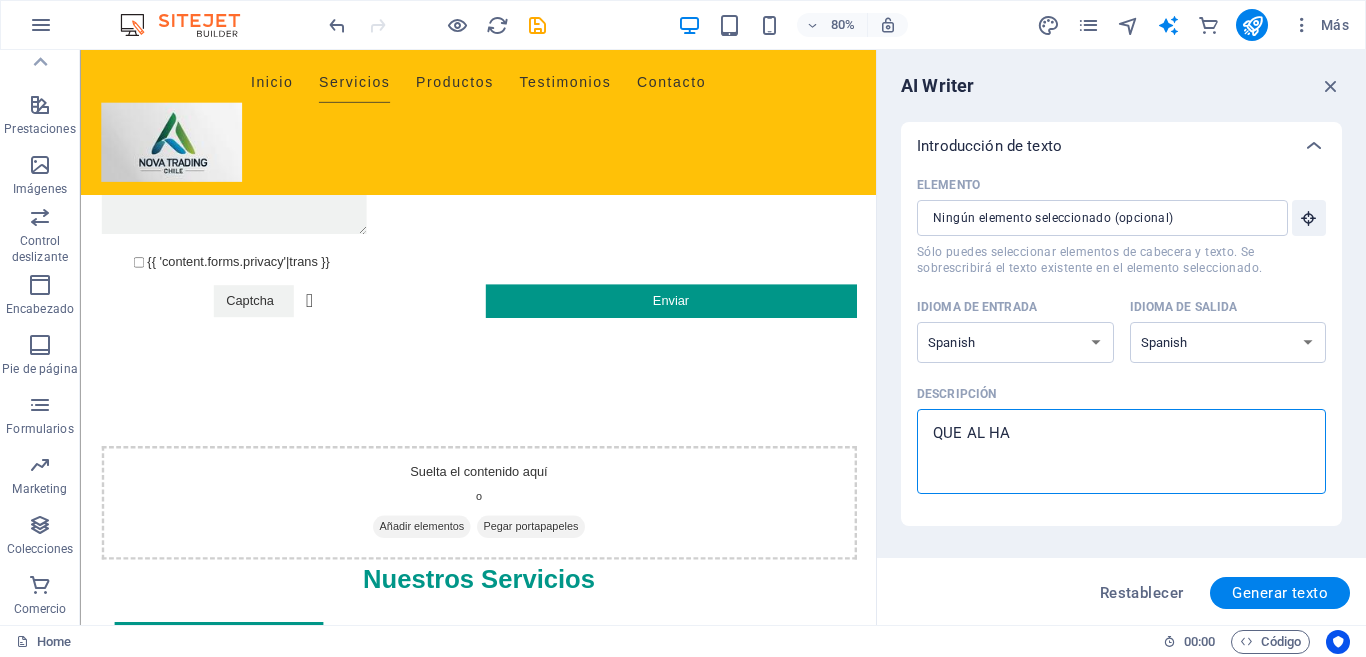 type on "QUE AL HAC" 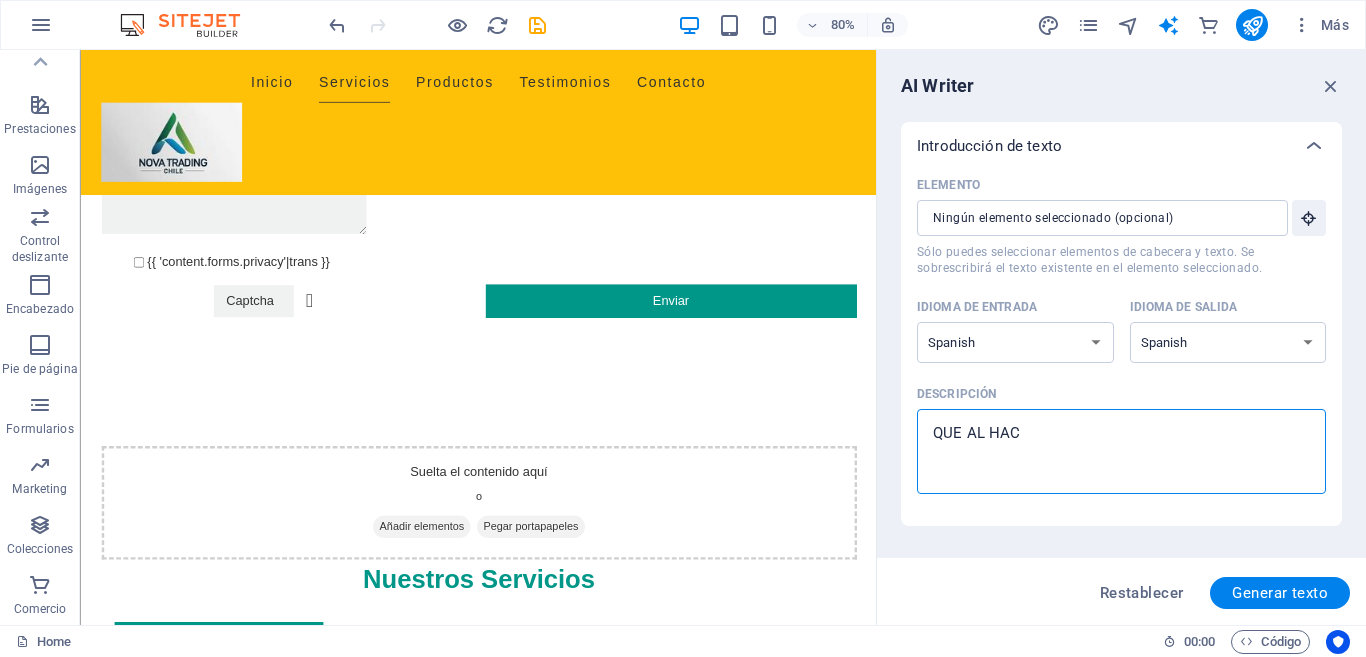 type on "QUE AL HACE" 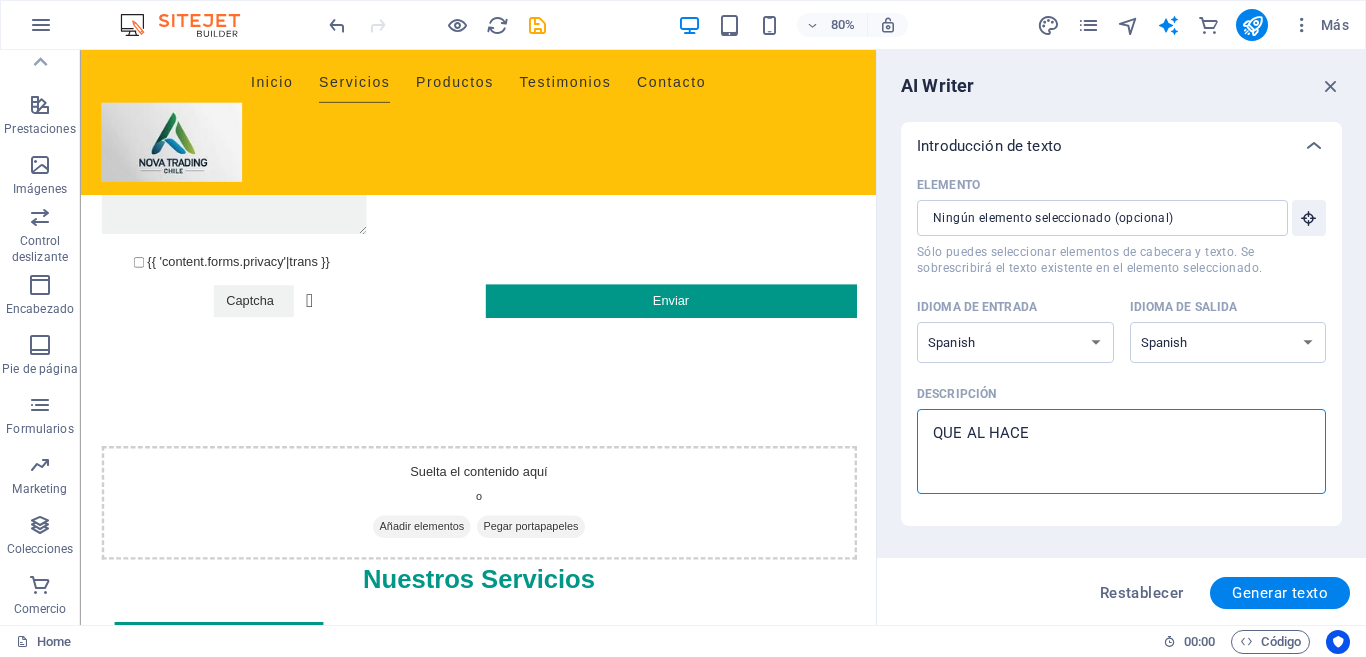 type on "QUE AL HACER" 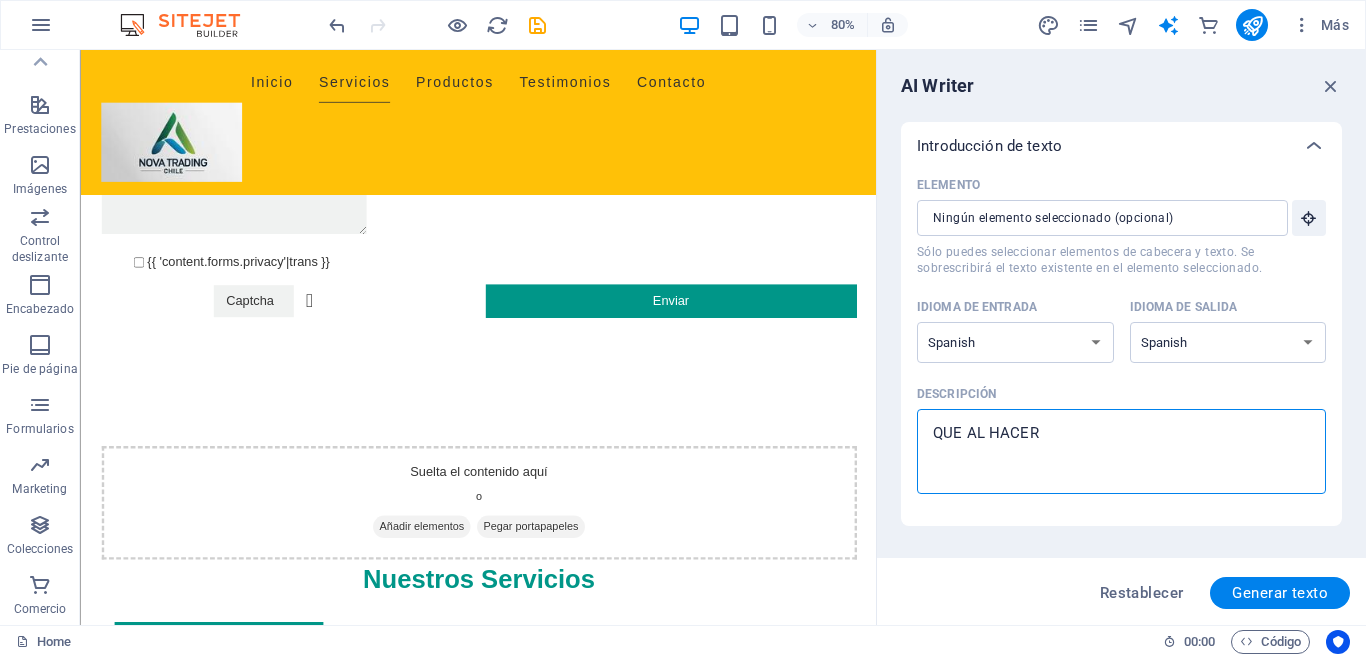 type on "QUE AL HACER" 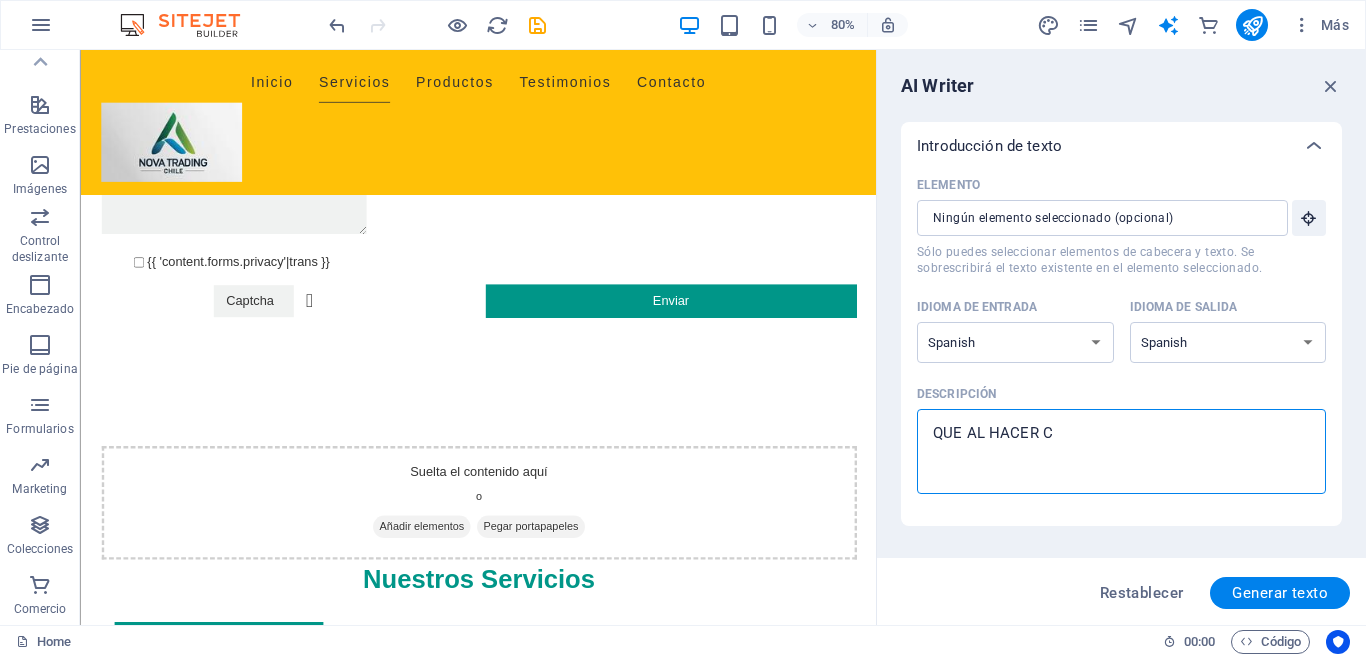 type on "QUE AL HACER CL" 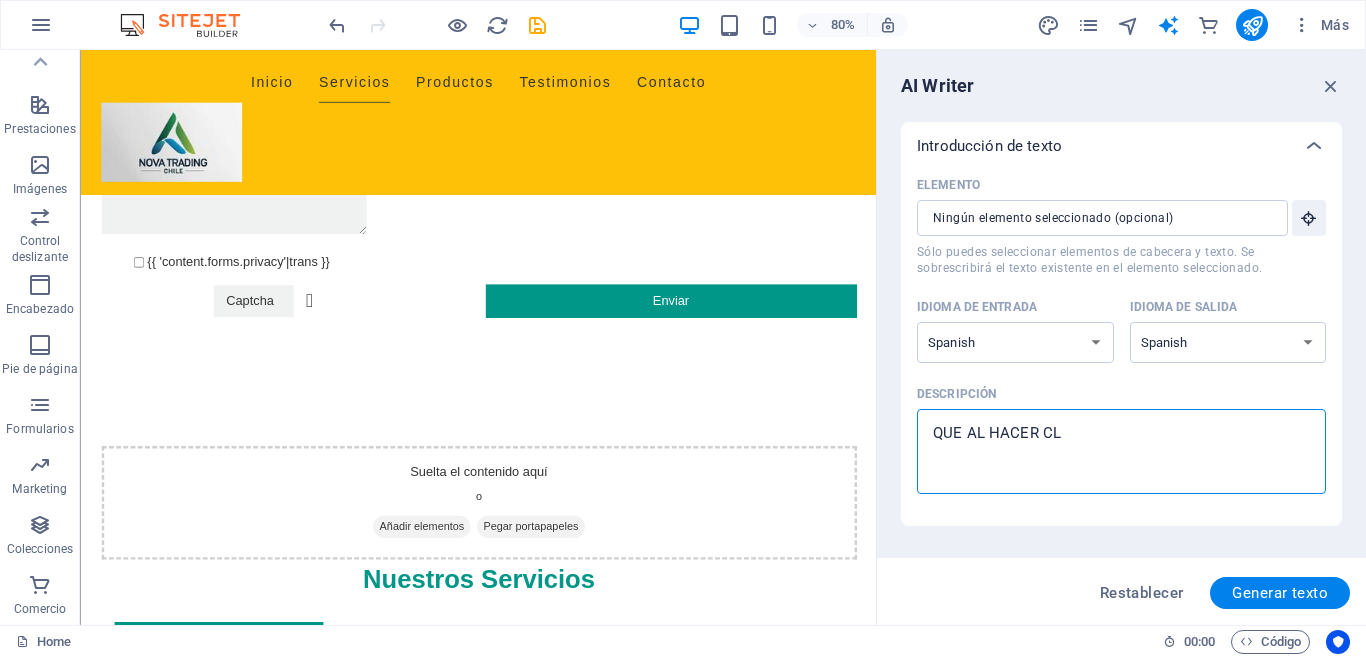 type on "QUE AL HACER CLI" 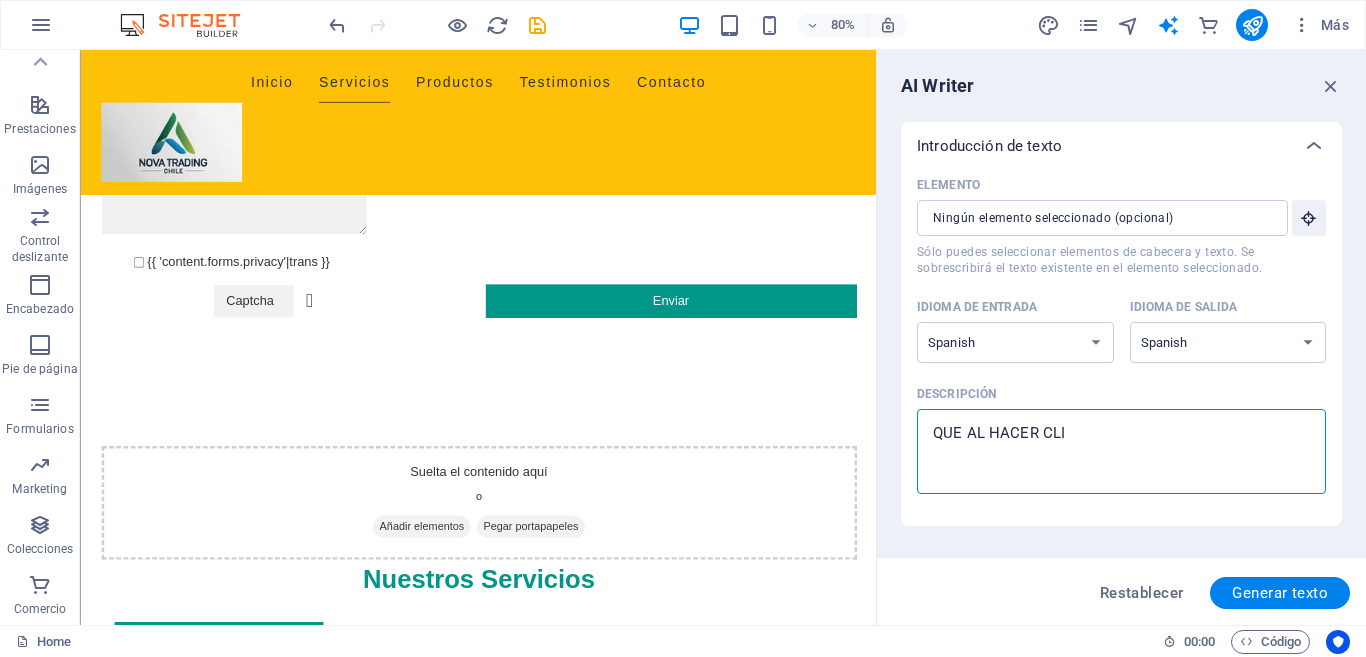 type on "QUE AL HACER CLIC" 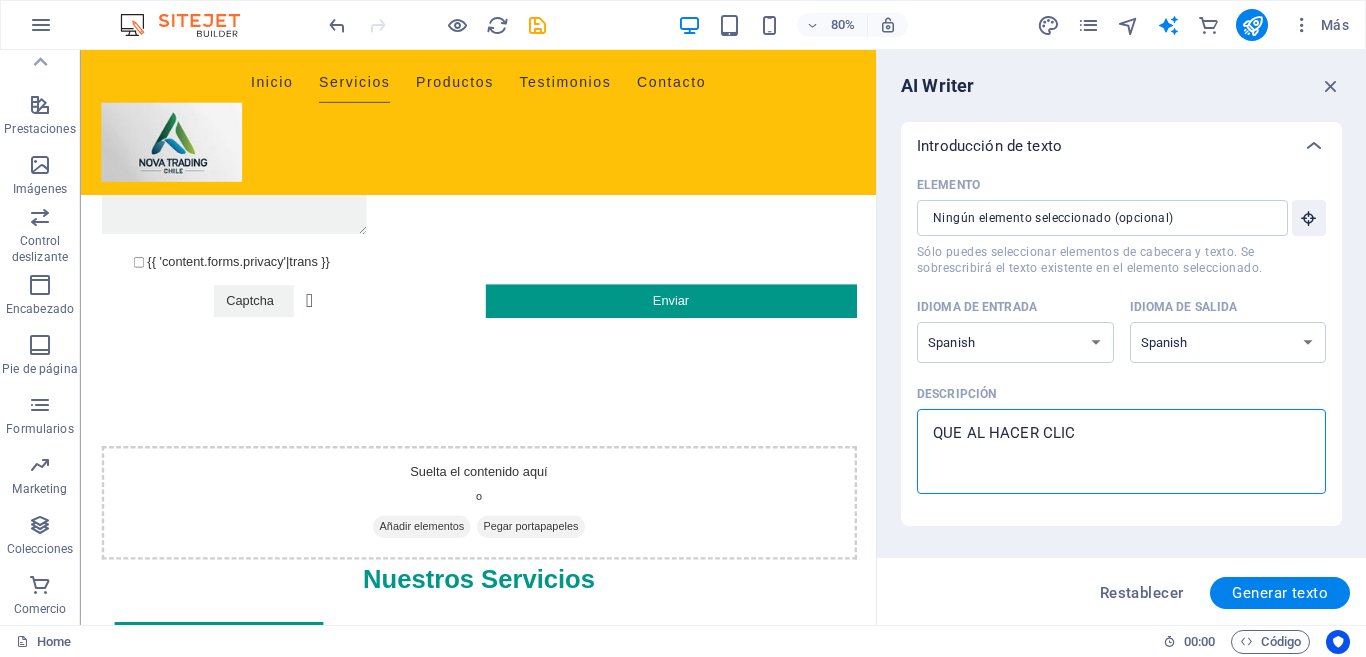 type on "QUE AL HACER CLICK" 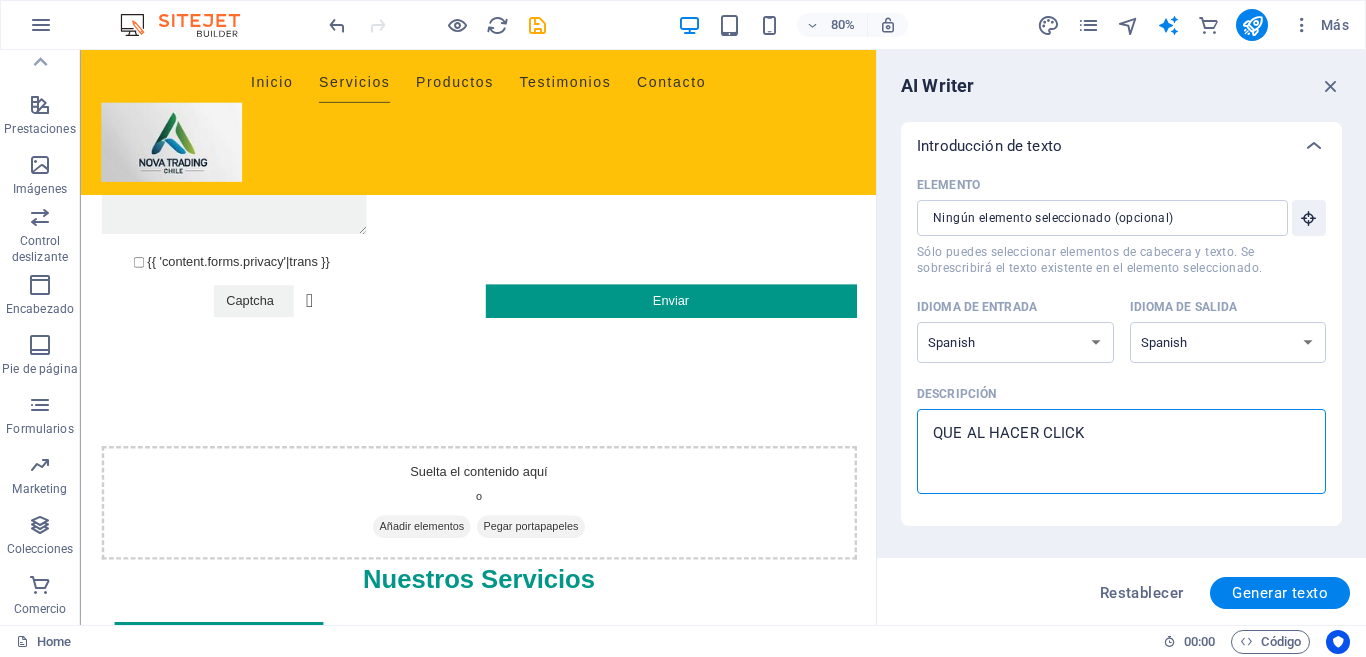 type on "x" 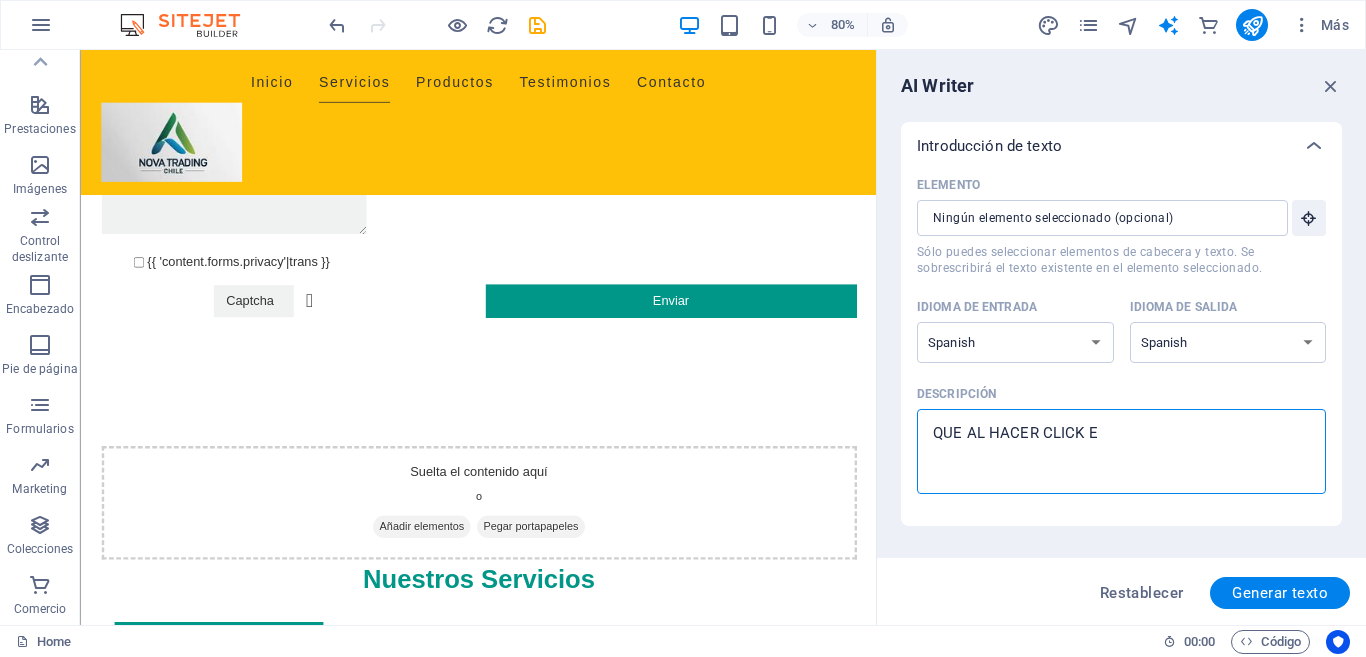 type on "QUE AL HACER CLICK EN" 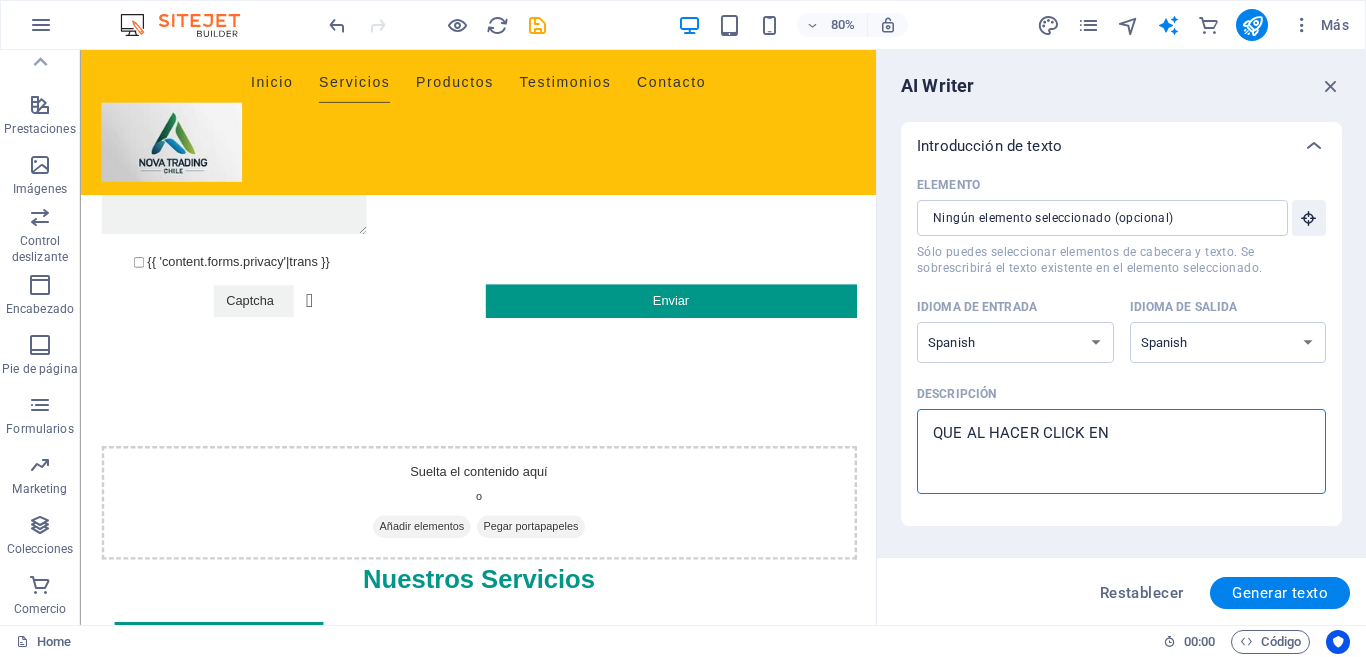 type on "QUE AL HACER CLICK EN" 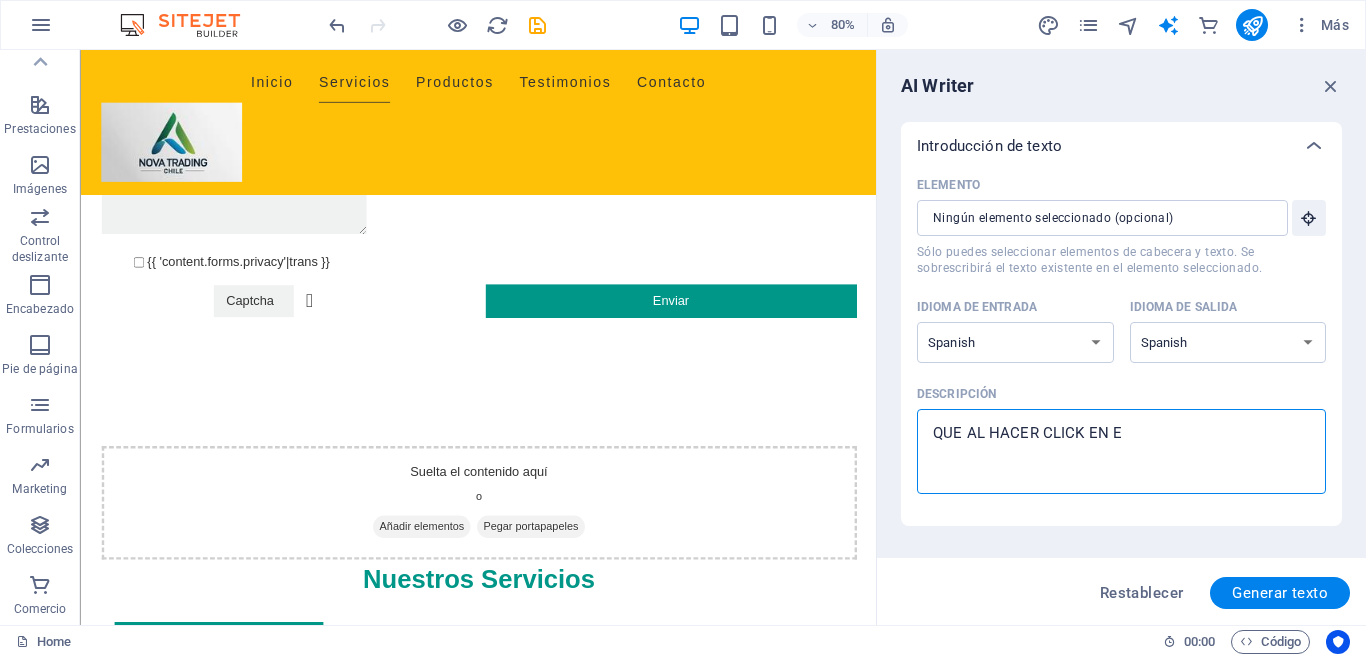 type on "QUE AL HACER CLICK EN EL" 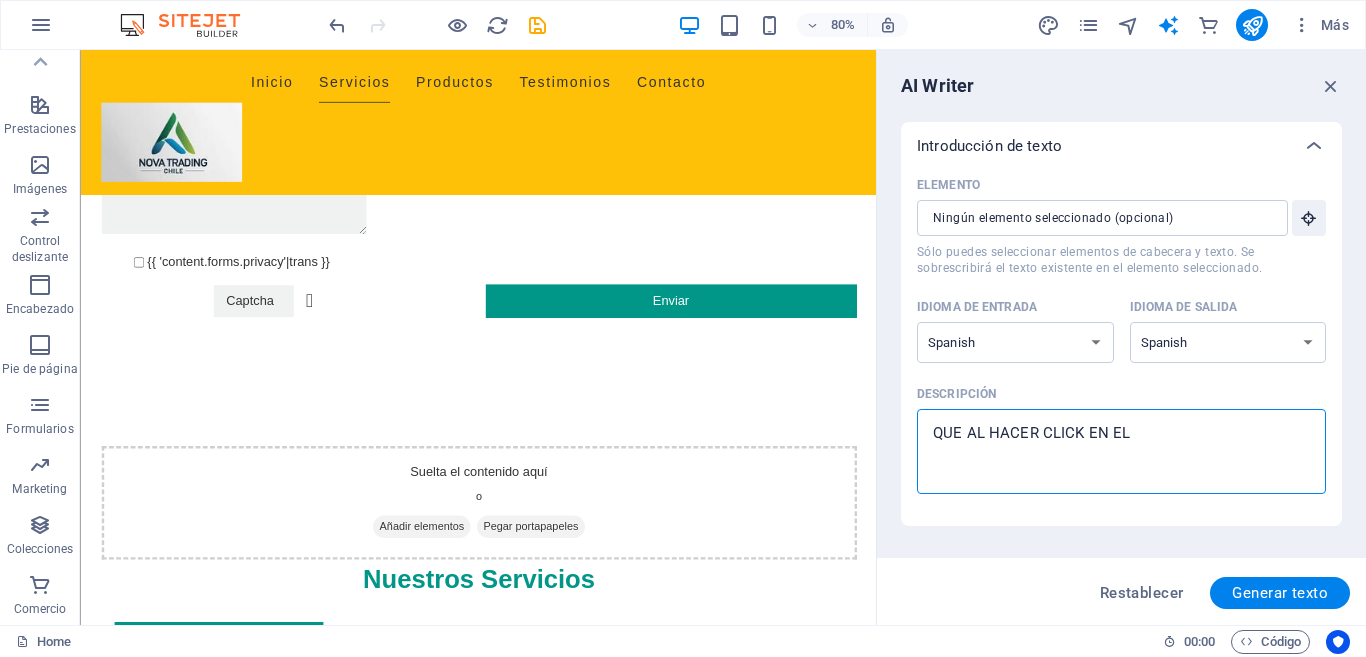 type on "QUE AL HACER CLICK EN EL" 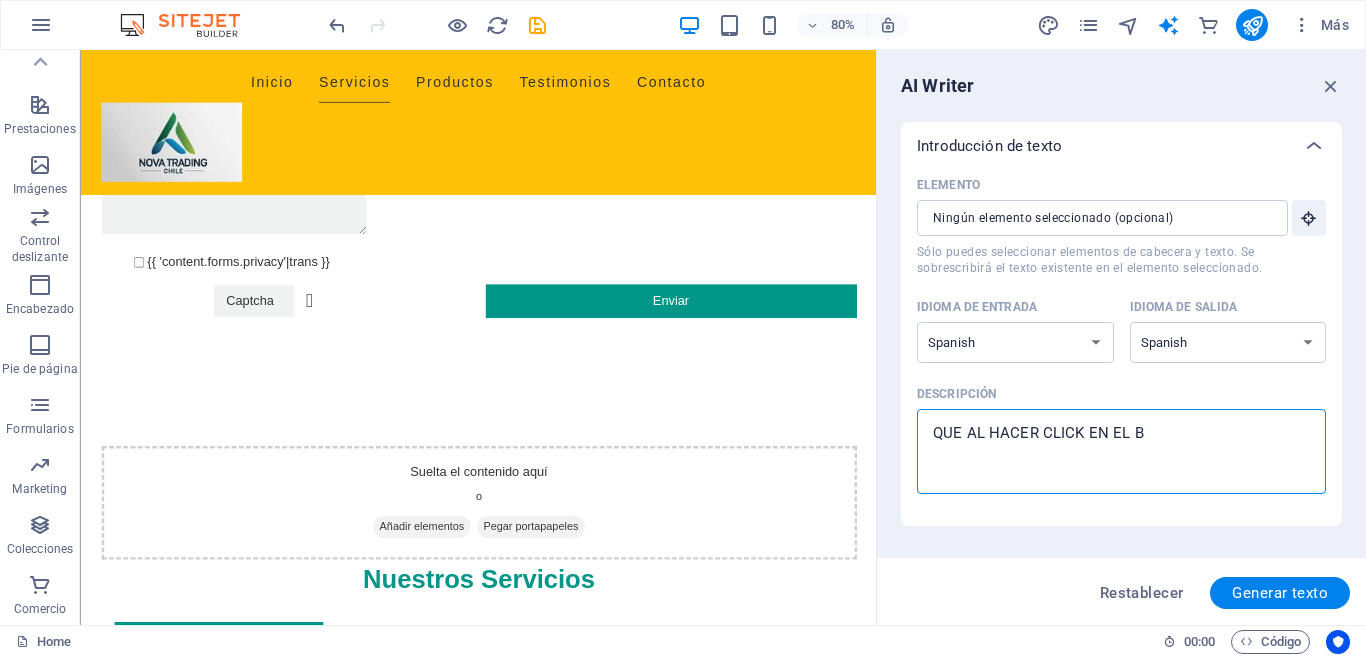 type on "QUE AL HACER CLICK EN EL BO" 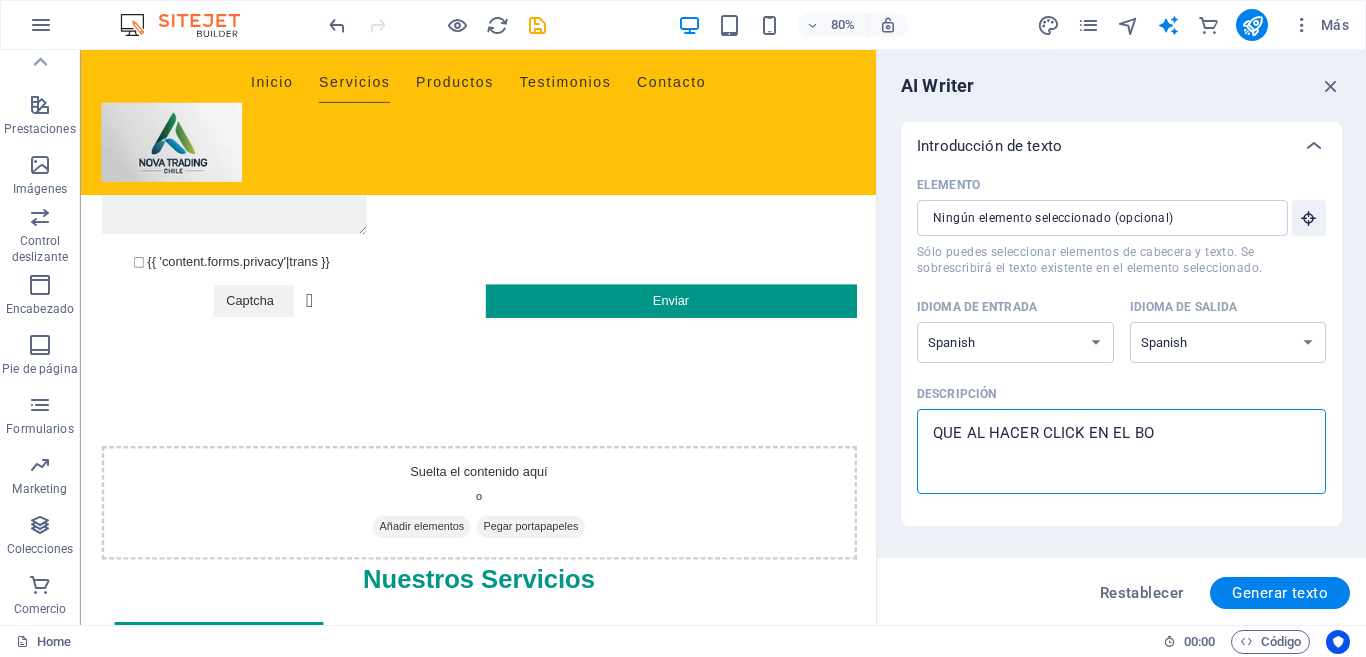 type on "QUE AL HACER CLICK EN EL BOT" 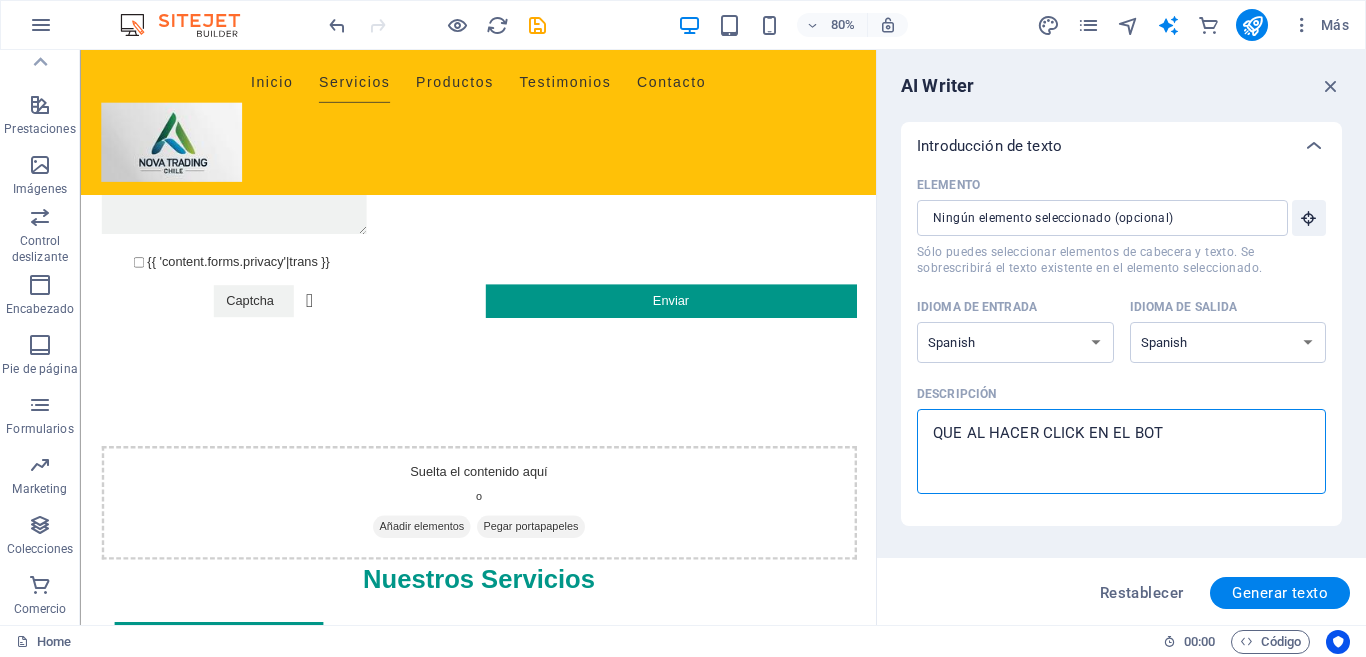 type on "QUE AL HACER CLICK EN EL BOTO" 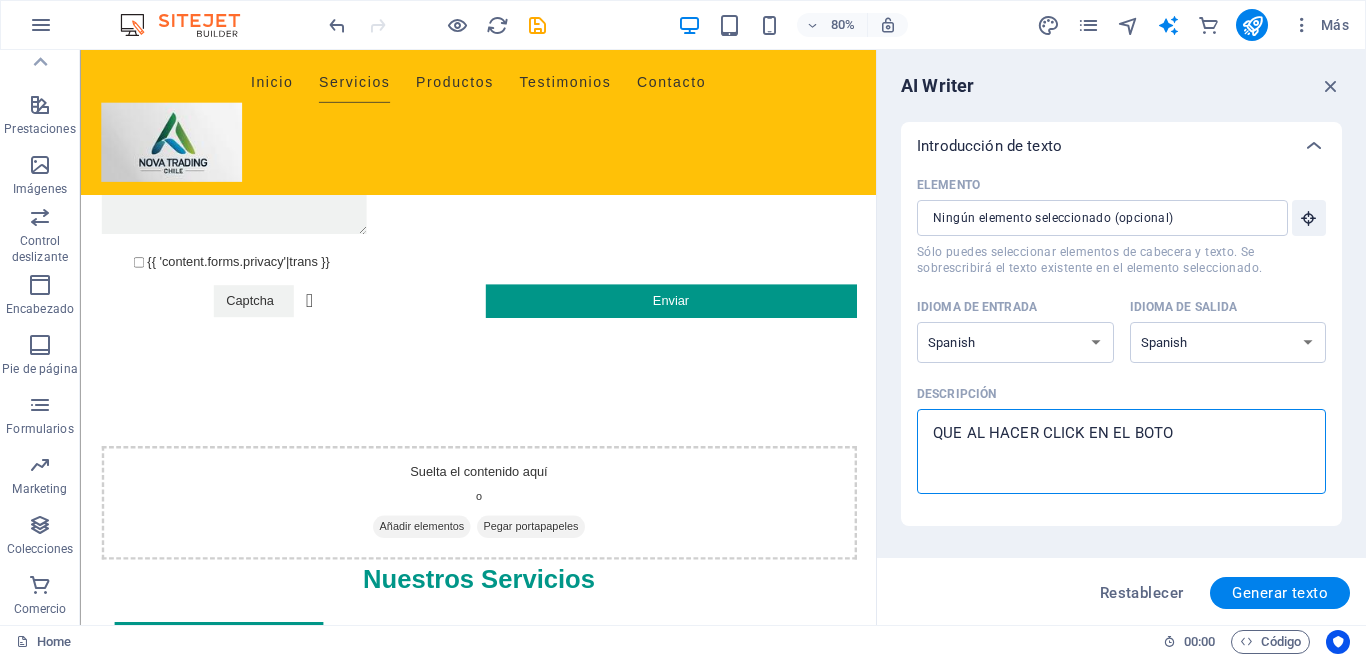 type on "QUE AL HACER CLICK EN EL BOTON" 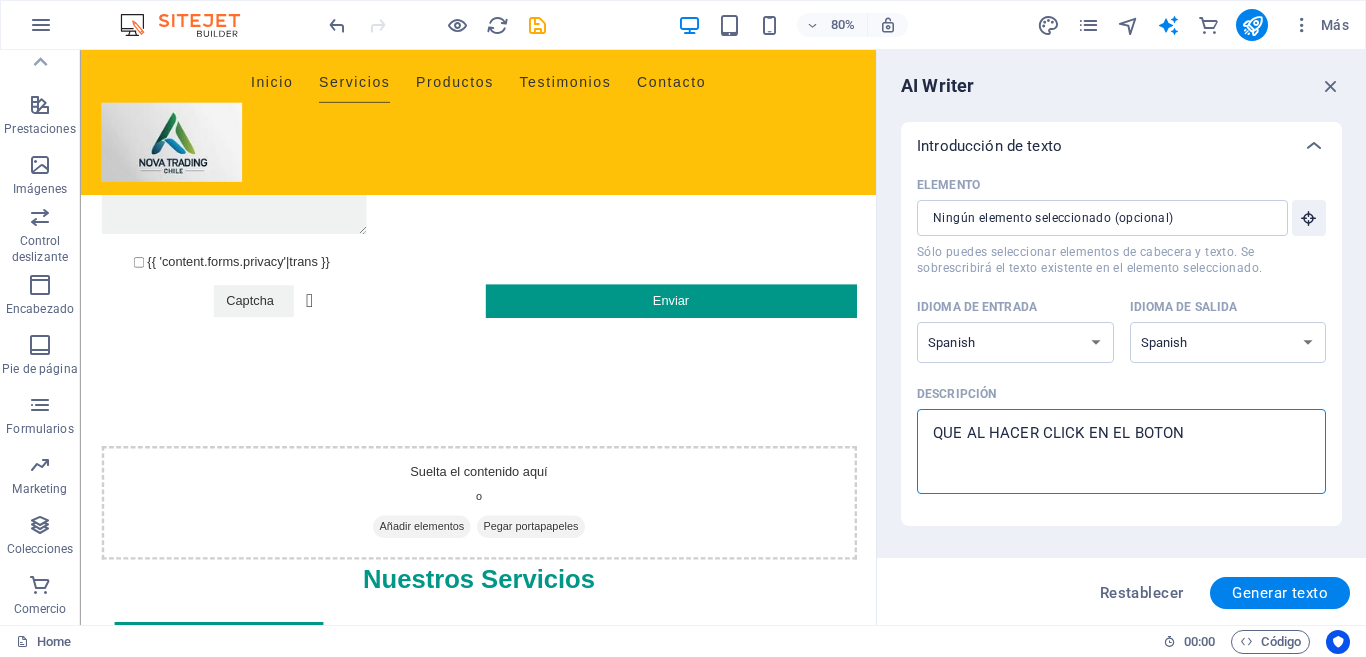 type on "QUE AL HACER CLICK EN EL BOTON" 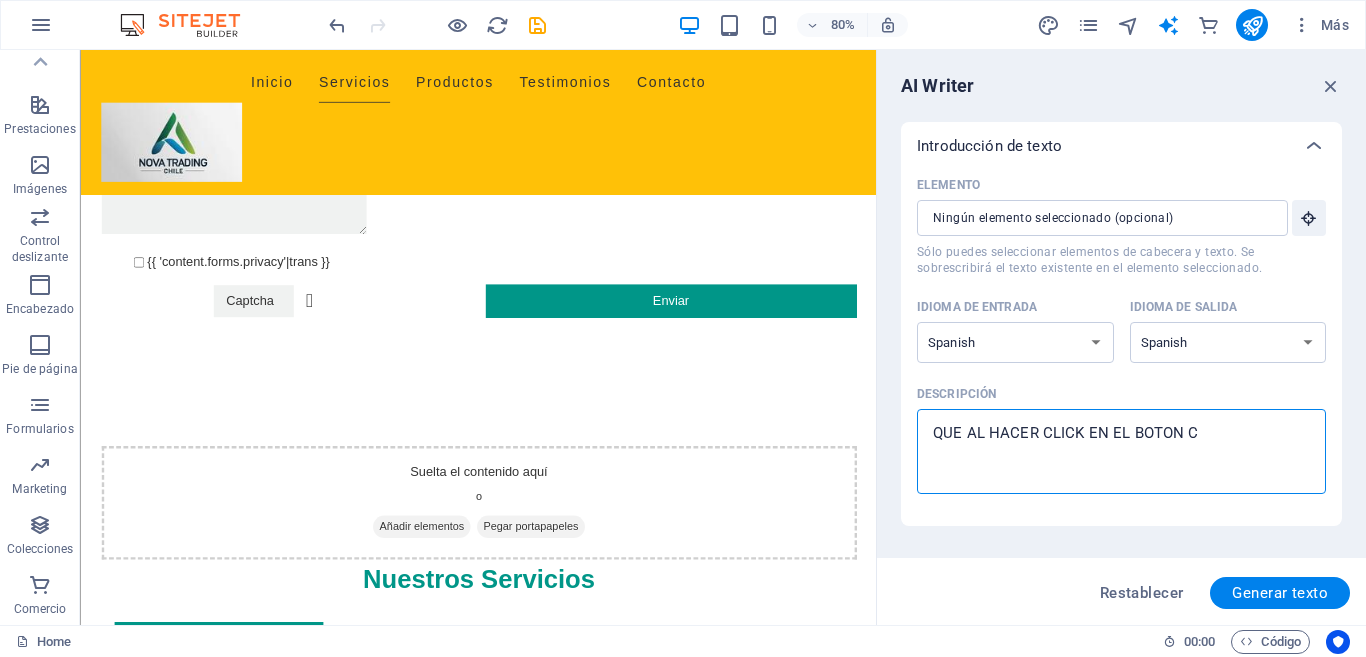 type on "QUE AL HACER CLICK EN EL BOTON CO" 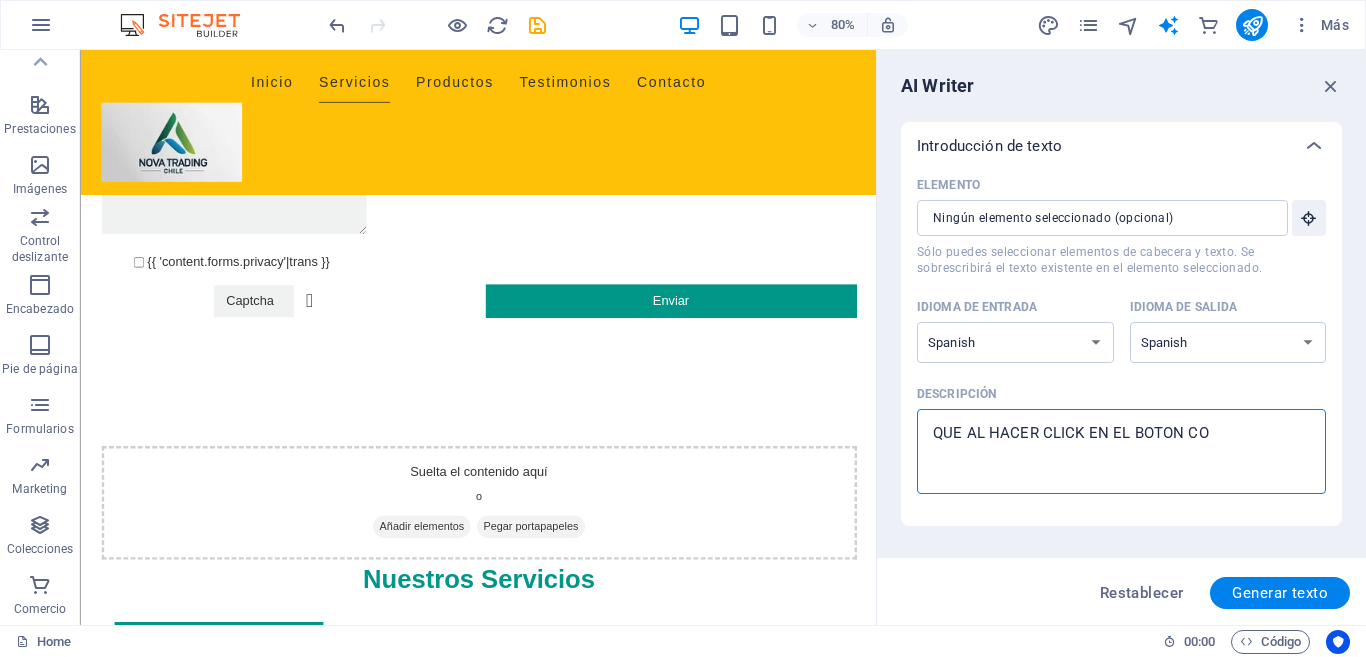 type on "QUE AL HACER CLICK EN EL BOTON COT" 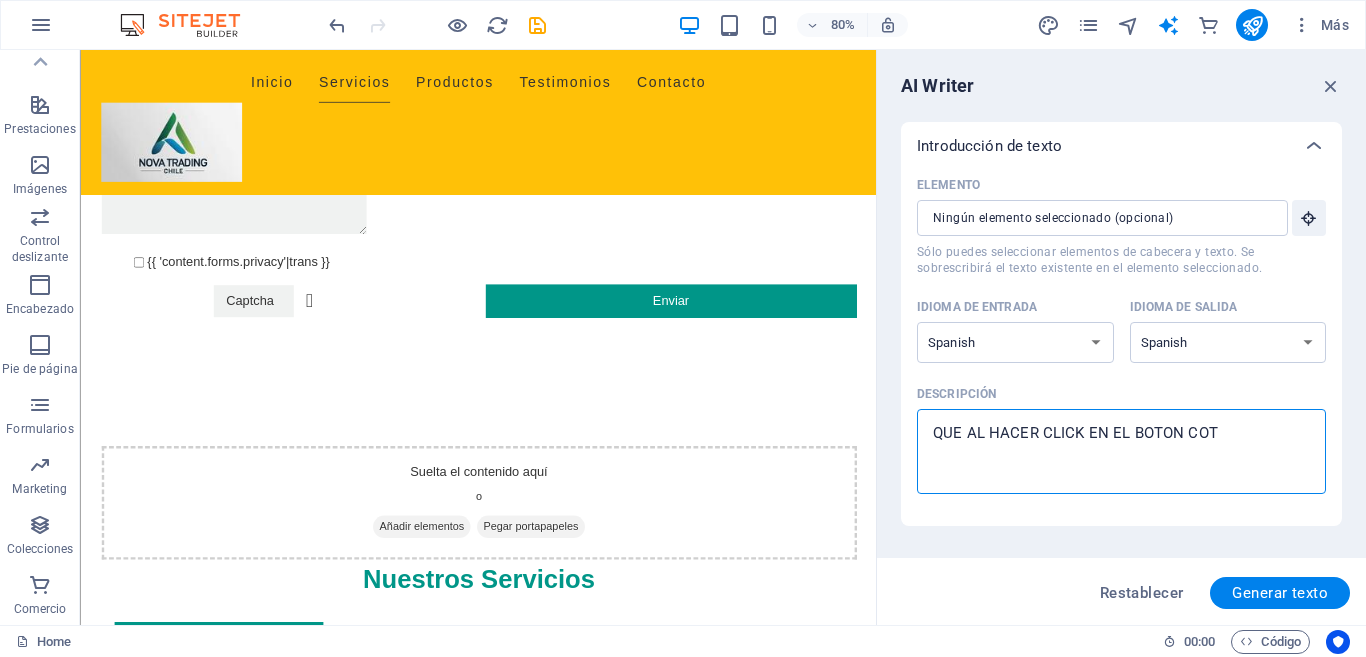 type on "QUE AL HACER CLICK EN EL BOTON COTI" 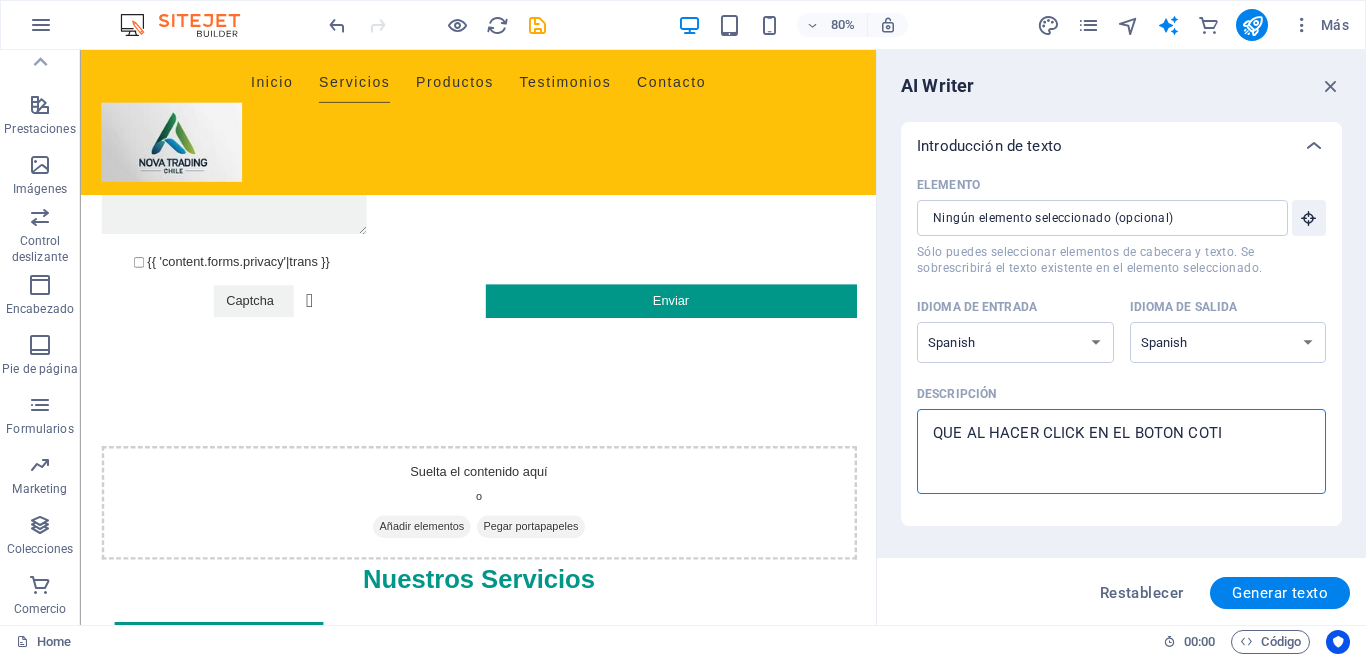 type on "QUE AL HACER CLICK EN EL BOTON COTIA" 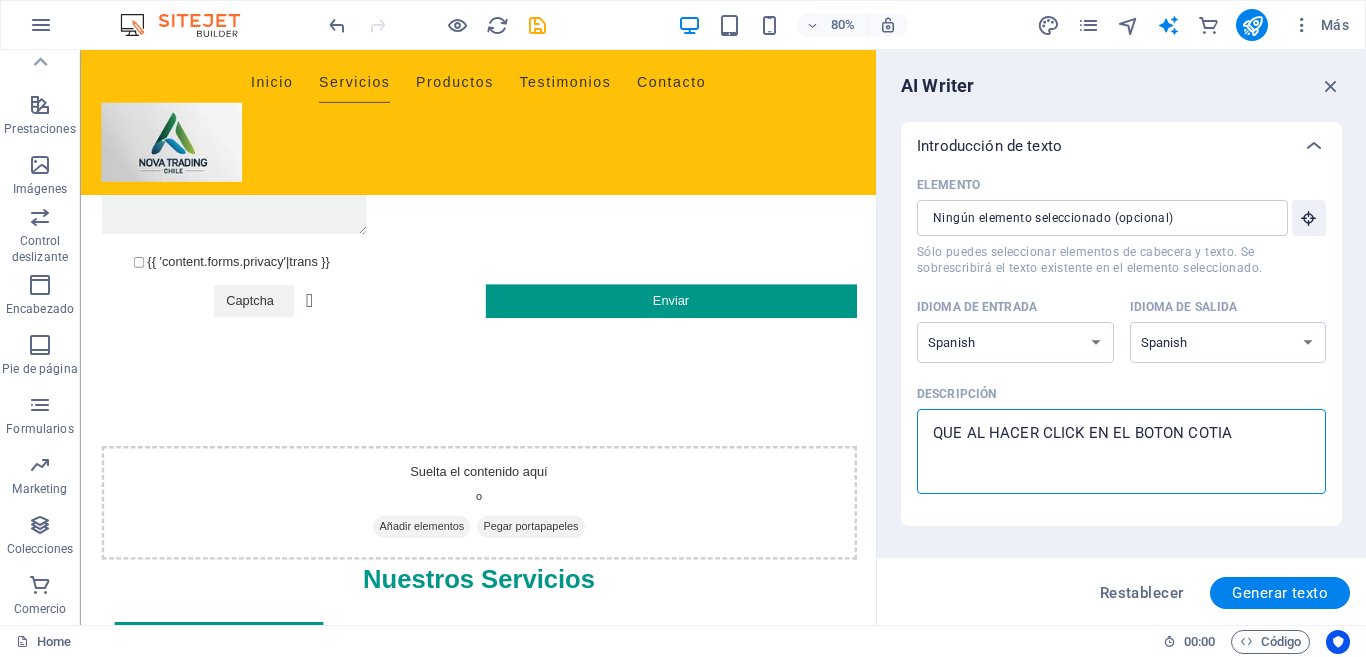 type on "QUE AL HACER CLICK EN EL BOTON COTIAR" 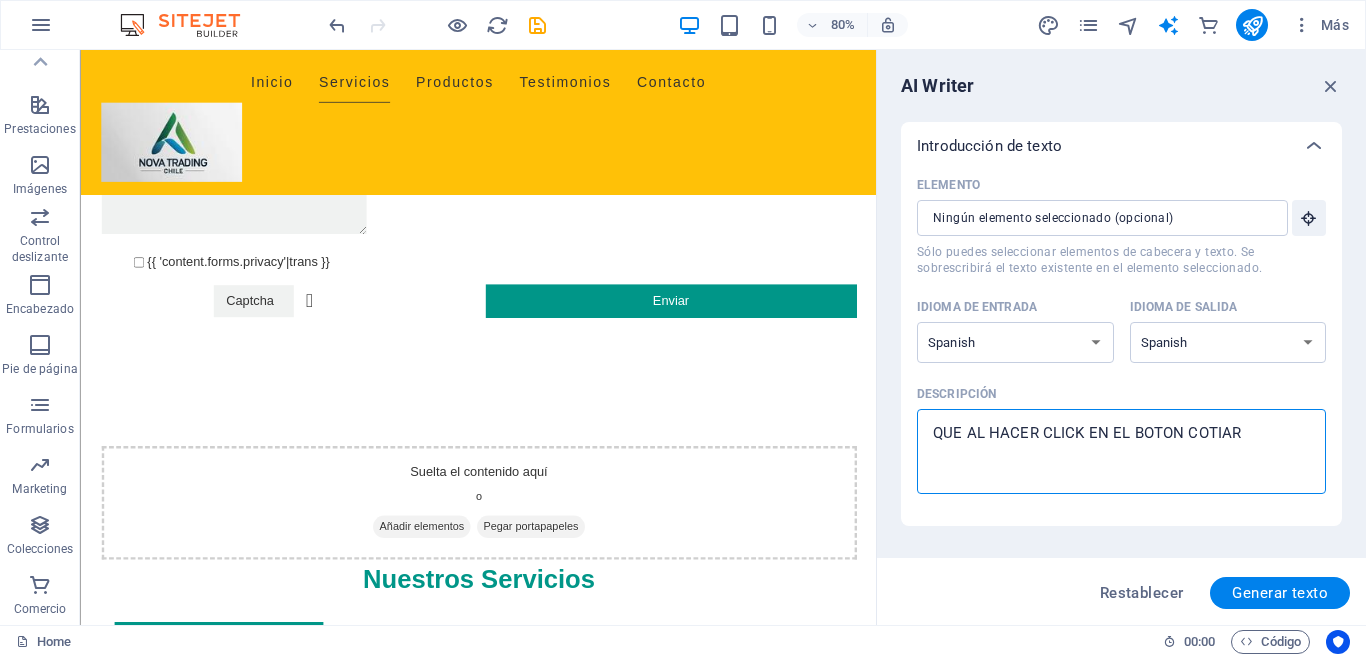 type on "QUE AL HACER CLICK EN EL BOTON COTIA" 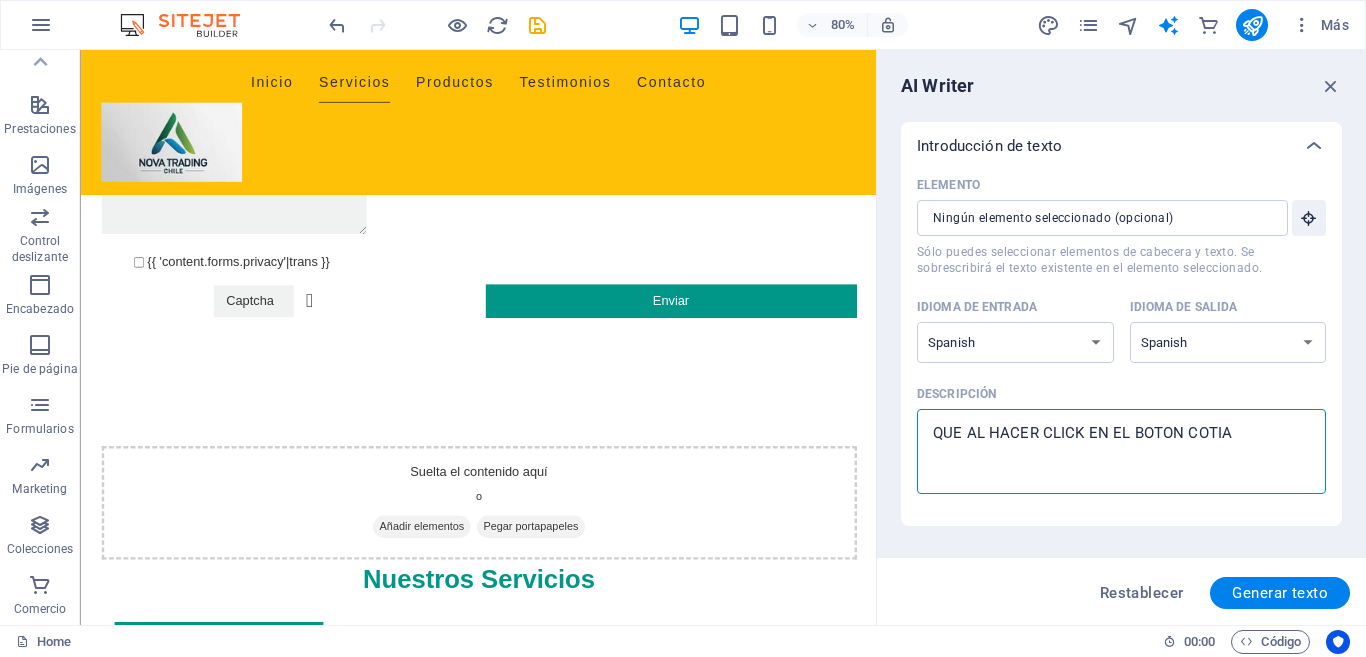 type on "QUE AL HACER CLICK EN EL BOTON COTI" 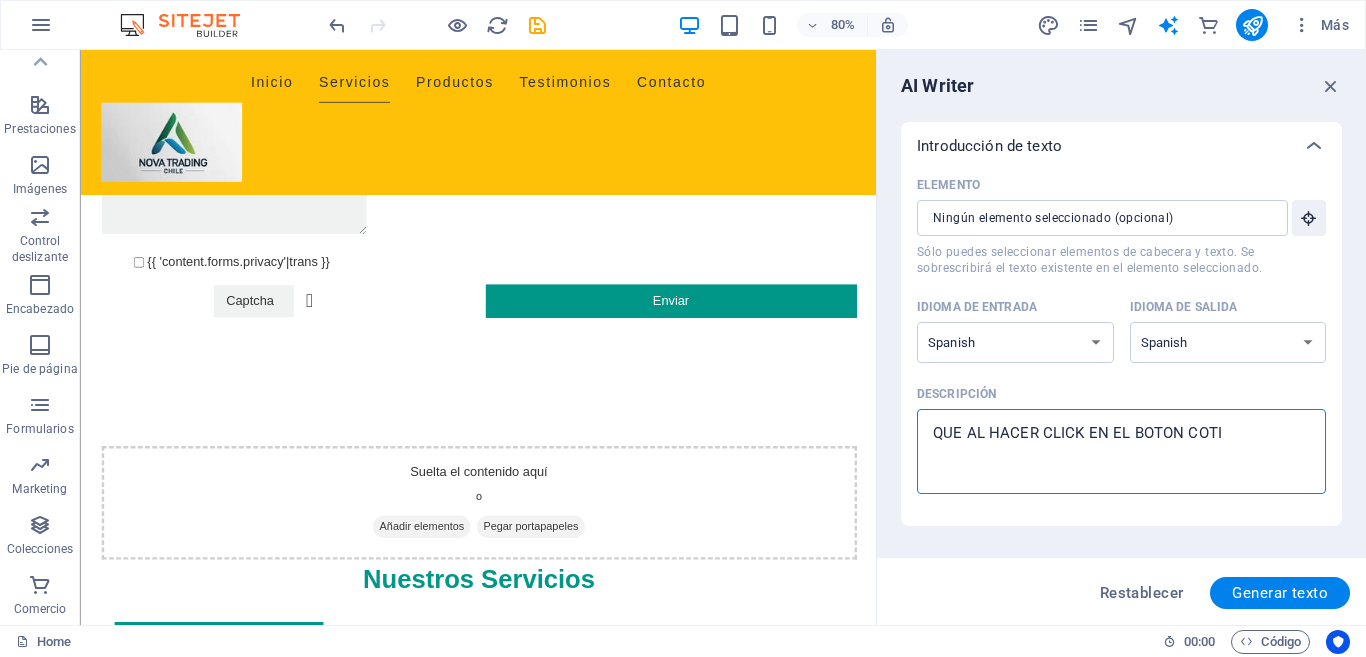 type on "QUE AL HACER CLICK EN EL BOTON COTIZ" 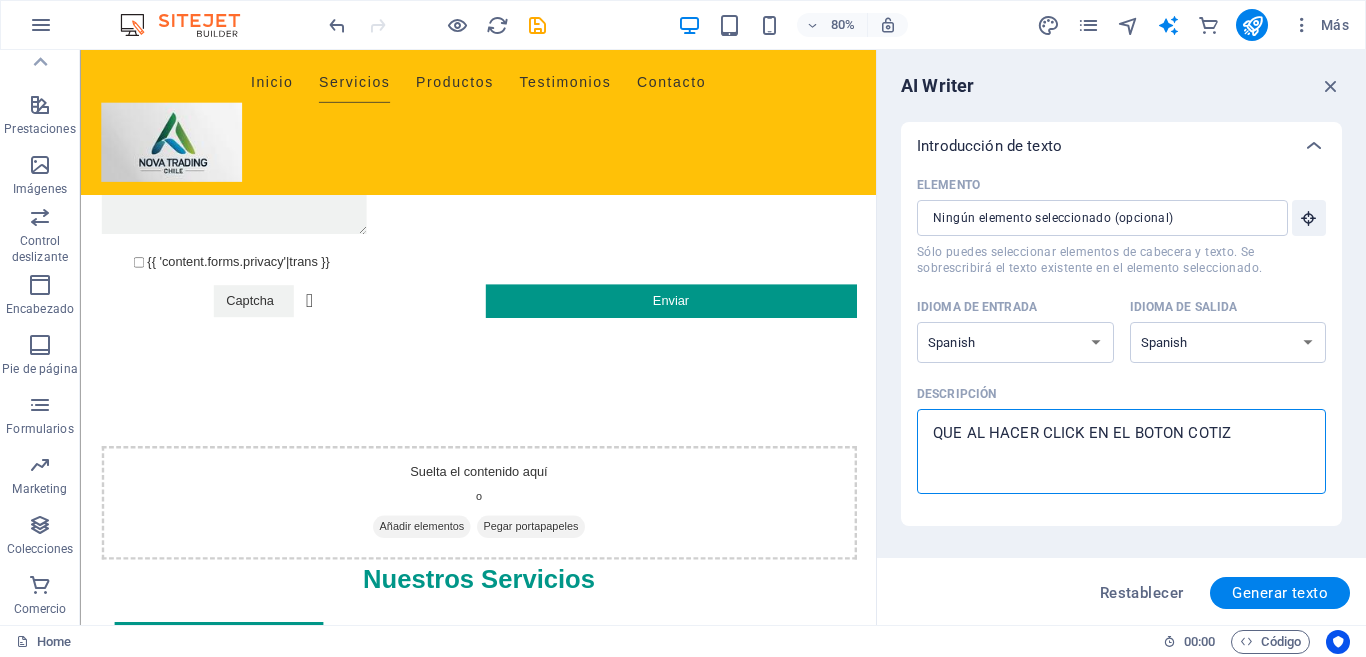 type on "QUE AL HACER CLICK EN EL BOTON COTIZA" 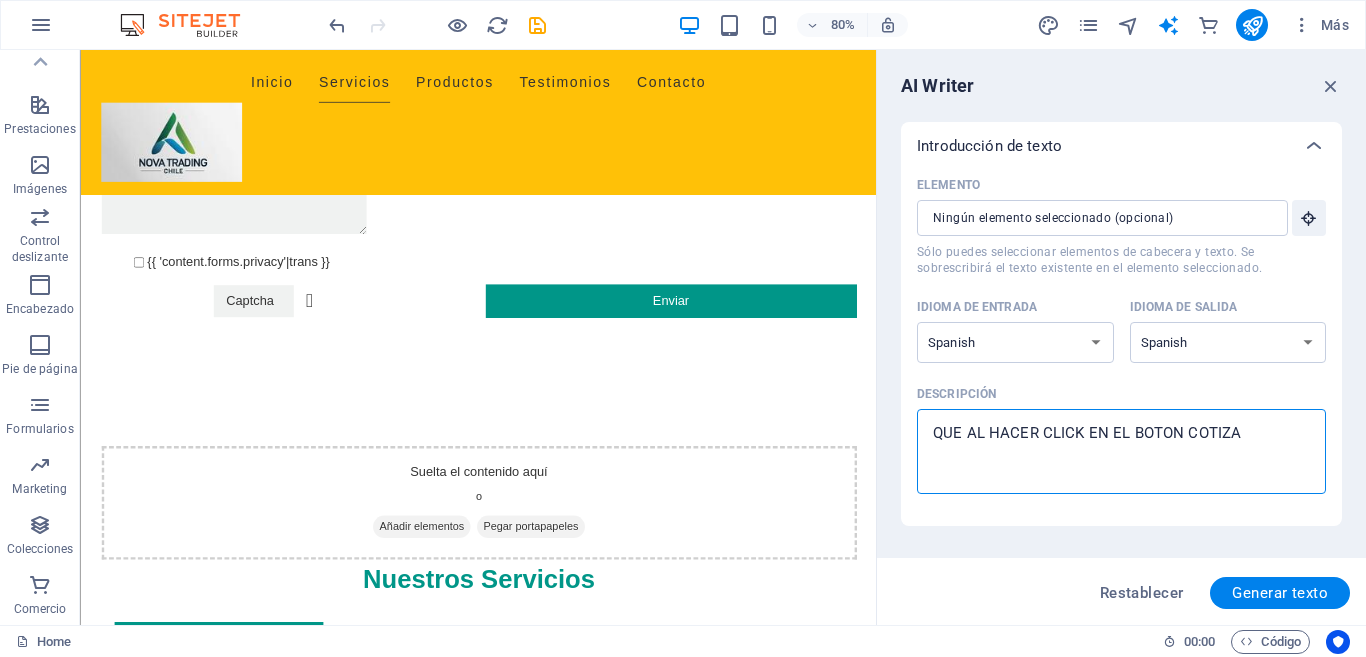 type on "QUE AL HACER CLICK EN EL BOTON COTIZAR" 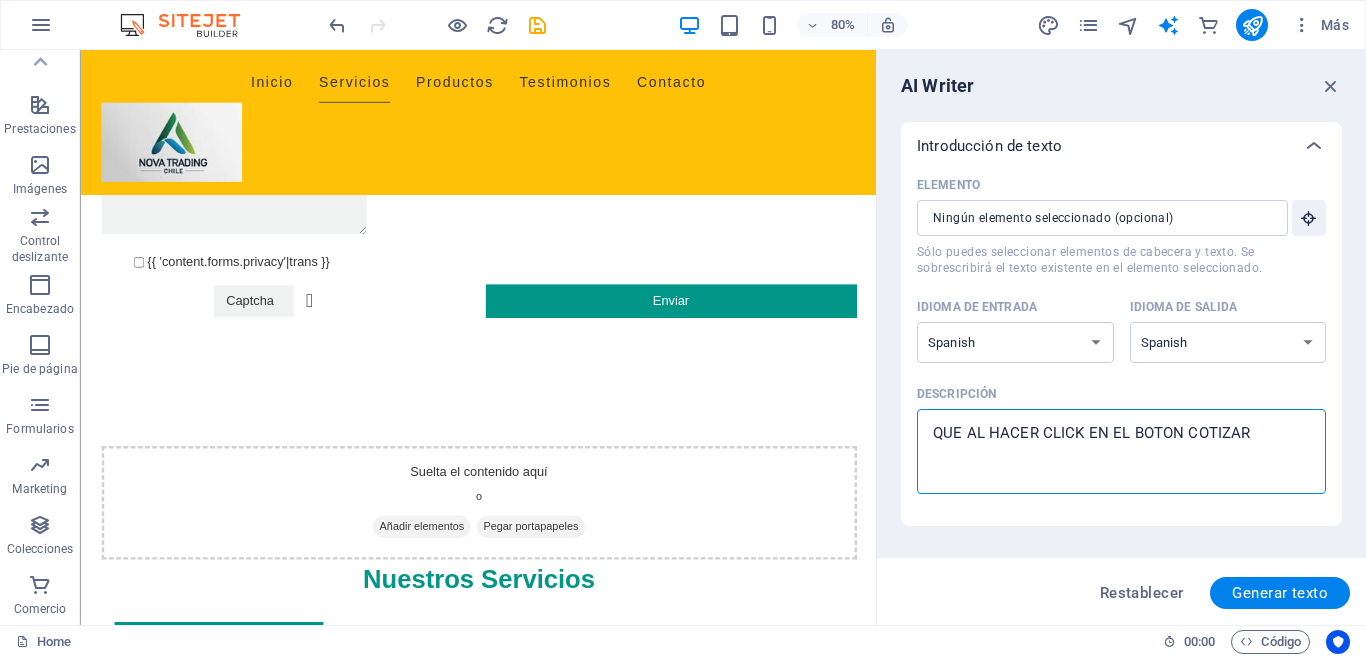 type on "QUE AL HACER CLICK EN EL BOTON COTIZAR" 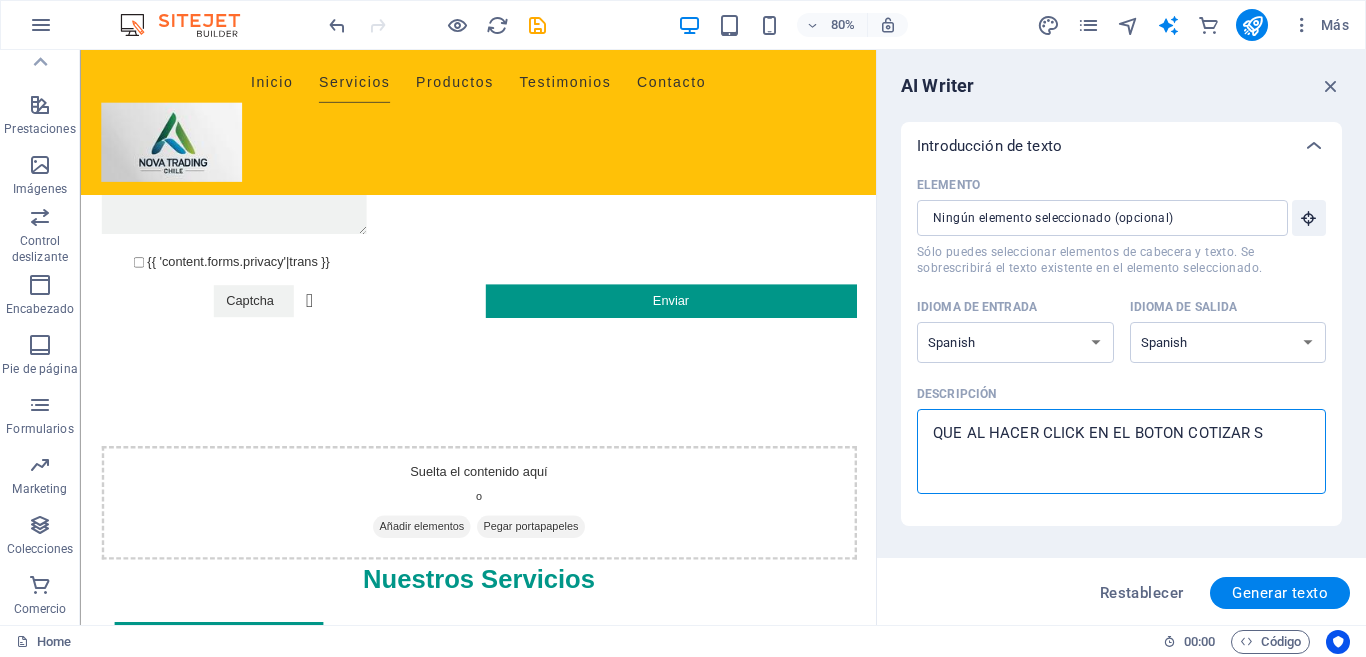 type on "QUE AL HACER CLICK EN EL BOTON COTIZAR SE" 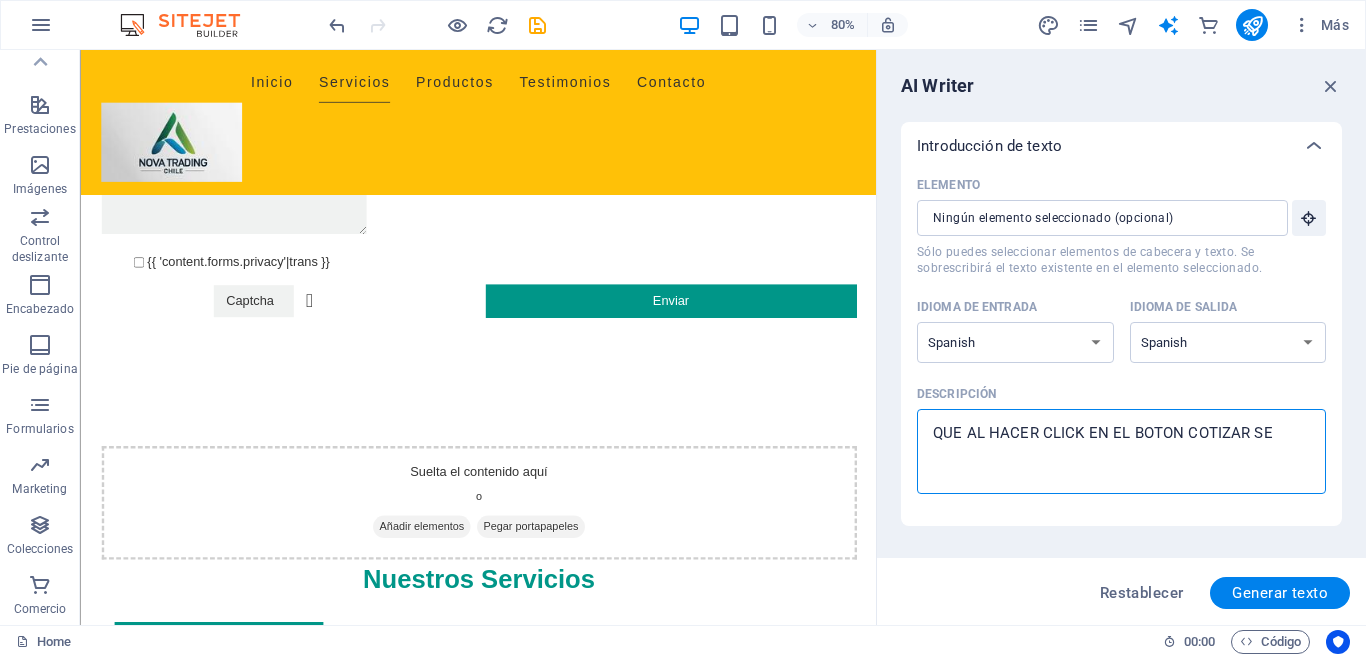 type on "QUE AL HACER CLICK EN EL BOTON COTIZAR SE" 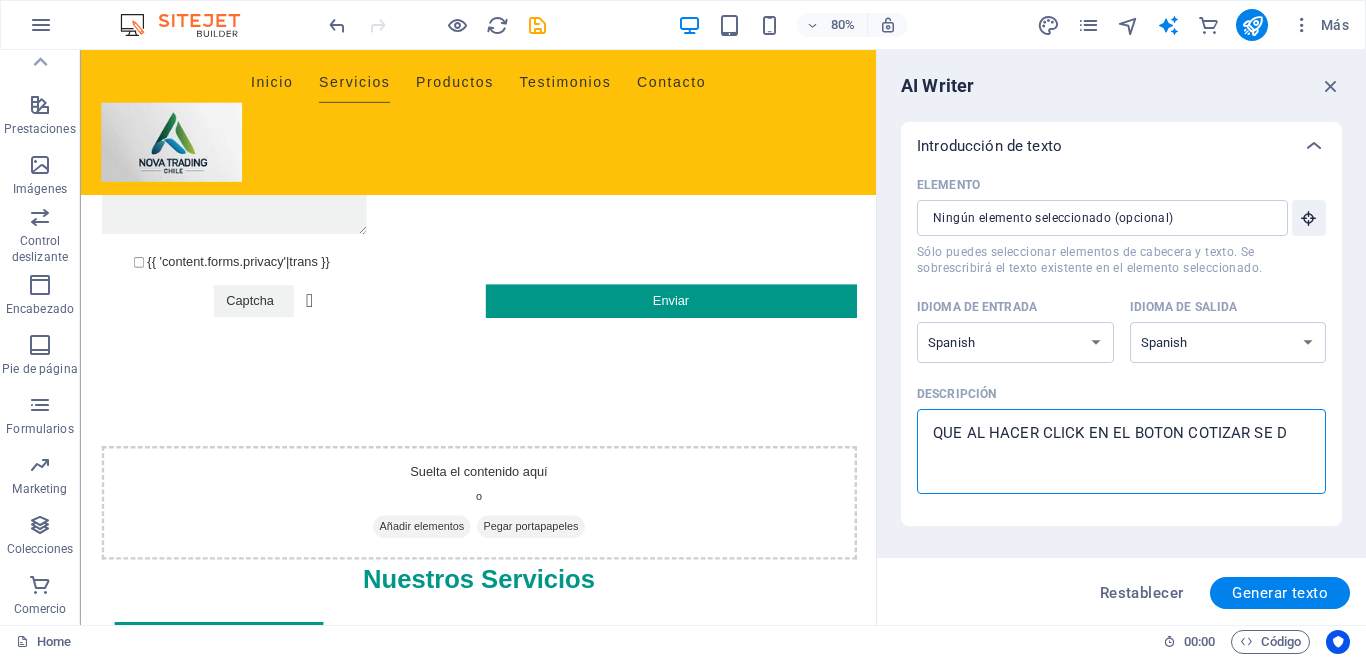 type on "QUE AL HACER CLICK EN EL BOTON COTIZAR SE DE" 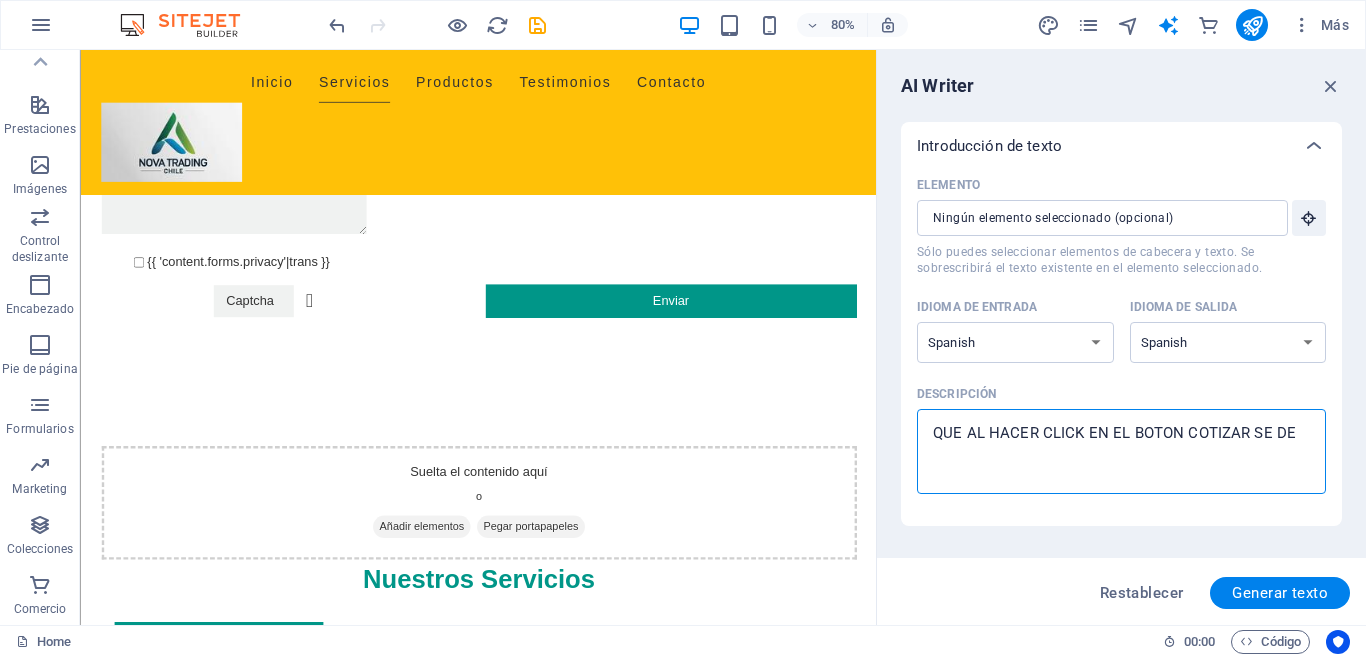type on "QUE AL HACER CLICK EN EL BOTON COTIZAR SE DES" 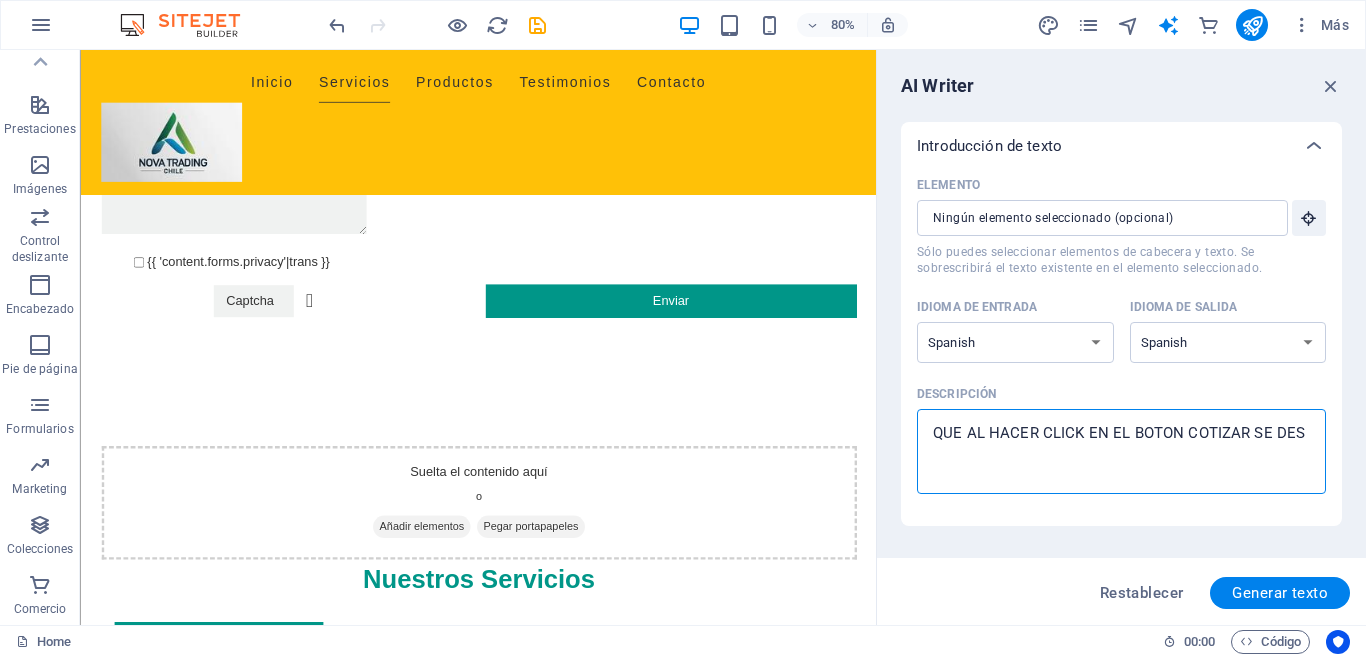 type on "QUE AL HACER CLICK EN EL BOTON COTIZAR SE DESP" 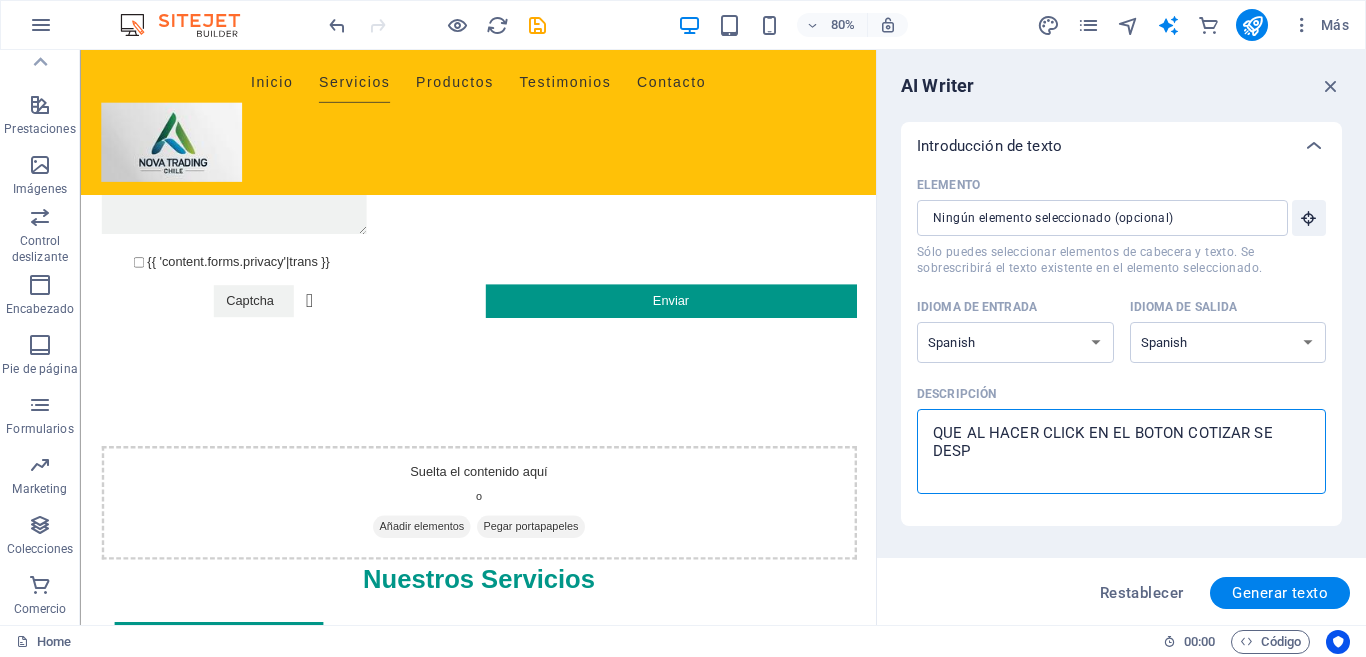 type on "QUE AL HACER CLICK EN EL BOTON COTIZAR SE DESPL" 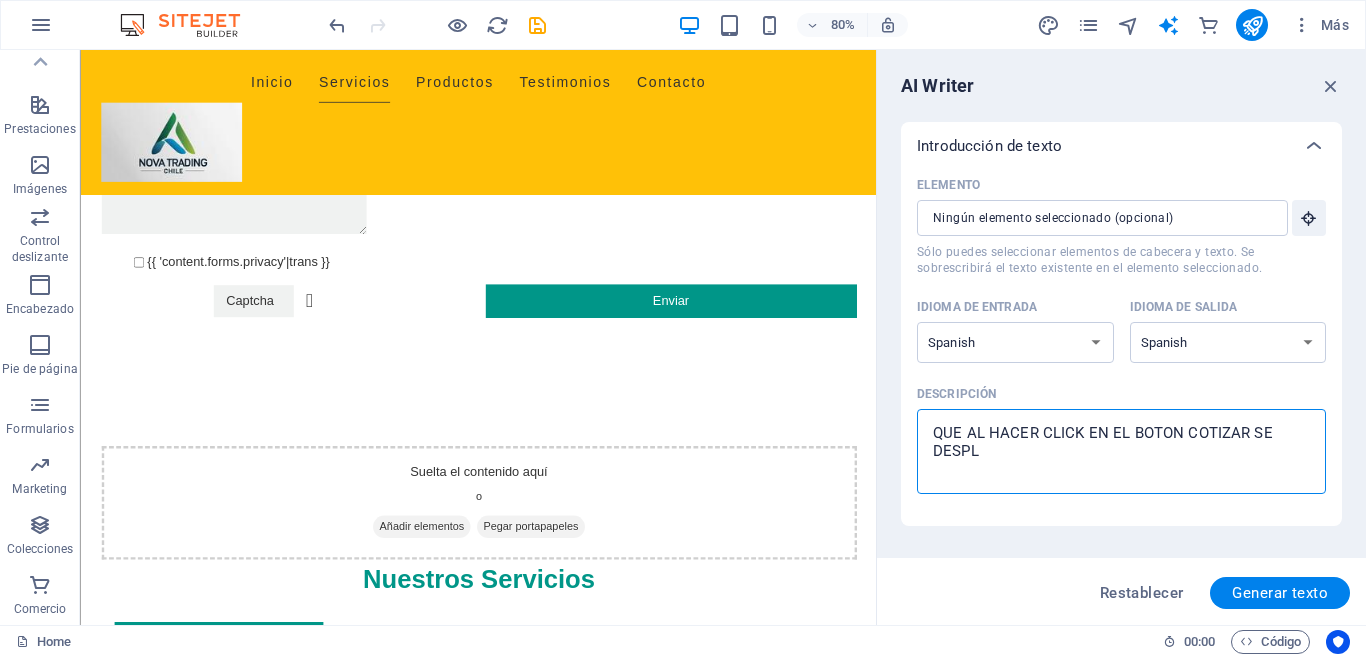 type on "x" 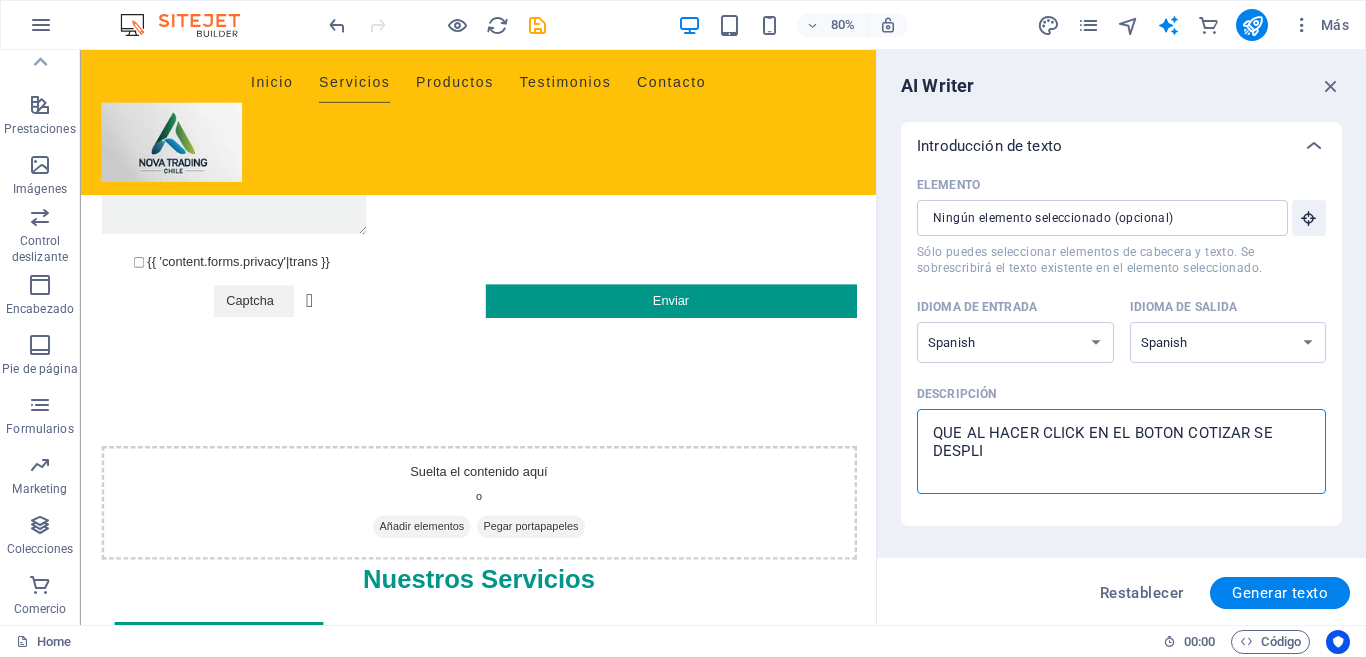 type on "QUE AL HACER CLICK EN EL BOTON COTIZAR SE DESPLIE" 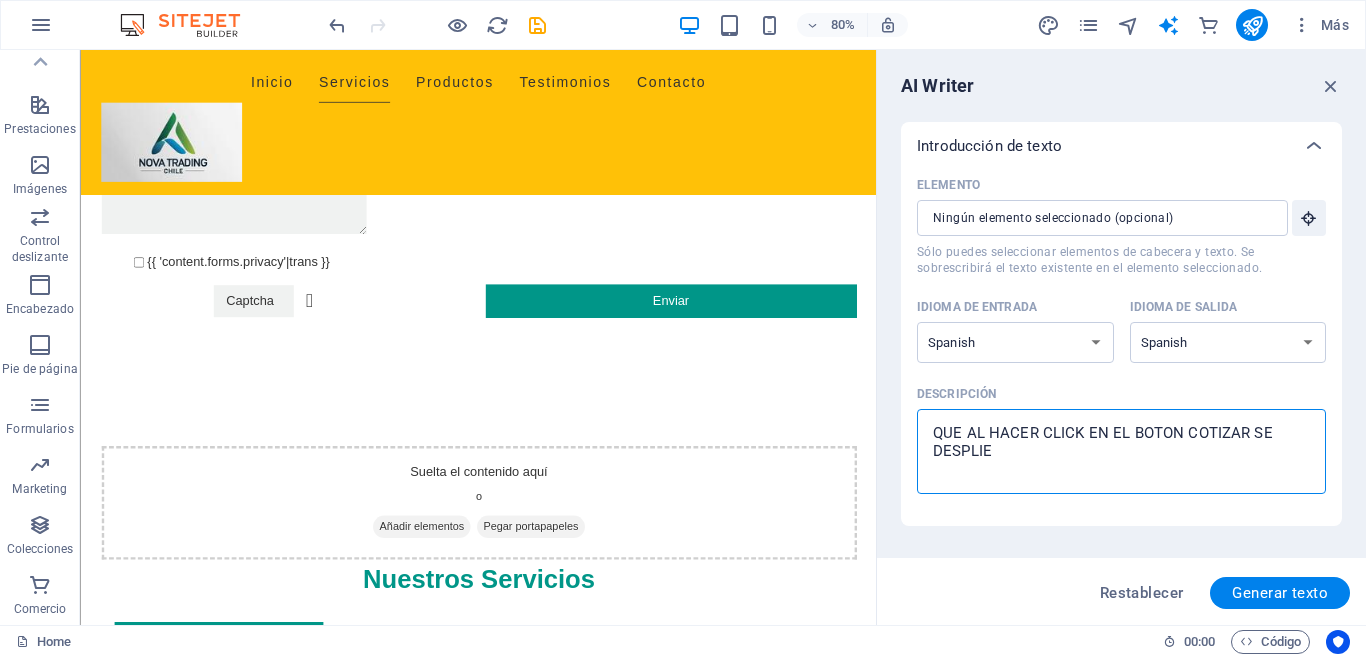 type on "x" 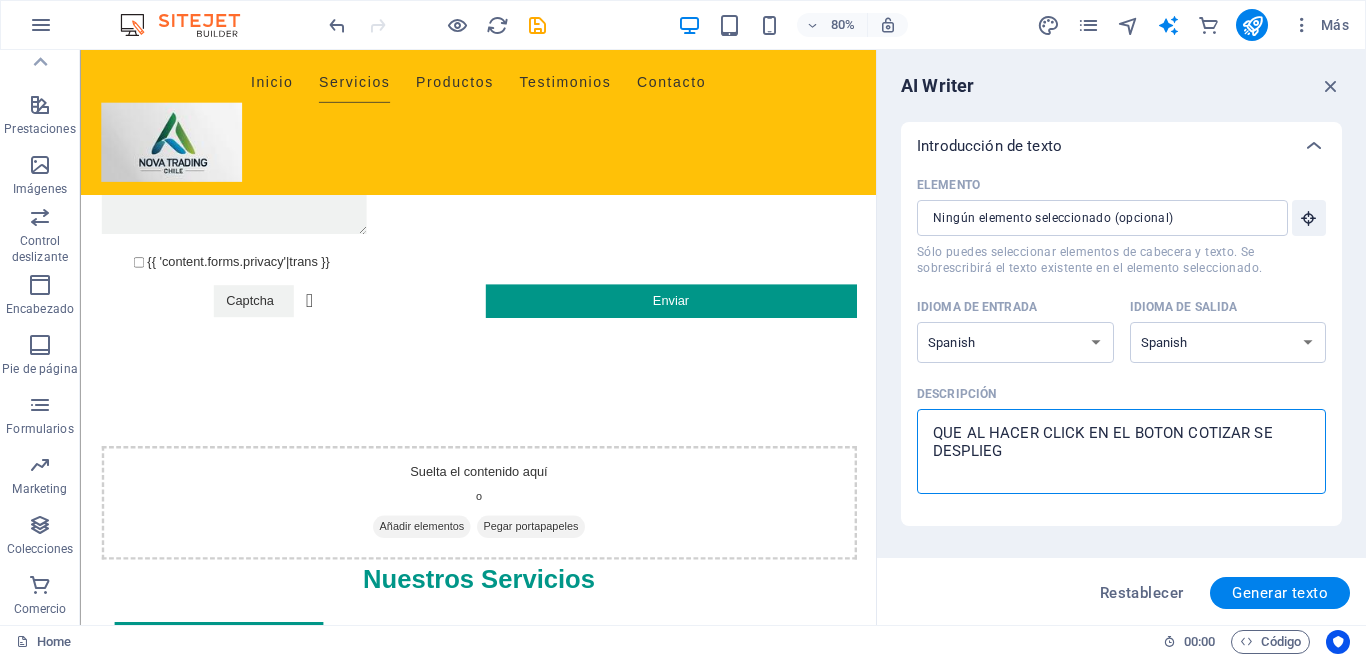 type on "QUE AL HACER CLICK EN EL BOTON COTIZAR SE DESPLIEGU" 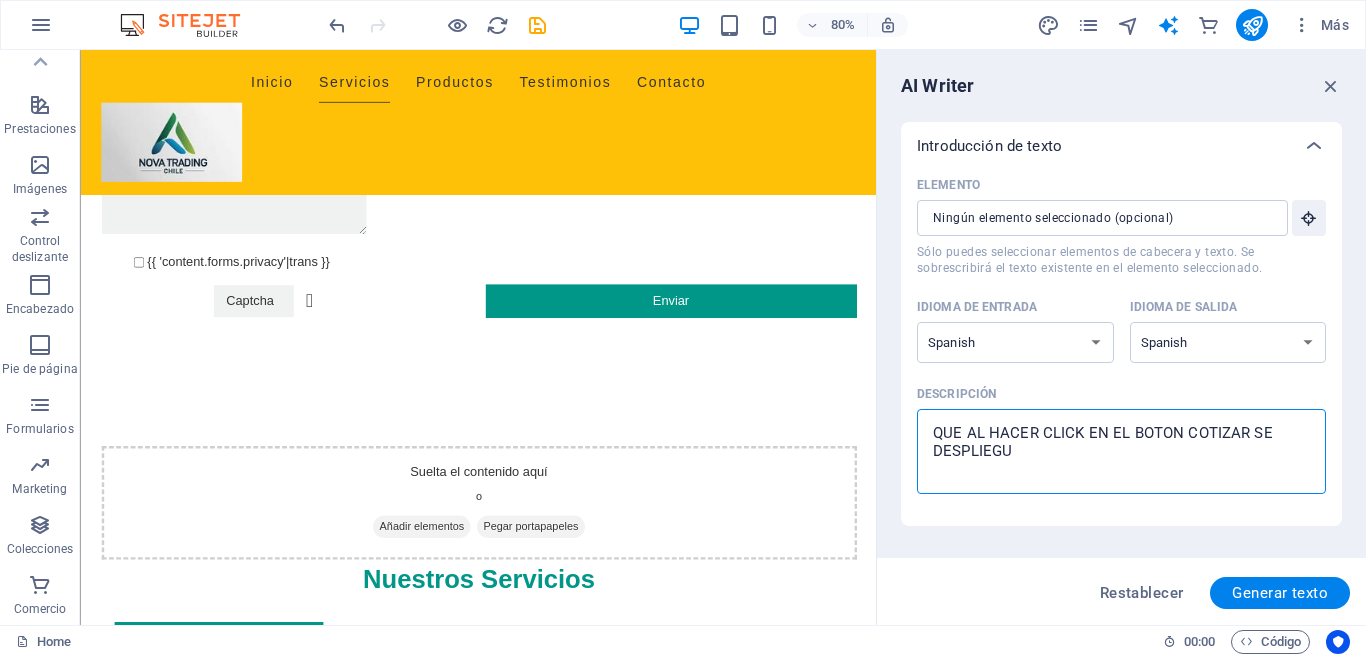 type on "QUE AL HACER CLICK EN EL BOTON COTIZAR SE DESPLIEGUE" 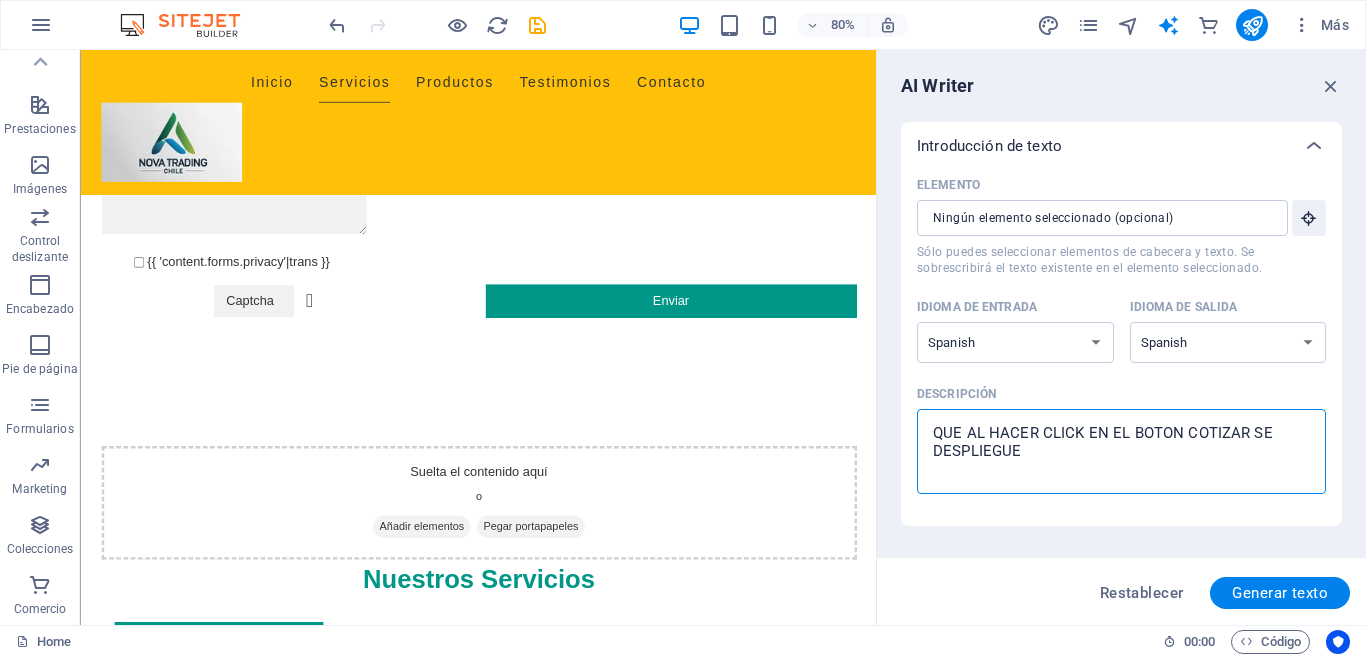 type on "QUE AL HACER CLICK EN EL BOTON COTIZAR SE DESPLIEGUE" 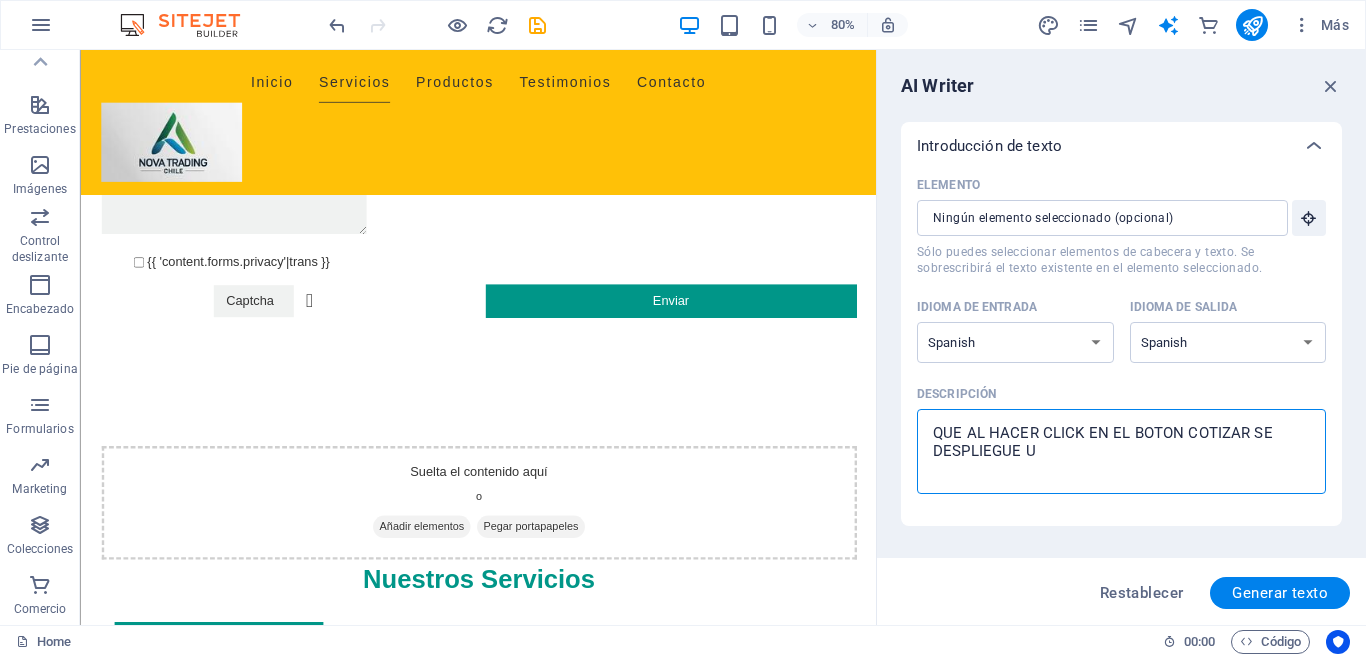 type on "QUE AL HACER CLICK EN EL BOTON COTIZAR SE DESPLIEGUE UN" 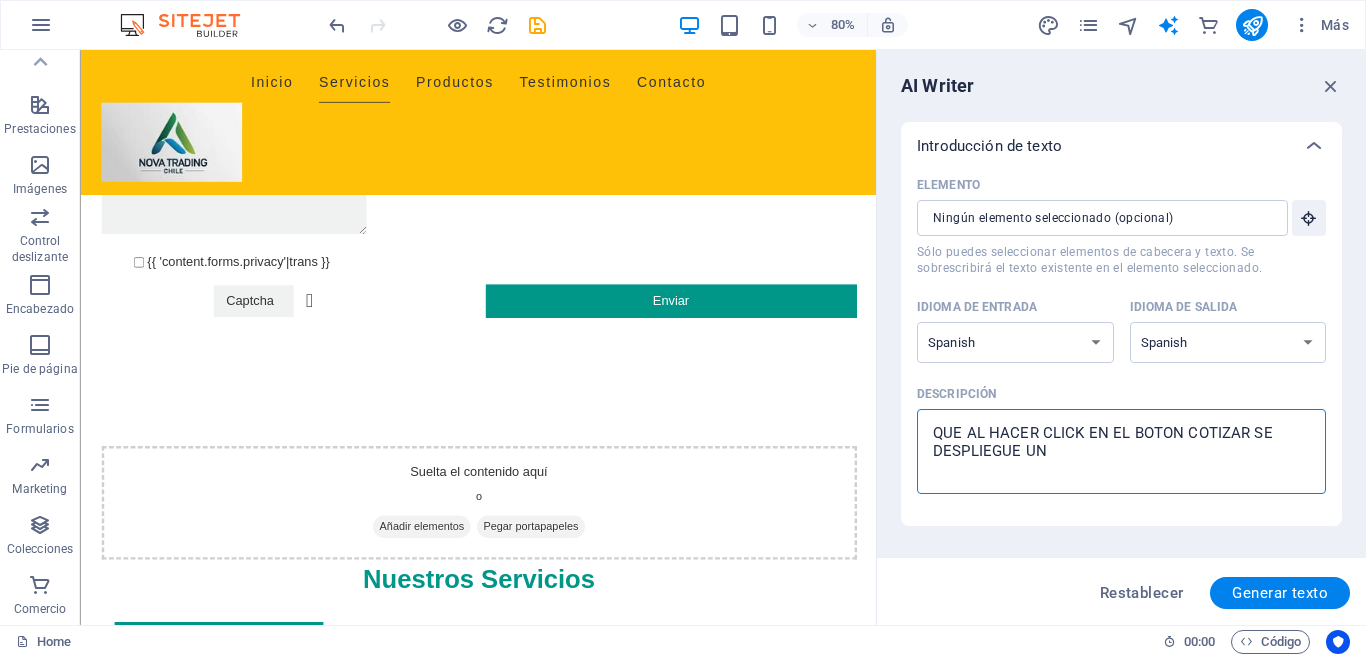 type on "QUE AL HACER CLICK EN EL BOTON COTIZAR SE DESPLIEGUE UN" 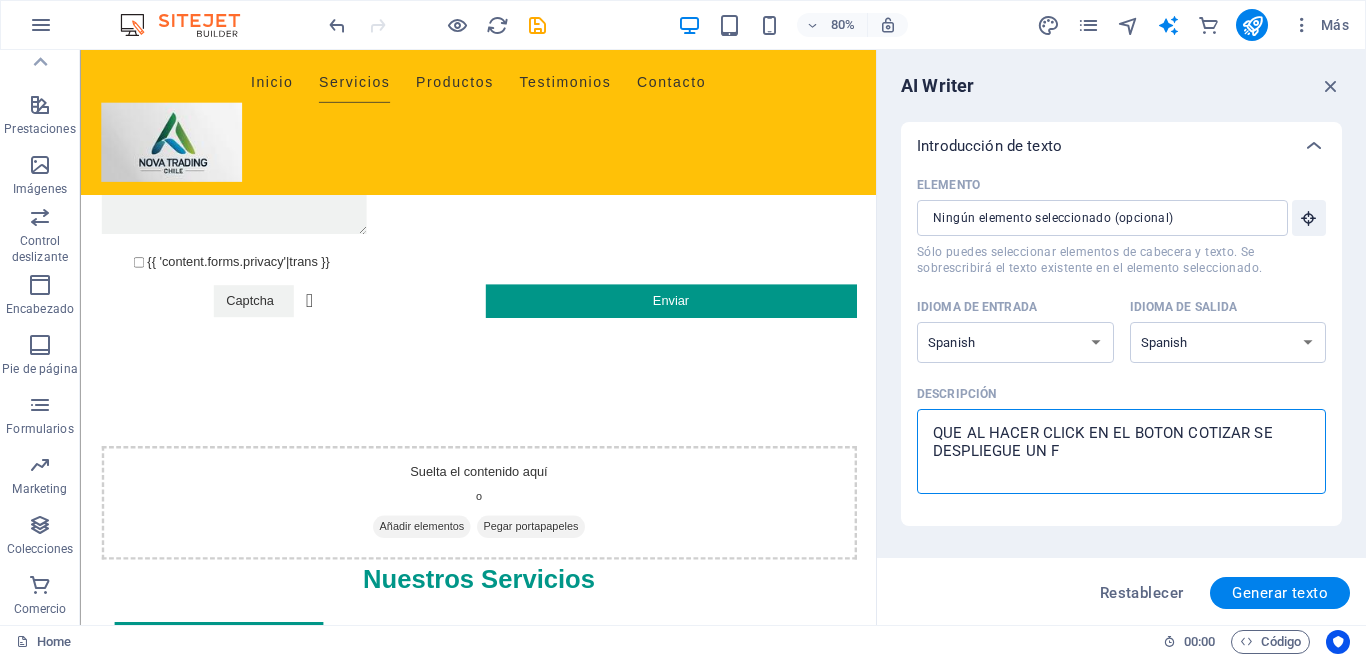 type on "QUE AL HACER CLICK EN EL BOTON COTIZAR SE DESPLIEGUE UN FO" 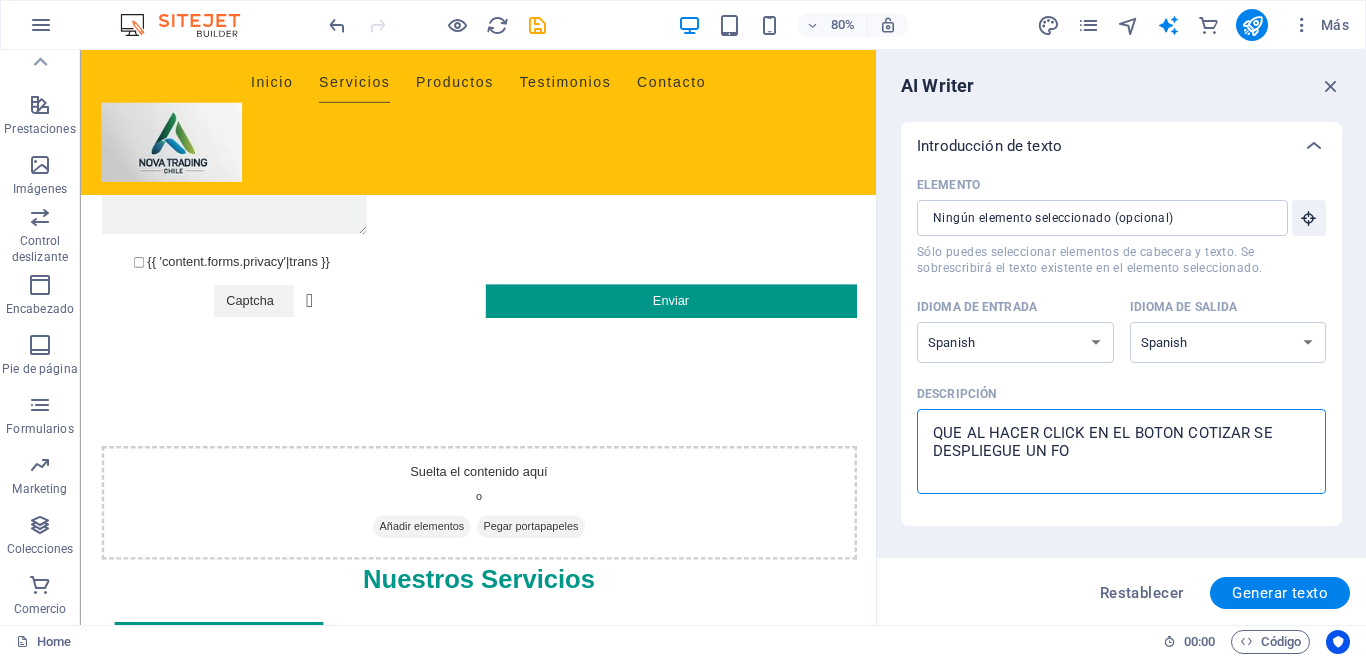 type on "QUE AL HACER CLICK EN EL BOTON COTIZAR SE DESPLIEGUE UN FOR" 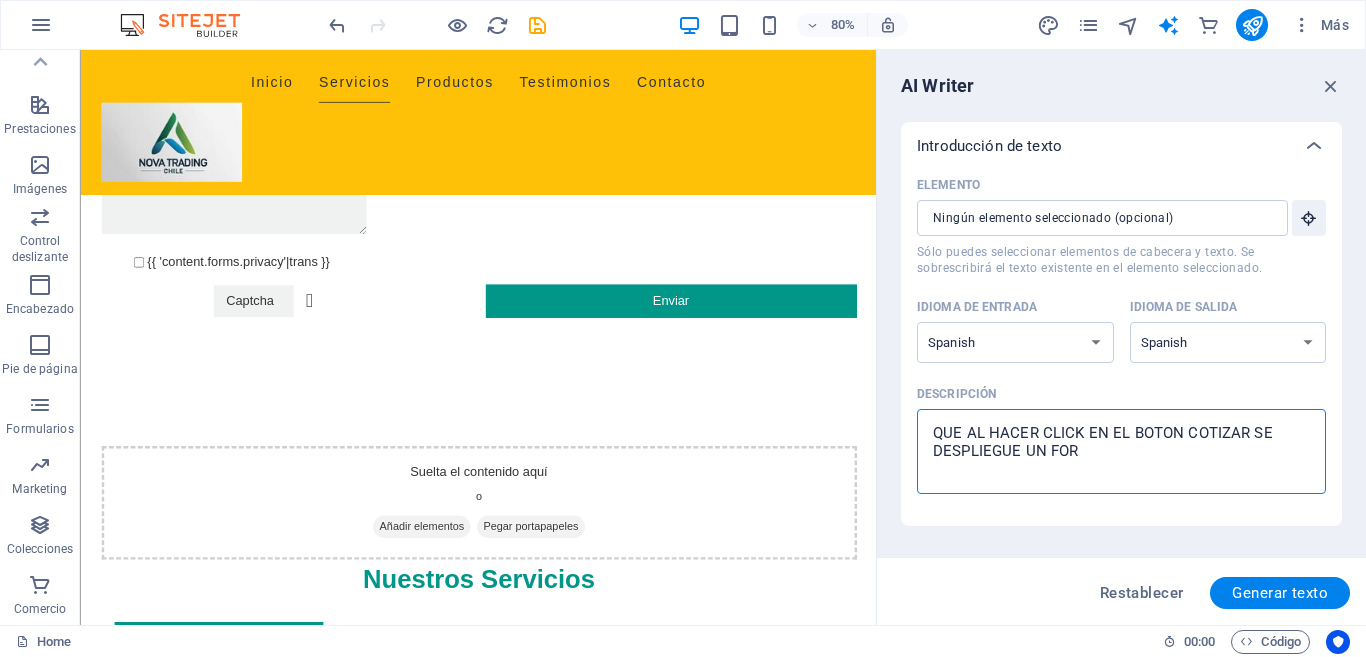 type on "QUE AL HACER CLICK EN EL BOTON COTIZAR SE DESPLIEGUE UN FORM" 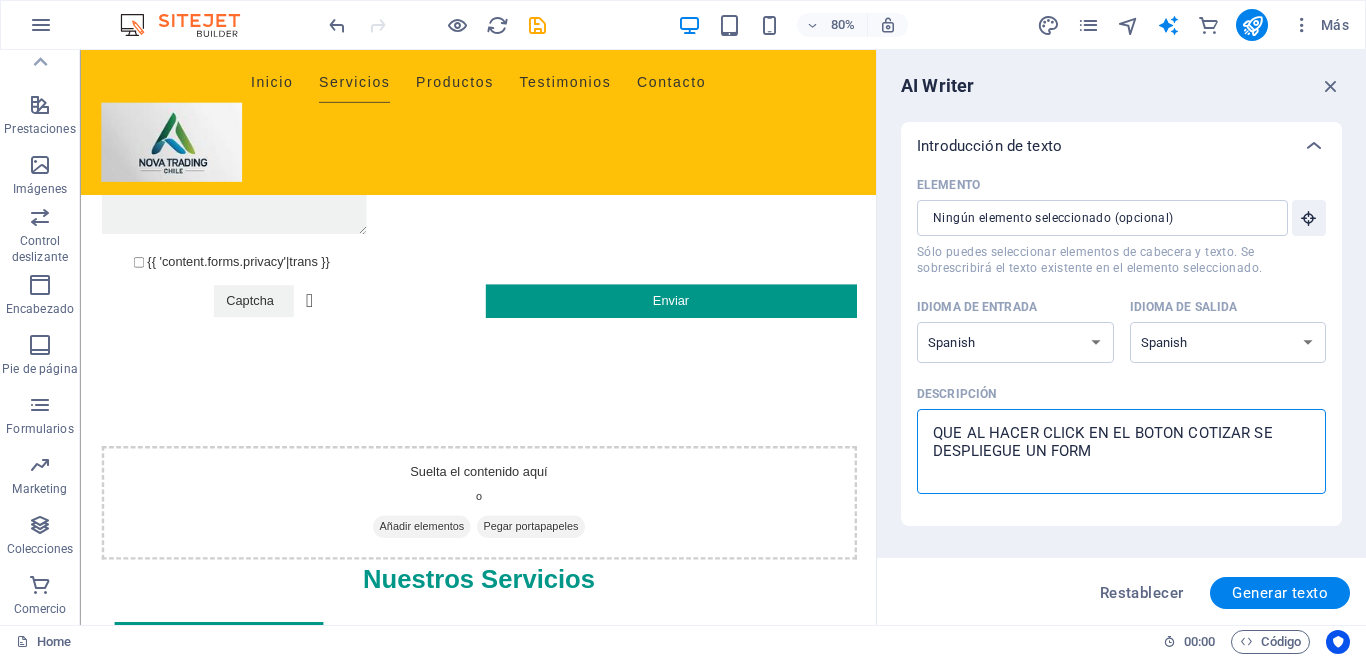 type on "QUE AL HACER CLICK EN EL BOTON COTIZAR SE DESPLIEGUE UN FORMU" 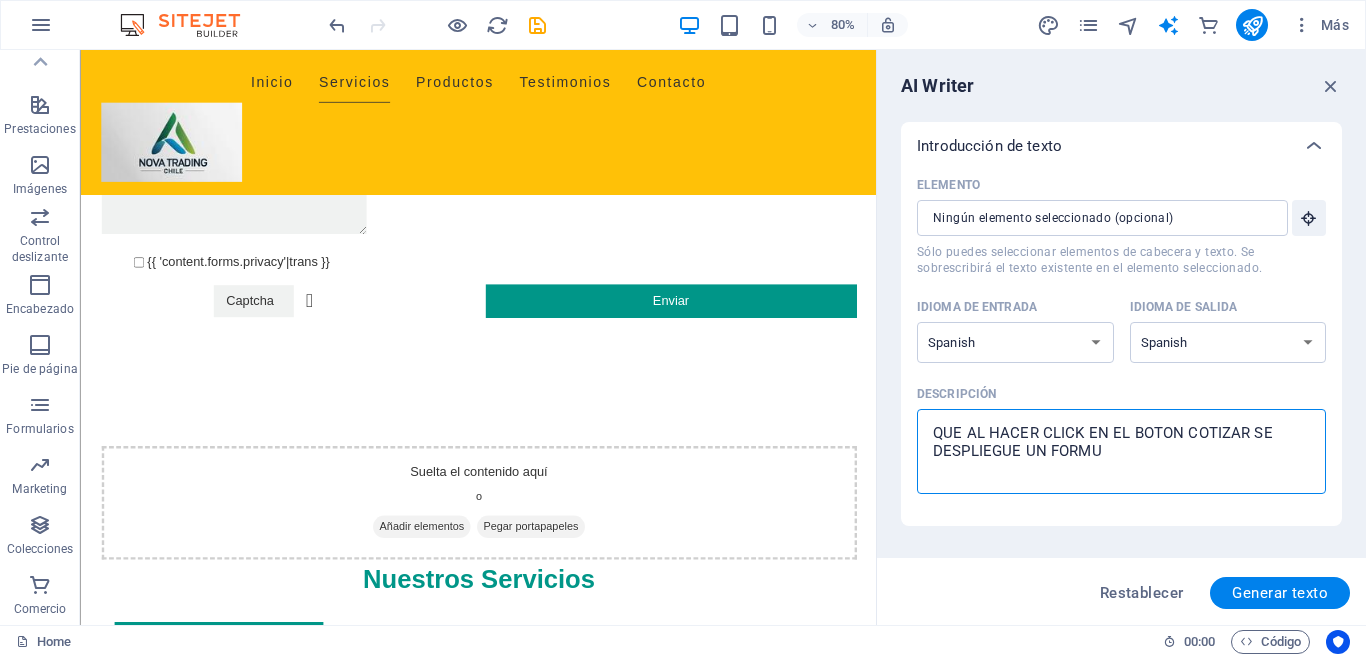 type on "QUE AL HACER CLICK EN EL BOTON COTIZAR SE DESPLIEGUE UN FORMUL" 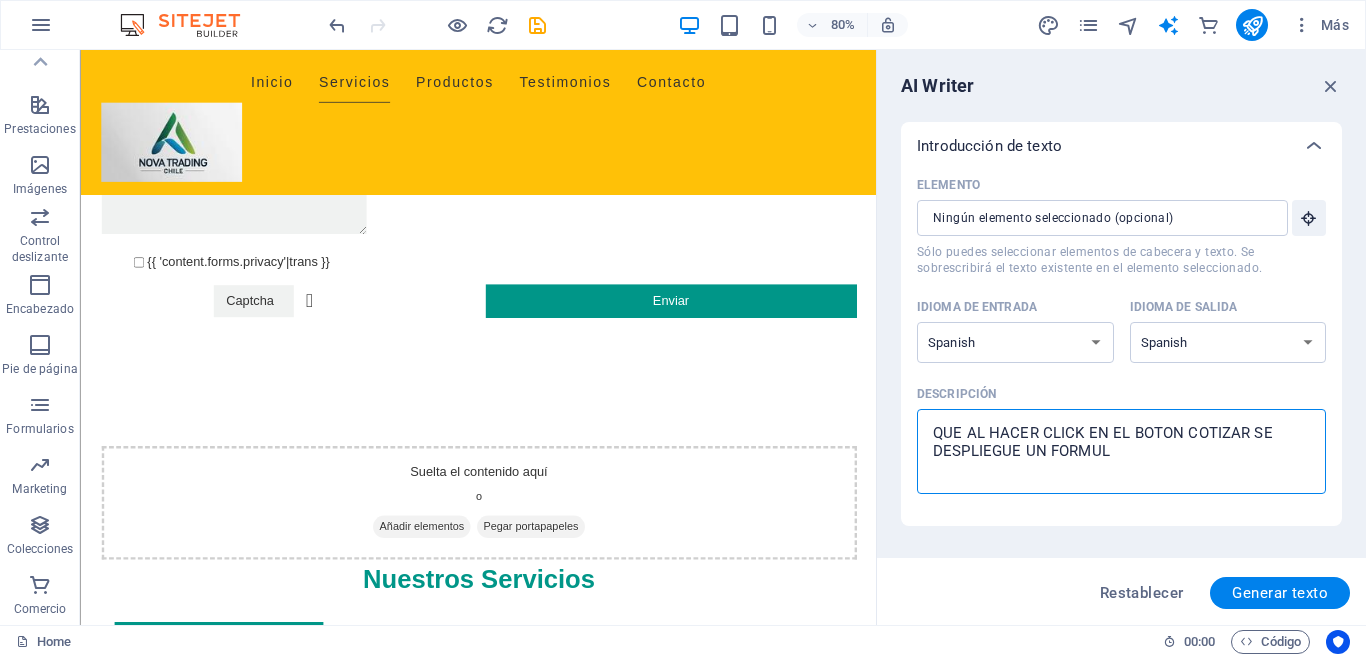 type on "QUE AL HACER CLICK EN EL BOTON COTIZAR SE DESPLIEGUE UN FORMULA" 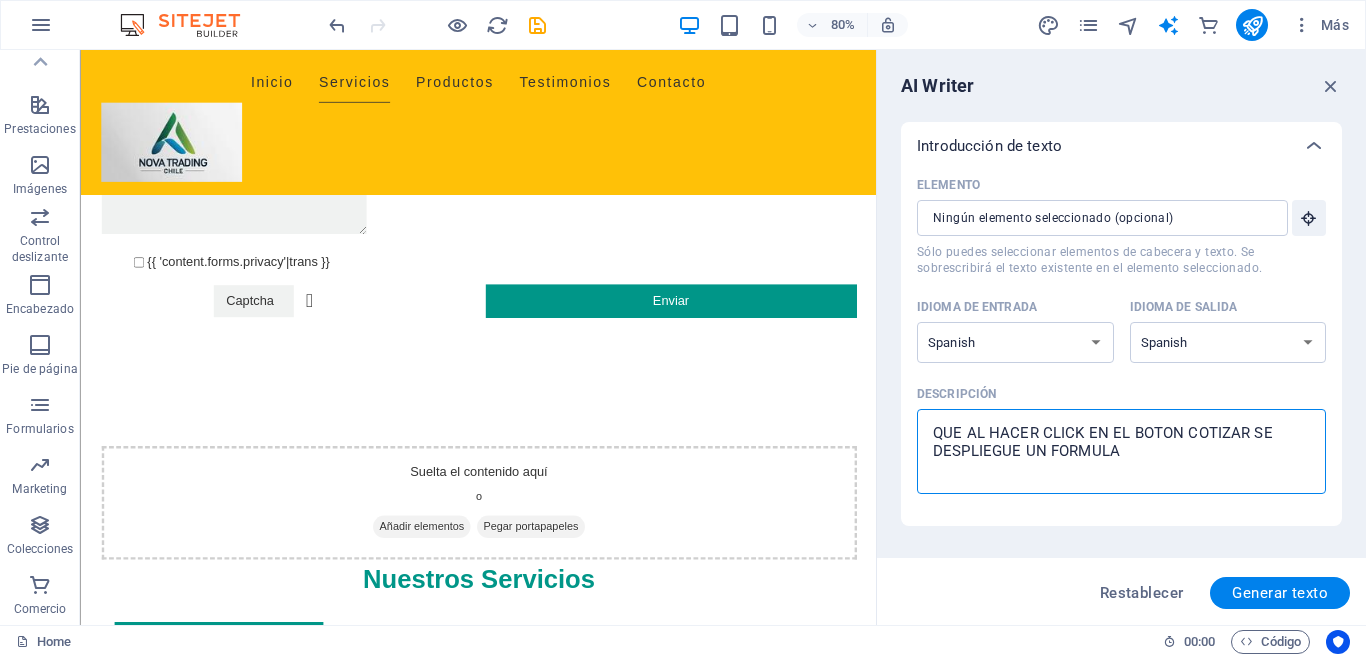 type on "x" 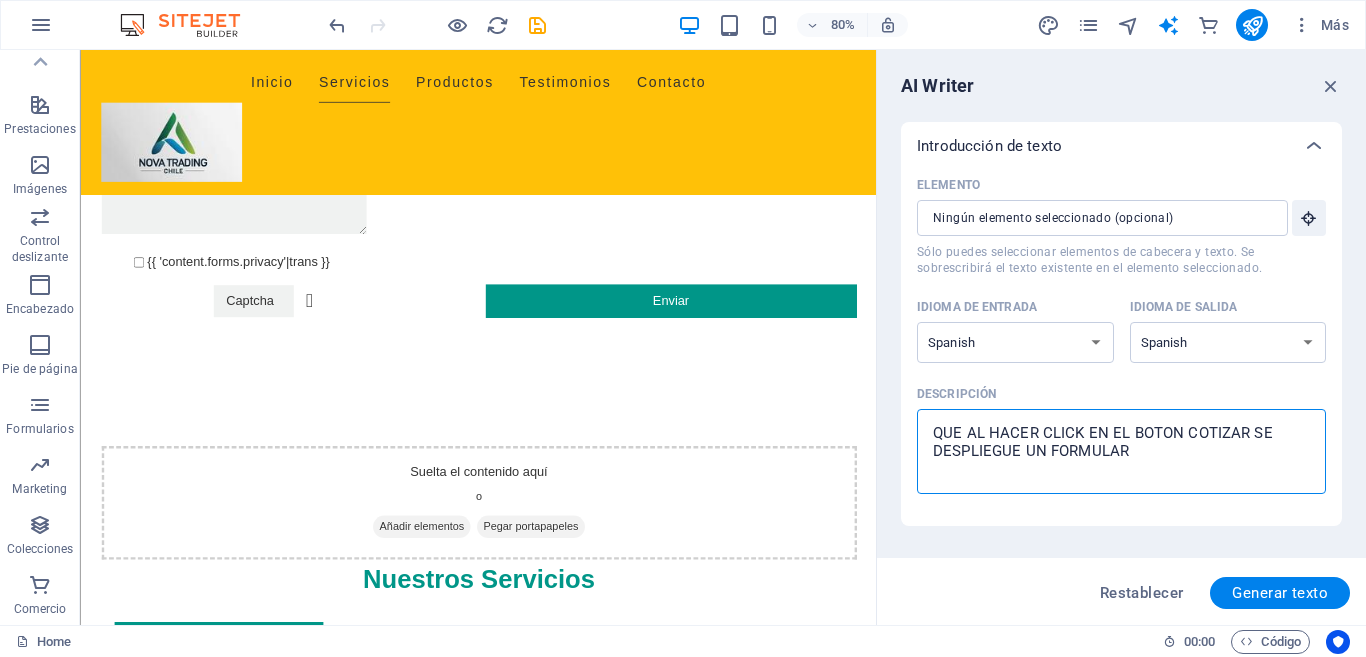 type on "QUE AL HACER CLICK EN EL BOTON COTIZAR SE DESPLIEGUE UN FORMULARI" 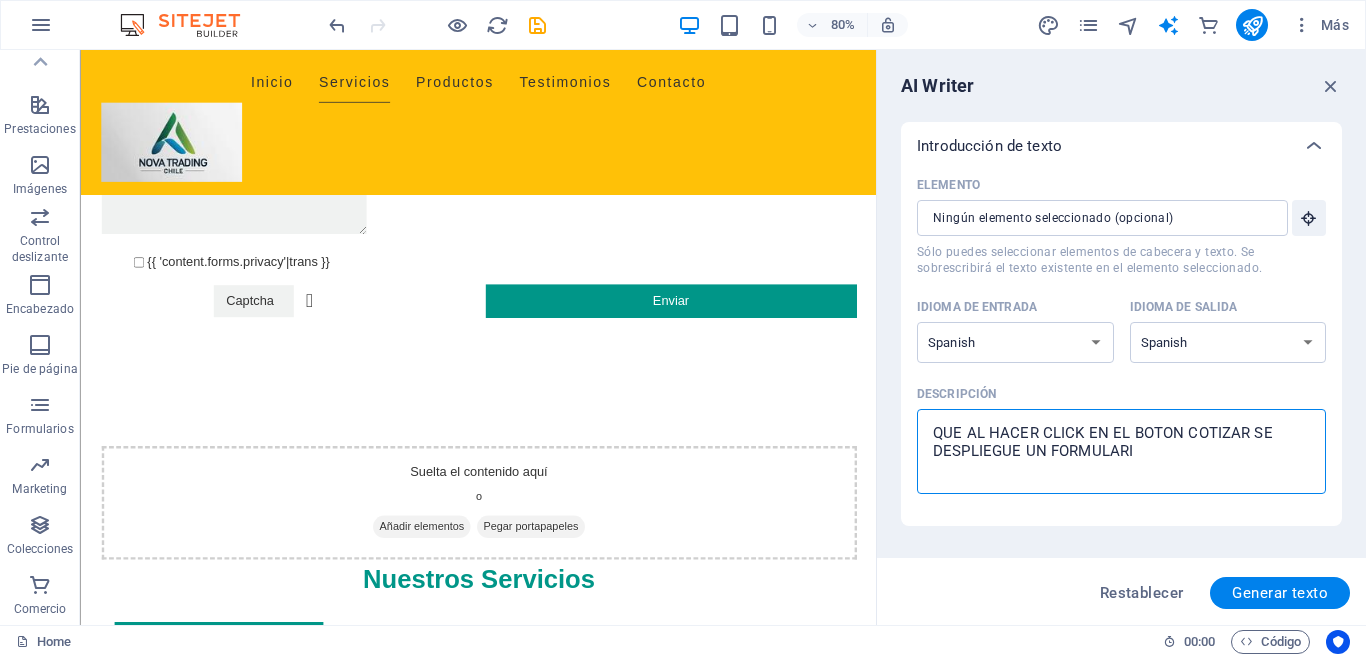 type on "QUE AL HACER CLICK EN EL BOTON COTIZAR SE DESPLIEGUE UN FORMULARIO" 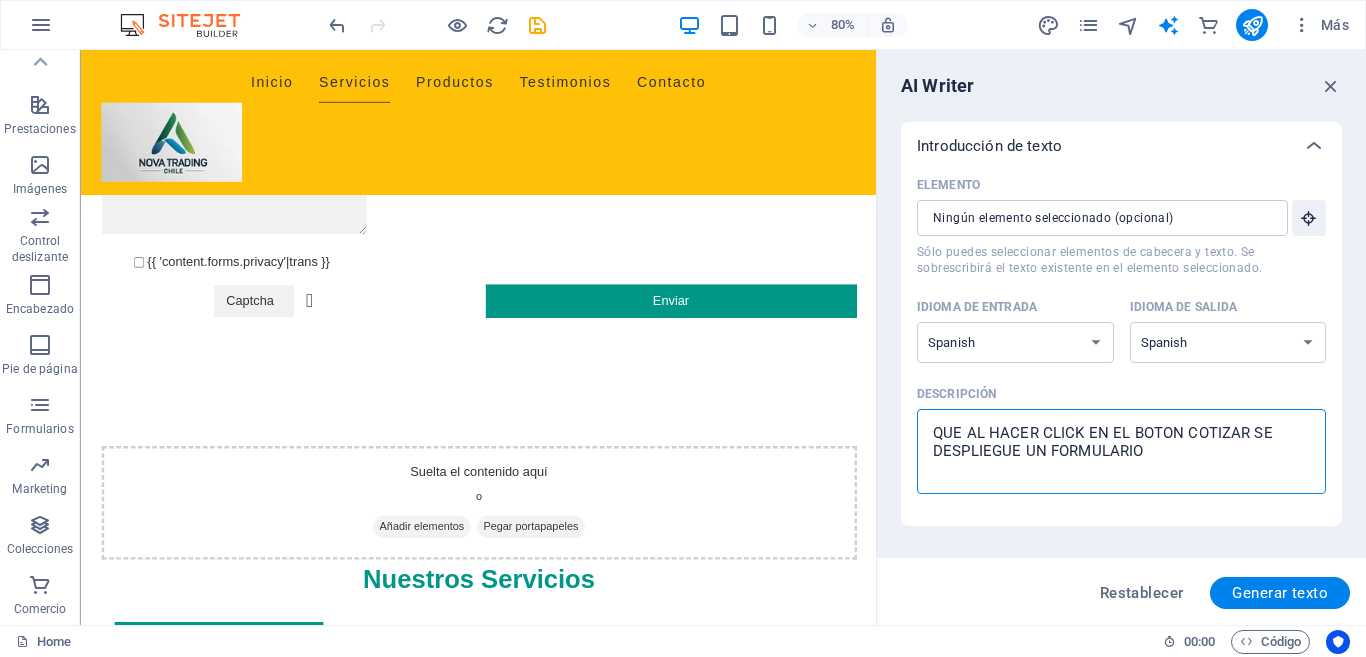 type on "QUE AL HACER CLICK EN EL BOTON COTIZAR SE DESPLIEGUE UN FORMULARIO" 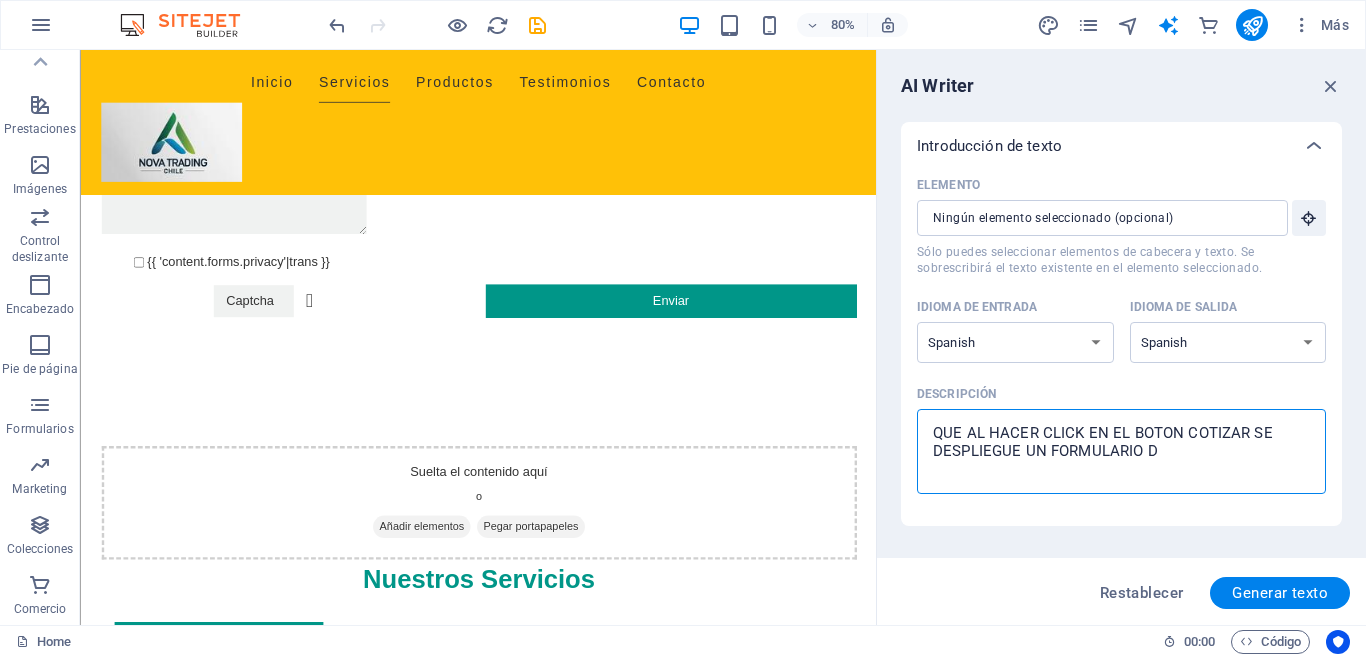 type on "QUE AL HACER CLICK EN EL BOTON COTIZAR SE DESPLIEGUE UN FORMULARIO DE" 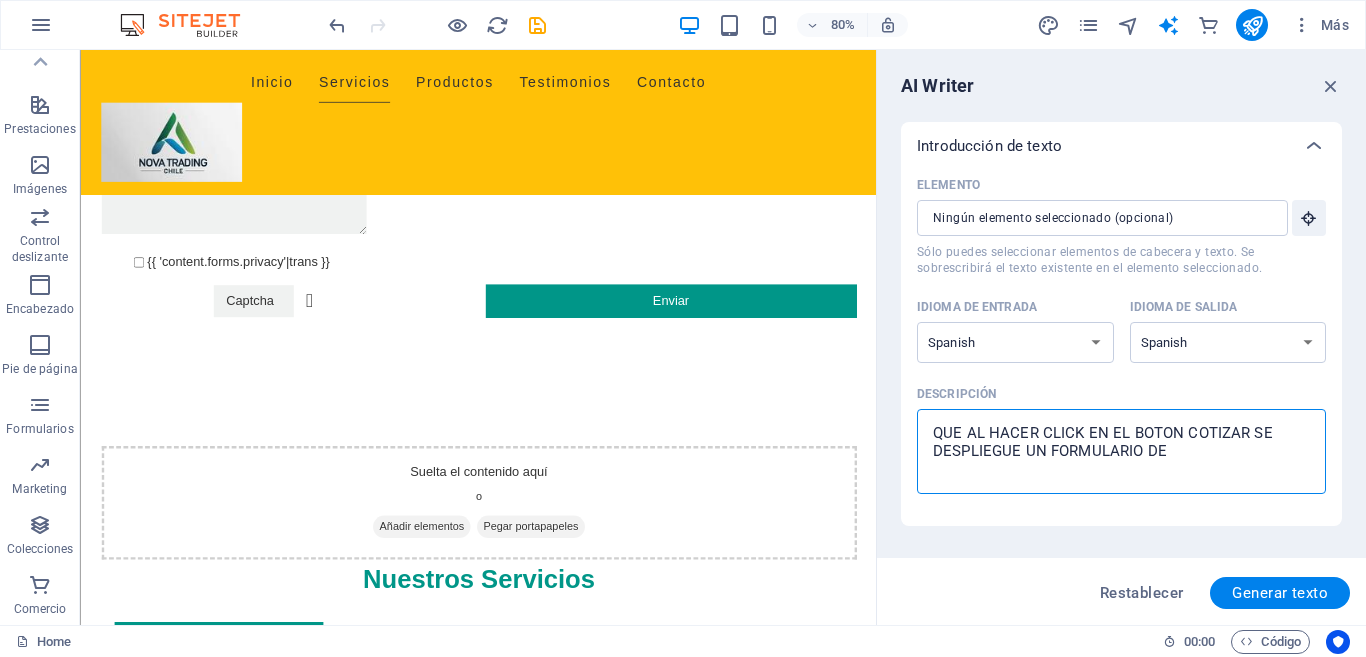 type on "QUE AL HACER CLICK EN EL BOTON COTIZAR SE DESPLIEGUE UN FORMULARIO DE" 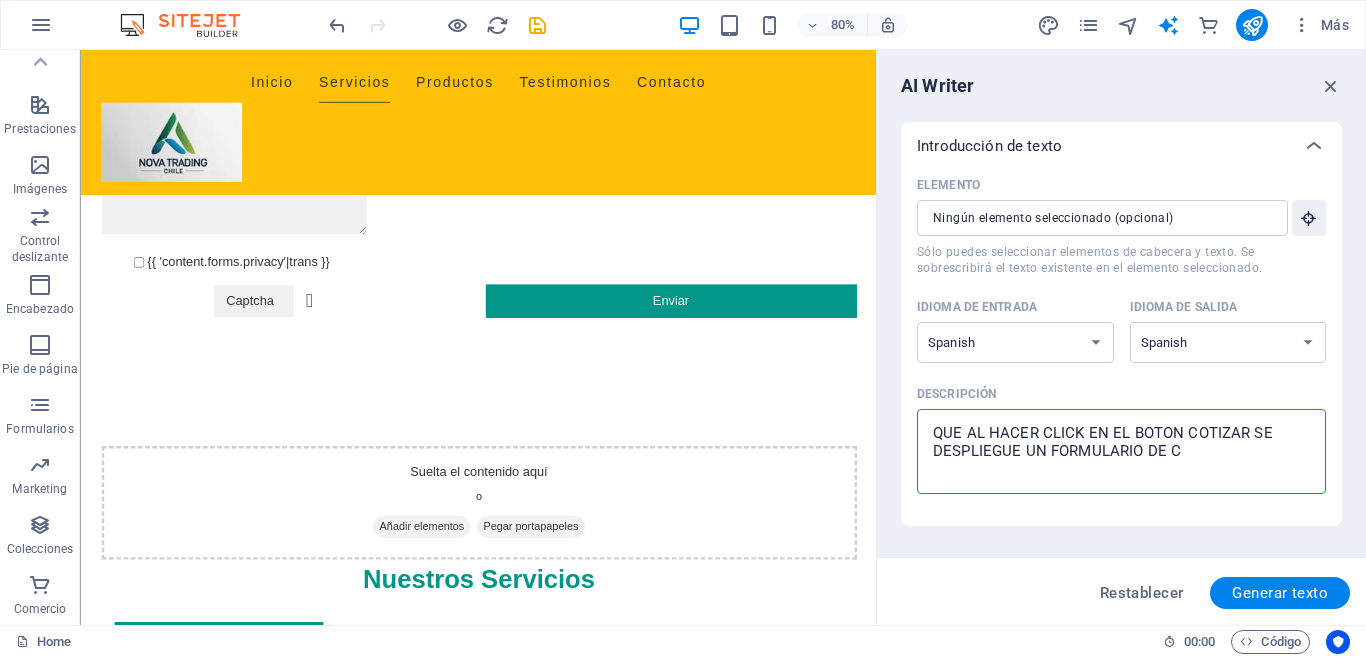 type on "QUE AL HACER CLICK EN EL BOTON COTIZAR SE DESPLIEGUE UN FORMULARIO DE CO" 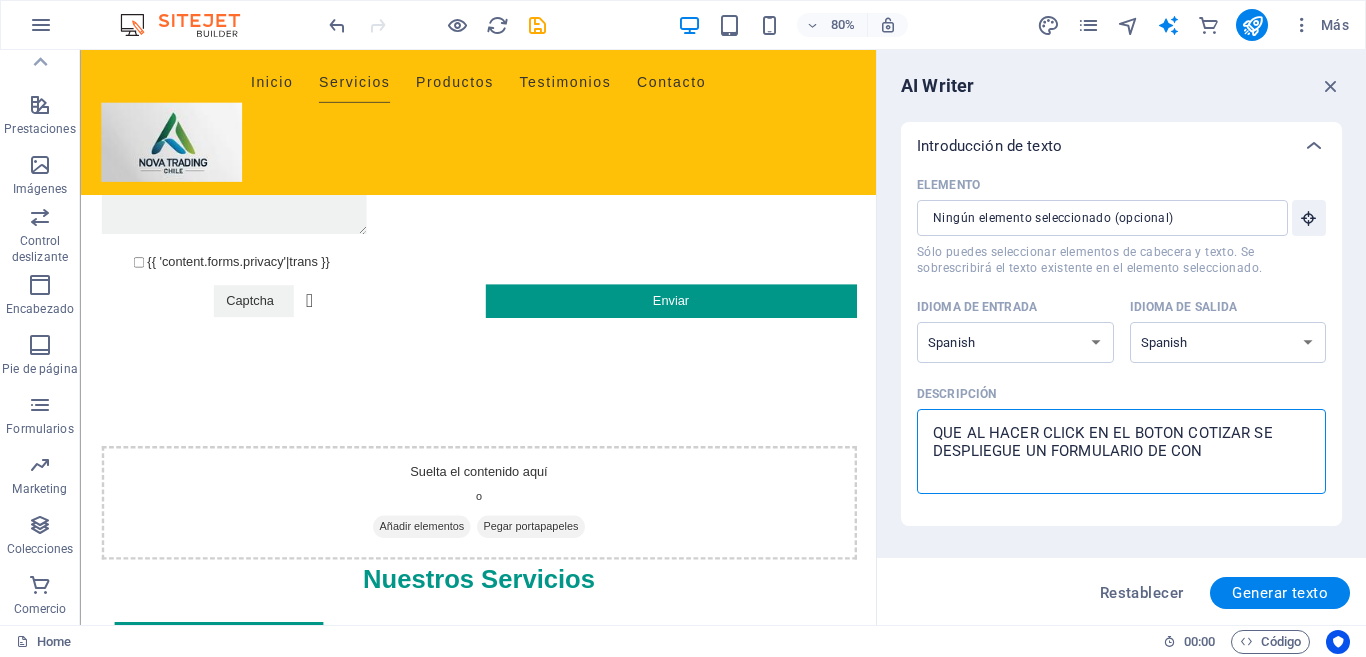 type 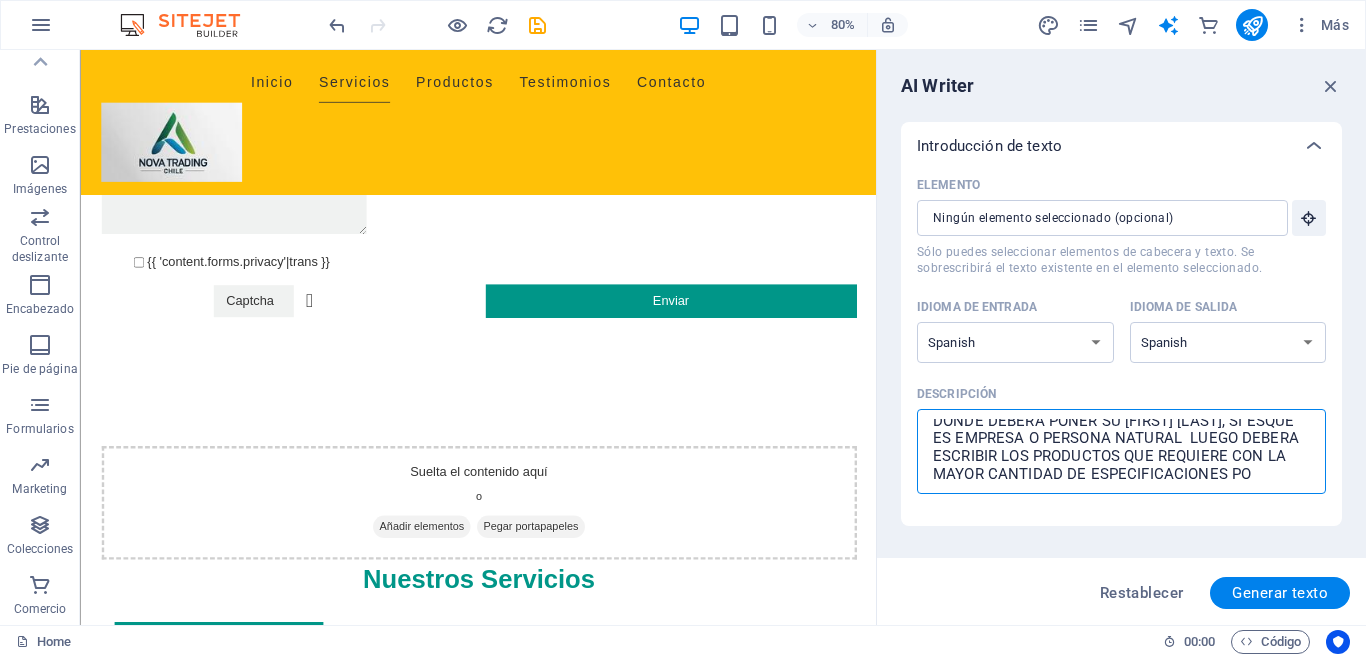 scroll, scrollTop: 65, scrollLeft: 0, axis: vertical 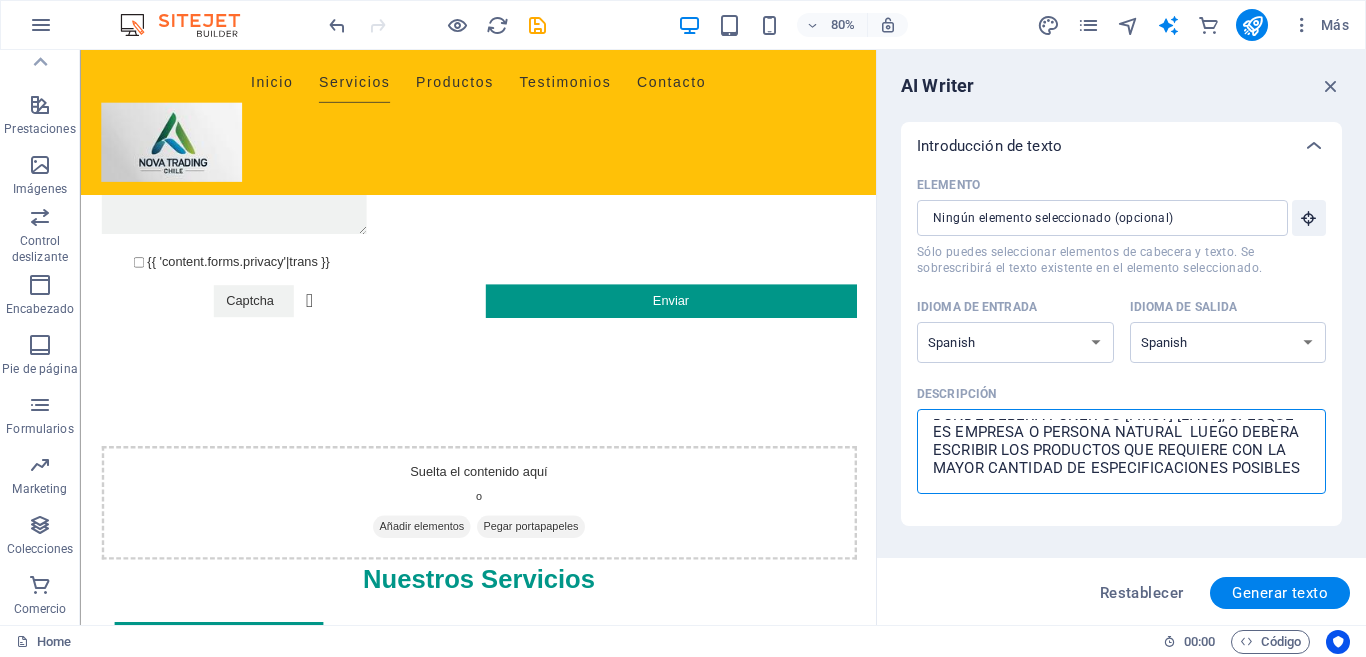 click on "QUE AL HACER CLICK EN EL BOTON COTIZAR SE DESPLIEGUE UN FORMULARIO DE CONTACTO EN DONDE DEBERA PONER SU NOMBRE APELLIDO, SI ESQUE ES EMPRESA O PERSONA NATURAL  LUEGO DEBERA ESCRIBIR LOS PRODUCTOS QUE REQUIERE CON LA MAYOR CANTIDAD DE ESPECIFICACIONES POSIBLES" at bounding box center [1121, 451] 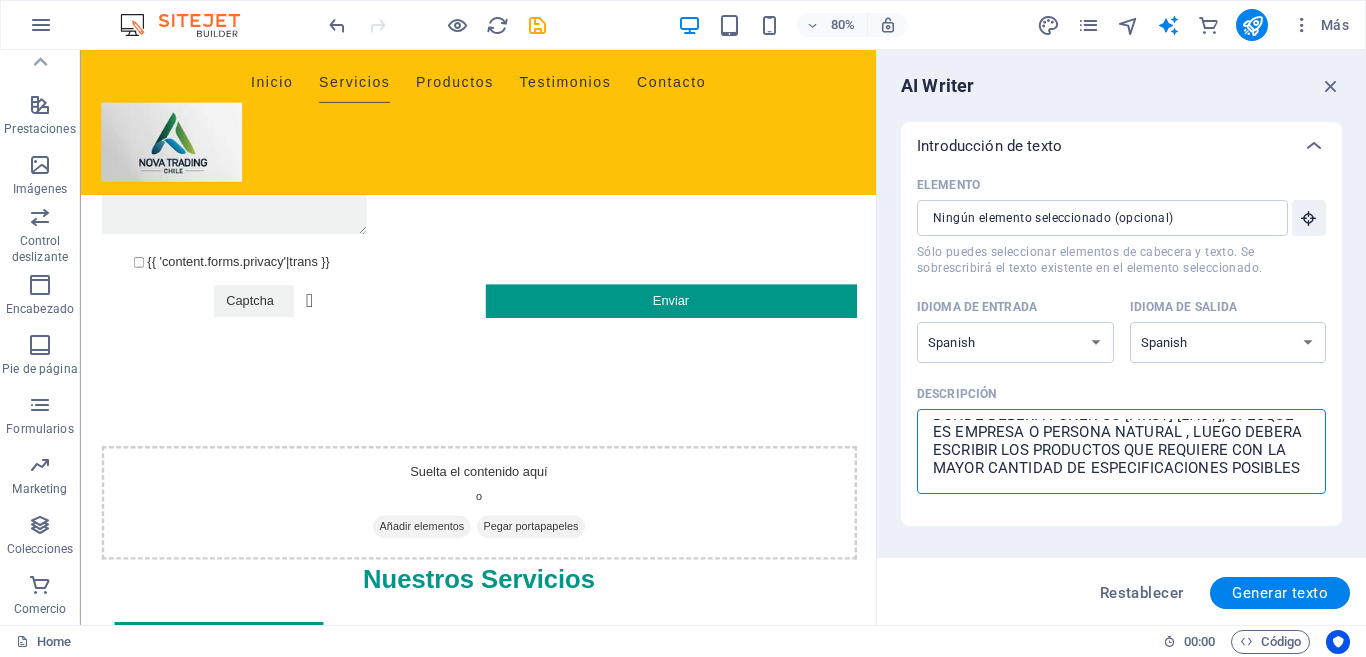 scroll, scrollTop: 58, scrollLeft: 0, axis: vertical 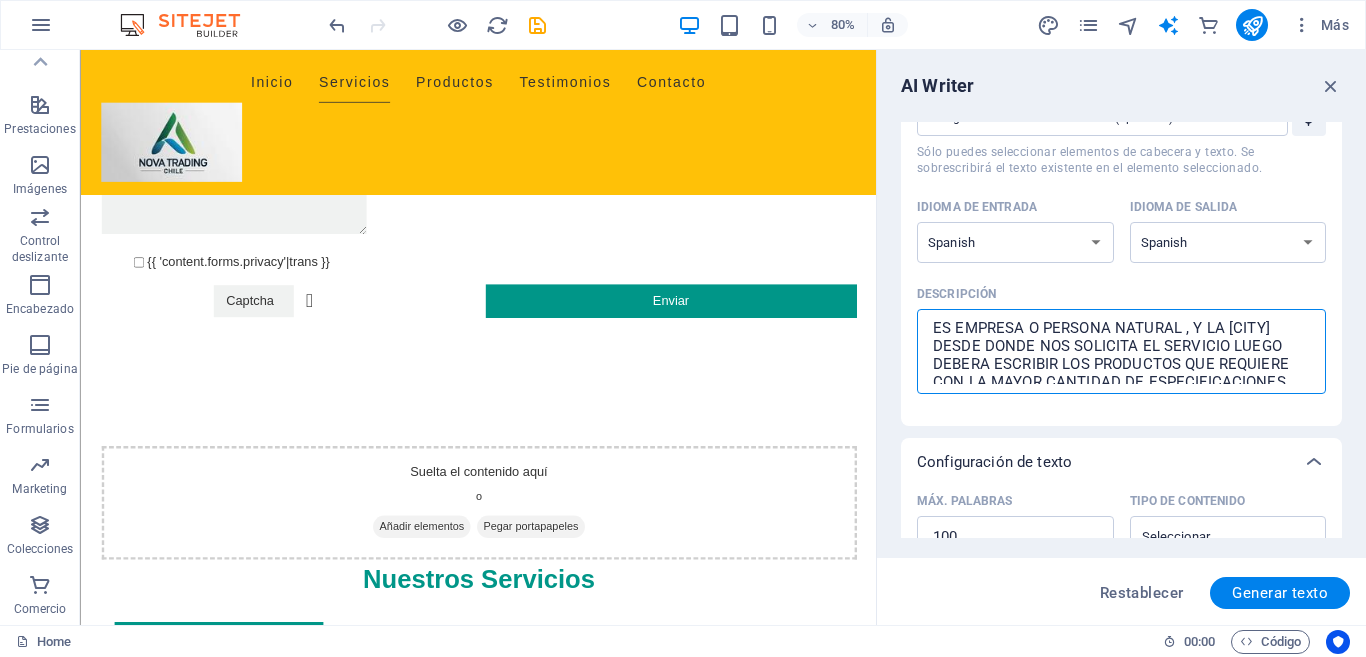 click on "QUE AL HACER CLICK EN EL BOTON COTIZAR SE DESPLIEGUE UN FORMULARIO DE CONTACTO EN DONDE DEBERA PONER SU NOMBRE APELLIDO, SI ESQUE ES EMPRESA O PERSONA NATURAL , Y LA CIUDAD DESDE DONDE NOS SOLICITA EL SERVICIO LUEGO DEBERA ESCRIBIR LOS PRODUCTOS QUE REQUIERE CON LA MAYOR CANTIDAD DE ESPECIFICACIONES POSIBLES" at bounding box center [1121, 351] 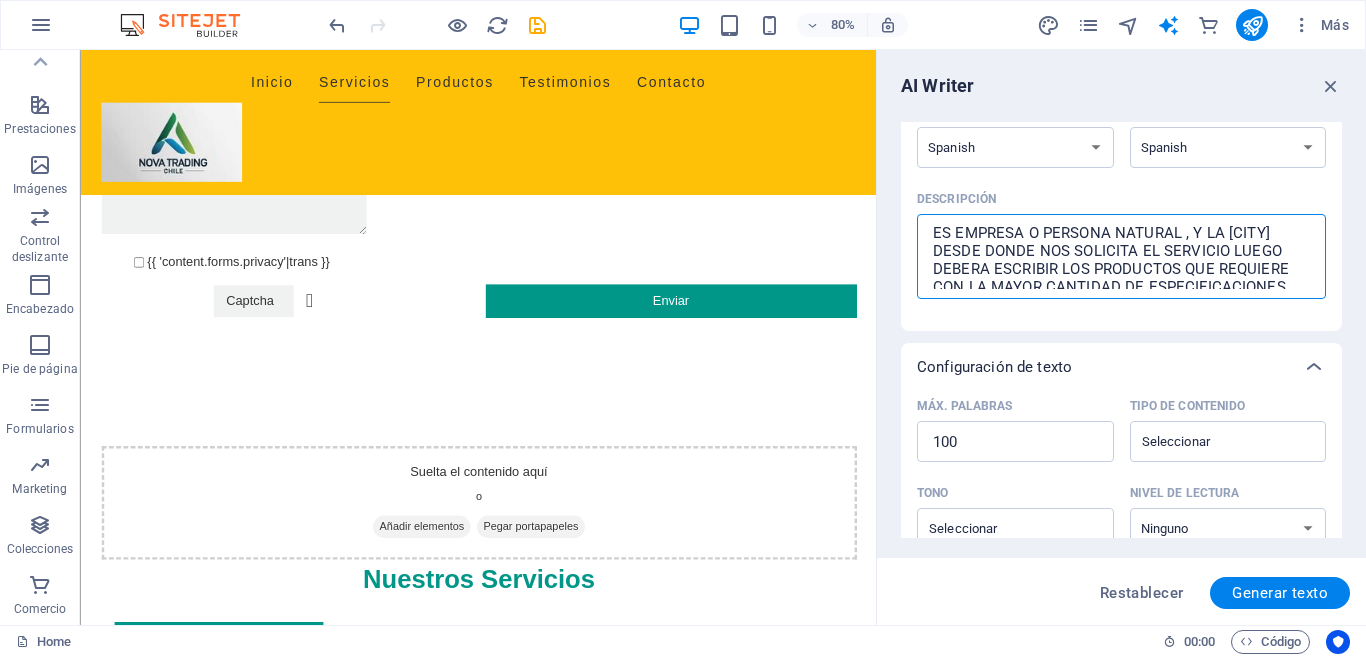 scroll, scrollTop: 200, scrollLeft: 0, axis: vertical 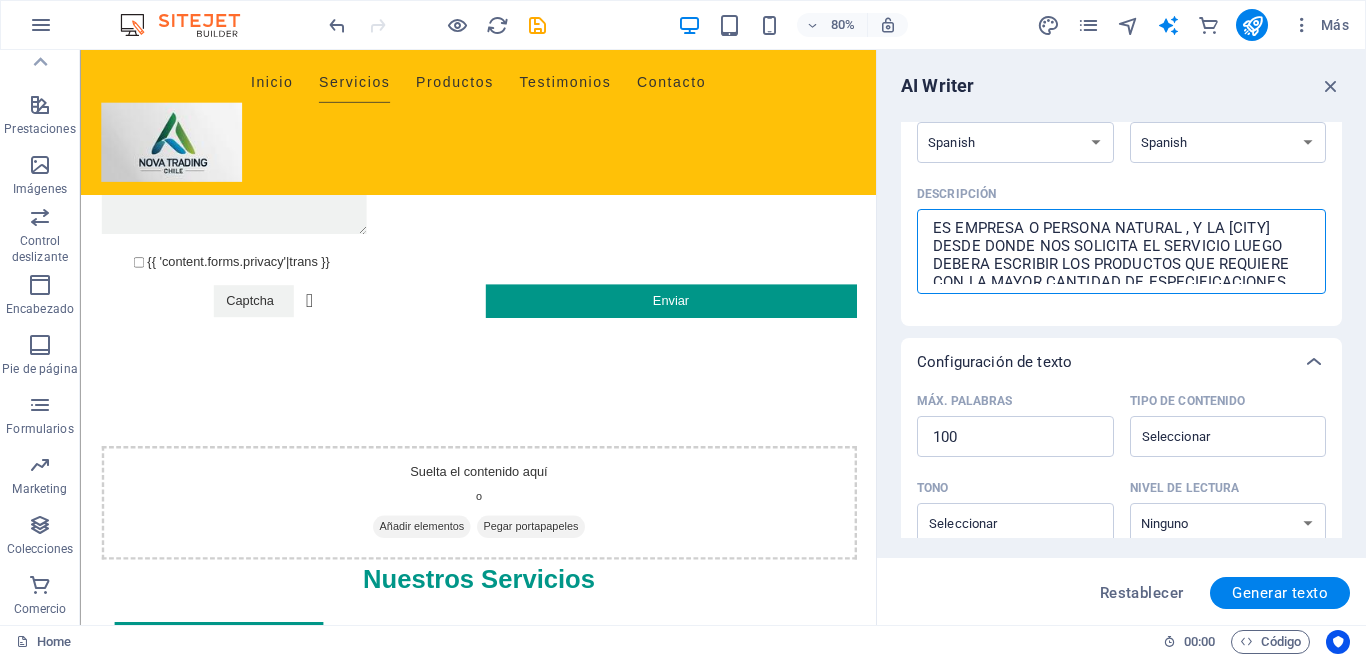drag, startPoint x: 1222, startPoint y: 275, endPoint x: 1227, endPoint y: 299, distance: 24.5153 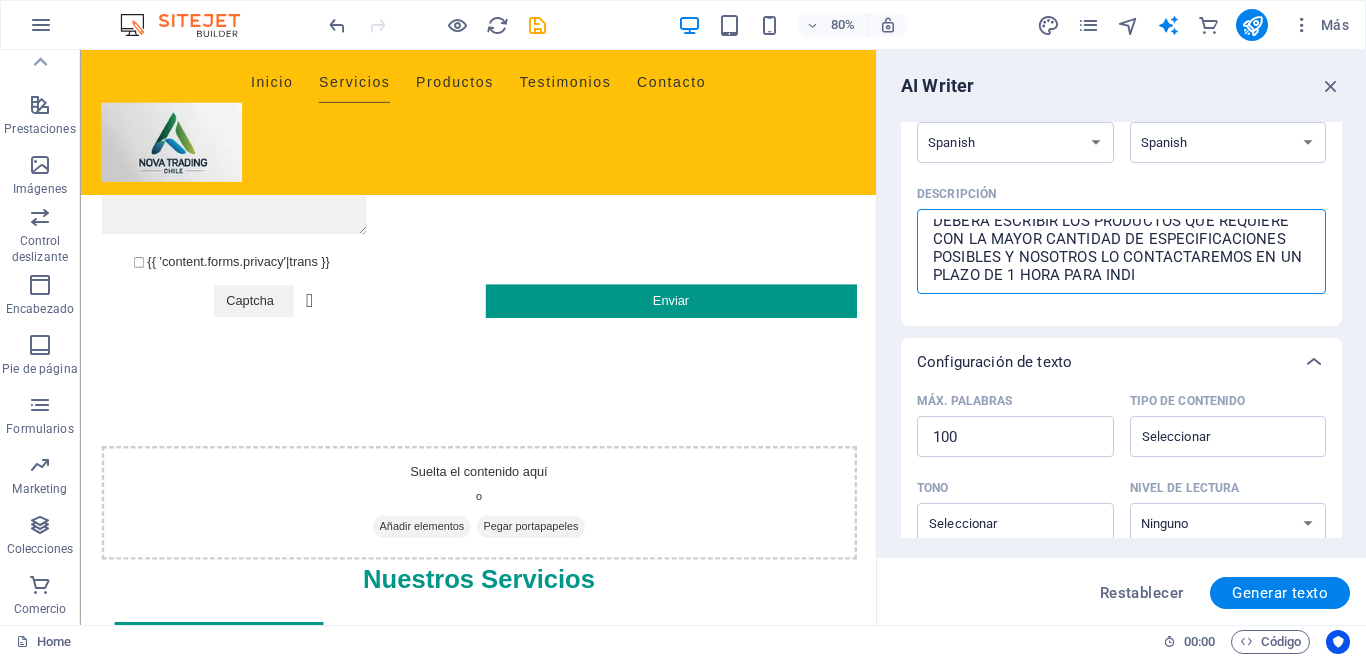 scroll, scrollTop: 119, scrollLeft: 0, axis: vertical 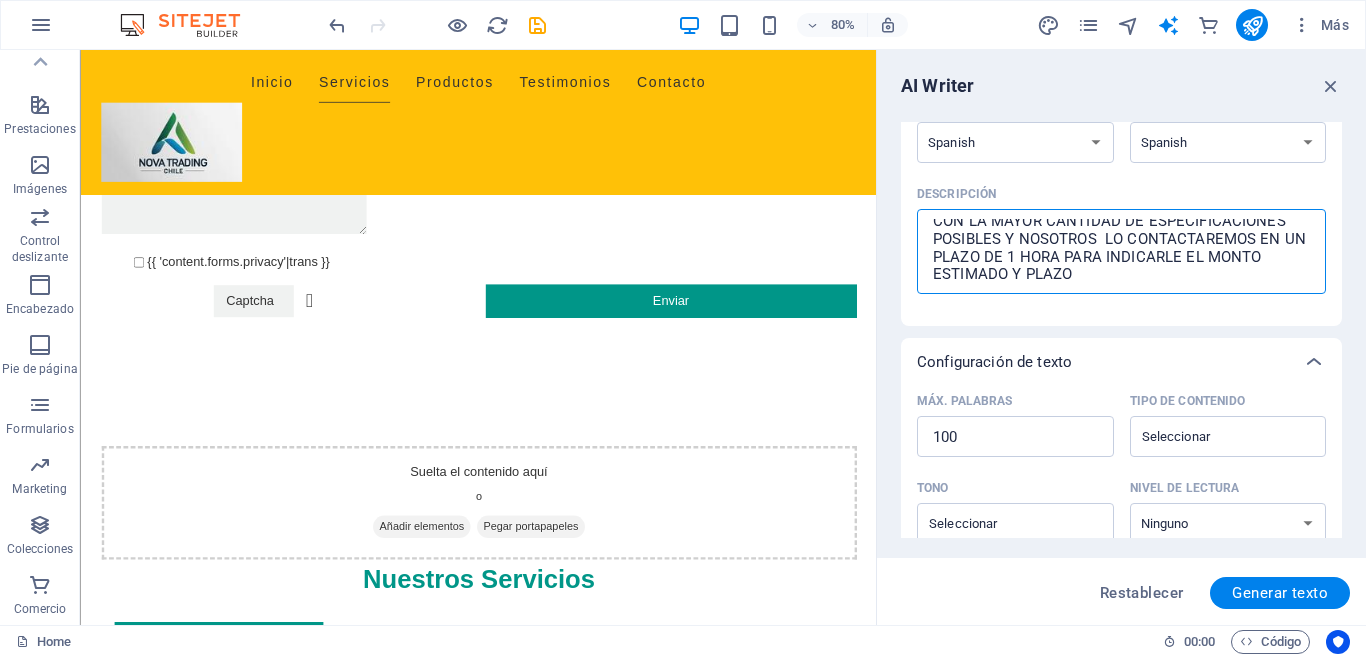 click on "QUE AL HACER CLICK EN EL BOTON COTIZAR SE DESPLIEGUE UN FORMULARIO DE CONTACTO EN DONDE DEBERA PONER SU NOMBRE APELLIDO, SI ESQUE ES EMPRESA O PERSONA NATURAL , Y LA CIUDAD DESDE DONDE NOS SOLICITA EL SERVICIO LUEGO DEBERA ESCRIBIR LOS PRODUCTOS QUE REQUIERE CON LA MAYOR CANTIDAD DE ESPECIFICACIONES POSIBLES Y NOSOTROS  LO CONTACTAREMOS EN UN PLAZO DE 1 HORA PARA INDICARLE EL MONTO ESTIMADO Y PLAZO" at bounding box center (1121, 251) 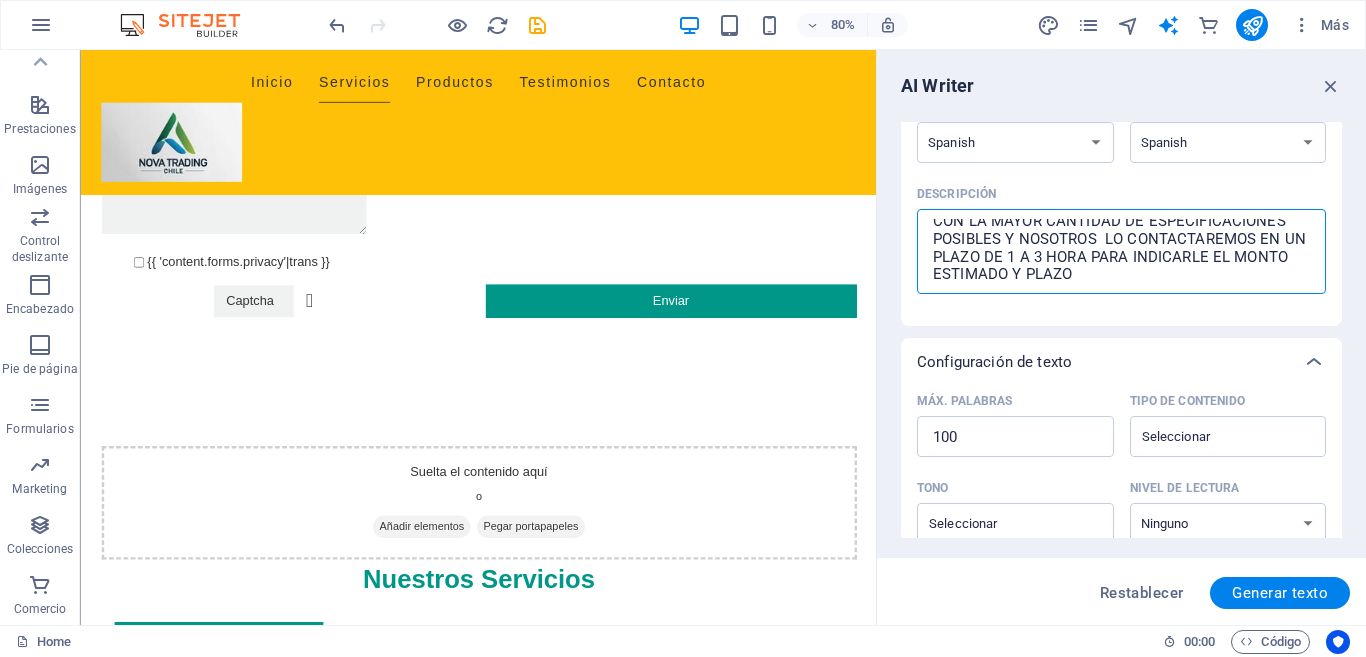 click on "QUE AL HACER CLICK EN EL BOTON COTIZAR SE DESPLIEGUE UN FORMULARIO DE CONTACTO EN DONDE DEBERA PONER SU NOMBRE APELLIDO, SI ESQUE ES EMPRESA O PERSONA NATURAL , Y LA CIUDAD DESDE DONDE NOS SOLICITA EL SERVICIO LUEGO DEBERA ESCRIBIR LOS PRODUCTOS QUE REQUIERE CON LA MAYOR CANTIDAD DE ESPECIFICACIONES POSIBLES Y NOSOTROS  LO CONTACTAREMOS EN UN PLAZO DE 1 A 3 HORA PARA INDICARLE EL MONTO ESTIMADO Y PLAZO" at bounding box center (1121, 251) 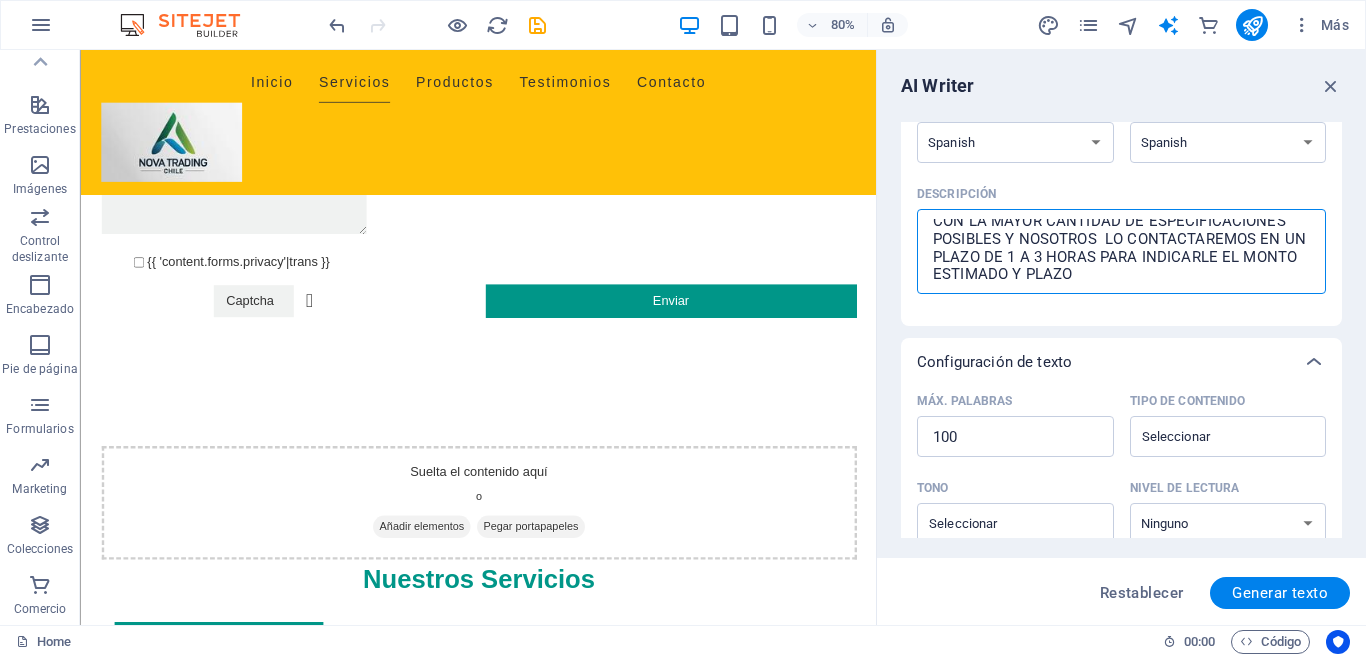 click on "QUE AL HACER CLICK EN EL BOTON COTIZAR SE DESPLIEGUE UN FORMULARIO DE CONTACTO EN DONDE DEBERA PONER SU NOMBRE APELLIDO, SI ESQUE ES EMPRESA O PERSONA NATURAL , Y LA CIUDAD DESDE DONDE NOS SOLICITA EL SERVICIO LUEGO DEBERA ESCRIBIR LOS PRODUCTOS QUE REQUIERE CON LA MAYOR CANTIDAD DE ESPECIFICACIONES POSIBLES Y NOSOTROS  LO CONTACTAREMOS EN UN PLAZO DE 1 A 3 HORAS PARA INDICARLE EL MONTO ESTIMADO Y PLAZO" at bounding box center [1121, 251] 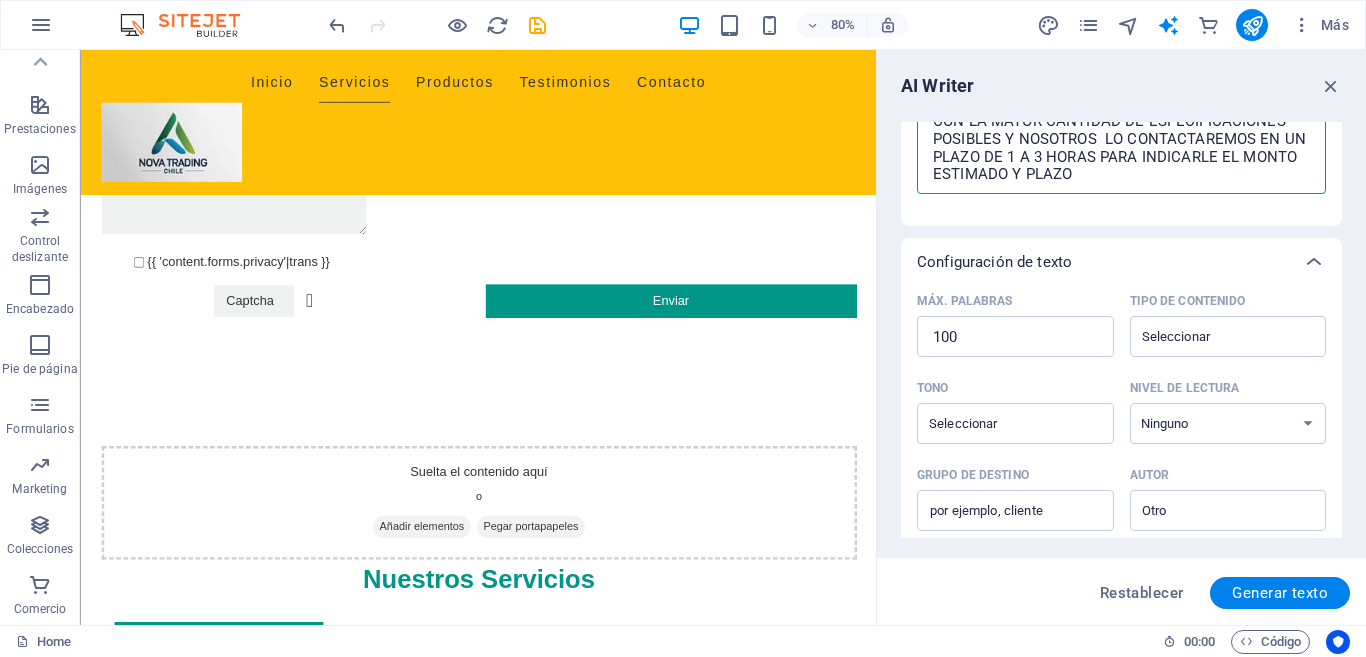 scroll, scrollTop: 200, scrollLeft: 0, axis: vertical 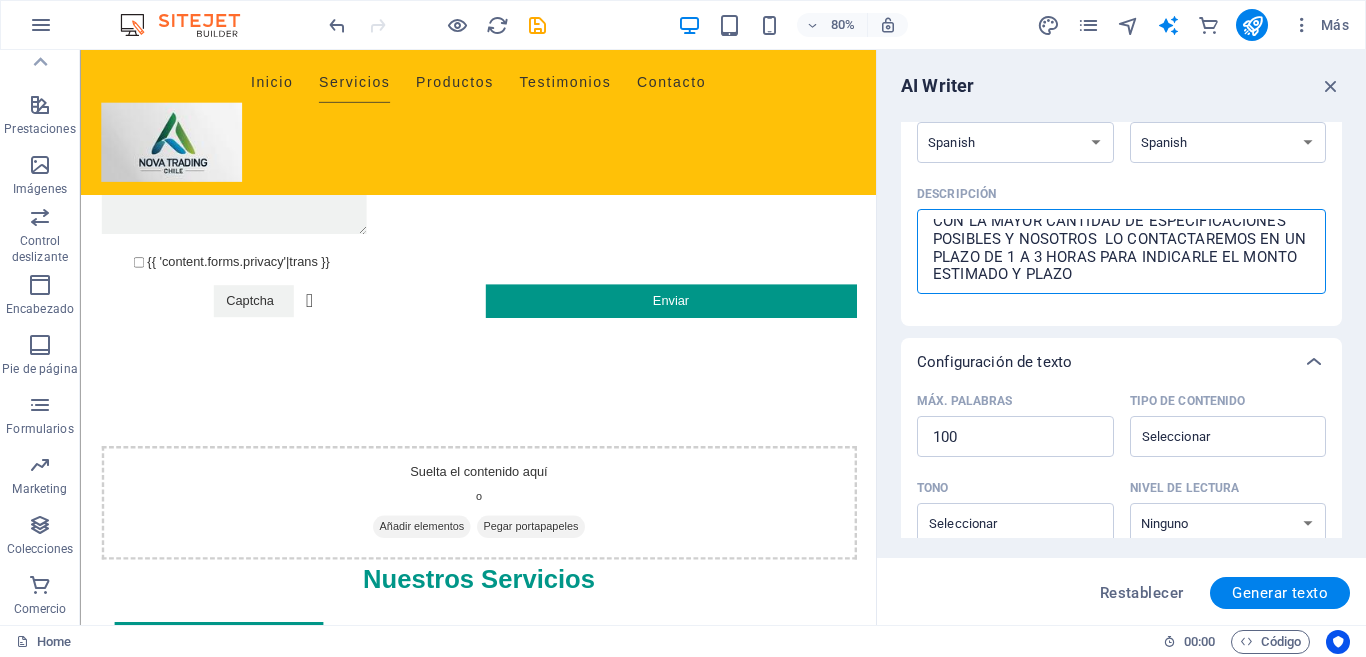 click on "QUE AL HACER CLICK EN EL BOTON COTIZAR SE DESPLIEGUE UN FORMULARIO DE CONTACTO EN DONDE DEBERA PONER SU NOMBRE APELLIDO, SI ESQUE ES EMPRESA O PERSONA NATURAL , Y LA CIUDAD DESDE DONDE NOS SOLICITA EL SERVICIO LUEGO DEBERA ESCRIBIR LOS PRODUCTOS QUE REQUIERE CON LA MAYOR CANTIDAD DE ESPECIFICACIONES POSIBLES Y NOSOTROS  LO CONTACTAREMOS EN UN PLAZO DE 1 A 3 HORAS PARA INDICARLE EL MONTO ESTIMADO Y PLAZO" at bounding box center [1121, 251] 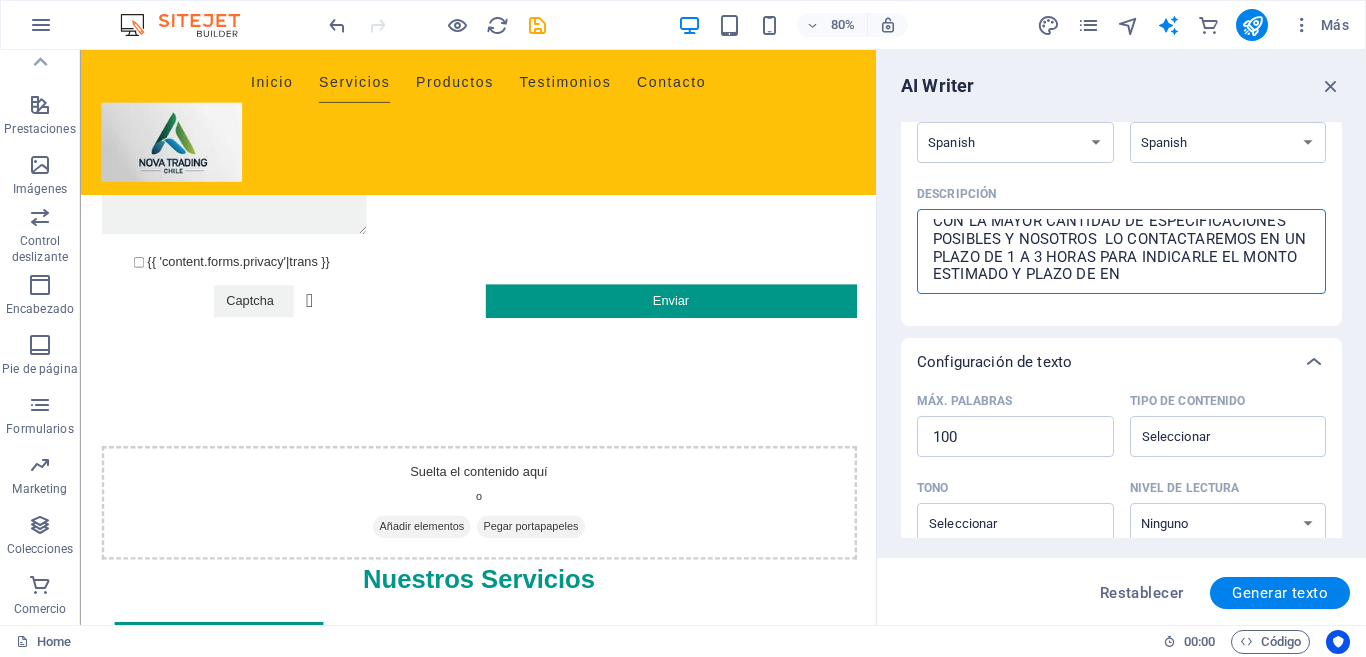 scroll, scrollTop: 137, scrollLeft: 0, axis: vertical 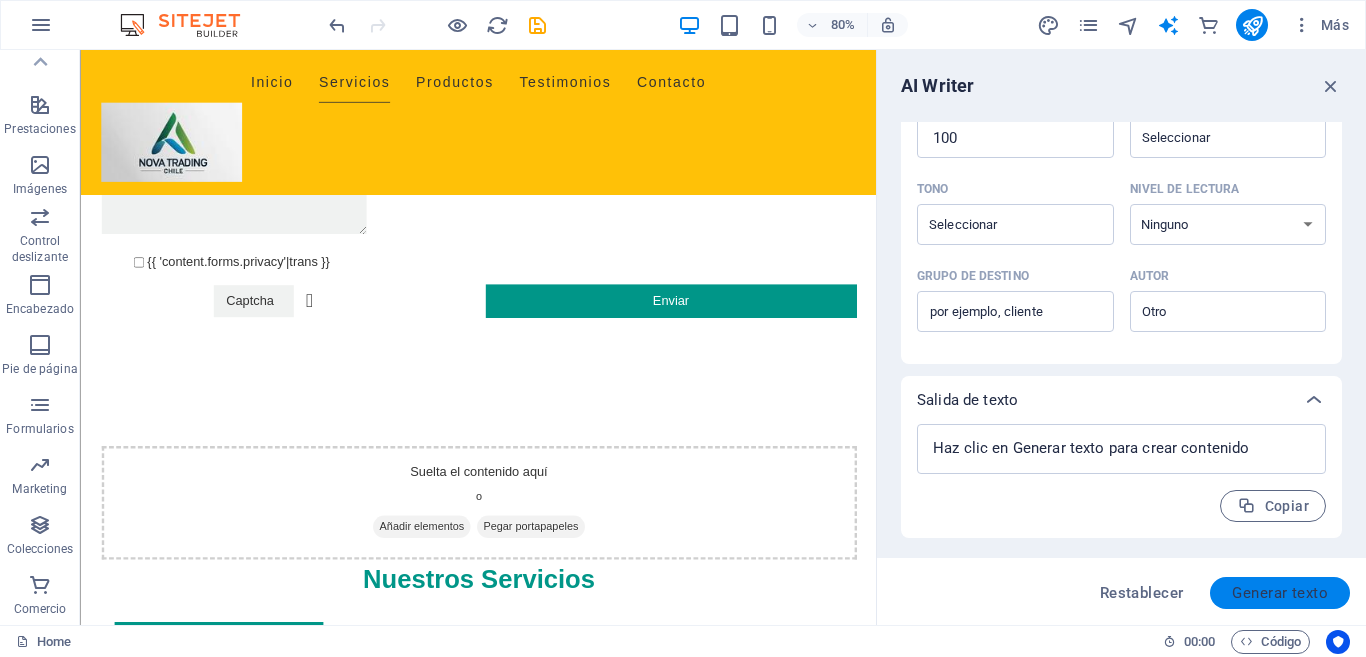 click on "Generar texto" at bounding box center (1280, 593) 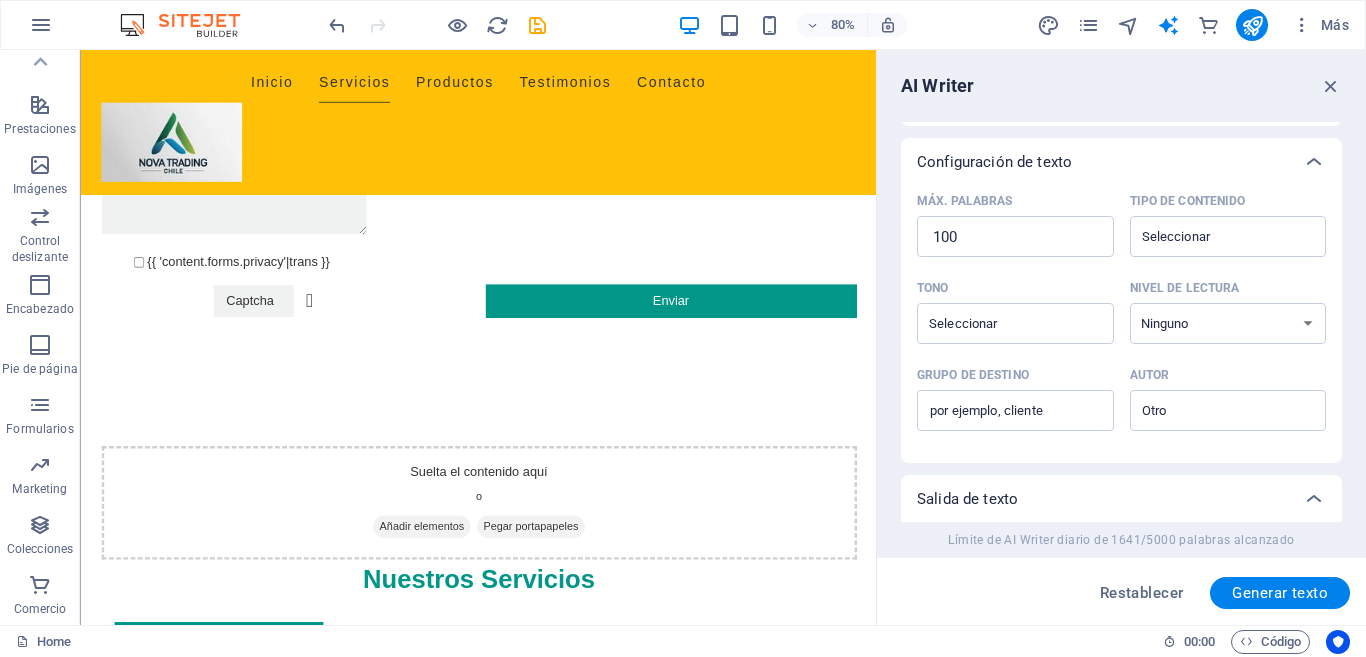 scroll, scrollTop: 263, scrollLeft: 0, axis: vertical 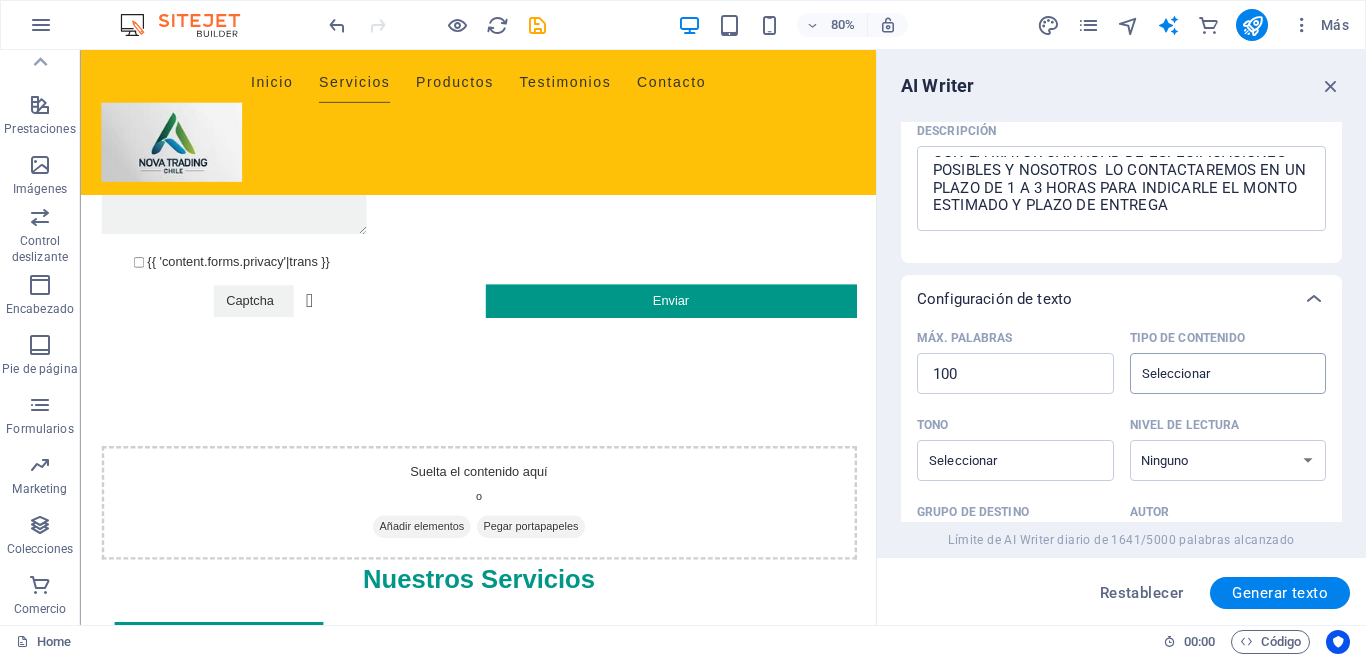 click on "Tipo de contenido ​" at bounding box center (1212, 373) 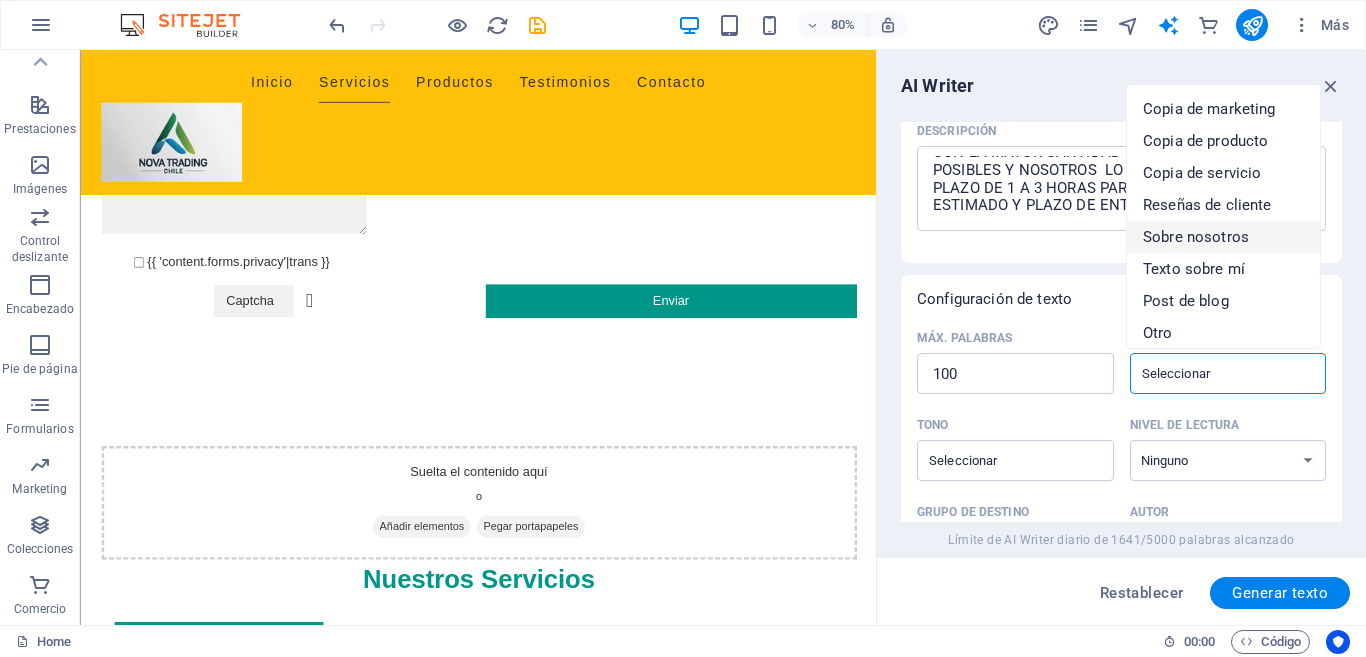 click on "Configuración de texto" at bounding box center (1121, 299) 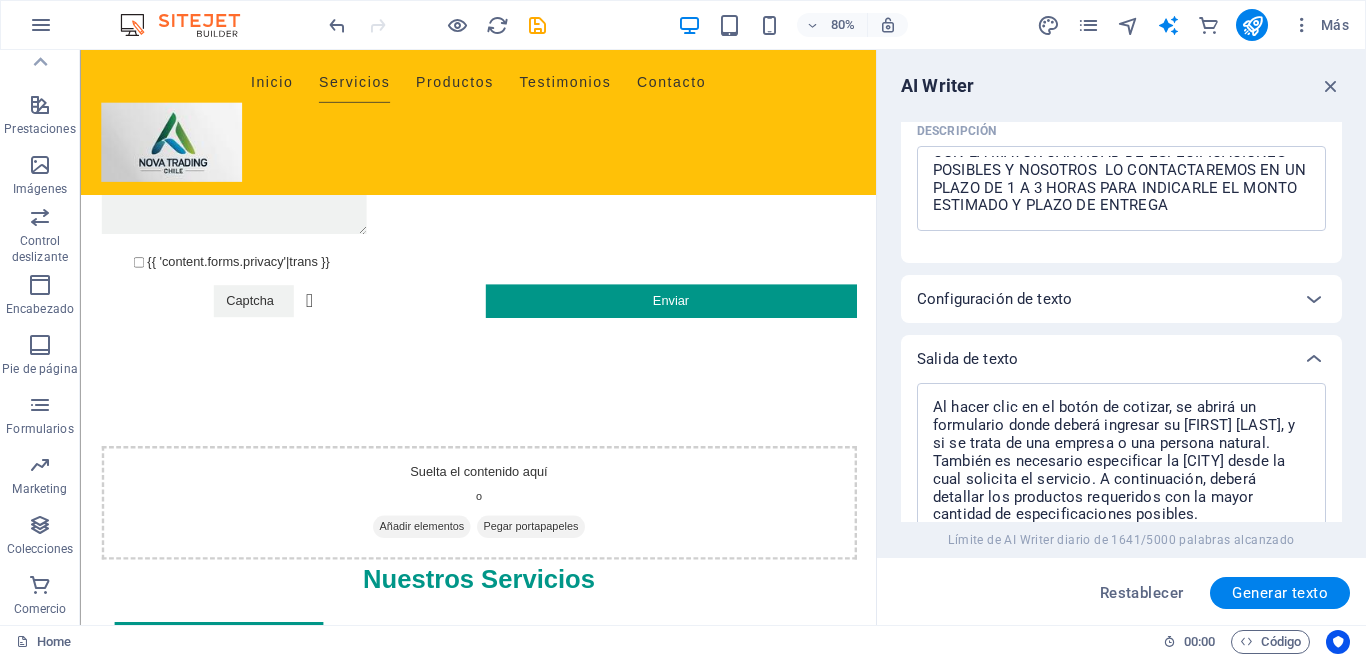 click on "Configuración de texto" at bounding box center [1121, 299] 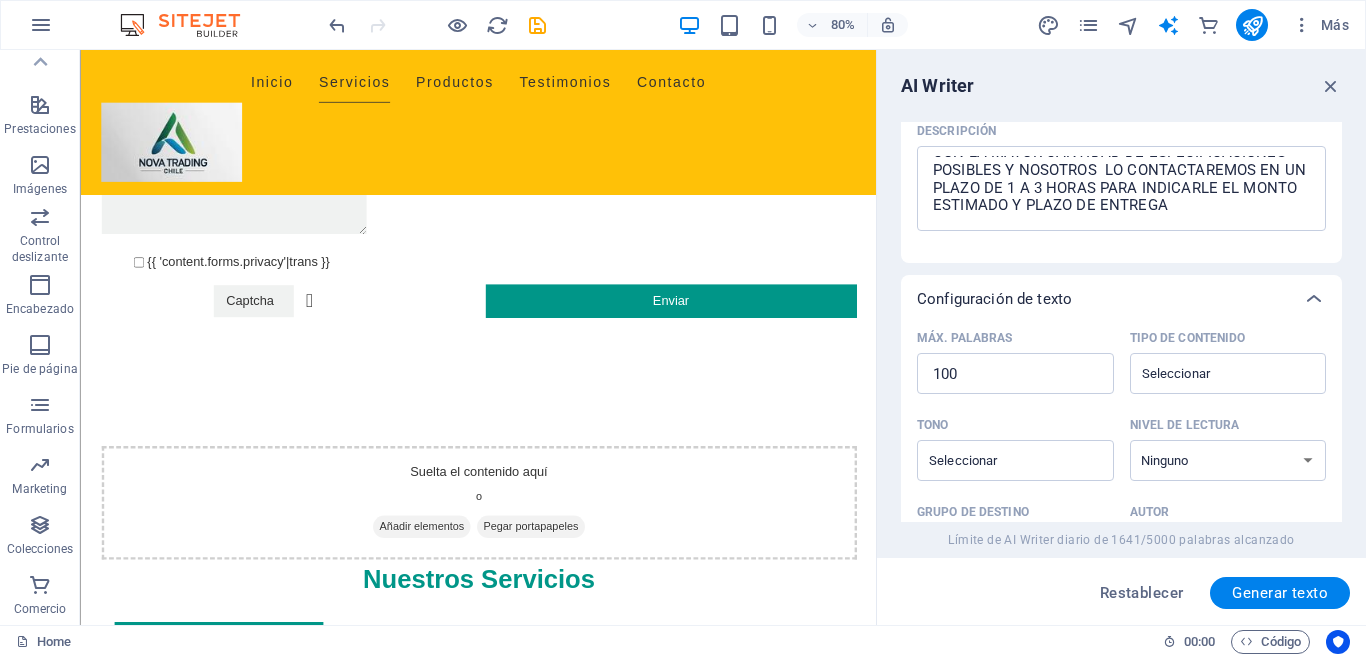 scroll, scrollTop: 363, scrollLeft: 0, axis: vertical 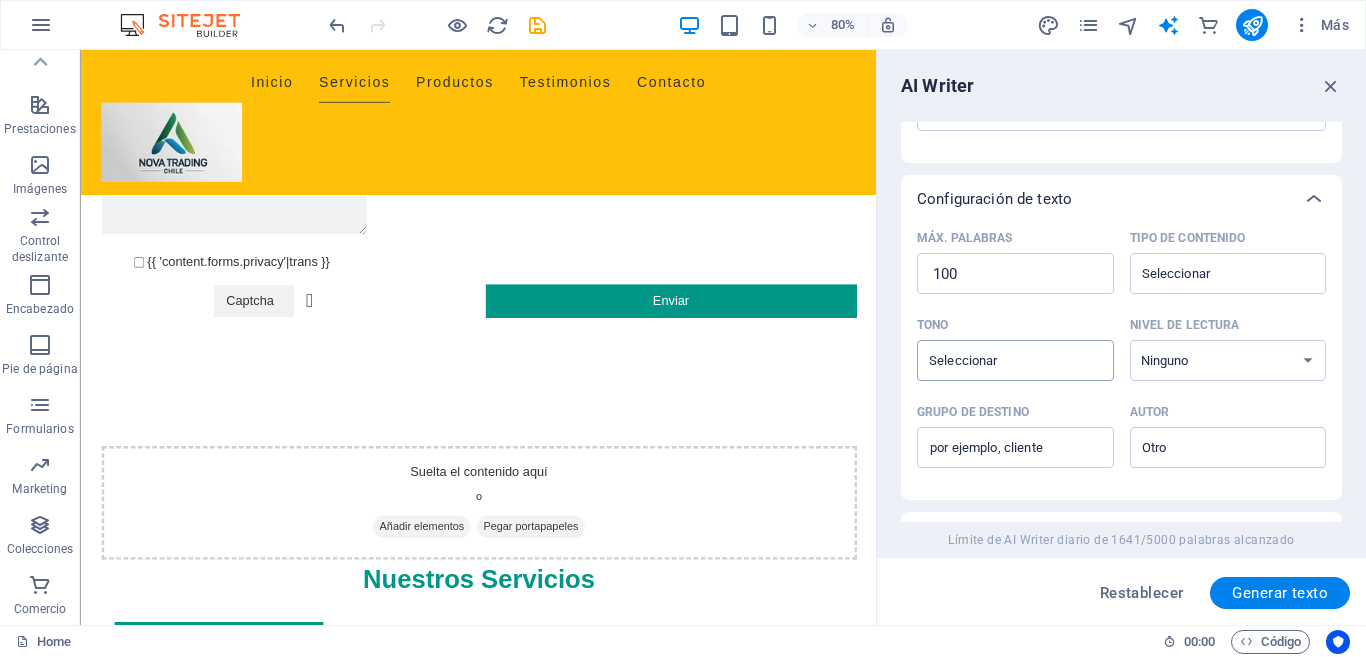 click on "​" at bounding box center (1015, 360) 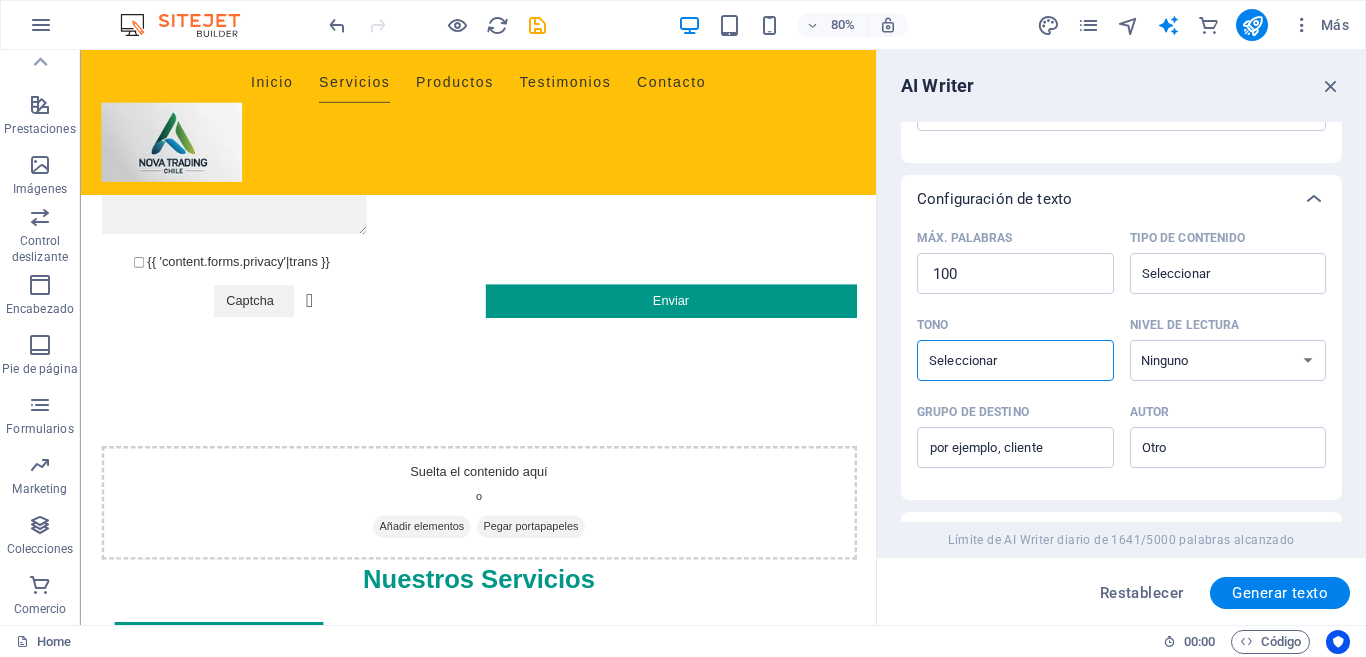 scroll, scrollTop: 463, scrollLeft: 0, axis: vertical 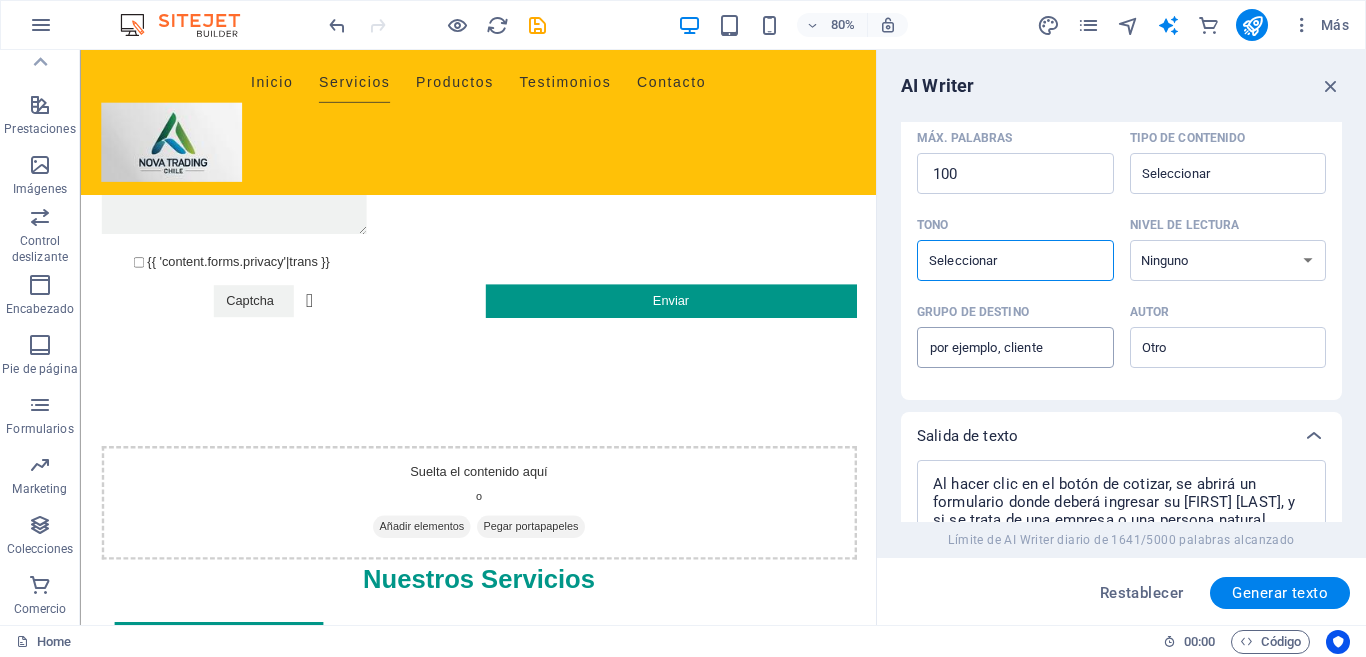 click on "Grupo de destino ​" at bounding box center [1015, 348] 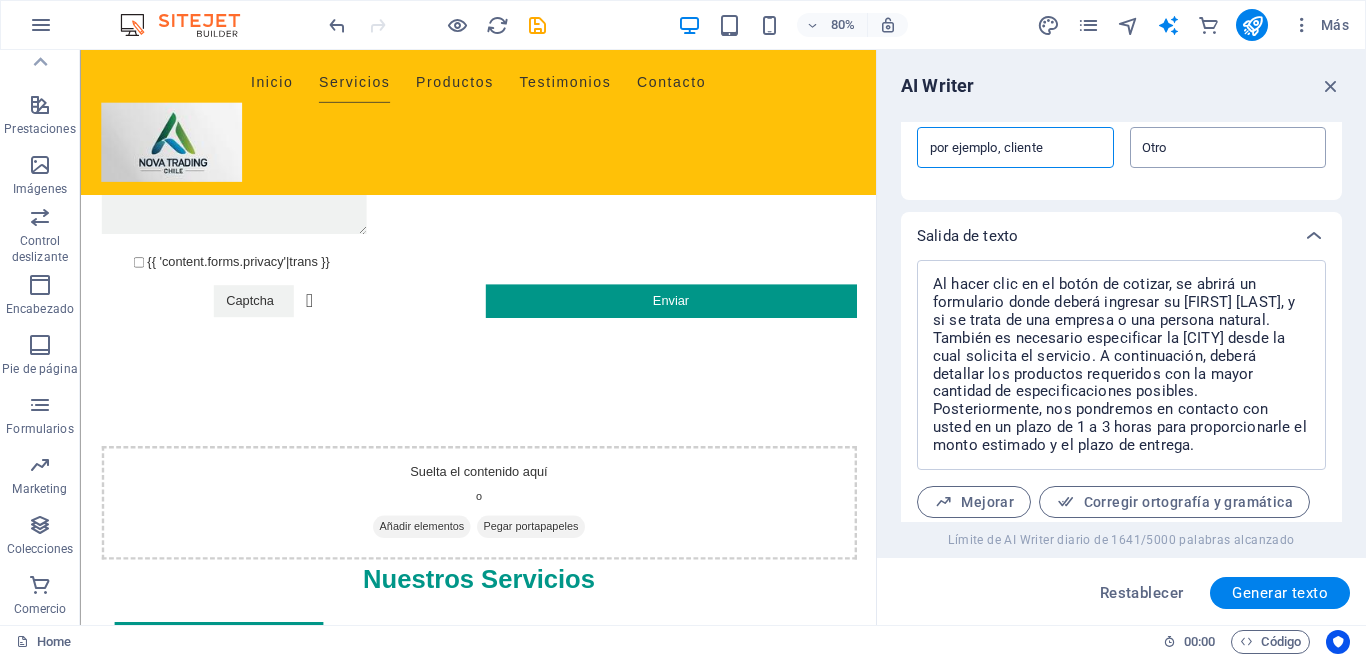 scroll, scrollTop: 763, scrollLeft: 0, axis: vertical 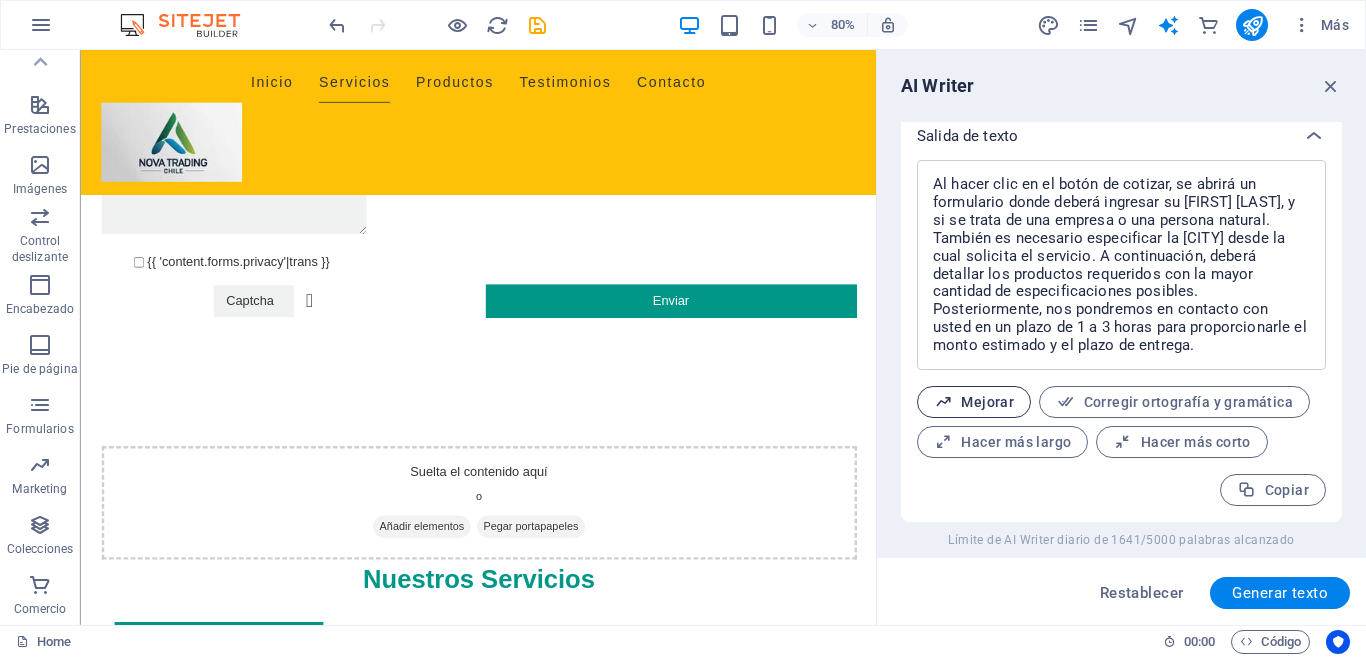 click on "Mejorar" at bounding box center (974, 402) 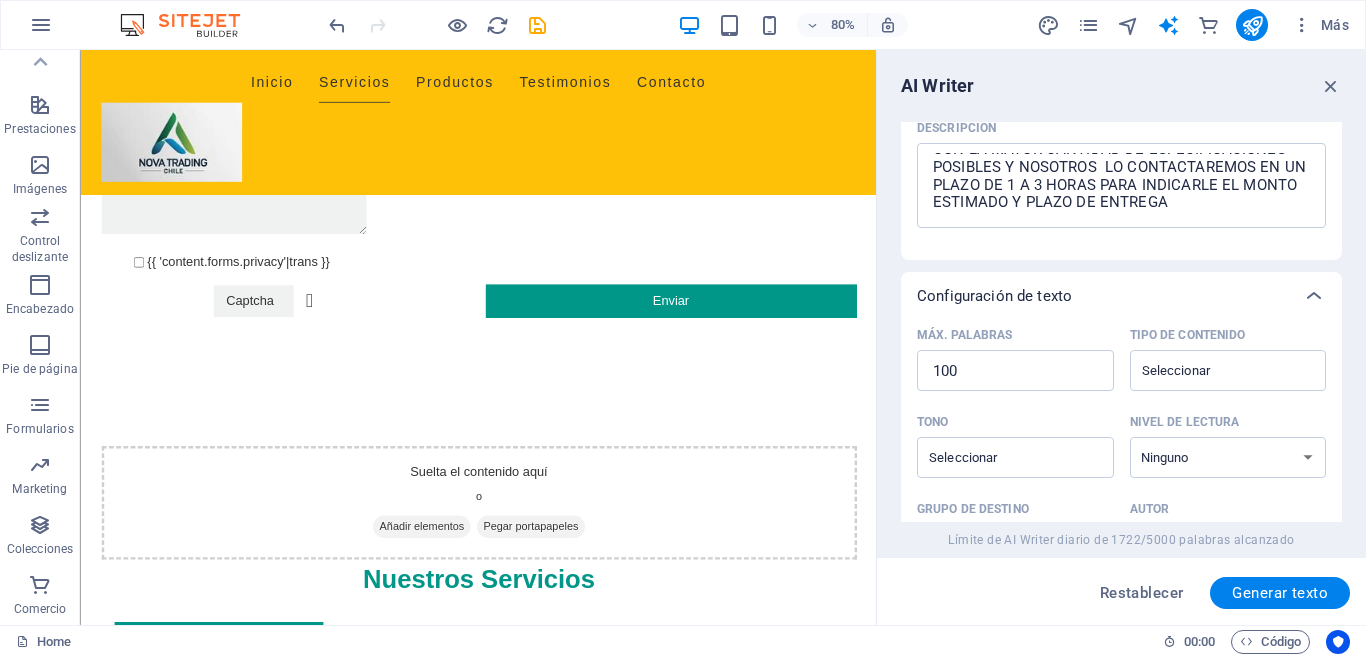scroll, scrollTop: 263, scrollLeft: 0, axis: vertical 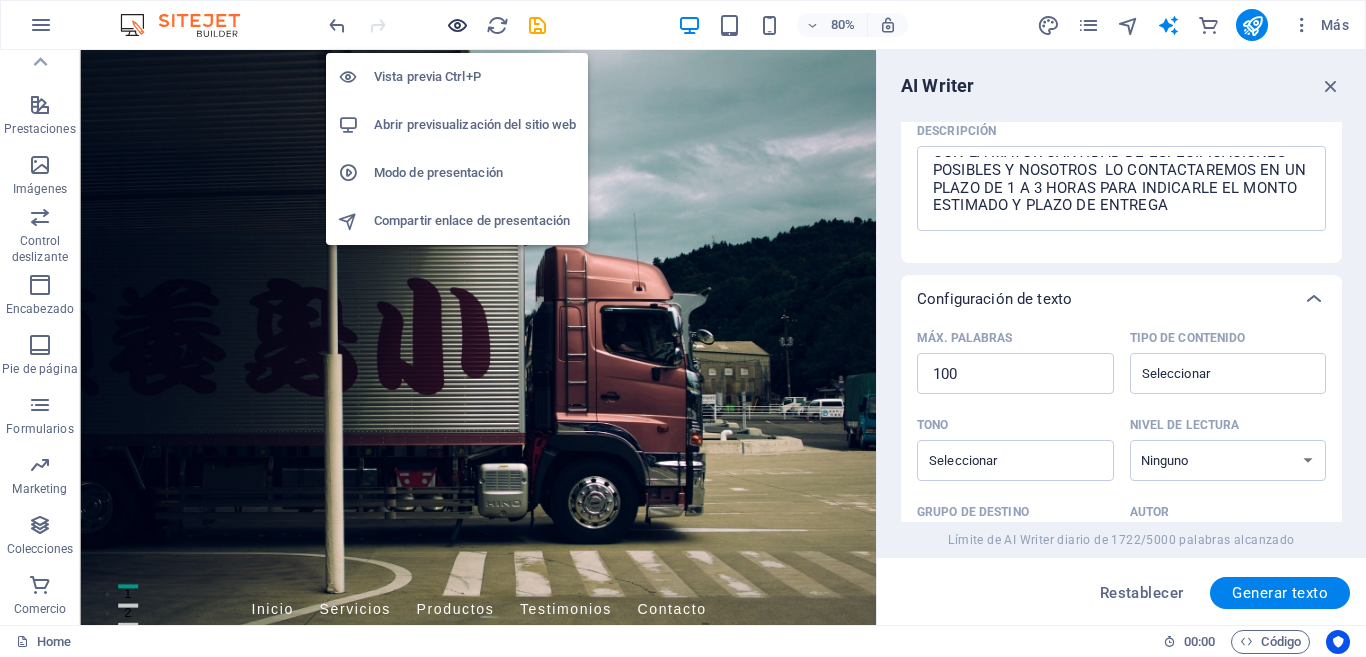 click at bounding box center [457, 25] 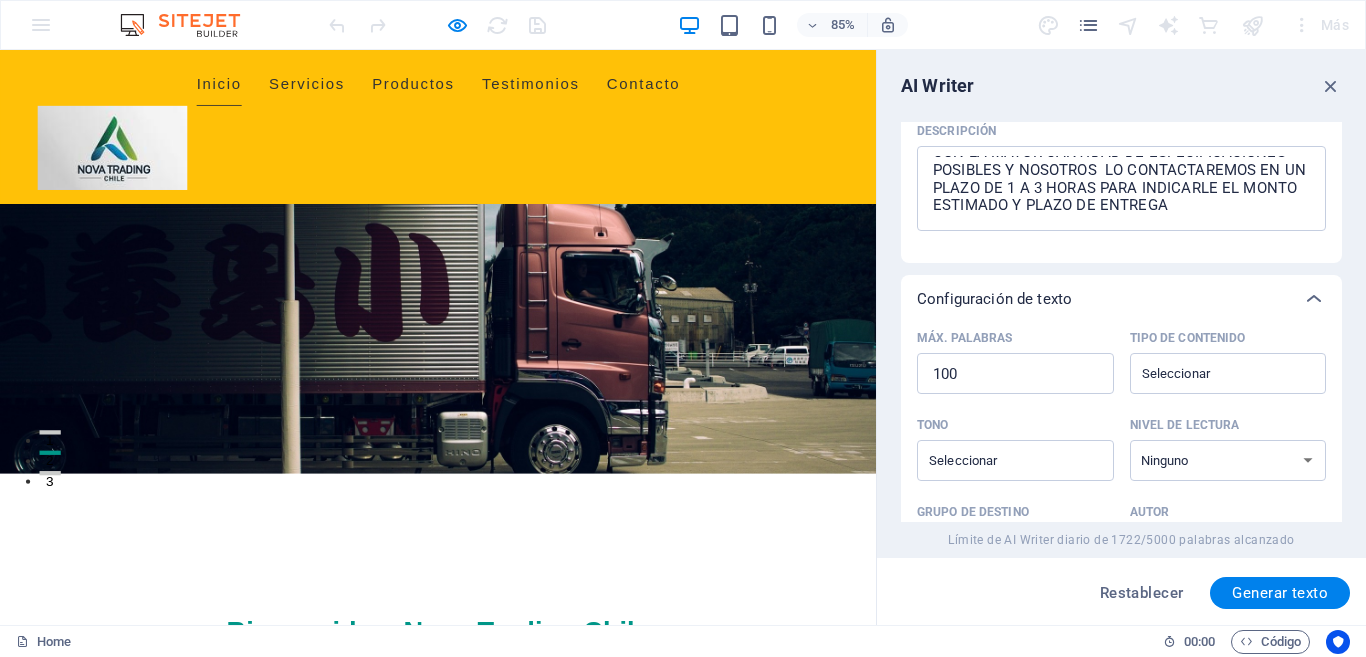 scroll, scrollTop: 300, scrollLeft: 0, axis: vertical 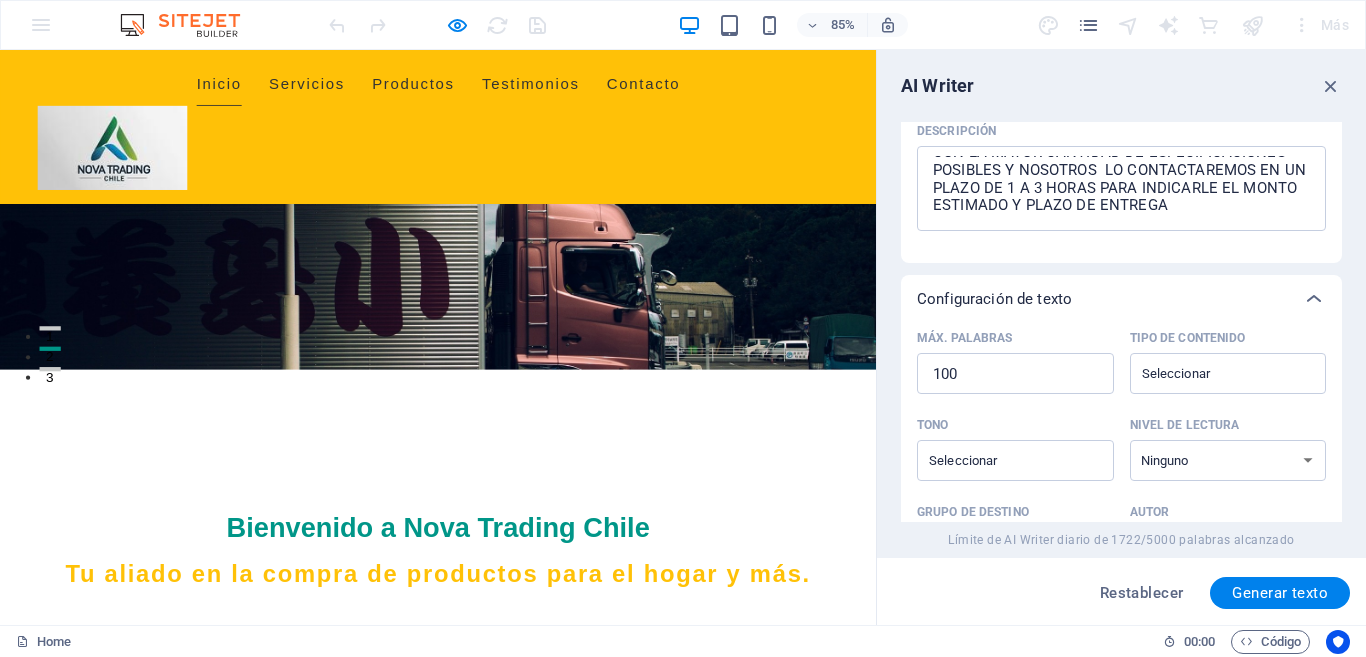click on "{{ 'content.forms.privacy'|trans }} ¿Ilegible? Cargar nuevo Enviar" at bounding box center [515, 1098] 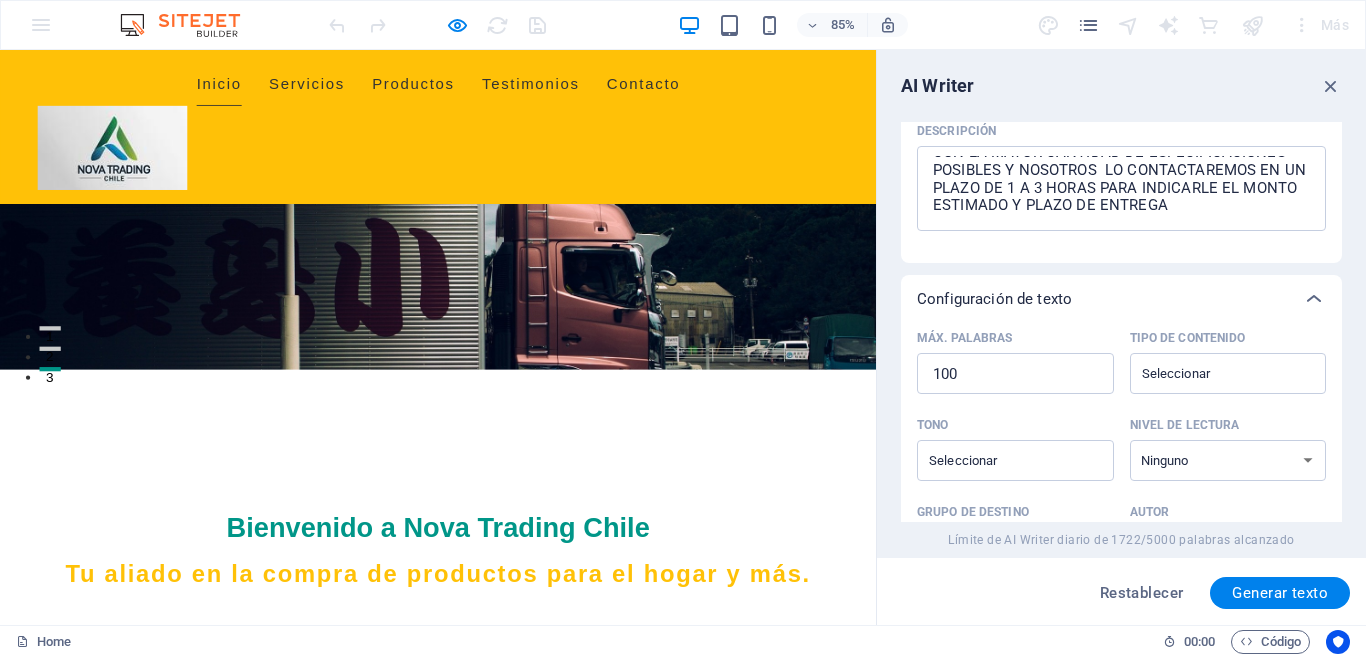 scroll, scrollTop: 200, scrollLeft: 0, axis: vertical 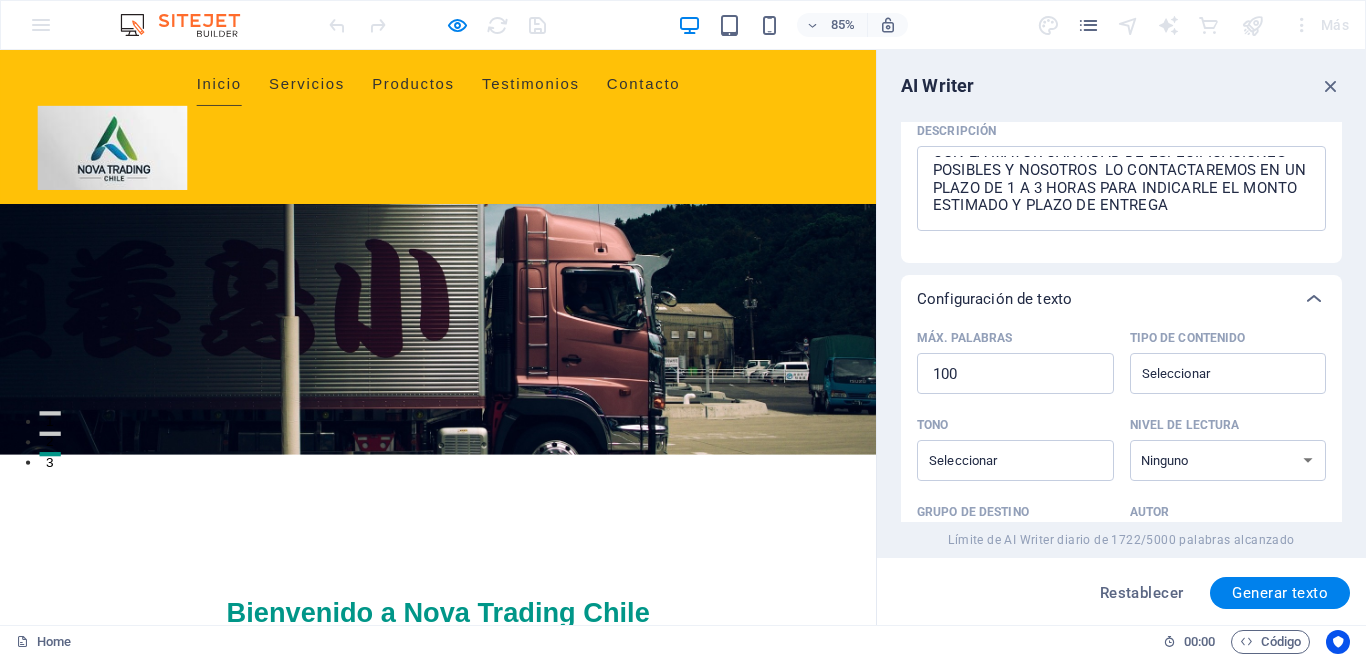 click on "{{ 'content.forms.privacy'|trans }} ¿Ilegible? Cargar nuevo Enviar" at bounding box center (515, 1198) 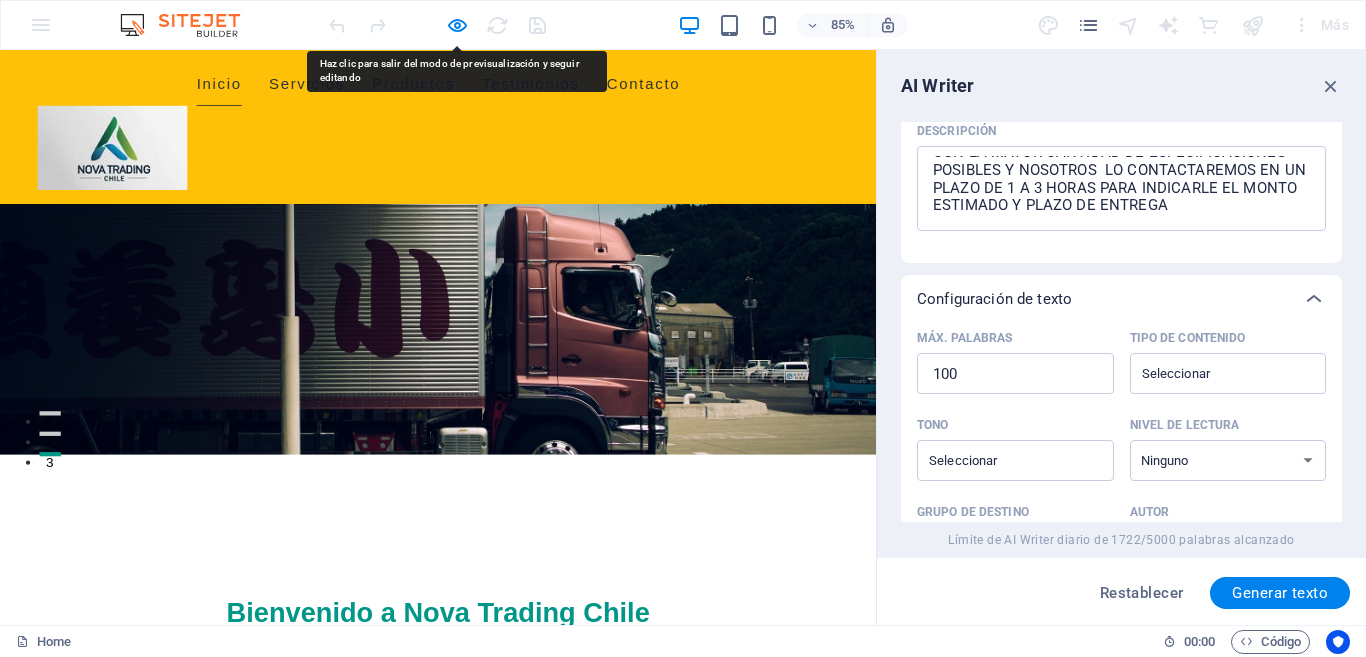 click at bounding box center [437, 25] 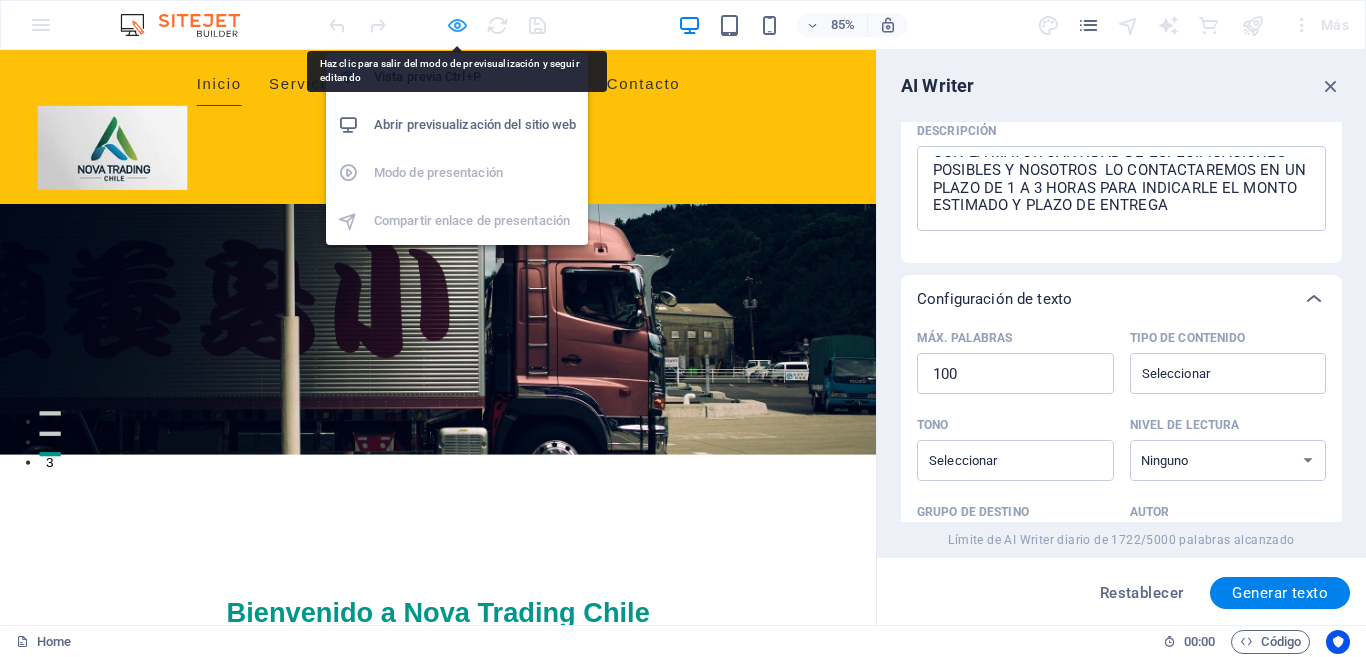 click at bounding box center [457, 25] 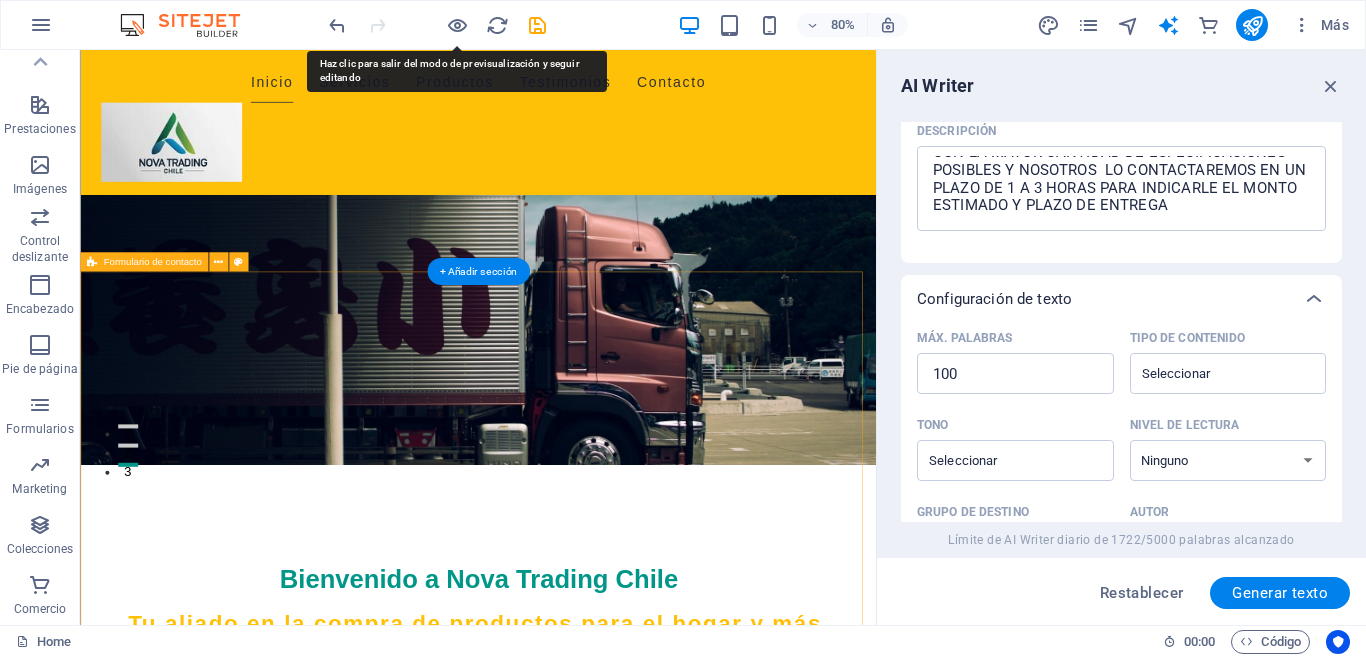 click on "{{ 'content.forms.privacy'|trans }} ¿Ilegible? Cargar nuevo Enviar" at bounding box center (577, 1198) 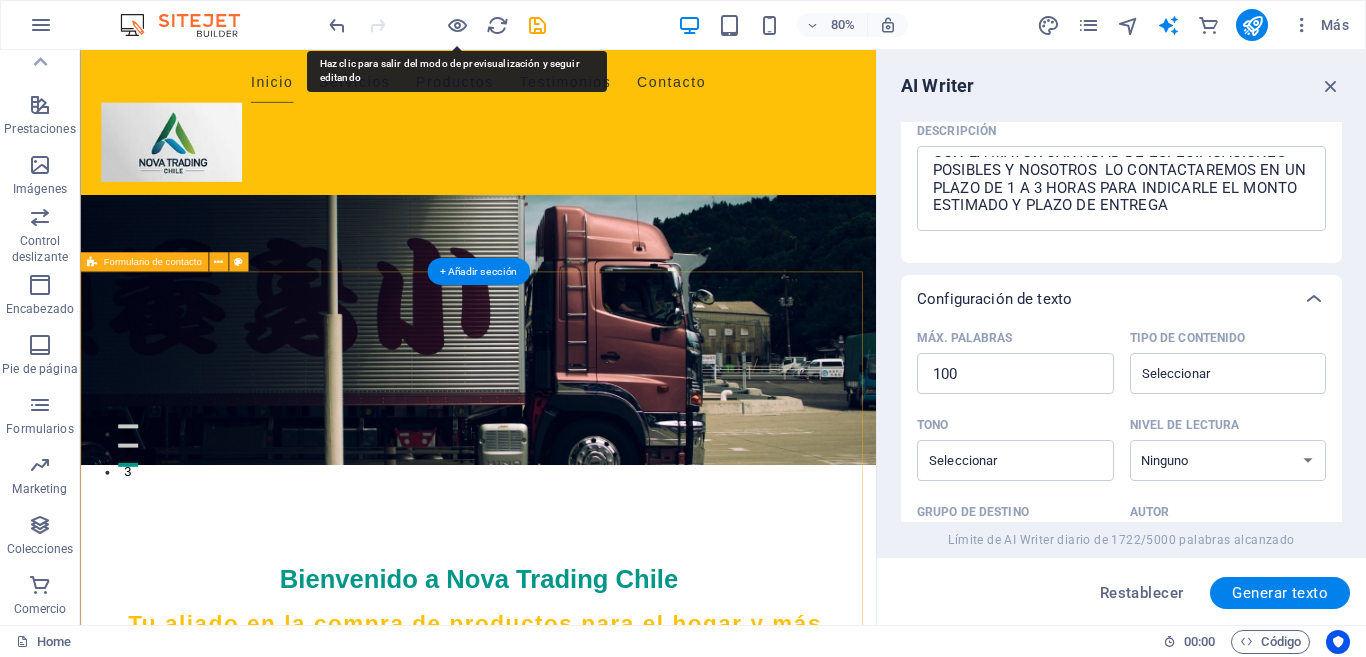 click on "{{ 'content.forms.privacy'|trans }} ¿Ilegible? Cargar nuevo Enviar" at bounding box center [577, 1198] 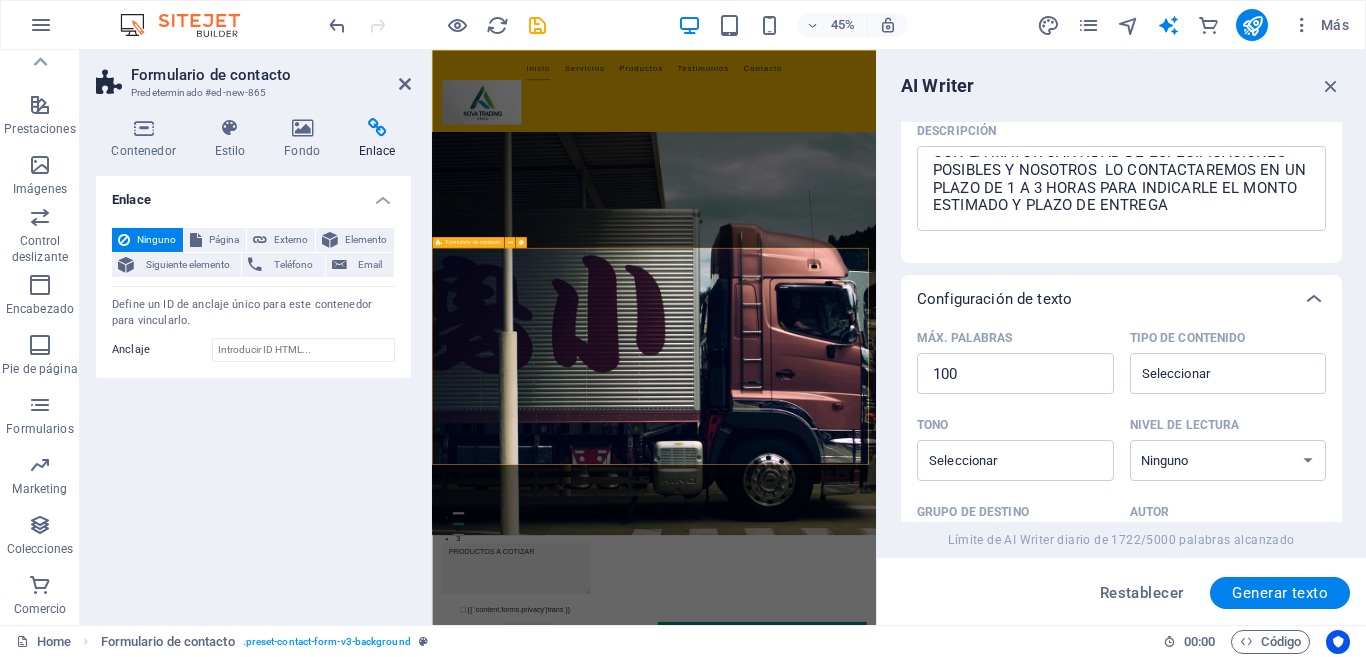 click on "{{ 'content.forms.privacy'|trans }} ¿Ilegible? Cargar nuevo Enviar" at bounding box center [925, 1198] 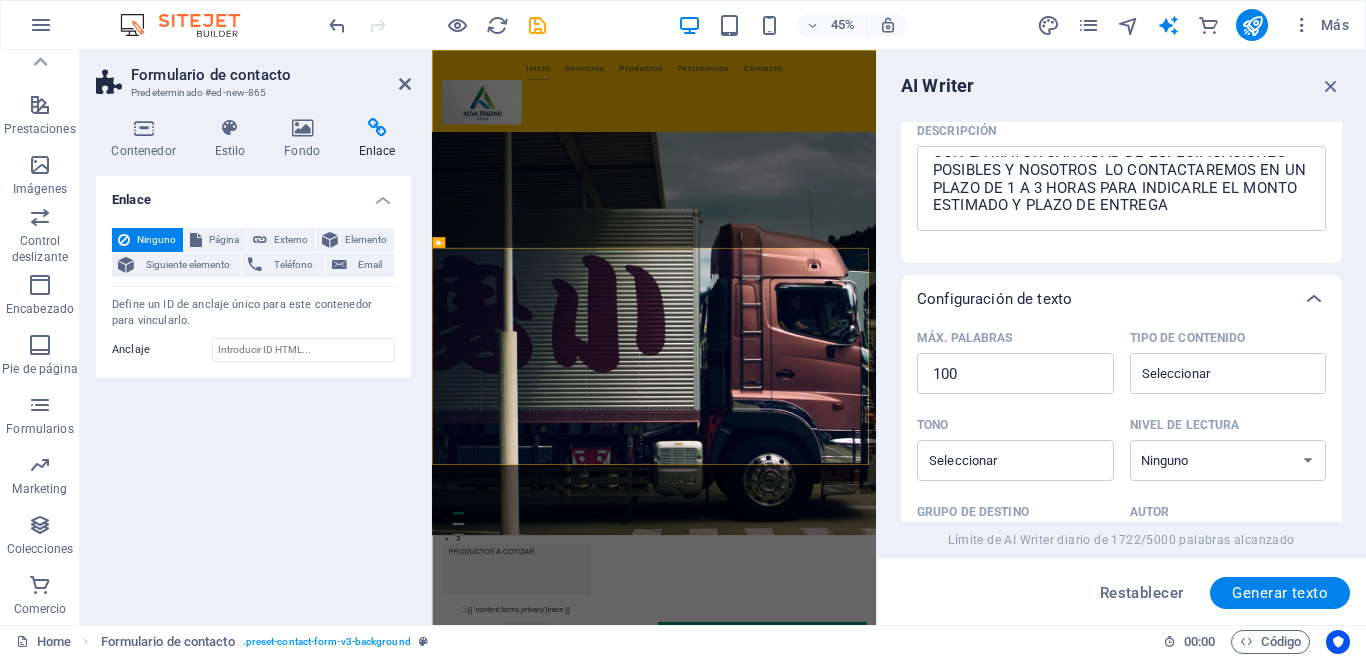 click on "Enlace" at bounding box center [253, 194] 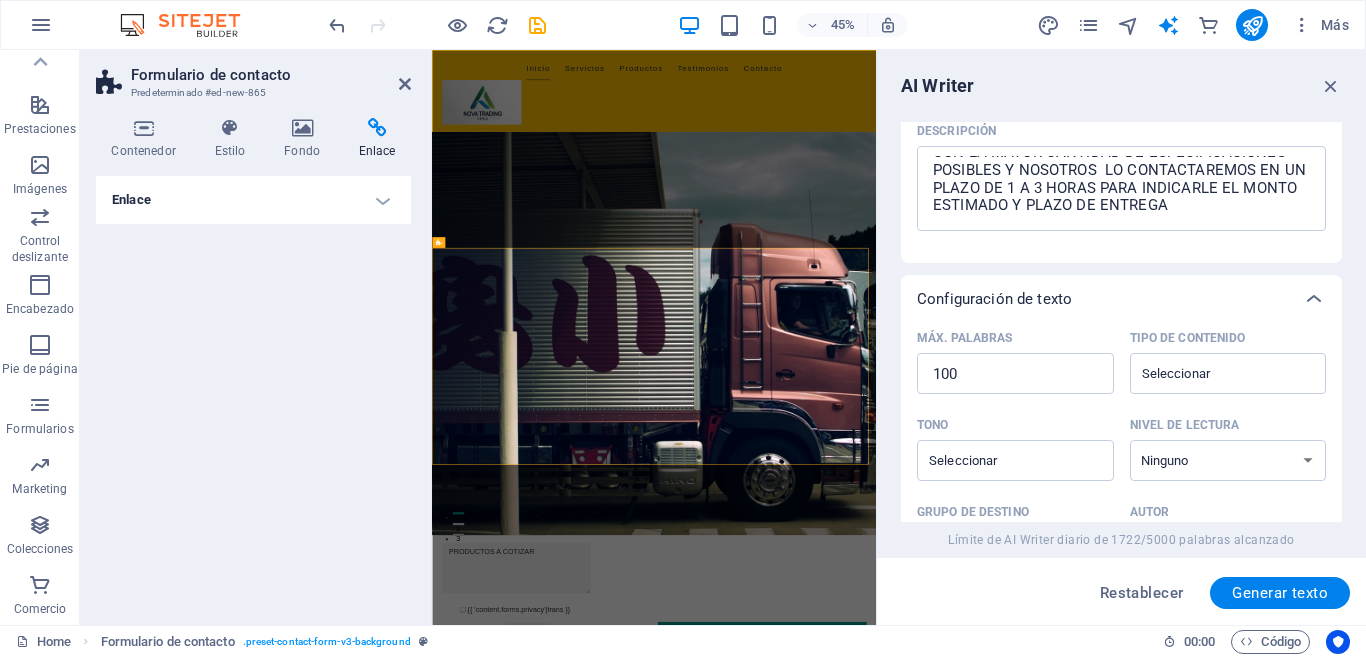 click on "Enlace" at bounding box center (253, 200) 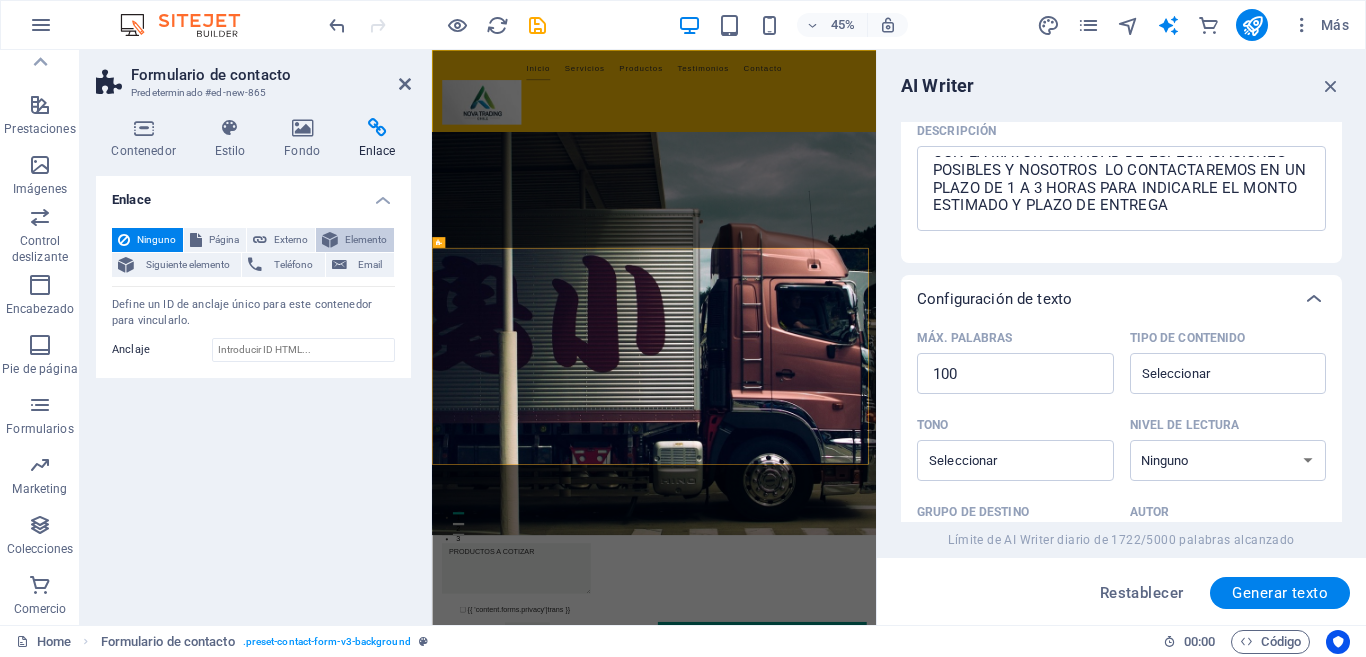 click on "Elemento" at bounding box center [366, 240] 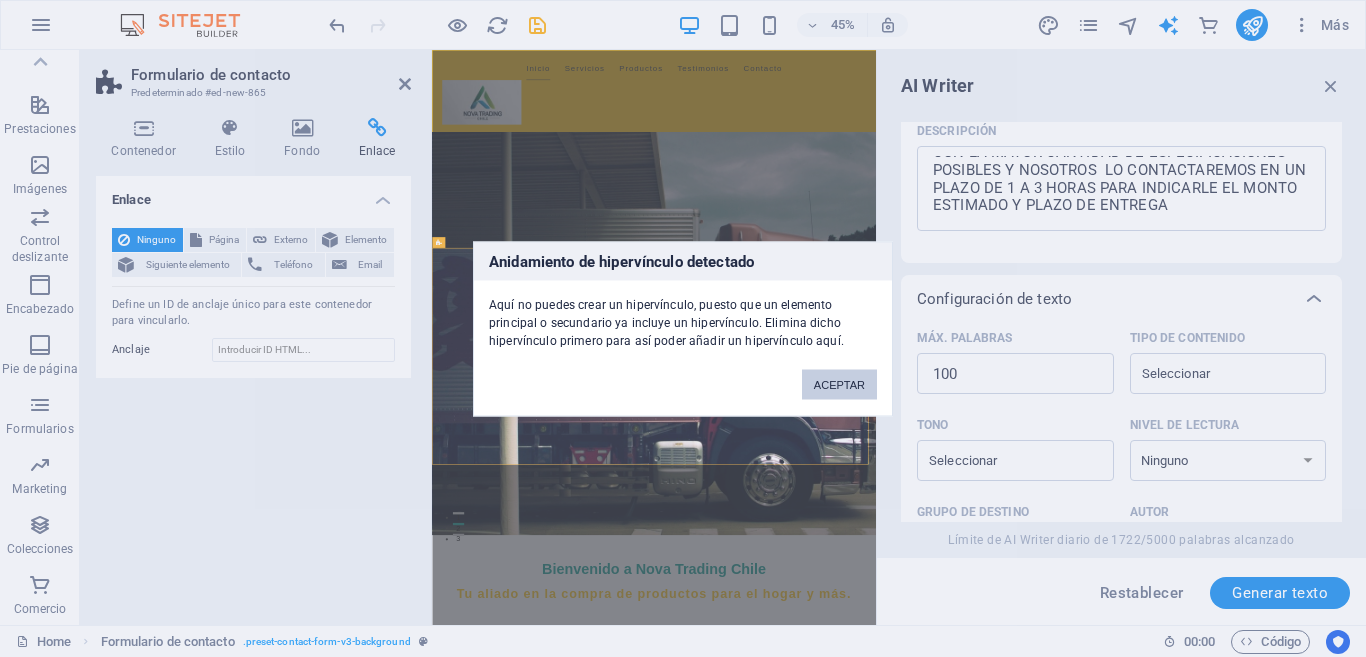 click on "ACEPTAR" at bounding box center (839, 384) 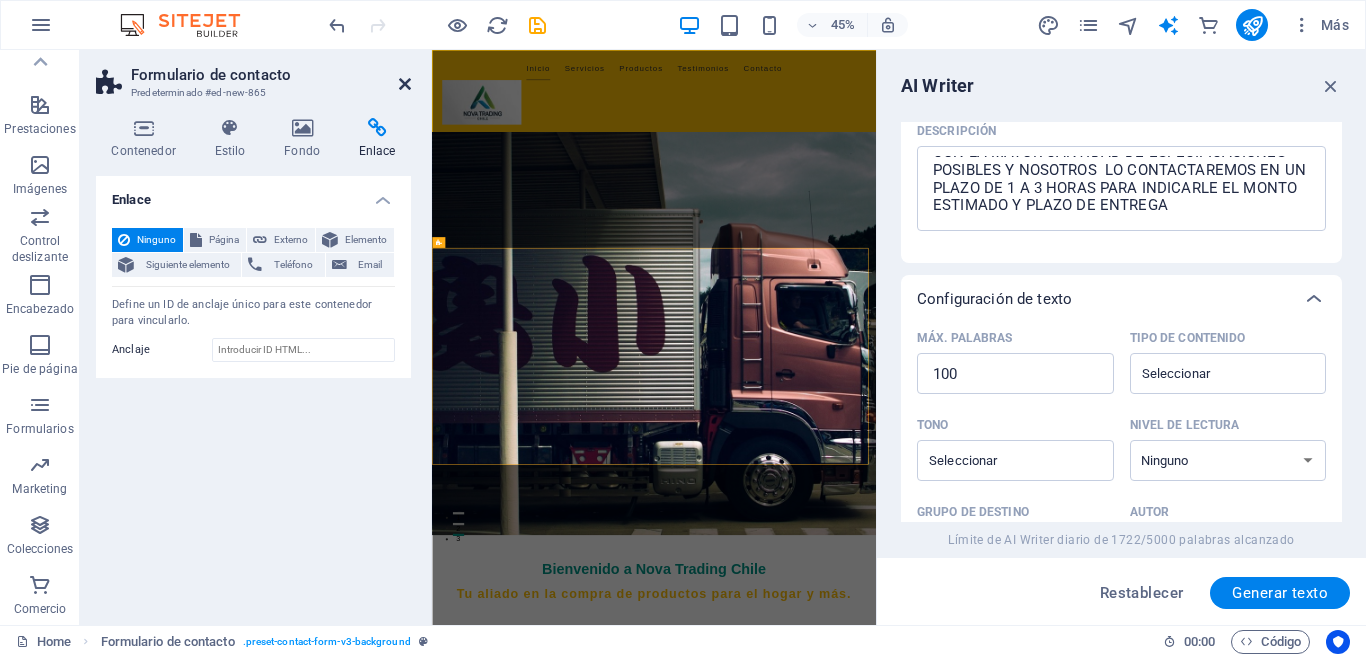 click at bounding box center (405, 84) 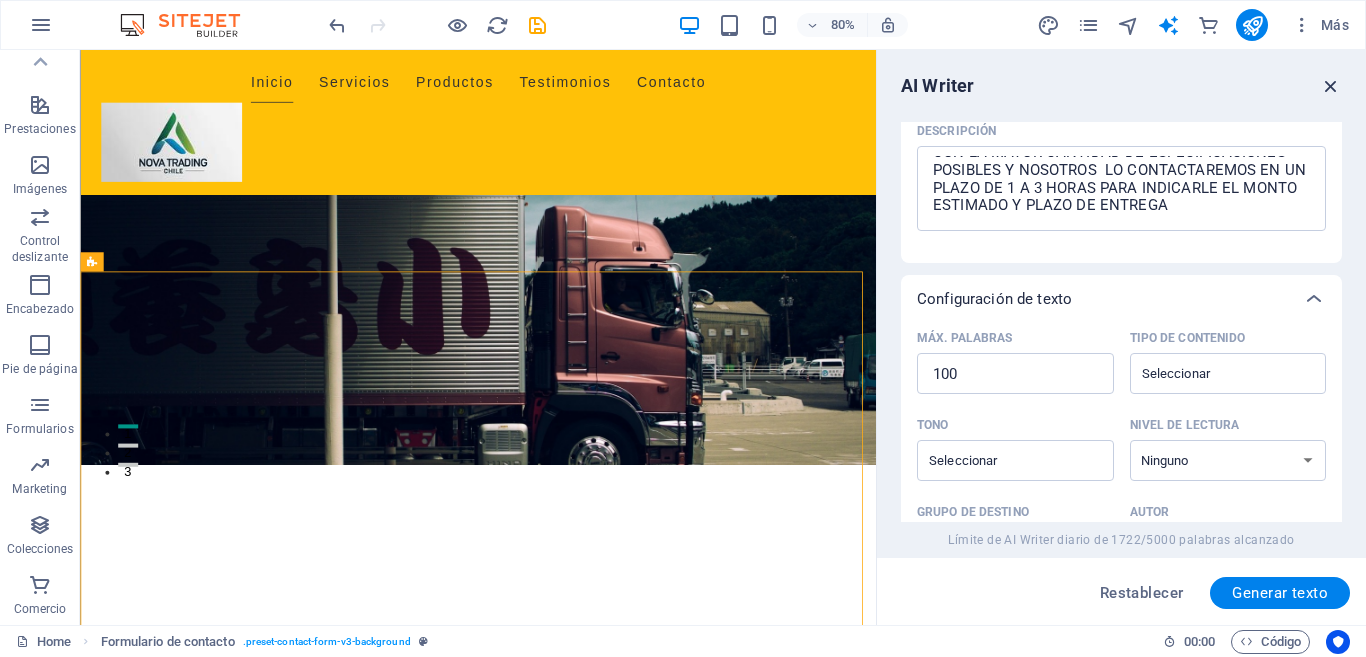 click at bounding box center (1331, 86) 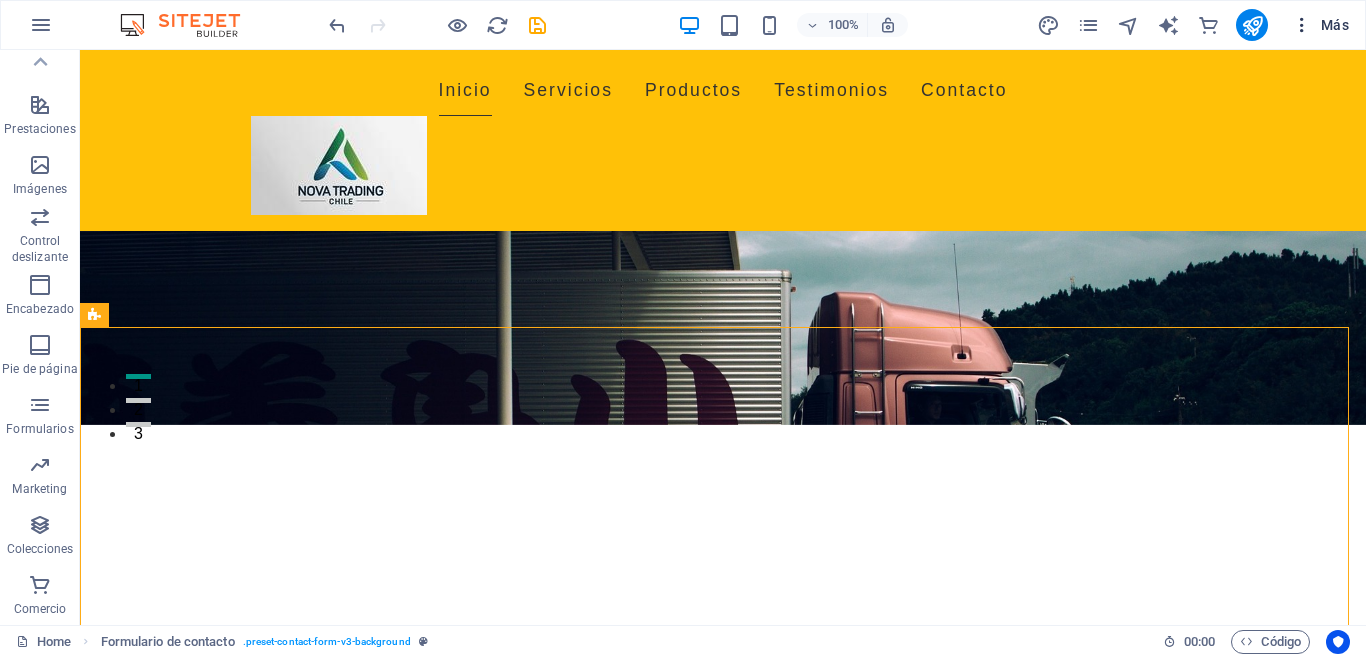 click at bounding box center (1302, 25) 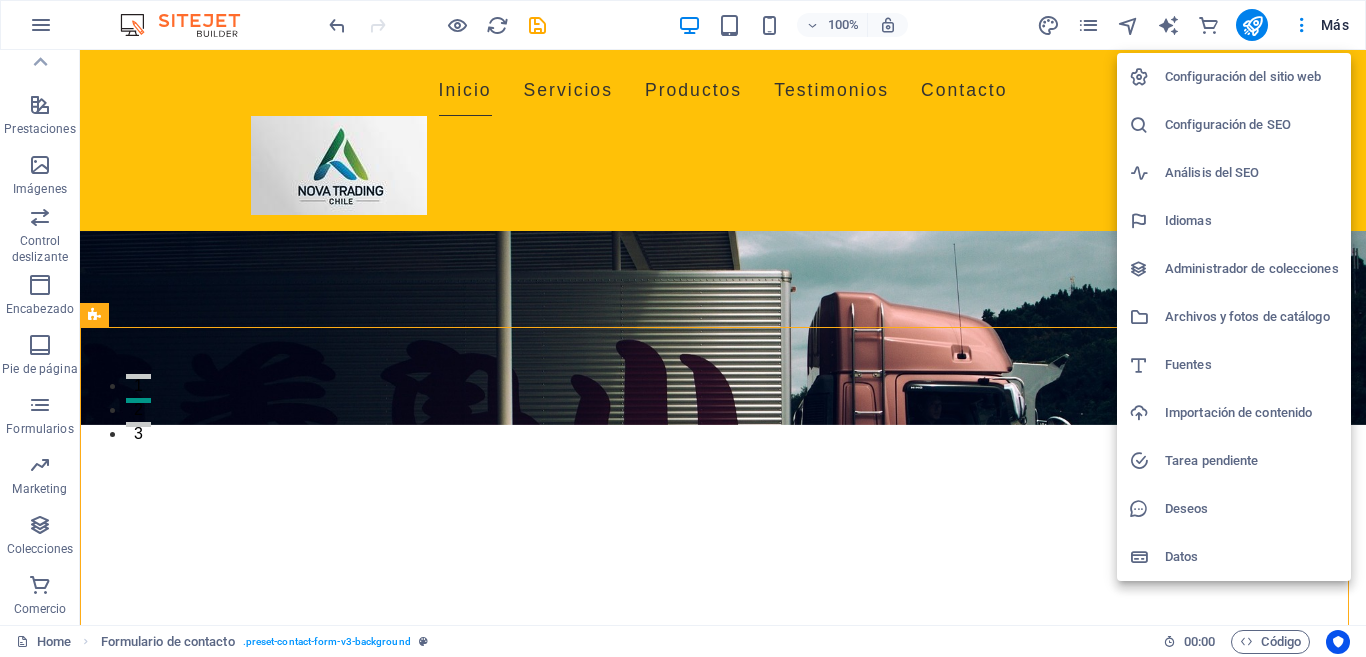 click at bounding box center (683, 328) 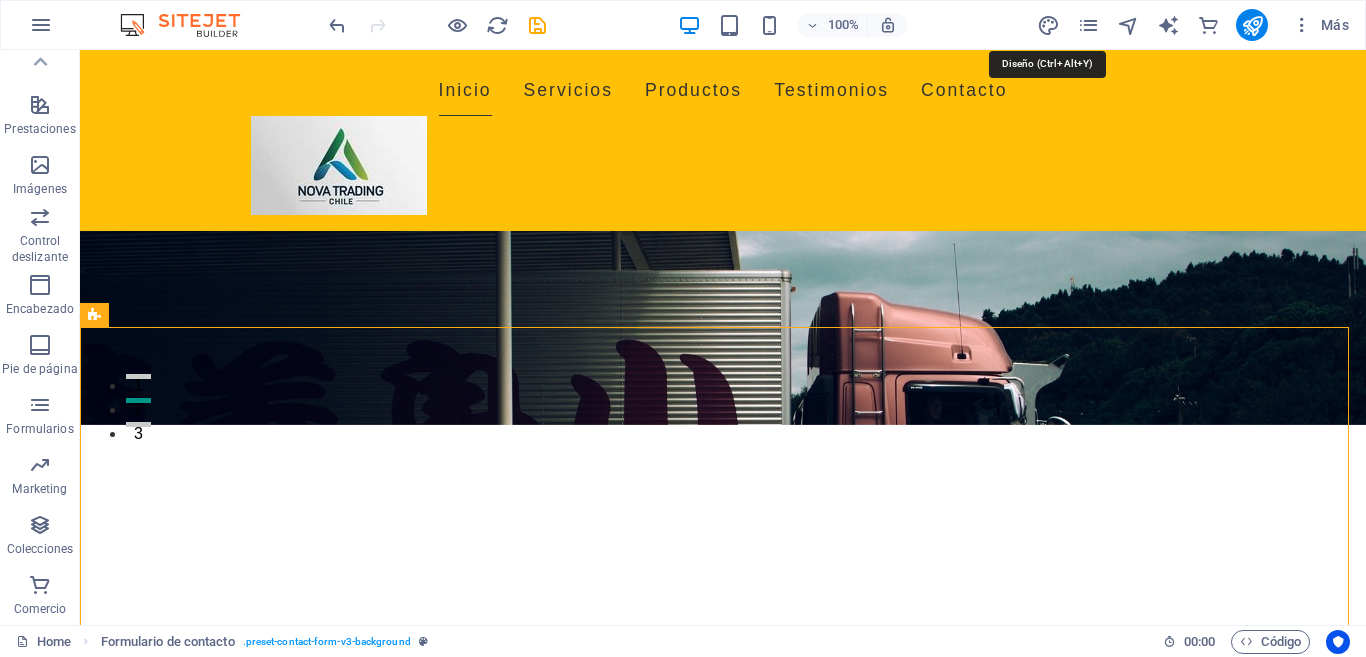 click at bounding box center [1048, 25] 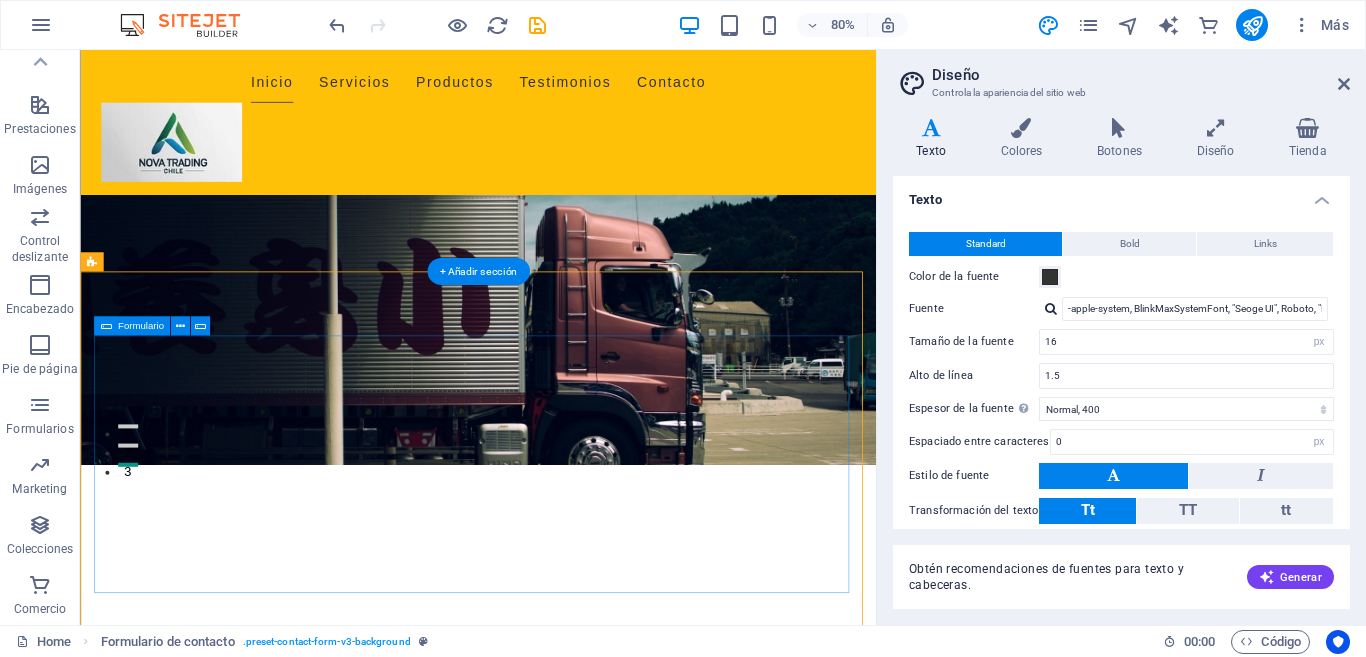 click on "{{ 'content.forms.privacy'|trans }} ¿Ilegible? Cargar nuevo Enviar" at bounding box center [578, 1690] 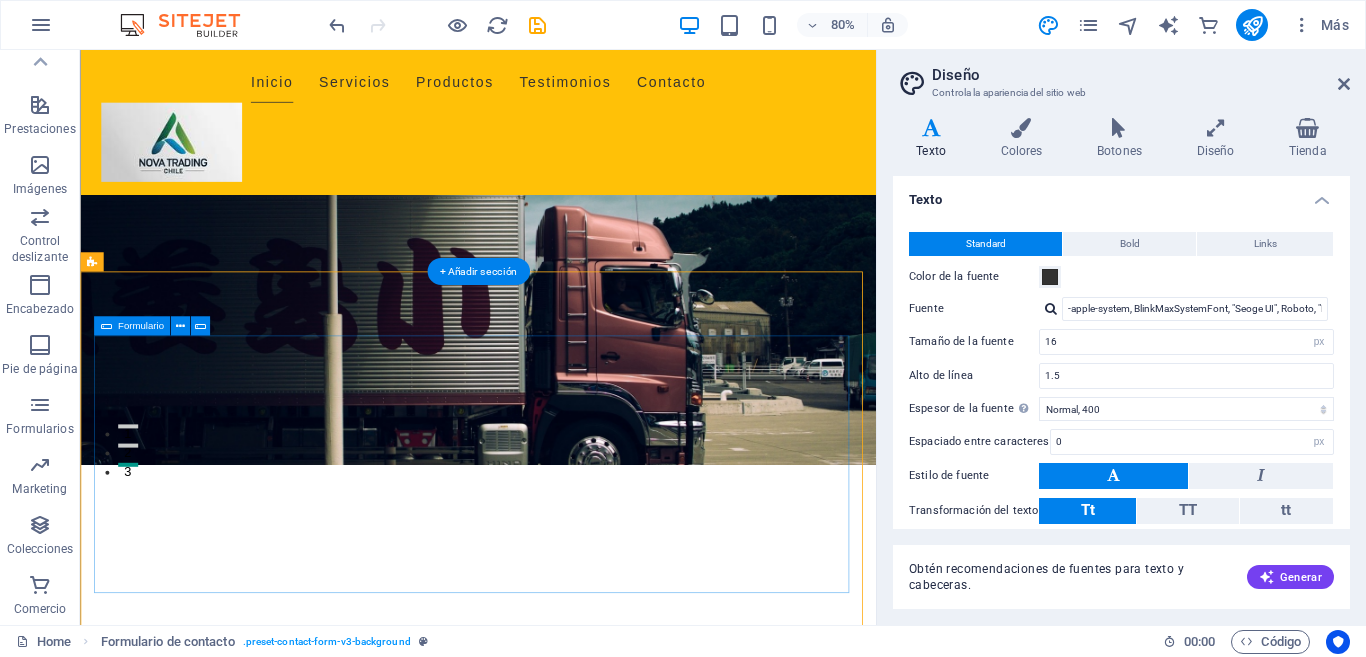 click at bounding box center (258, 1546) 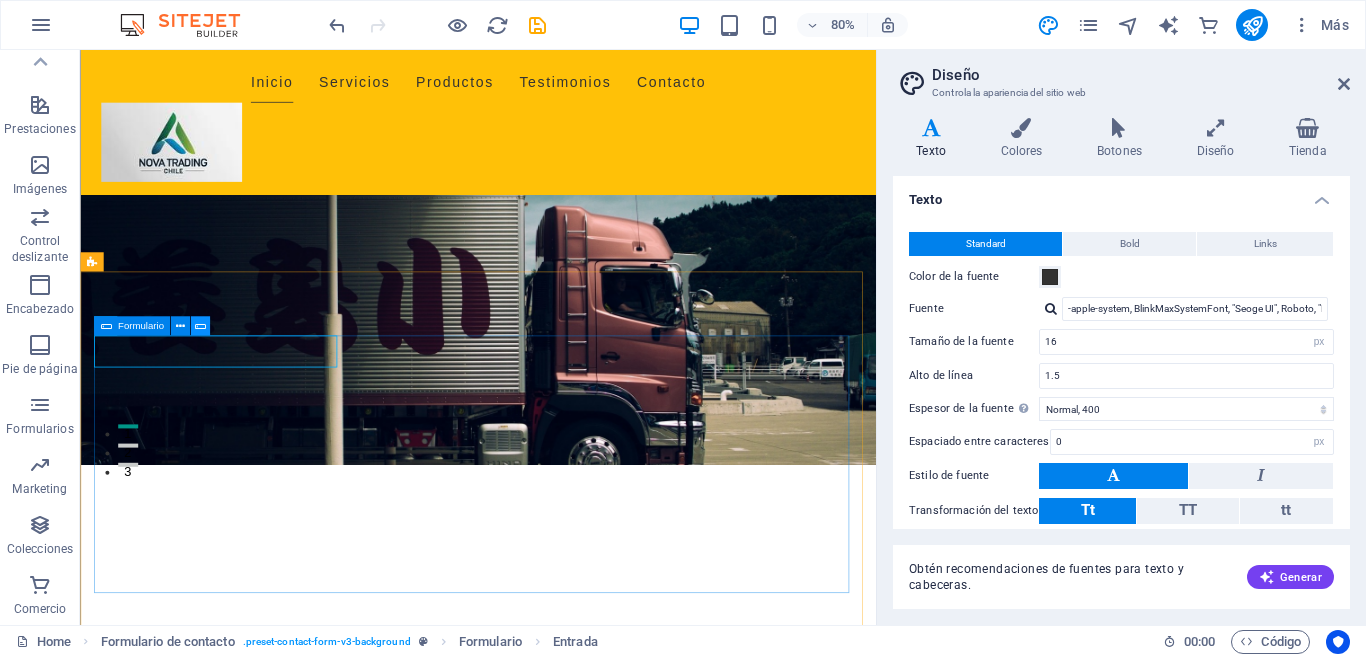 click at bounding box center [200, 326] 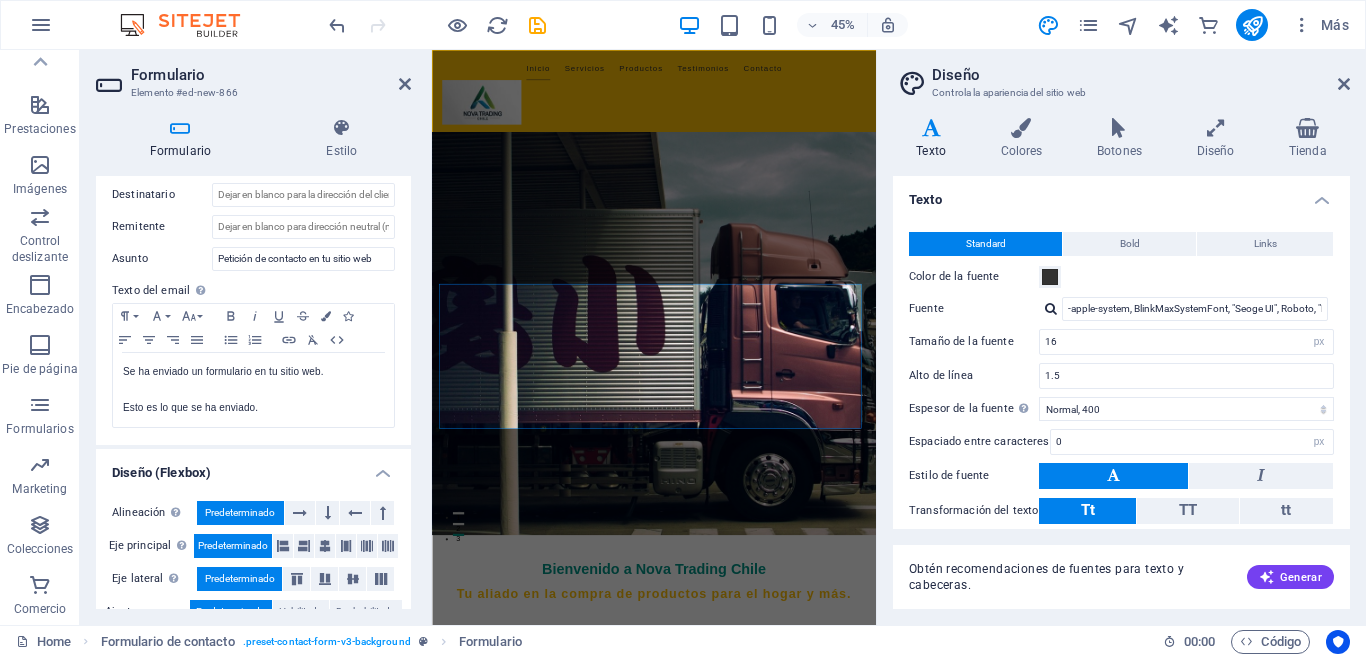 scroll, scrollTop: 466, scrollLeft: 0, axis: vertical 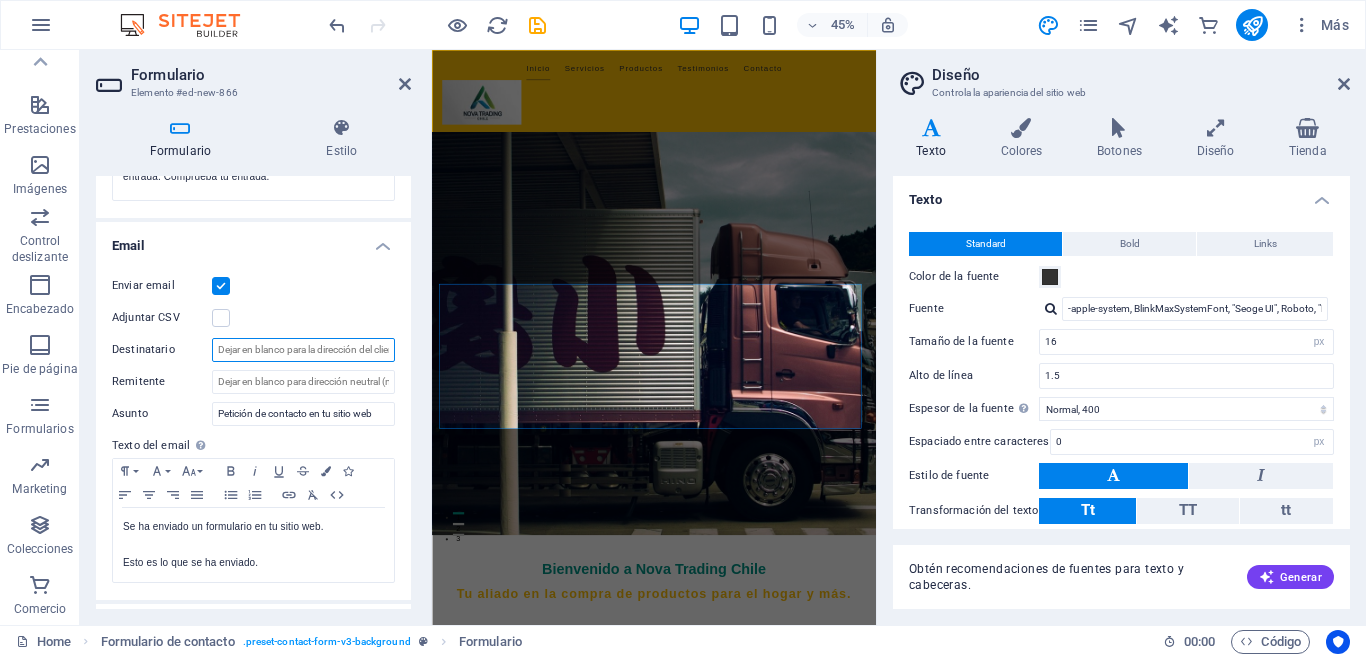 click on "Destinatario" at bounding box center (303, 350) 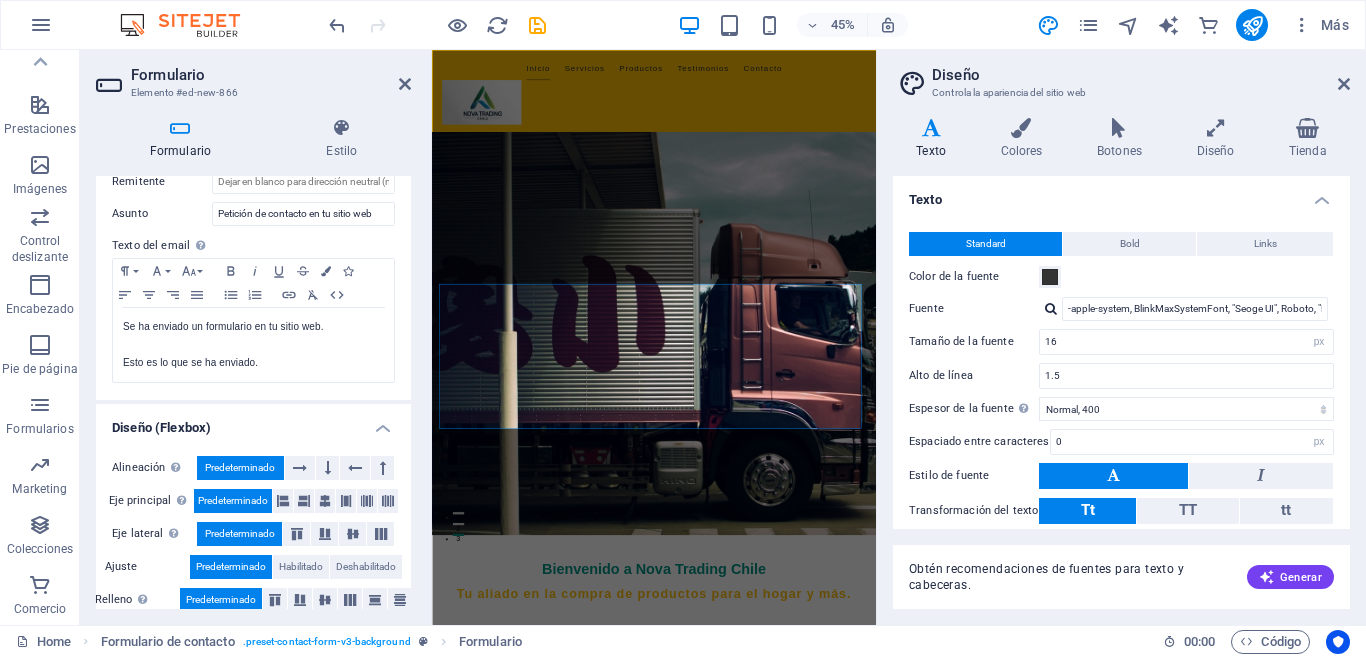 scroll, scrollTop: 686, scrollLeft: 0, axis: vertical 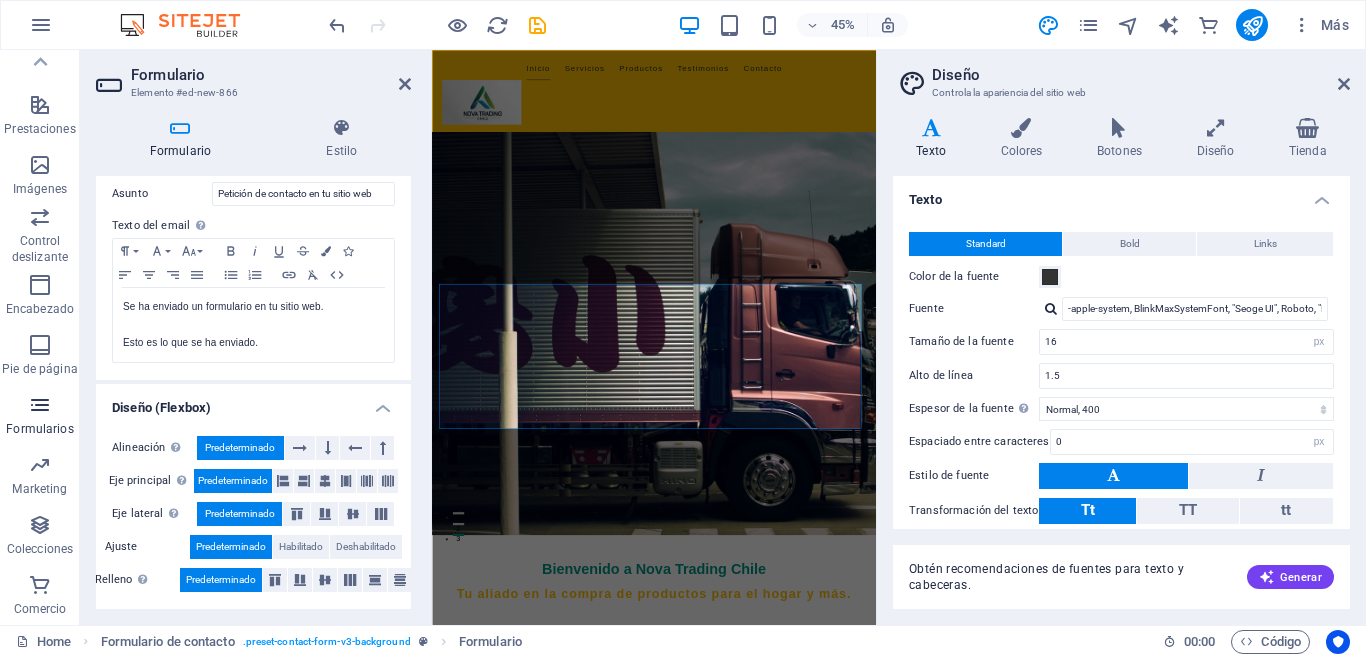 click on "Formularios" at bounding box center (40, 417) 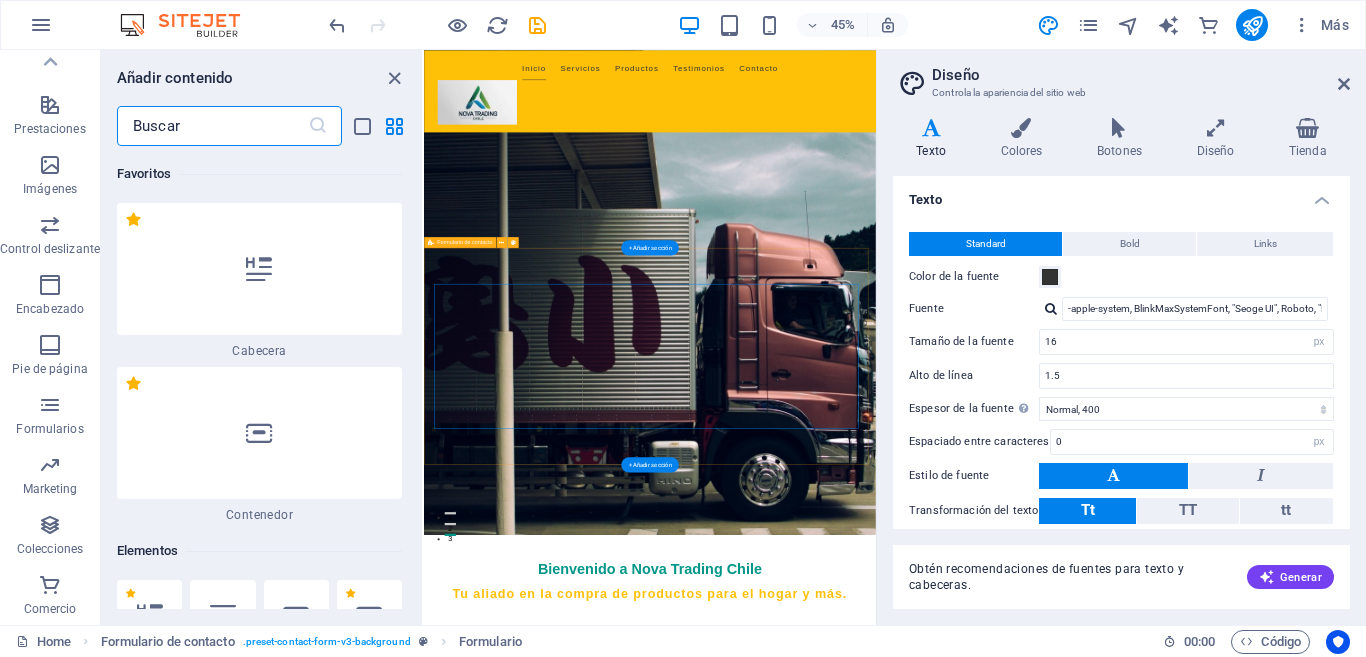scroll, scrollTop: 29392, scrollLeft: 0, axis: vertical 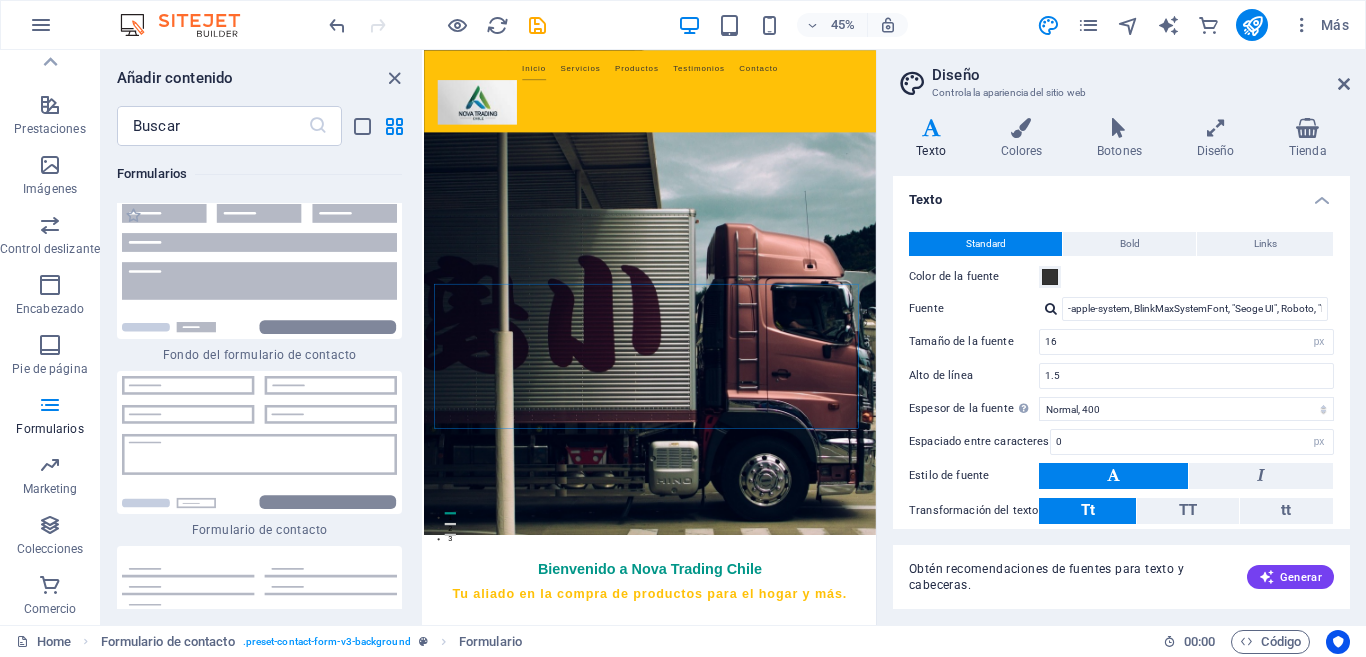 click on "Fondo del formulario de contacto" at bounding box center [259, 355] 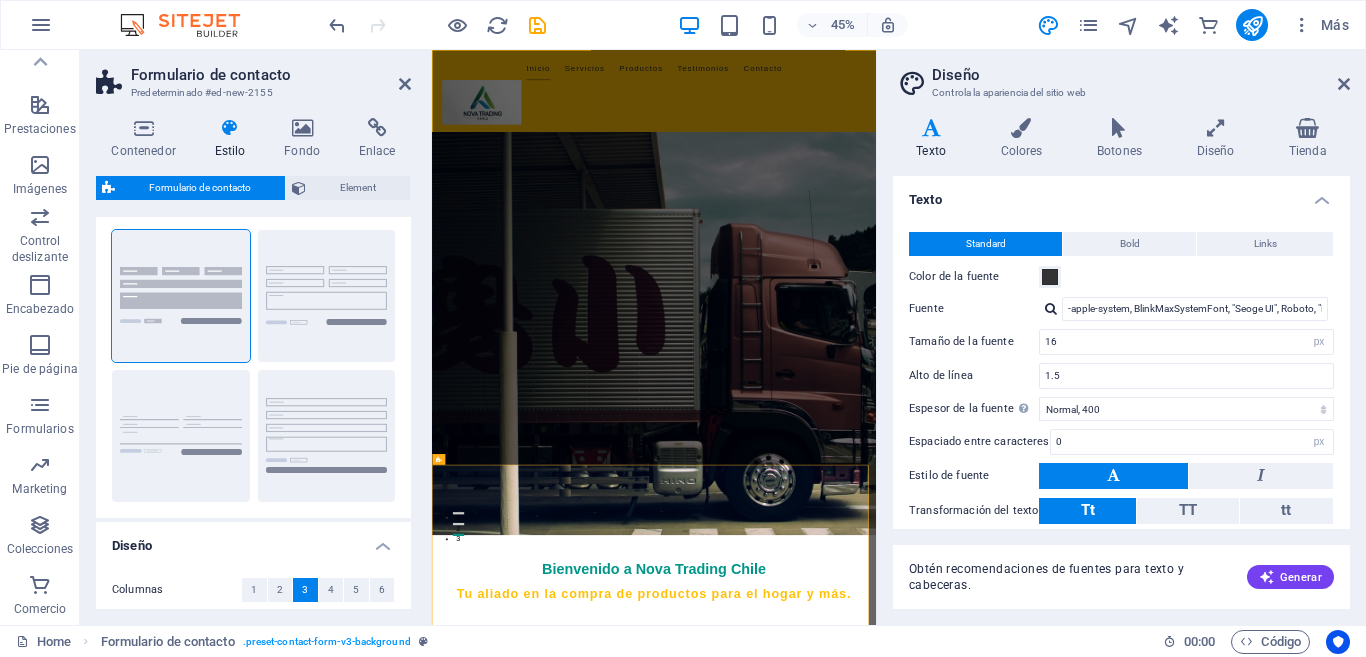 scroll, scrollTop: 0, scrollLeft: 0, axis: both 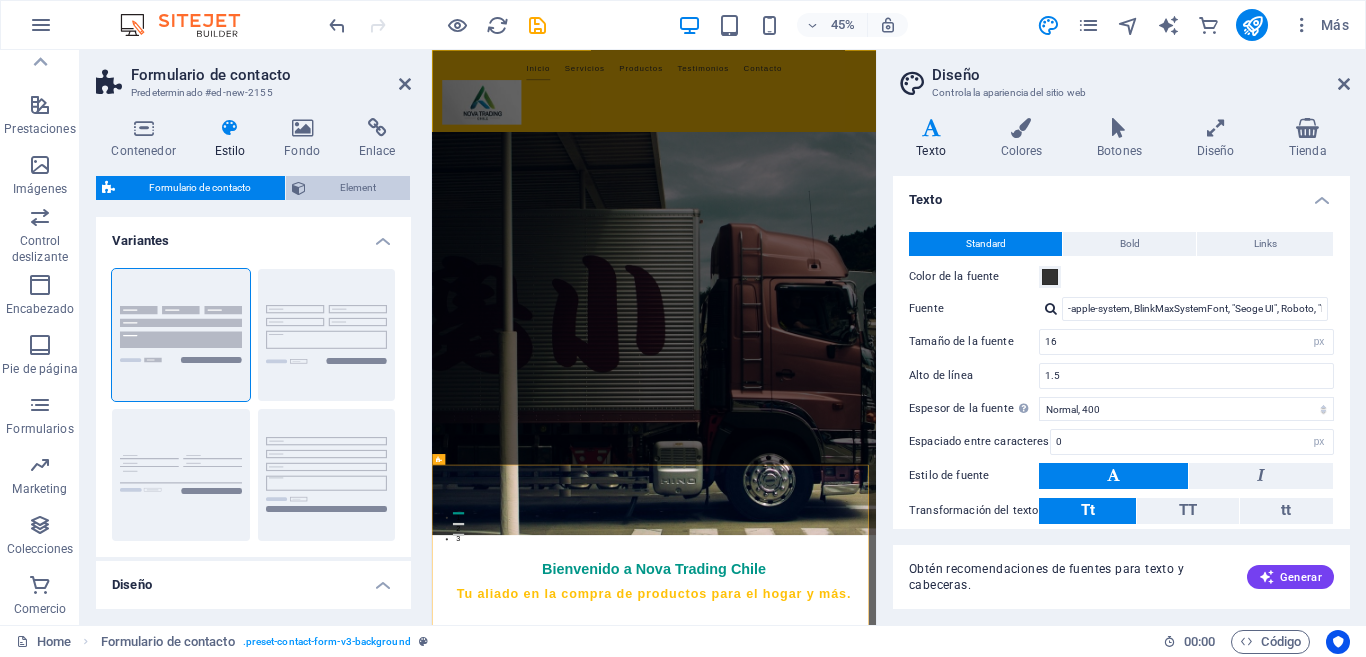 click on "Element" at bounding box center [358, 188] 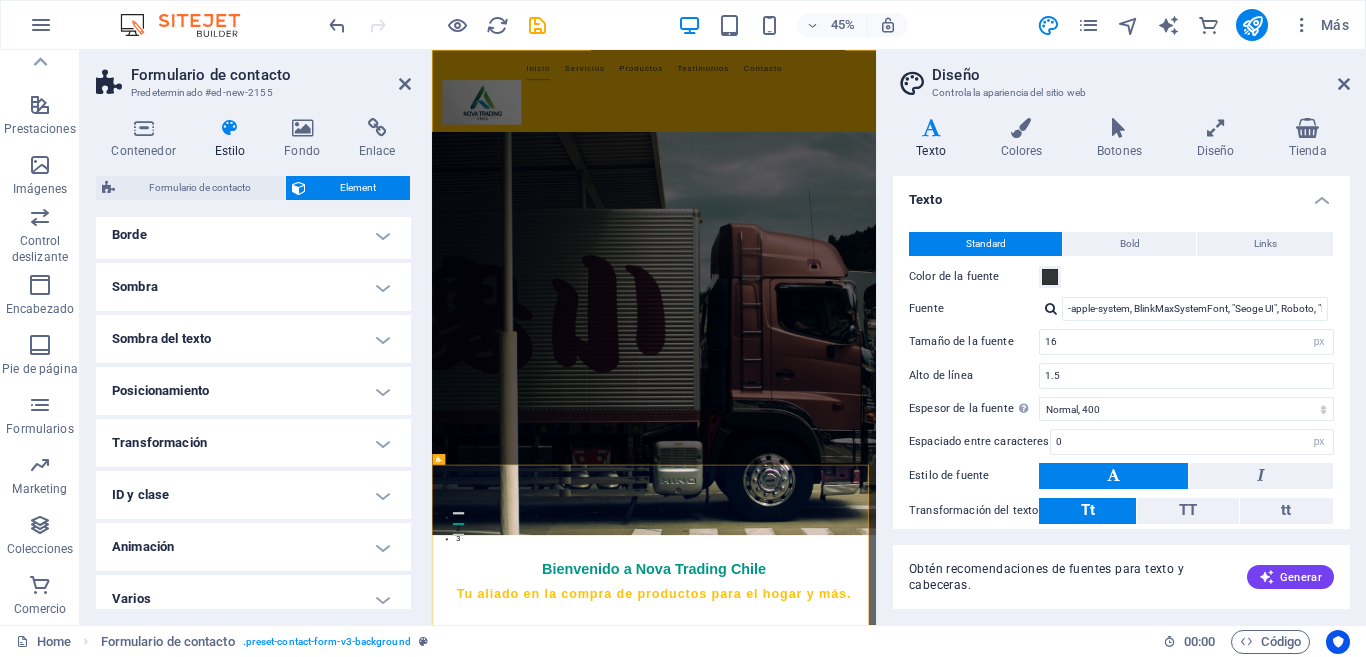 scroll, scrollTop: 239, scrollLeft: 0, axis: vertical 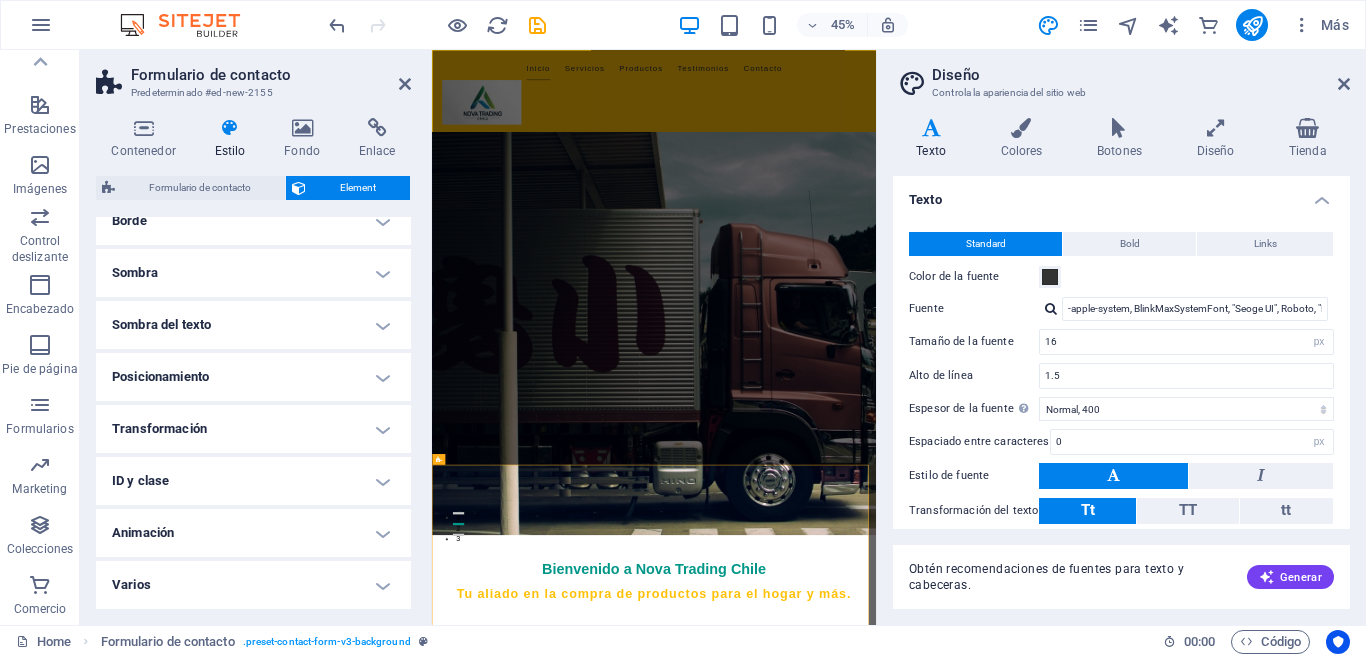 click on "Animación" at bounding box center [253, 533] 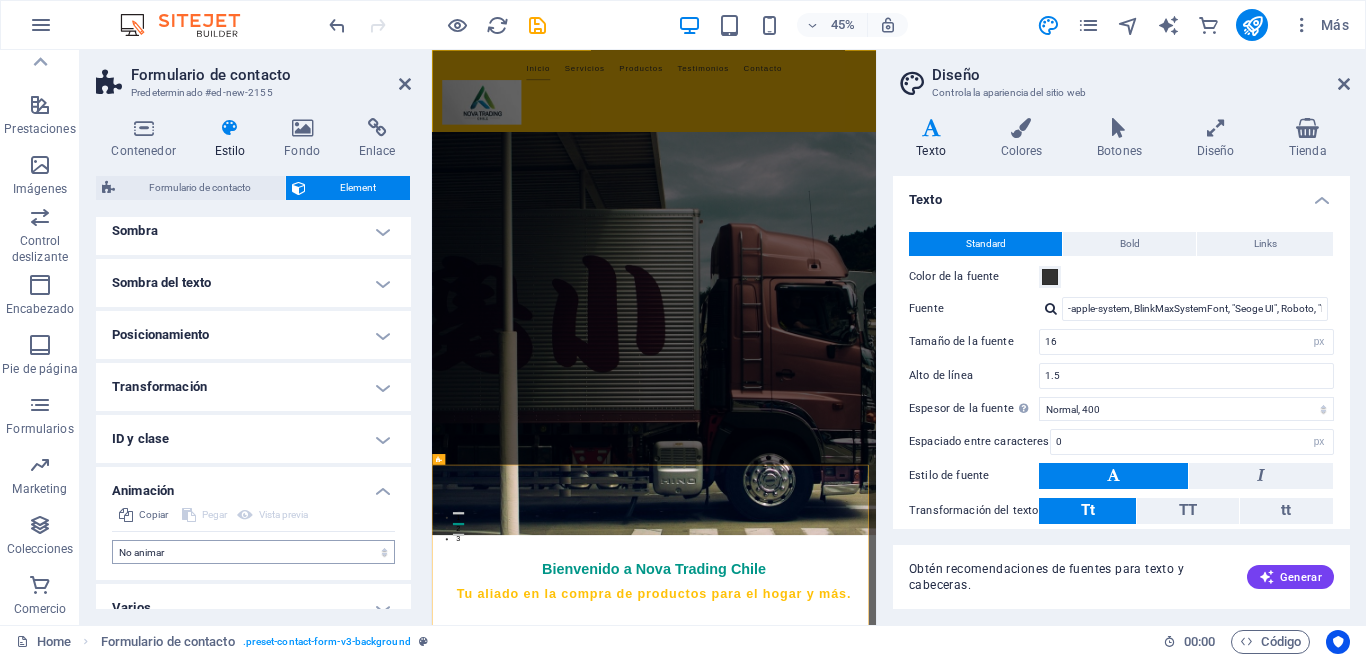 scroll, scrollTop: 304, scrollLeft: 0, axis: vertical 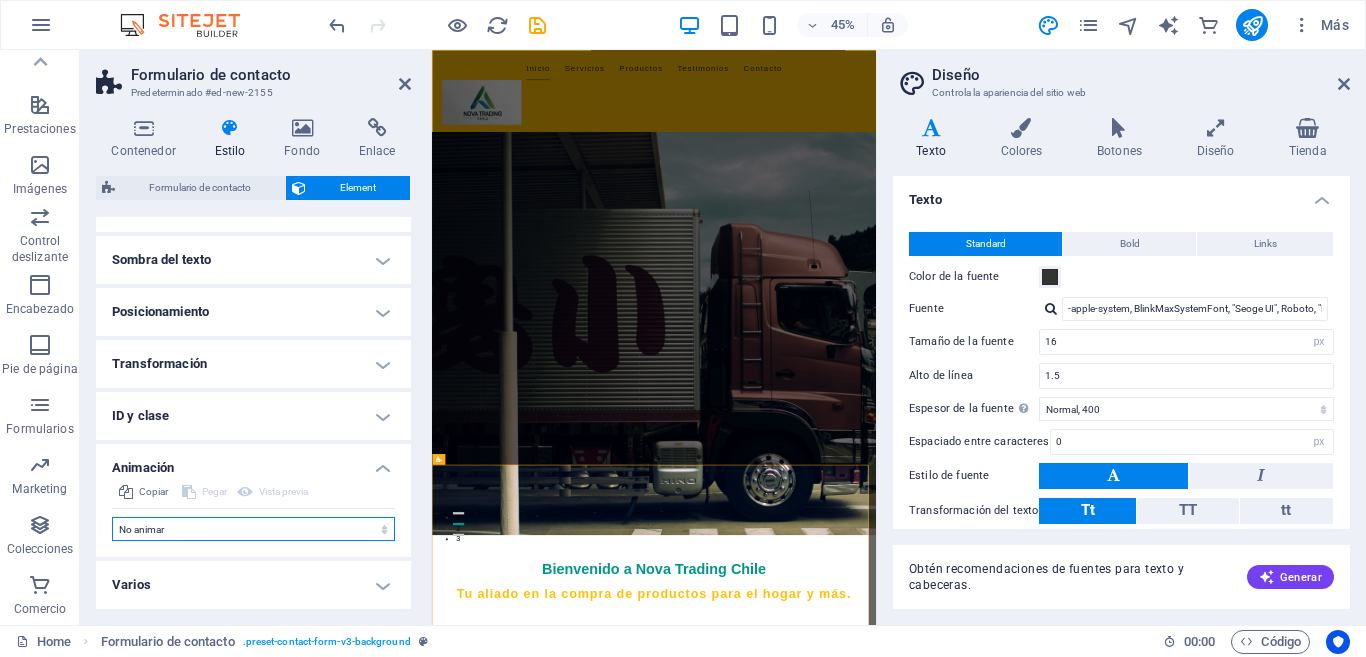 click on "No animar Mostrar / Ocultar Subir/bajar Acercar/alejar Deslizar de izquierda a derecha Deslizar de derecha a izquierda Deslizar de arriba a abajo Deslizar de abajo a arriba Pulsación Parpadeo Abrir como superposición" at bounding box center (253, 529) 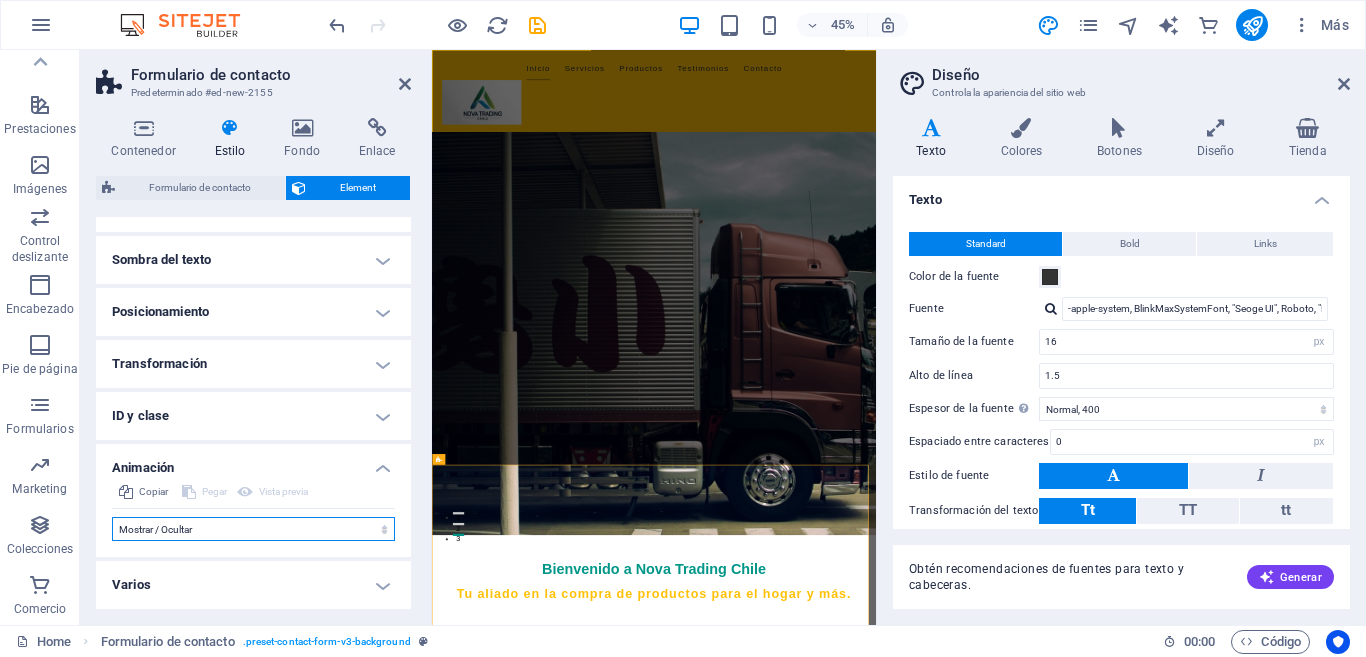 click on "No animar Mostrar / Ocultar Subir/bajar Acercar/alejar Deslizar de izquierda a derecha Deslizar de derecha a izquierda Deslizar de arriba a abajo Deslizar de abajo a arriba Pulsación Parpadeo Abrir como superposición" at bounding box center [253, 529] 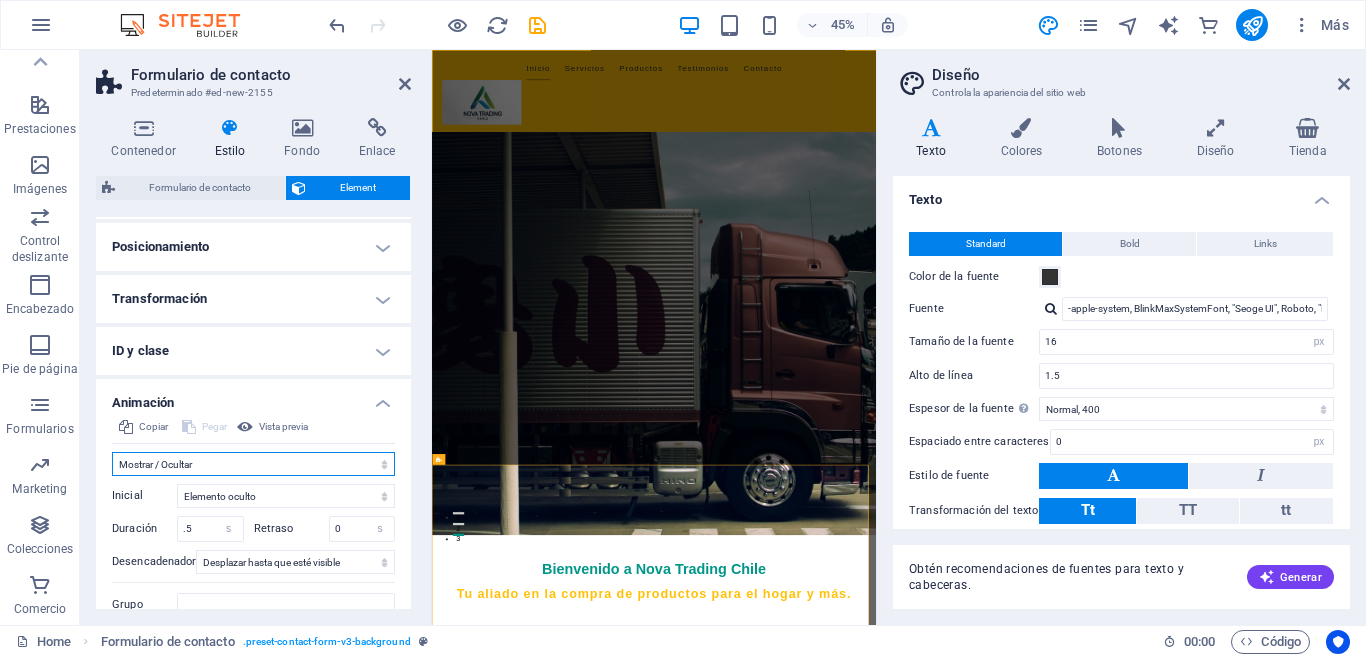scroll, scrollTop: 404, scrollLeft: 0, axis: vertical 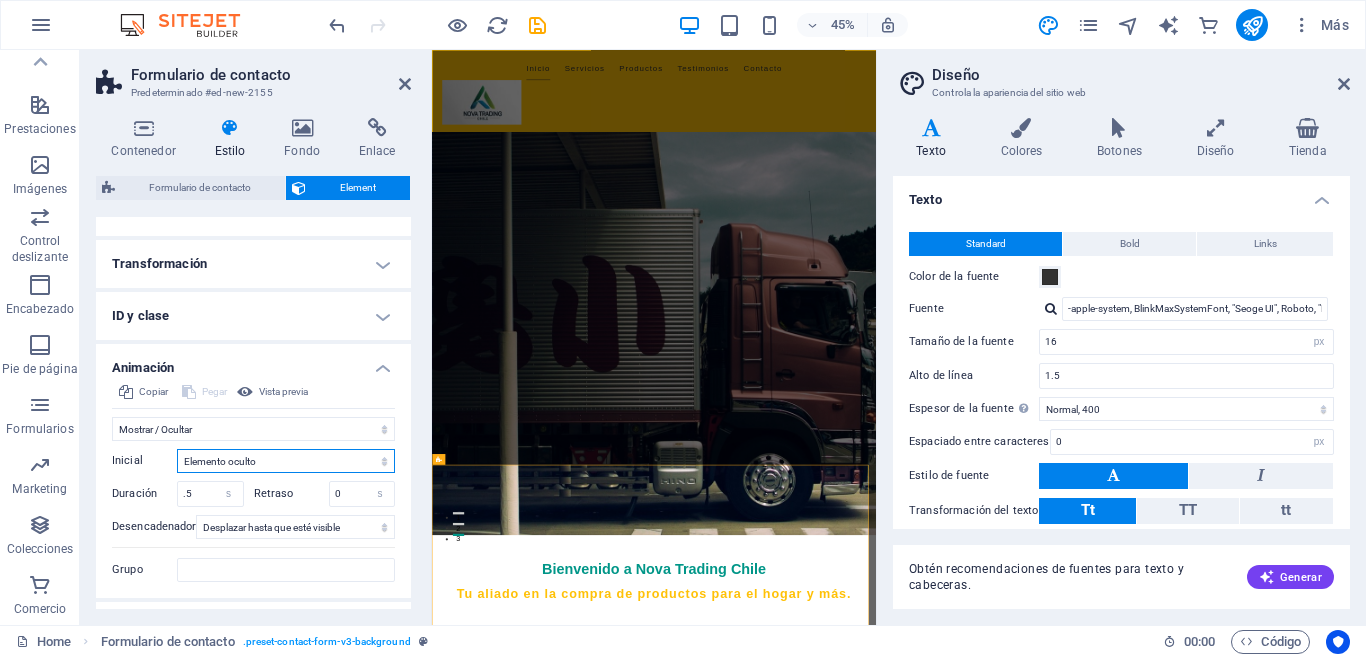 click on "Elemento oculto Elemento mostrado" at bounding box center [286, 461] 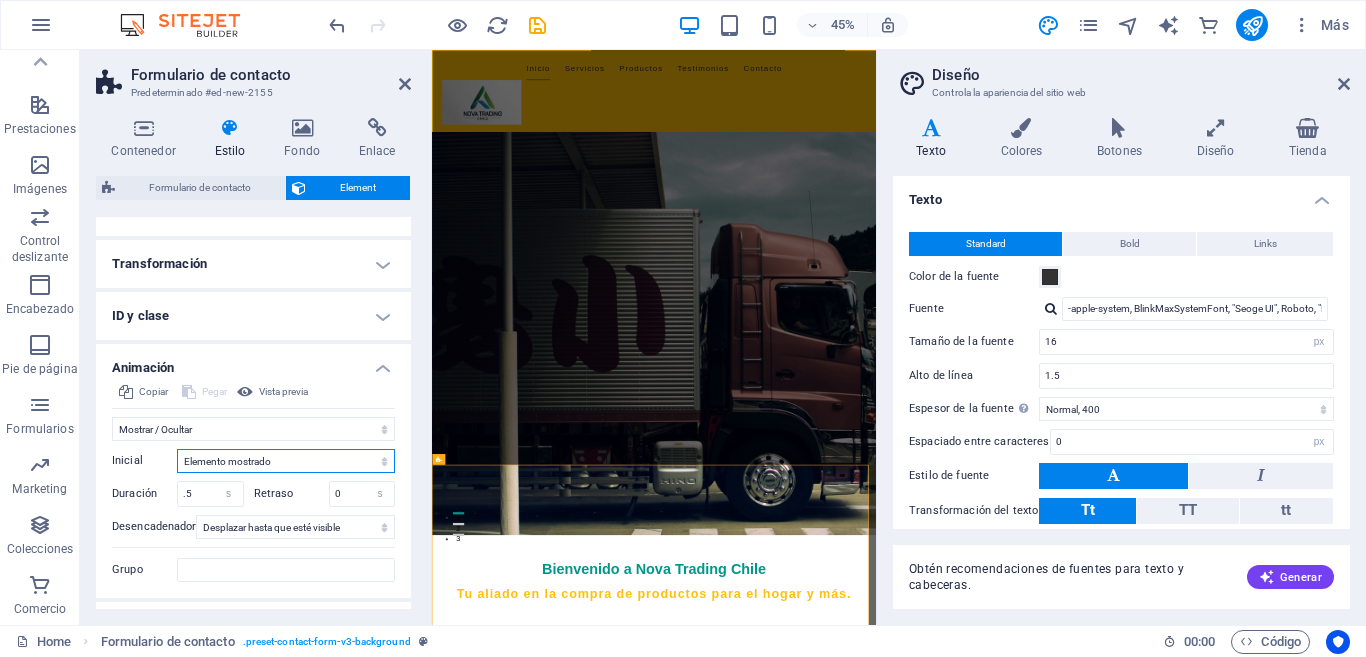 click on "Elemento oculto Elemento mostrado" at bounding box center [286, 461] 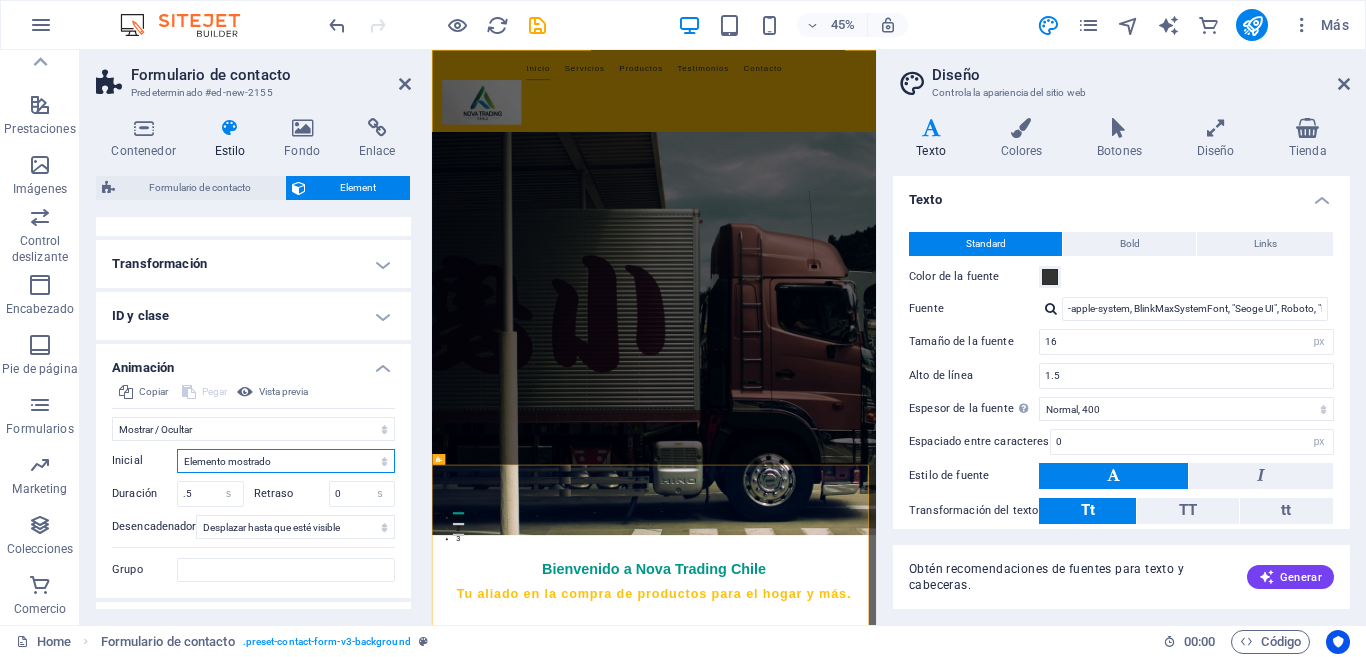 scroll, scrollTop: 445, scrollLeft: 0, axis: vertical 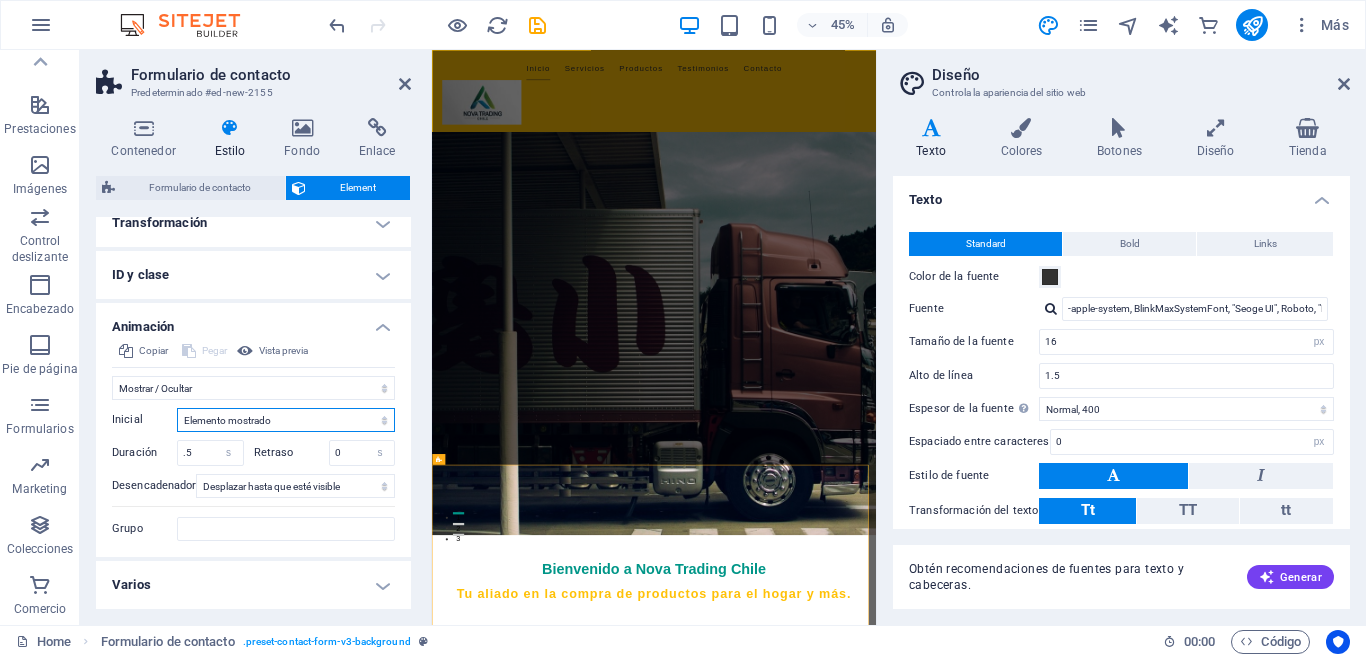 click on "Elemento oculto Elemento mostrado" at bounding box center (286, 420) 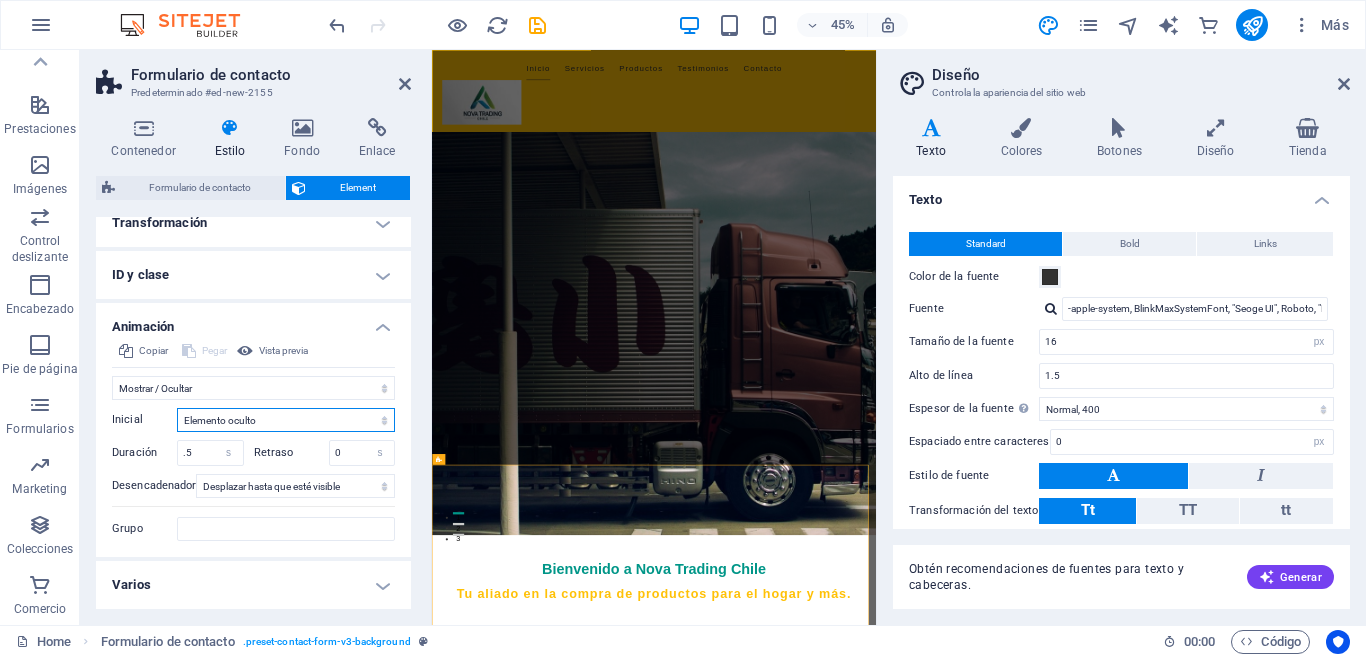 click on "Elemento oculto Elemento mostrado" at bounding box center (286, 420) 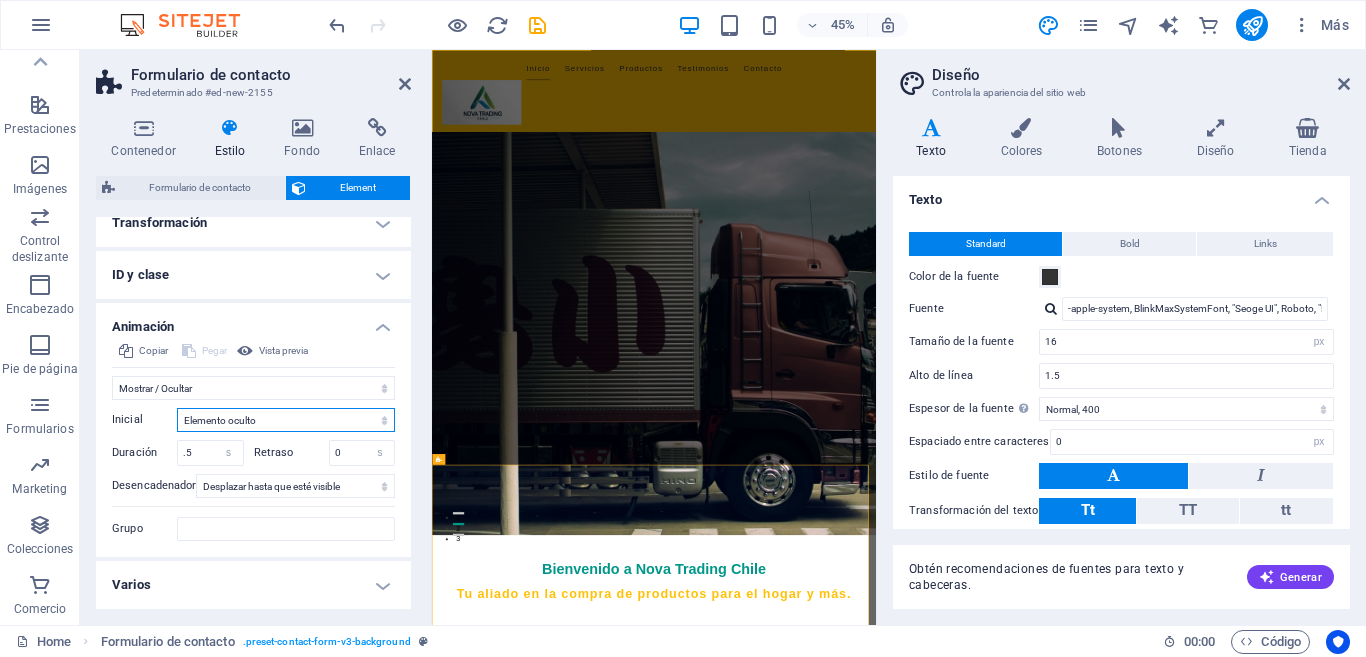 click on "Elemento oculto Elemento mostrado" at bounding box center (286, 420) 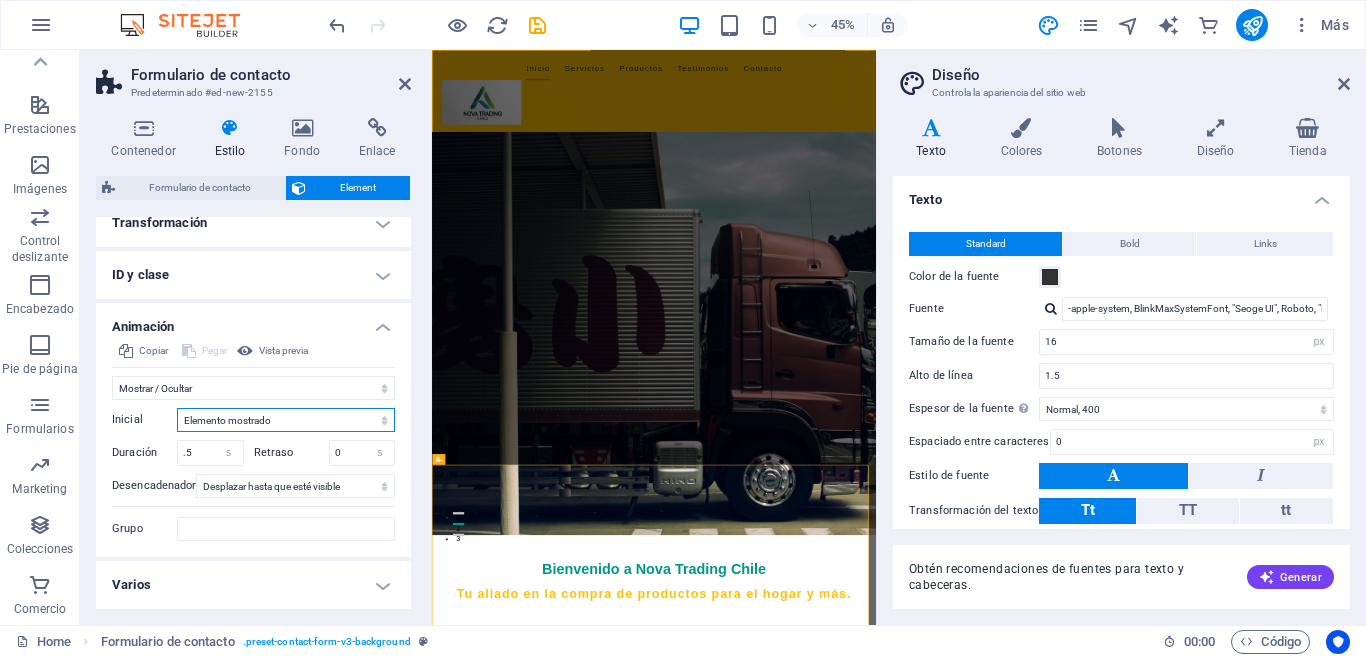 click on "Elemento oculto Elemento mostrado" at bounding box center [286, 420] 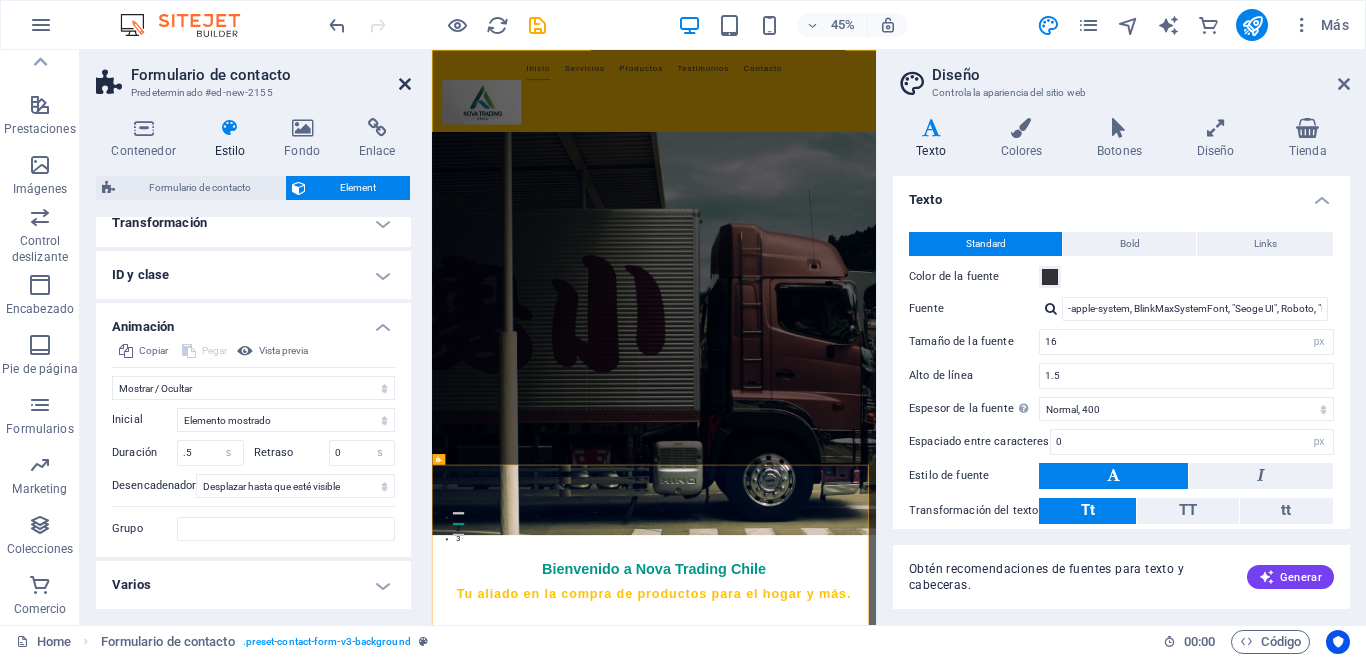 click at bounding box center [405, 84] 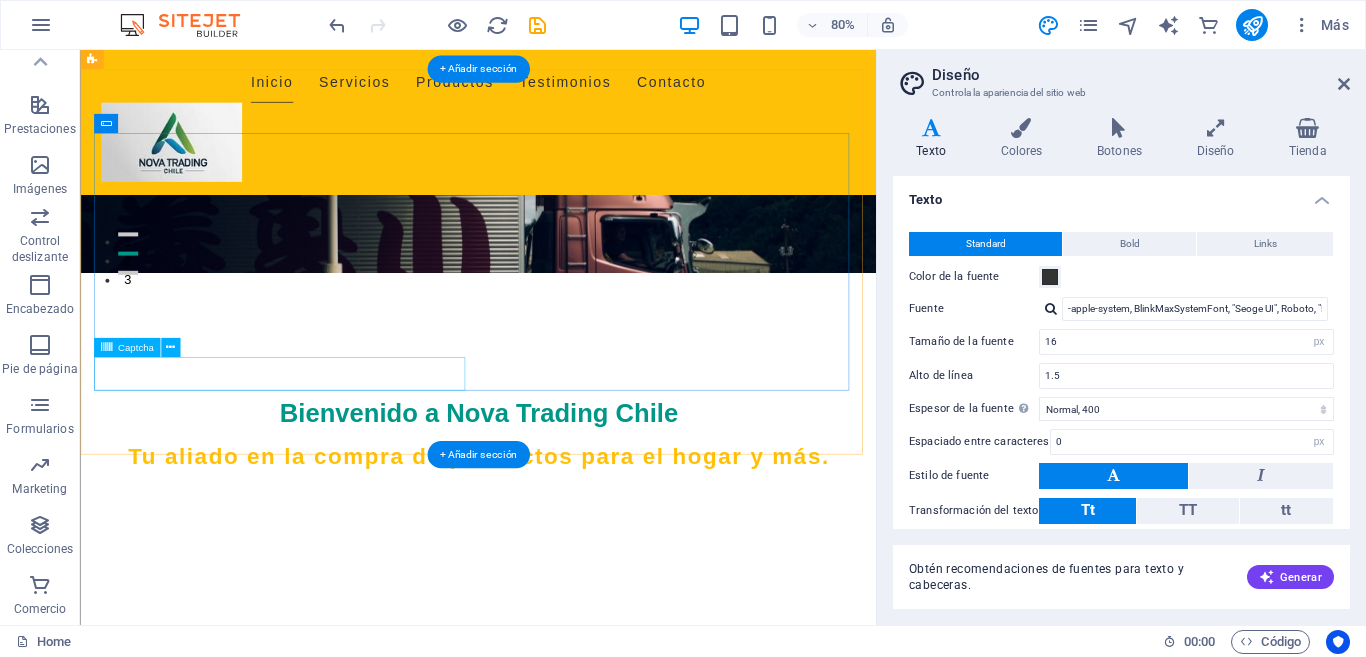 scroll, scrollTop: 540, scrollLeft: 0, axis: vertical 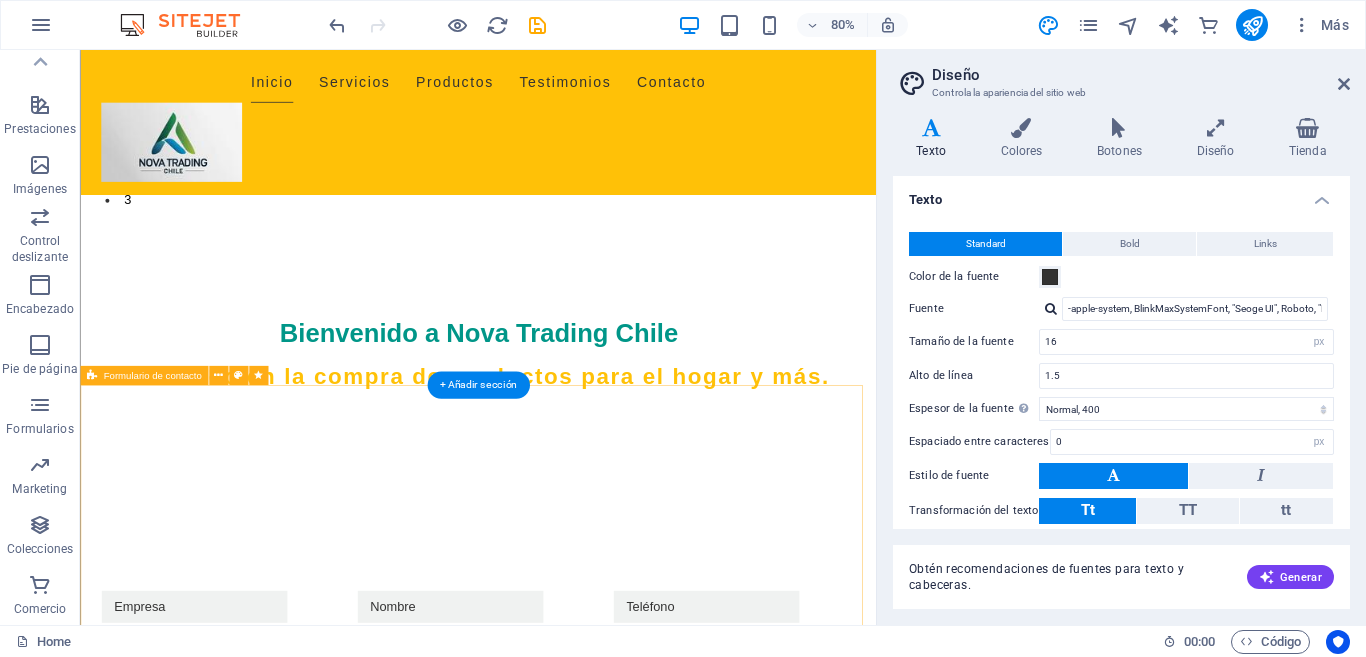 click on "{{ 'content.forms.privacy'|trans }} ¿Ilegible? Cargar nuevo Enviar" at bounding box center (577, 1379) 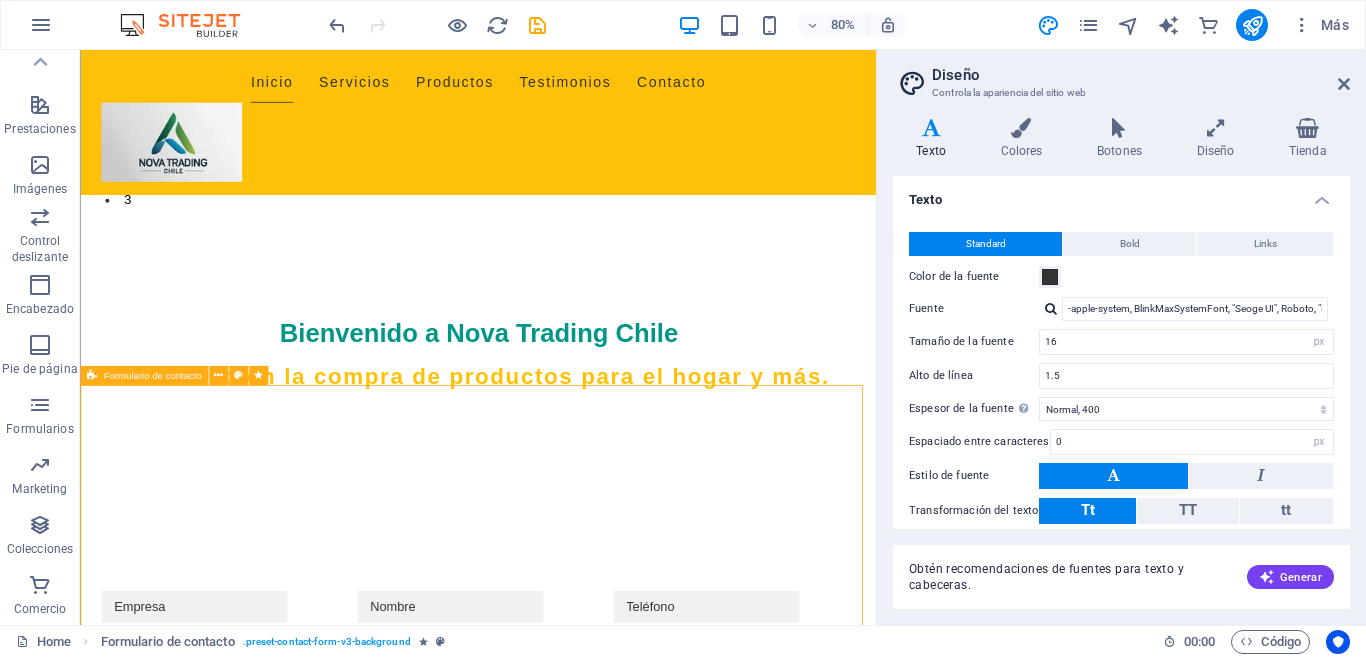 click at bounding box center [91, 375] 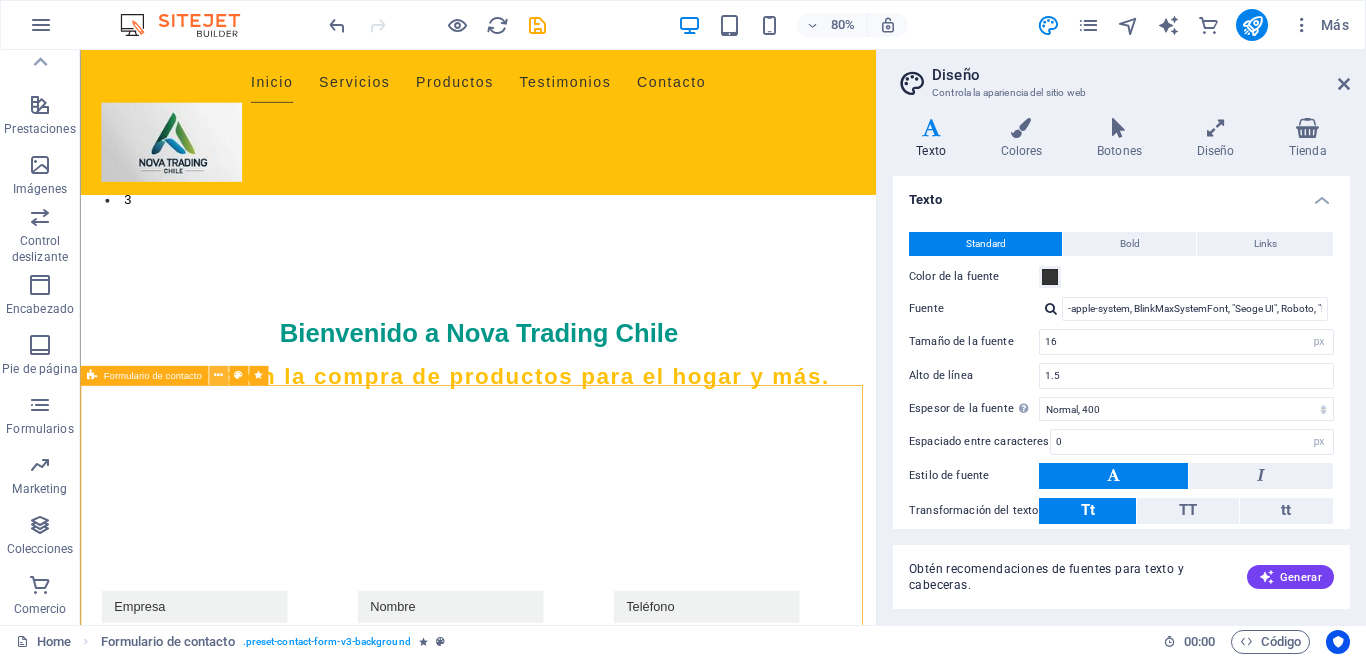 click at bounding box center [218, 375] 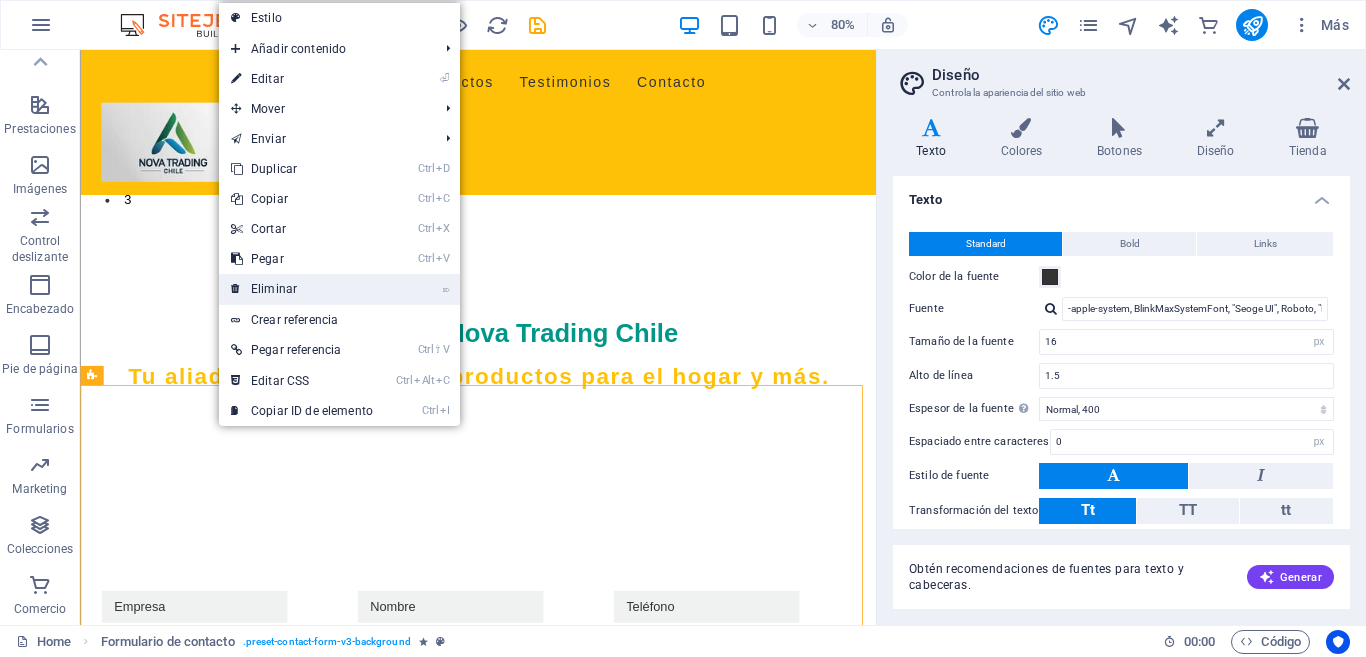 click on "⌦  Eliminar" at bounding box center (302, 289) 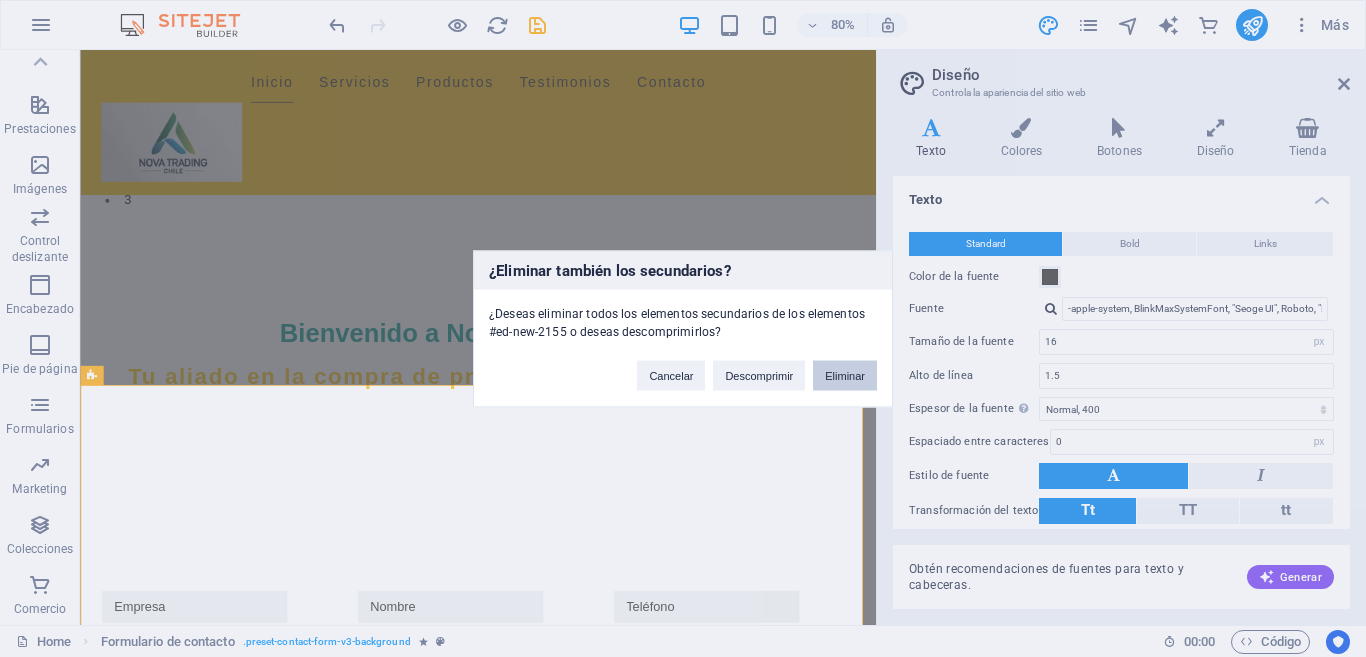 click on "Eliminar" at bounding box center (845, 375) 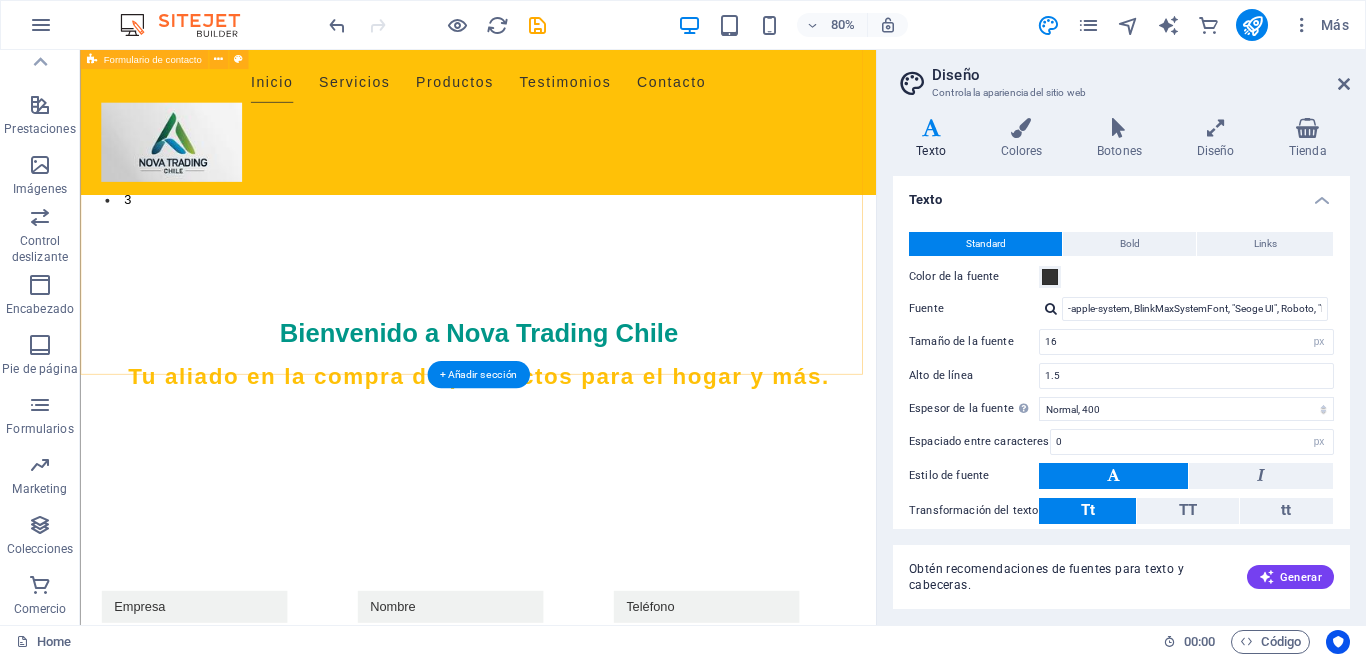 scroll, scrollTop: 640, scrollLeft: 0, axis: vertical 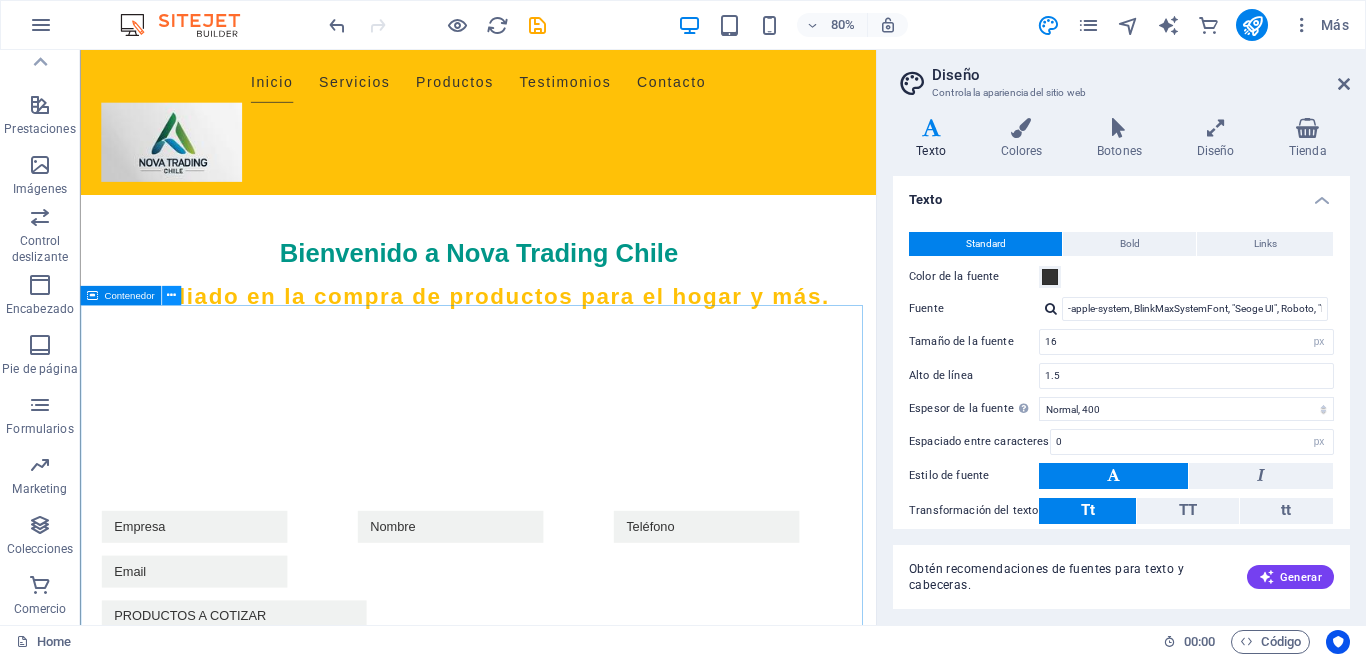 click at bounding box center [171, 295] 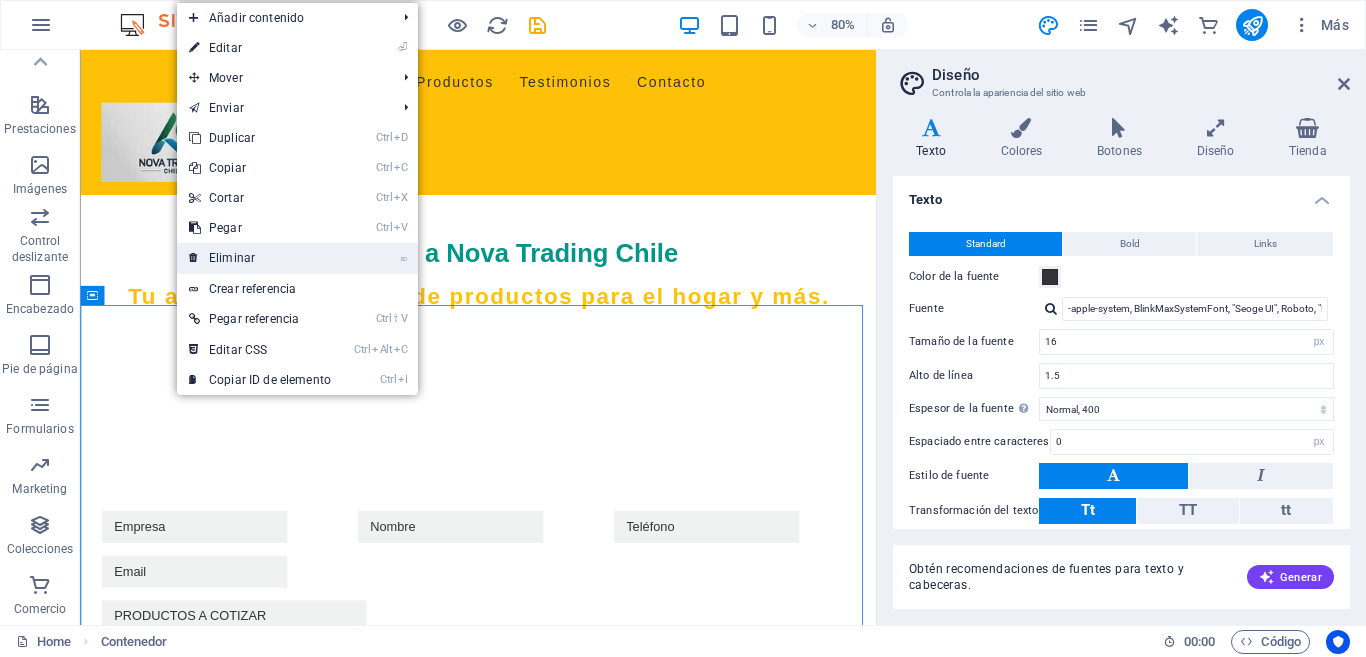 click on "⌦  Eliminar" at bounding box center (260, 258) 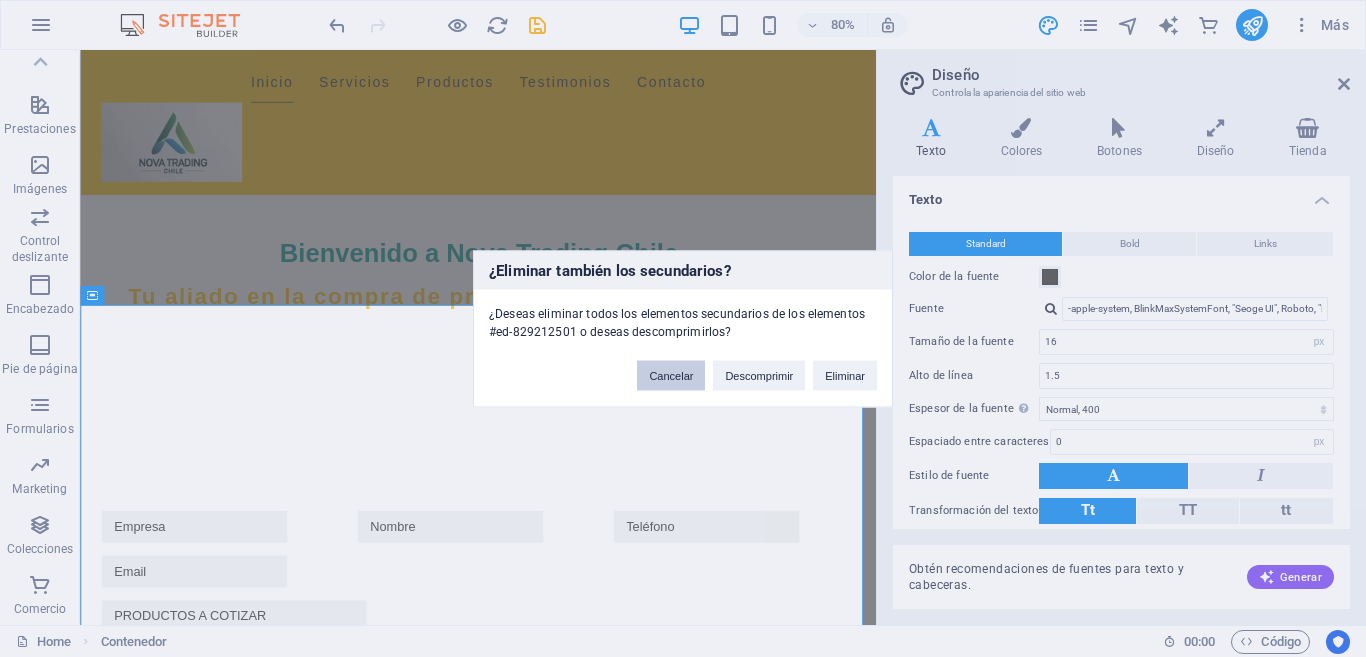 click on "Cancelar" at bounding box center [671, 375] 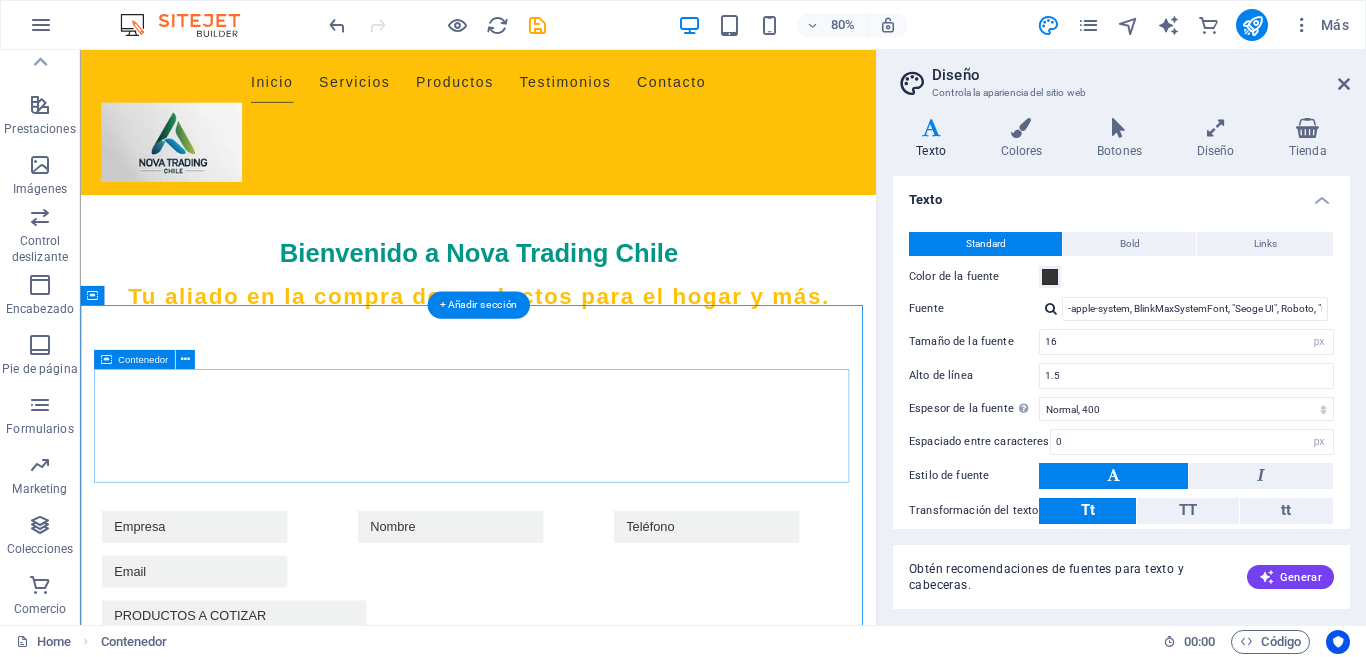 click on "Suelta el contenido aquí o  Añadir elementos  Pegar portapapeles" at bounding box center (578, 1186) 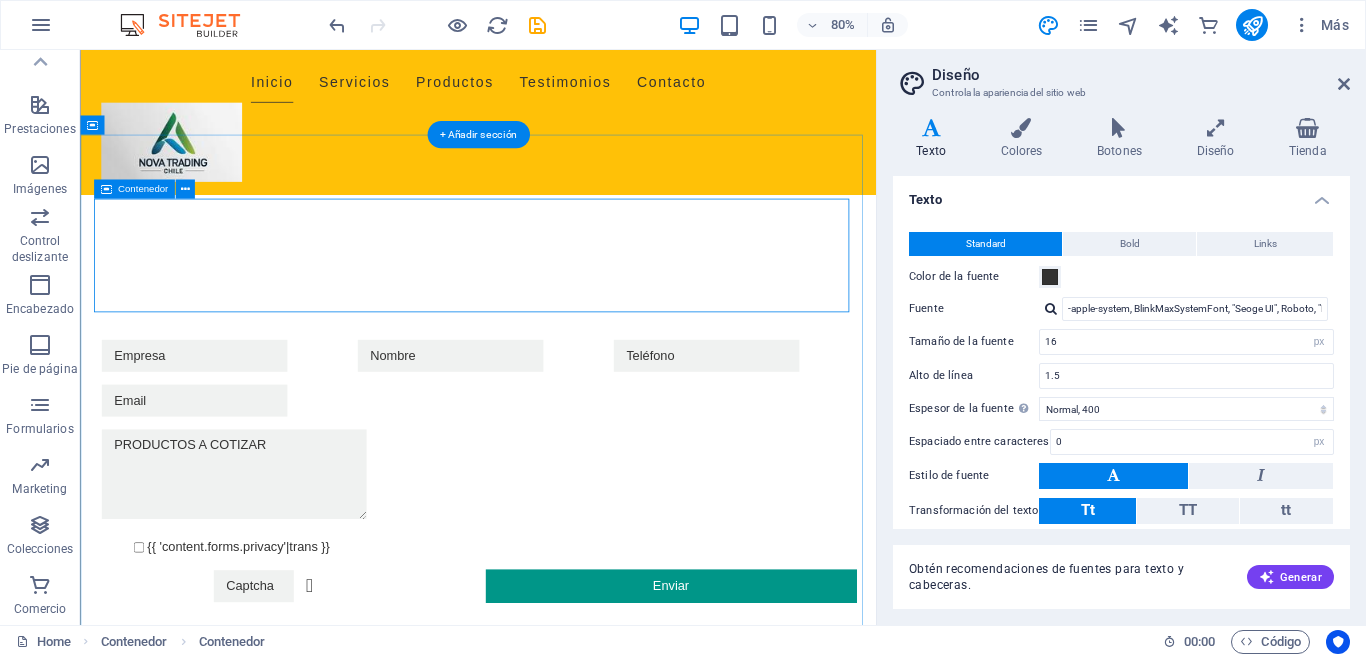 scroll, scrollTop: 840, scrollLeft: 0, axis: vertical 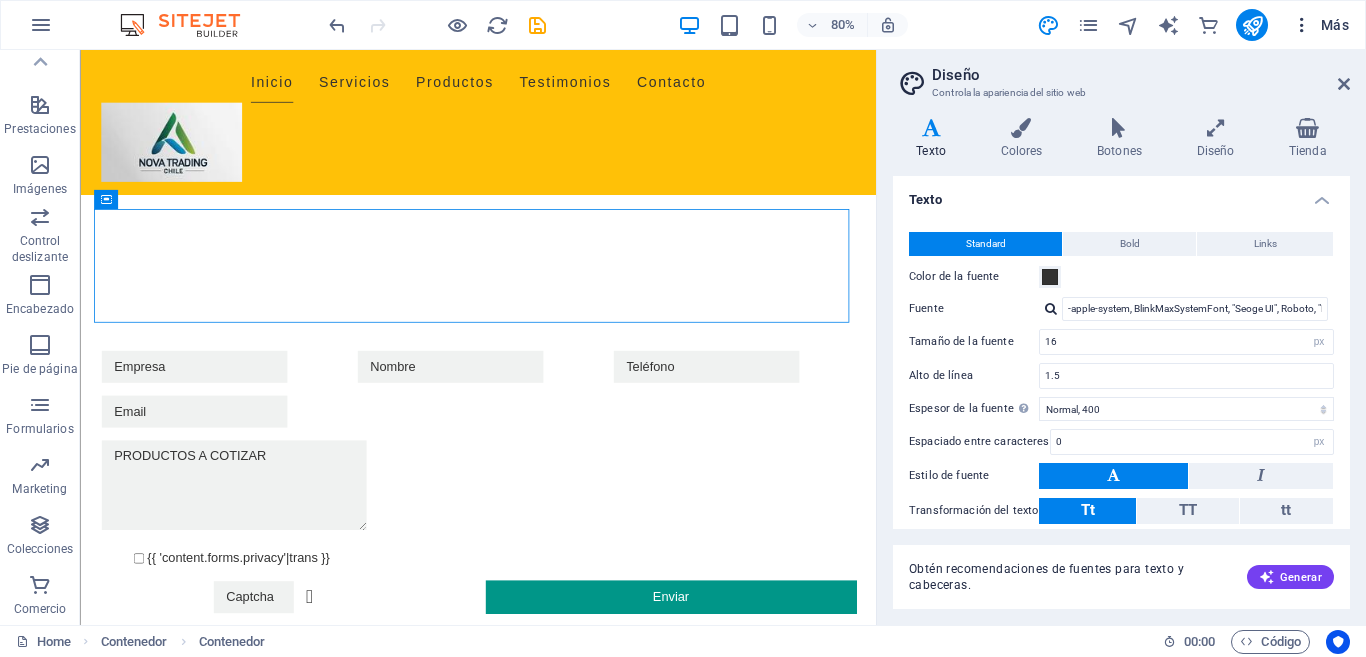 click at bounding box center [1302, 25] 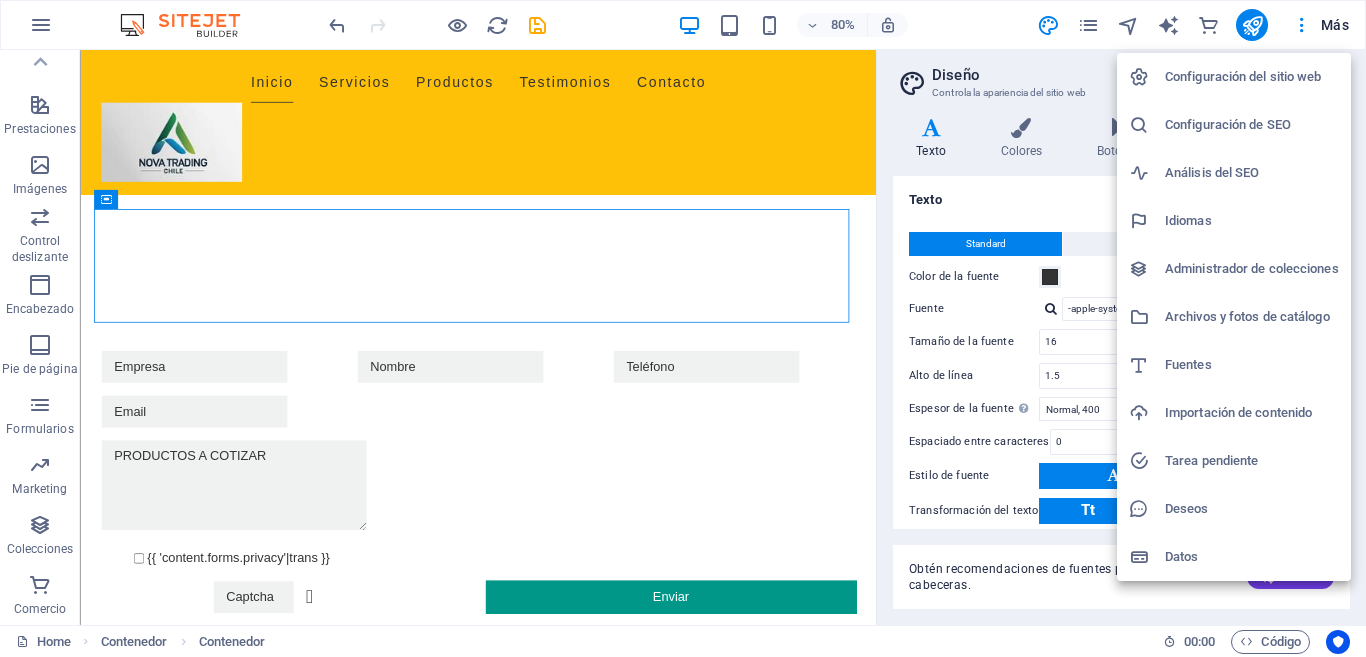 click at bounding box center (683, 328) 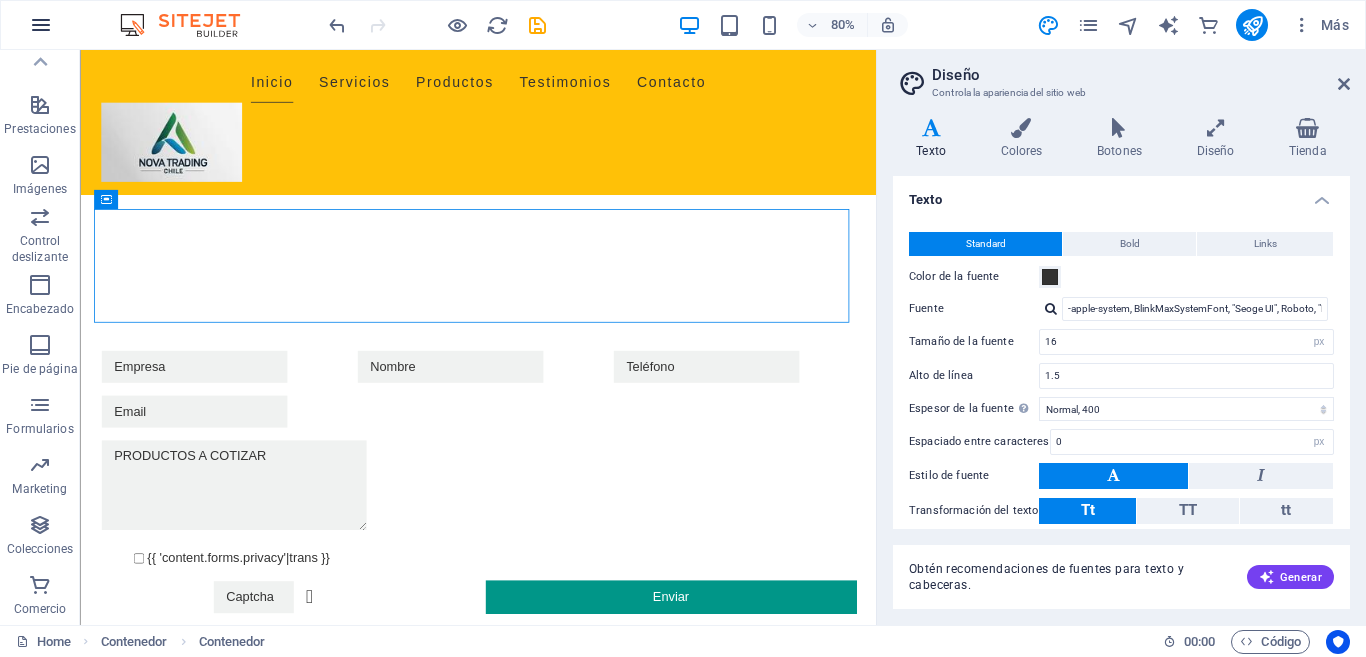 click at bounding box center [41, 25] 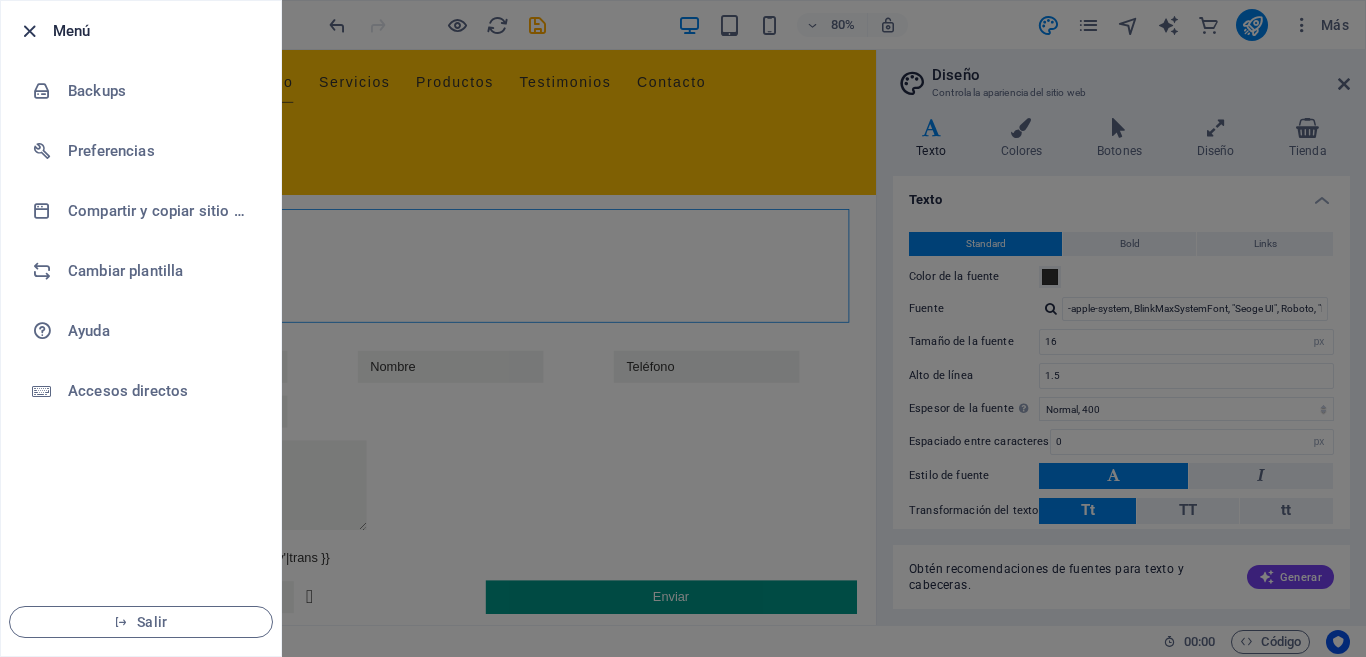 click at bounding box center [29, 31] 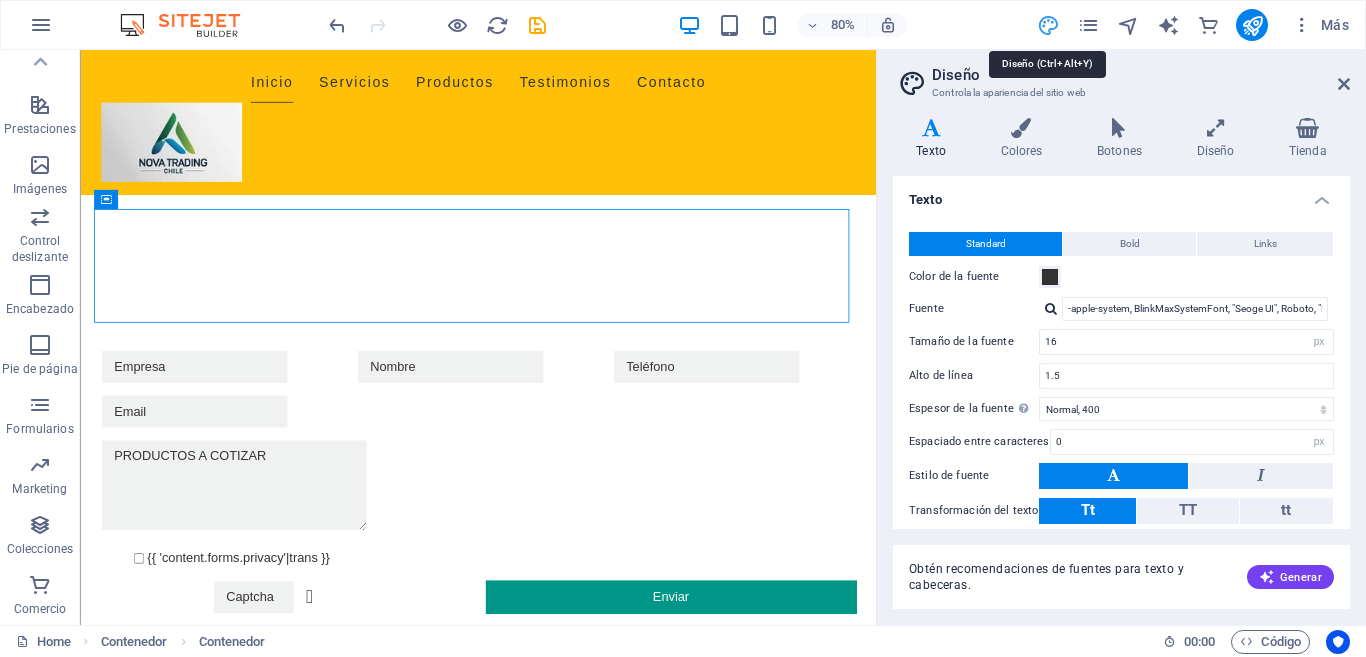 click at bounding box center [1048, 25] 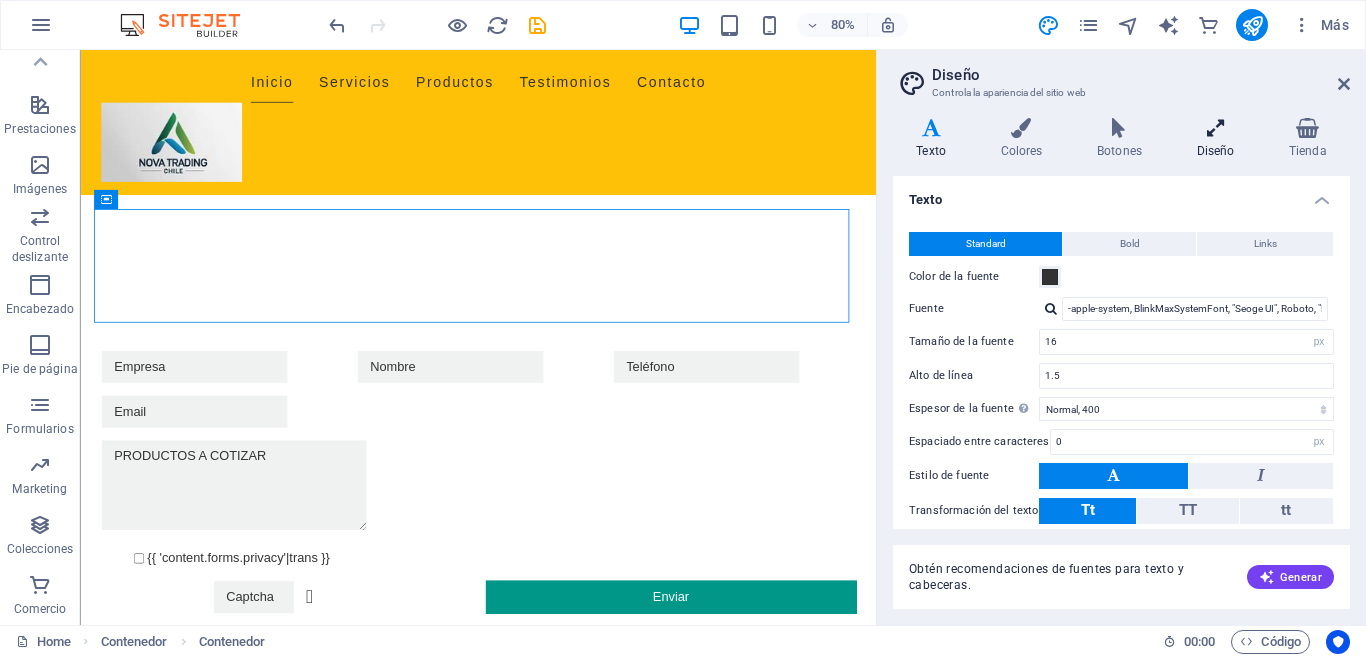 click at bounding box center (1215, 128) 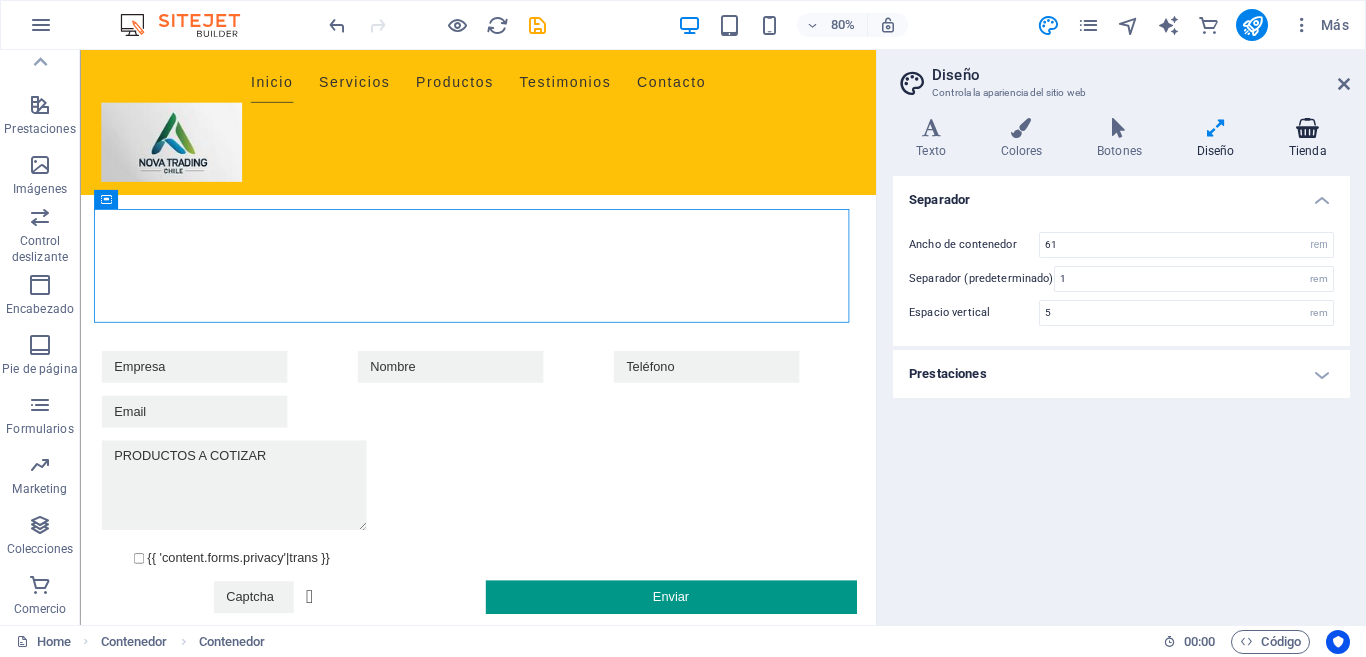 click at bounding box center [1308, 128] 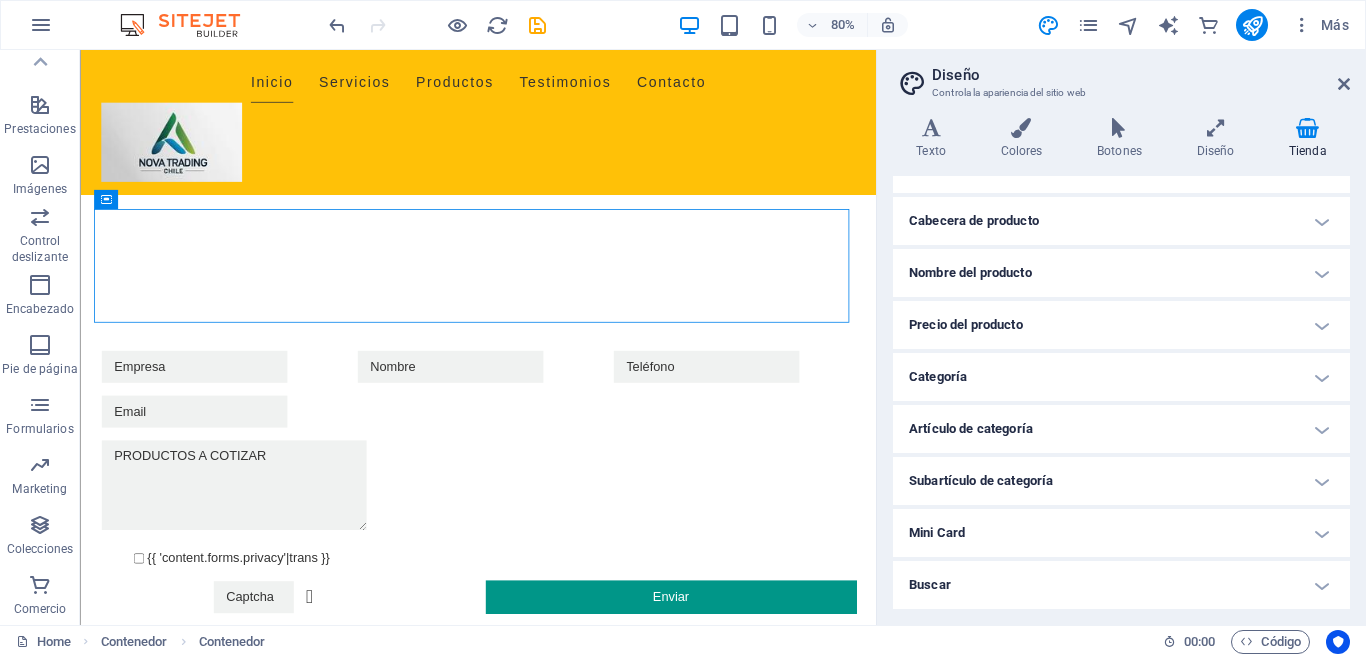 scroll, scrollTop: 81, scrollLeft: 0, axis: vertical 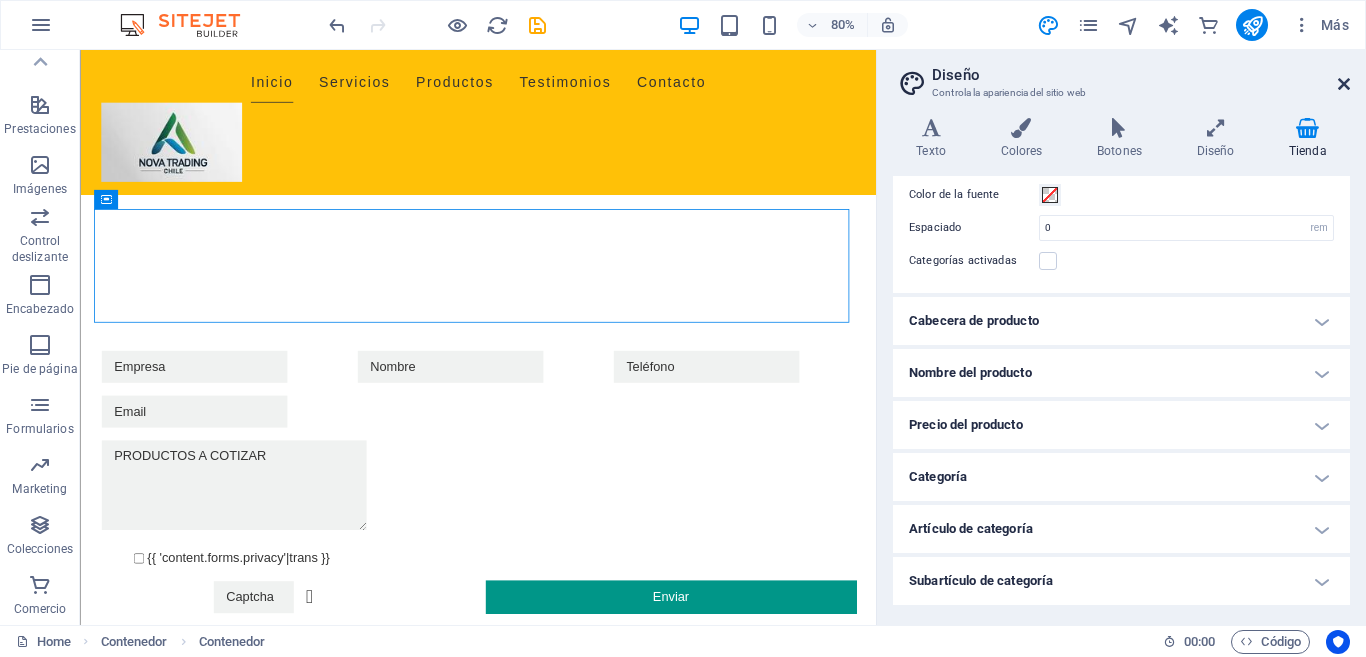 click at bounding box center [1344, 84] 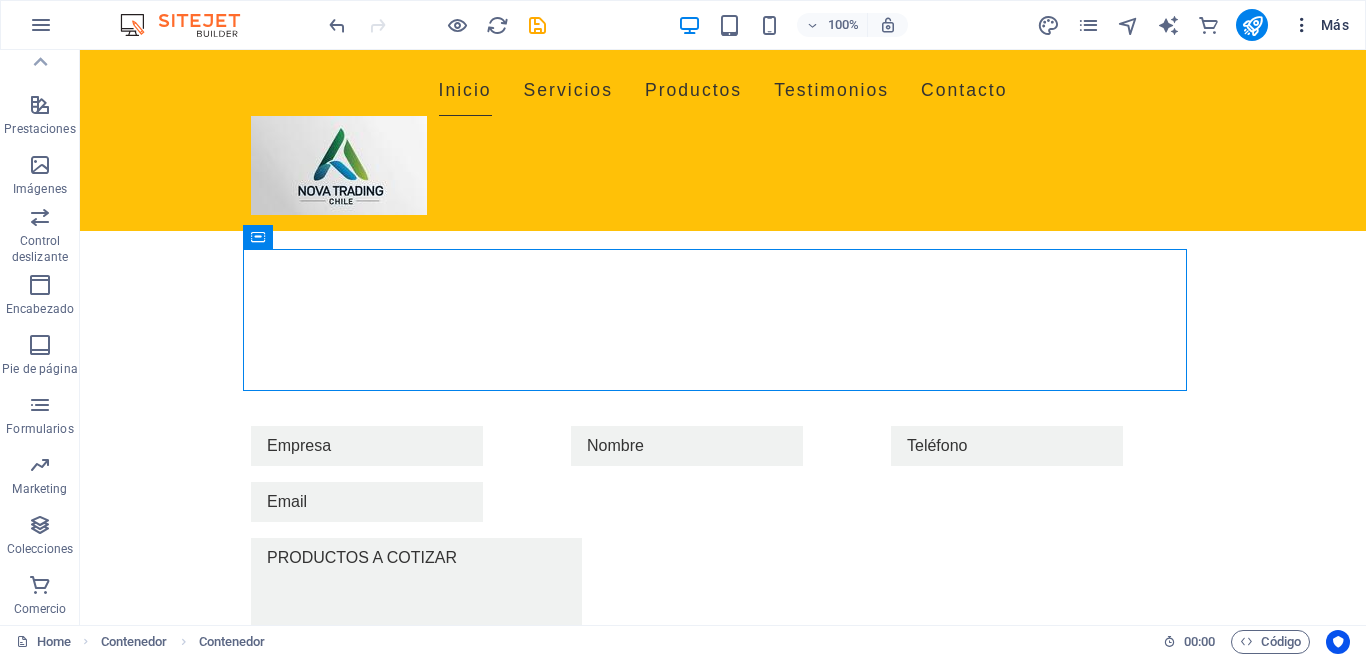 click on "Más" at bounding box center [1320, 25] 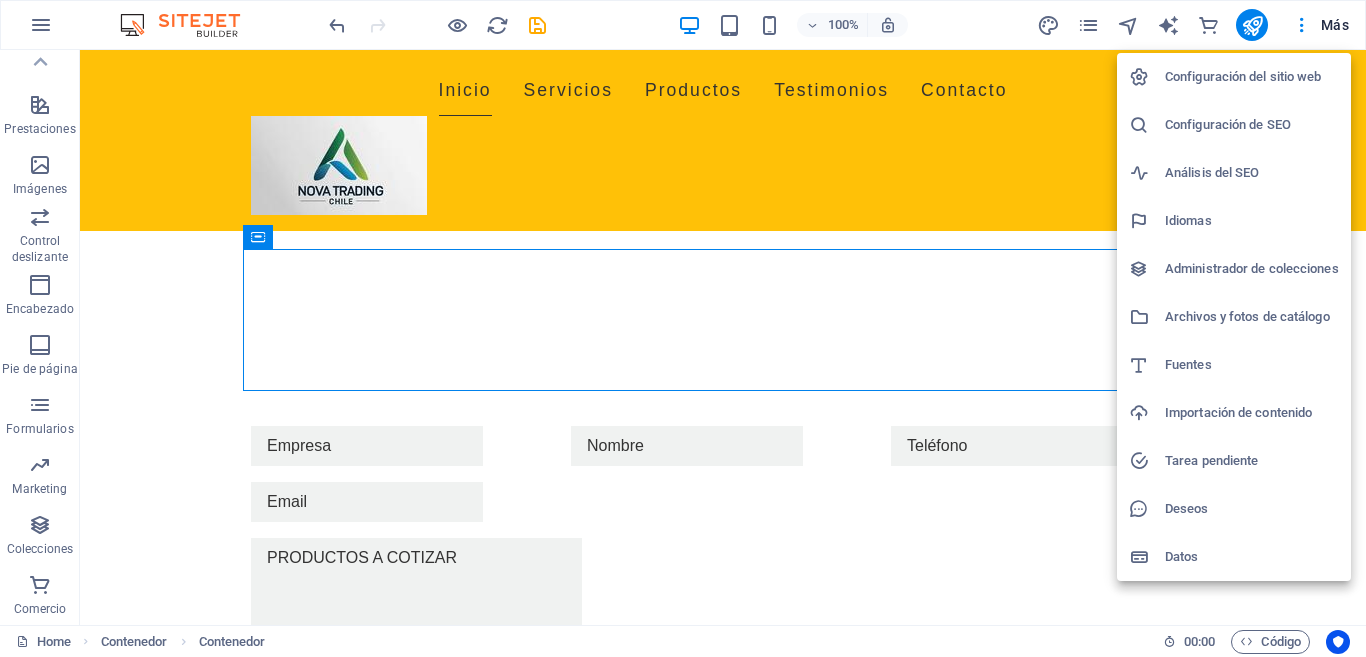 click at bounding box center [683, 328] 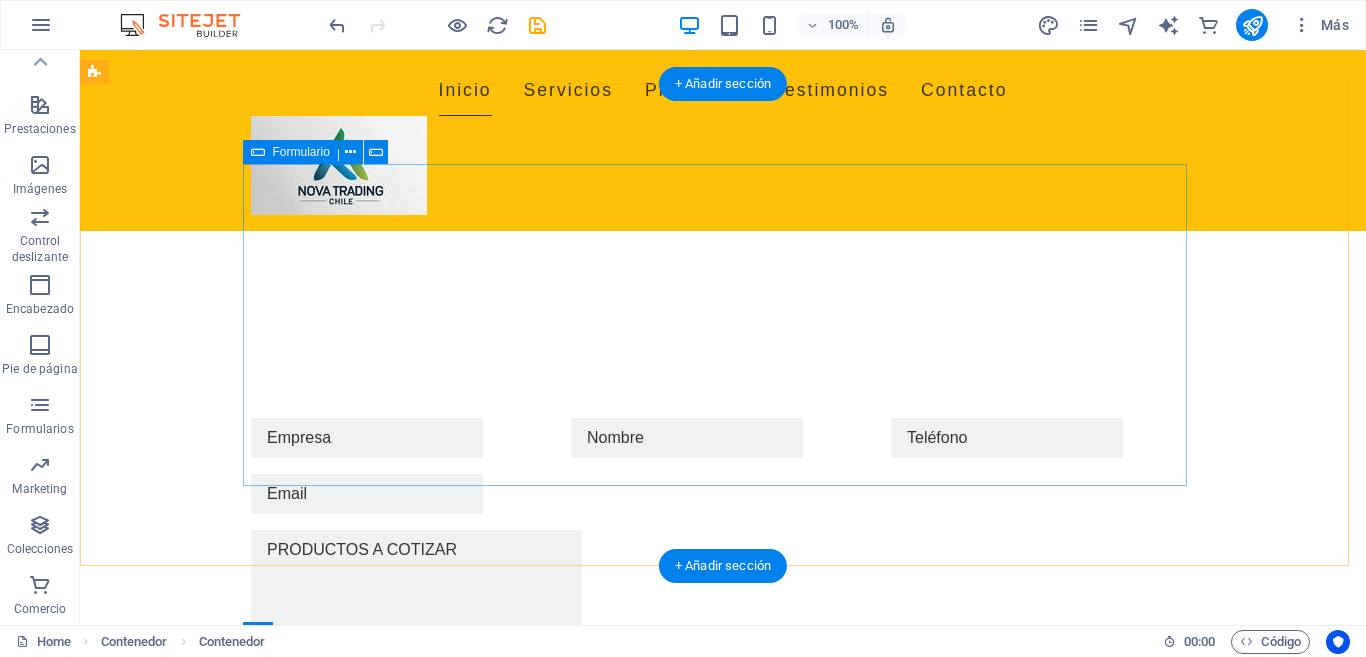 scroll, scrollTop: 440, scrollLeft: 0, axis: vertical 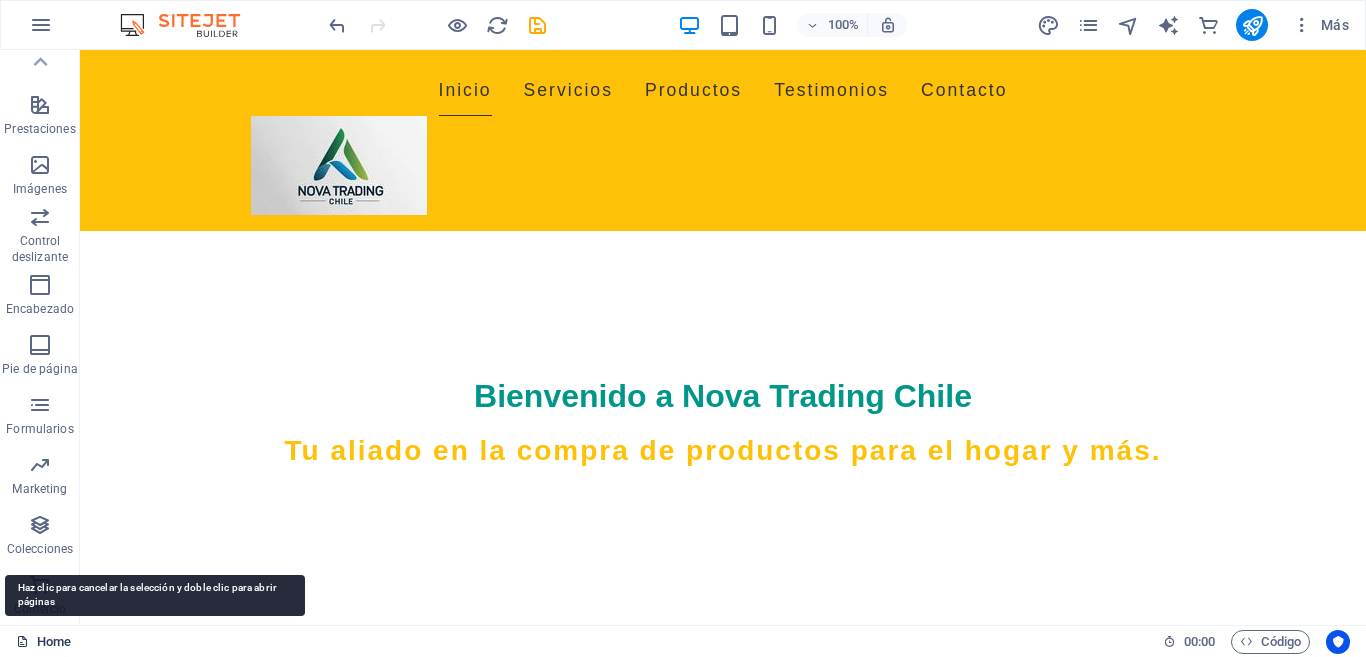 click on "Home" at bounding box center (43, 642) 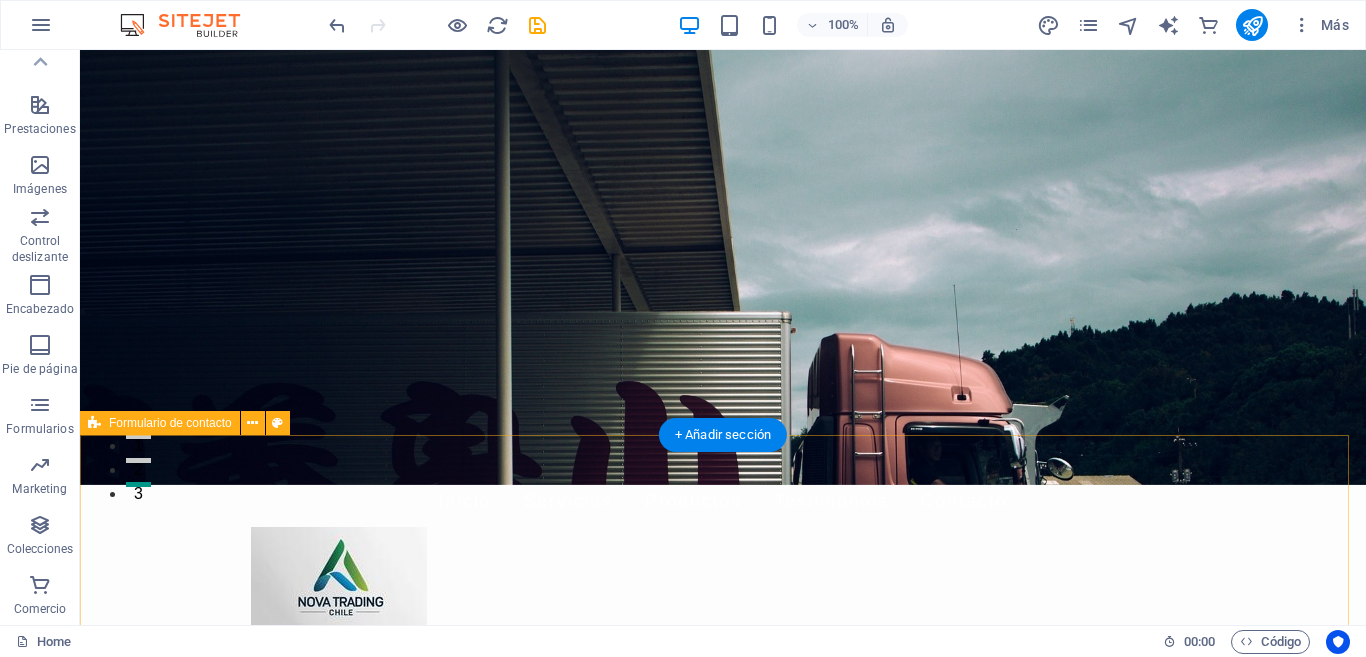 scroll, scrollTop: 0, scrollLeft: 0, axis: both 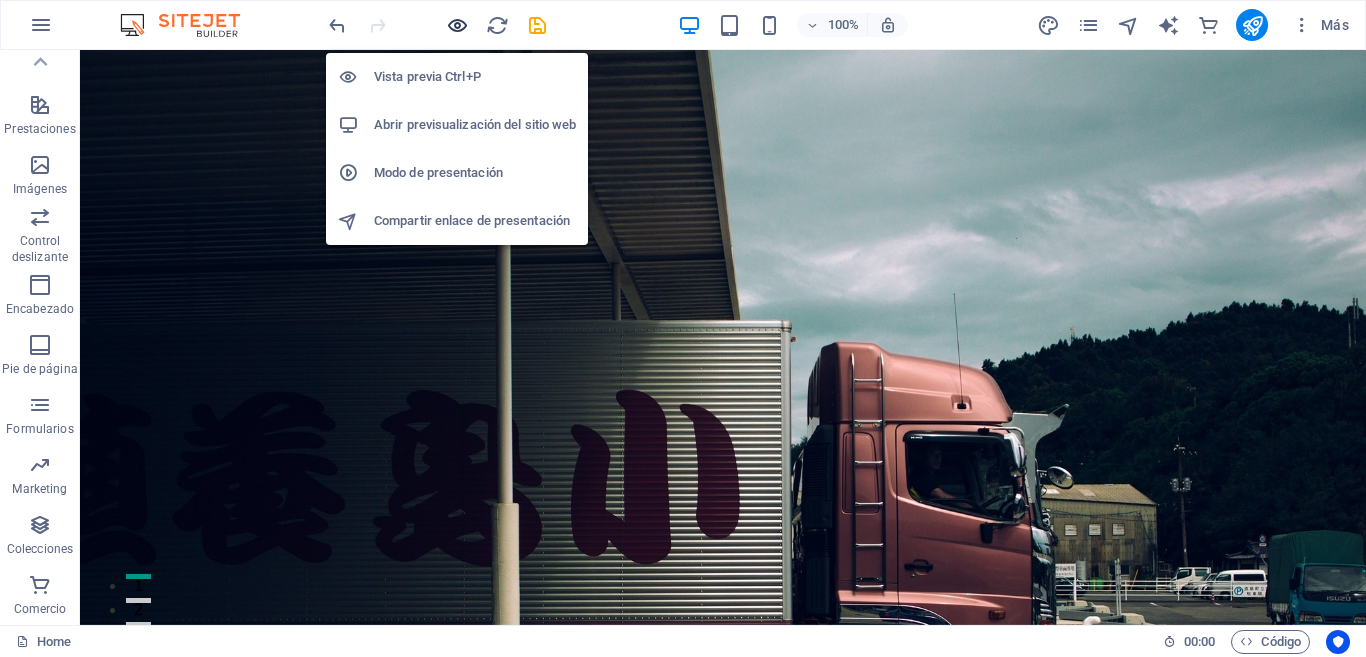 click at bounding box center [457, 25] 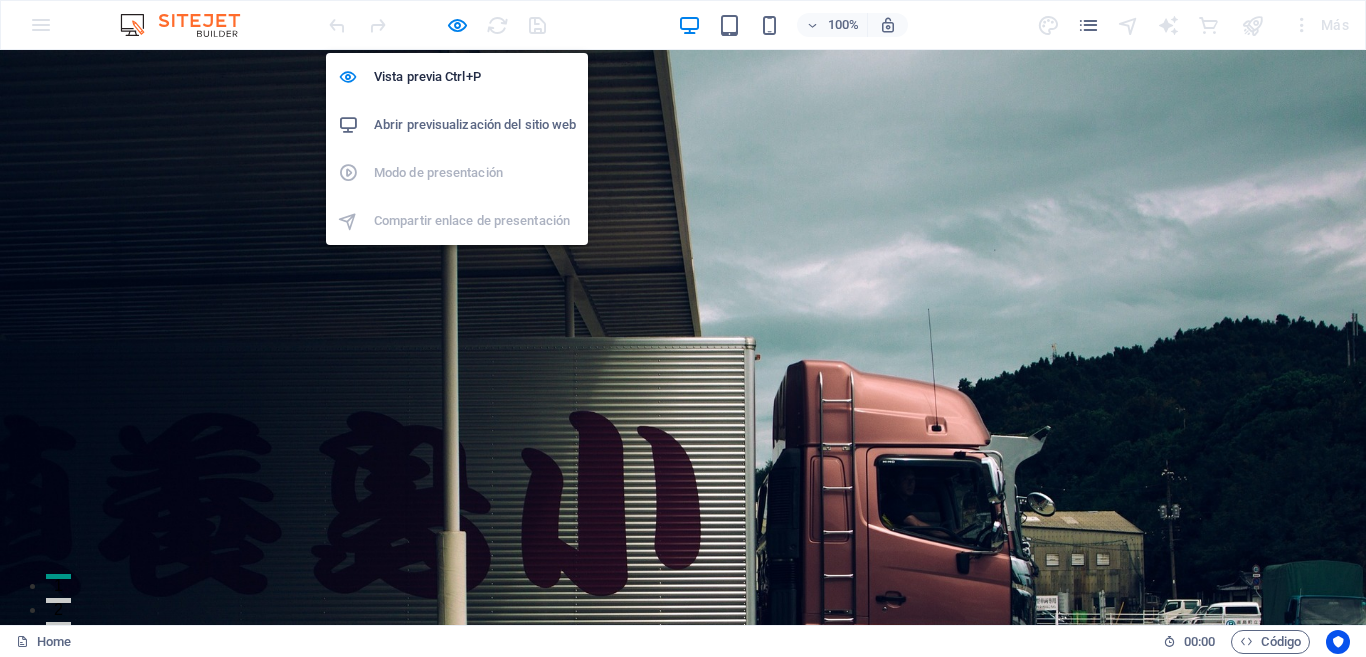 click on "Abrir previsualización del sitio web" at bounding box center [475, 125] 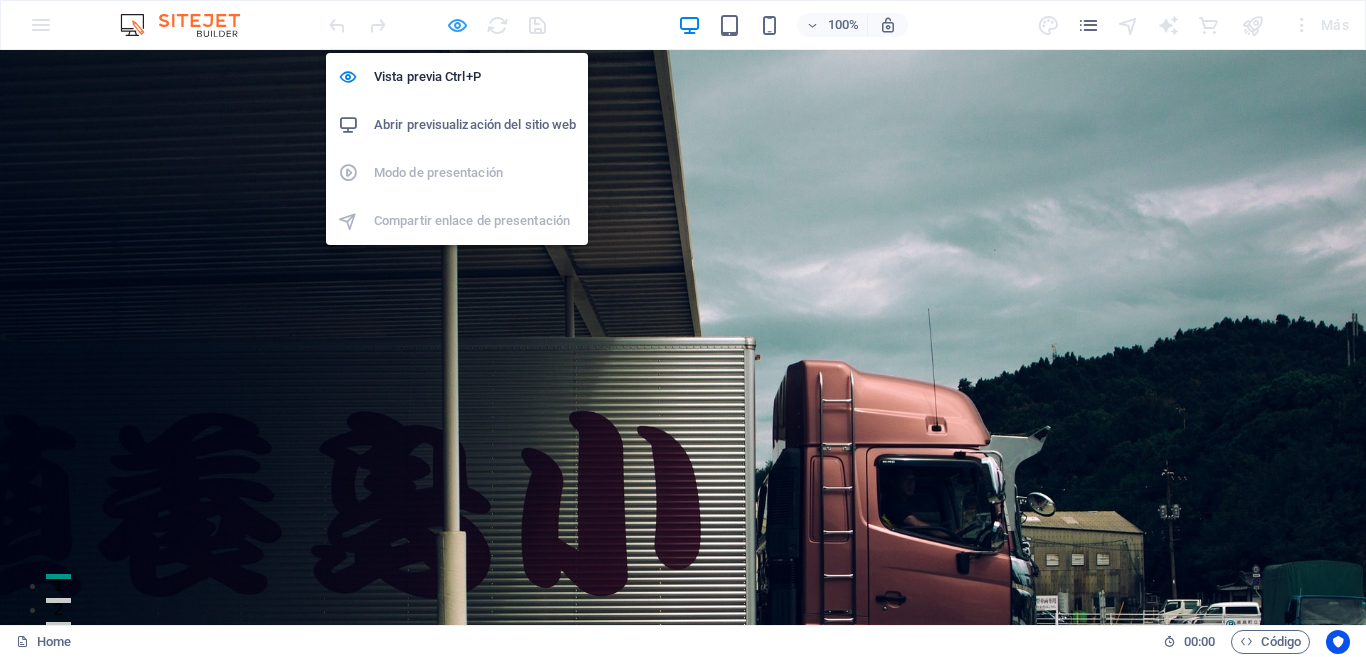 click at bounding box center (457, 25) 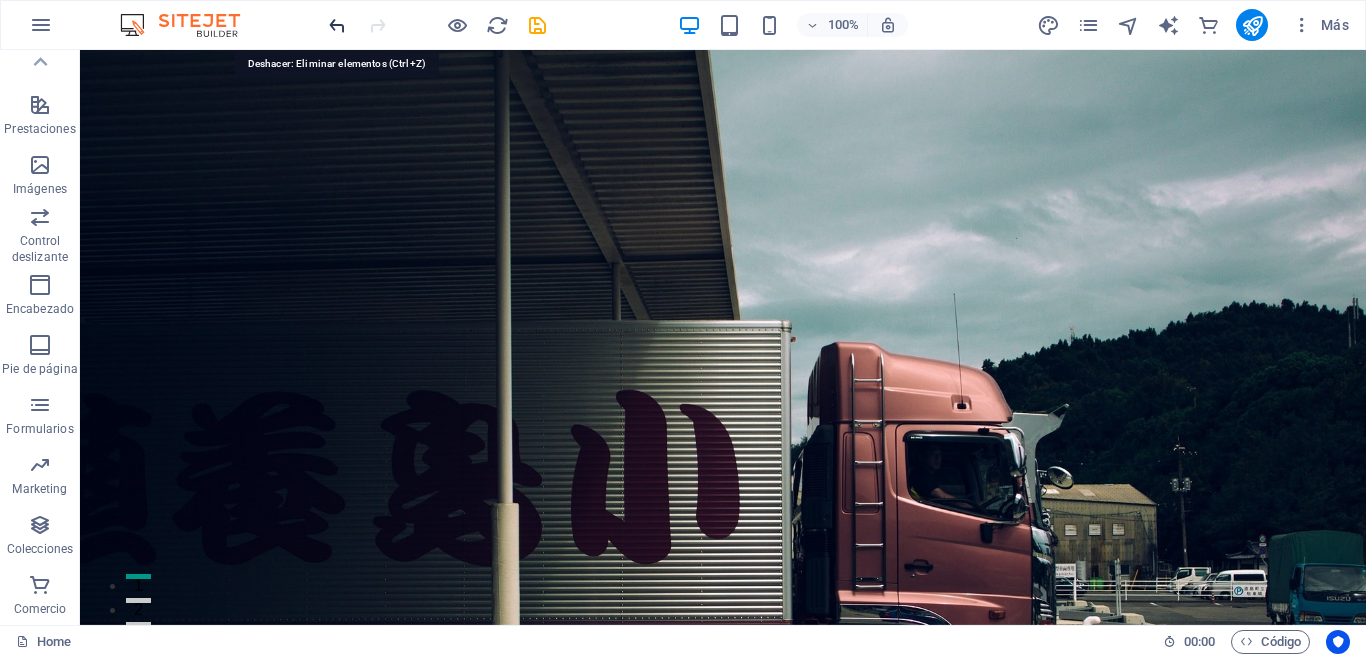 click at bounding box center [337, 25] 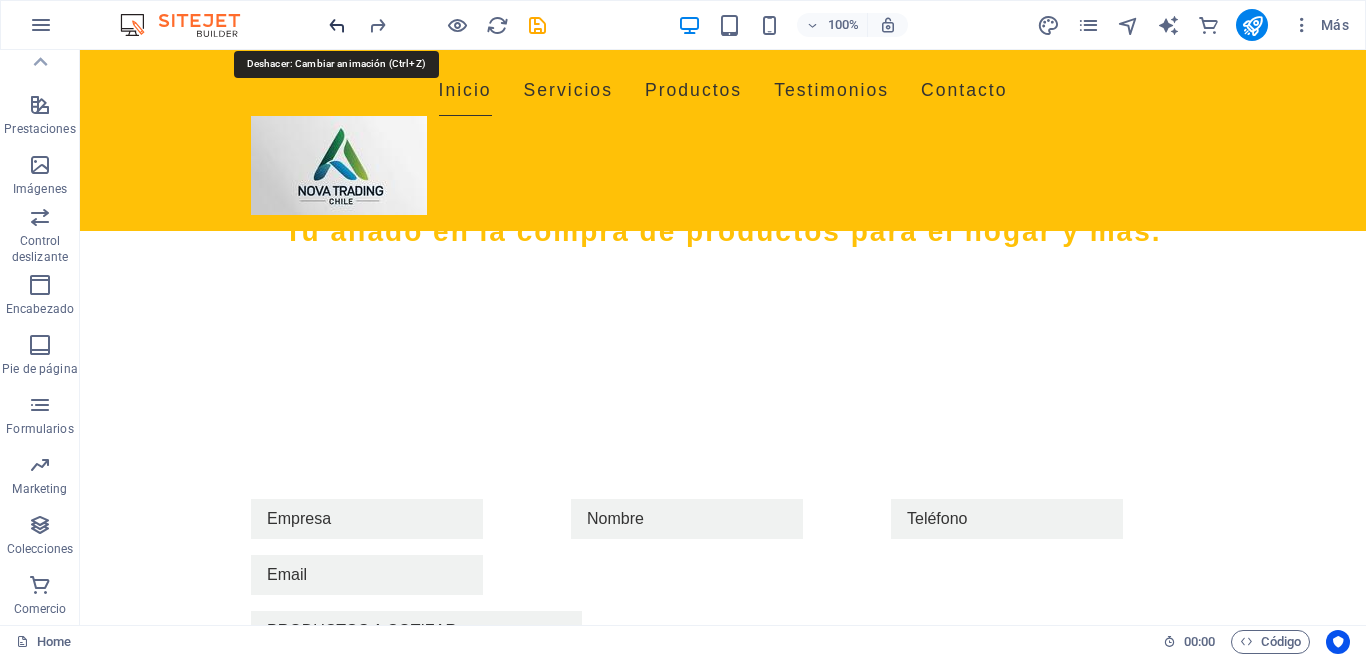 scroll, scrollTop: 912, scrollLeft: 0, axis: vertical 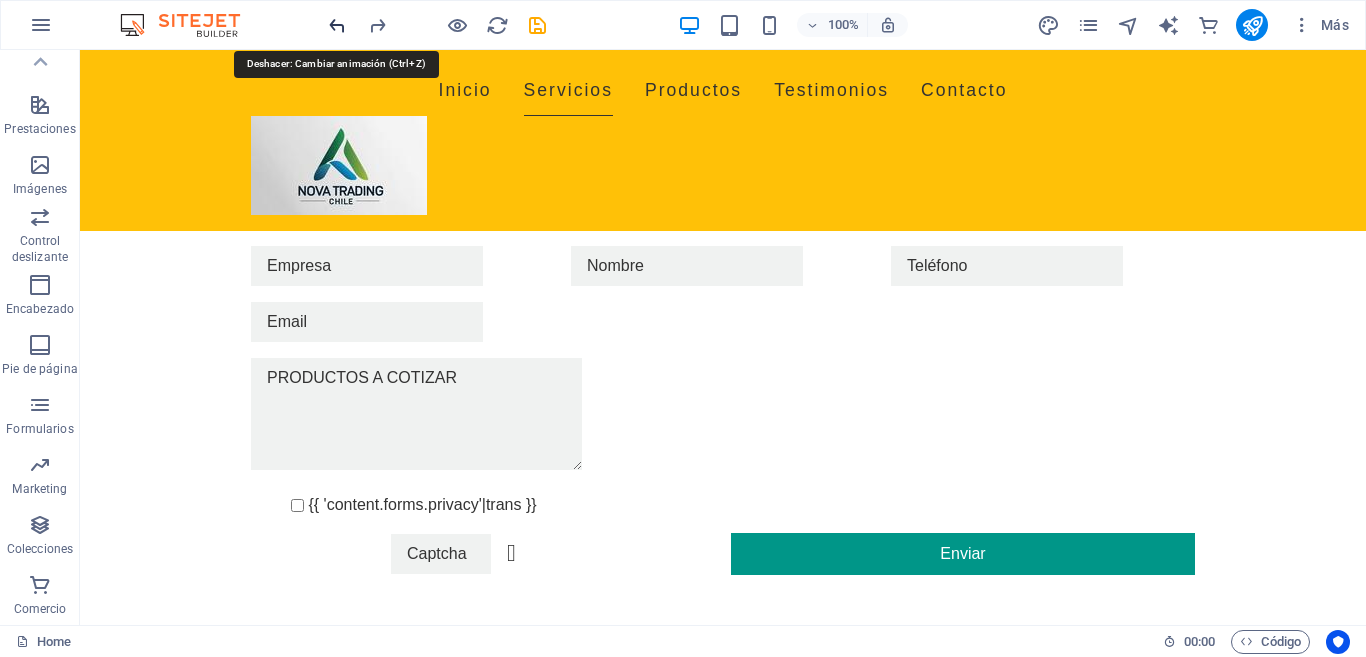 click at bounding box center [337, 25] 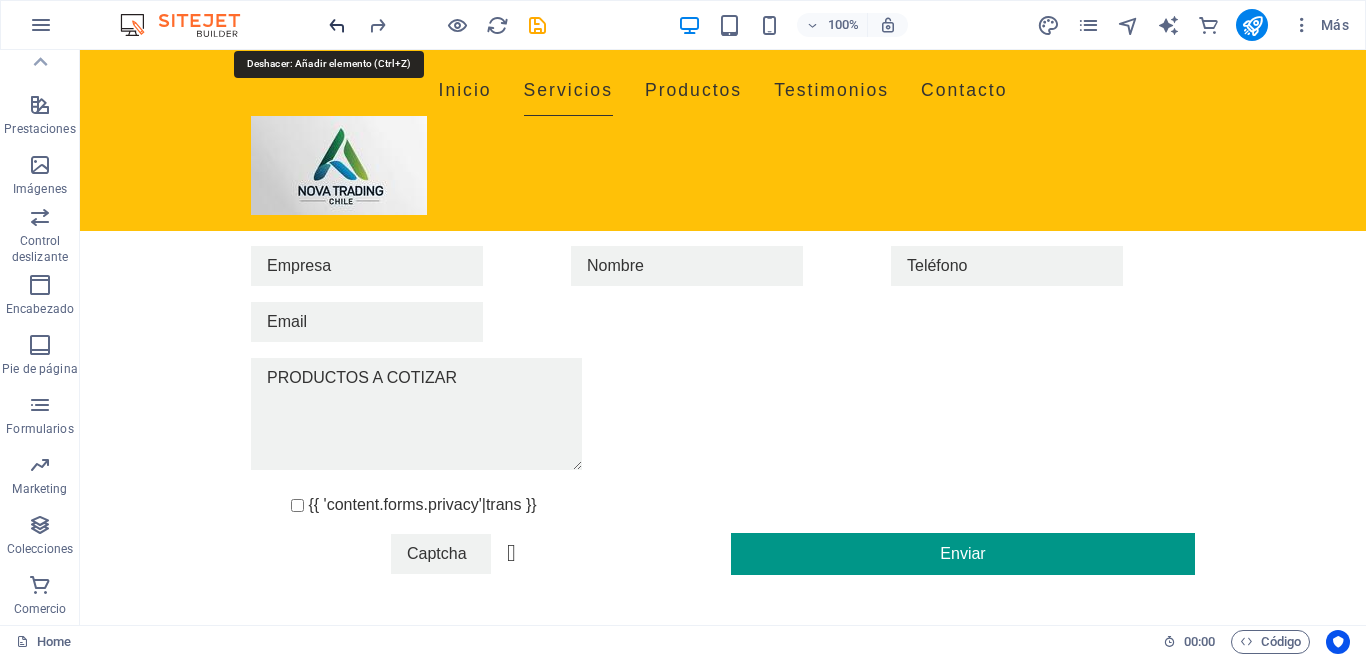 click at bounding box center [337, 25] 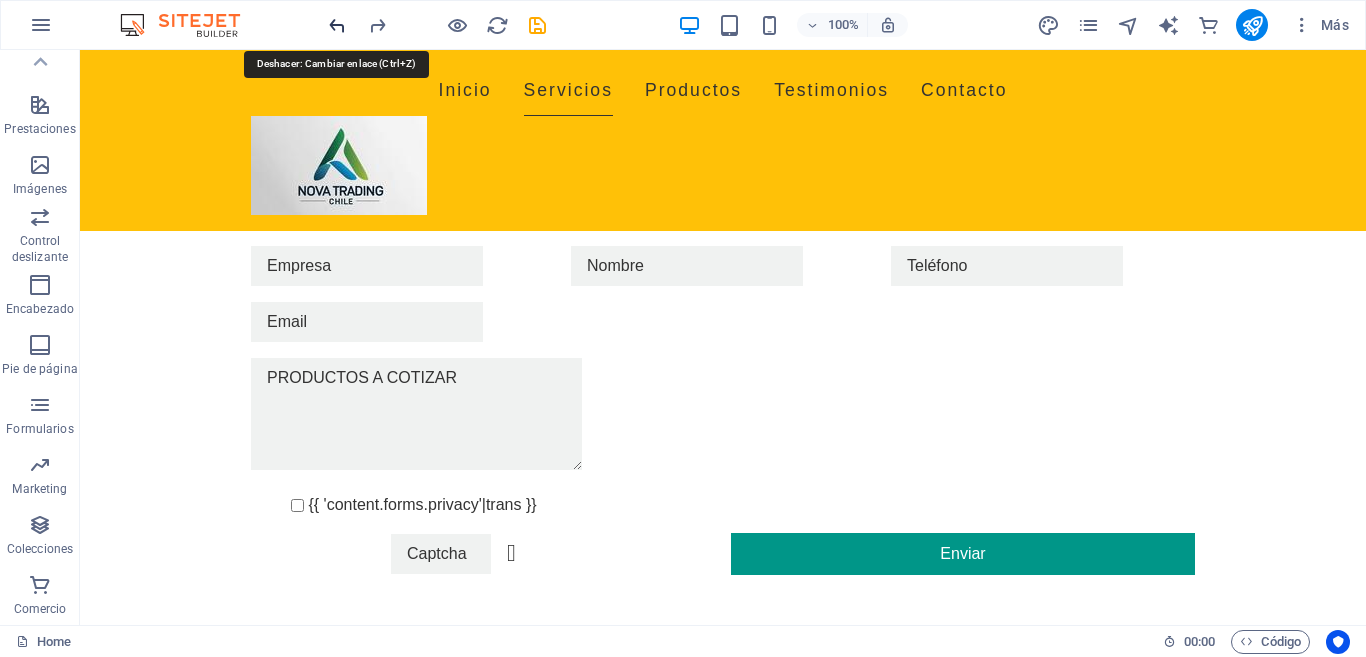 click at bounding box center (337, 25) 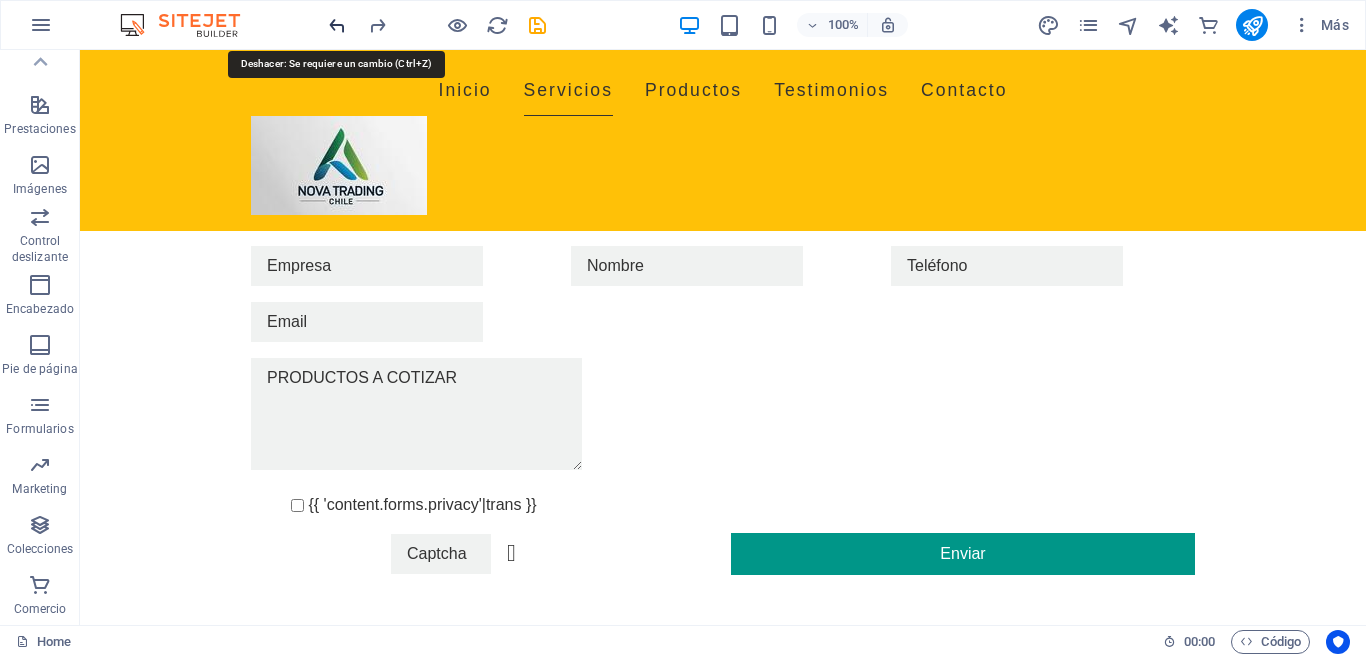 click at bounding box center [337, 25] 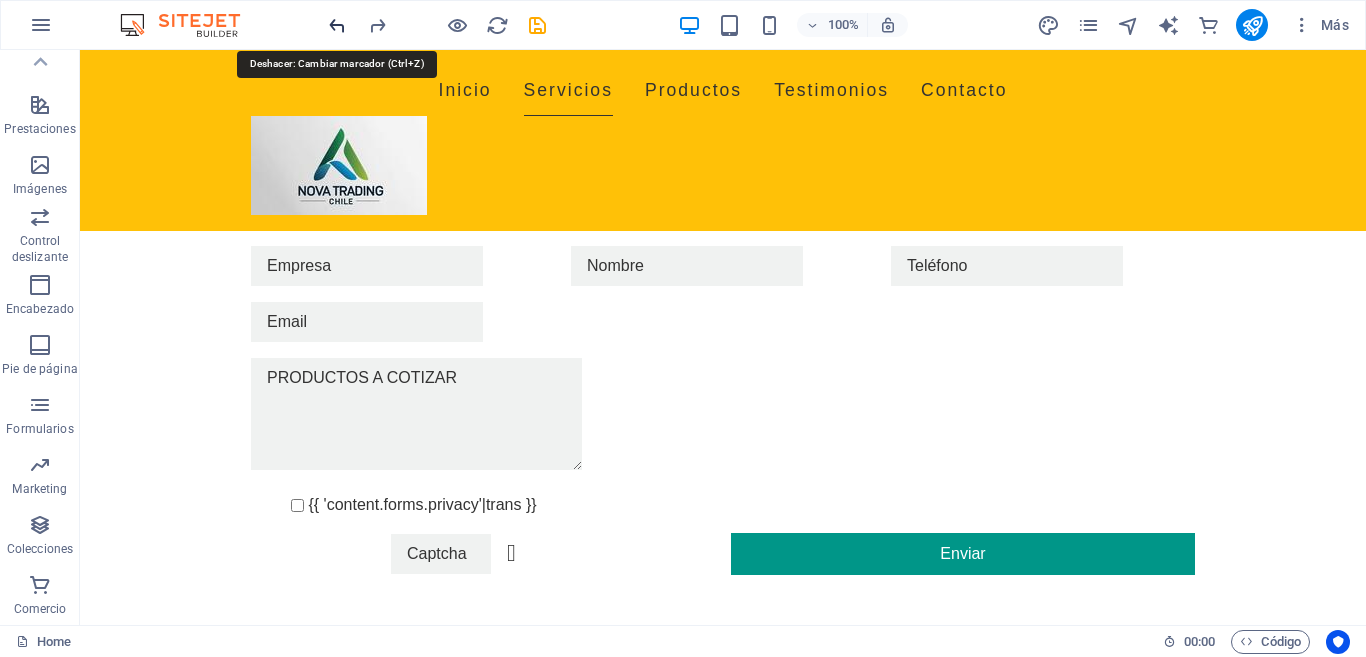 scroll, scrollTop: 840, scrollLeft: 0, axis: vertical 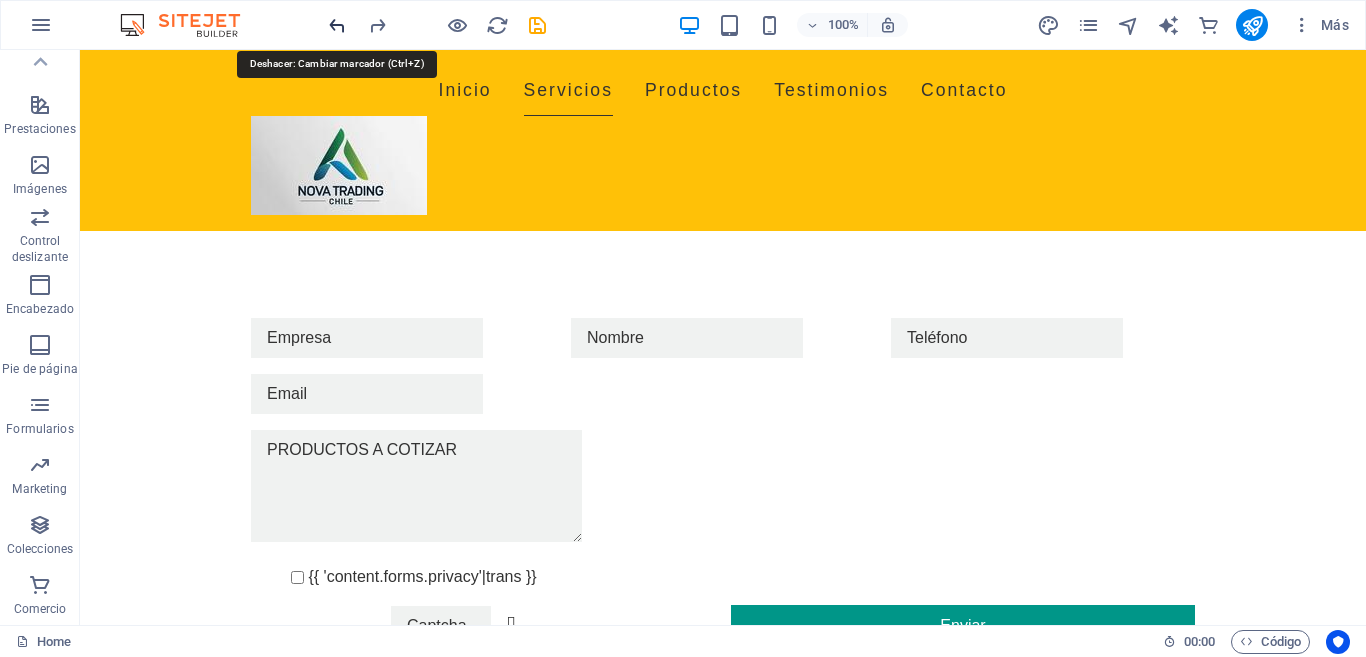 click at bounding box center [337, 25] 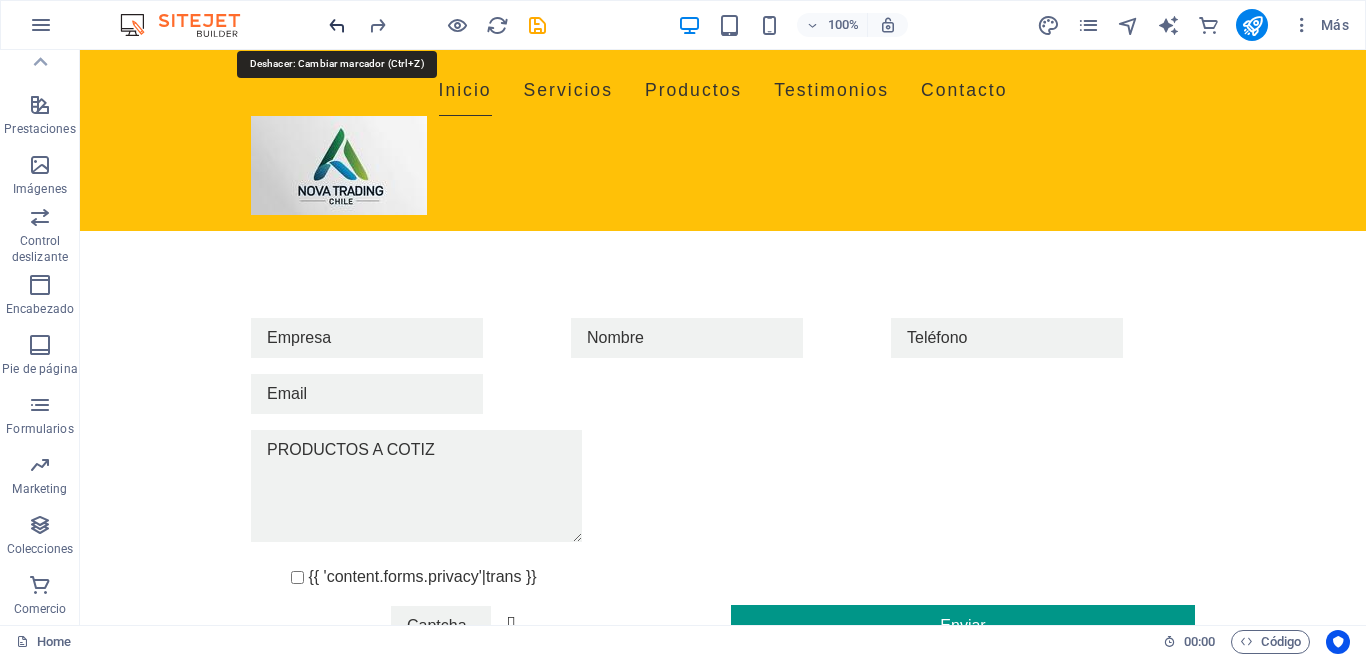 click at bounding box center (337, 25) 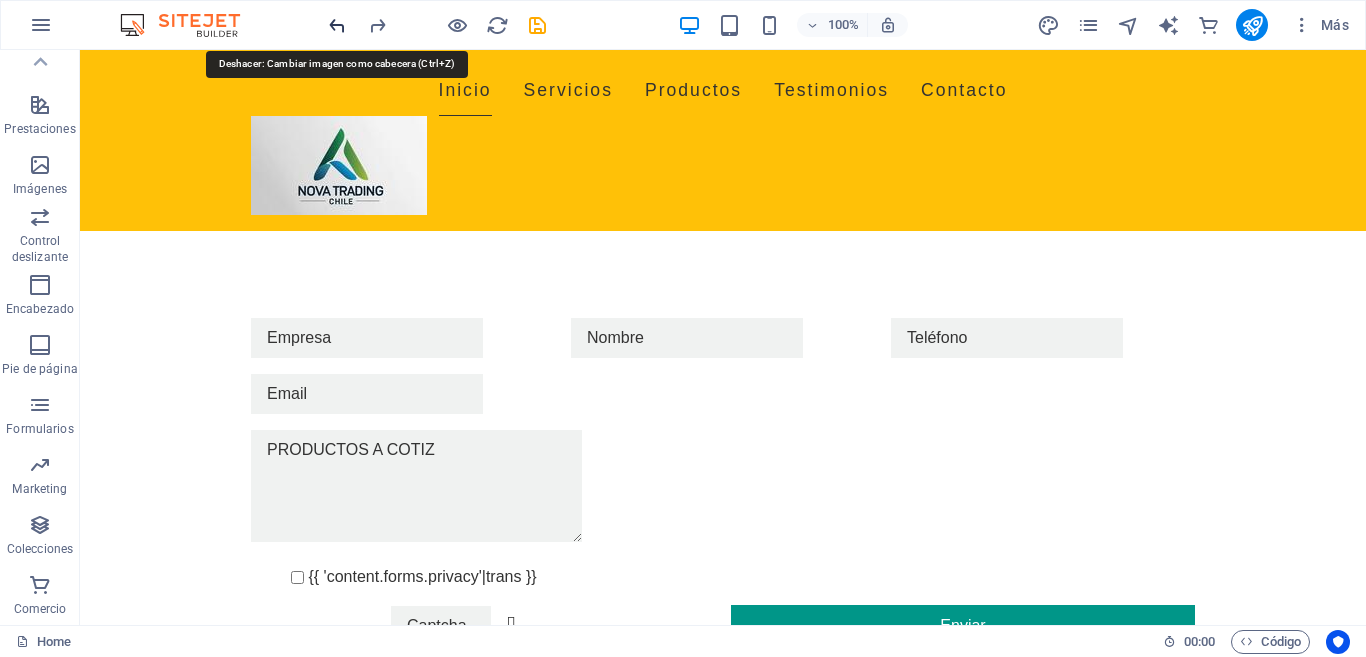 click at bounding box center (337, 25) 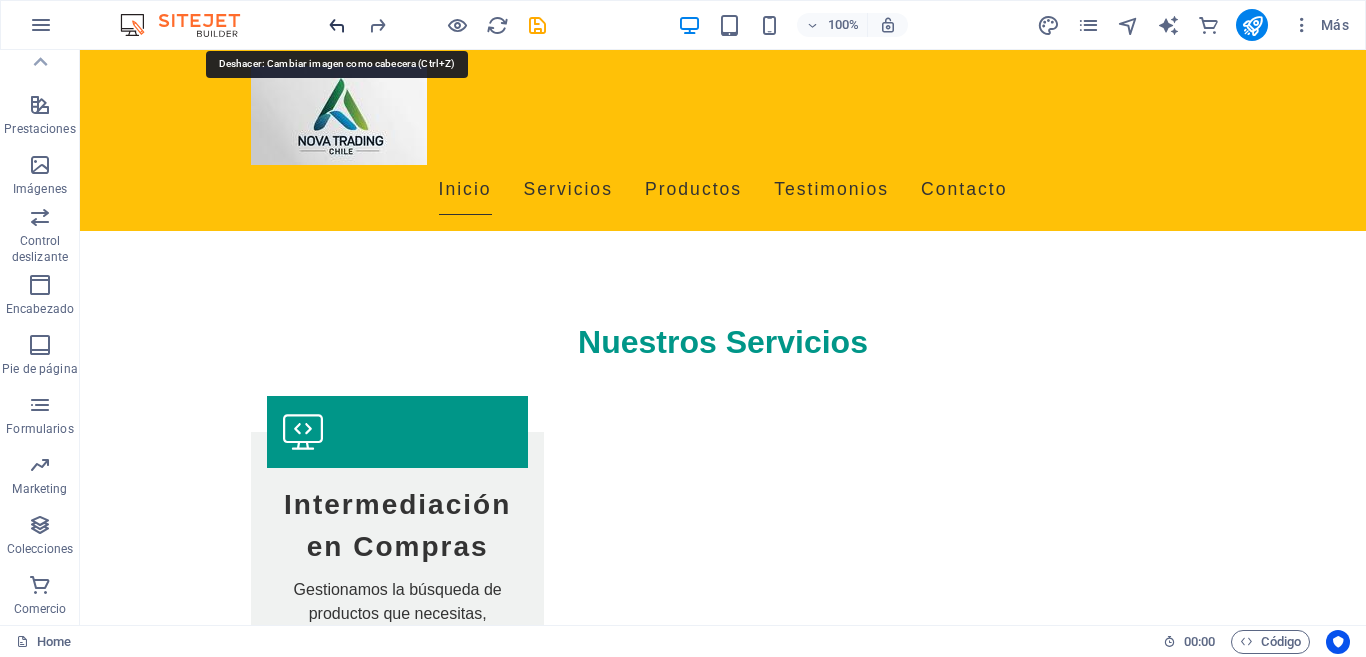 click at bounding box center (337, 25) 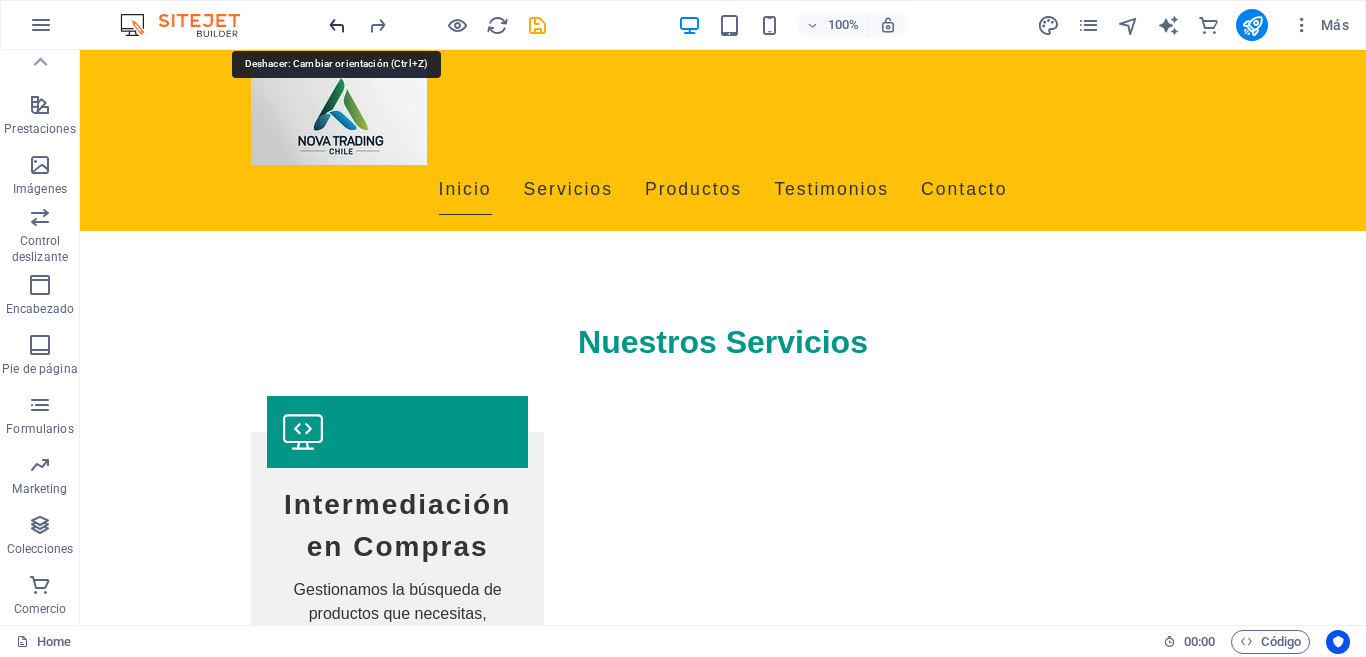 scroll, scrollTop: 437, scrollLeft: 0, axis: vertical 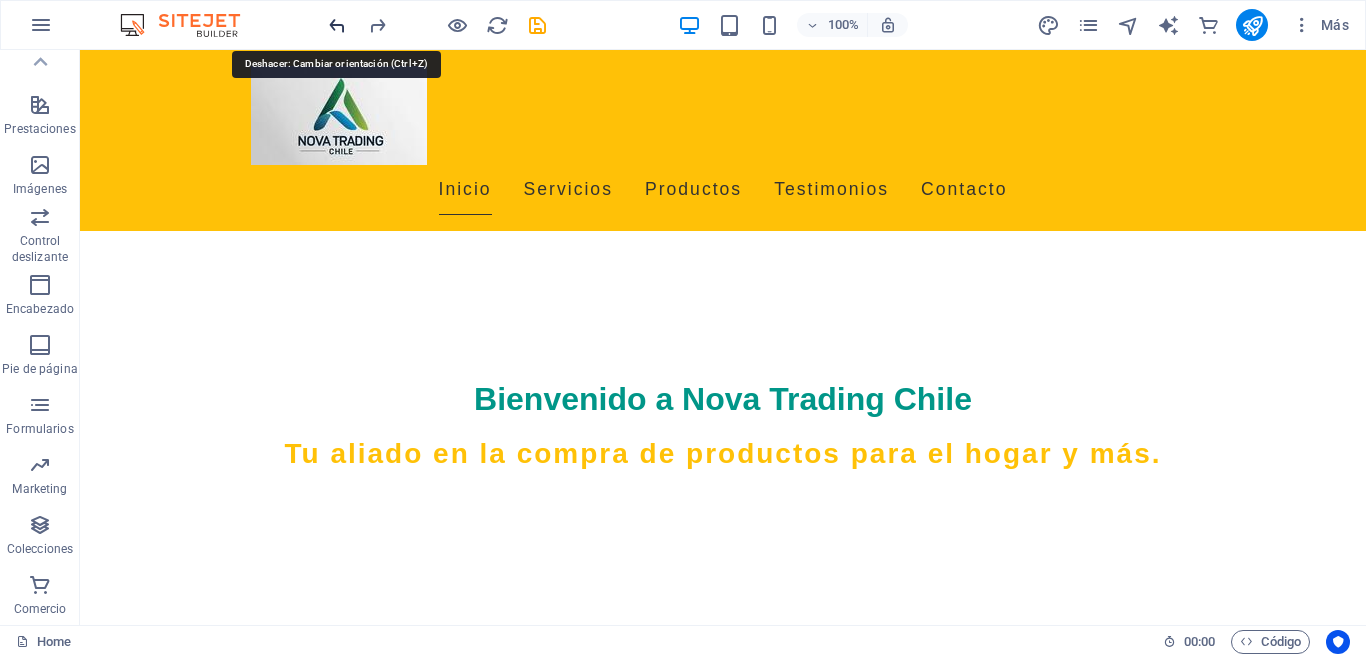 click at bounding box center (337, 25) 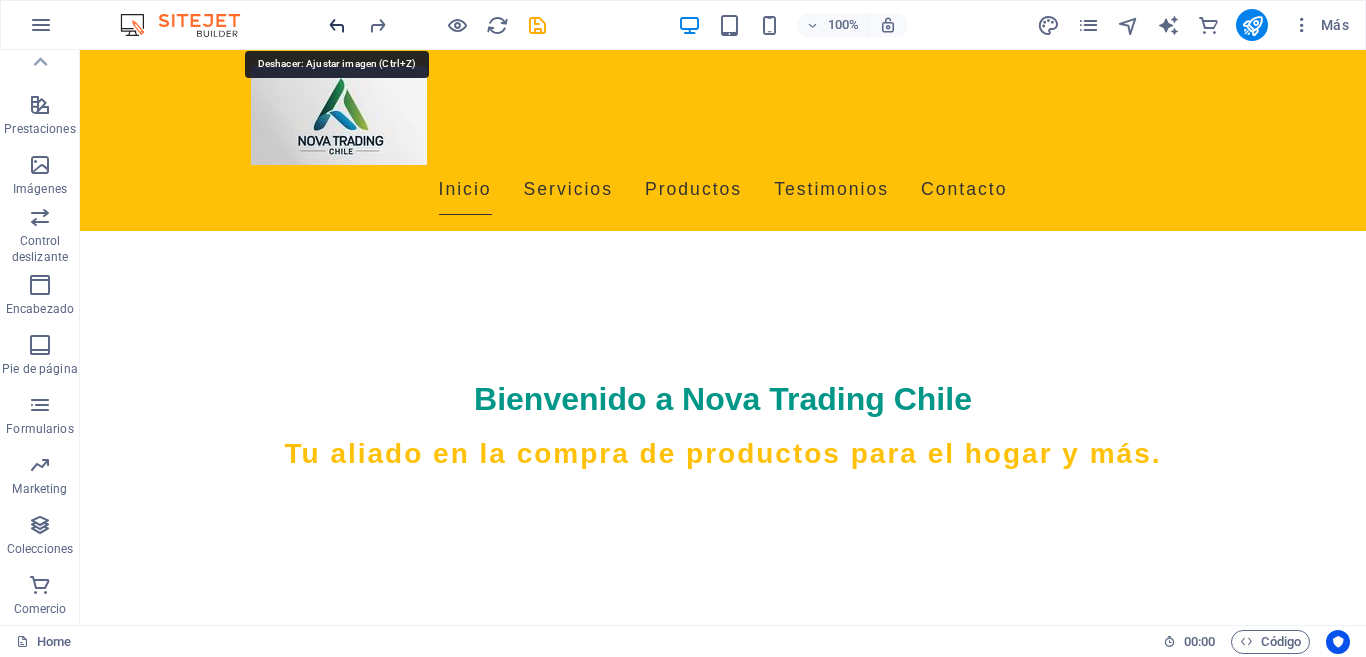 click at bounding box center [337, 25] 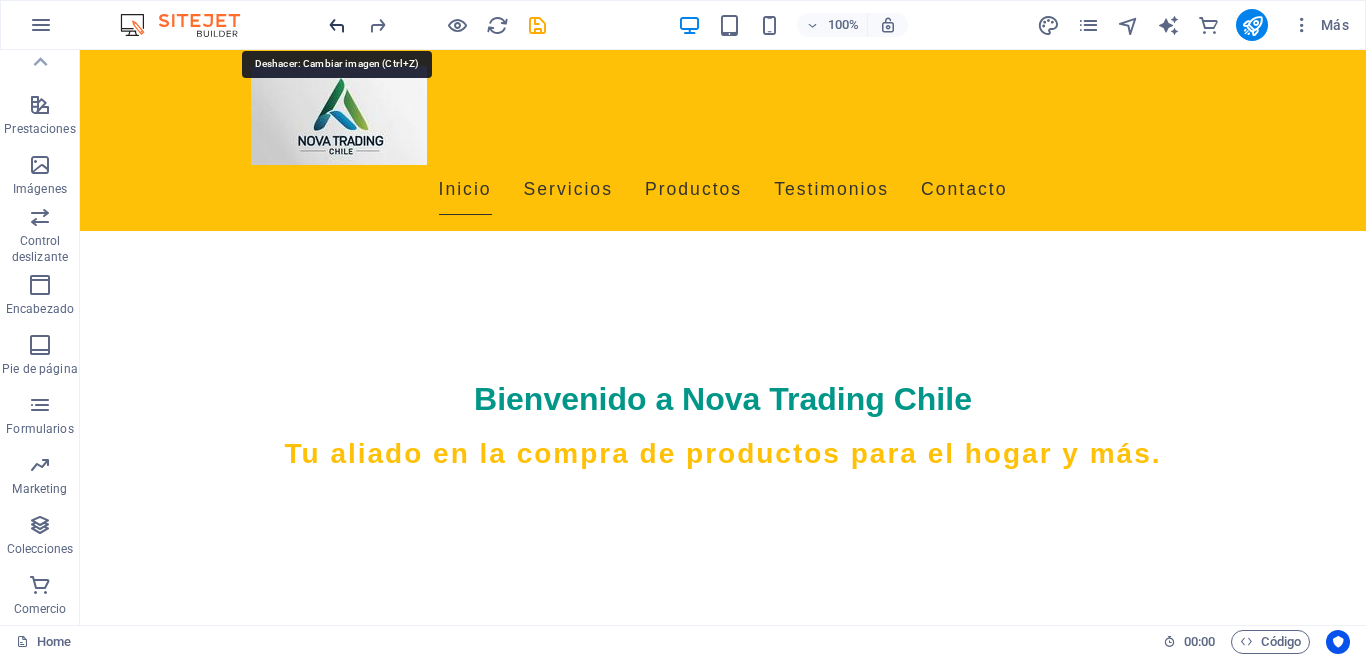 click at bounding box center [337, 25] 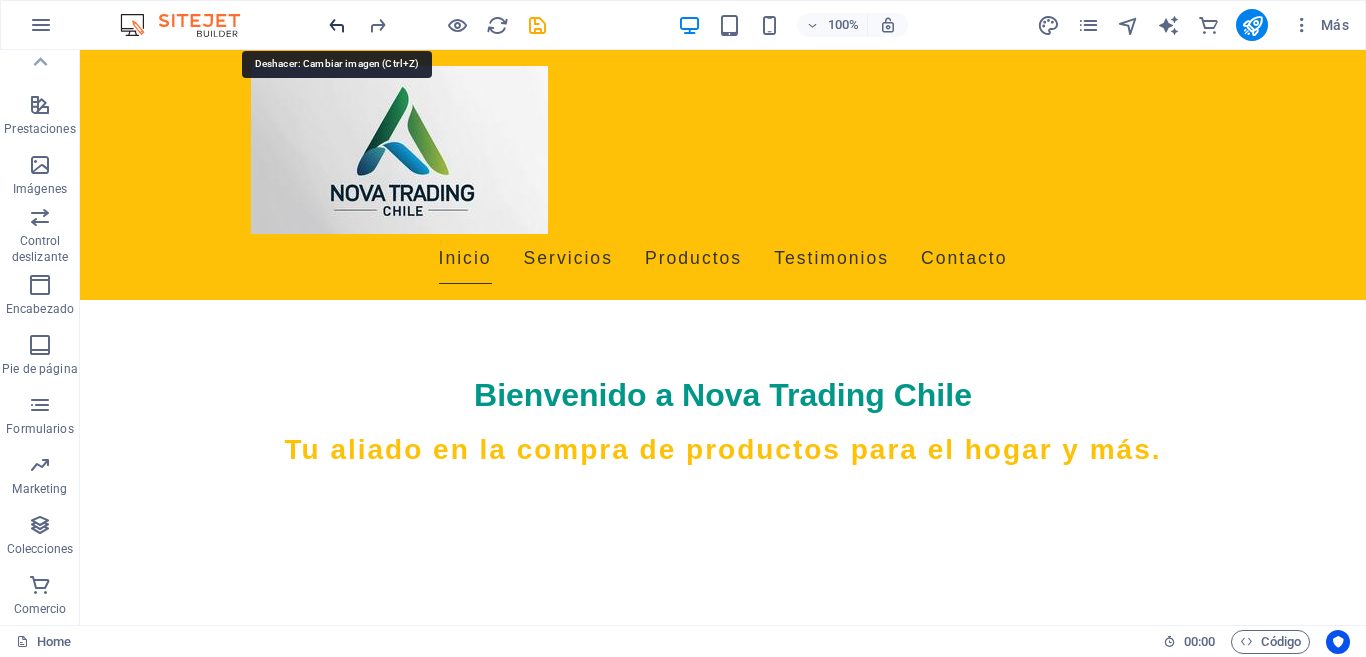 click at bounding box center (337, 25) 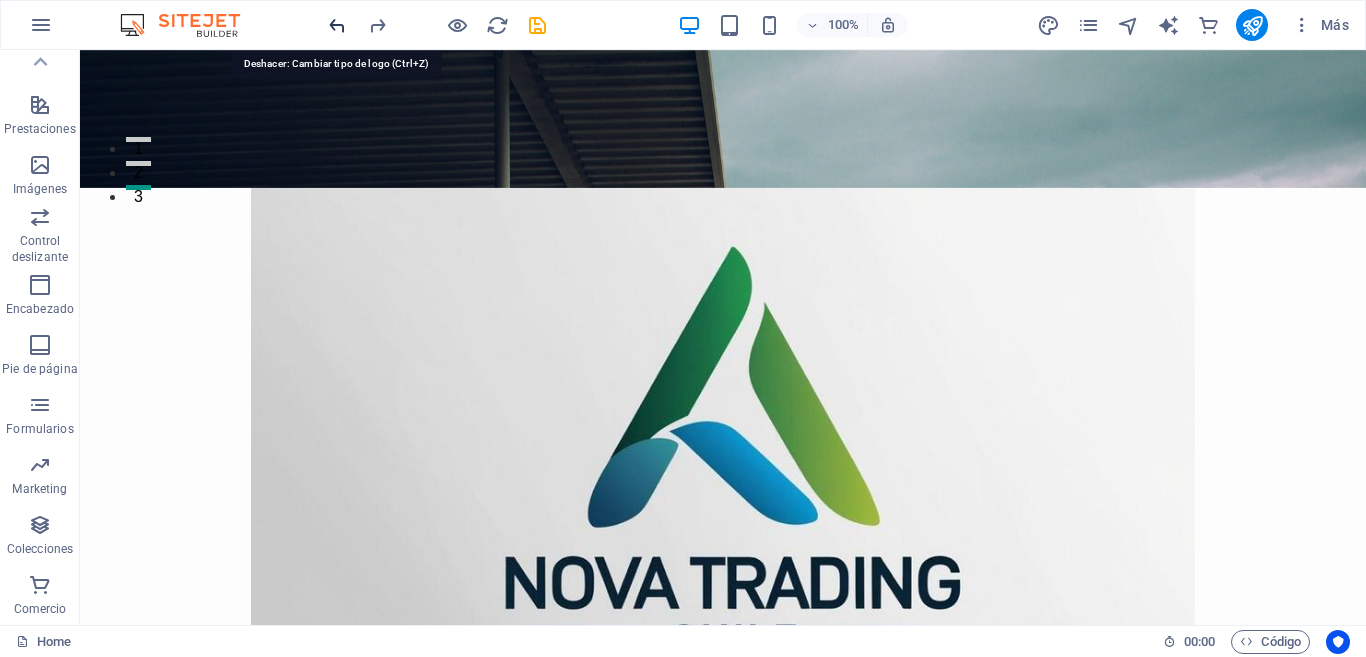 scroll, scrollTop: 0, scrollLeft: 0, axis: both 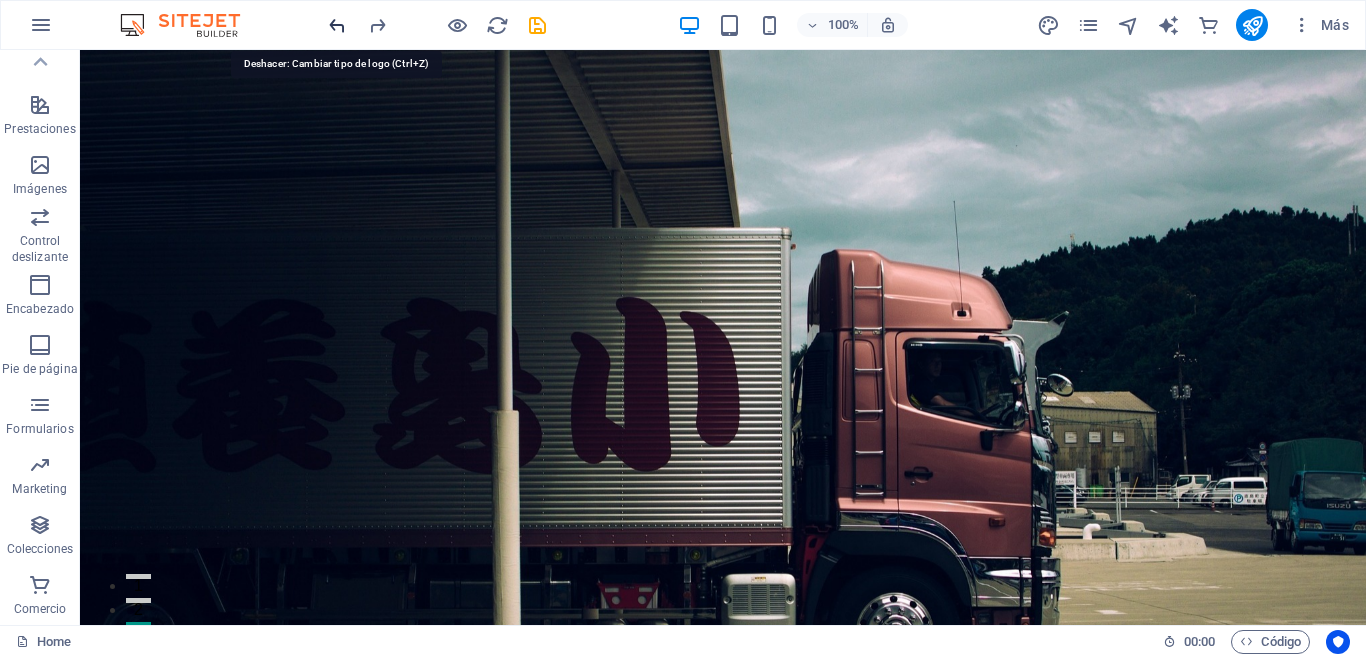 click at bounding box center (337, 25) 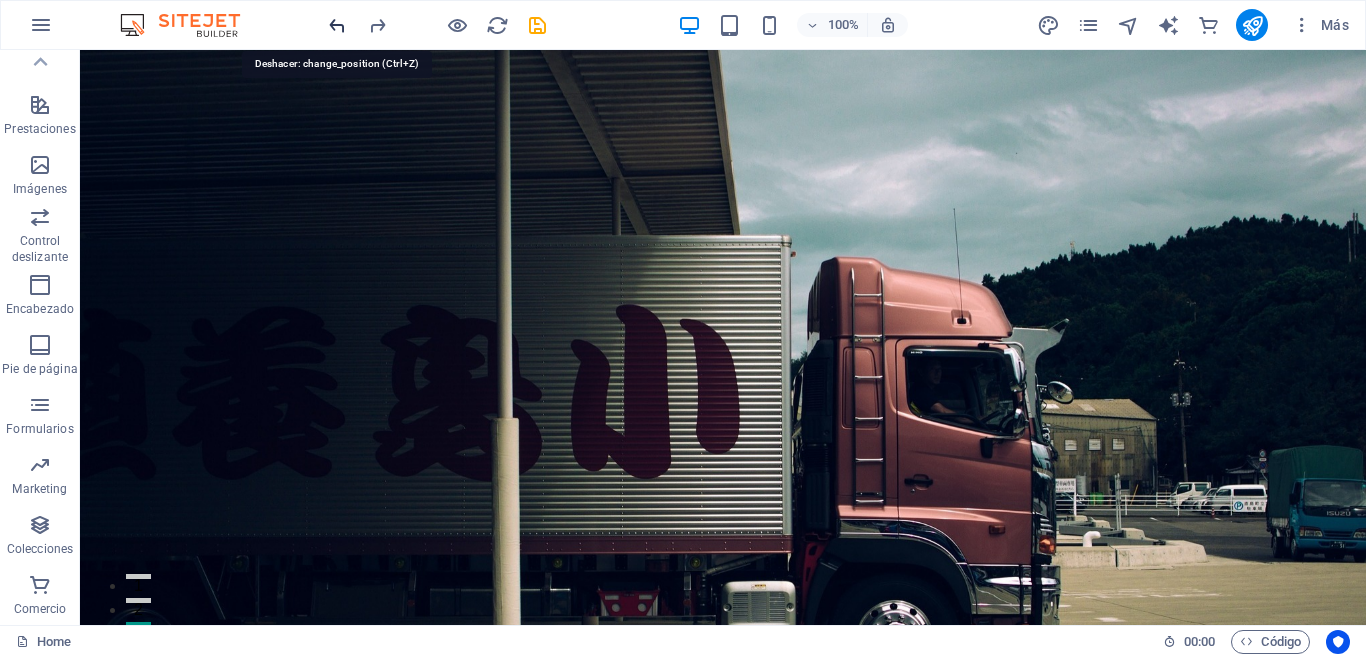 click at bounding box center (337, 25) 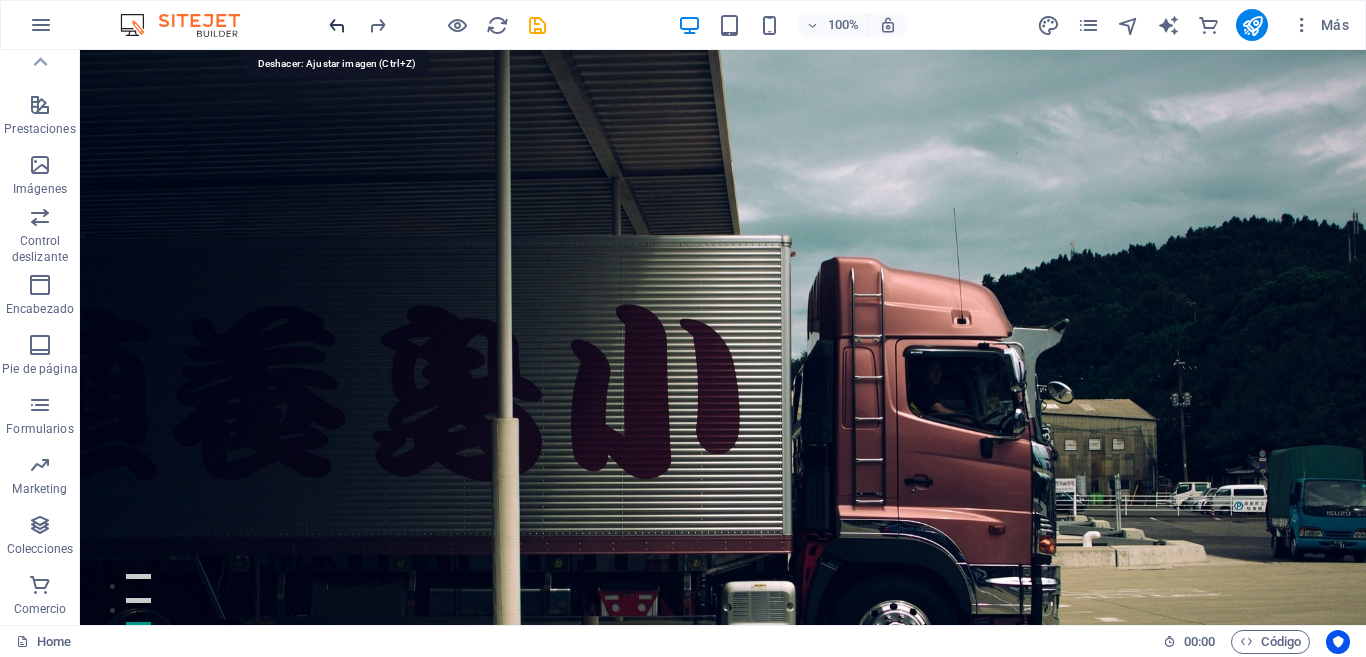click at bounding box center [337, 25] 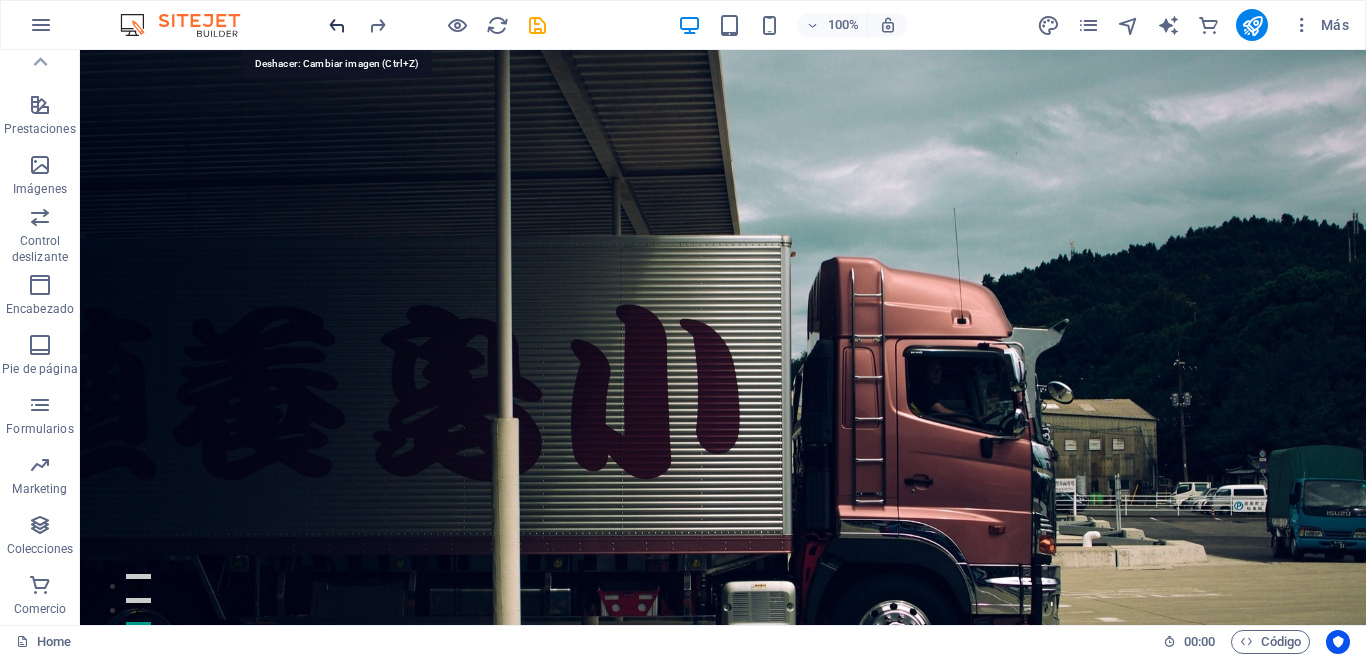 click at bounding box center (337, 25) 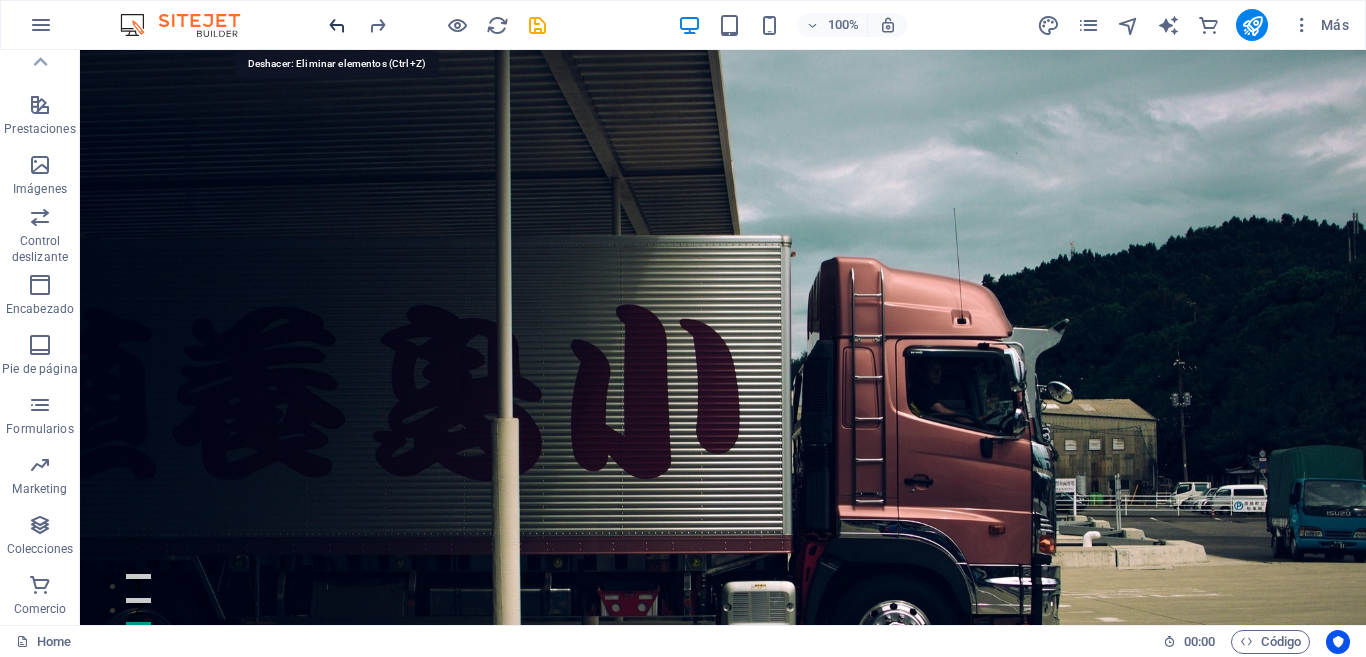 click at bounding box center (337, 25) 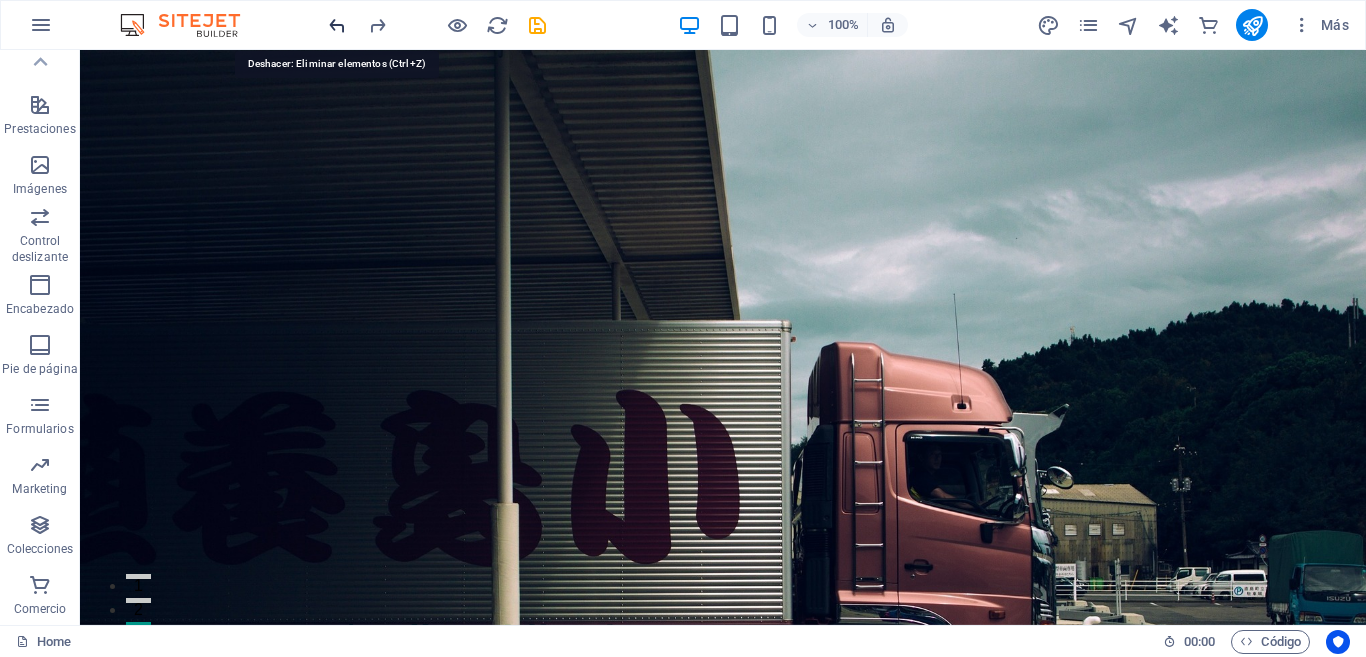 click at bounding box center [337, 25] 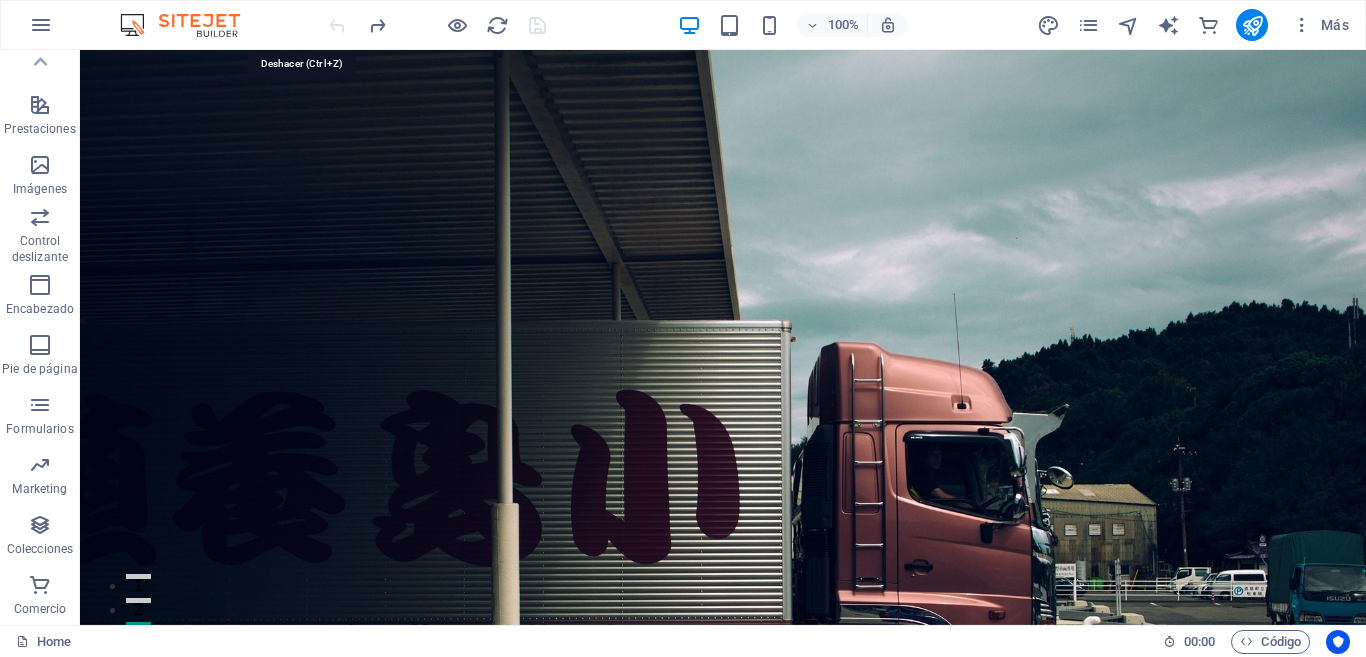 click at bounding box center [437, 25] 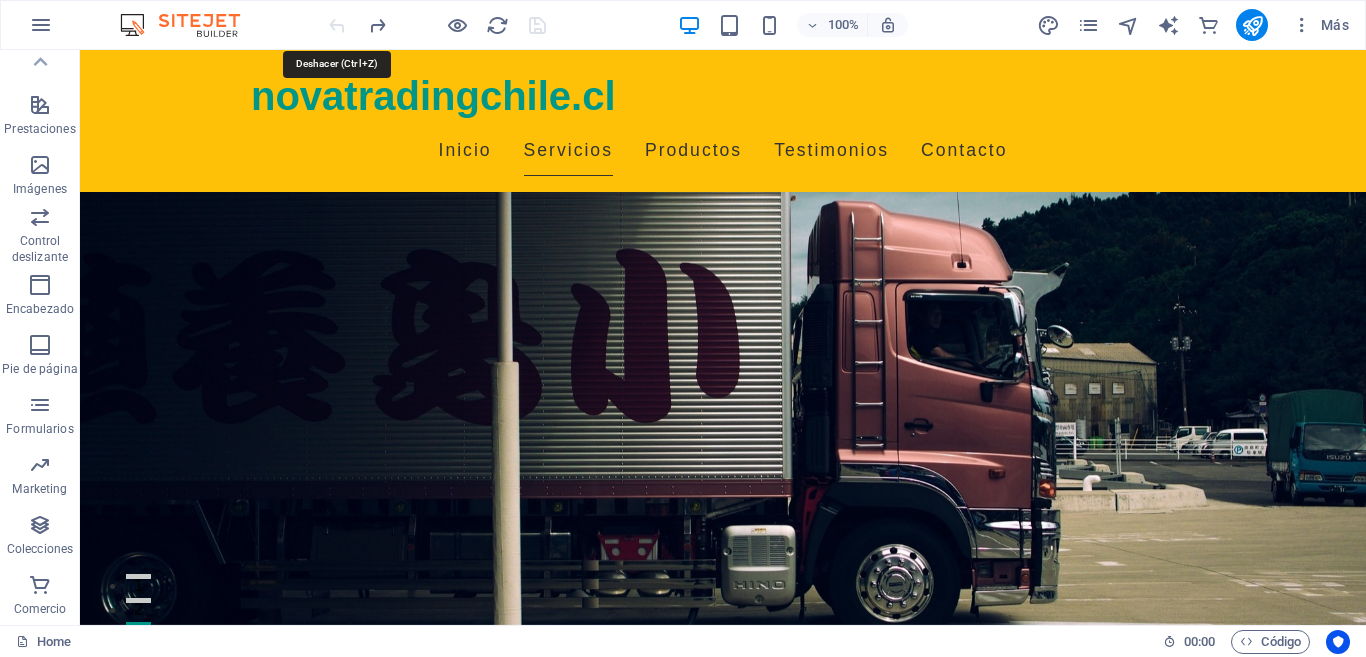 click at bounding box center [437, 25] 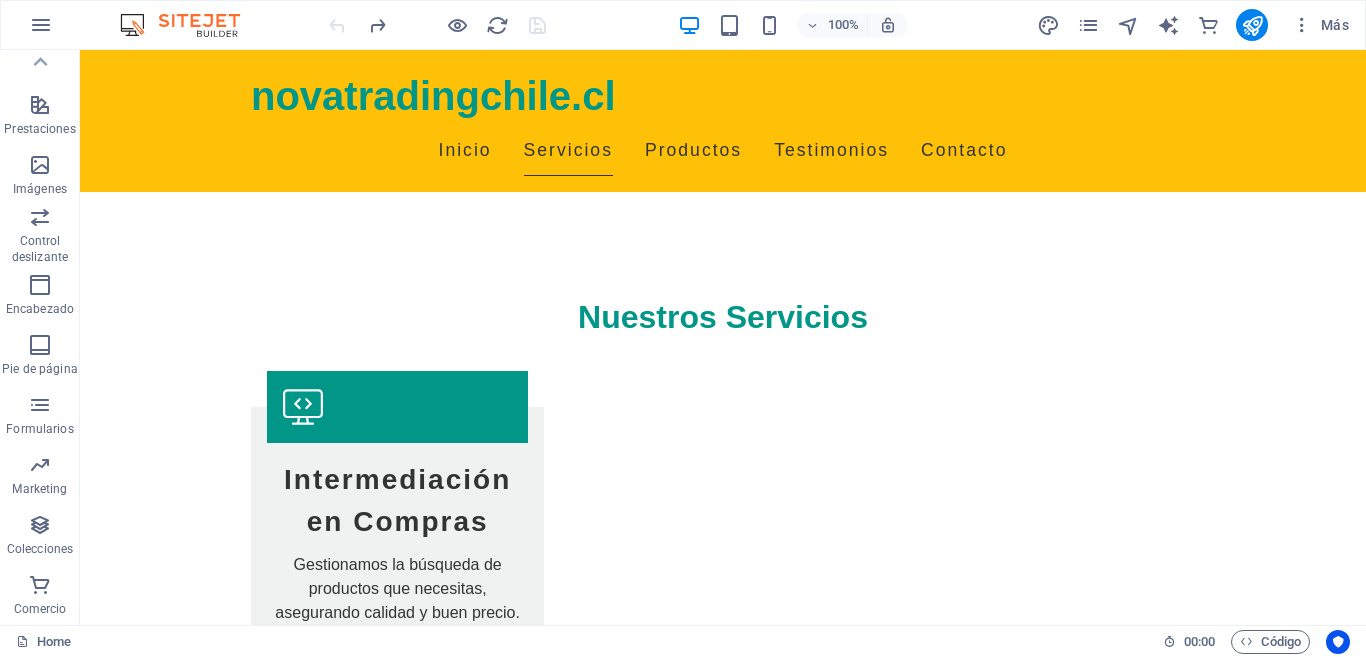 click at bounding box center [437, 25] 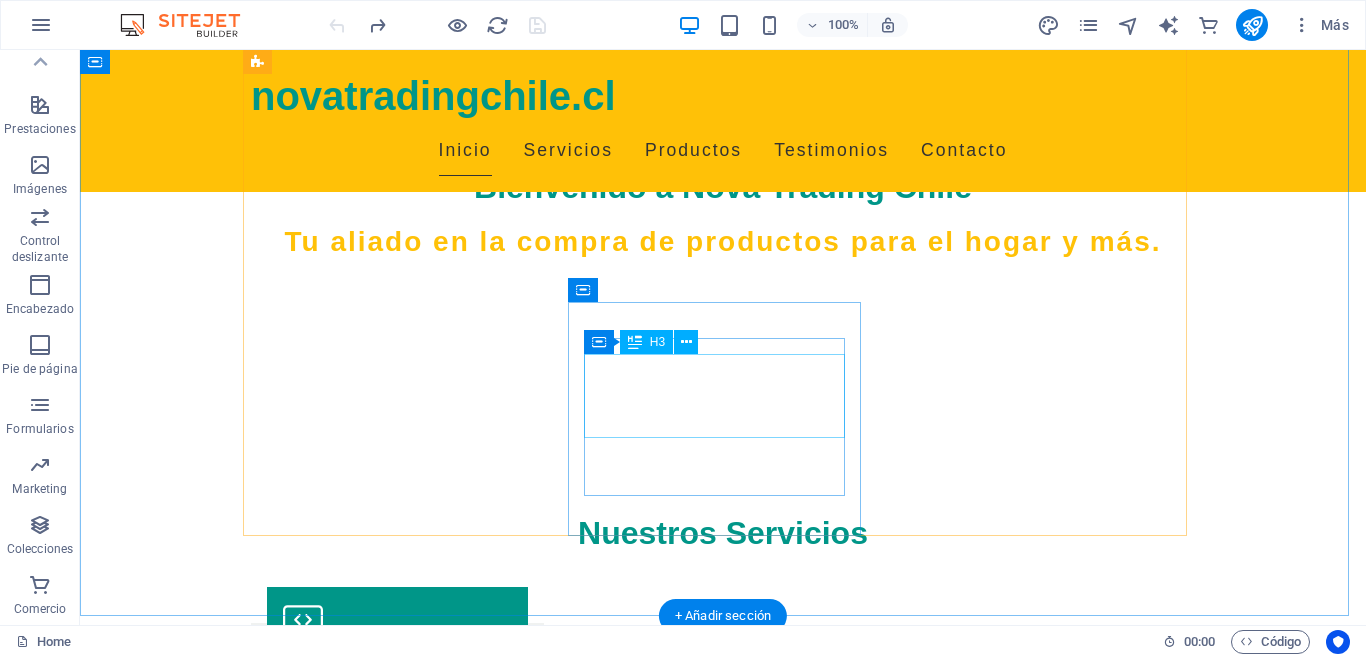scroll, scrollTop: 700, scrollLeft: 0, axis: vertical 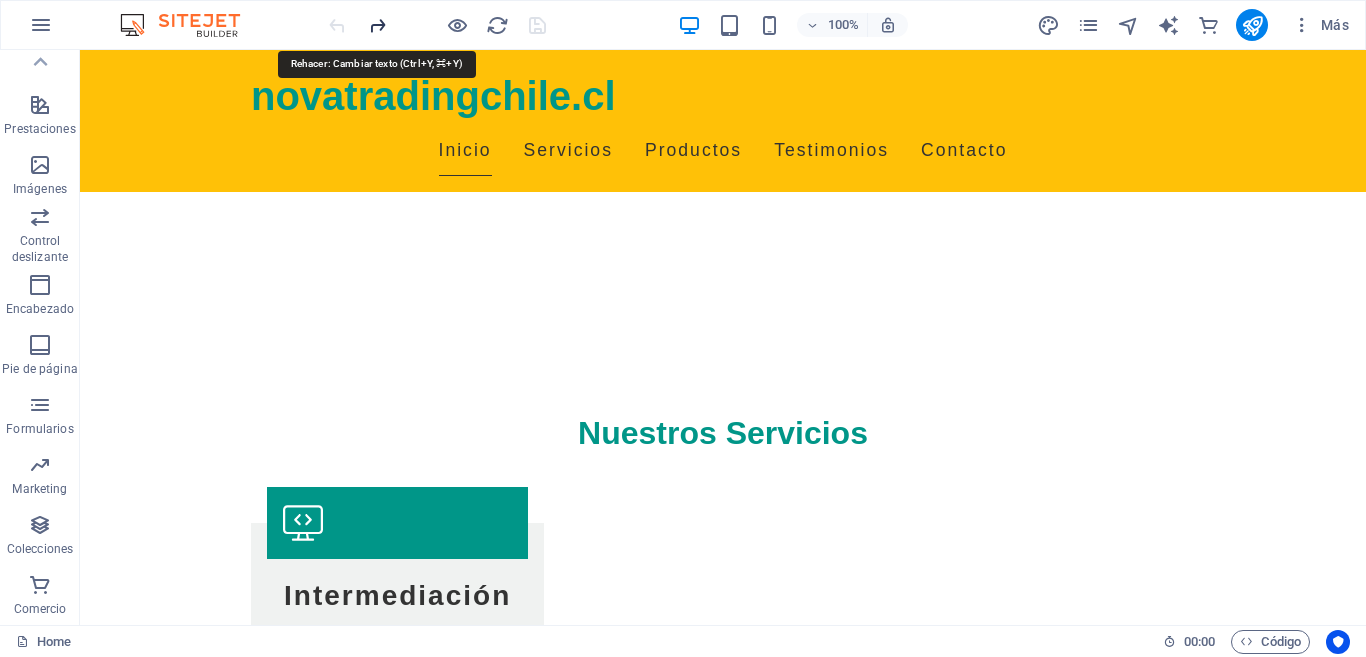 click at bounding box center [377, 25] 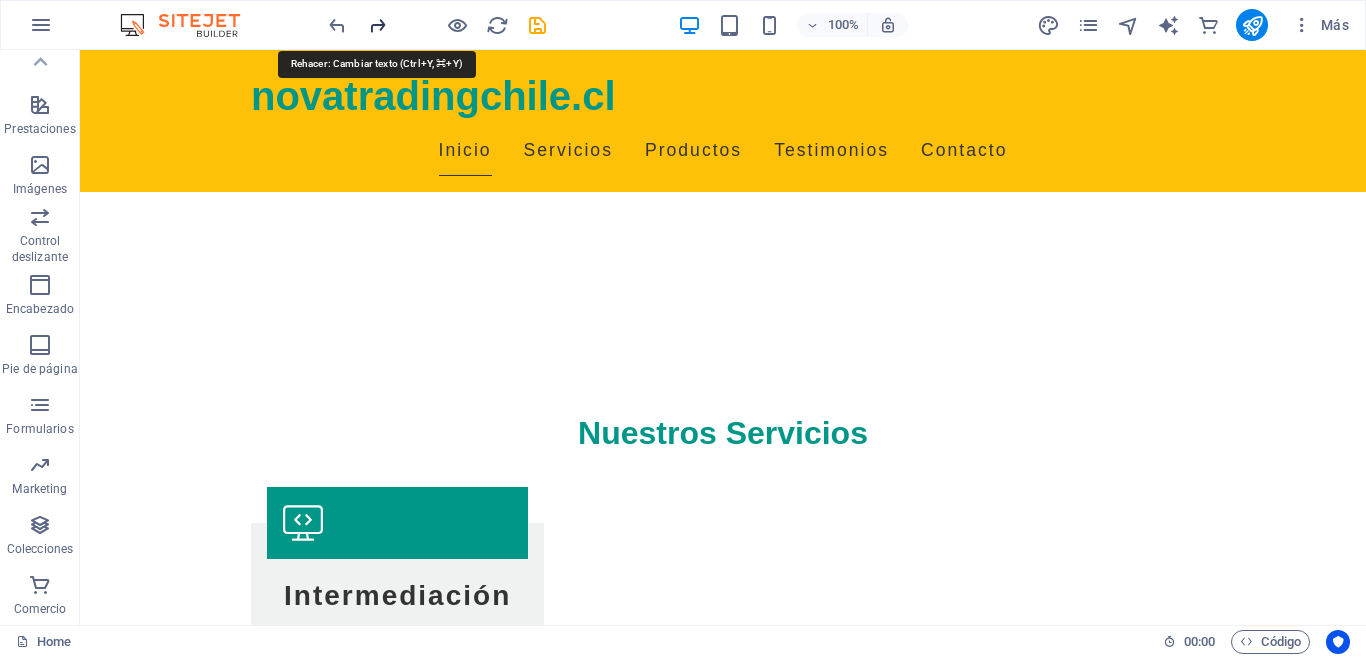 click at bounding box center (377, 25) 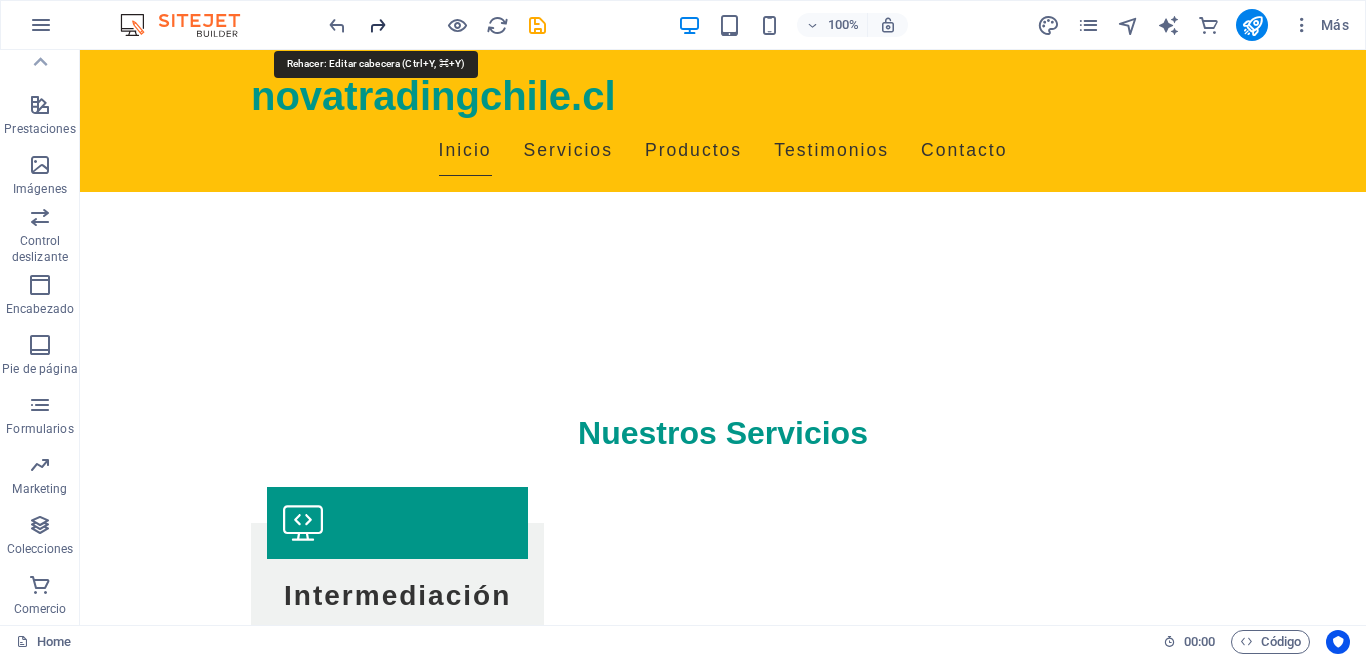 click at bounding box center (377, 25) 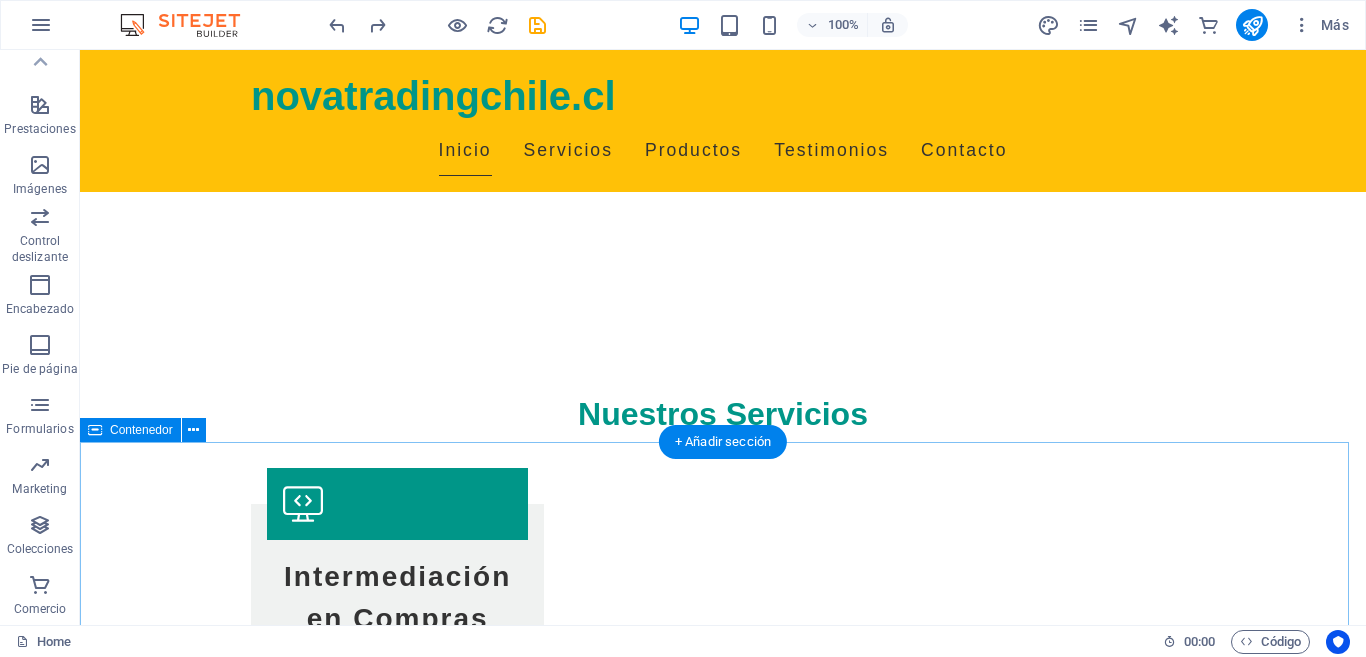 scroll, scrollTop: 695, scrollLeft: 0, axis: vertical 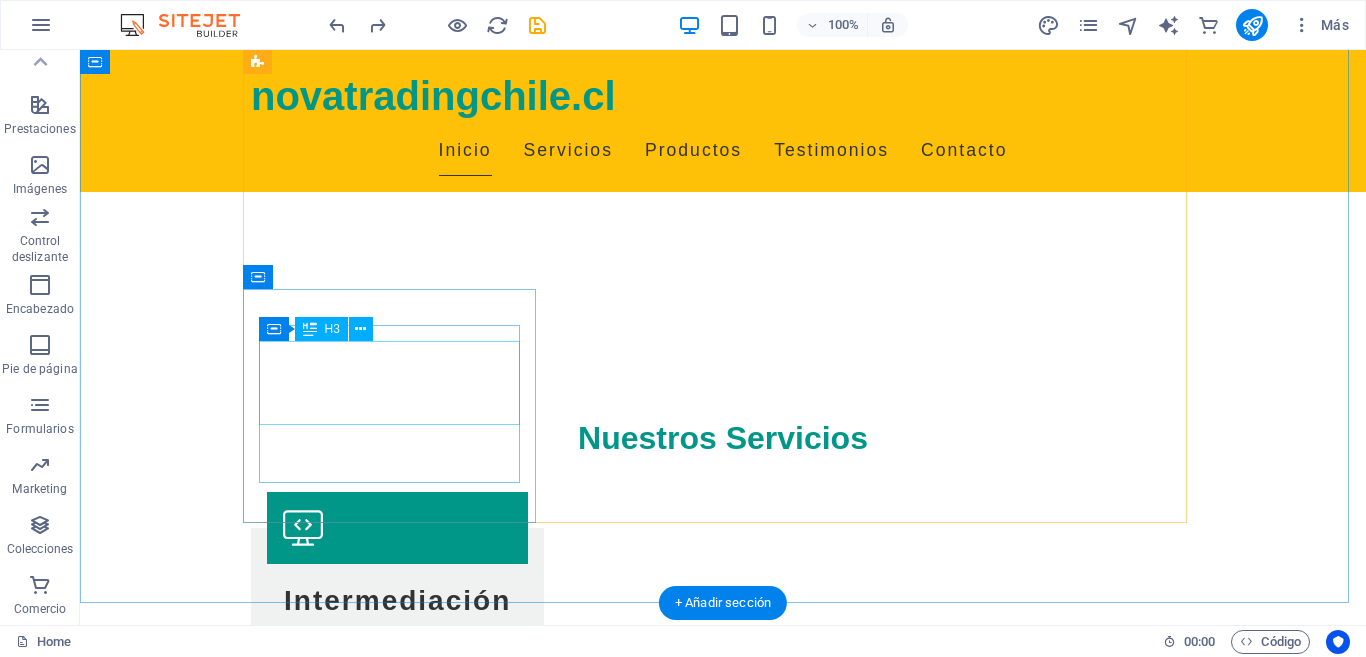 click on "Soluciones para Jardines" at bounding box center (397, 1480) 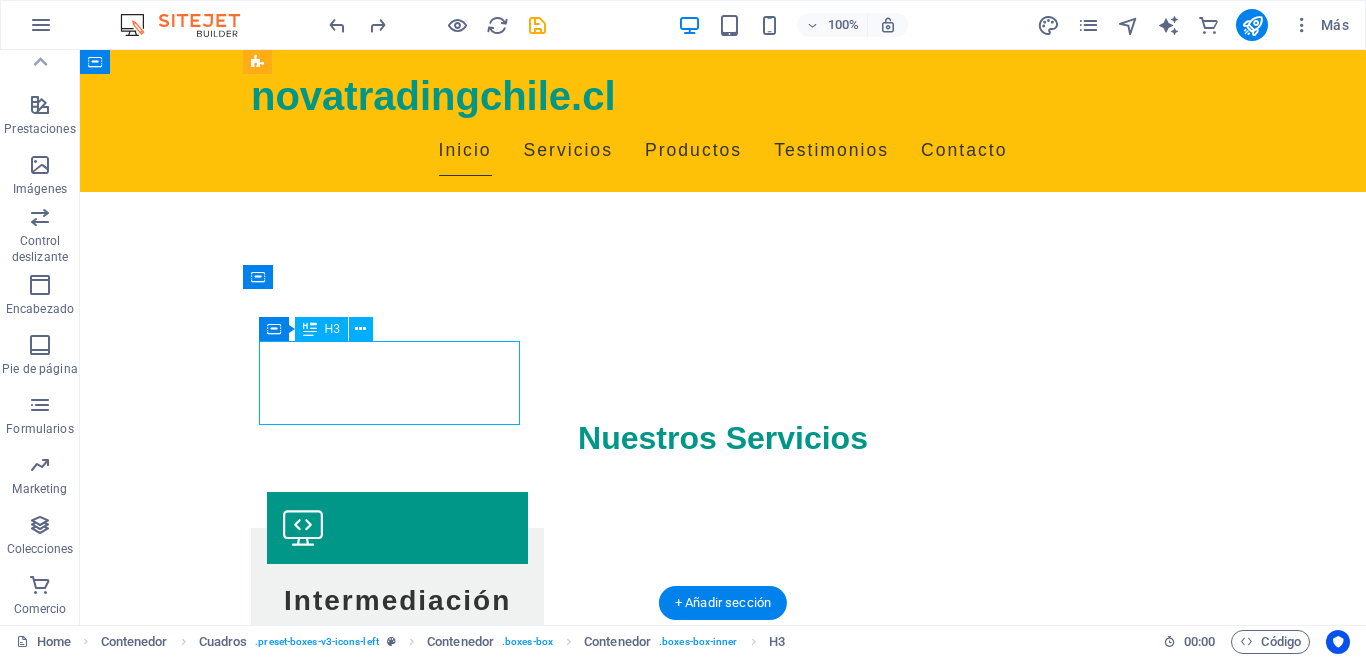 click on "Soluciones para Jardines" at bounding box center (397, 1480) 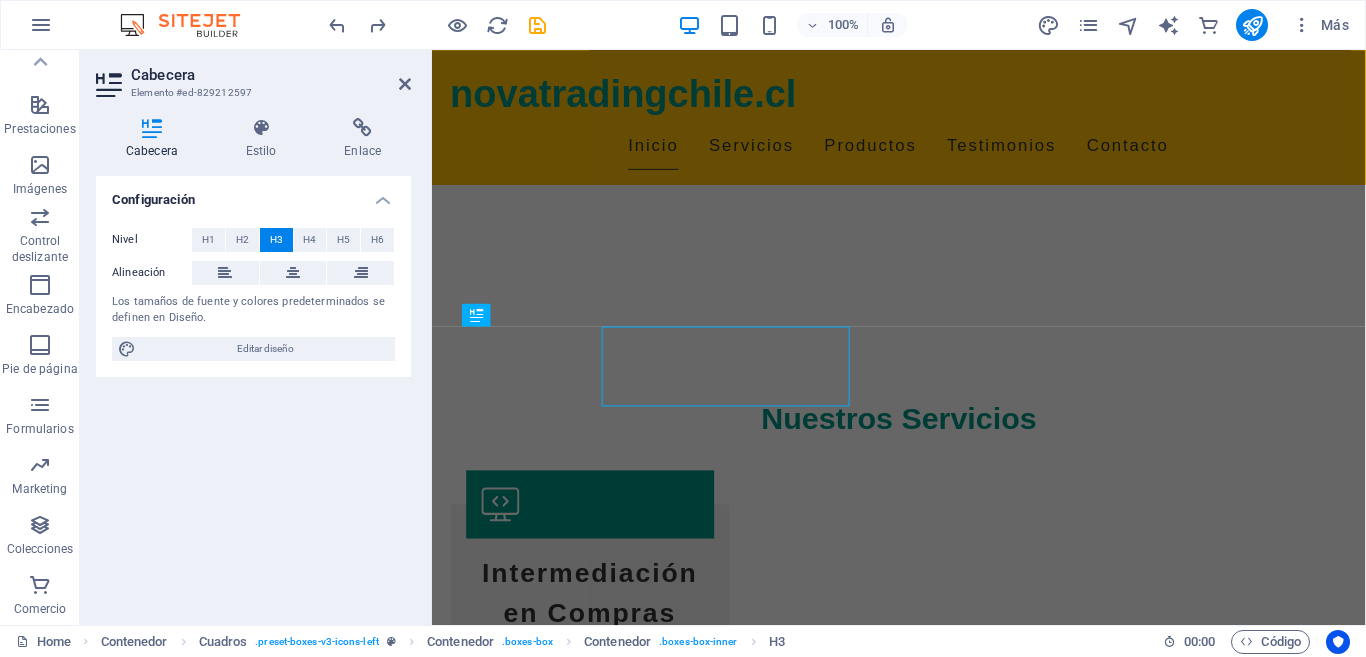 click on "Soluciones para Jardines" at bounding box center (598, 1480) 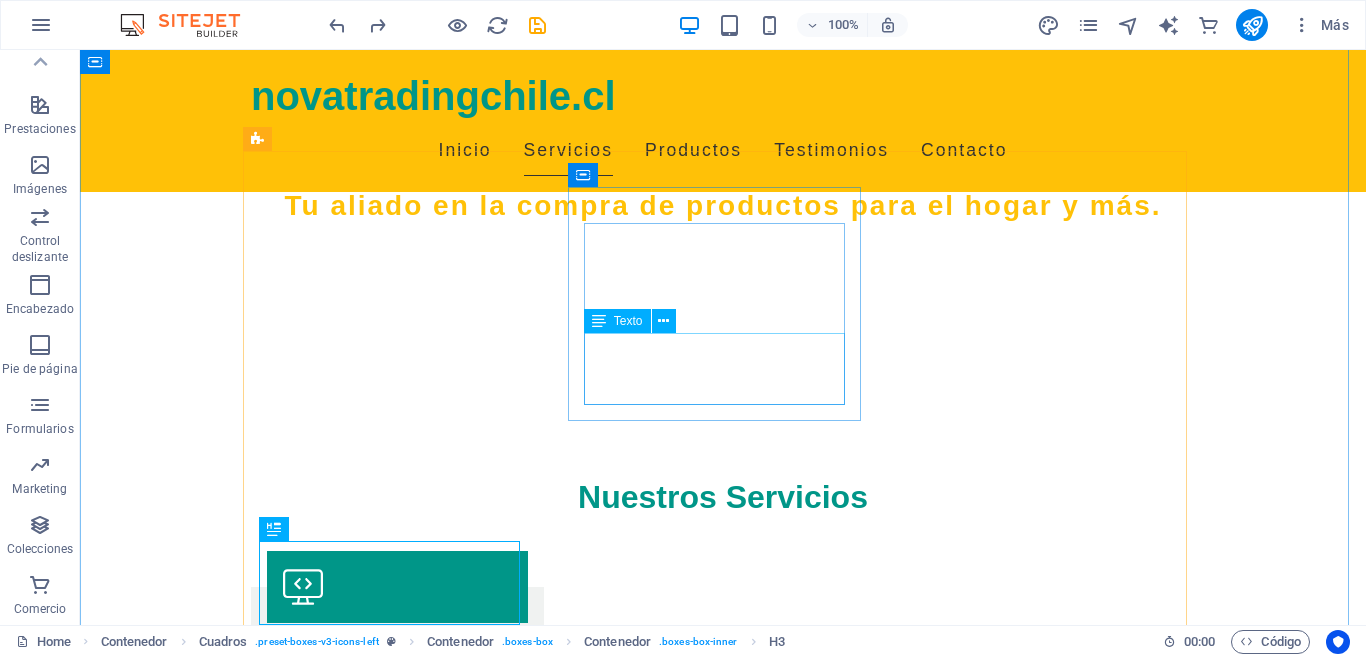scroll, scrollTop: 495, scrollLeft: 0, axis: vertical 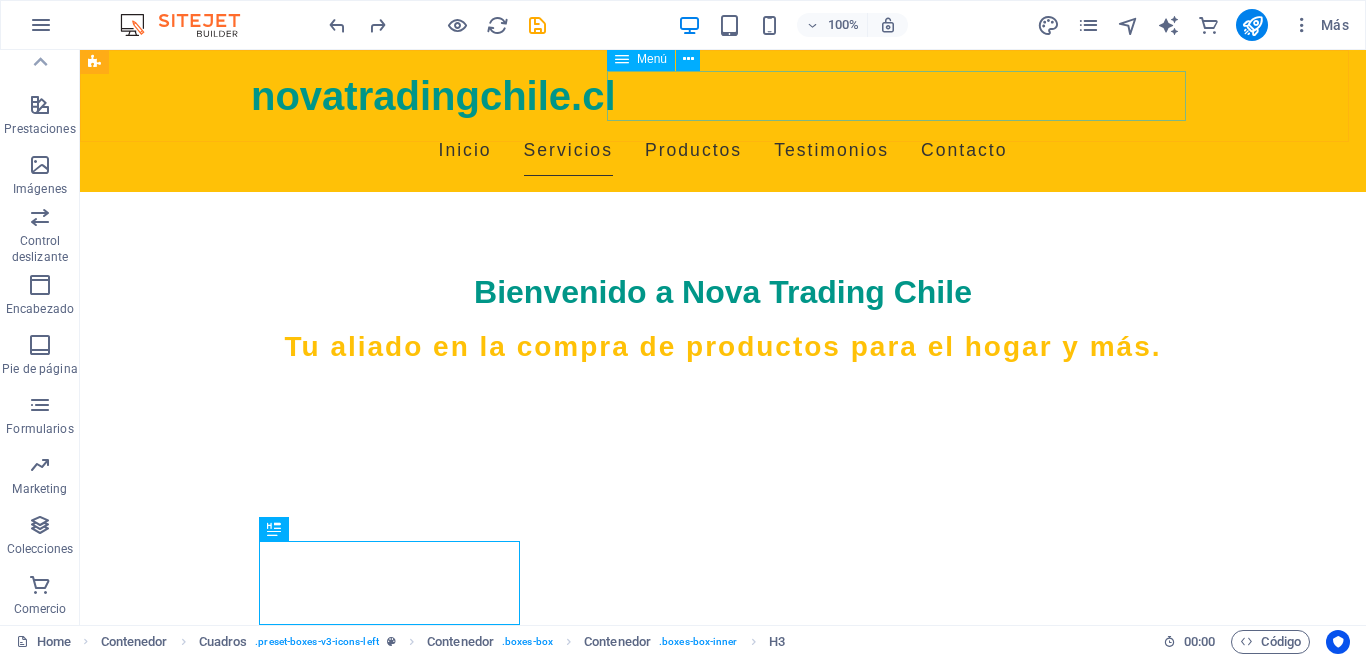 click on "Inicio Servicios Productos Testimonios Contacto" at bounding box center (723, 151) 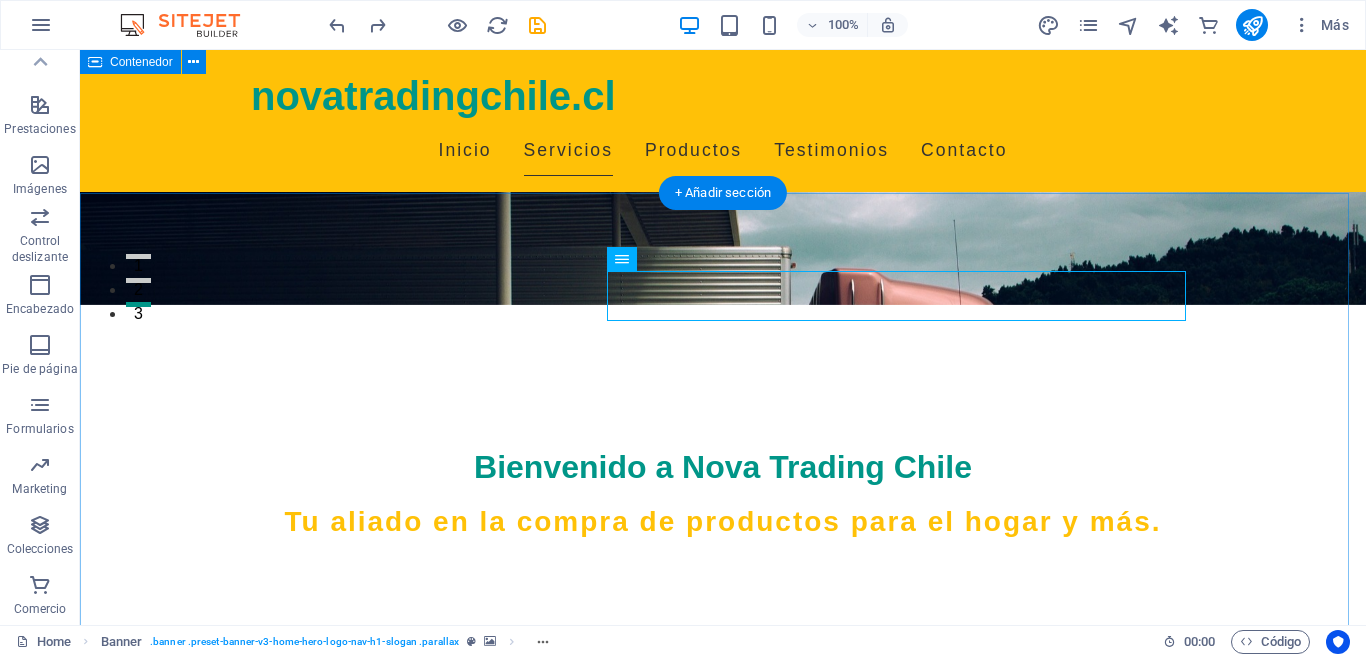 scroll, scrollTop: 295, scrollLeft: 0, axis: vertical 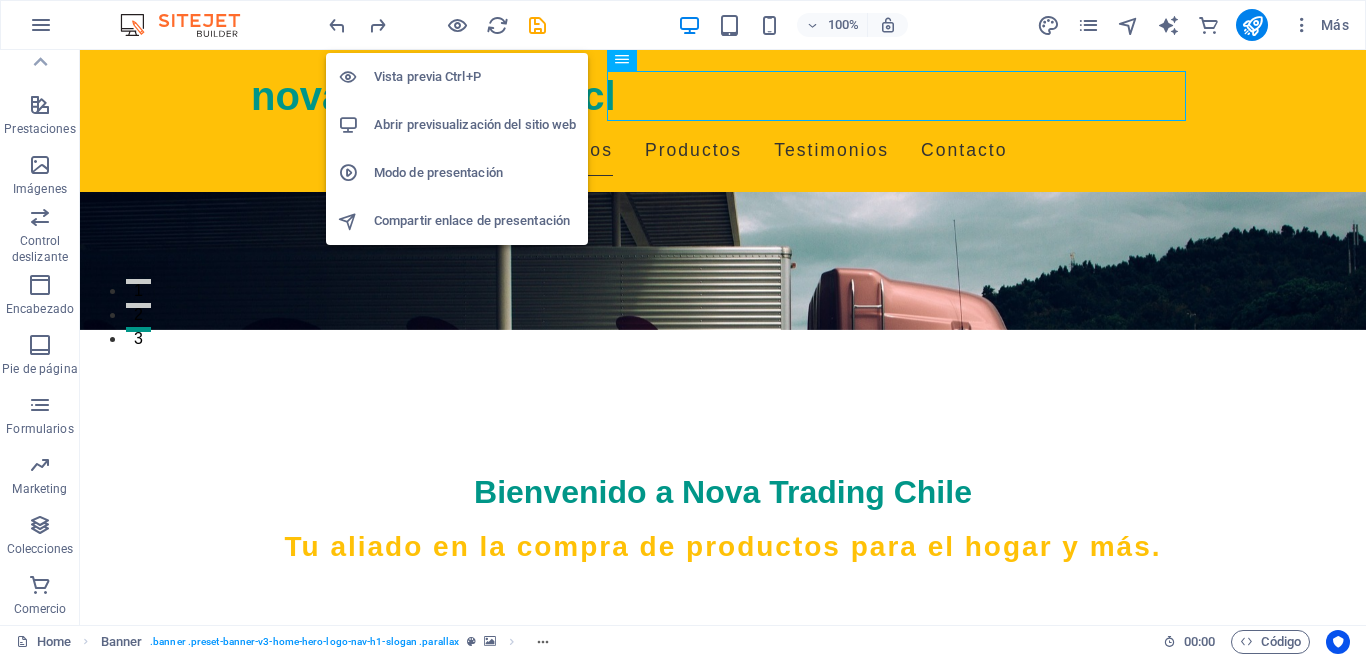 click on "Abrir previsualización del sitio web" at bounding box center (475, 125) 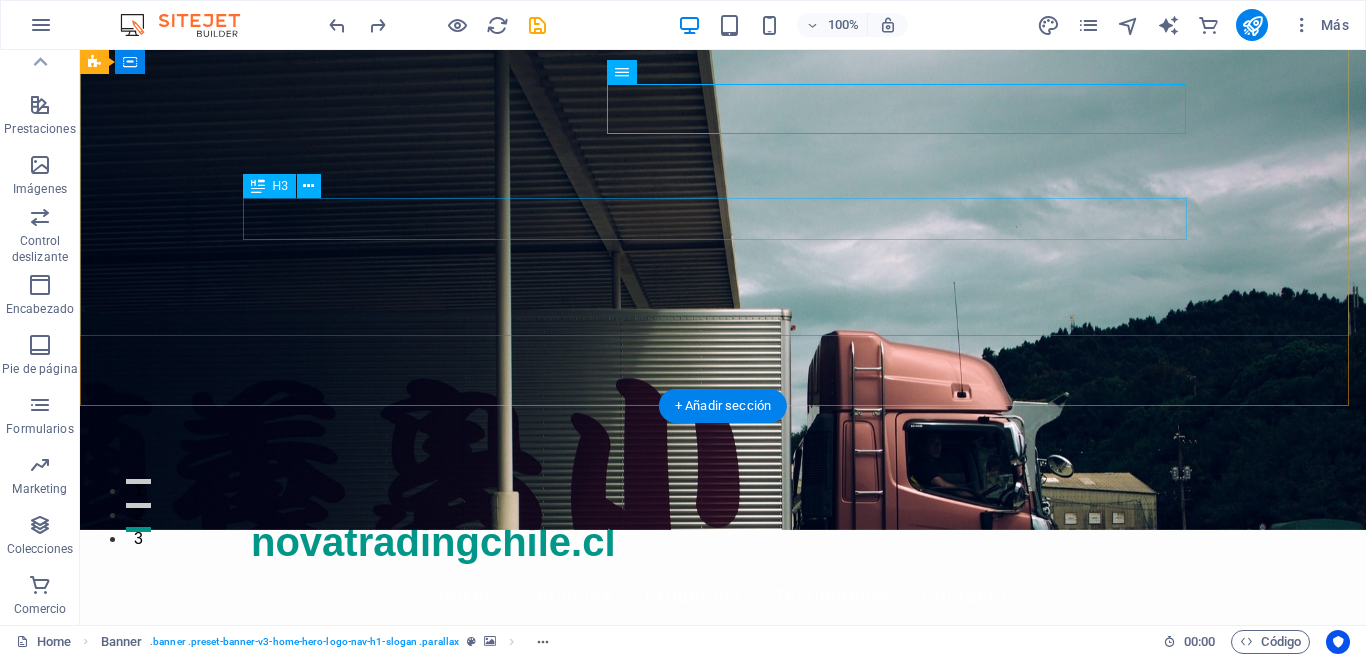 scroll, scrollTop: 0, scrollLeft: 0, axis: both 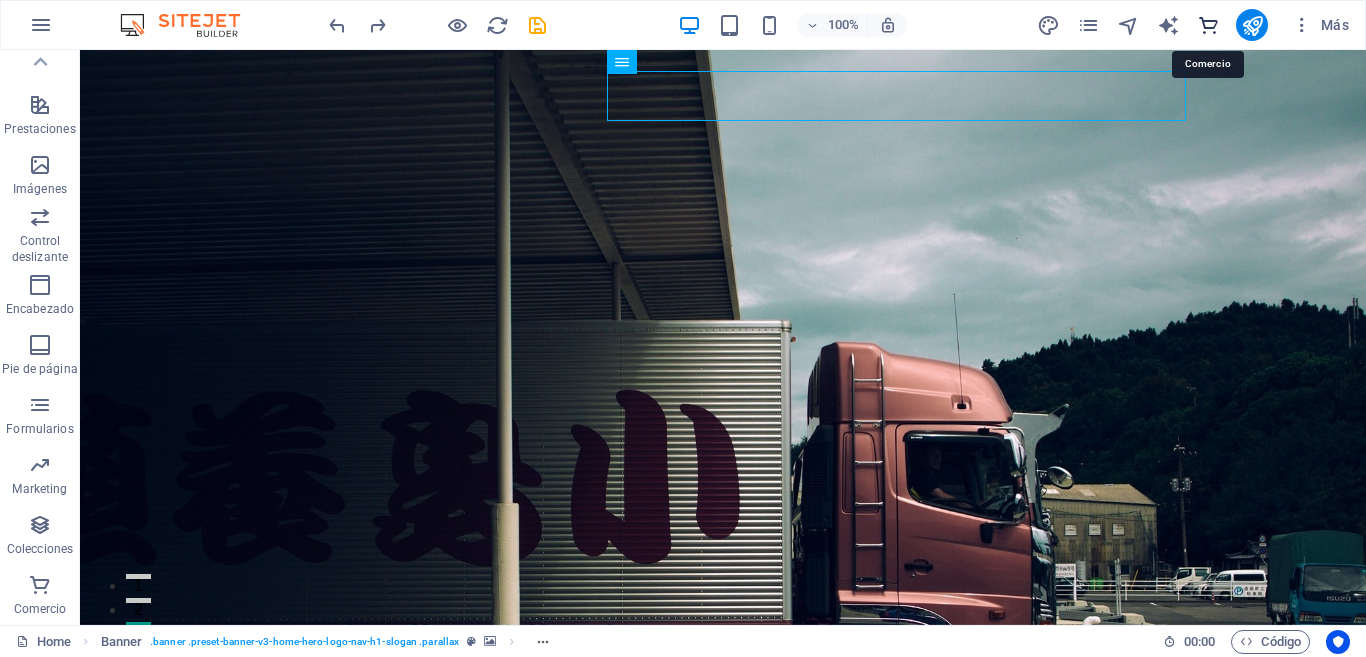 drag, startPoint x: 1211, startPoint y: 28, endPoint x: 753, endPoint y: 58, distance: 458.98148 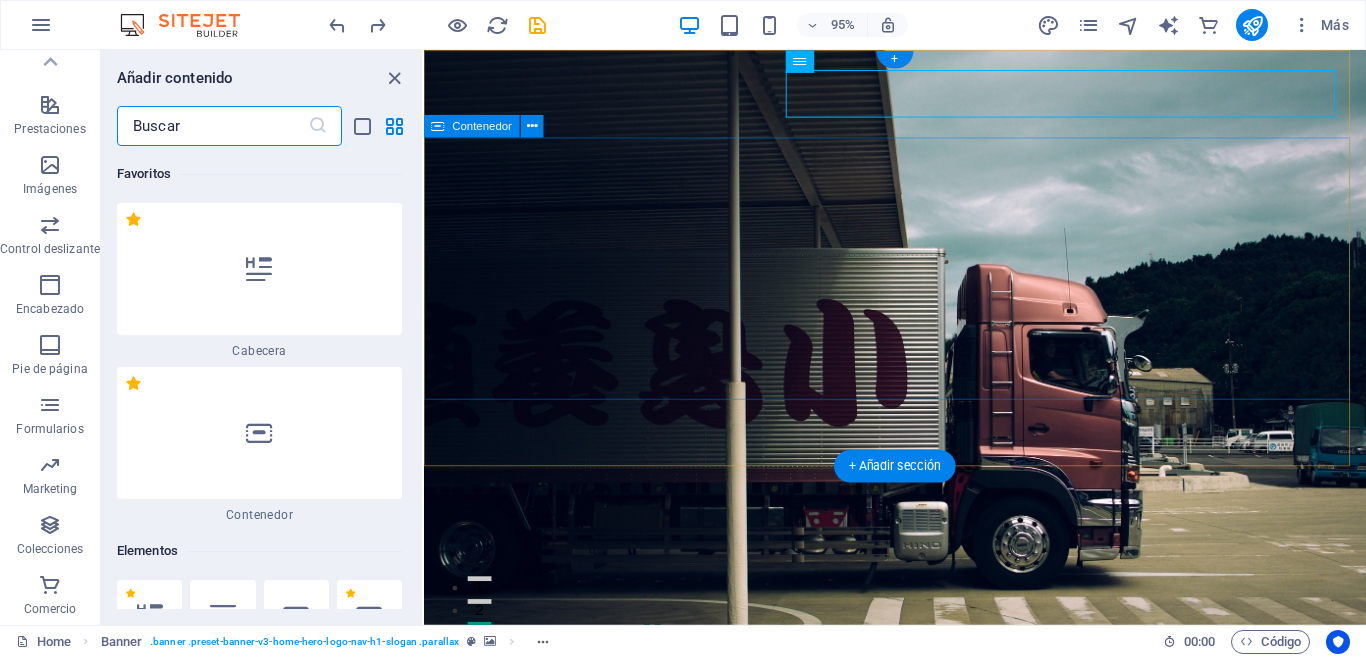 scroll, scrollTop: 39104, scrollLeft: 0, axis: vertical 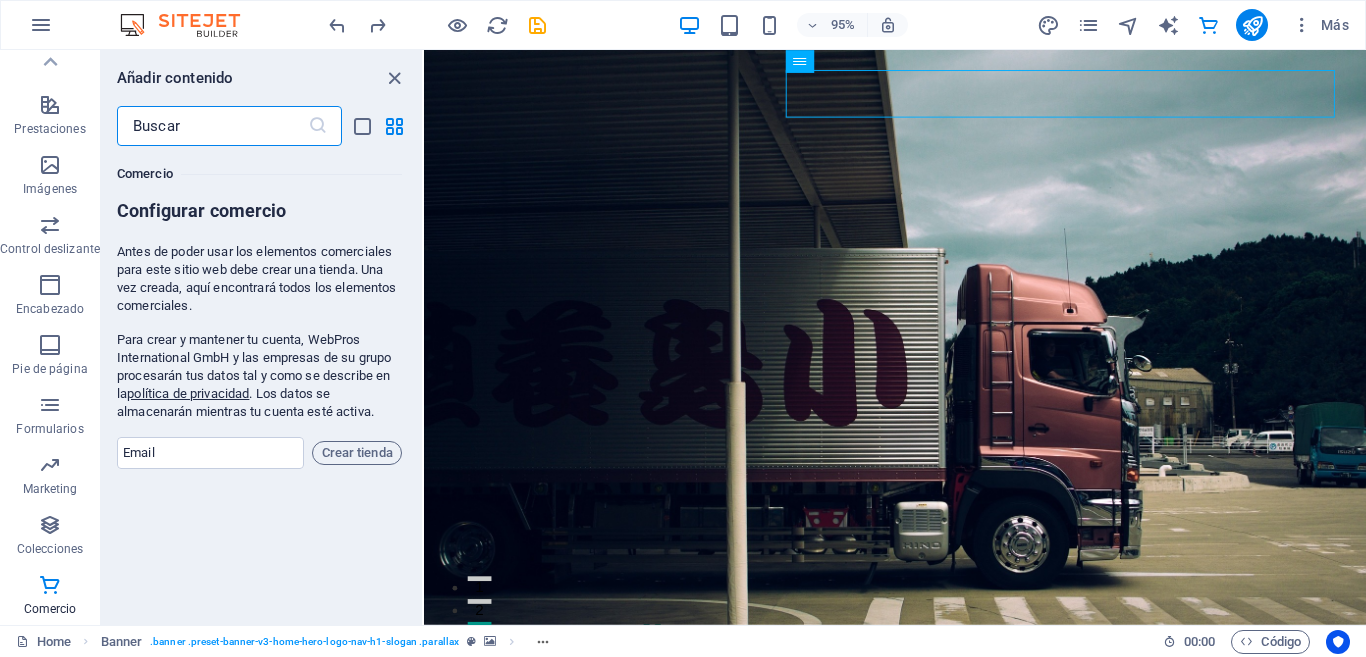 click at bounding box center (212, 126) 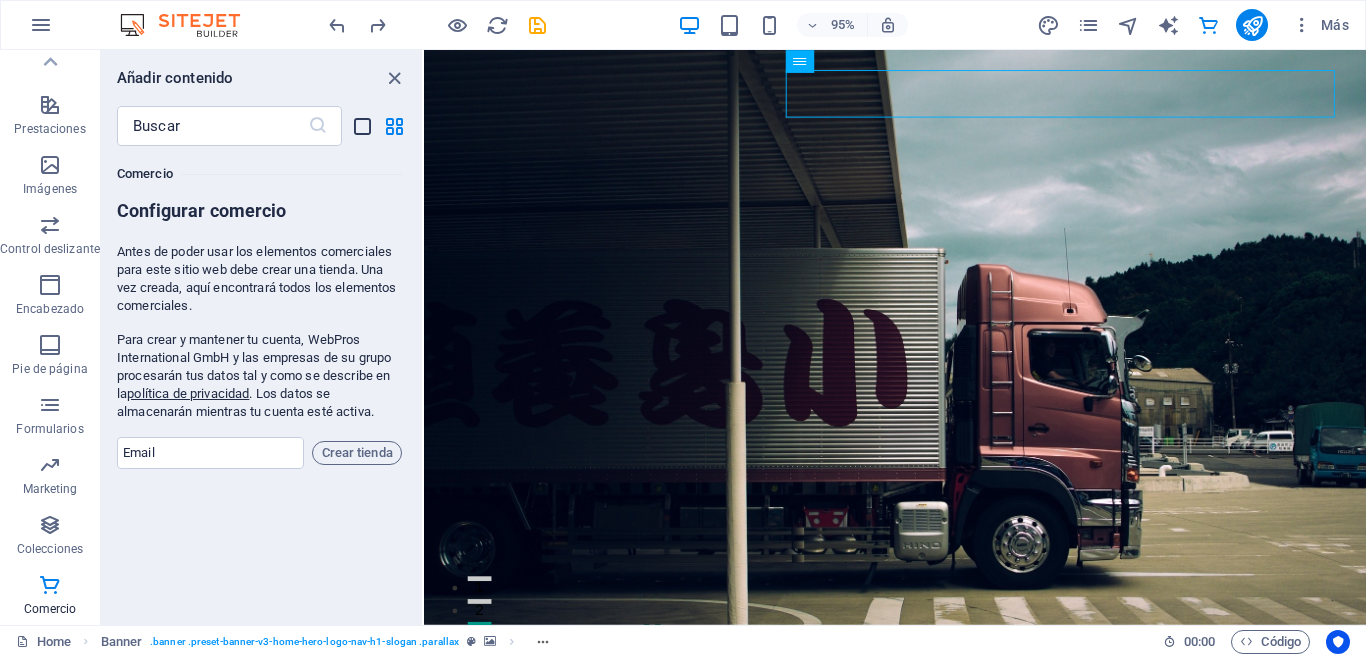 click at bounding box center (362, 126) 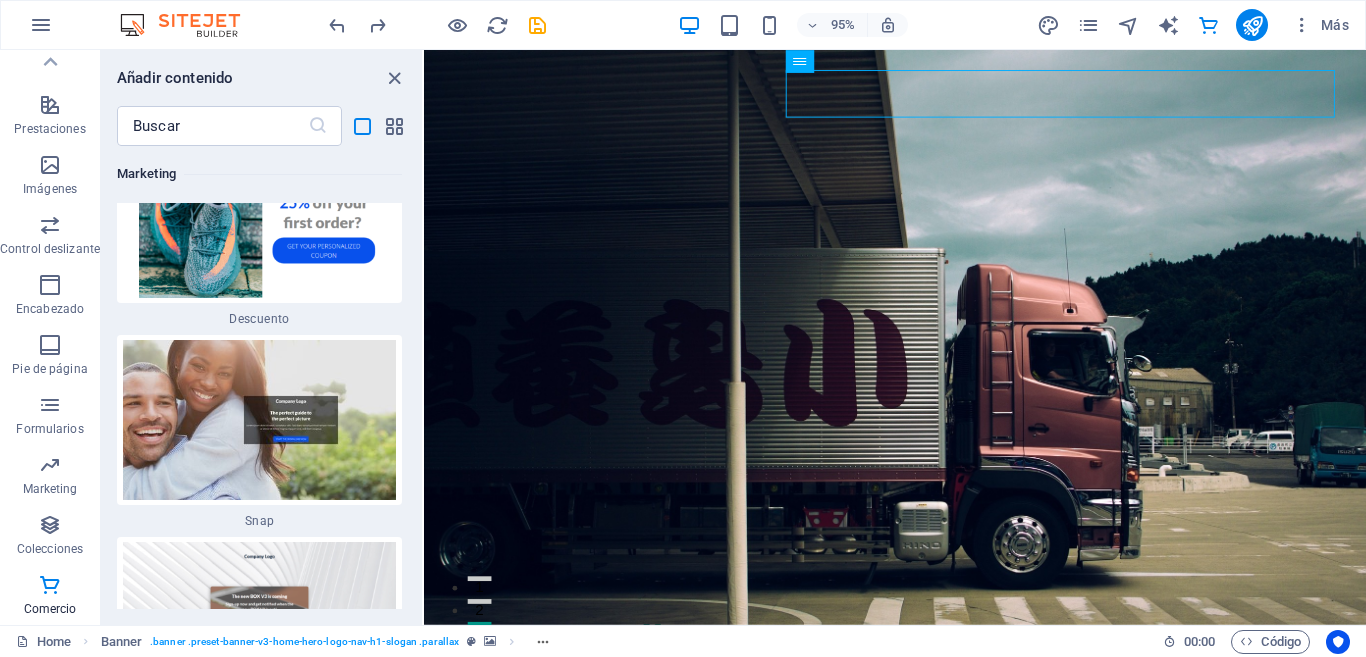 scroll, scrollTop: 42476, scrollLeft: 0, axis: vertical 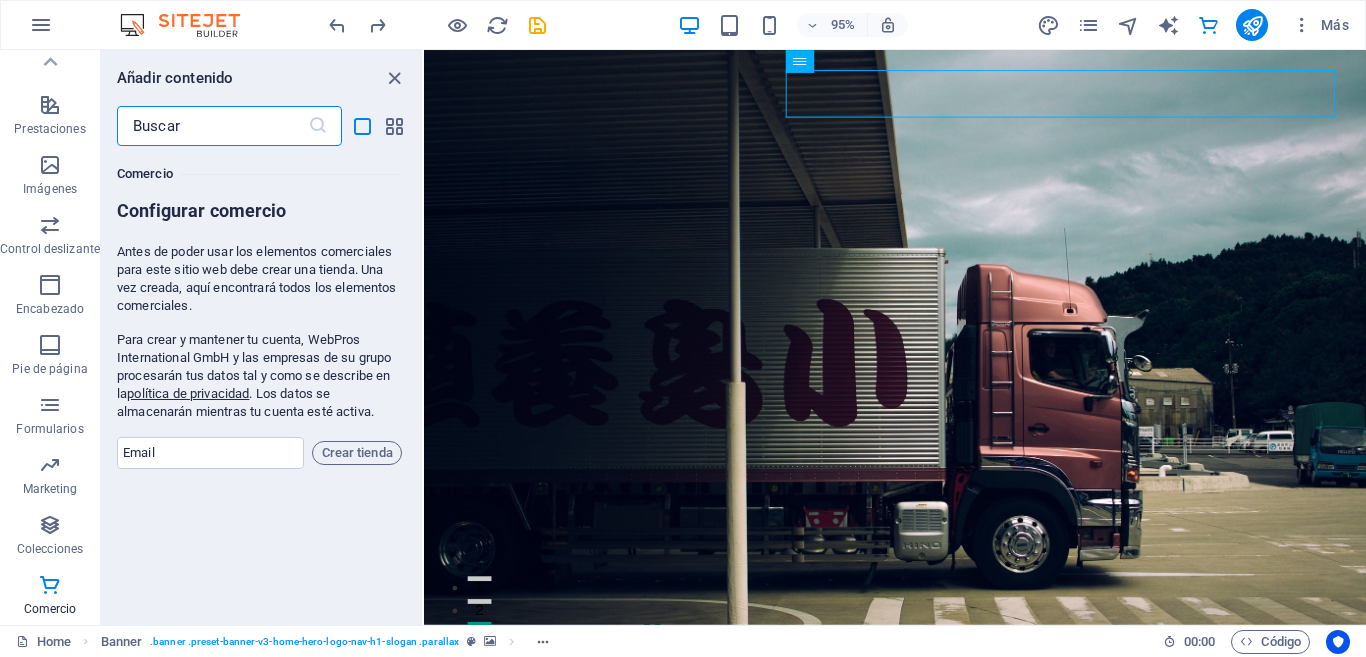click at bounding box center (212, 126) 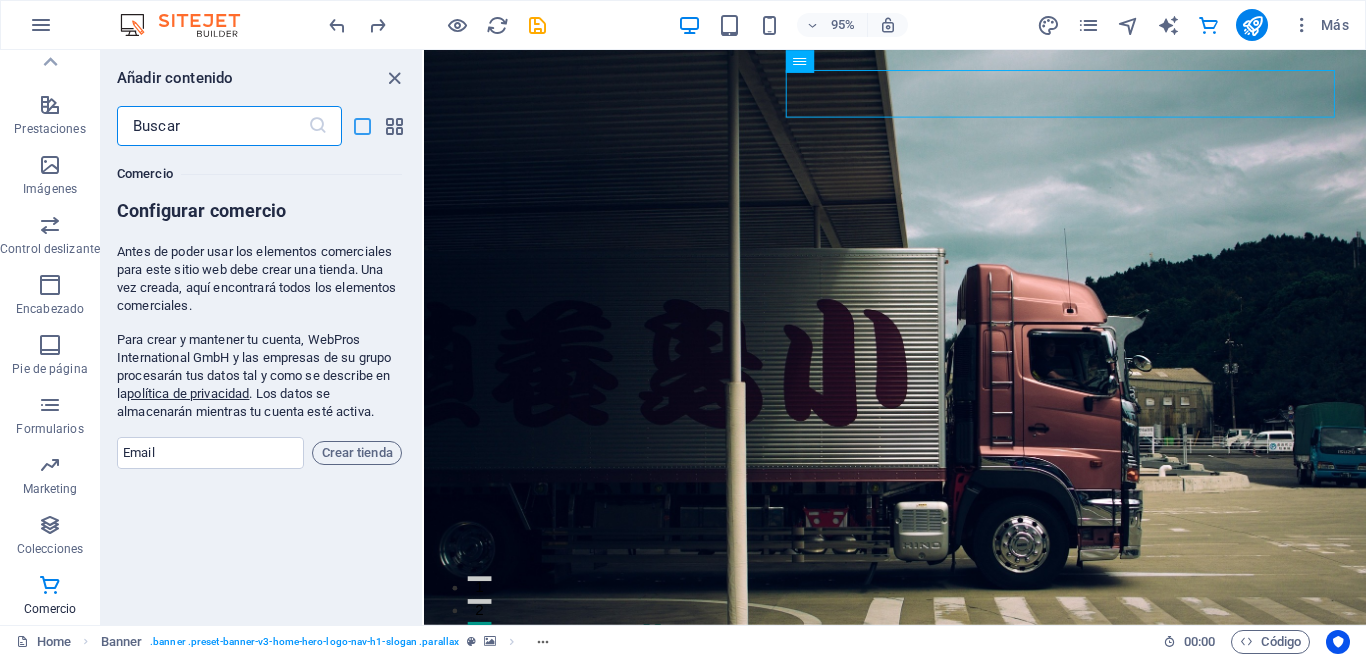 click at bounding box center (362, 126) 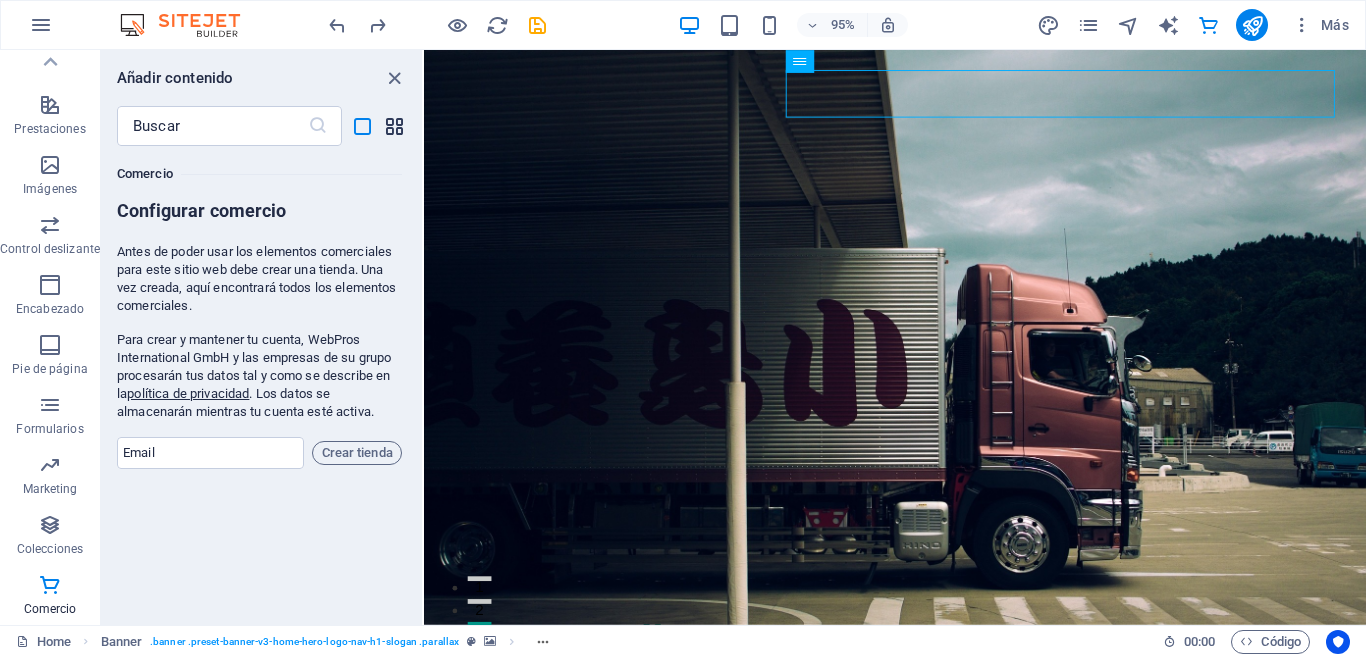 click at bounding box center [394, 126] 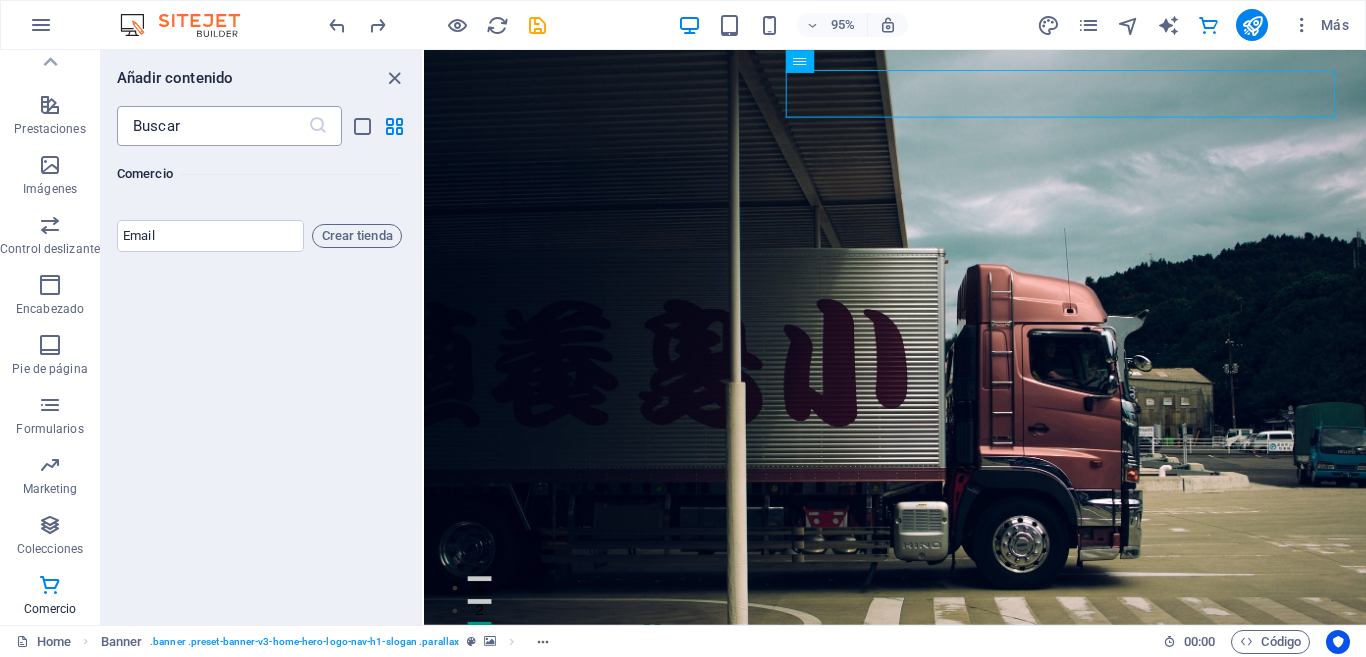 scroll, scrollTop: 39104, scrollLeft: 0, axis: vertical 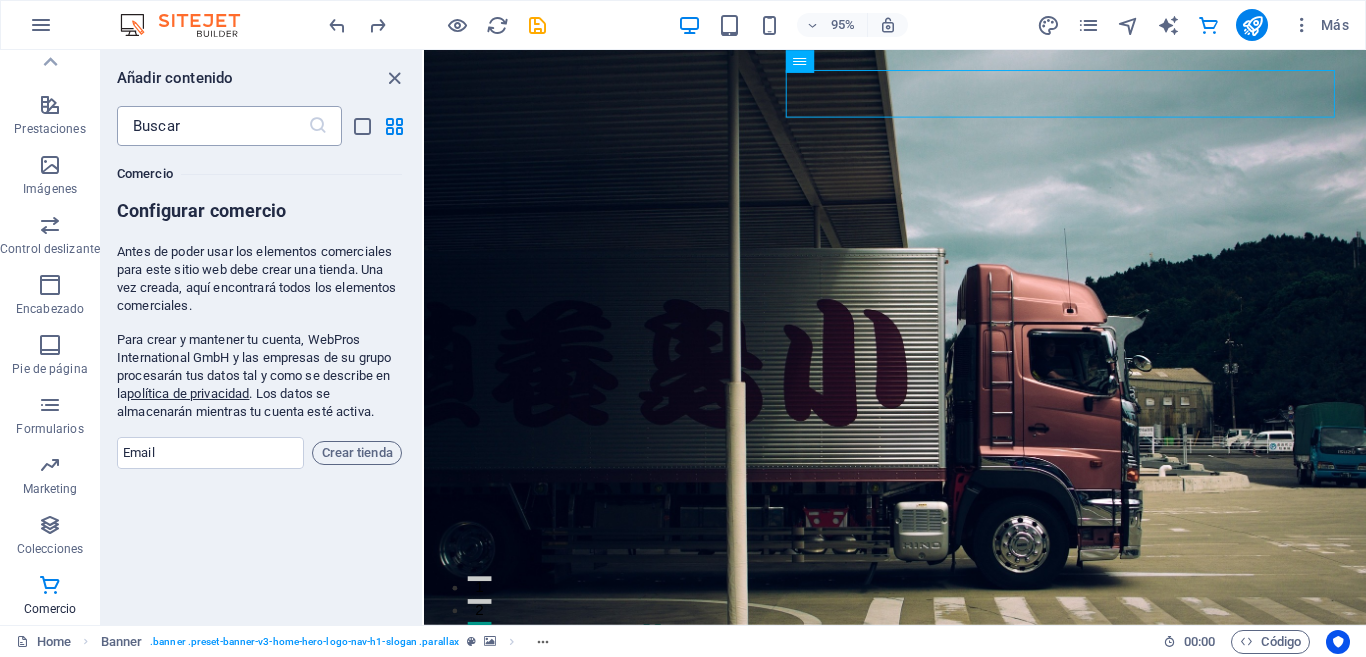 click at bounding box center (212, 126) 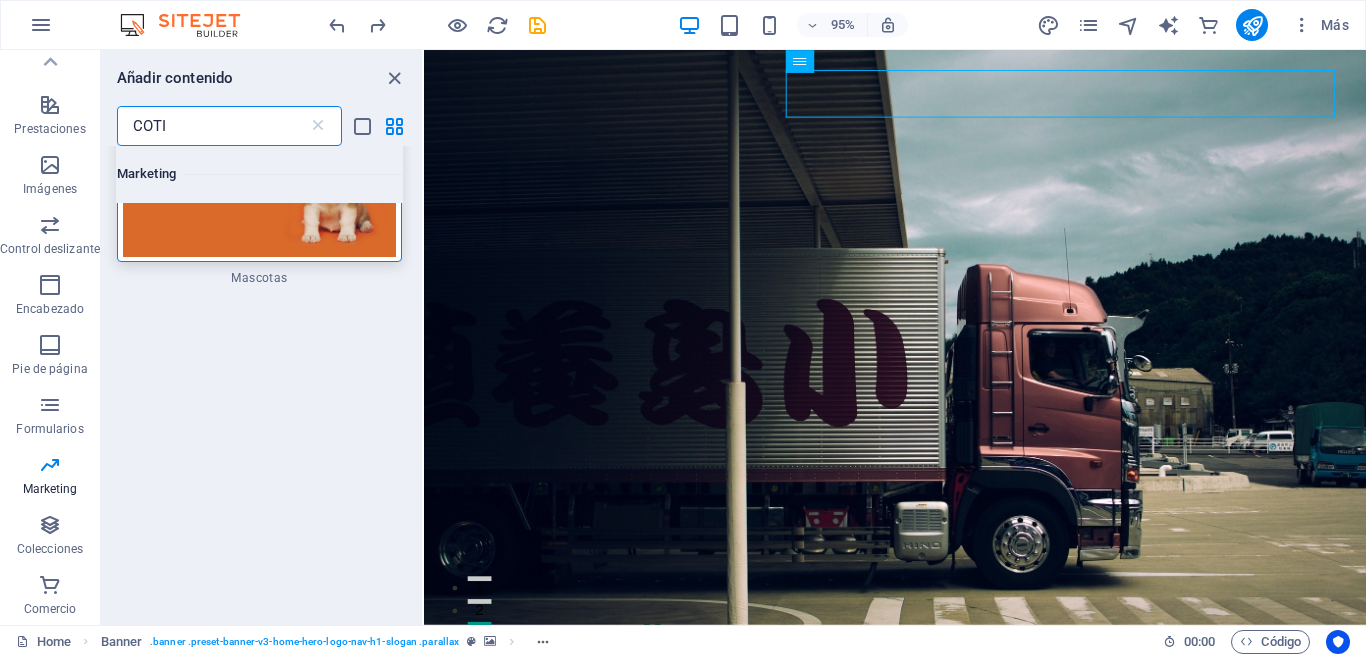 scroll, scrollTop: 0, scrollLeft: 0, axis: both 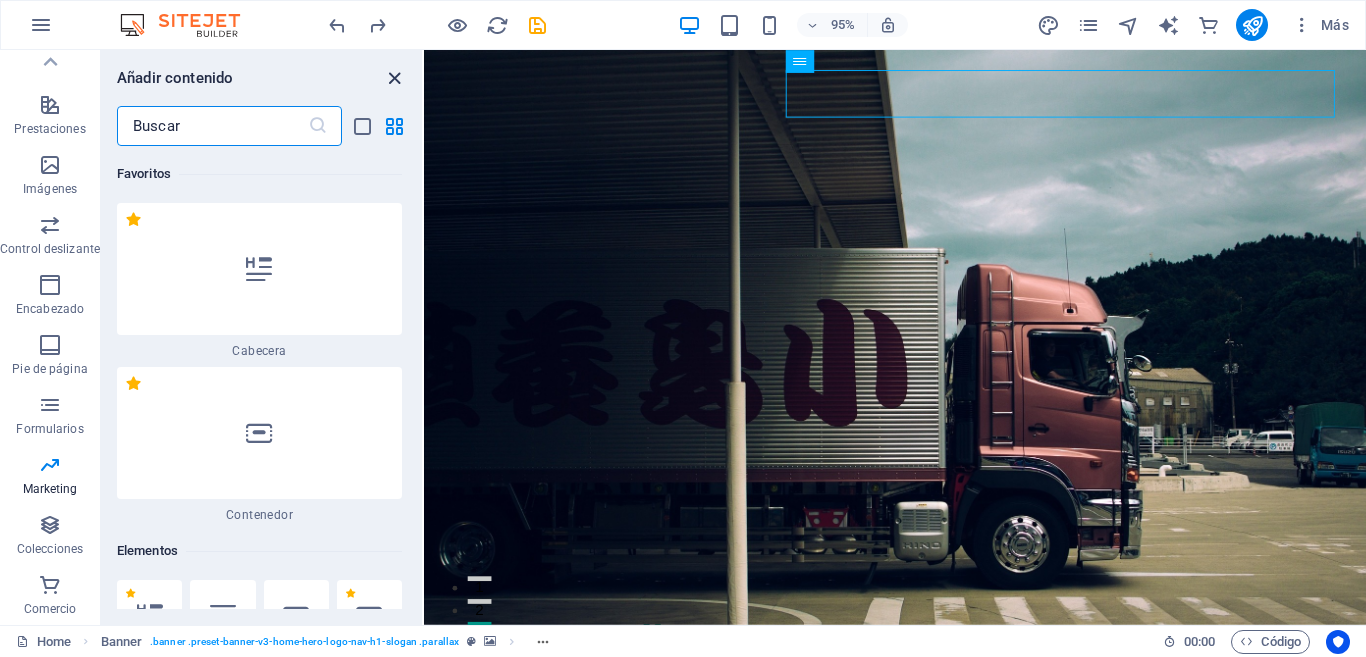 click at bounding box center (394, 78) 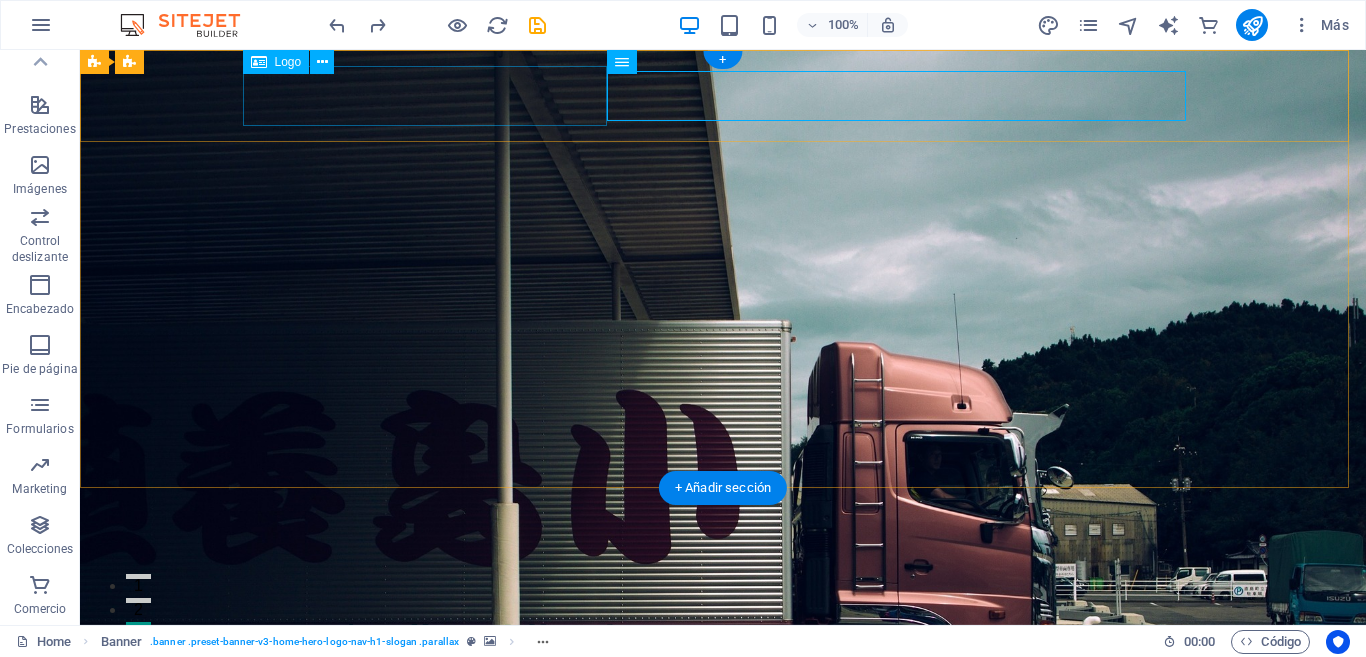 click on "novatradingchile.cl" at bounding box center [723, 637] 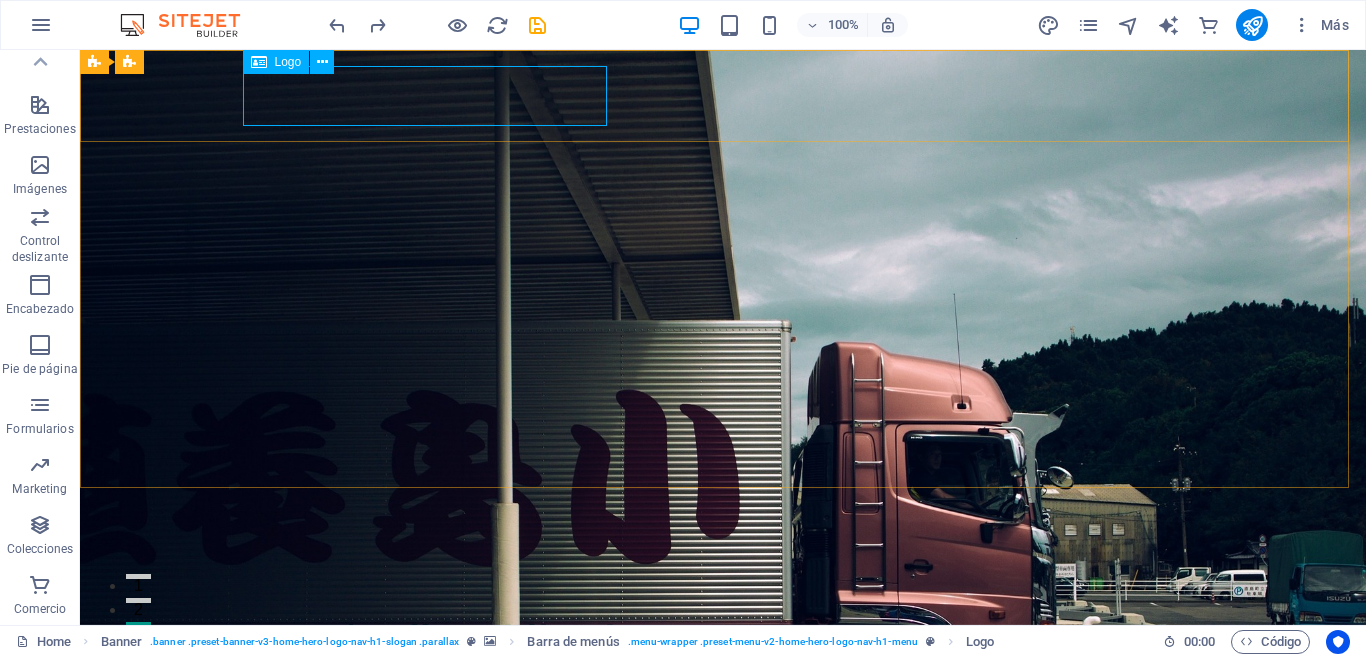 click on "Logo" at bounding box center [288, 62] 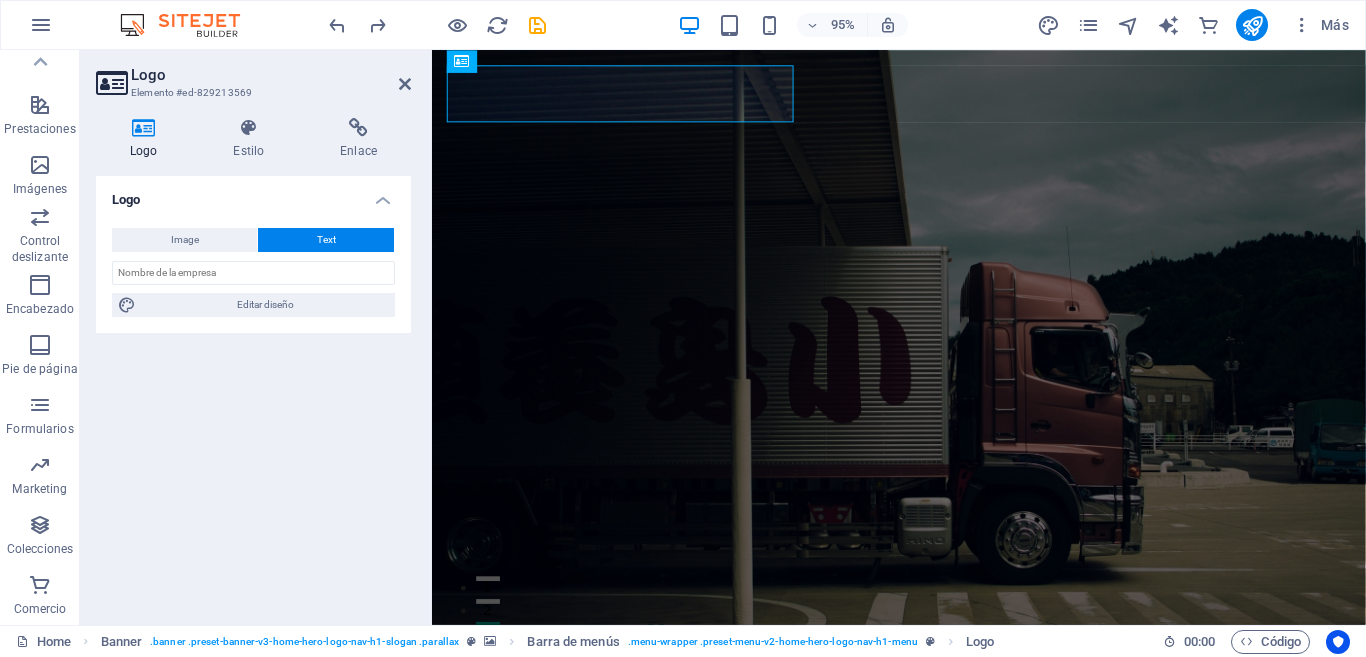 click on "Logo" at bounding box center [147, 139] 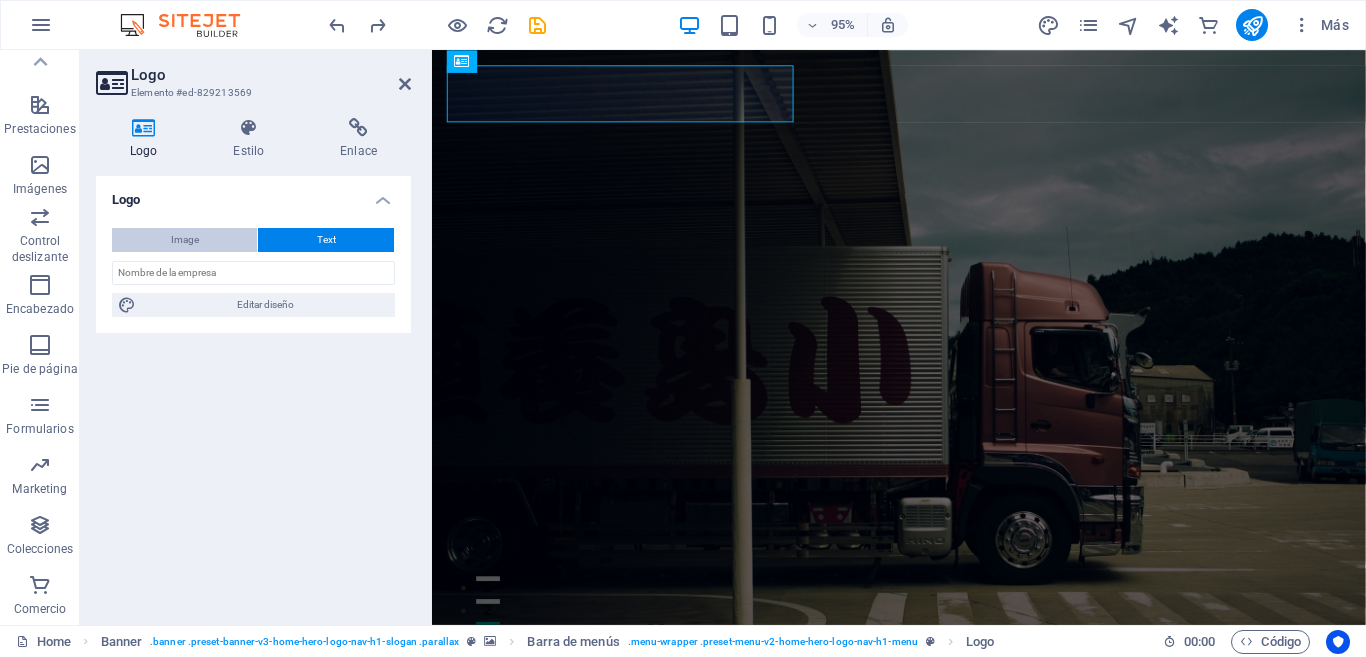 click on "Image" at bounding box center (184, 240) 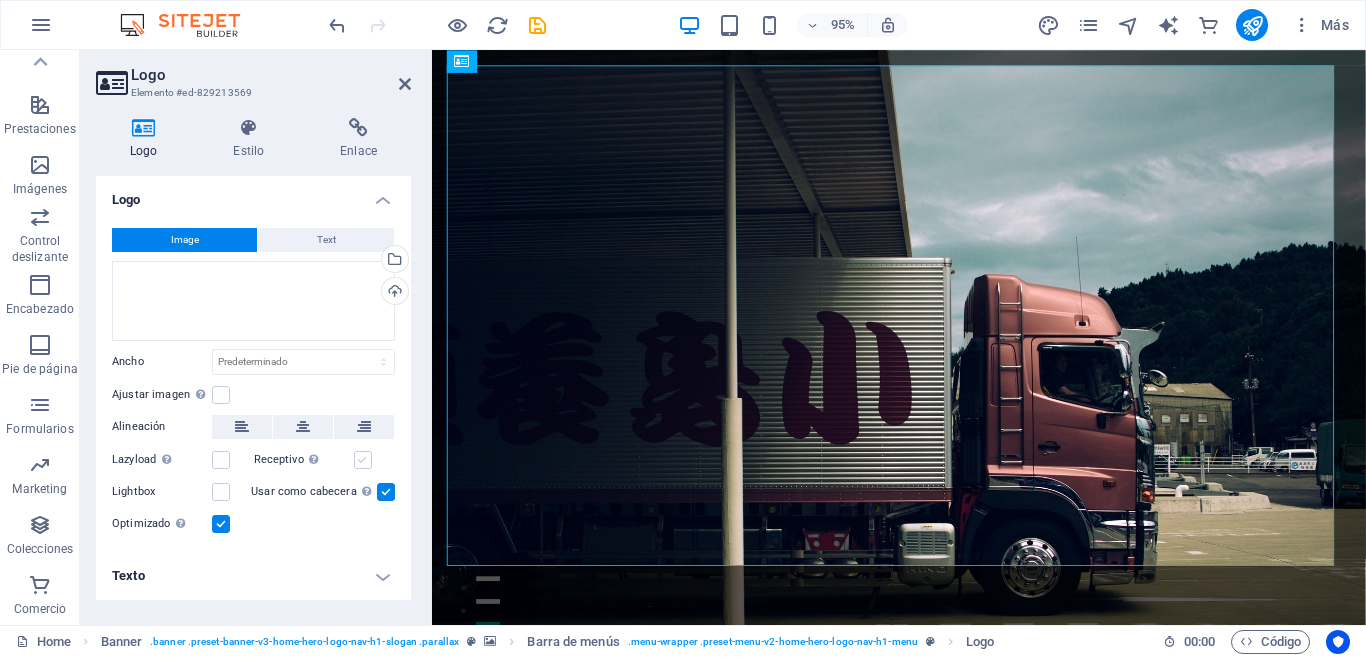 click at bounding box center [363, 460] 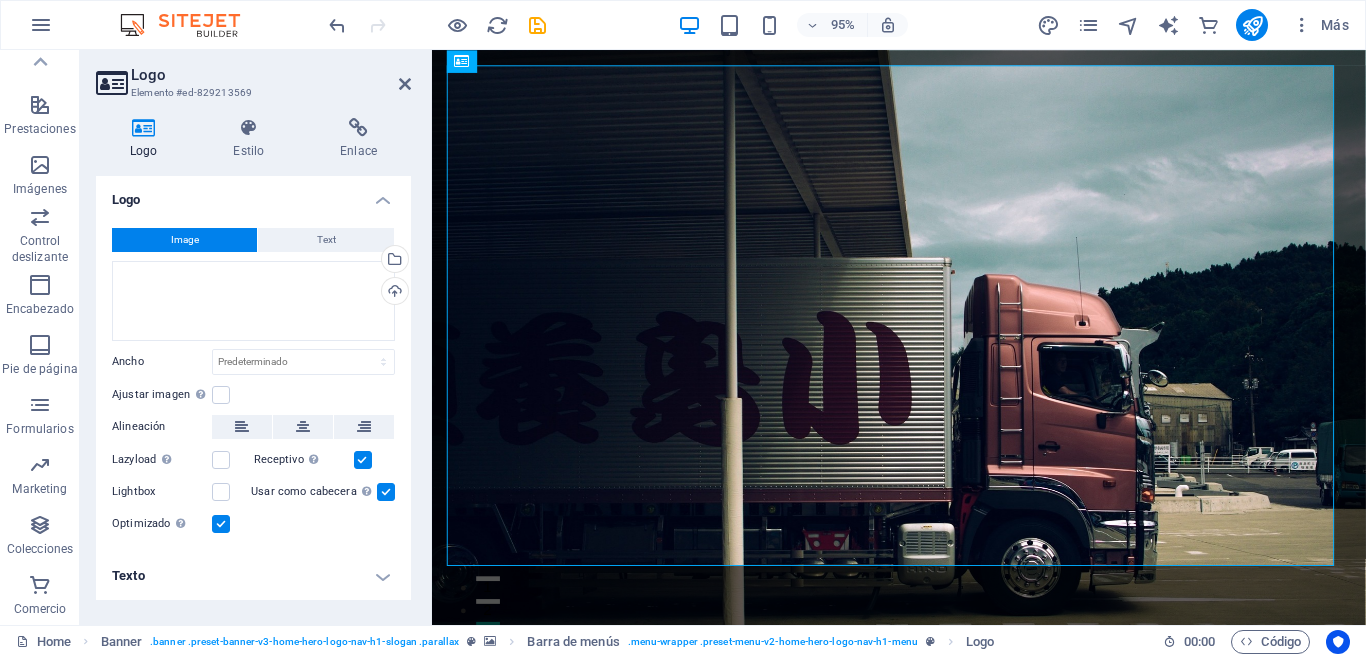 click at bounding box center (363, 460) 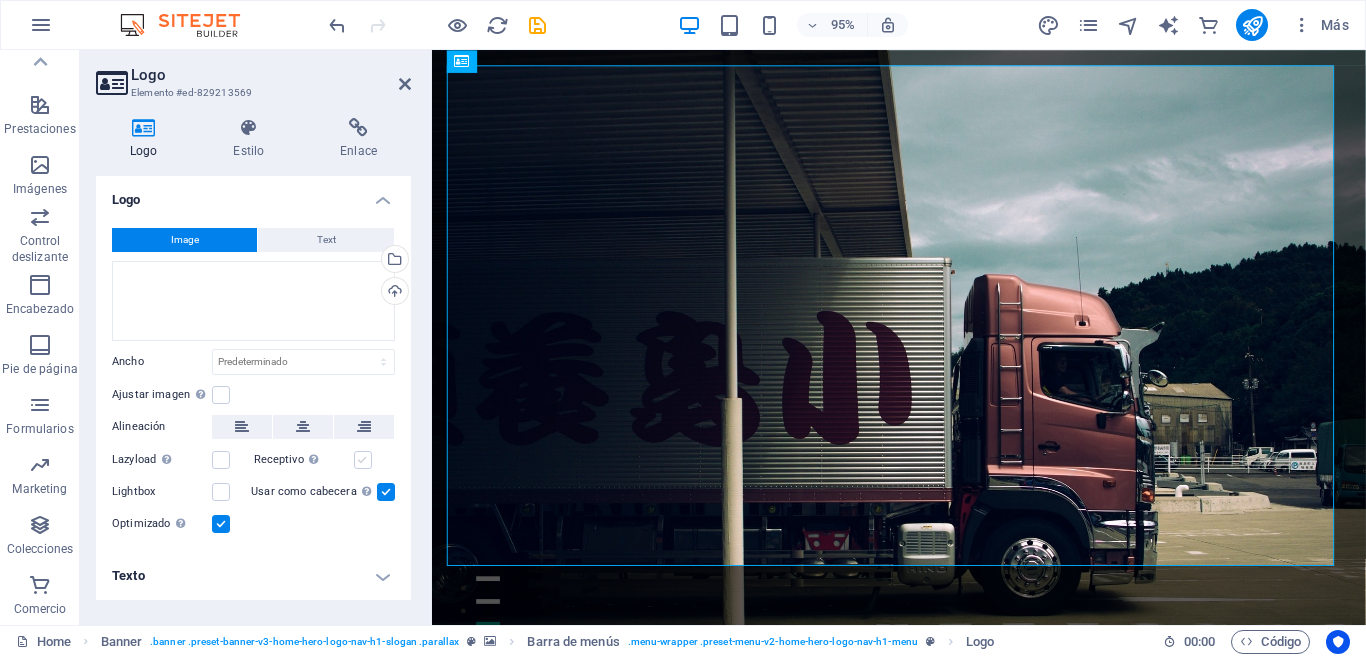 click at bounding box center (363, 460) 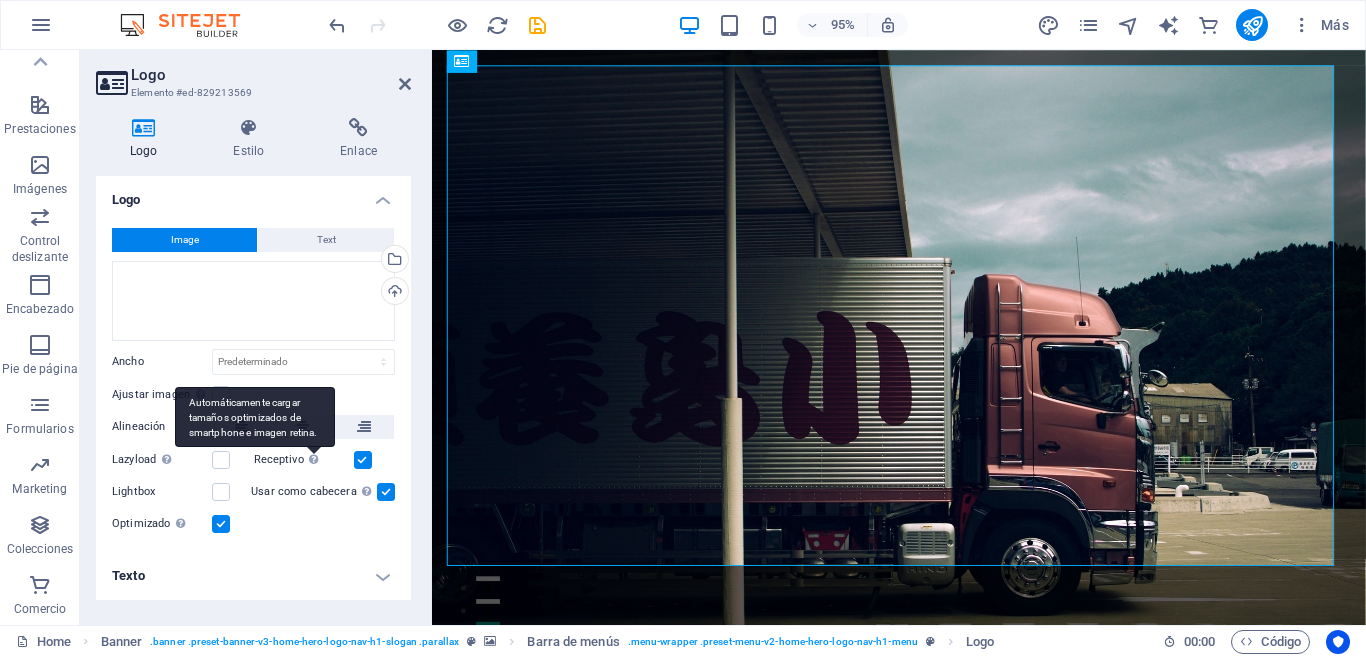 click on "Automáticamente cargar tamaños optimizados de smartphone e imagen retina." at bounding box center [255, 417] 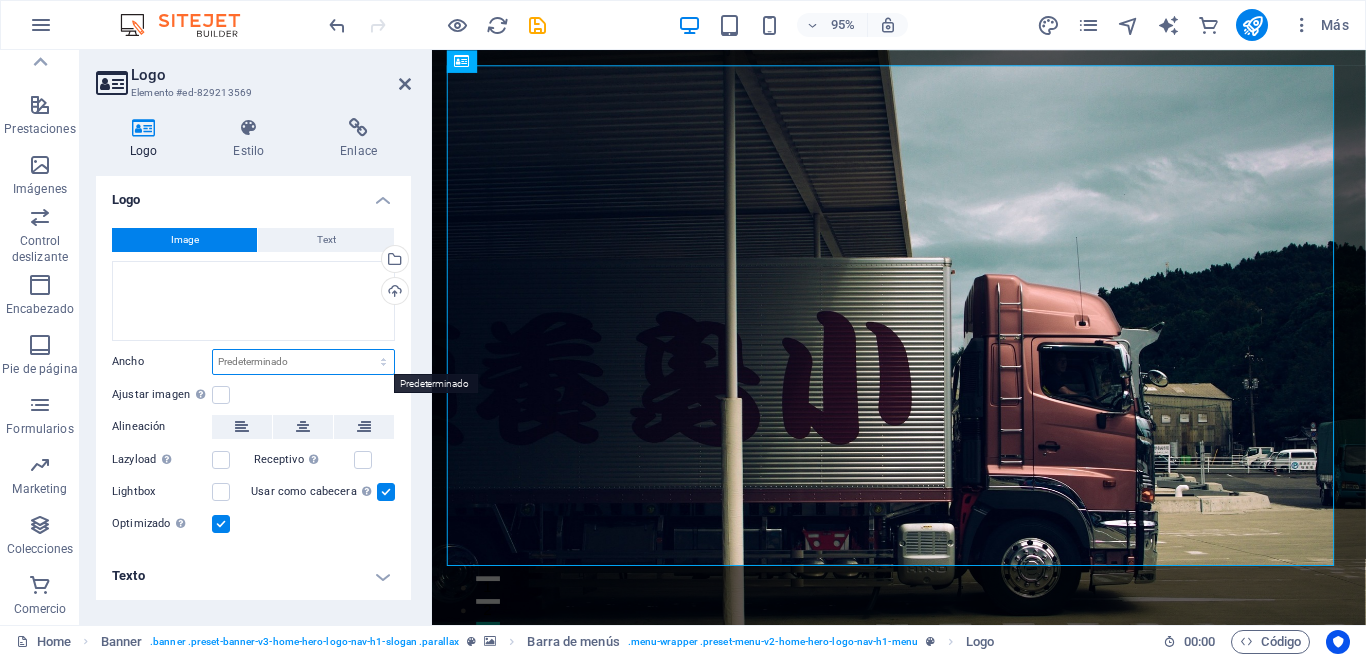 click on "Predeterminado automático px rem % em vh vw" at bounding box center [303, 362] 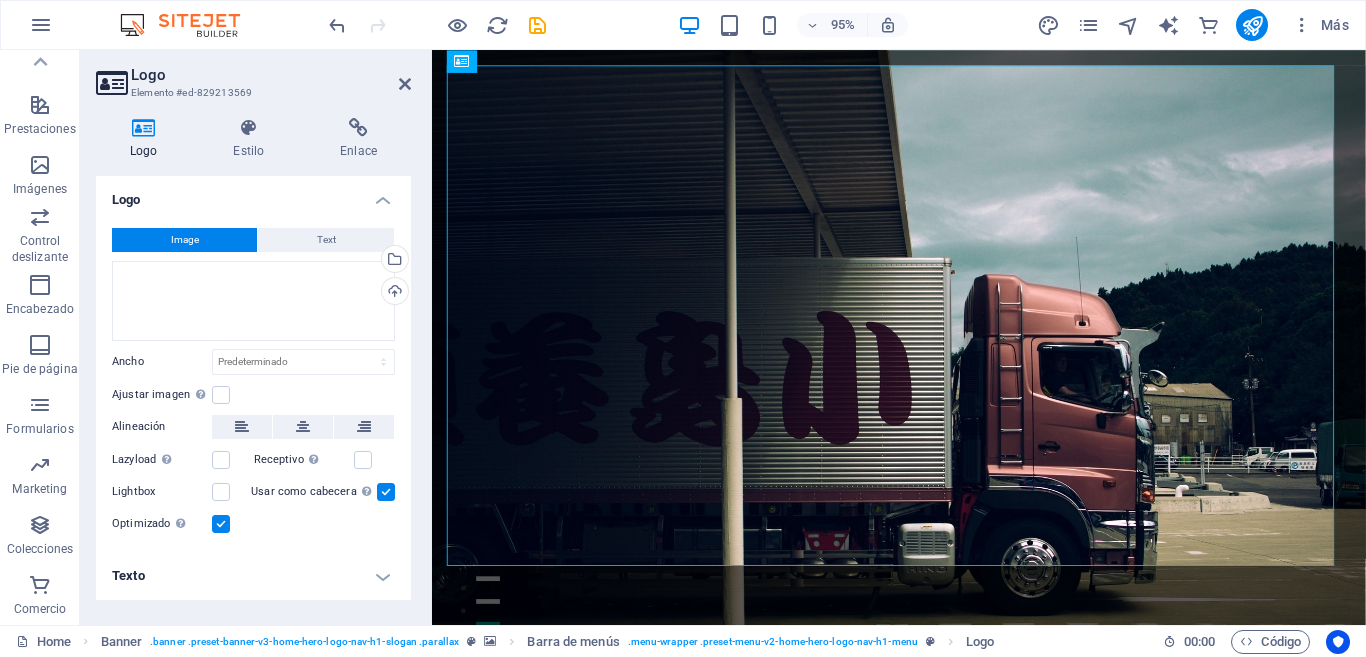 click on "Logo" at bounding box center (253, 194) 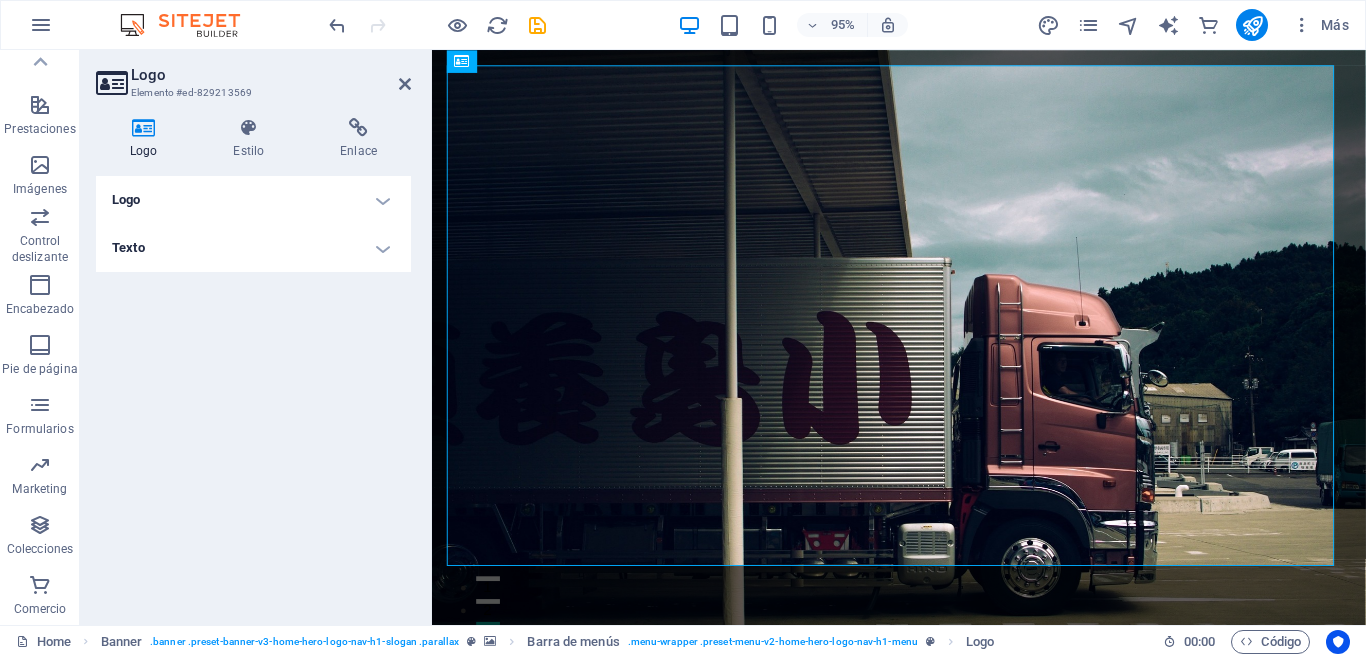 click on "Logo" at bounding box center [253, 200] 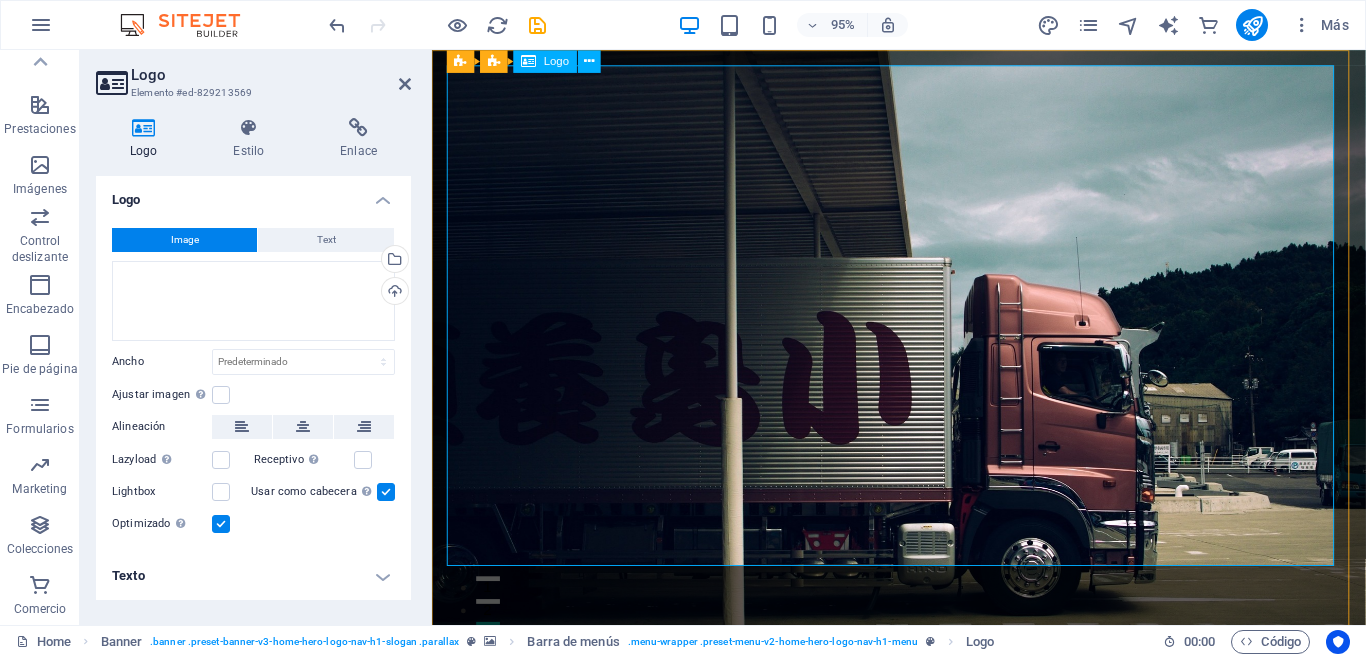 click at bounding box center (924, 1025) 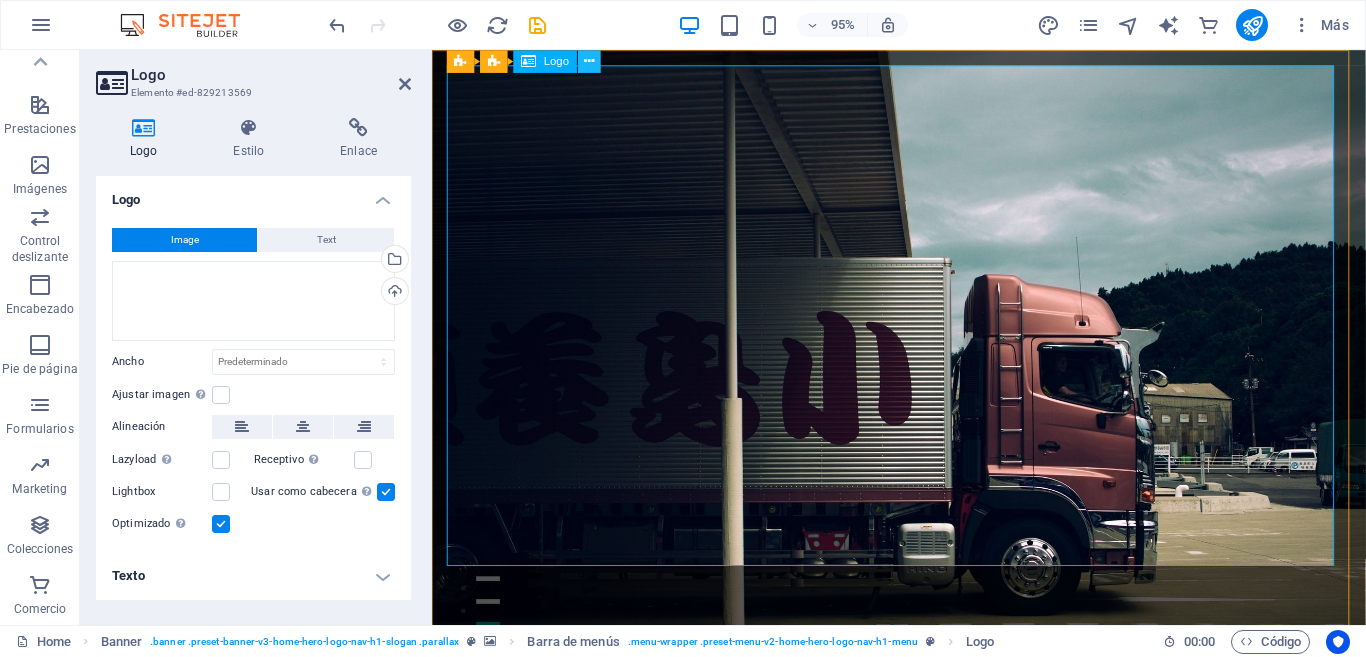 click at bounding box center (589, 61) 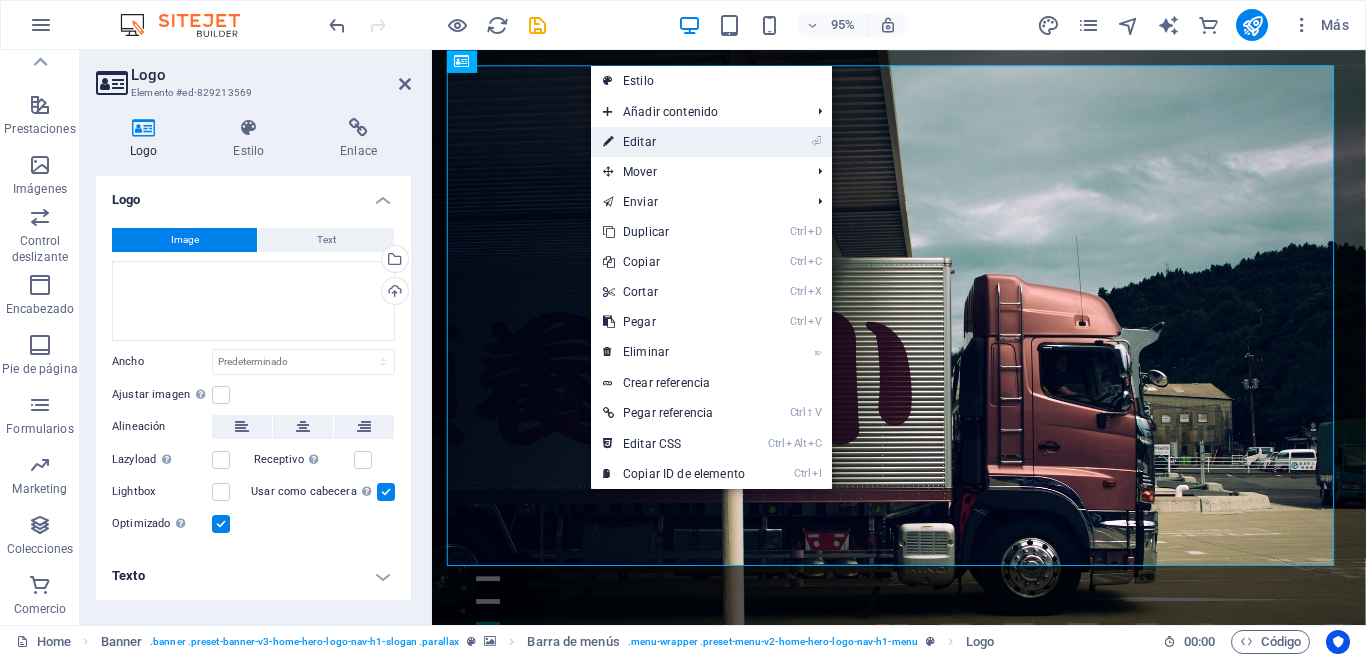 click on "⏎  Editar" at bounding box center (674, 142) 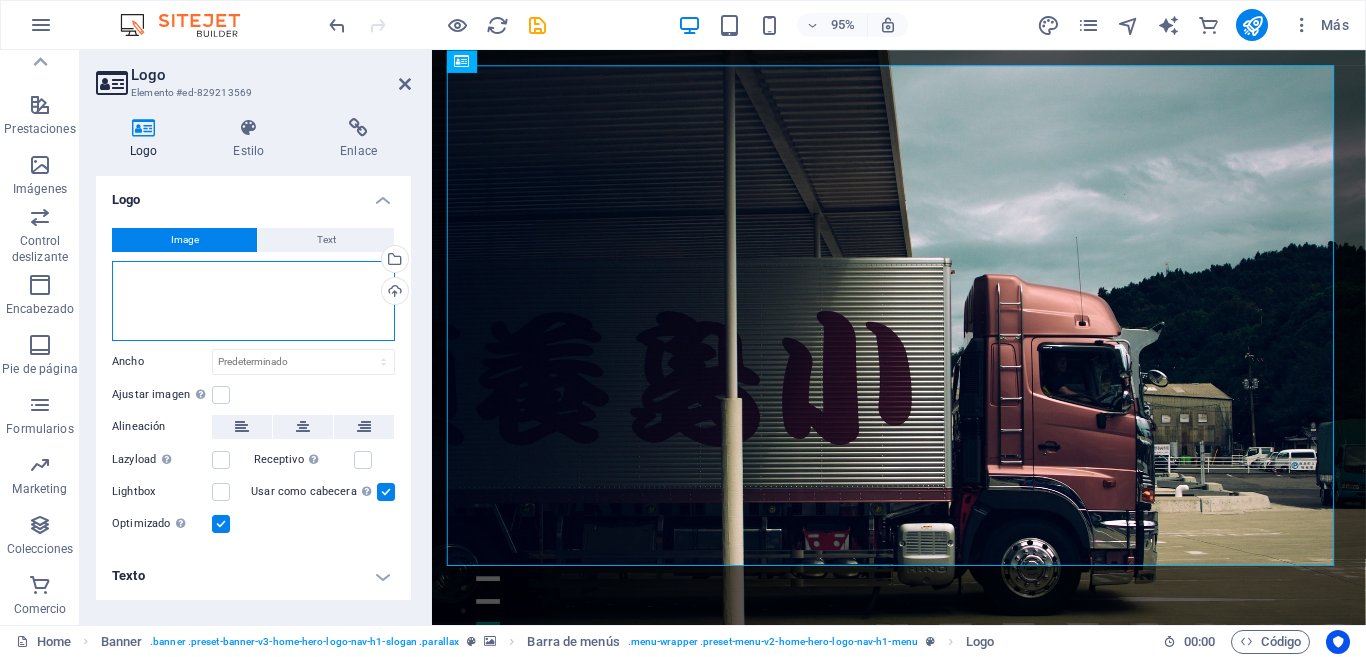 click on "Arrastra archivos aquí, haz clic para escoger archivos o  selecciona archivos de Archivos o de nuestra galería gratuita de fotos y vídeos" at bounding box center (253, 301) 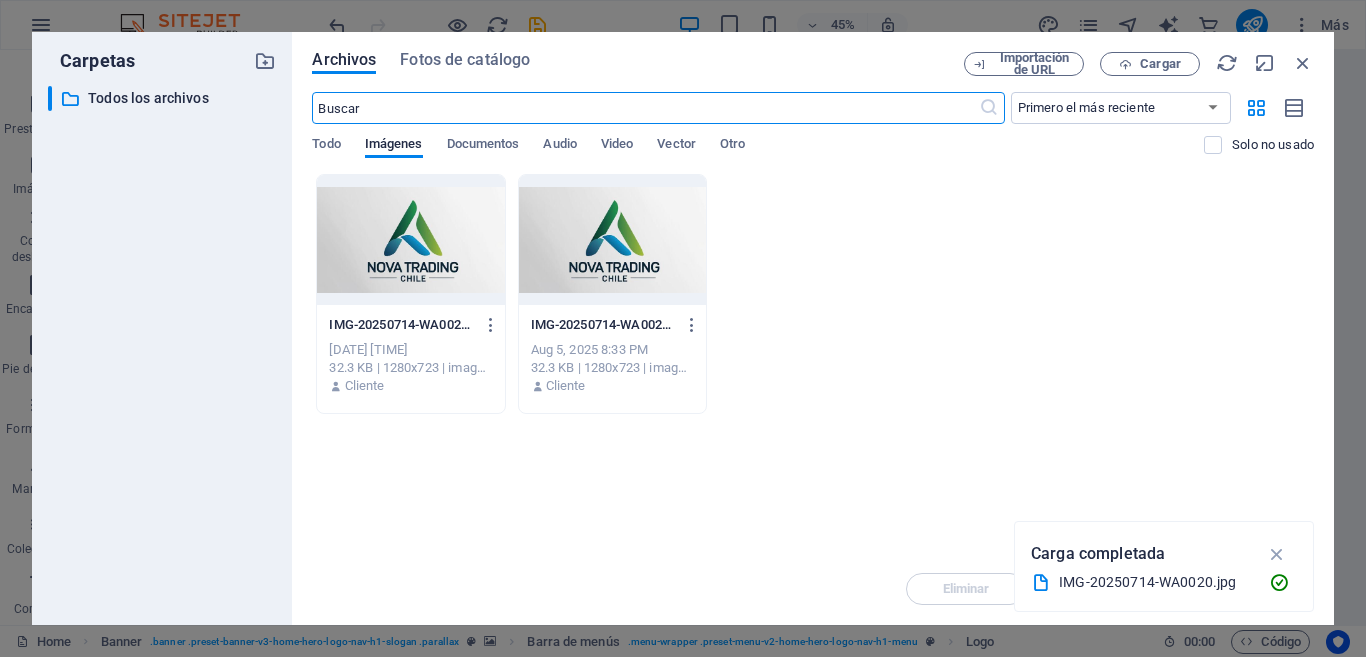 click at bounding box center [410, 240] 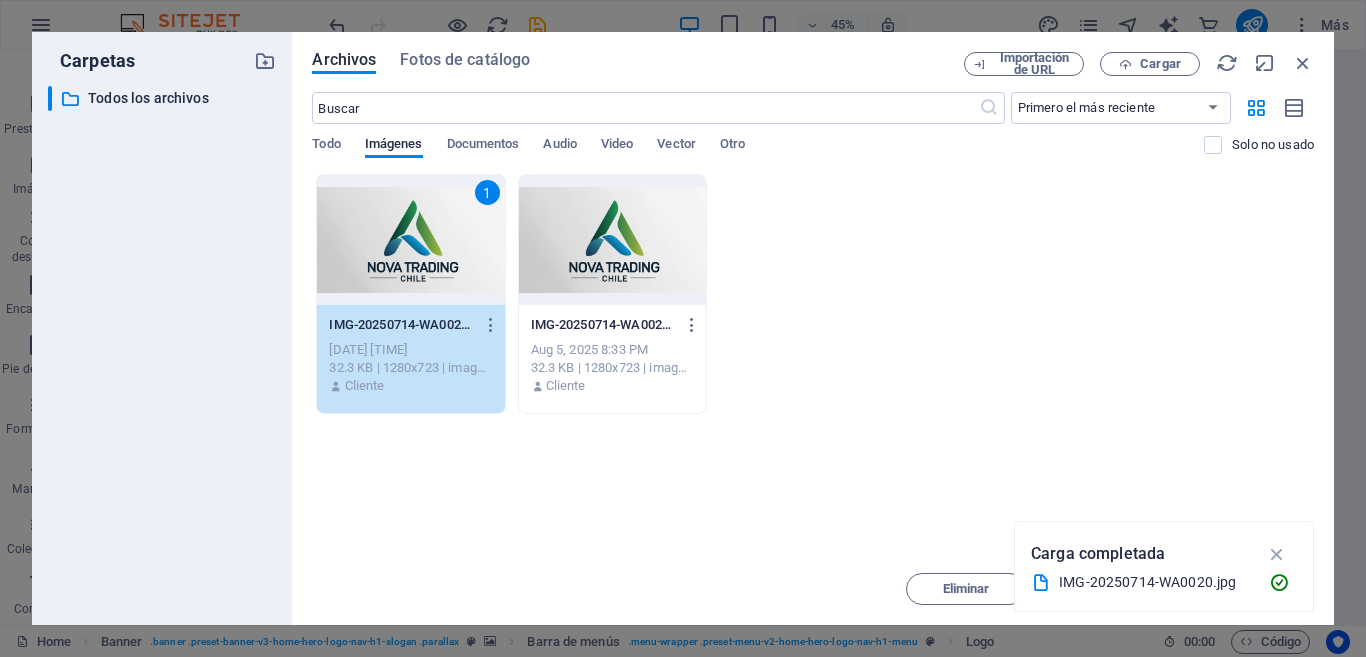 click on "1" at bounding box center (410, 240) 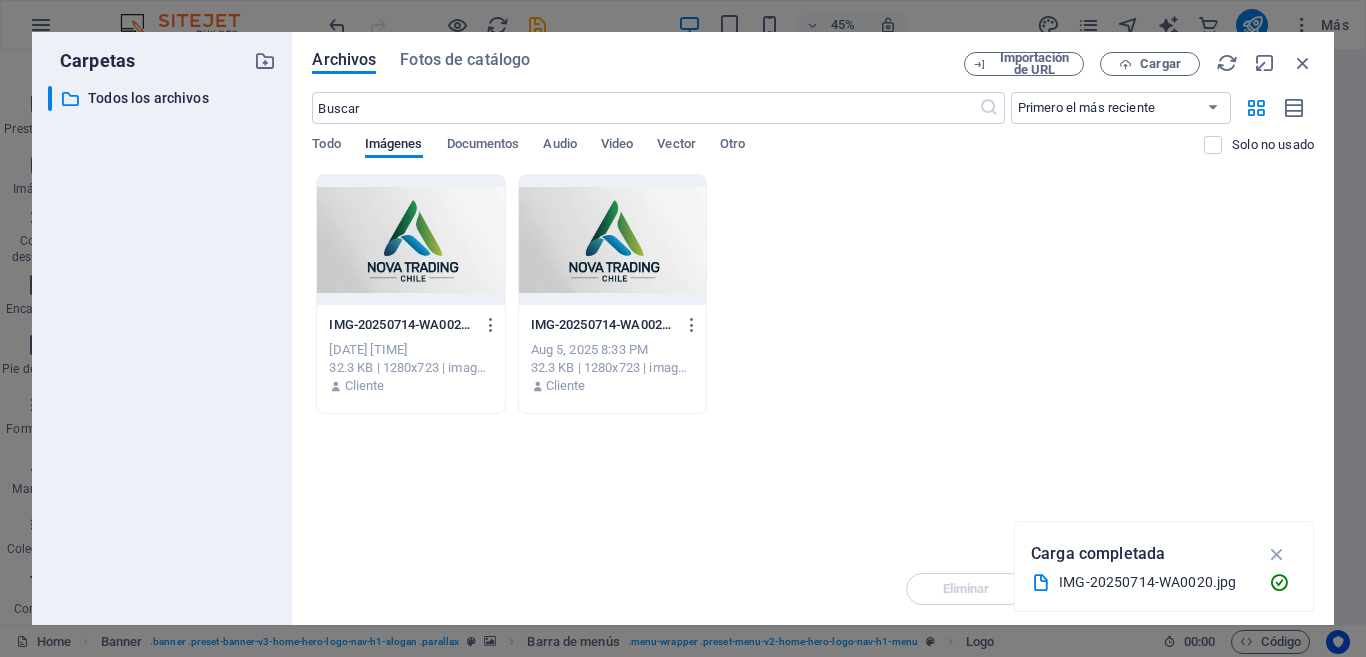 click at bounding box center (410, 240) 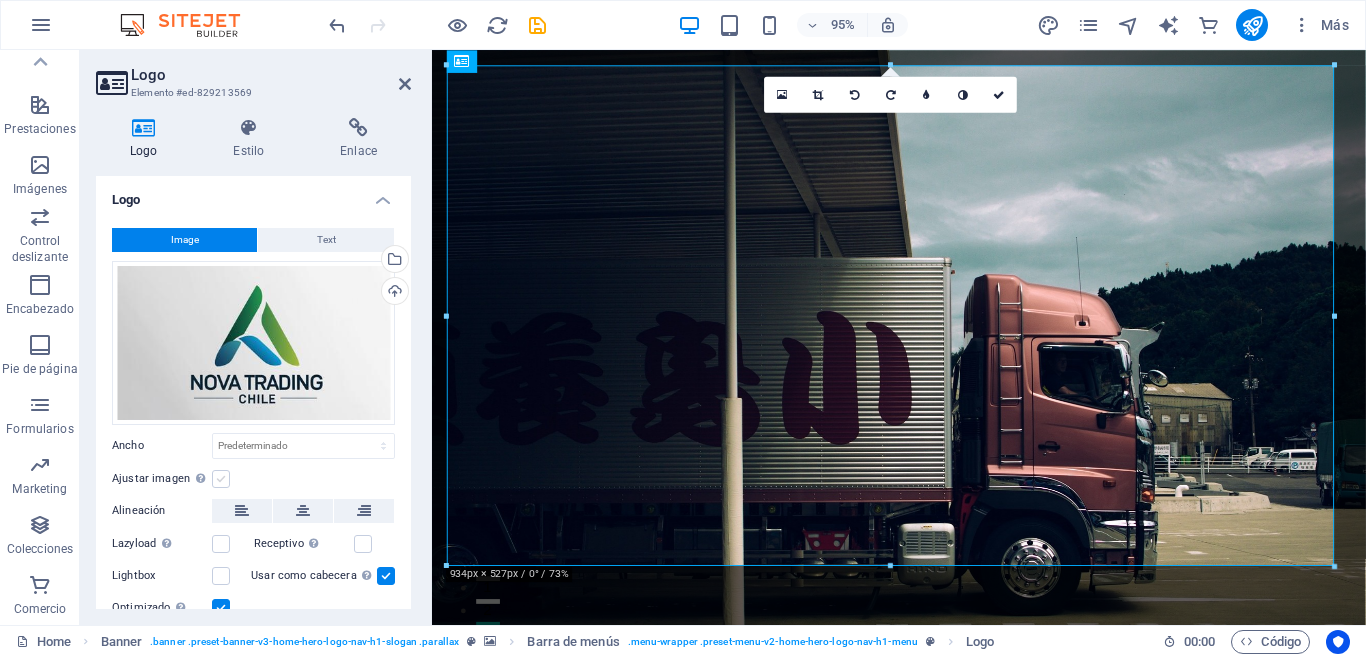 click at bounding box center [221, 479] 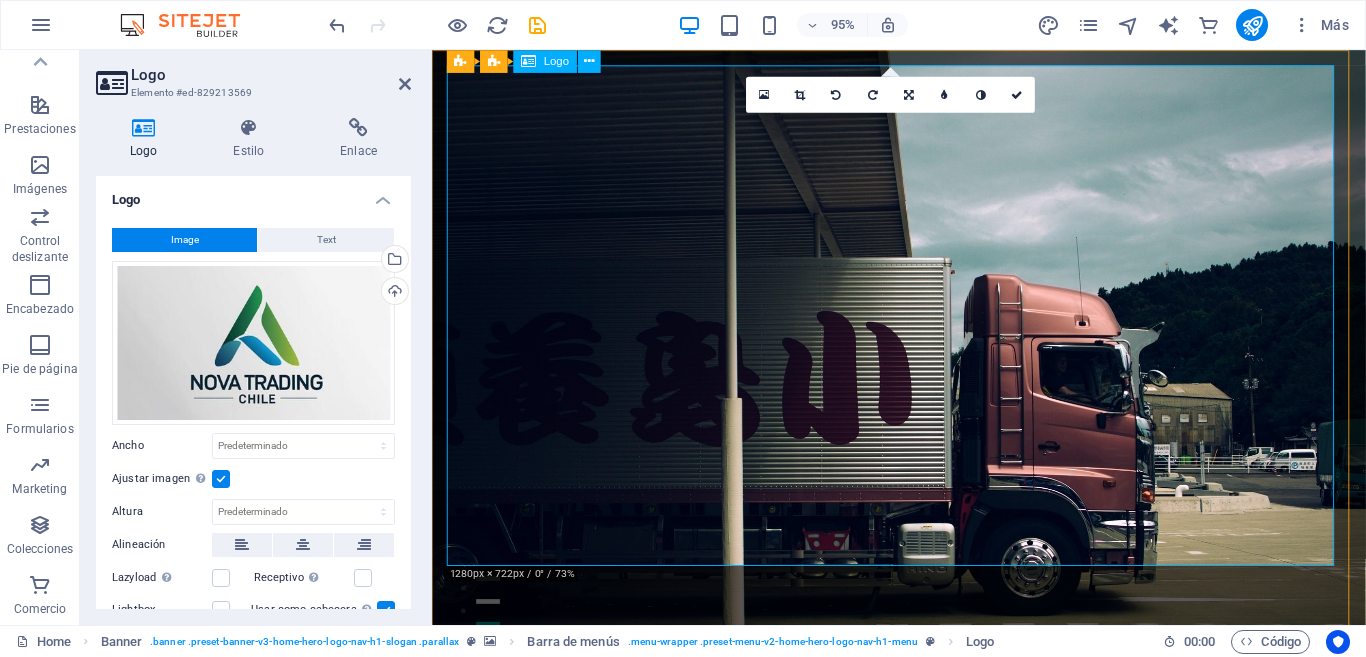 click at bounding box center (924, 1025) 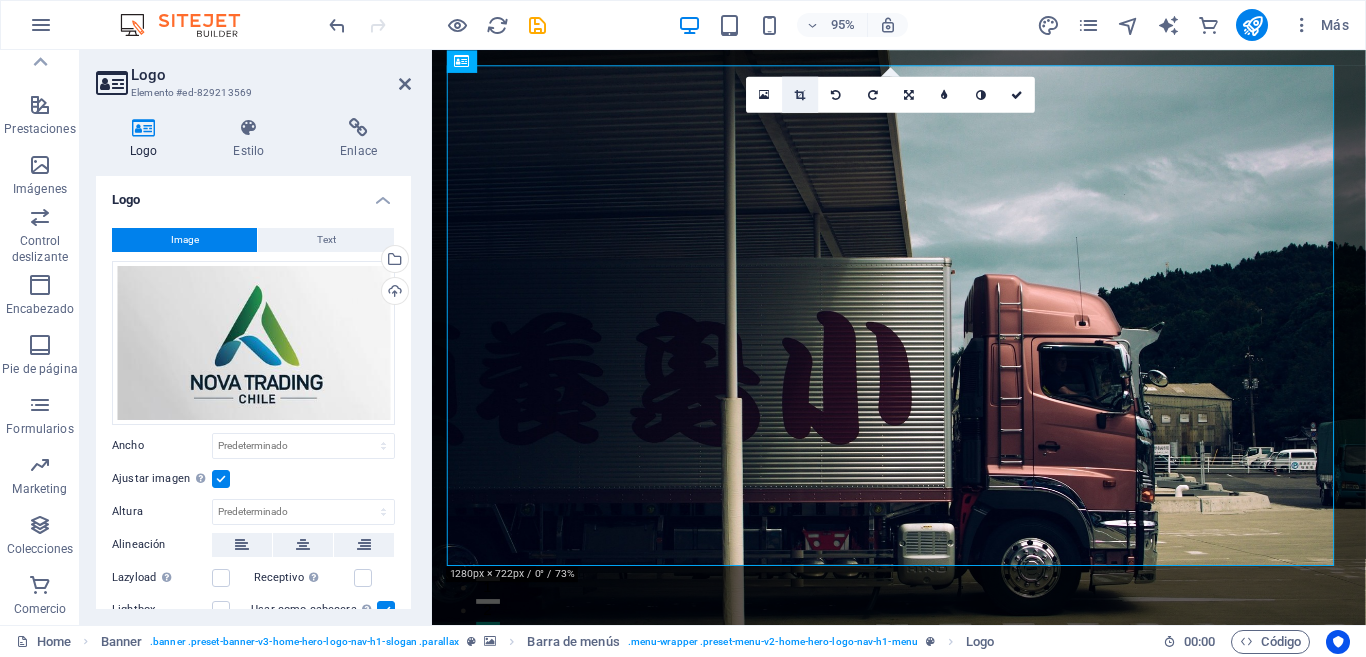 click at bounding box center (800, 94) 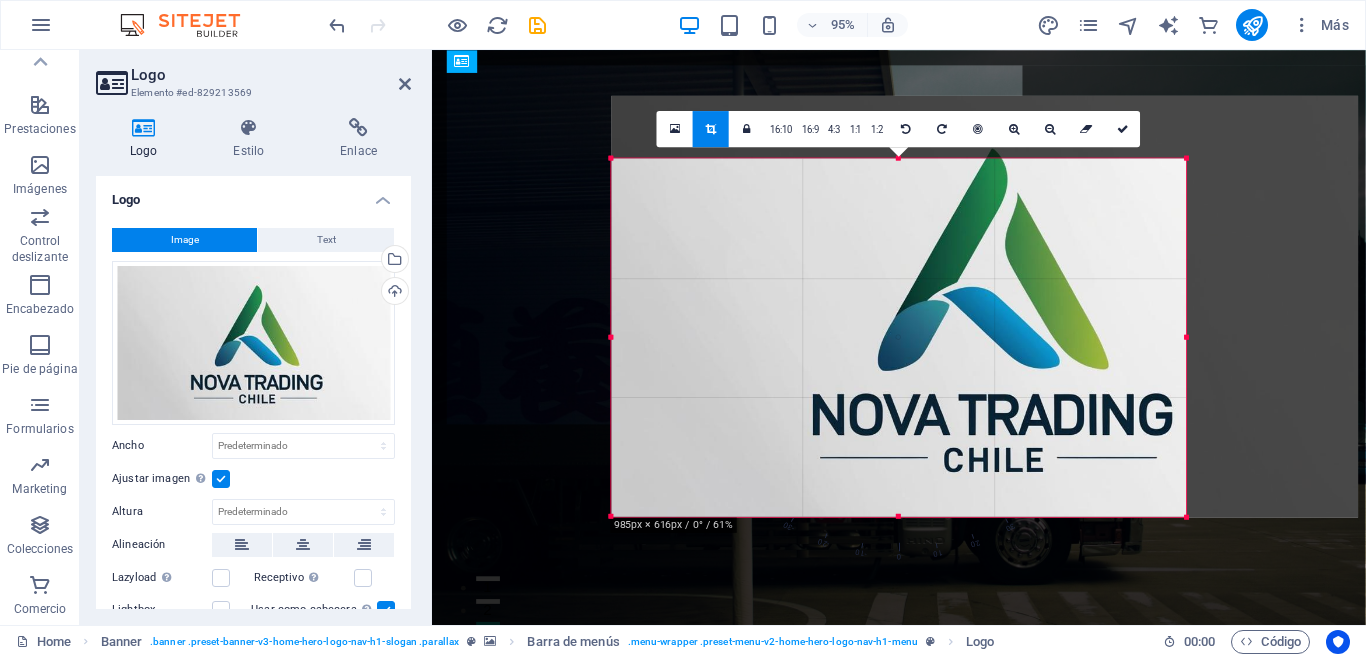 drag, startPoint x: 1272, startPoint y: 124, endPoint x: 1091, endPoint y: 190, distance: 192.65773 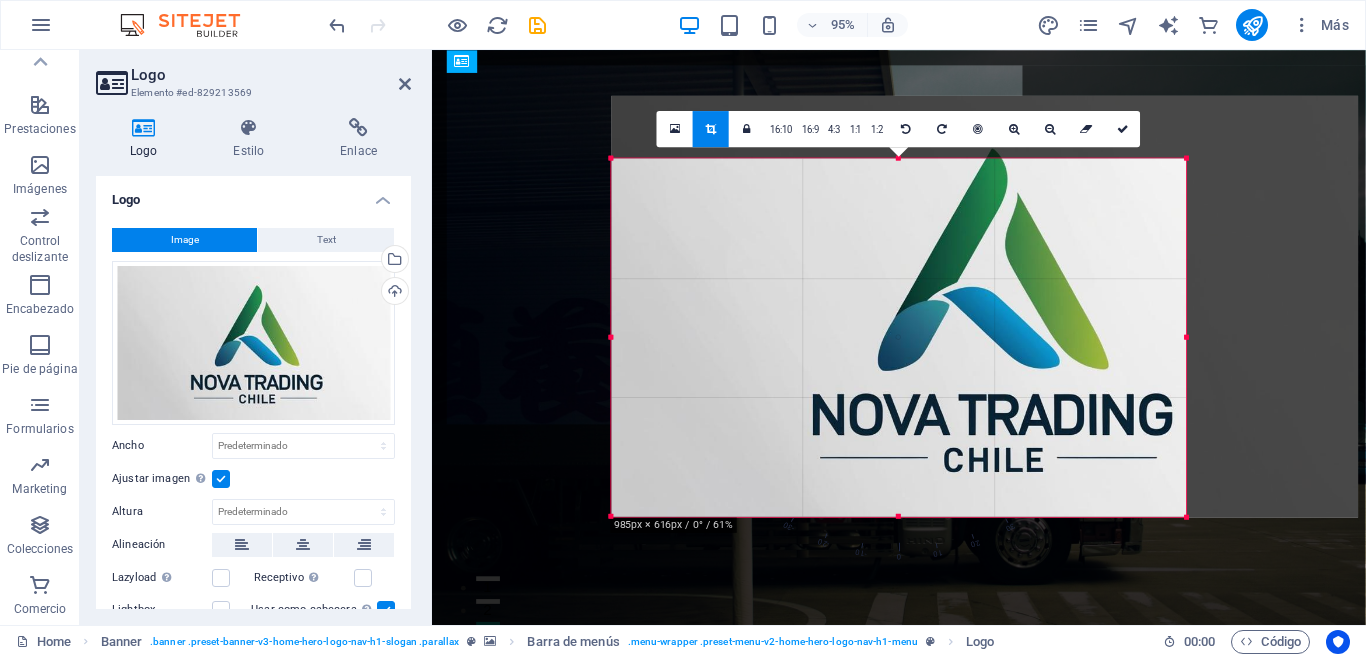 click on "180 170 160 150 140 130 120 110 100 90 80 70 60 50 40 30 20 10 0 -10 -20 -30 -40 -50 -60 -70 -80 -90 -100 -110 -120 -130 -140 -150 -160 -170 985px × 616px / 0° / 61% 16:10 16:9 4:3 1:1 1:2 0" at bounding box center [898, 337] 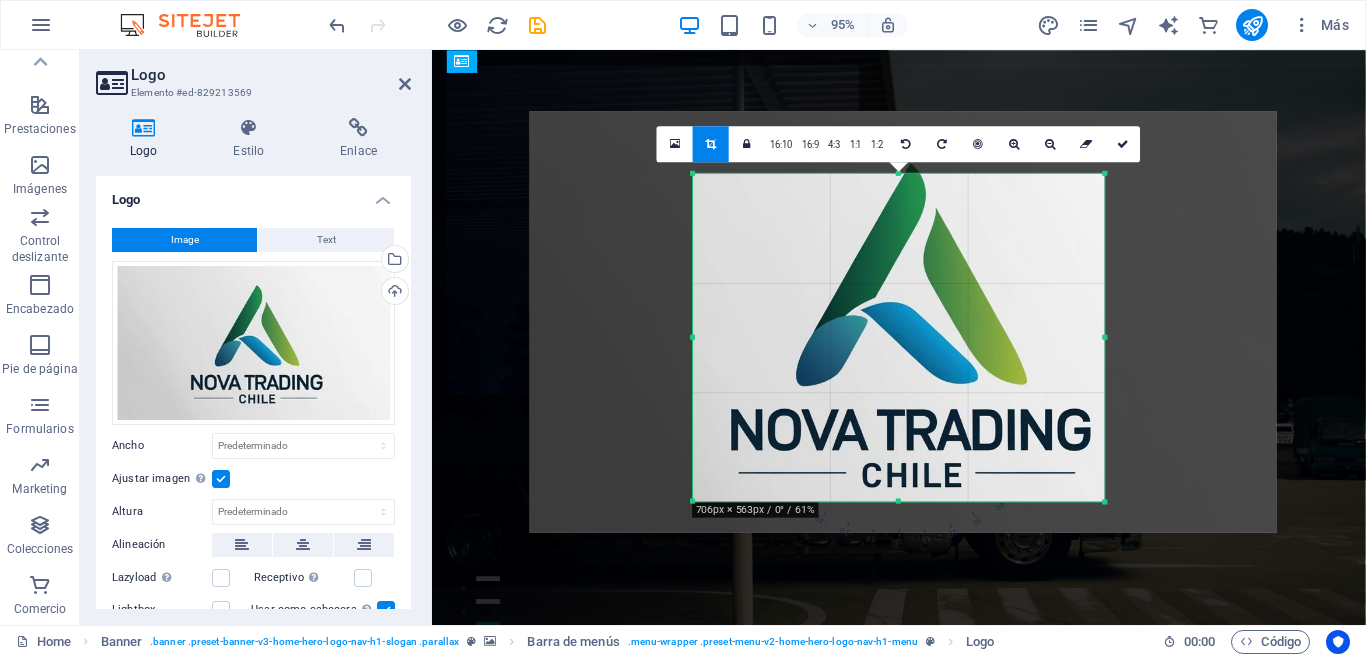 drag, startPoint x: 610, startPoint y: 514, endPoint x: 782, endPoint y: 482, distance: 174.95142 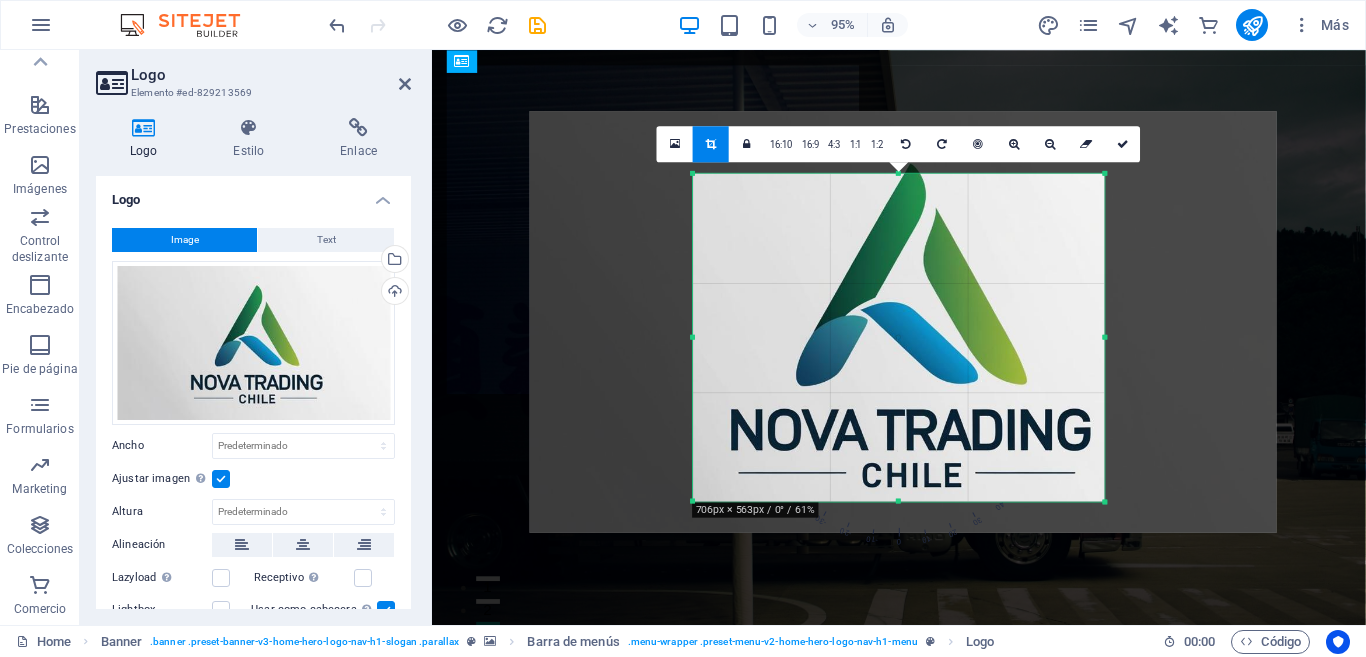 click on "180 170 160 150 140 130 120 110 100 90 80 70 60 50 40 30 20 10 0 -10 -20 -30 -40 -50 -60 -70 -80 -90 -100 -110 -120 -130 -140 -150 -160 -170 706px × 563px / 0° / 61% 16:10 16:9 4:3 1:1 1:2 0" at bounding box center (899, 337) 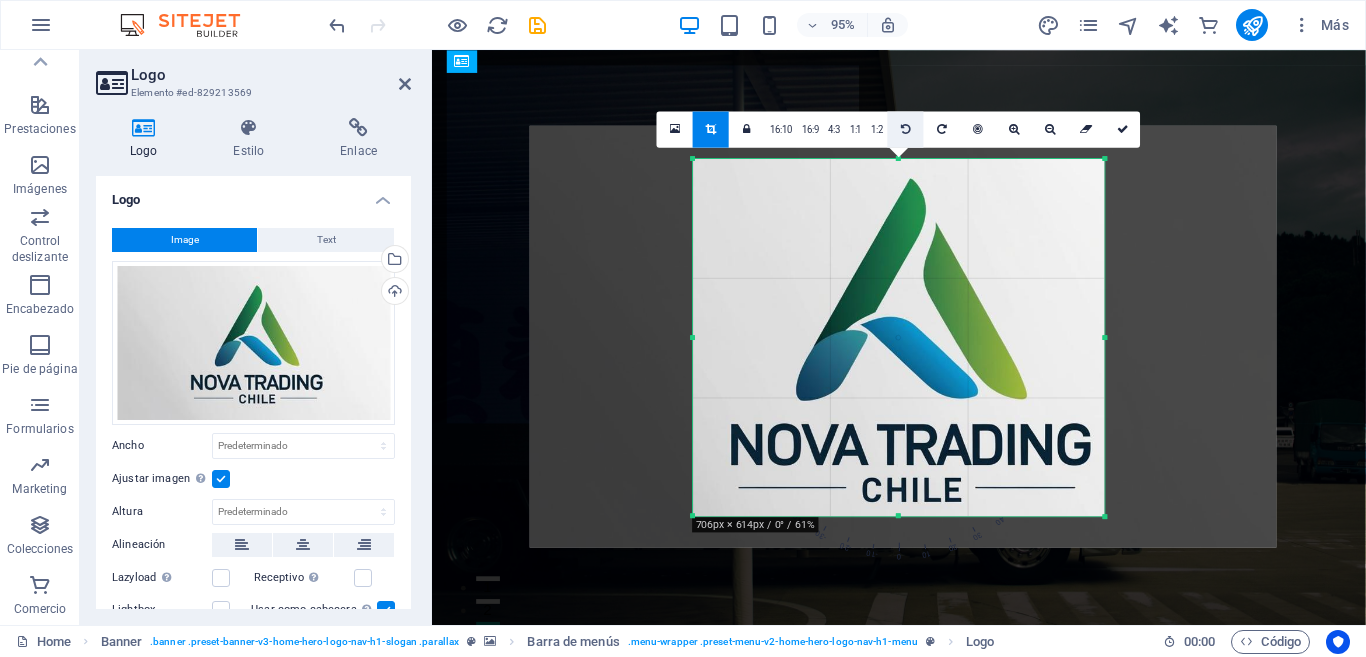 drag, startPoint x: 900, startPoint y: 174, endPoint x: 900, endPoint y: 143, distance: 31 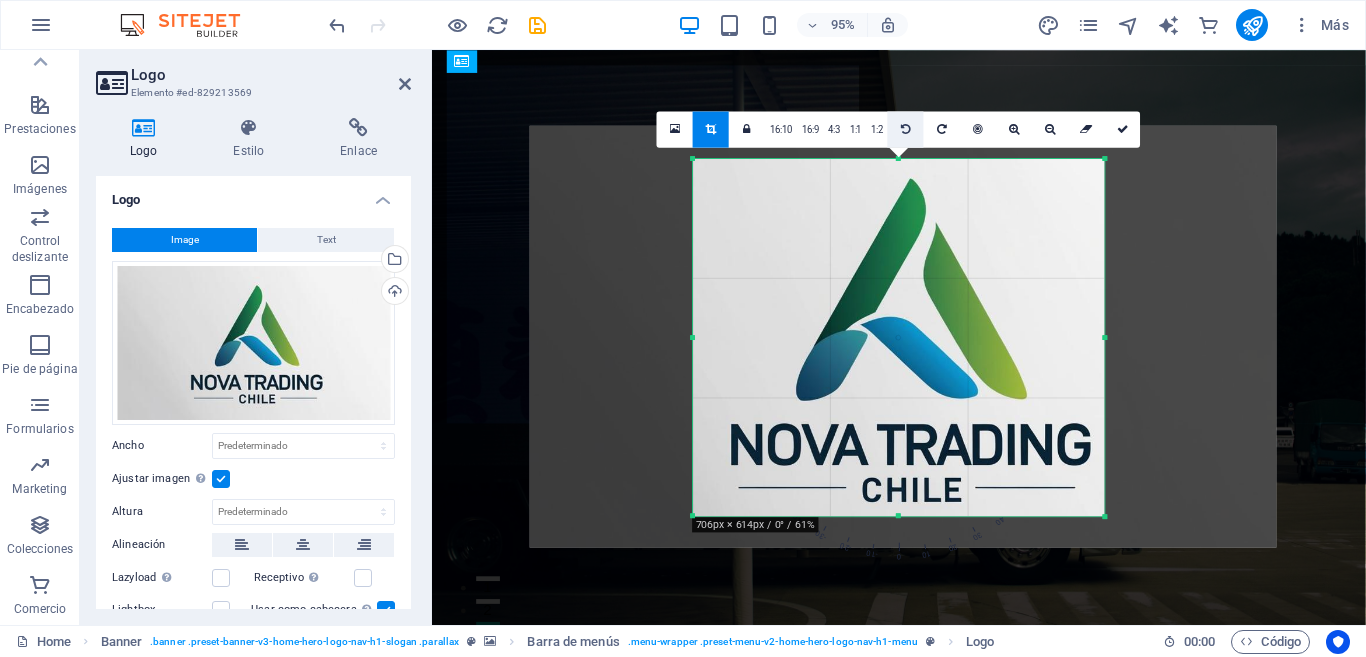 click on "180 170 160 150 140 130 120 110 100 90 80 70 60 50 40 30 20 10 0 -10 -20 -30 -40 -50 -60 -70 -80 -90 -100 -110 -120 -130 -140 -150 -160 -170 706px × 614px / 0° / 61% 16:10 16:9 4:3 1:1 1:2 0" at bounding box center (899, 338) 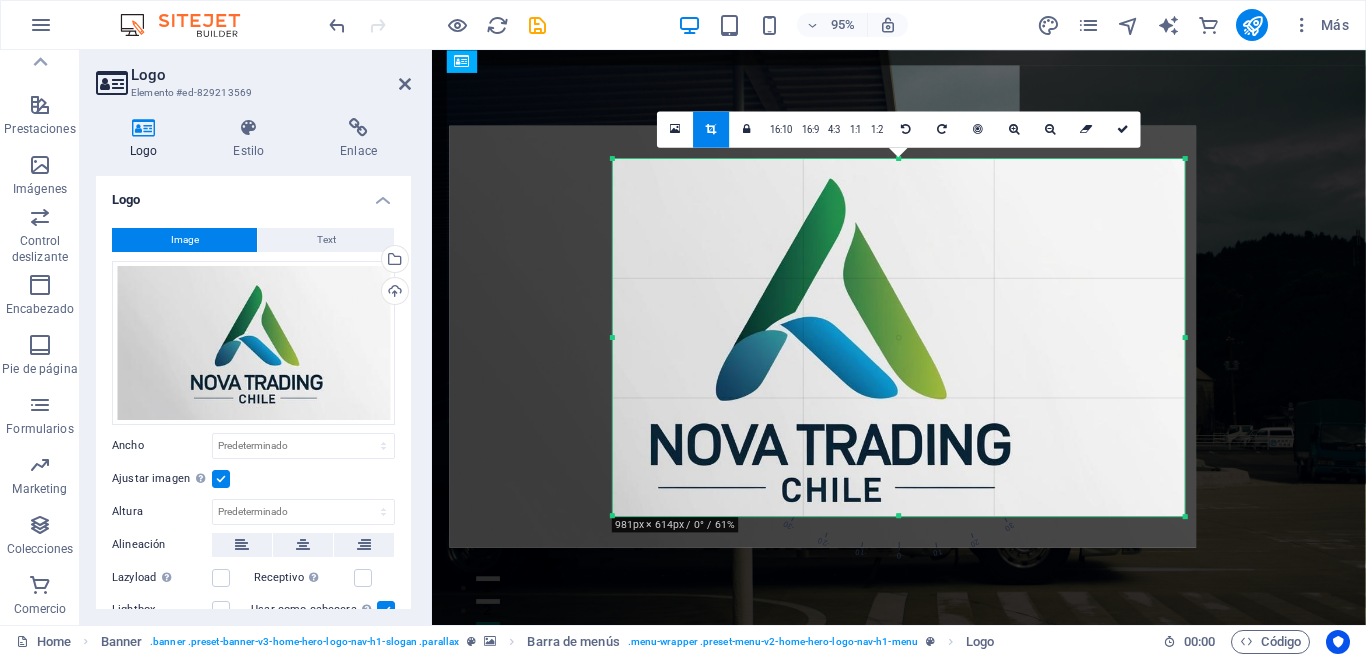drag, startPoint x: 1106, startPoint y: 337, endPoint x: 1275, endPoint y: 338, distance: 169.00296 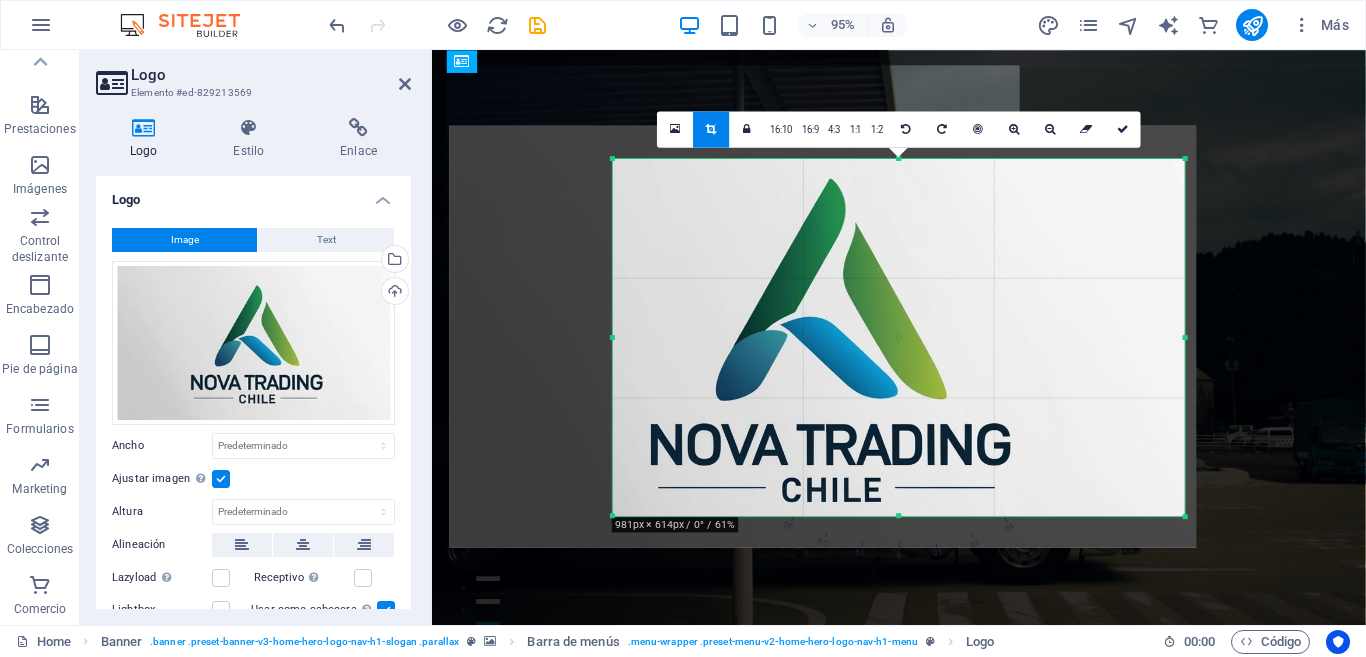 click on "Arrastra aquí para reemplazar el contenido existente. Si quieres crear un elemento nuevo, pulsa “Ctrl”.
H2   Banner   Contenedor   Contenedor   Separador   Separador   H3   Banner   Barra de menús   Barra de menús   Banner   Logo   Contenedor   Cuadros   Texto   Contenedor   Contenedor   H3   Contenedor   Separador   Contenedor   Contenedor   Texto   Contenedor   Contenedor   H2   Texto   Contenedor   Separador   Listas de precios   Contenedor   Listas de precios   Listas de precios   Contenedor   Texto   Contenedor   Texto   Contenedor   Texto   Contenedor   Contenedor   H2   Separador   Control deslizante   Control deslizante   Control deslizante   H2   Texto   Galería   Galería   H2   H2   Texto   Formulario de contacto   Formulario   Entrada   Contenedor   Formulario de contacto   Formulario de contacto   Formulario   Entrada   Área de texto   Pie de página Saga   H3   Contenedor   Separador   Texto   Separador   Marcador   Texto   Imagen   H2   Menú   Contenedor   Texto" at bounding box center (899, 337) 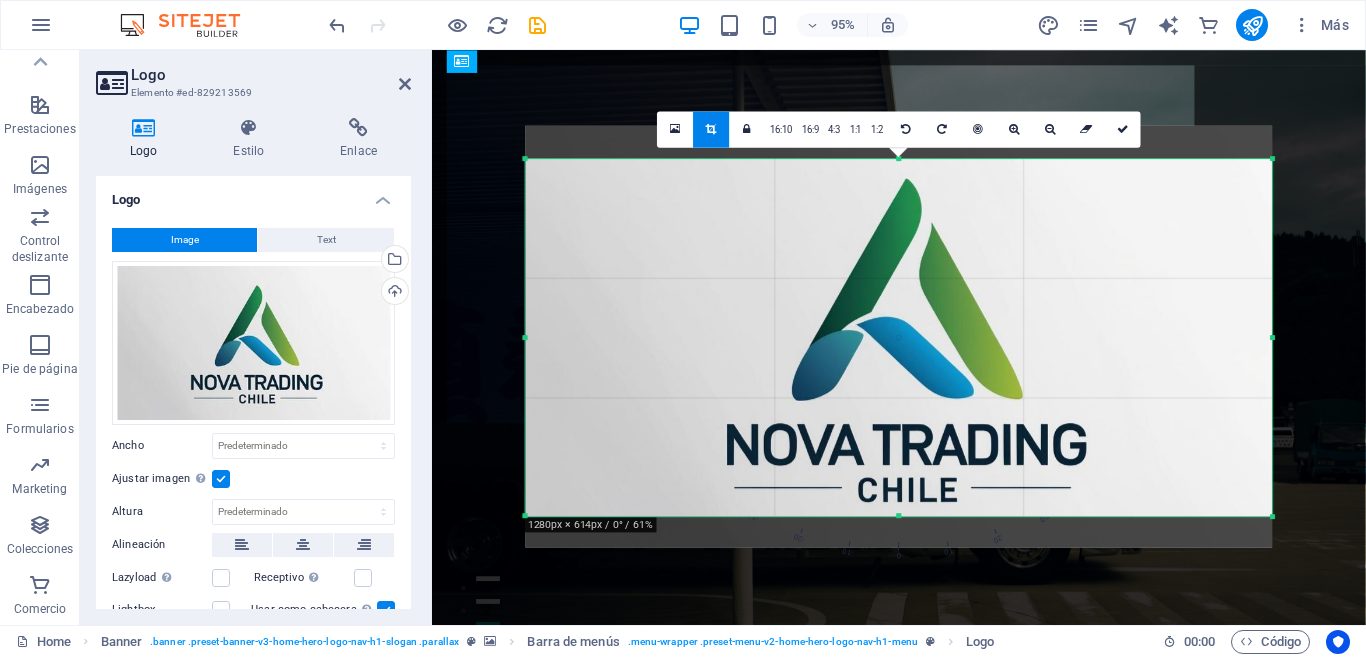 drag, startPoint x: 612, startPoint y: 338, endPoint x: 423, endPoint y: 364, distance: 190.77998 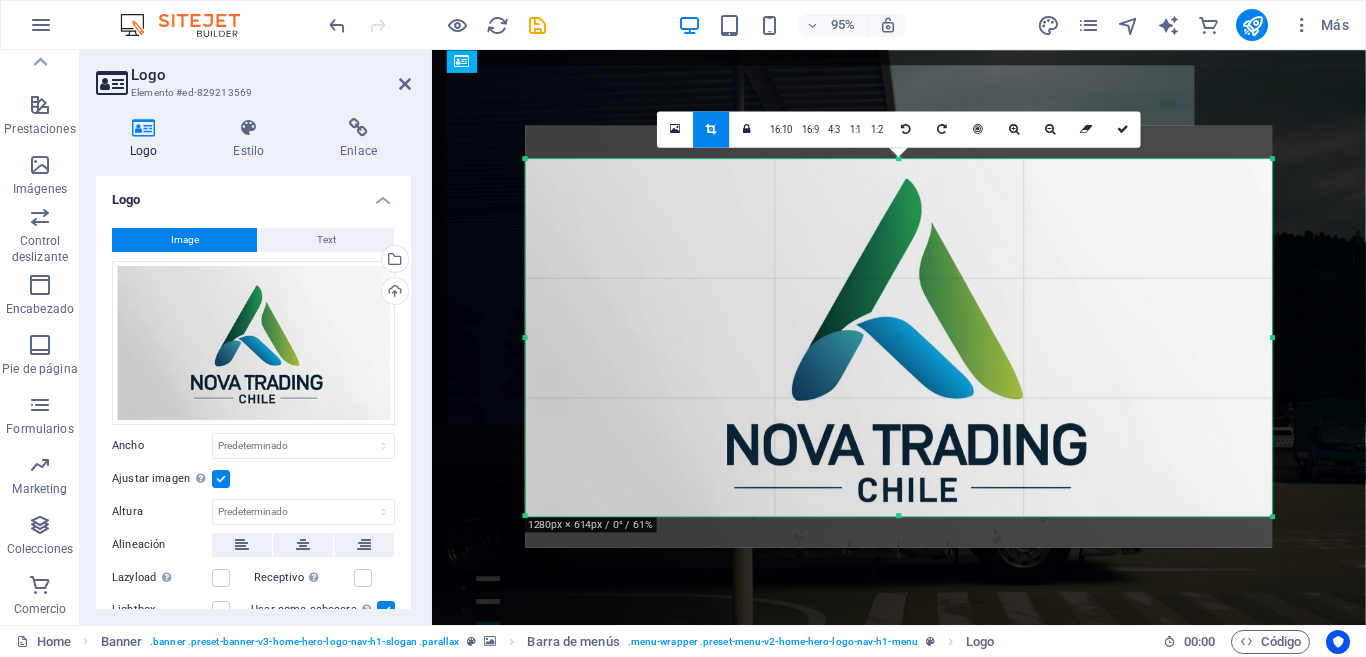 click on "Logo Elemento #ed-829213569 Logo Estilo Enlace Logo Image Text Arrastra archivos aquí, haz clic para escoger archivos o  selecciona archivos de Archivos o de nuestra galería gratuita de fotos y vídeos Selecciona archivos del administrador de archivos, de la galería de fotos o carga archivo(s) Cargar Ancho Predeterminado automático px rem % em vh vw Ajustar imagen Ajustar imagen automáticamente a un ancho y alto fijo Altura Predeterminado automático px Alineación Lazyload La carga de imágenes tras la carga de la página mejora la velocidad de la página. Receptivo Automáticamente cargar tamaños optimizados de smartphone e imagen retina. Lightbox Usar como cabecera La imagen se ajustará en una etiqueta de cabecera H1. Resulta útil para dar al texto alternativo el peso de una cabecera H1, por ejemplo, para el logo. En caso de duda, dejar deseleccionado. Optimizado Las imágenes se comprimen para así mejorar la velocidad de las páginas. Posición Dirección Personalizado X offset 50 px rem % vh vw" at bounding box center [723, 337] 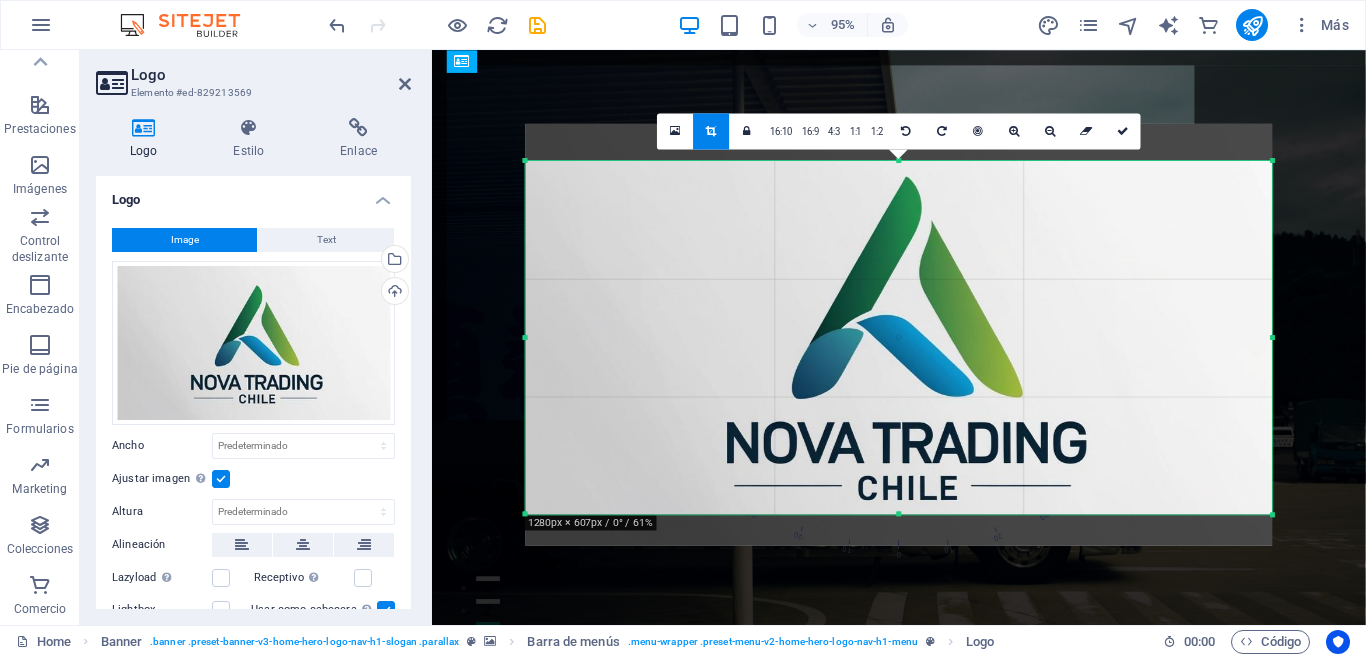click on "180 170 160 150 140 130 120 110 100 90 80 70 60 50 40 30 20 10 0 -10 -20 -30 -40 -50 -60 -70 -80 -90 -100 -110 -120 -130 -140 -150 -160 -170 1280px × 607px / 0° / 61% 16:10 16:9 4:3 1:1 1:2 0" at bounding box center (898, 337) 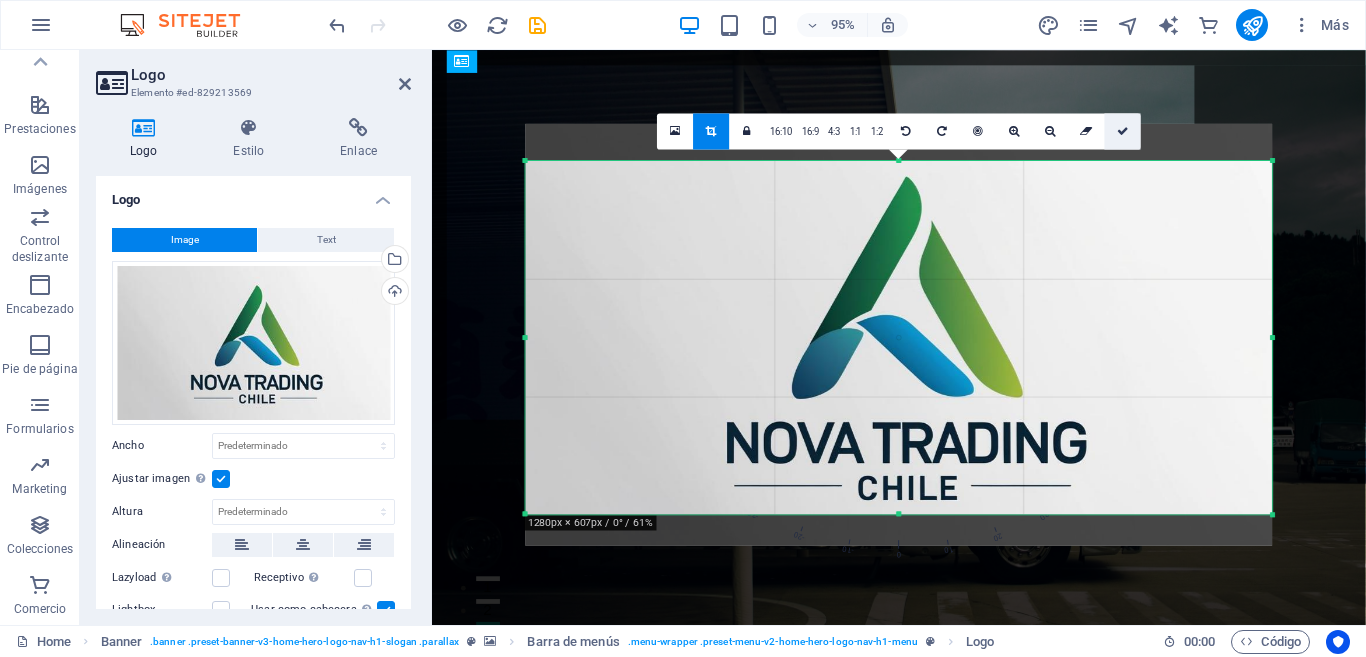 click at bounding box center [1123, 130] 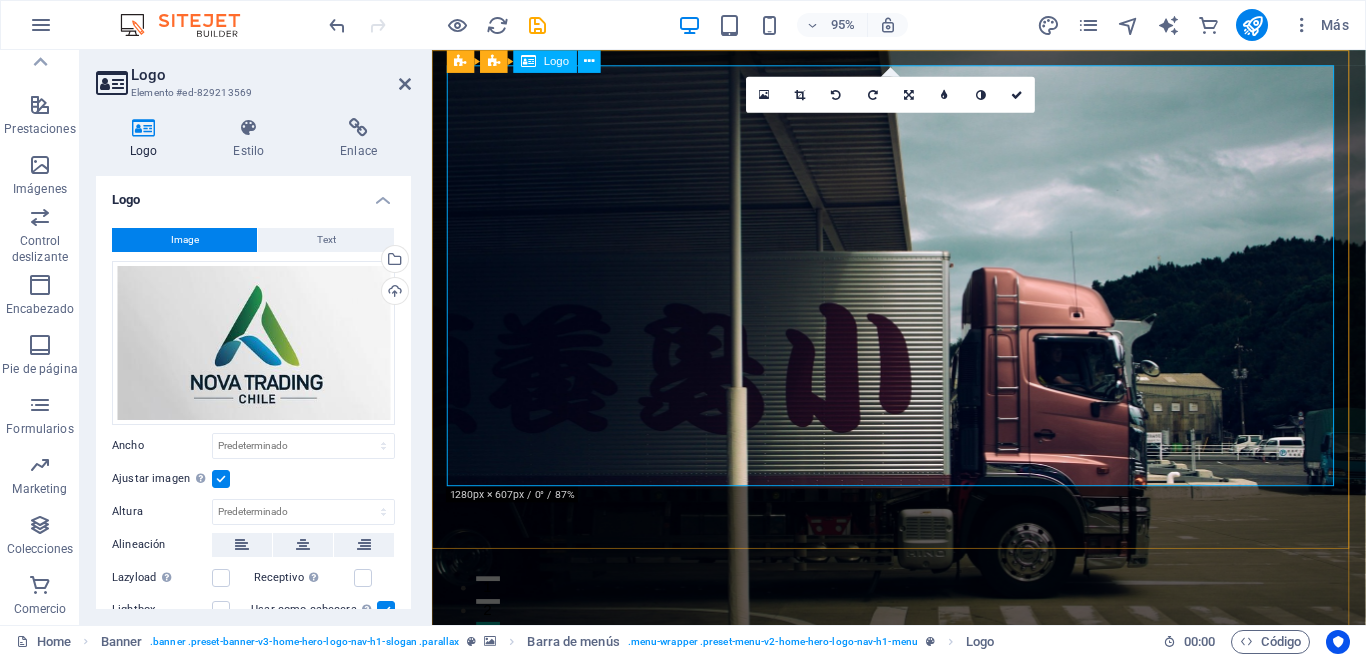 click at bounding box center [924, 962] 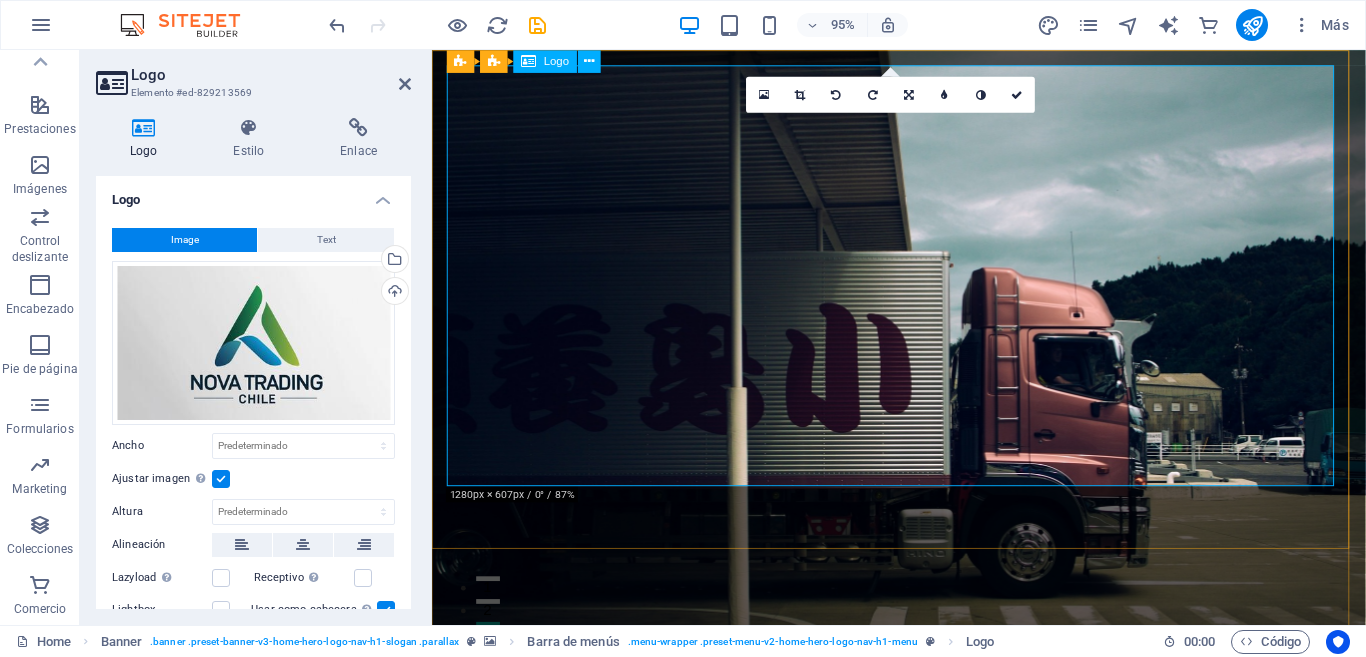 click at bounding box center (924, 962) 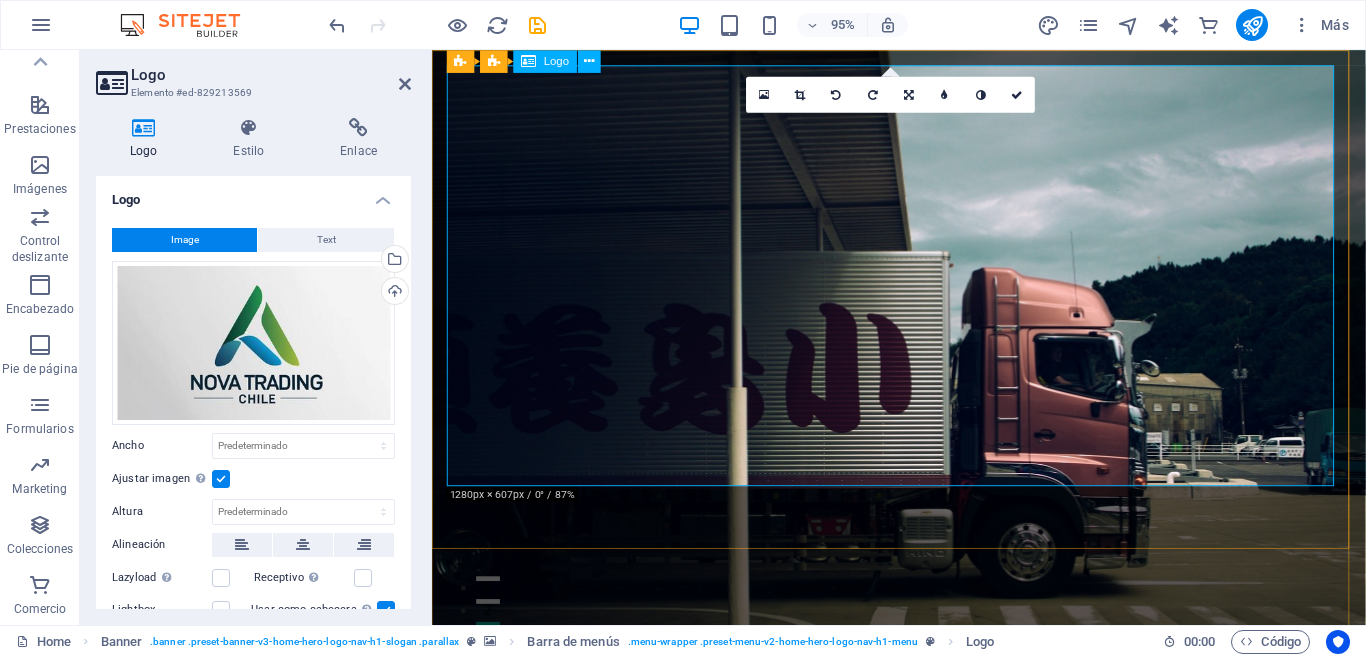 click at bounding box center (924, 962) 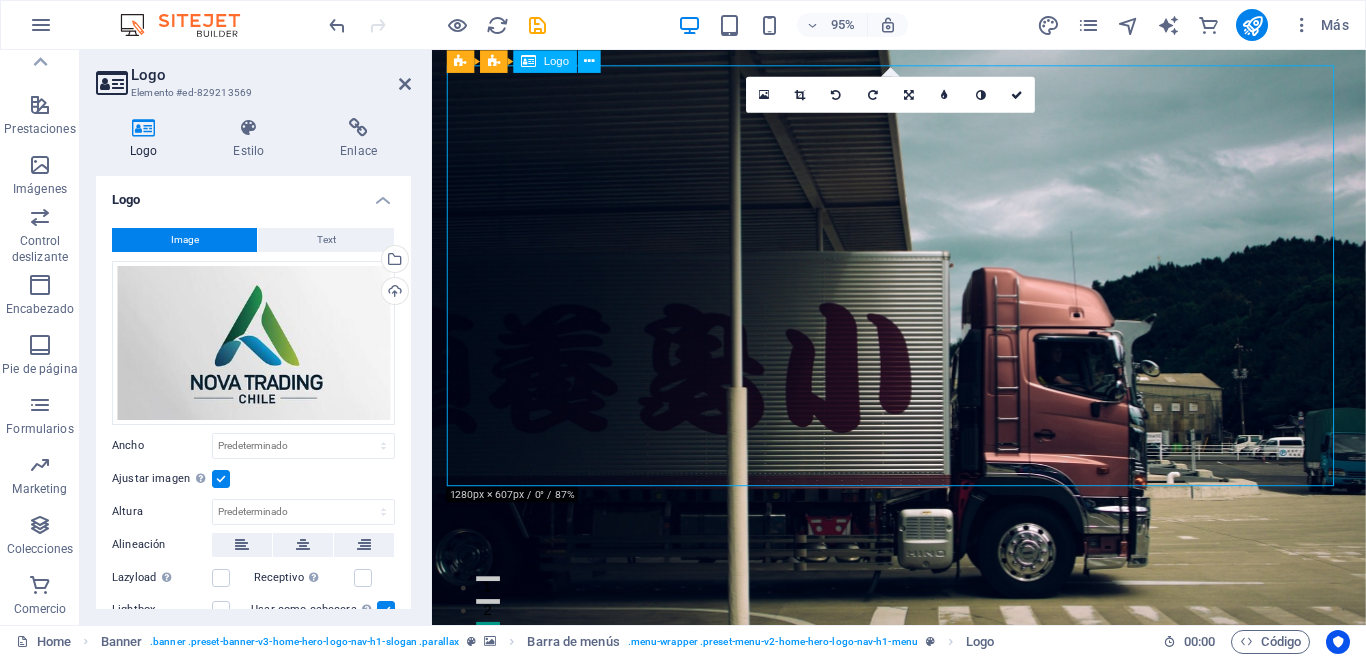 drag, startPoint x: 1379, startPoint y: 65, endPoint x: 1349, endPoint y: 98, distance: 44.598206 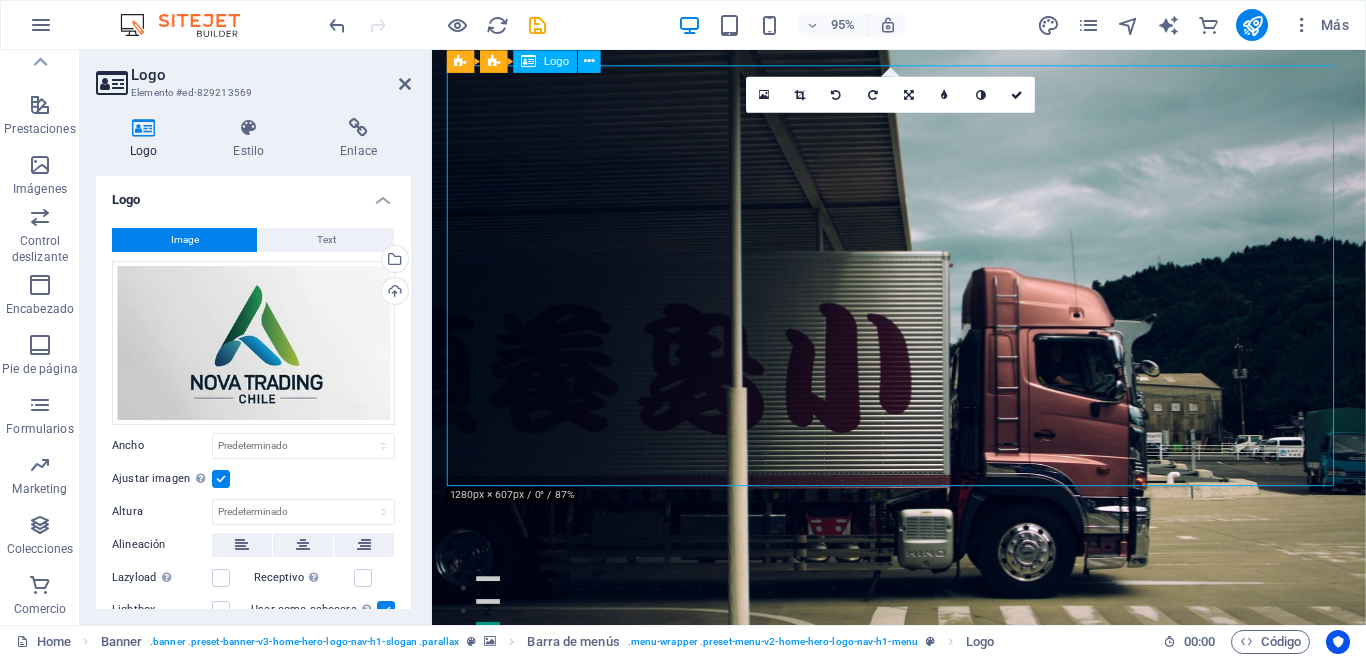 click at bounding box center [924, 962] 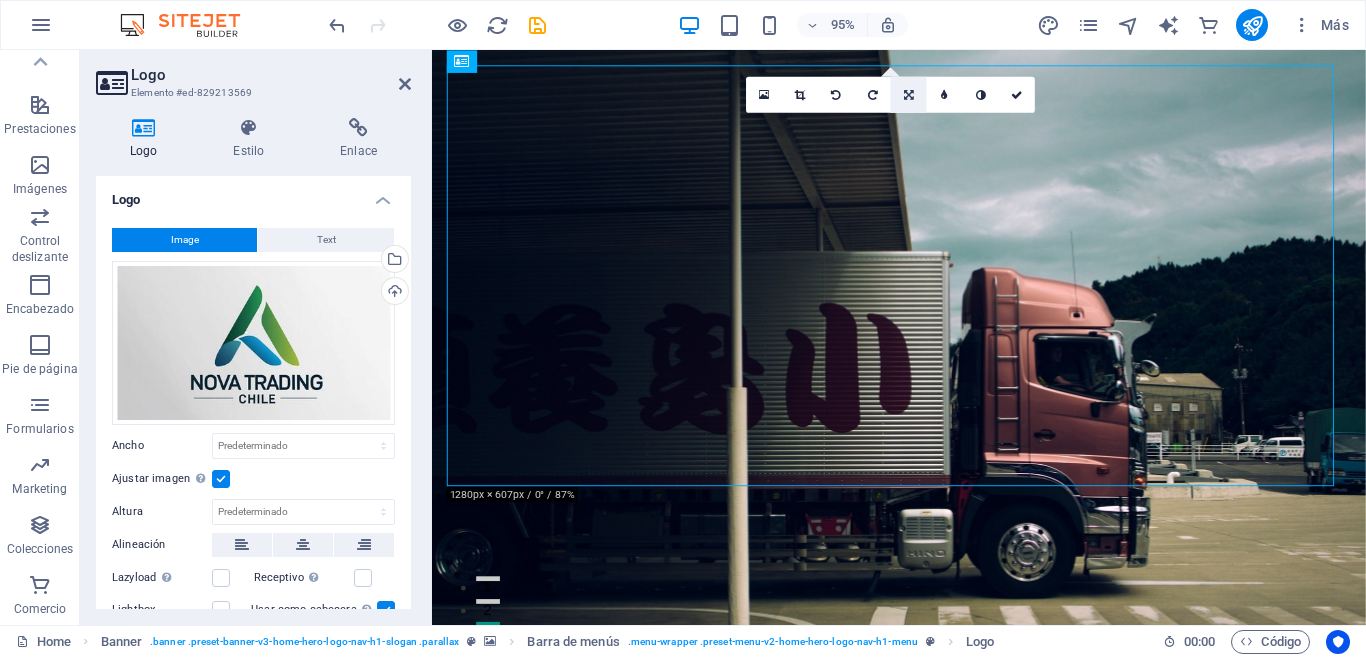 click at bounding box center [909, 95] 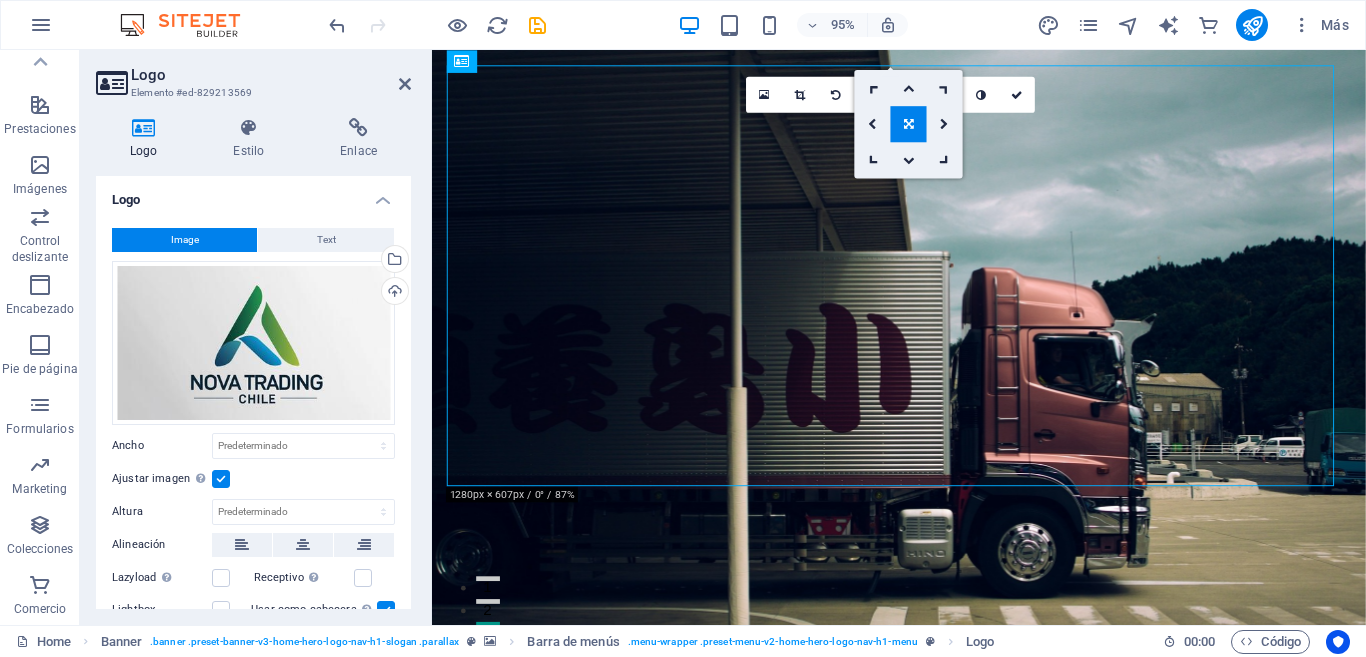 click at bounding box center (221, 479) 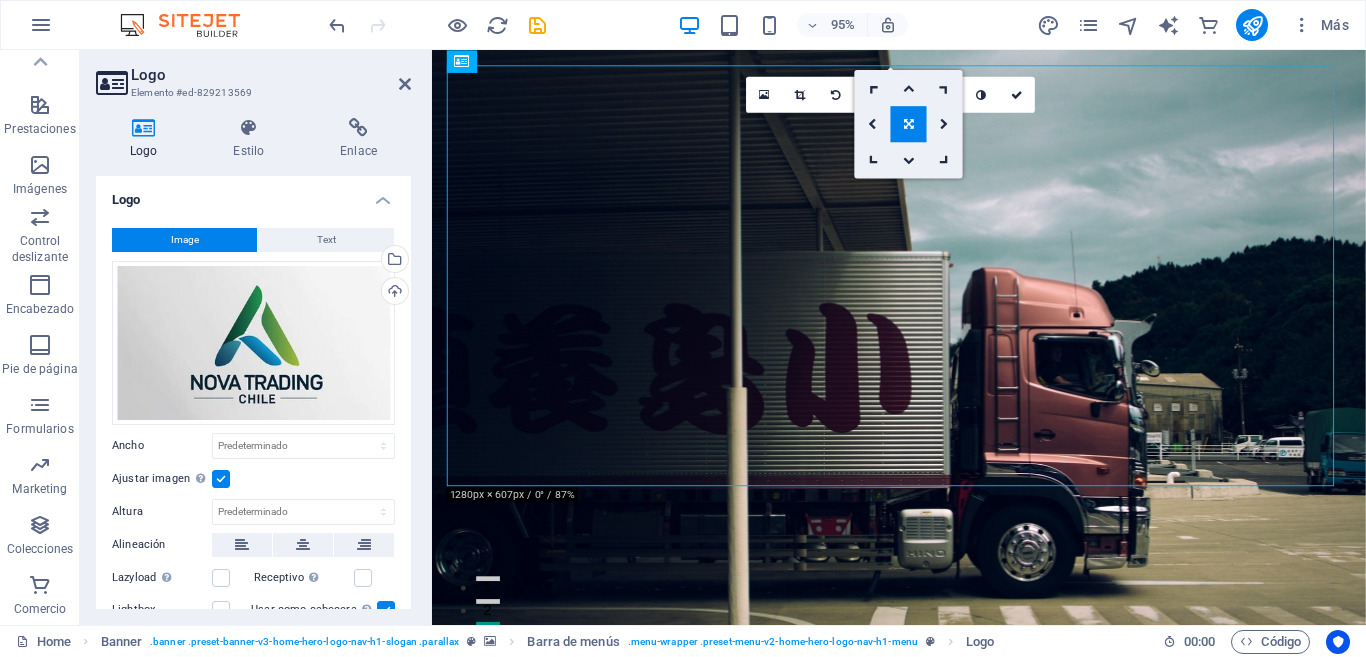 click on "Ajustar imagen Ajustar imagen automáticamente a un ancho y alto fijo" at bounding box center (0, 0) 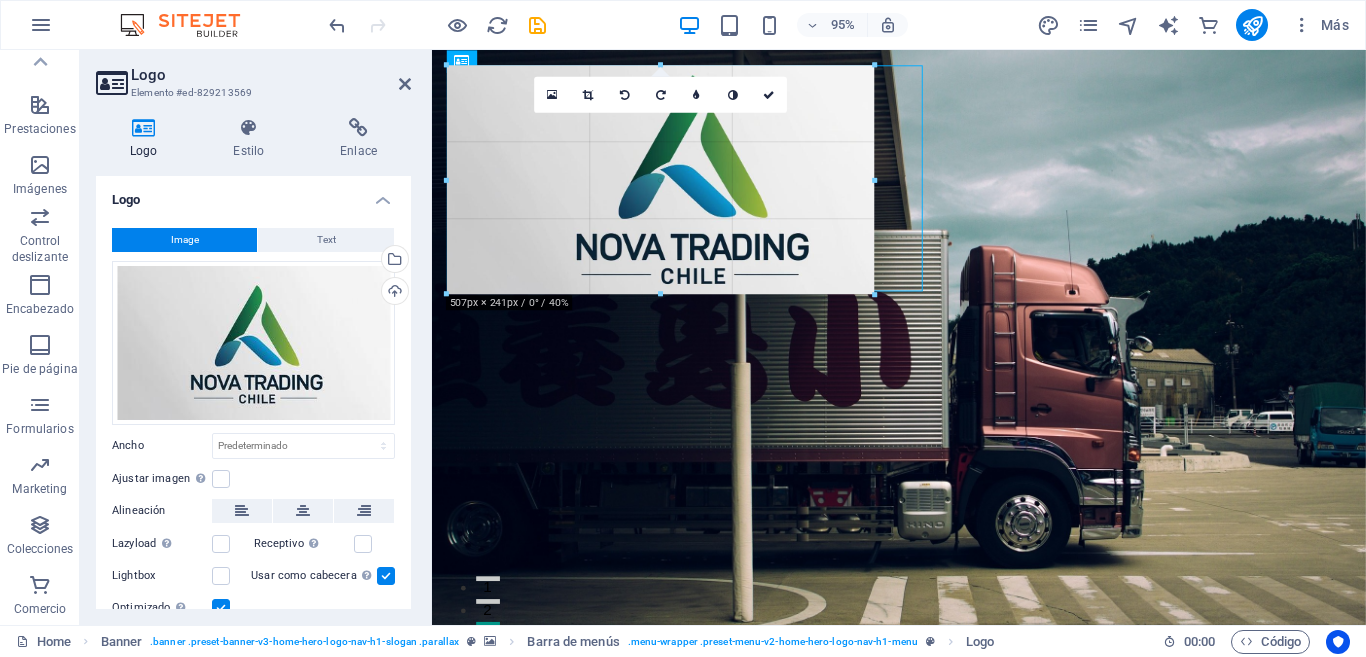 drag, startPoint x: 889, startPoint y: 486, endPoint x: 812, endPoint y: 257, distance: 241.59885 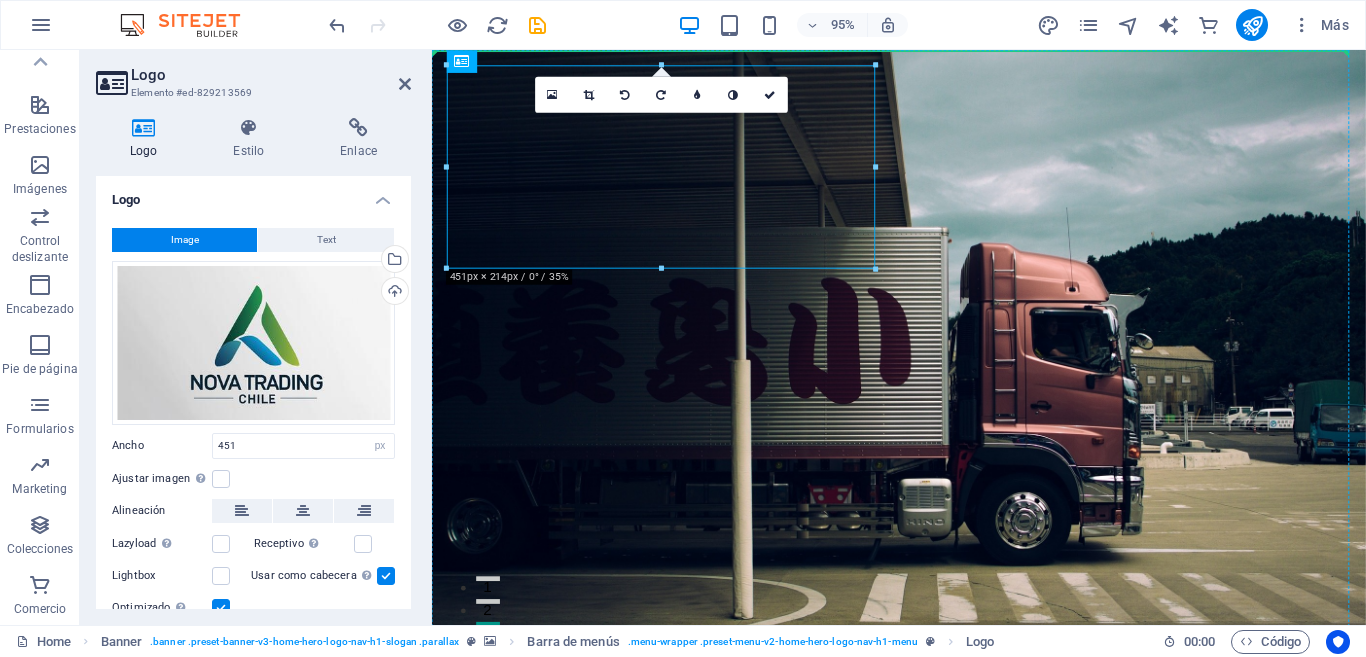 drag, startPoint x: 659, startPoint y: 172, endPoint x: 933, endPoint y: 171, distance: 274.00183 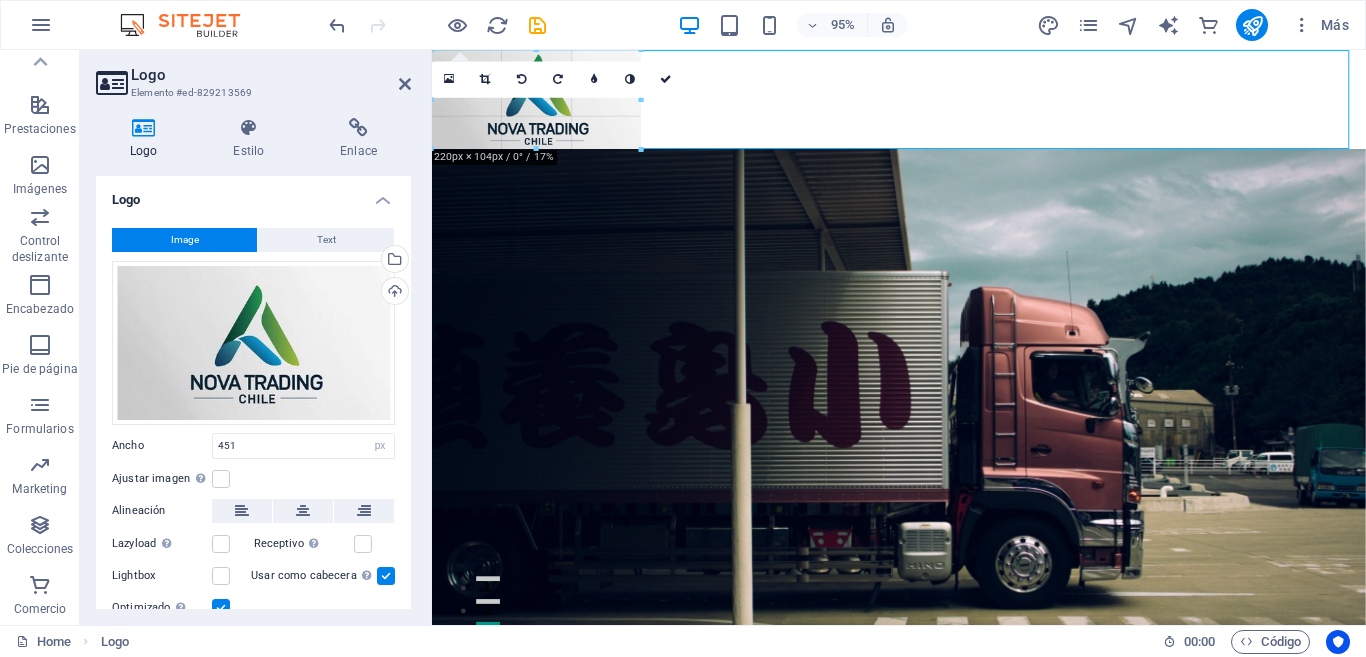 drag, startPoint x: 859, startPoint y: 152, endPoint x: 623, endPoint y: 201, distance: 241.03319 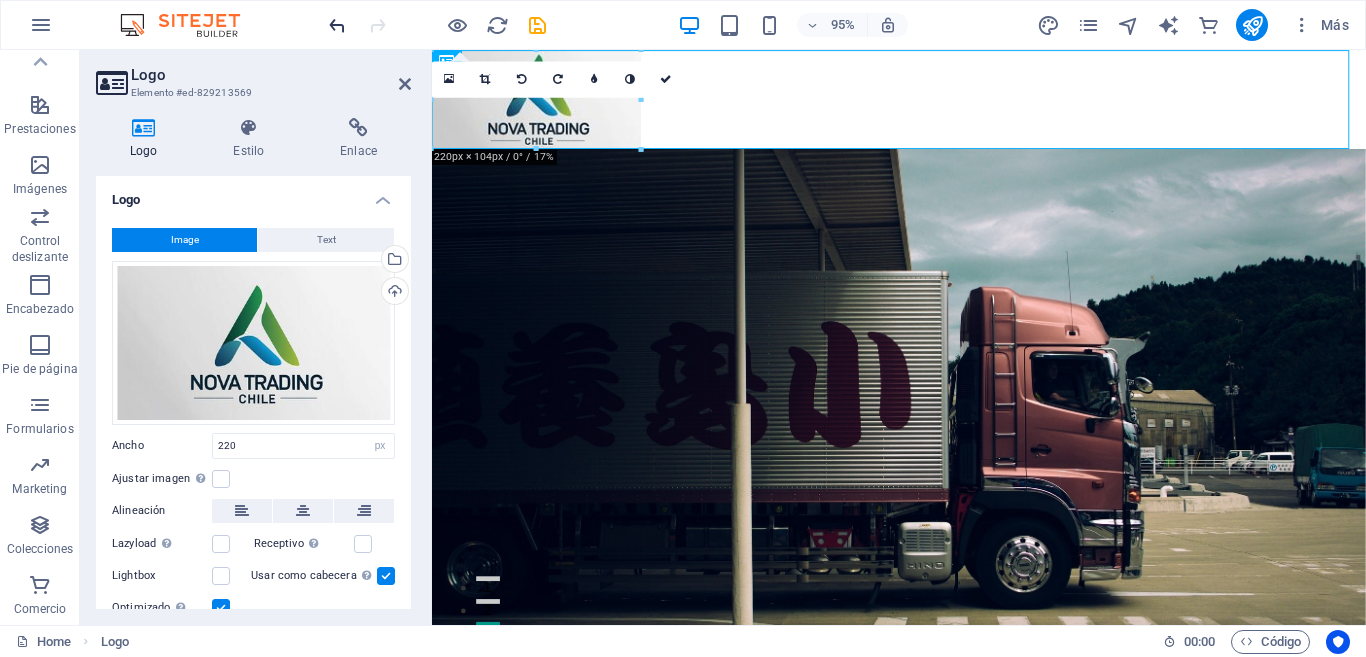 click at bounding box center [337, 25] 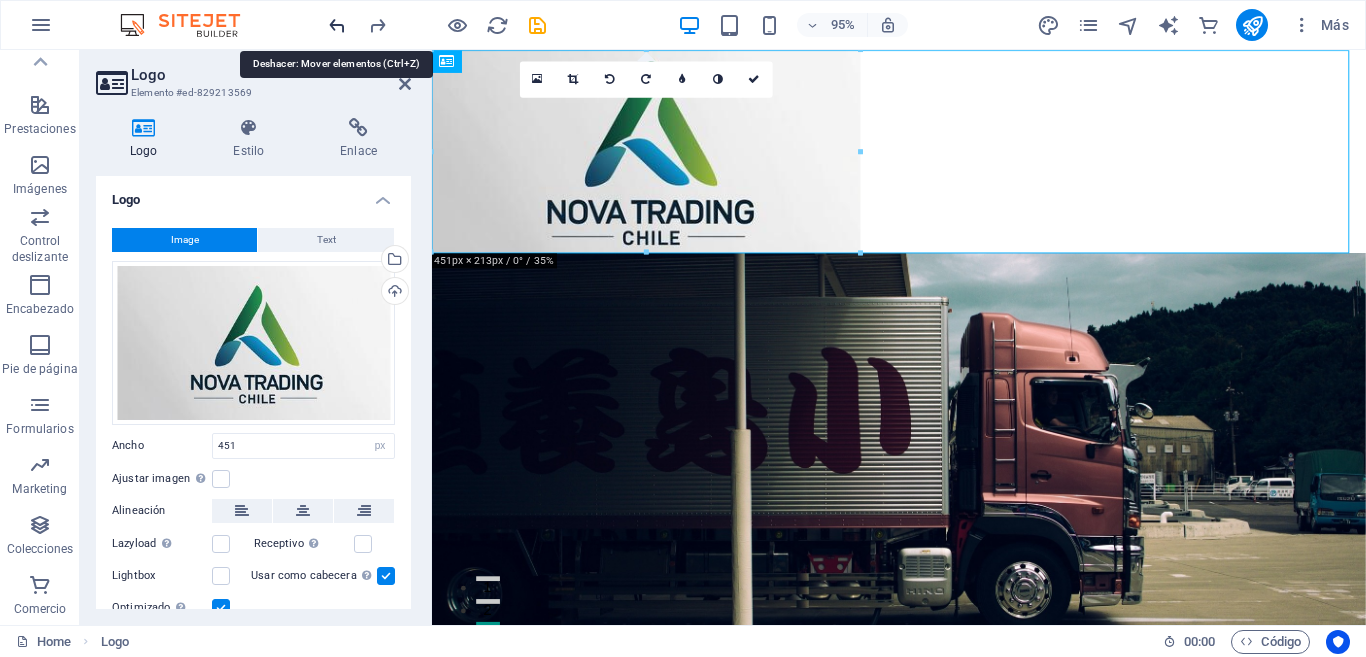 click at bounding box center [337, 25] 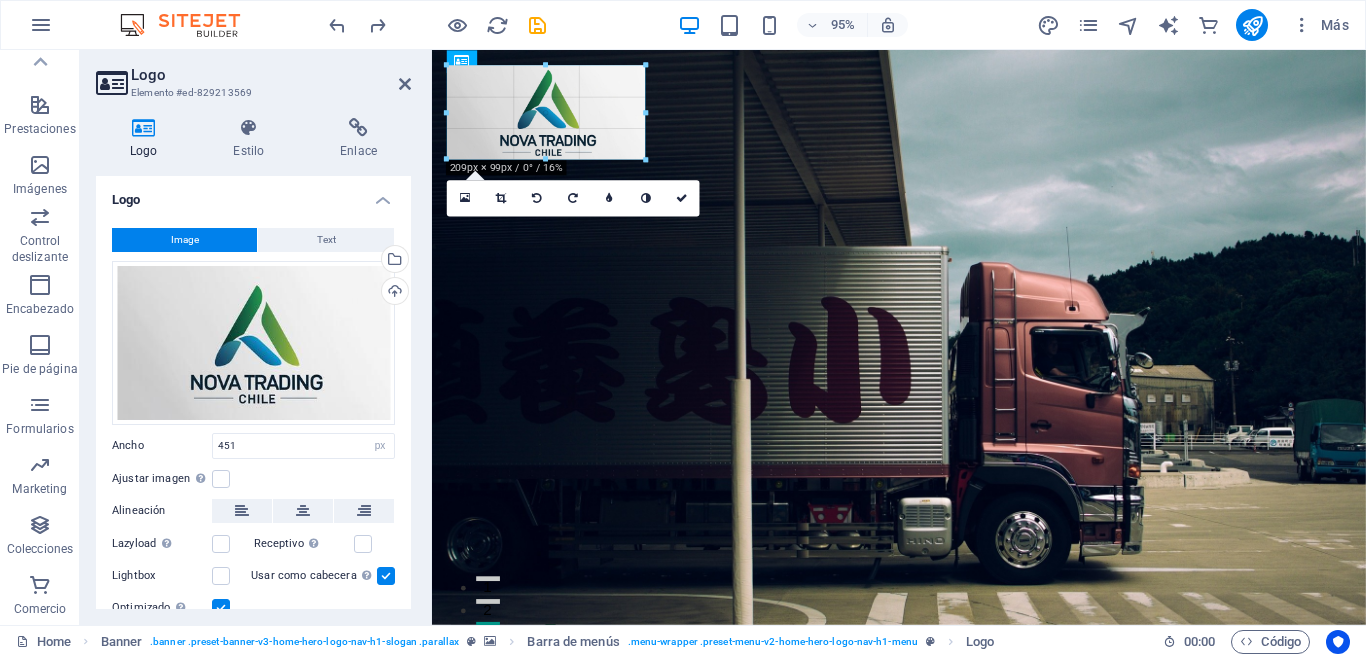 drag, startPoint x: 872, startPoint y: 264, endPoint x: 572, endPoint y: 149, distance: 321.28647 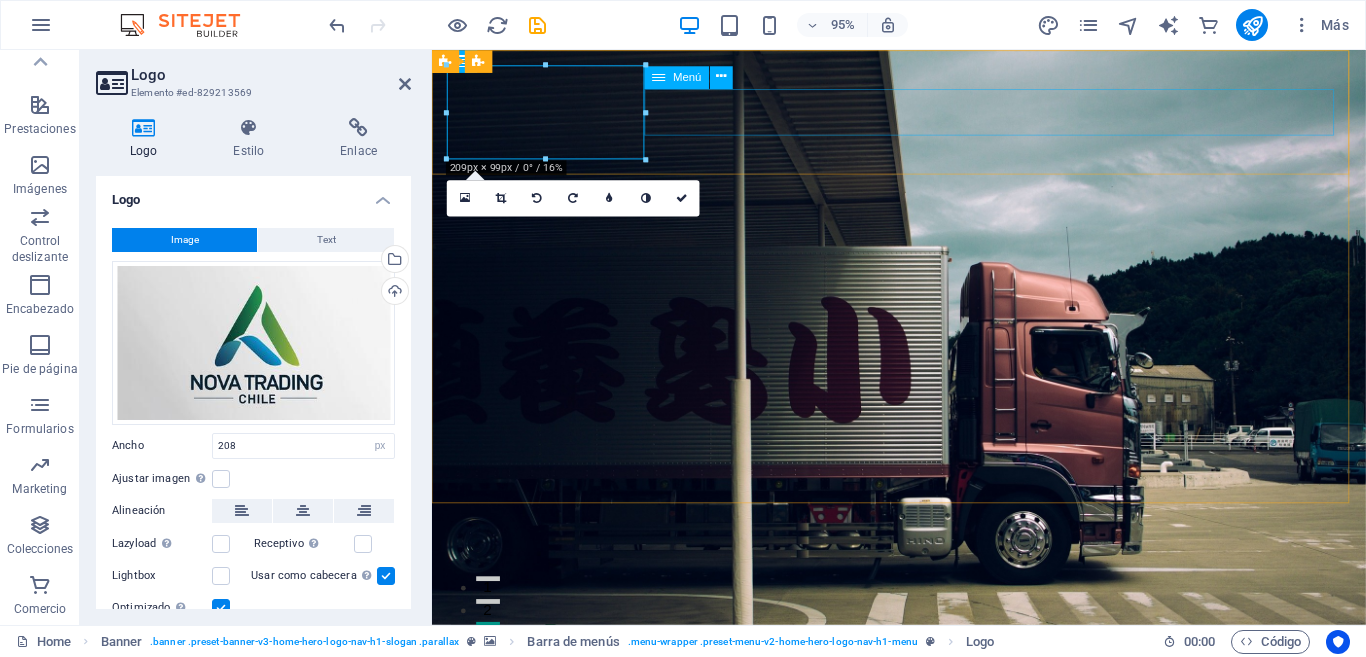 click on "Inicio Servicios Productos Testimonios Contacto" at bounding box center [924, 763] 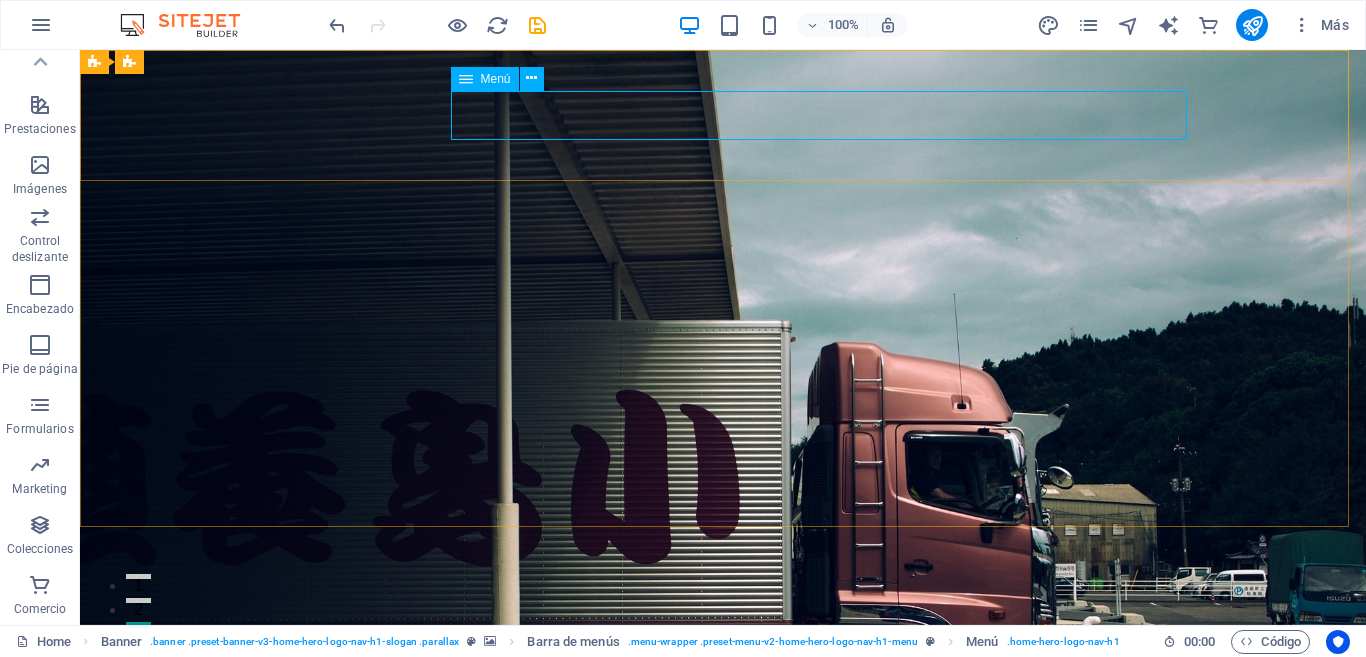 click at bounding box center (466, 79) 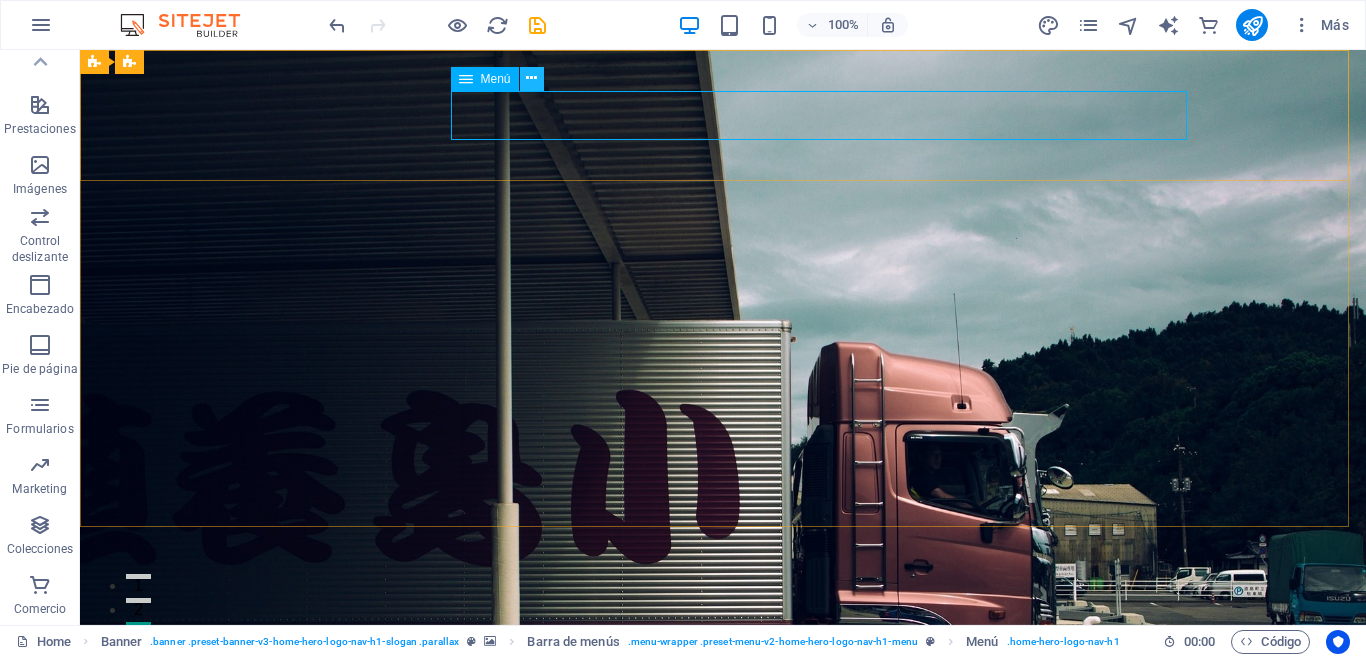 click at bounding box center [531, 78] 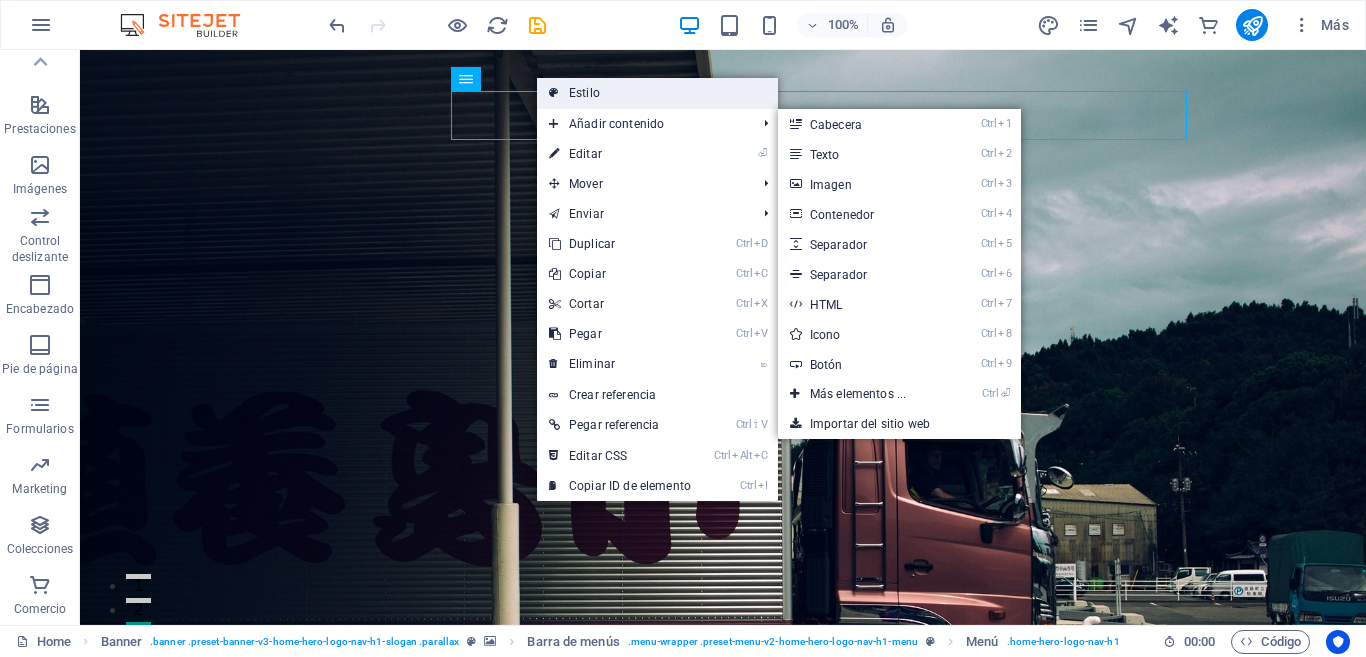click on "Estilo" at bounding box center (657, 93) 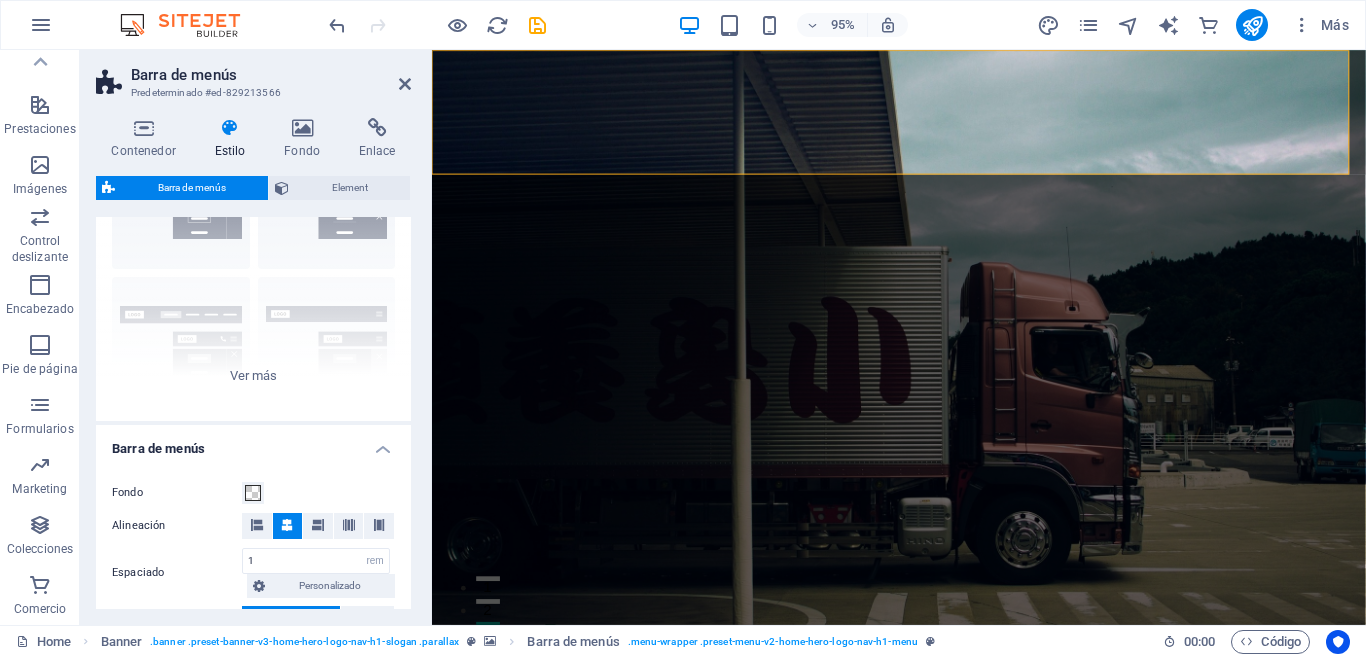scroll, scrollTop: 160, scrollLeft: 0, axis: vertical 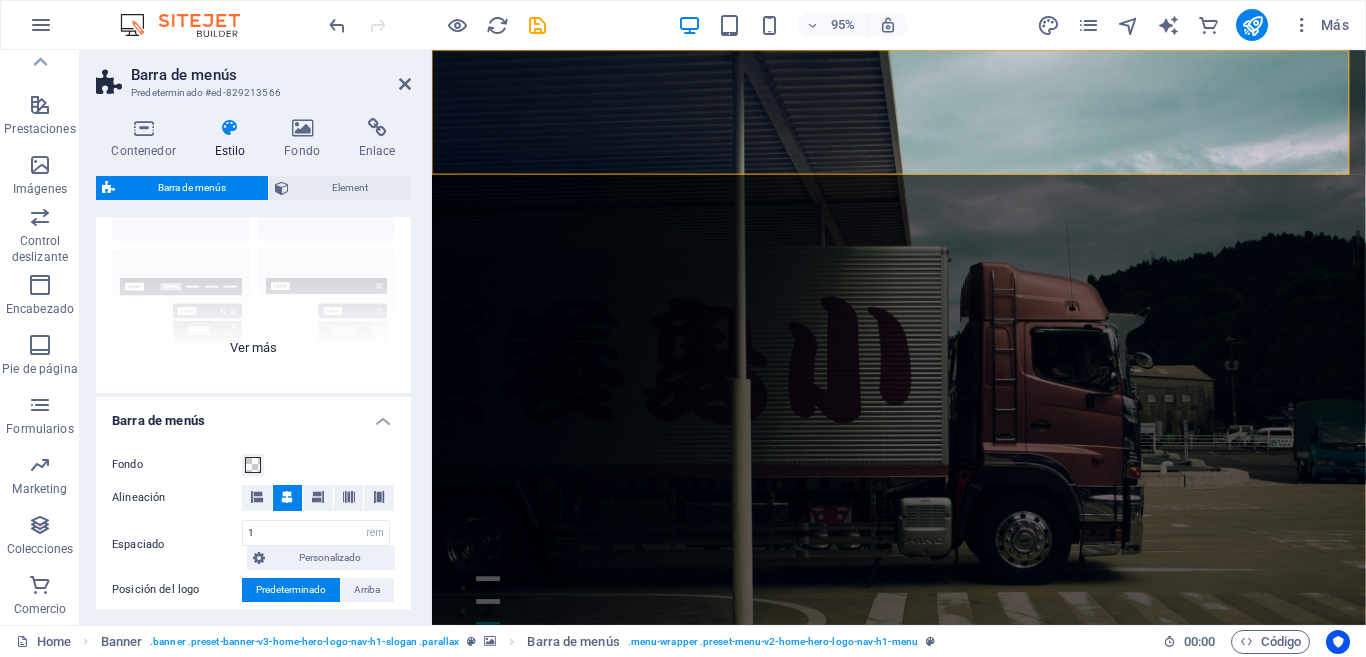 click on "Borde Centrado Predeterminado Fijo Loki Desencadenador Ancho XXL" at bounding box center (253, 243) 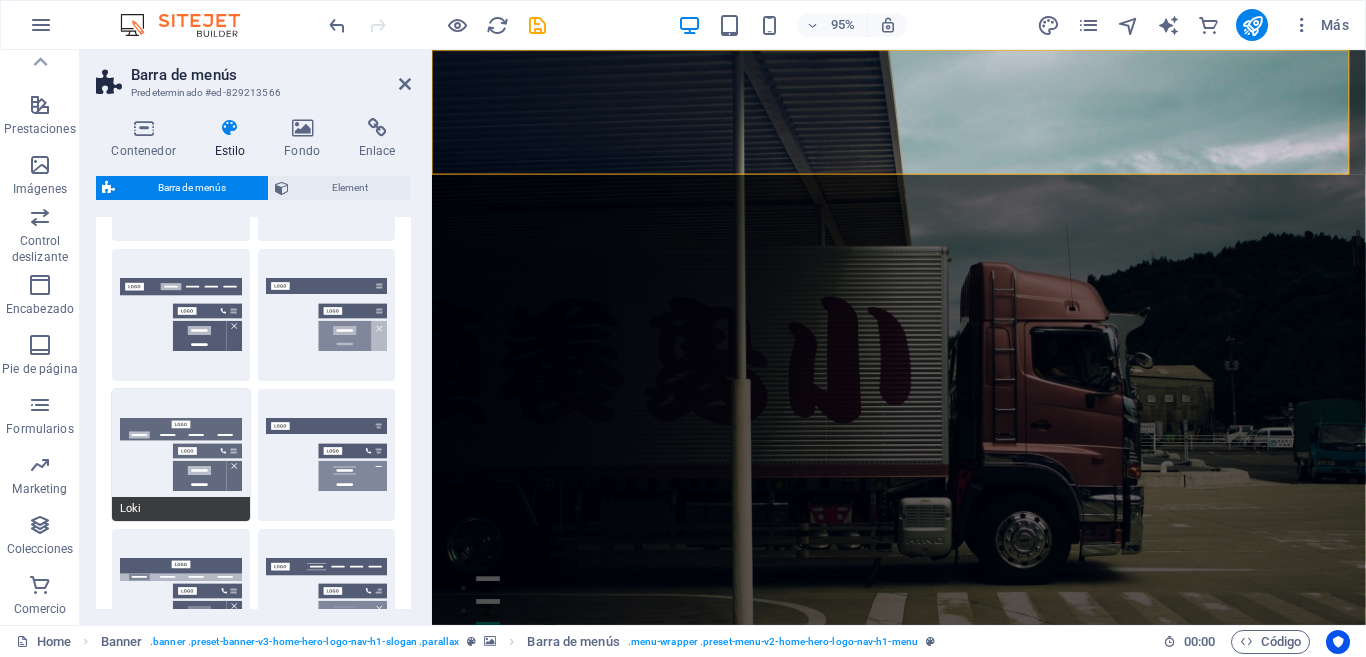 click on "Loki" at bounding box center (181, 455) 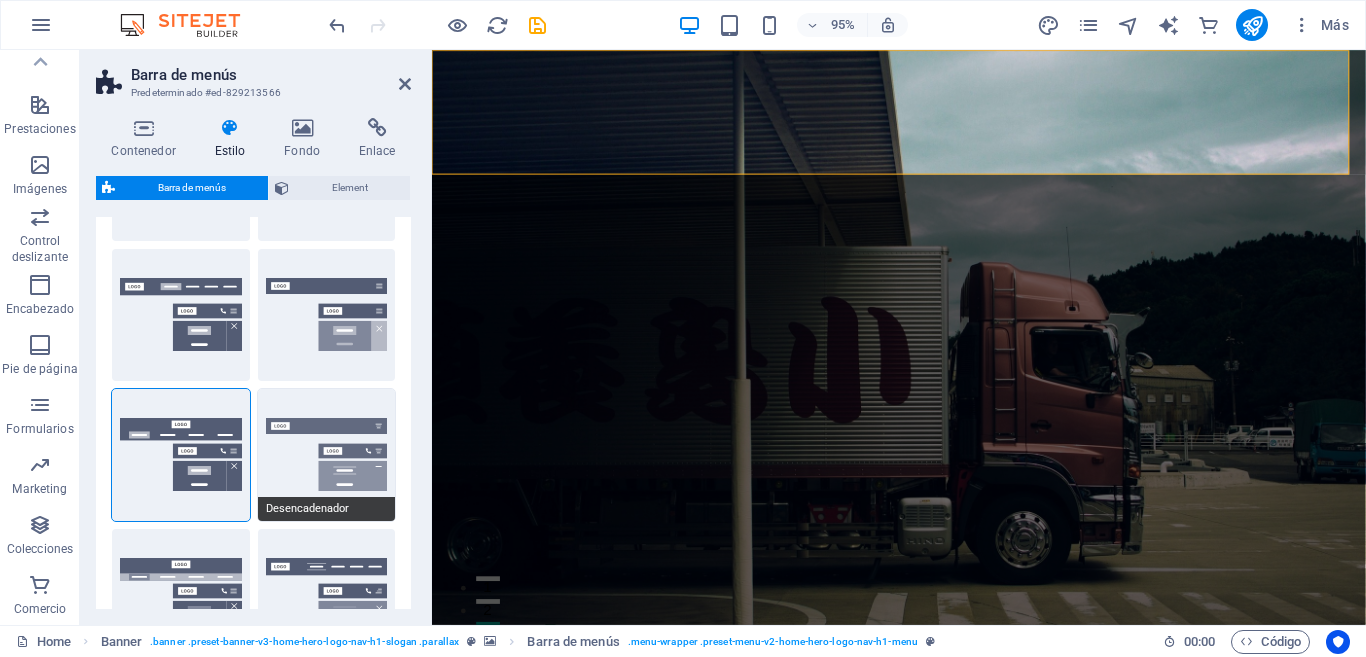 click on "Desencadenador" at bounding box center [327, 455] 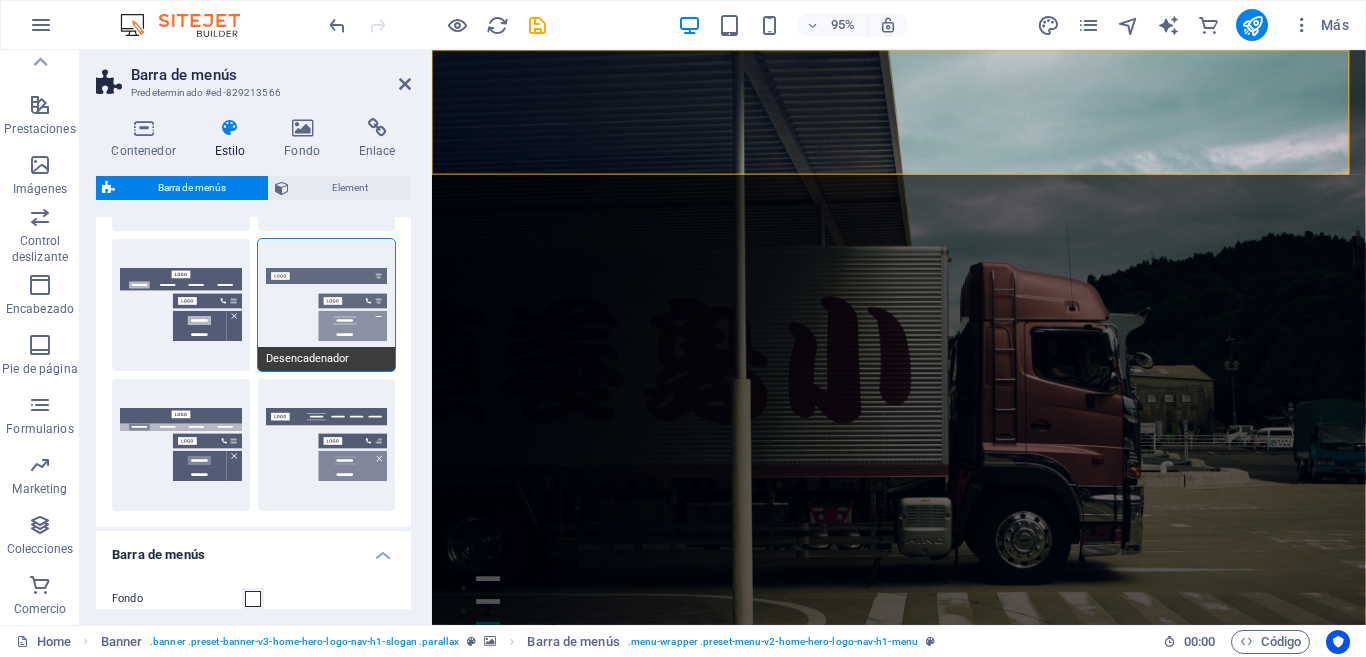 scroll, scrollTop: 360, scrollLeft: 0, axis: vertical 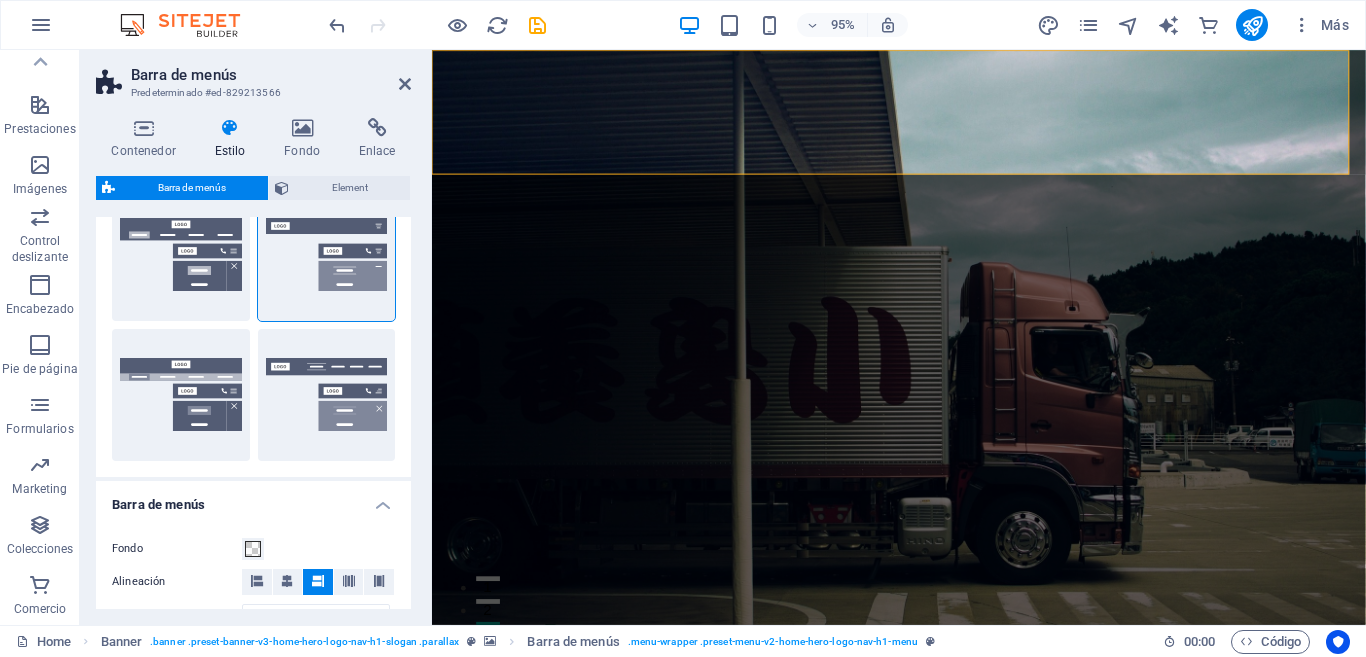 drag, startPoint x: 411, startPoint y: 435, endPoint x: 409, endPoint y: 446, distance: 11.18034 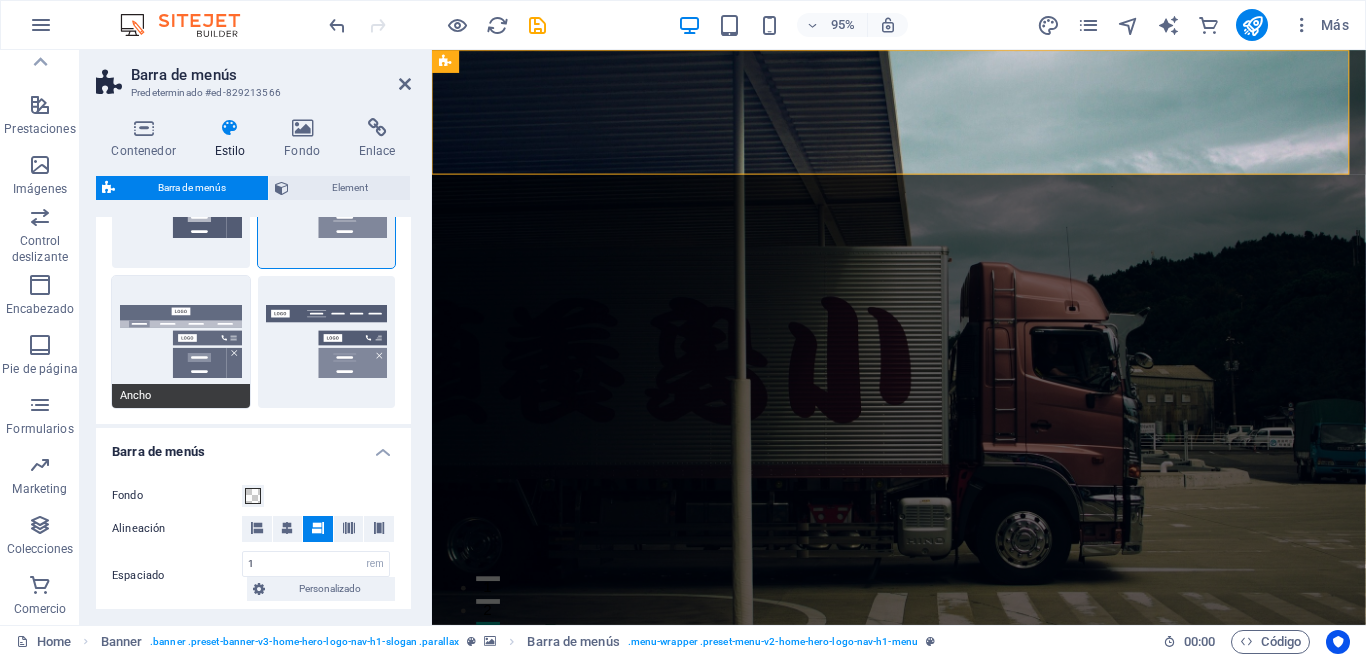 drag, startPoint x: 190, startPoint y: 317, endPoint x: 174, endPoint y: 298, distance: 24.839485 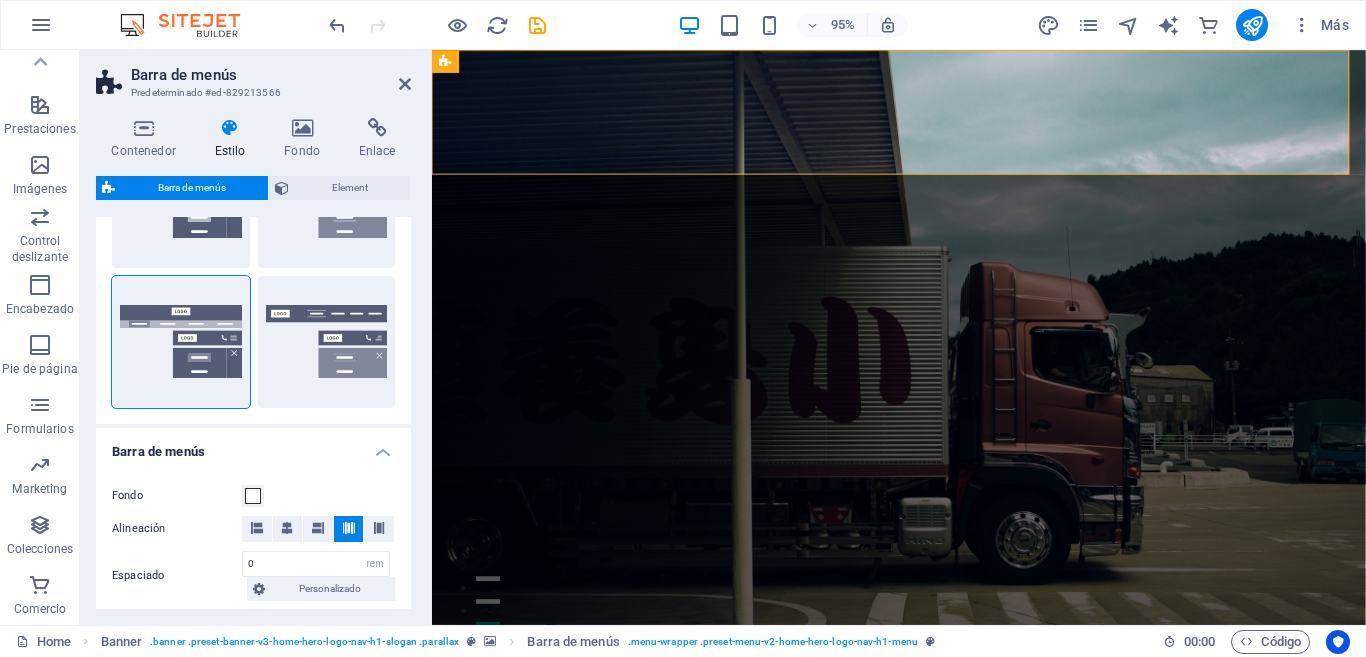 click on "Contenedor Estilo Fondo Enlace Tamaño Altura Predeterminado px rem % vh vw Alto mín Ninguno px rem % vh vw Ancho Predeterminado px rem % em vh vw Ancho mín Ninguno px rem % vh vw Ancho del contenido Predeterminado Ancho personalizado Ancho Predeterminado px rem % em vh vw Ancho mín Ninguno px rem % vh vw Espaciado predeterminado Espaciado personalizado El espaciado y ancho del contenido predeterminado puede cambiarse en Diseño. Editar diseño Diseño (Flexbox) Alineación Determina flex-direction. Predeterminado Eje principal Determina la forma en la que los elementos deberían comportarse por el eje principal en este contenedor (contenido justificado). Predeterminado Eje lateral Controla la dirección vertical del elemento en el contenedor (alinear elementos). Predeterminado Ajuste Predeterminado Habilitado Deshabilitado Relleno Controla las distancias y la dirección de los elementos en el eje Y en varias líneas (alinear contenido). Predeterminado Accesibilidad Rol Ninguno Alert Timer" at bounding box center [253, 363] 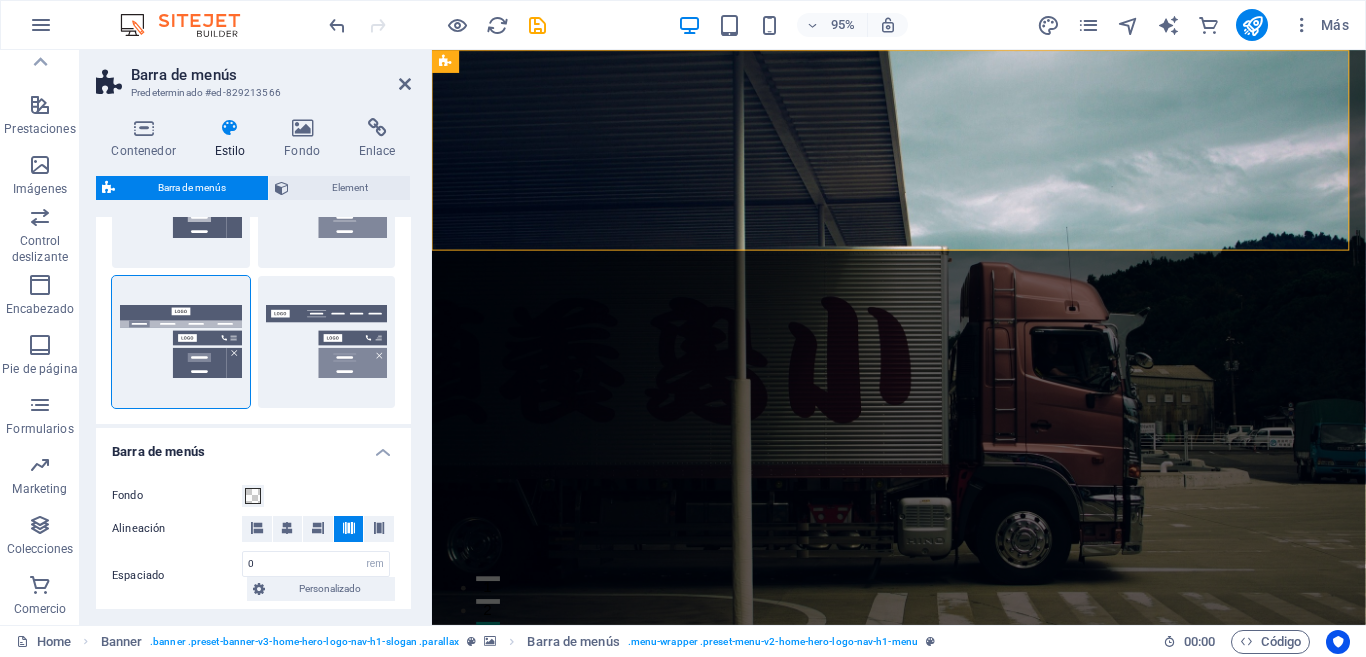 scroll, scrollTop: 133, scrollLeft: 0, axis: vertical 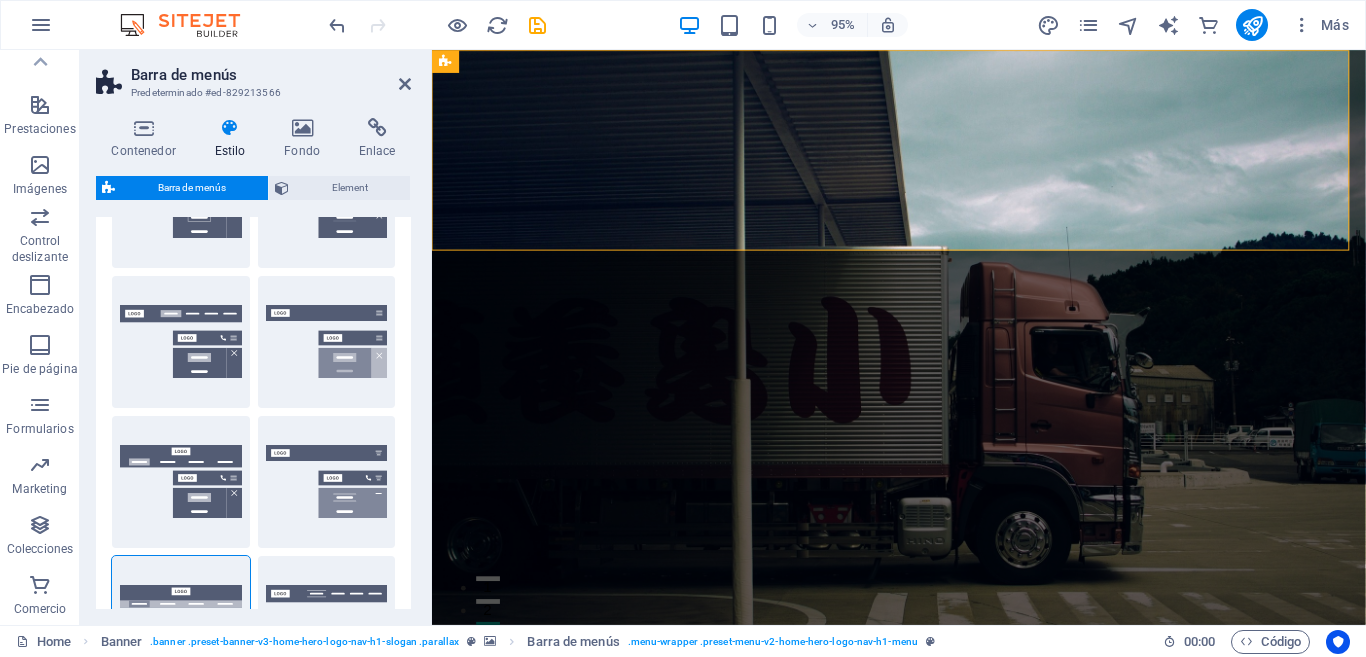 drag, startPoint x: 400, startPoint y: 327, endPoint x: 400, endPoint y: 260, distance: 67 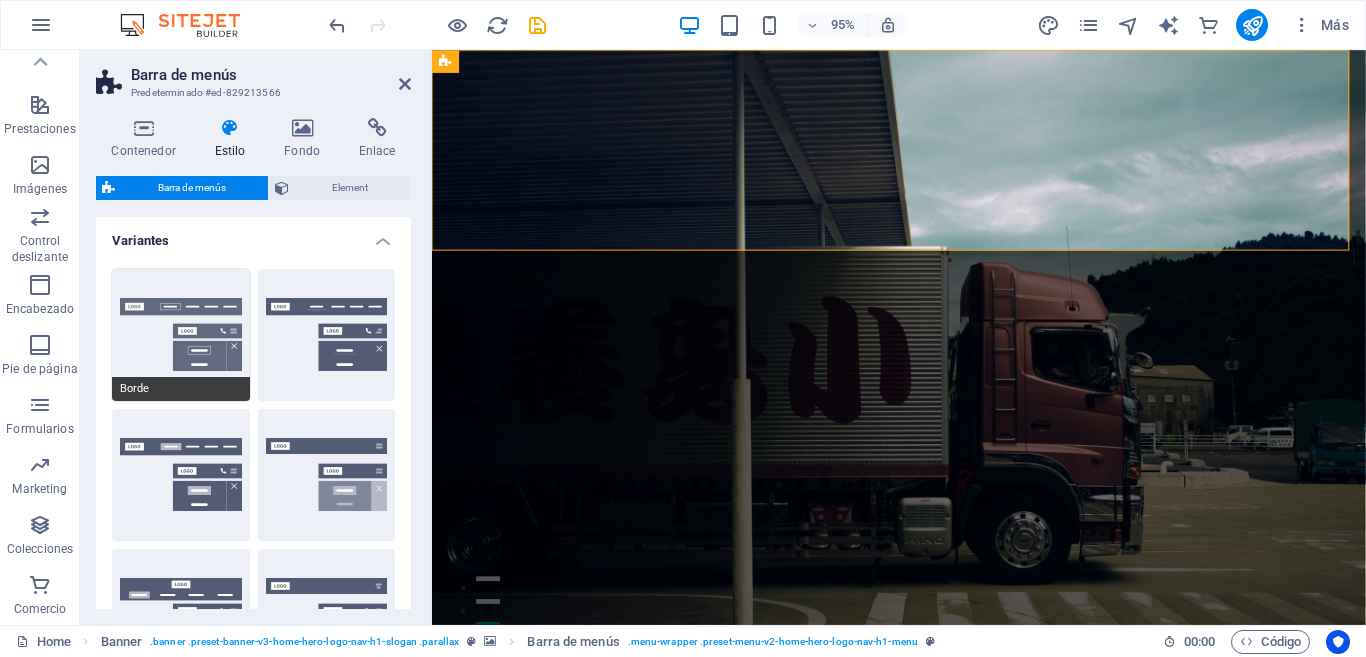 click on "Borde" at bounding box center [181, 335] 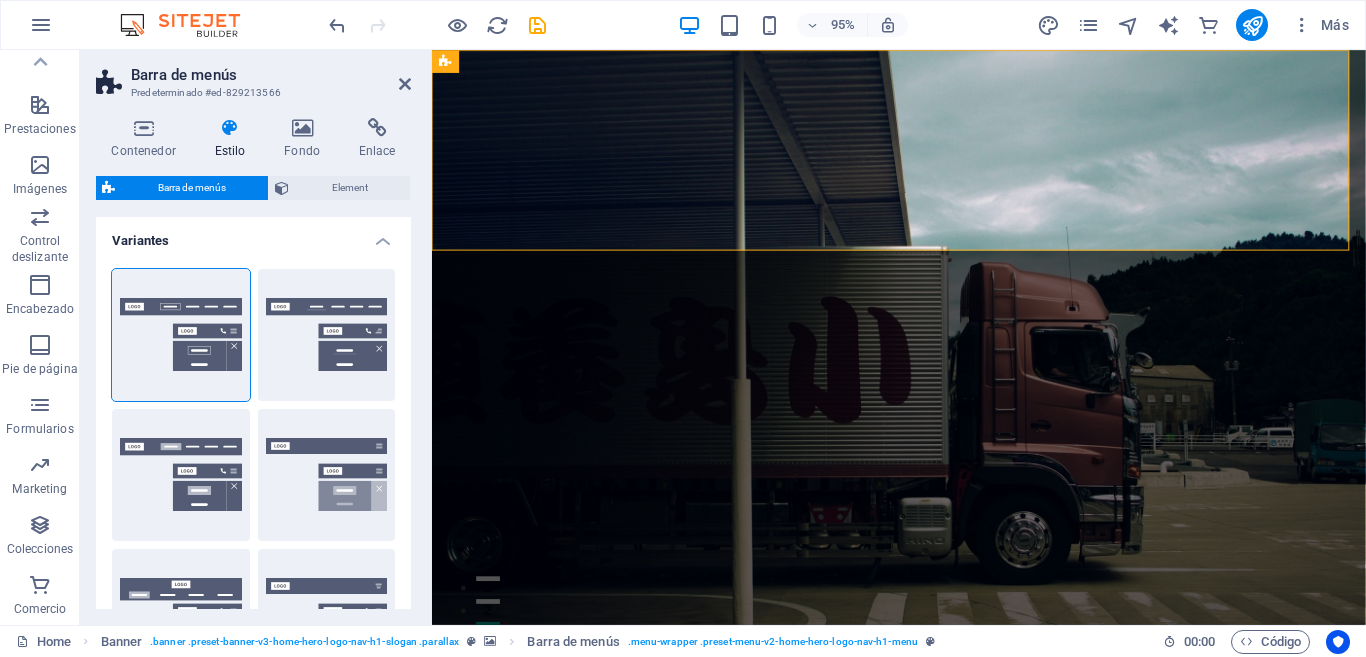 click on "Contenedor Estilo Fondo Enlace Tamaño Altura Predeterminado px rem % vh vw Alto mín Ninguno px rem % vh vw Ancho Predeterminado px rem % em vh vw Ancho mín Ninguno px rem % vh vw Ancho del contenido Predeterminado Ancho personalizado Ancho Predeterminado px rem % em vh vw Ancho mín Ninguno px rem % vh vw Espaciado predeterminado Espaciado personalizado El espaciado y ancho del contenido predeterminado puede cambiarse en Diseño. Editar diseño Diseño (Flexbox) Alineación Determina flex-direction. Predeterminado Eje principal Determina la forma en la que los elementos deberían comportarse por el eje principal en este contenedor (contenido justificado). Predeterminado Eje lateral Controla la dirección vertical del elemento en el contenedor (alinear elementos). Predeterminado Ajuste Predeterminado Habilitado Deshabilitado Relleno Controla las distancias y la dirección de los elementos en el eje Y en varias líneas (alinear contenido). Predeterminado Accesibilidad Rol Ninguno Alert Timer" at bounding box center [253, 363] 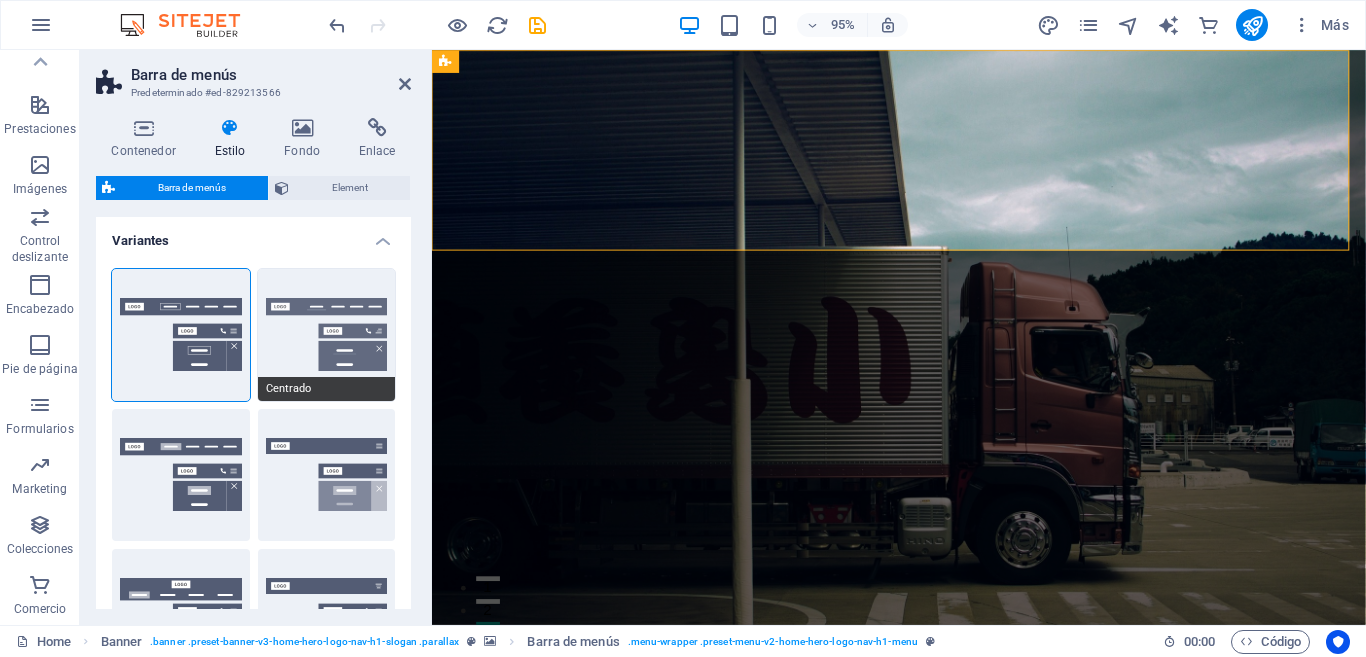 click on "Centrado" at bounding box center [327, 335] 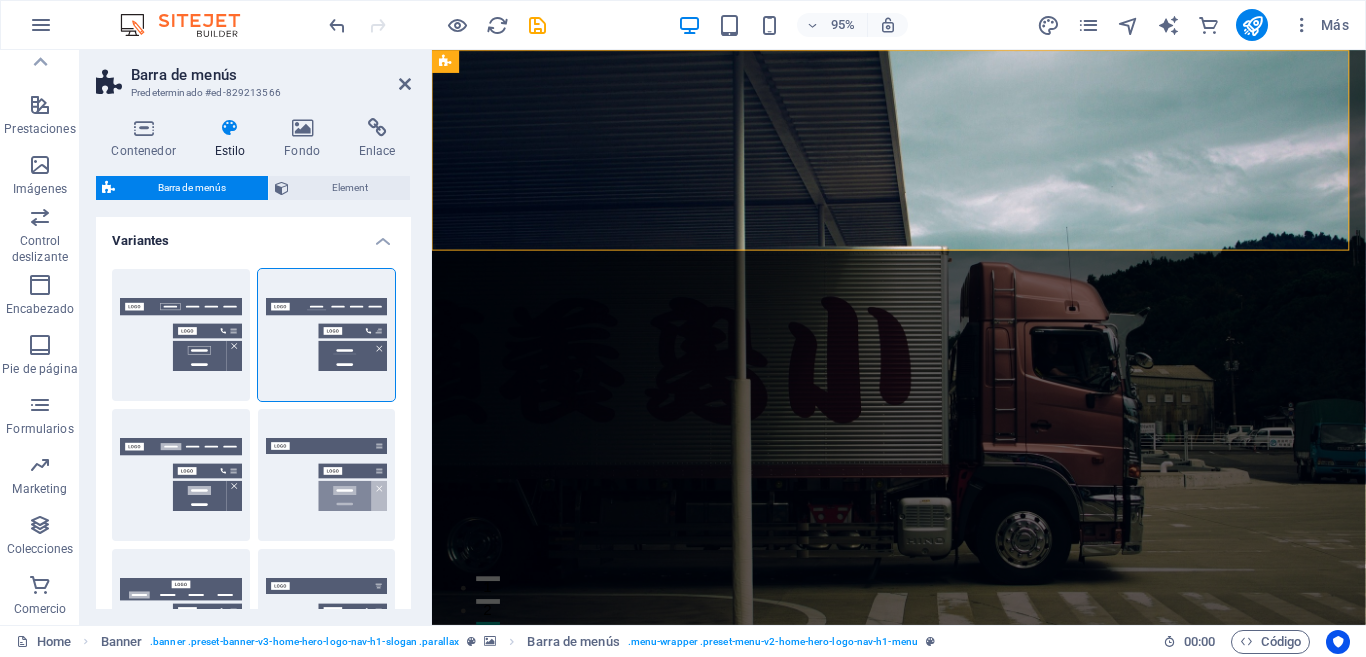 click on "Contenedor Estilo Fondo Enlace Tamaño Altura Predeterminado px rem % vh vw Alto mín Ninguno px rem % vh vw Ancho Predeterminado px rem % em vh vw Ancho mín Ninguno px rem % vh vw Ancho del contenido Predeterminado Ancho personalizado Ancho Predeterminado px rem % em vh vw Ancho mín Ninguno px rem % vh vw Espaciado predeterminado Espaciado personalizado El espaciado y ancho del contenido predeterminado puede cambiarse en Diseño. Editar diseño Diseño (Flexbox) Alineación Determina flex-direction. Predeterminado Eje principal Determina la forma en la que los elementos deberían comportarse por el eje principal en este contenedor (contenido justificado). Predeterminado Eje lateral Controla la dirección vertical del elemento en el contenedor (alinear elementos). Predeterminado Ajuste Predeterminado Habilitado Deshabilitado Relleno Controla las distancias y la dirección de los elementos en el eje Y en varias líneas (alinear contenido). Predeterminado Accesibilidad Rol Ninguno Alert Timer" at bounding box center [253, 363] 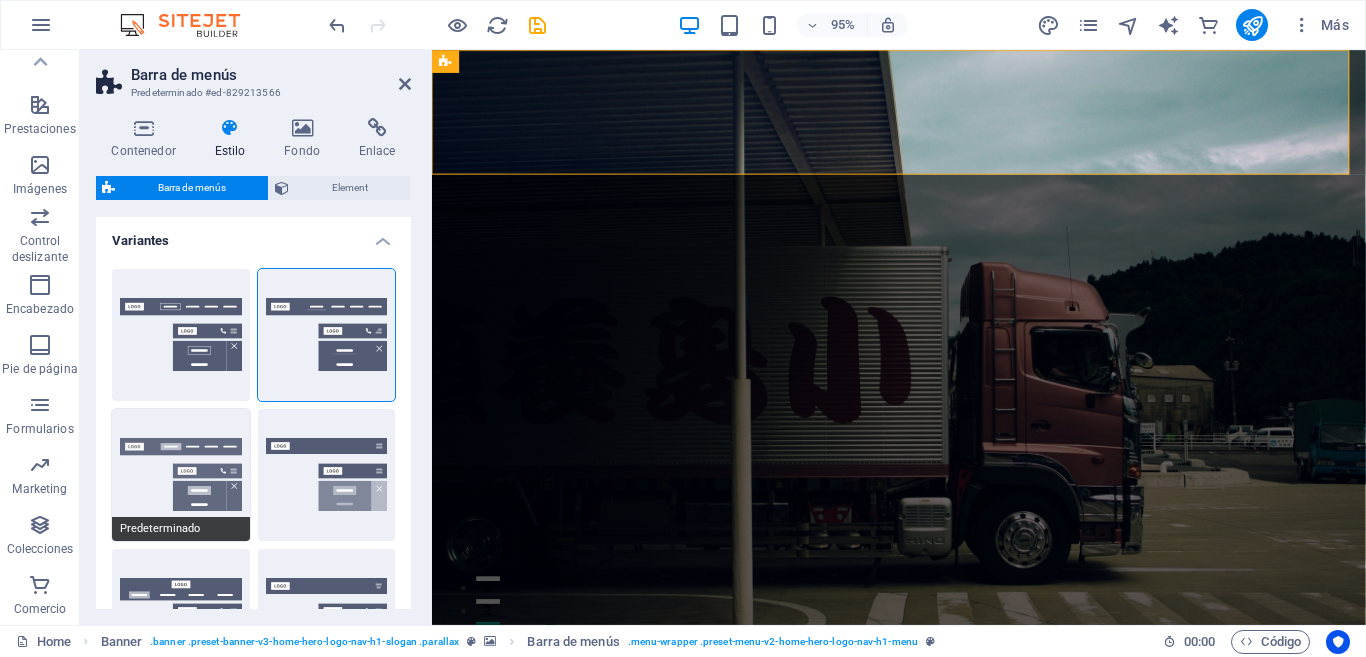 click on "Predeterminado" at bounding box center [181, 475] 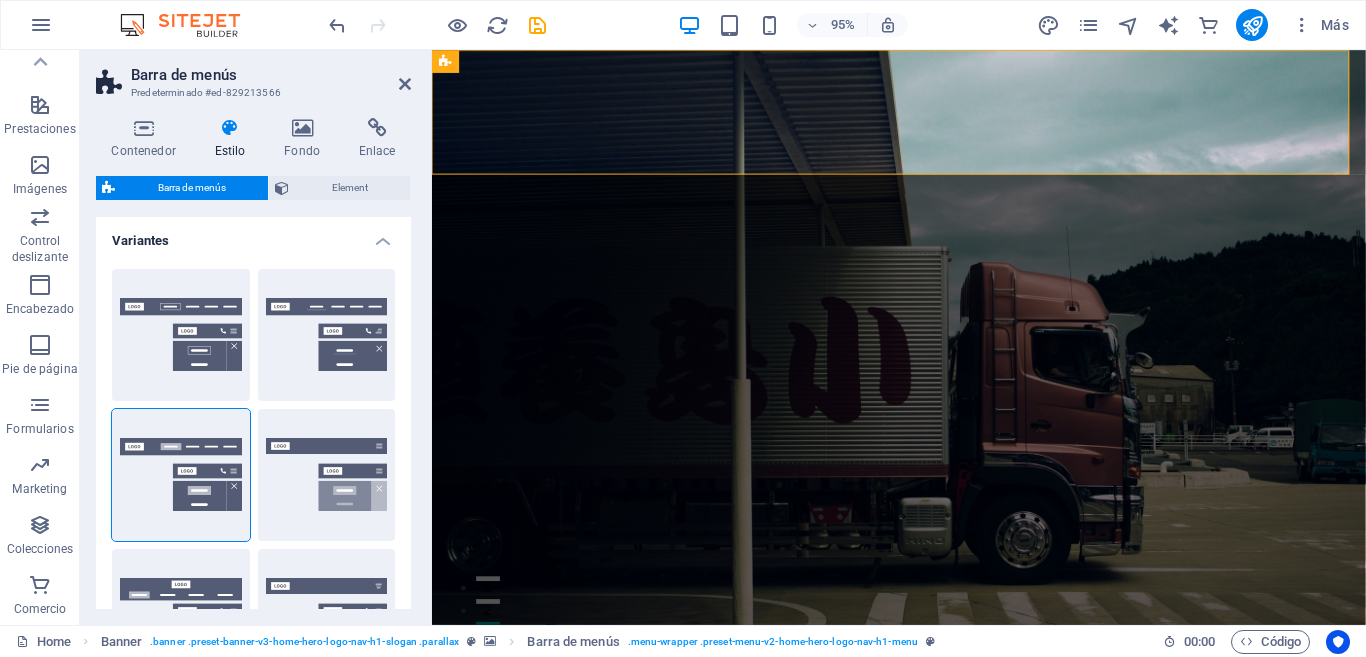 click on "Contenedor Estilo Fondo Enlace Tamaño Altura Predeterminado px rem % vh vw Alto mín Ninguno px rem % vh vw Ancho Predeterminado px rem % em vh vw Ancho mín Ninguno px rem % vh vw Ancho del contenido Predeterminado Ancho personalizado Ancho Predeterminado px rem % em vh vw Ancho mín Ninguno px rem % vh vw Espaciado predeterminado Espaciado personalizado El espaciado y ancho del contenido predeterminado puede cambiarse en Diseño. Editar diseño Diseño (Flexbox) Alineación Determina flex-direction. Predeterminado Eje principal Determina la forma en la que los elementos deberían comportarse por el eje principal en este contenedor (contenido justificado). Predeterminado Eje lateral Controla la dirección vertical del elemento en el contenedor (alinear elementos). Predeterminado Ajuste Predeterminado Habilitado Deshabilitado Relleno Controla las distancias y la dirección de los elementos en el eje Y en varias líneas (alinear contenido). Predeterminado Accesibilidad Rol Ninguno Alert Timer" at bounding box center (253, 363) 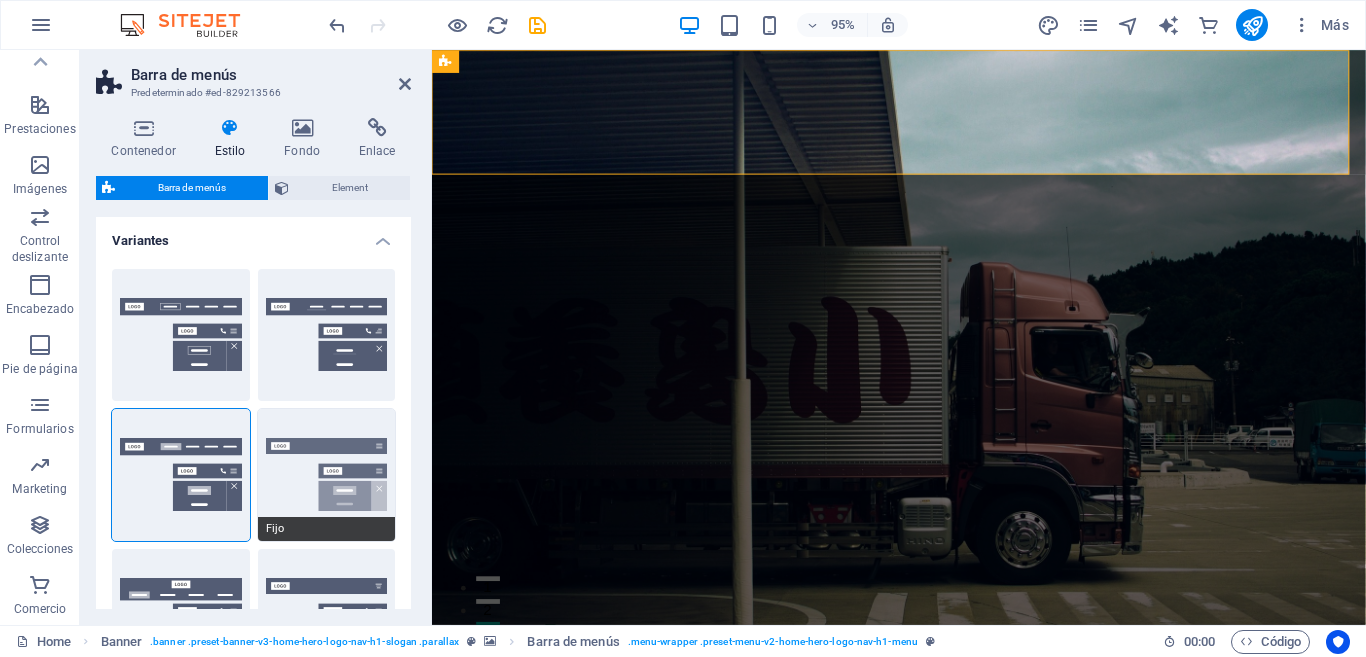 click on "Fijo" at bounding box center [327, 475] 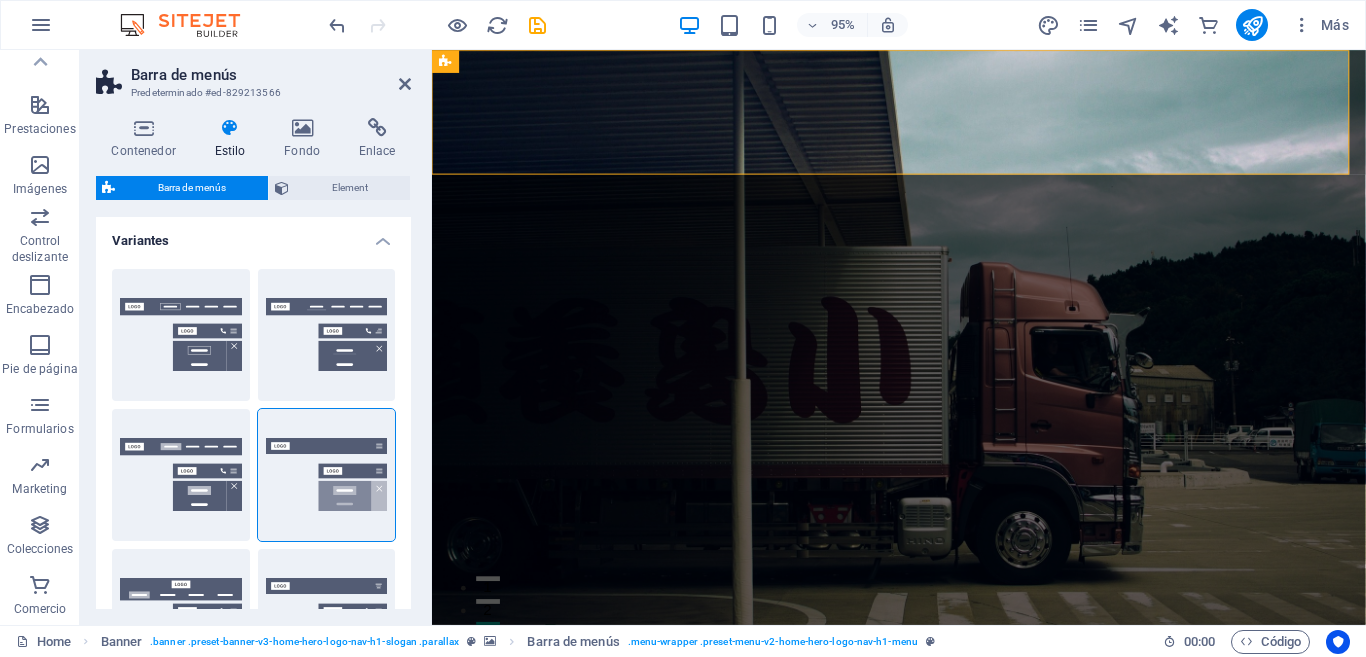 click on "Contenedor Estilo Fondo Enlace Tamaño Altura Predeterminado px rem % vh vw Alto mín Ninguno px rem % vh vw Ancho Predeterminado px rem % em vh vw Ancho mín Ninguno px rem % vh vw Ancho del contenido Predeterminado Ancho personalizado Ancho Predeterminado px rem % em vh vw Ancho mín Ninguno px rem % vh vw Espaciado predeterminado Espaciado personalizado El espaciado y ancho del contenido predeterminado puede cambiarse en Diseño. Editar diseño Diseño (Flexbox) Alineación Determina flex-direction. Predeterminado Eje principal Determina la forma en la que los elementos deberían comportarse por el eje principal en este contenedor (contenido justificado). Predeterminado Eje lateral Controla la dirección vertical del elemento en el contenedor (alinear elementos). Predeterminado Ajuste Predeterminado Habilitado Deshabilitado Relleno Controla las distancias y la dirección de los elementos en el eje Y en varias líneas (alinear contenido). Predeterminado Accesibilidad Rol Ninguno Alert Timer" at bounding box center [253, 363] 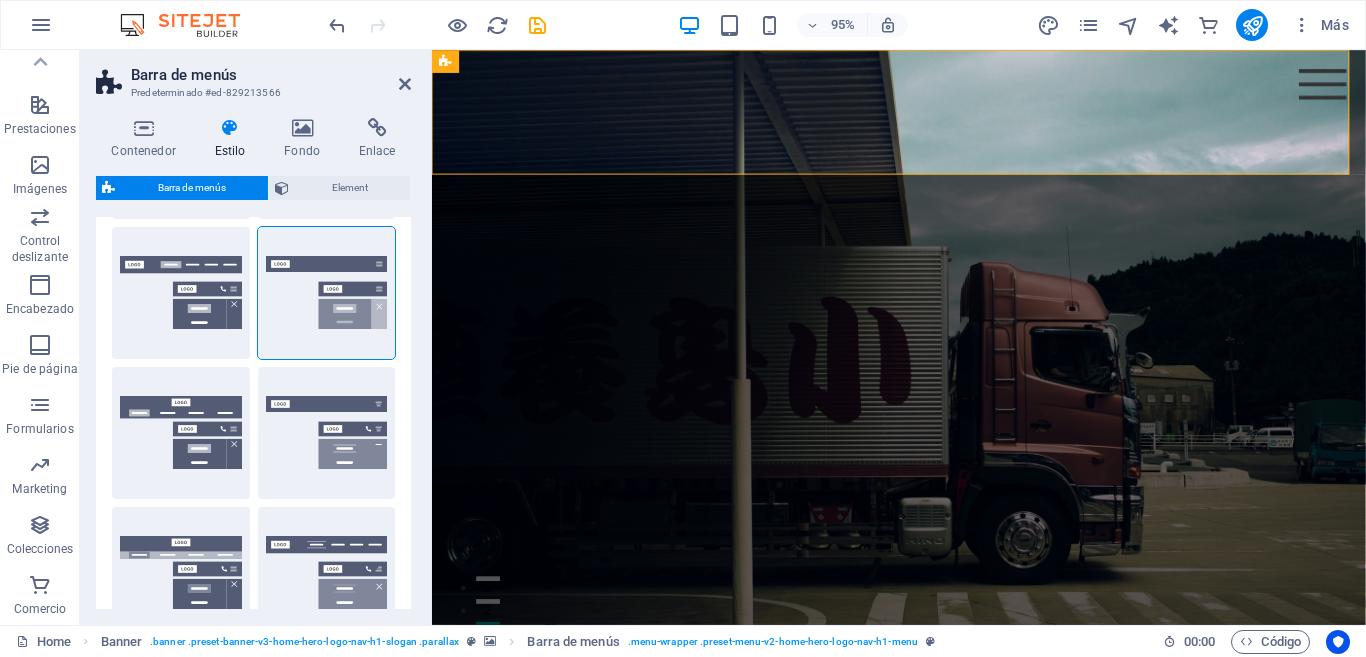 scroll, scrollTop: 200, scrollLeft: 0, axis: vertical 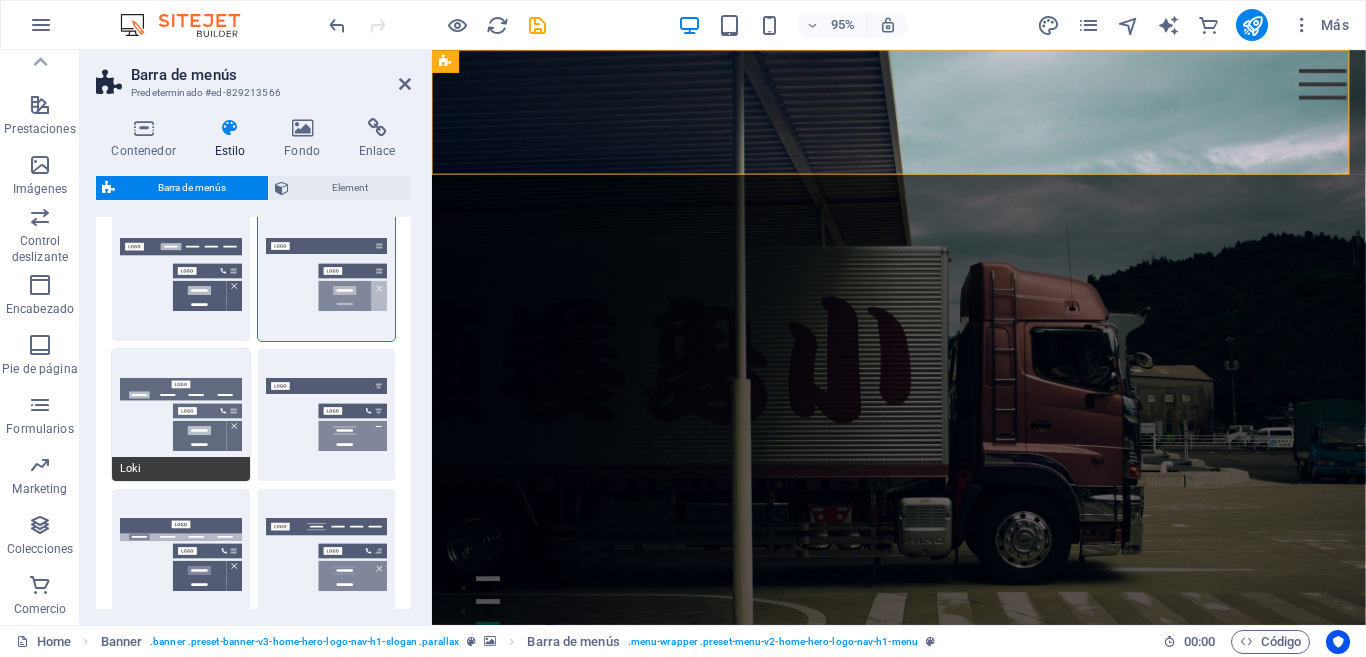 click on "Loki" at bounding box center (181, 415) 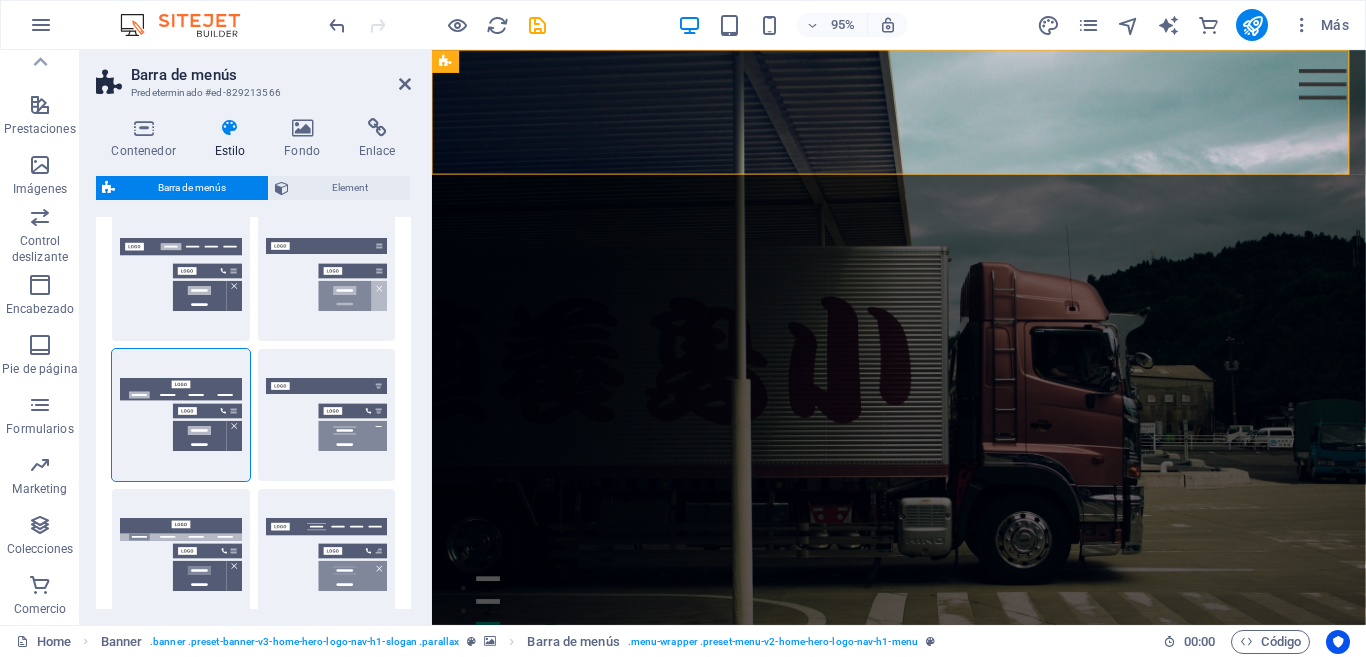 click on "Contenedor Estilo Fondo Enlace Tamaño Altura Predeterminado px rem % vh vw Alto mín Ninguno px rem % vh vw Ancho Predeterminado px rem % em vh vw Ancho mín Ninguno px rem % vh vw Ancho del contenido Predeterminado Ancho personalizado Ancho Predeterminado px rem % em vh vw Ancho mín Ninguno px rem % vh vw Espaciado predeterminado Espaciado personalizado El espaciado y ancho del contenido predeterminado puede cambiarse en Diseño. Editar diseño Diseño (Flexbox) Alineación Determina flex-direction. Predeterminado Eje principal Determina la forma en la que los elementos deberían comportarse por el eje principal en este contenedor (contenido justificado). Predeterminado Eje lateral Controla la dirección vertical del elemento en el contenedor (alinear elementos). Predeterminado Ajuste Predeterminado Habilitado Deshabilitado Relleno Controla las distancias y la dirección de los elementos en el eje Y en varias líneas (alinear contenido). Predeterminado Accesibilidad Rol Ninguno Alert Timer" at bounding box center (253, 363) 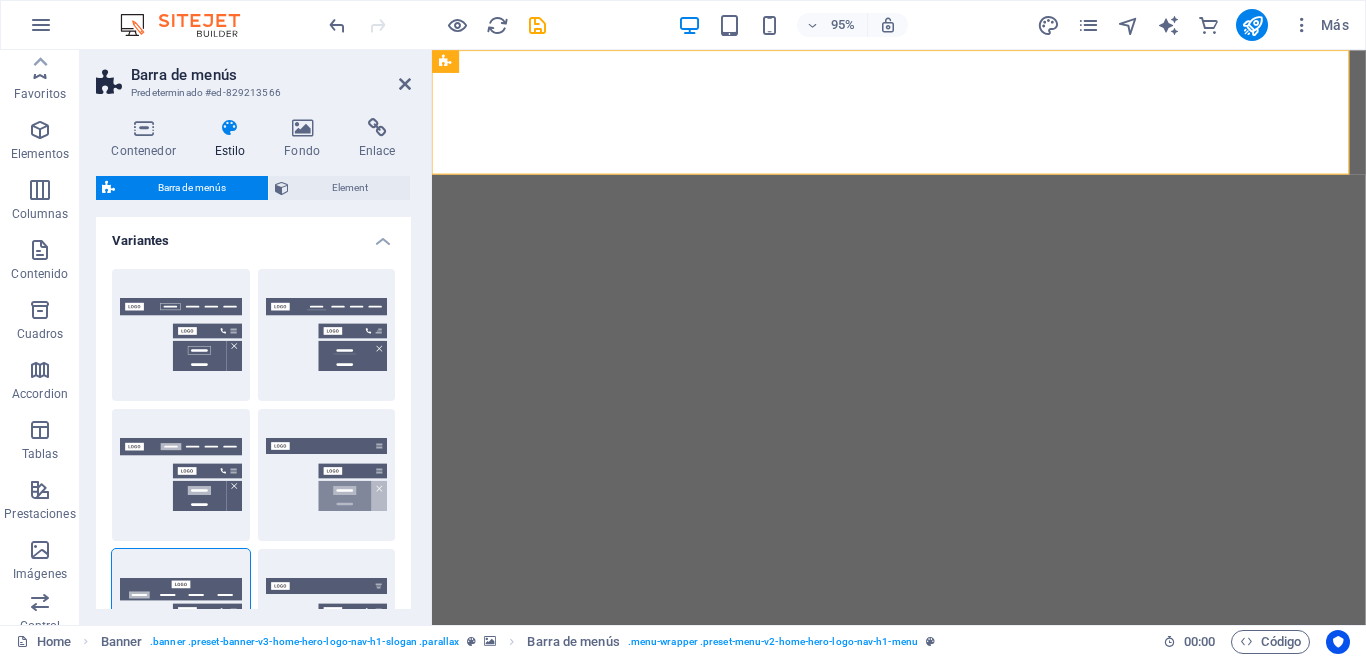 select on "rem" 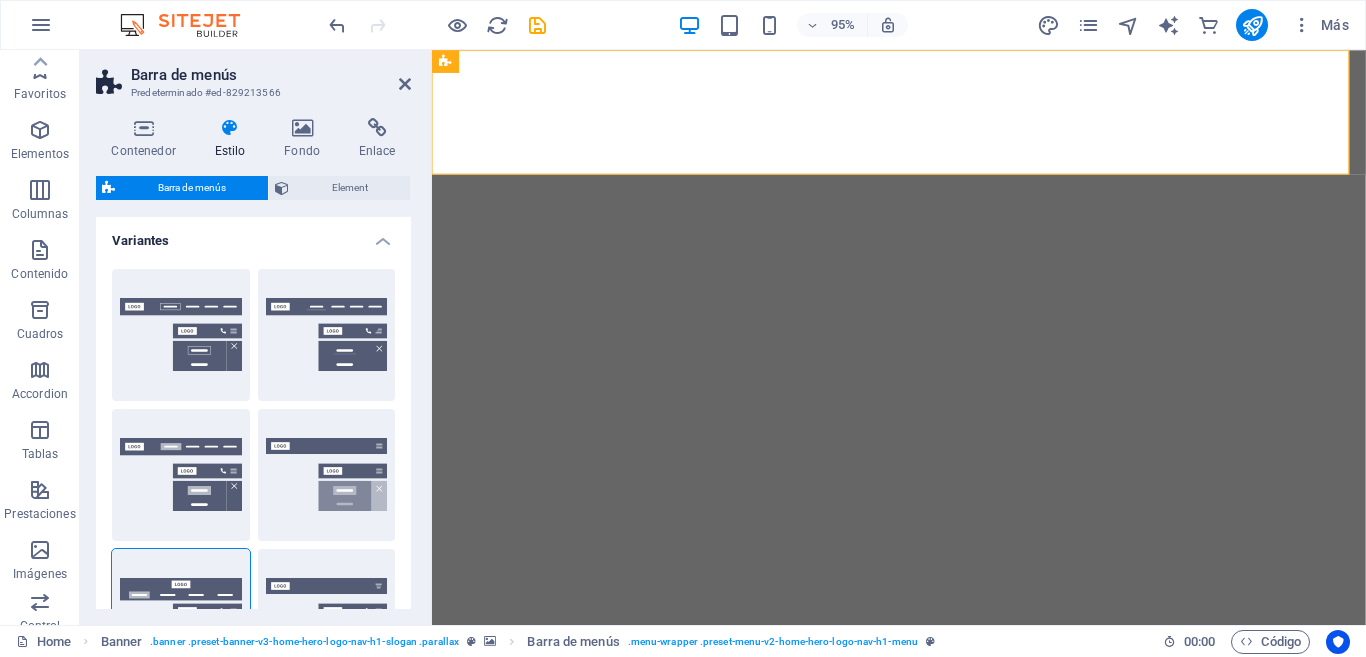 scroll, scrollTop: 0, scrollLeft: 0, axis: both 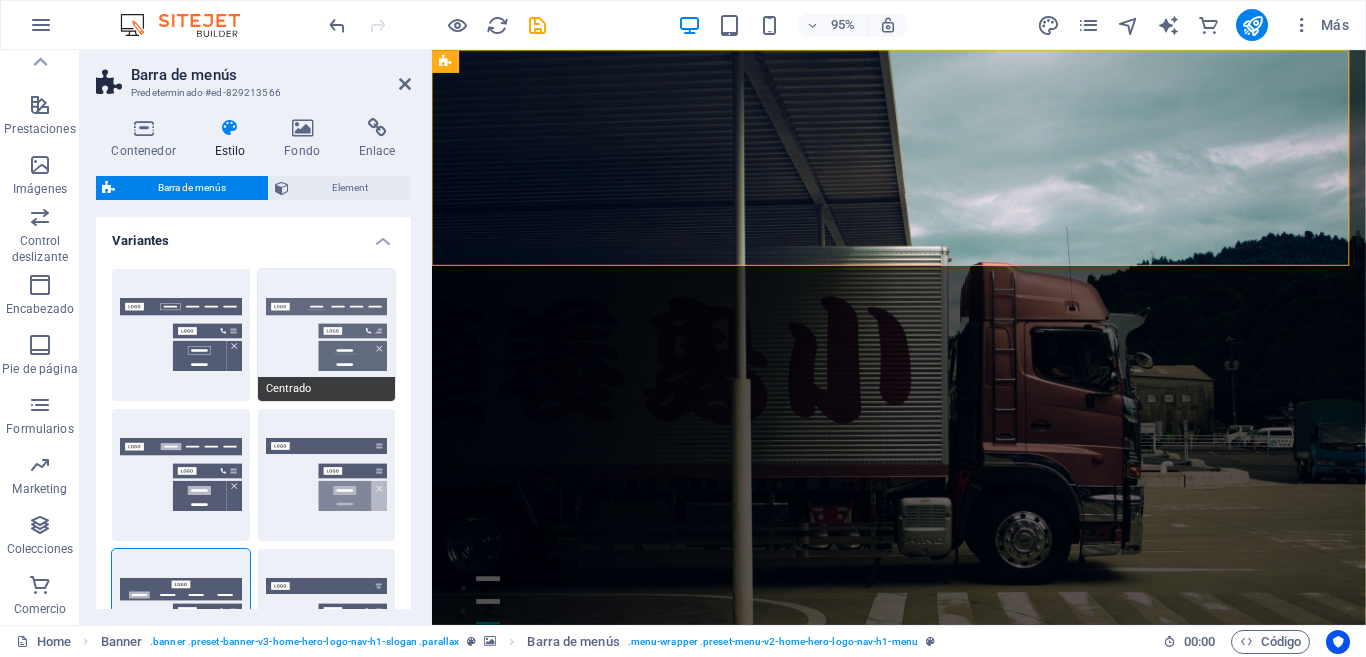 click on "Centrado" at bounding box center (327, 335) 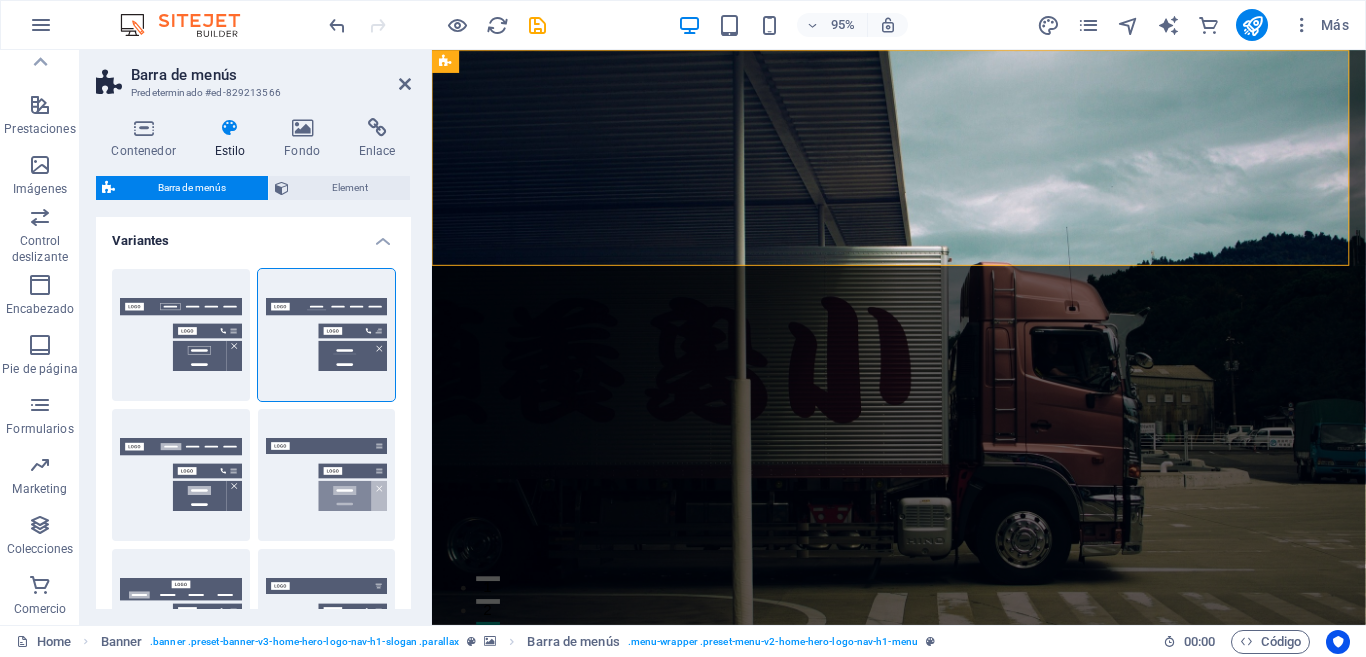 click on "Contenedor Estilo Fondo Enlace Tamaño Altura Predeterminado px rem % vh vw Alto mín Ninguno px rem % vh vw Ancho Predeterminado px rem % em vh vw Ancho mín Ninguno px rem % vh vw Ancho del contenido Predeterminado Ancho personalizado Ancho Predeterminado px rem % em vh vw Ancho mín Ninguno px rem % vh vw Espaciado predeterminado Espaciado personalizado El espaciado y ancho del contenido predeterminado puede cambiarse en Diseño. Editar diseño Diseño (Flexbox) Alineación Determina flex-direction. Predeterminado Eje principal Determina la forma en la que los elementos deberían comportarse por el eje principal en este contenedor (contenido justificado). Predeterminado Eje lateral Controla la dirección vertical del elemento en el contenedor (alinear elementos). Predeterminado Ajuste Predeterminado Habilitado Deshabilitado Relleno Controla las distancias y la dirección de los elementos en el eje Y en varias líneas (alinear contenido). Predeterminado Accesibilidad Rol Ninguno Alert Timer" at bounding box center [253, 363] 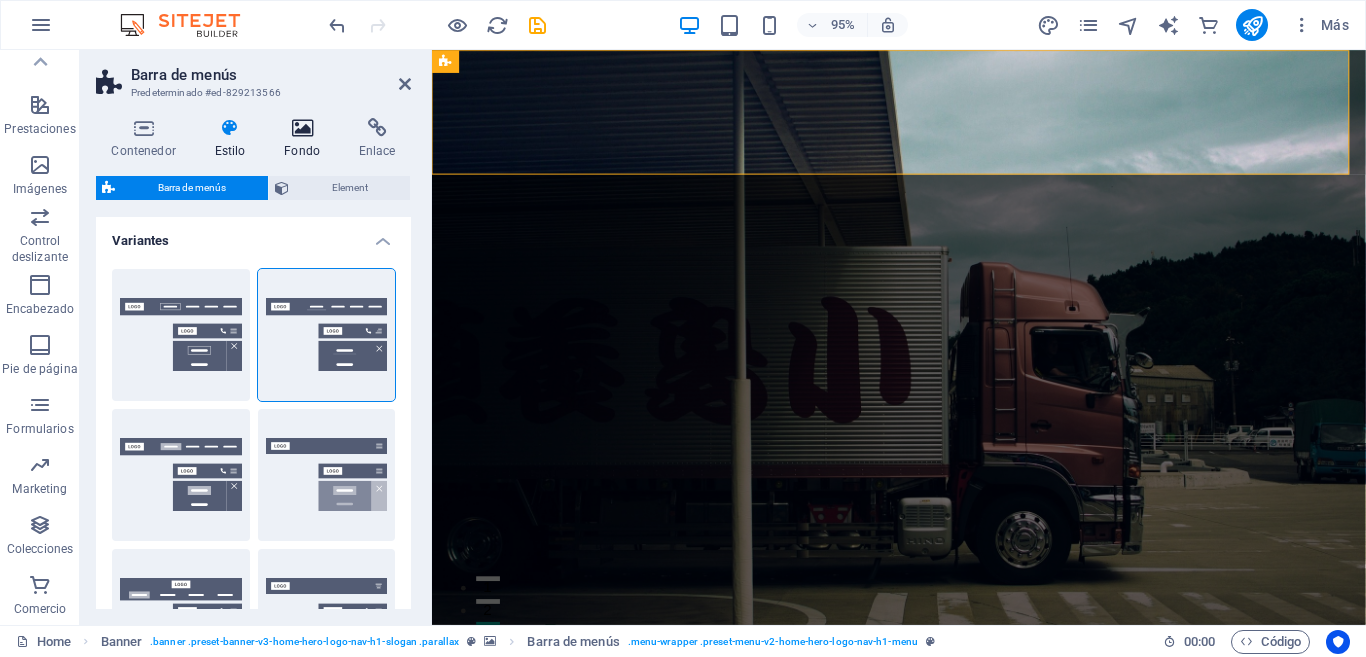 click at bounding box center (302, 128) 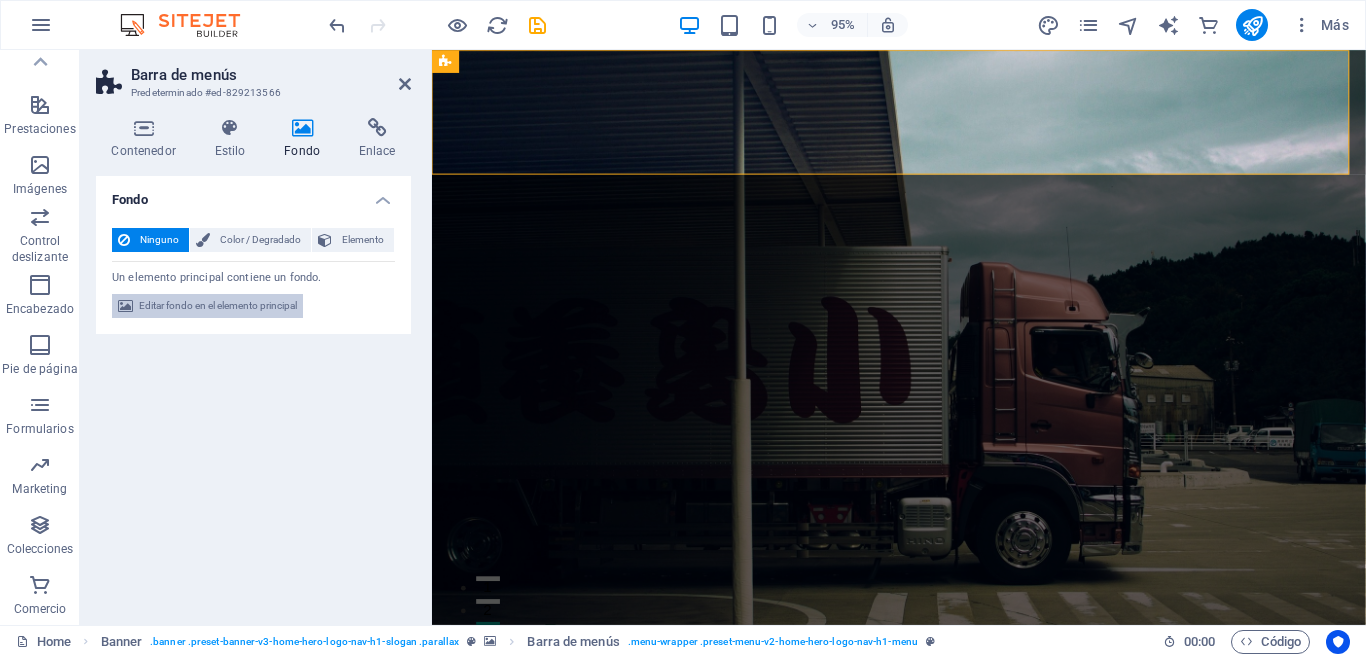 drag, startPoint x: 256, startPoint y: 304, endPoint x: 335, endPoint y: 188, distance: 140.34601 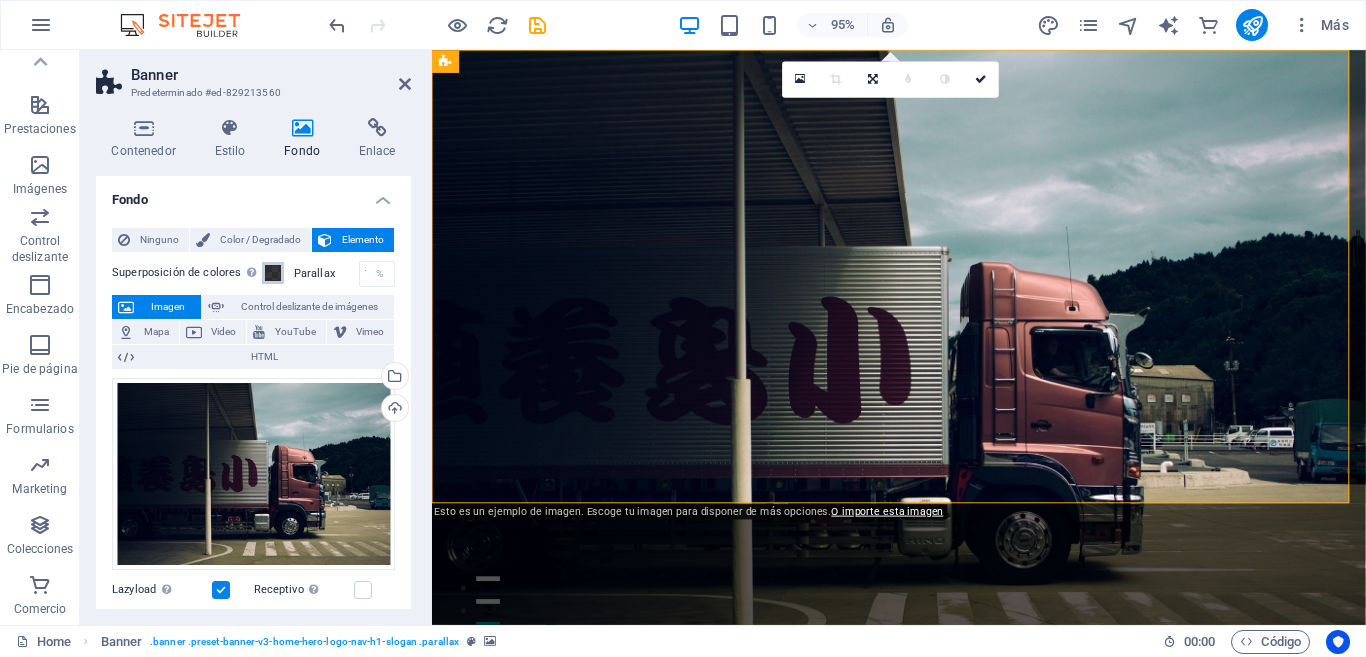 click at bounding box center [273, 273] 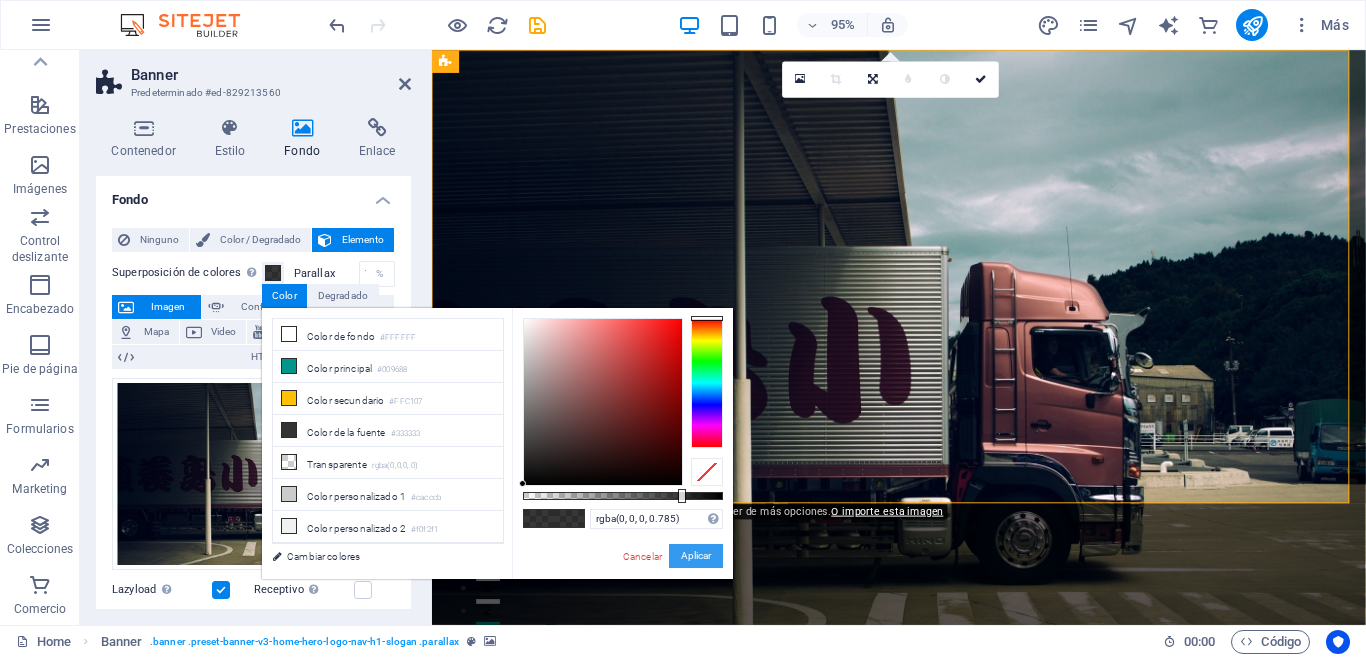 click on "Aplicar" at bounding box center (696, 556) 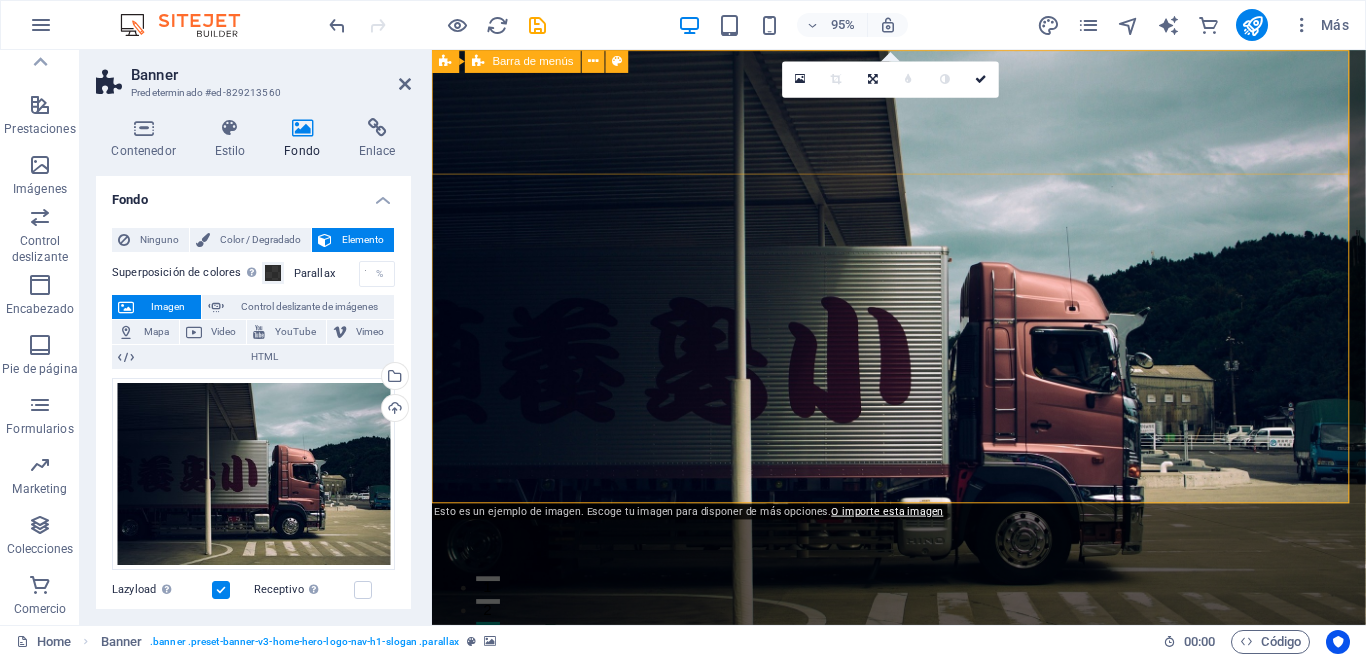 click on "Inicio Servicios Productos Testimonios Contacto" at bounding box center [923, 716] 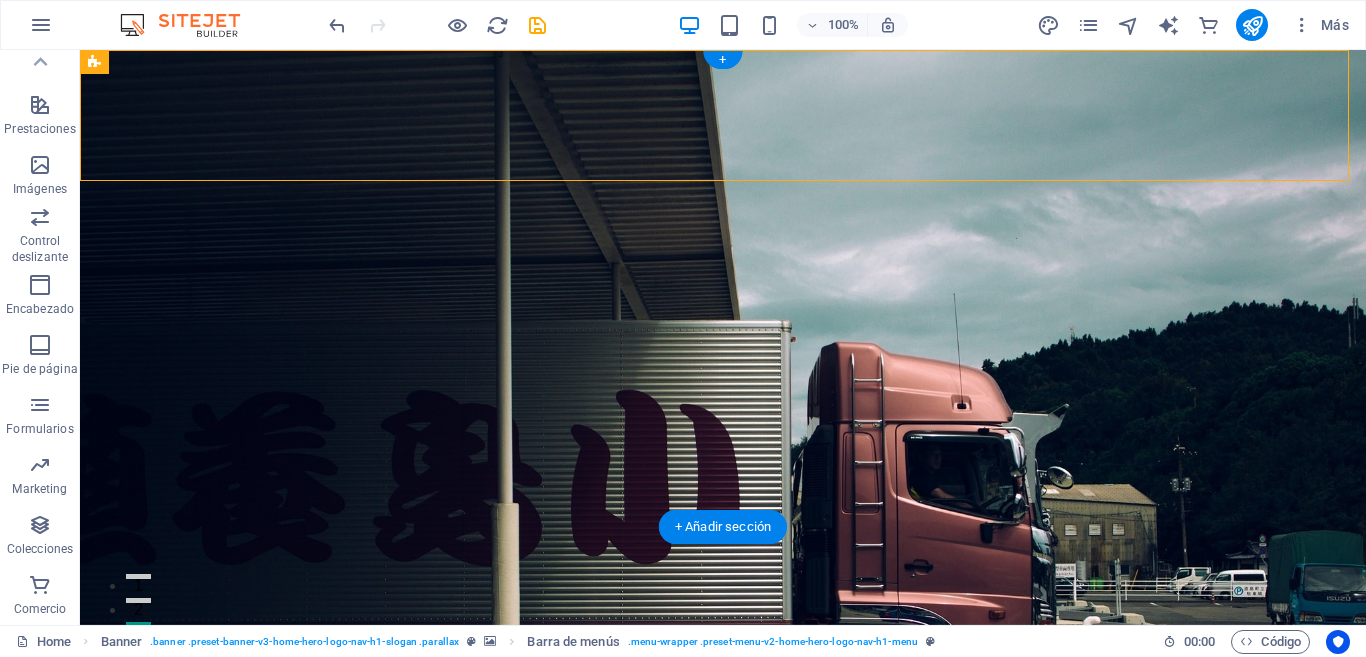 drag, startPoint x: 546, startPoint y: 148, endPoint x: 672, endPoint y: 175, distance: 128.86038 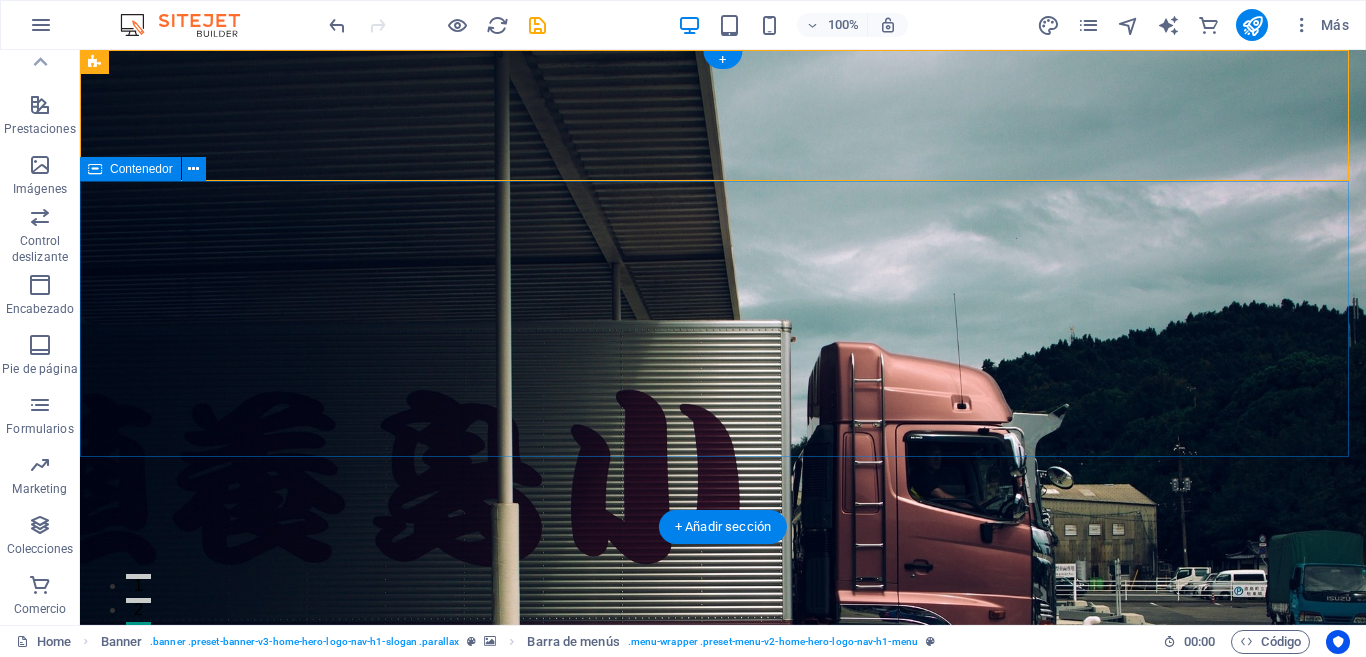 drag, startPoint x: 802, startPoint y: 107, endPoint x: 666, endPoint y: 214, distance: 173.04623 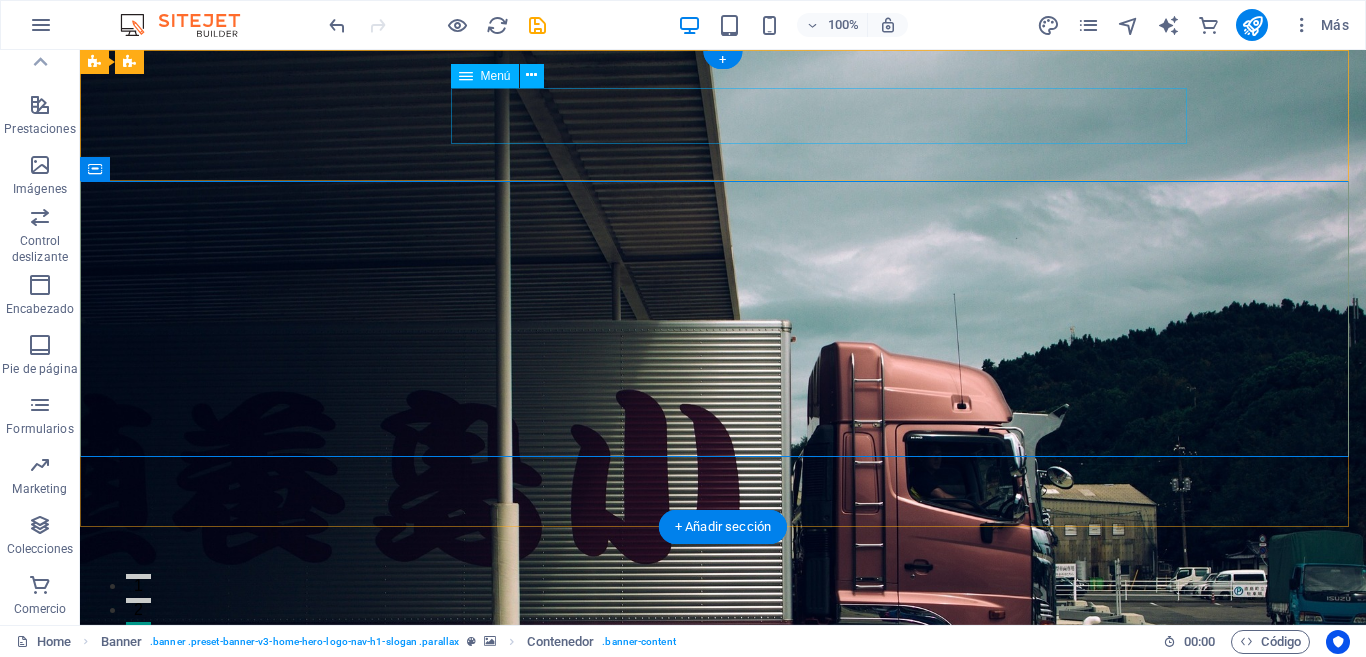 click on "Inicio Servicios Productos Testimonios Contacto" at bounding box center [723, 766] 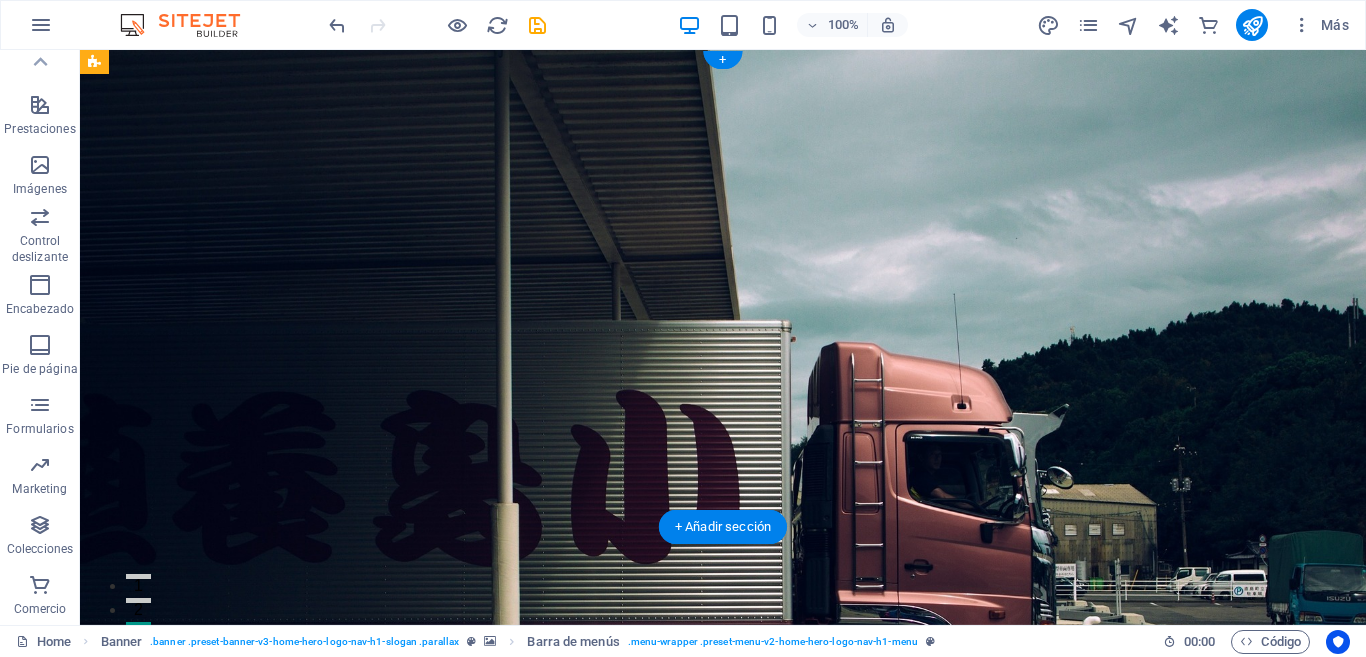 drag, startPoint x: 1239, startPoint y: 113, endPoint x: 1252, endPoint y: 207, distance: 94.89468 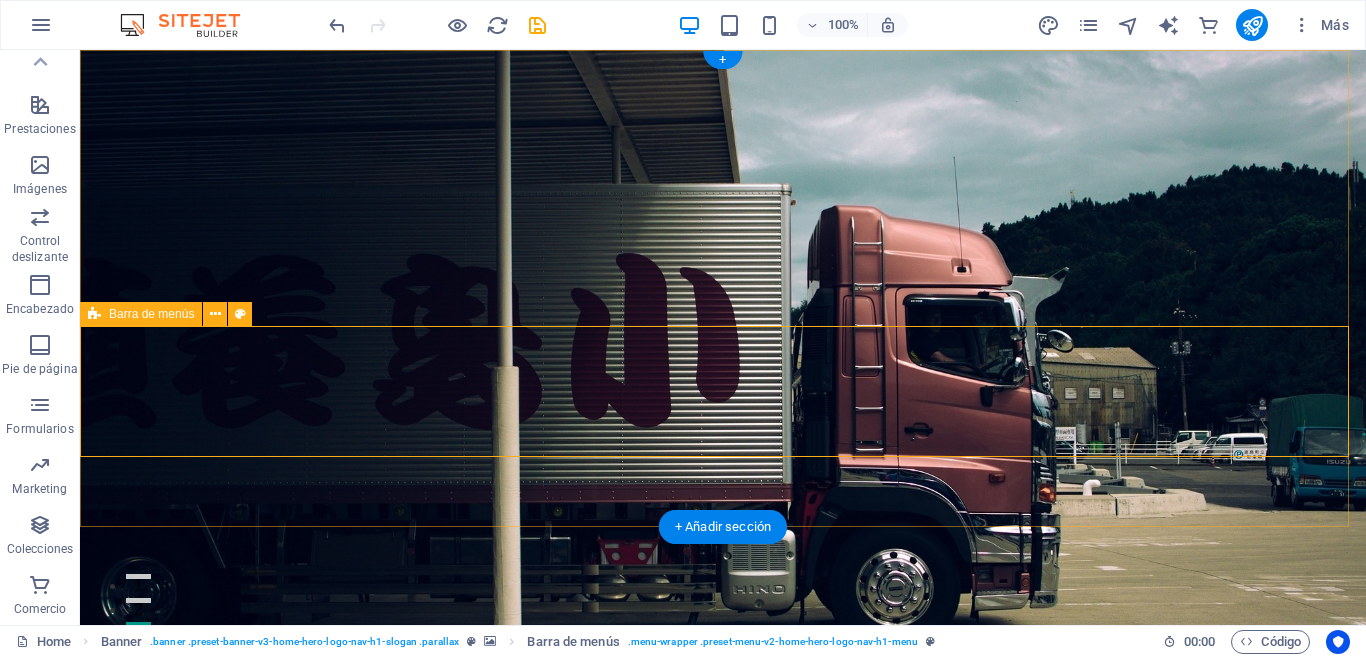 click on "Inicio Servicios Productos Testimonios Contacto" at bounding box center (723, 1003) 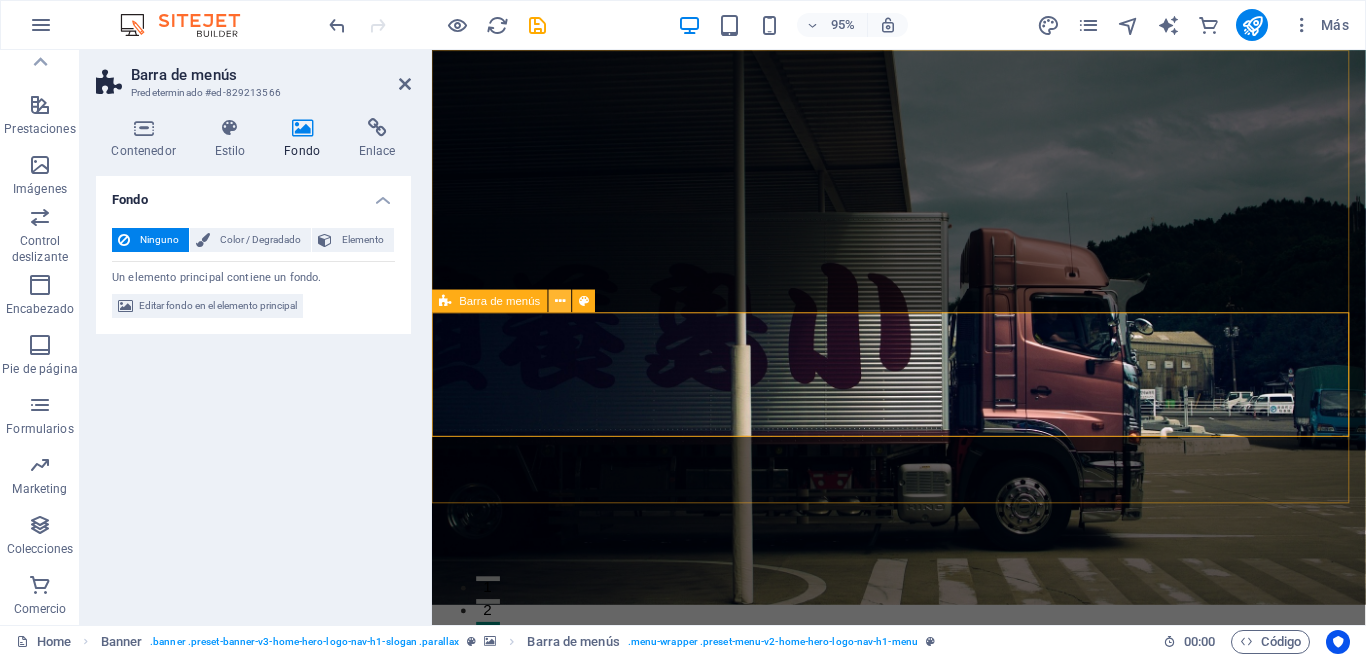 click at bounding box center (560, 301) 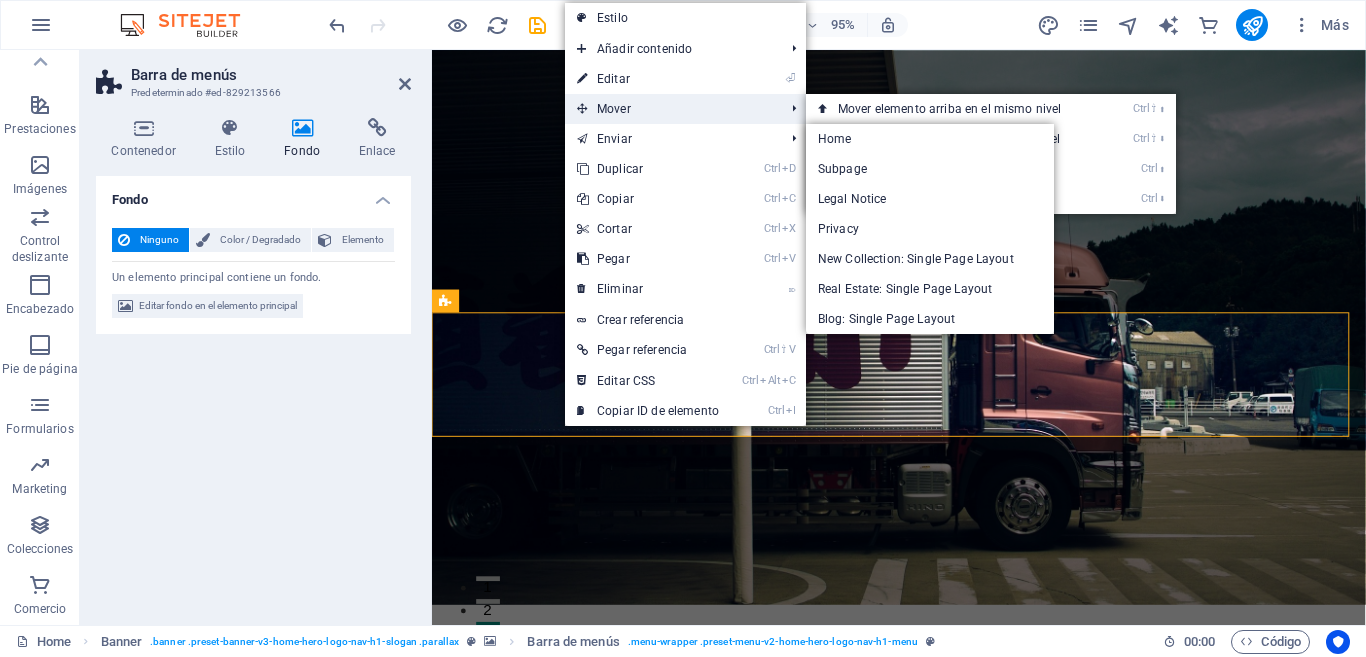 click on "Mover" at bounding box center (670, 109) 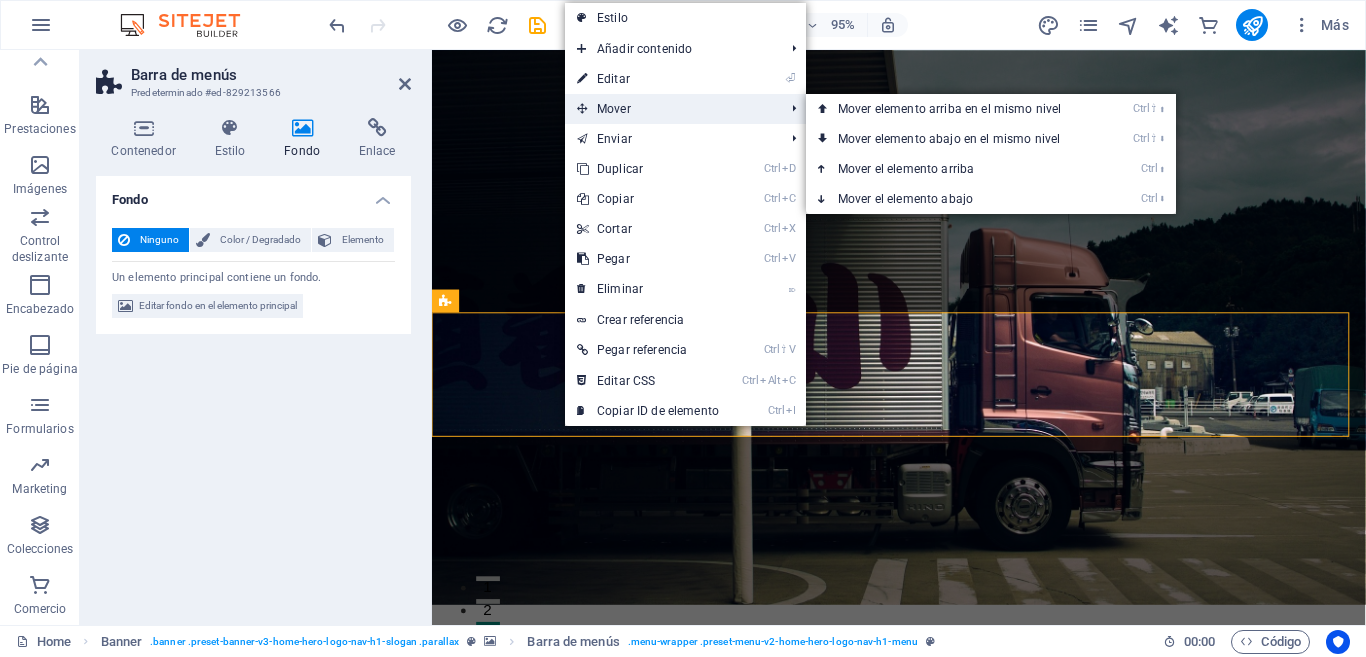 click on "Mover" at bounding box center (670, 109) 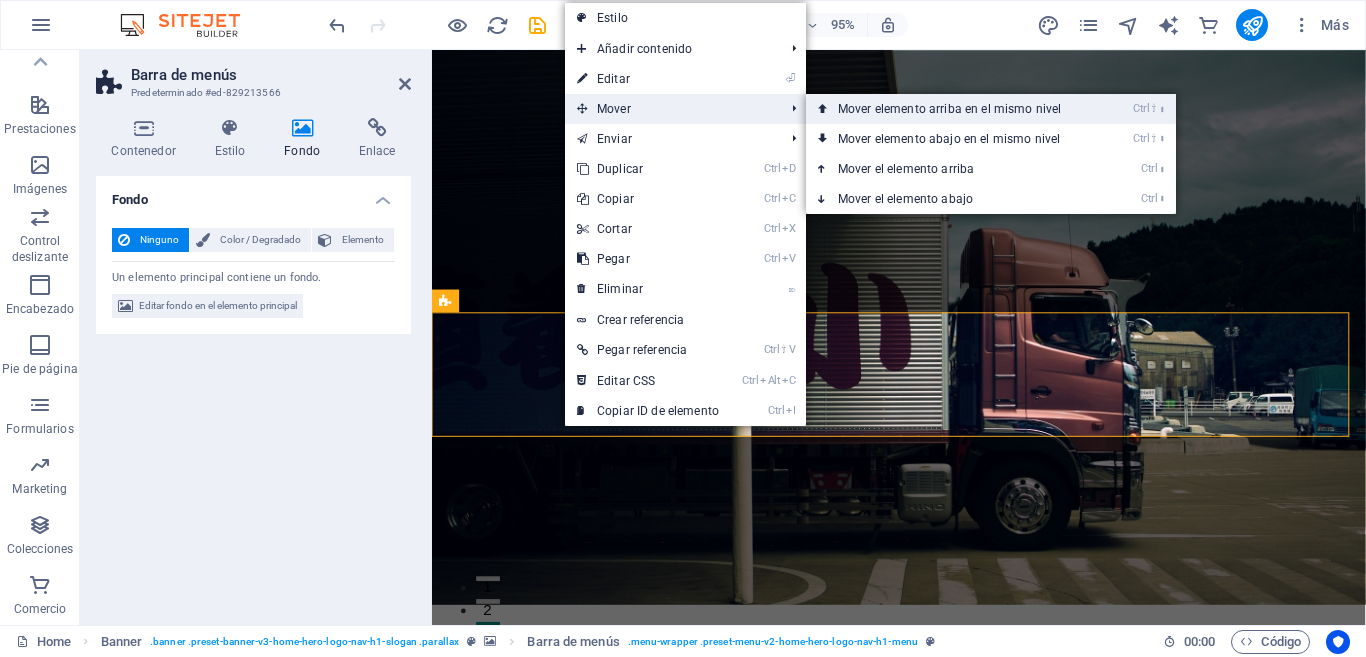 click on "Ctrl ⇧ ⬆  Mover elemento arriba en el mismo nivel" at bounding box center [953, 109] 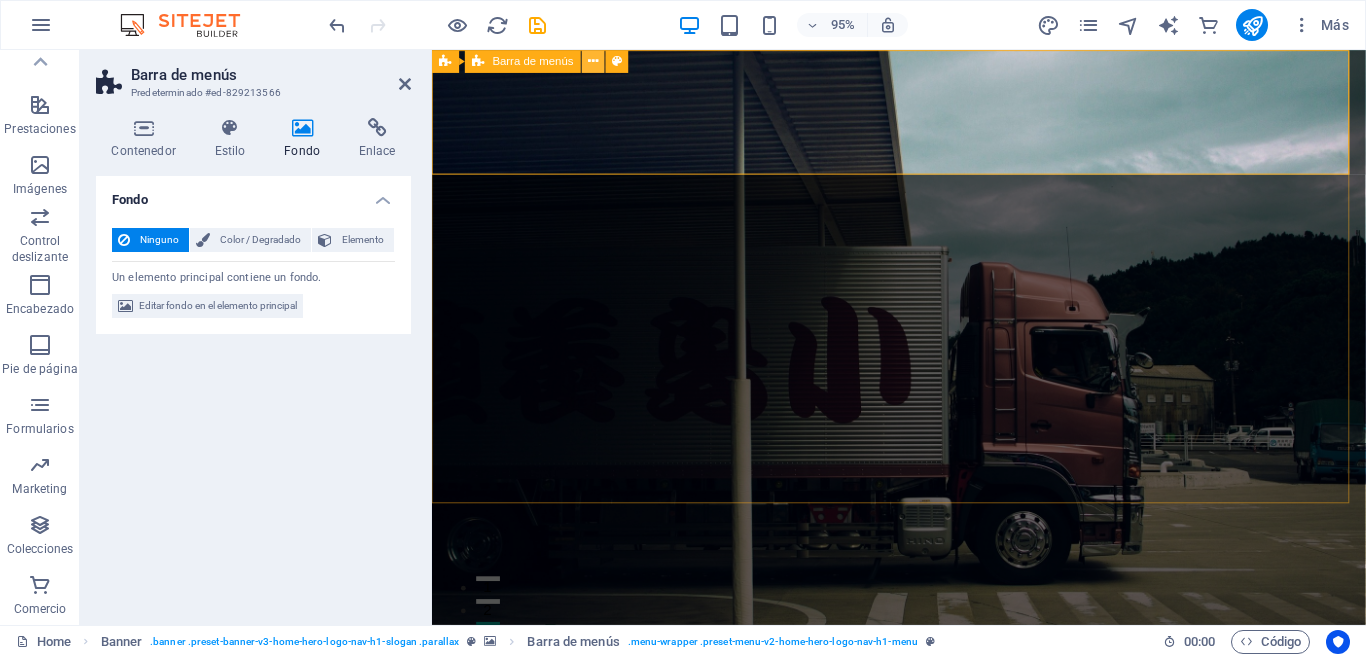 click at bounding box center [594, 61] 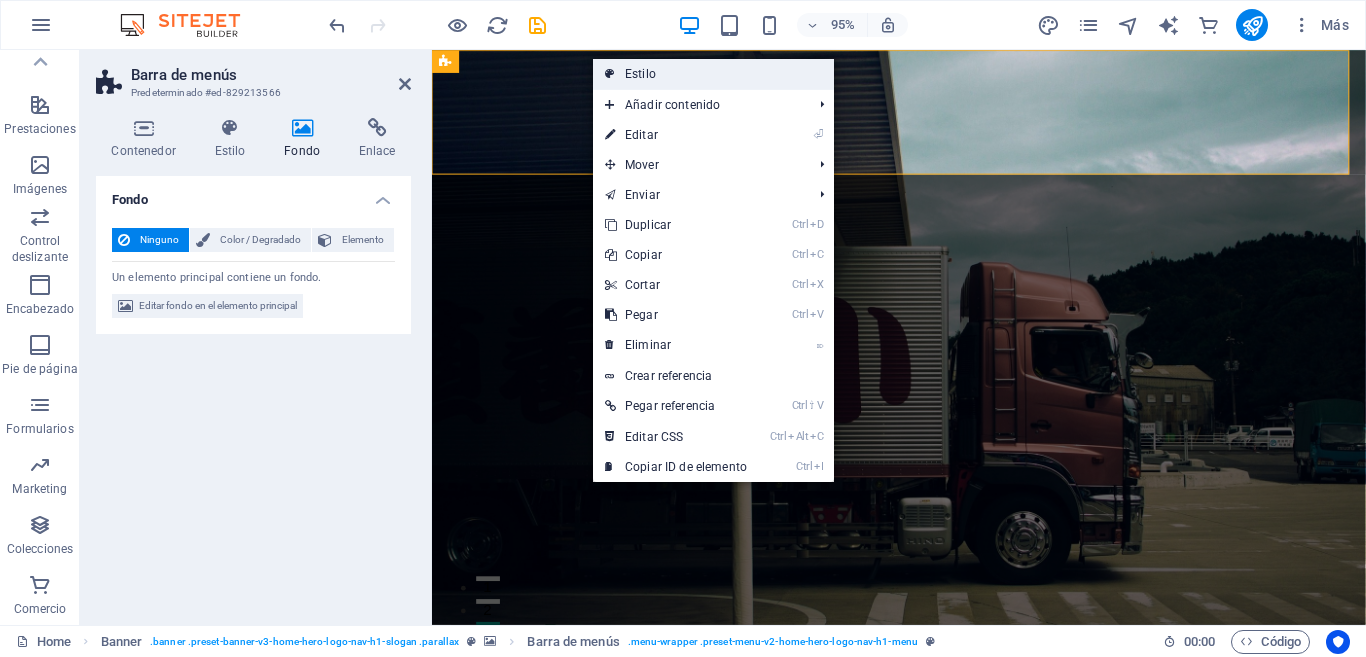 click on "Estilo" at bounding box center [713, 74] 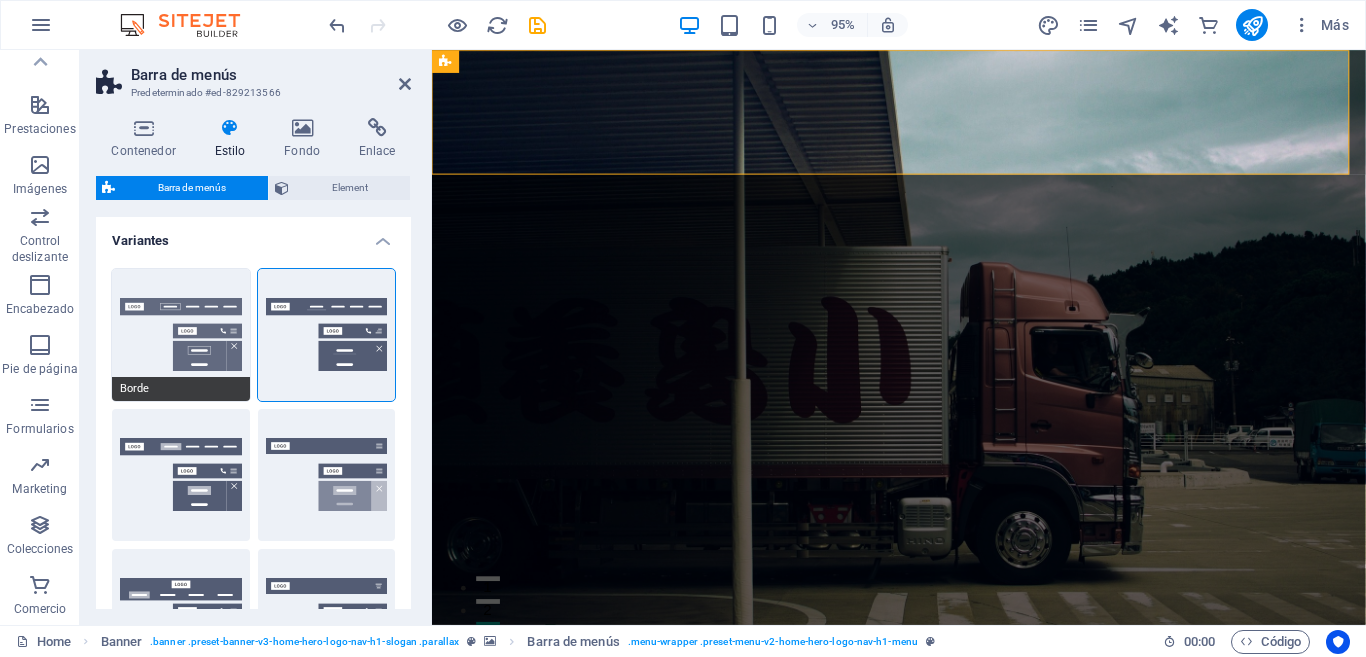 click on "Borde" at bounding box center (181, 335) 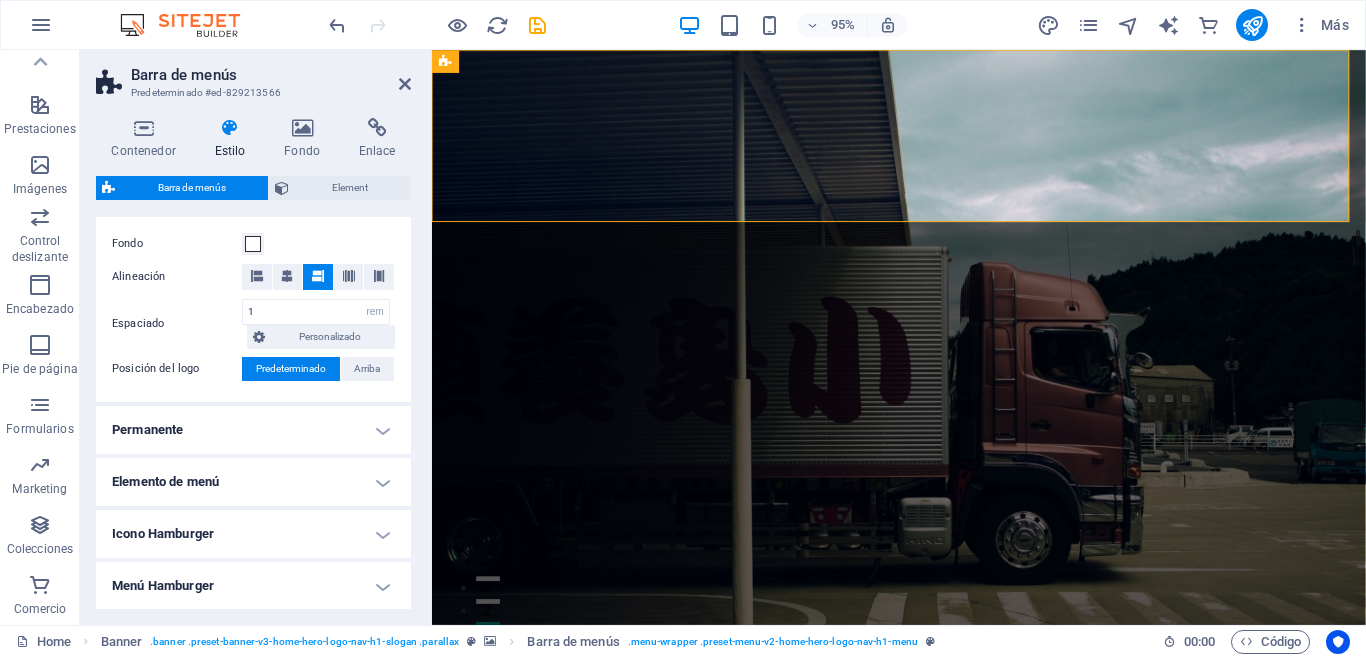 scroll, scrollTop: 670, scrollLeft: 0, axis: vertical 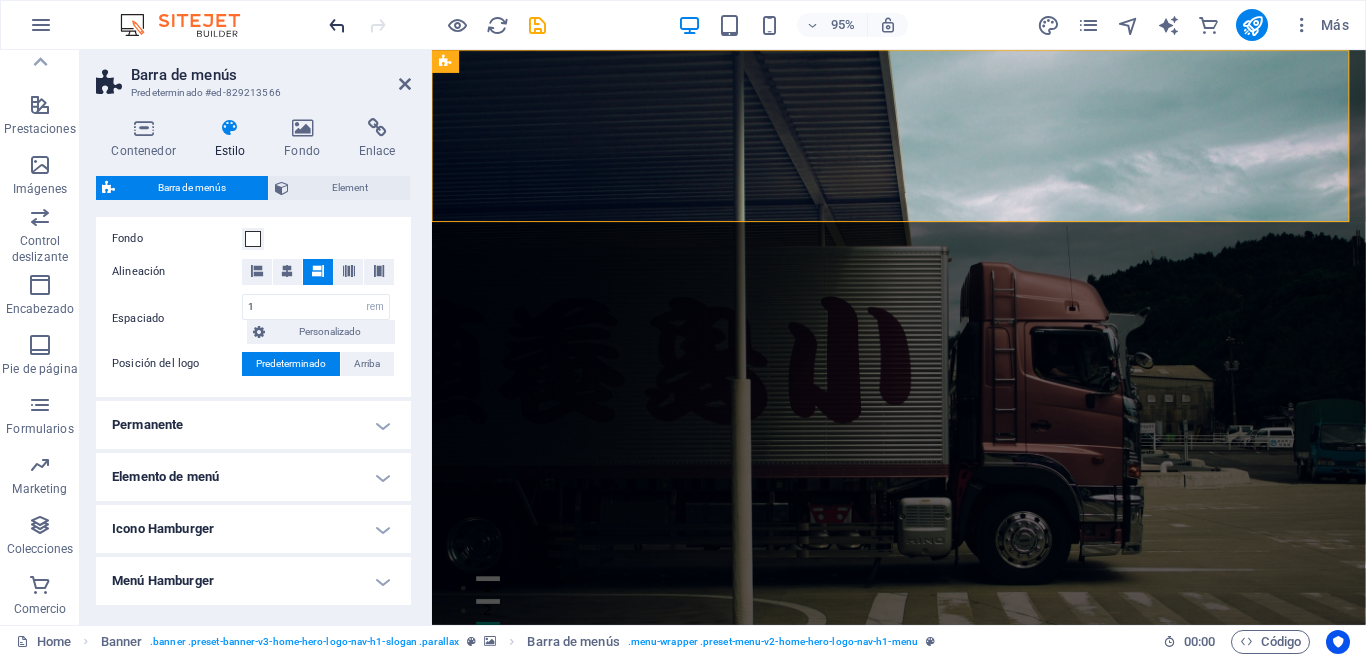 click at bounding box center [337, 25] 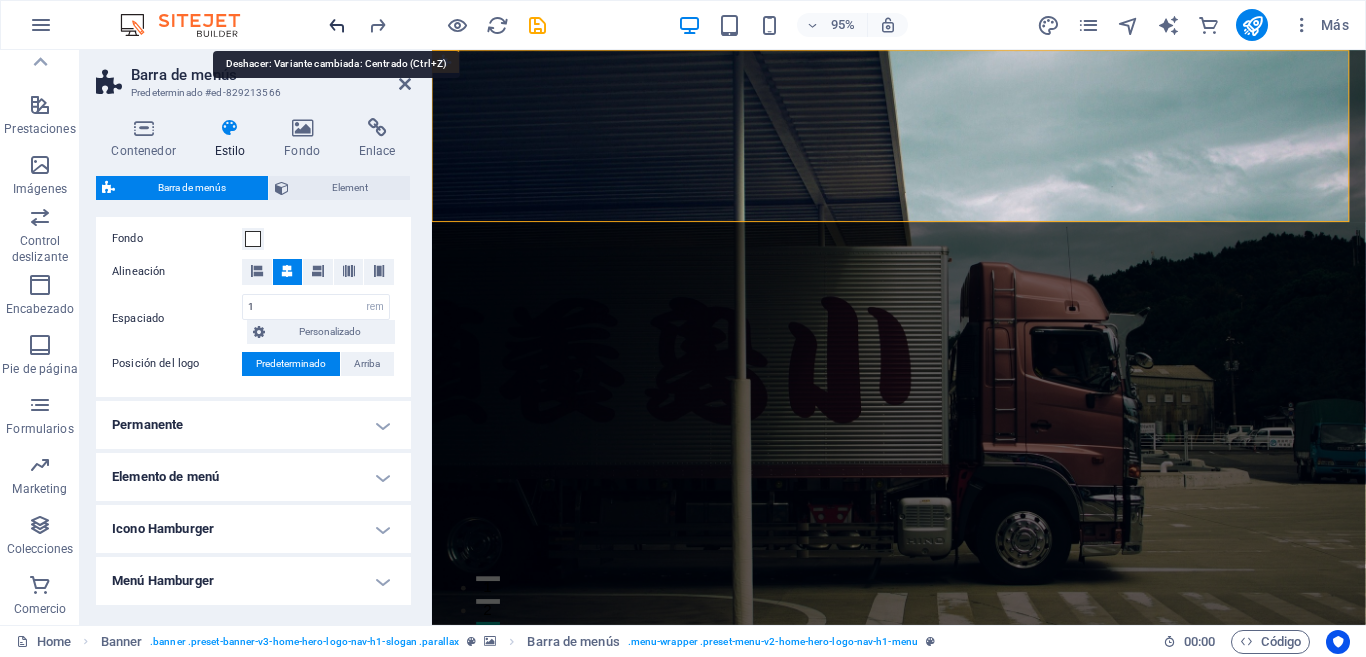 click at bounding box center [337, 25] 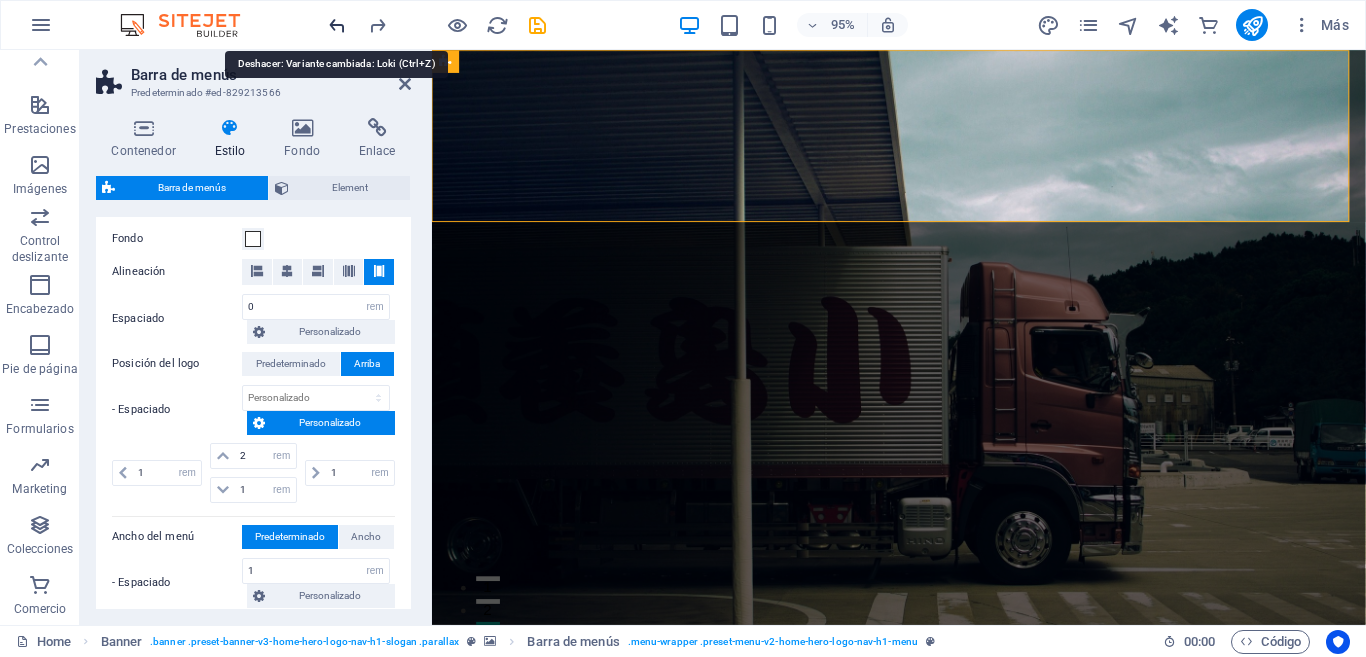 click at bounding box center (337, 25) 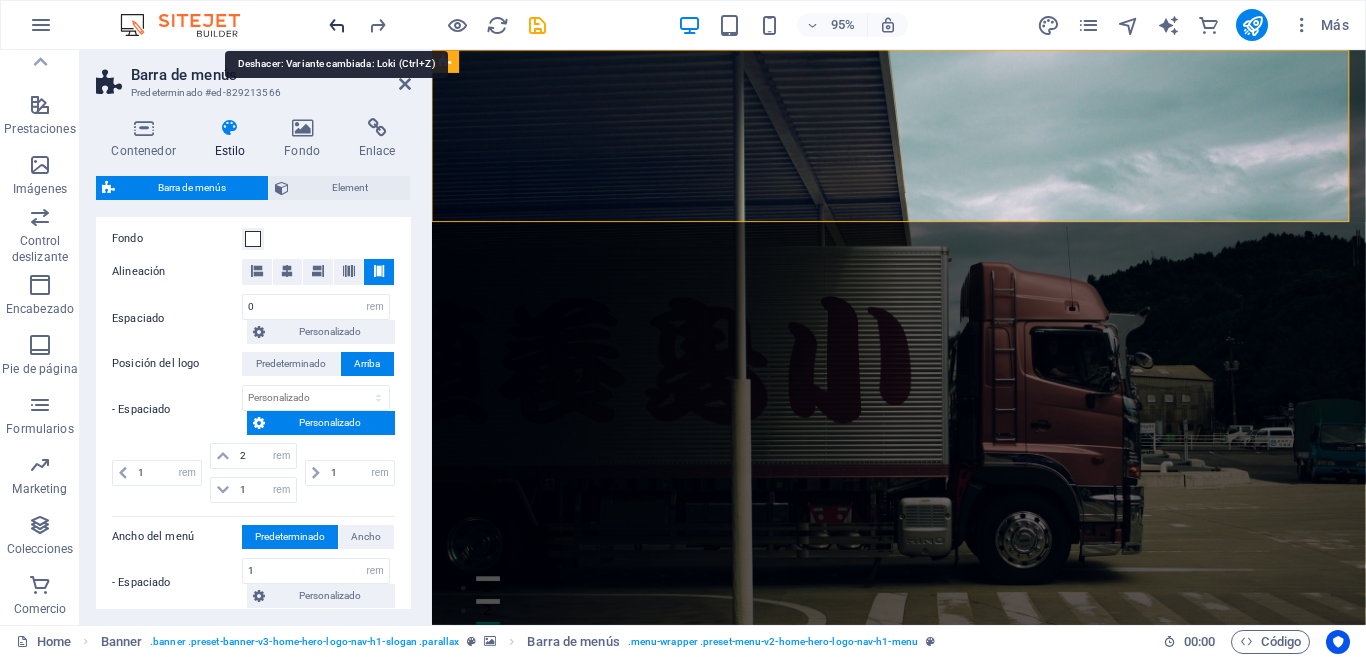 click at bounding box center (337, 25) 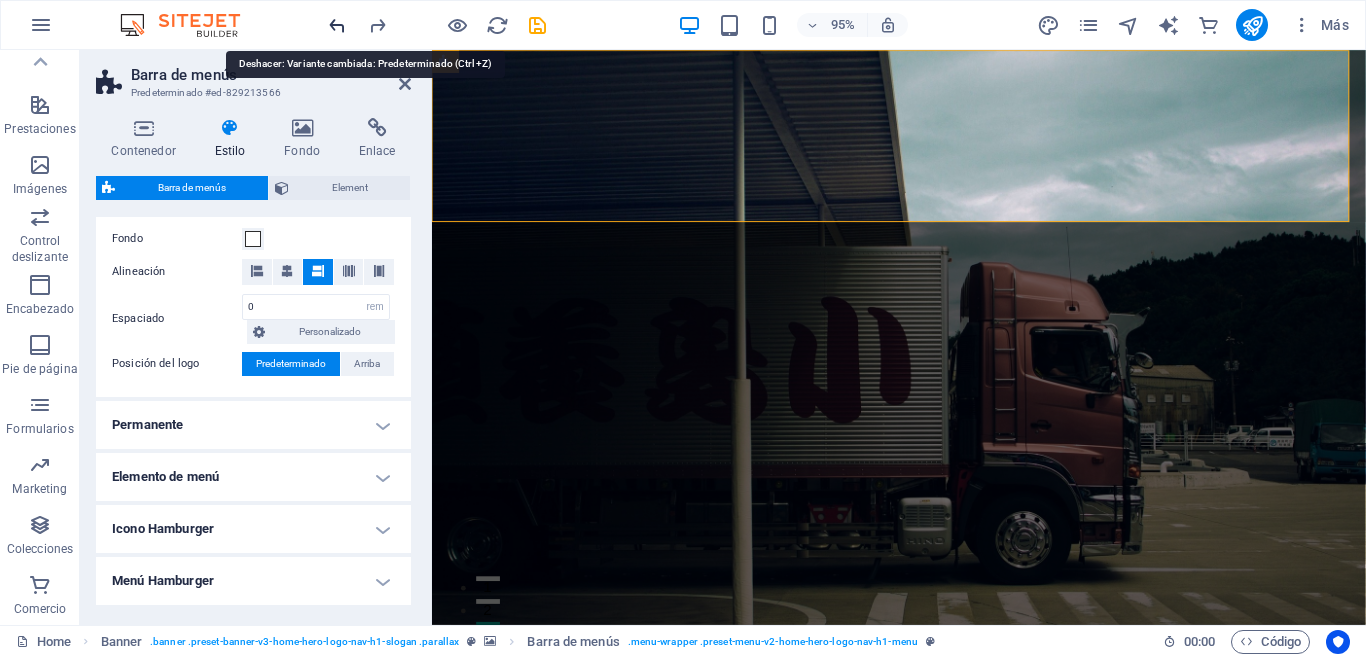 type on "1" 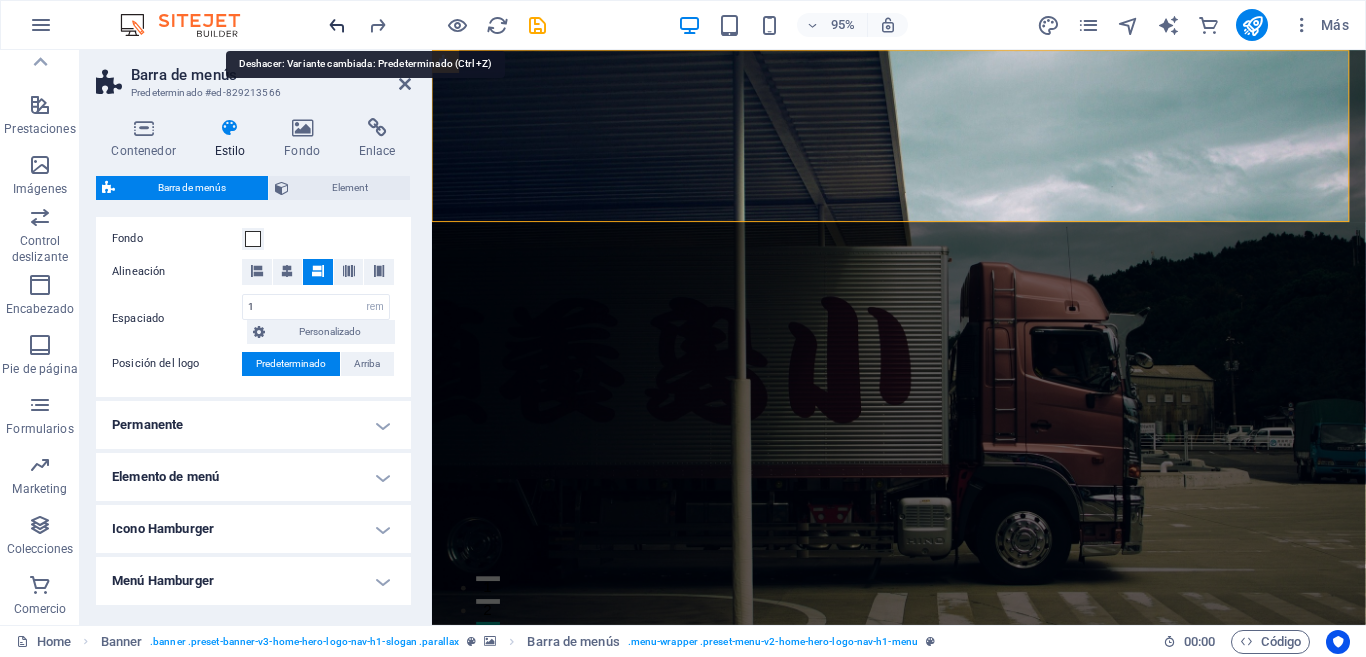 click at bounding box center [337, 25] 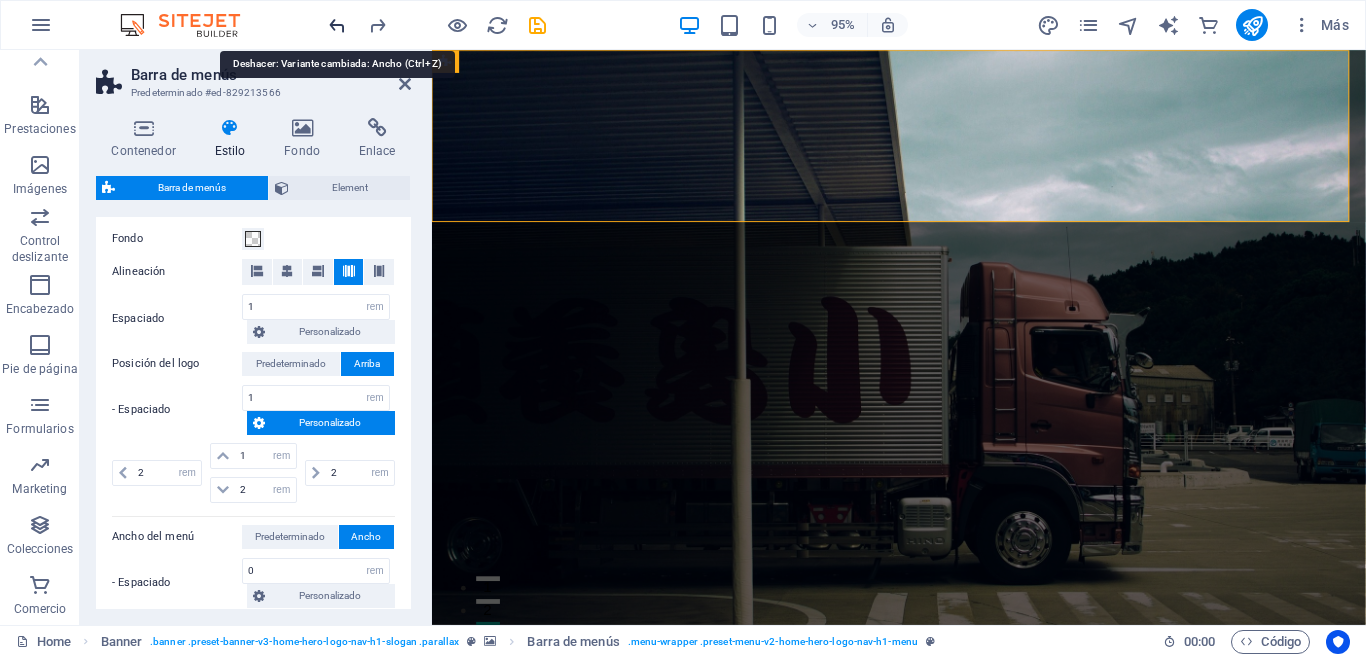 type on "0" 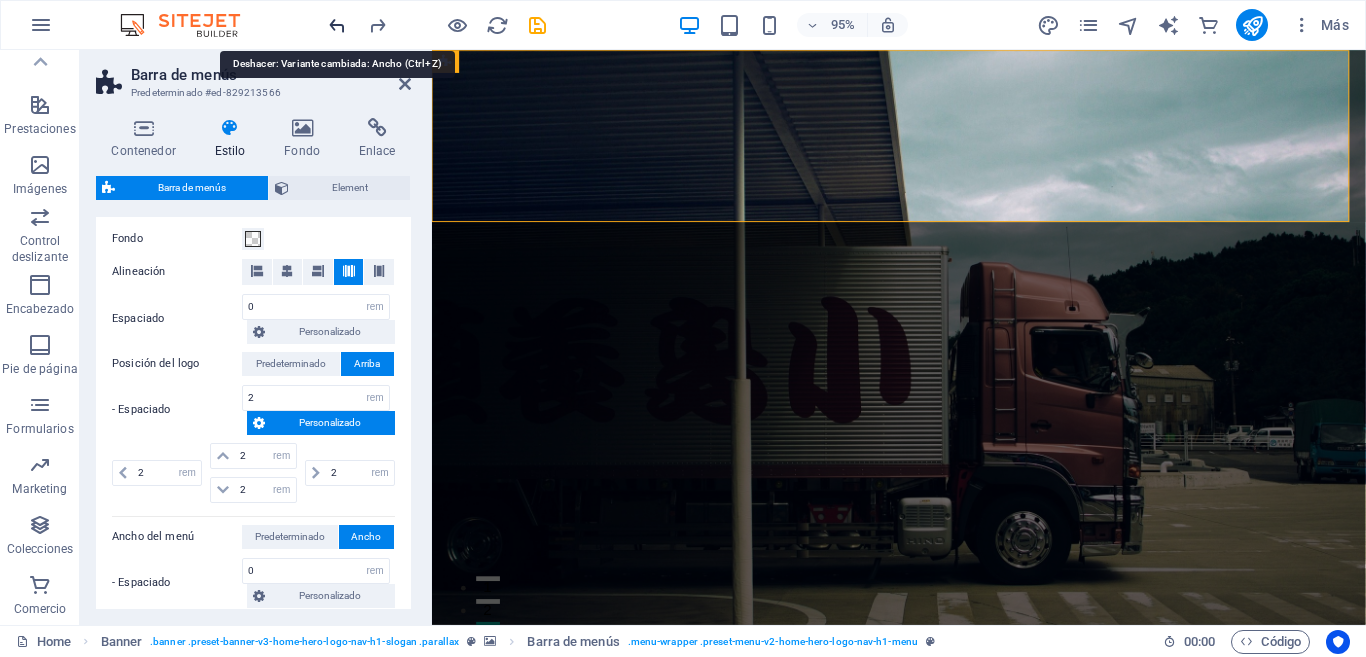 click at bounding box center (337, 25) 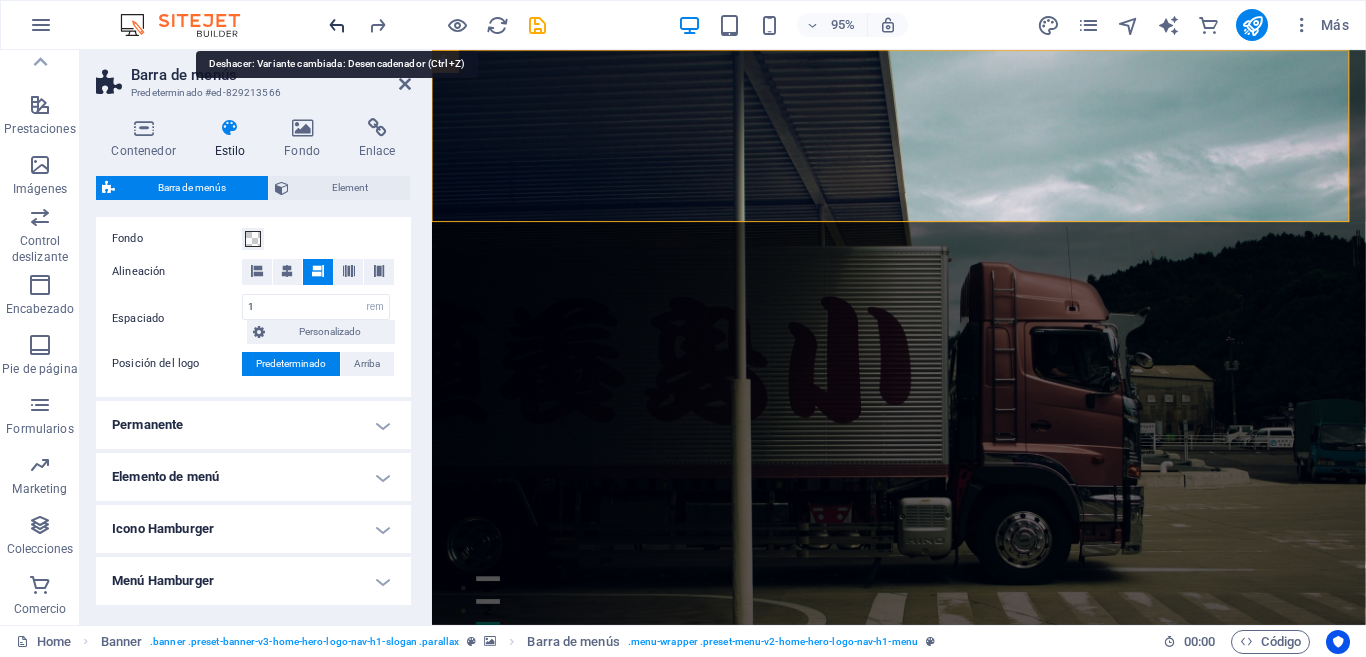 click at bounding box center (337, 25) 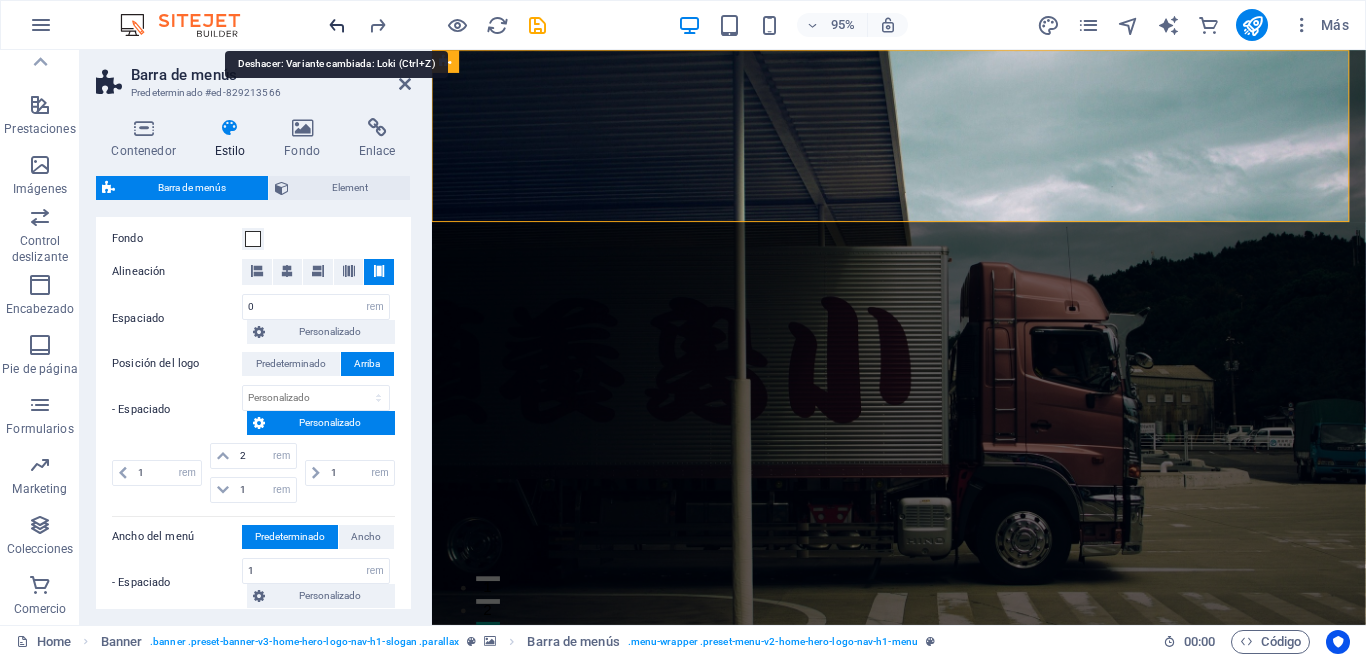 click at bounding box center [337, 25] 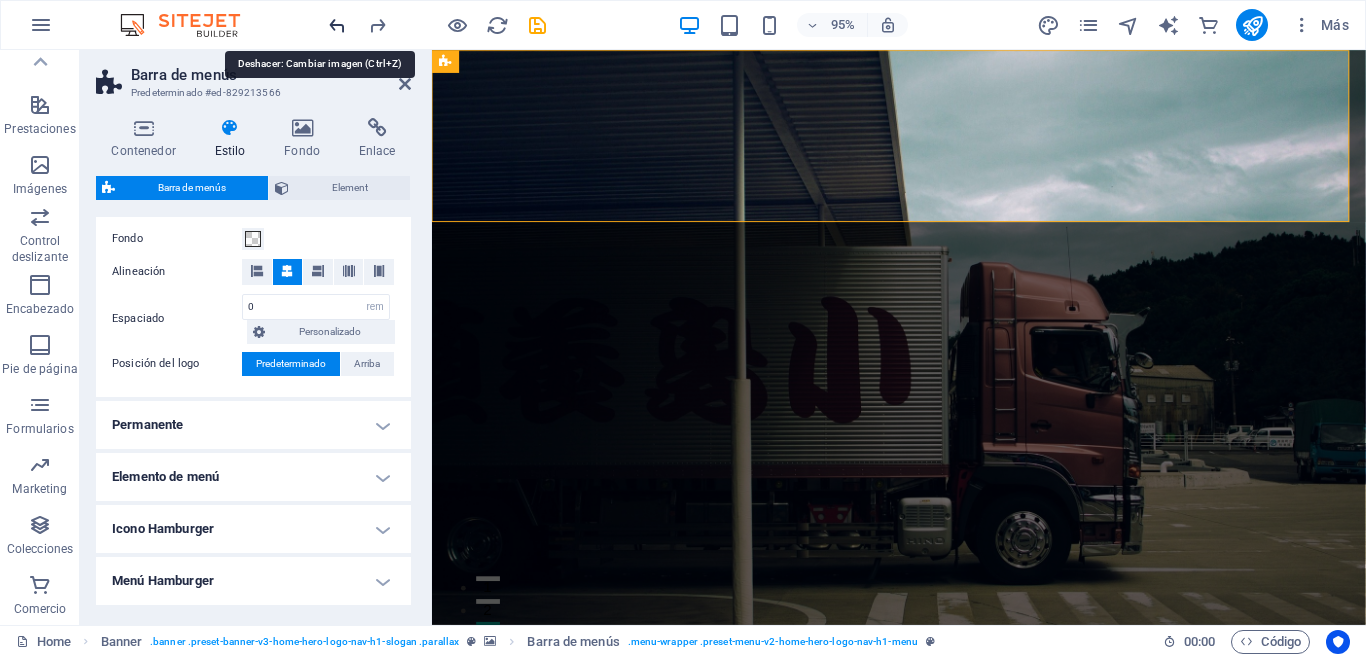 type on "1" 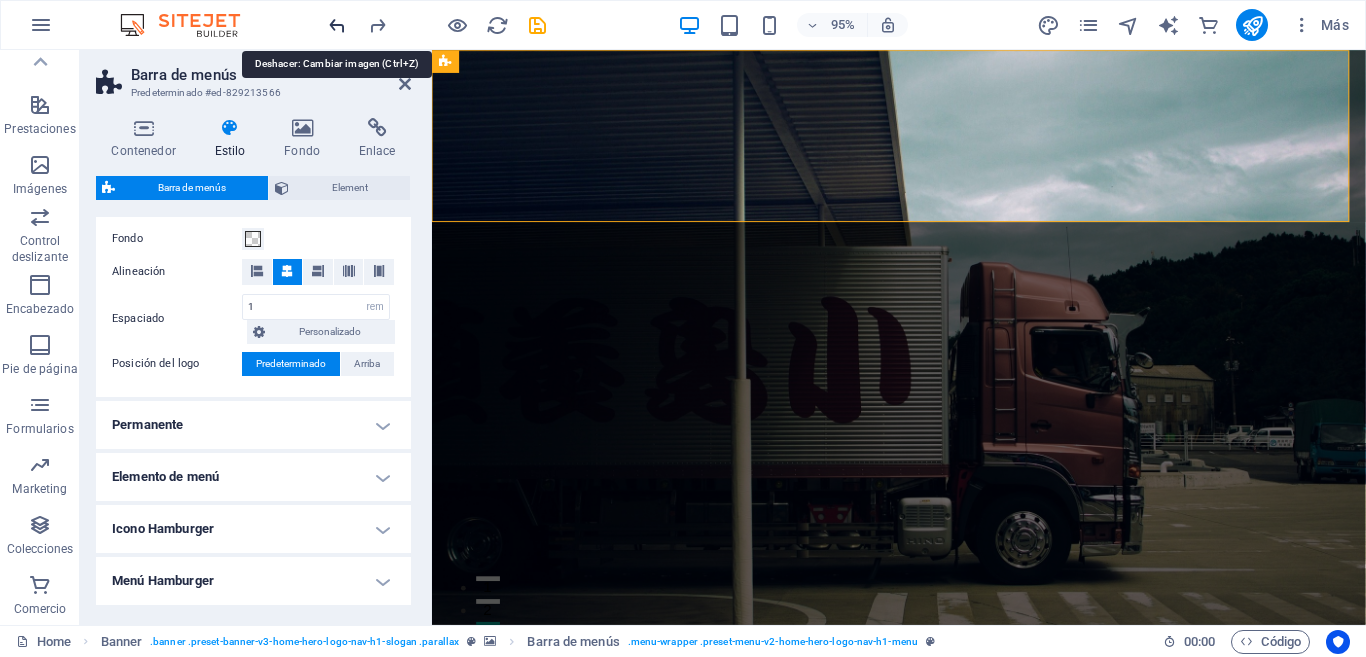 click at bounding box center [337, 25] 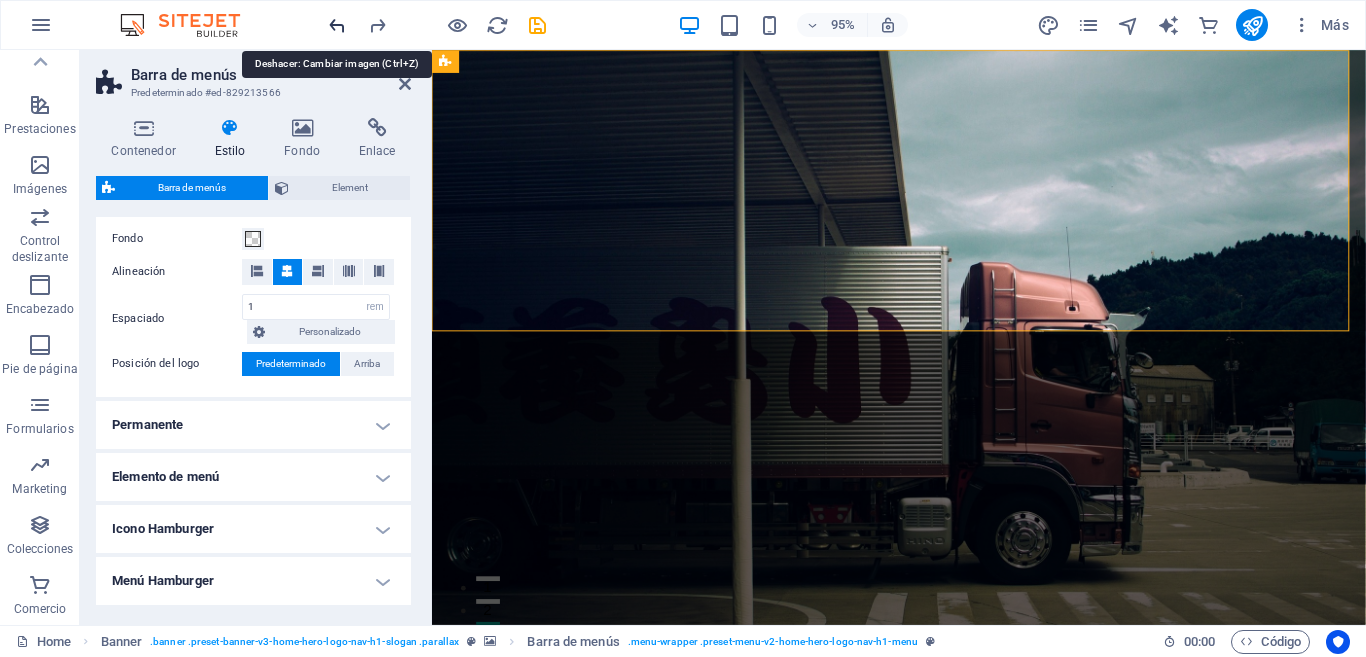 click at bounding box center [337, 25] 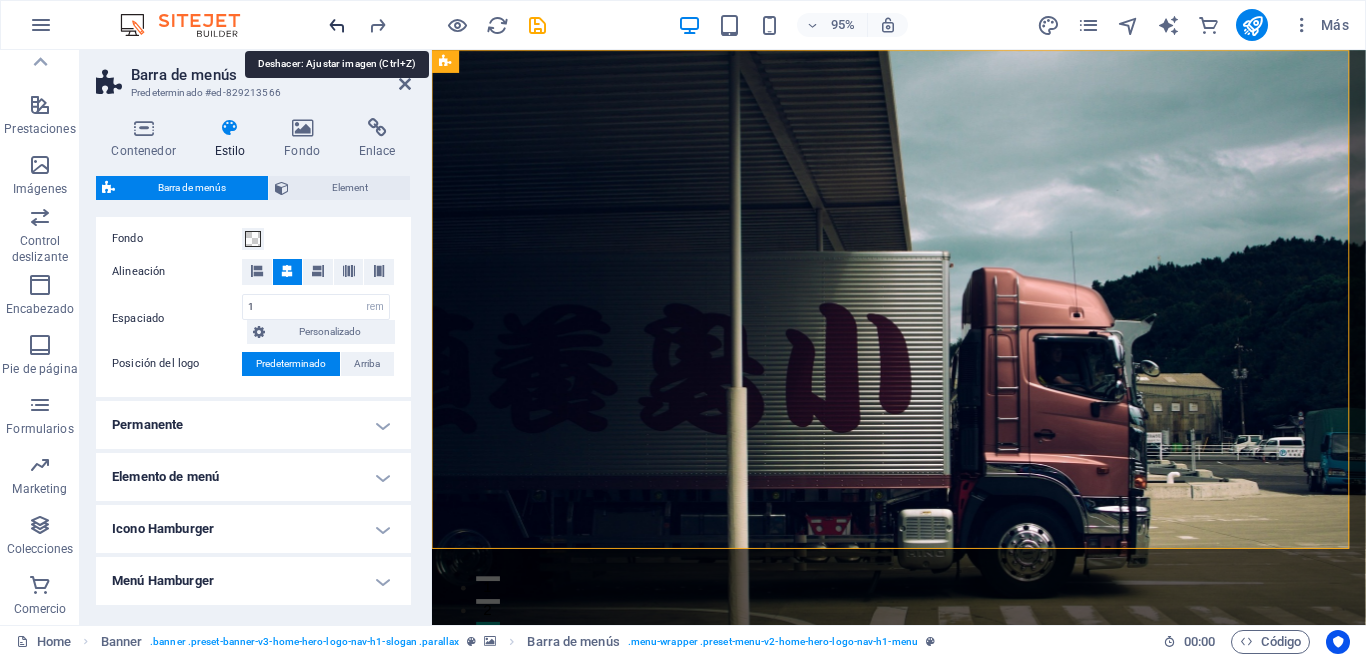 click at bounding box center (337, 25) 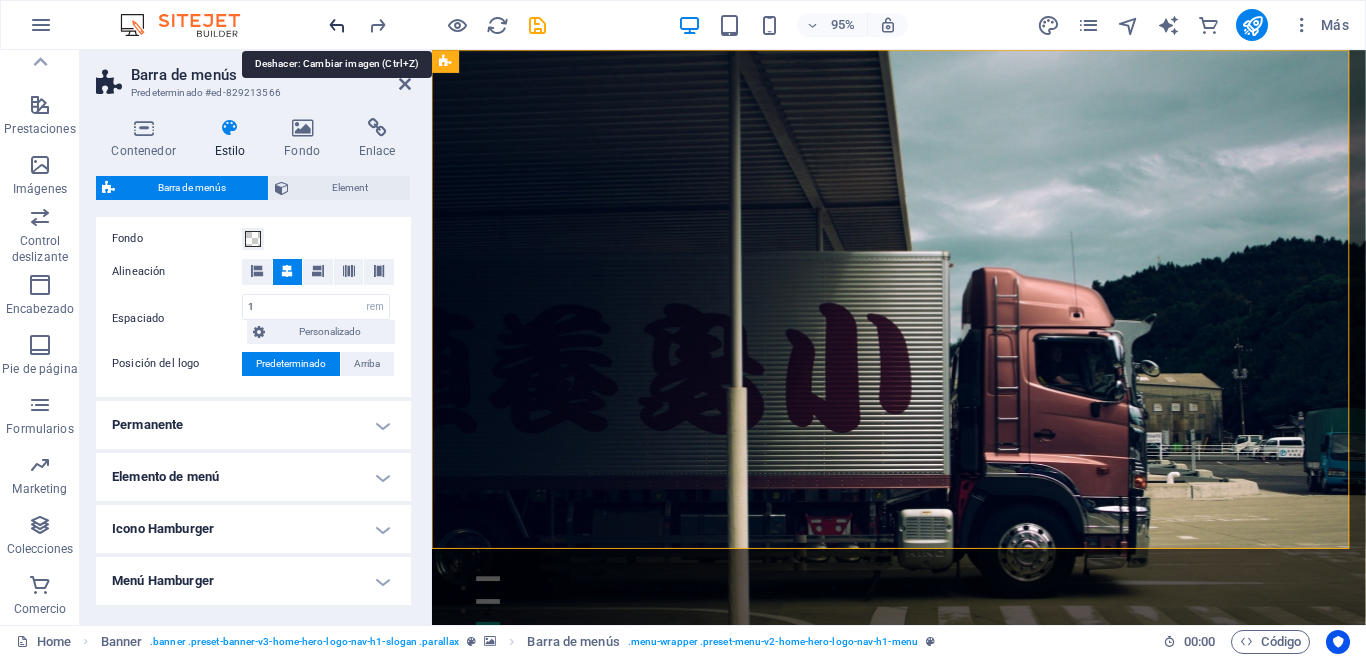 click at bounding box center [337, 25] 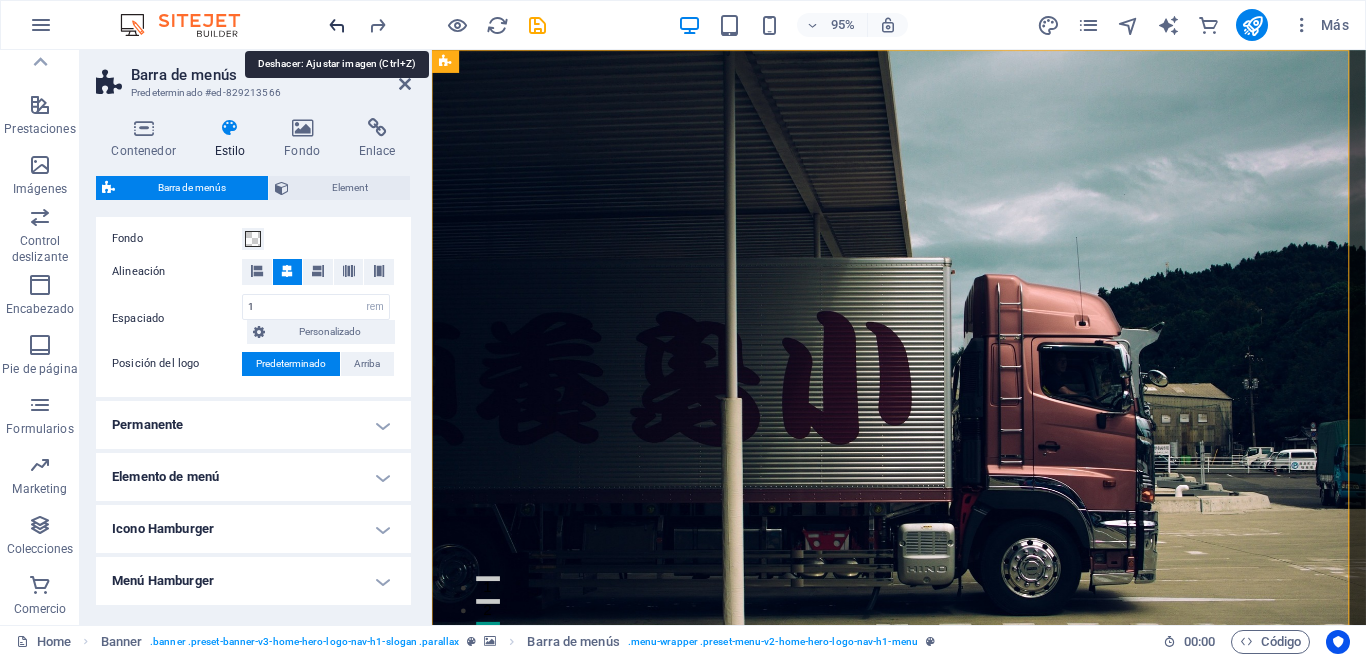 click at bounding box center (337, 25) 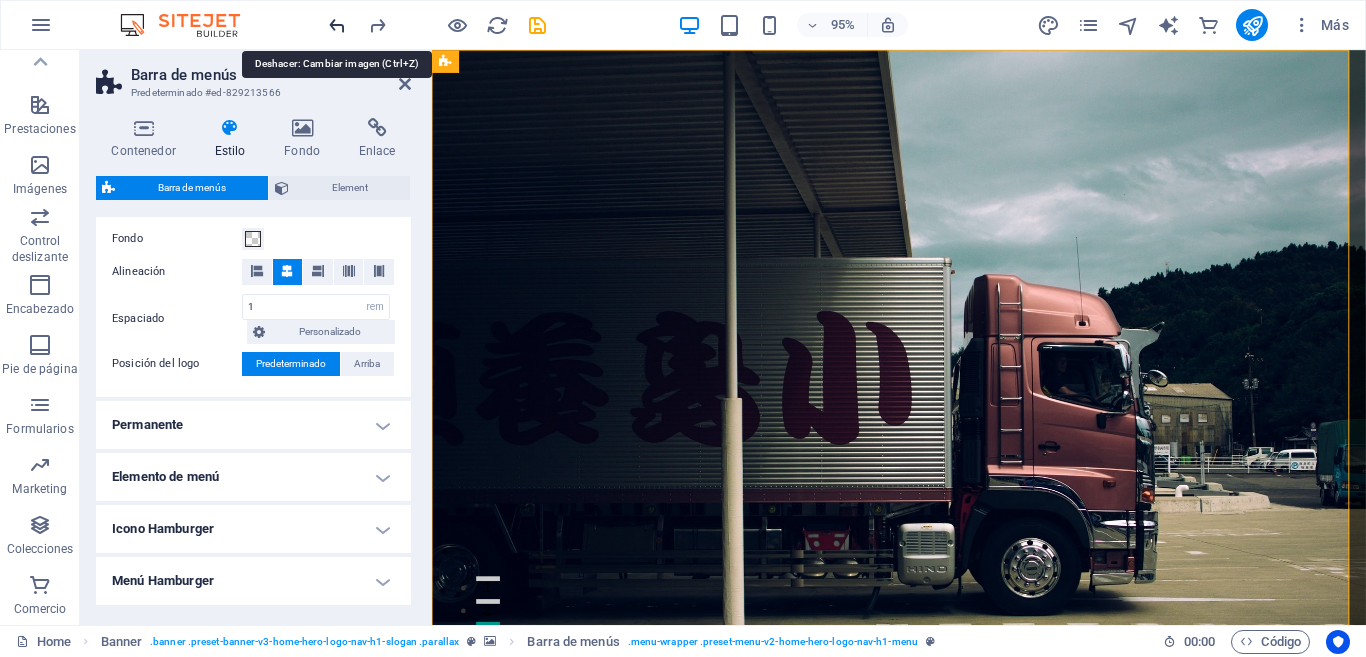 click at bounding box center [337, 25] 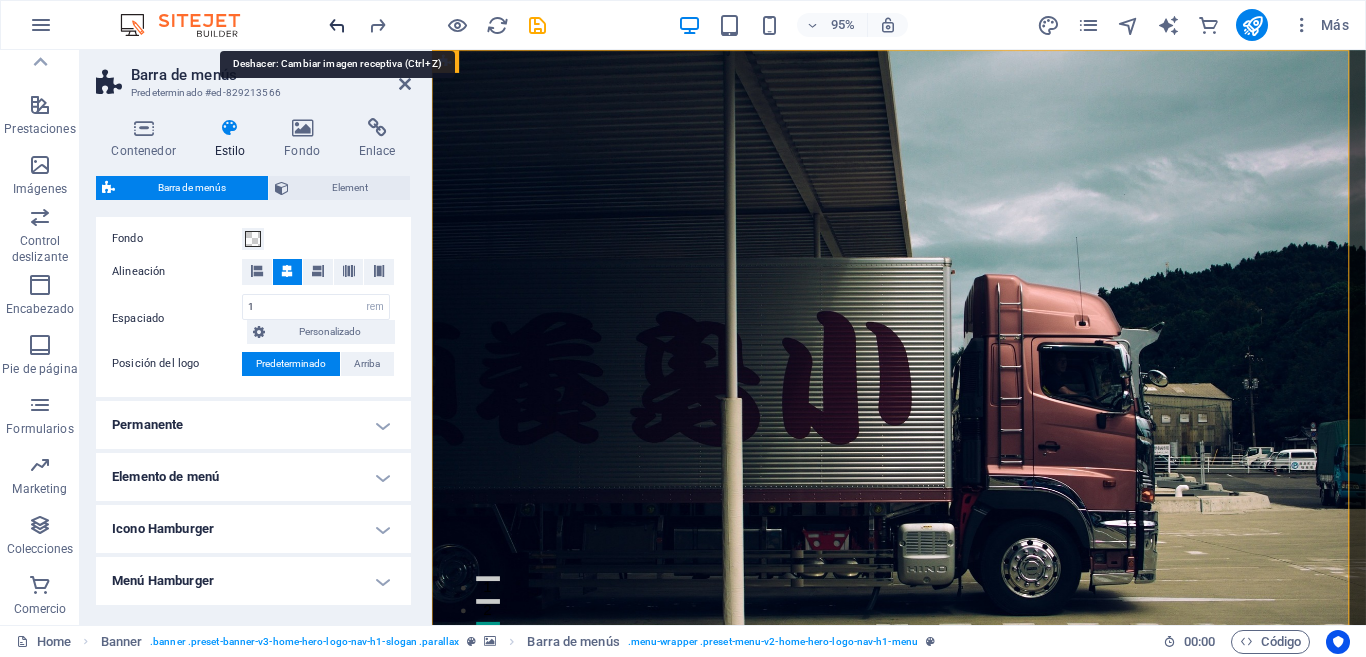 click at bounding box center [337, 25] 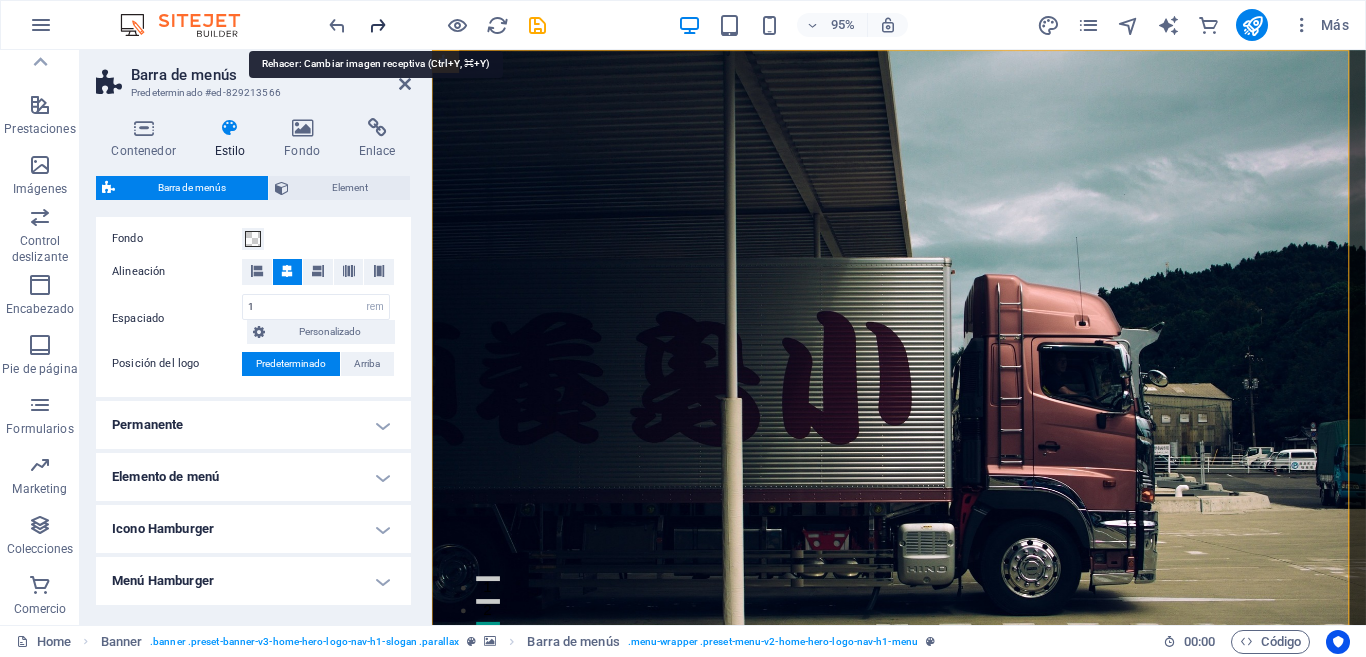 click at bounding box center (377, 25) 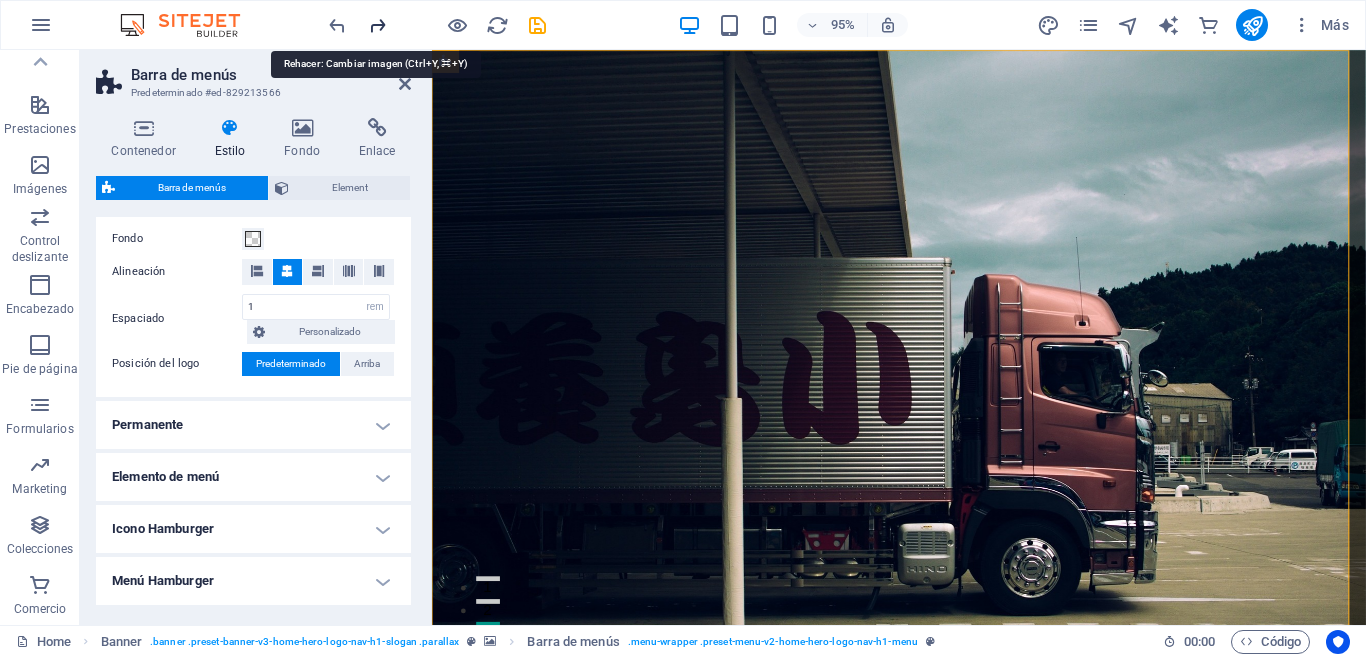click at bounding box center [377, 25] 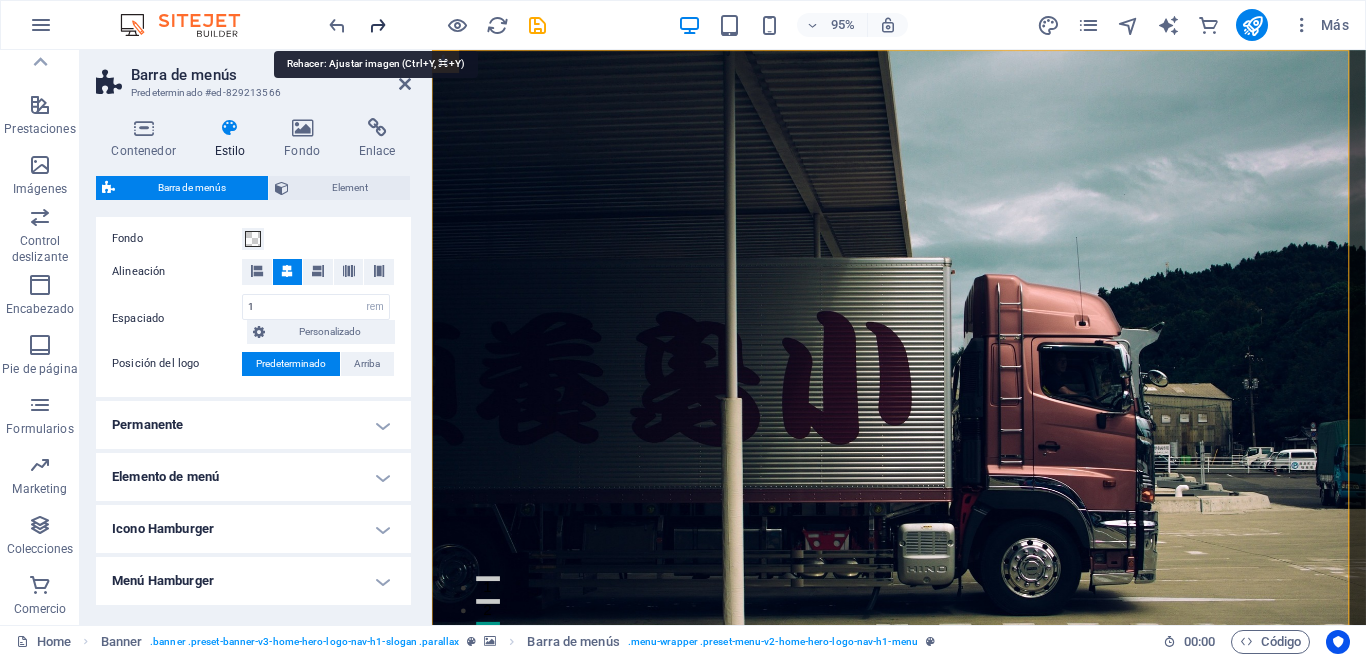 click at bounding box center (377, 25) 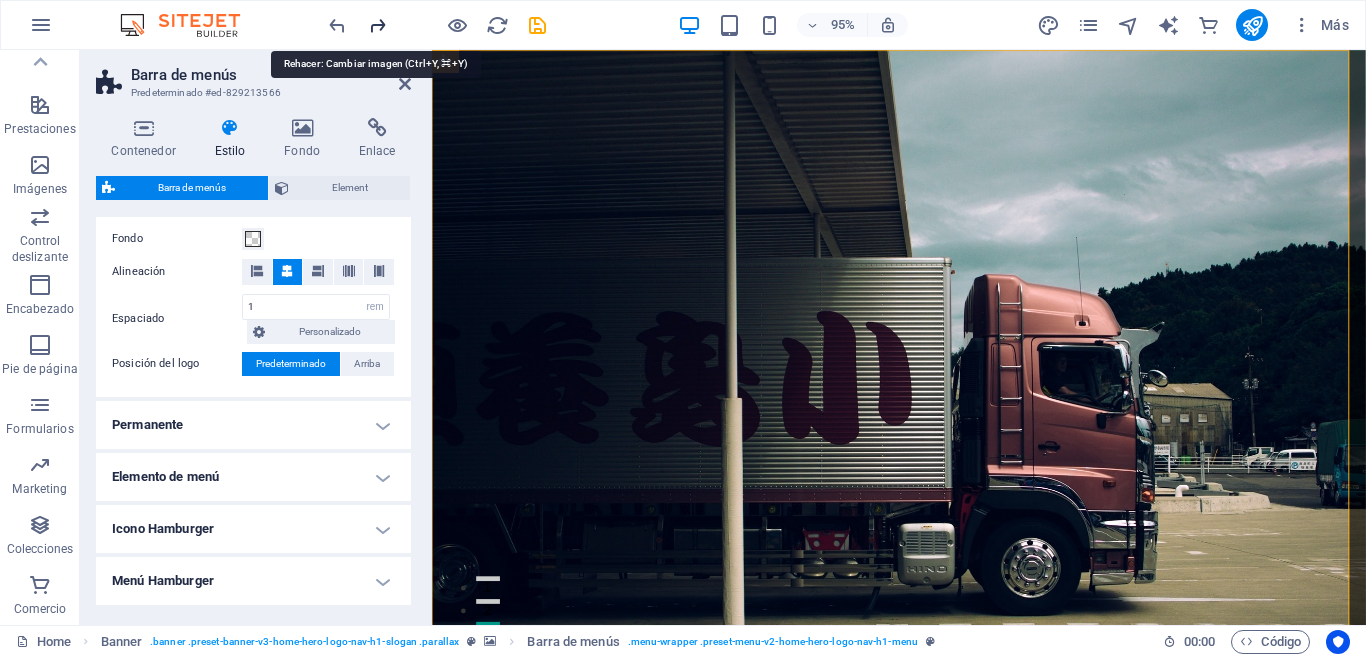 click at bounding box center [377, 25] 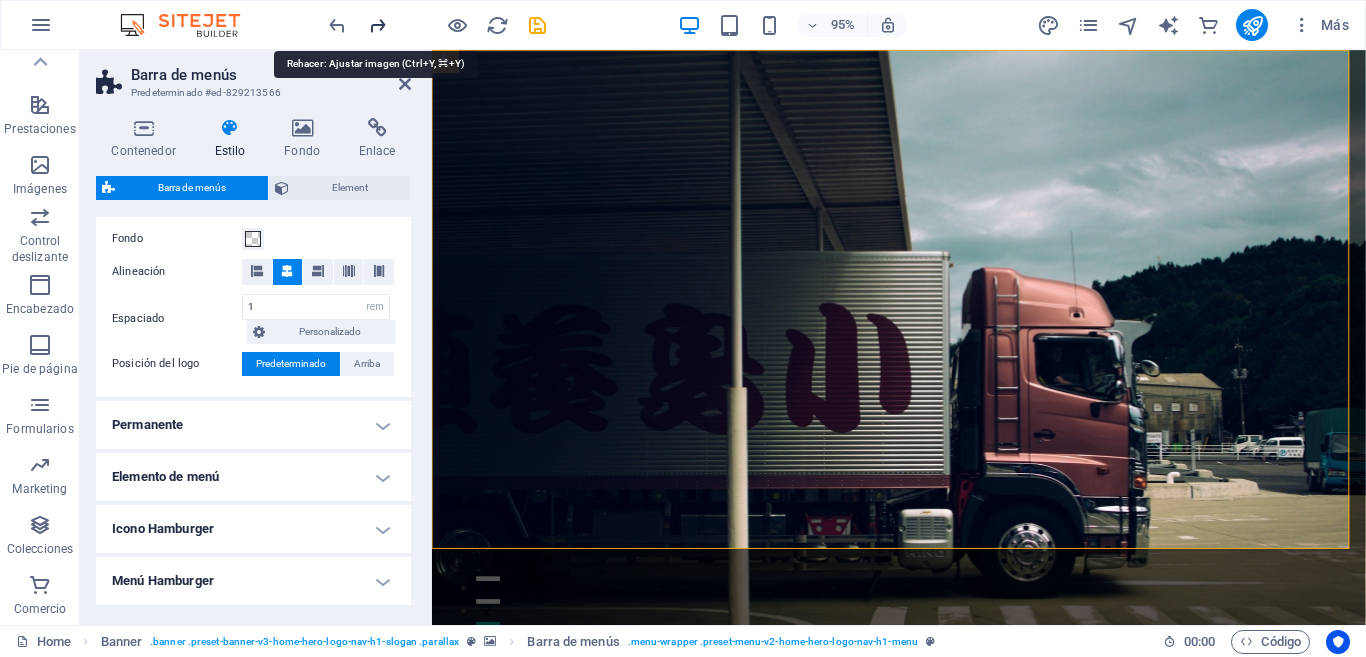 click at bounding box center (377, 25) 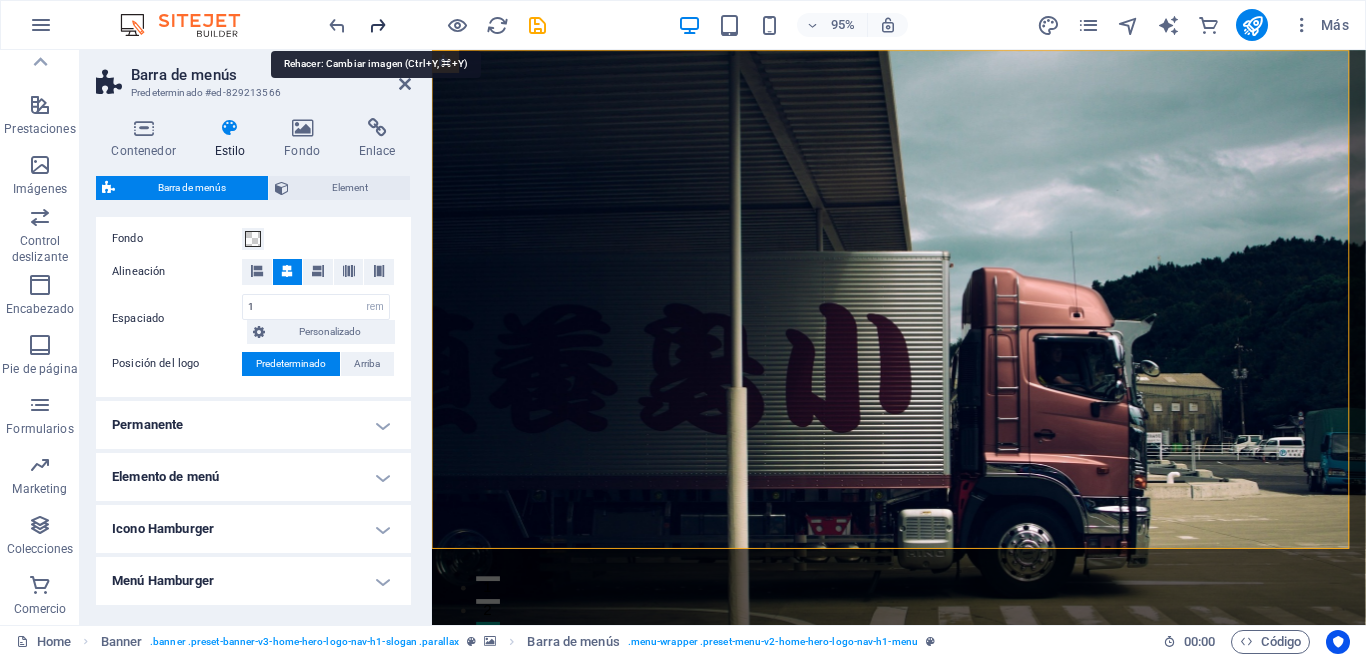 click at bounding box center (377, 25) 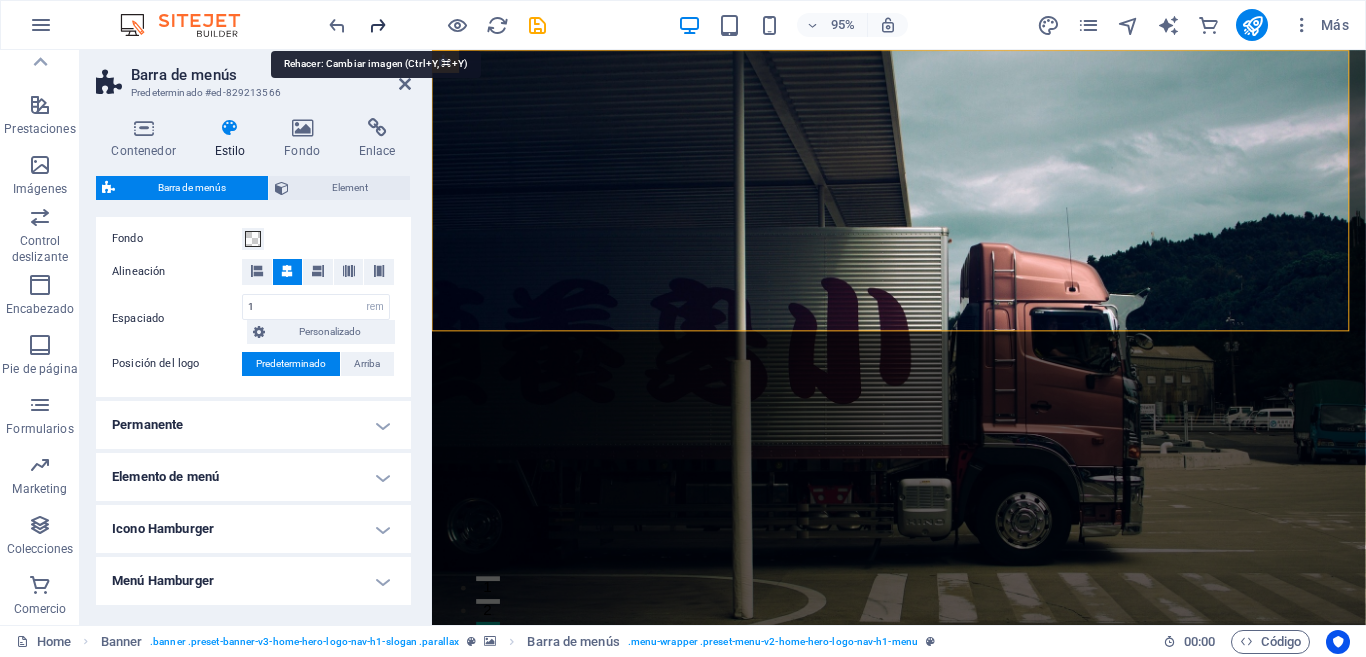 click at bounding box center (377, 25) 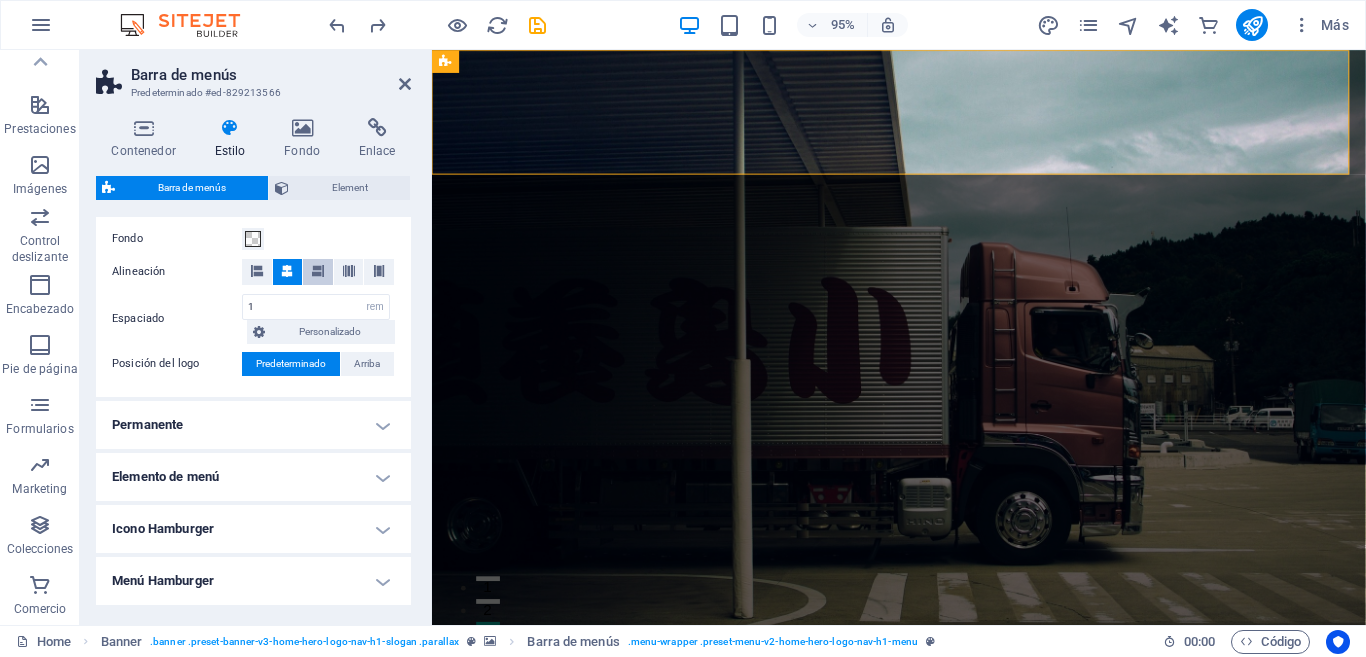 click at bounding box center (318, 271) 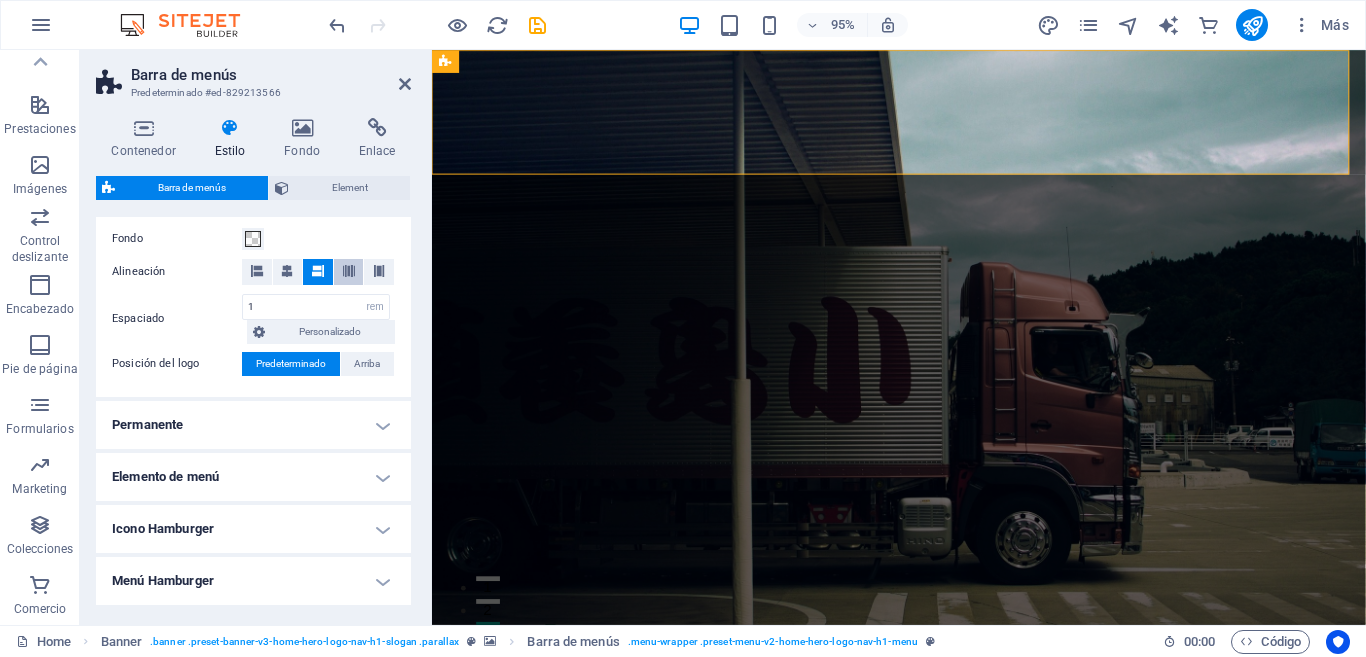 click at bounding box center (349, 271) 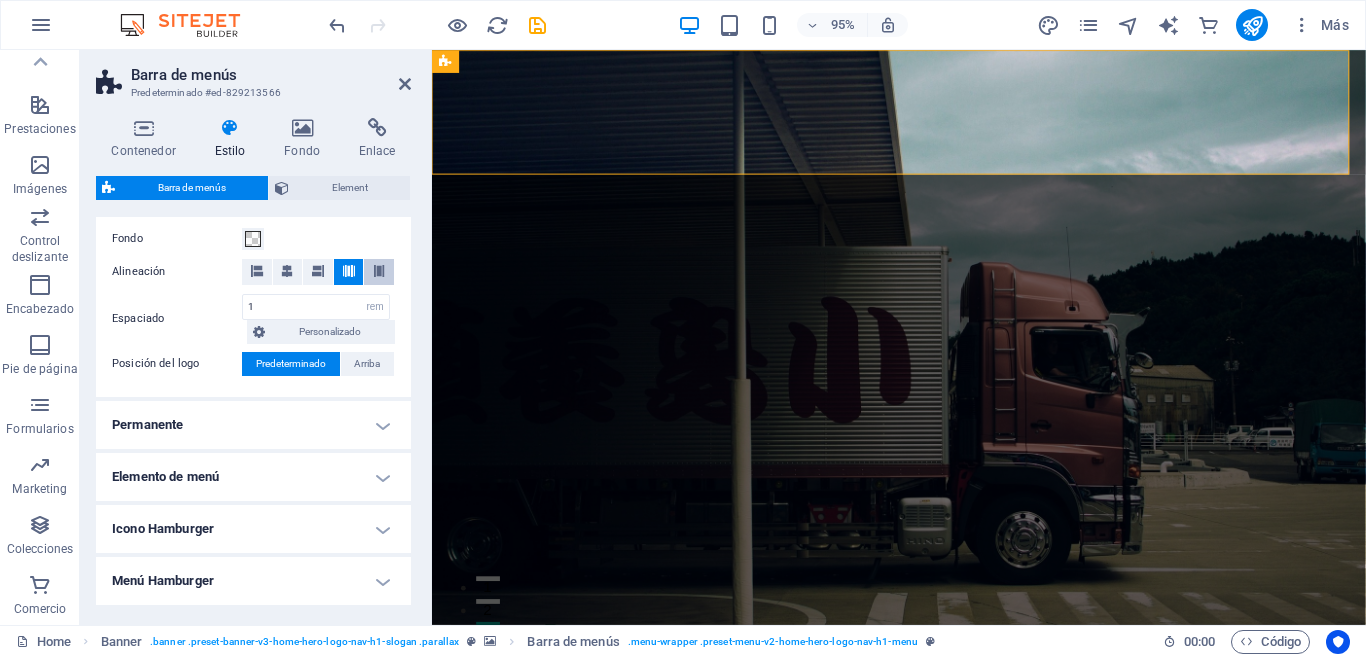 click at bounding box center (379, 271) 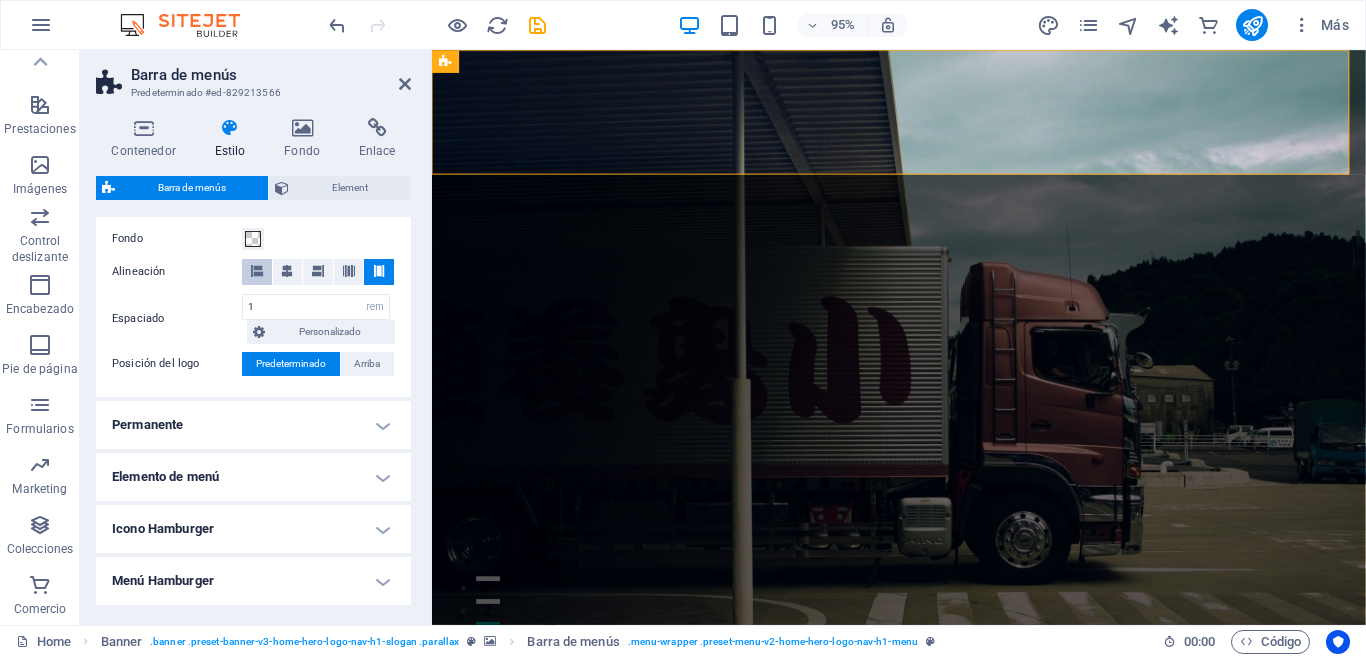 click at bounding box center [257, 271] 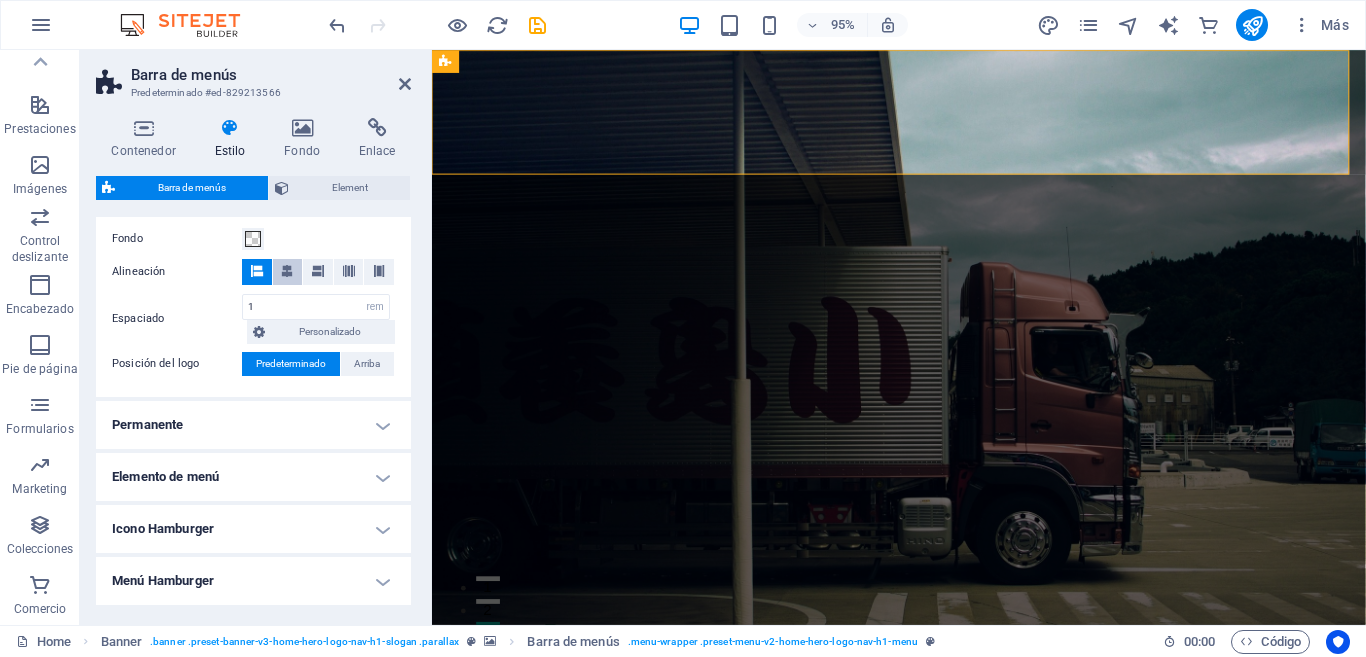 click at bounding box center [287, 271] 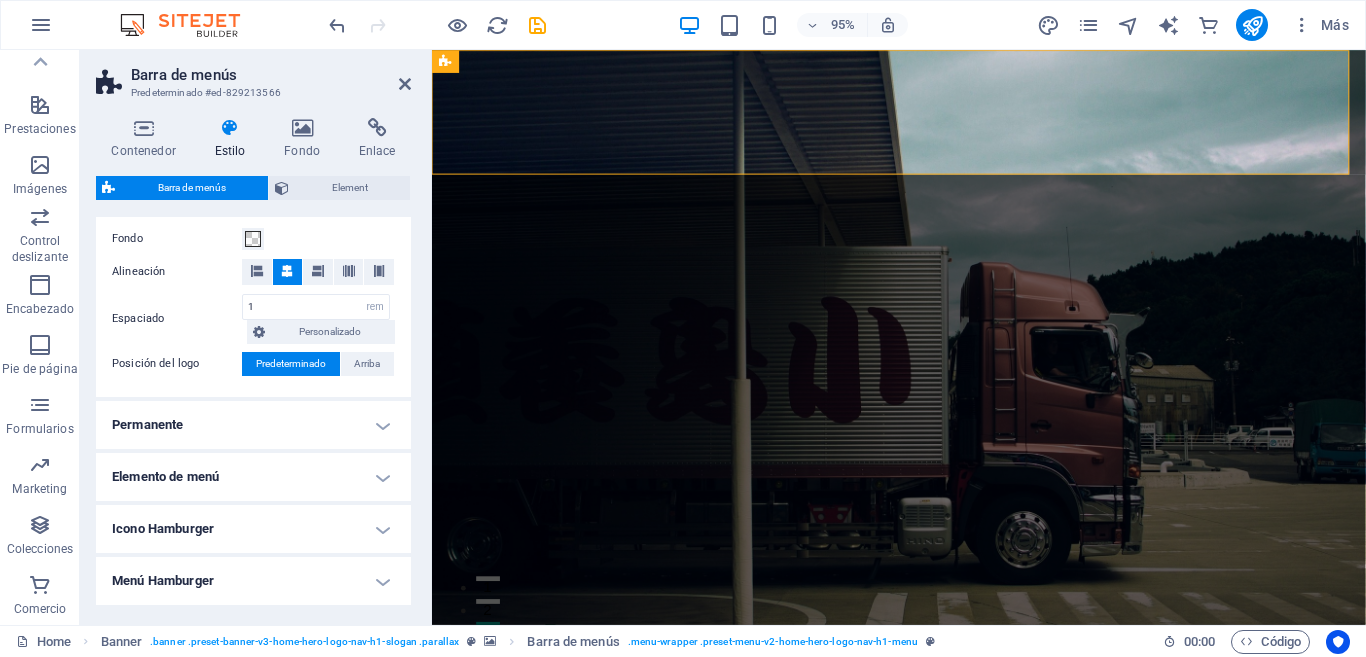 click on "Permanente" at bounding box center [253, 425] 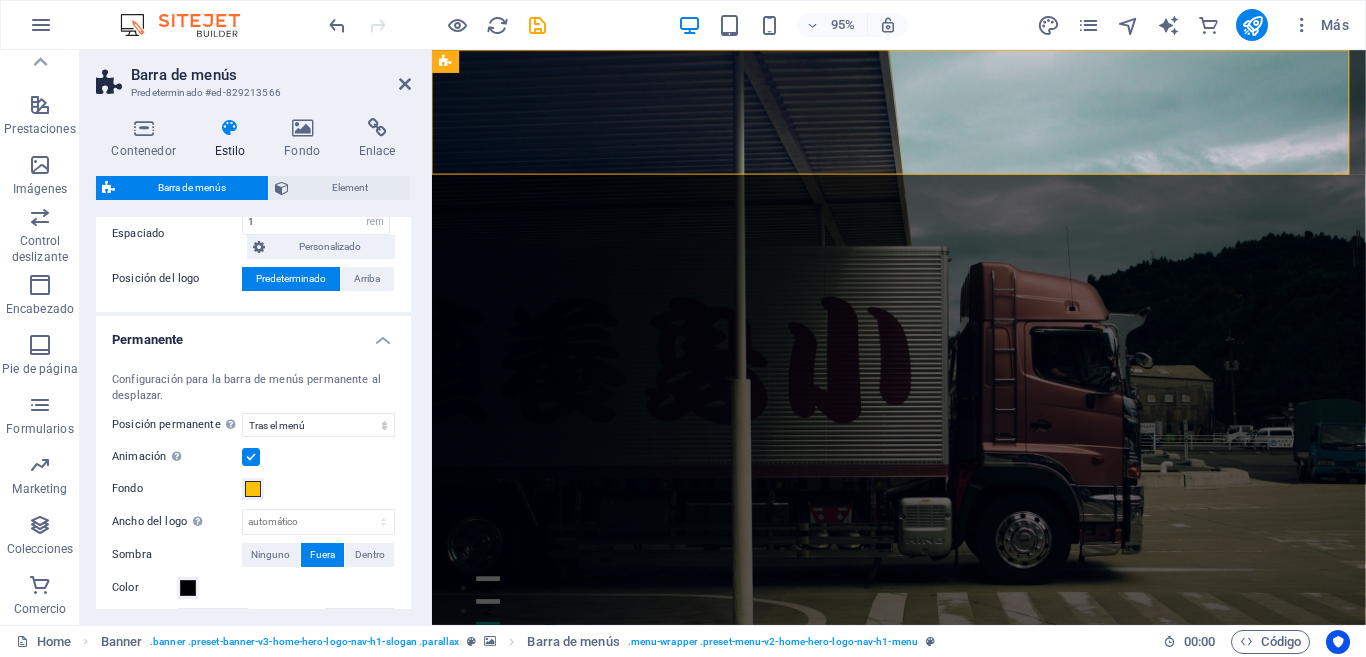 scroll, scrollTop: 778, scrollLeft: 0, axis: vertical 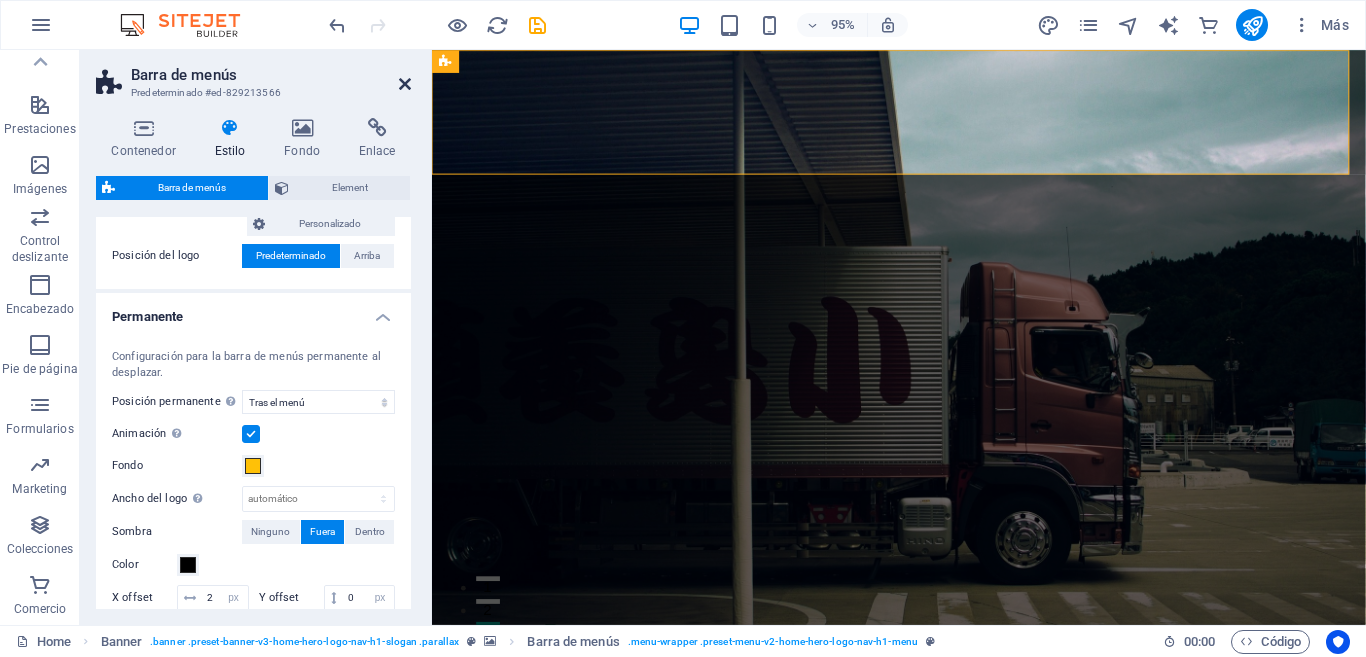 click at bounding box center [405, 84] 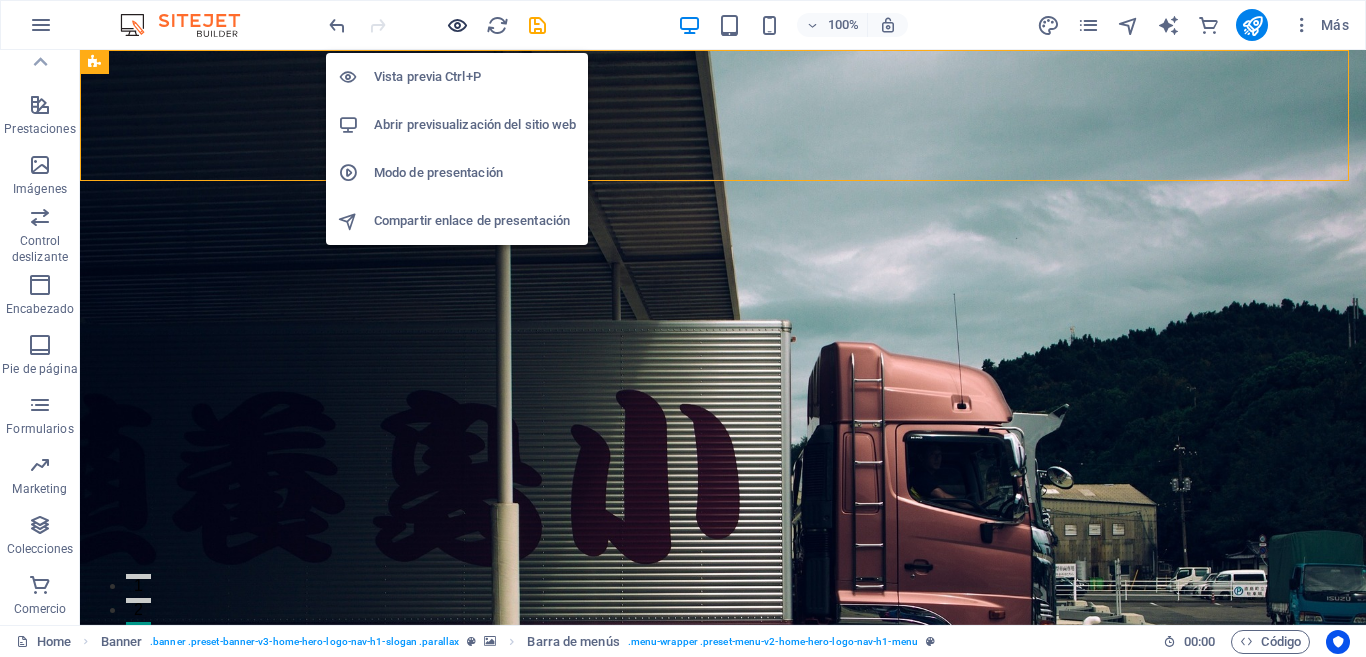 click at bounding box center [457, 25] 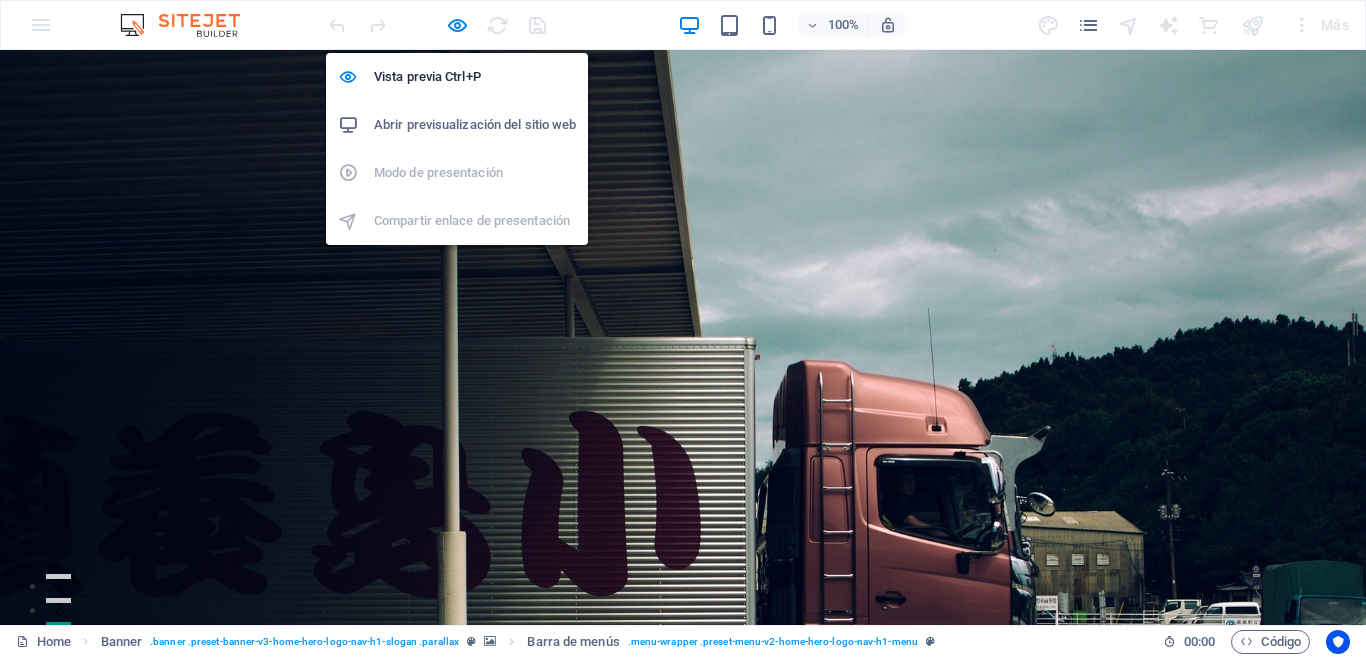 click on "Abrir previsualización del sitio web" at bounding box center [475, 125] 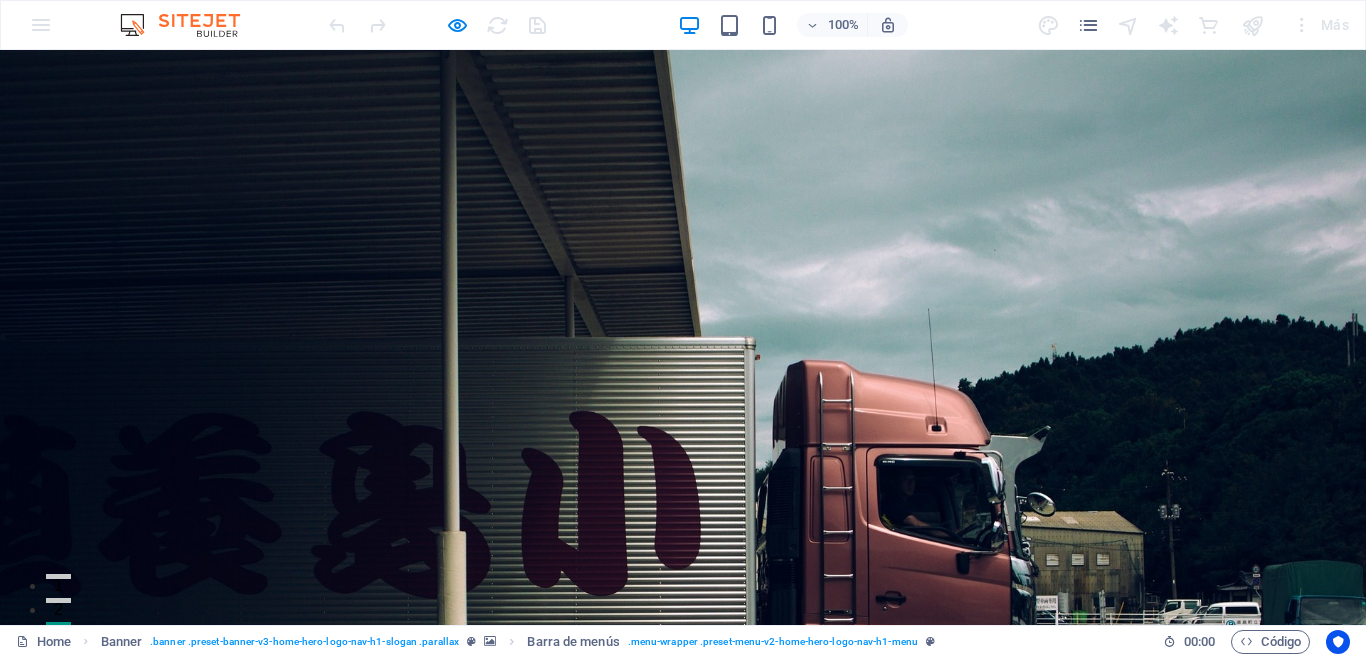 click at bounding box center [315, 666] 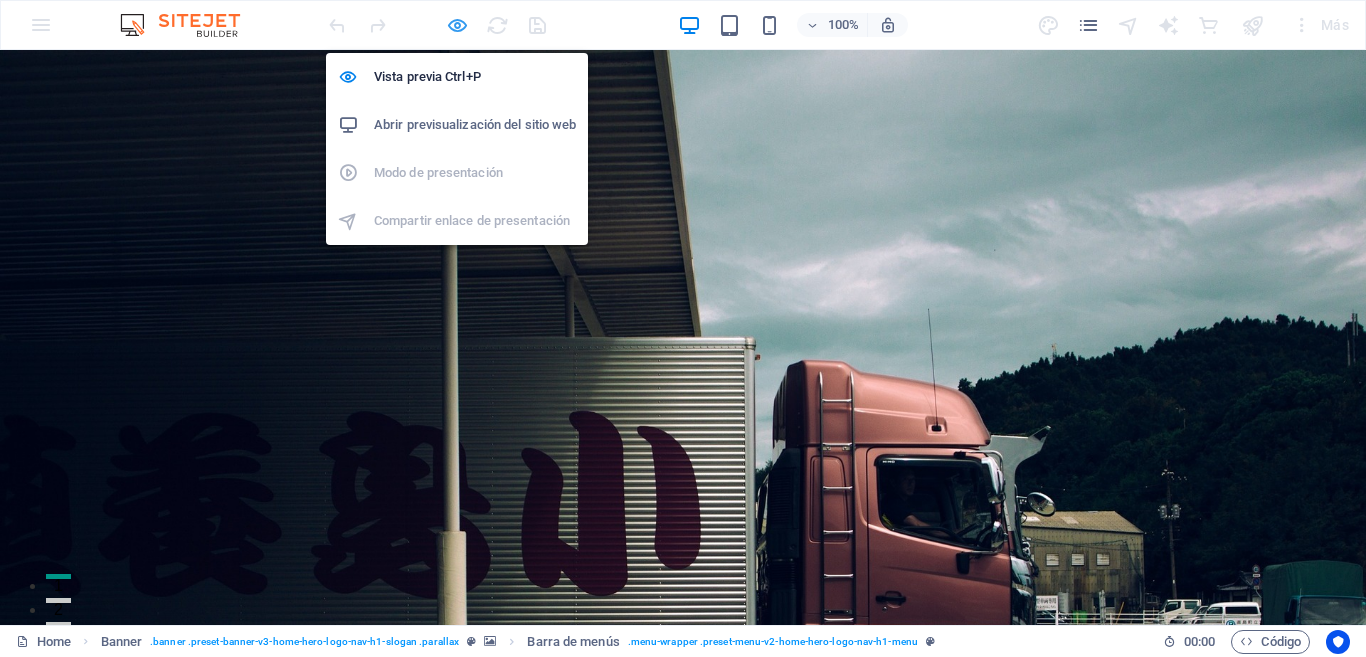 click at bounding box center (457, 25) 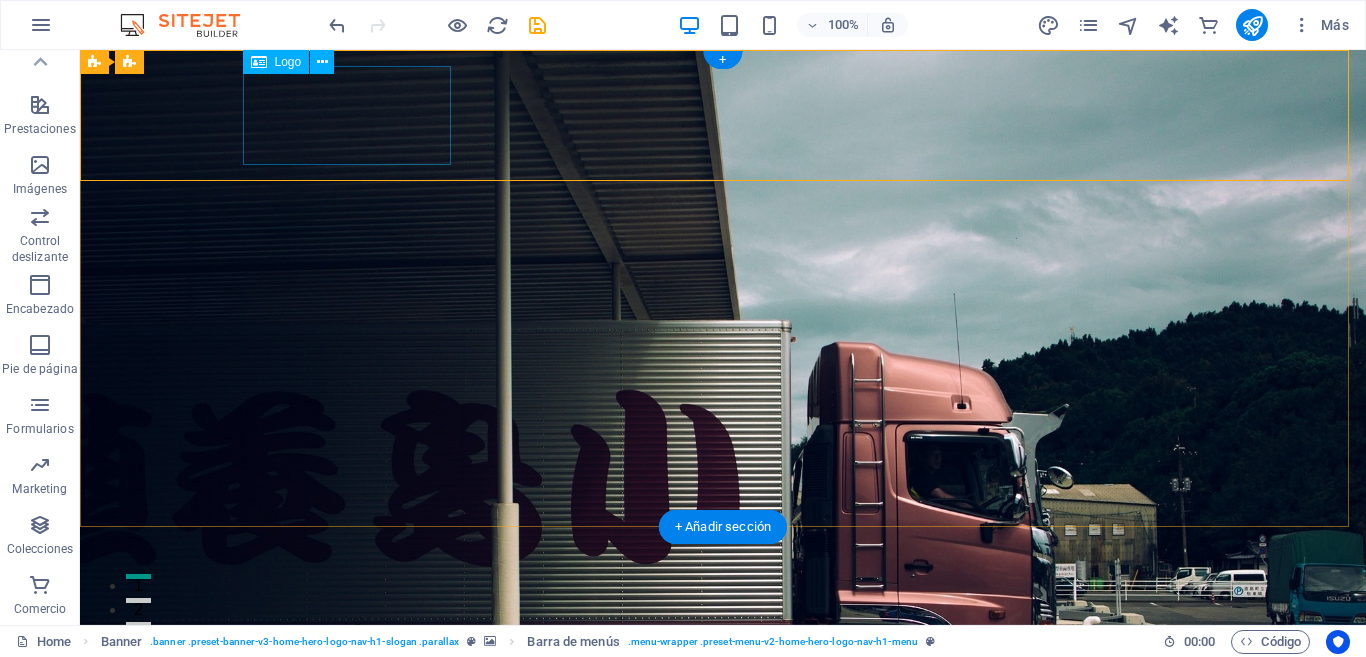 click at bounding box center (723, 666) 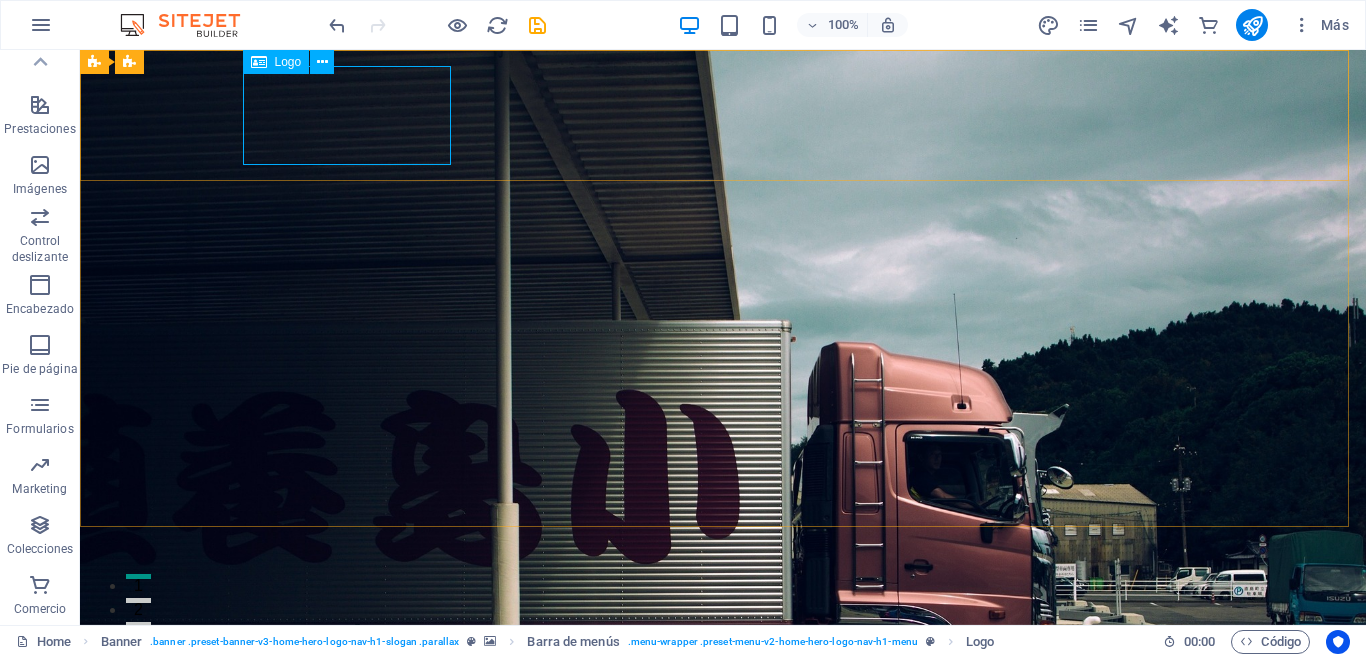 click on "Logo" at bounding box center (288, 62) 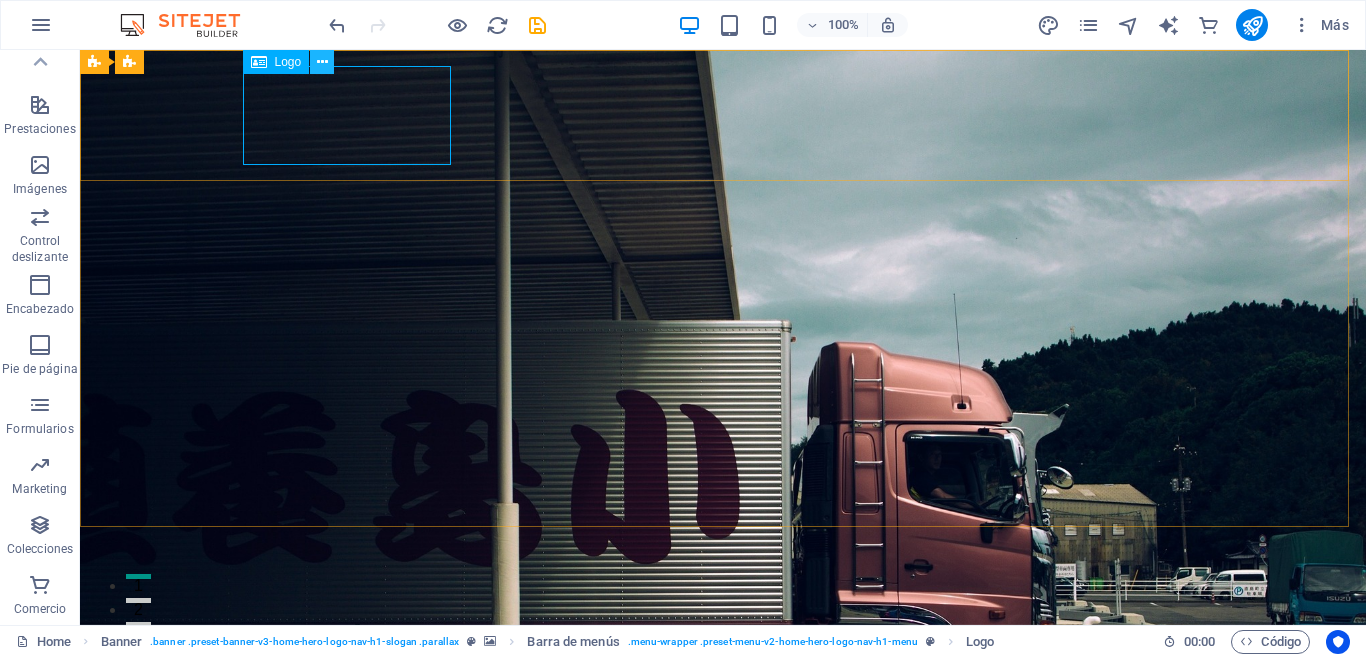 click at bounding box center [322, 62] 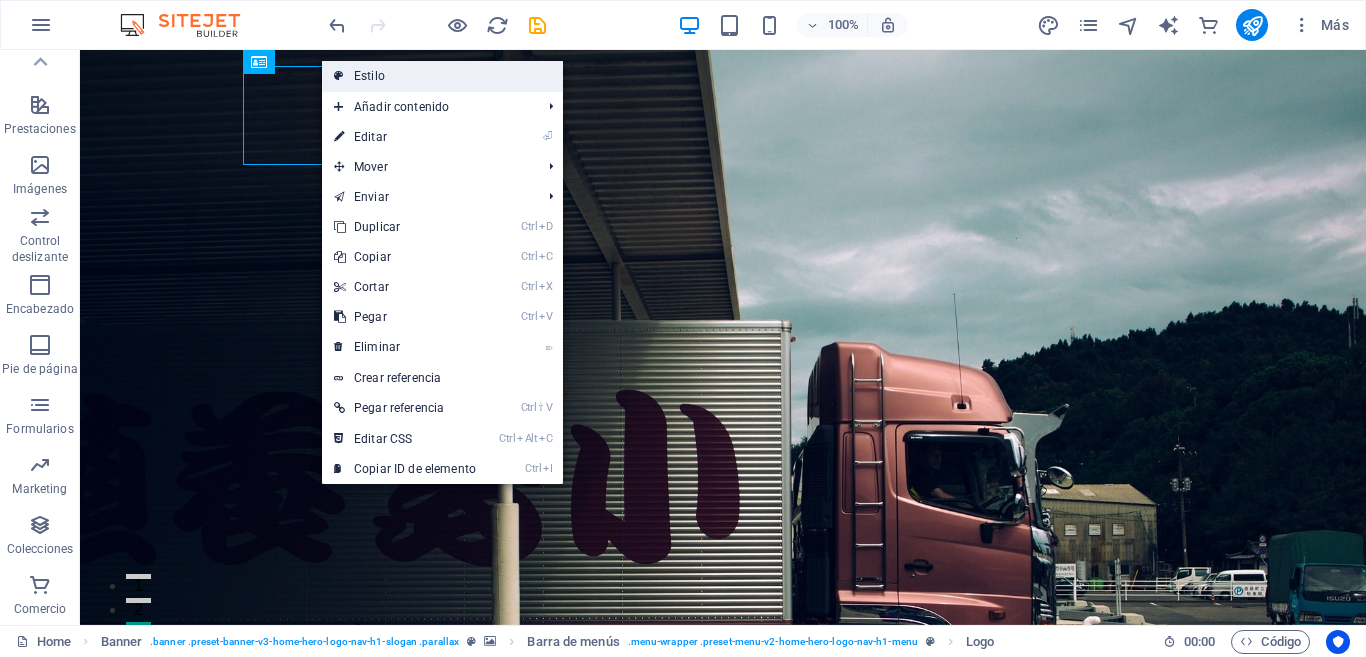 click on "Estilo" at bounding box center (442, 76) 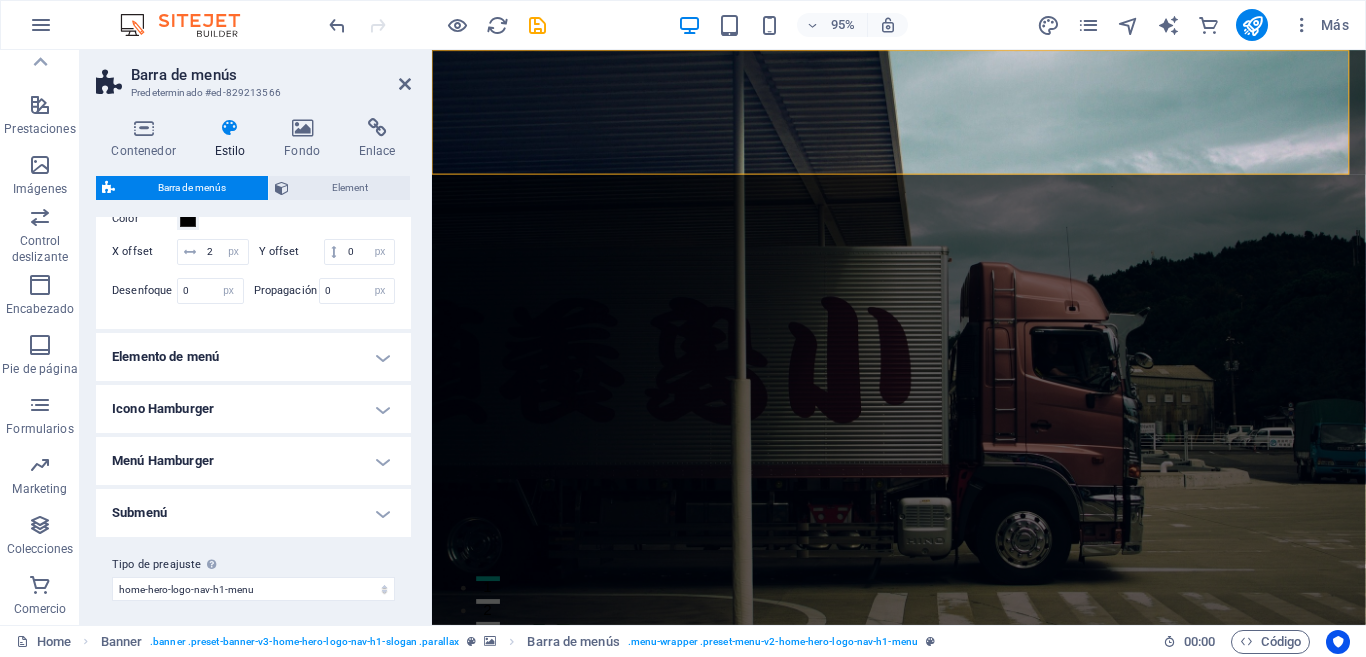 scroll, scrollTop: 1132, scrollLeft: 0, axis: vertical 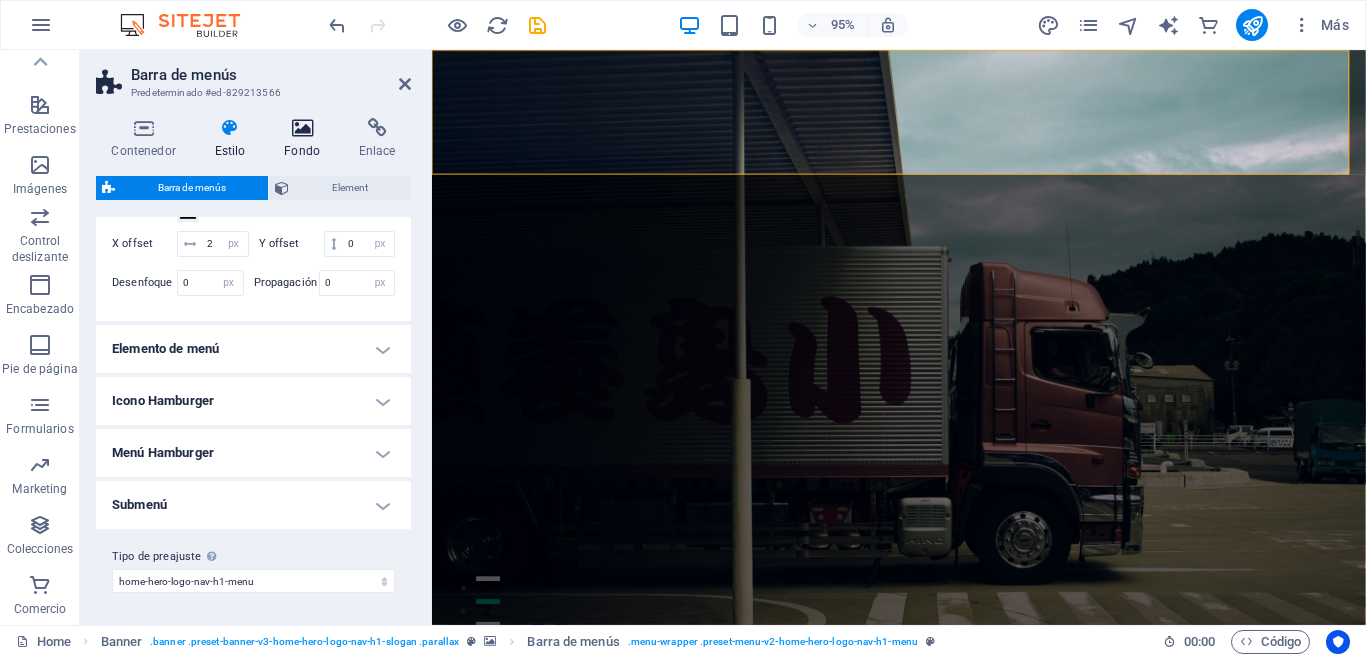 click at bounding box center (302, 128) 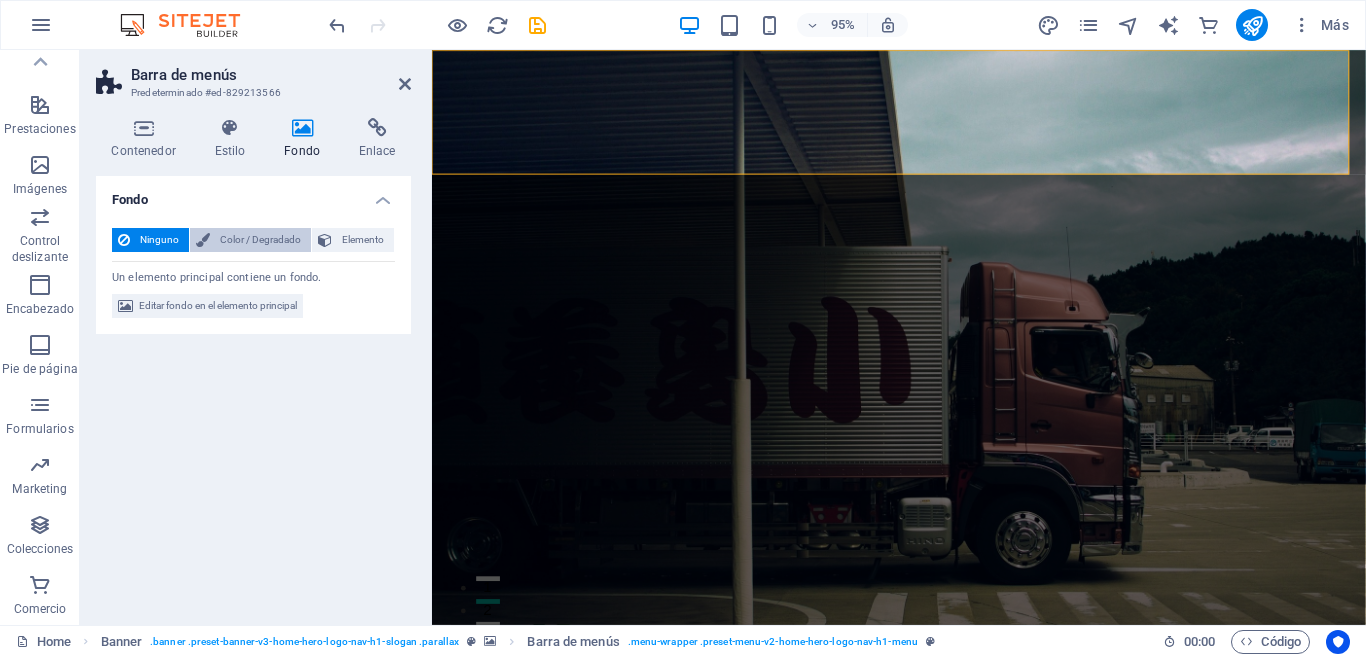 click on "Color / Degradado" at bounding box center [260, 240] 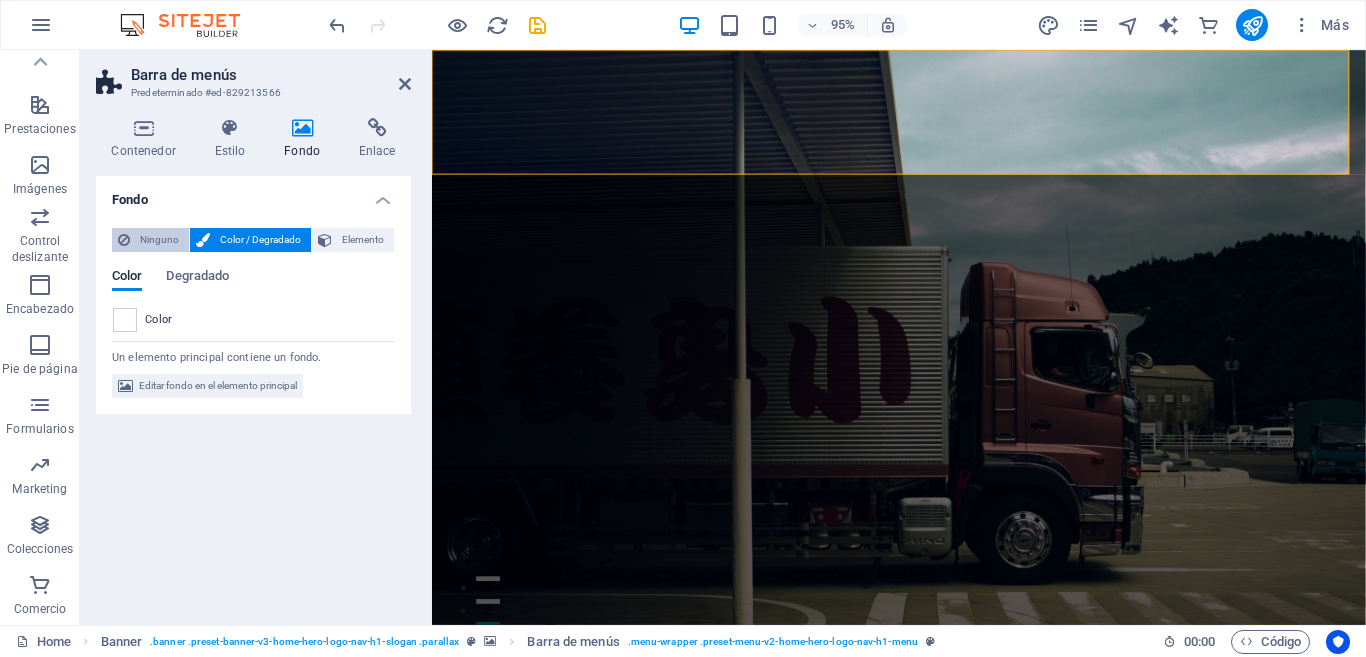click on "Ninguno" at bounding box center (159, 240) 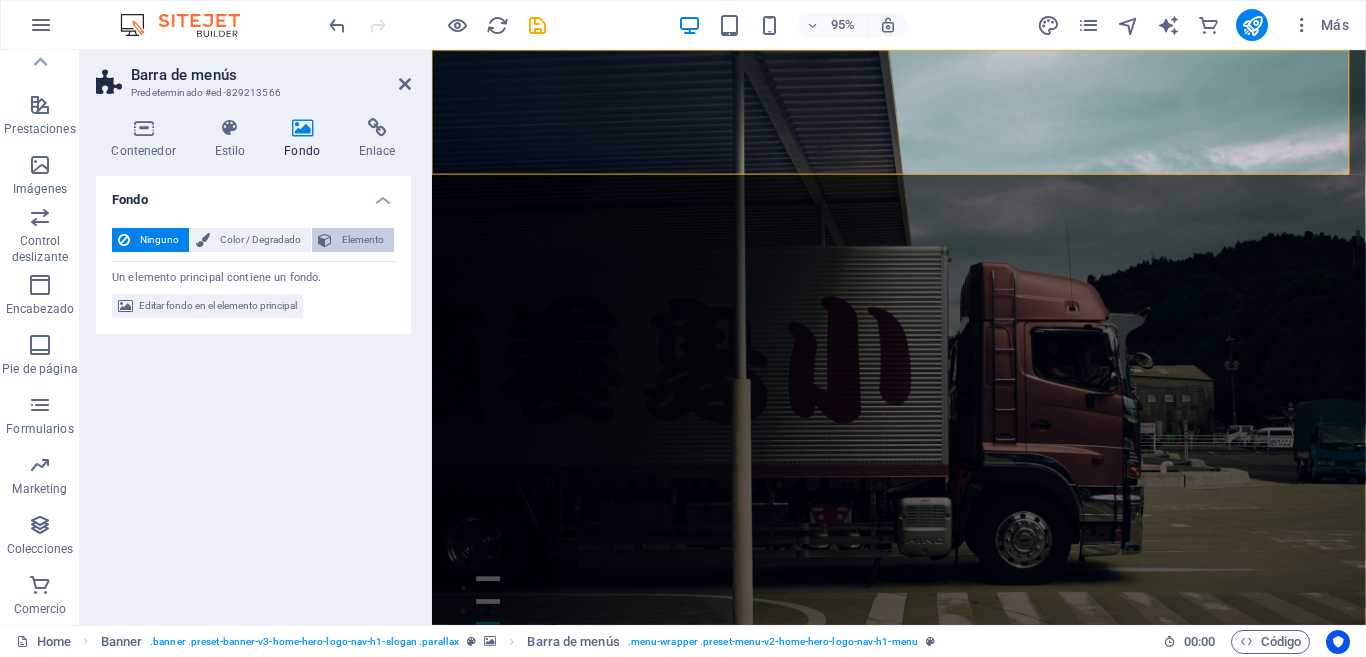 click on "Elemento" at bounding box center (363, 240) 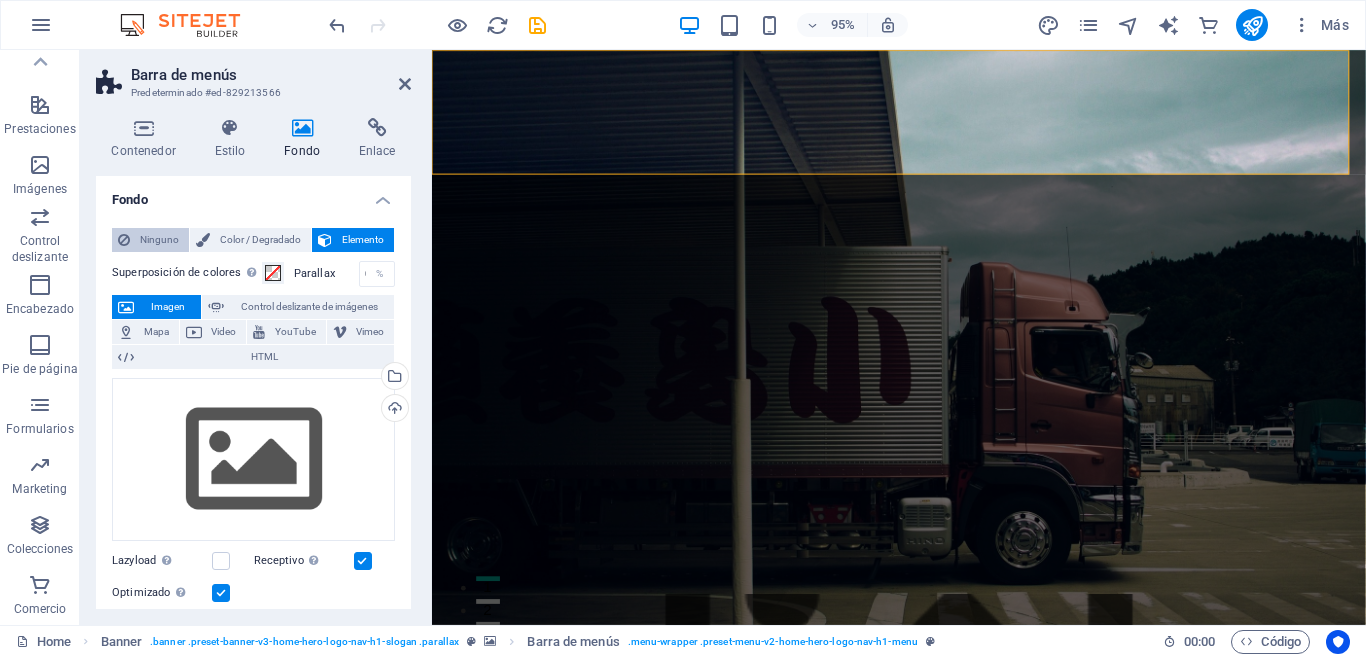 click on "Ninguno" at bounding box center (159, 240) 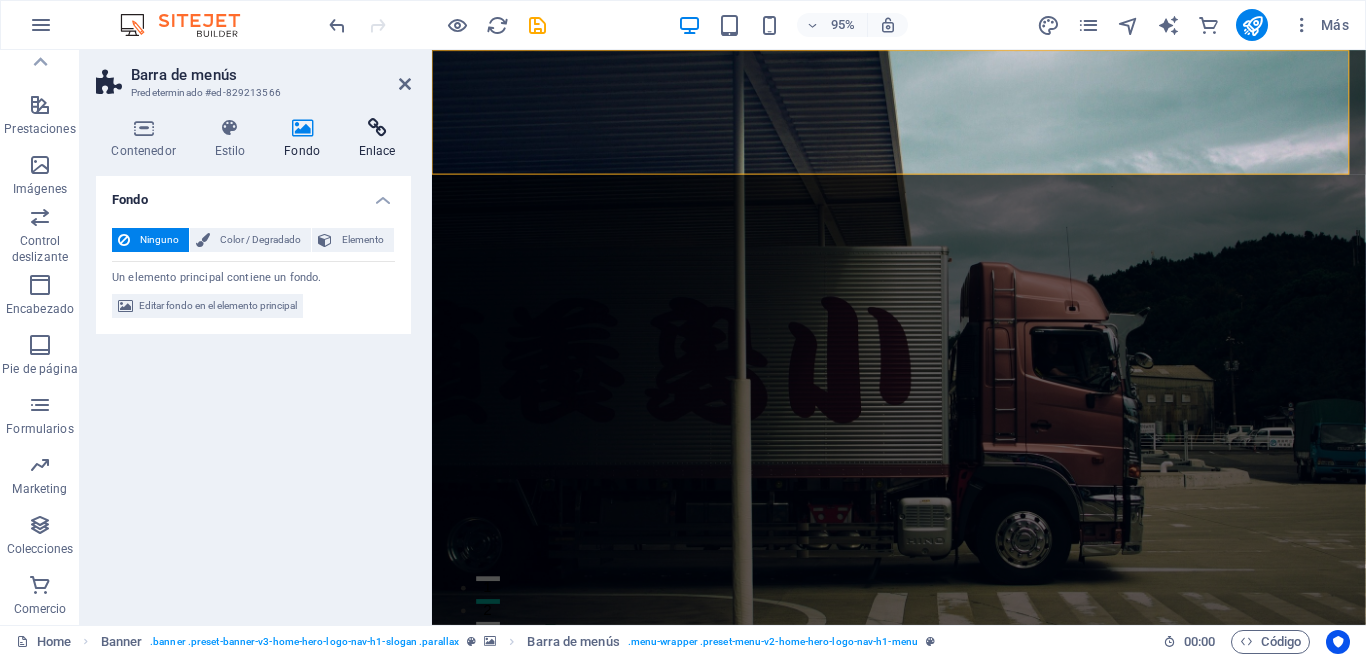 click at bounding box center (377, 128) 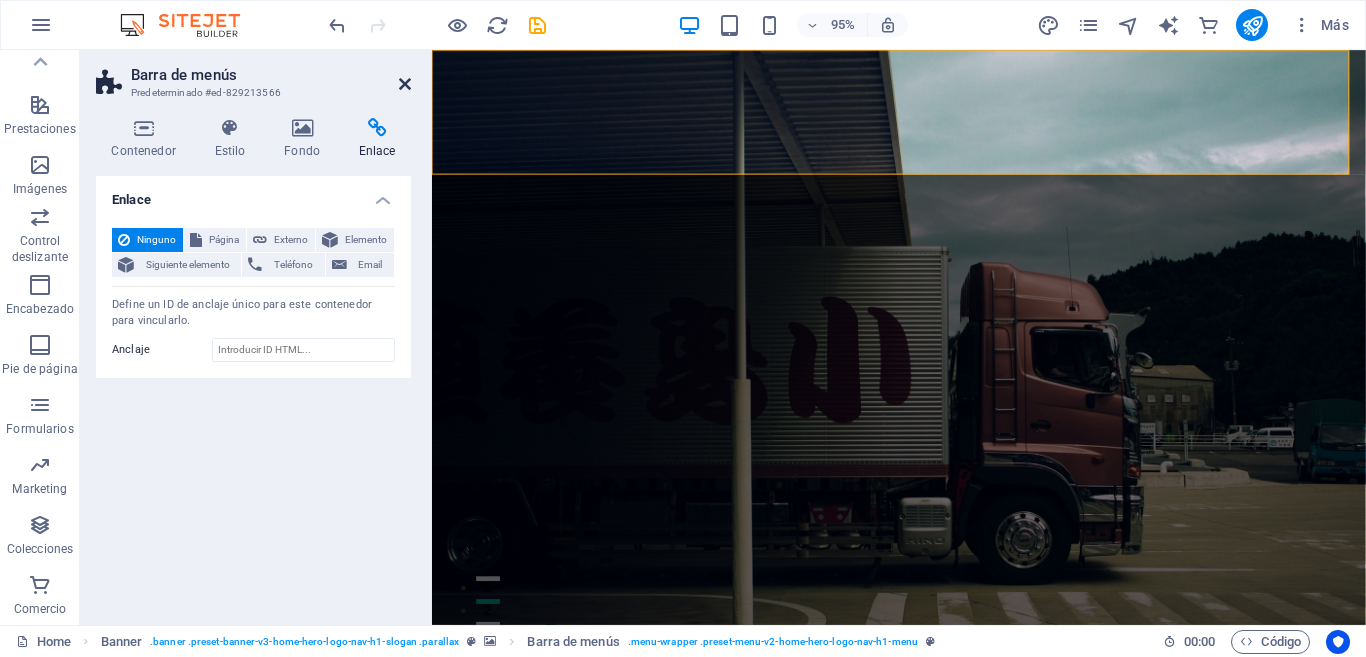 click at bounding box center (405, 84) 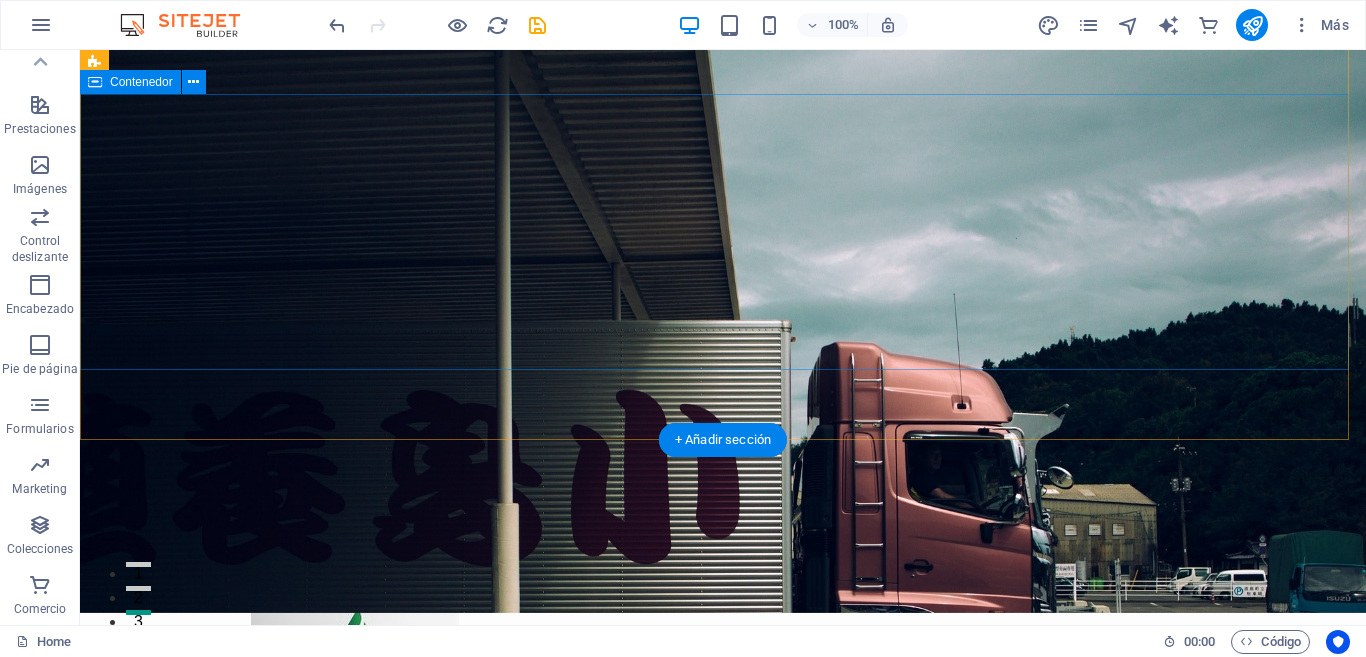 scroll, scrollTop: 0, scrollLeft: 0, axis: both 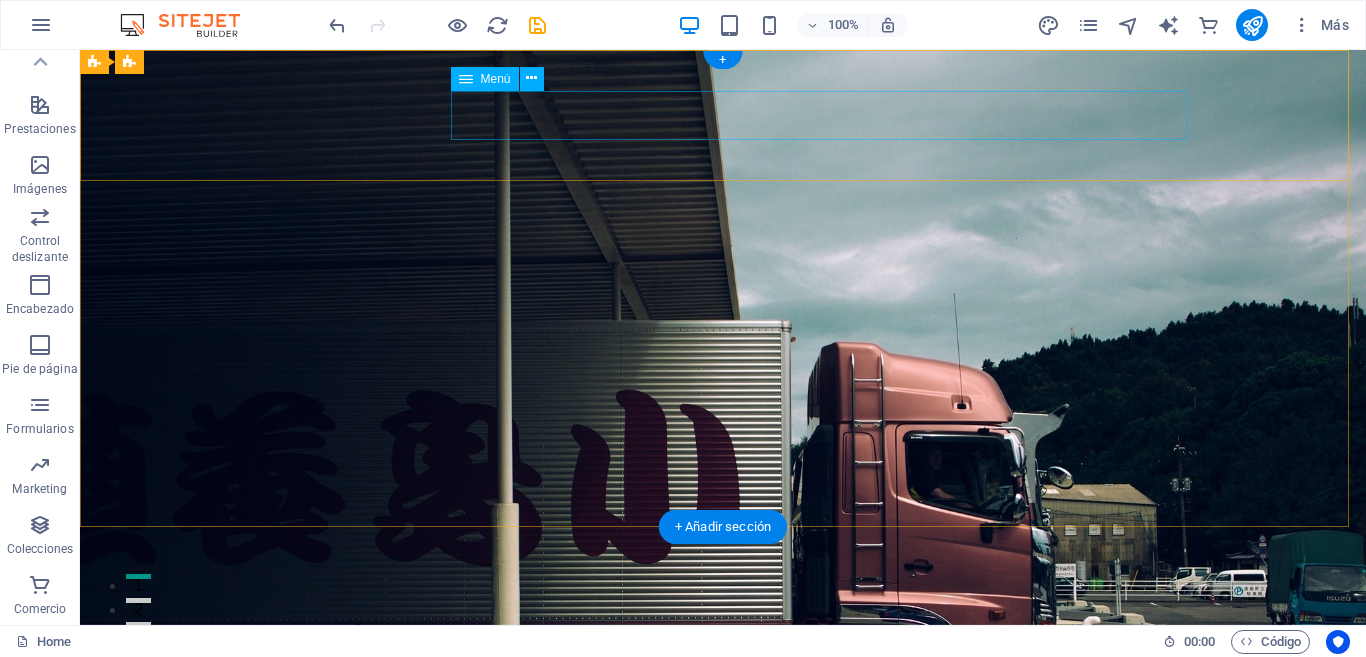 click on "Inicio Servicios Productos Testimonios Contacto" at bounding box center (723, 741) 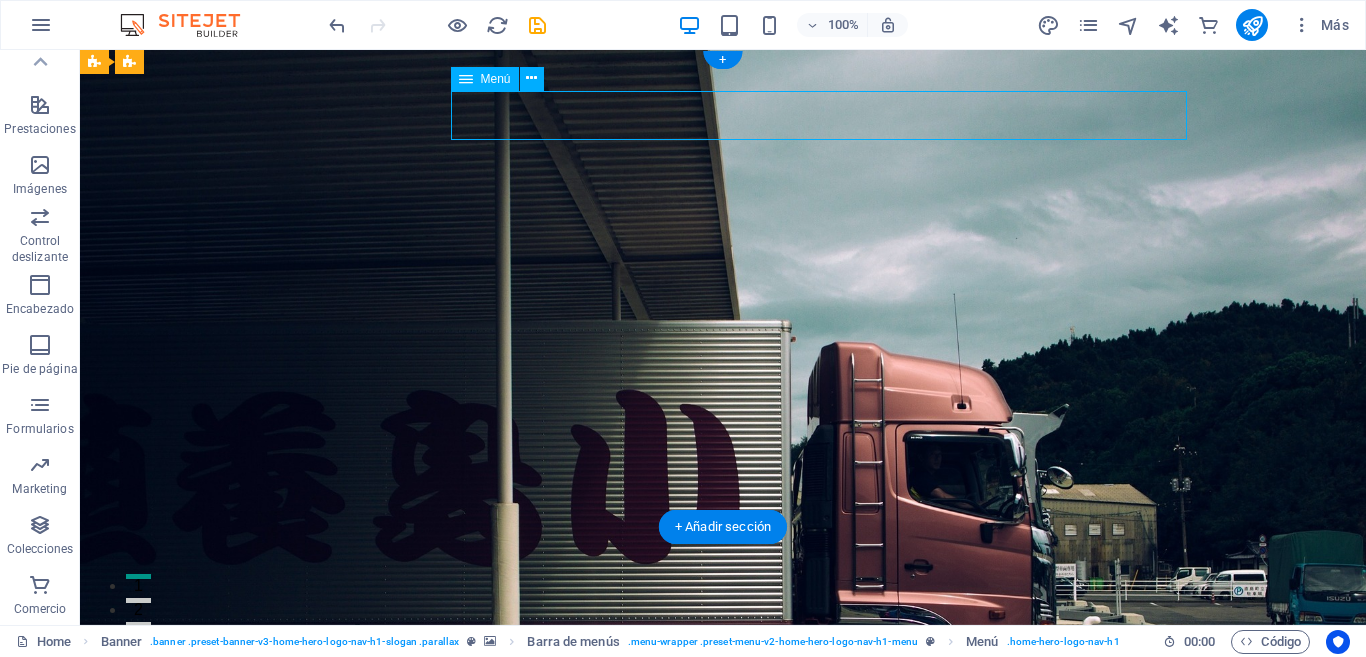 click on "Inicio Servicios Productos Testimonios Contacto" at bounding box center [723, 741] 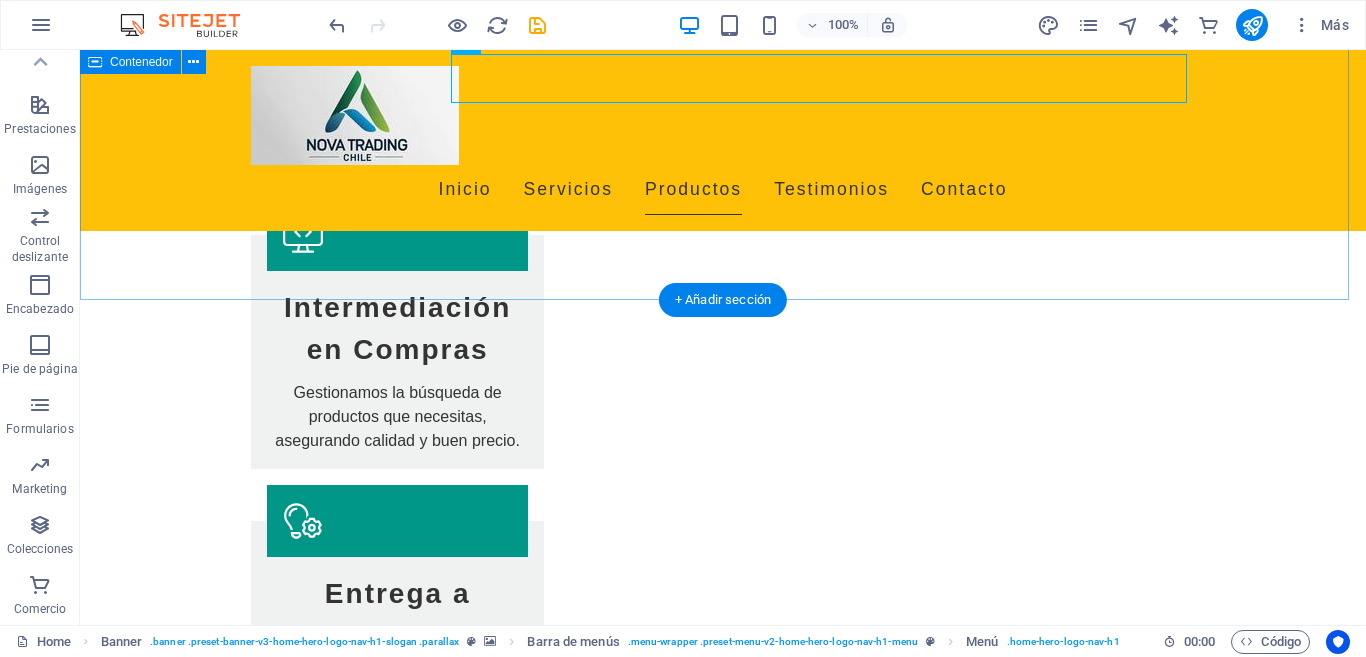 scroll, scrollTop: 1100, scrollLeft: 0, axis: vertical 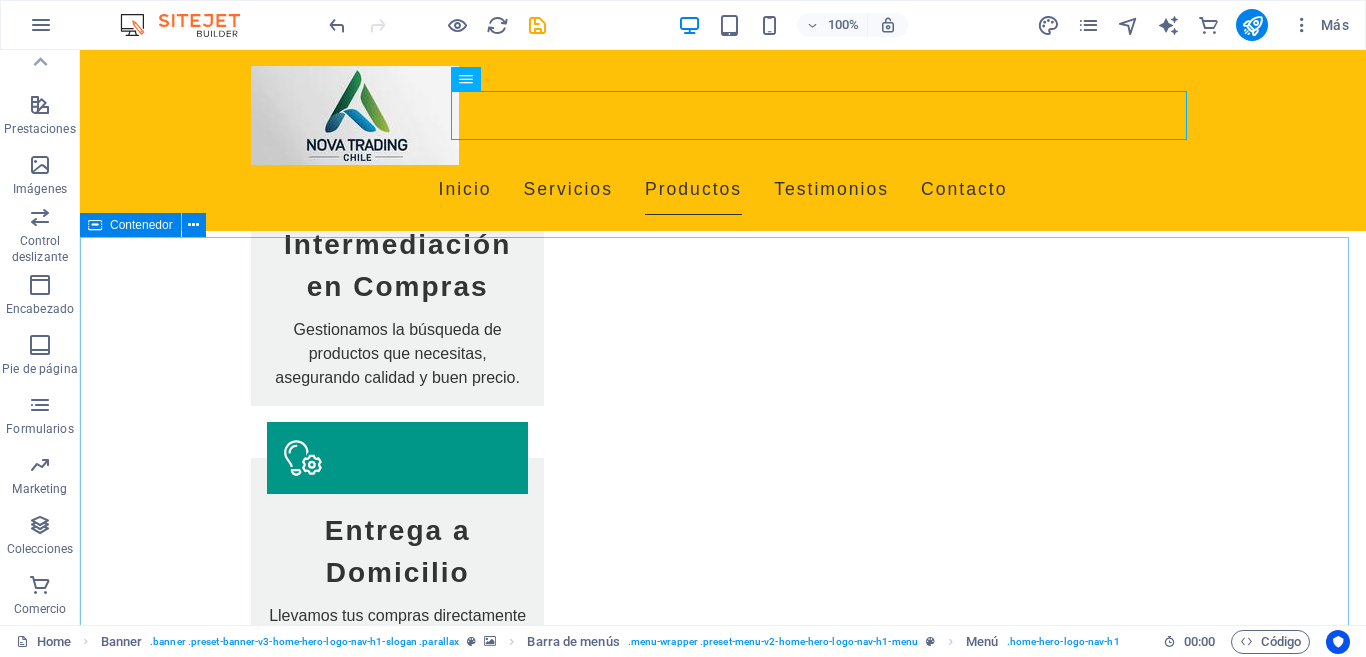 click on "Contenedor" at bounding box center (141, 225) 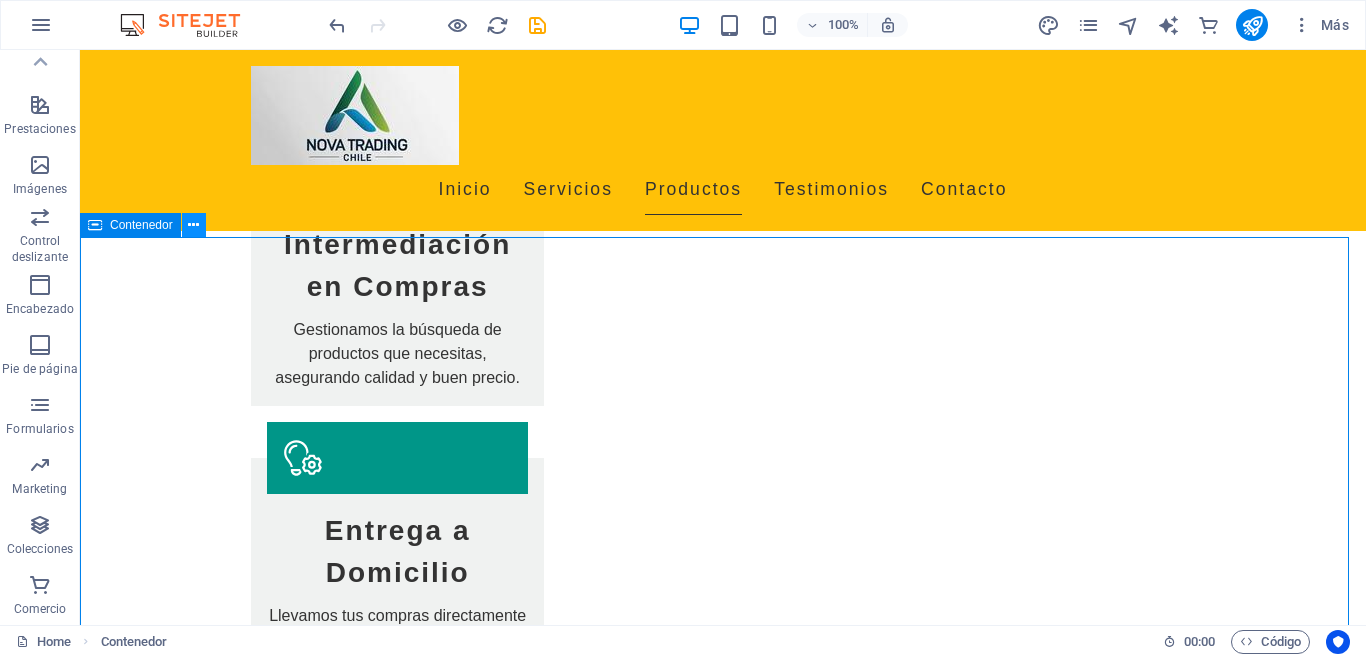 click at bounding box center (193, 225) 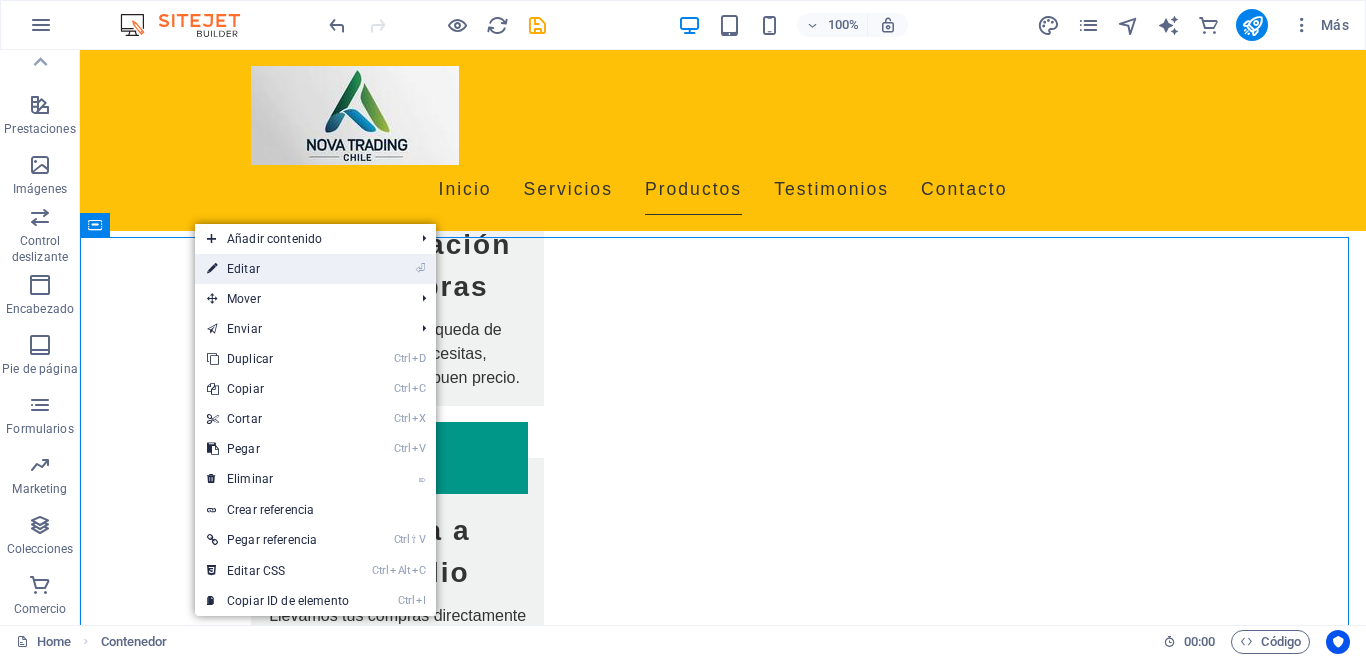click on "⏎  Editar" at bounding box center [278, 269] 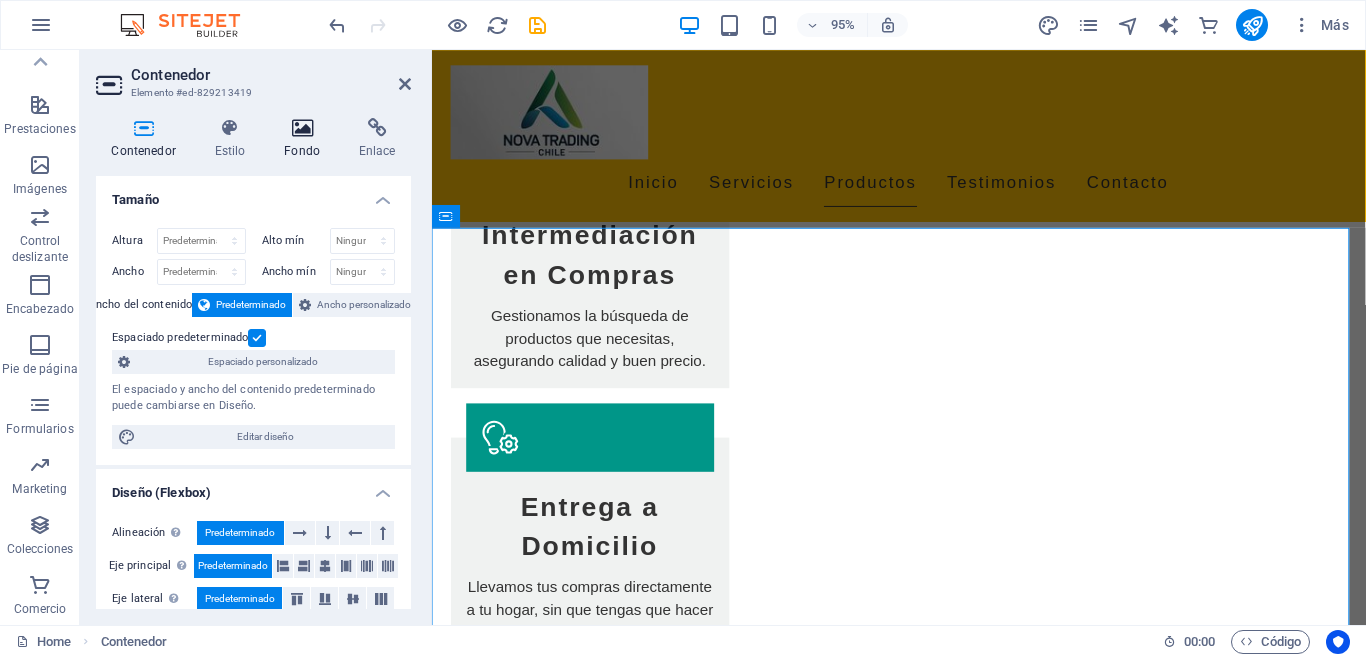 click at bounding box center (302, 128) 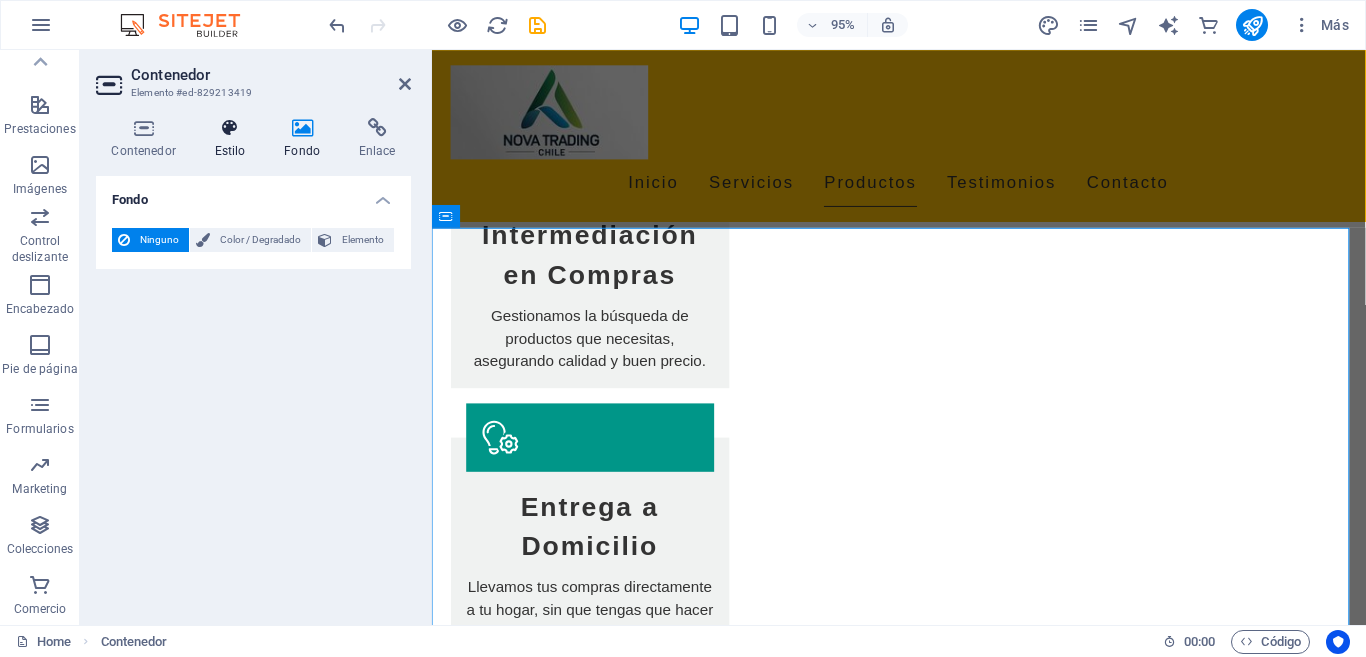 click on "Estilo" at bounding box center [234, 139] 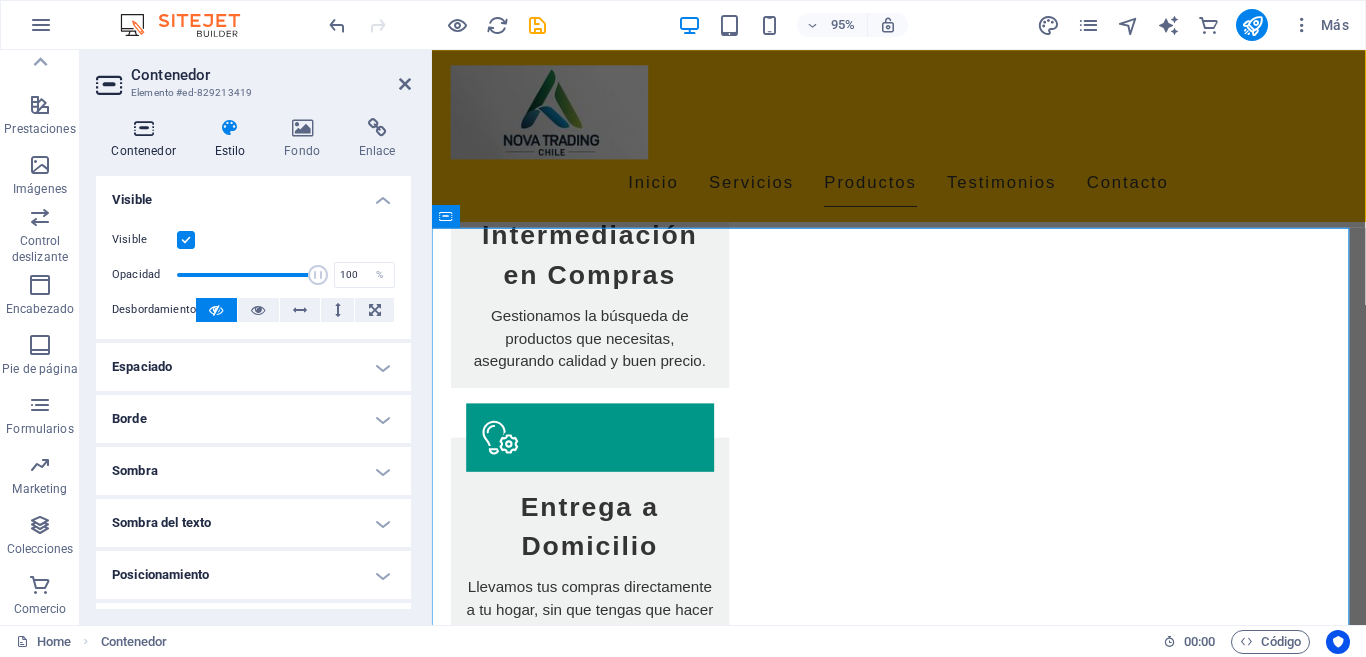 click at bounding box center [143, 128] 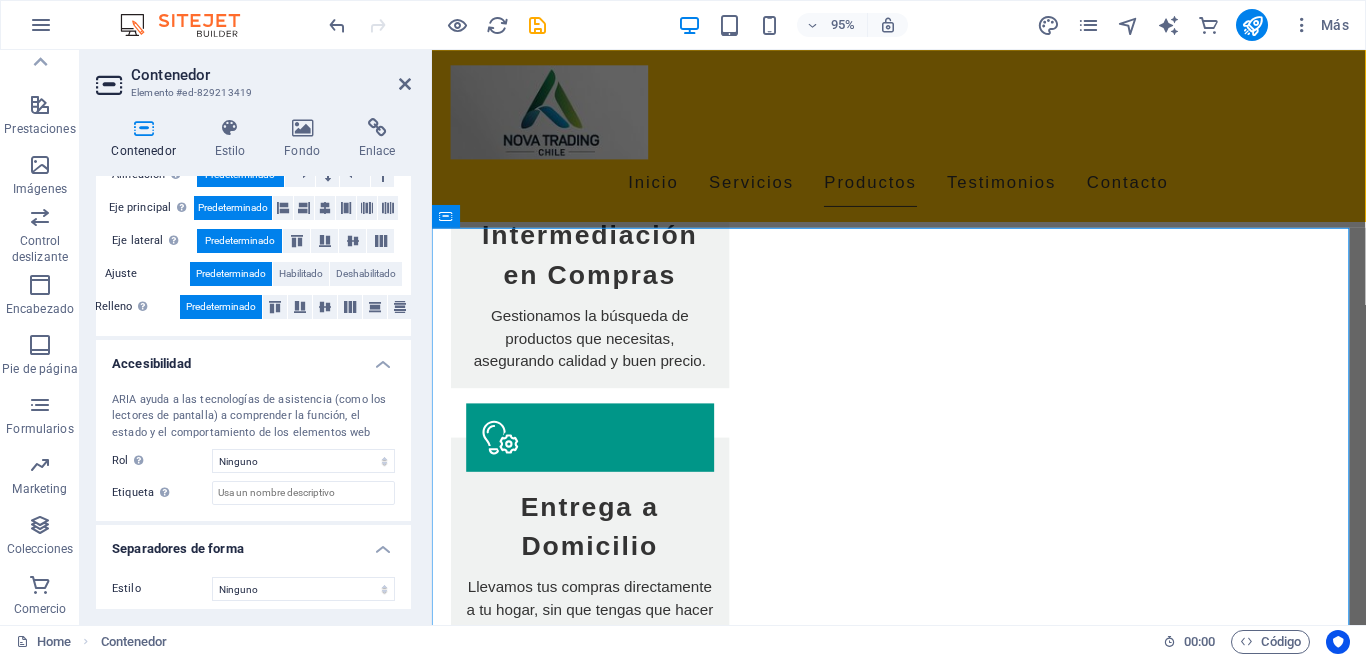 scroll, scrollTop: 366, scrollLeft: 0, axis: vertical 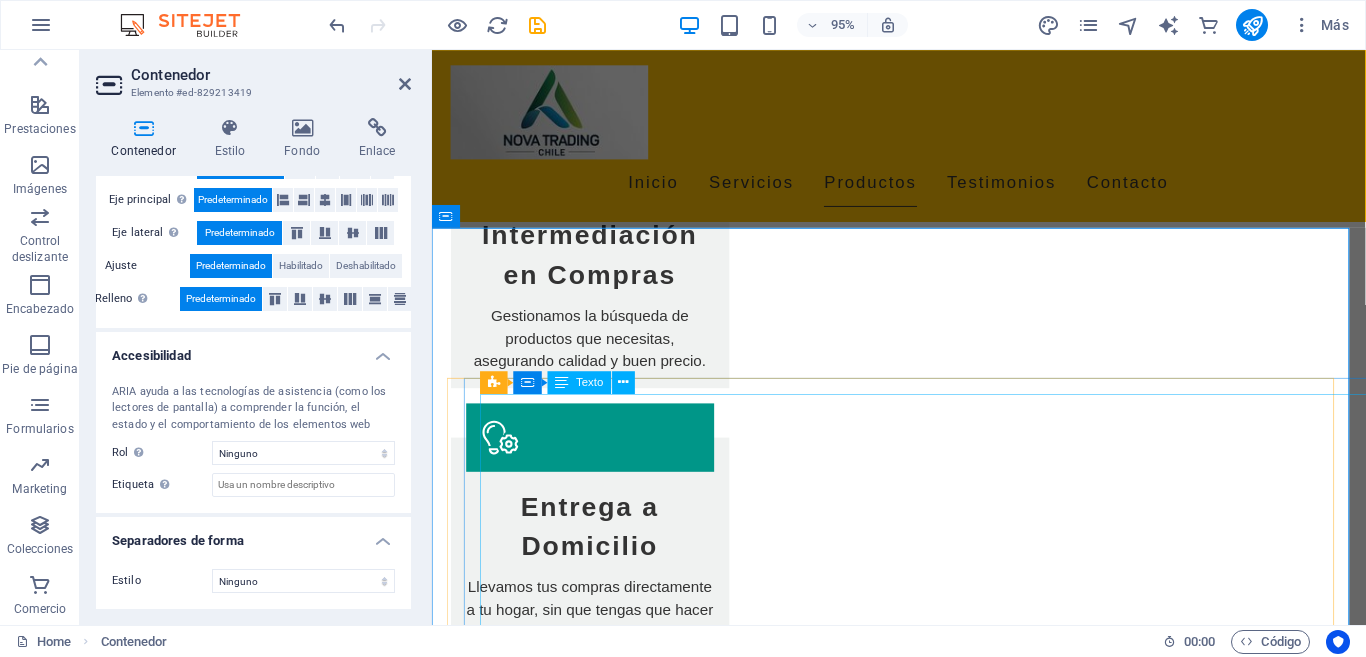 click on "Todo lo necesario para hacer de tu hogar un lugar cómodo y agradable. Desde muebles hasta utensilios de cocina, lo tenemos todo para ti.
$100.000 - $1.000.000, dependiendo del producto! (Consulta precios) 2 semanas de entrega después del pedido! 100% satisfacción garantizada! Por eso somos tu mejor opción en compras eficientes! ¡👏🏽  ¡No dudes más, contáctanos!  ¡👏🏽! (Con garantía de satisfacción).  ¡👍🏽! Y cumpliendo con la entrega acordada!, ¡Aprovecha y compra ya.! ¡🛒🛍️😃! :) Lo mejor para tu hogar estará aquí :) ¡Aprovecha y compra ya!
Descubre nuestra selección de herramientas de jardinería, plantas y decoraciones para embellecer tu espacio exterior.
$20.000 - $500.000
Todo lo que necesitas para hacer de tu oficina un lugar productivo y agradable. Desde escritorios hasta material de oficina.
$50.000 - $800.000
Artículos de decoración únicos y modernos para embellecer cada rincón de tu hogar." at bounding box center [2016, 2778] 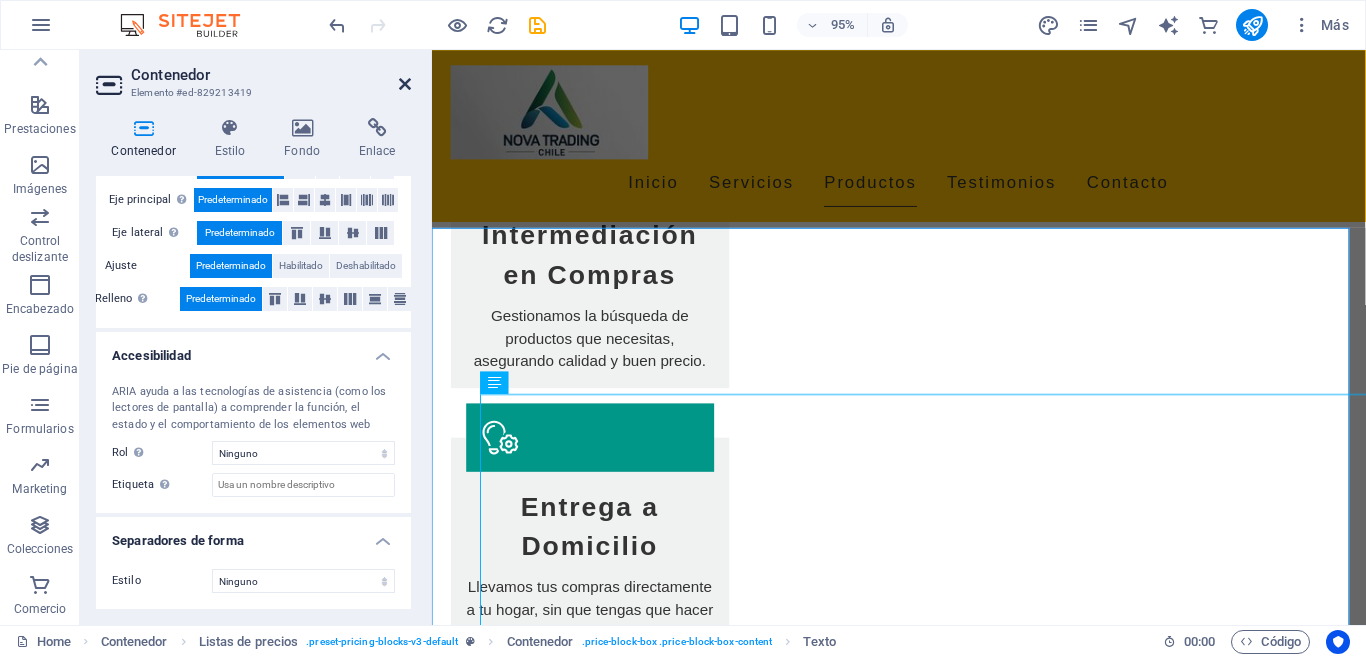 click at bounding box center [405, 84] 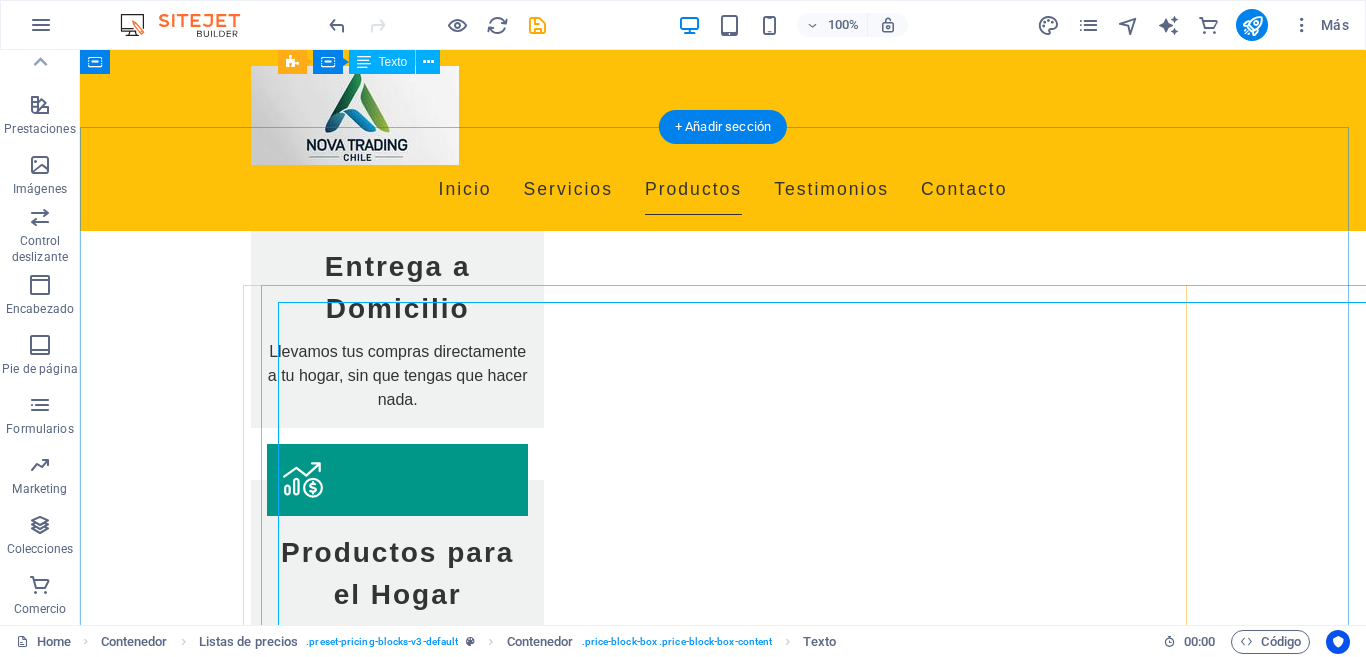 scroll, scrollTop: 1200, scrollLeft: 0, axis: vertical 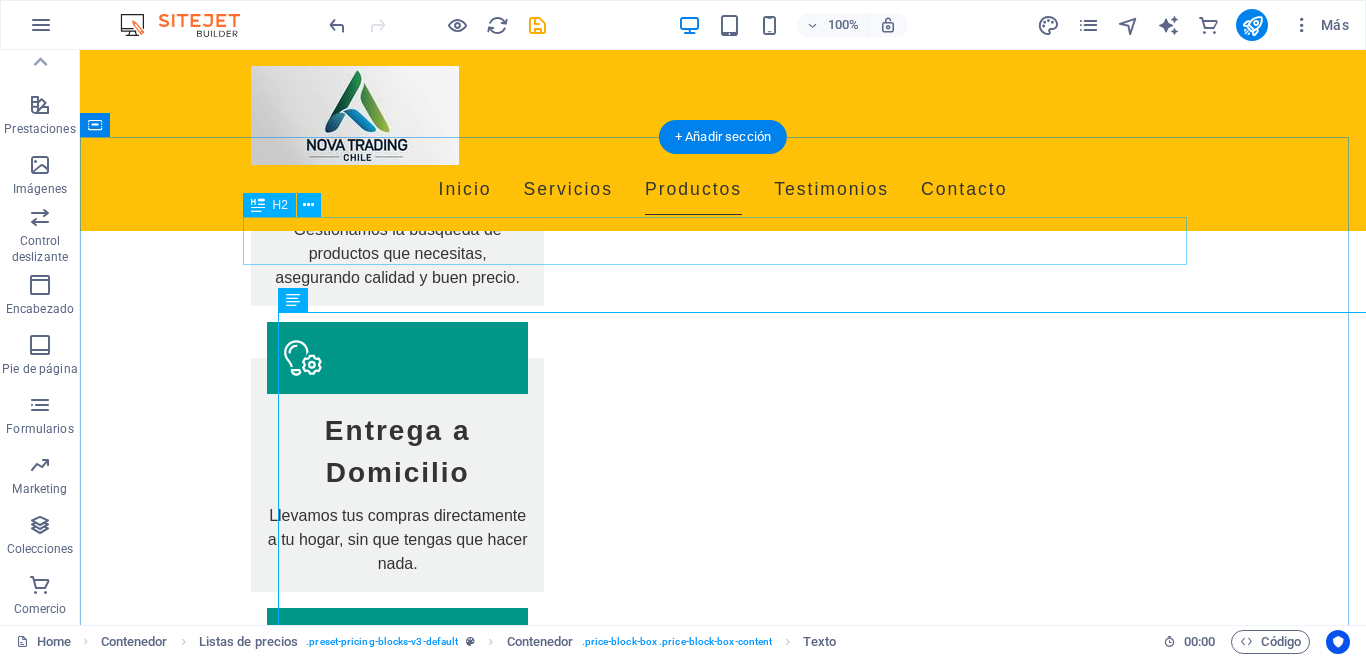 click on "Productos para el Hogar" at bounding box center (723, 1872) 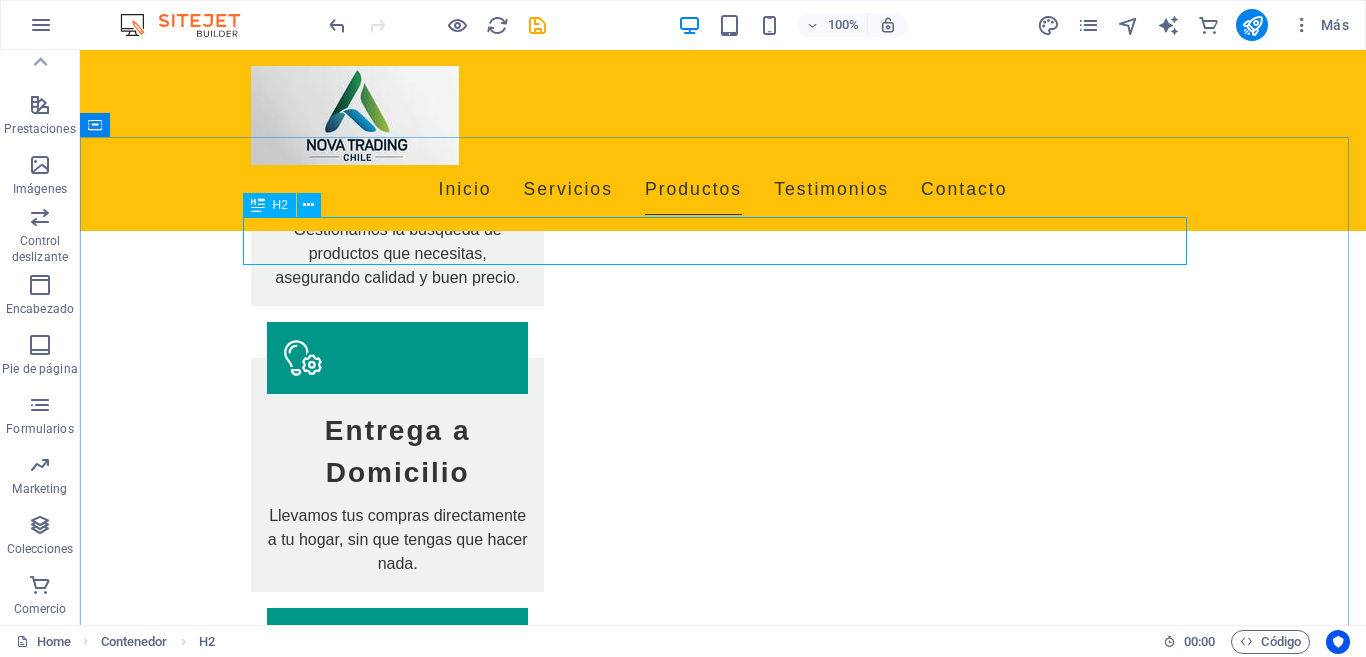 click at bounding box center [258, 205] 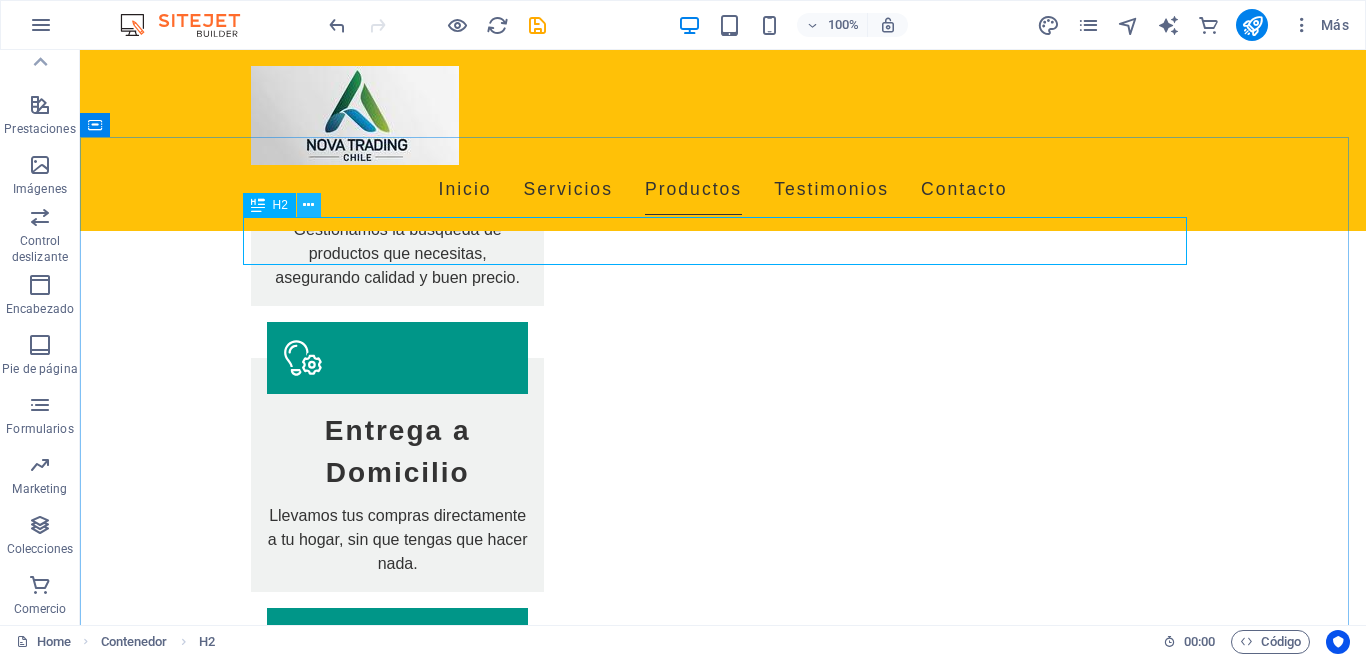 click at bounding box center (308, 205) 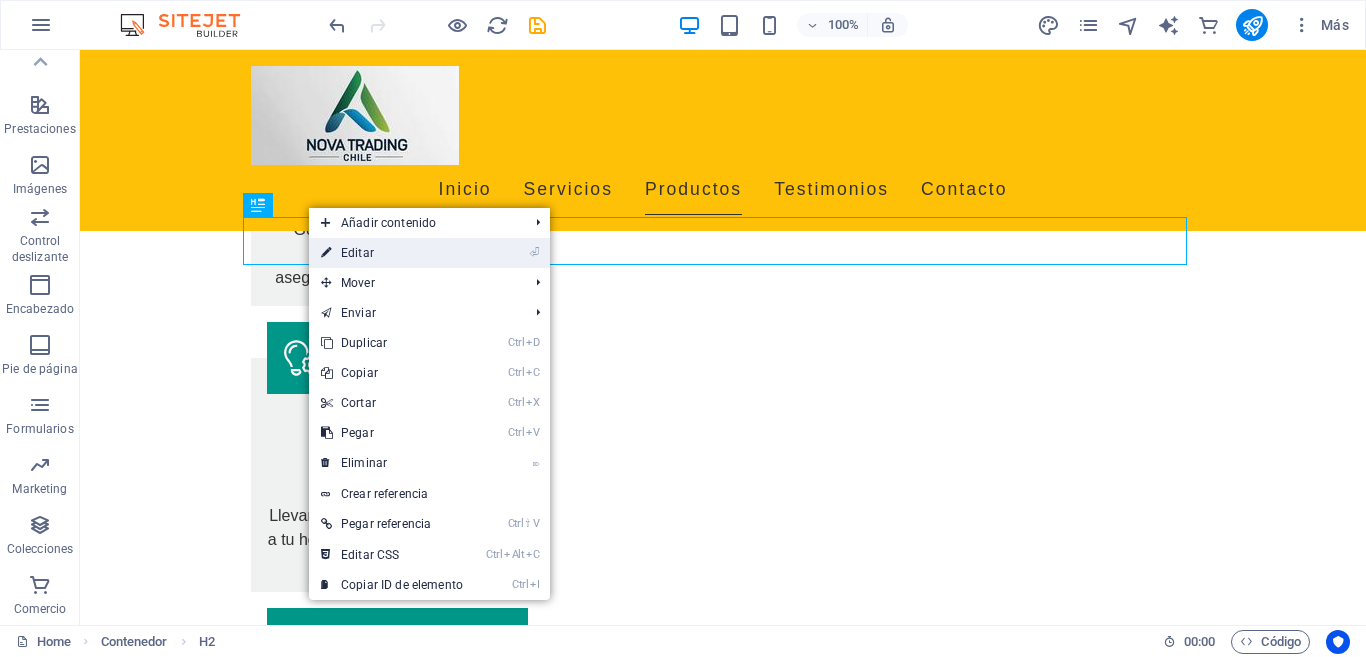 click on "⏎  Editar" at bounding box center (392, 253) 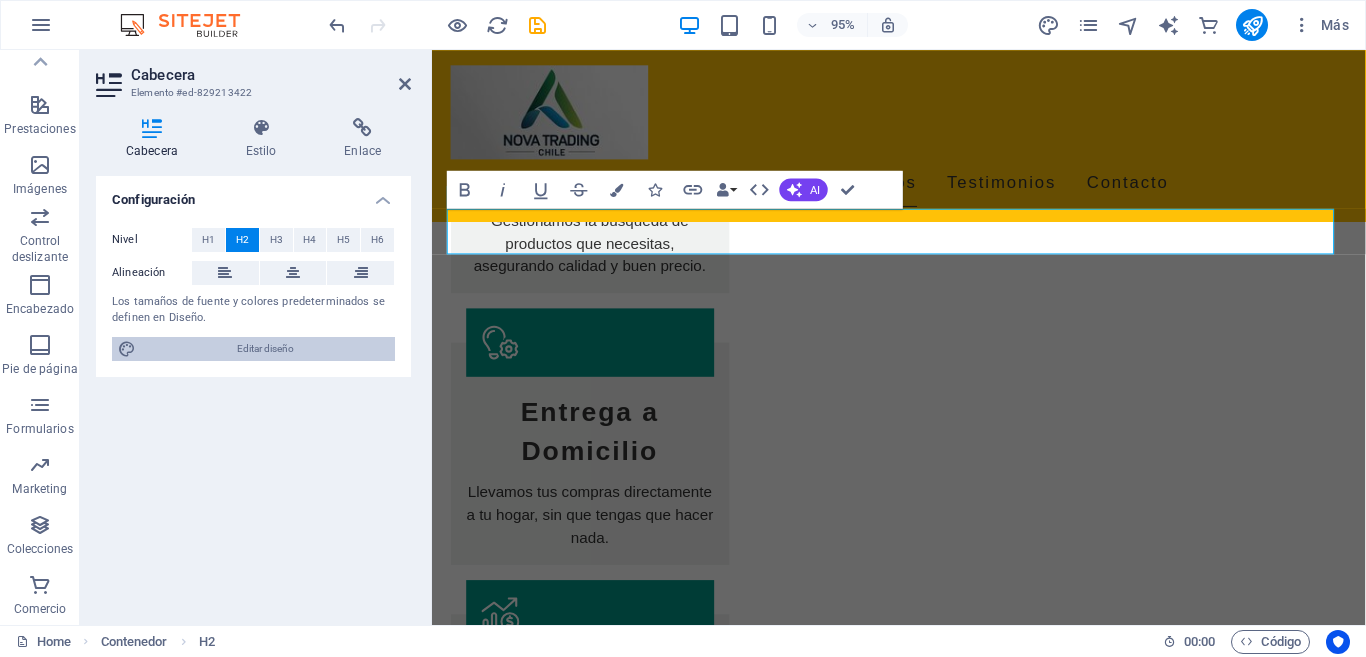 click on "Editar diseño" at bounding box center [265, 349] 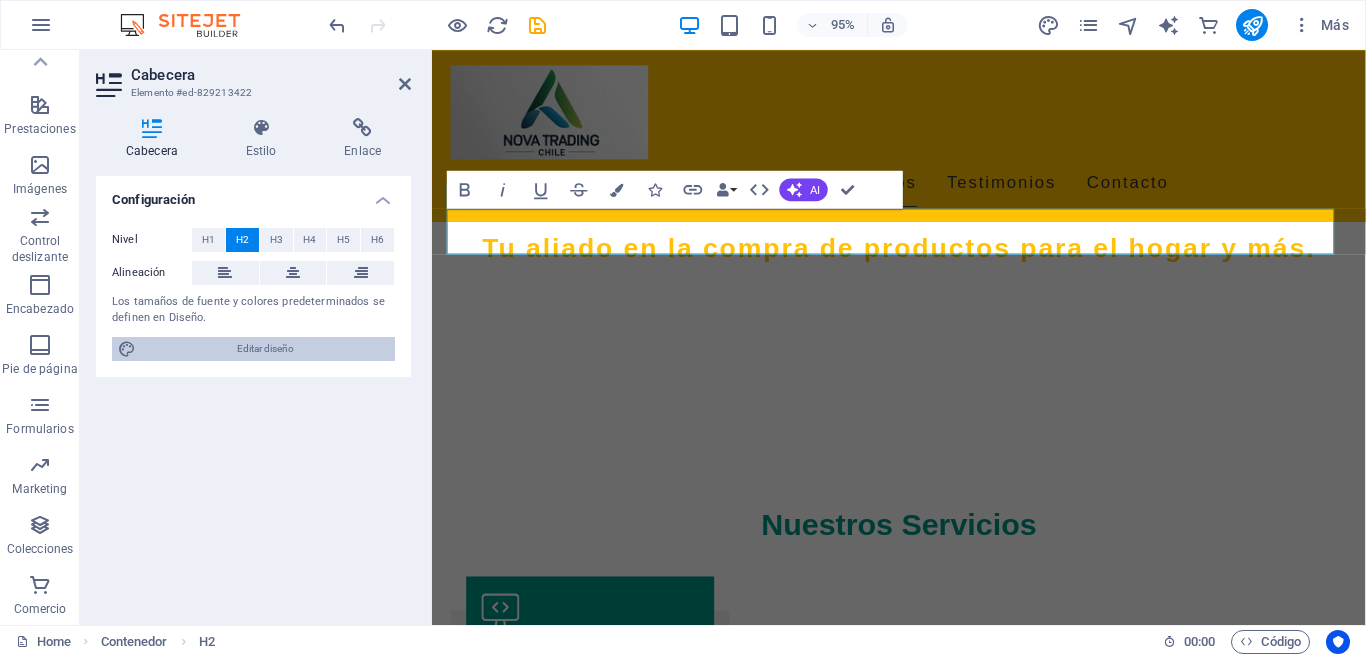 select on "px" 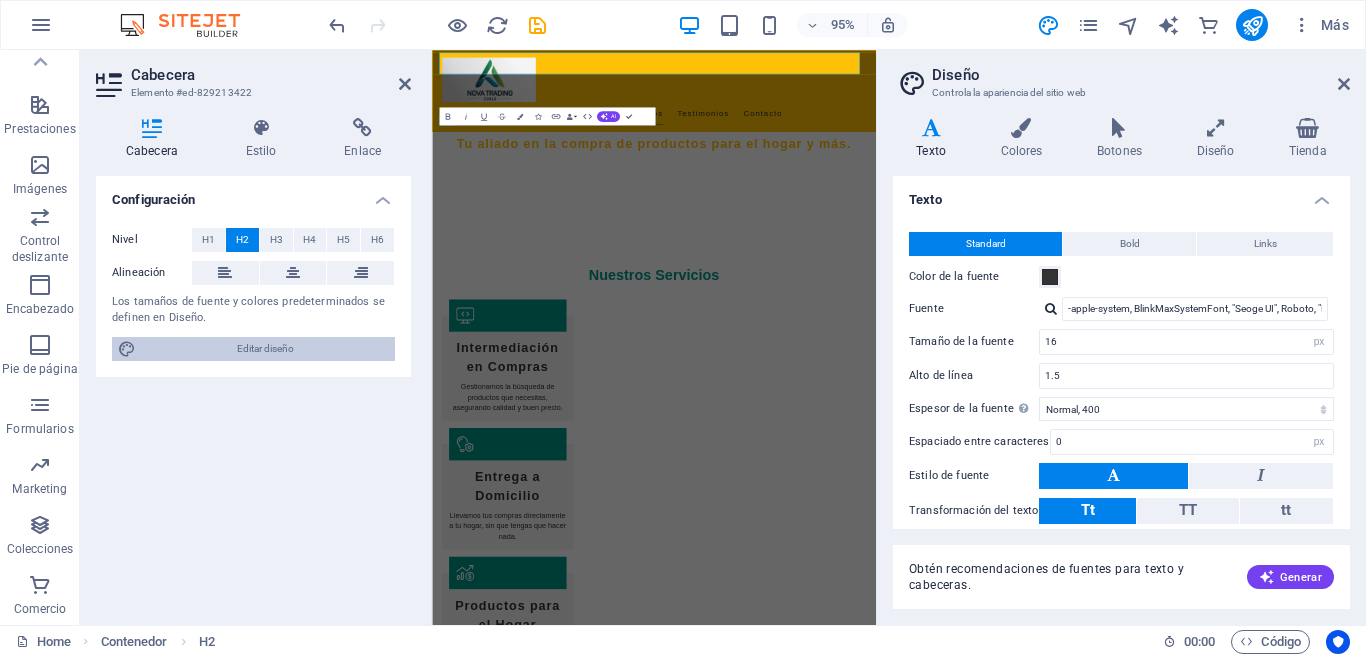 scroll, scrollTop: 1362, scrollLeft: 0, axis: vertical 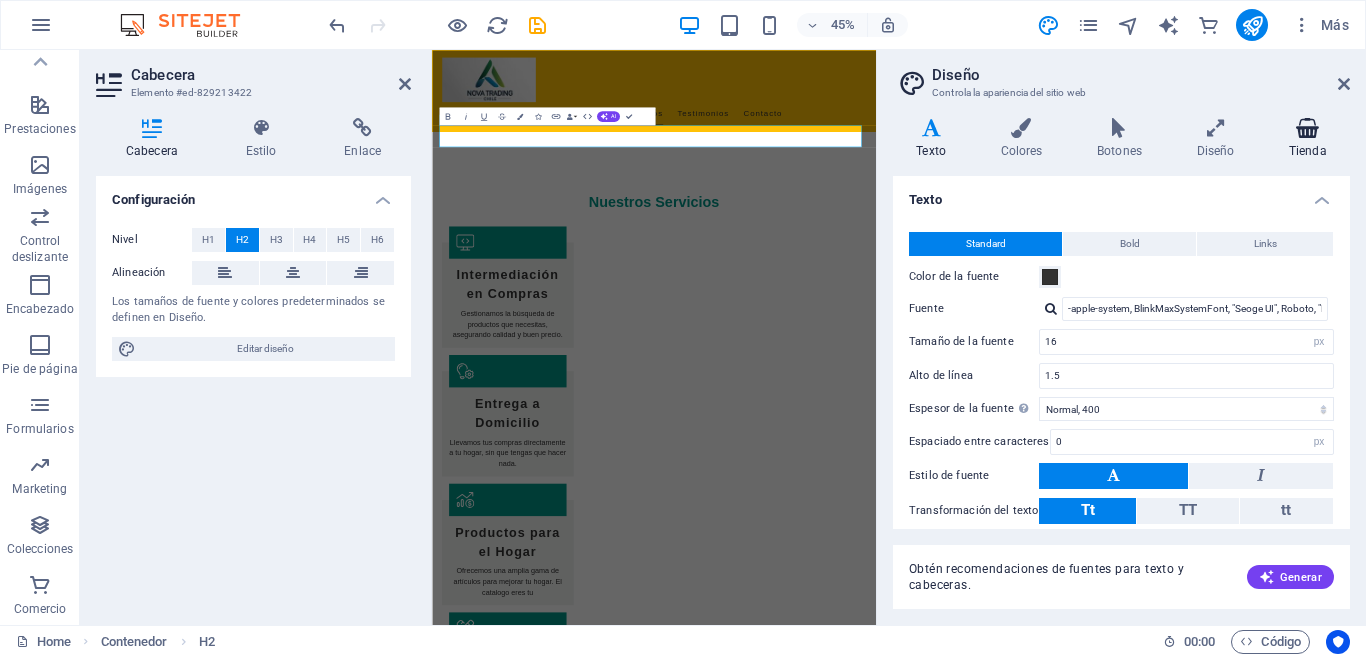 click at bounding box center [1308, 128] 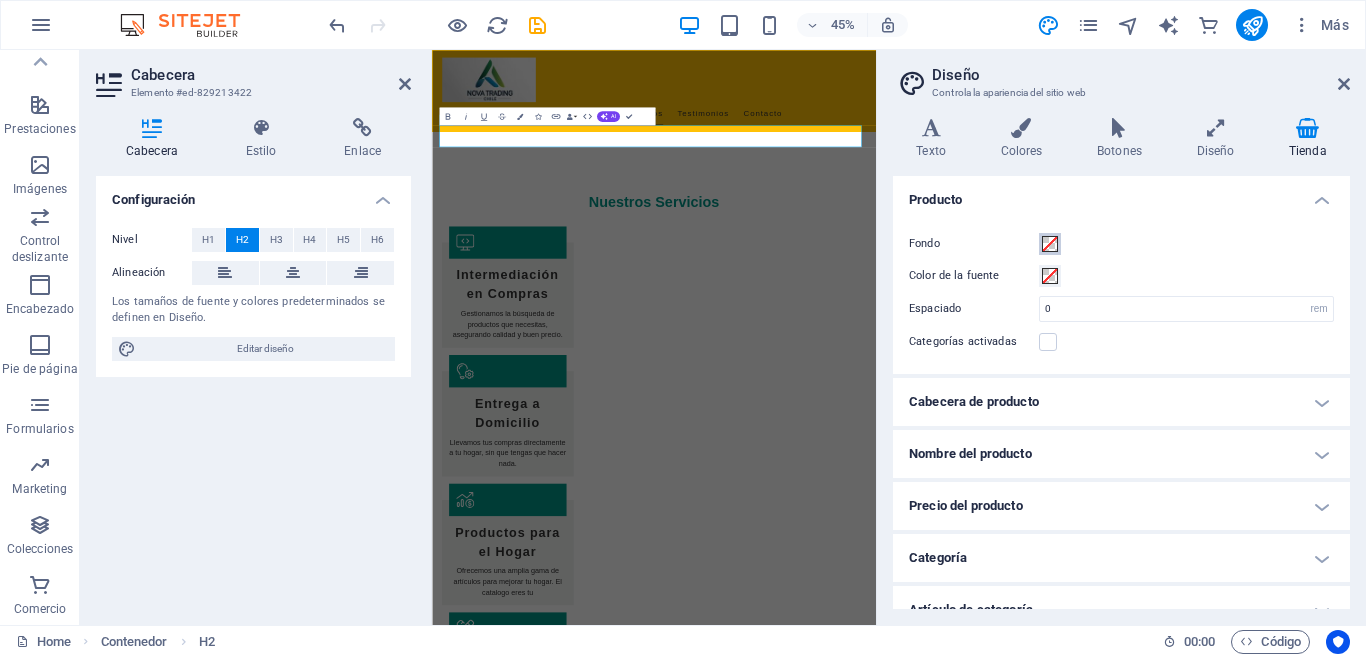 click at bounding box center (1050, 244) 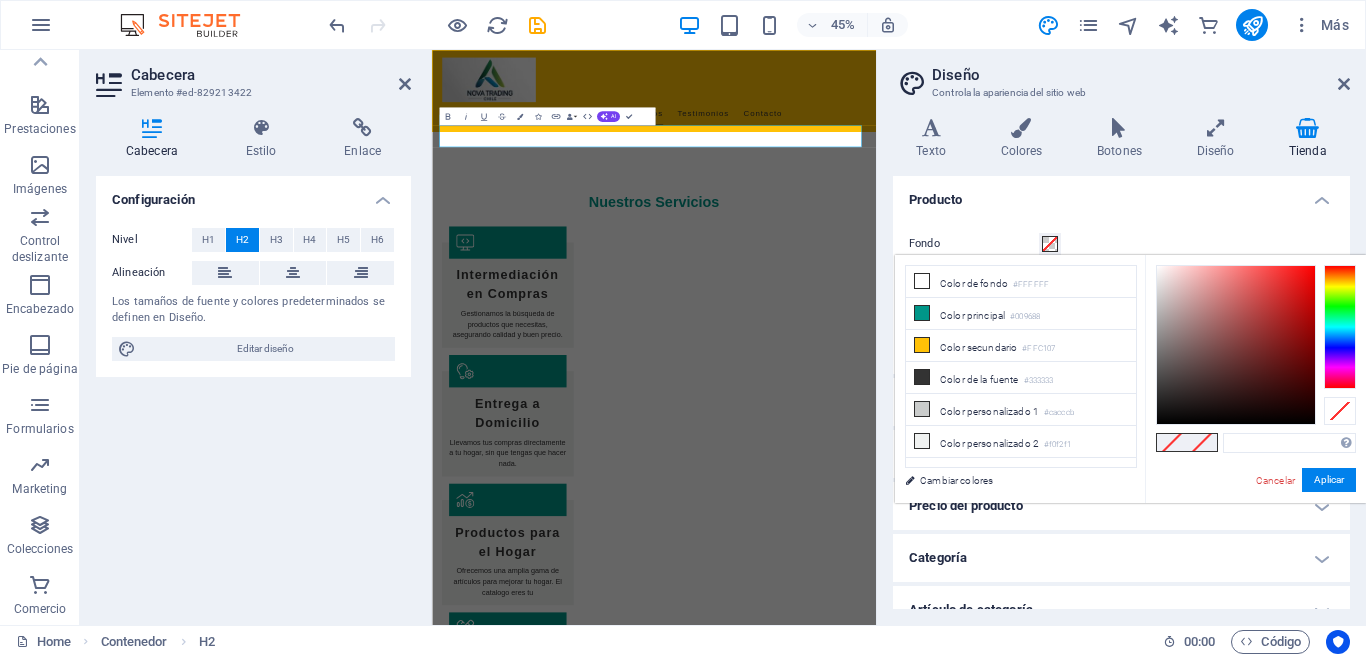 click at bounding box center (1050, 244) 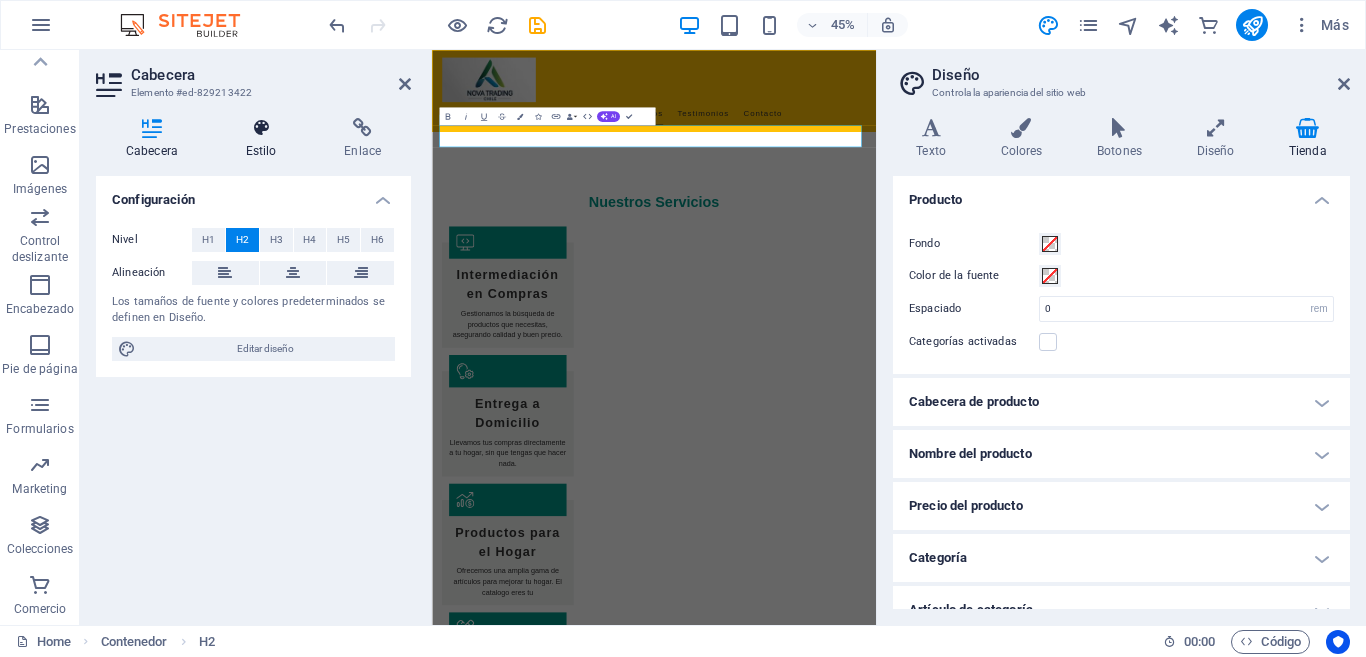 click at bounding box center [261, 128] 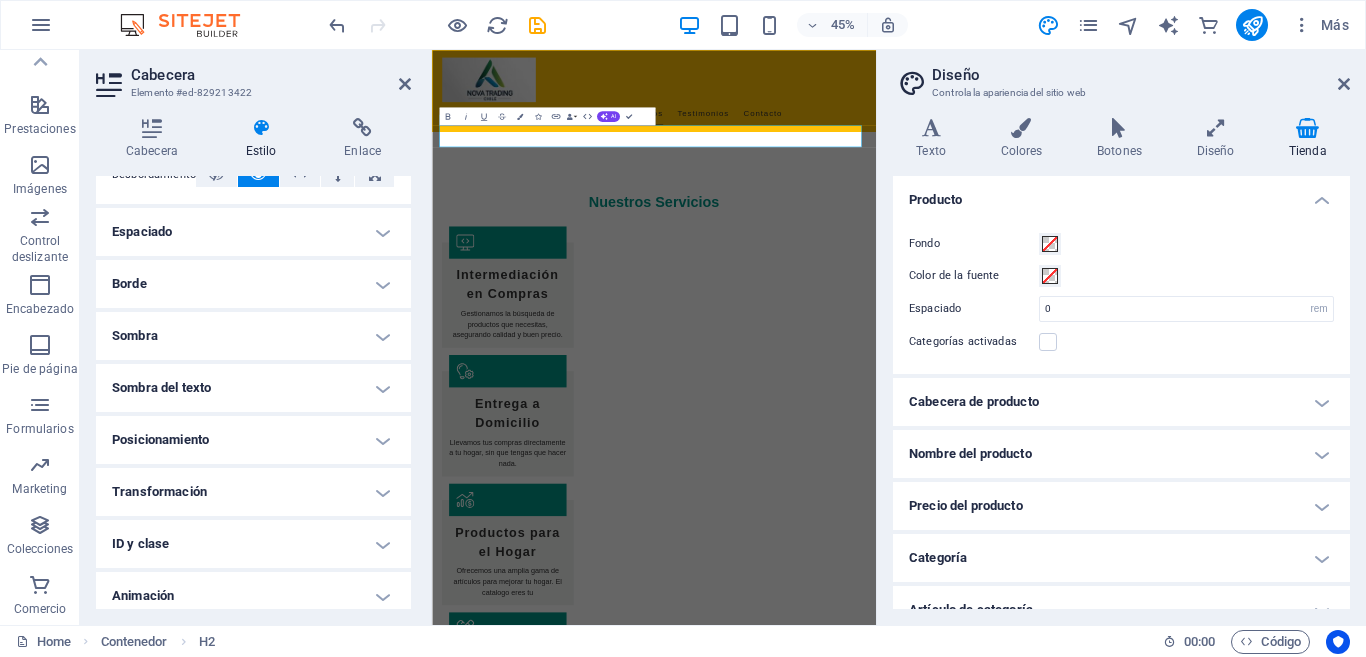 scroll, scrollTop: 429, scrollLeft: 0, axis: vertical 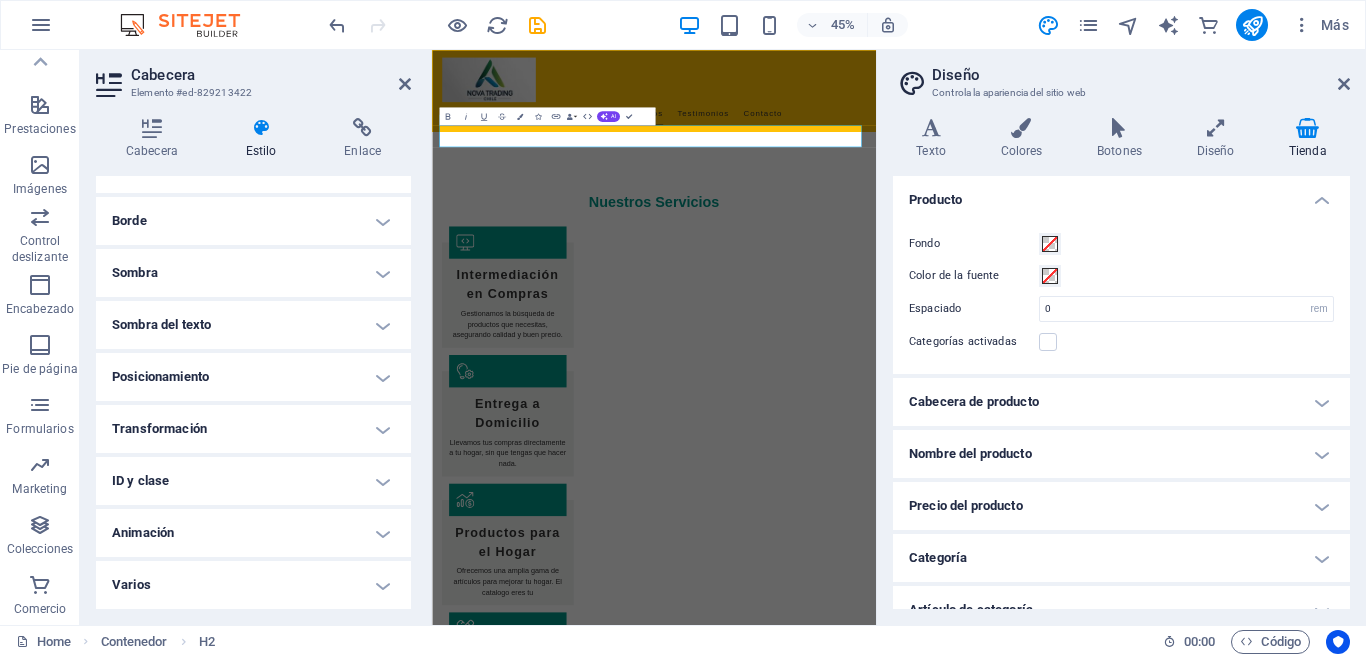 click on "Animación" at bounding box center (253, 533) 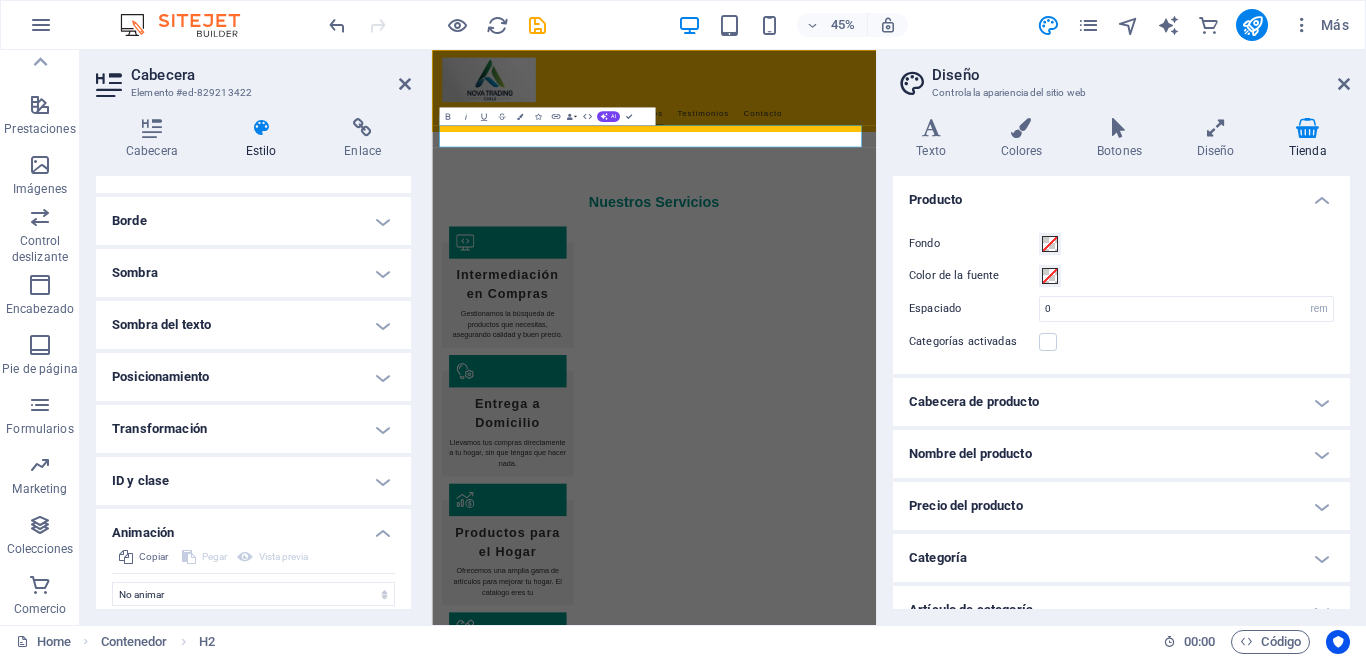 scroll, scrollTop: 494, scrollLeft: 0, axis: vertical 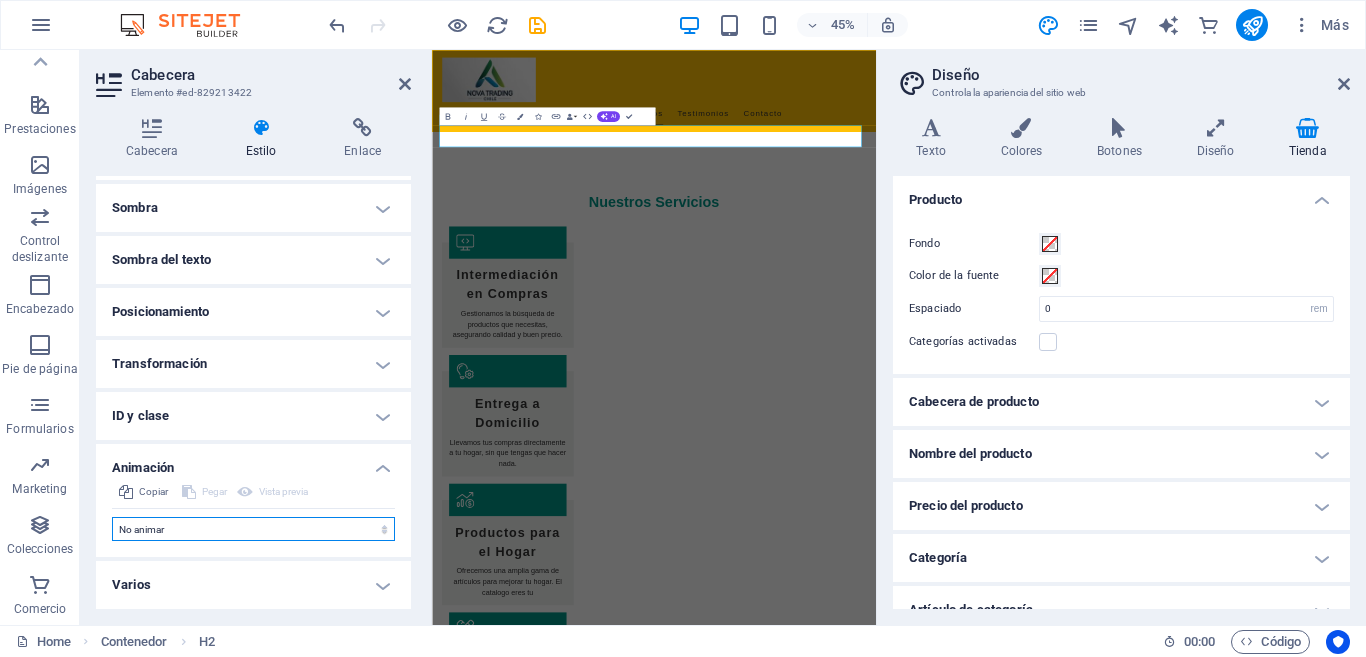 click on "No animar Mostrar / Ocultar Subir/bajar Acercar/alejar Deslizar de izquierda a derecha Deslizar de derecha a izquierda Deslizar de arriba a abajo Deslizar de abajo a arriba Pulsación Parpadeo Abrir como superposición" at bounding box center [253, 529] 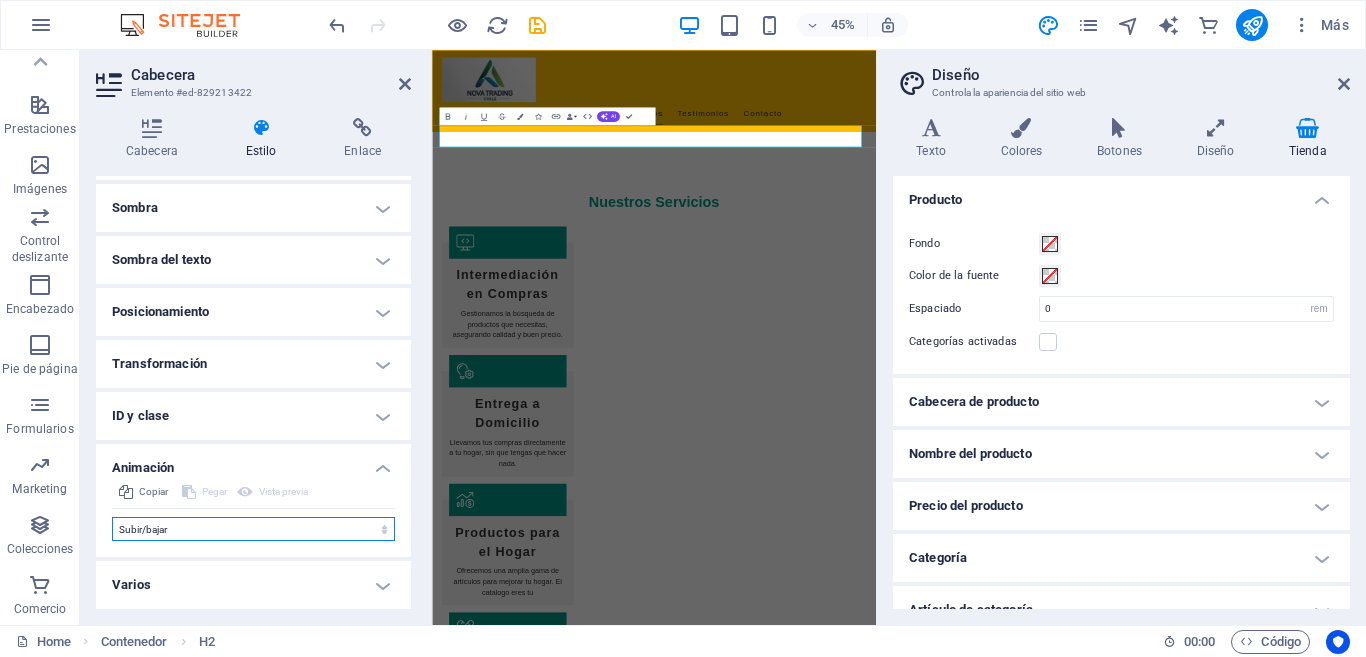 click on "No animar Mostrar / Ocultar Subir/bajar Acercar/alejar Deslizar de izquierda a derecha Deslizar de derecha a izquierda Deslizar de arriba a abajo Deslizar de abajo a arriba Pulsación Parpadeo Abrir como superposición" at bounding box center (253, 529) 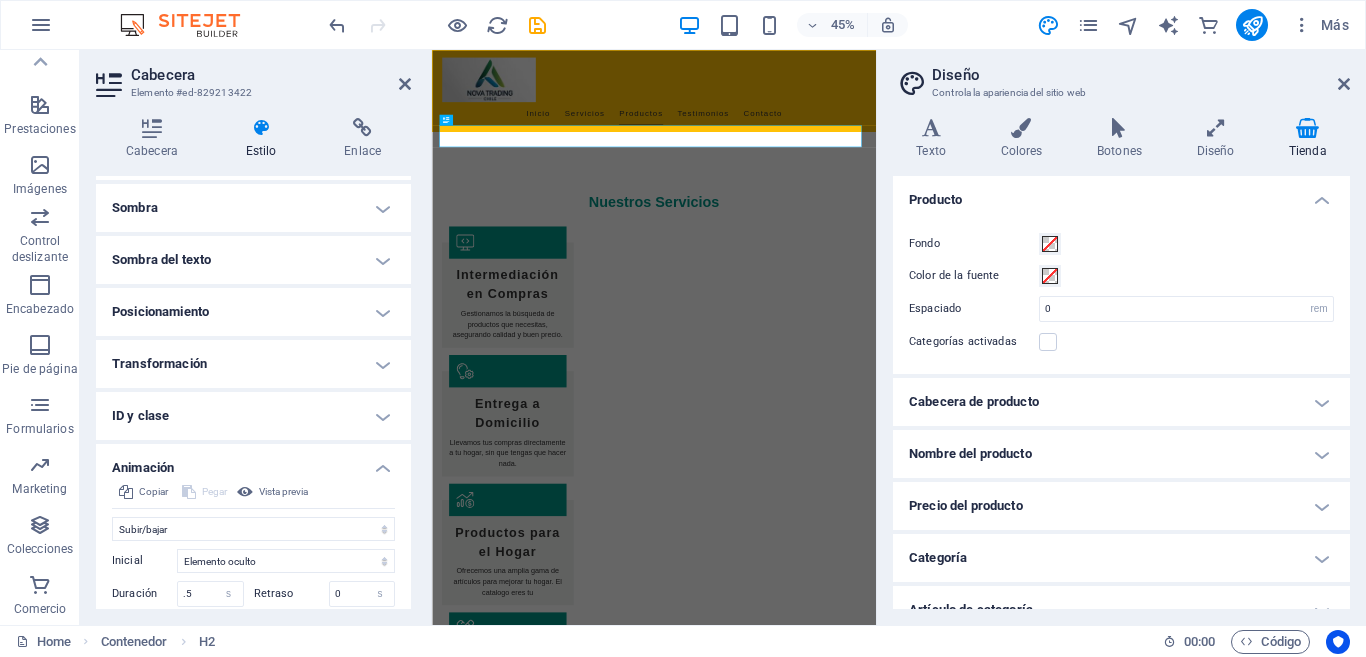 click on "Posicionamiento" at bounding box center (253, 312) 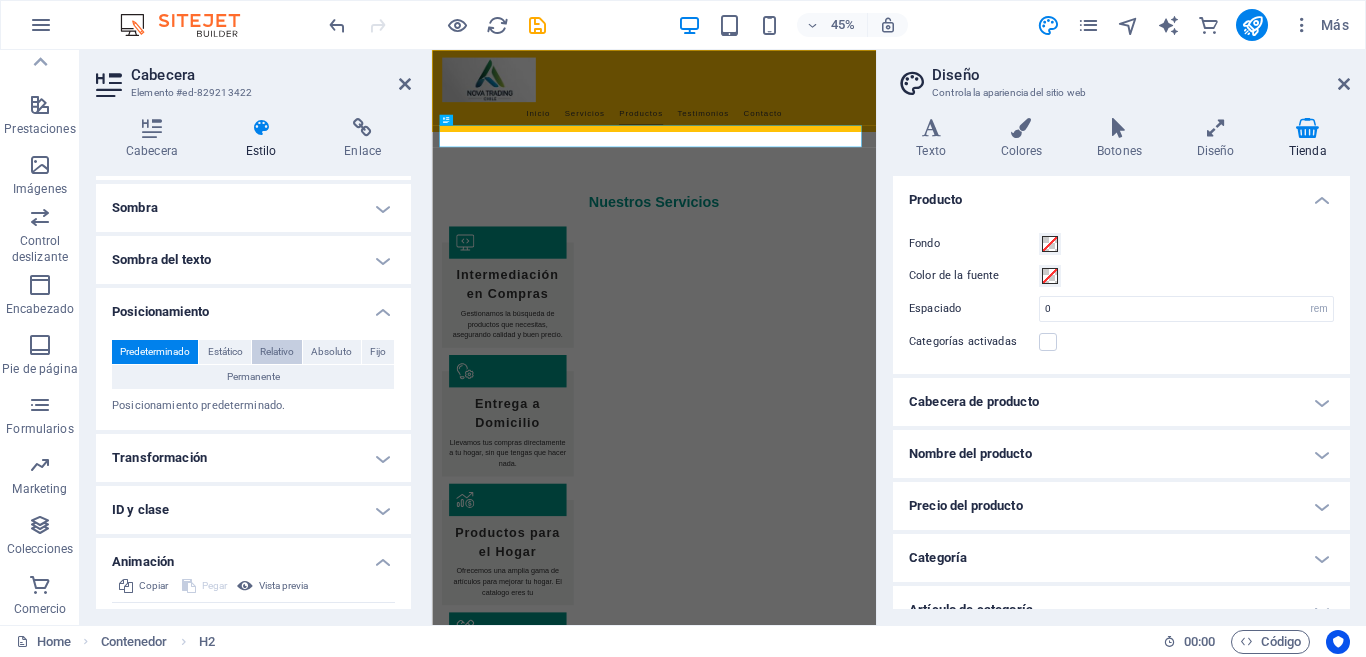 click on "Relativo" at bounding box center (277, 352) 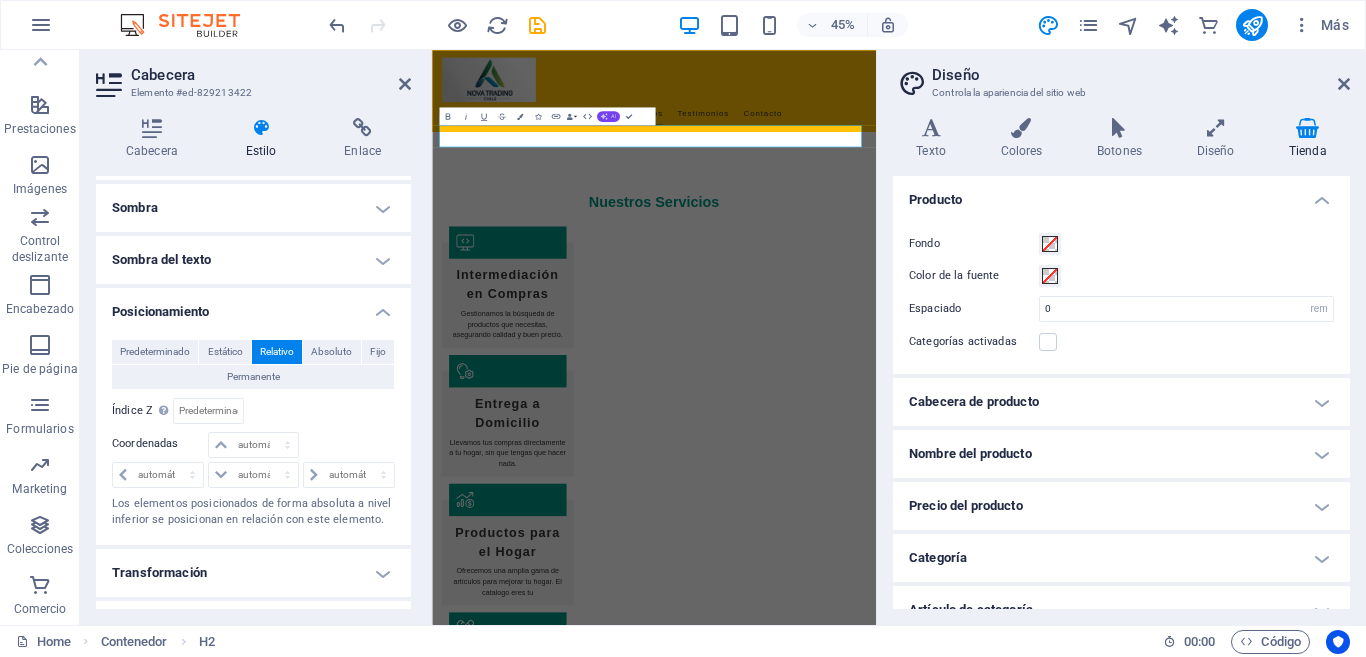 click on "AI" at bounding box center (608, 116) 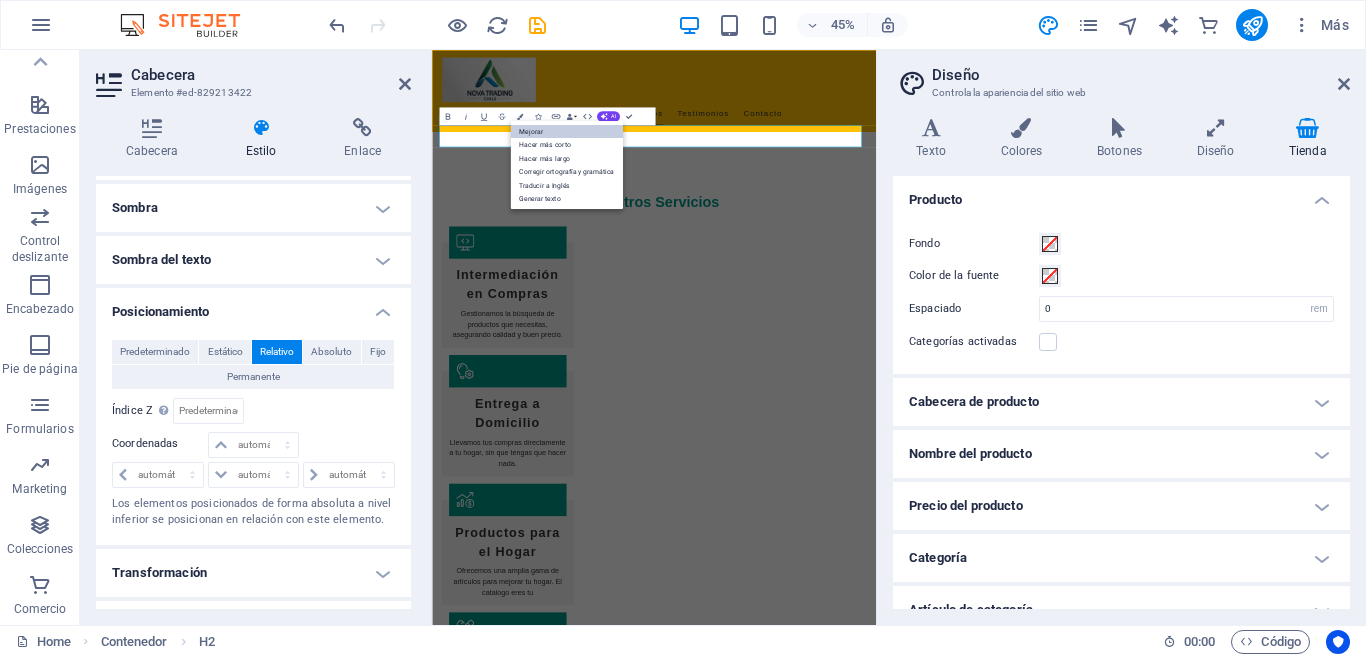 click on "Mejorar" at bounding box center (566, 131) 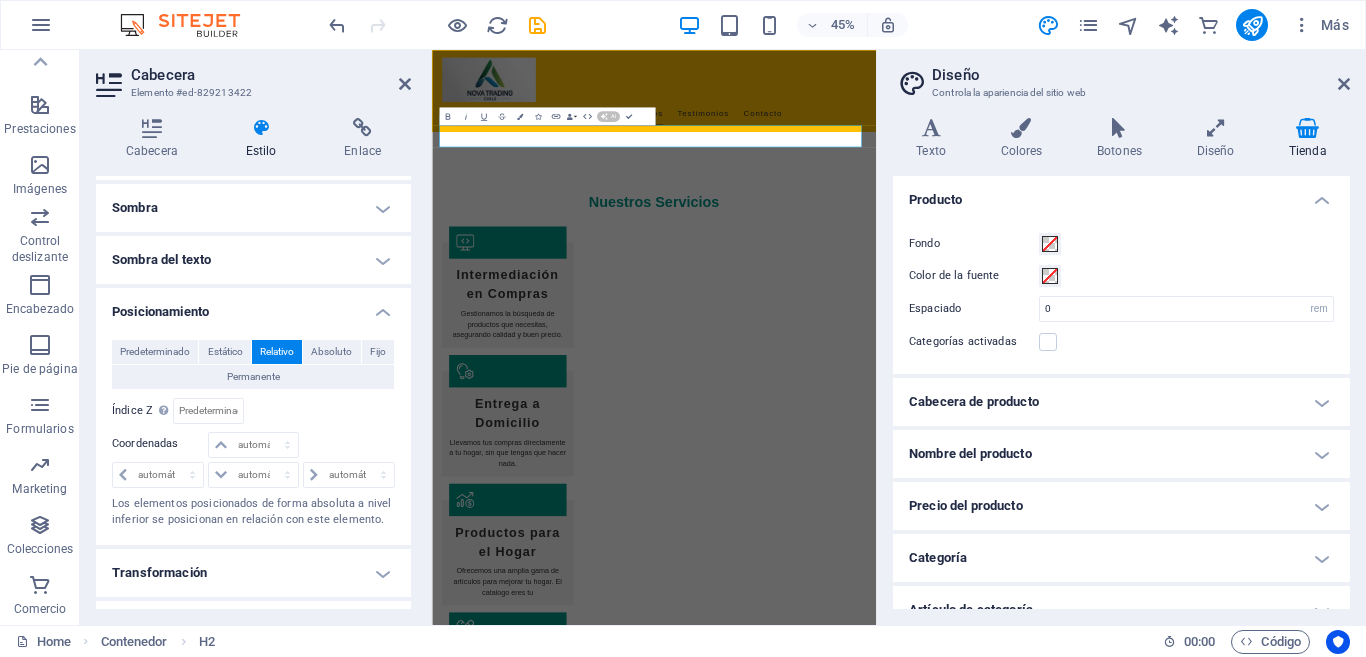 type 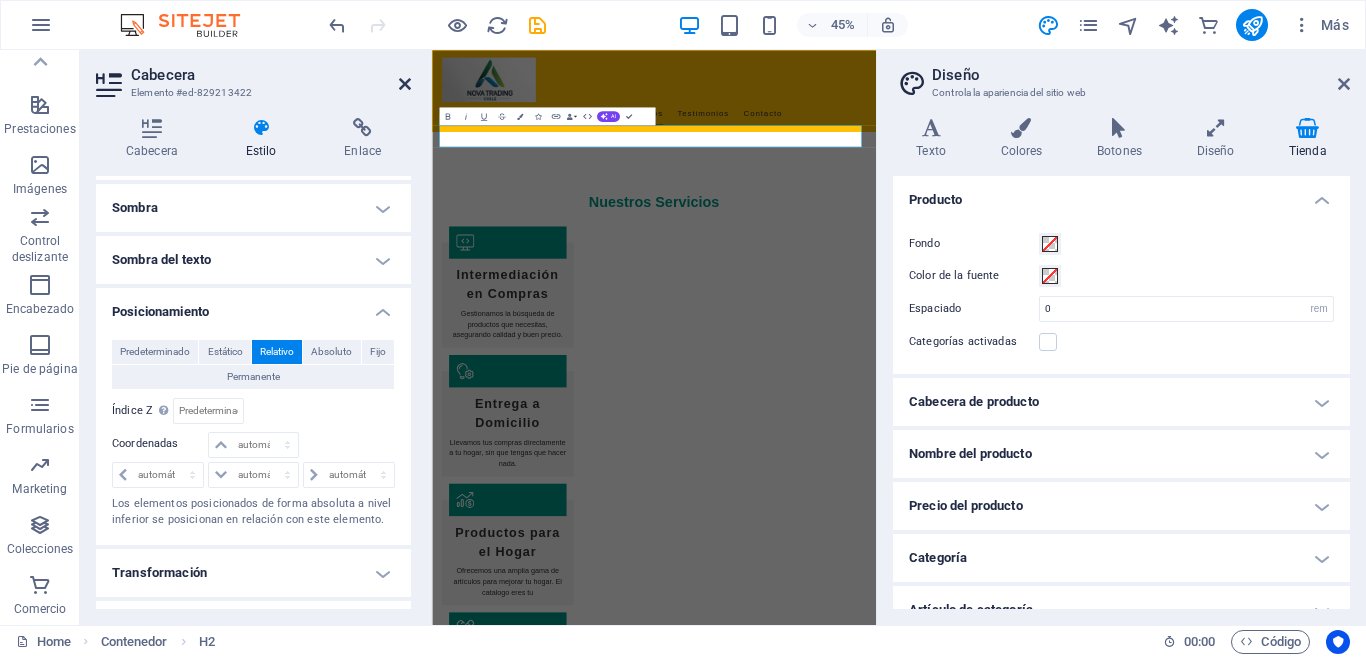 drag, startPoint x: 402, startPoint y: 82, endPoint x: 426, endPoint y: 108, distance: 35.383614 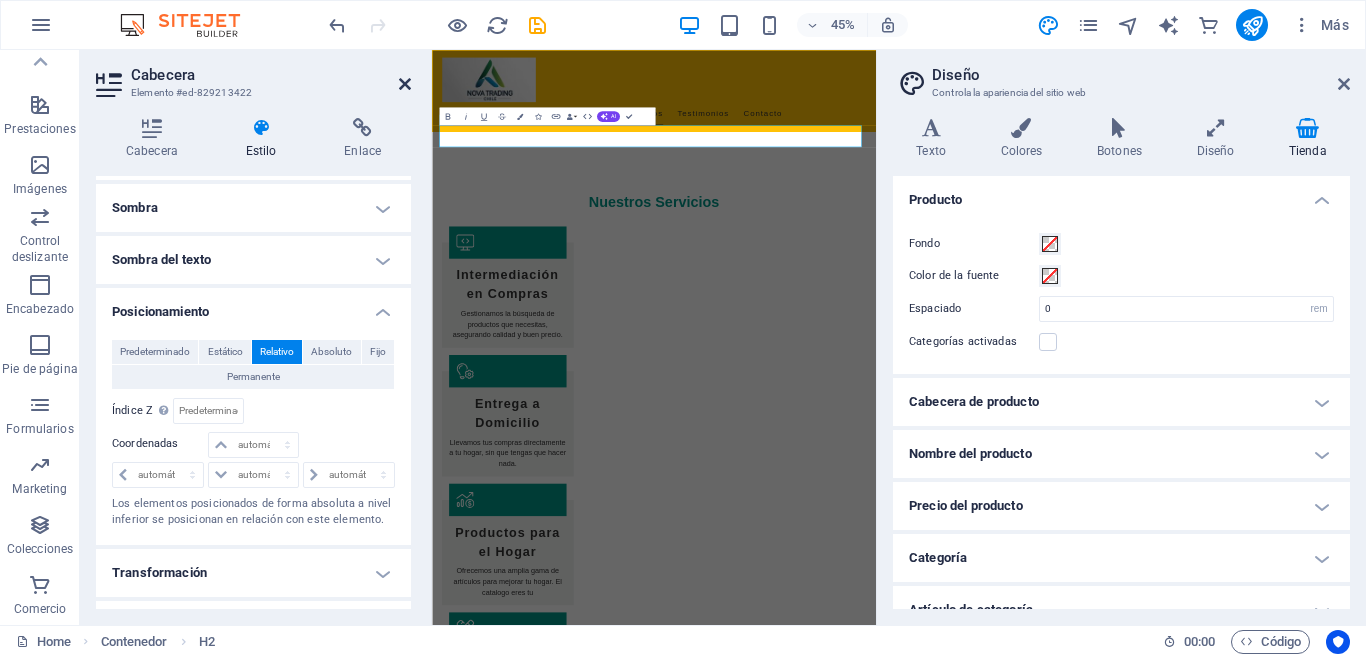 click at bounding box center (405, 84) 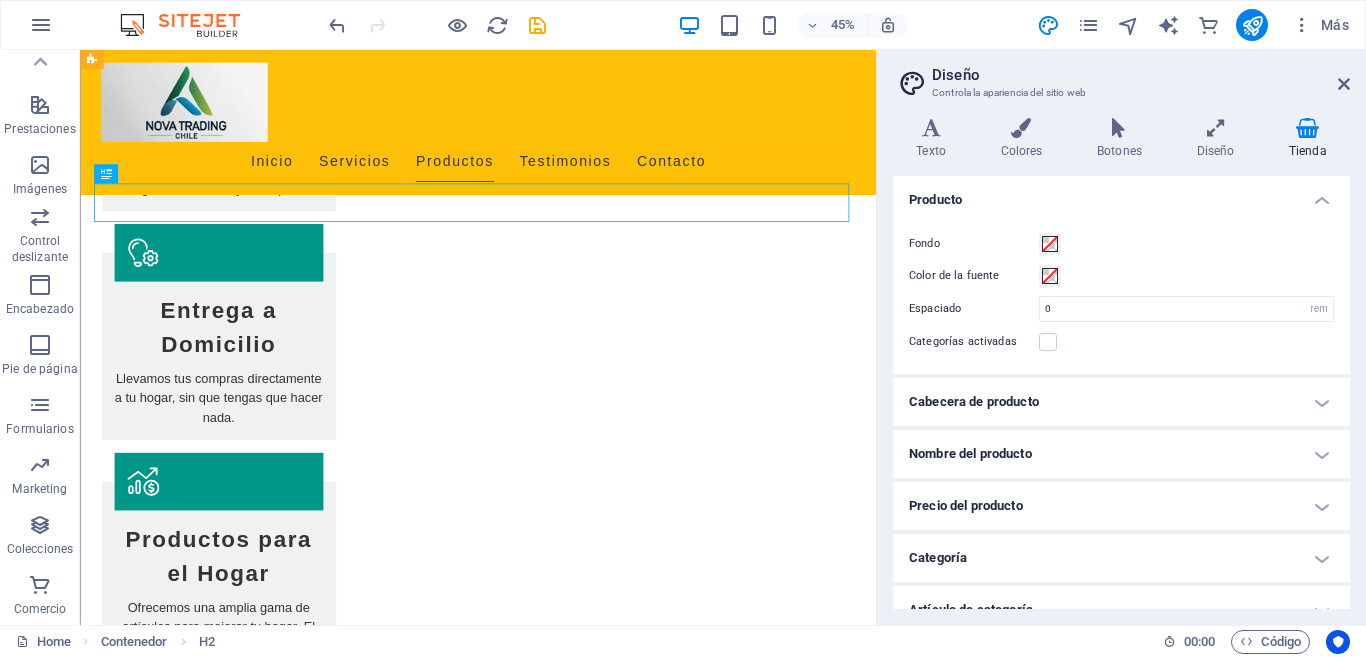 scroll, scrollTop: 1200, scrollLeft: 0, axis: vertical 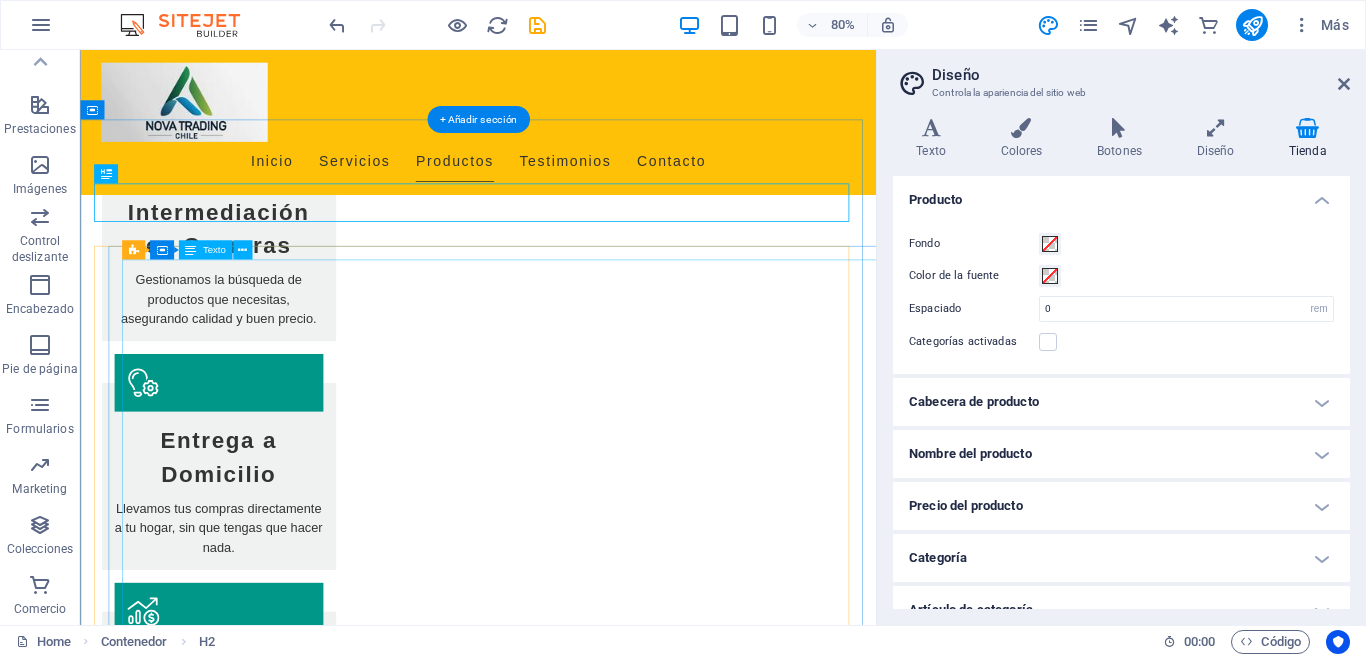 click on "Todo lo necesario para hacer de tu hogar un lugar cómodo y agradable. Desde muebles hasta utensilios de cocina, lo tenemos todo para ti.
$100.000 - $1.000.000, dependiendo del producto! (Consulta precios) 2 semanas de entrega después del pedido! 100% satisfacción garantizada! Por eso somos tu mejor opción en compras eficientes! ¡👏🏽  ¡No dudes más, contáctanos!  ¡👏🏽! (Con garantía de satisfacción).  ¡👍🏽! Y cumpliendo con la entrega acordada!, ¡Aprovecha y compra ya.! ¡🛒🛍️😃! :) Lo mejor para tu hogar estará aquí :) ¡Aprovecha y compra ya!
Descubre nuestra selección de herramientas de jardinería, plantas y decoraciones para embellecer tu espacio exterior.
$20.000 - $500.000
Todo lo que necesitas para hacer de tu oficina un lugar productivo y agradable. Desde escritorios hasta material de oficina.
$50.000 - $800.000
Artículos de decoración únicos y modernos para embellecer cada rincón de tu hogar." at bounding box center [1670, 2786] 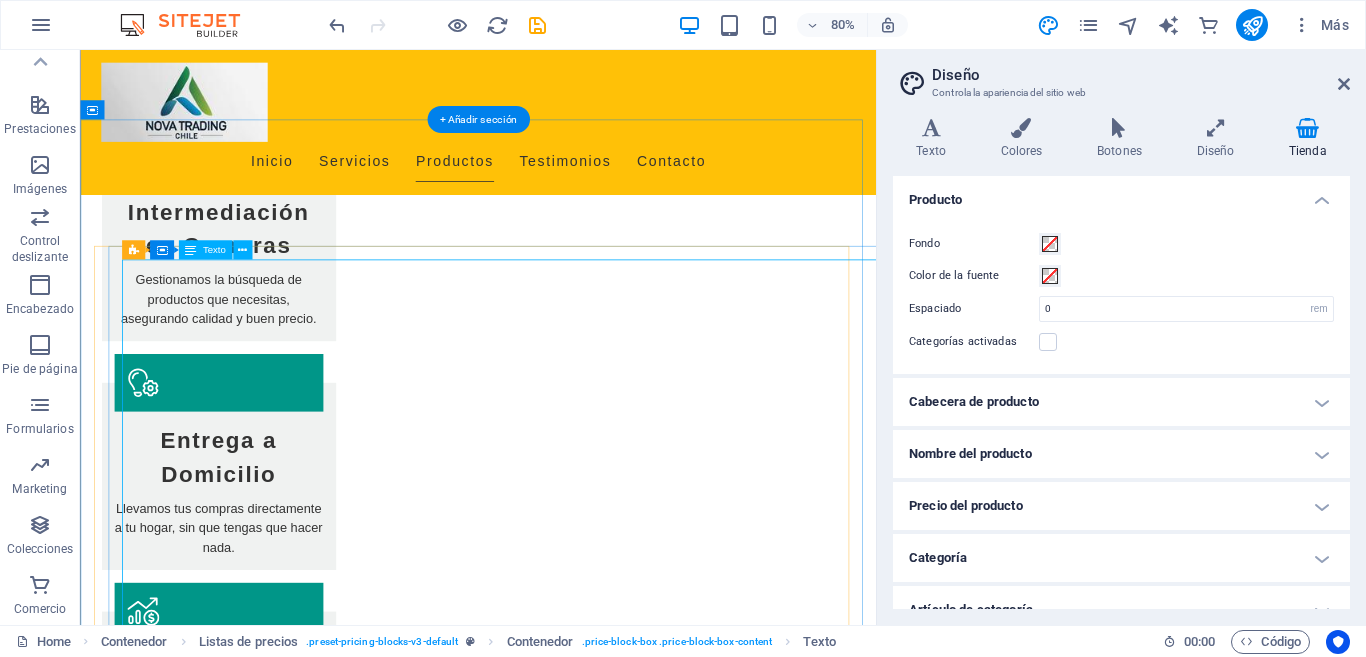 click on "Todo lo necesario para hacer de tu hogar un lugar cómodo y agradable. Desde muebles hasta utensilios de cocina, lo tenemos todo para ti.
$100.000 - $1.000.000, dependiendo del producto! (Consulta precios) 2 semanas de entrega después del pedido! 100% satisfacción garantizada! Por eso somos tu mejor opción en compras eficientes! ¡👏🏽  ¡No dudes más, contáctanos!  ¡👏🏽! (Con garantía de satisfacción).  ¡👍🏽! Y cumpliendo con la entrega acordada!, ¡Aprovecha y compra ya.! ¡🛒🛍️😃! :) Lo mejor para tu hogar estará aquí :) ¡Aprovecha y compra ya!
Descubre nuestra selección de herramientas de jardinería, plantas y decoraciones para embellecer tu espacio exterior.
$20.000 - $500.000
Todo lo que necesitas para hacer de tu oficina un lugar productivo y agradable. Desde escritorios hasta material de oficina.
$50.000 - $800.000
Artículos de decoración únicos y modernos para embellecer cada rincón de tu hogar." at bounding box center (1670, 2786) 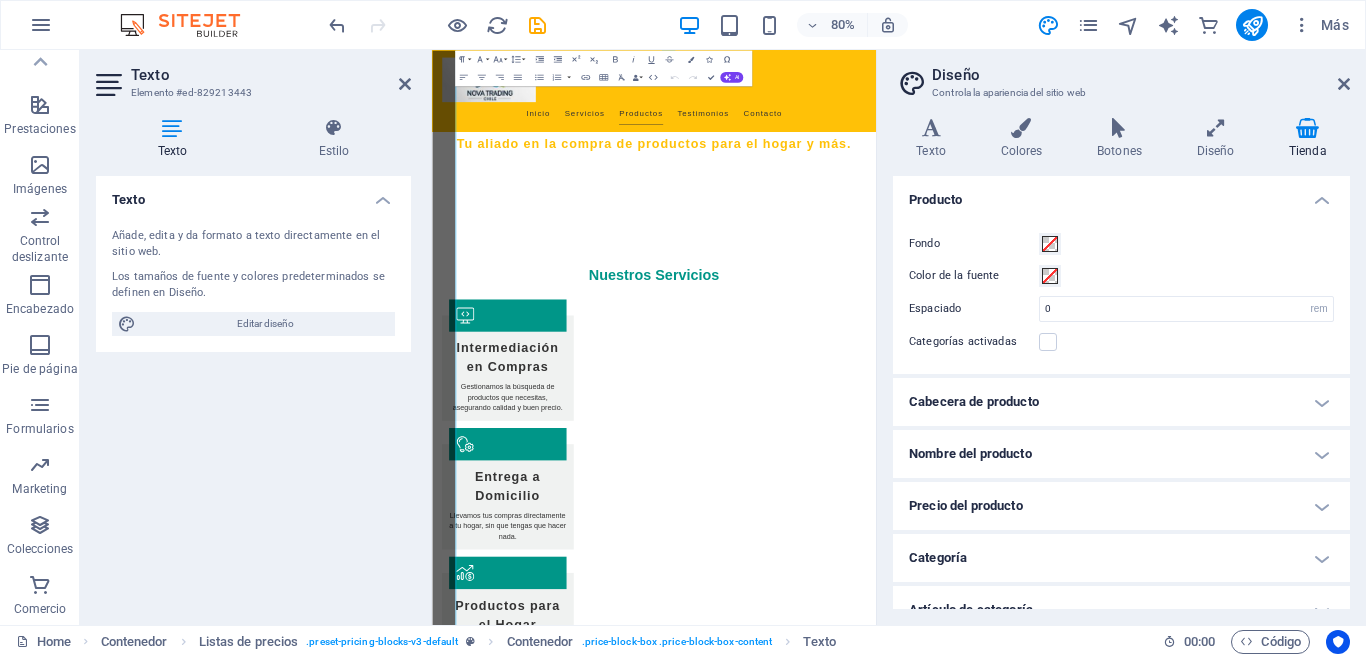 scroll, scrollTop: 1624, scrollLeft: 0, axis: vertical 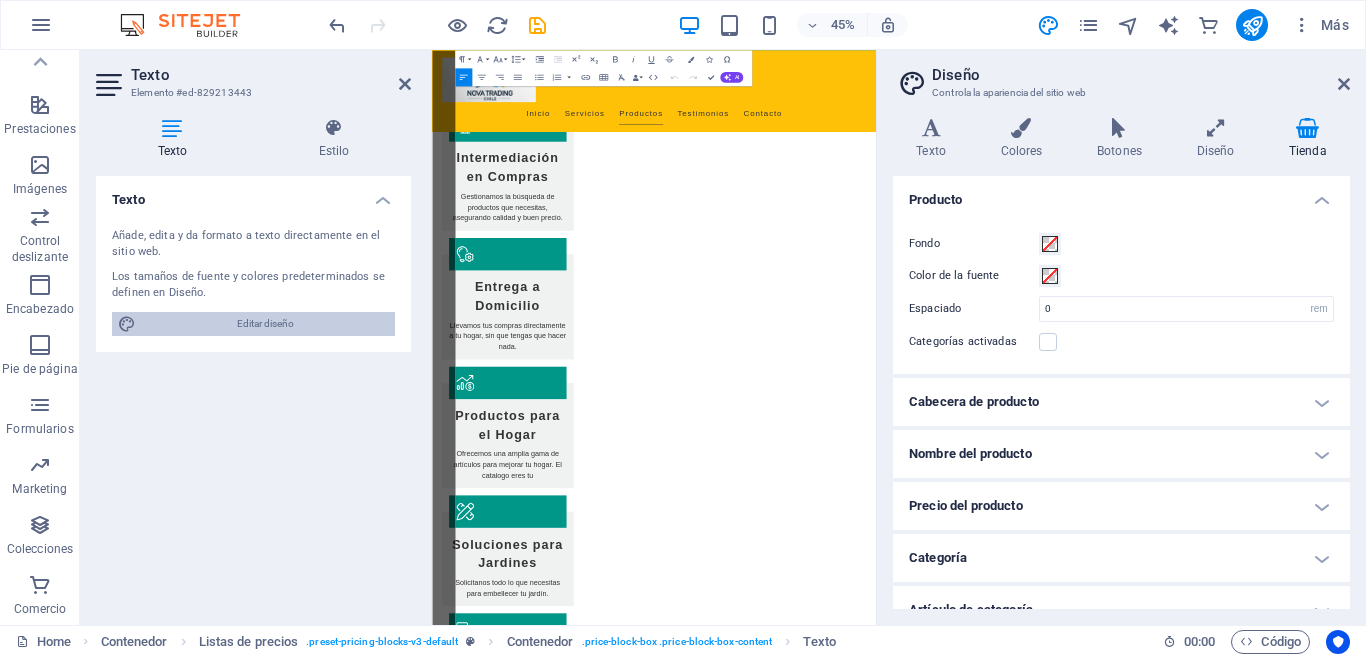 click on "Editar diseño" at bounding box center [265, 324] 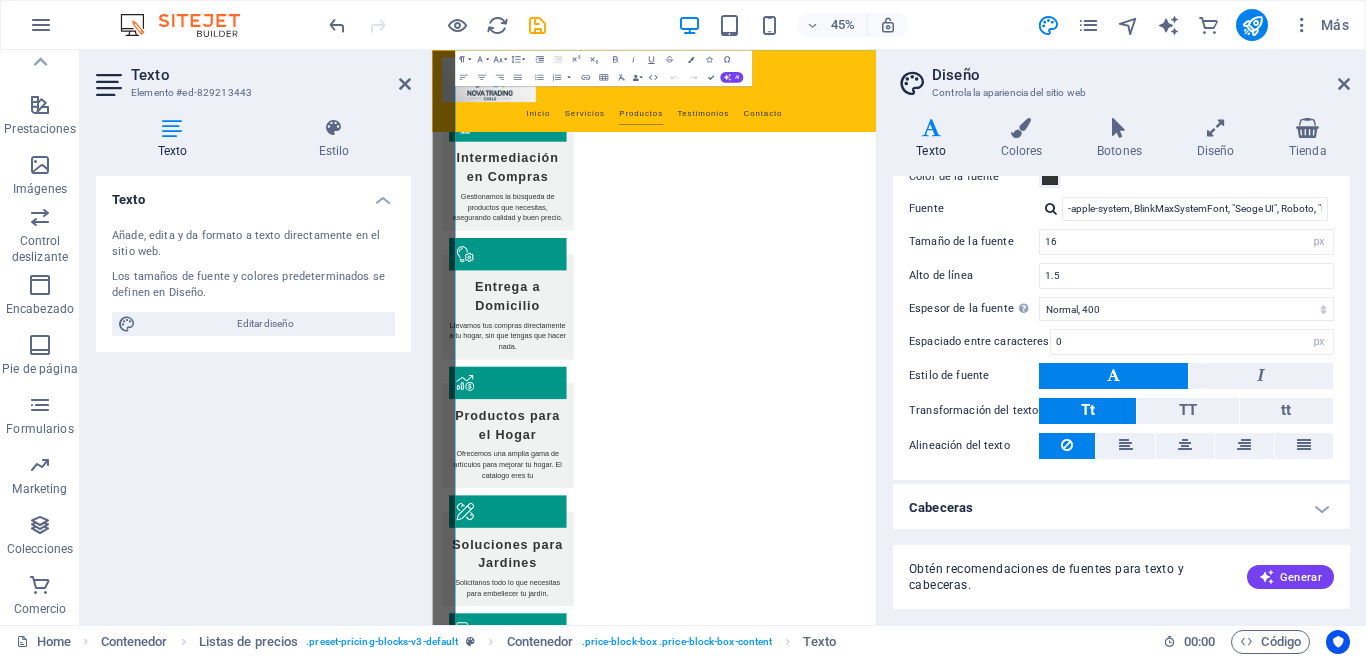 scroll, scrollTop: 103, scrollLeft: 0, axis: vertical 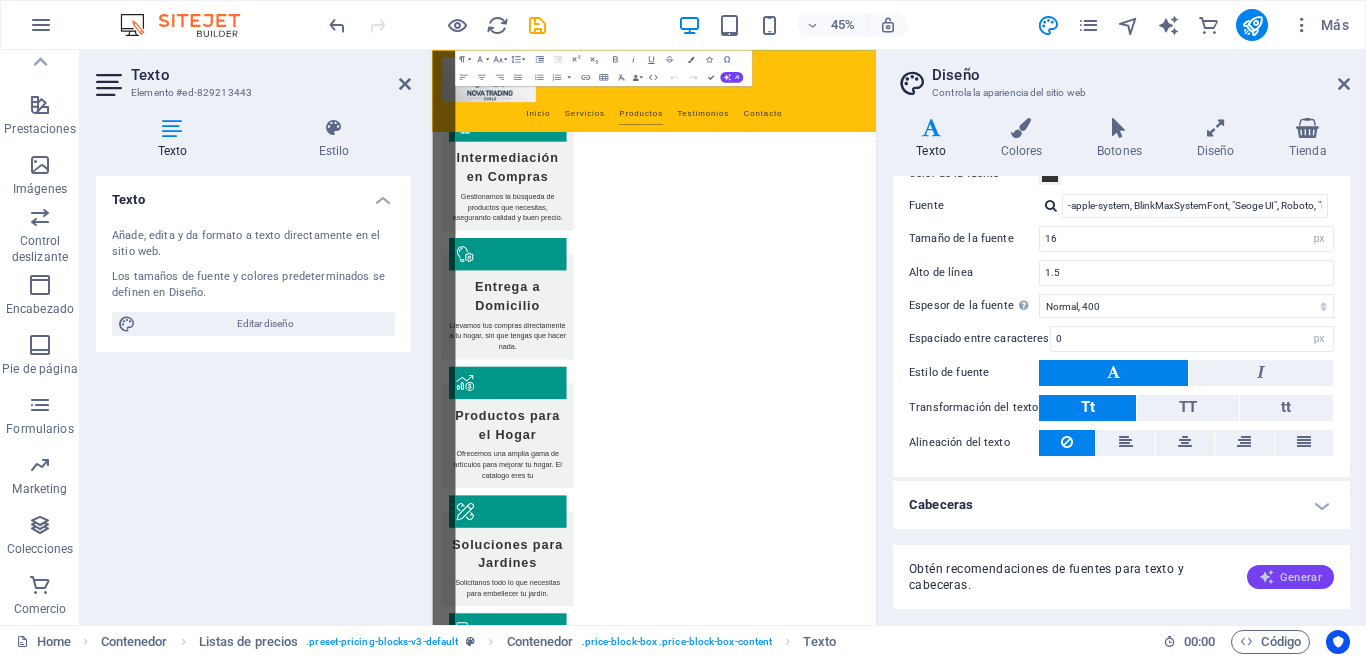 click on "Generar" at bounding box center (1290, 577) 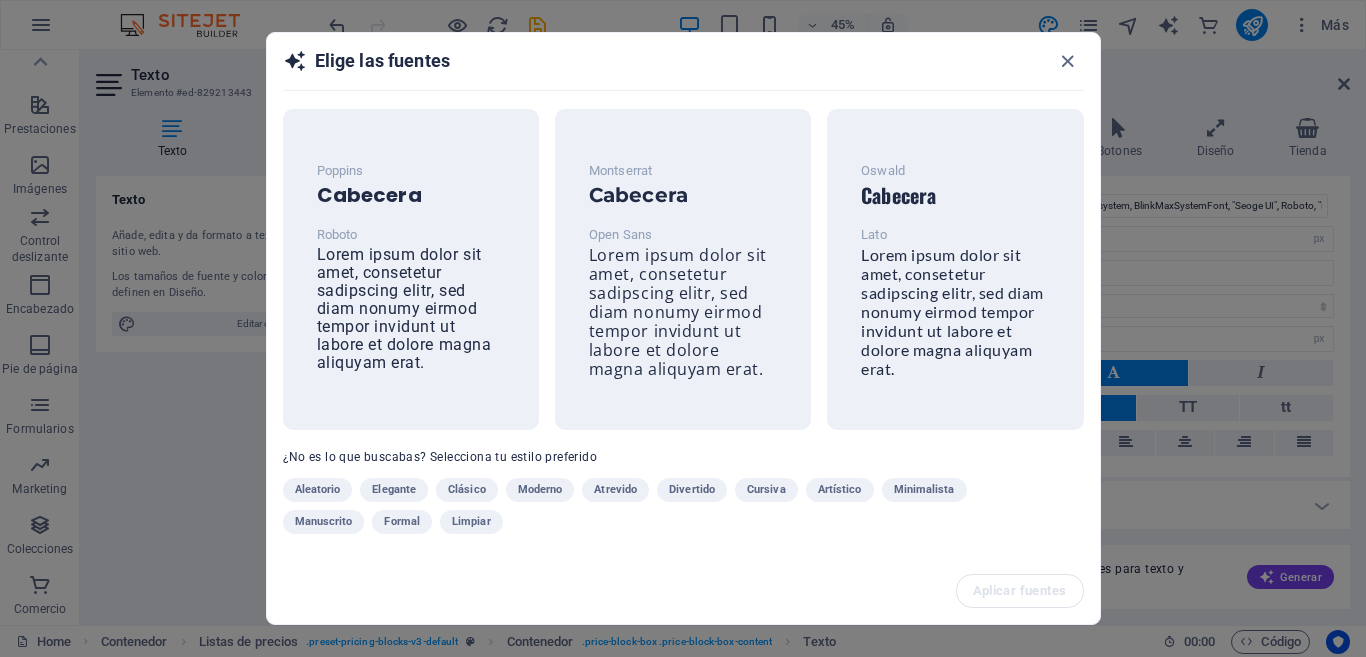 click on "Minimalista" at bounding box center [924, 490] 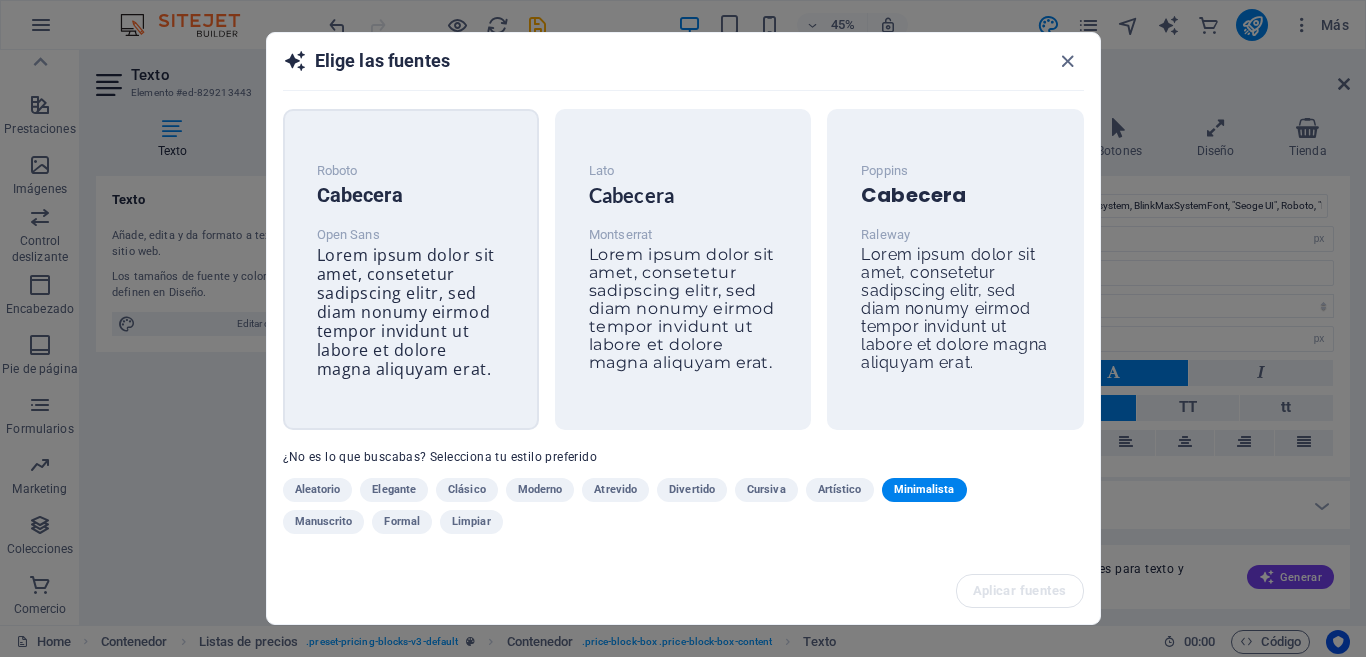 click on "Open Sans" at bounding box center (411, 235) 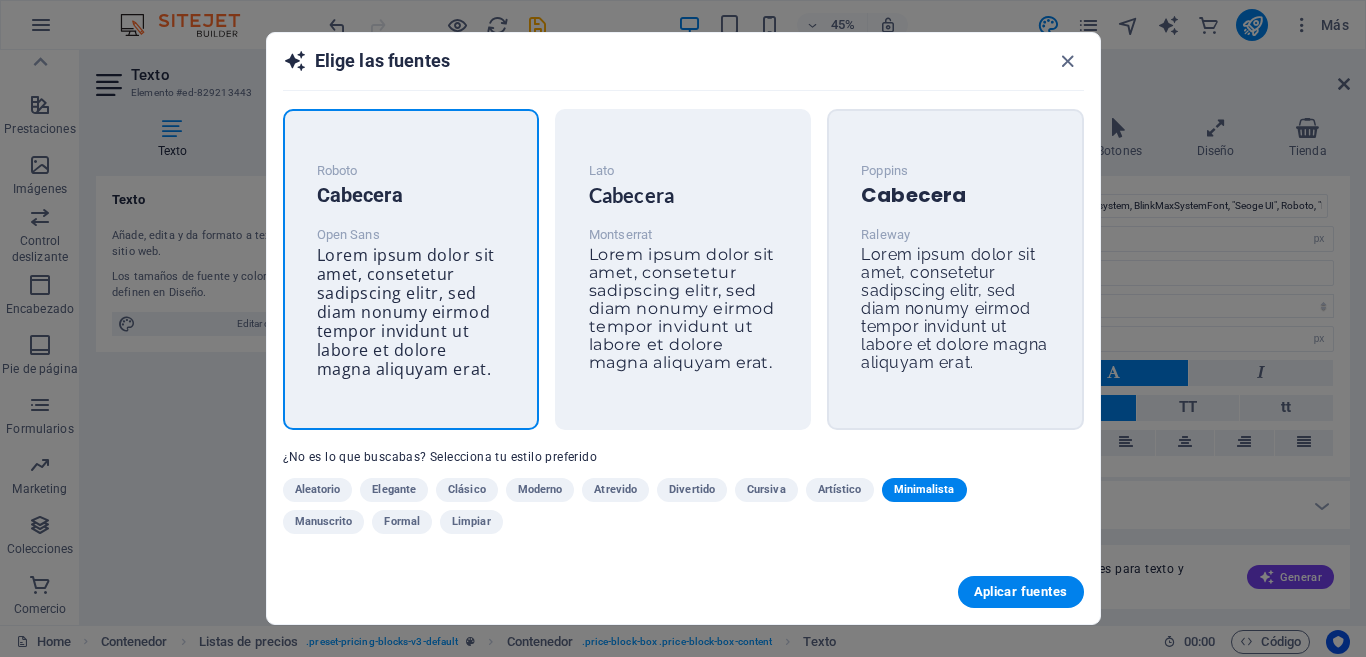 click on "Poppins Cabecera Raleway Lorem ipsum dolor sit amet, consetetur sadipscing elitr, sed diam nonumy eirmod tempor invidunt ut labore et dolore magna aliquyam erat." at bounding box center [955, 266] 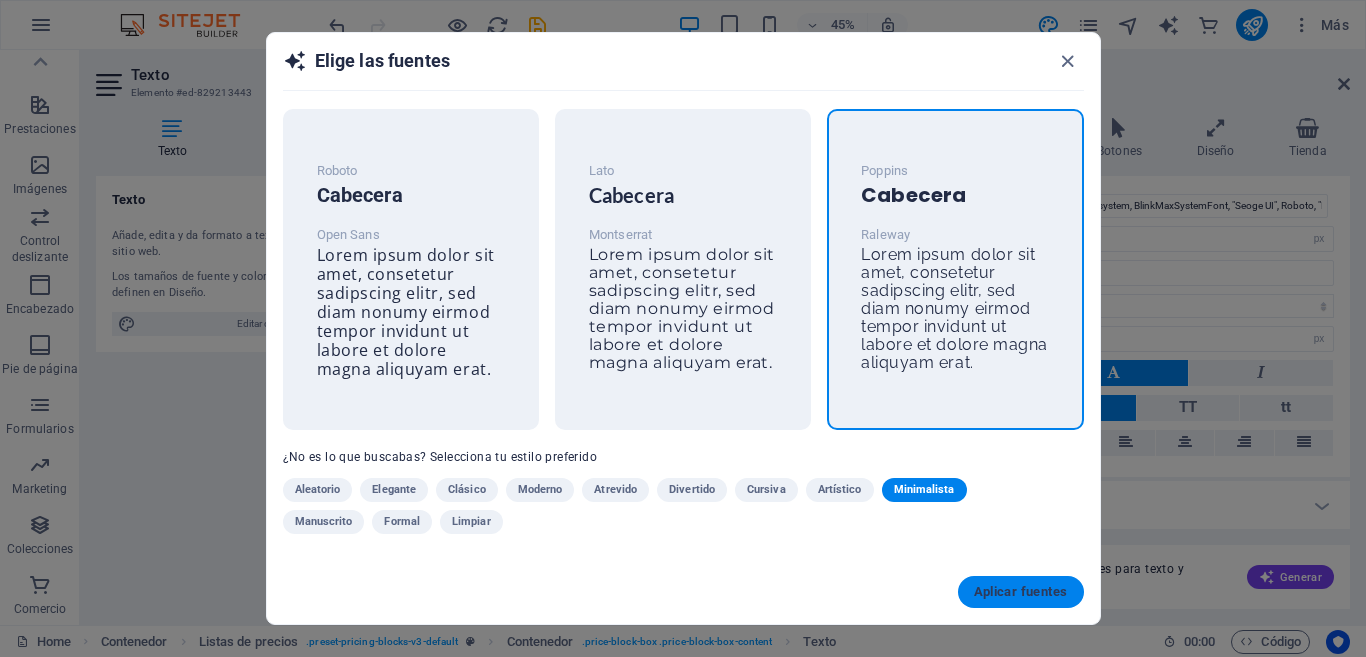 click on "Aplicar fuentes" at bounding box center [1021, 592] 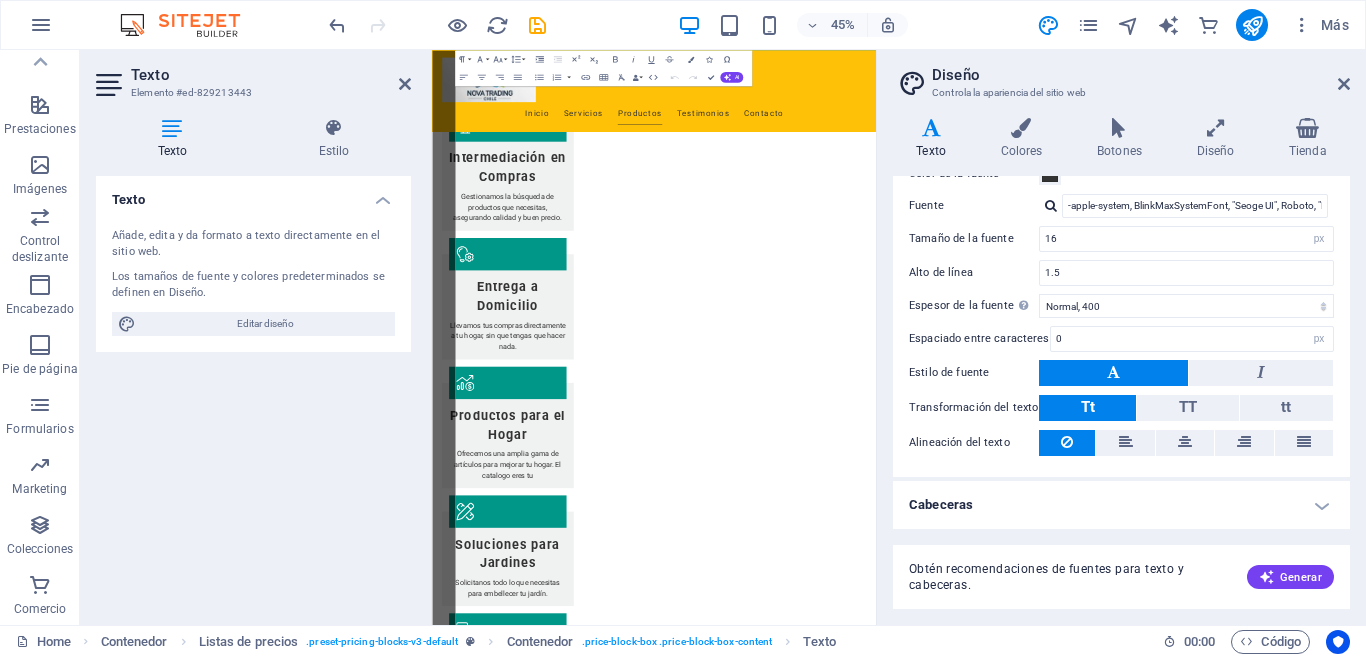 type on "Raleway" 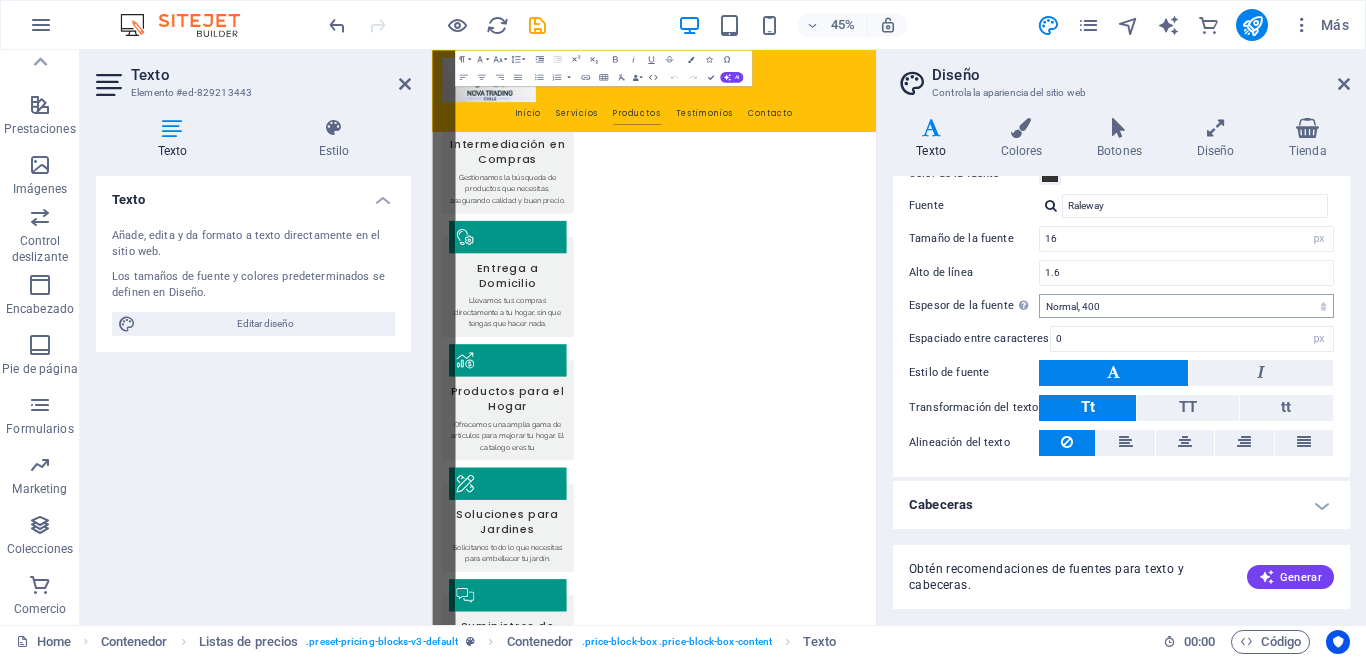 scroll, scrollTop: 1631, scrollLeft: 0, axis: vertical 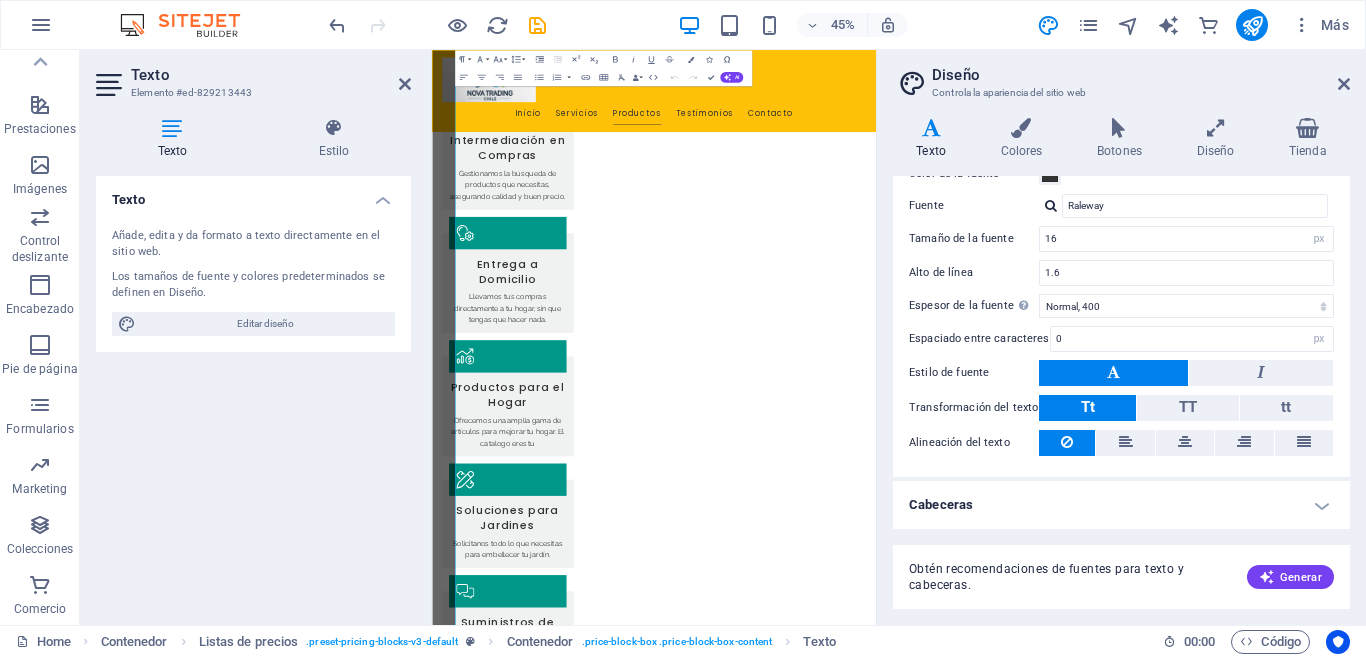 click on "Cabeceras" at bounding box center (1121, 505) 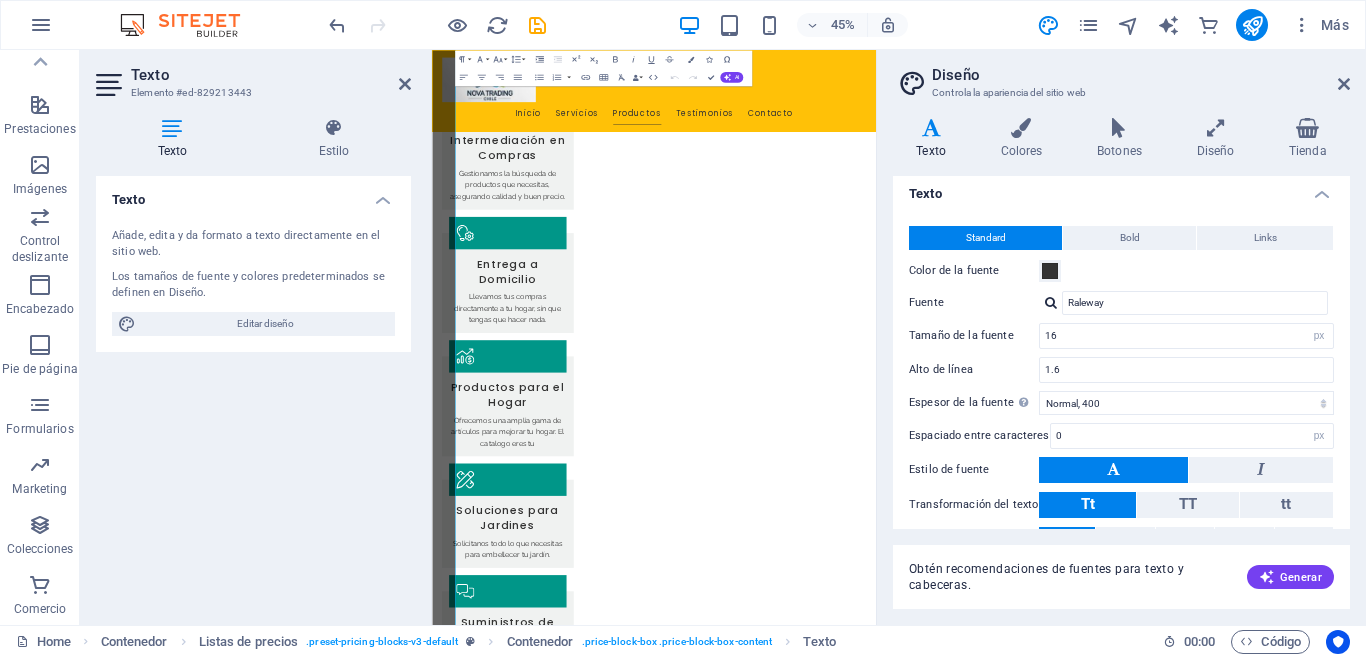 scroll, scrollTop: 0, scrollLeft: 0, axis: both 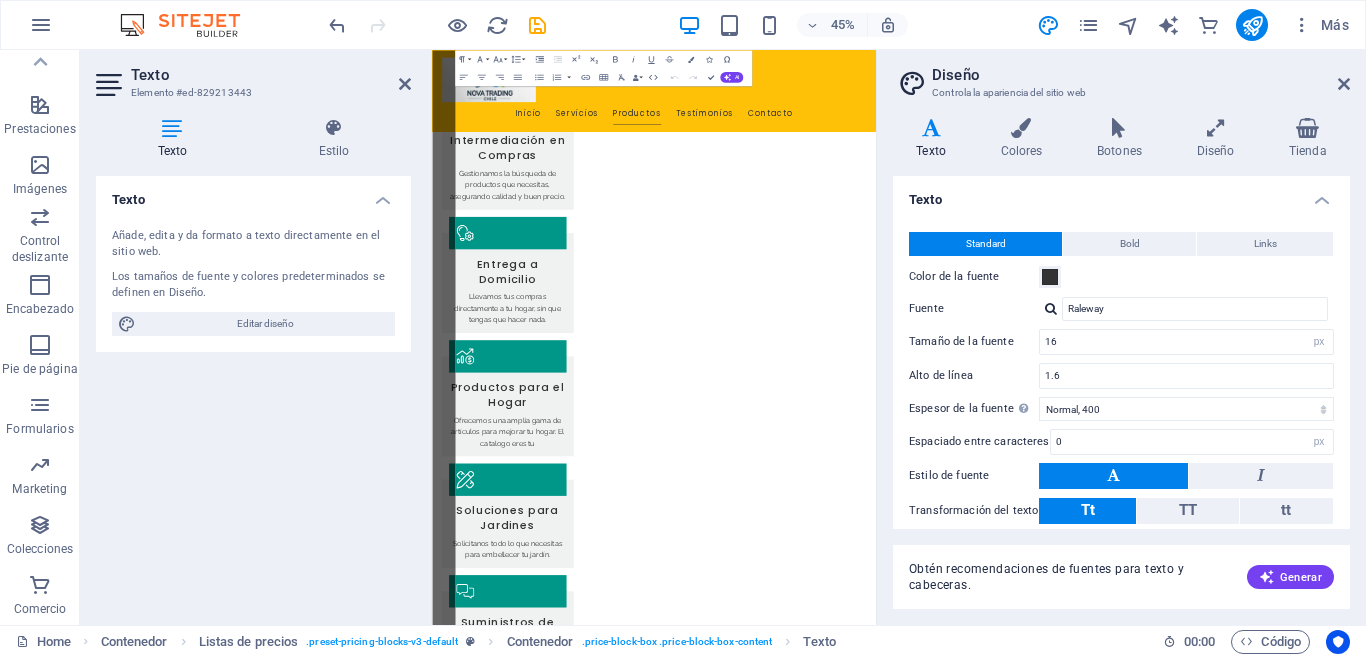 click on "Variantes  Texto  Colores  Botones  Diseño  Tienda Texto Standard Bold Links Color de la fuente Fuente Raleway Tamaño de la fuente 16 rem px Alto de línea 1.6 Espesor de la fuente Para mostrar el espesor de la fuente correctamente, puede que deba activarse.  Gestionar fuentes Fino, 100 Extra delgado, 200 Delgado, 300 Normal, 400 Medio, 500 Seminegrita, 600 Negrita, 700 Extra negrita, 800 Negro, 900 Espaciado entre caracteres 0 rem px Estilo de fuente Transformación del texto Tt TT tt Alineación del texto Espesor de la fuente Para mostrar el espesor de la fuente correctamente, puede que deba activarse.  Gestionar fuentes Fino, 100 Extra delgado, 200 Delgado, 300 Normal, 400 Medio, 500 Seminegrita, 600 Negrita, 700 Extra negrita, 800 Negro, 900 Default Hover / Active Color de la fuente Color de la fuente Decoración Ninguno Decoración Ninguno Duración de la transición 0.3 s Función de la transición Lentitud Entrada lenta Salida lenta Entrada/salida lenta Lineal Cabeceras Todo H1 / Texto de logo H2 H3" at bounding box center [1121, 363] 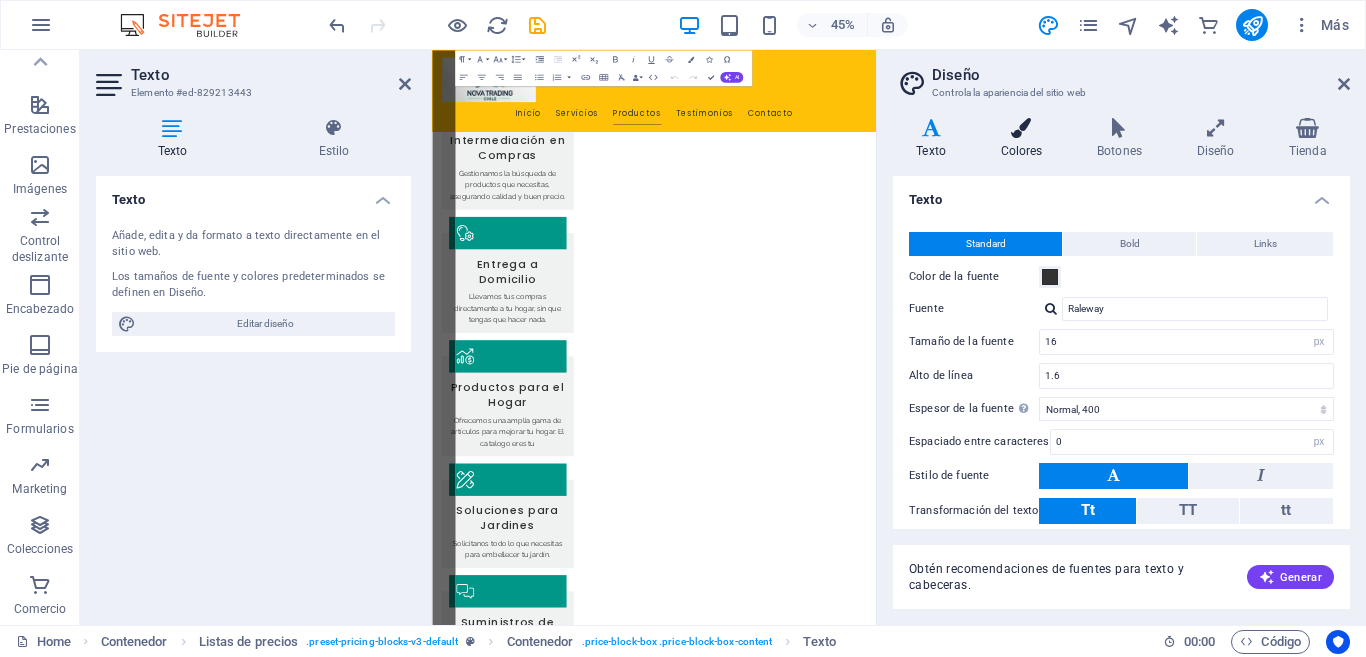click at bounding box center [1021, 128] 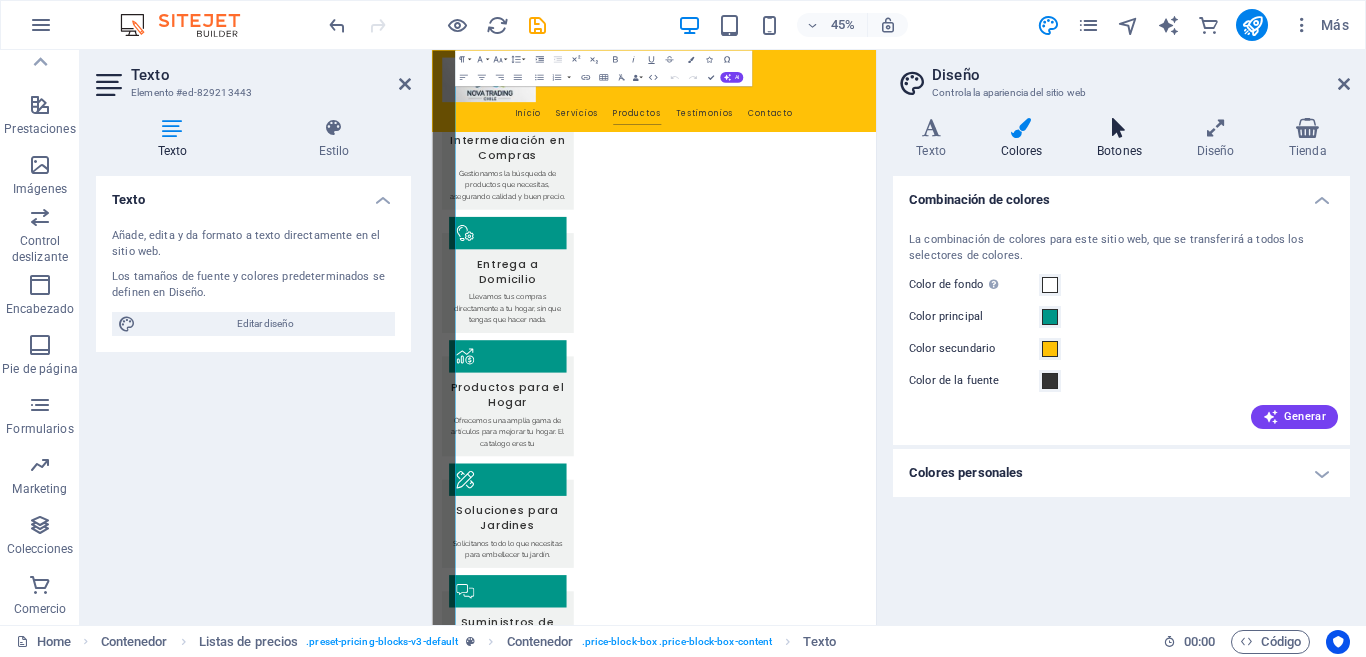 click on "Botones" at bounding box center [1124, 139] 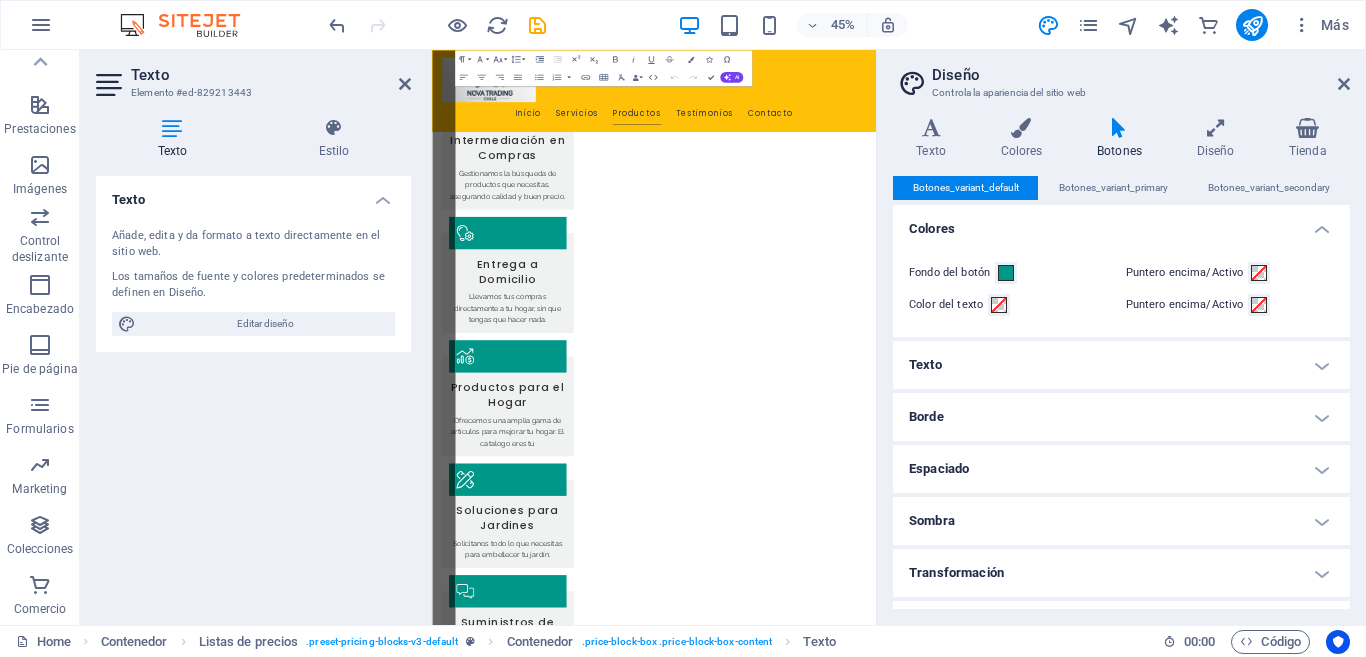 click on "Texto" at bounding box center (1121, 365) 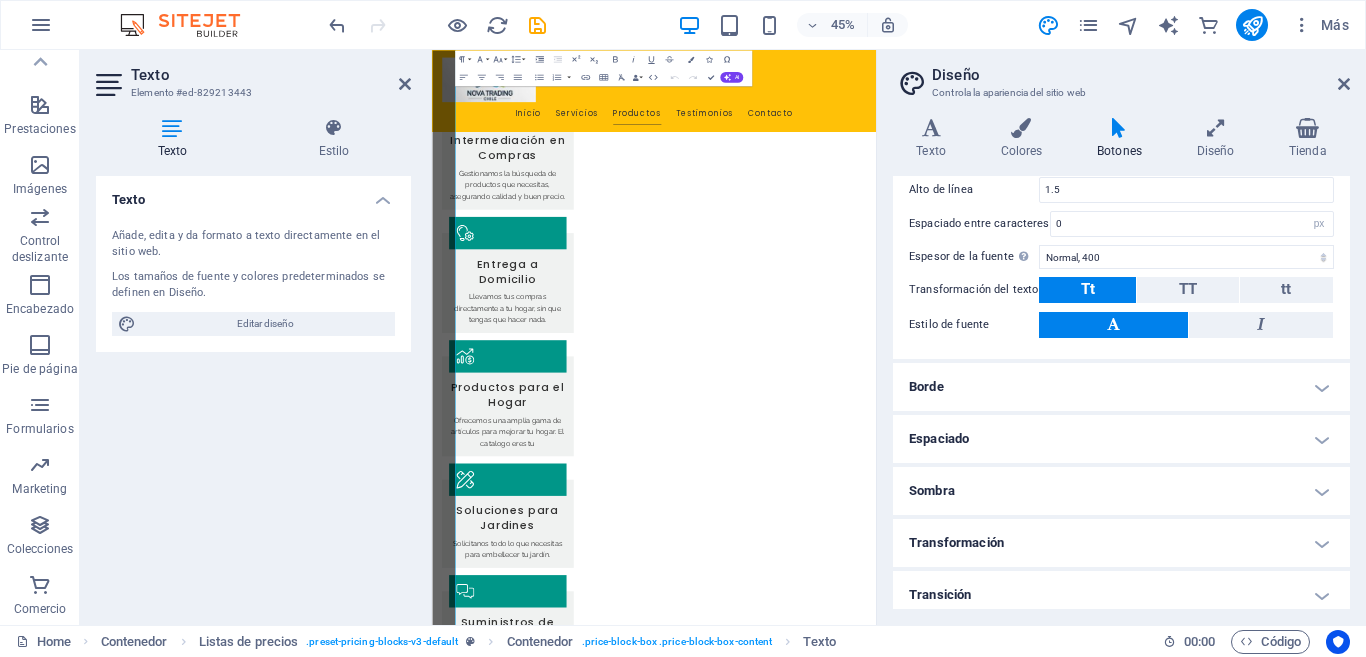 scroll, scrollTop: 329, scrollLeft: 0, axis: vertical 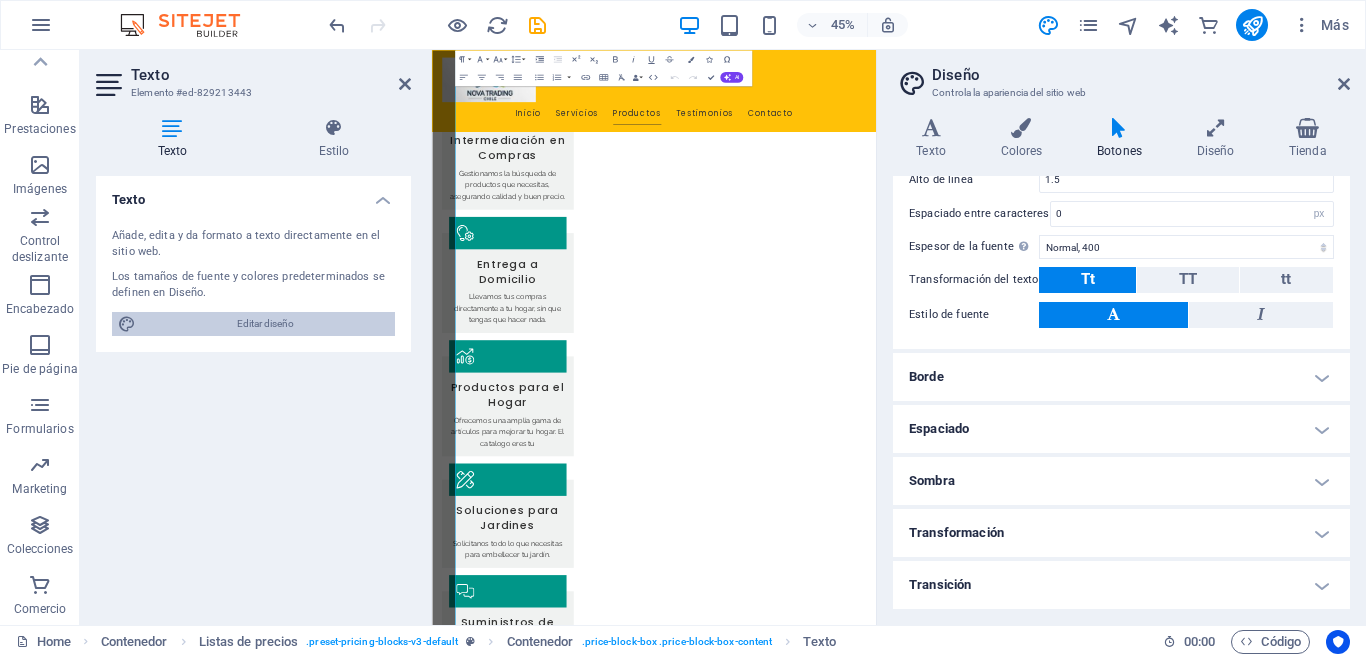 click on "Editar diseño" at bounding box center (265, 324) 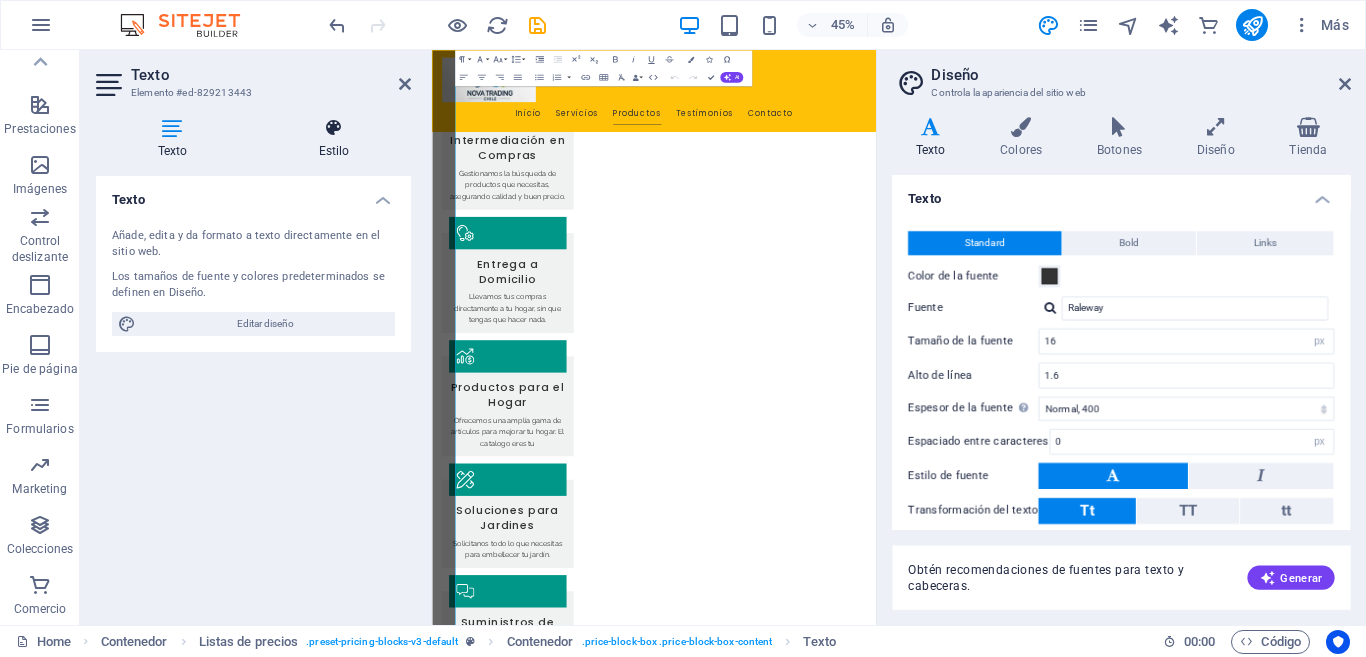 click on "Estilo" at bounding box center [334, 139] 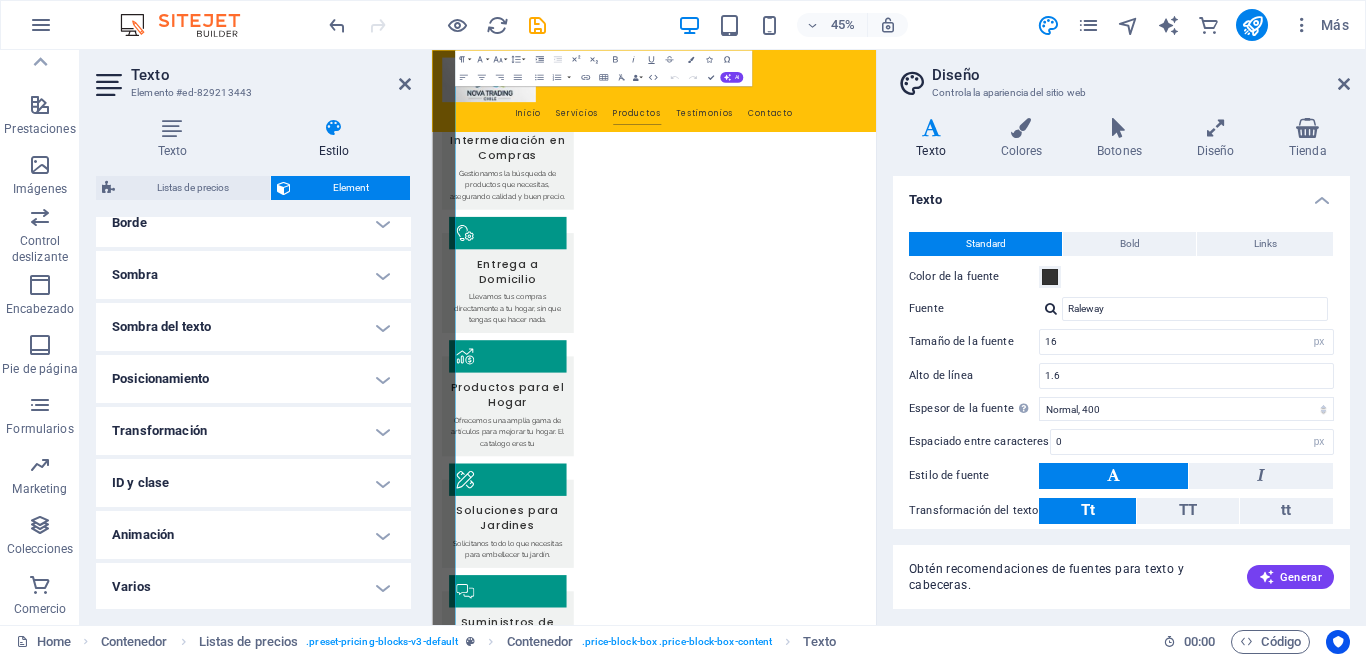 scroll, scrollTop: 470, scrollLeft: 0, axis: vertical 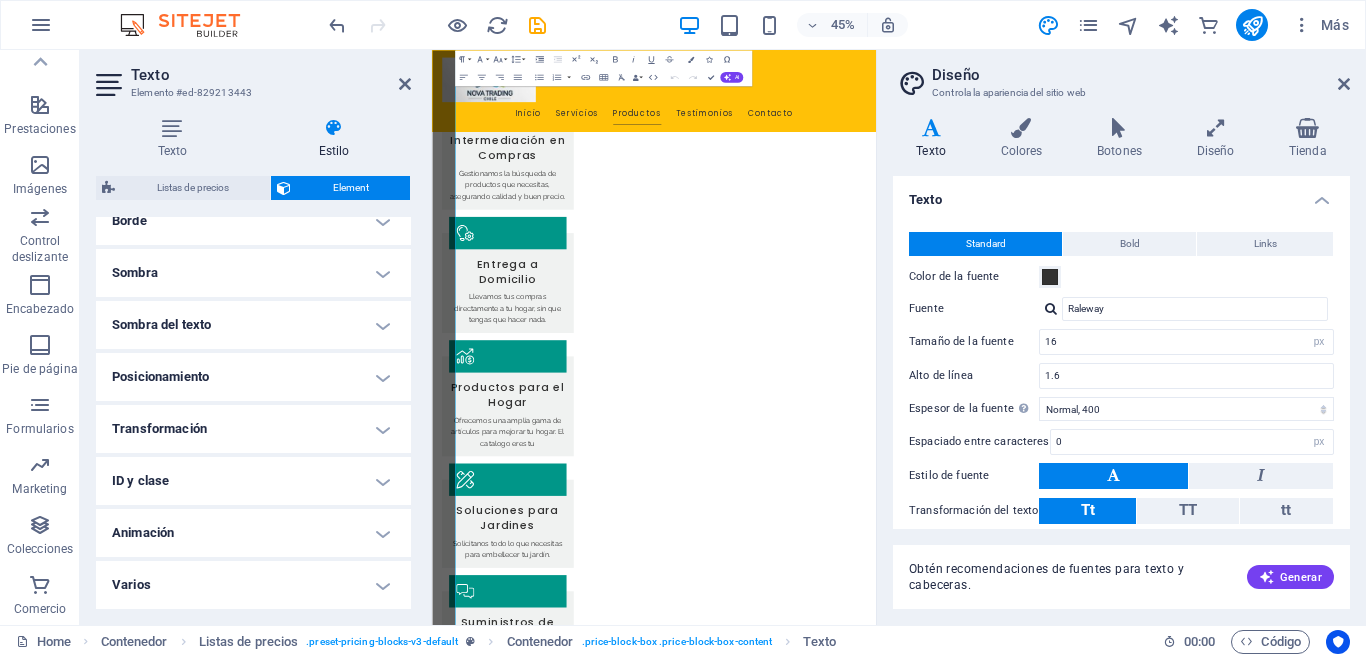click on "Animación" at bounding box center (253, 533) 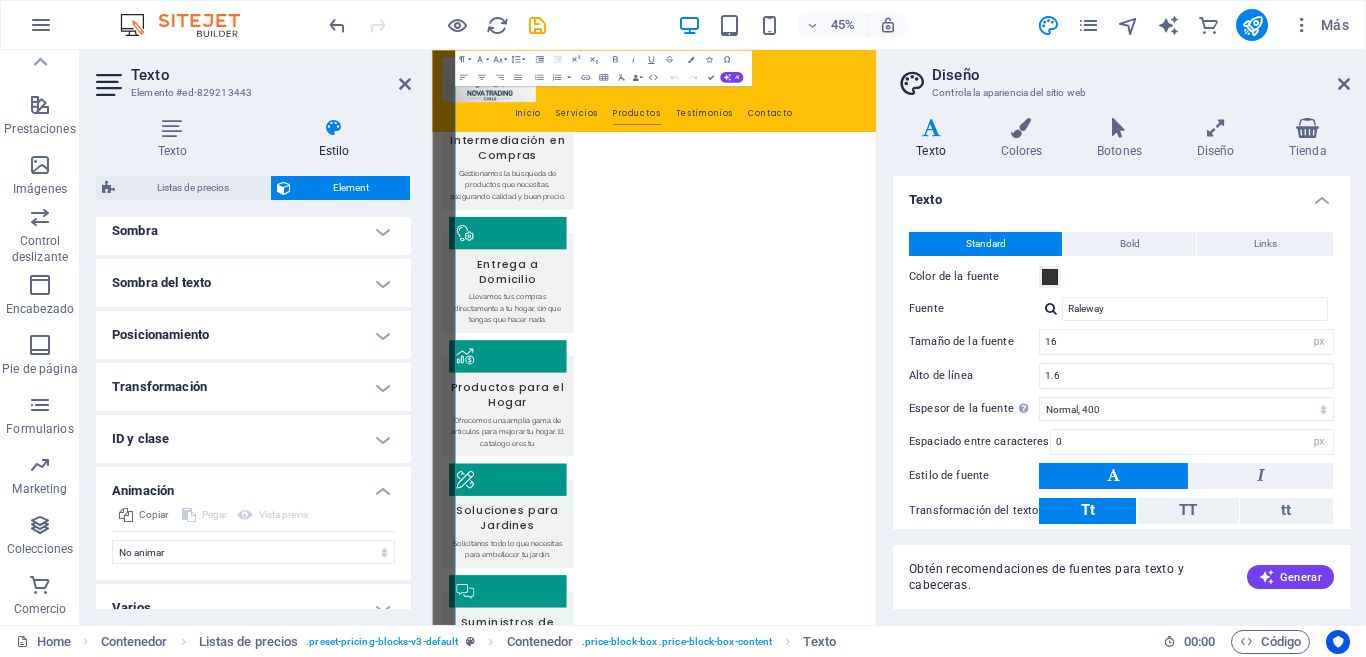 scroll, scrollTop: 535, scrollLeft: 0, axis: vertical 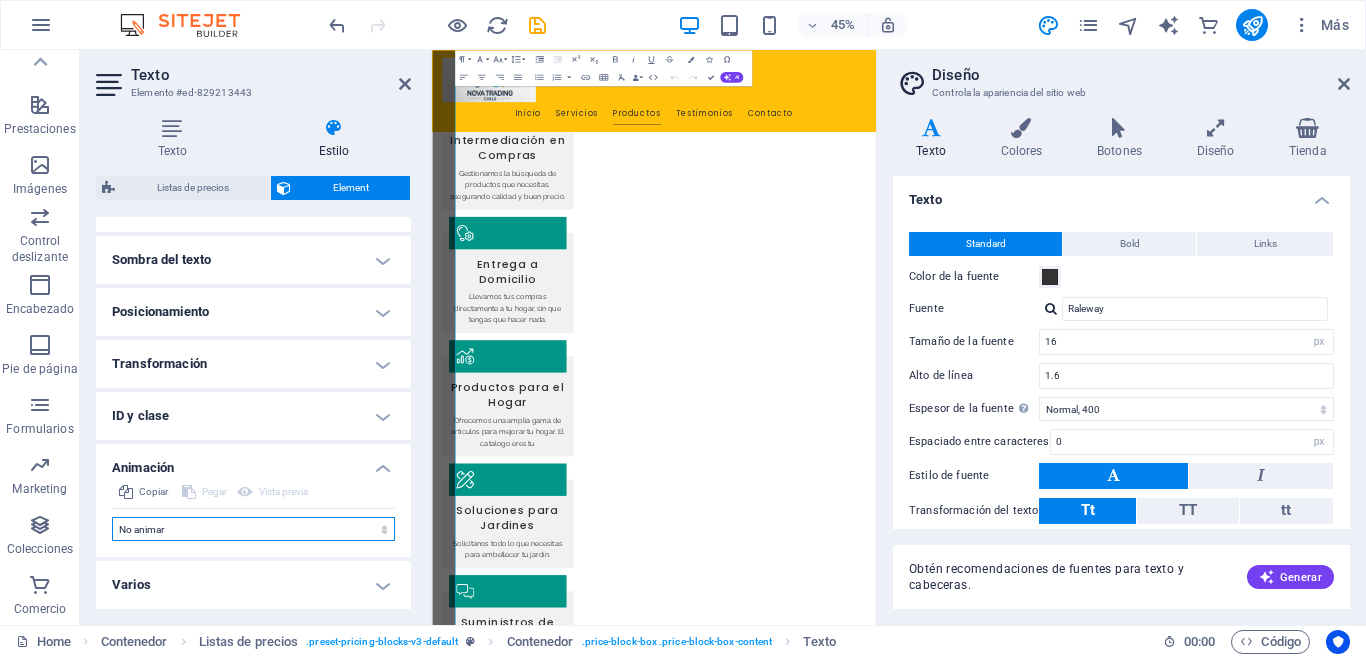 click on "No animar Mostrar / Ocultar Subir/bajar Acercar/alejar Deslizar de izquierda a derecha Deslizar de derecha a izquierda Deslizar de arriba a abajo Deslizar de abajo a arriba Pulsación Parpadeo Abrir como superposición" at bounding box center [253, 529] 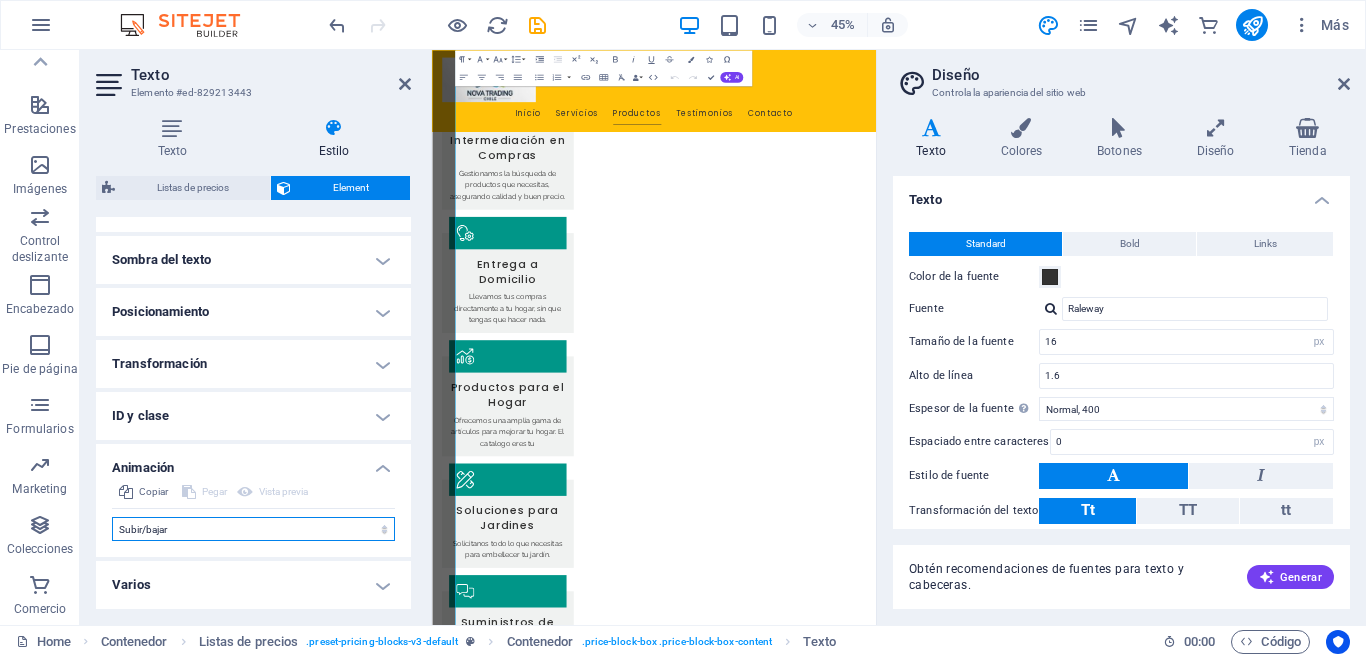 click on "No animar Mostrar / Ocultar Subir/bajar Acercar/alejar Deslizar de izquierda a derecha Deslizar de derecha a izquierda Deslizar de arriba a abajo Deslizar de abajo a arriba Pulsación Parpadeo Abrir como superposición" at bounding box center (253, 529) 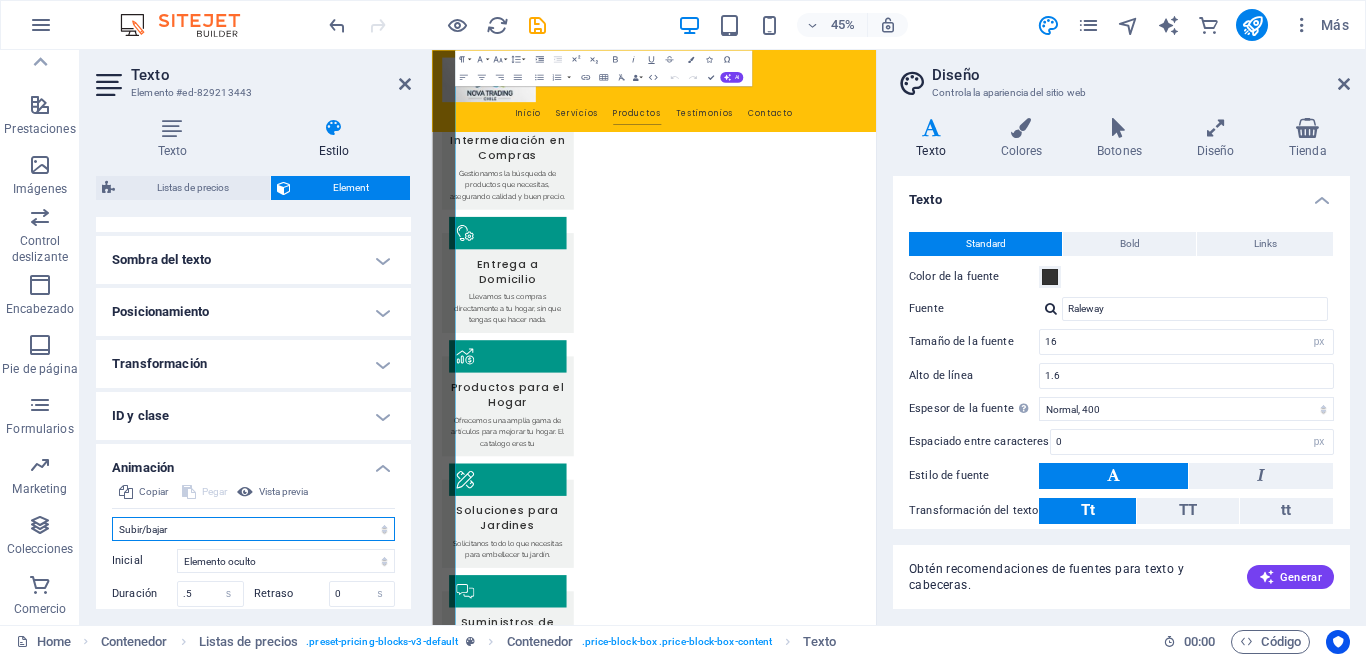 click on "No animar Mostrar / Ocultar Subir/bajar Acercar/alejar Deslizar de izquierda a derecha Deslizar de derecha a izquierda Deslizar de arriba a abajo Deslizar de abajo a arriba Pulsación Parpadeo Abrir como superposición" at bounding box center (253, 529) 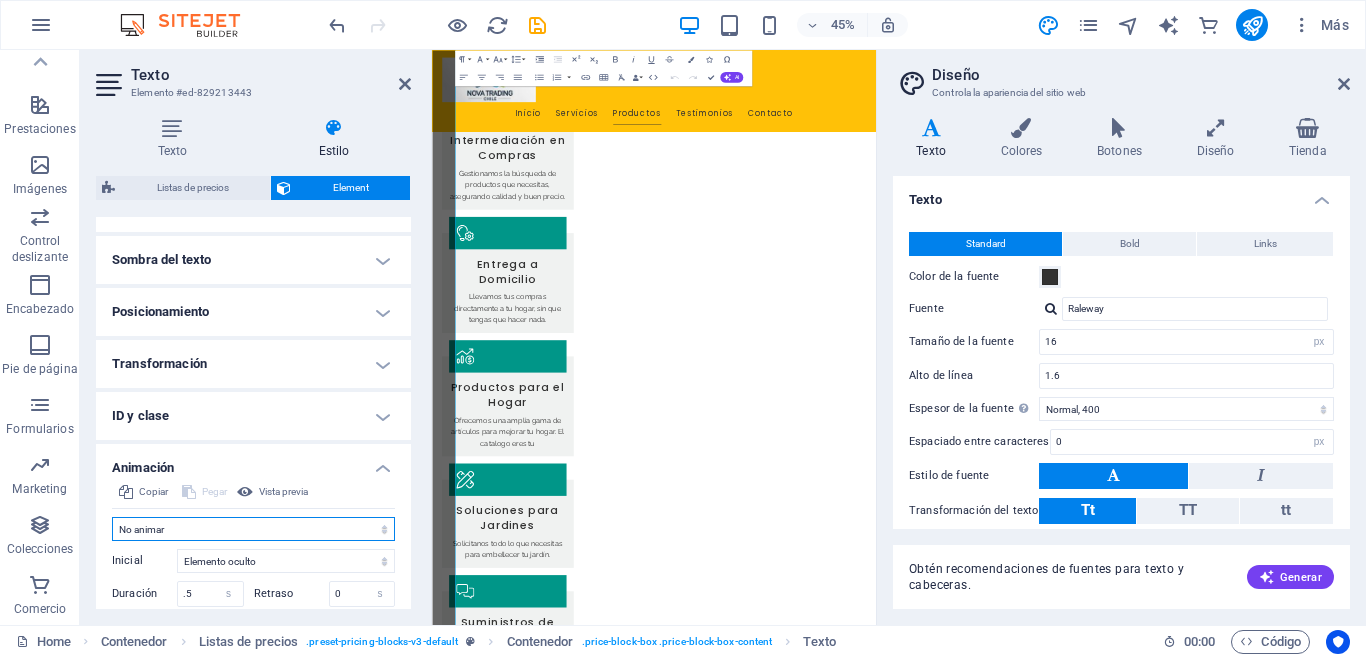 click on "No animar Mostrar / Ocultar Subir/bajar Acercar/alejar Deslizar de izquierda a derecha Deslizar de derecha a izquierda Deslizar de arriba a abajo Deslizar de abajo a arriba Pulsación Parpadeo Abrir como superposición" at bounding box center [253, 529] 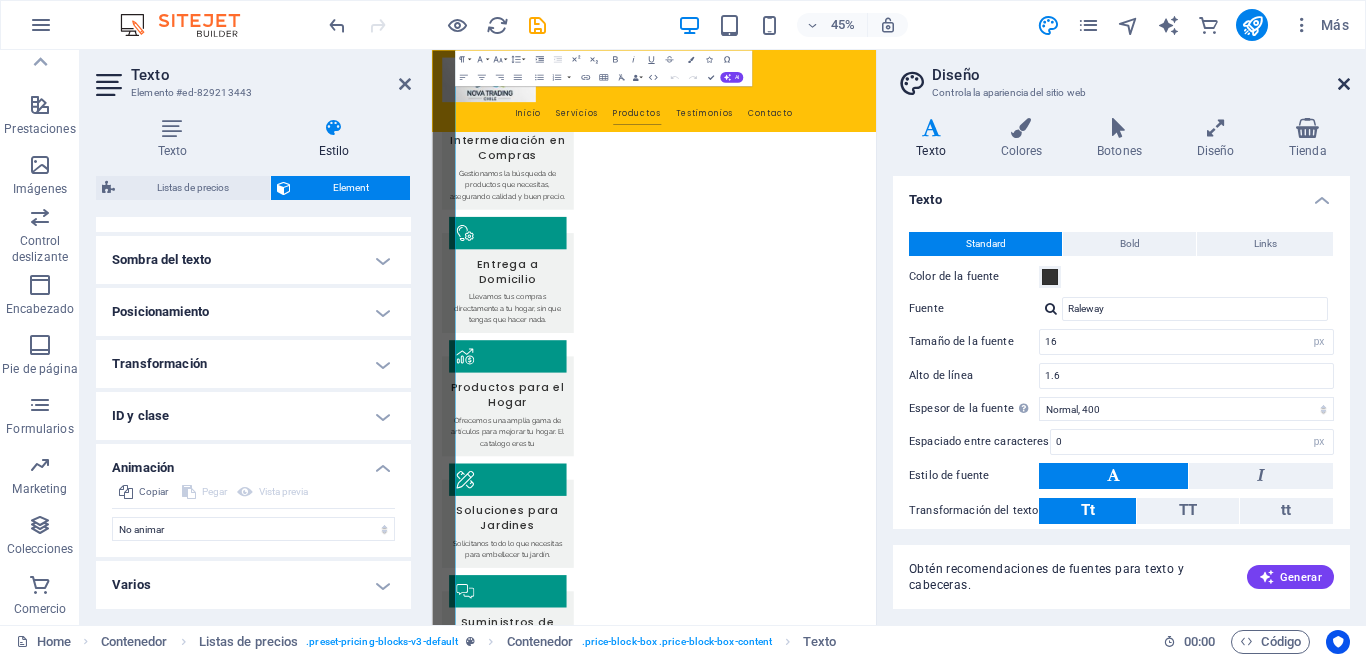 click at bounding box center (1344, 84) 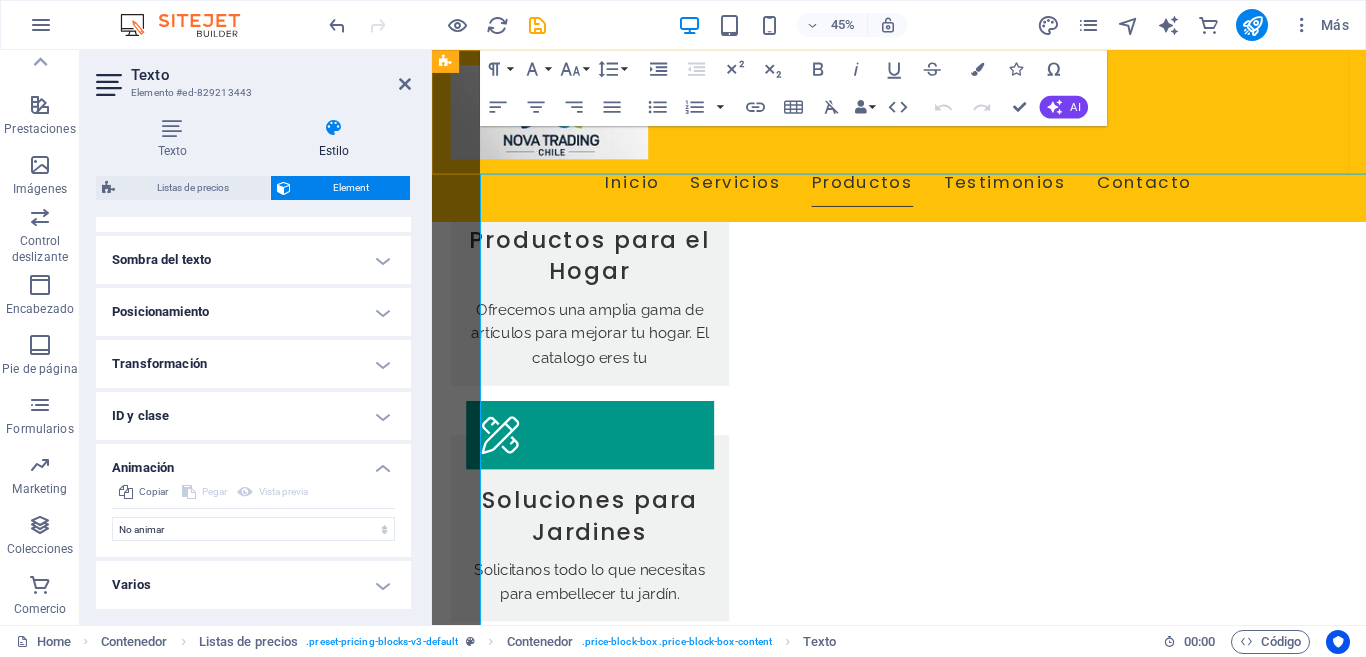 scroll, scrollTop: 1452, scrollLeft: 0, axis: vertical 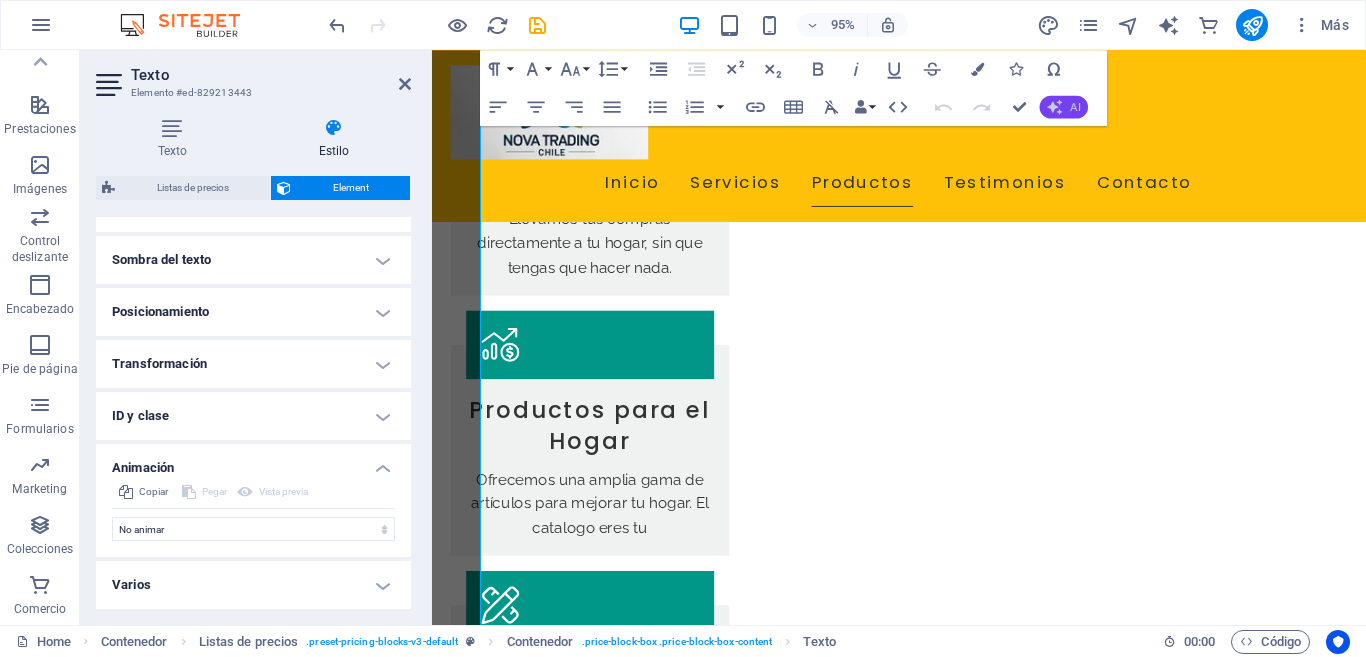 click 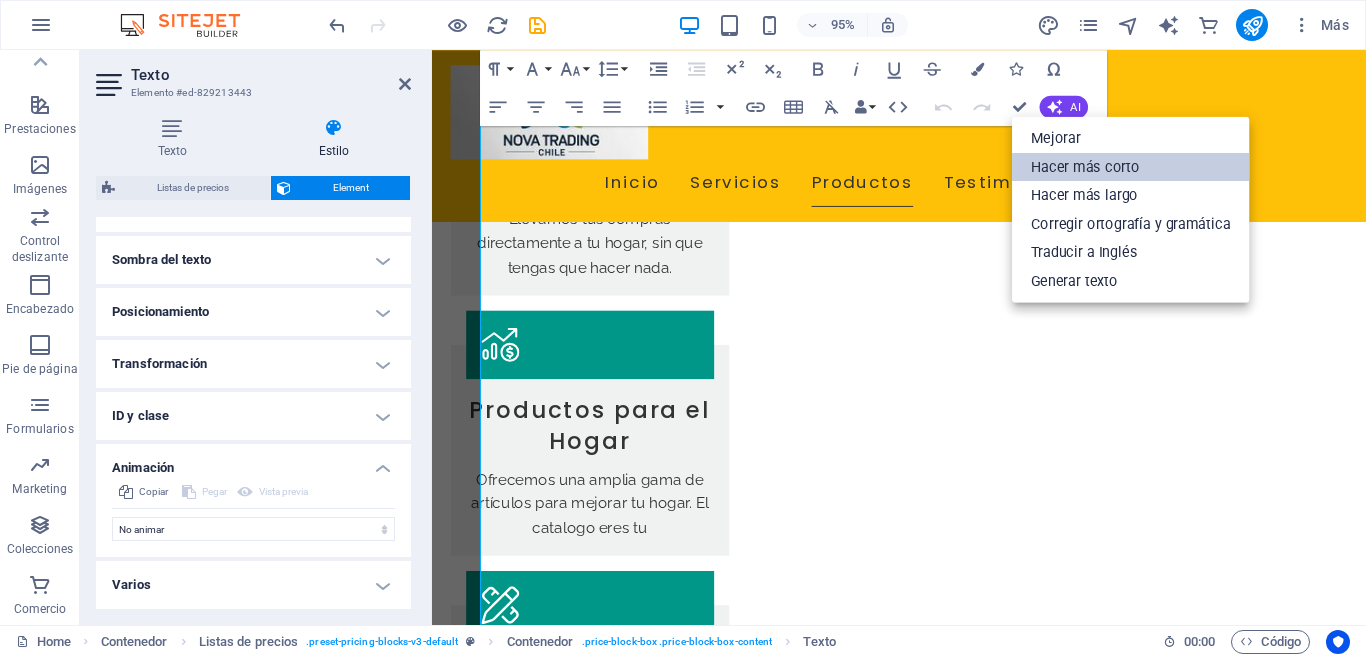 click on "Hacer más corto" at bounding box center (1131, 166) 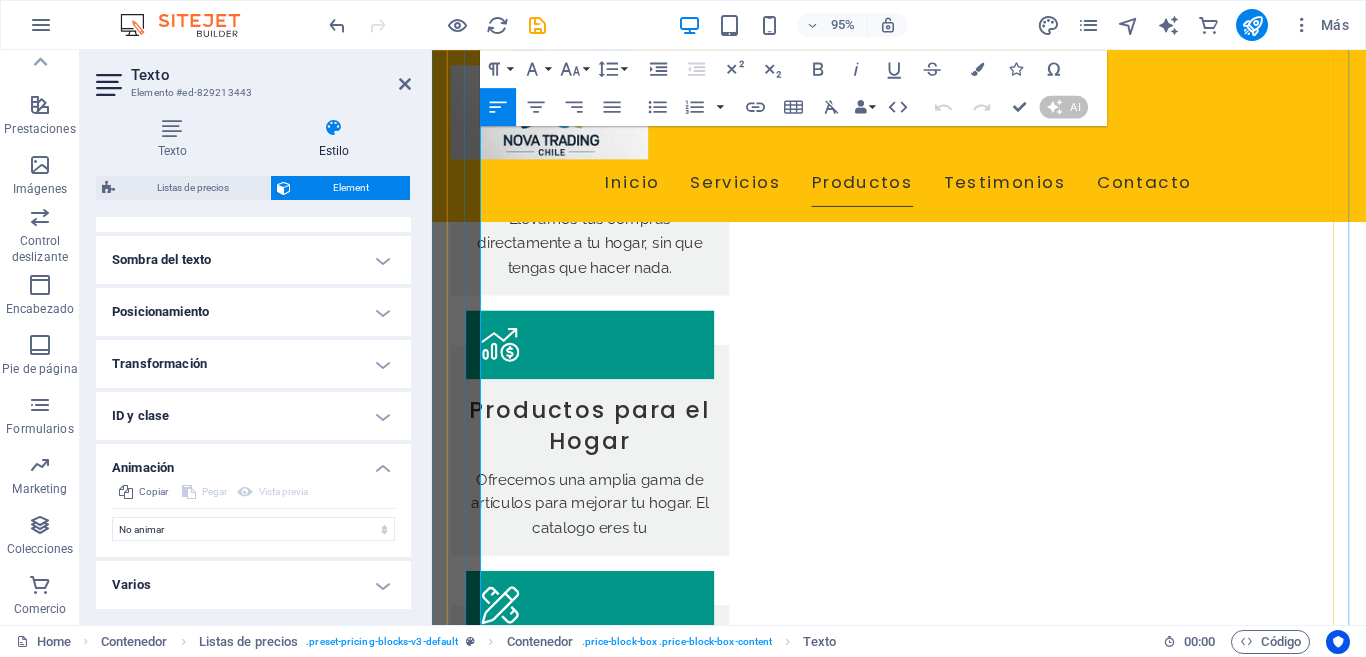 type 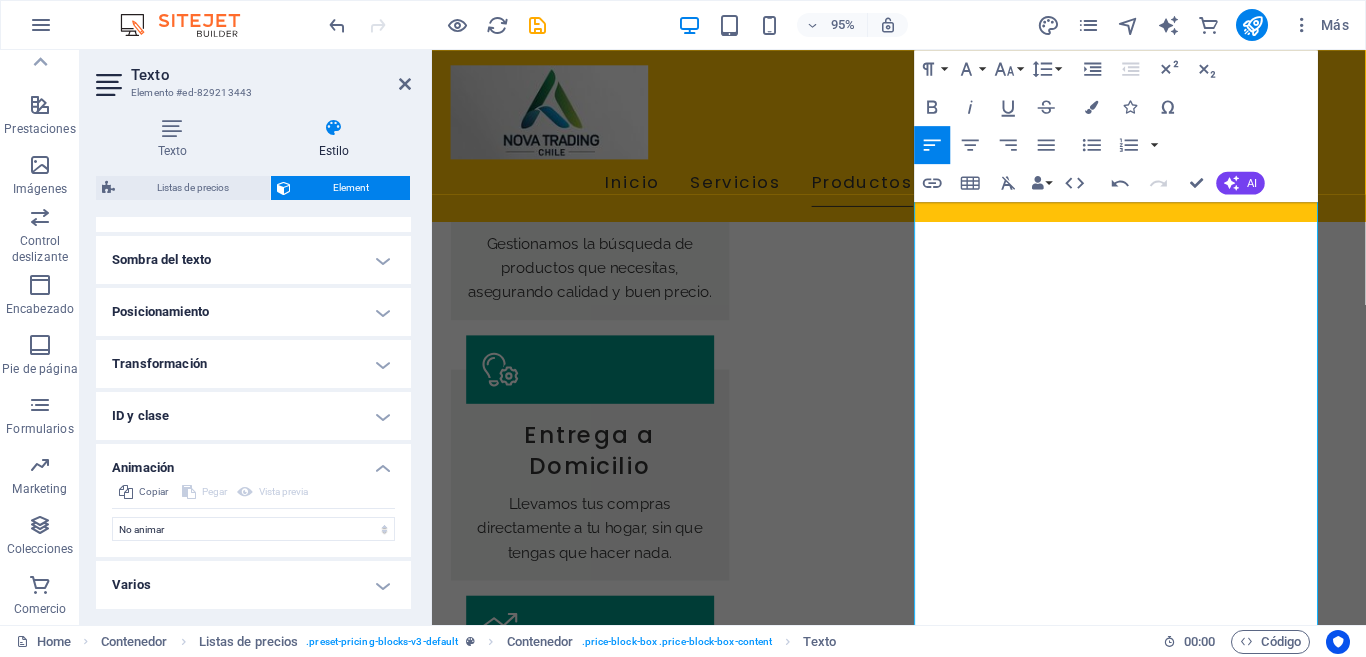 scroll, scrollTop: 1252, scrollLeft: 0, axis: vertical 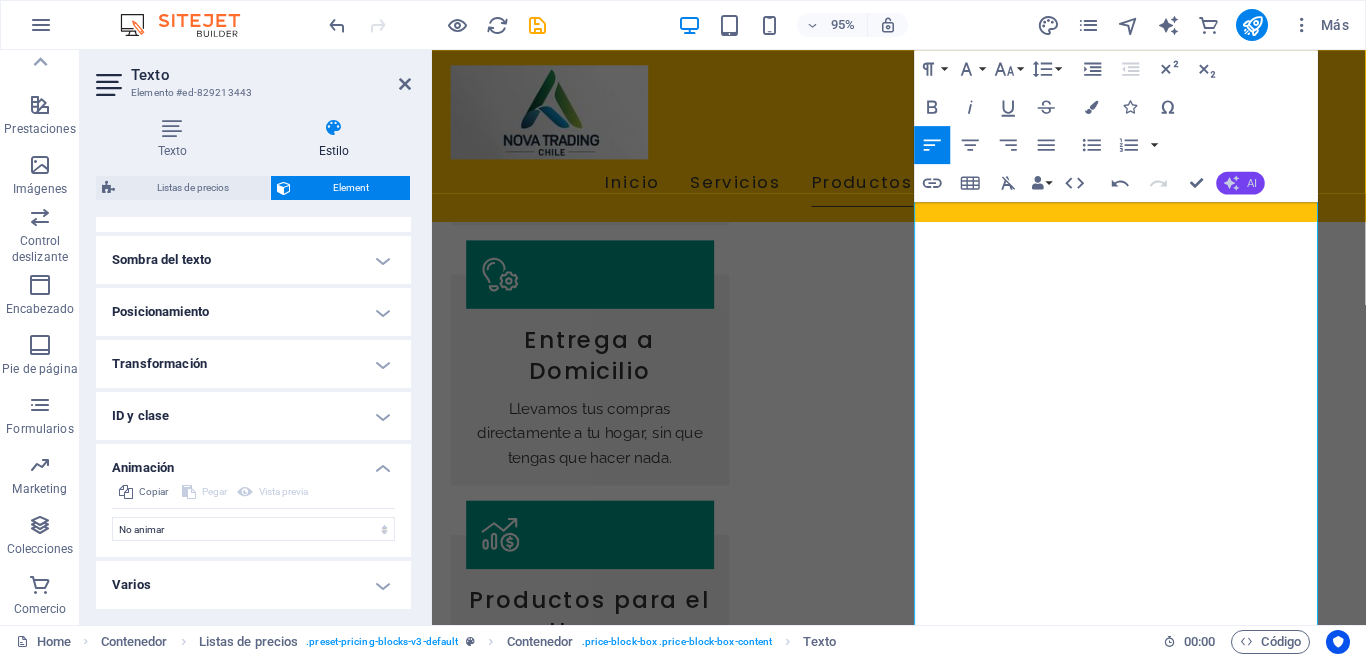 click on "AI" at bounding box center [1241, 183] 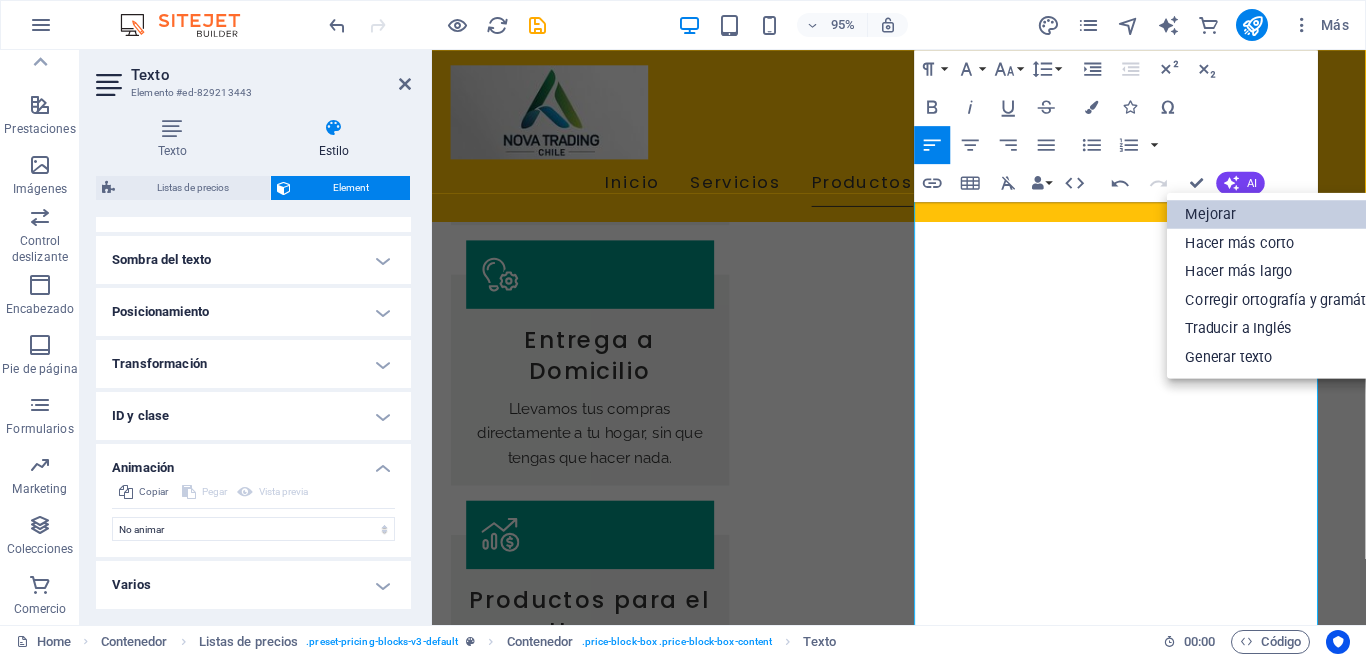 click on "Mejorar" at bounding box center (1286, 214) 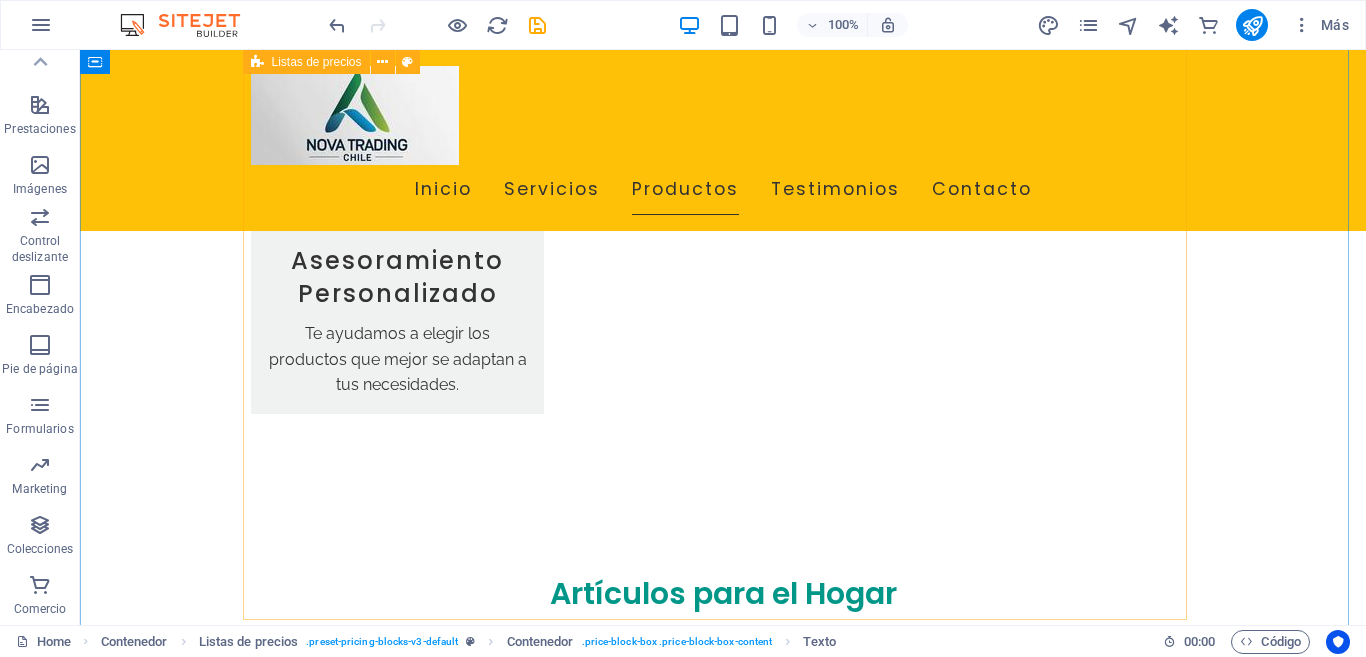 scroll, scrollTop: 2452, scrollLeft: 0, axis: vertical 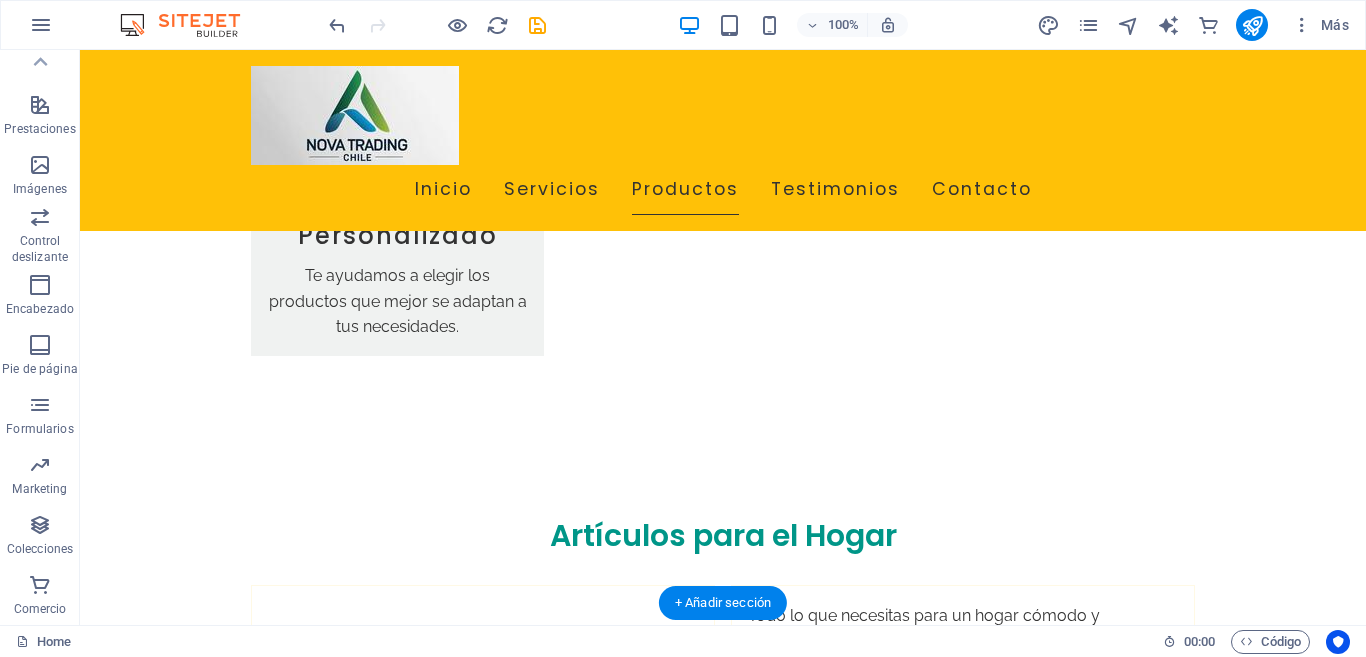 click at bounding box center [252, 1895] 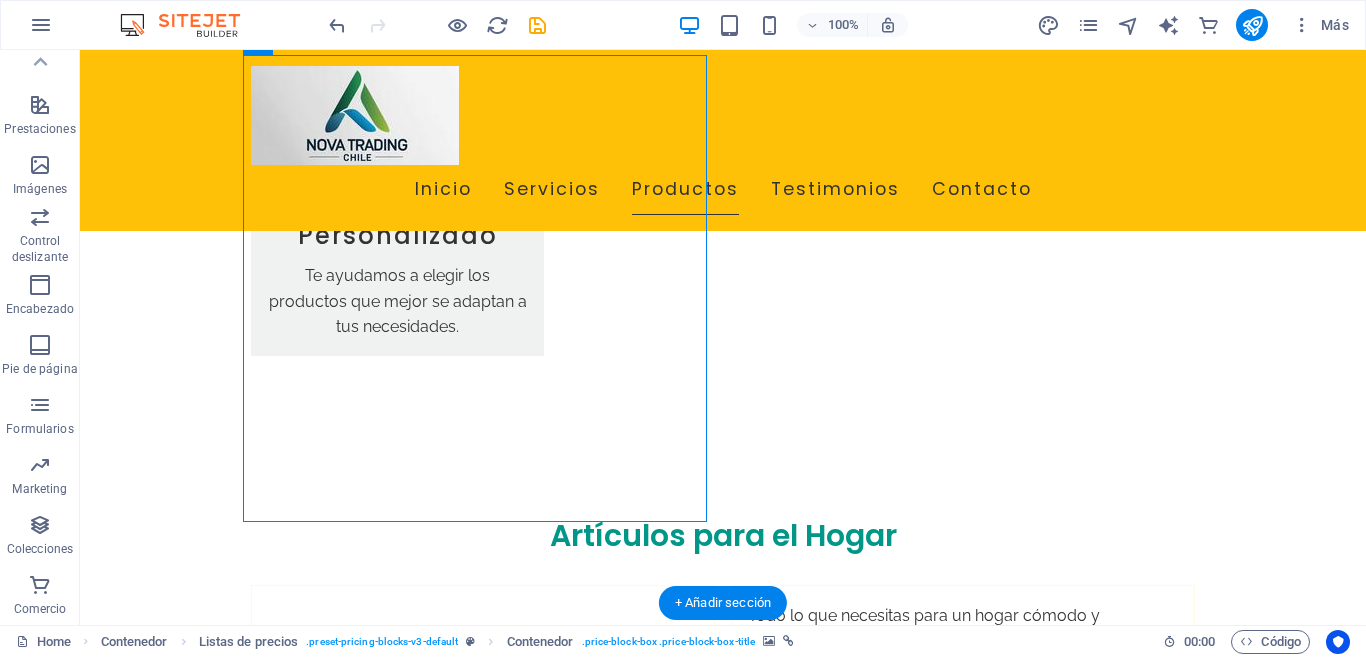 click at bounding box center [252, 1895] 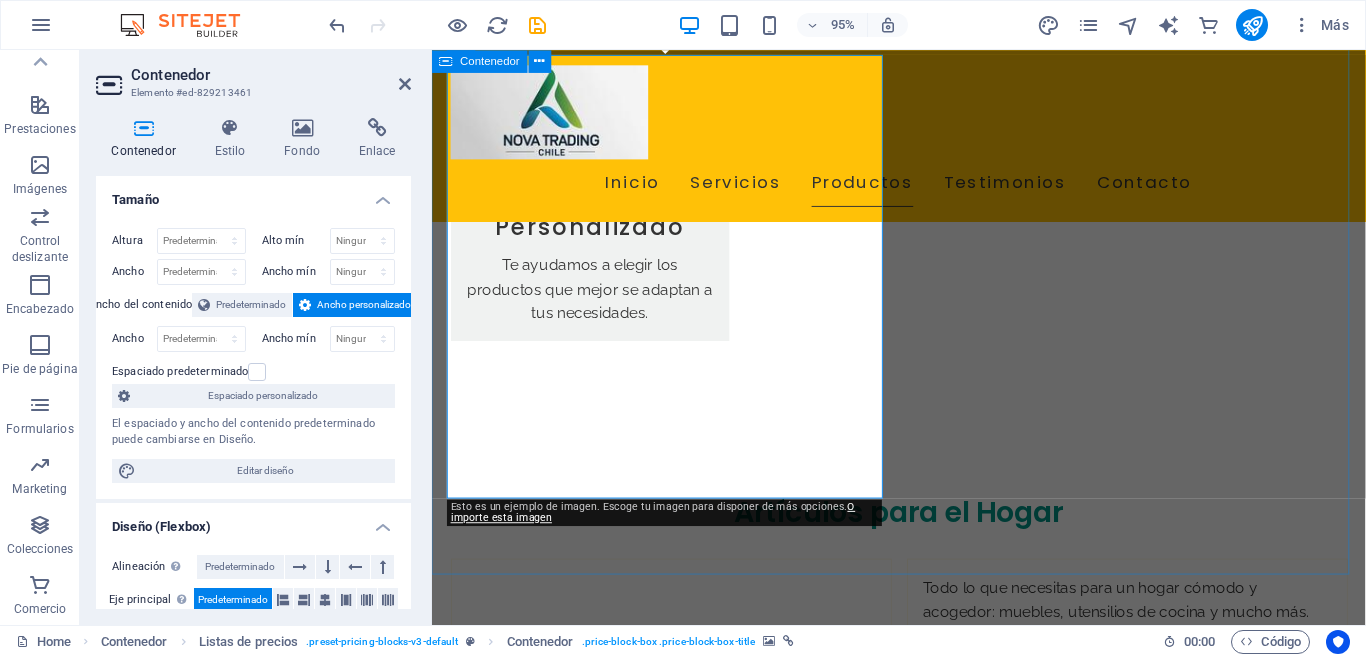 click at bounding box center (453, 1895) 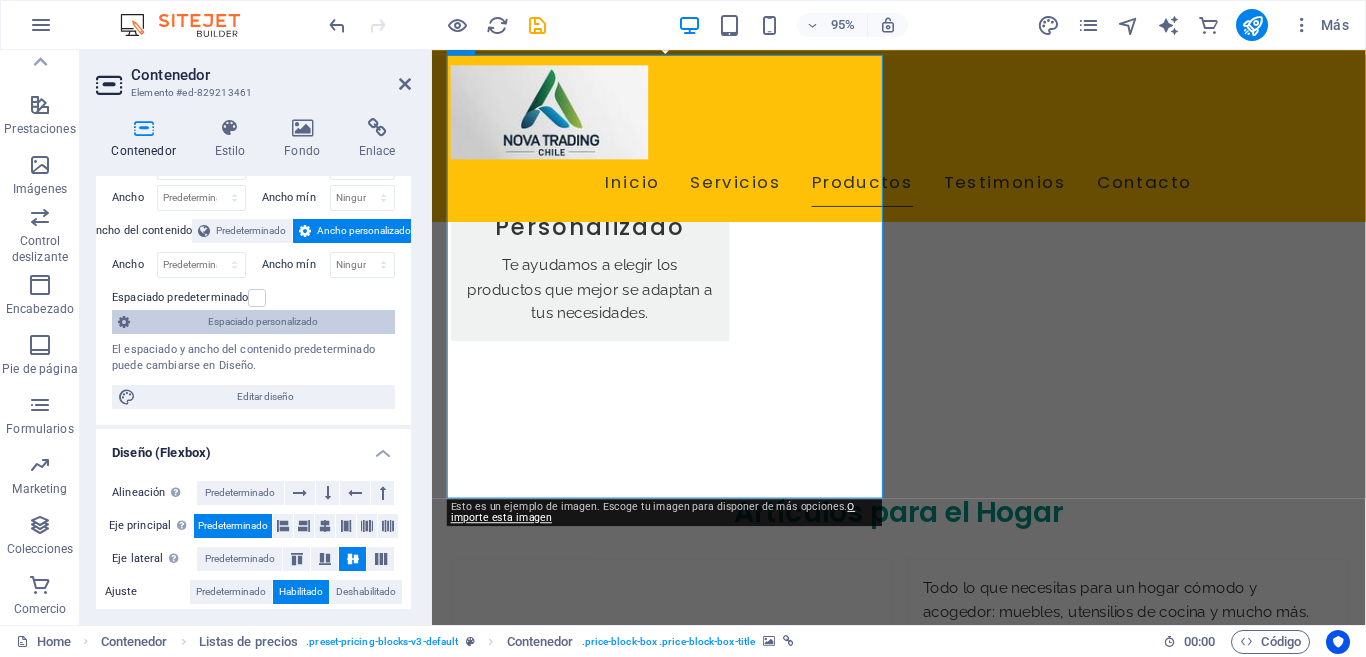scroll, scrollTop: 0, scrollLeft: 0, axis: both 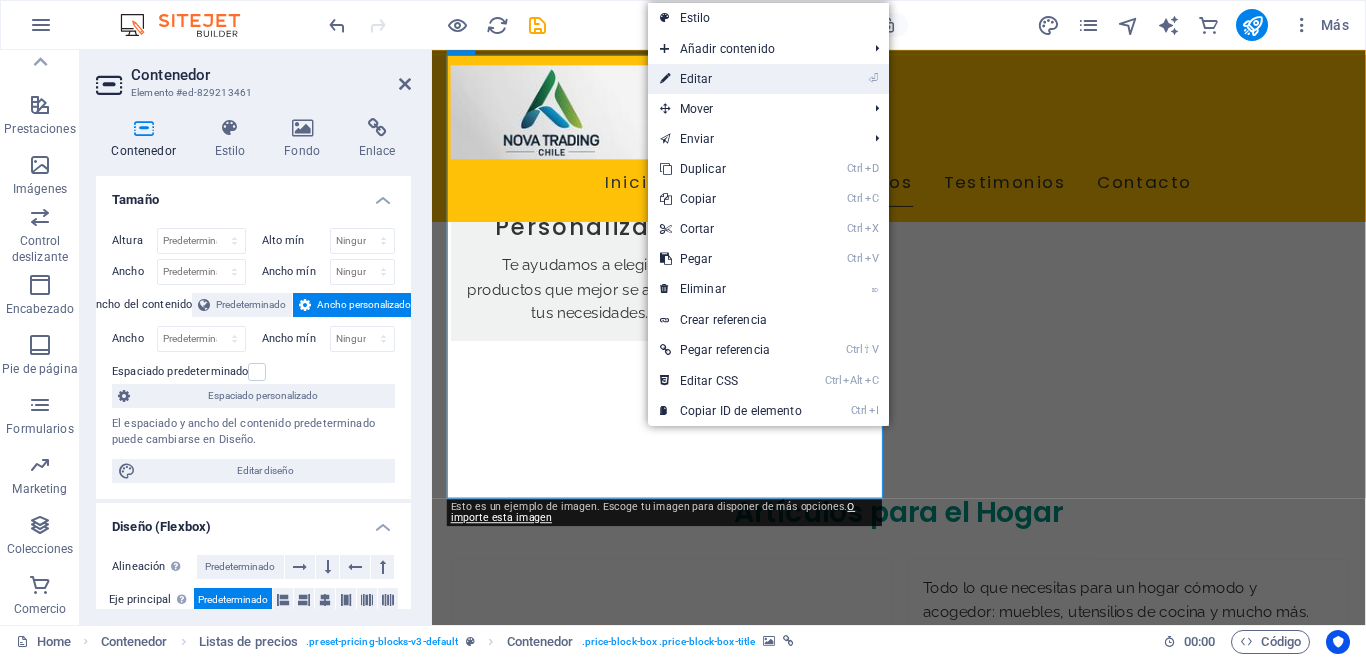 click on "⏎  Editar" at bounding box center (731, 79) 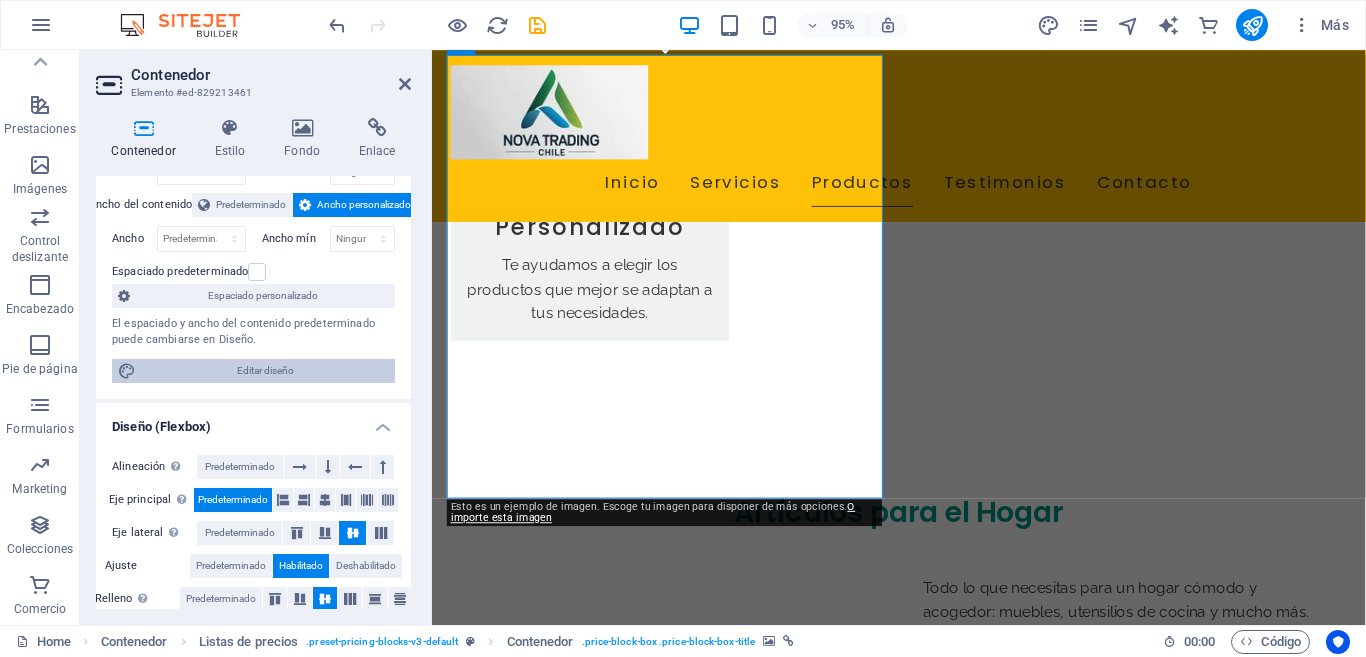 scroll, scrollTop: 0, scrollLeft: 0, axis: both 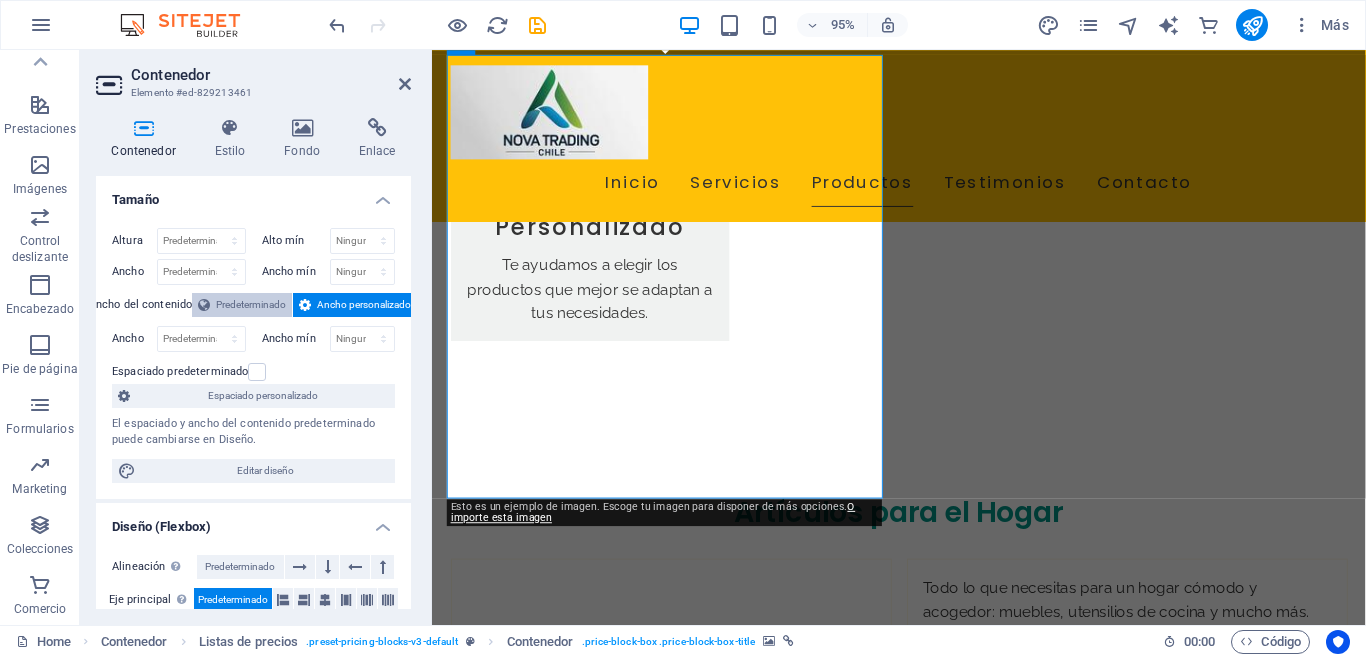 click on "Predeterminado" at bounding box center (251, 305) 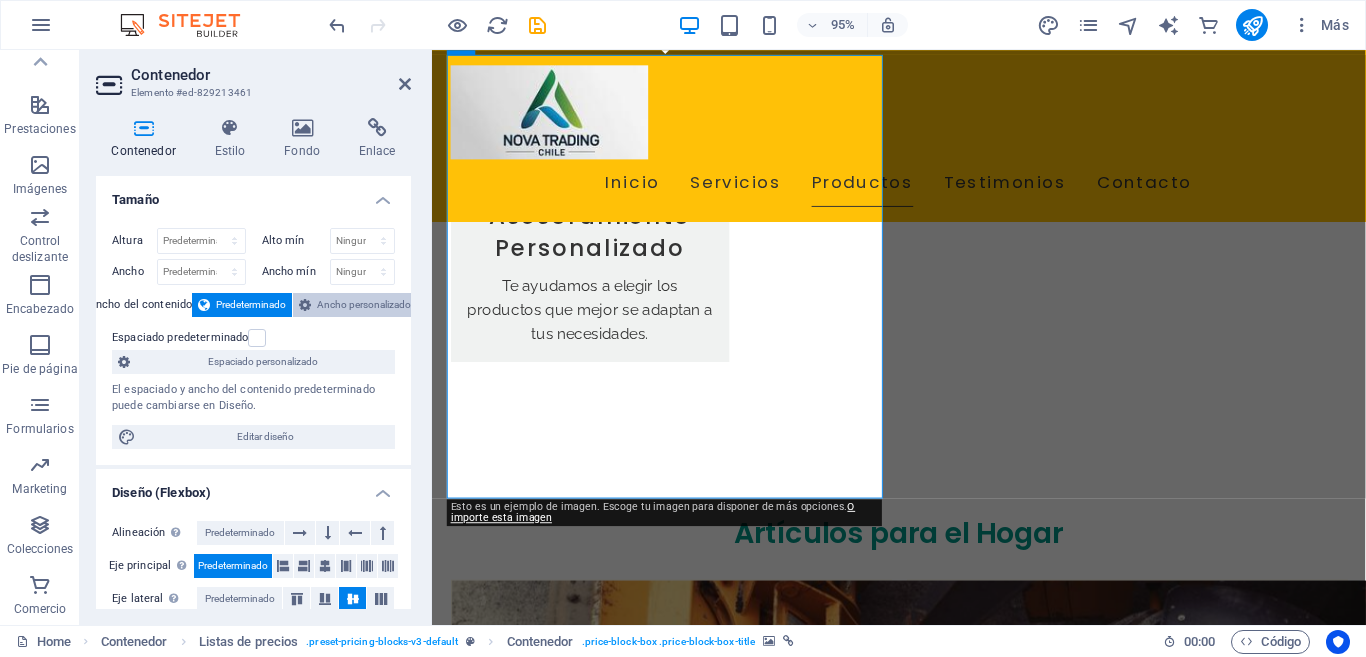 click on "Ancho personalizado" at bounding box center (364, 305) 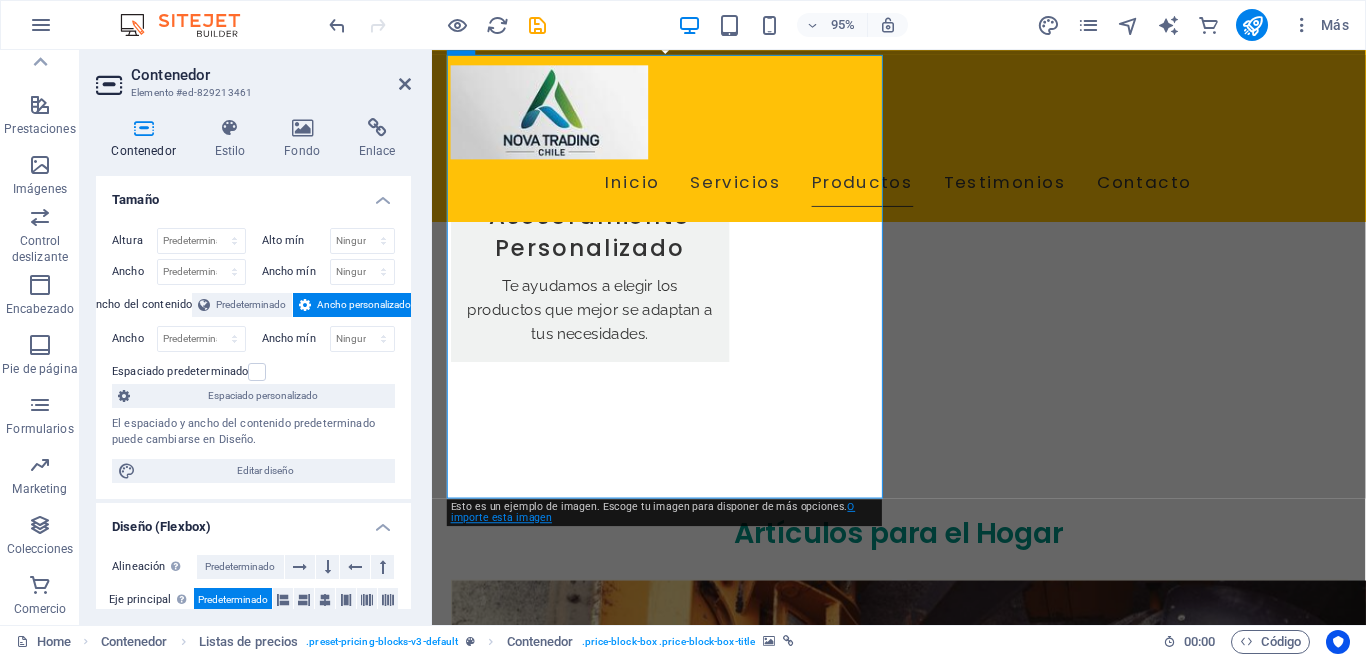 click on "O importe esta imagen" at bounding box center (653, 512) 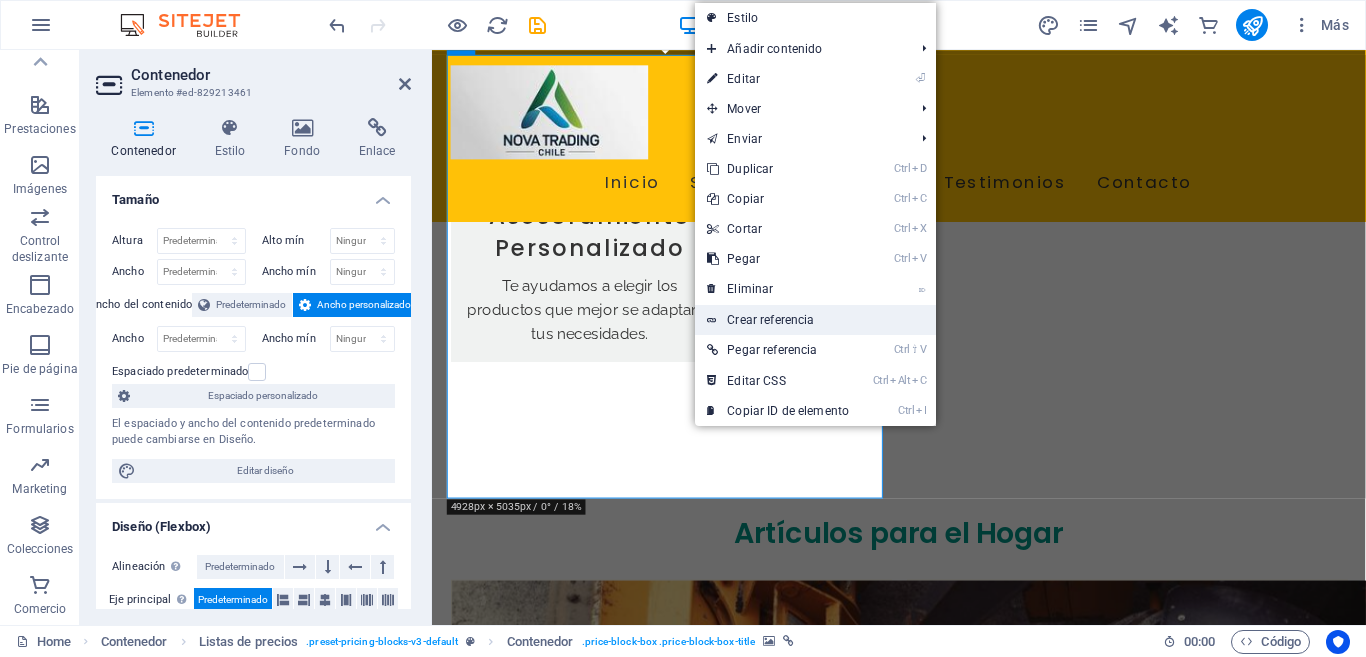 click on "Crear referencia" at bounding box center (815, 320) 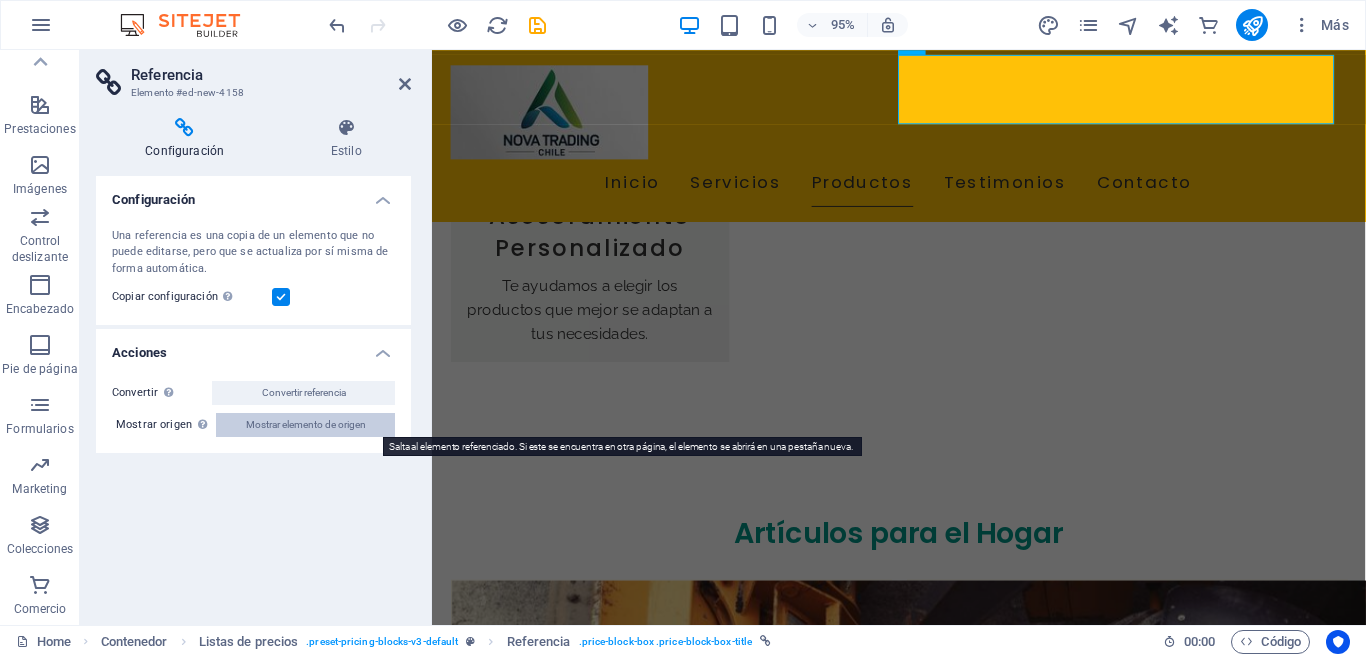 click on "Mostrar elemento de origen" at bounding box center (306, 425) 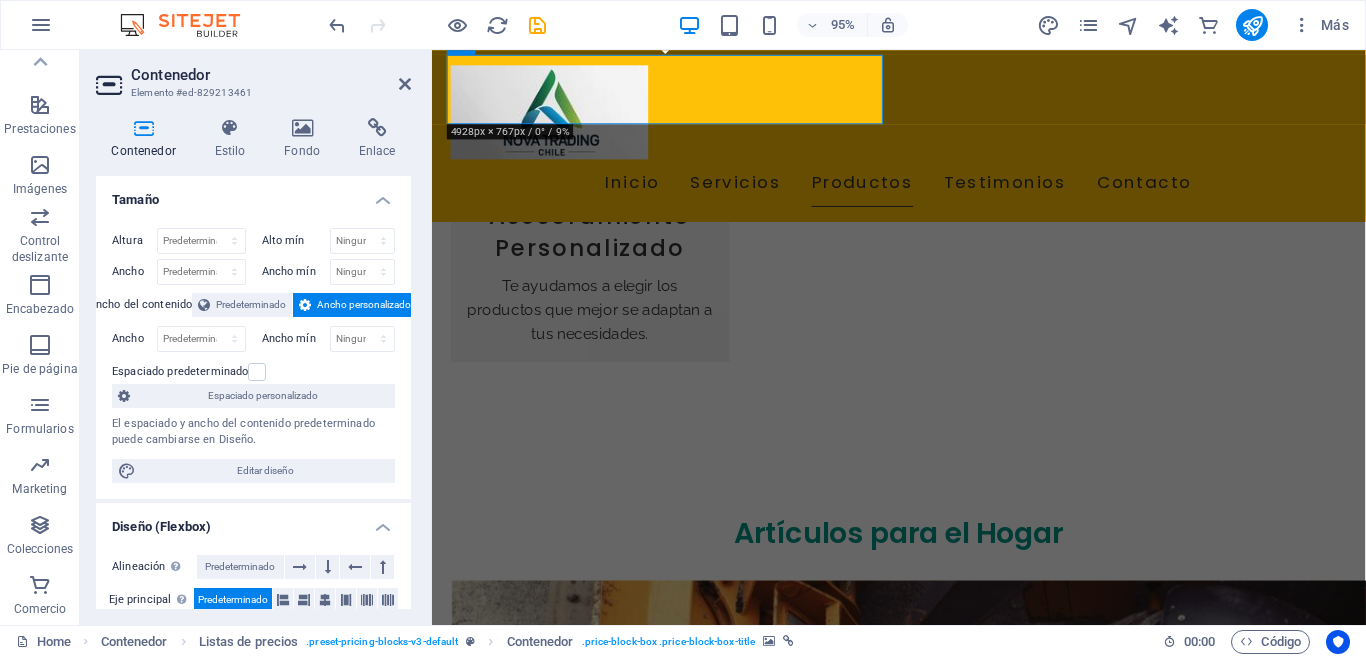 drag, startPoint x: 403, startPoint y: 314, endPoint x: 412, endPoint y: 385, distance: 71.568146 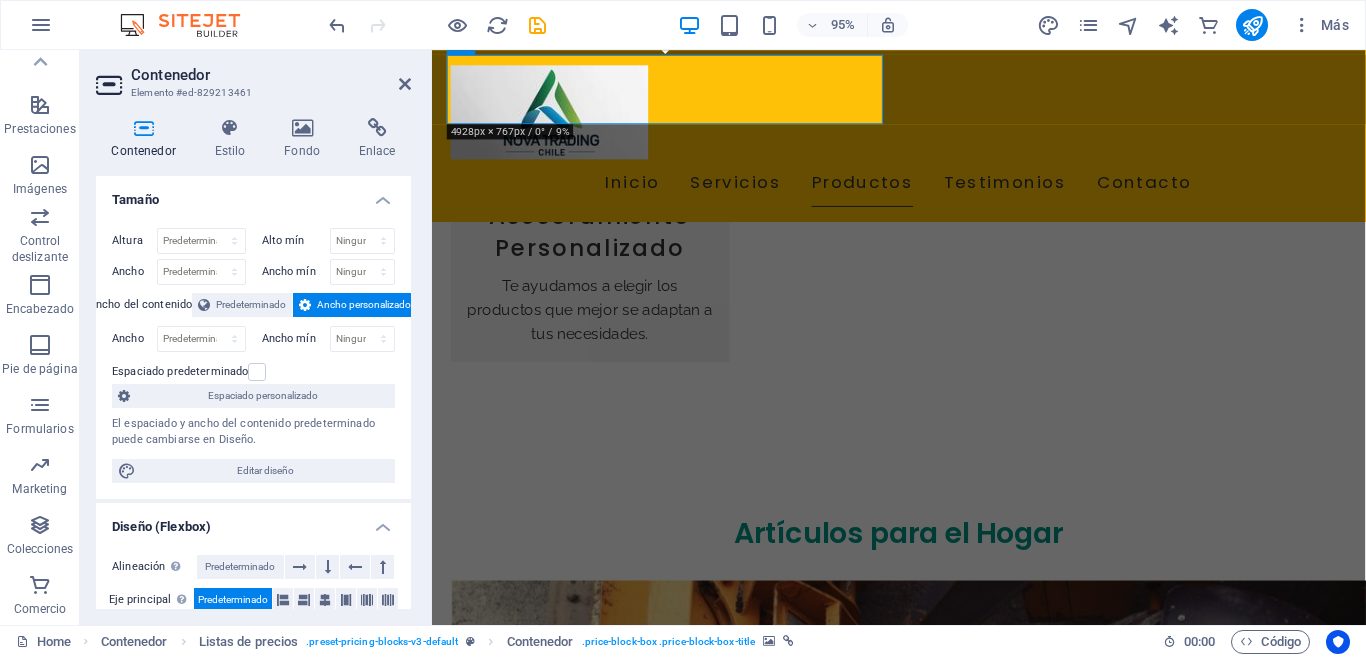 drag, startPoint x: 406, startPoint y: 370, endPoint x: 415, endPoint y: 430, distance: 60.671246 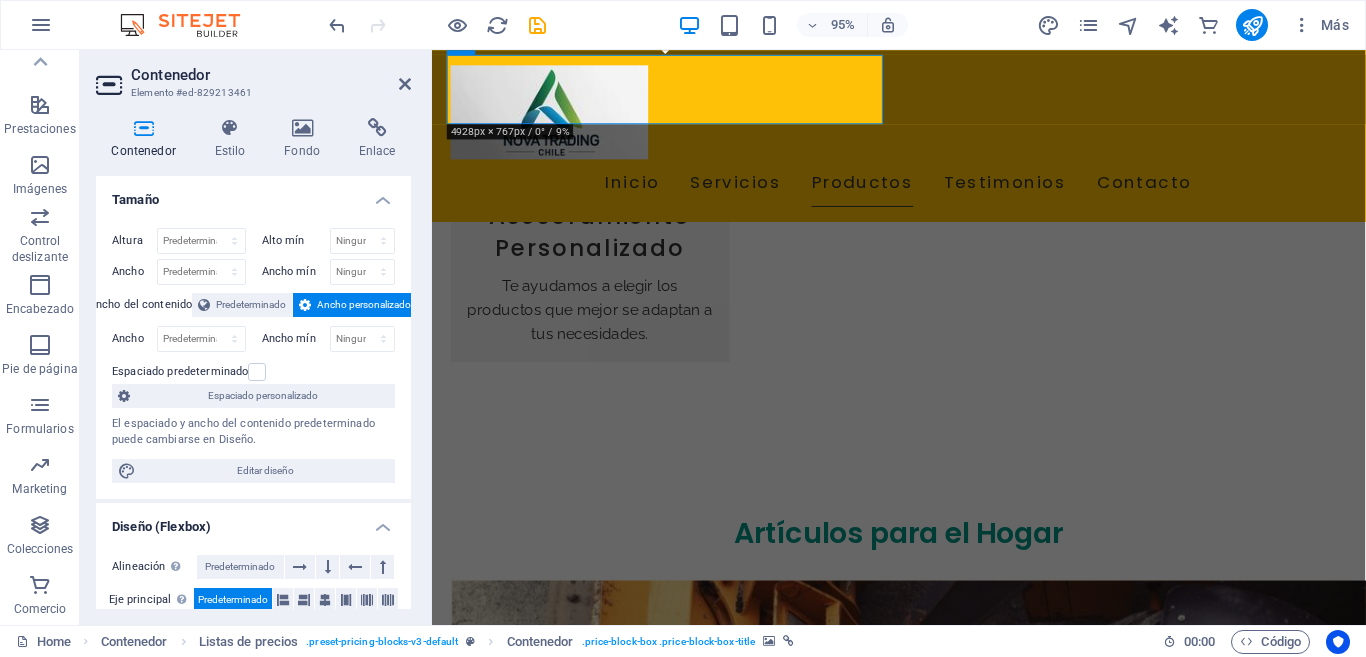 click on "Contenedor Estilo Fondo Enlace Tamaño Altura Predeterminado px rem % vh vw Alto mín Ninguno px rem % vh vw Ancho Predeterminado px rem % em vh vw Ancho mín Ninguno px rem % vh vw Ancho del contenido Predeterminado Ancho personalizado Ancho Predeterminado px rem % em vh vw Ancho mín Ninguno px rem % vh vw Espaciado predeterminado Espaciado personalizado El espaciado y ancho del contenido predeterminado puede cambiarse en Diseño. Editar diseño Diseño (Flexbox) Alineación Determina flex-direction. Predeterminado Eje principal Determina la forma en la que los elementos deberían comportarse por el eje principal en este contenedor (contenido justificado). Predeterminado Eje lateral Controla la dirección vertical del elemento en el contenedor (alinear elementos). Predeterminado Ajuste Predeterminado Habilitado Deshabilitado Relleno Controla las distancias y la dirección de los elementos en el eje Y en varias líneas (alinear contenido). Predeterminado Accesibilidad Rol Ninguno Alert Timer" at bounding box center [253, 363] 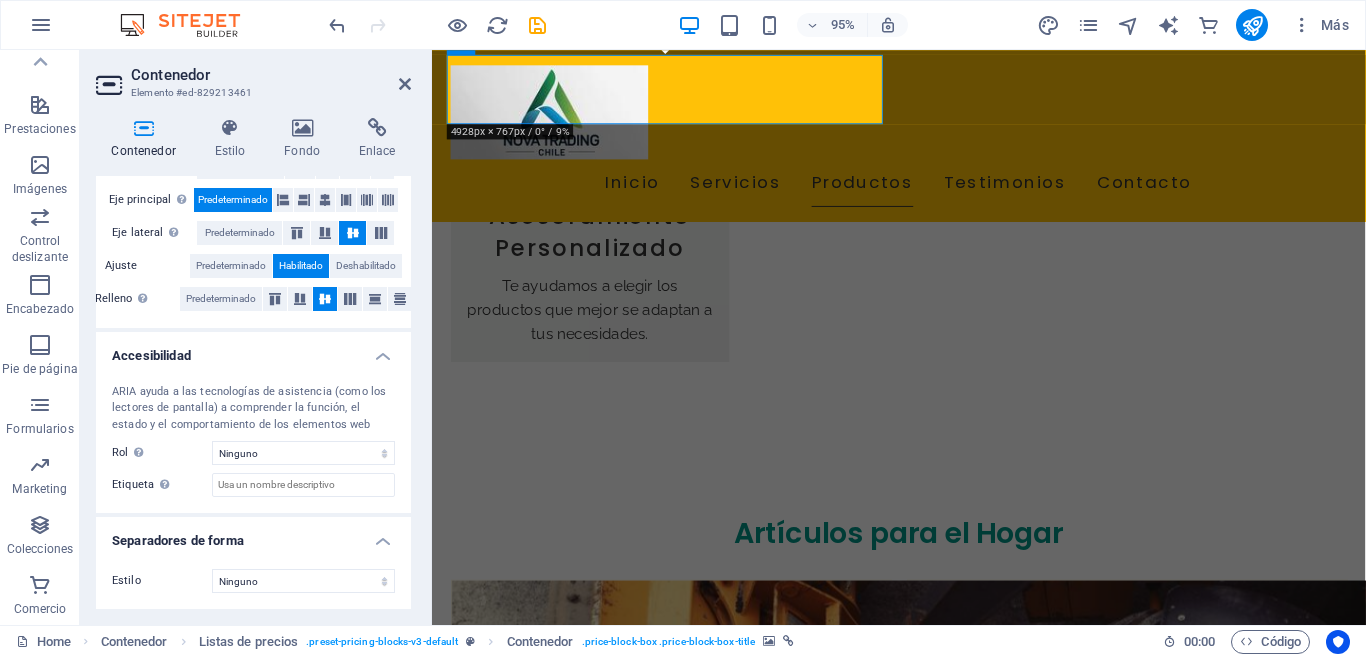scroll, scrollTop: 0, scrollLeft: 0, axis: both 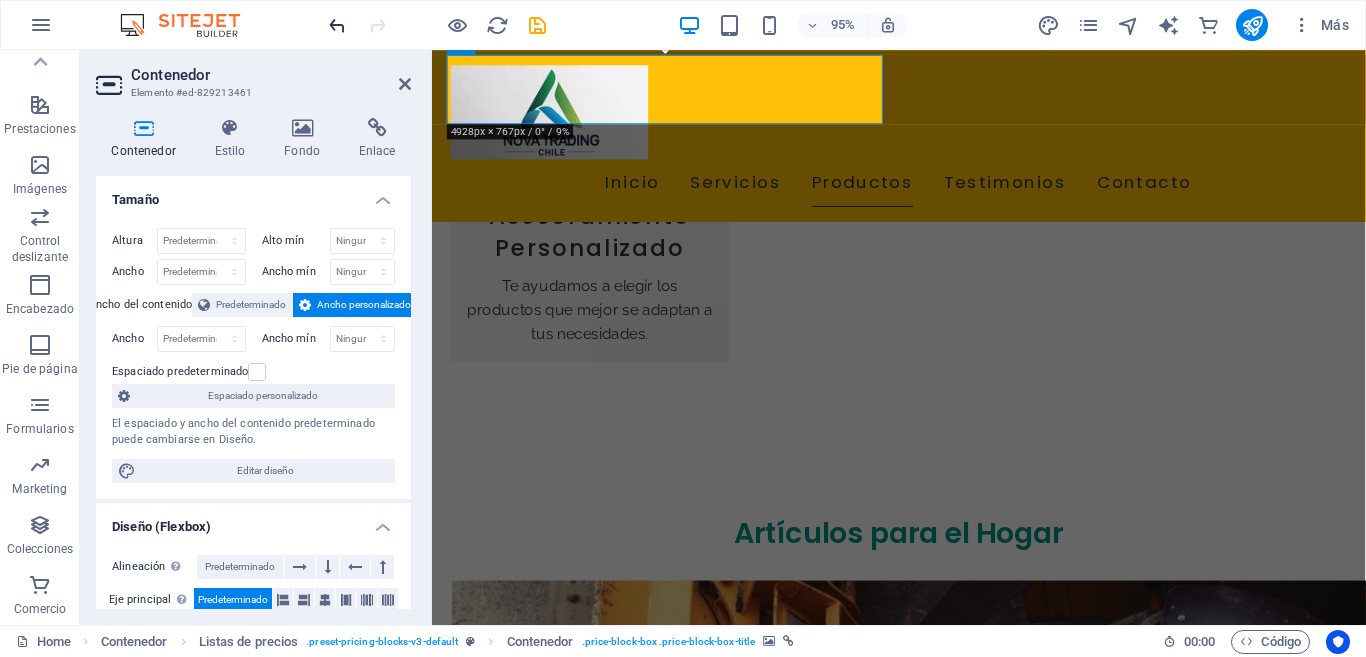 click at bounding box center [337, 25] 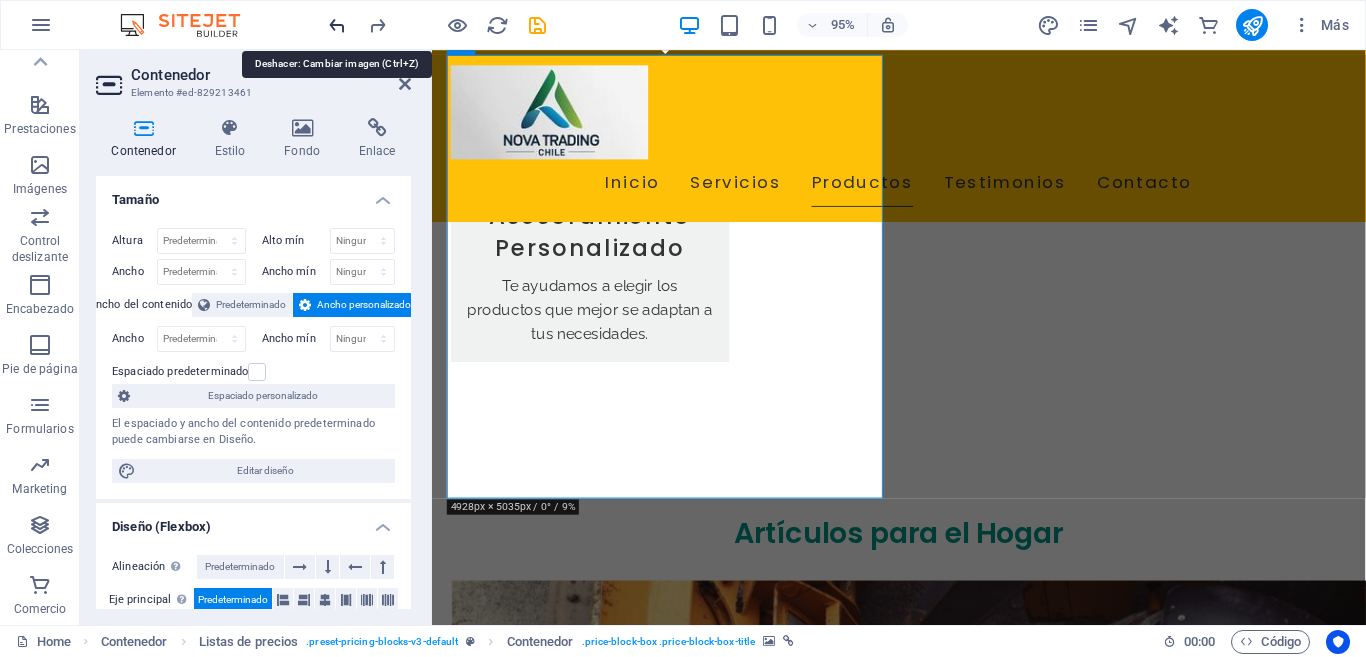 click at bounding box center (337, 25) 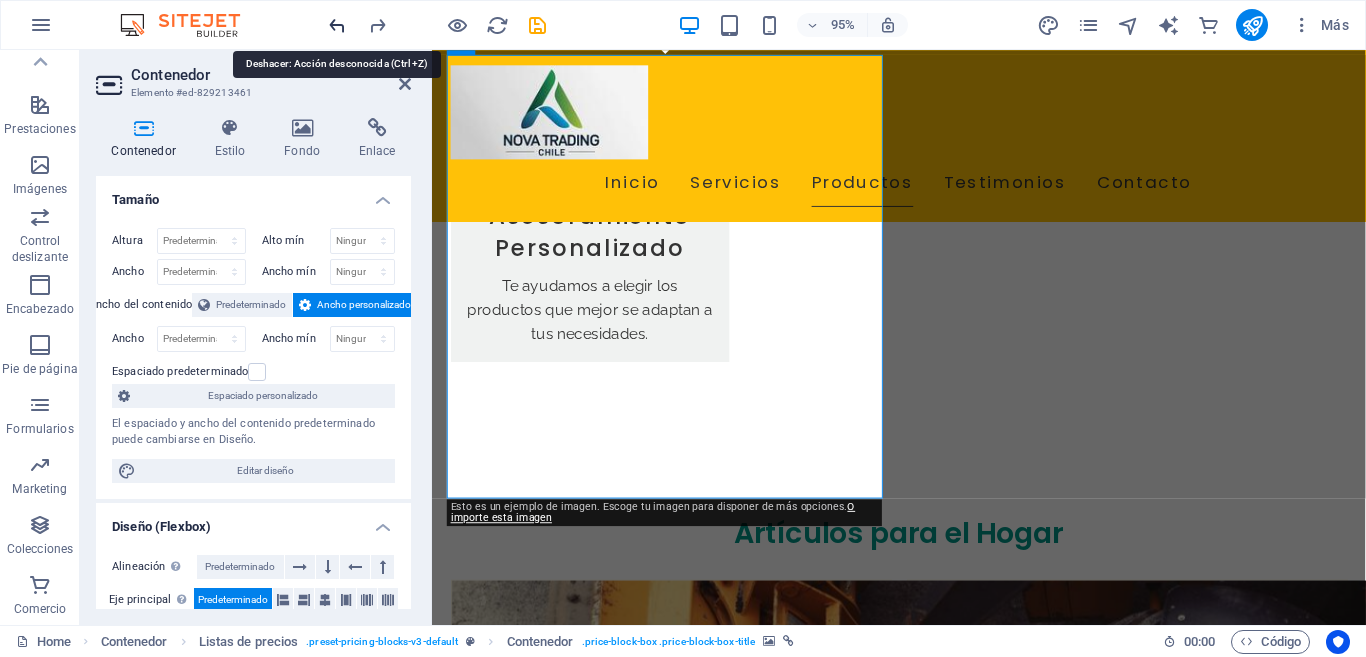 click at bounding box center [337, 25] 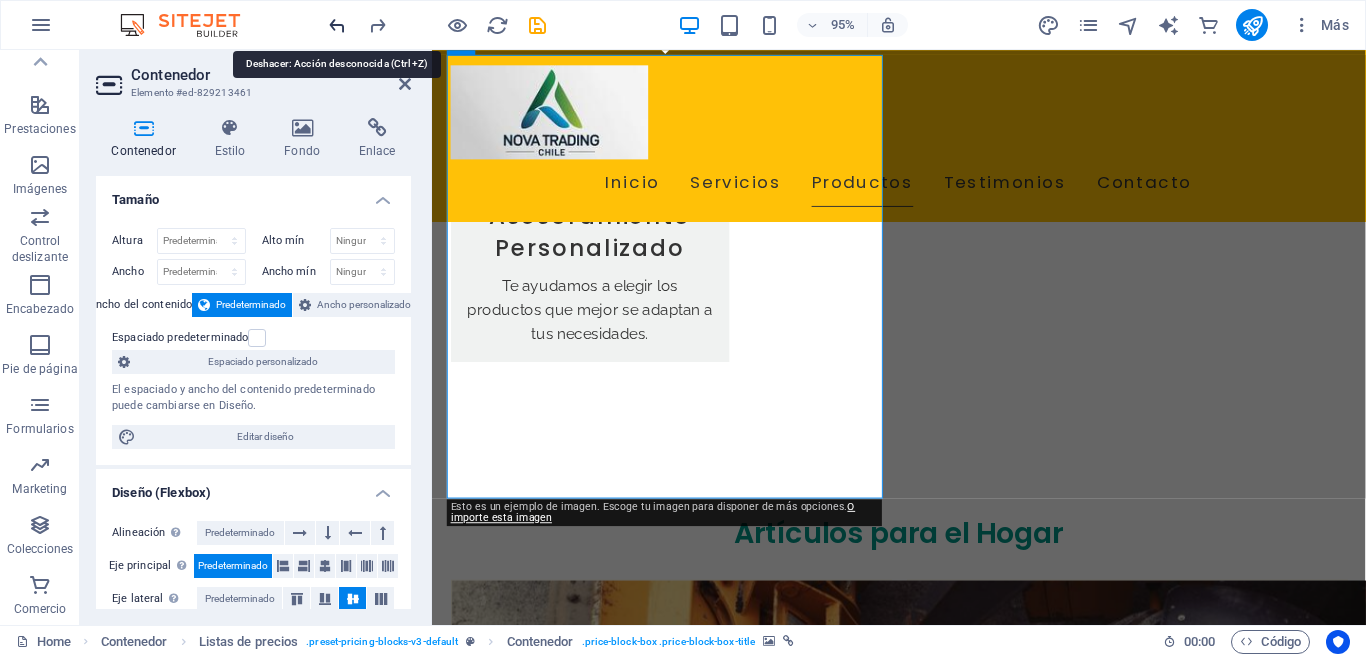 click at bounding box center [337, 25] 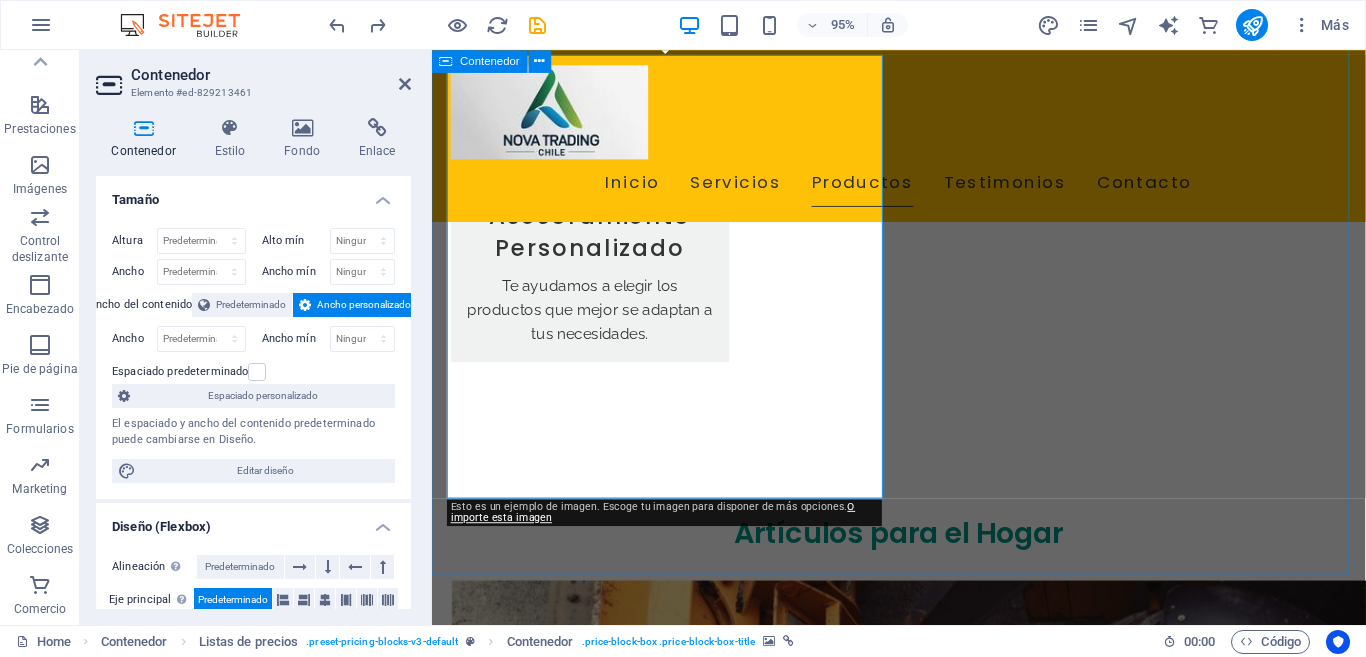 click on "Artículos para el Hogar Hogar Todo lo que necesitas para un hogar cómodo y acogedor: muebles, utensilios de cocina y mucho más. Precios desde $100.000 hasta $1.000.000. Entrega en 2 semanas y satisfacción garantizada. ¡Contáctanos y haz tu compra hoy! Ofrecemos herramientas de jardinería, plantas y decoraciones para embellecer tu exterior. Precios desde $20.000 hasta $500.000. Equipa tu oficina con escritorios y material de oficina. Precios que oscilan entre $50.000 y $800.000. Descubre artículos de decoración únicos y modernos. Precios desde $15.000 hasta $300.000. Amplia variedad de plantas y flores para tu jardín. Precios que van de $5.000 a $150.000. Muebles ergonómicos para optimizar tu espacio de trabajo. Precios desde $100.000 hasta $2.000.000. Jardín Desde cojines hasta cuadros, tenemos los accesorios que faltan en tu hogar.
$10.000 - $250.000
Las mejores herramientas para cuidar de tu jardín.
$30.000 - $600.000
$2.000 - $50.000" at bounding box center [923, 1345] 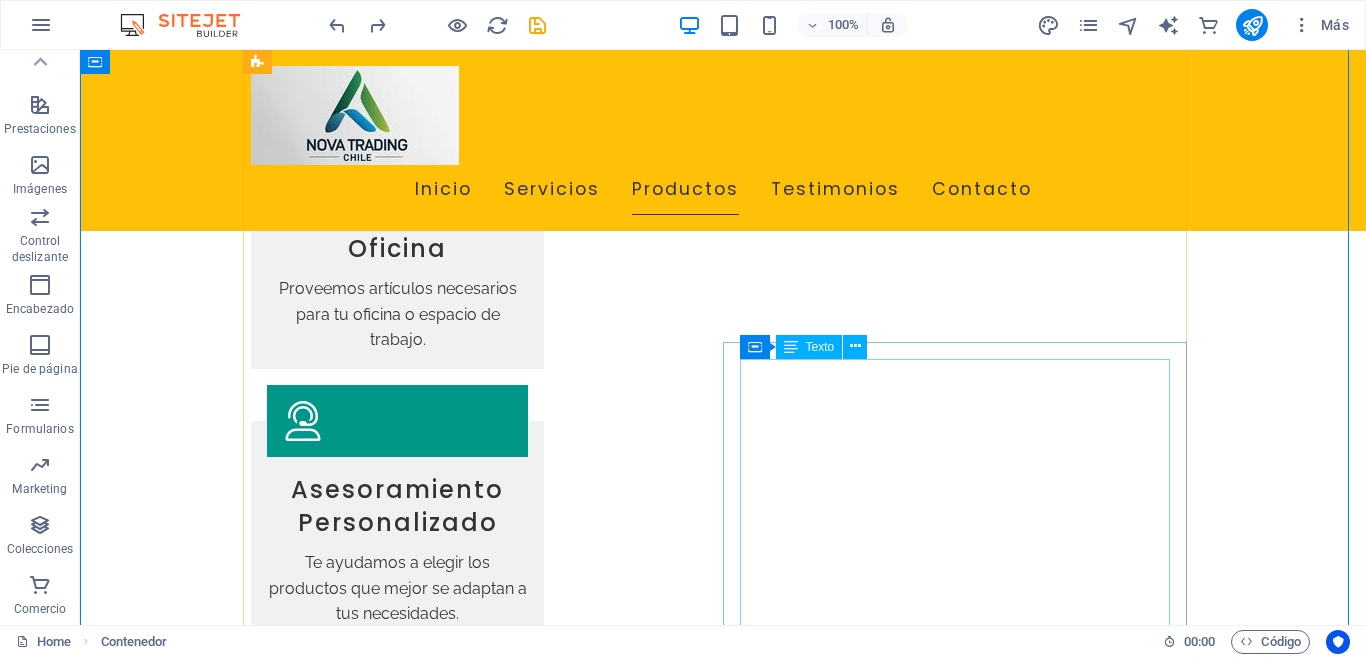 scroll, scrollTop: 2352, scrollLeft: 0, axis: vertical 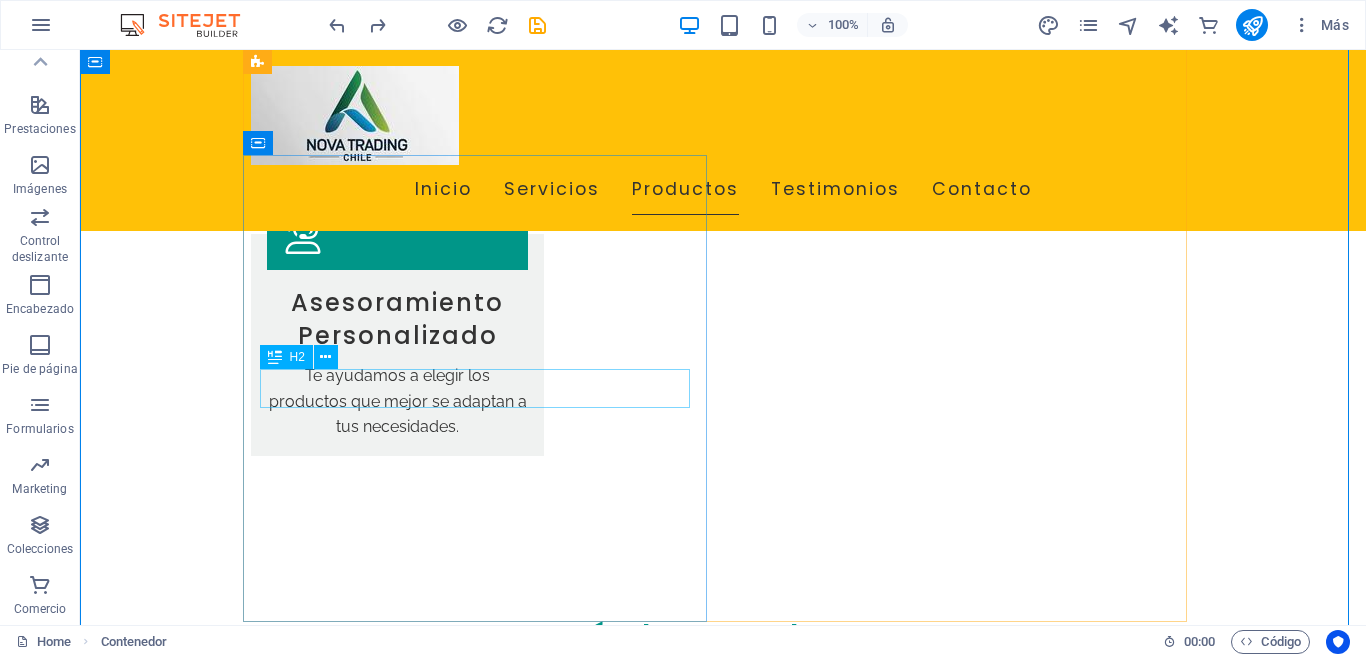 click on "Oficina" at bounding box center (323, 1994) 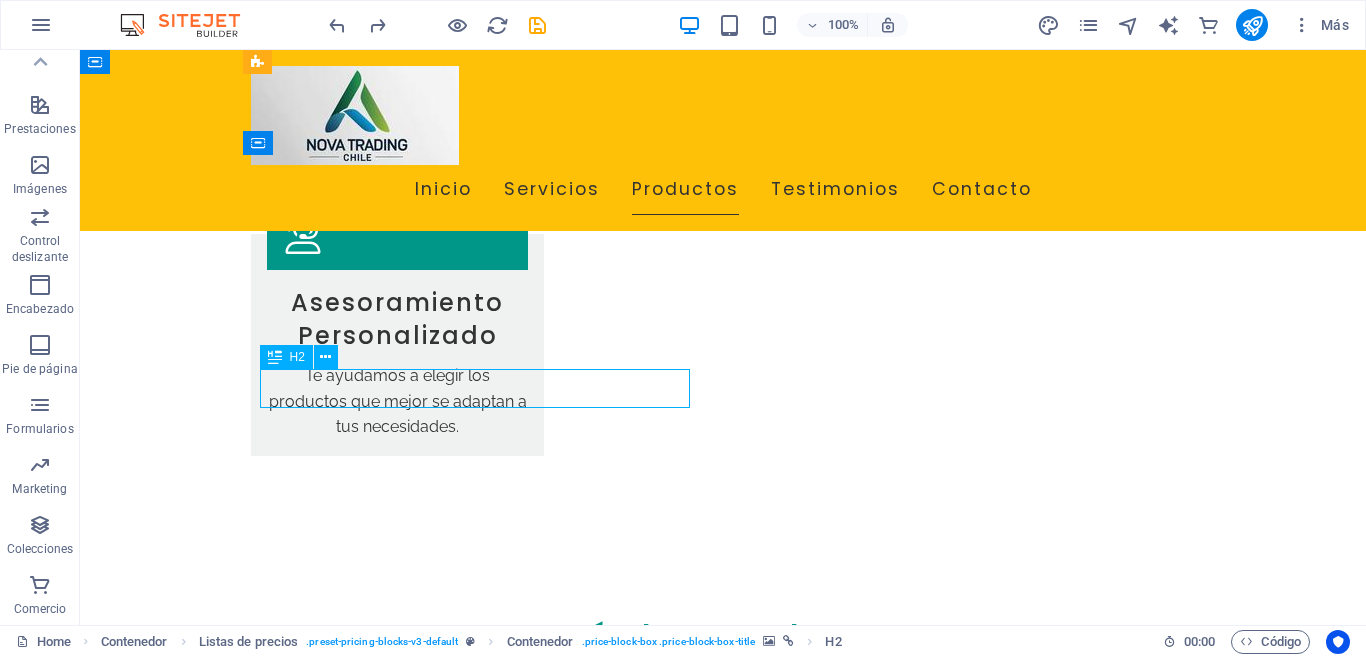 click on "Oficina" at bounding box center (323, 1994) 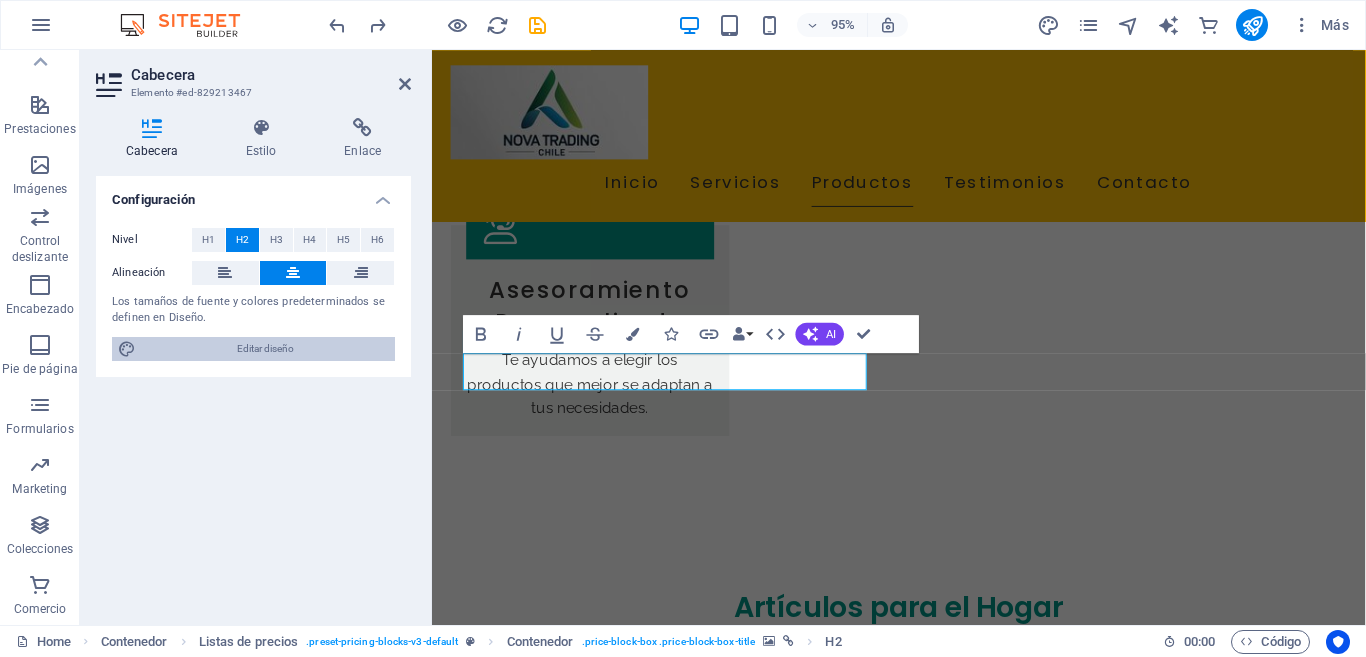 click on "Editar diseño" at bounding box center (265, 349) 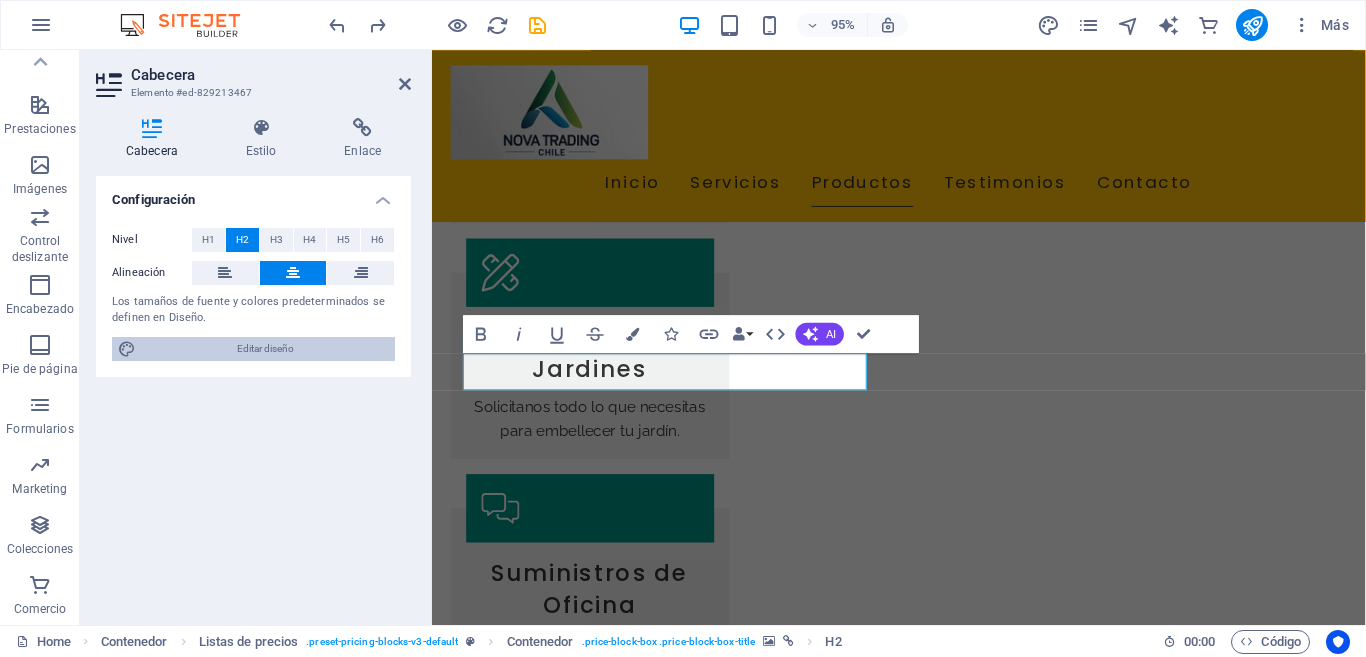 select on "px" 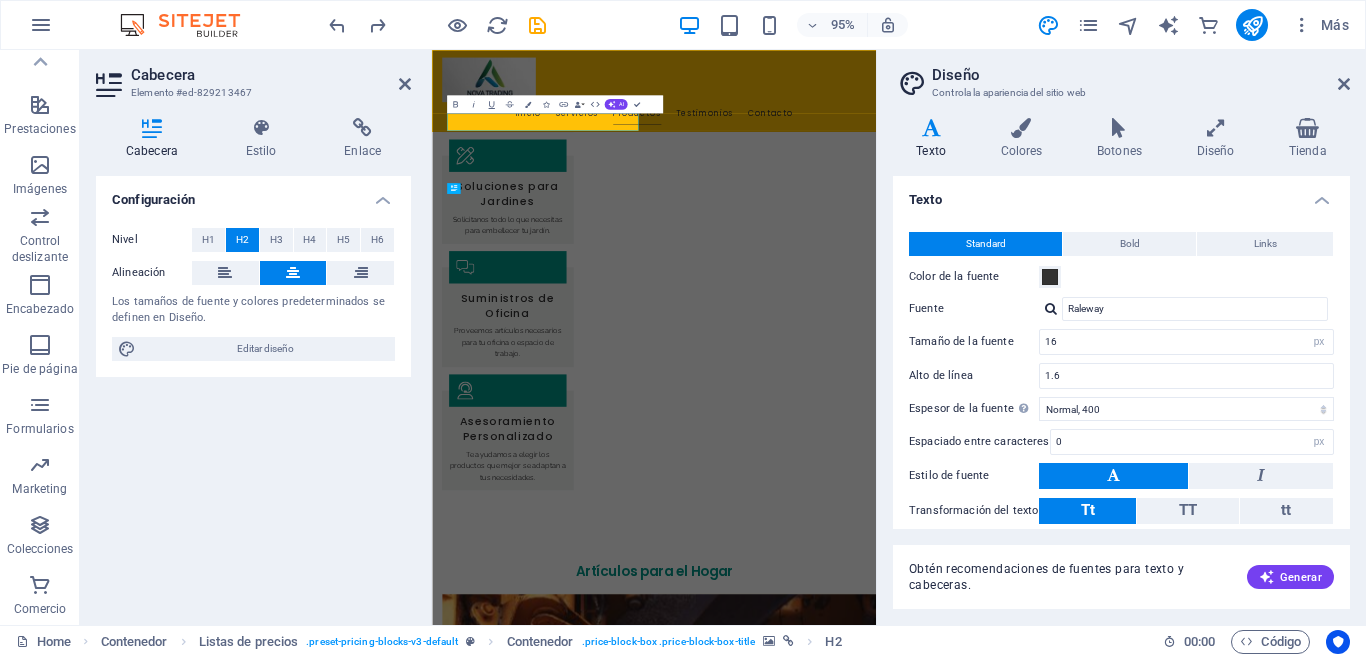 scroll, scrollTop: 2531, scrollLeft: 0, axis: vertical 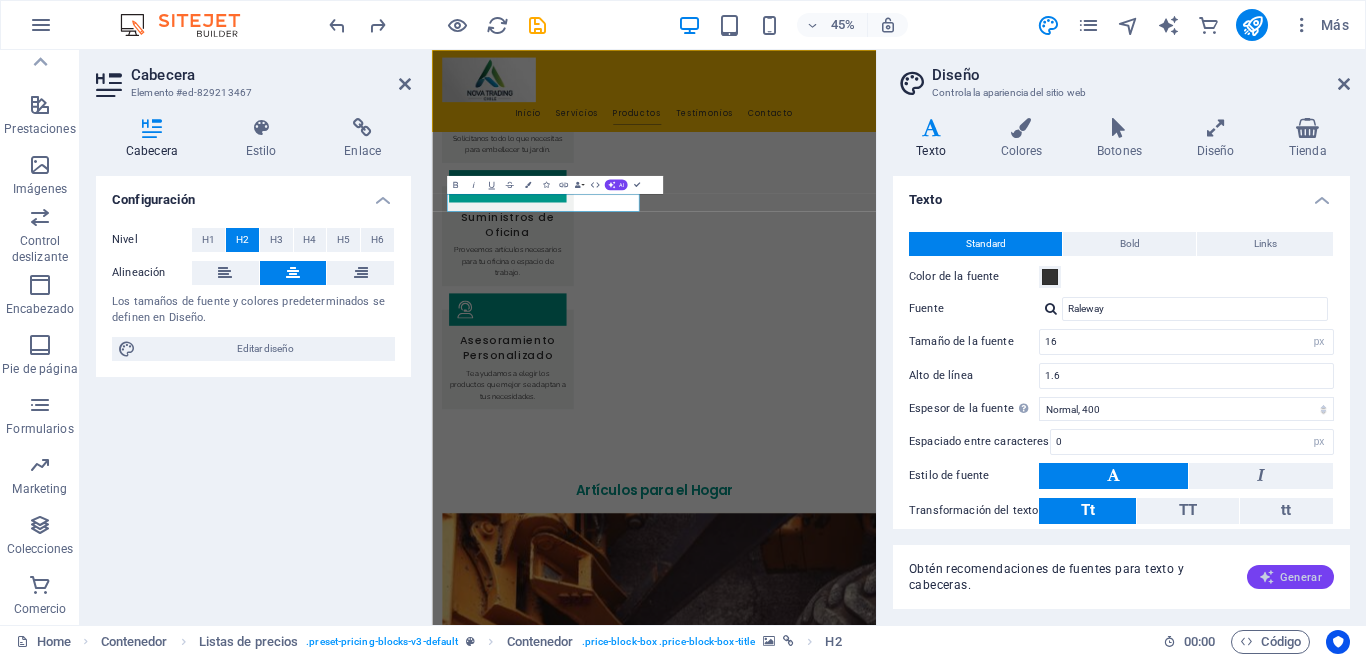 click on "Generar" at bounding box center [1290, 577] 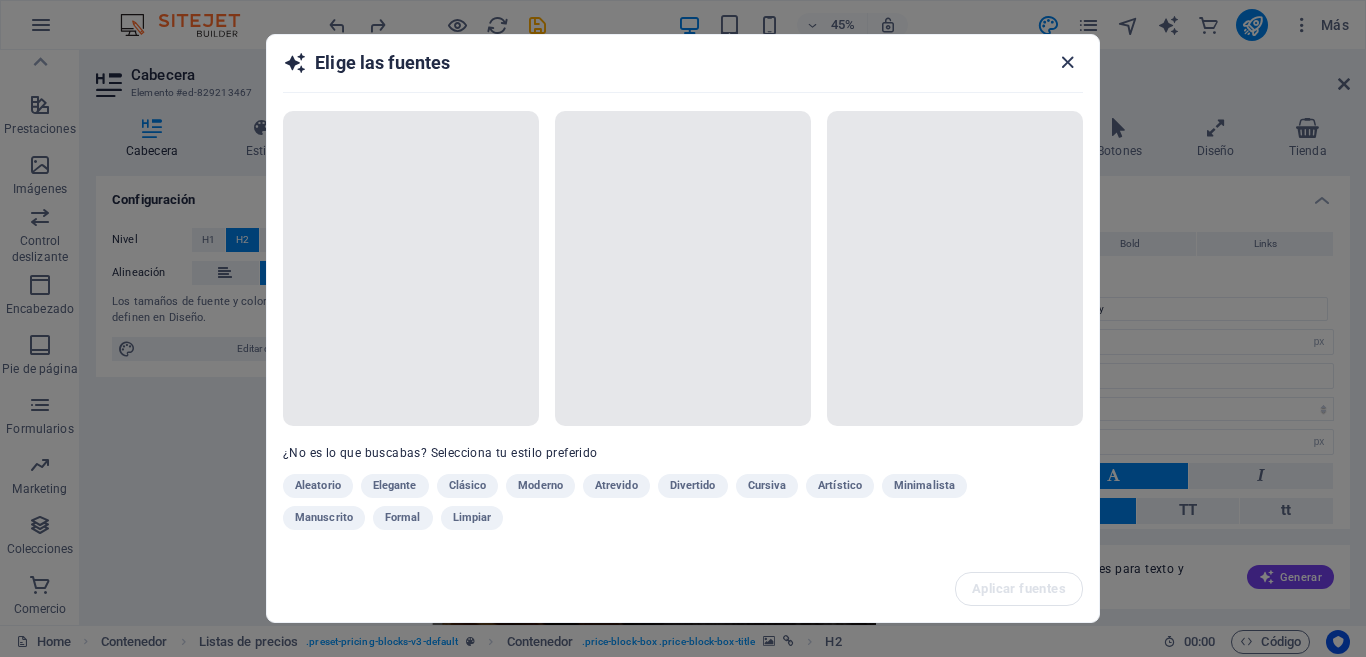 click at bounding box center (1067, 62) 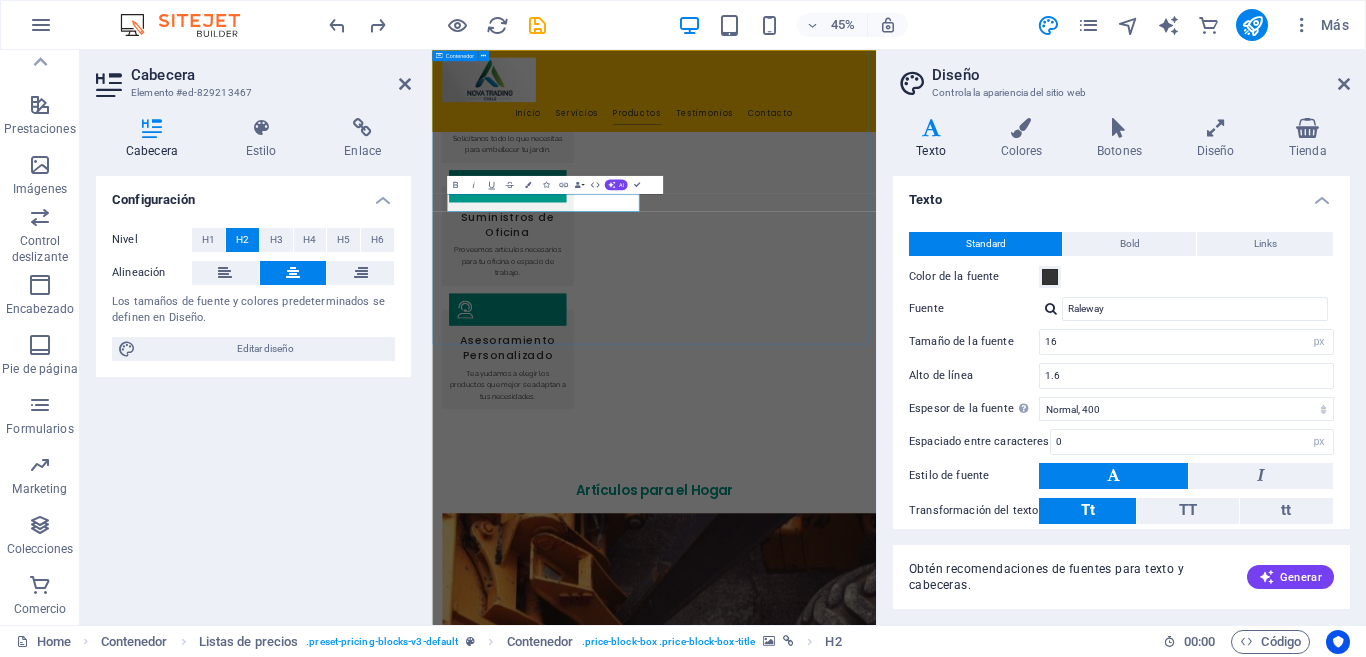 click at bounding box center [455, 2388] 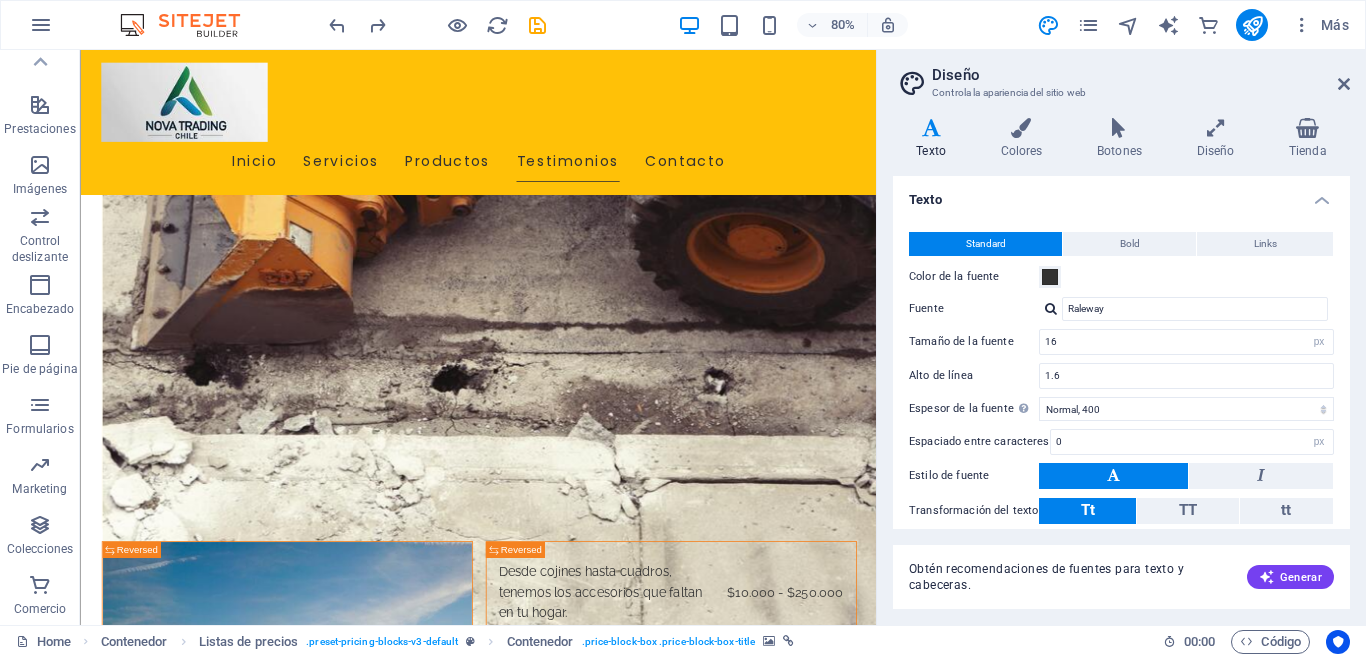 scroll, scrollTop: 3159, scrollLeft: 0, axis: vertical 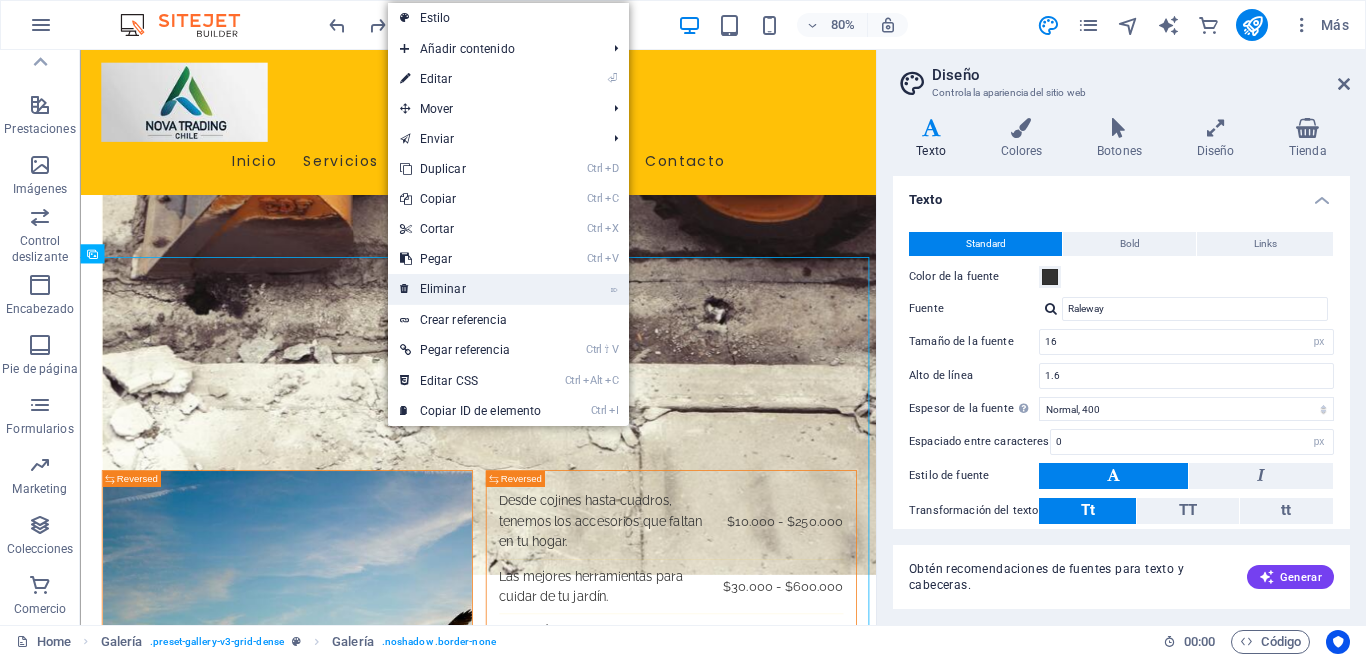 click on "⌦  Eliminar" at bounding box center [471, 289] 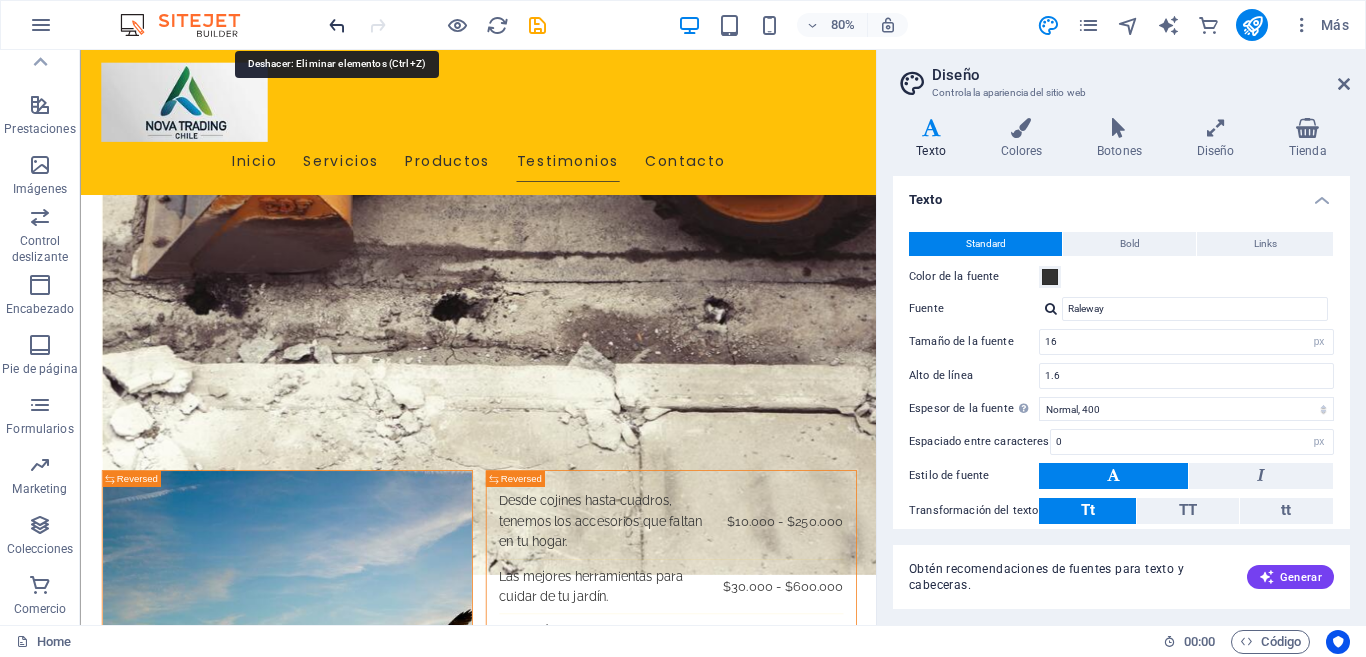 click at bounding box center [337, 25] 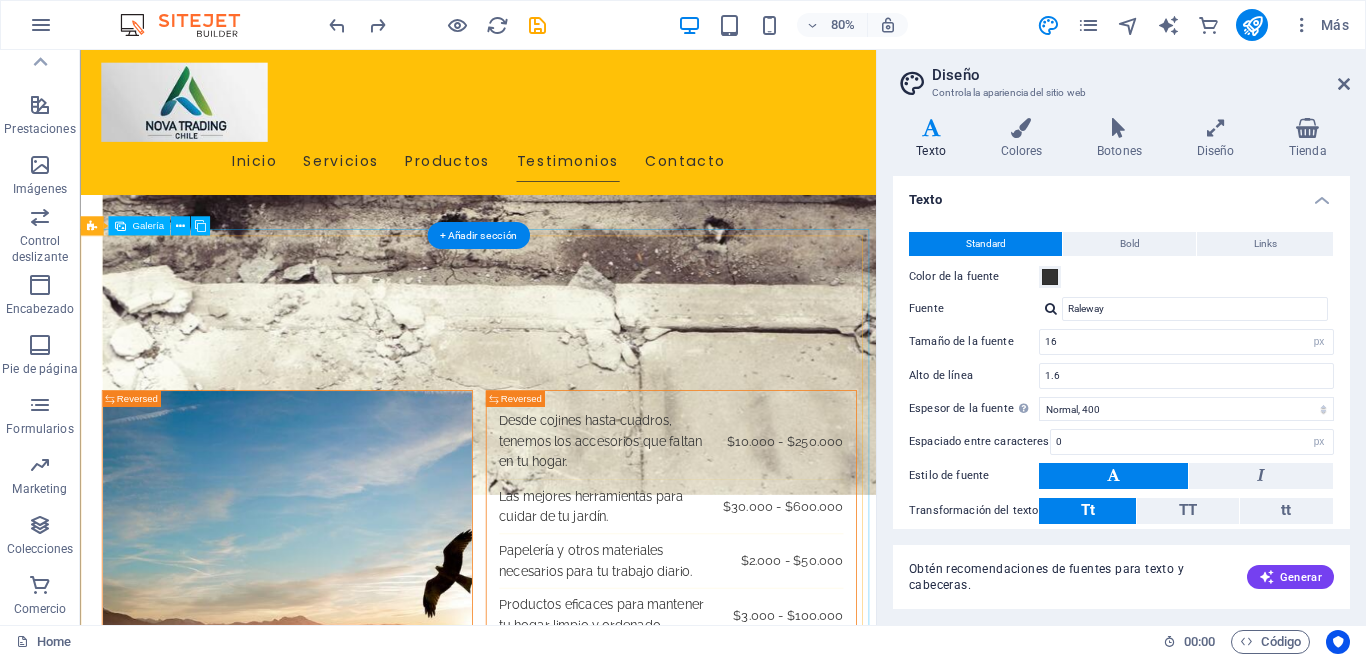 scroll, scrollTop: 3159, scrollLeft: 0, axis: vertical 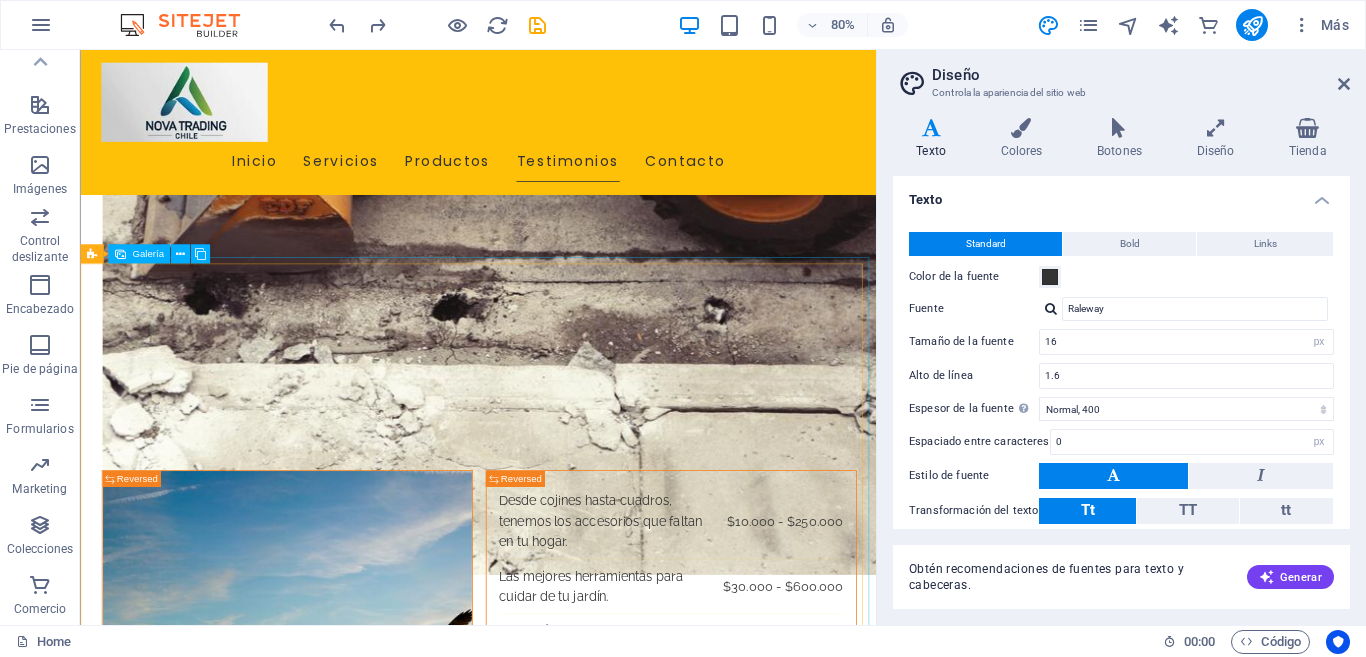 click on "Galería" at bounding box center (147, 254) 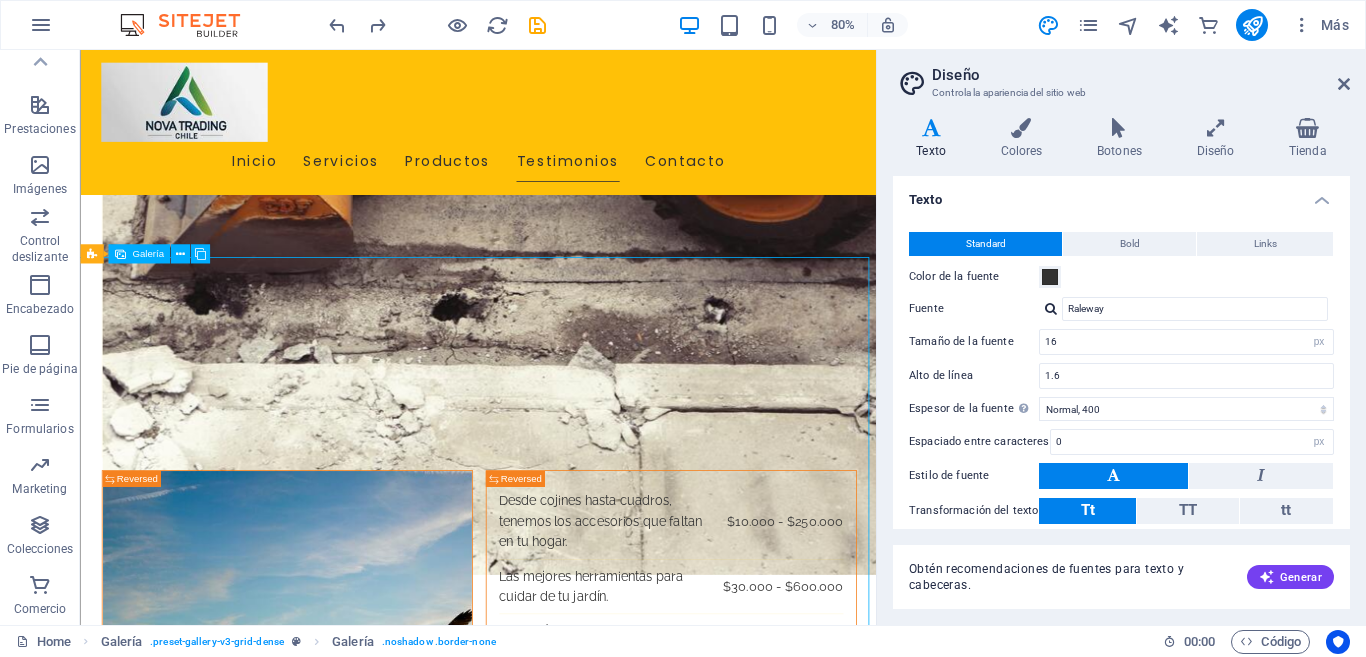 click at bounding box center [119, 253] 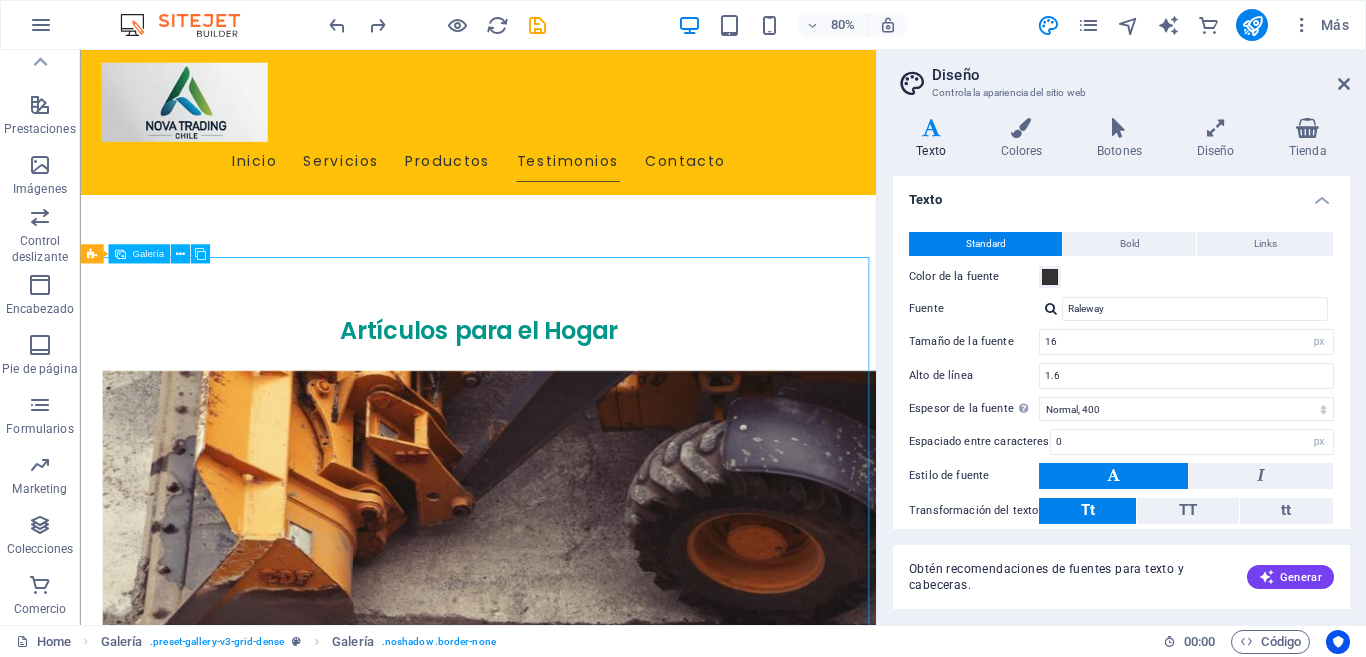 select on "px" 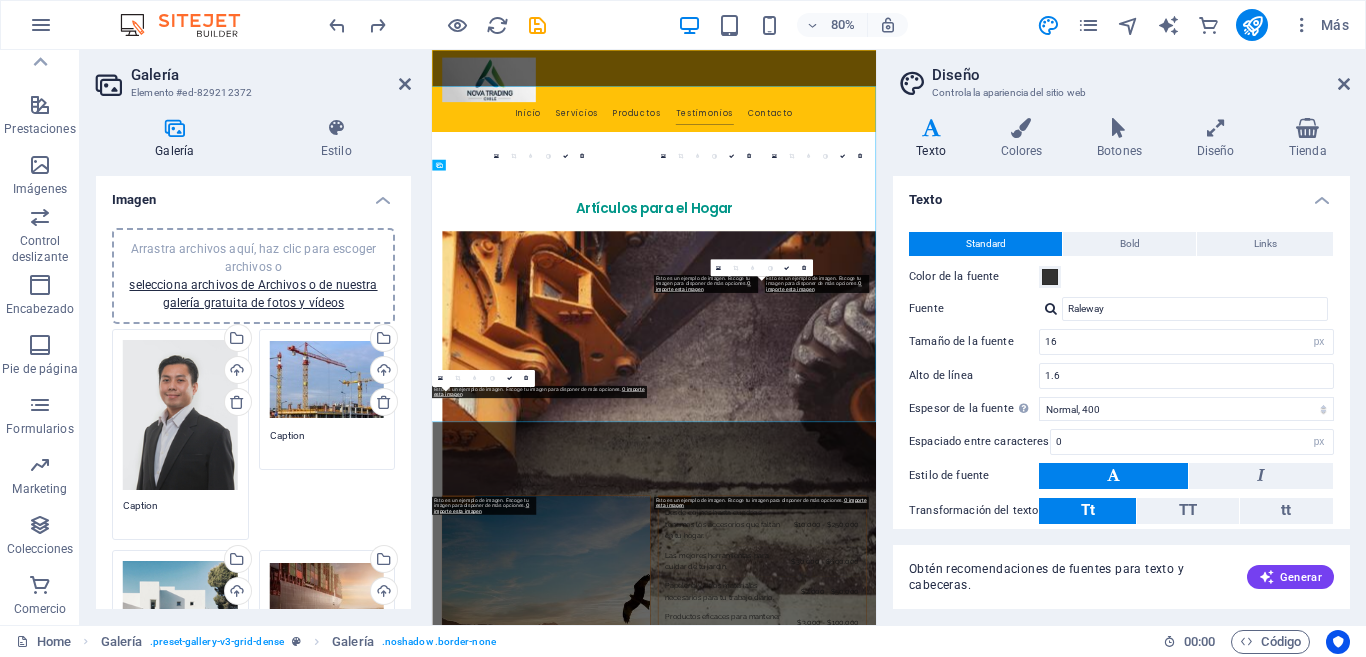 scroll, scrollTop: 3338, scrollLeft: 0, axis: vertical 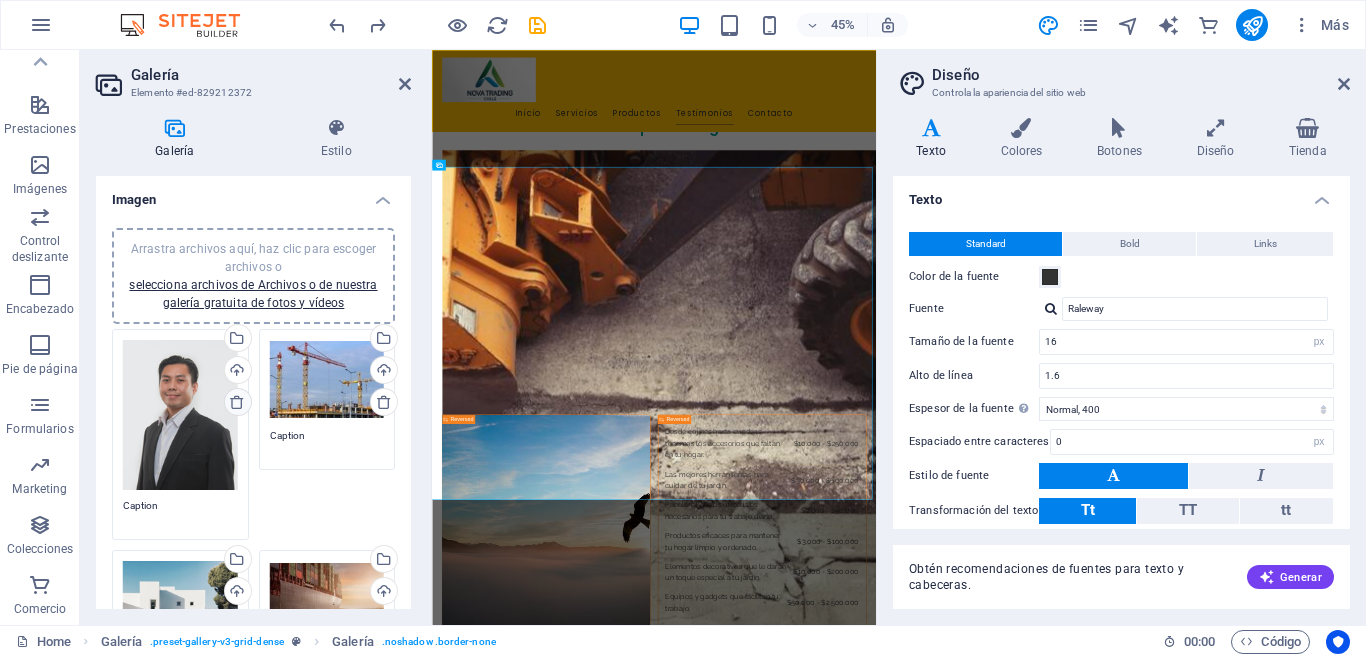 click at bounding box center (237, 402) 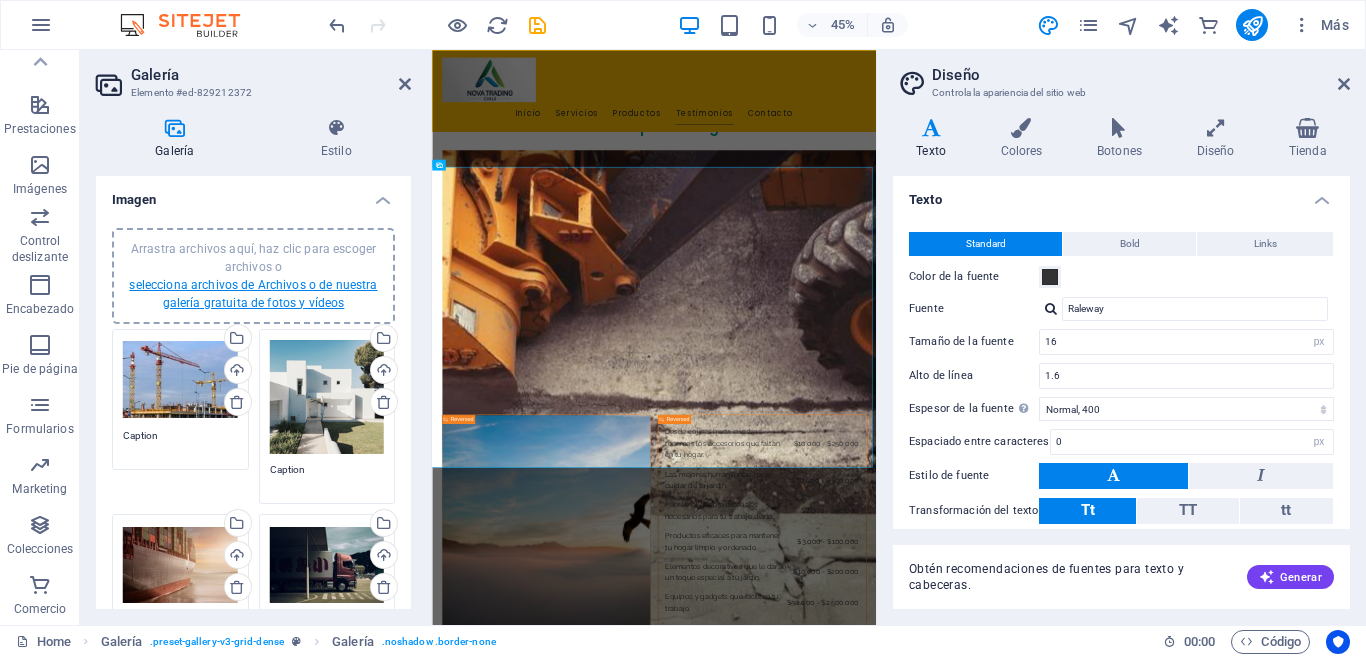 click on "selecciona archivos de Archivos o de nuestra galería gratuita de fotos y vídeos" at bounding box center [253, 294] 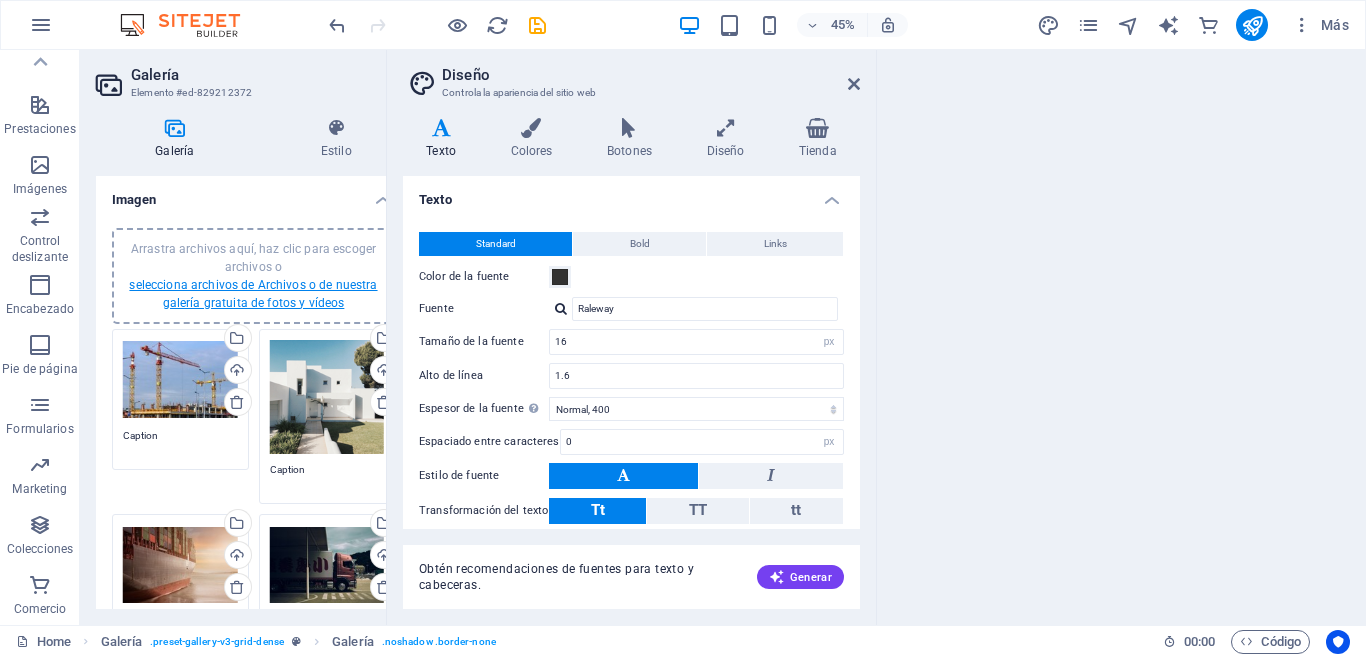 scroll, scrollTop: 6920, scrollLeft: 0, axis: vertical 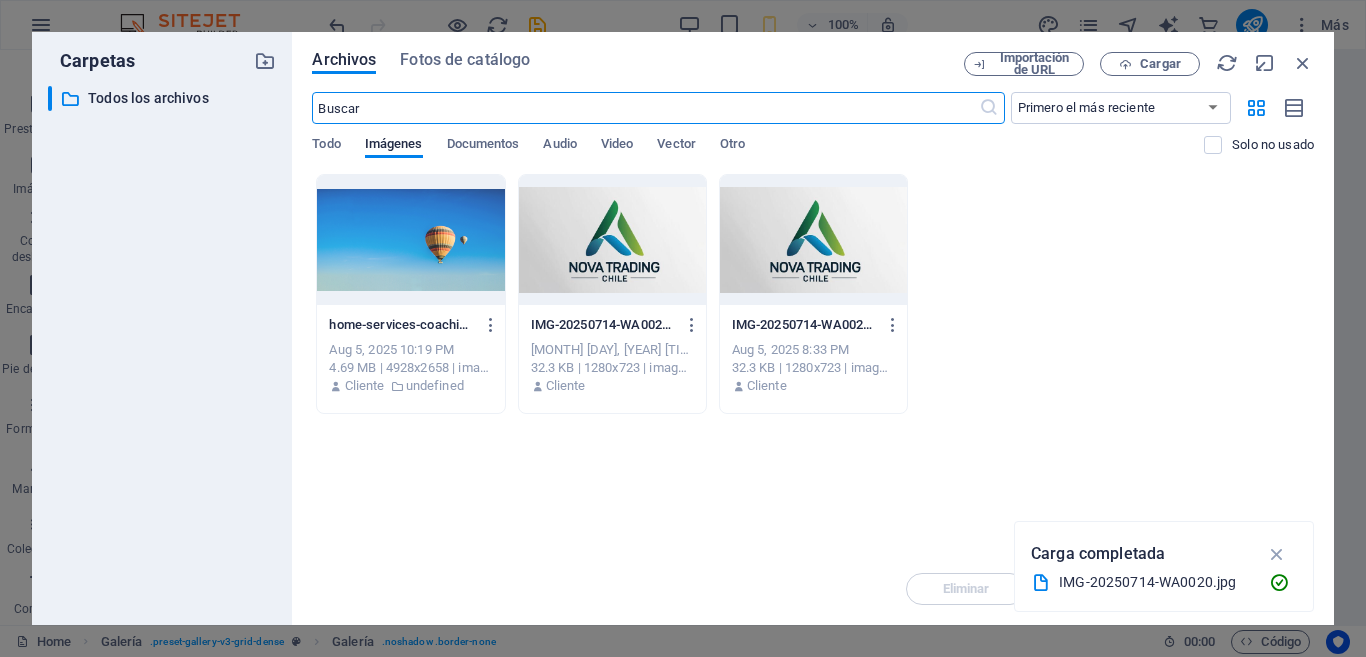 type on "20" 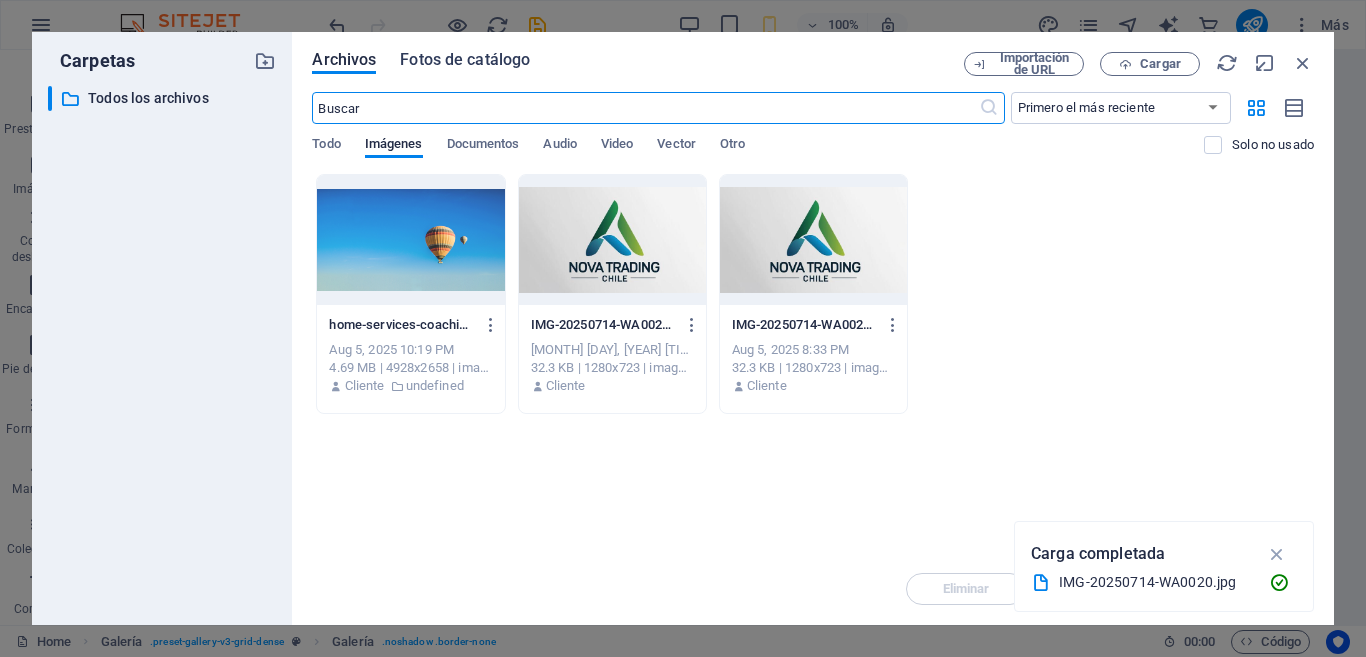 click on "Fotos de catálogo" at bounding box center [465, 60] 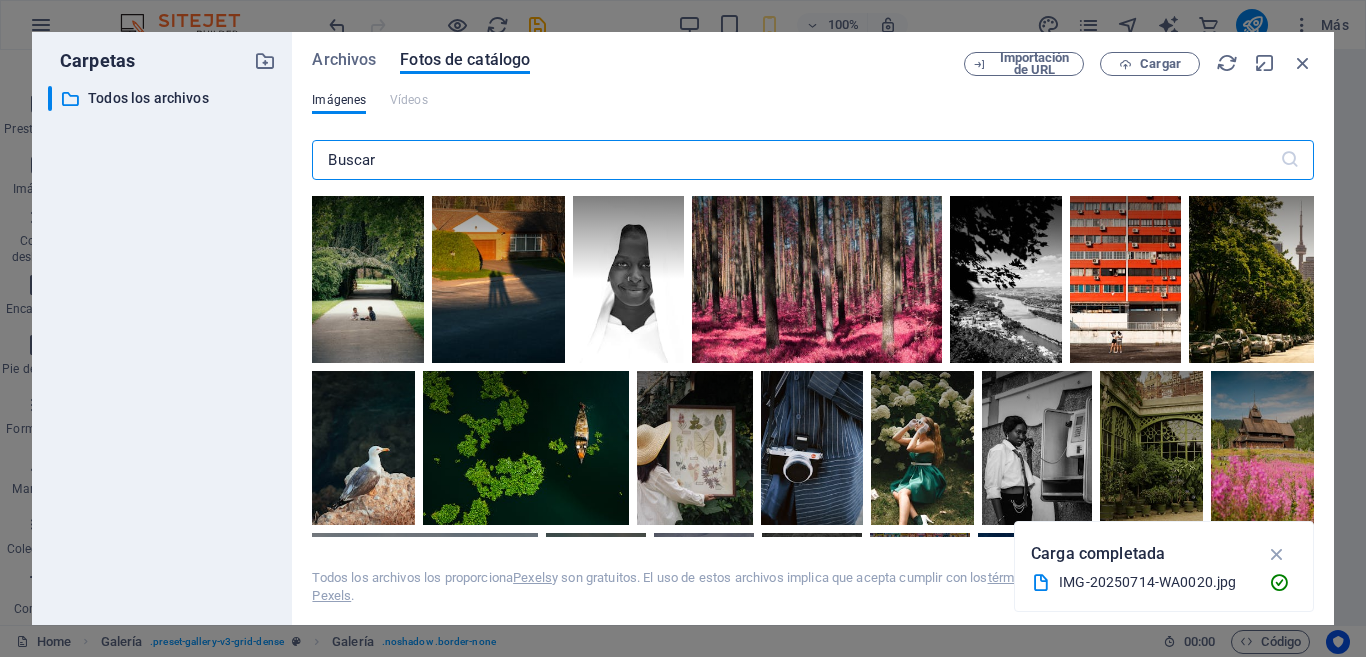 click at bounding box center [795, 160] 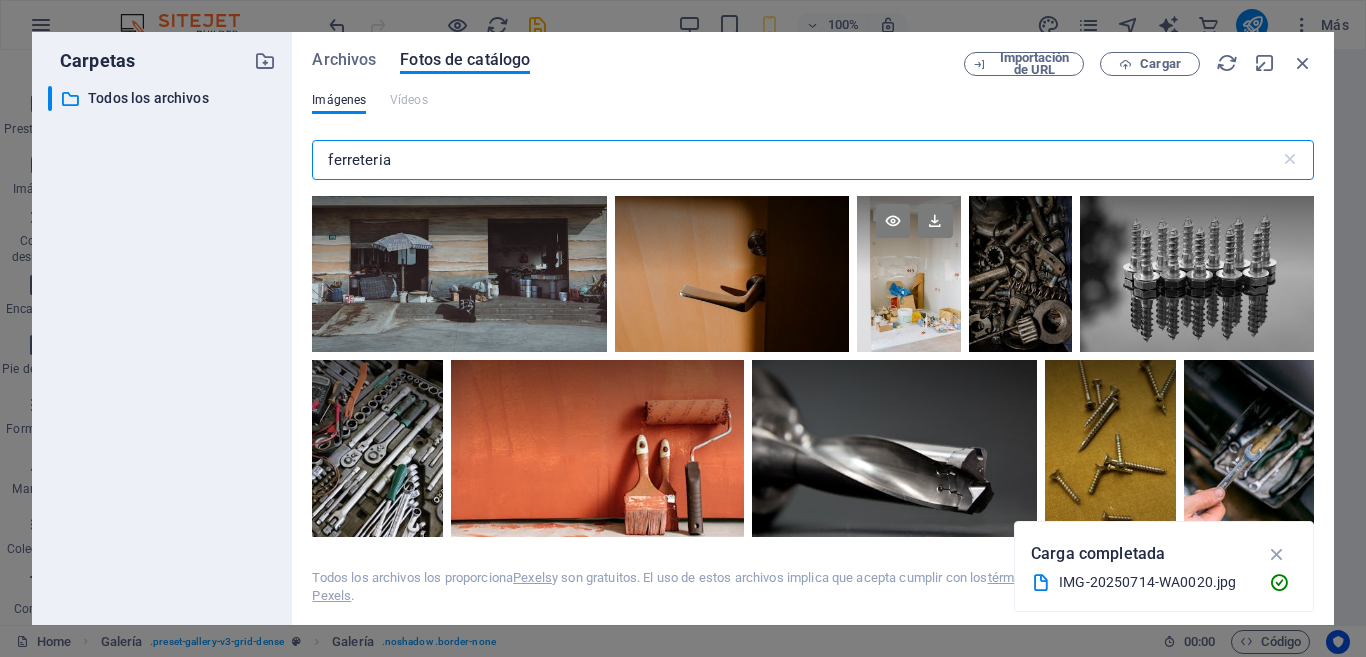 scroll, scrollTop: 100, scrollLeft: 0, axis: vertical 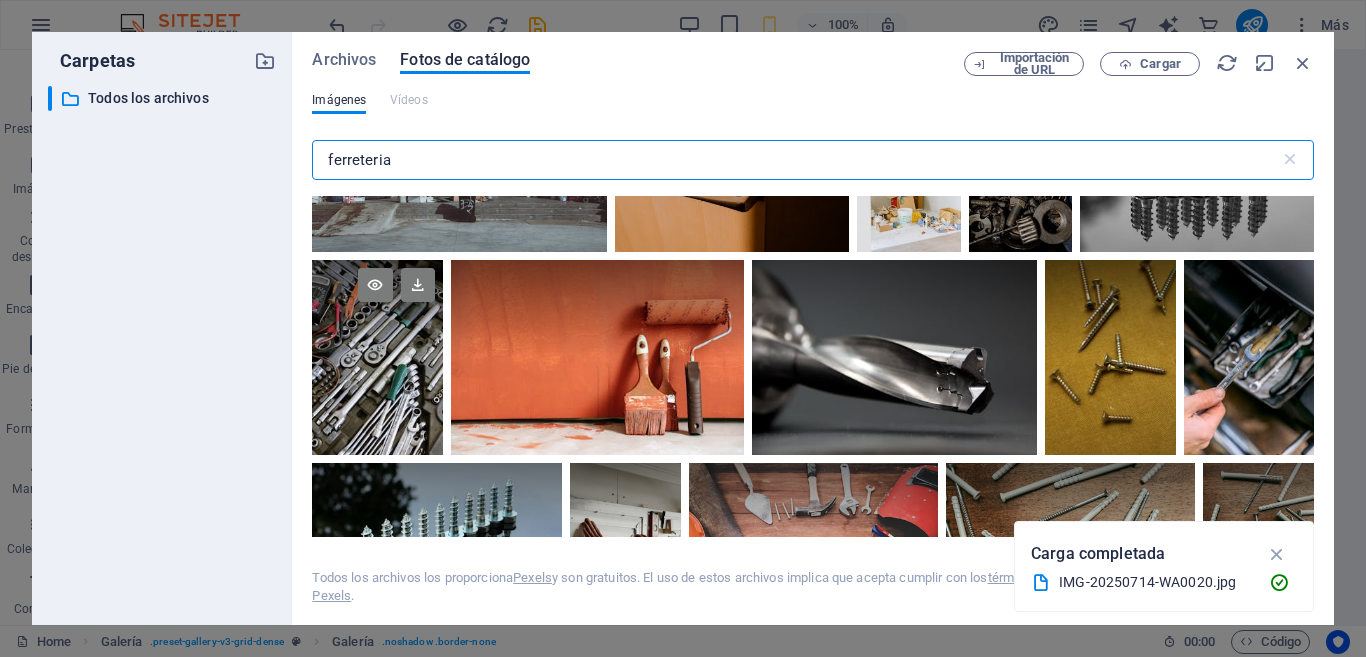 type on "ferreteria" 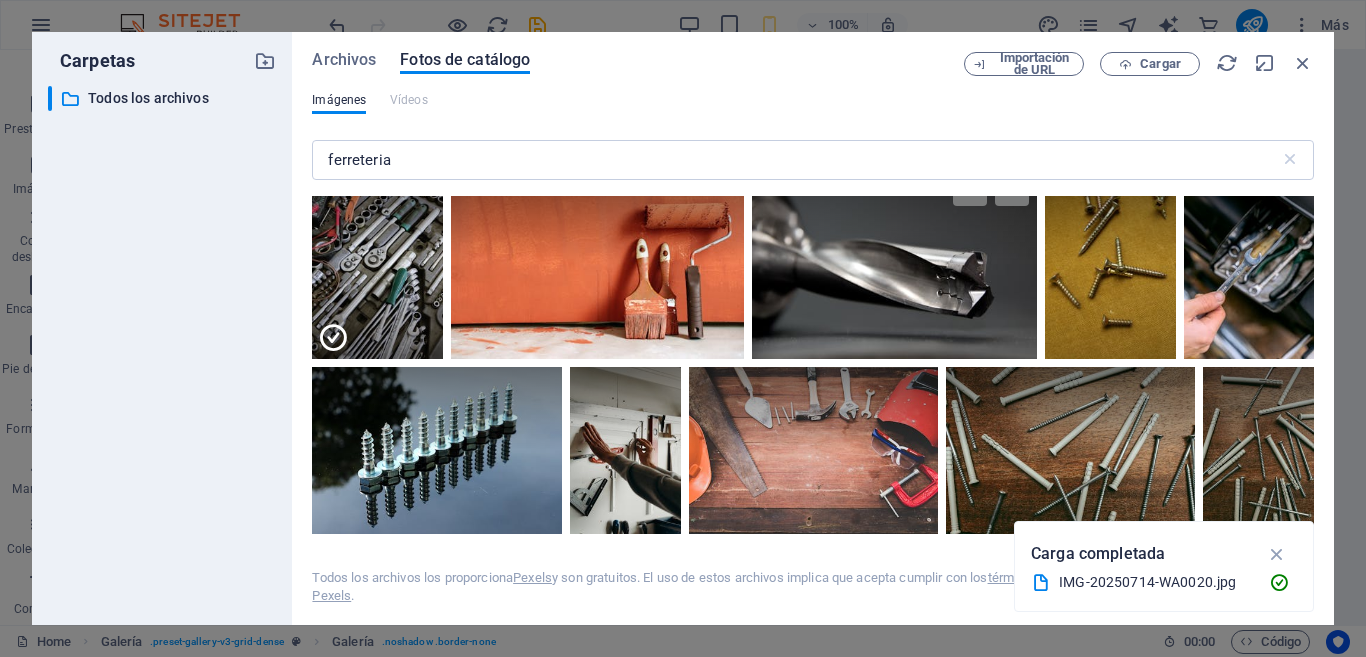scroll, scrollTop: 200, scrollLeft: 0, axis: vertical 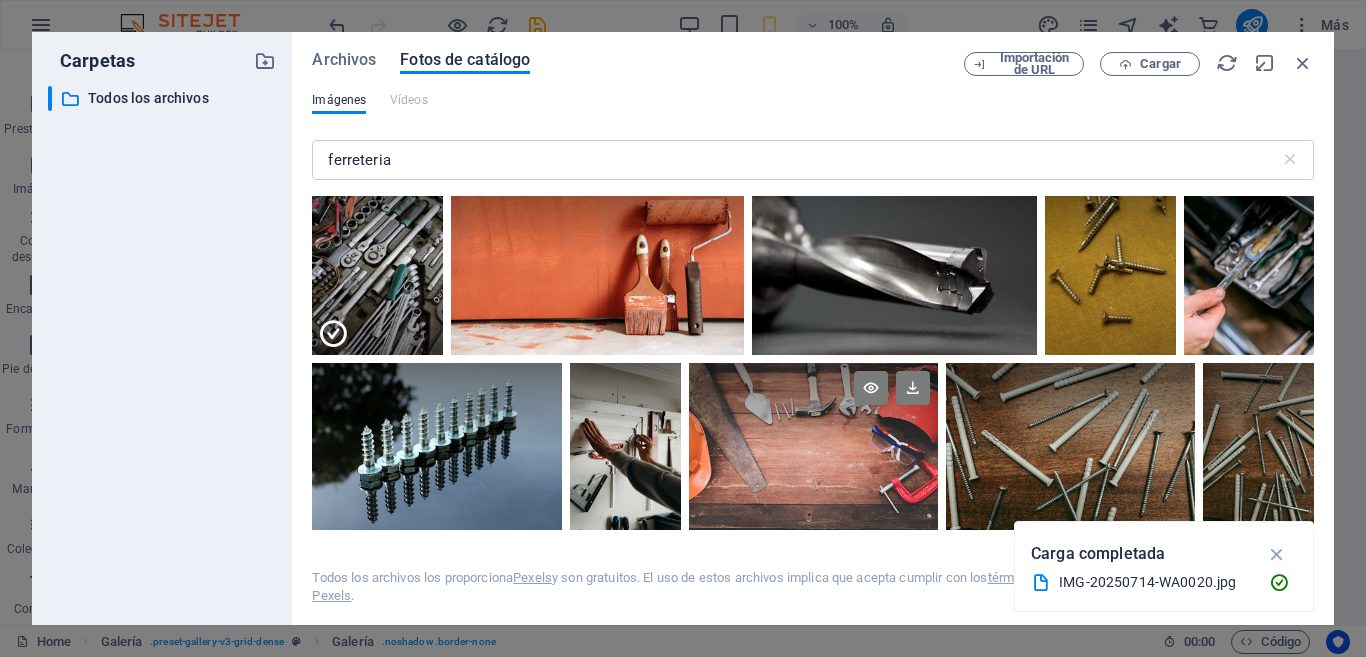 click at bounding box center [813, 404] 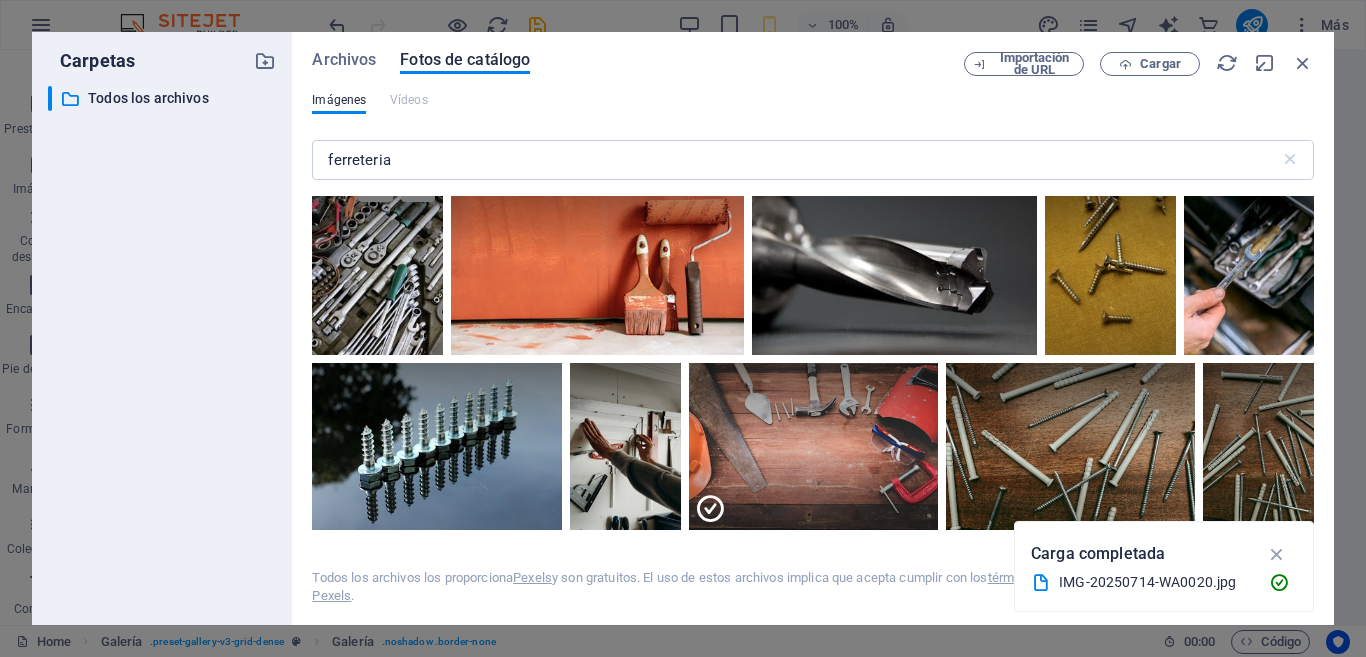 click at bounding box center (377, 258) 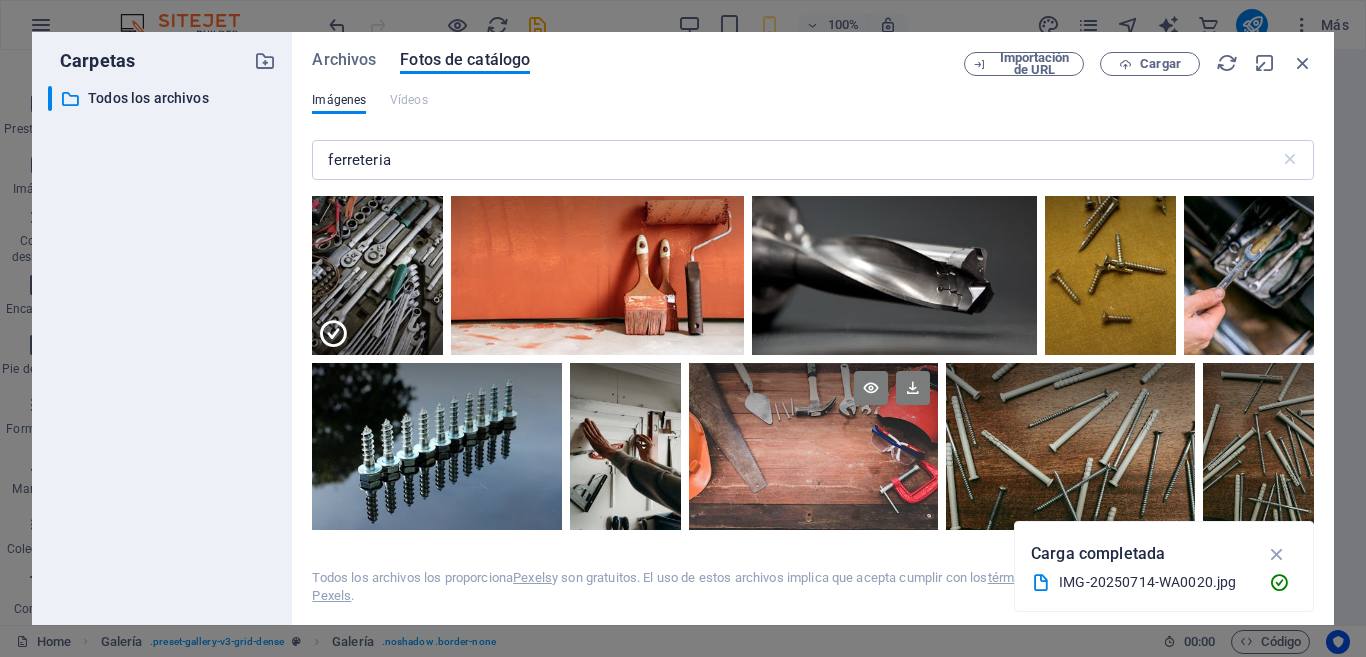 click at bounding box center [813, 404] 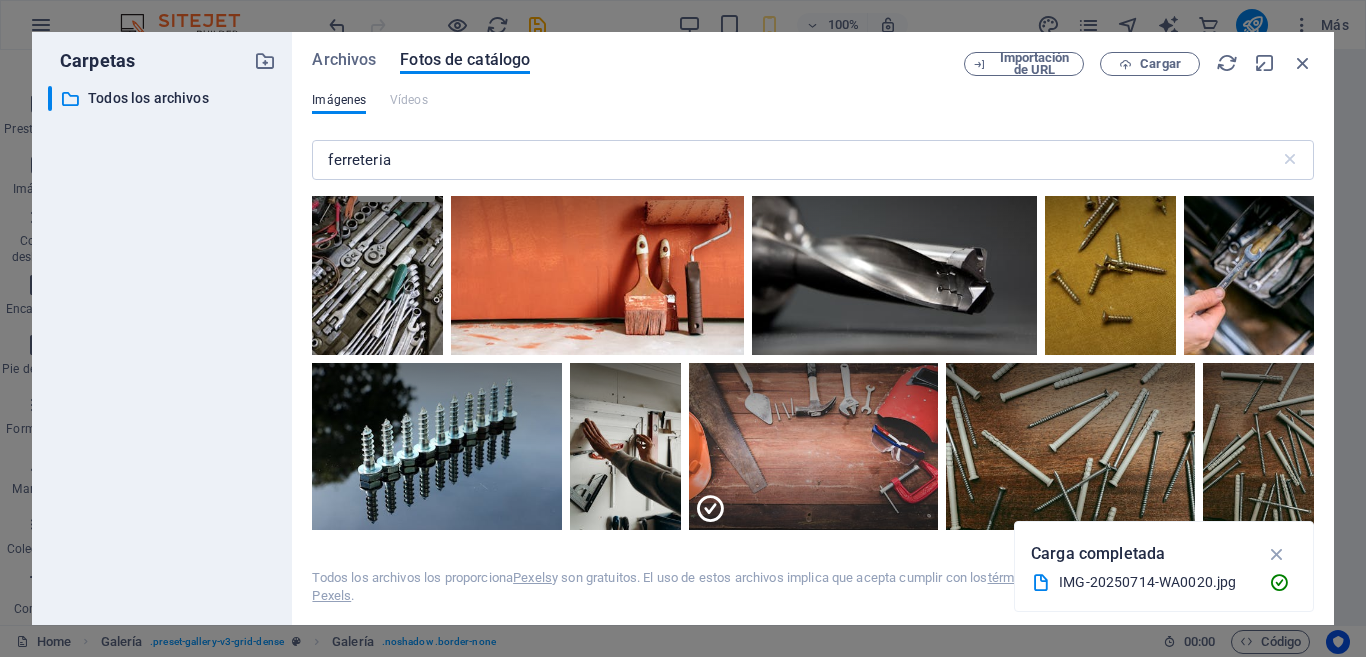 click at bounding box center (377, 258) 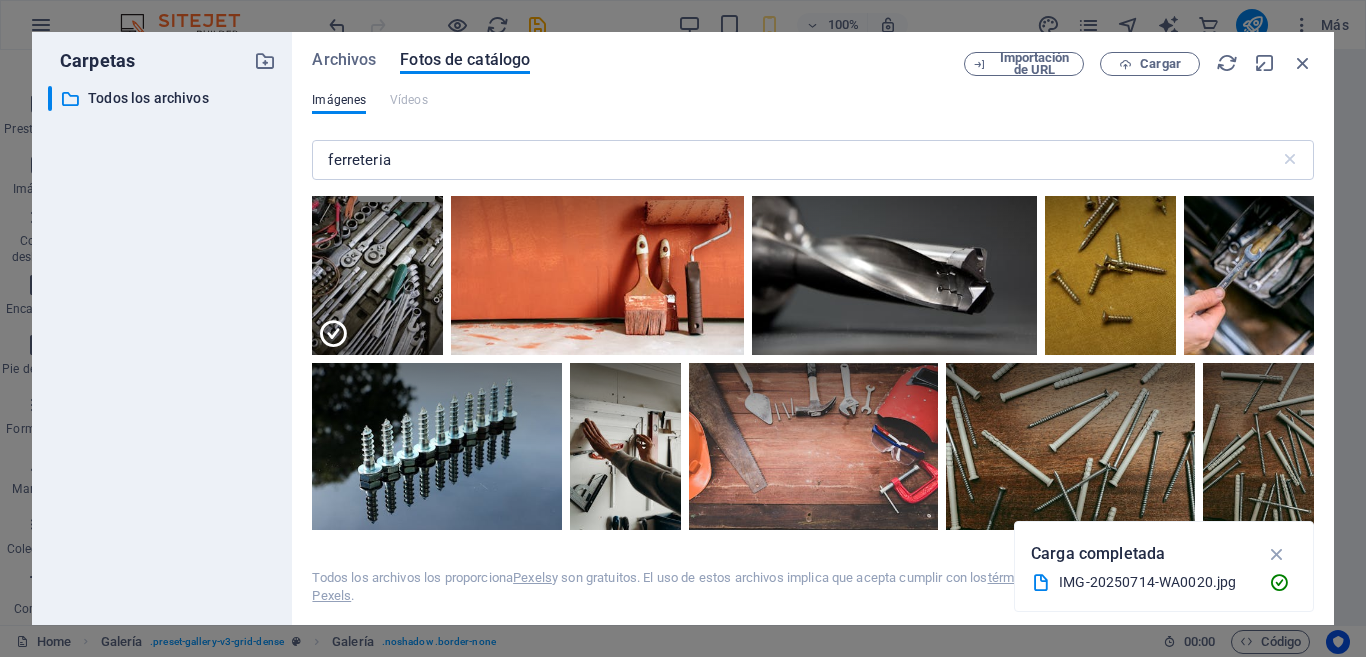 click at bounding box center [333, 334] 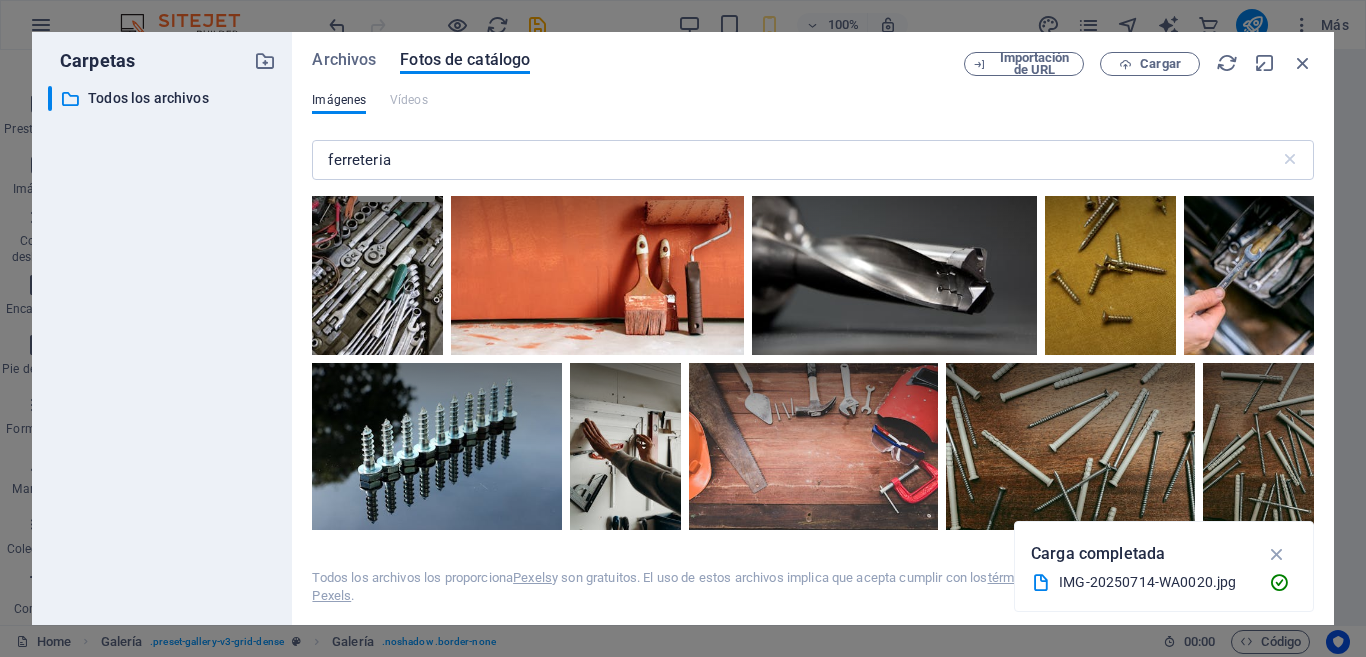 click at bounding box center (377, 258) 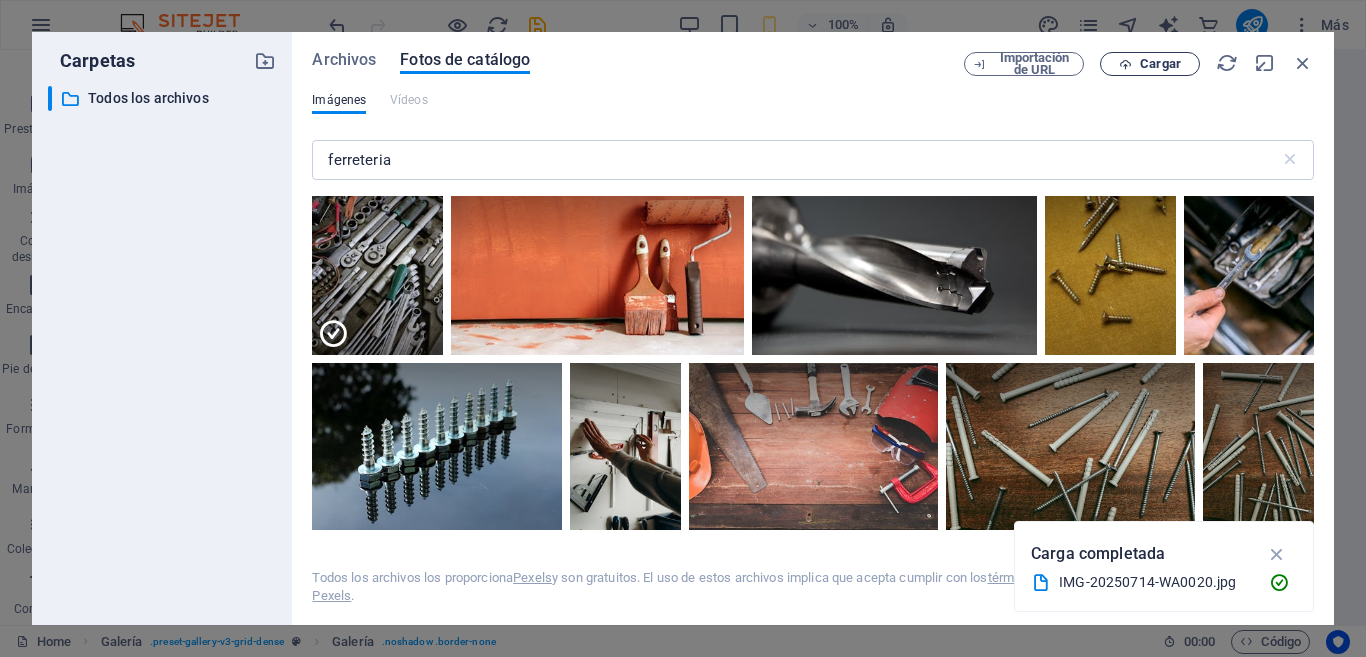 click on "Cargar" at bounding box center (1160, 64) 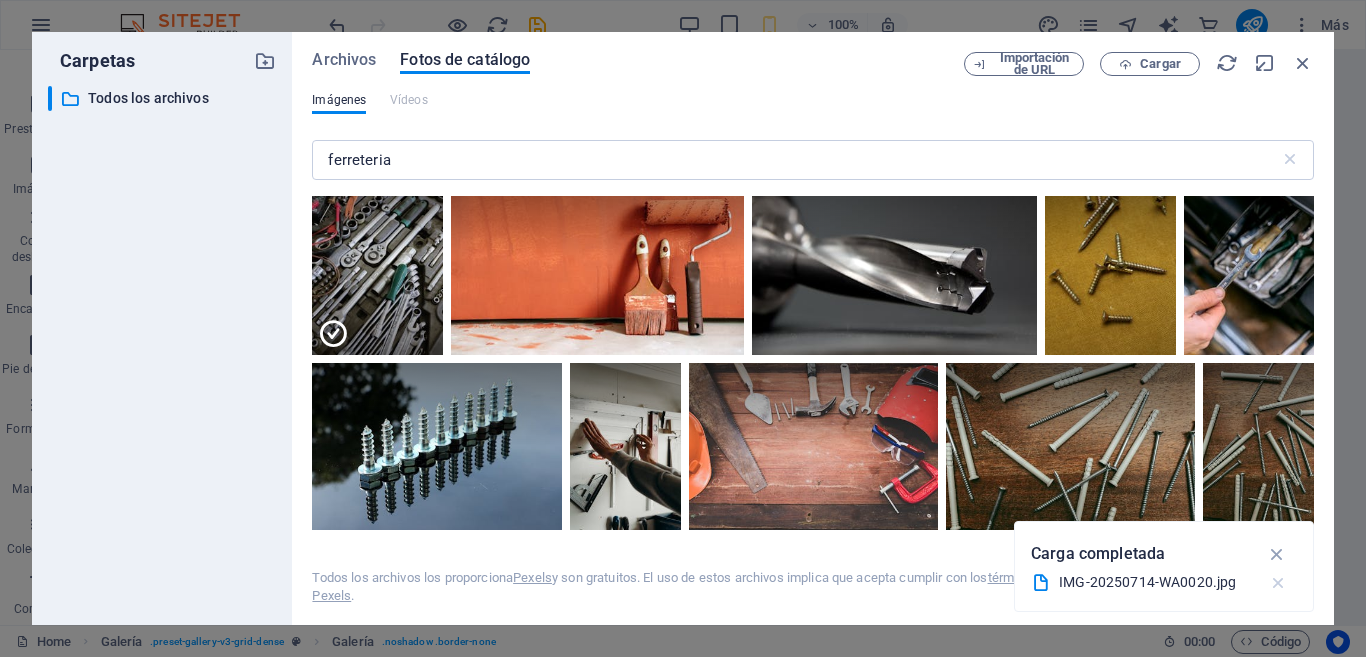 click at bounding box center (1278, 583) 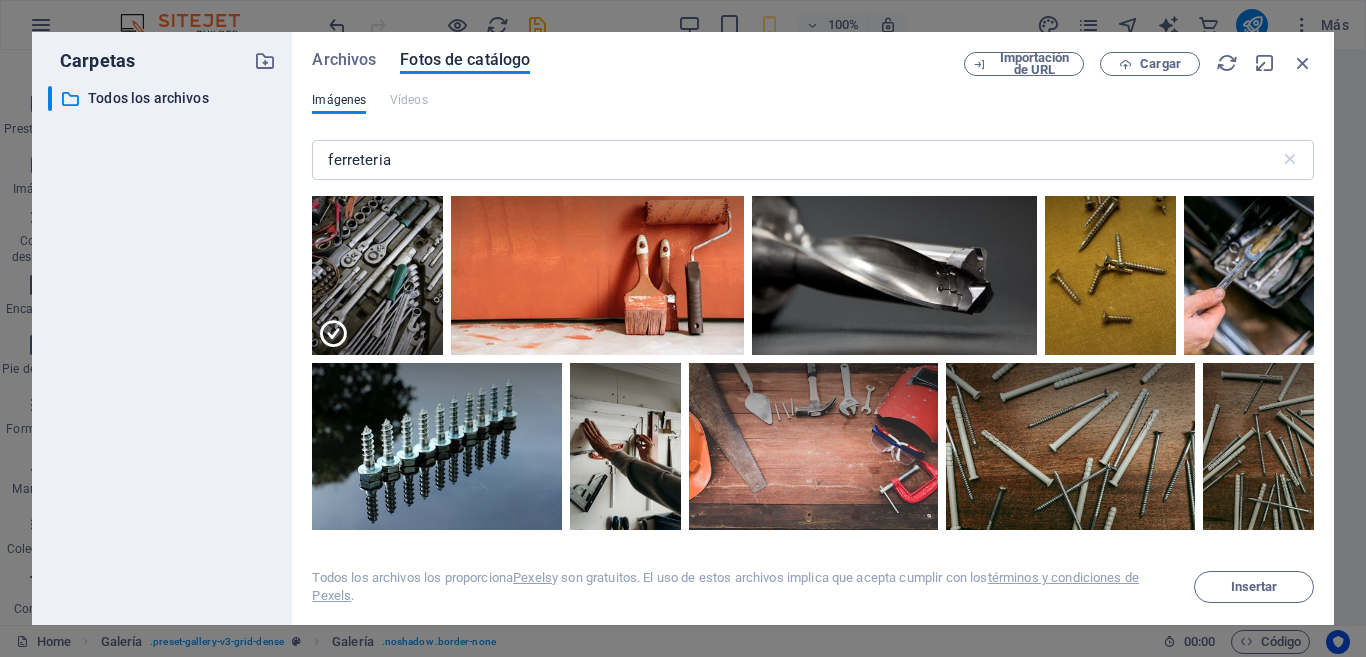 click on "Insertar" at bounding box center (1254, 587) 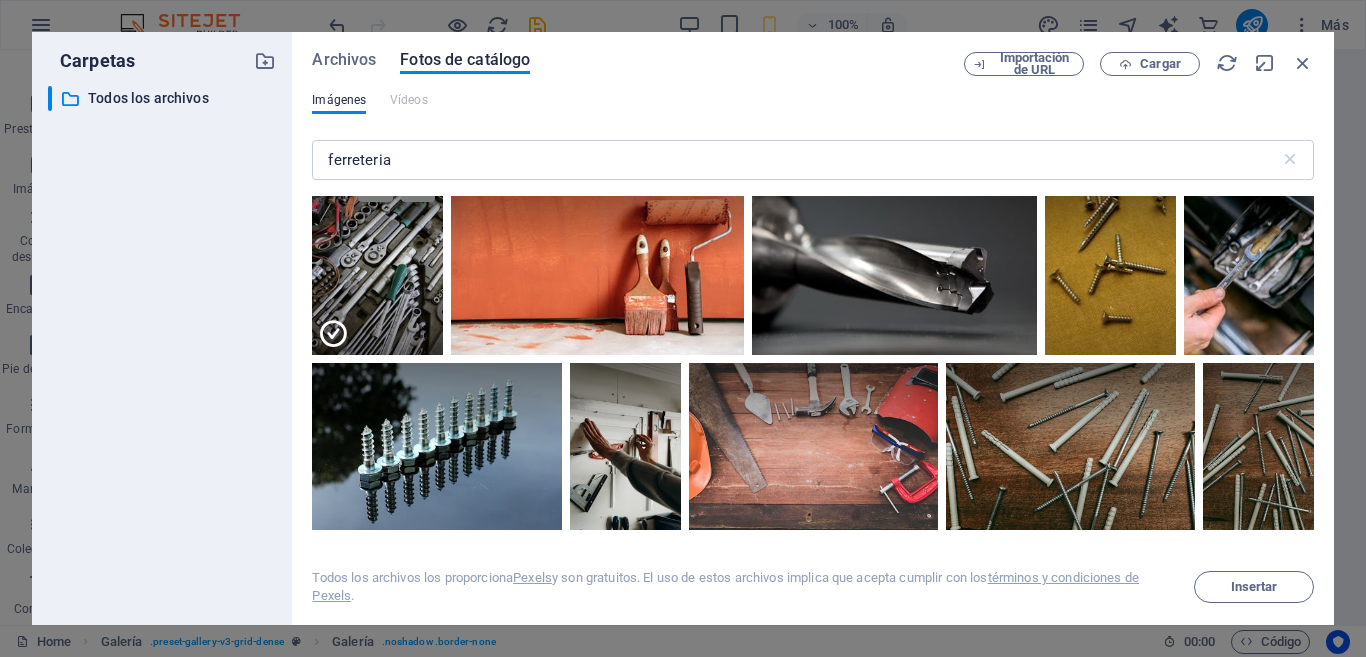 click at bounding box center [333, 334] 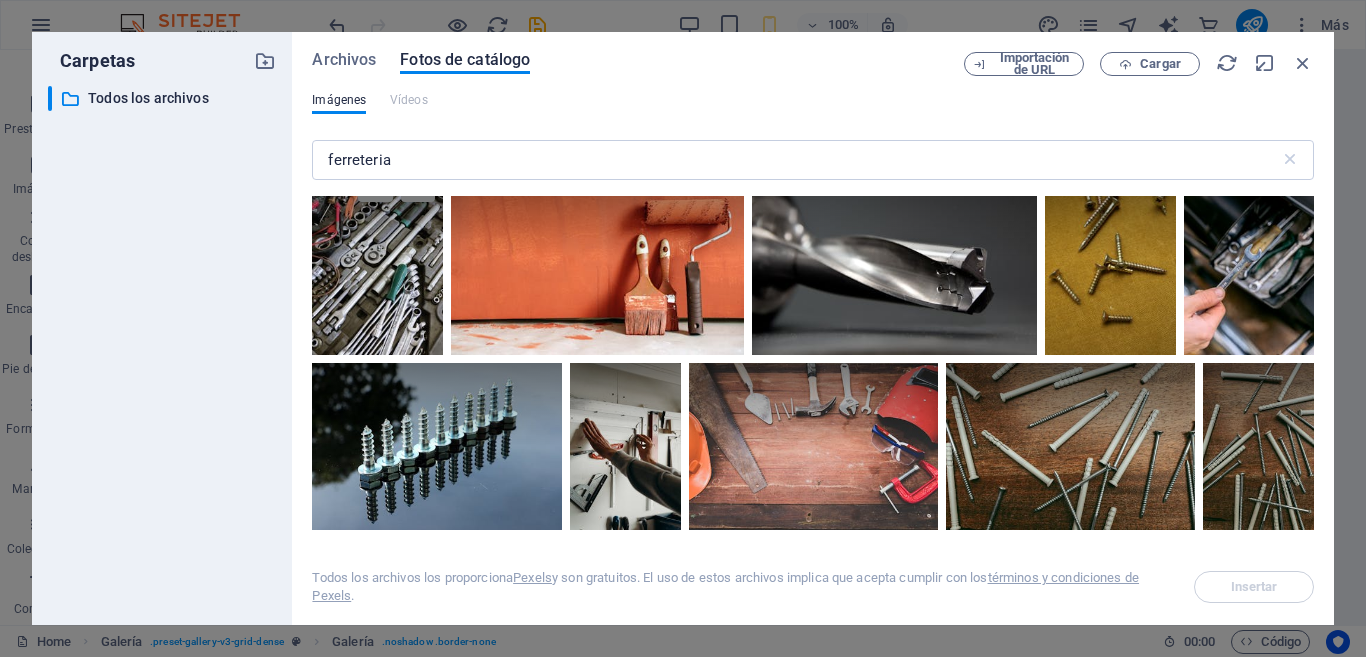 click on "Arrastra archivos aquí, haz clic para escoger archivos o  selecciona archivos de Archivos o de nuestra galería gratuita de fotos y vídeos" at bounding box center (253, 276) 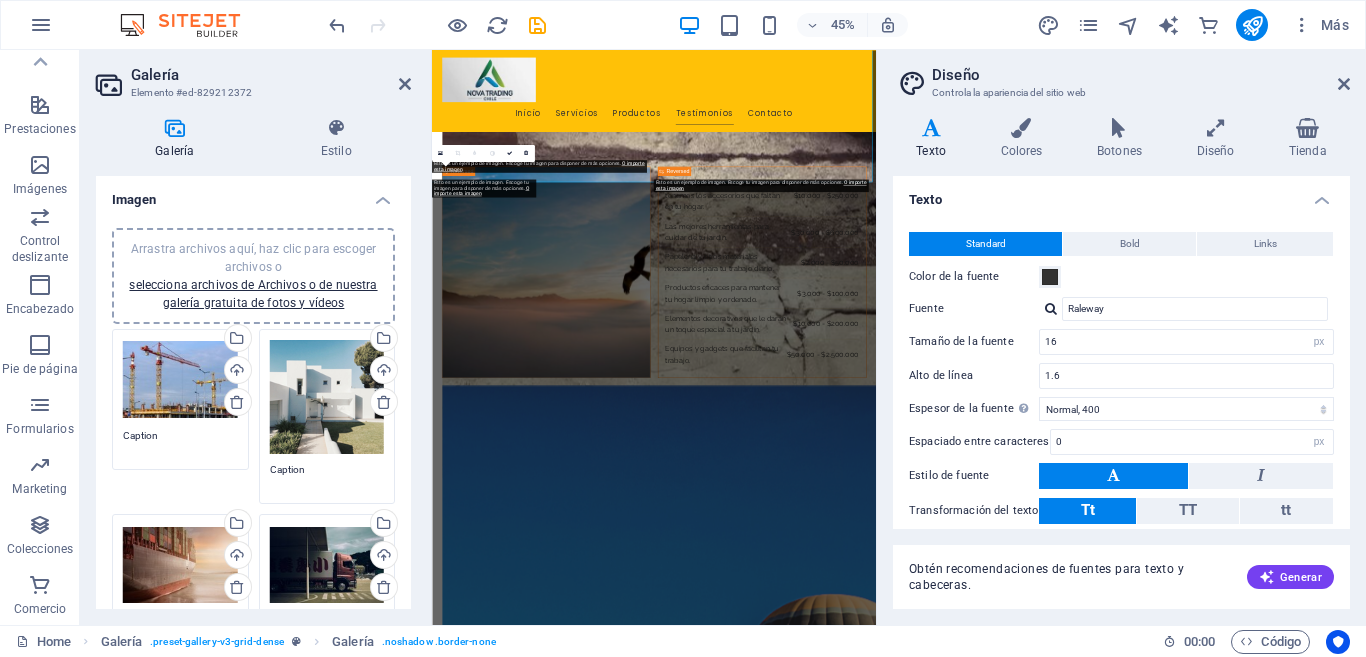 scroll, scrollTop: 3930, scrollLeft: 0, axis: vertical 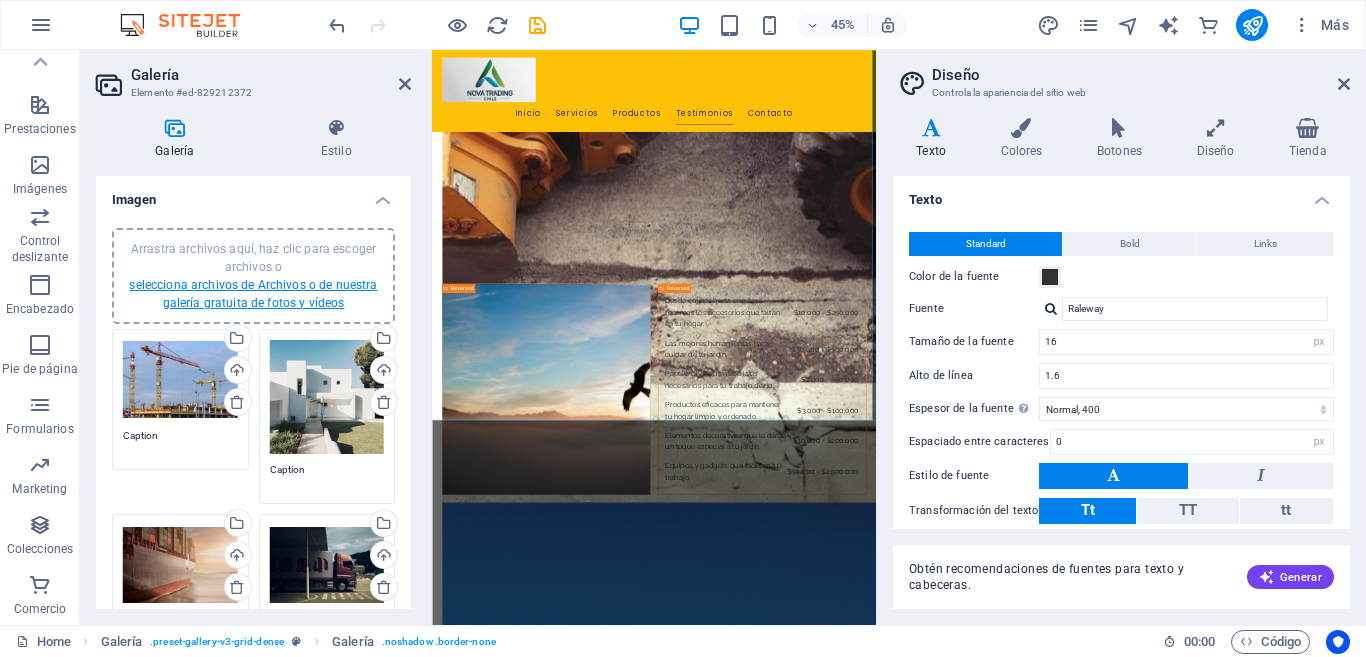 click on "selecciona archivos de Archivos o de nuestra galería gratuita de fotos y vídeos" at bounding box center (253, 294) 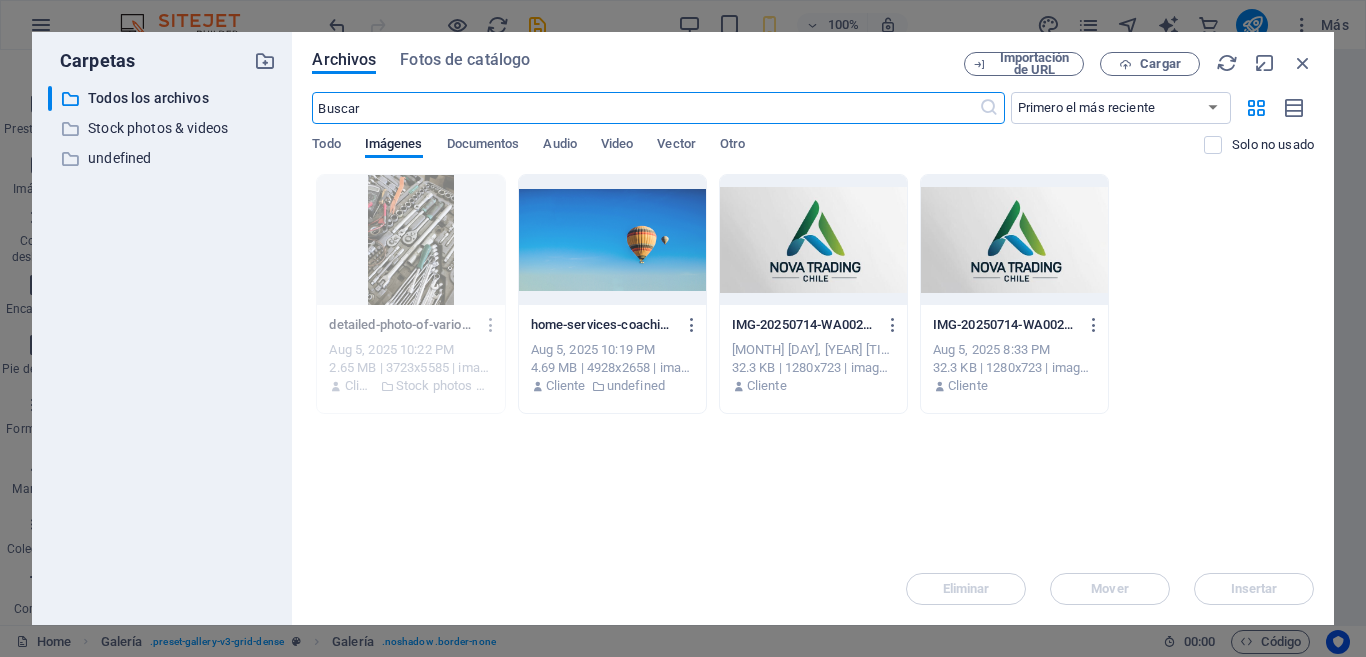 scroll, scrollTop: 6941, scrollLeft: 0, axis: vertical 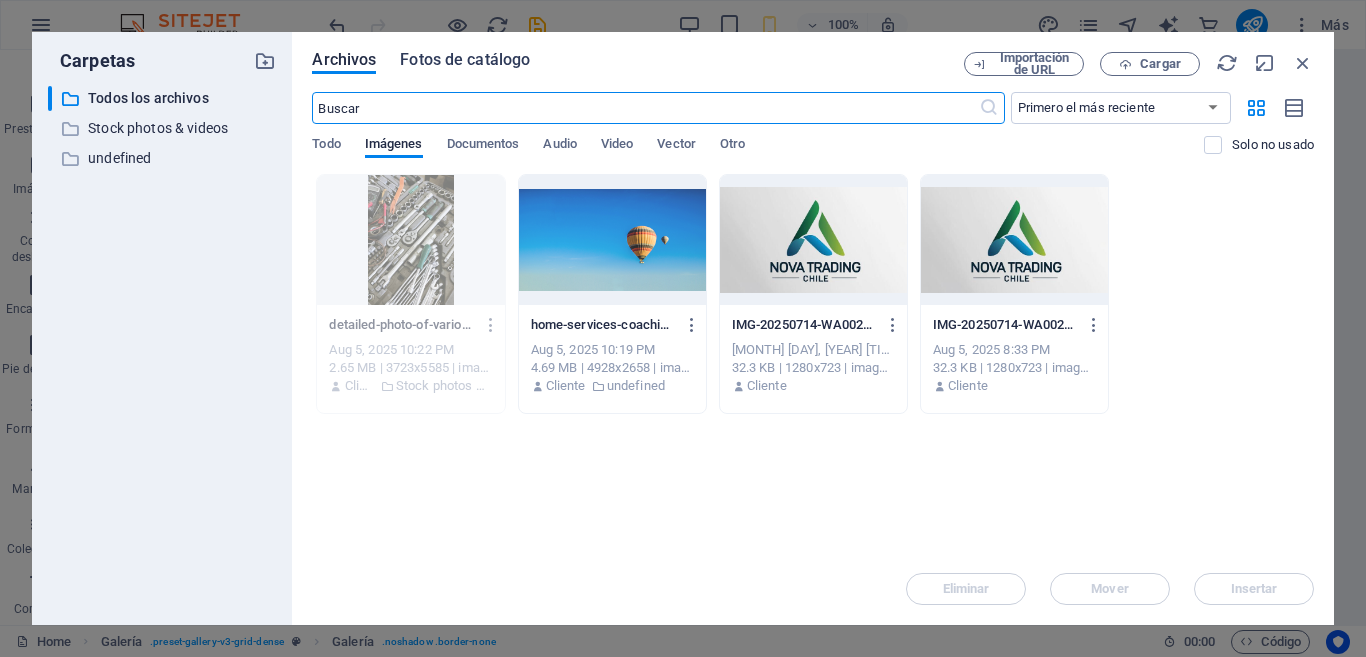 click on "Fotos de catálogo" at bounding box center (465, 60) 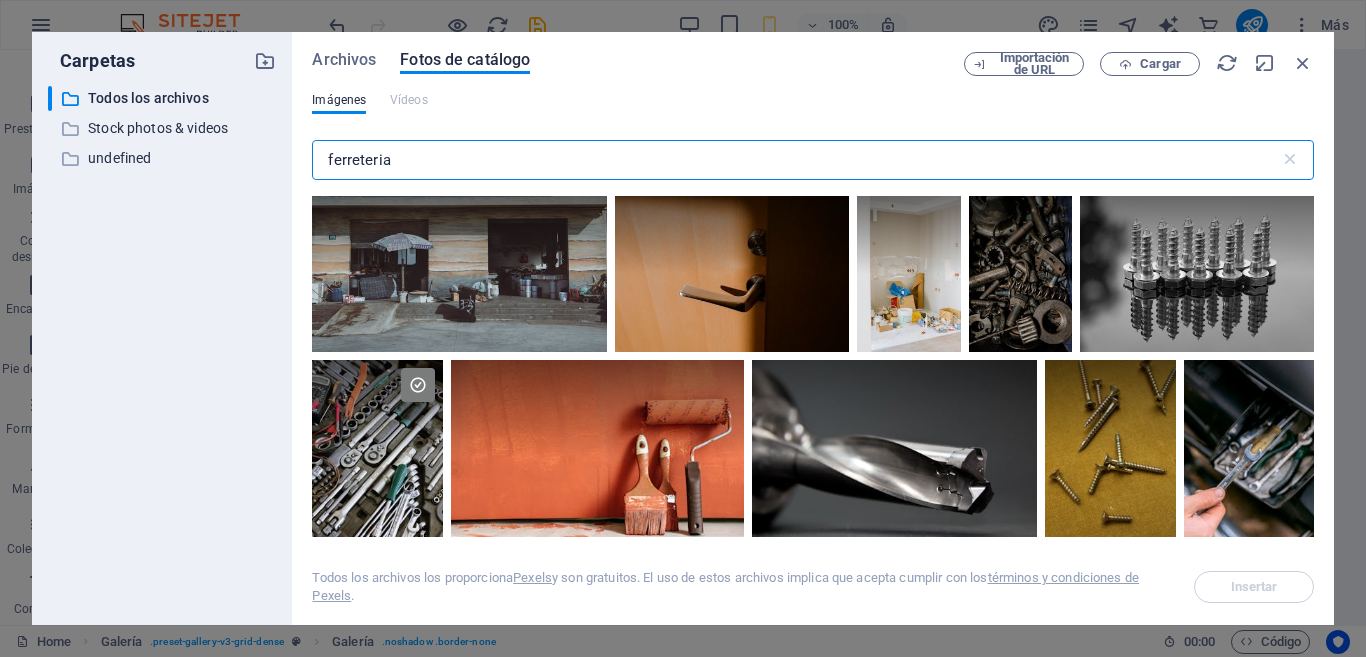 drag, startPoint x: 432, startPoint y: 168, endPoint x: 292, endPoint y: 172, distance: 140.05713 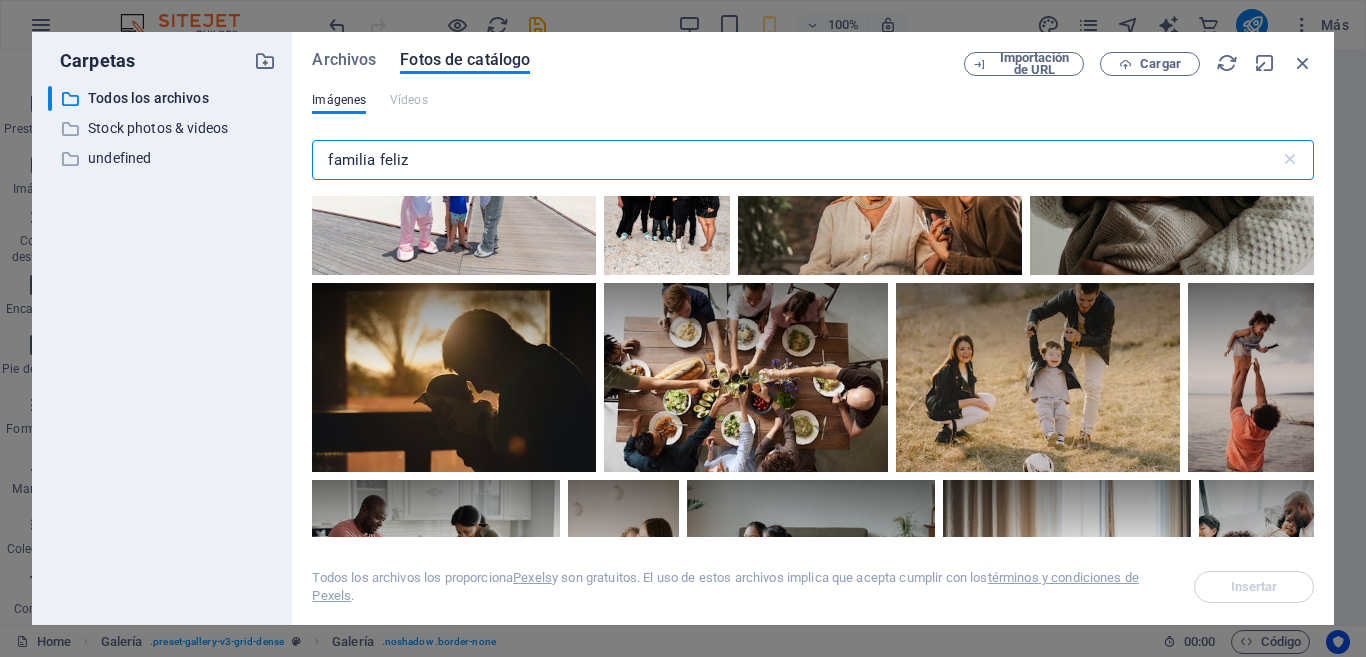 scroll, scrollTop: 500, scrollLeft: 0, axis: vertical 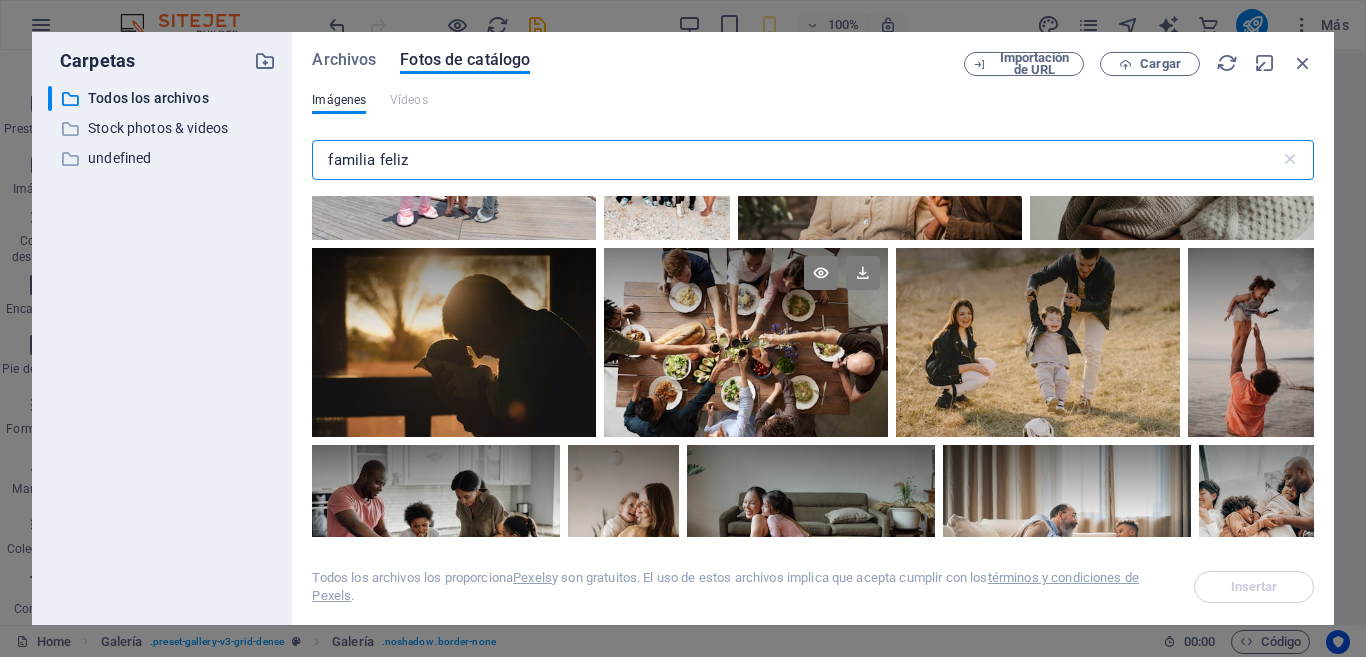 type on "familia feliz" 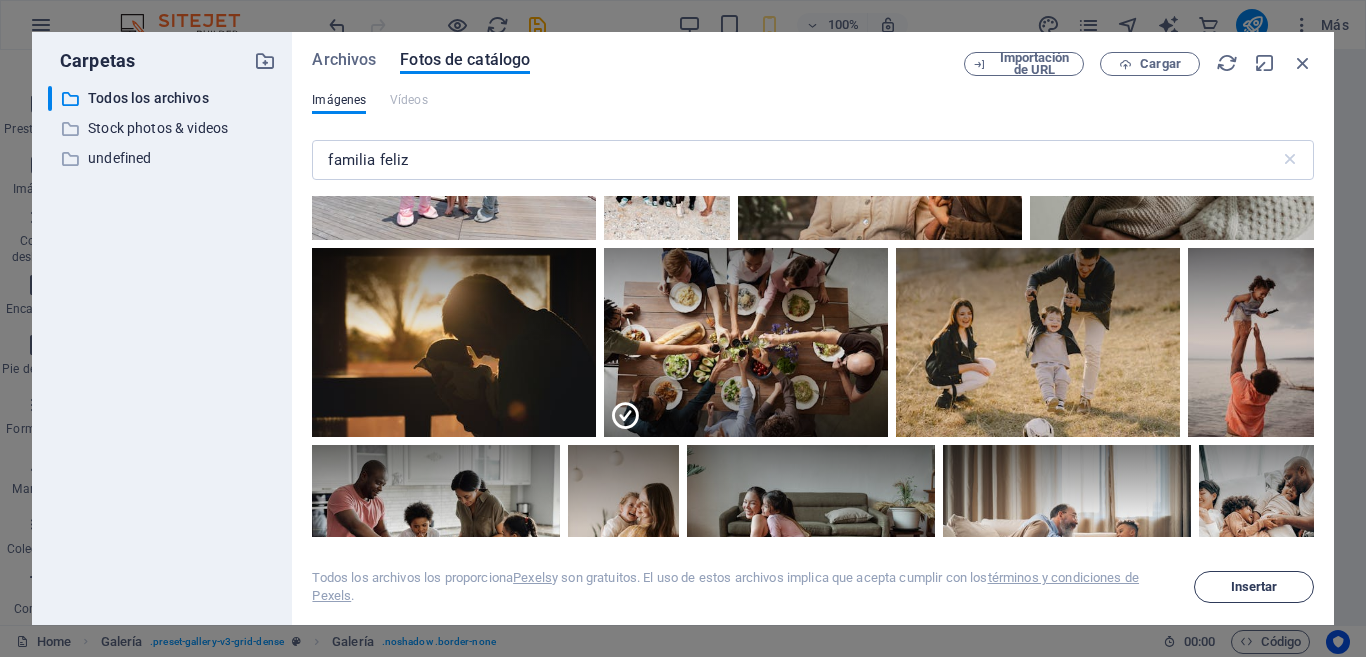 click on "Insertar" at bounding box center [1254, 587] 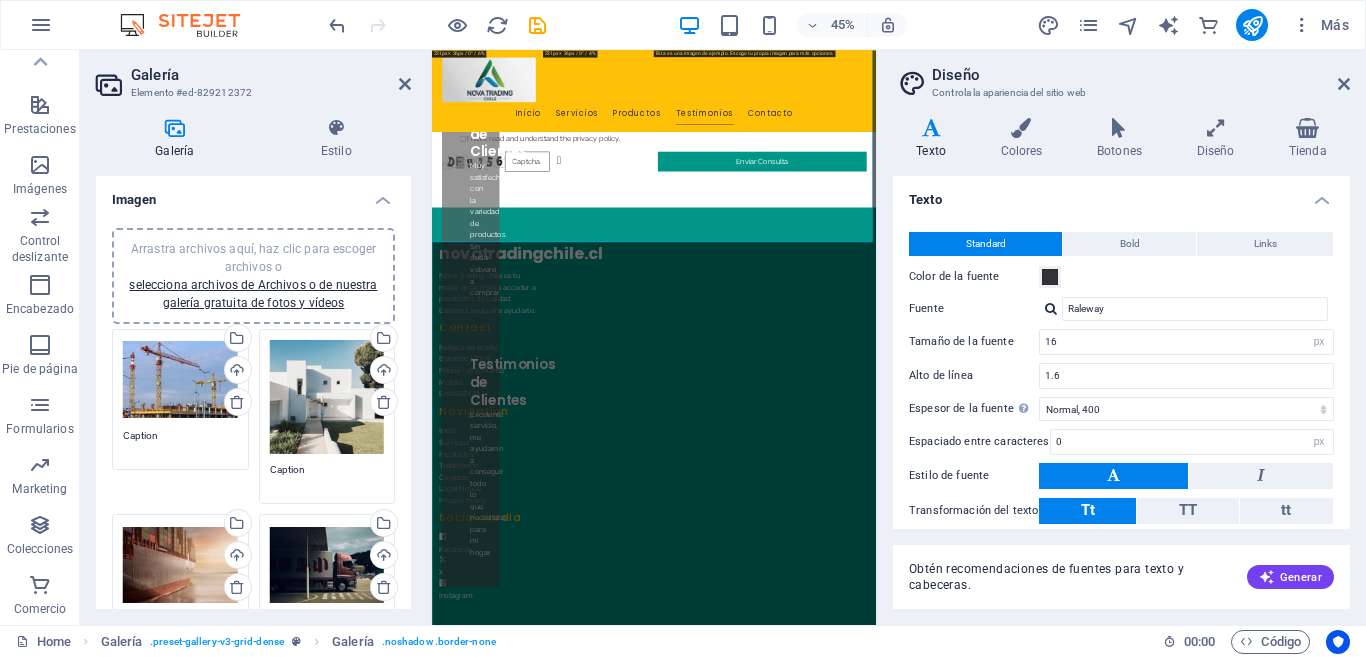 scroll, scrollTop: 4118, scrollLeft: 0, axis: vertical 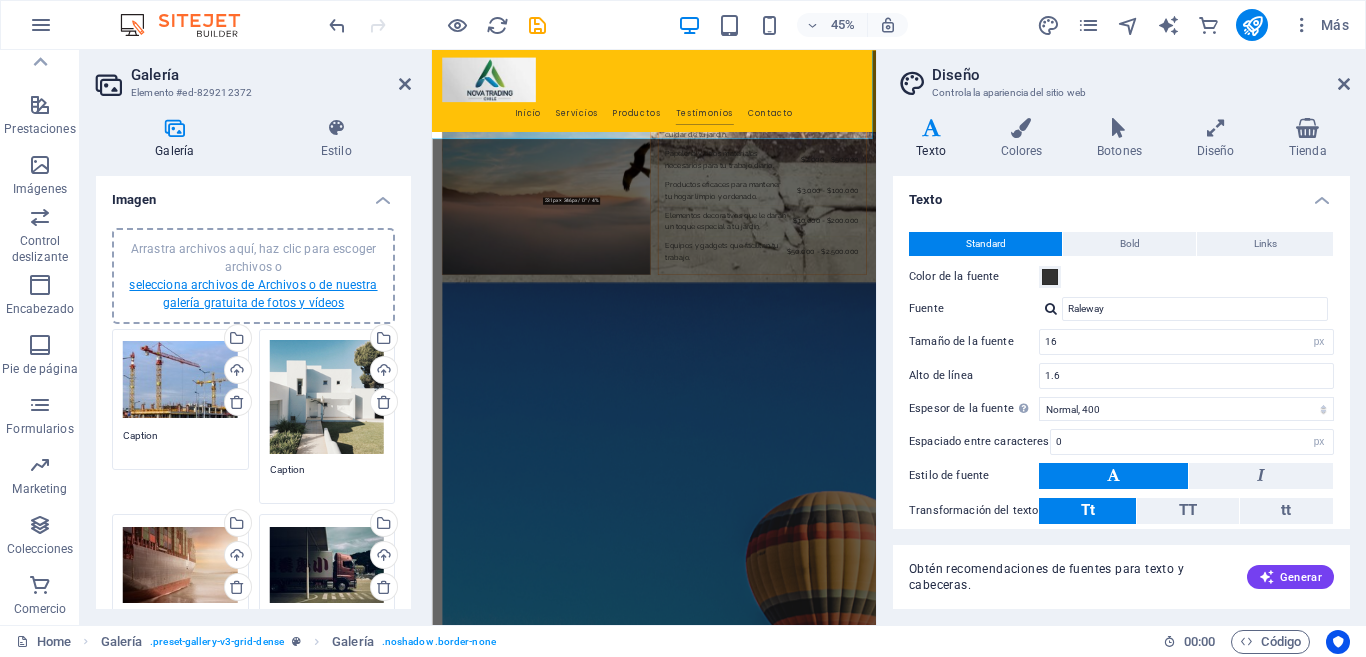 click on "selecciona archivos de Archivos o de nuestra galería gratuita de fotos y vídeos" at bounding box center [253, 294] 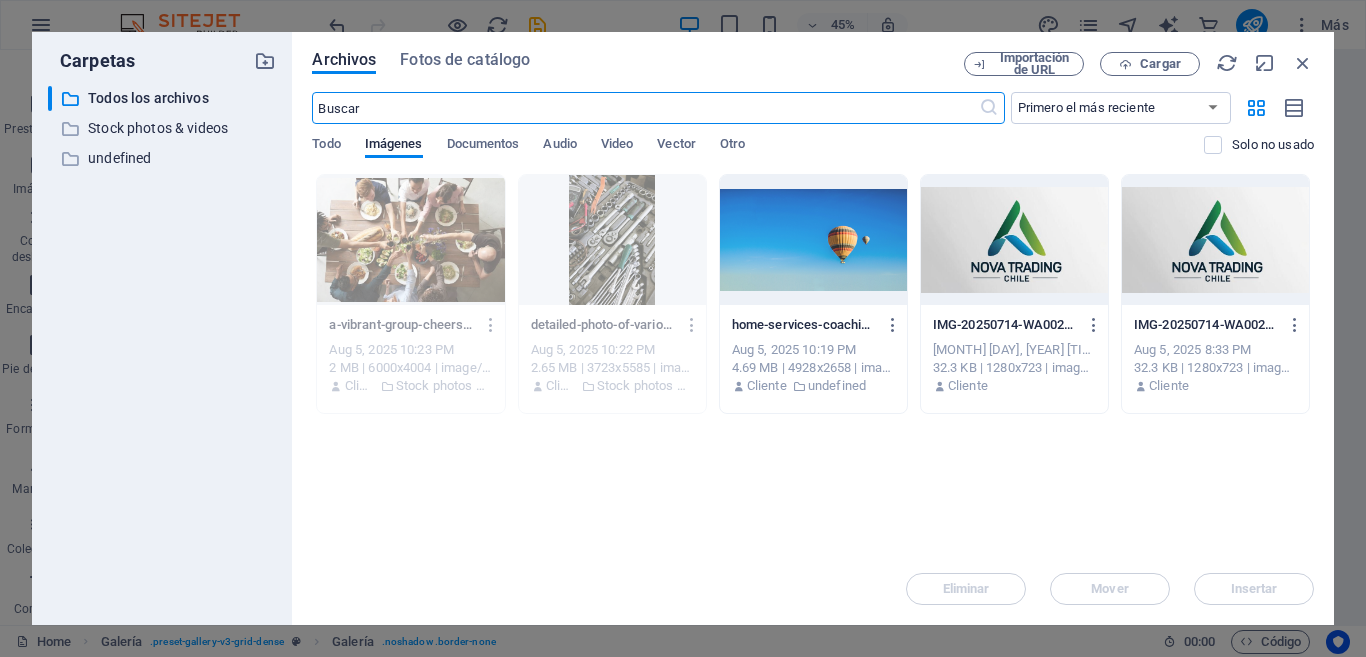 scroll, scrollTop: 6962, scrollLeft: 0, axis: vertical 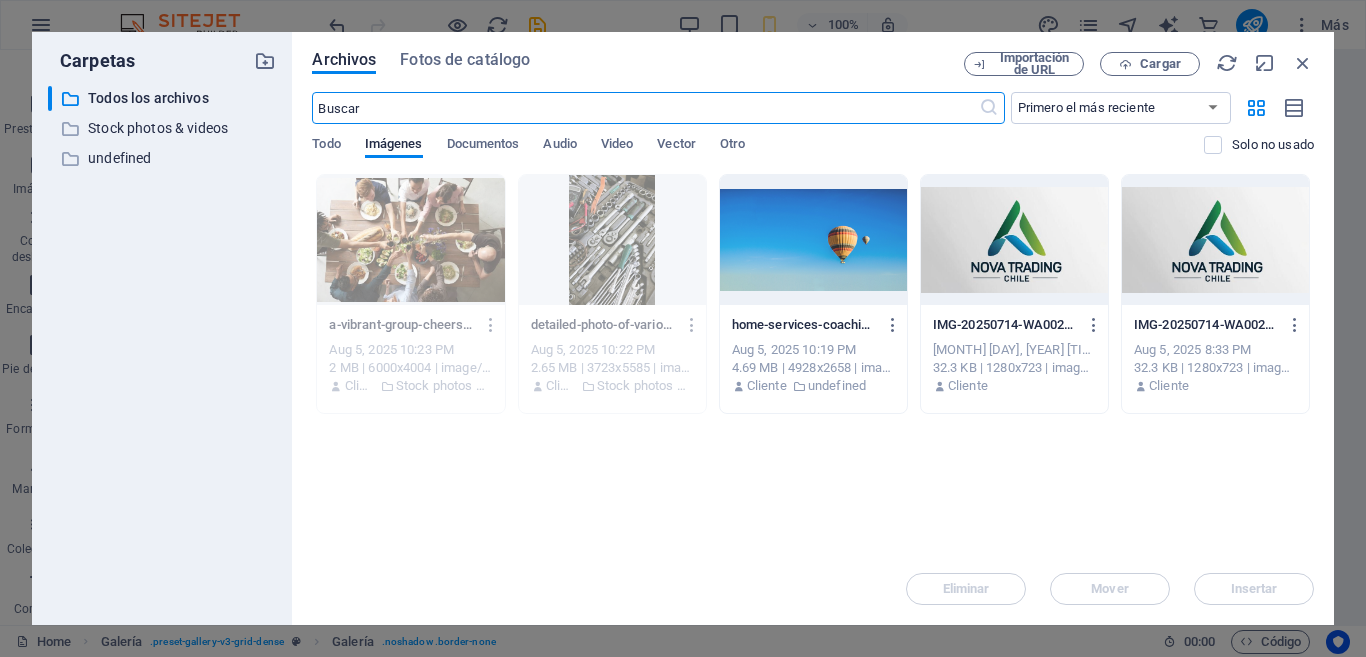 click at bounding box center (645, 108) 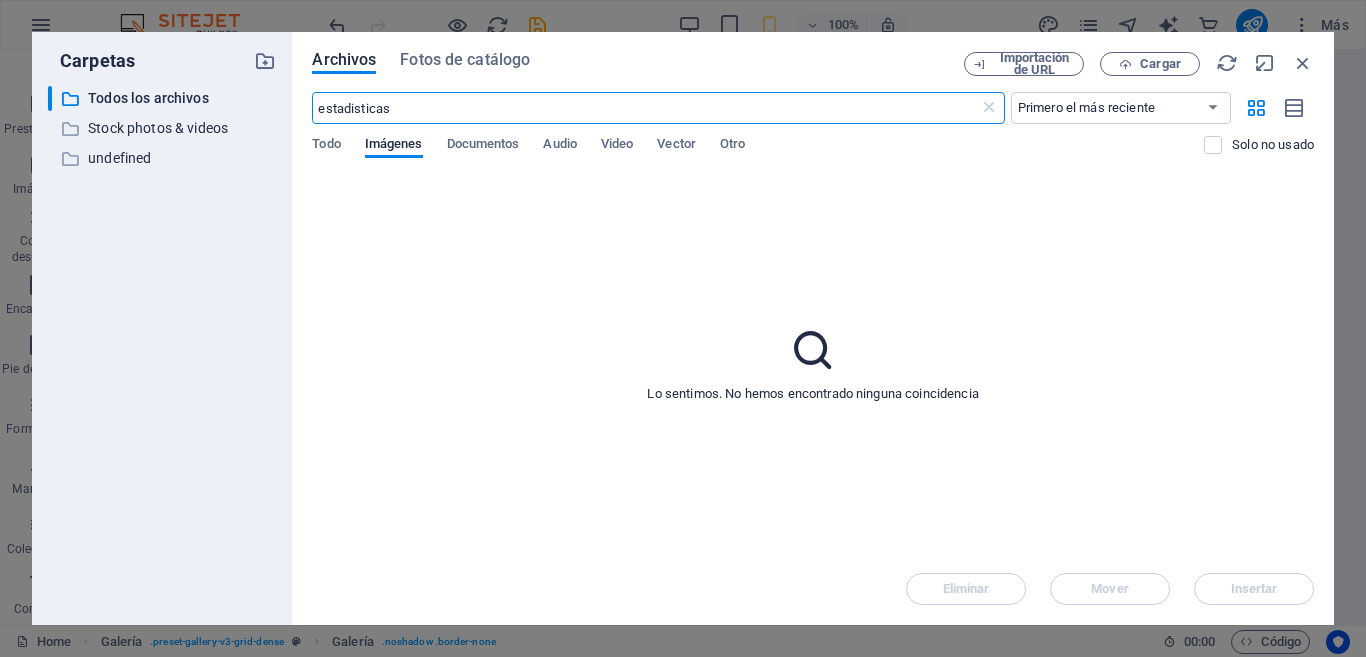 click on "estadisticas" at bounding box center (645, 108) 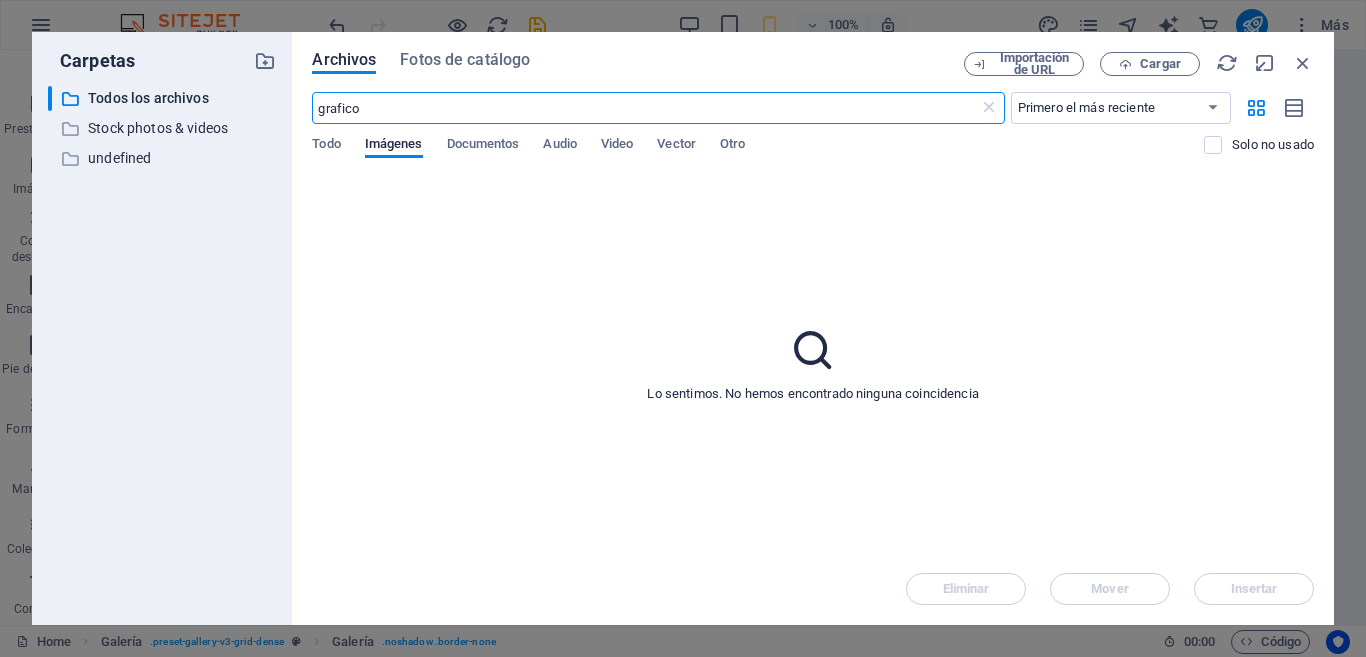 type on "grafico" 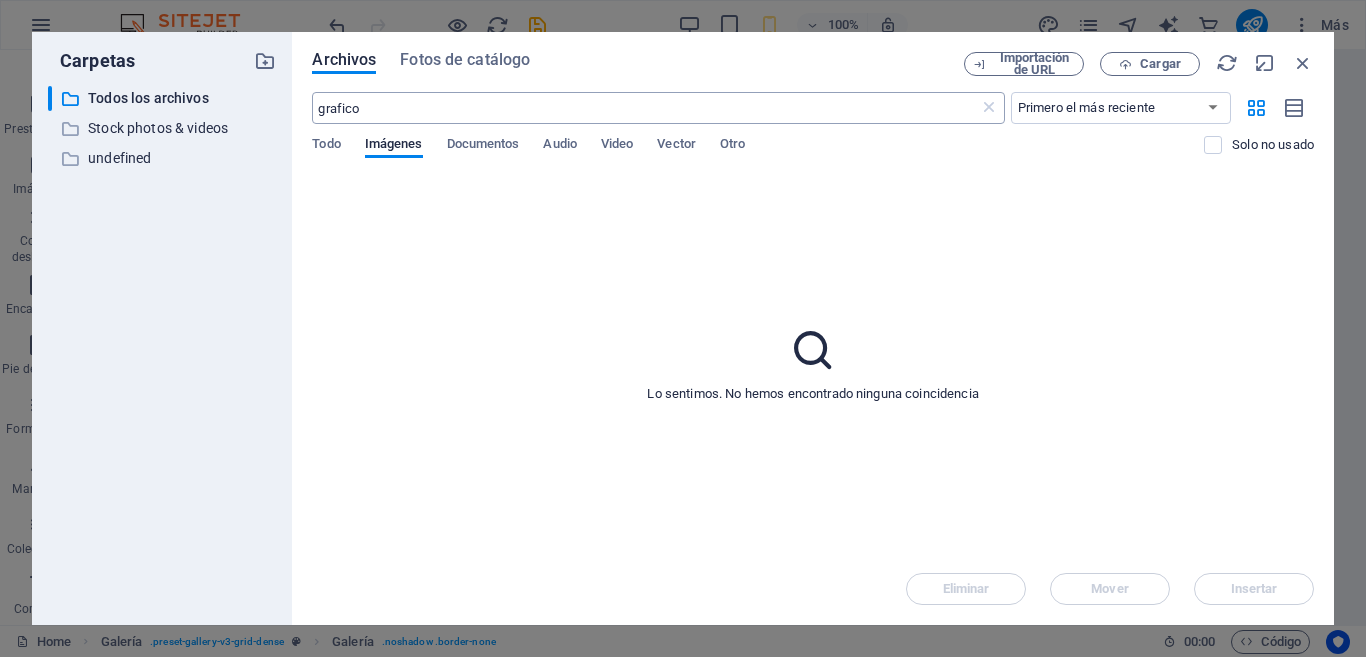 click on "grafico" at bounding box center (645, 108) 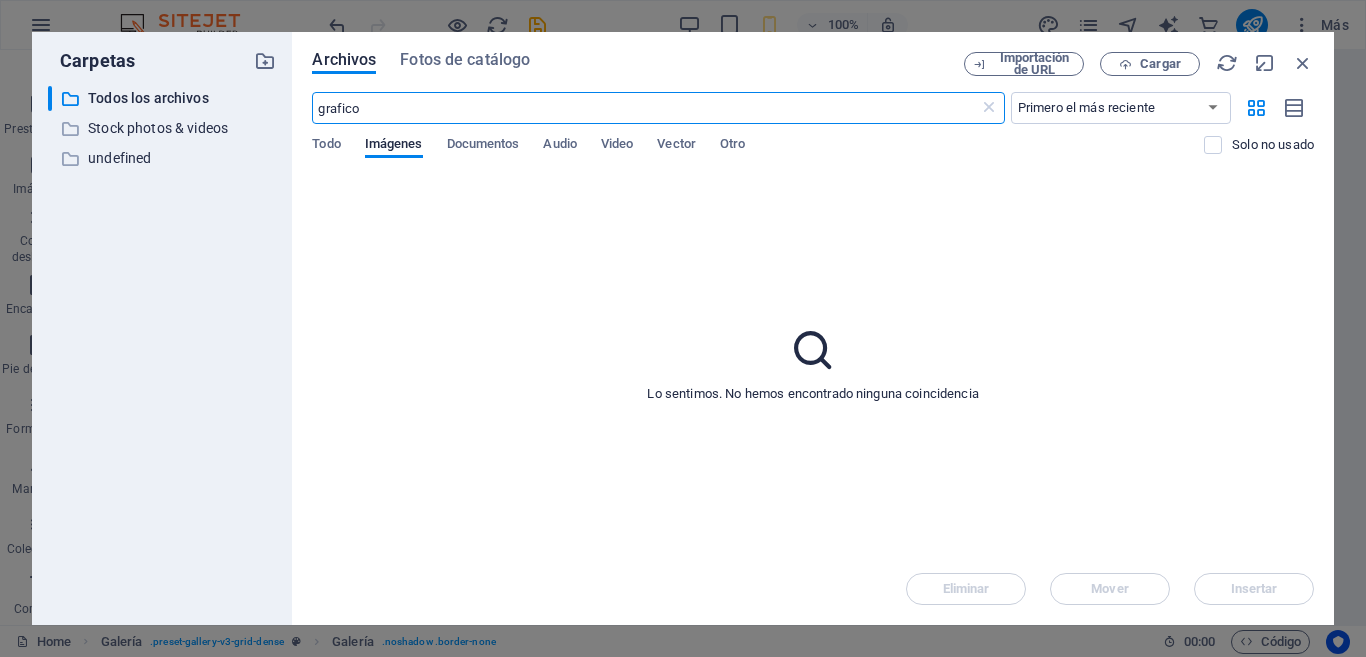 click on "grafico" at bounding box center (645, 108) 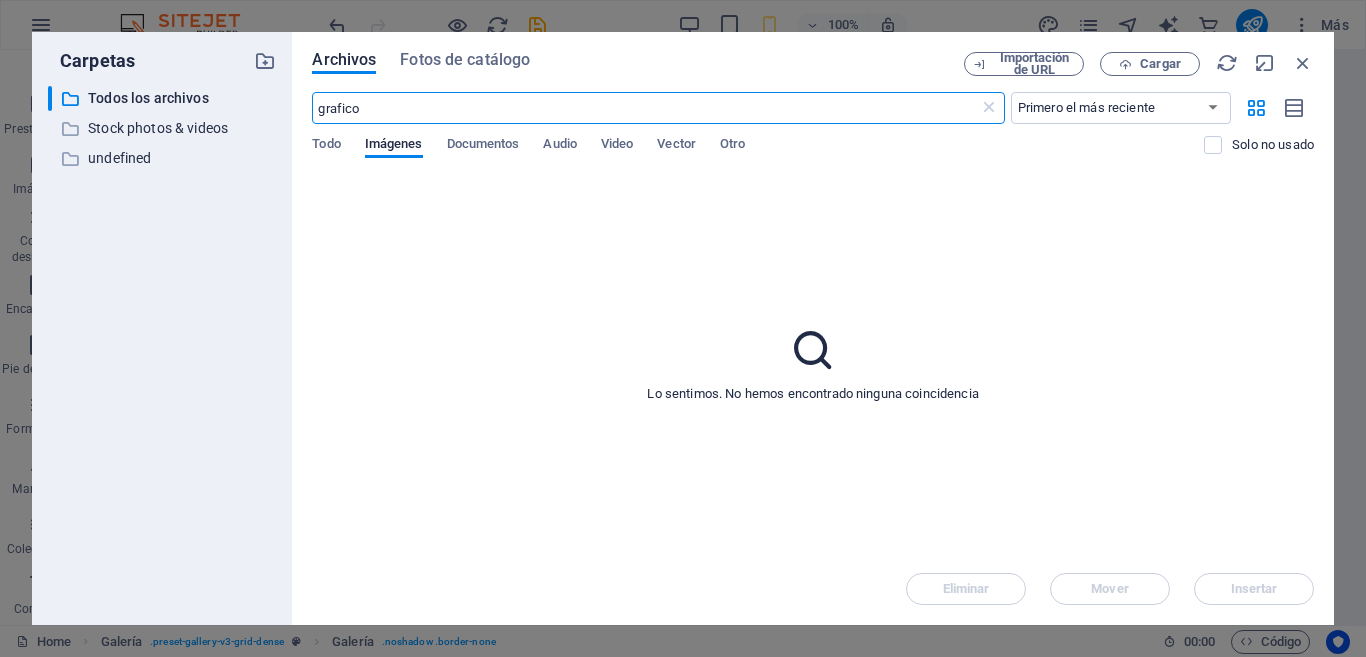 click on "Archivos Fotos de catálogo Importación de URL Cargar grafico ​ Primero el más reciente Primero el más antiguo Nombre (A-Z) Nombre (Z-A) Tamaño (0-9) Tamaño (9-0) Resolución (0-9) Resolución (9-0) Todo Imágenes Documentos Audio Video Vector Otro Solo no usado Lo sentimos. No hemos encontrado ninguna coincidencia Eliminar Mover Insertar" at bounding box center (813, 328) 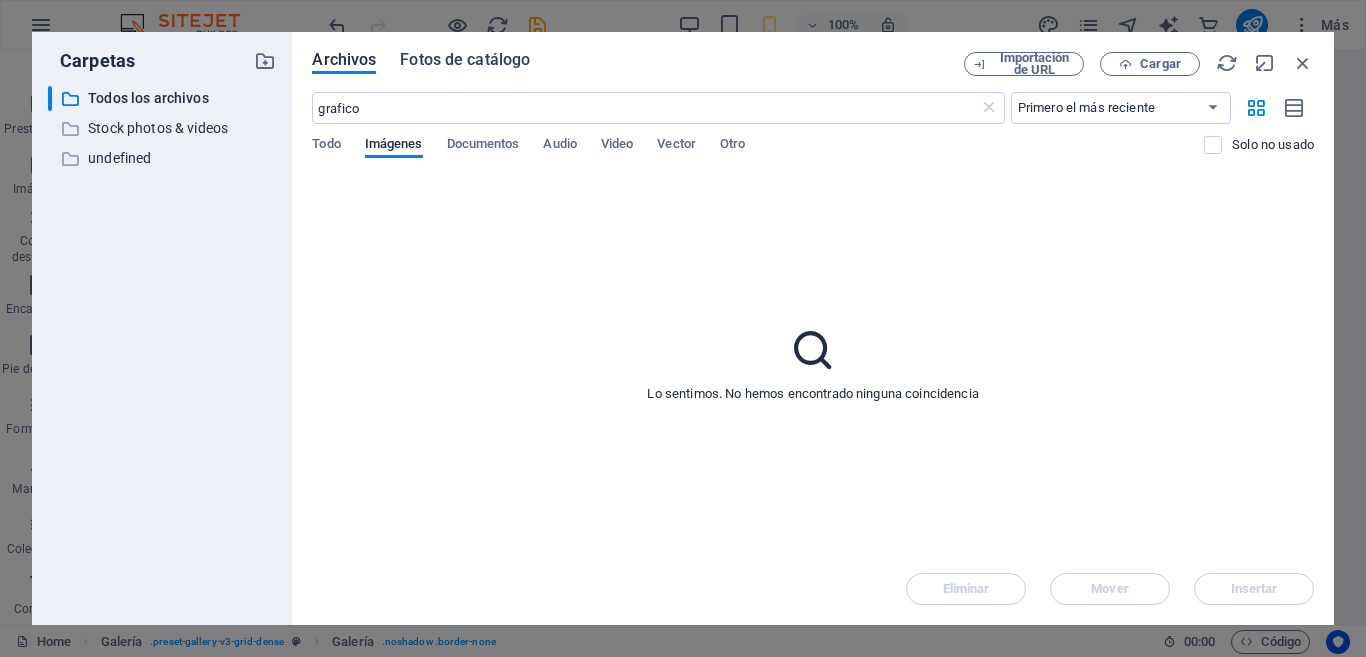 click on "Fotos de catálogo" at bounding box center [465, 60] 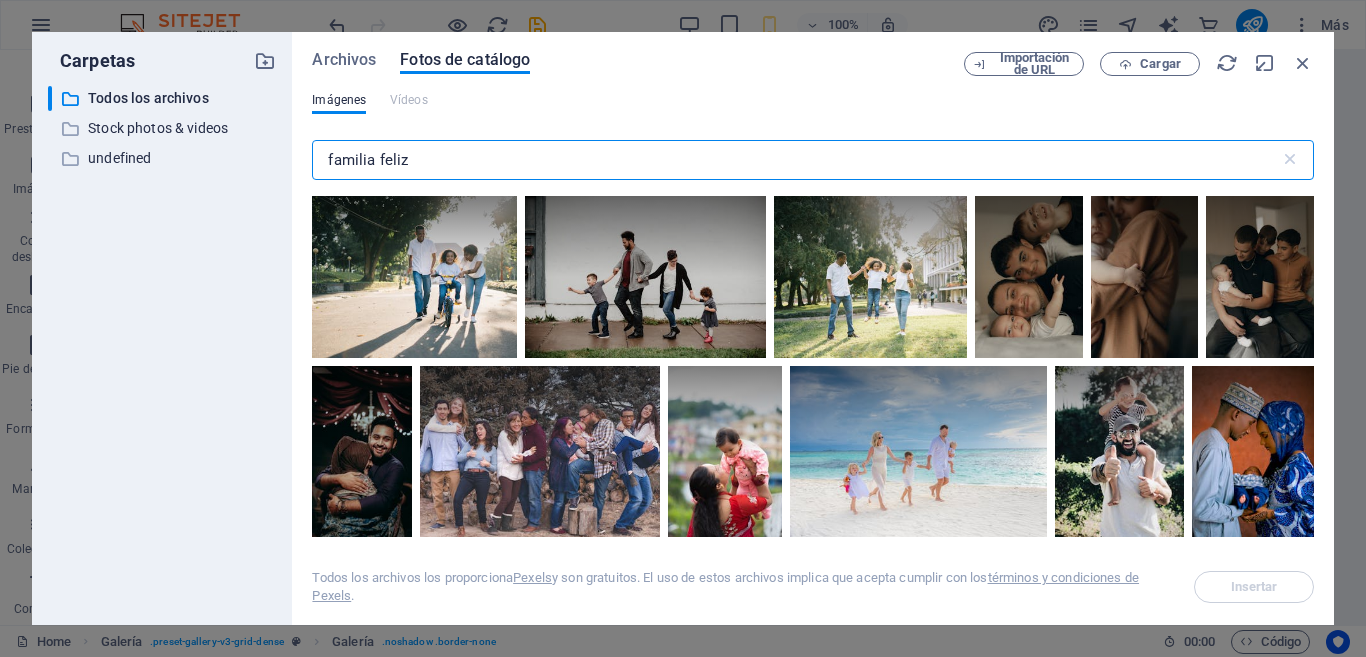 click on "familia feliz" at bounding box center (795, 160) 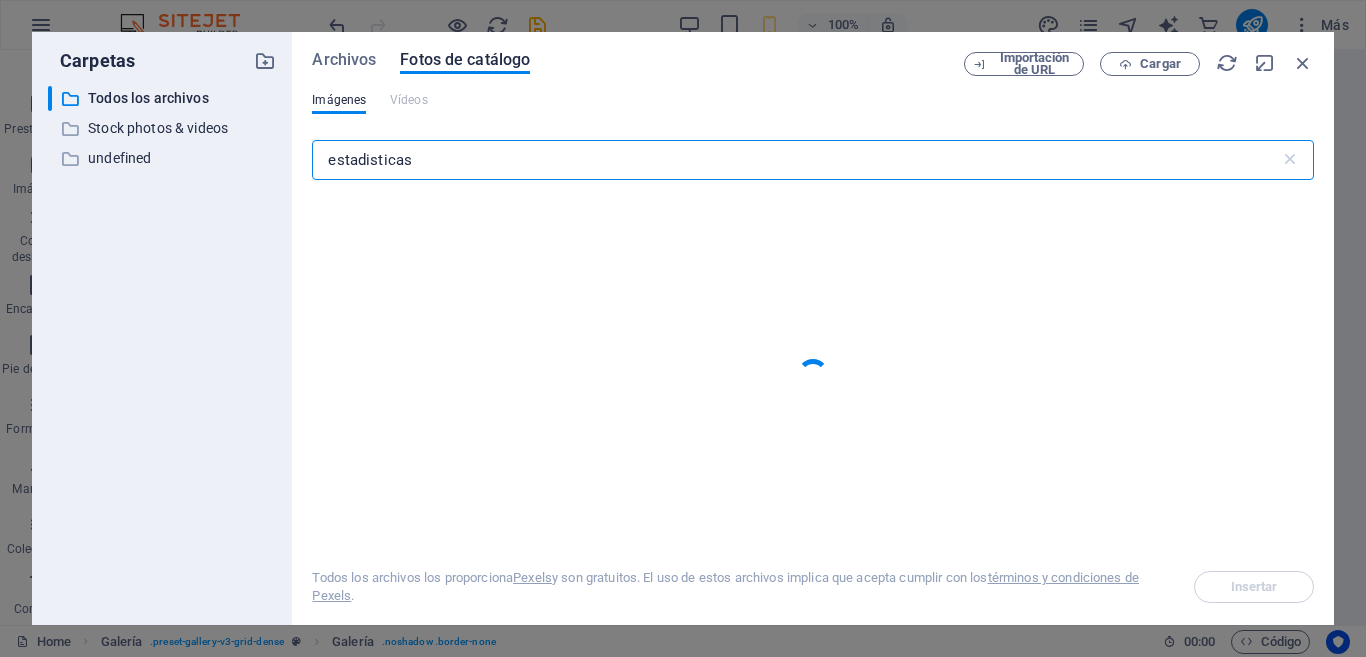 type on "estadisticas" 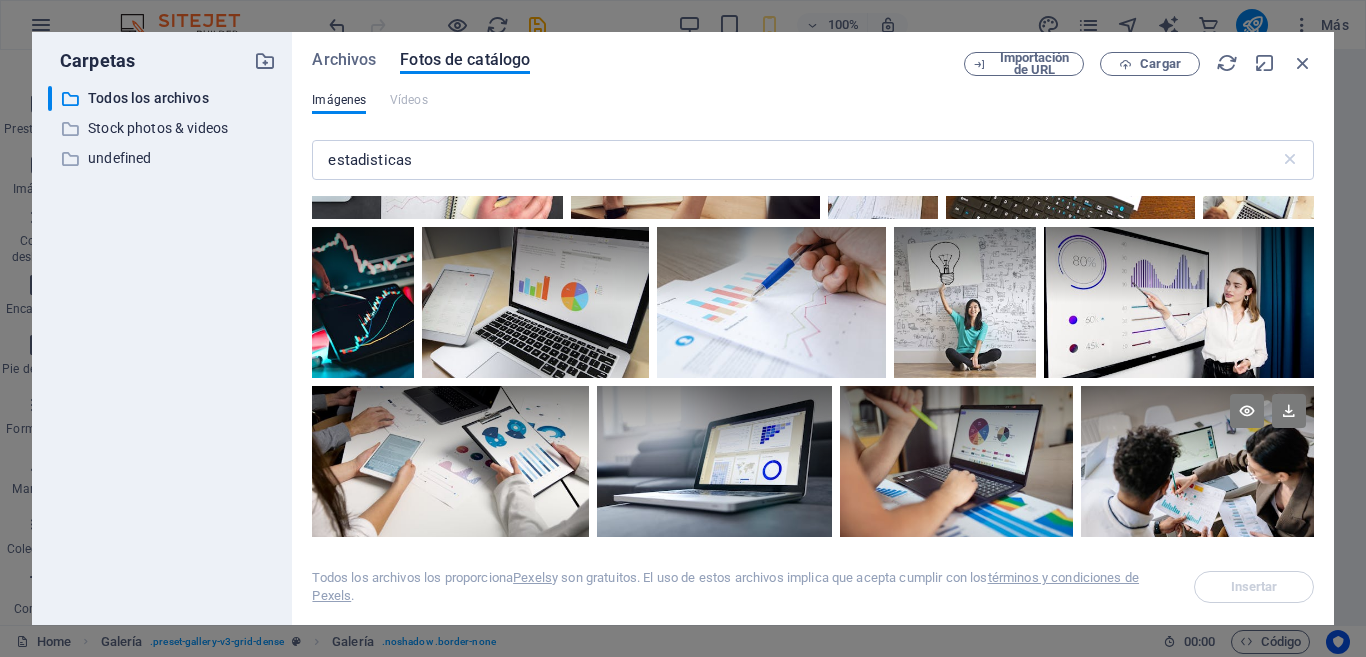 scroll, scrollTop: 300, scrollLeft: 0, axis: vertical 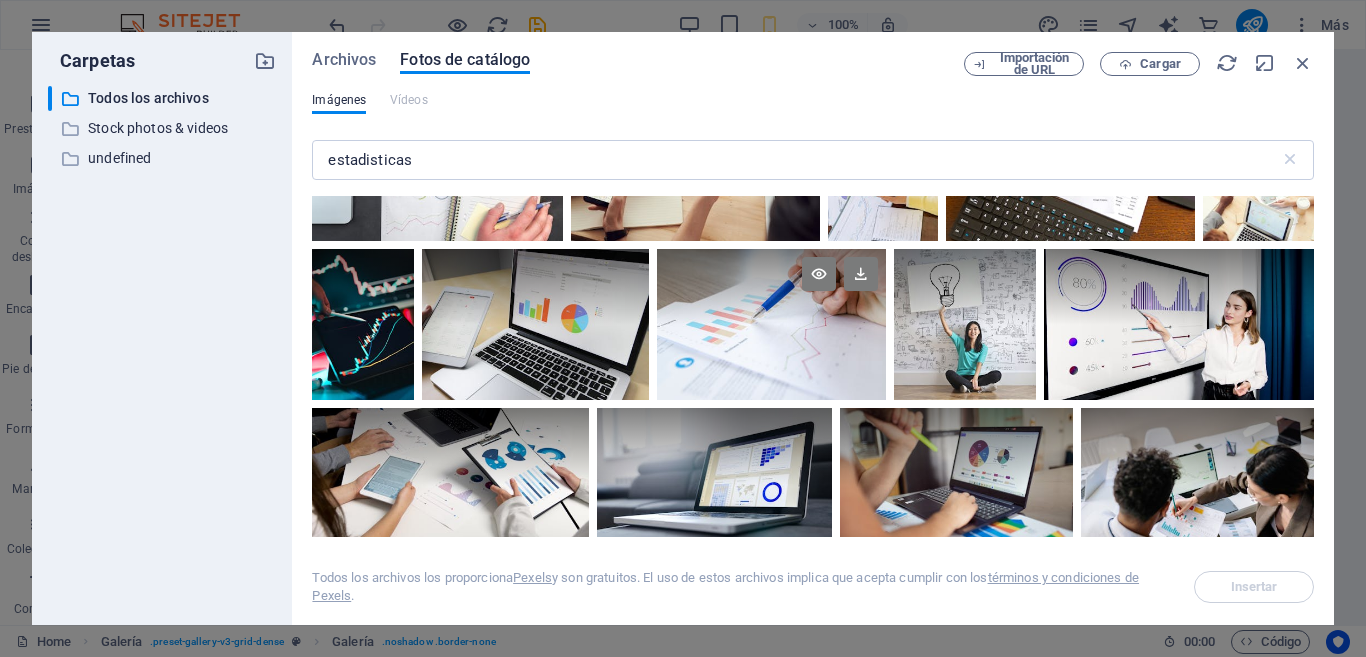 click at bounding box center (771, 287) 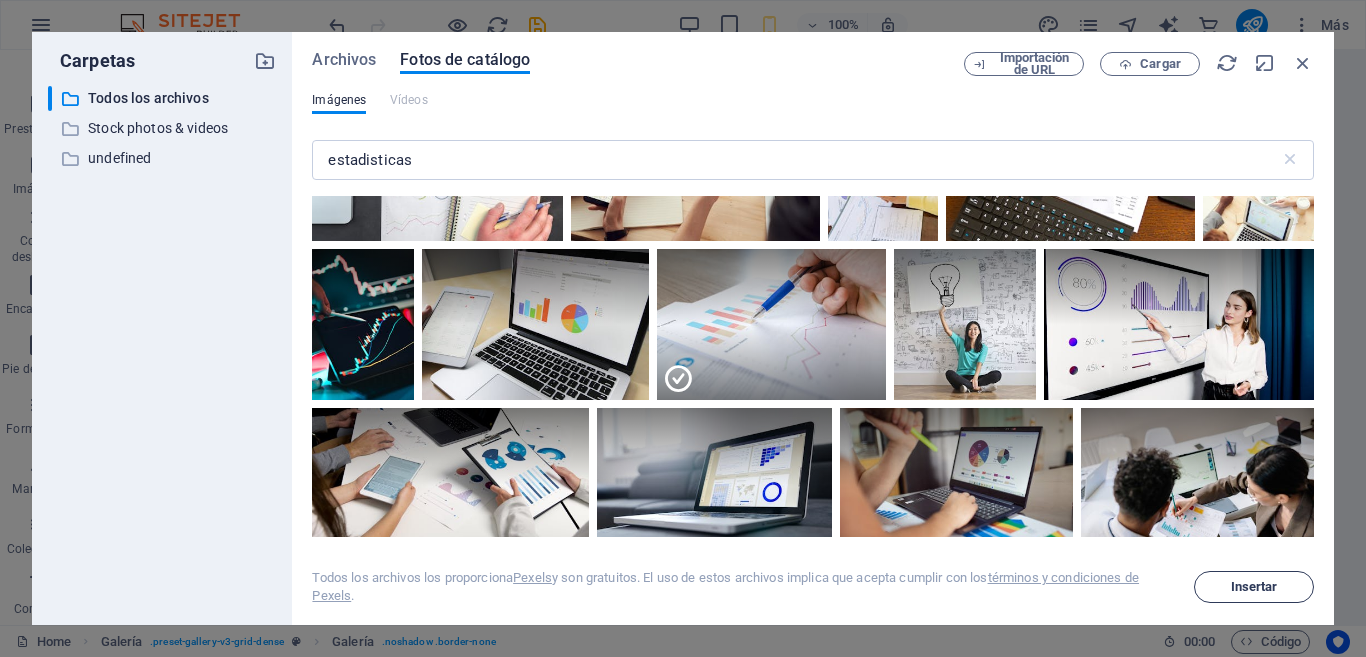 click on "Insertar" at bounding box center (1254, 587) 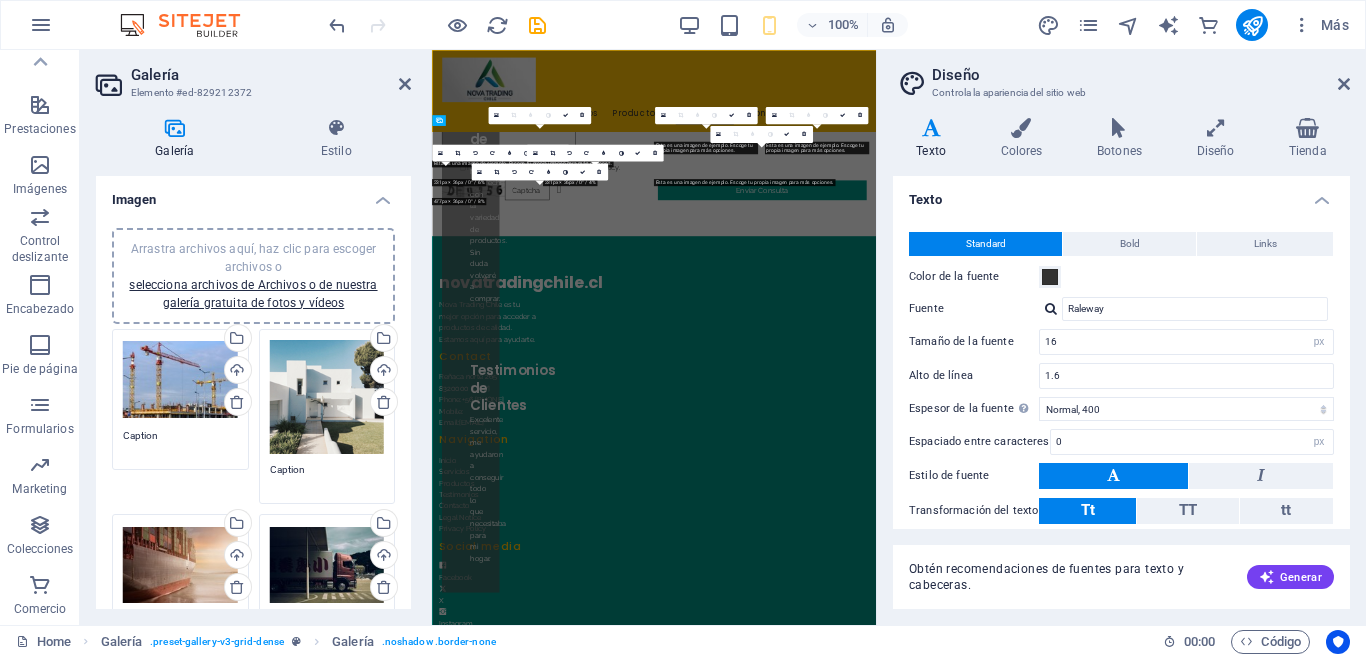 scroll, scrollTop: 3654, scrollLeft: 0, axis: vertical 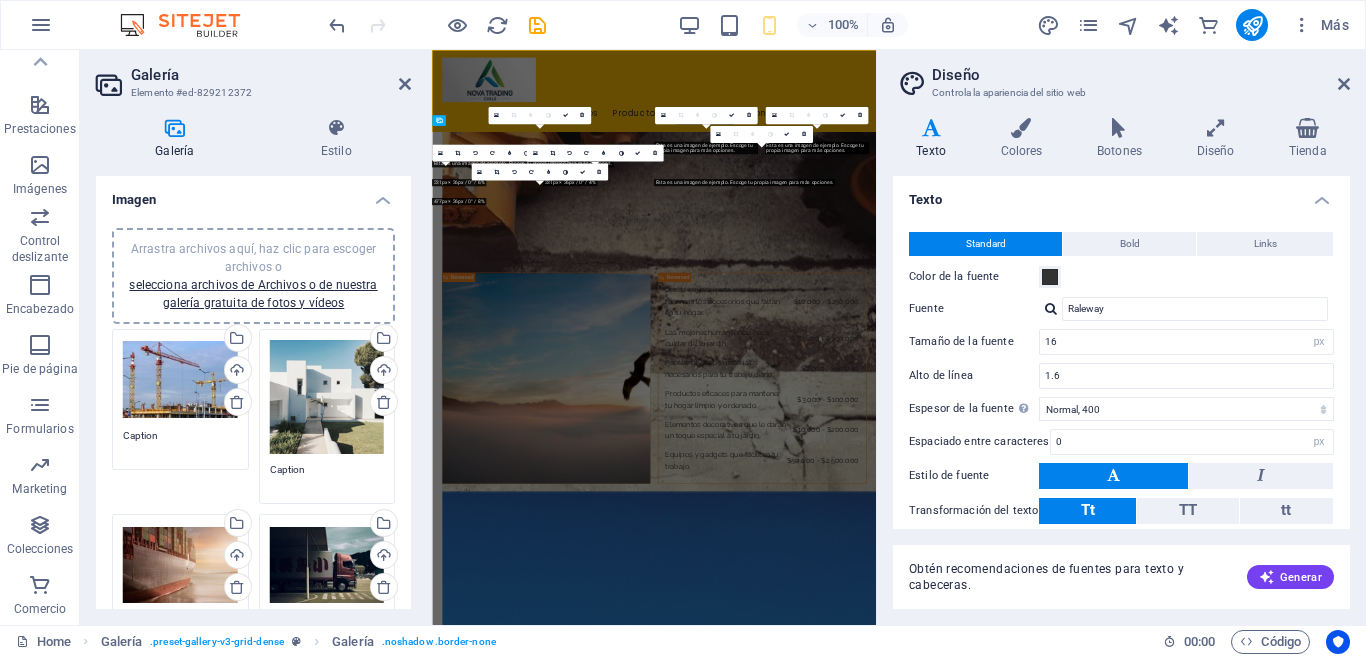 type on "30" 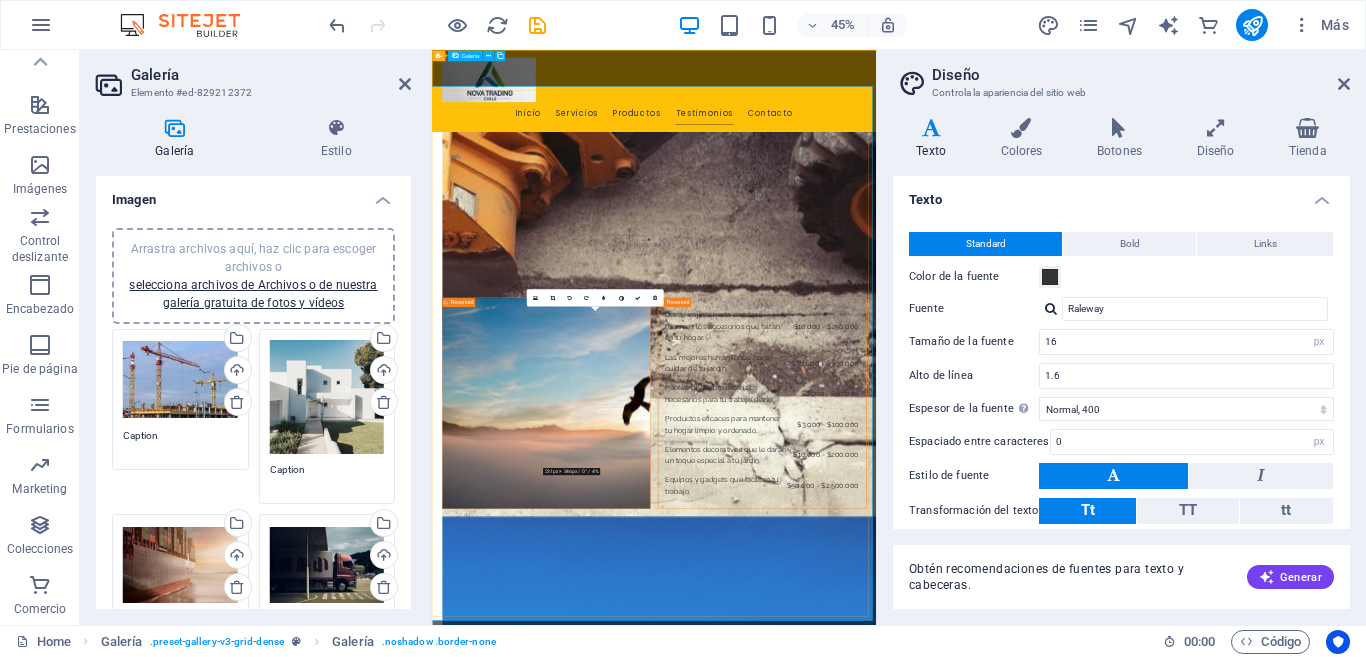 scroll, scrollTop: 3517, scrollLeft: 0, axis: vertical 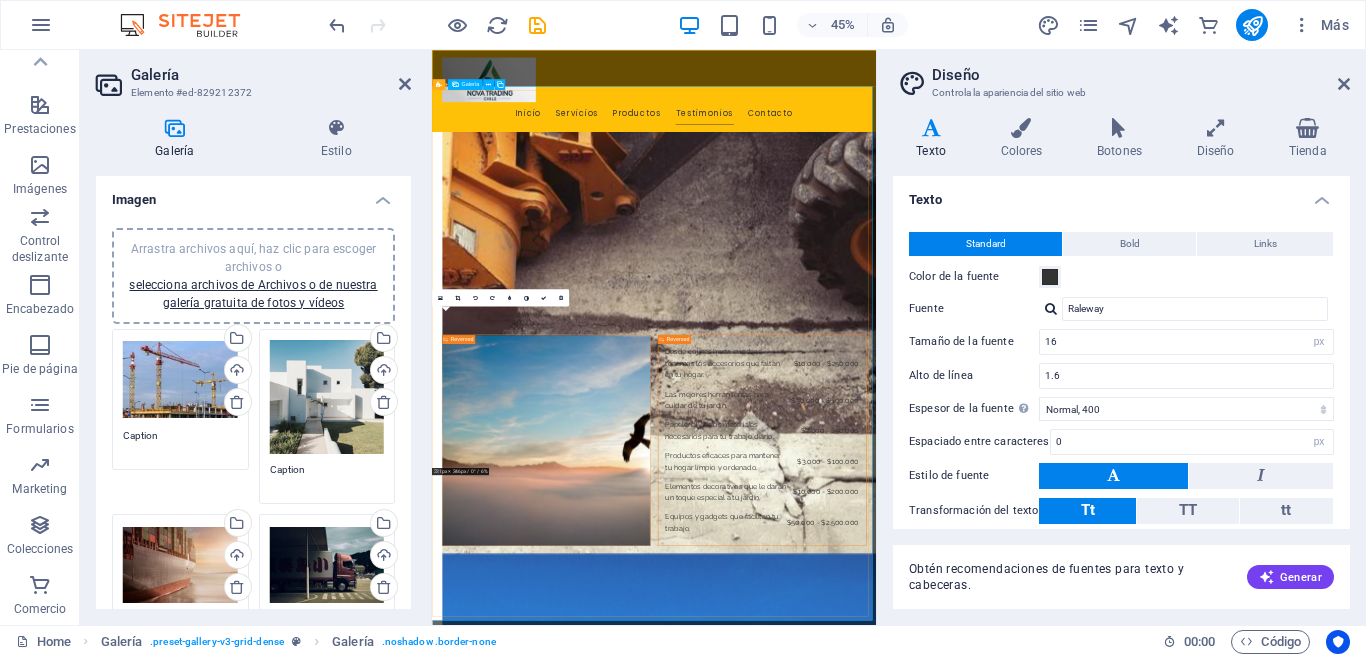 click at bounding box center [549, 2896] 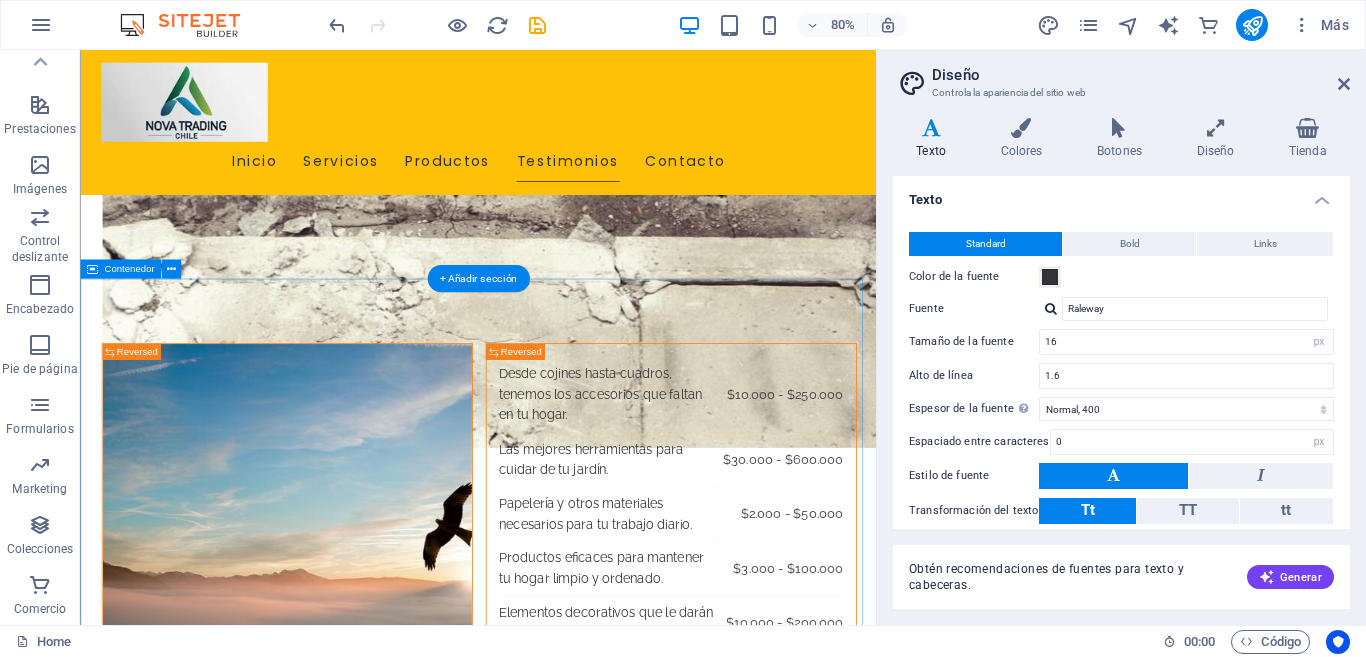 scroll, scrollTop: 3217, scrollLeft: 0, axis: vertical 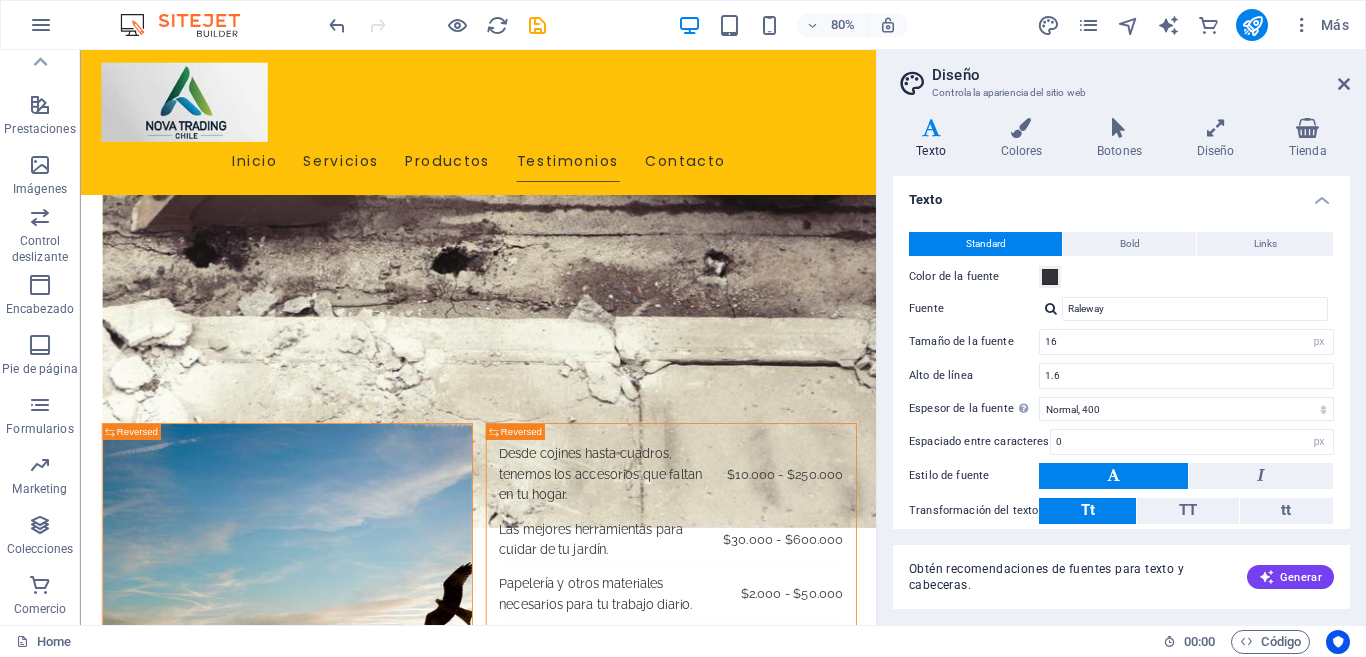 click at bounding box center (437, 25) 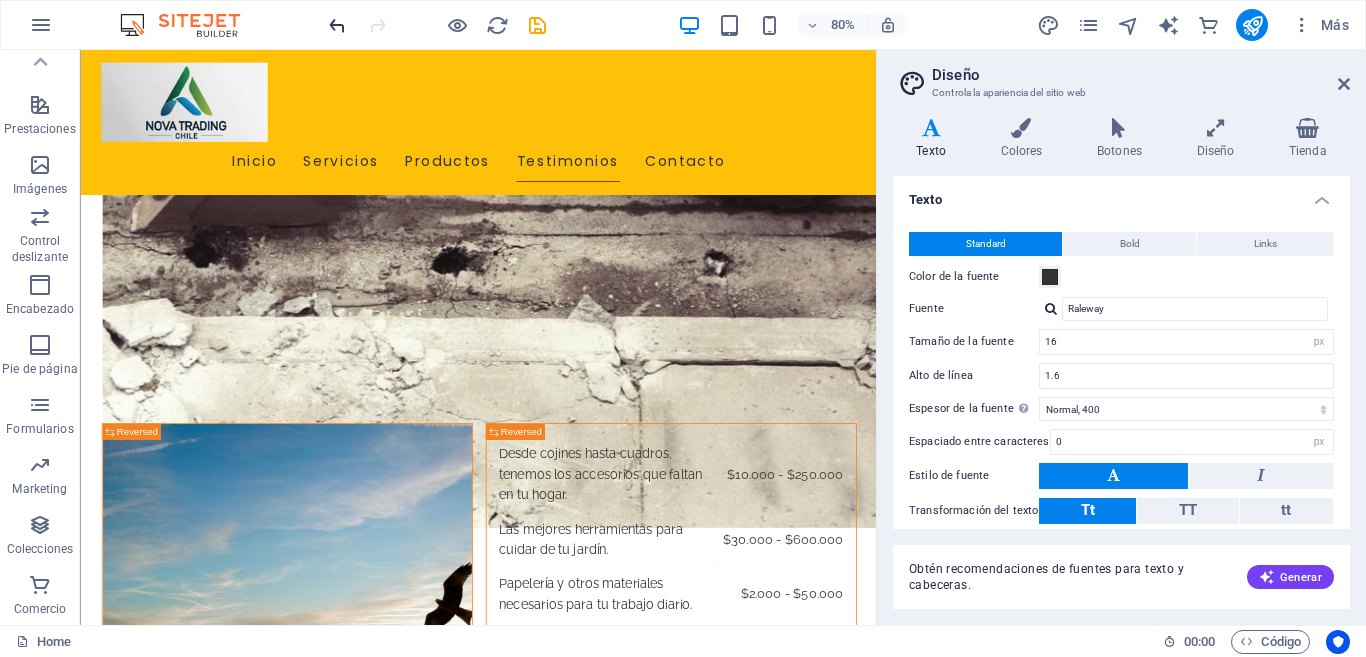 click at bounding box center (337, 25) 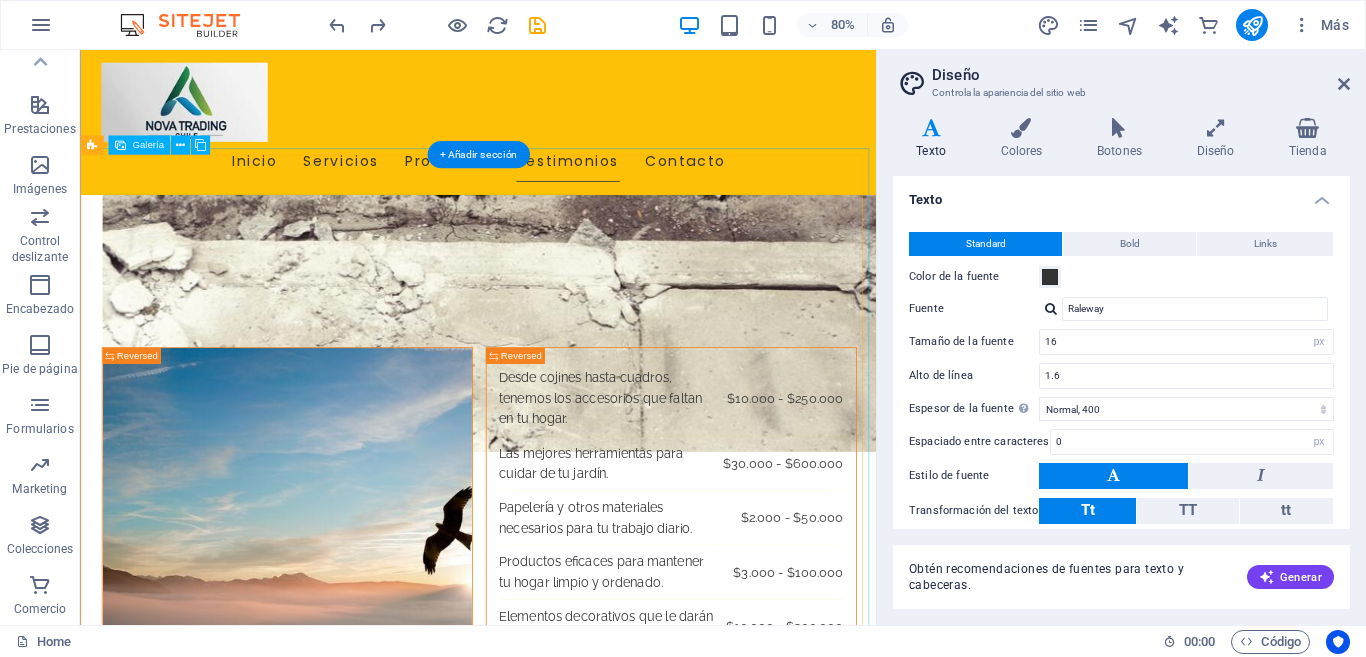 scroll, scrollTop: 3317, scrollLeft: 0, axis: vertical 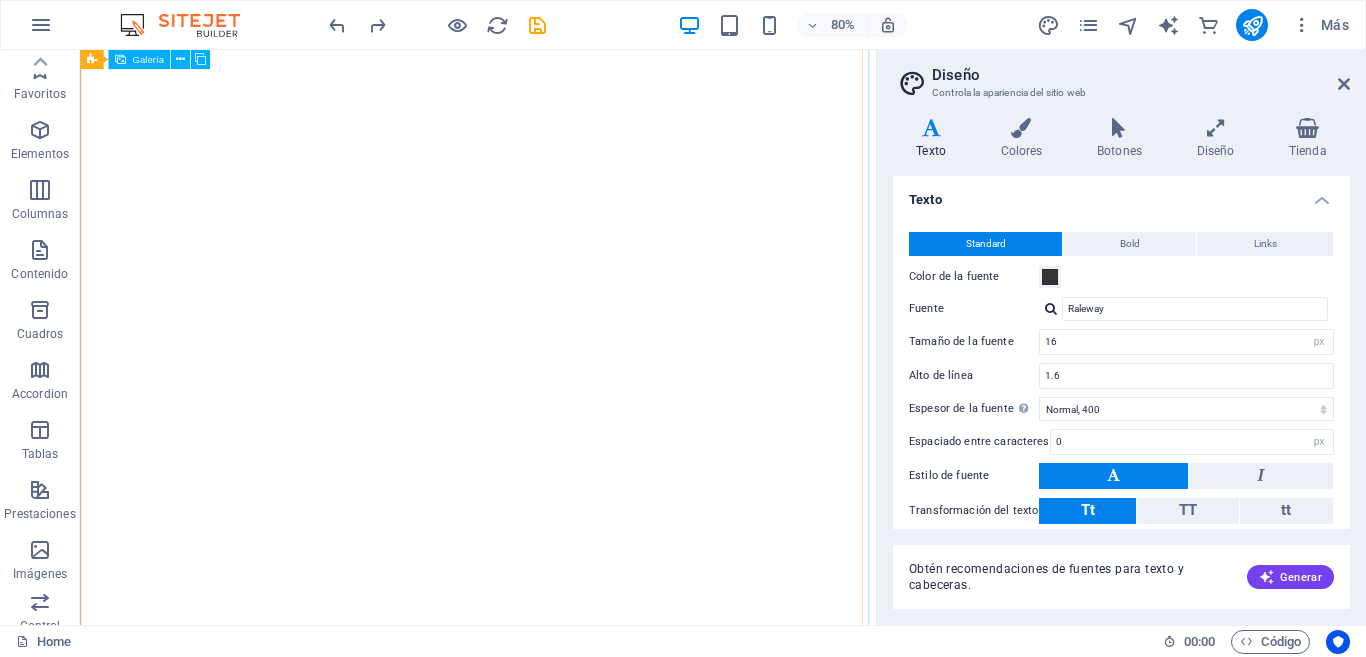 select on "px" 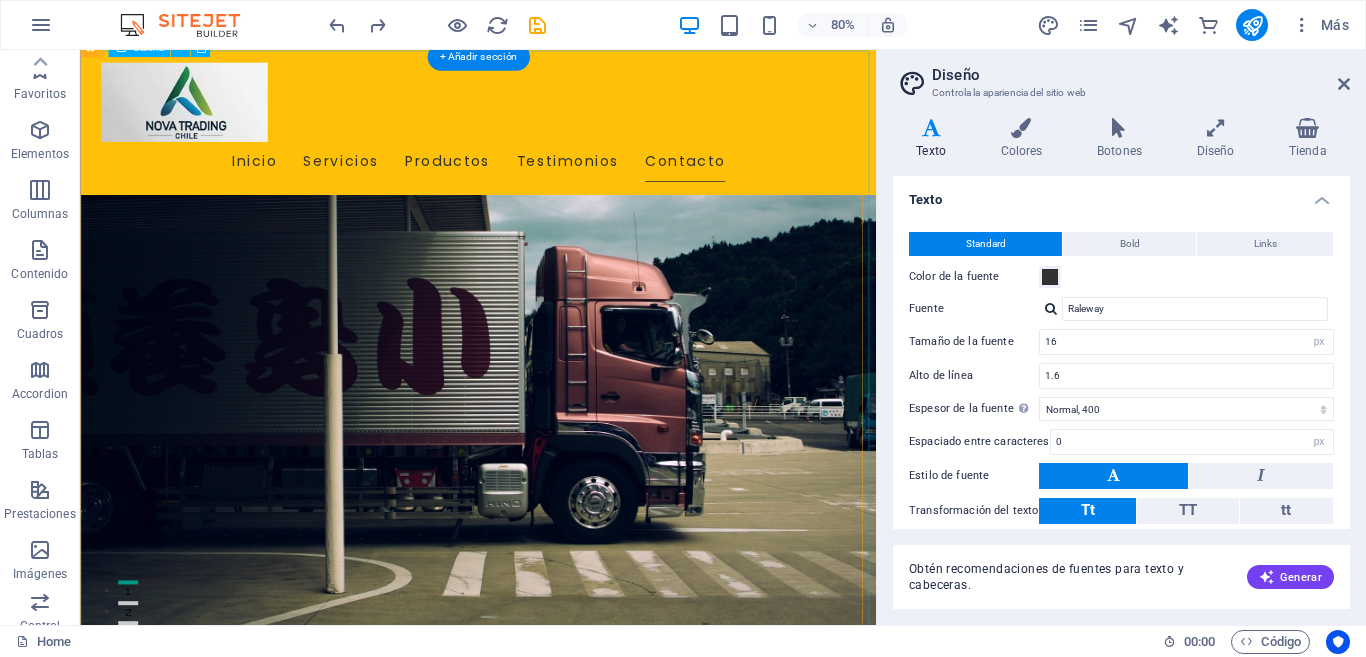 click at bounding box center [198, 5954] 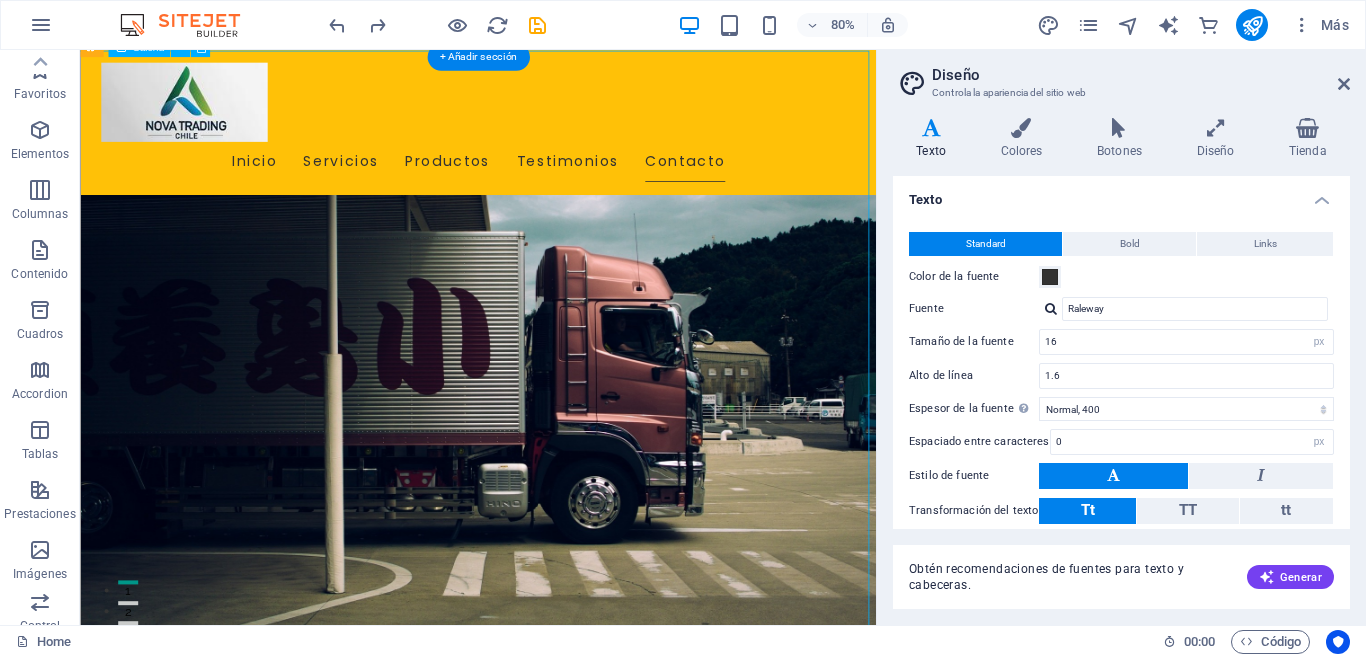 scroll, scrollTop: 0, scrollLeft: 0, axis: both 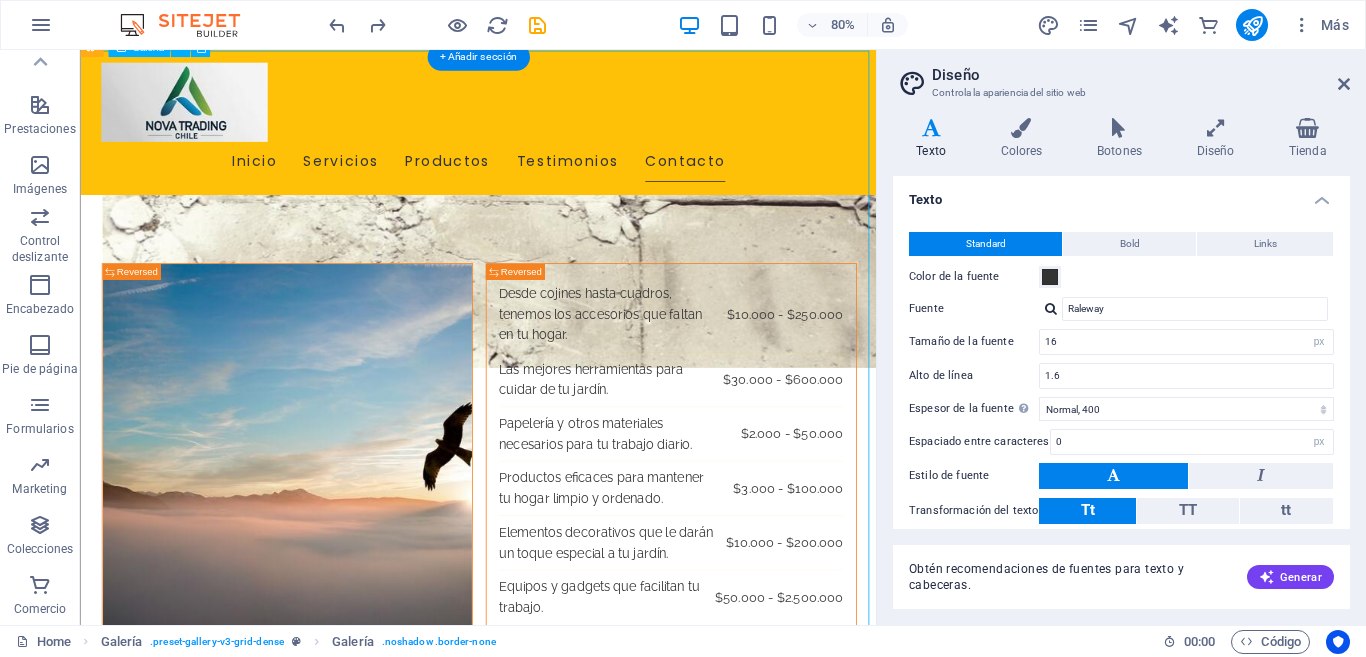 click at bounding box center (325, 2099) 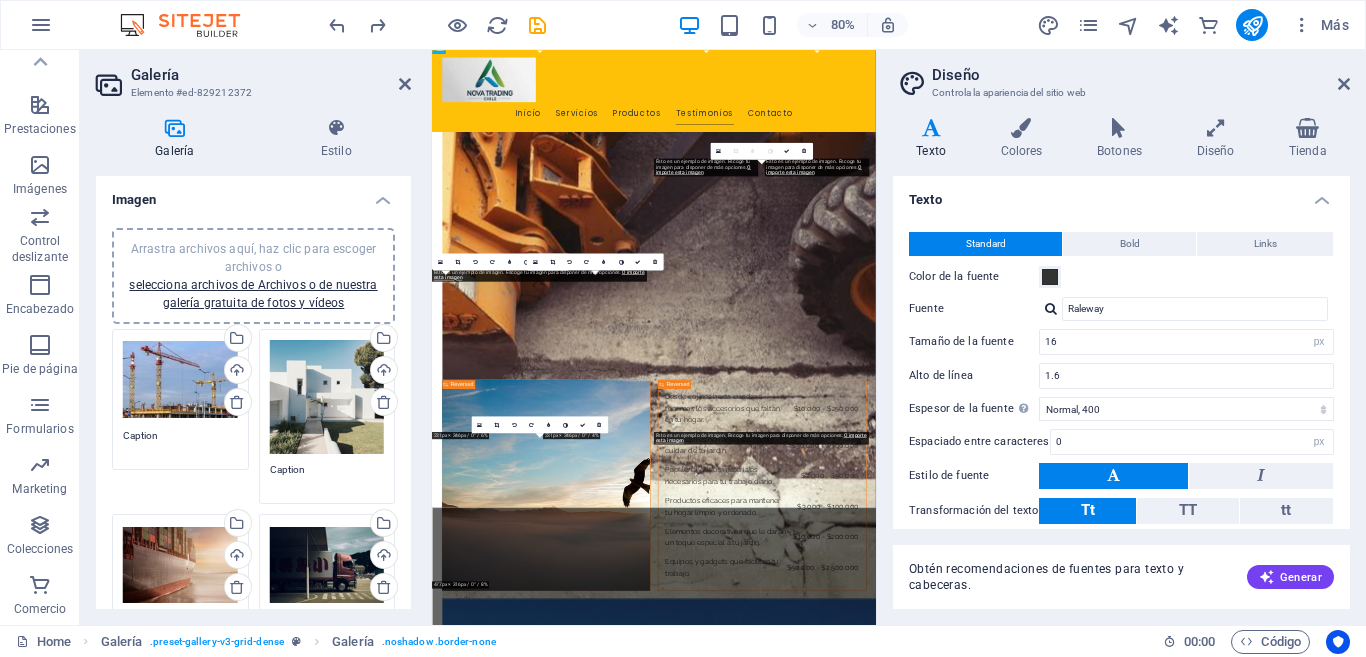 scroll, scrollTop: 3597, scrollLeft: 0, axis: vertical 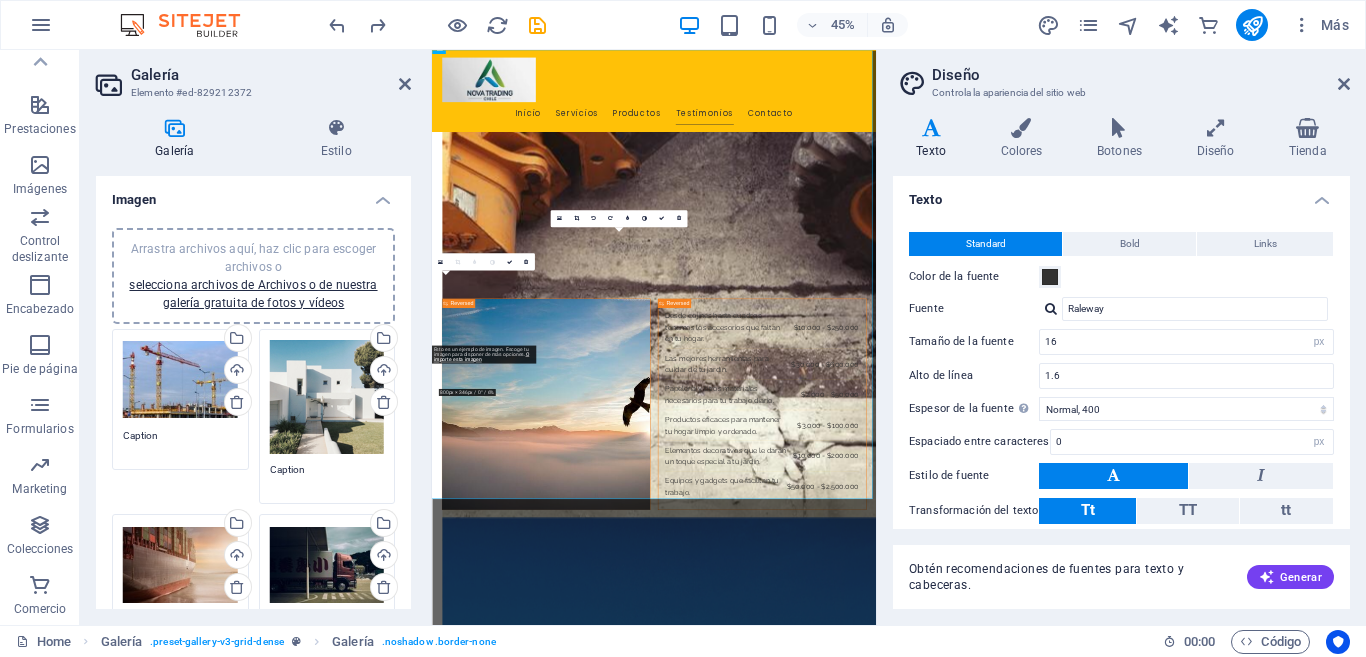 drag, startPoint x: 113, startPoint y: 604, endPoint x: 133, endPoint y: 453, distance: 152.31874 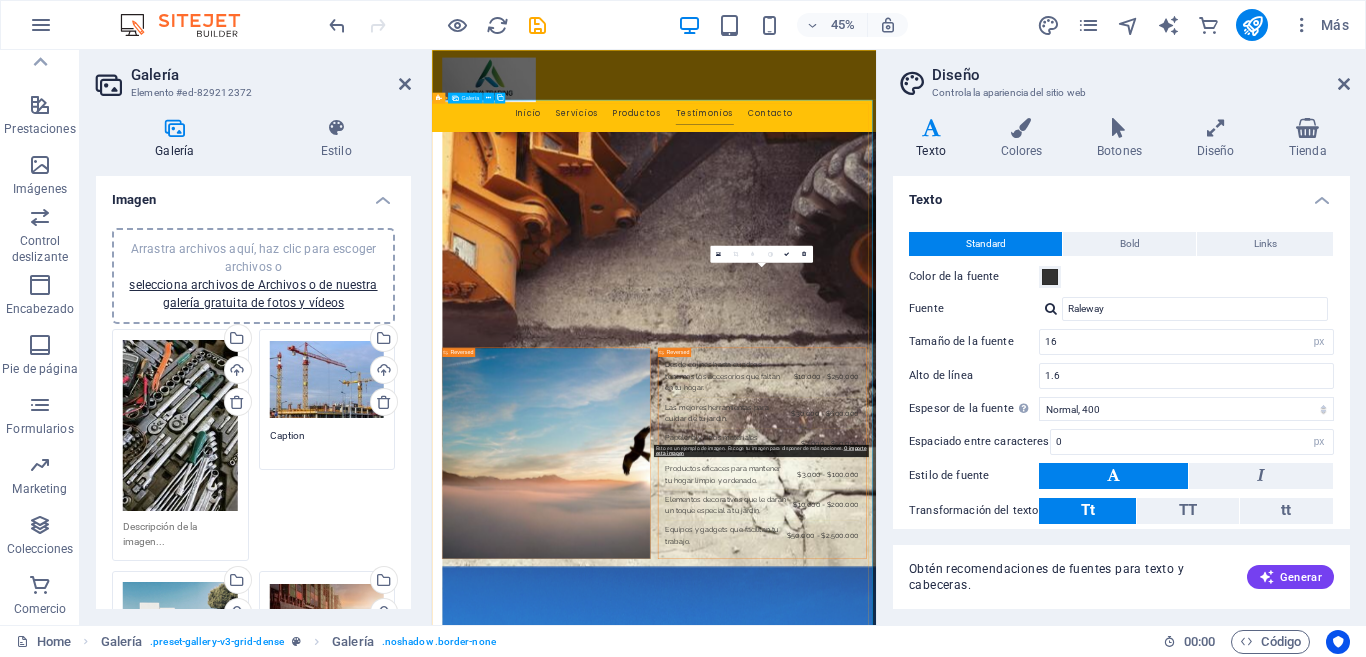scroll, scrollTop: 3497, scrollLeft: 0, axis: vertical 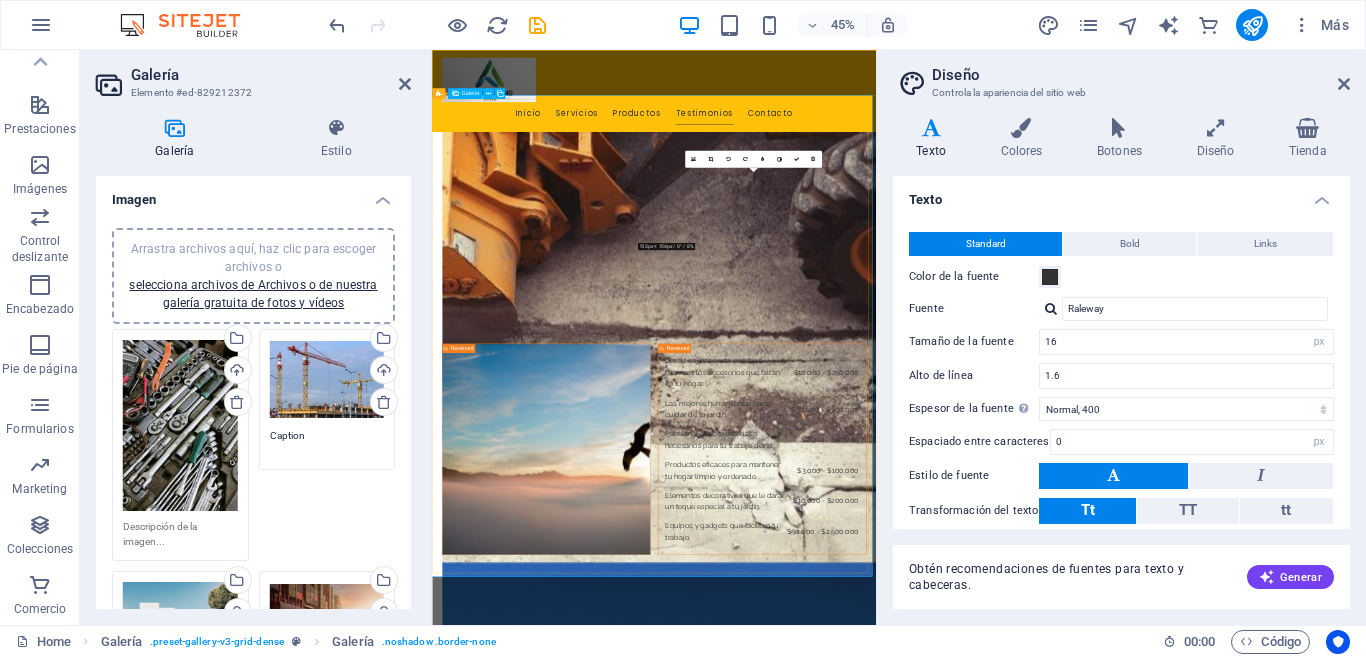 drag, startPoint x: 820, startPoint y: 954, endPoint x: 1054, endPoint y: 429, distance: 574.7878 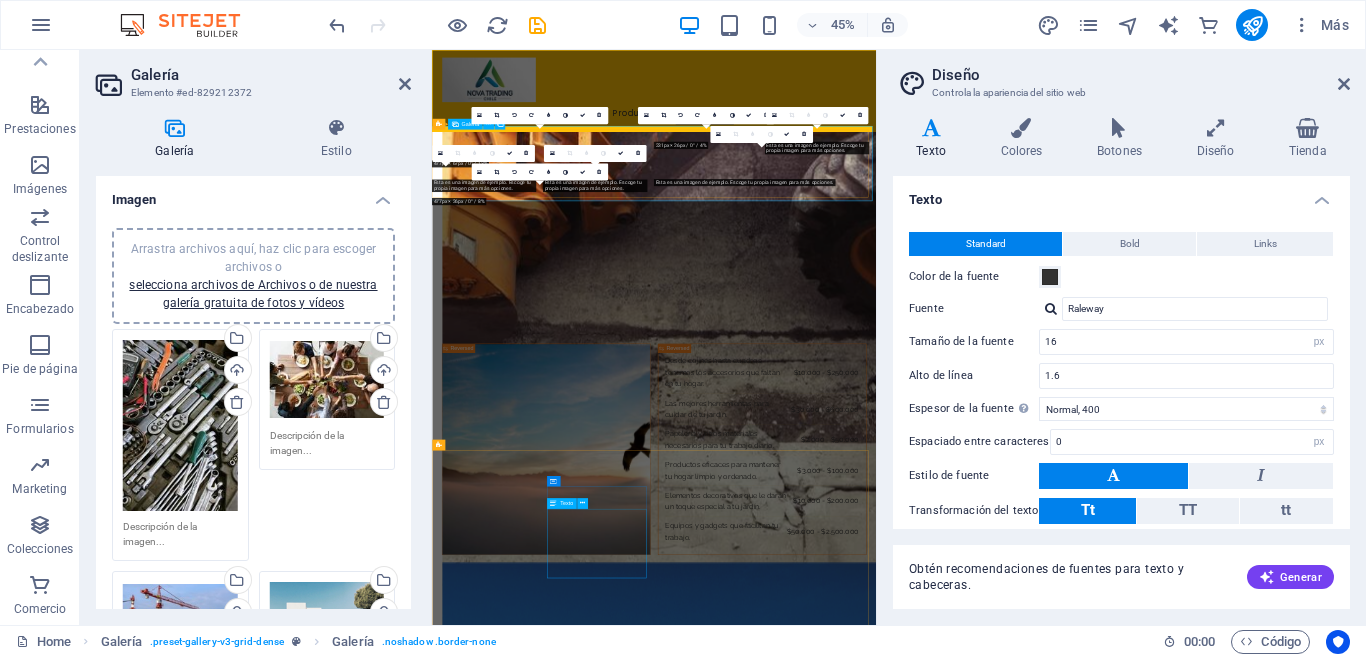 scroll, scrollTop: 3429, scrollLeft: 0, axis: vertical 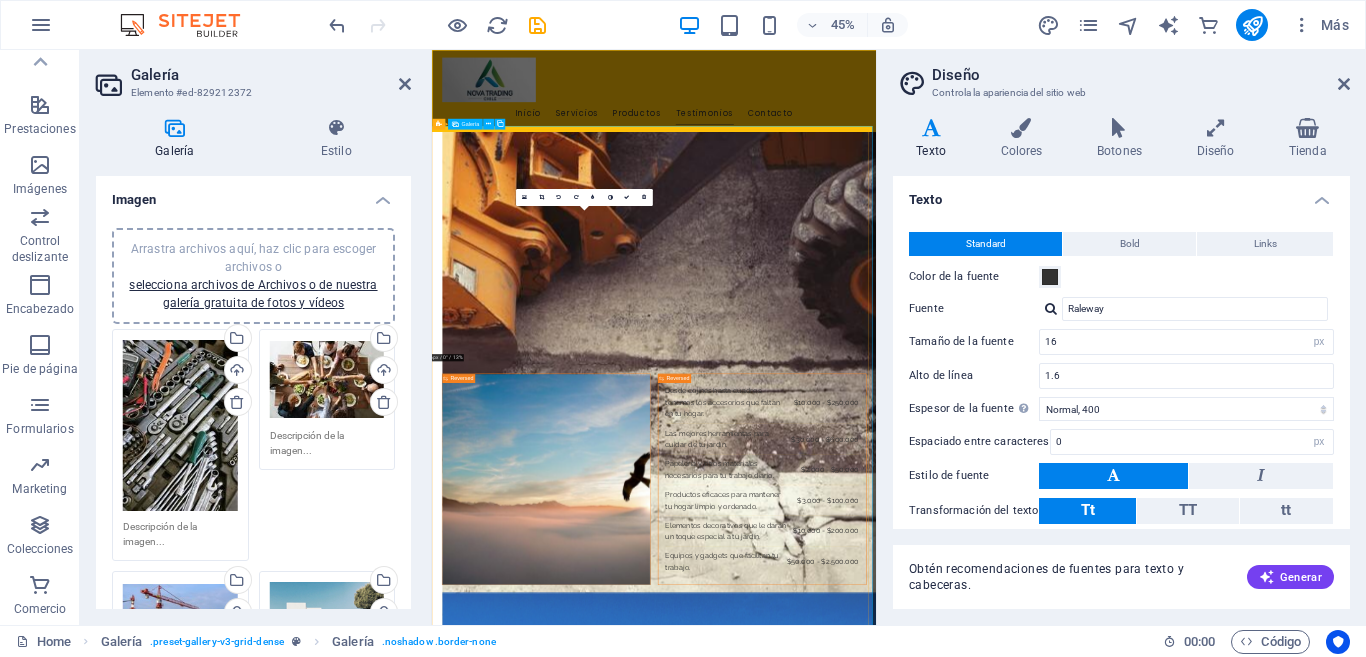 drag, startPoint x: 716, startPoint y: 1156, endPoint x: 689, endPoint y: 449, distance: 707.5154 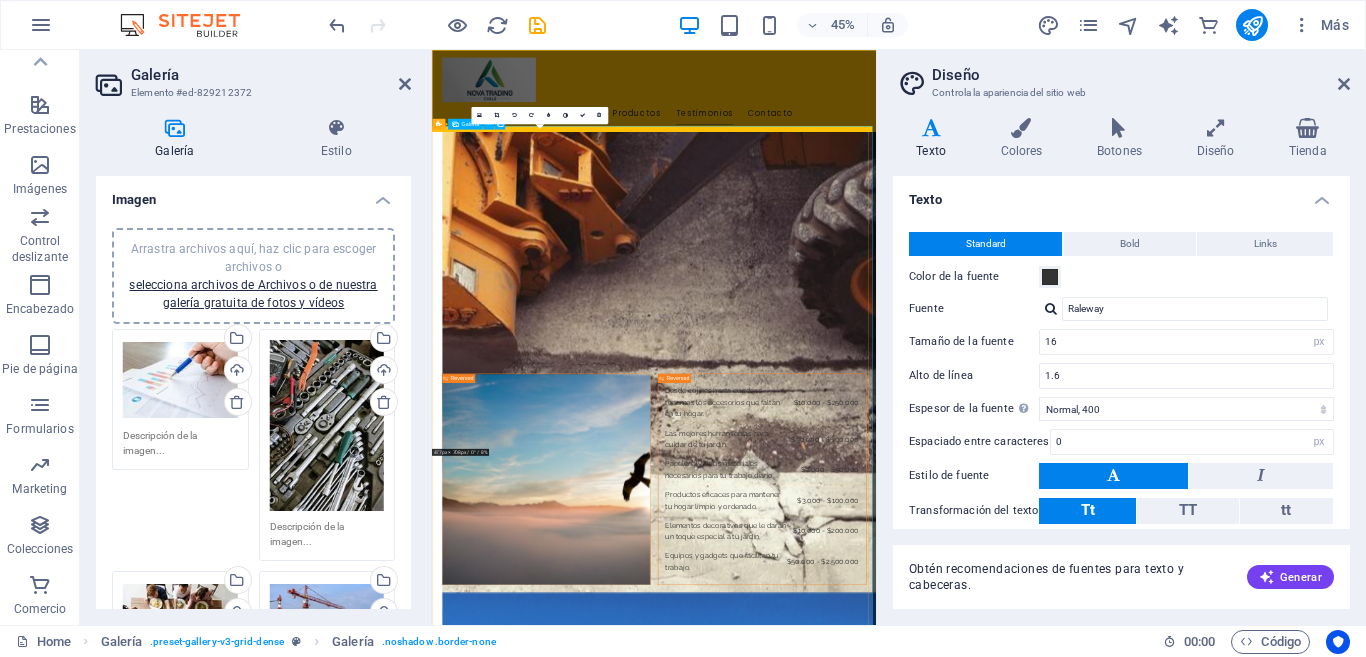 click at bounding box center [675, 2666] 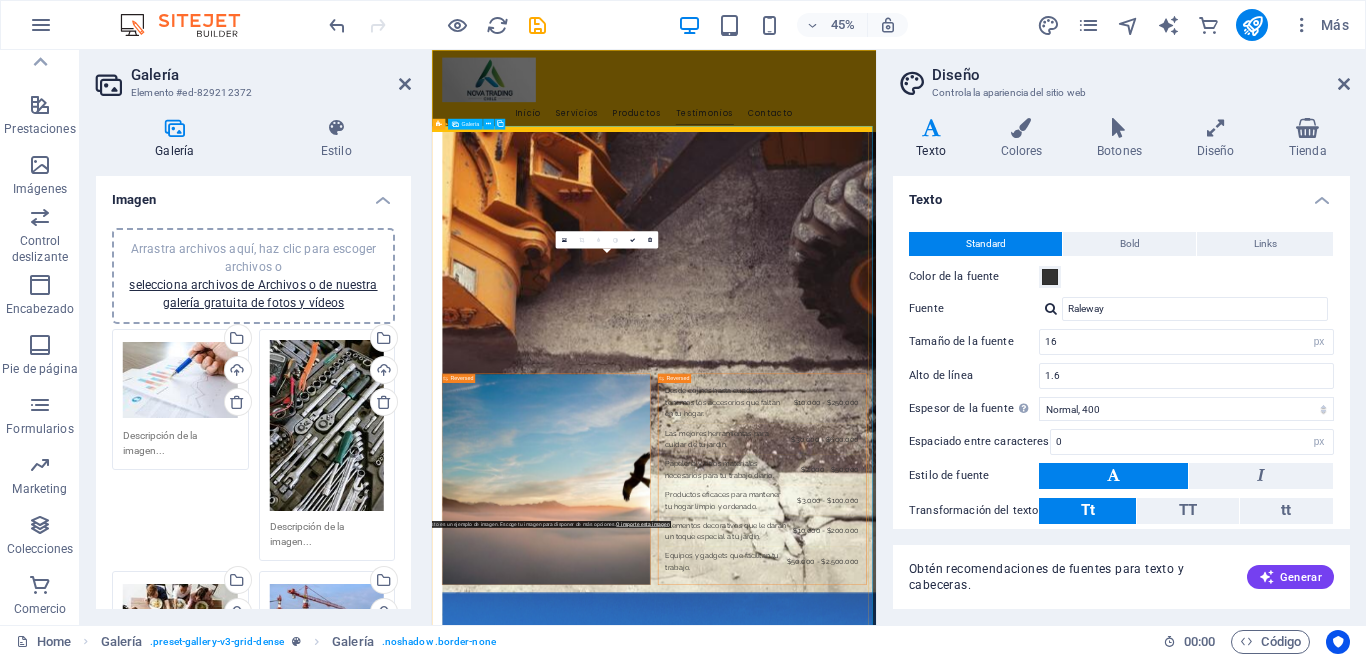 drag, startPoint x: 1105, startPoint y: 778, endPoint x: 654, endPoint y: 452, distance: 556.4863 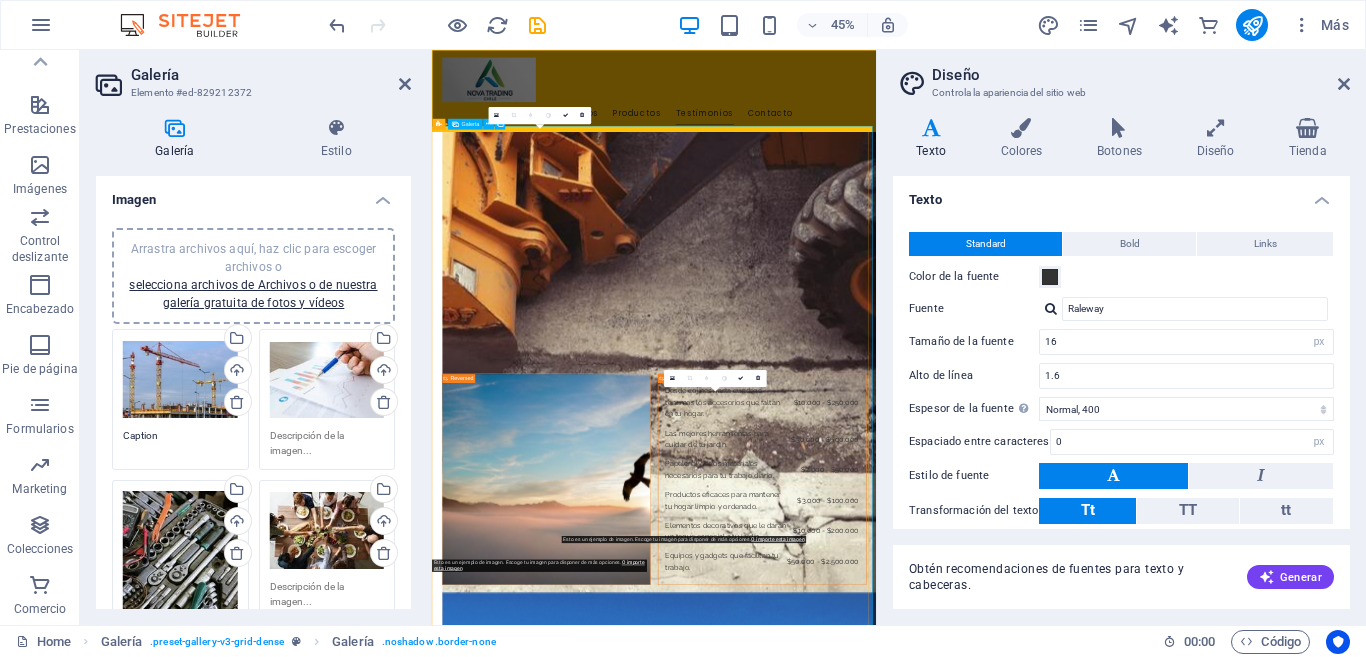 drag, startPoint x: 718, startPoint y: 1212, endPoint x: 689, endPoint y: 981, distance: 232.81323 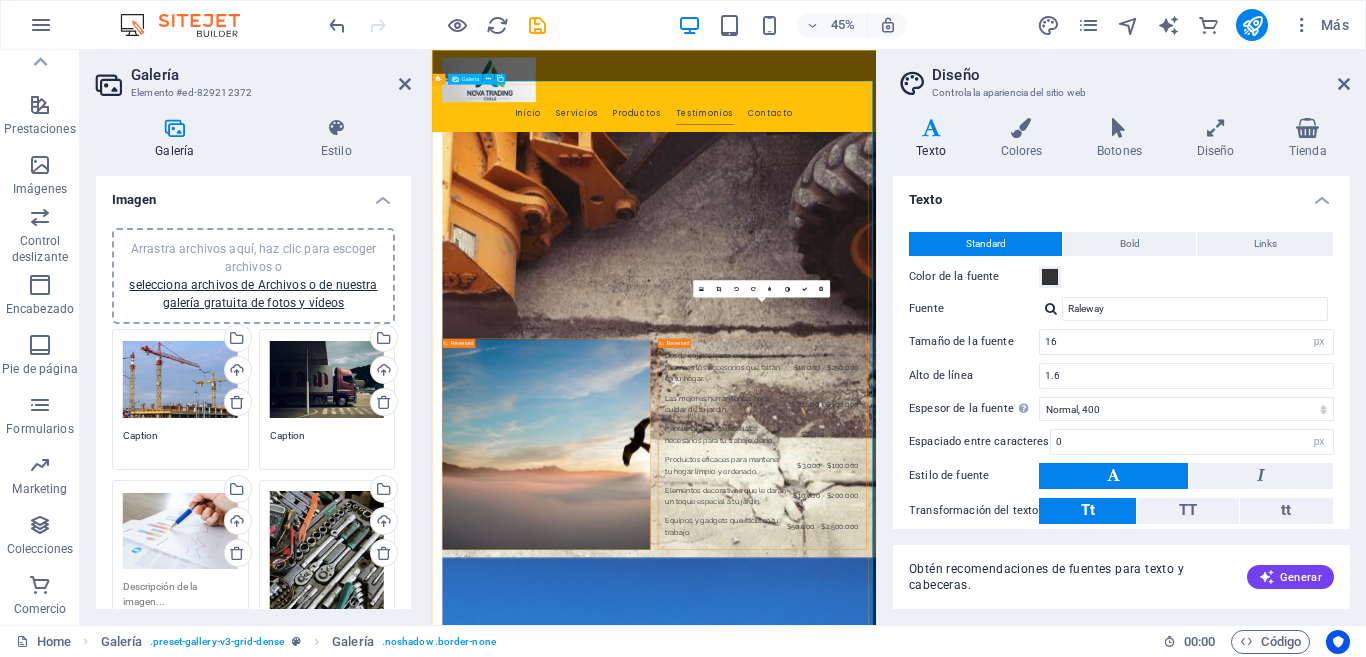 scroll, scrollTop: 3529, scrollLeft: 0, axis: vertical 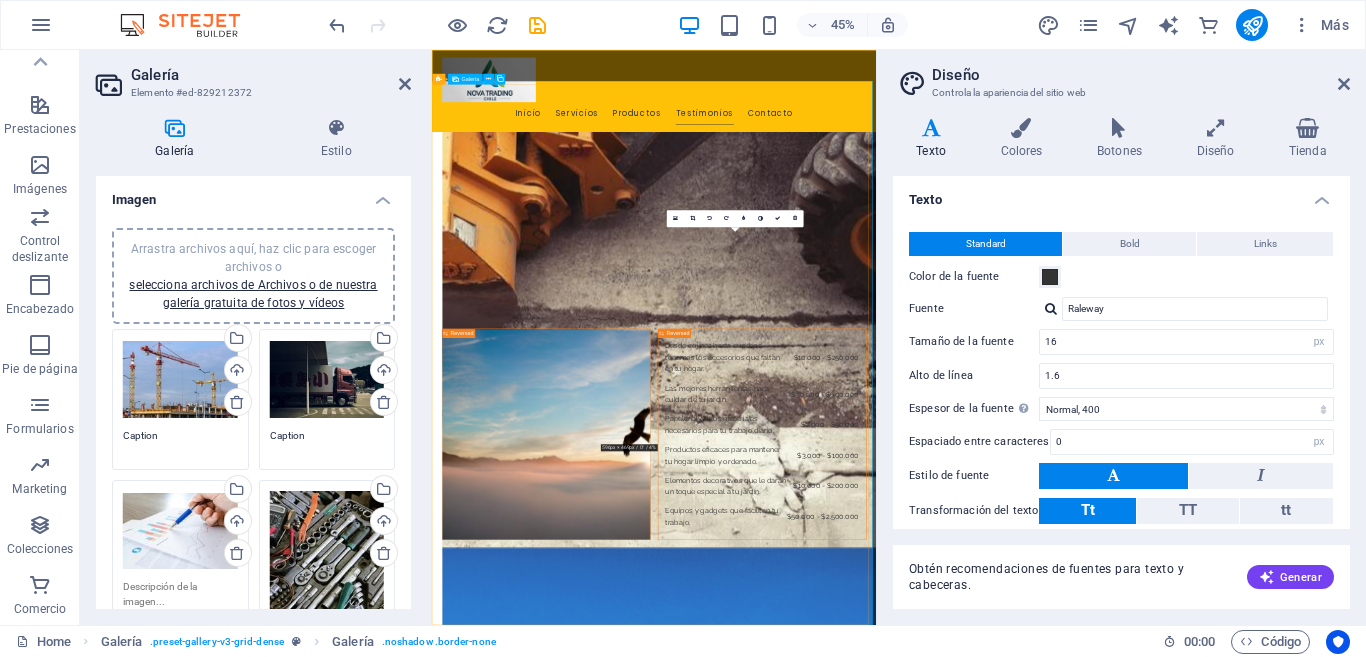 drag, startPoint x: 1234, startPoint y: 238, endPoint x: 649, endPoint y: 529, distance: 653.38043 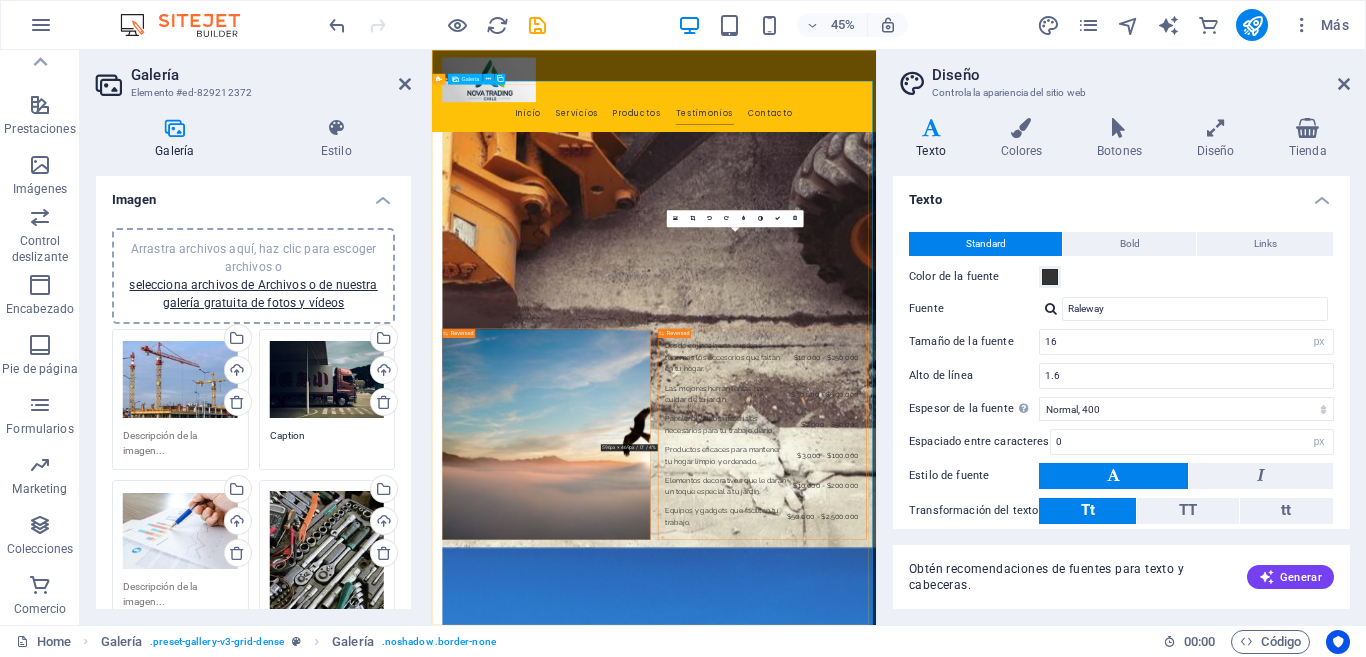 type on "Caption" 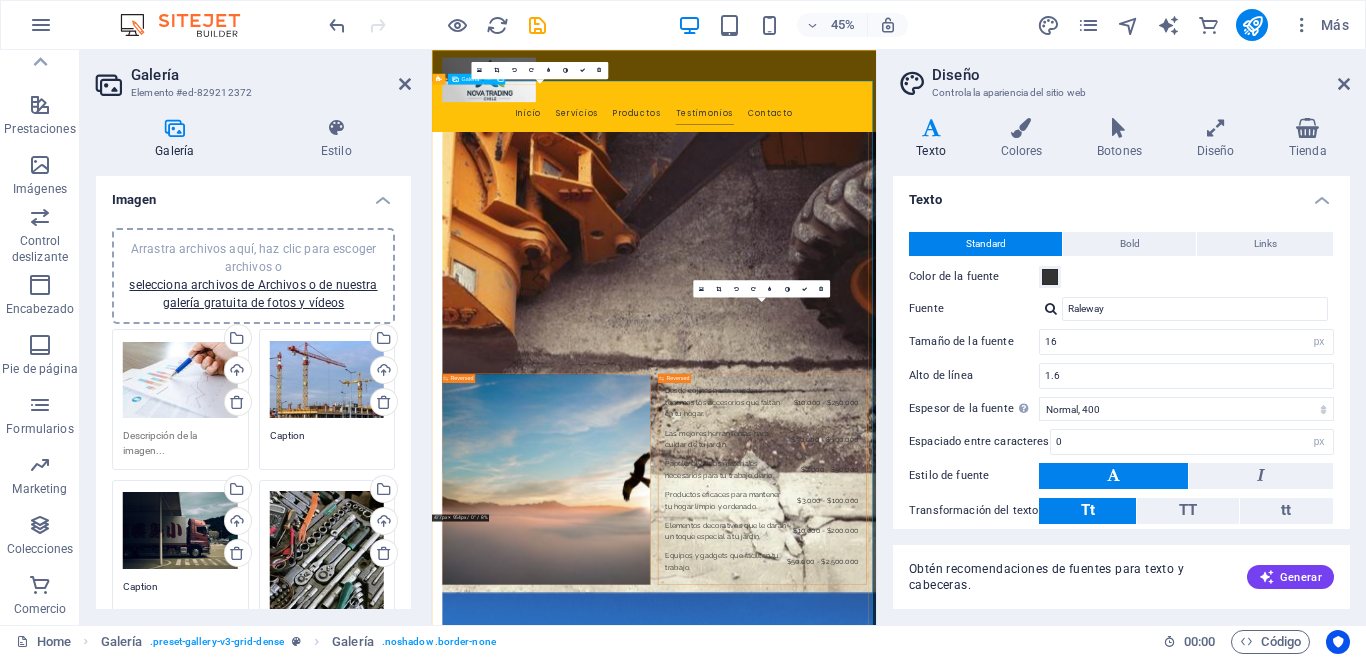 scroll, scrollTop: 3529, scrollLeft: 0, axis: vertical 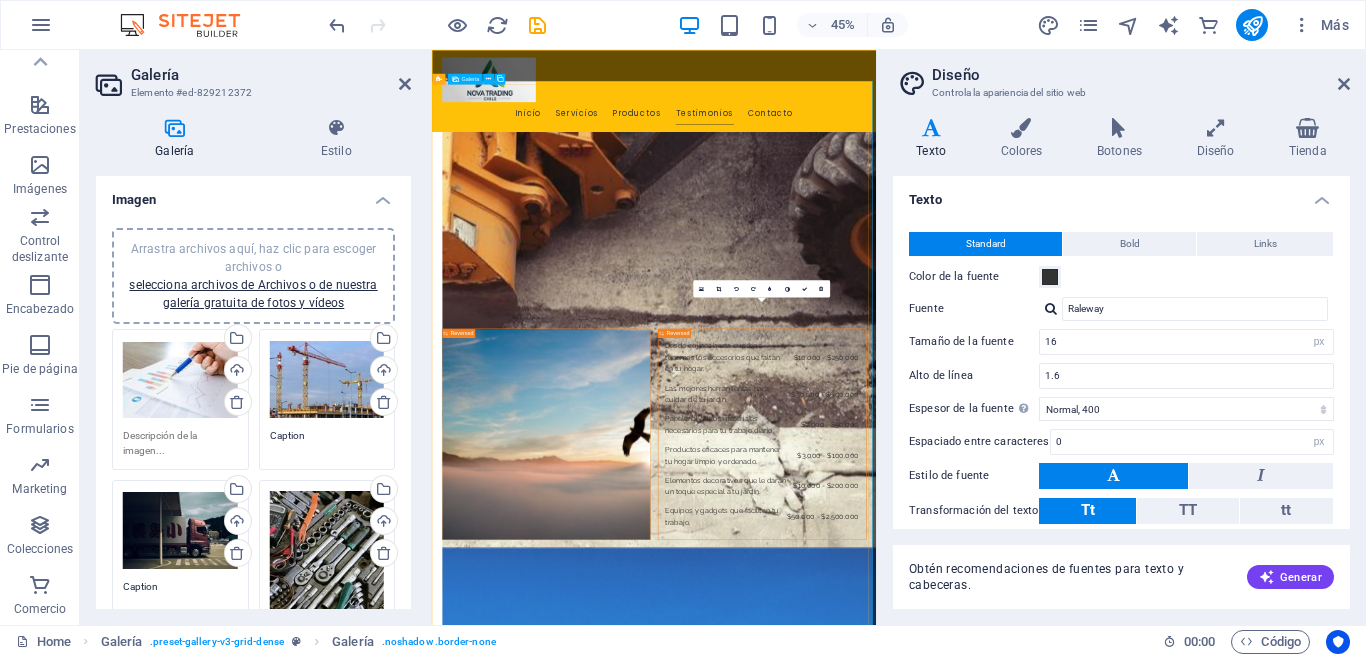 click at bounding box center [1177, 3064] 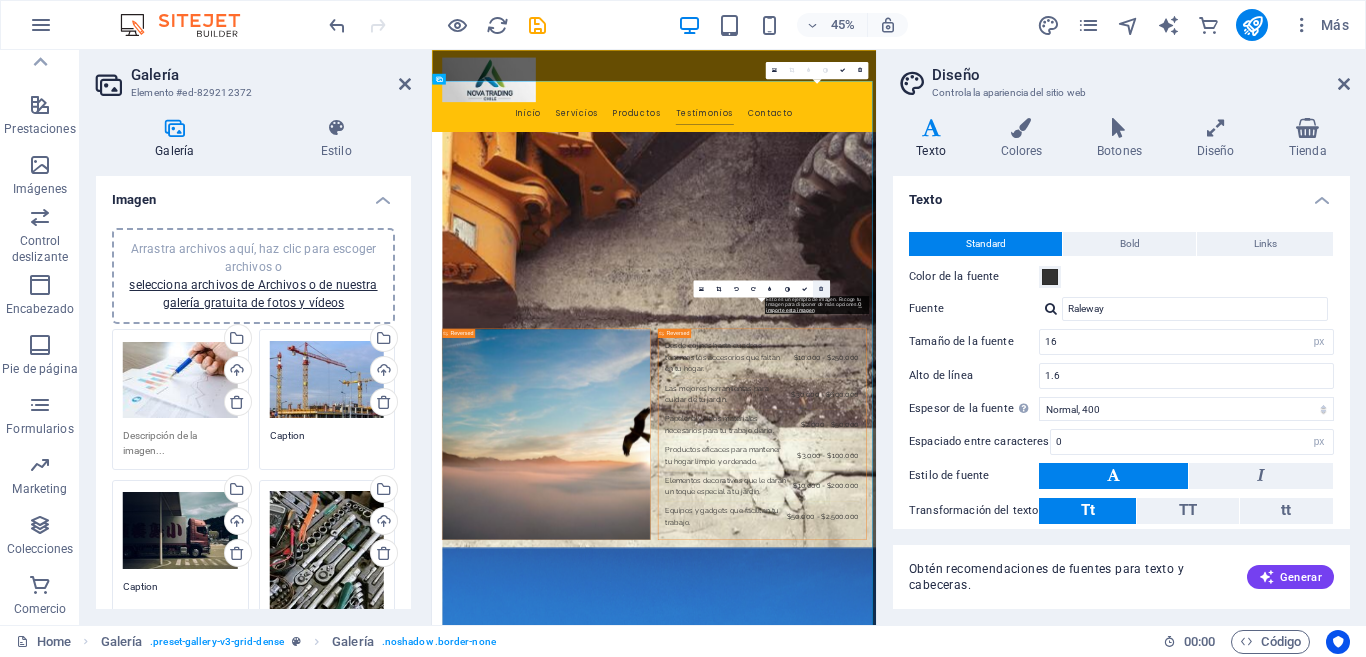 click at bounding box center (820, 288) 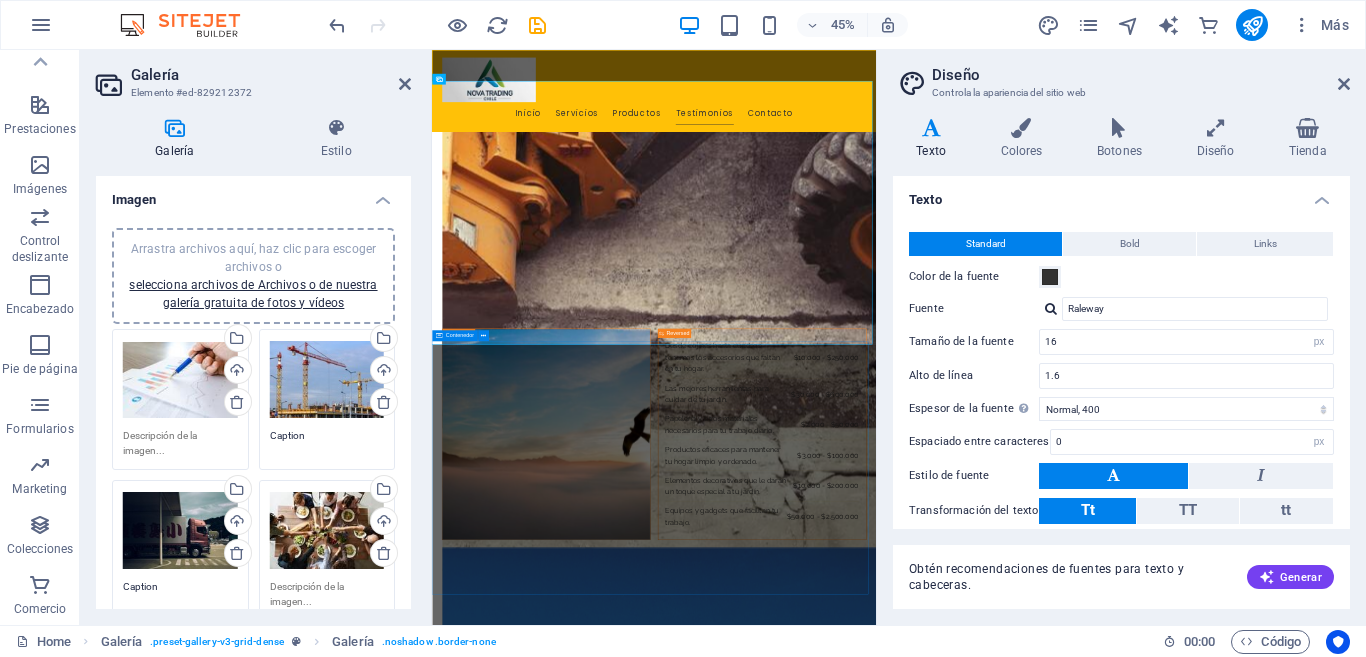 click on "Contáctanos   I have read and understand the privacy policy. ¿Ilegible? Cargar nuevo Enviar Consulta" at bounding box center [925, 3074] 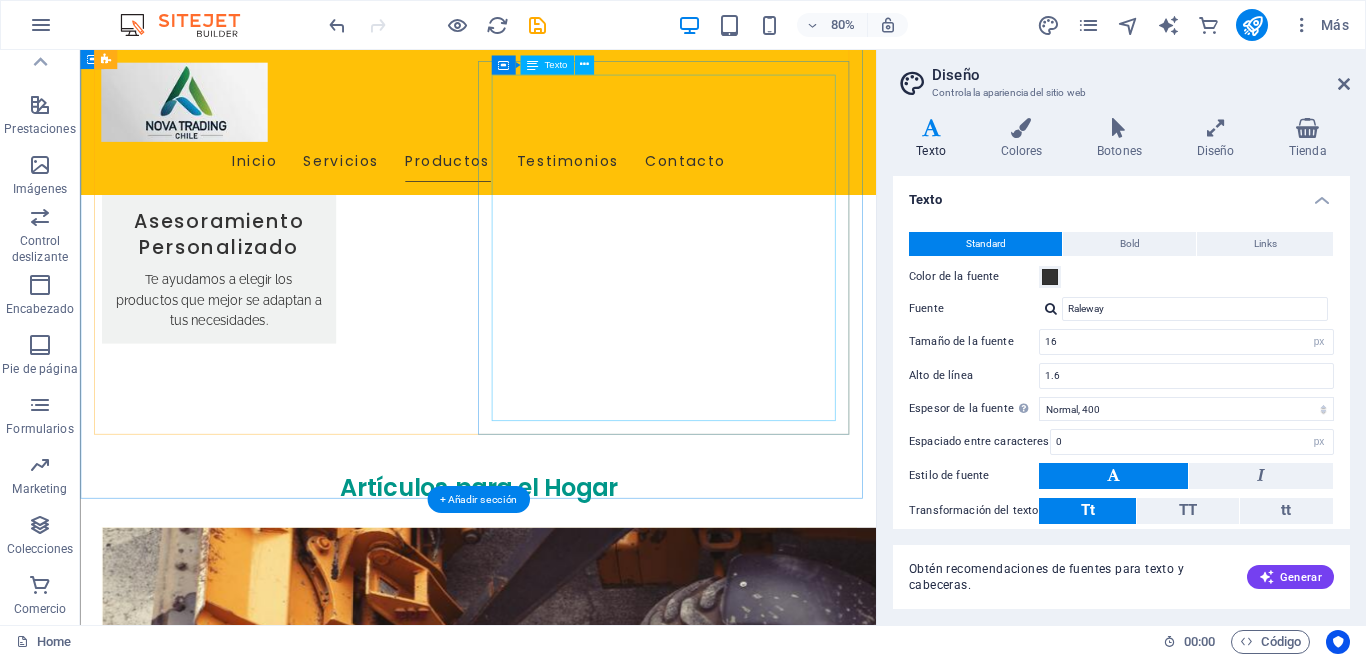 scroll, scrollTop: 2350, scrollLeft: 0, axis: vertical 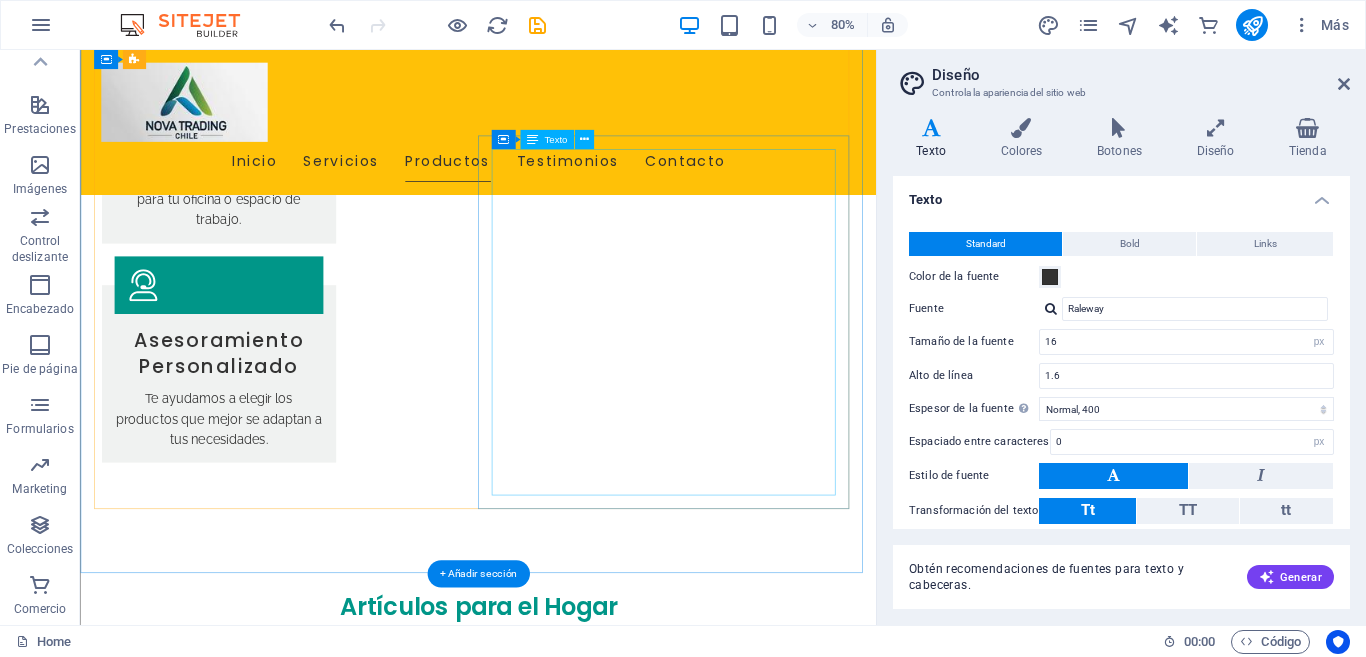 click on "Ropa de cama, toallas y más para tu comodidad.
$20.000 - $180.000
Todo lo necesario para el cuidado y crecimiento de tus plantas.
$5.000 - $150.000
Sillas cómodas y modernas para tu espacio de trabajo.
$60.000 - $1.000.000
Todo para que cocines como un profesional.
$15.000 - $500.000
Lámparas y focos para iluminar tus espacios exteriores.
$30.000 - $300.000
Desde impresoras hasta escritorios, tenemos todo lo que necesitas.
$100.000 - $3.000.000" at bounding box center (818, 2105) 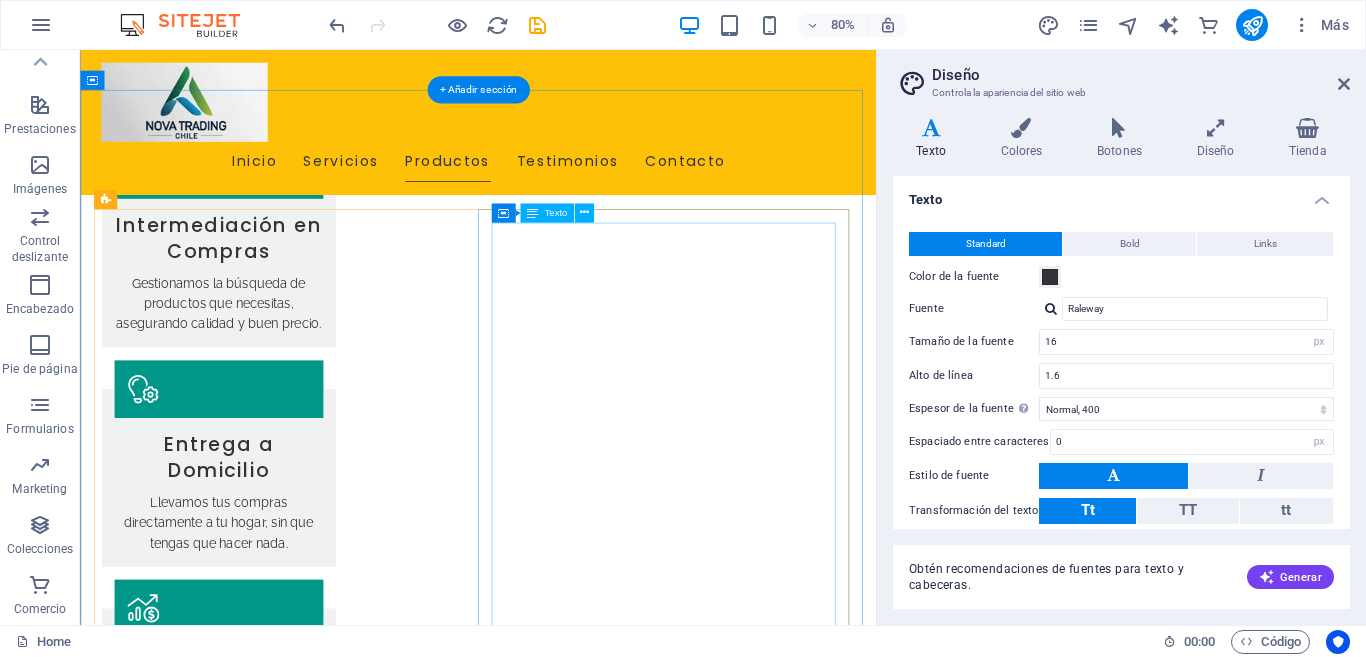 scroll, scrollTop: 1250, scrollLeft: 0, axis: vertical 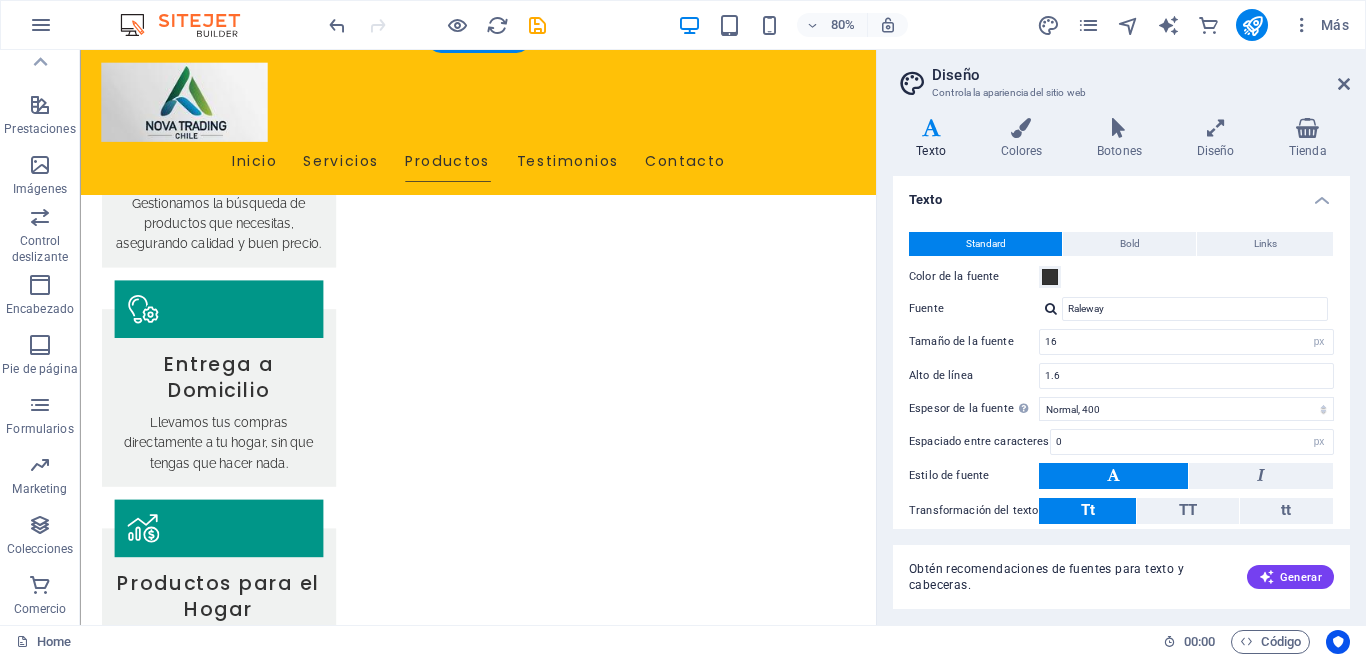 click at bounding box center (107, 2181) 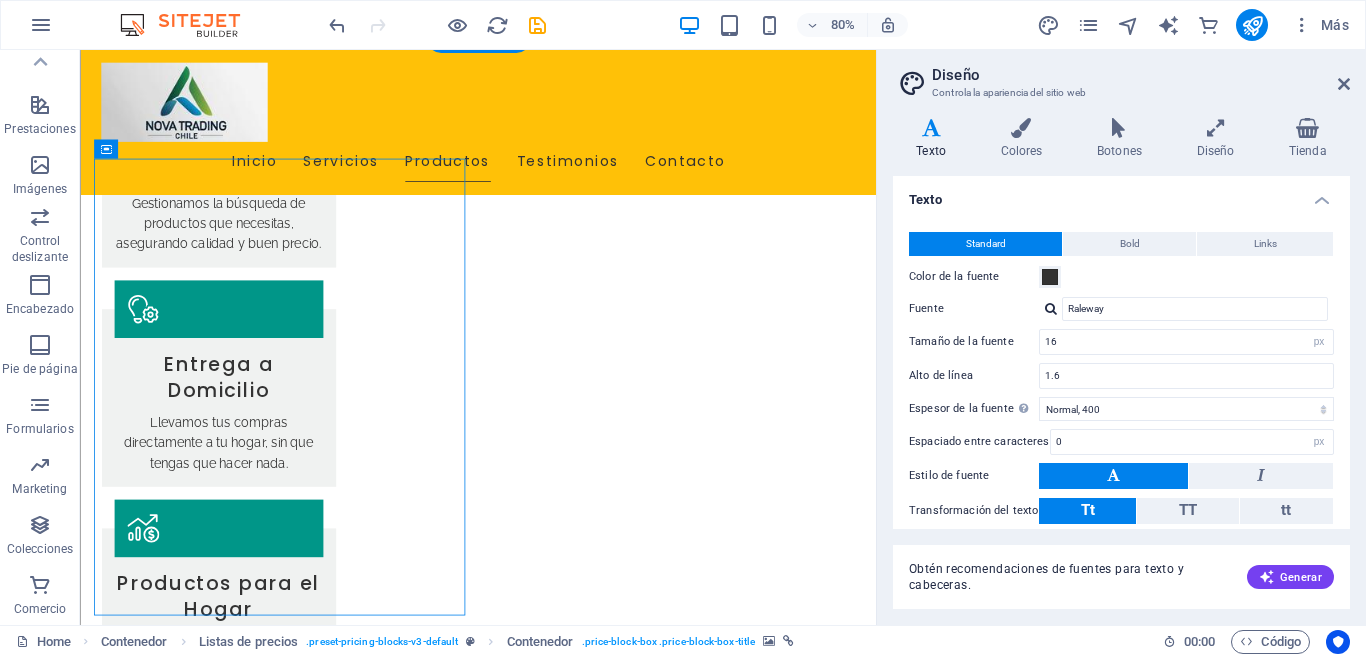 click at bounding box center (107, 2181) 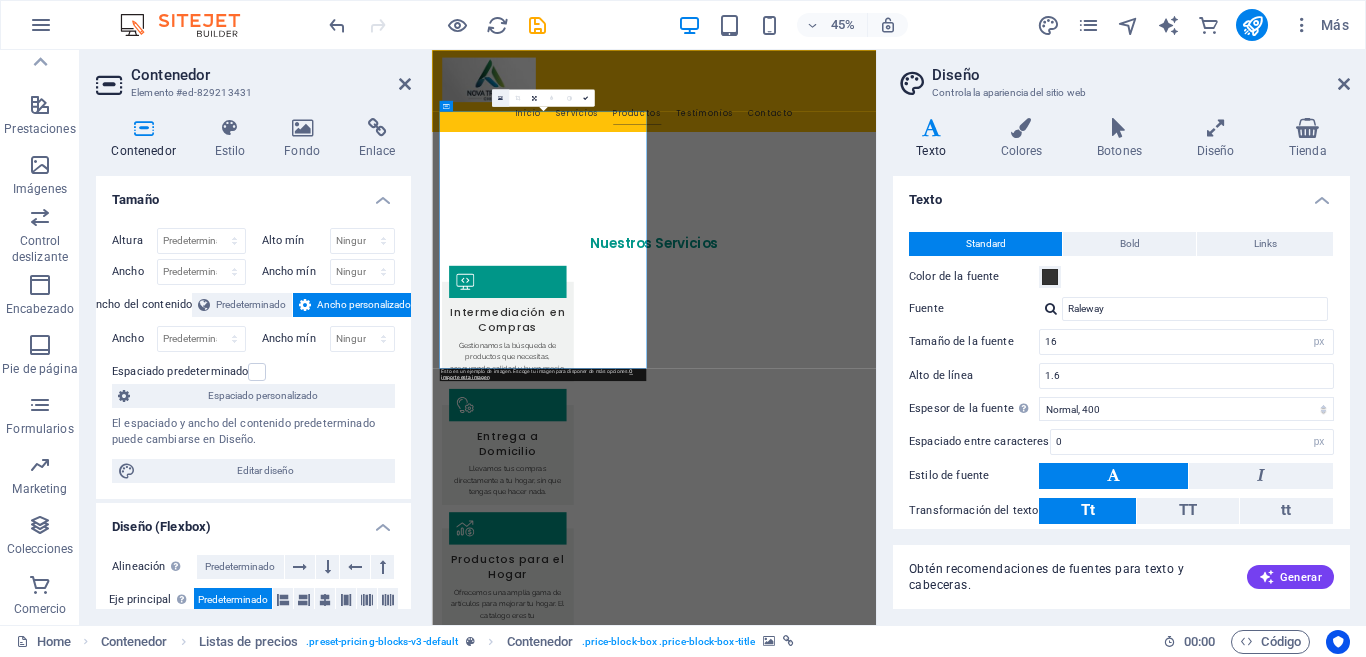 scroll, scrollTop: 1429, scrollLeft: 0, axis: vertical 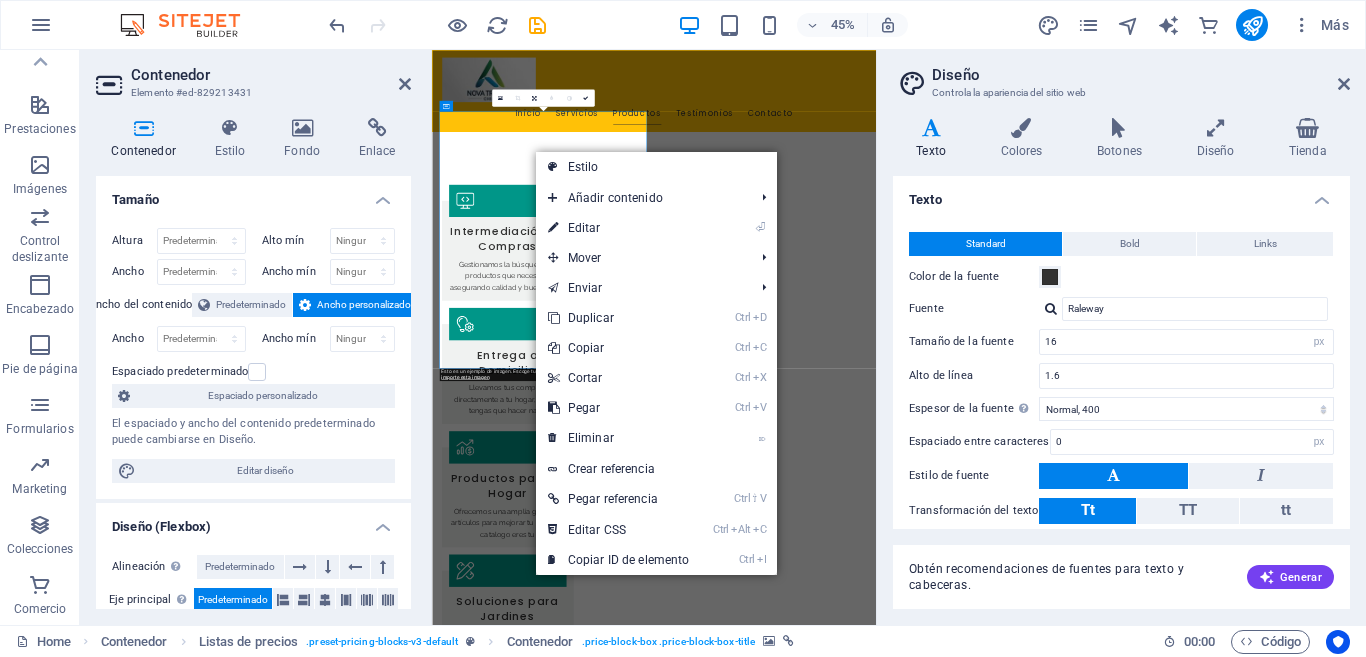 click at bounding box center (455, 2466) 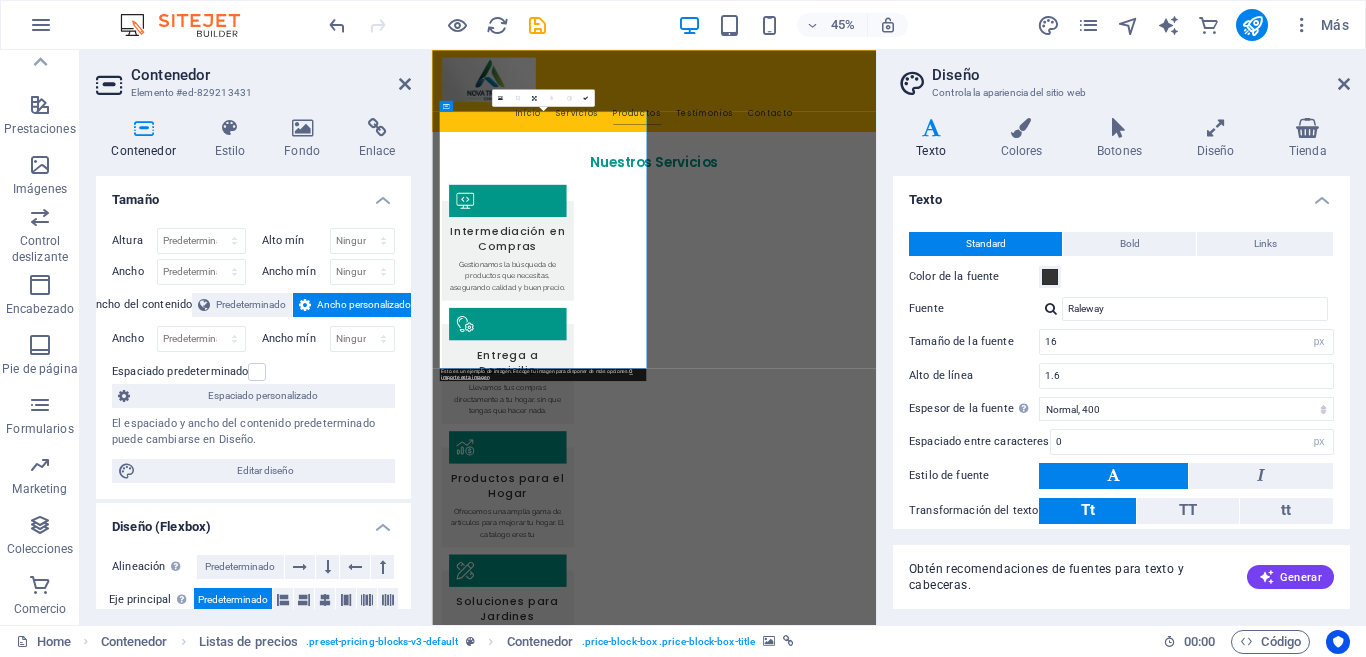 click at bounding box center (455, 2466) 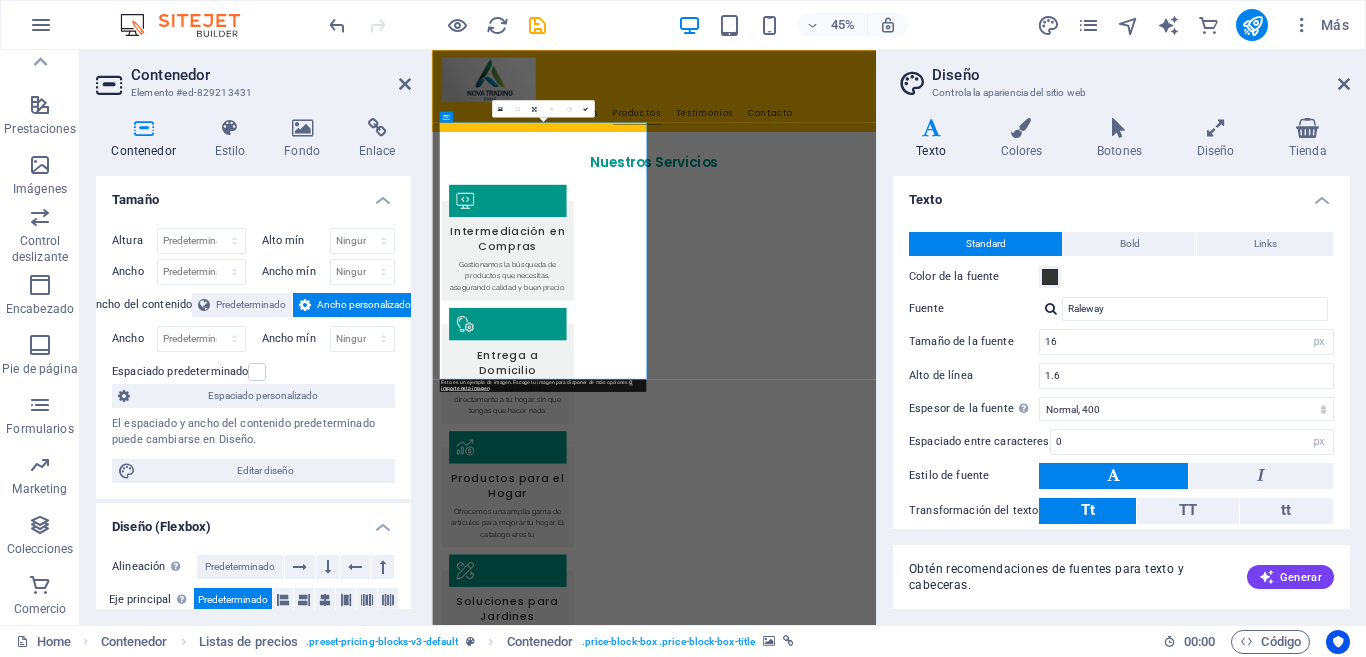 scroll, scrollTop: 1329, scrollLeft: 0, axis: vertical 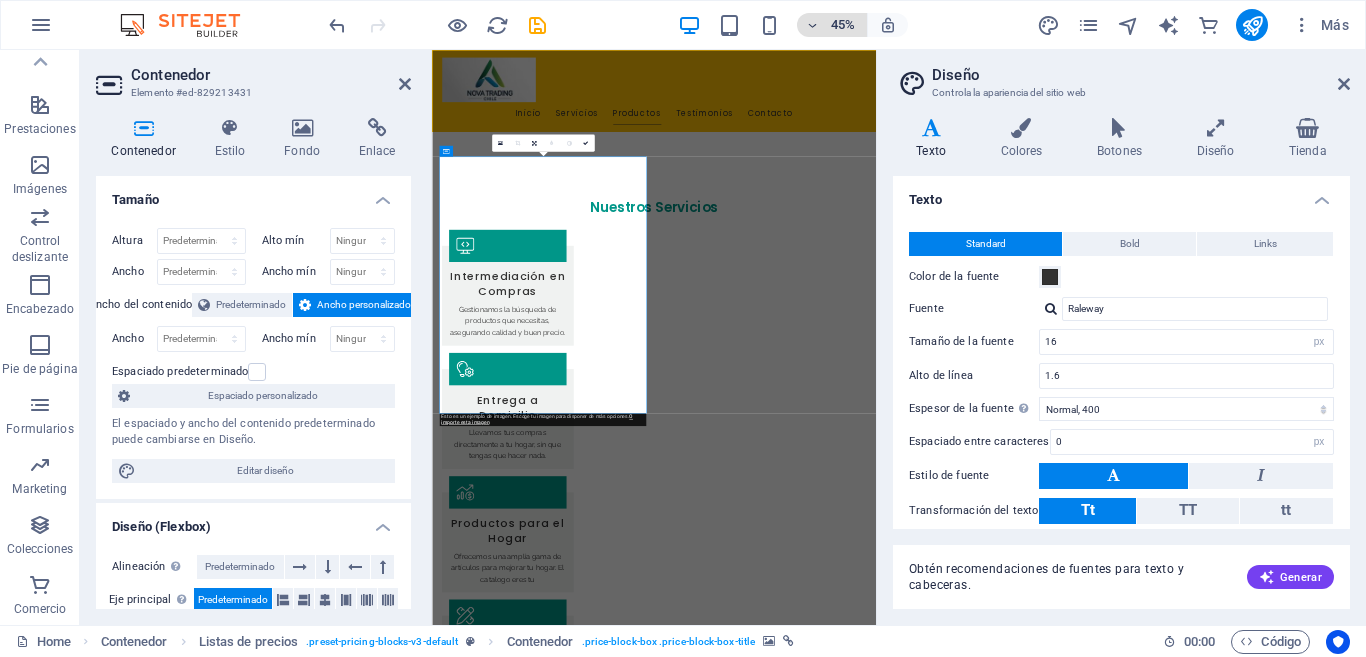 click on "45%" at bounding box center (843, 25) 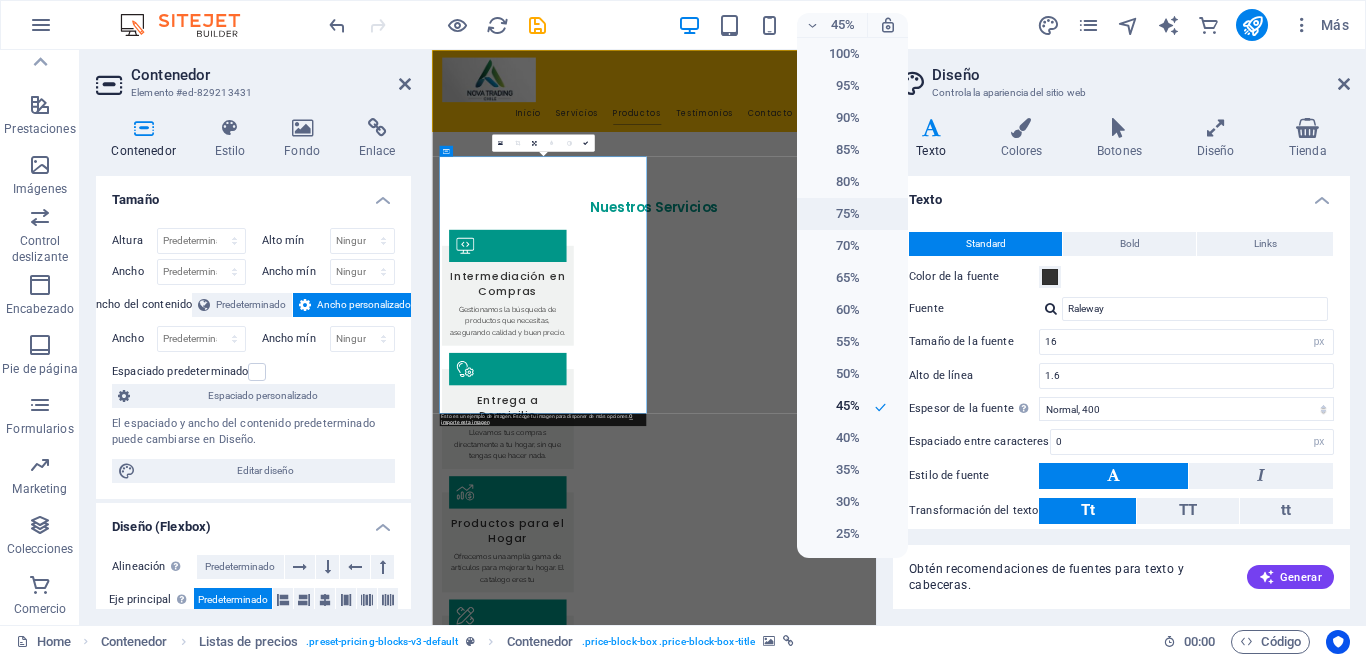 click on "75%" at bounding box center [834, 214] 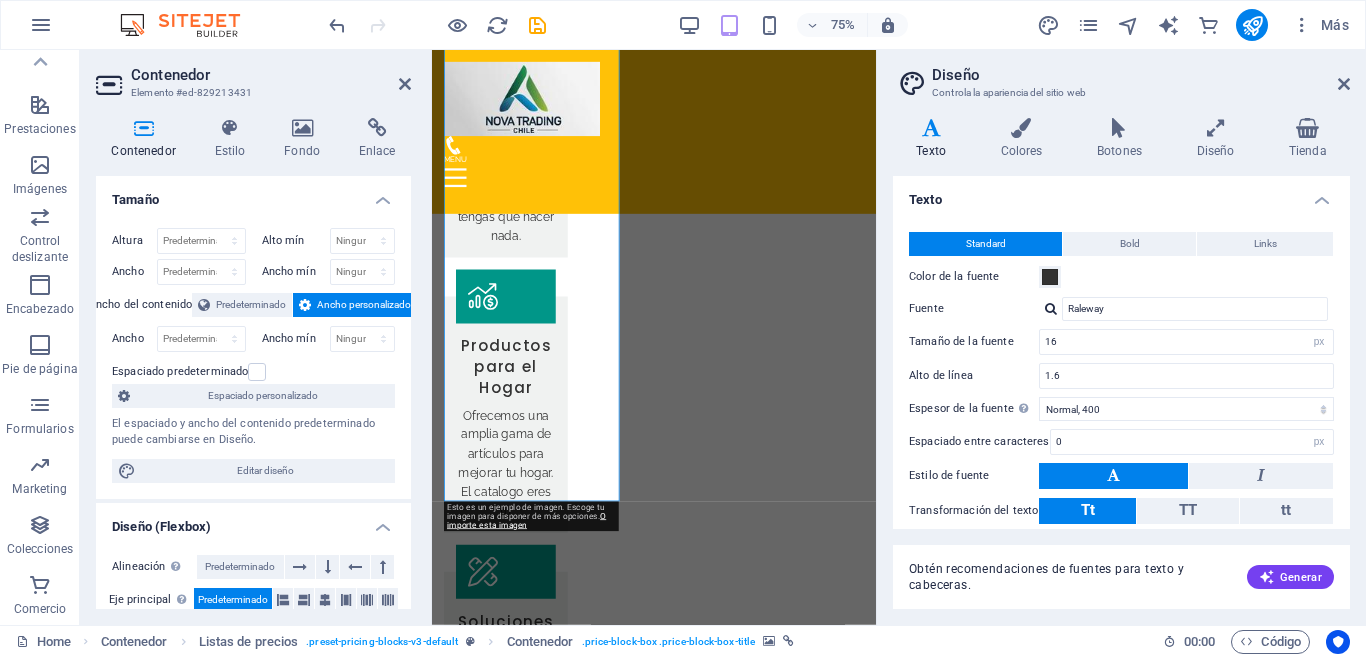 scroll, scrollTop: 1853, scrollLeft: 0, axis: vertical 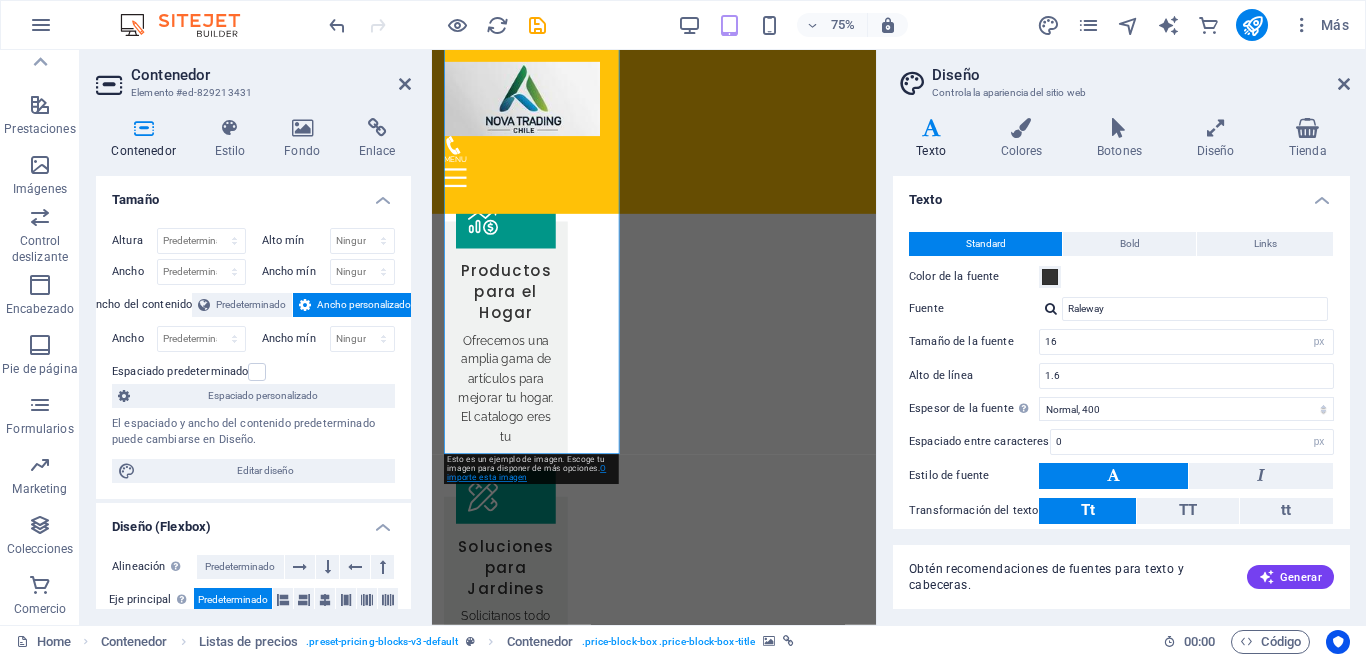 click on "O importe esta imagen" at bounding box center [526, 473] 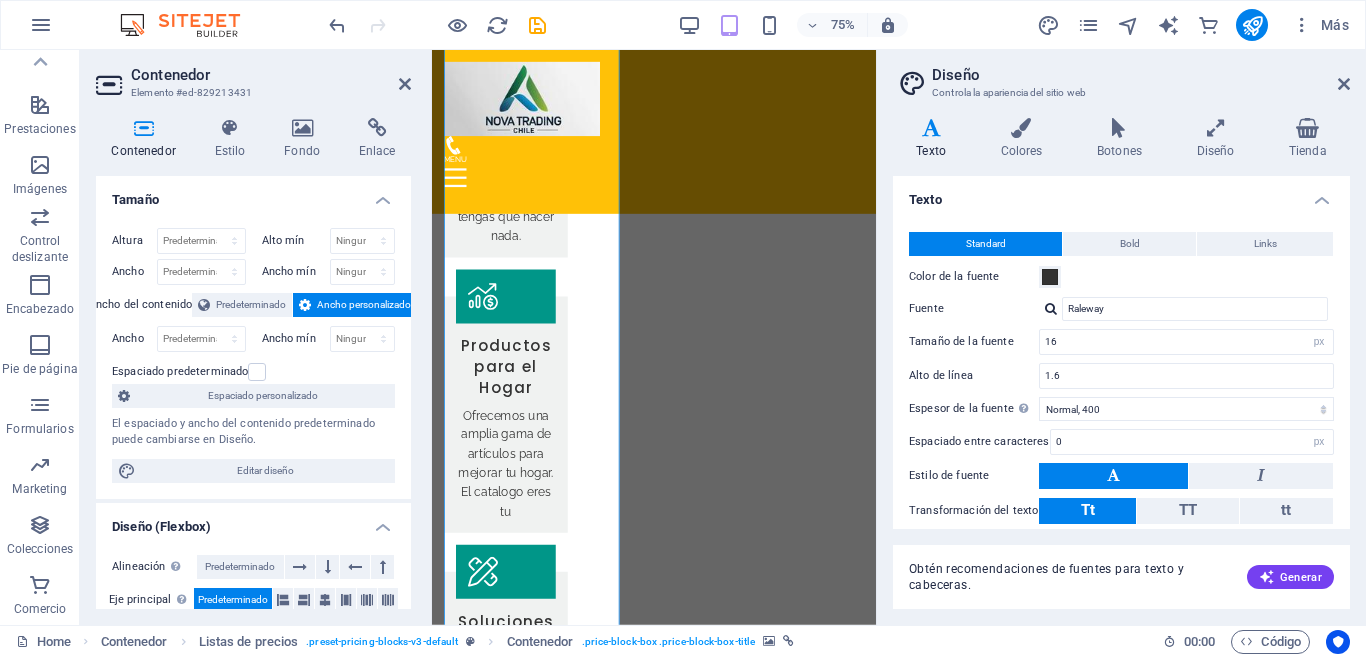 scroll, scrollTop: 1553, scrollLeft: 0, axis: vertical 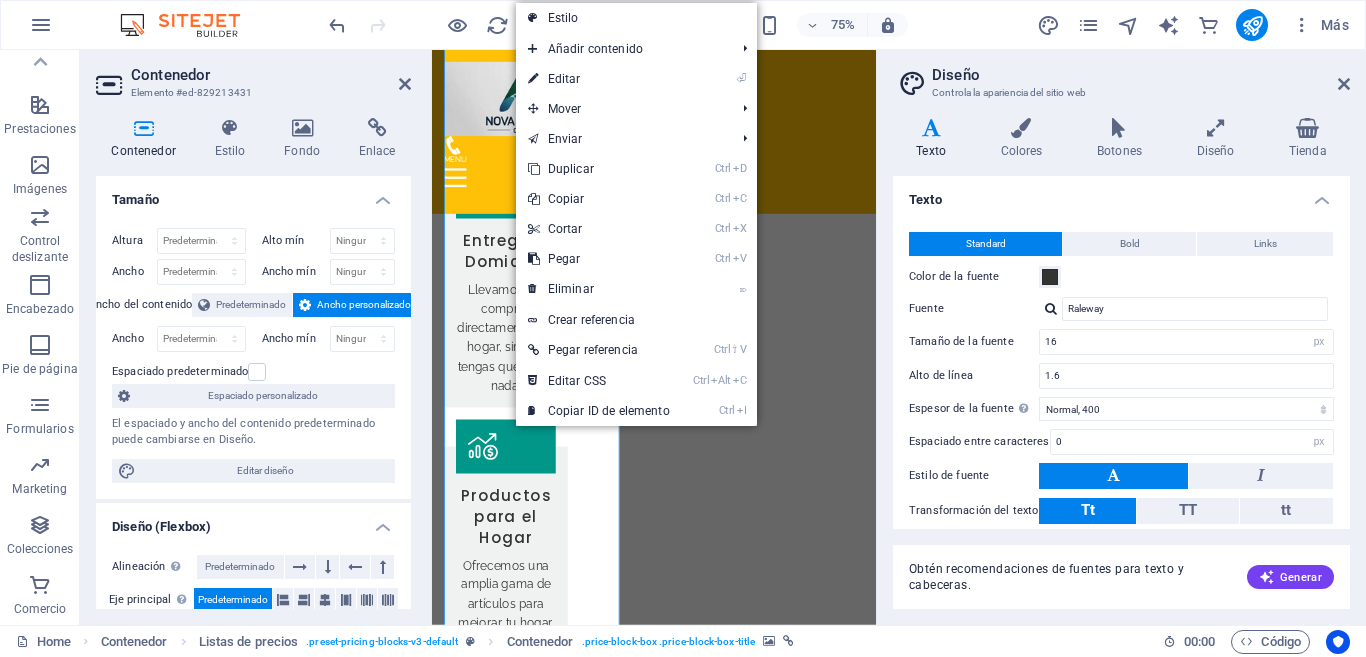 click at bounding box center (449, 2535) 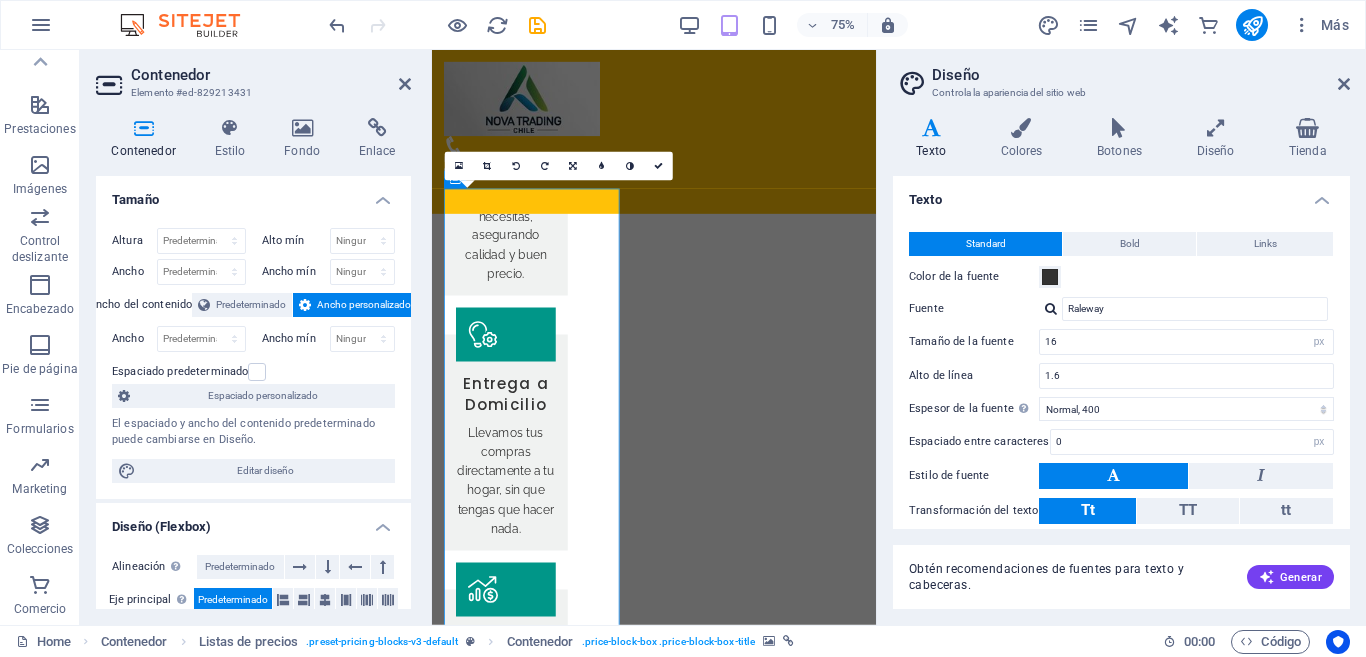 scroll, scrollTop: 1353, scrollLeft: 0, axis: vertical 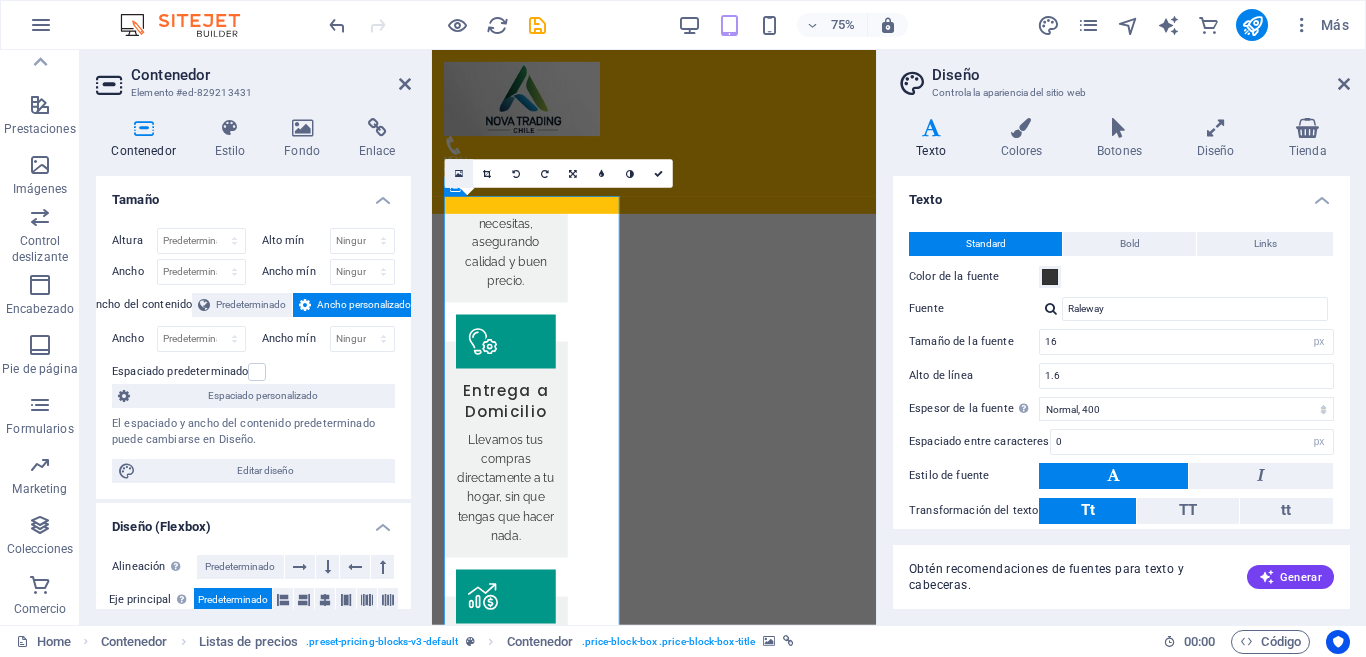 click at bounding box center (459, 173) 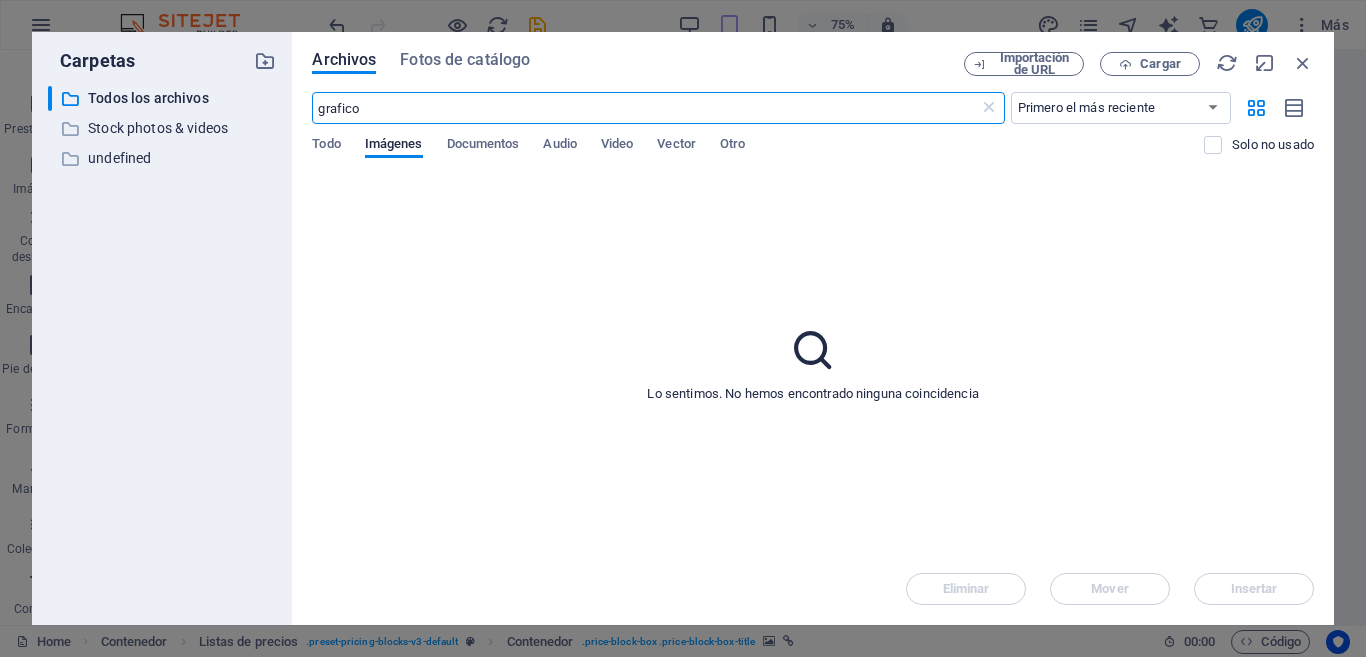 scroll, scrollTop: 3197, scrollLeft: 0, axis: vertical 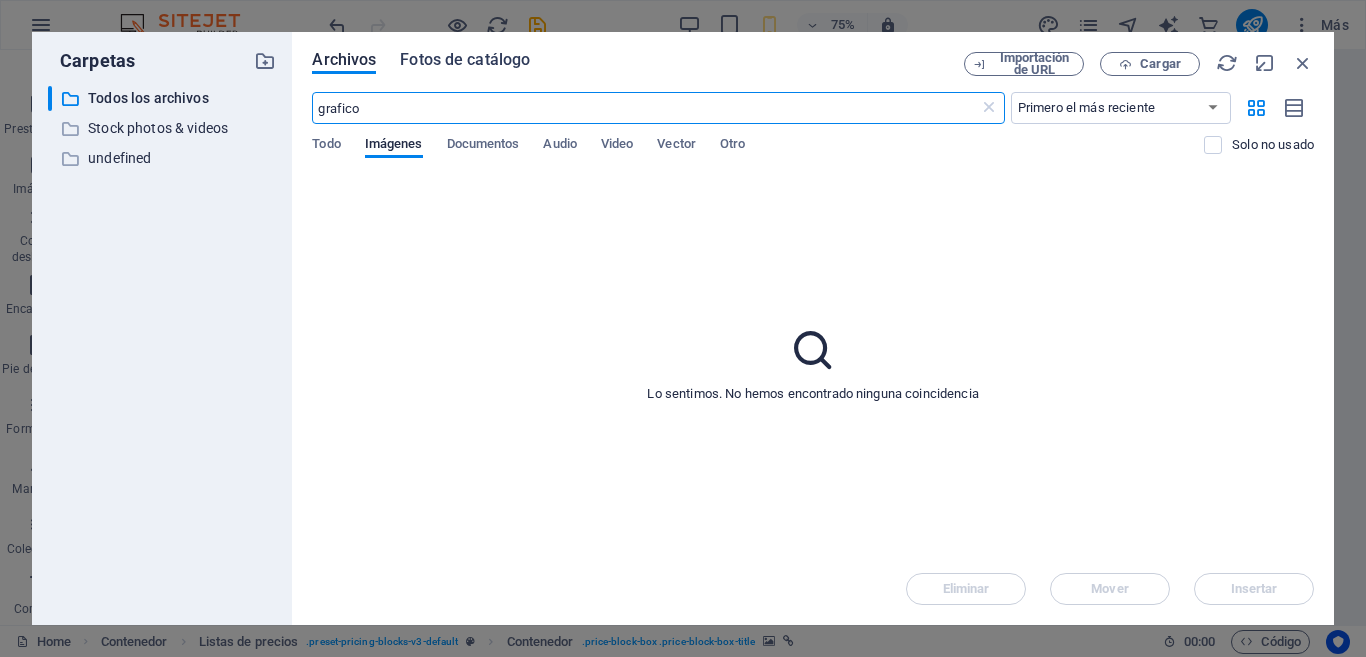 click on "Fotos de catálogo" at bounding box center (465, 60) 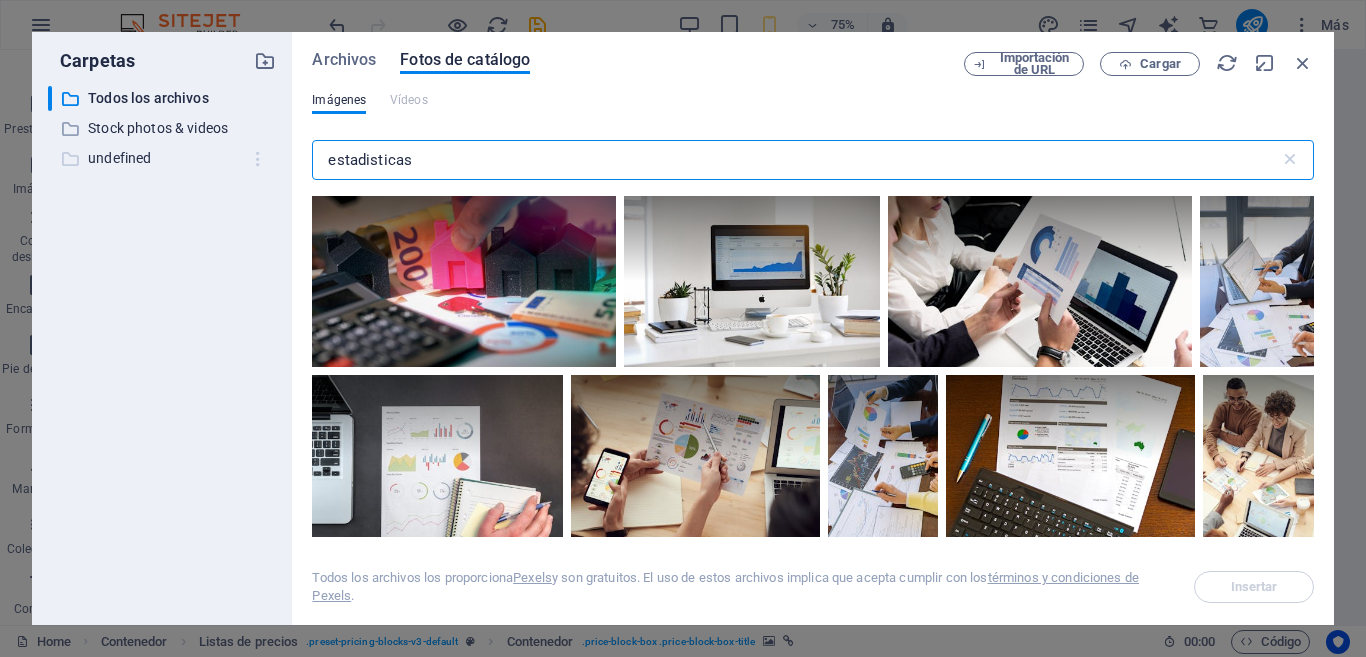 drag, startPoint x: 432, startPoint y: 167, endPoint x: 271, endPoint y: 152, distance: 161.69725 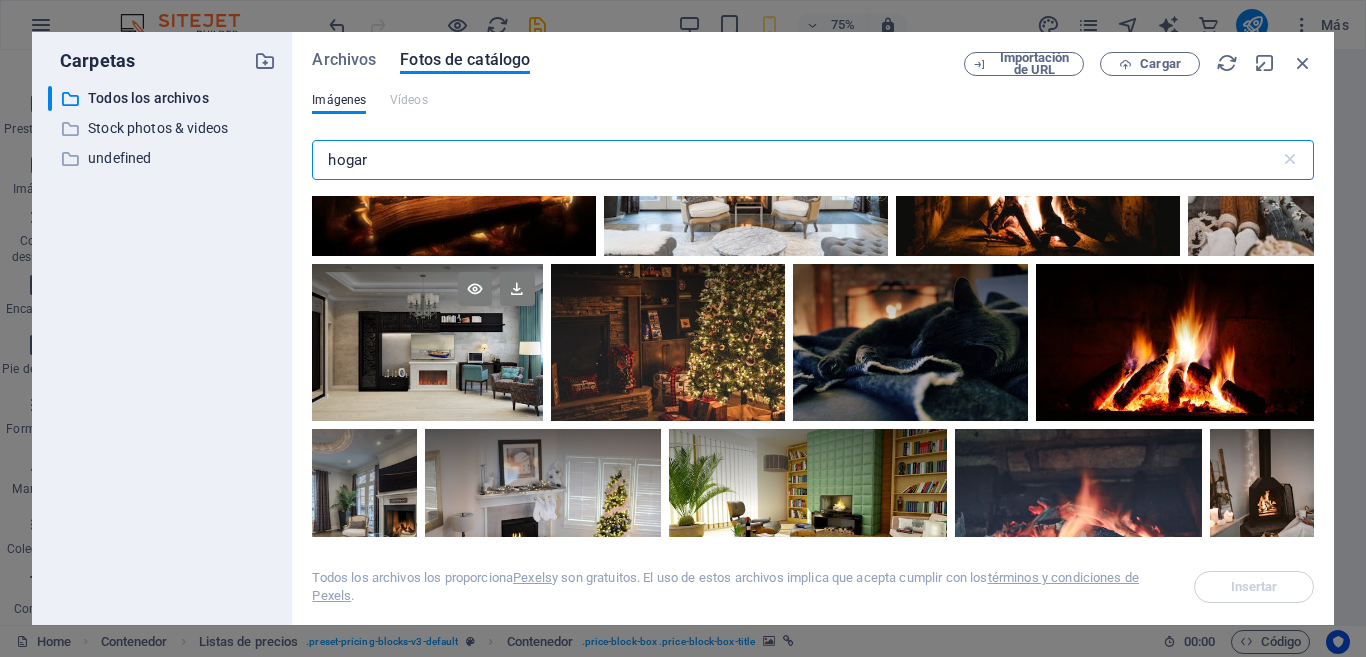 scroll, scrollTop: 400, scrollLeft: 0, axis: vertical 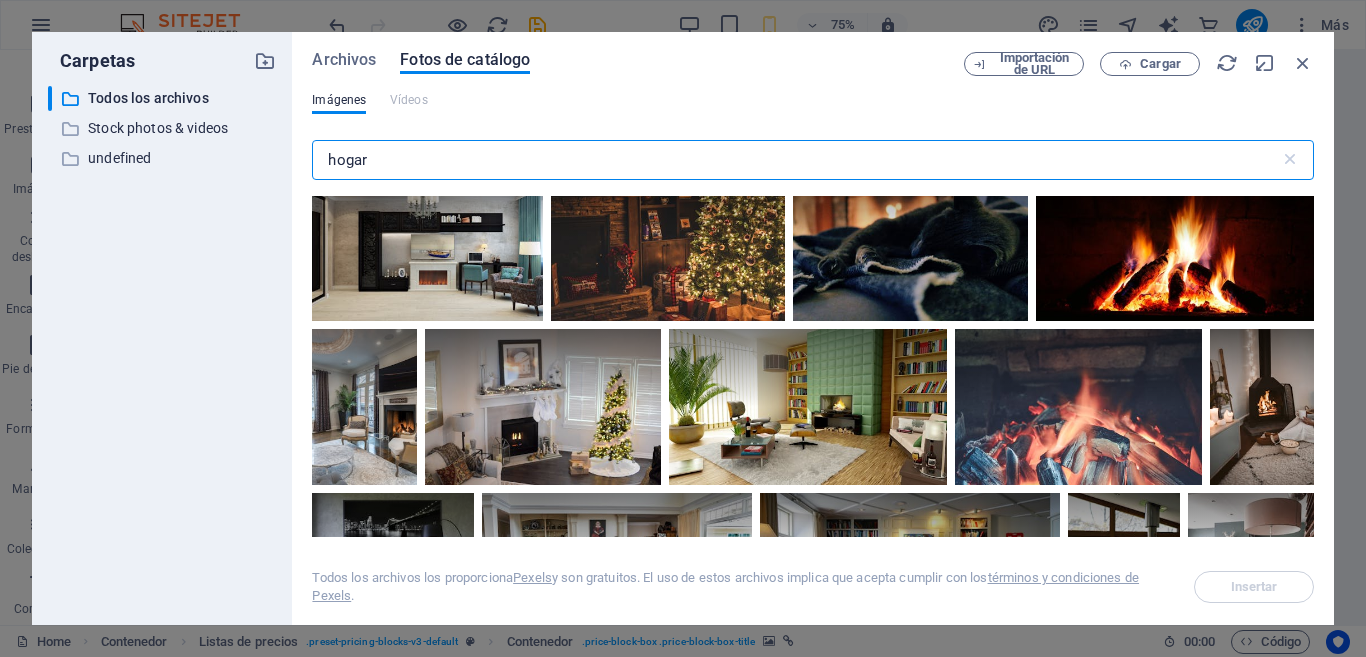 click on "hogar" at bounding box center [795, 160] 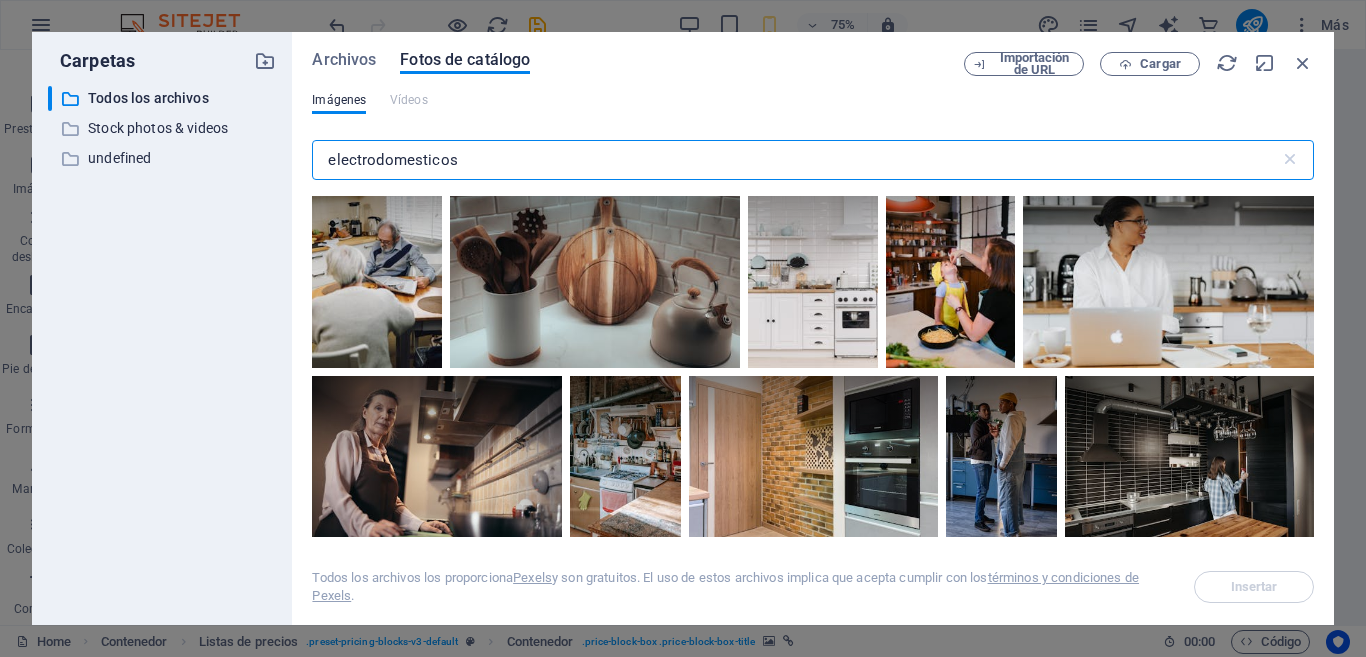 scroll, scrollTop: 400, scrollLeft: 0, axis: vertical 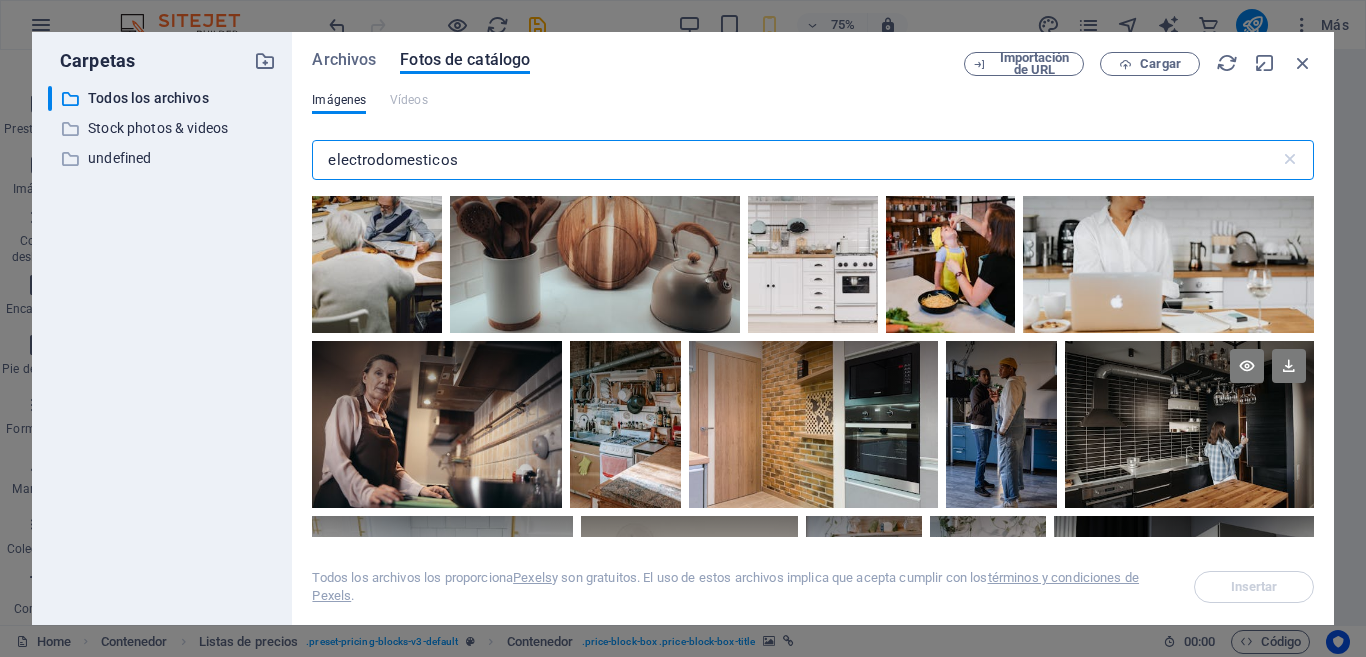 type on "electrodomesticos" 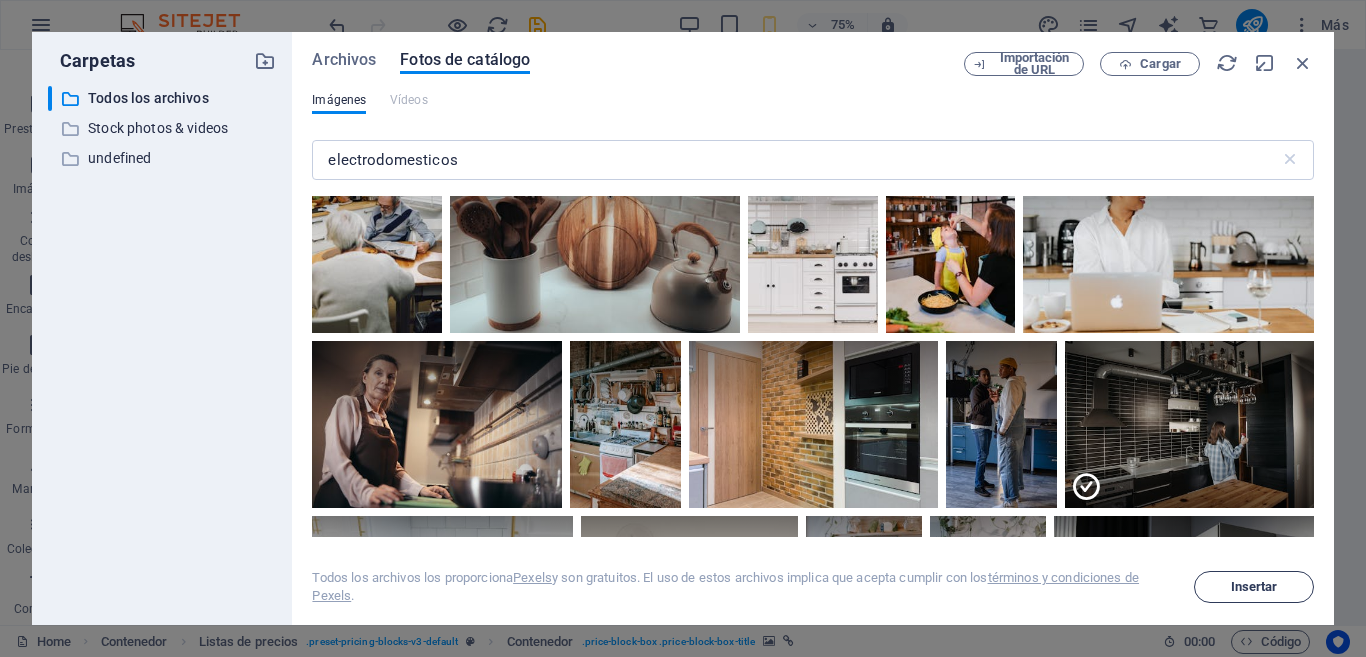 click on "Insertar" at bounding box center [1254, 587] 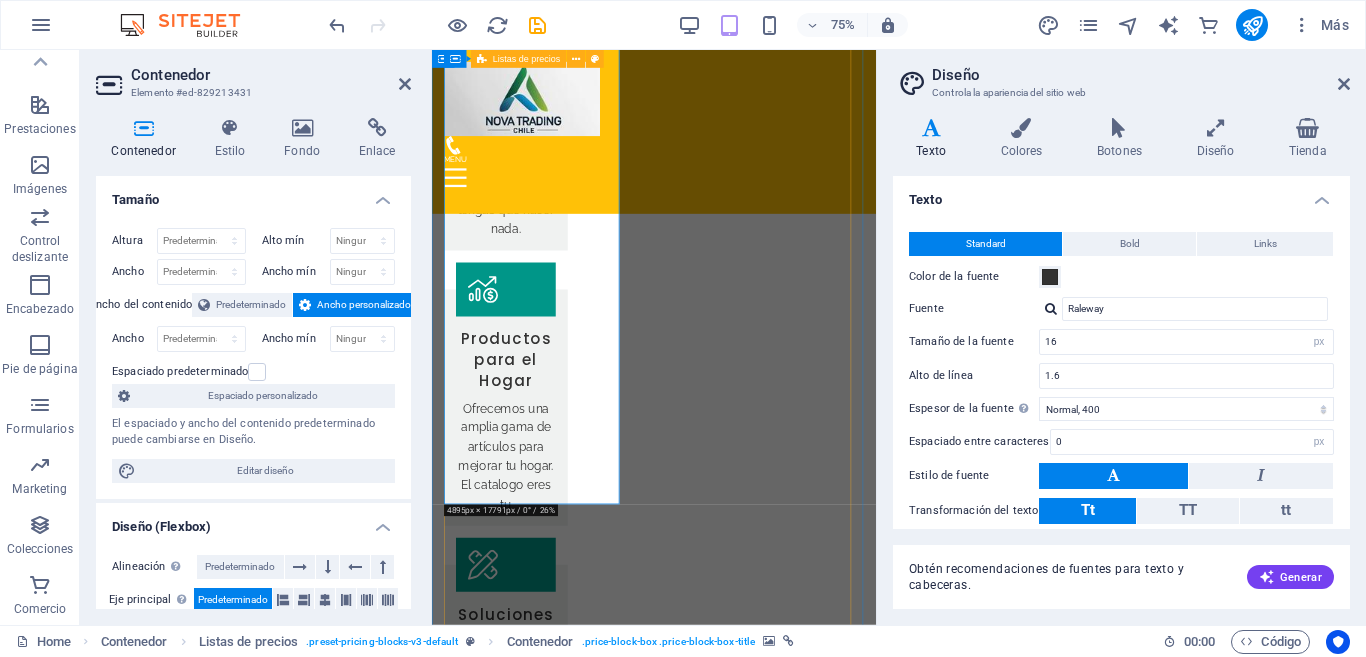 scroll, scrollTop: 1786, scrollLeft: 0, axis: vertical 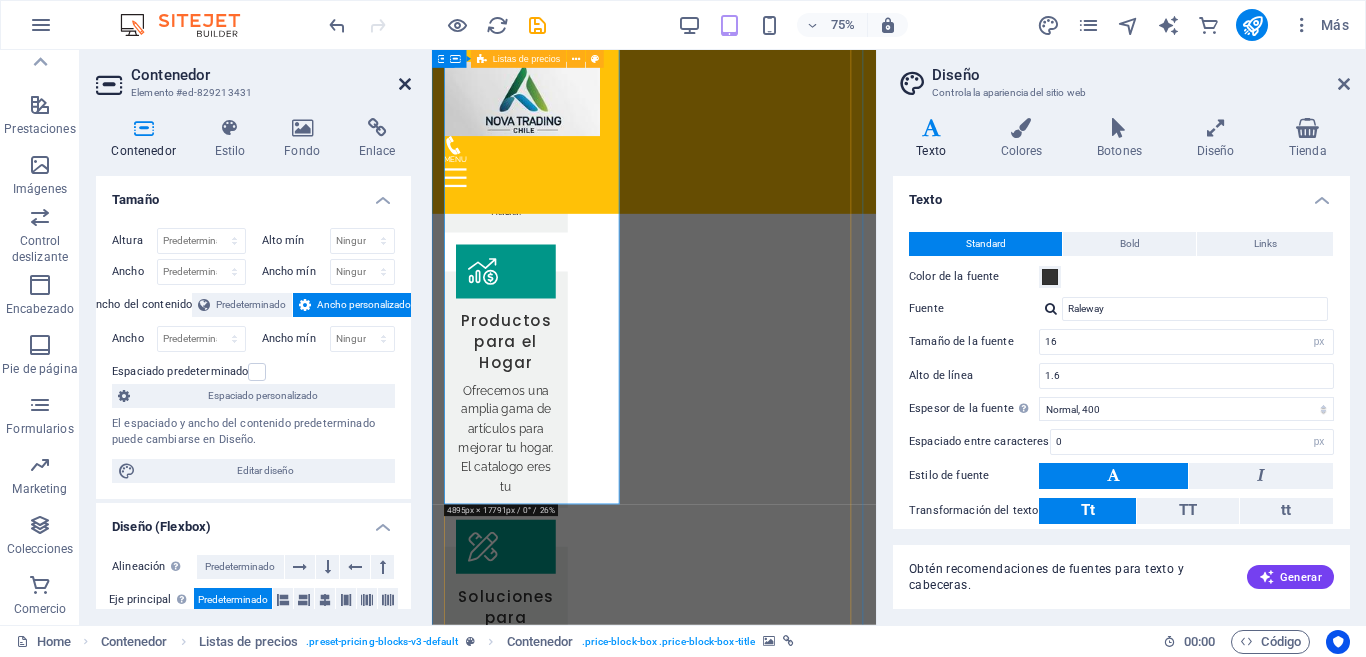 click at bounding box center [405, 84] 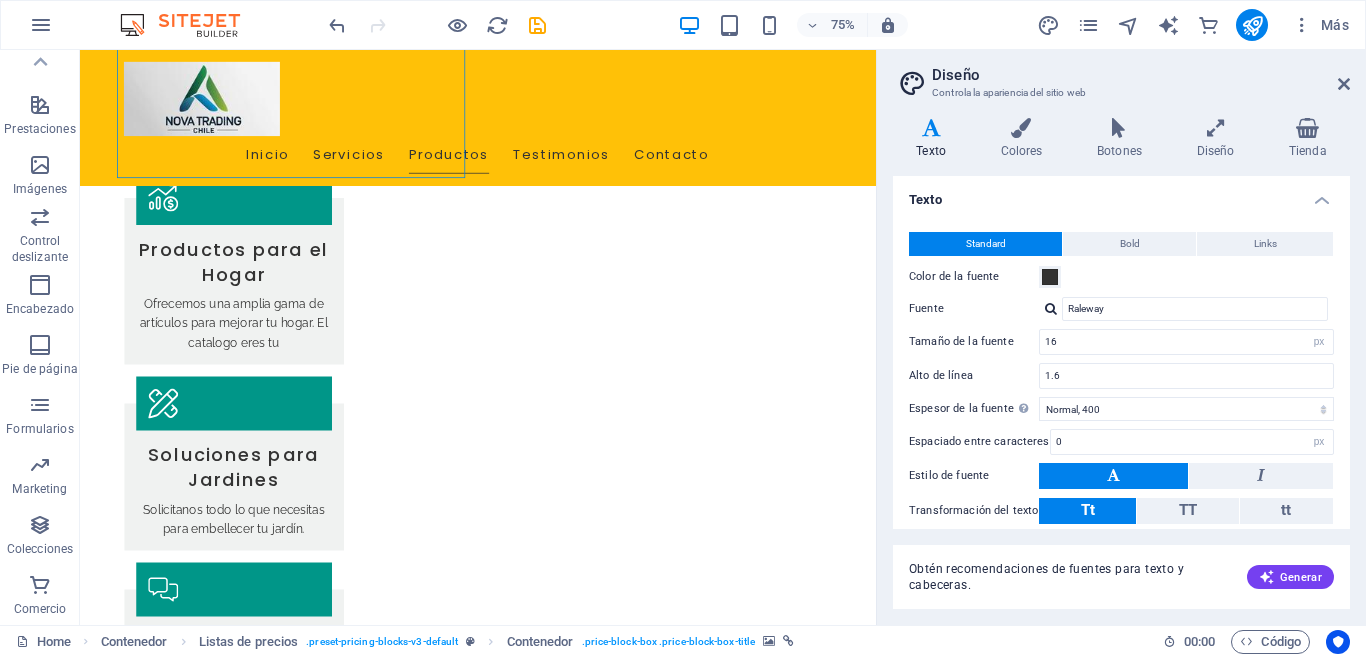 scroll, scrollTop: 1786, scrollLeft: 0, axis: vertical 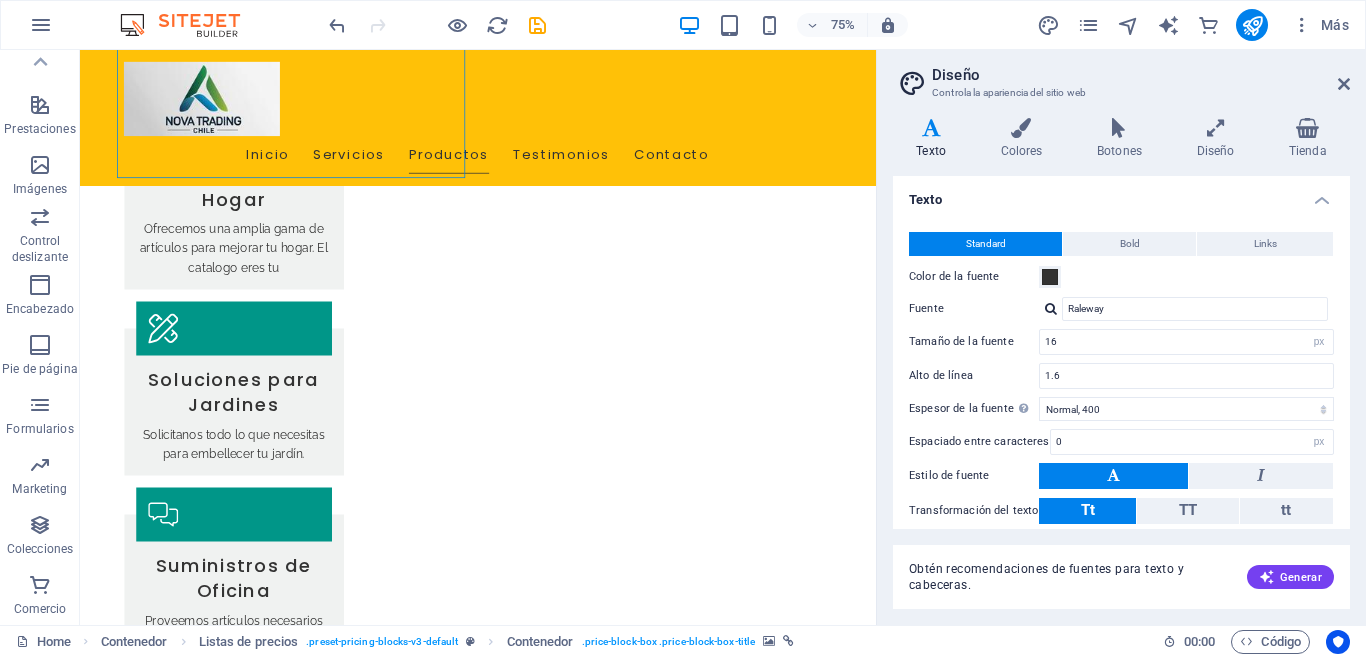 click at bounding box center [140, 2219] 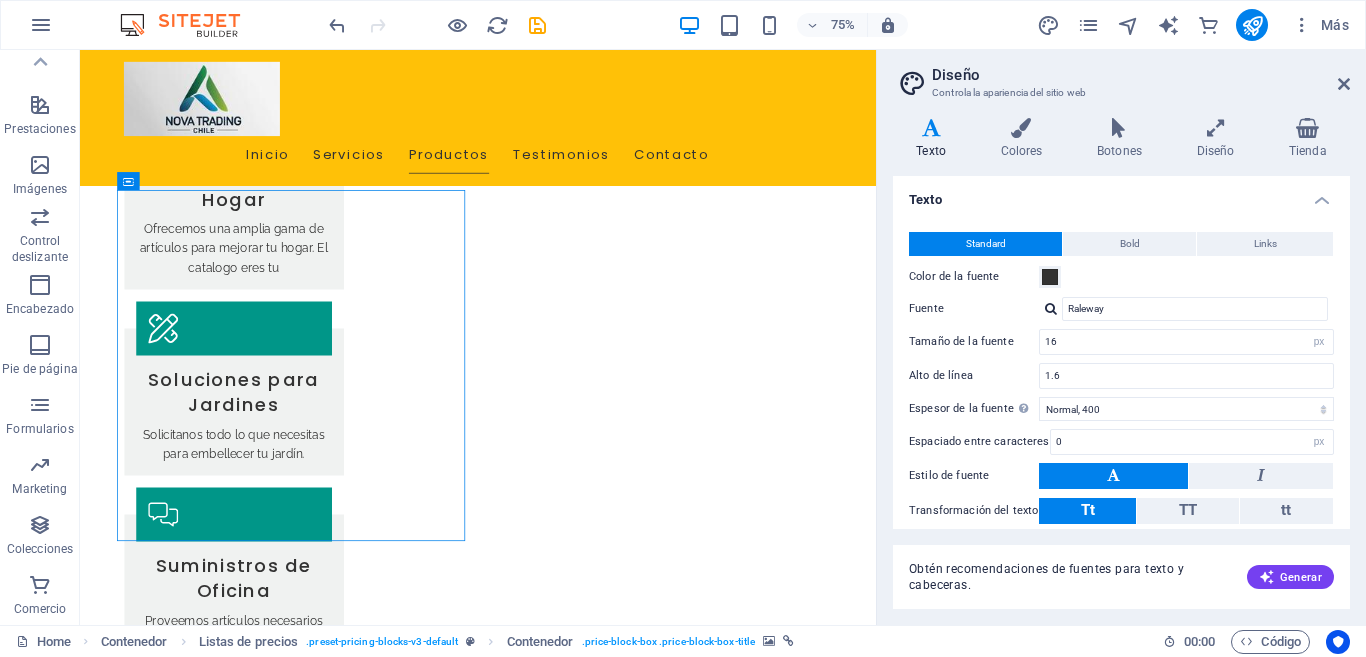 click at bounding box center [140, 2219] 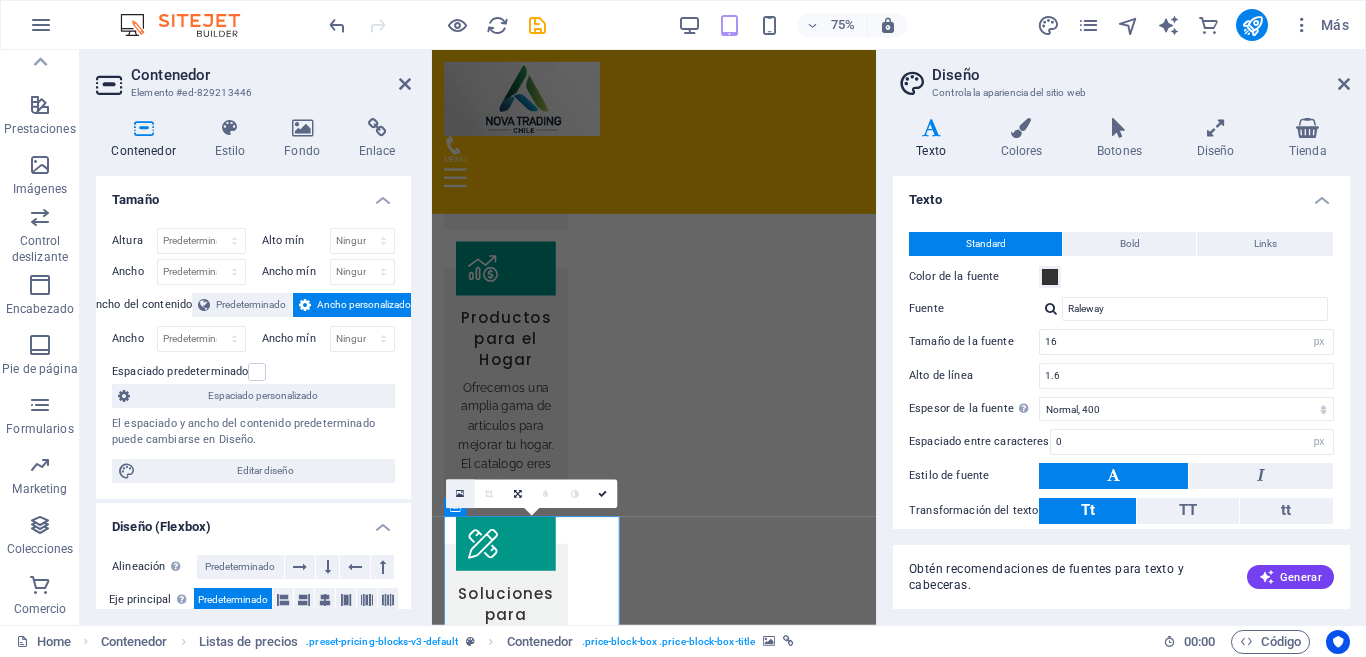 click at bounding box center (460, 494) 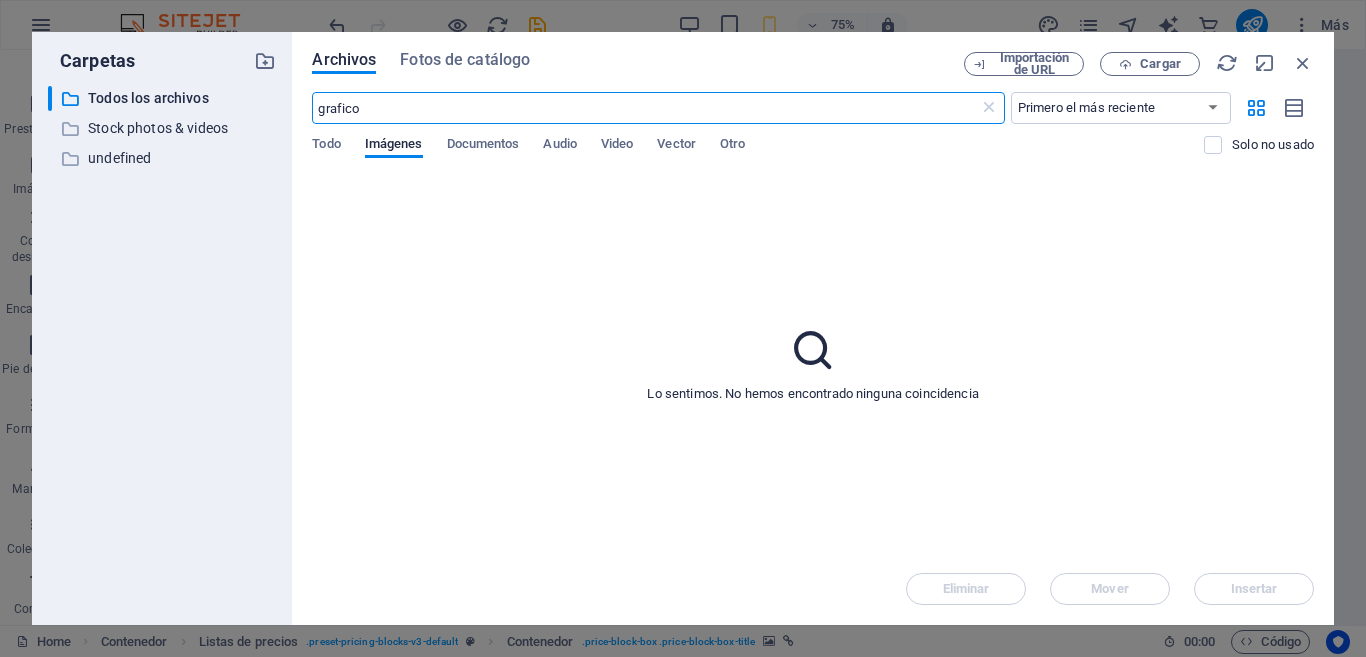 scroll, scrollTop: 4133, scrollLeft: 0, axis: vertical 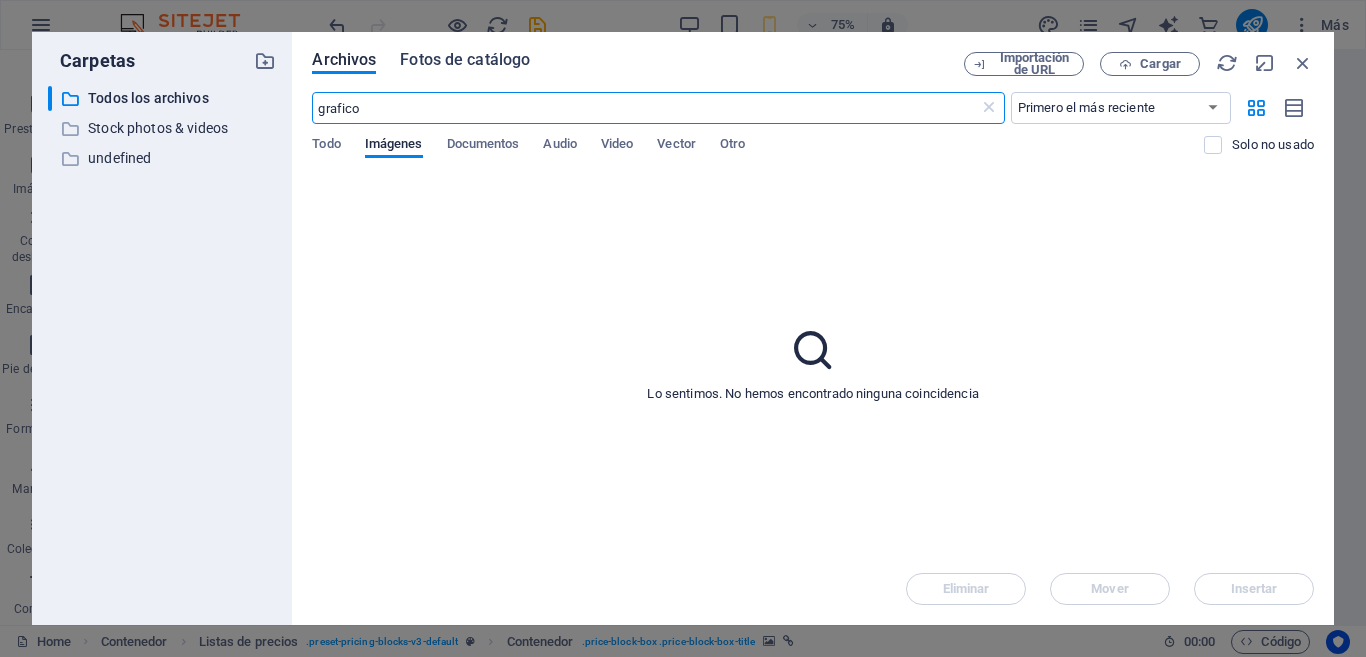 click on "Fotos de catálogo" at bounding box center [465, 60] 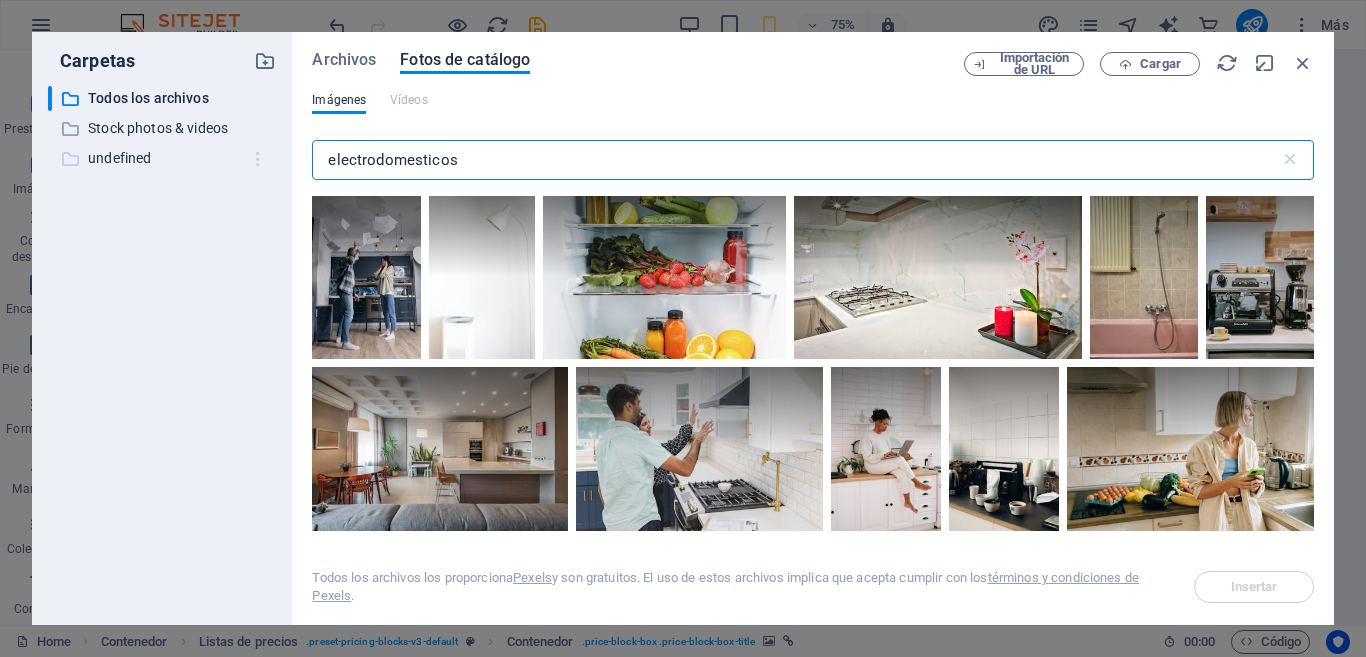 drag, startPoint x: 416, startPoint y: 159, endPoint x: 255, endPoint y: 157, distance: 161.01242 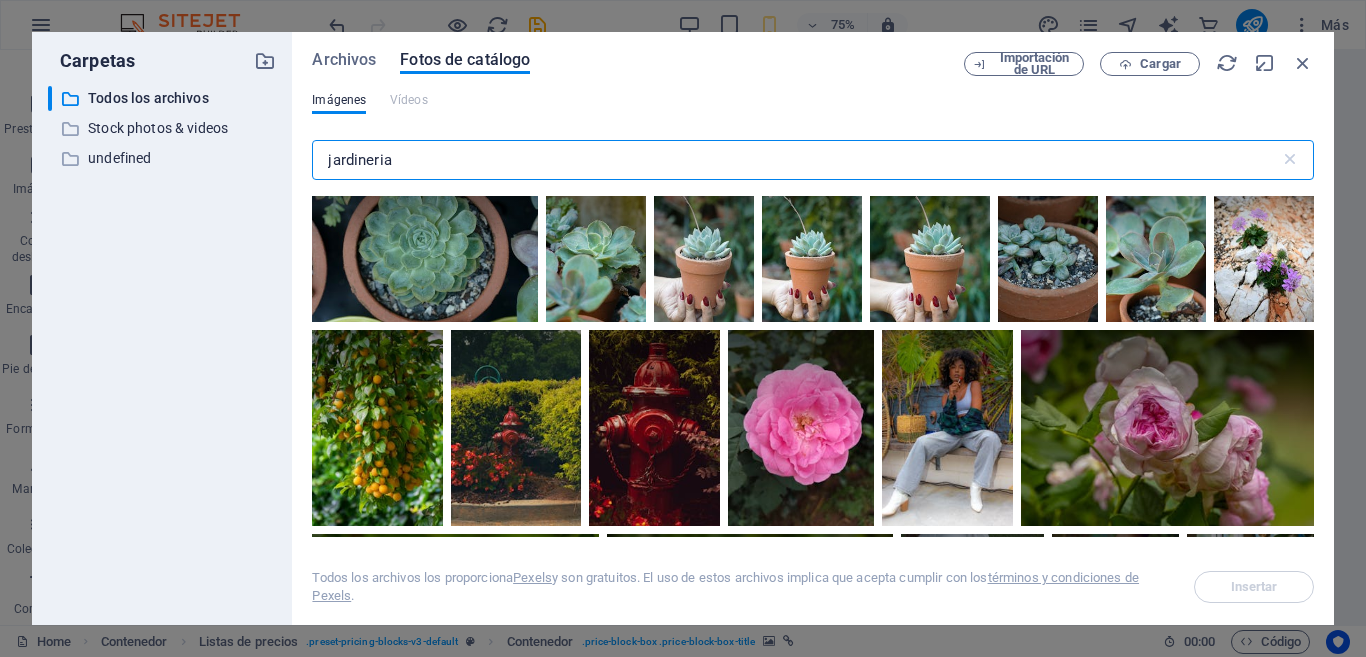 scroll, scrollTop: 2000, scrollLeft: 0, axis: vertical 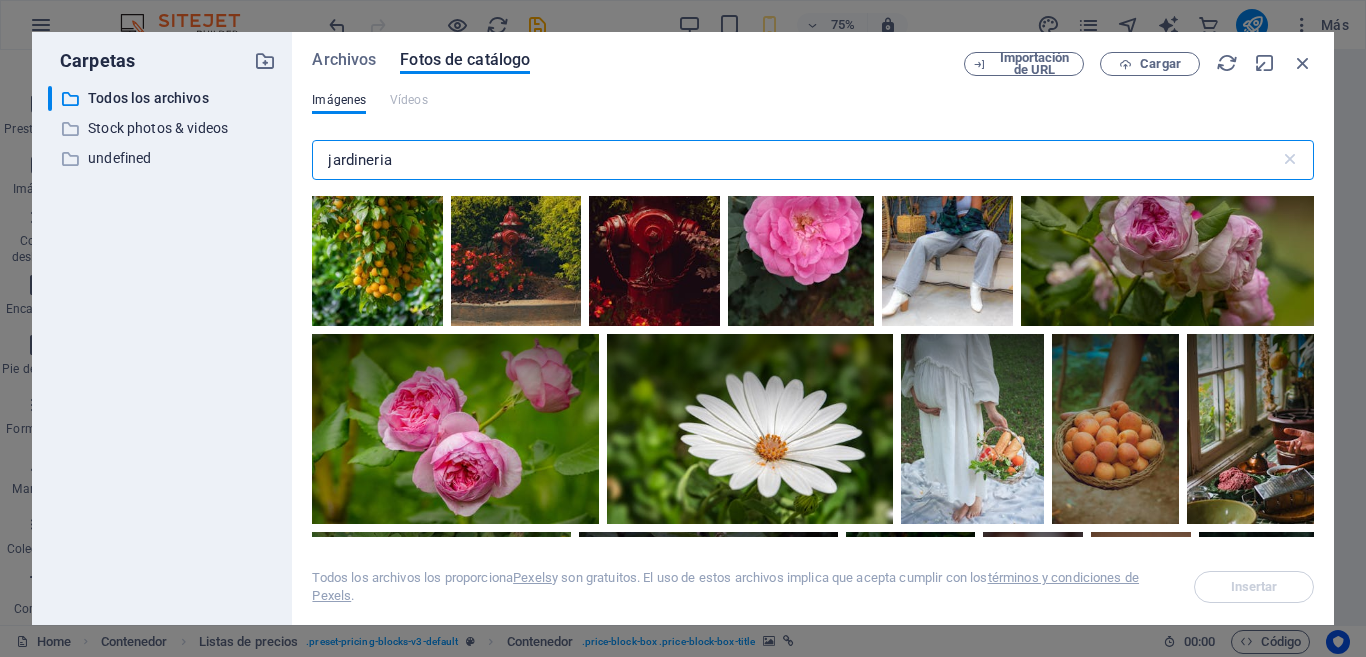 click on "jardineria" at bounding box center [795, 160] 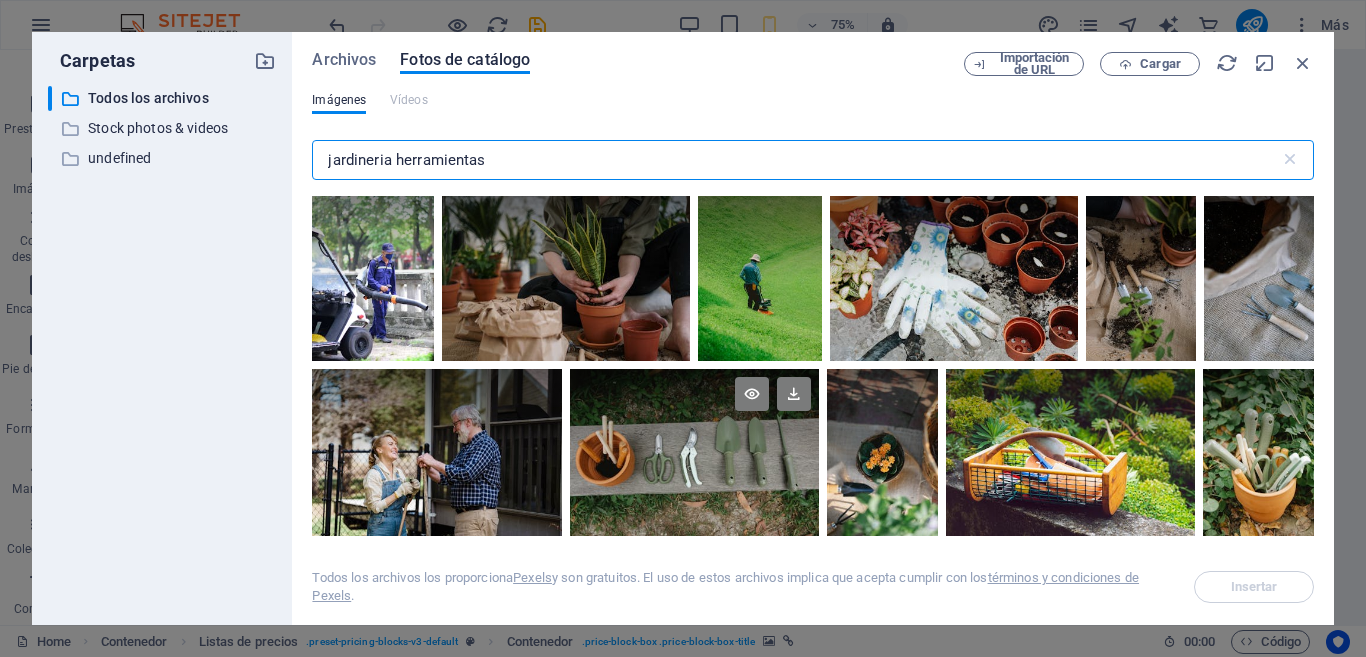 type on "jardineria herramientas" 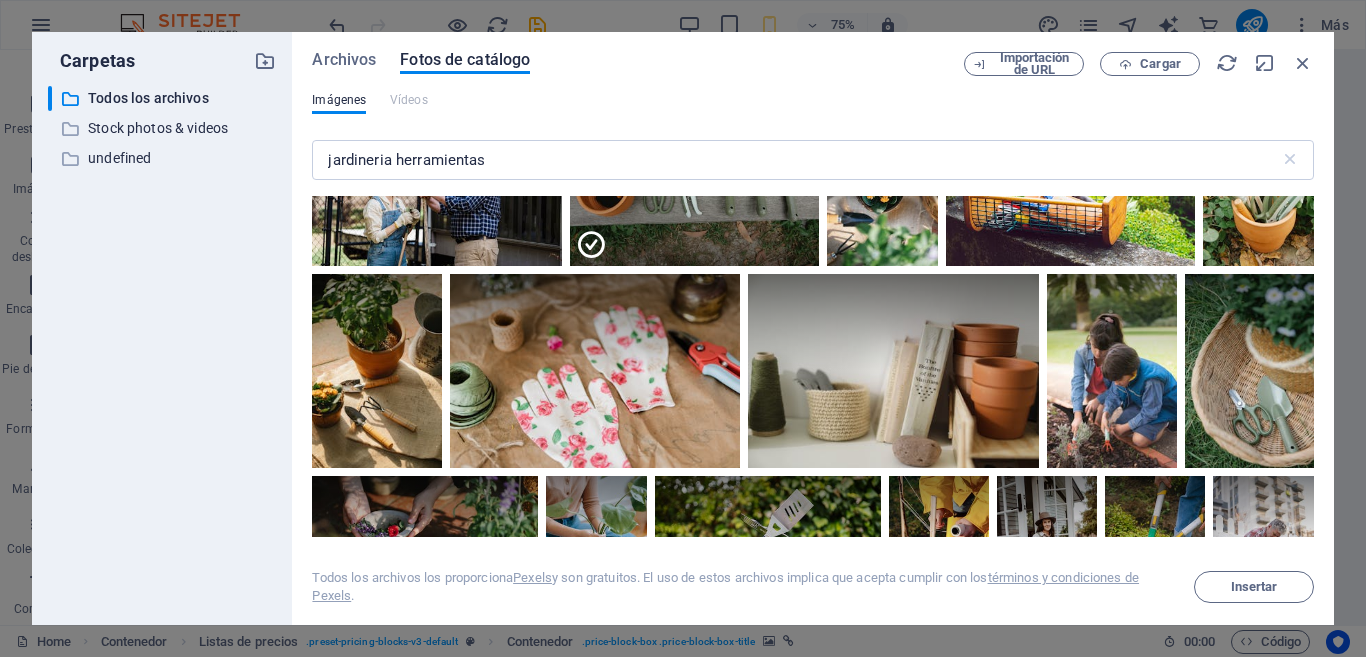 scroll, scrollTop: 300, scrollLeft: 0, axis: vertical 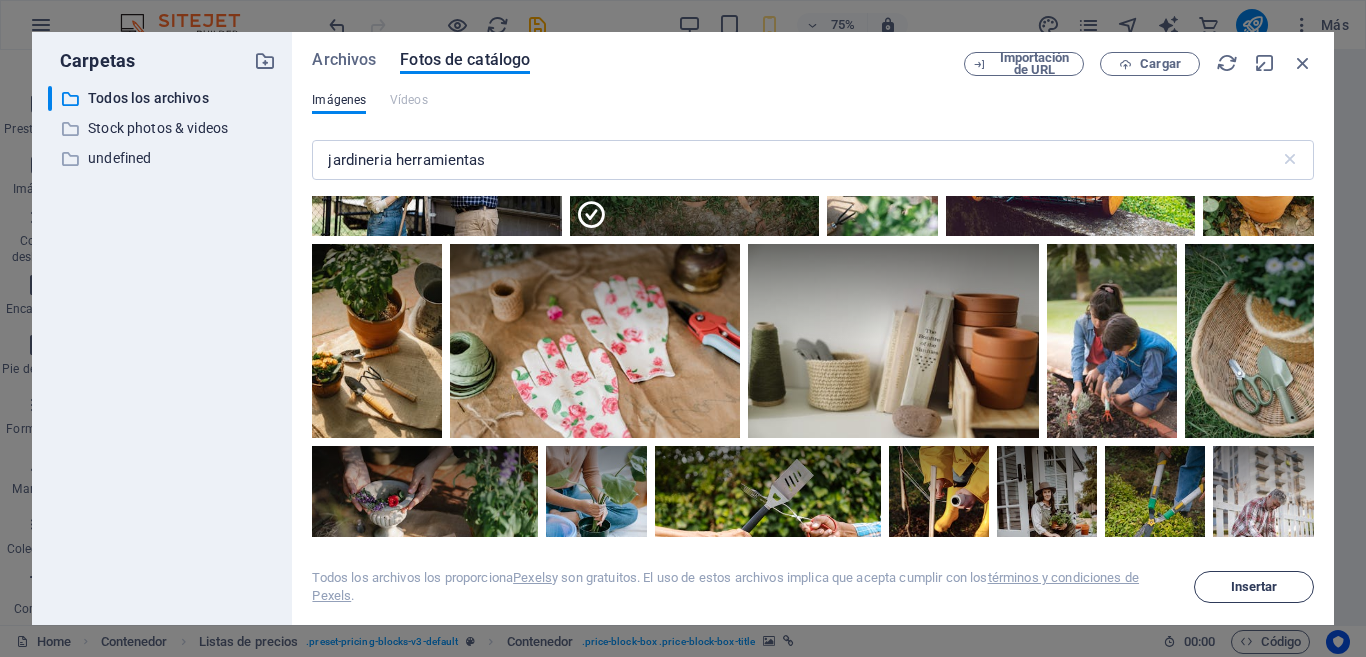 click on "Insertar" at bounding box center (1254, 587) 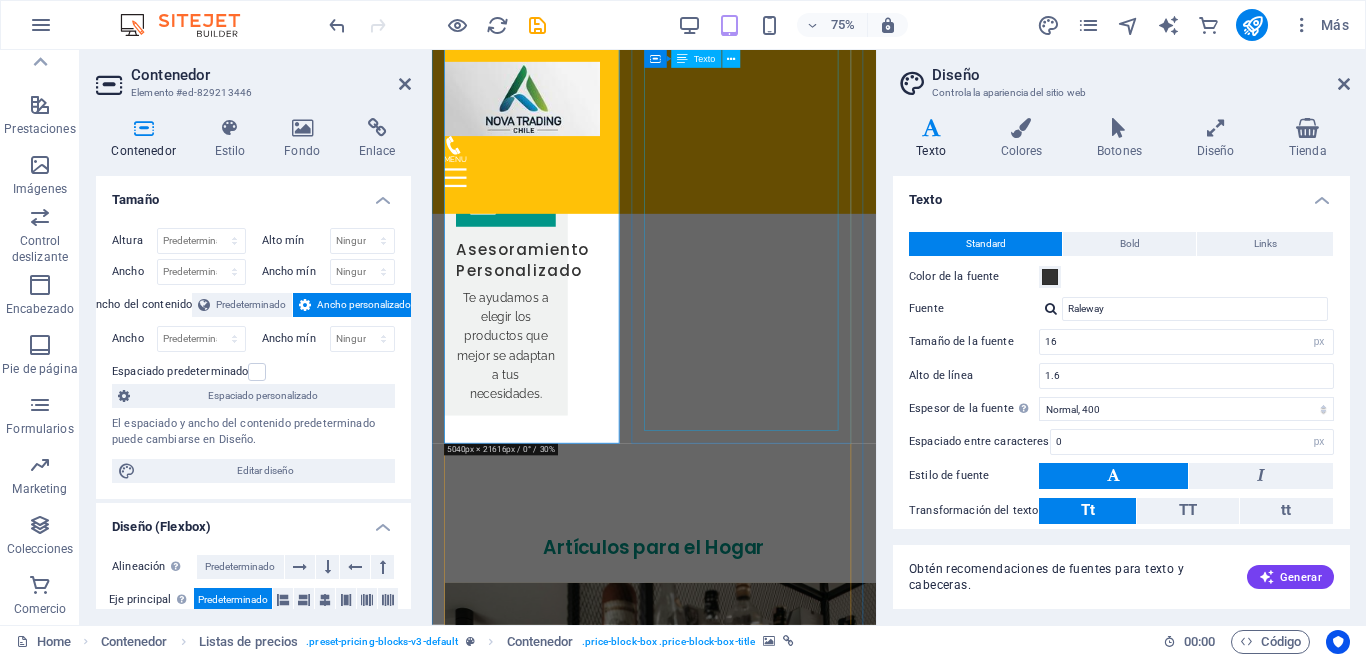scroll, scrollTop: 2923, scrollLeft: 0, axis: vertical 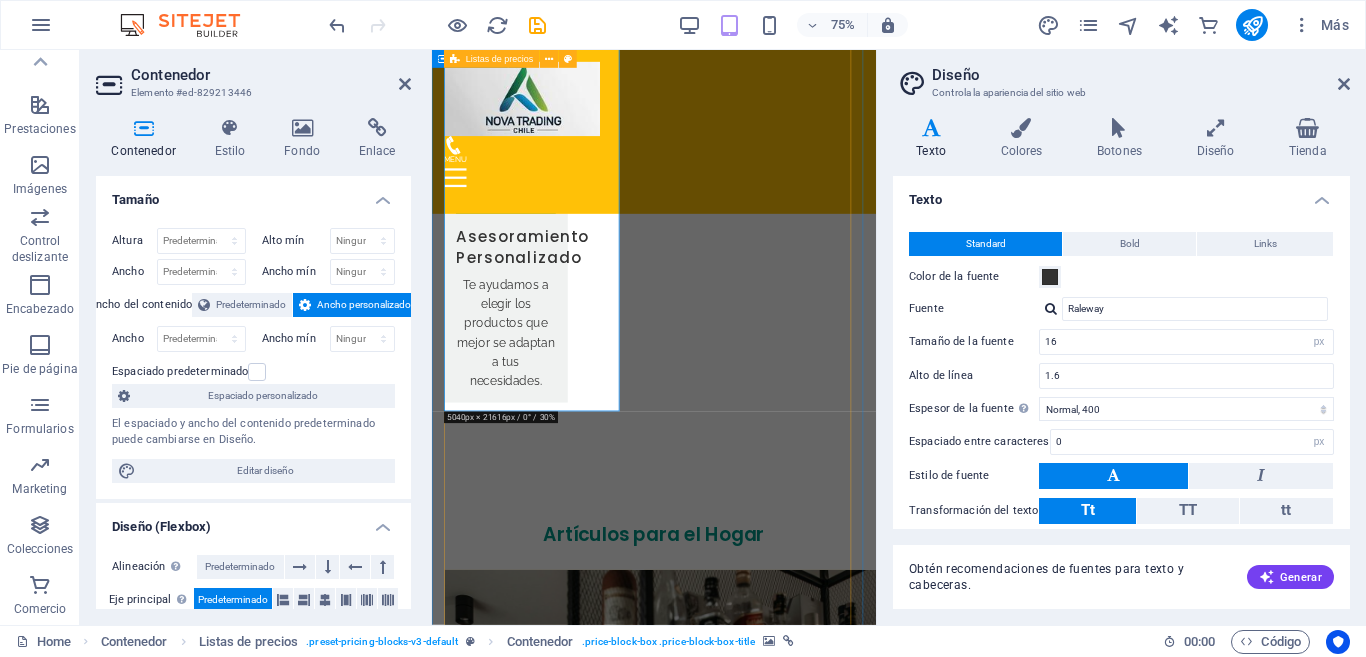 click at bounding box center (449, 3156) 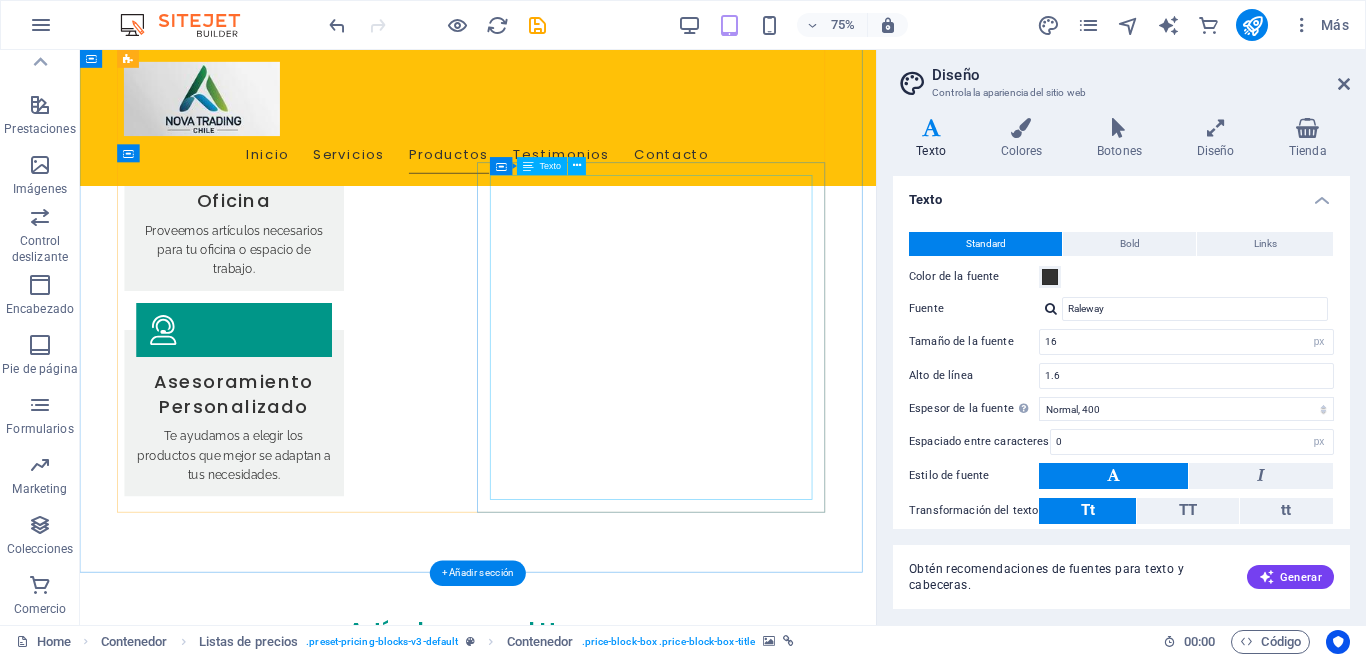scroll, scrollTop: 2407, scrollLeft: 0, axis: vertical 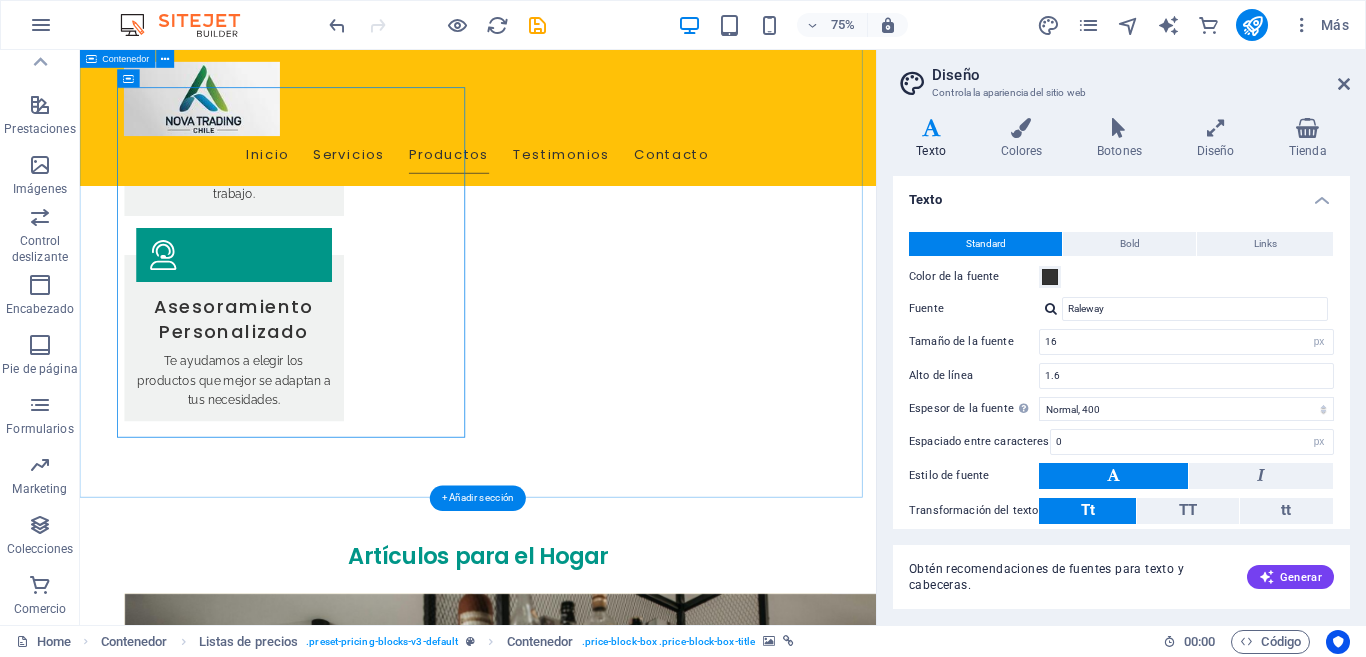click at bounding box center [140, 2084] 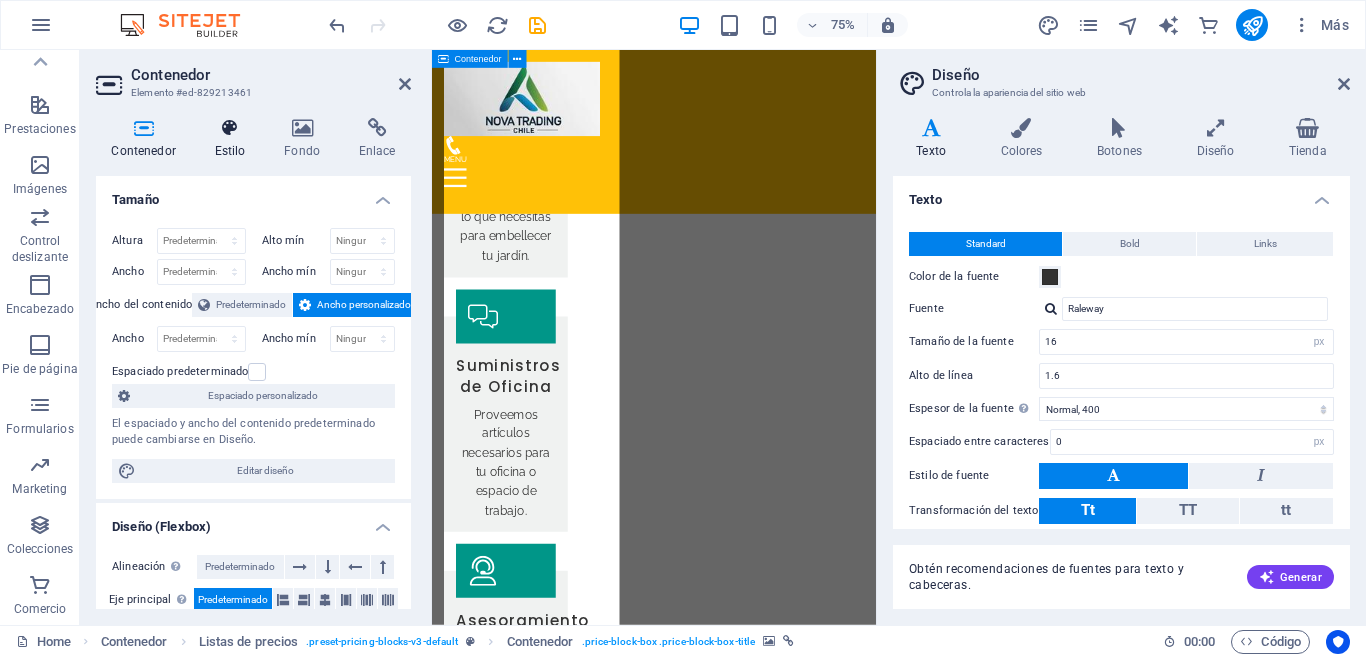 scroll, scrollTop: 3573, scrollLeft: 0, axis: vertical 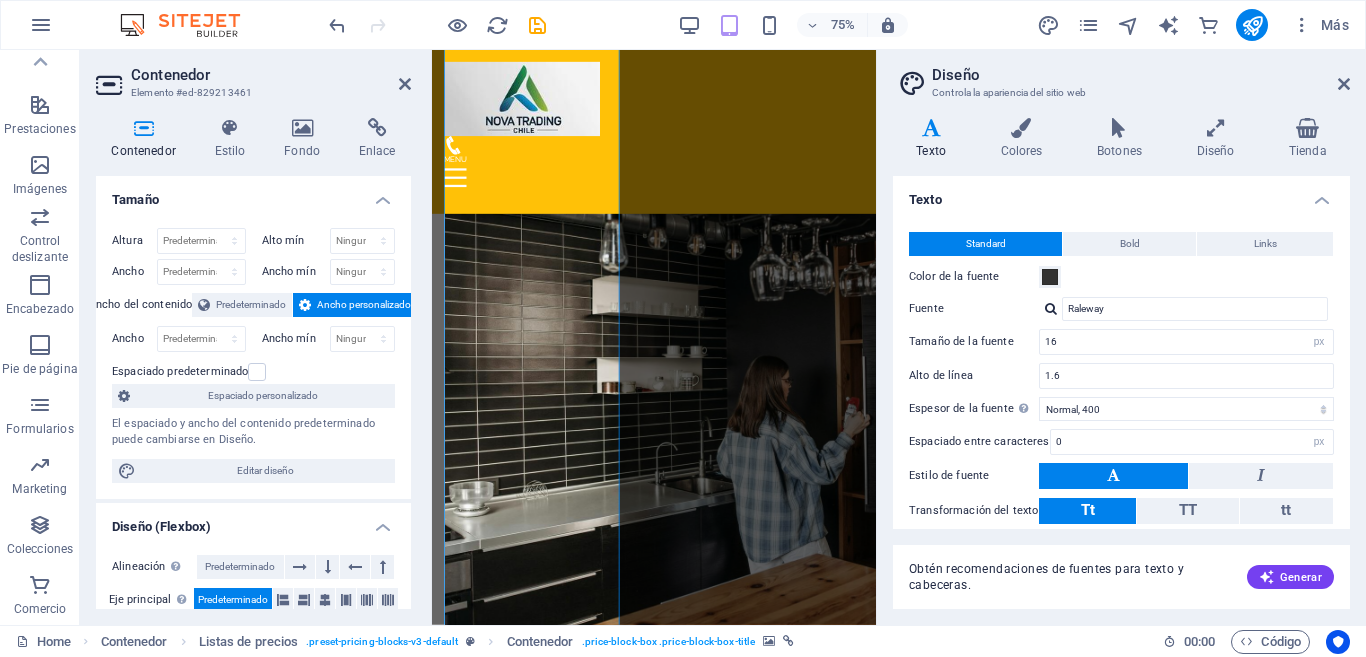 click at bounding box center [449, 2162] 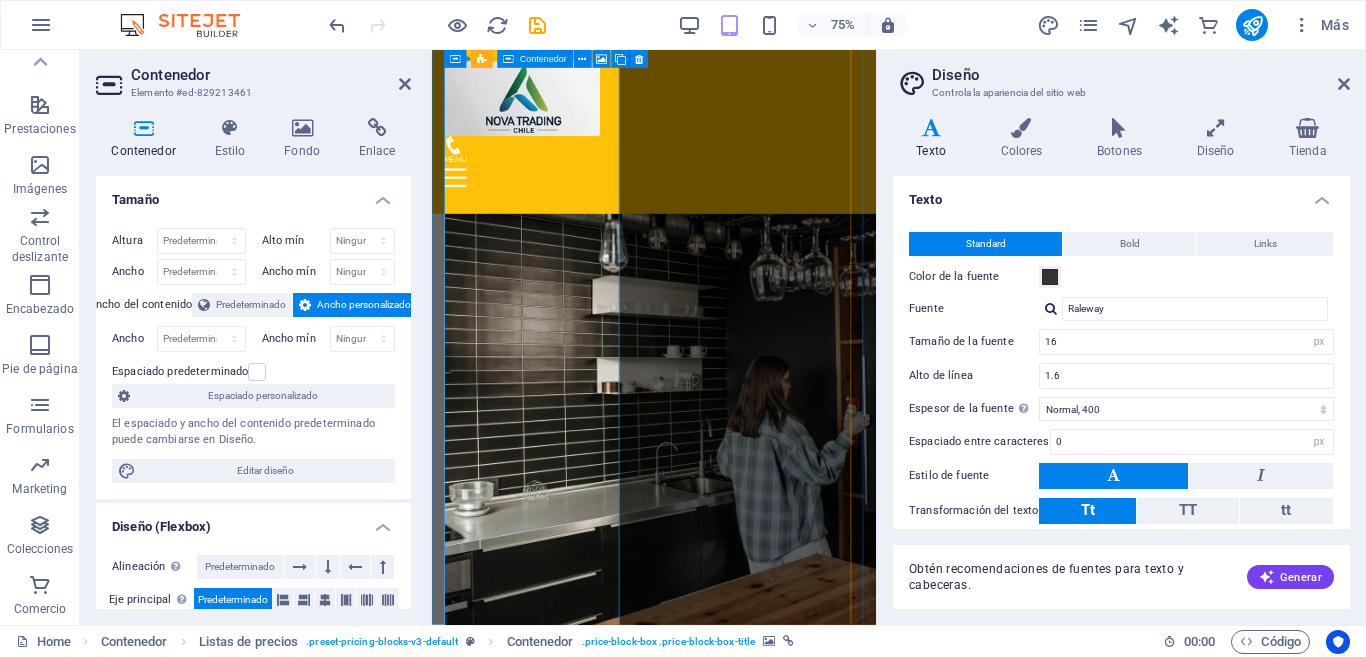 click on "Oficina" at bounding box center [573, 2442] 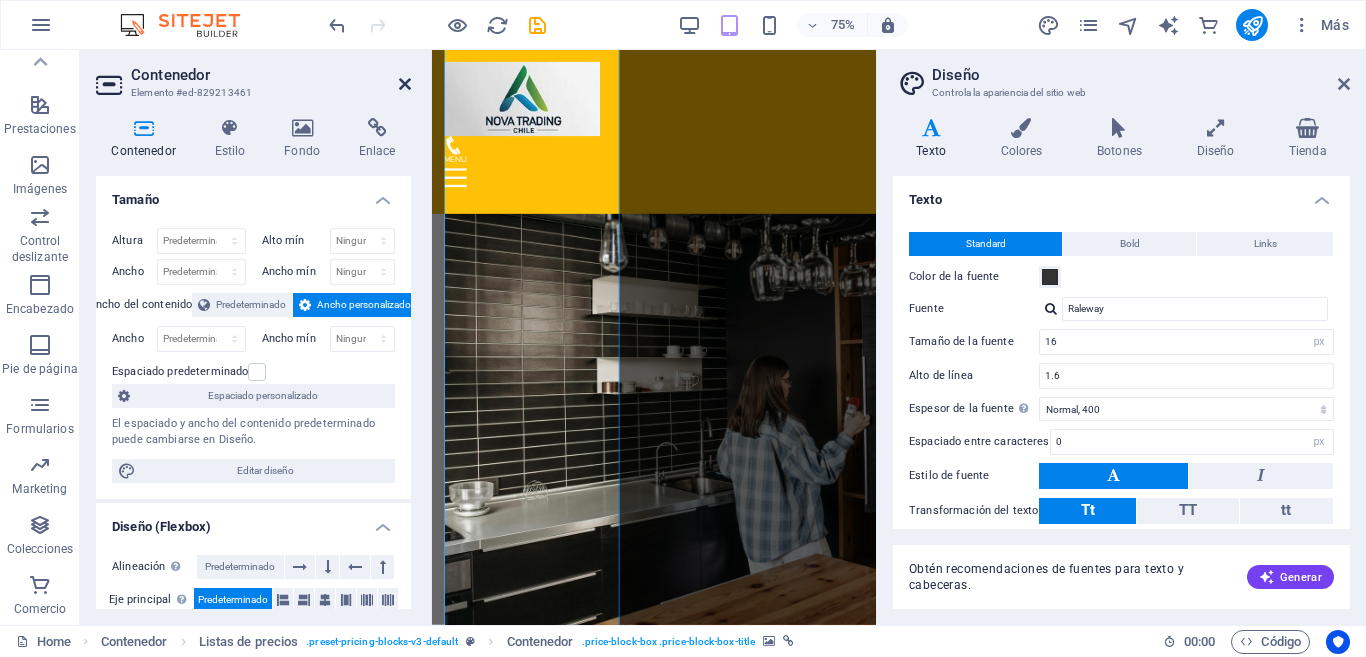 click at bounding box center [405, 84] 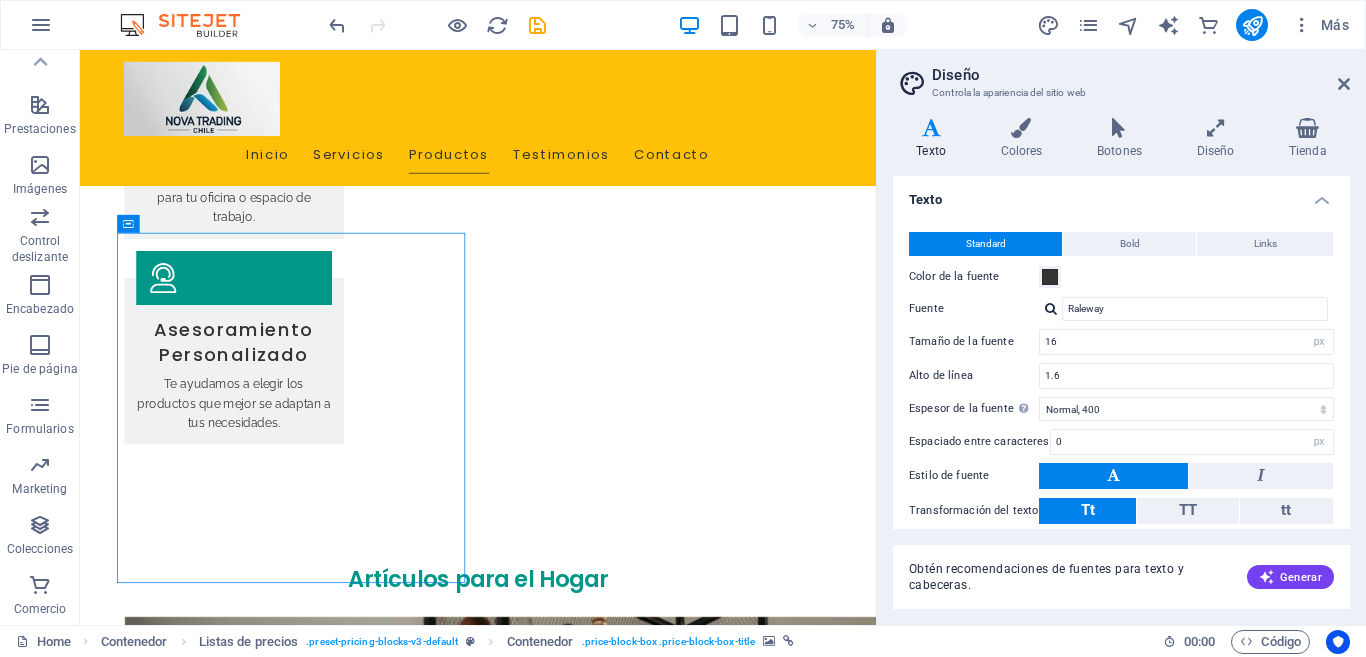 scroll, scrollTop: 2209, scrollLeft: 0, axis: vertical 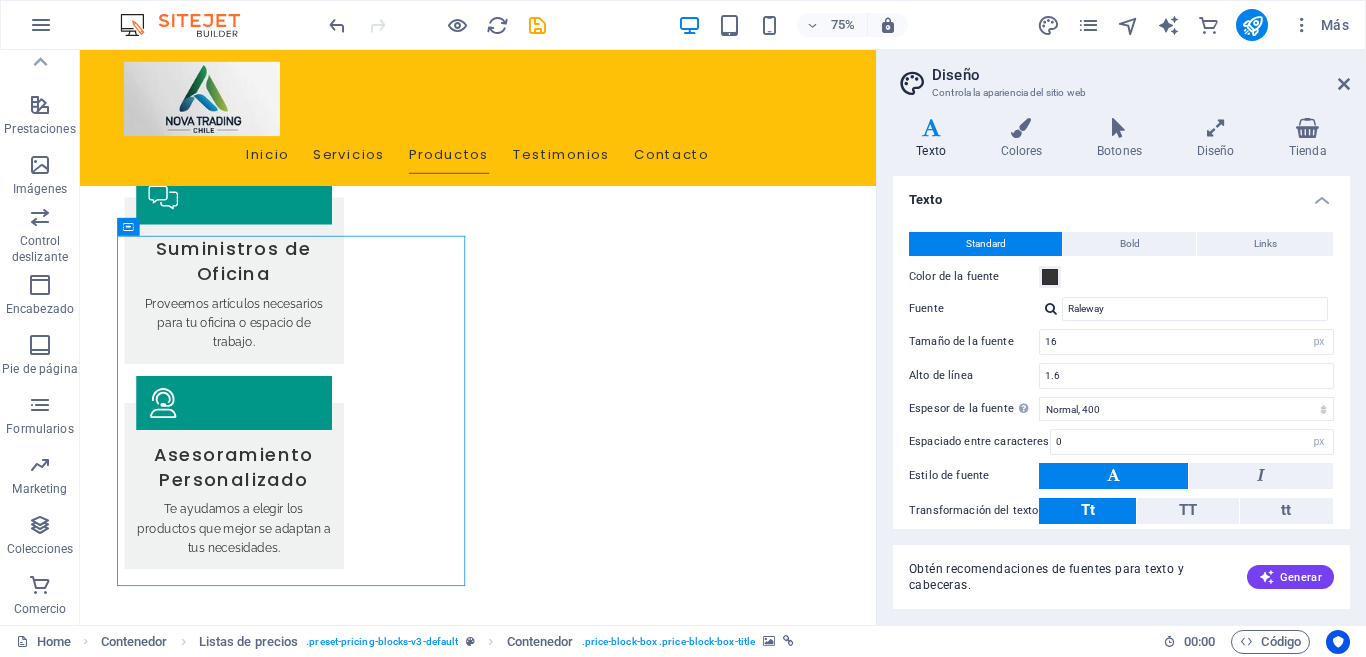 click at bounding box center [140, 2282] 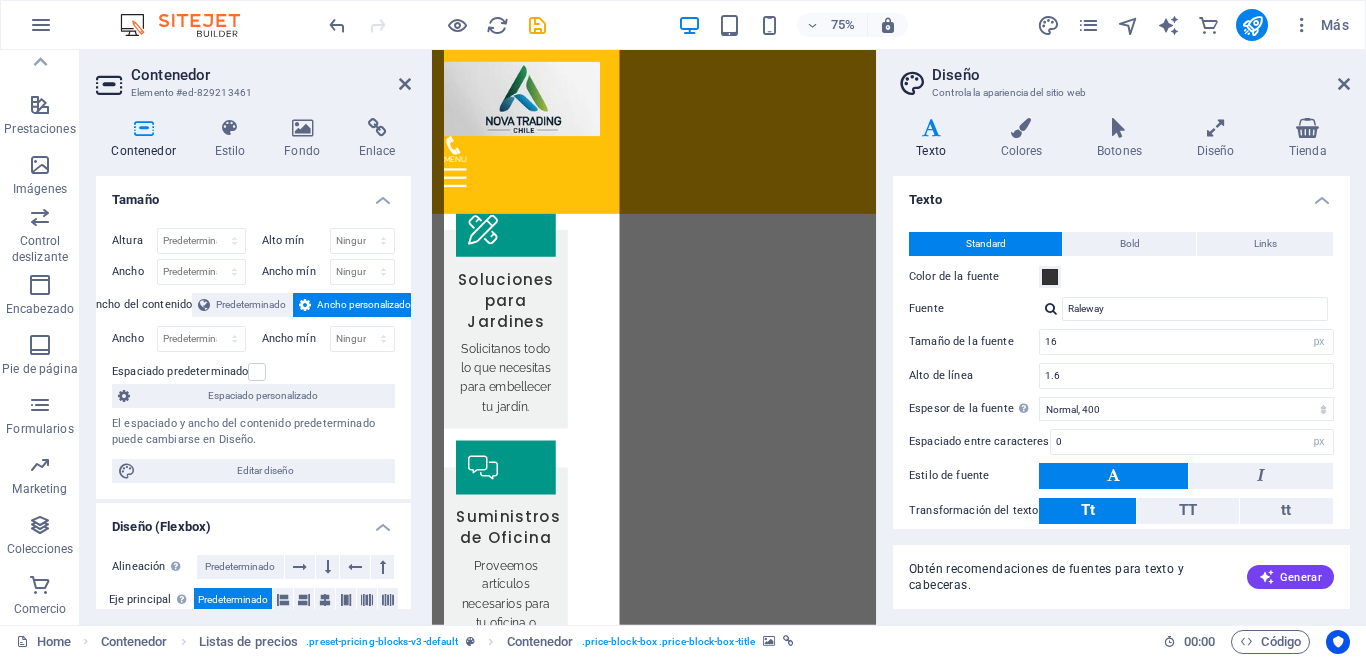 scroll, scrollTop: 3573, scrollLeft: 0, axis: vertical 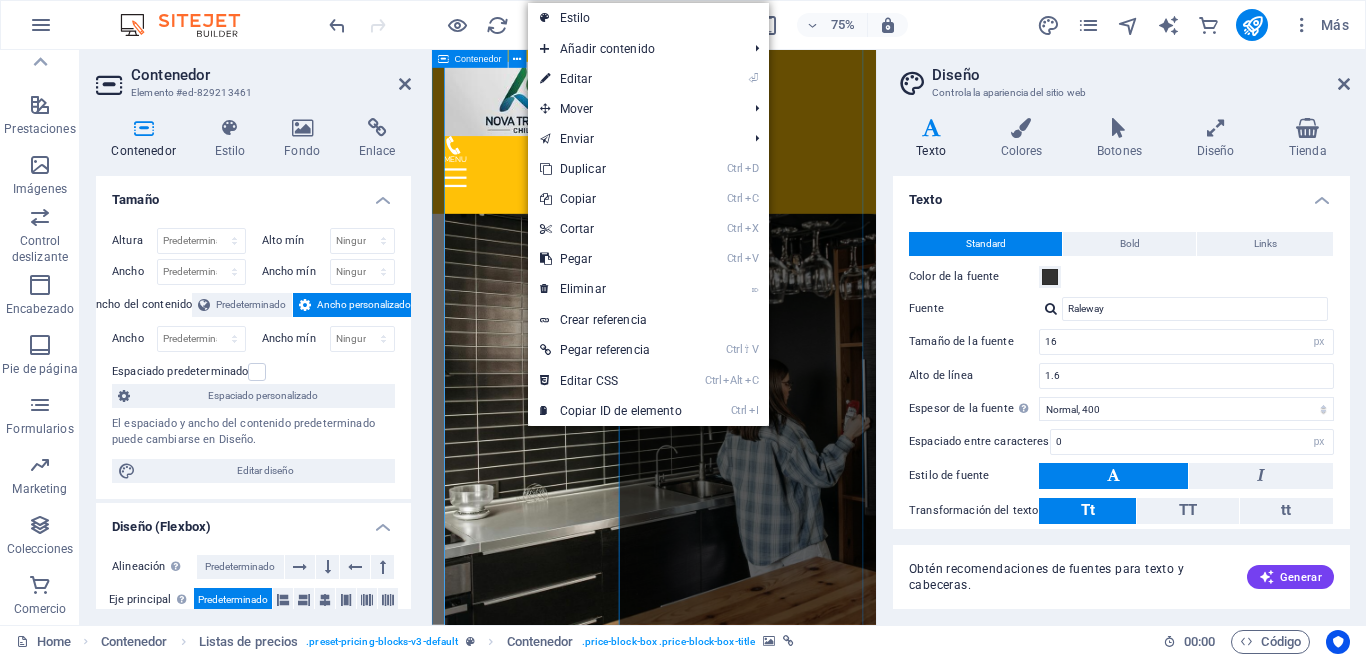 click at bounding box center (449, 2506) 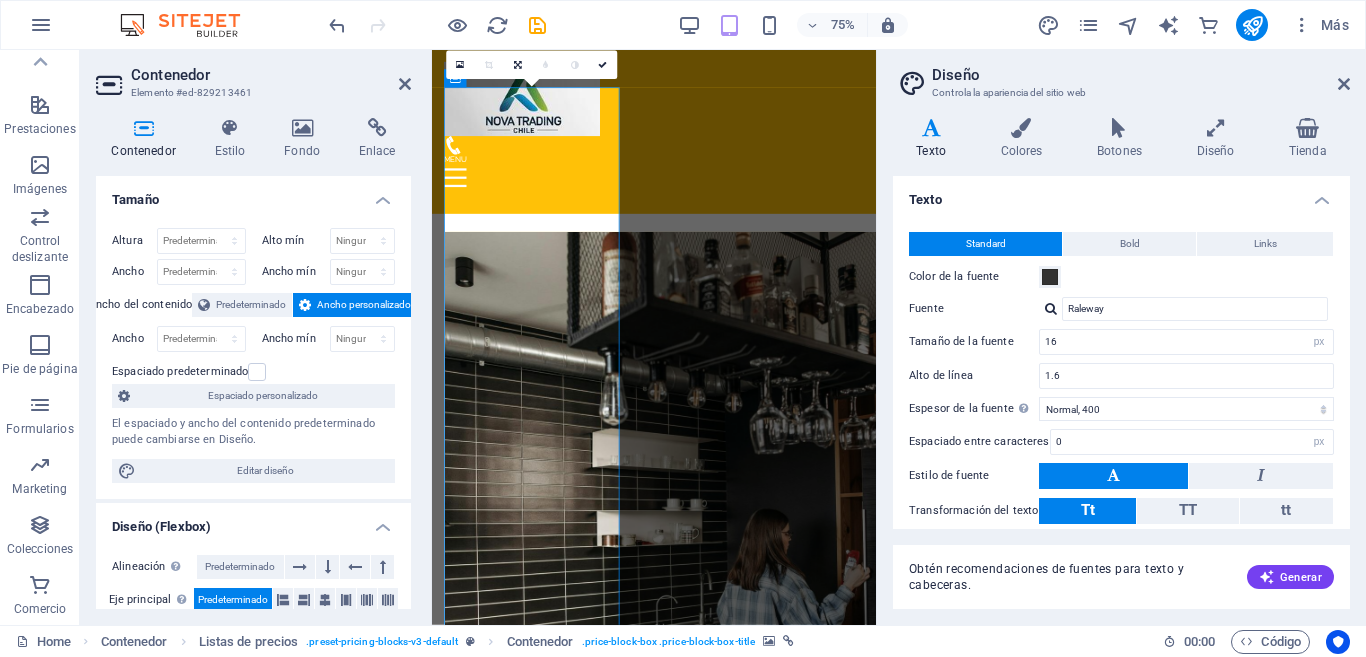 scroll, scrollTop: 2973, scrollLeft: 0, axis: vertical 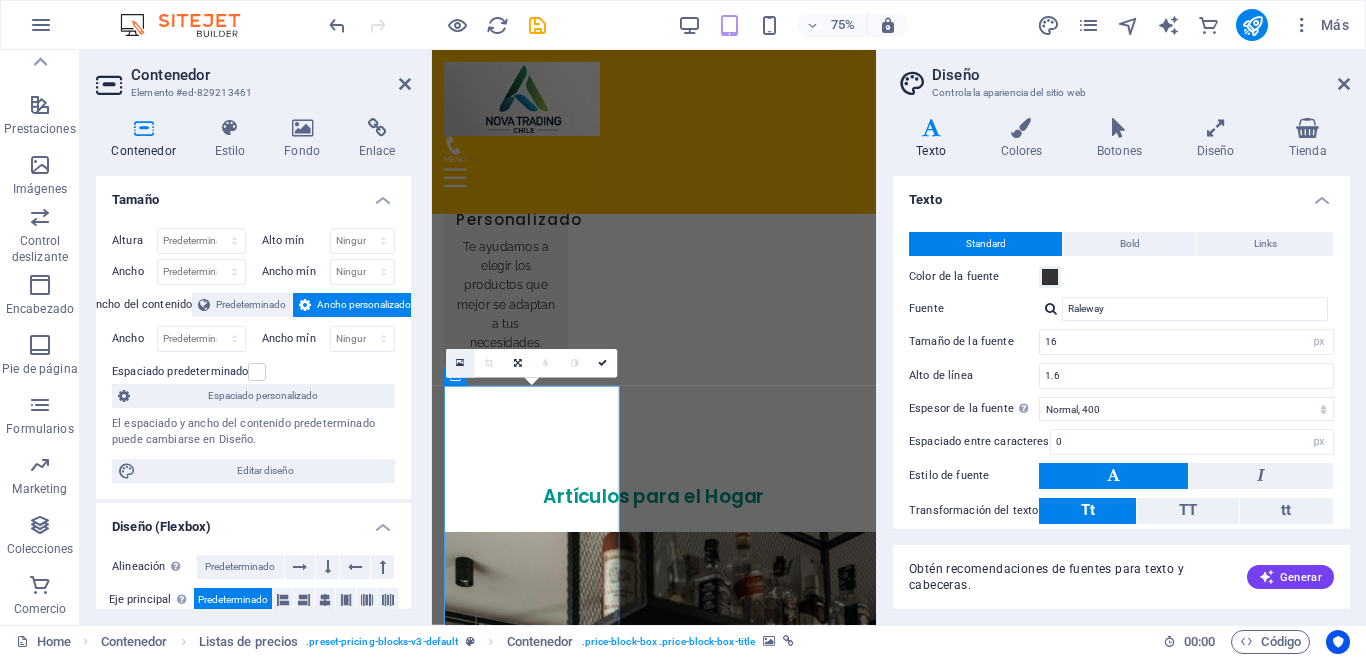 click at bounding box center [460, 363] 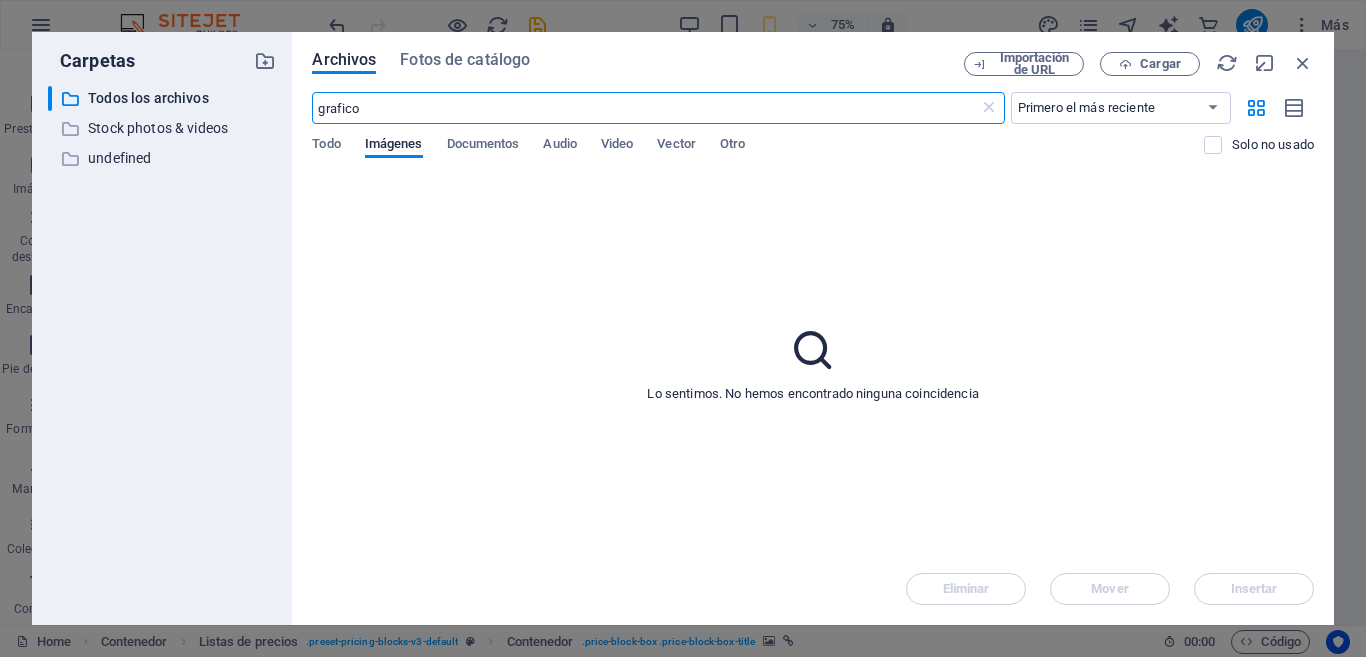 click on "Fotos de catálogo" at bounding box center (465, 60) 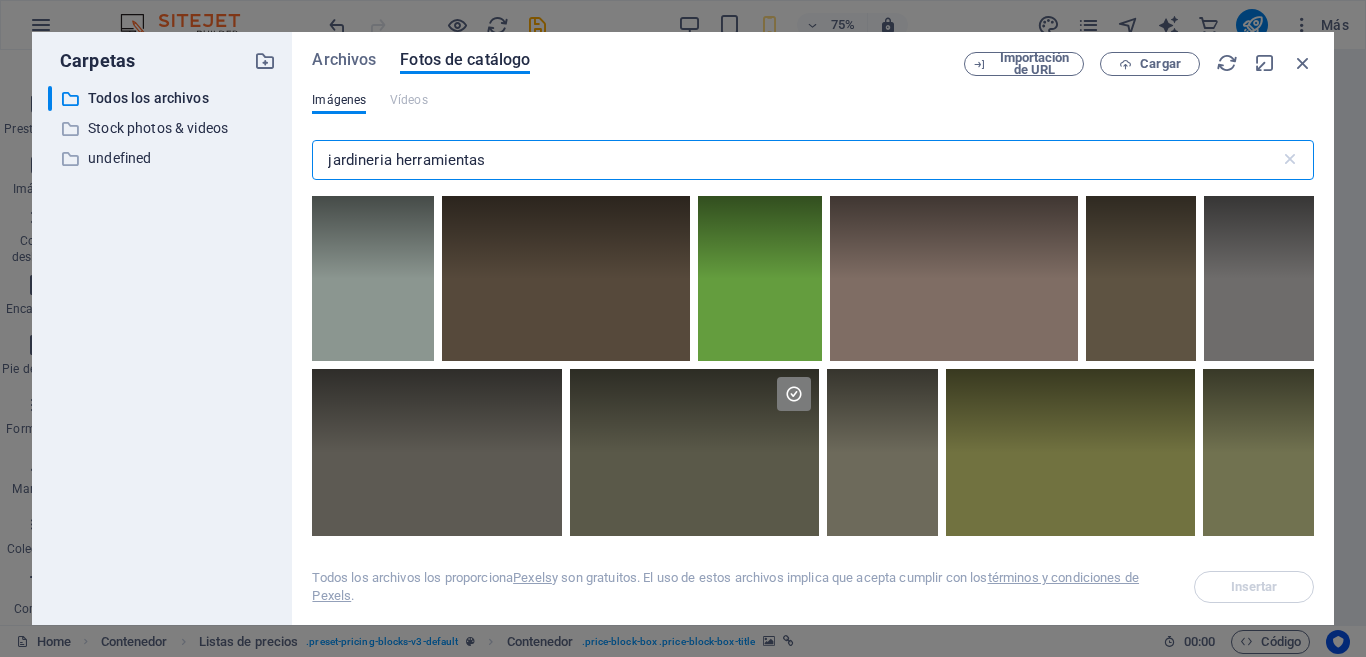 scroll, scrollTop: 5222, scrollLeft: 0, axis: vertical 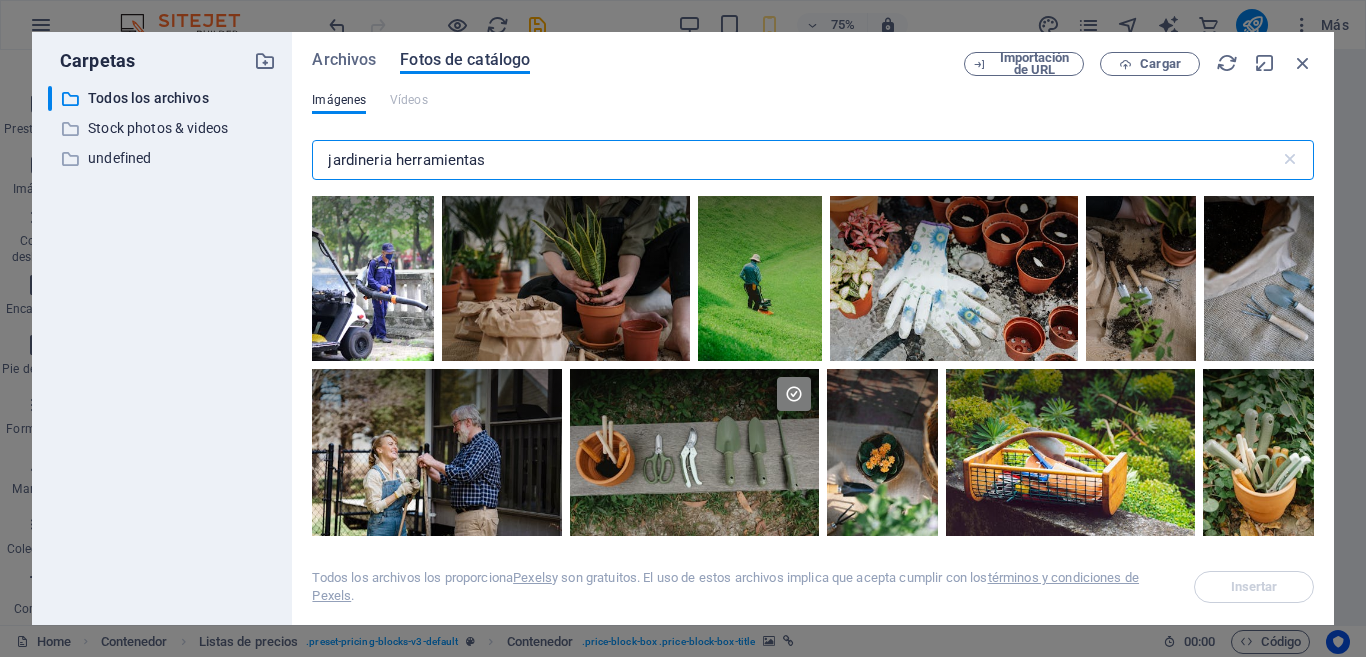 click on "Fotos de catálogo" at bounding box center (465, 60) 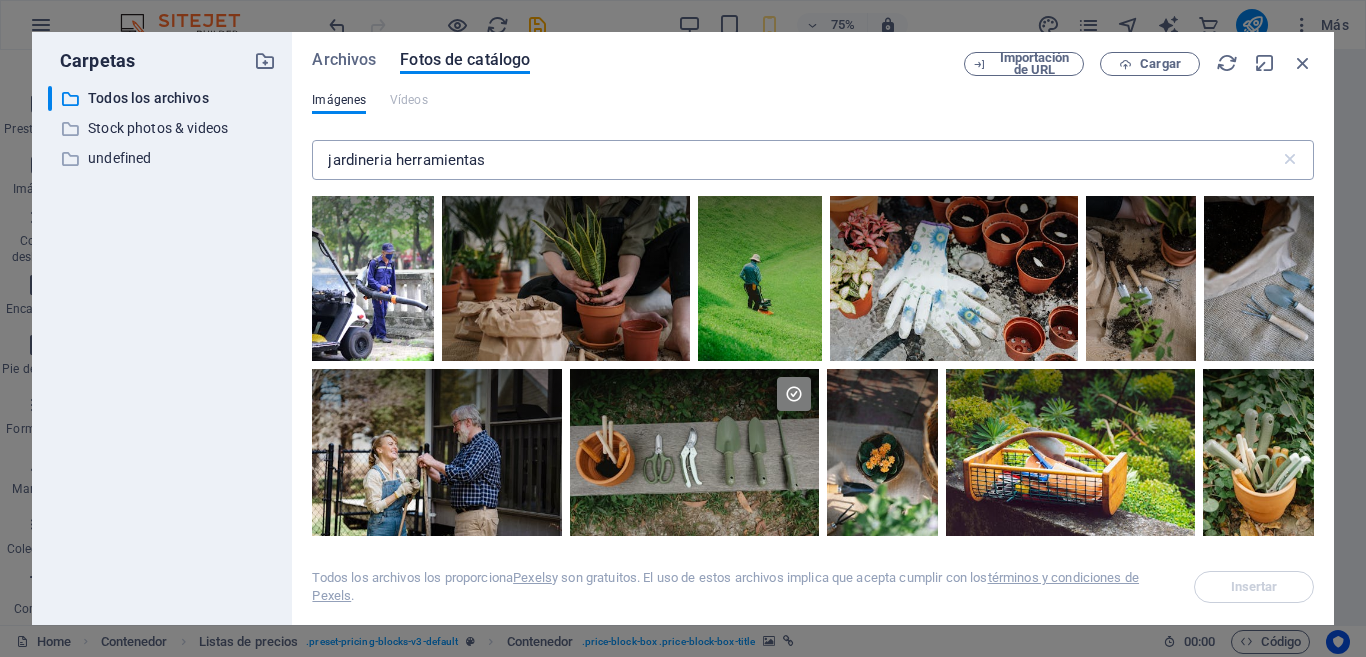 click on "jardineria herramientas" at bounding box center [795, 160] 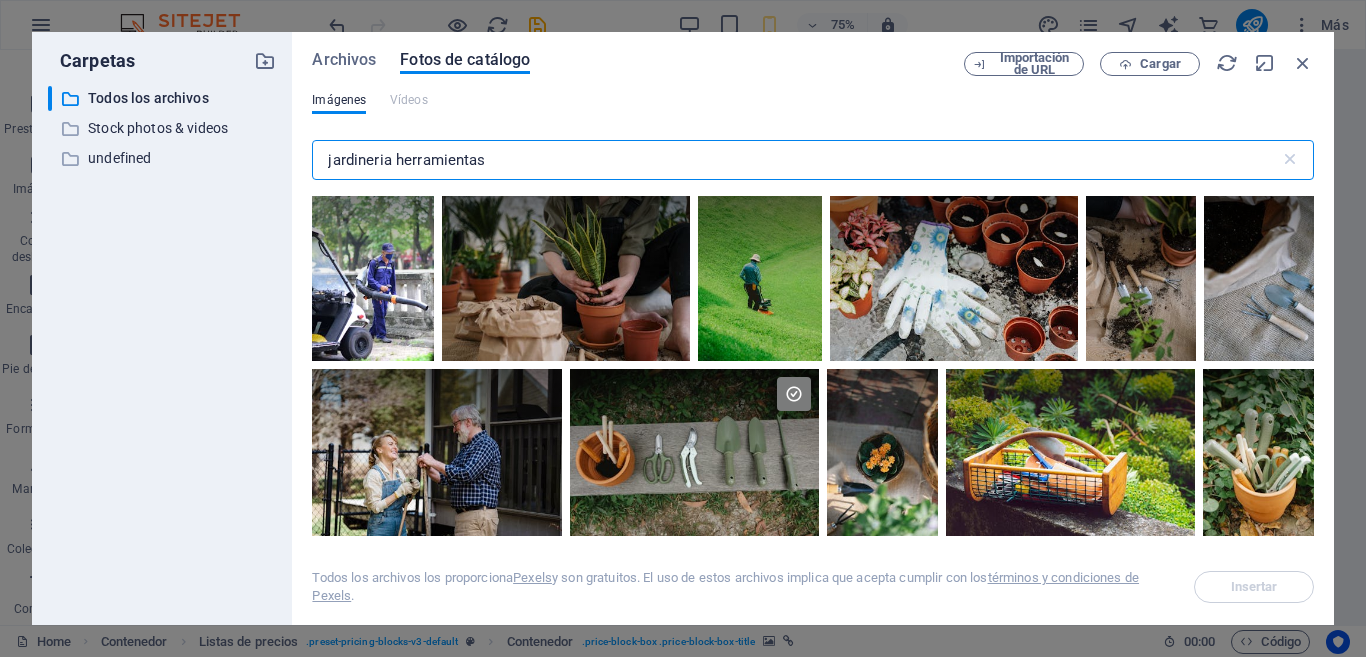 click on "jardineria herramientas" at bounding box center (795, 160) 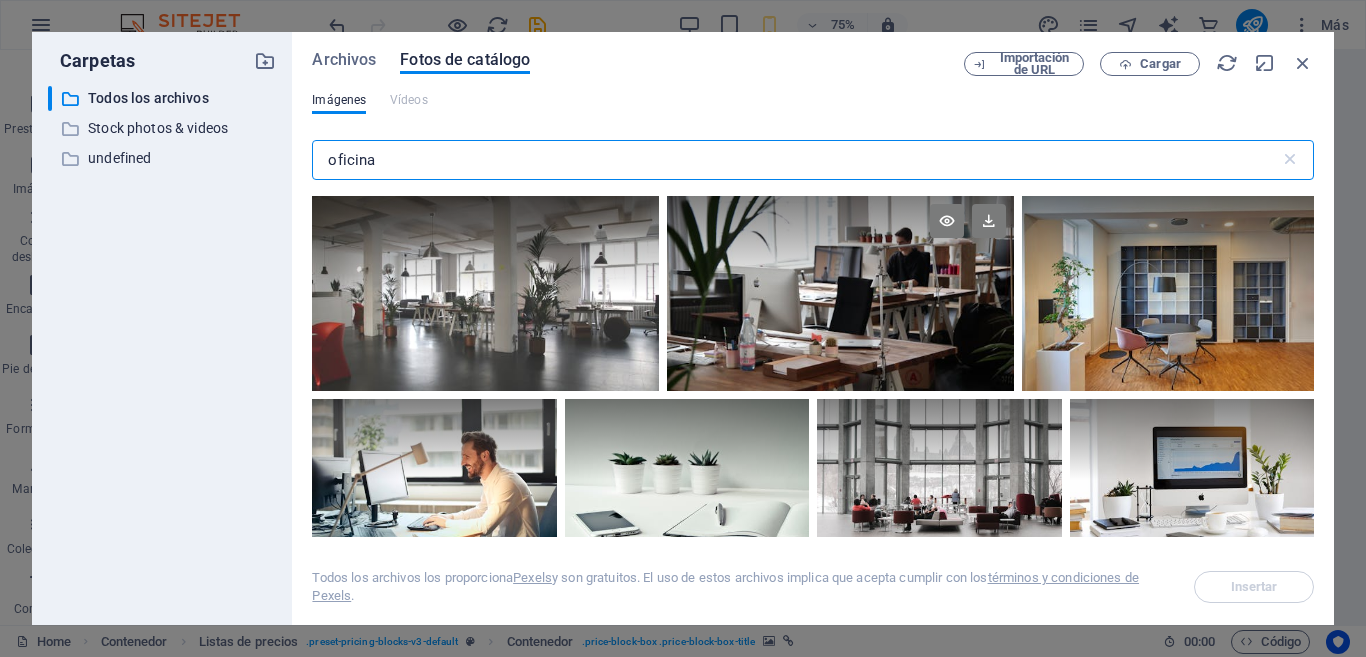 scroll, scrollTop: 100, scrollLeft: 0, axis: vertical 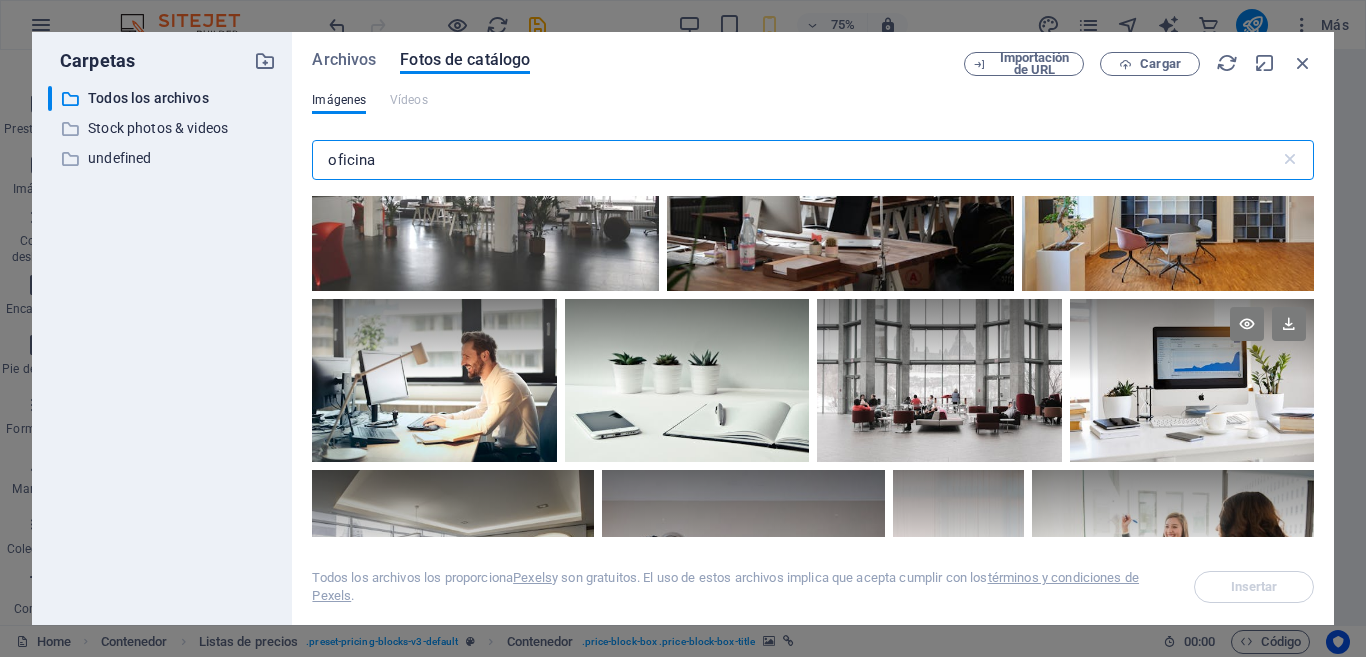 type on "oficina" 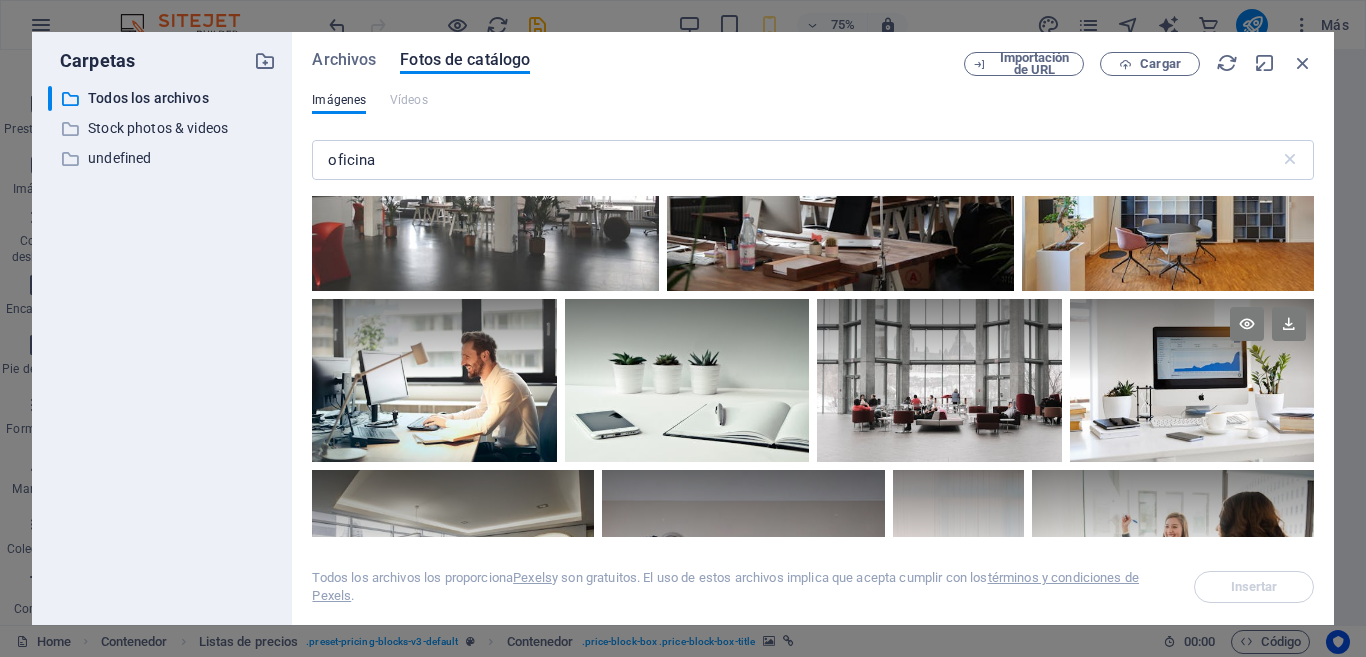 click at bounding box center [1192, 380] 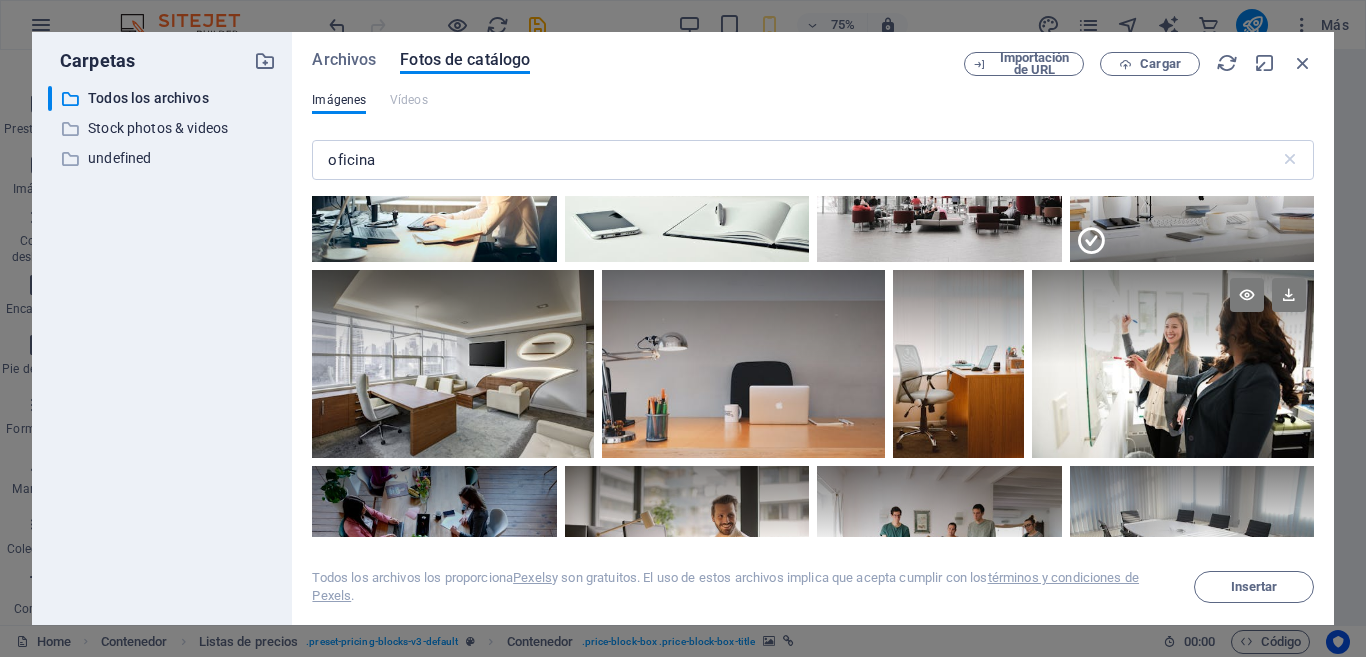 scroll, scrollTop: 400, scrollLeft: 0, axis: vertical 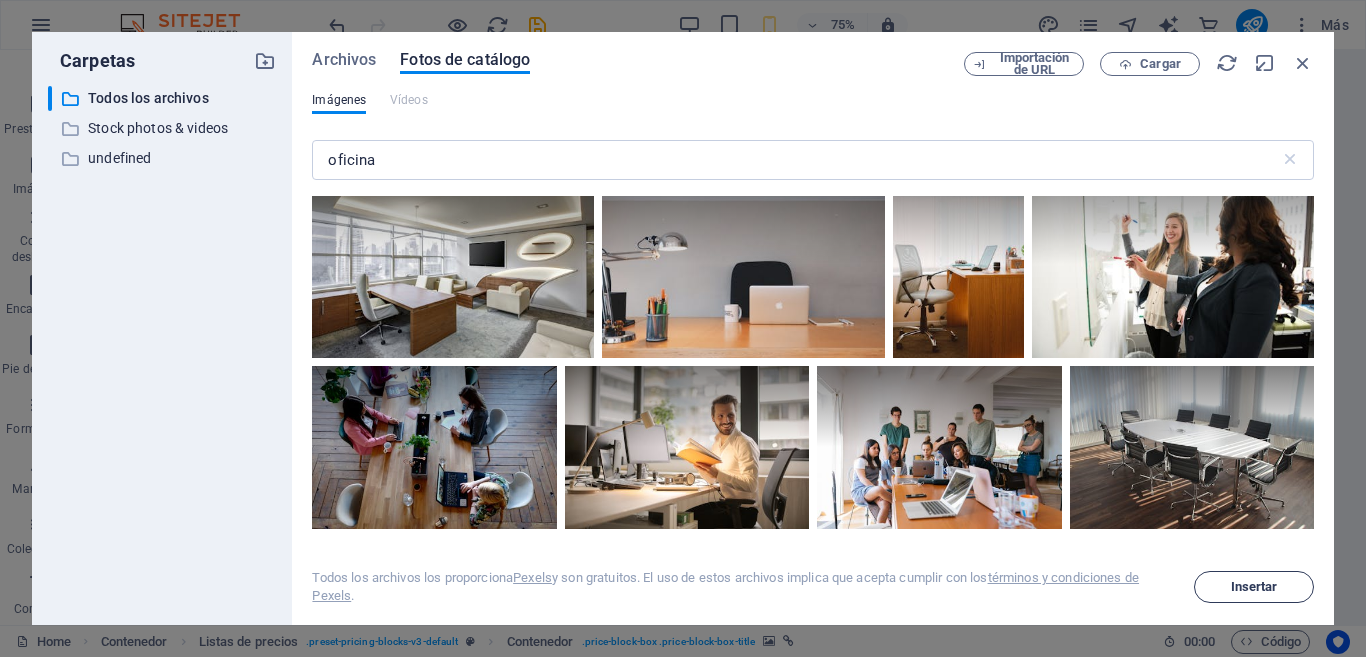 click on "Insertar" at bounding box center (1254, 587) 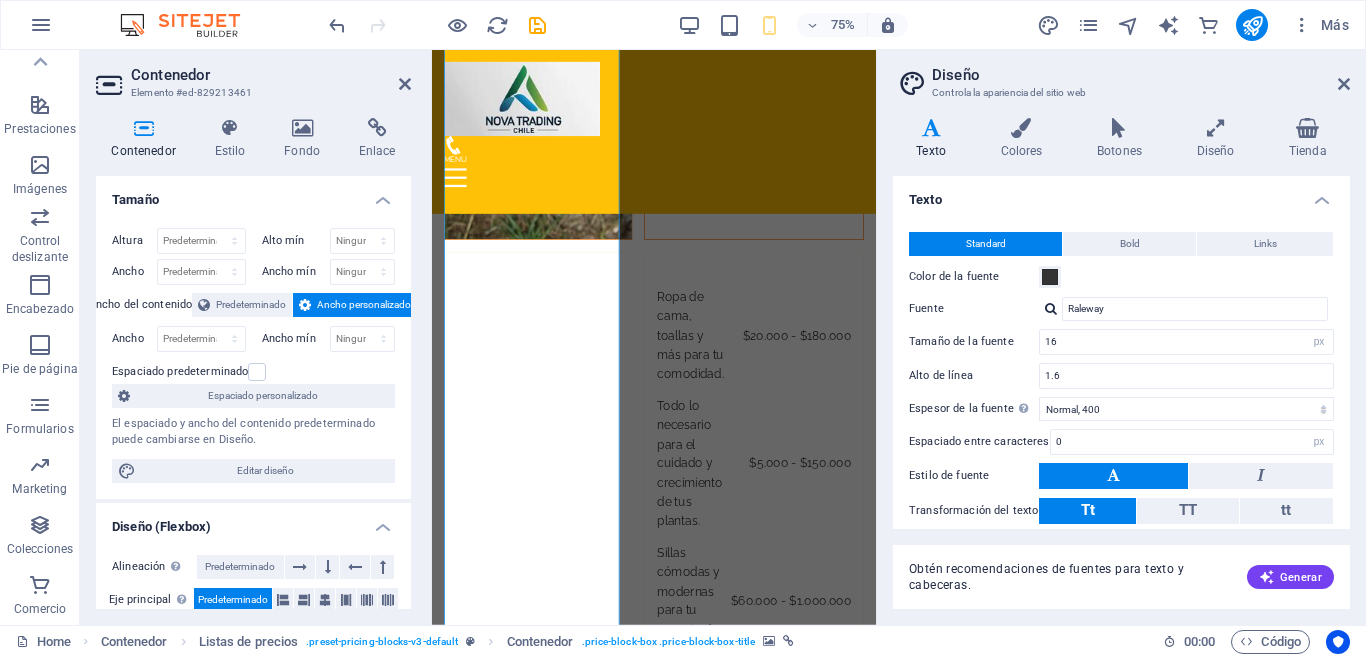 scroll, scrollTop: 3573, scrollLeft: 0, axis: vertical 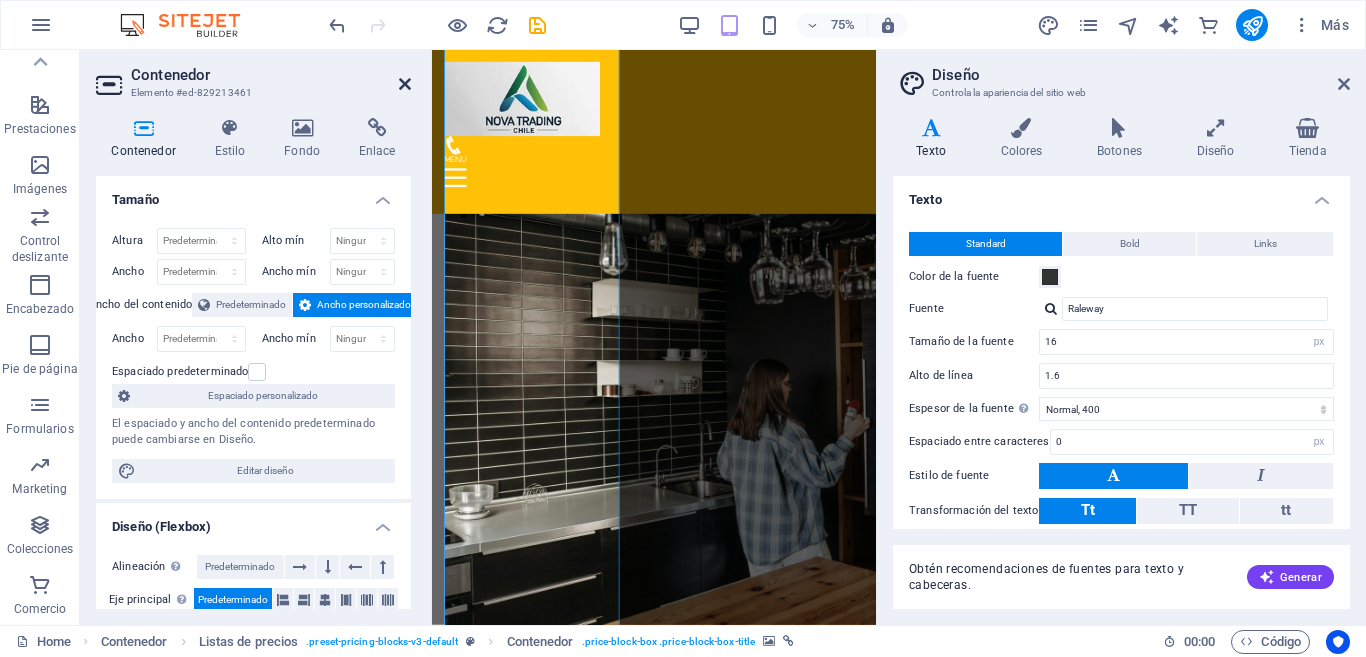 click at bounding box center [405, 84] 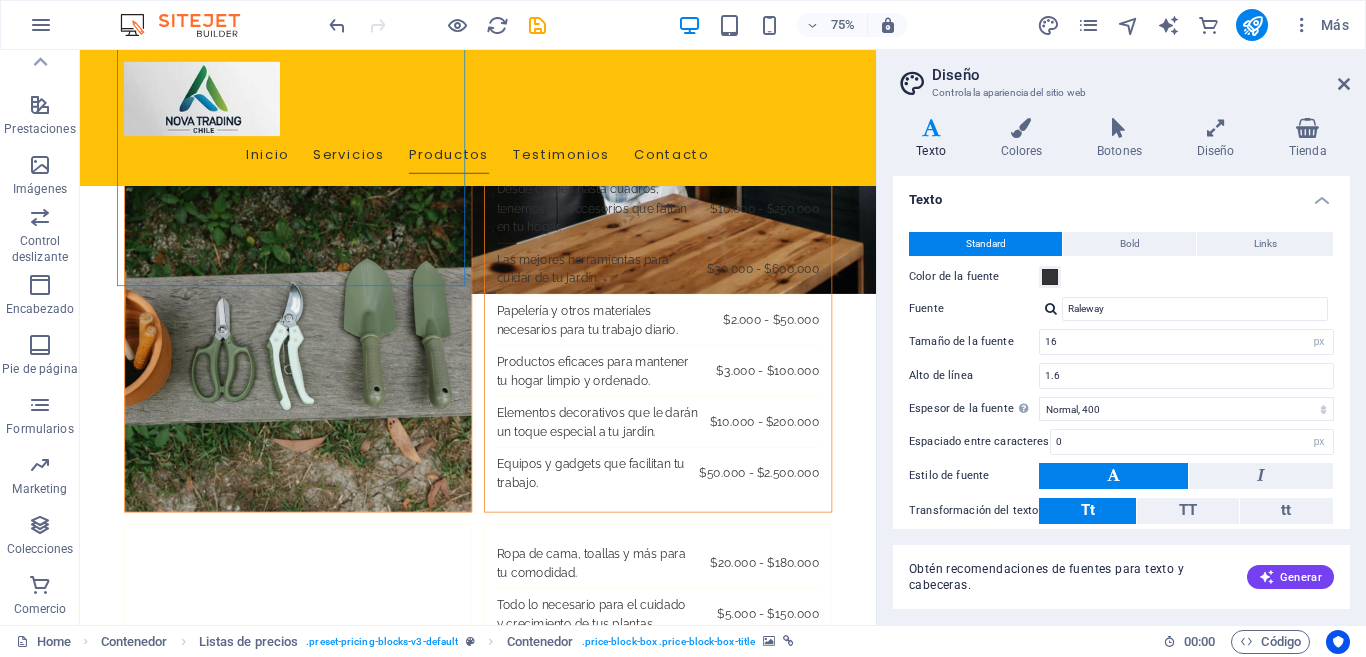 scroll, scrollTop: 2609, scrollLeft: 0, axis: vertical 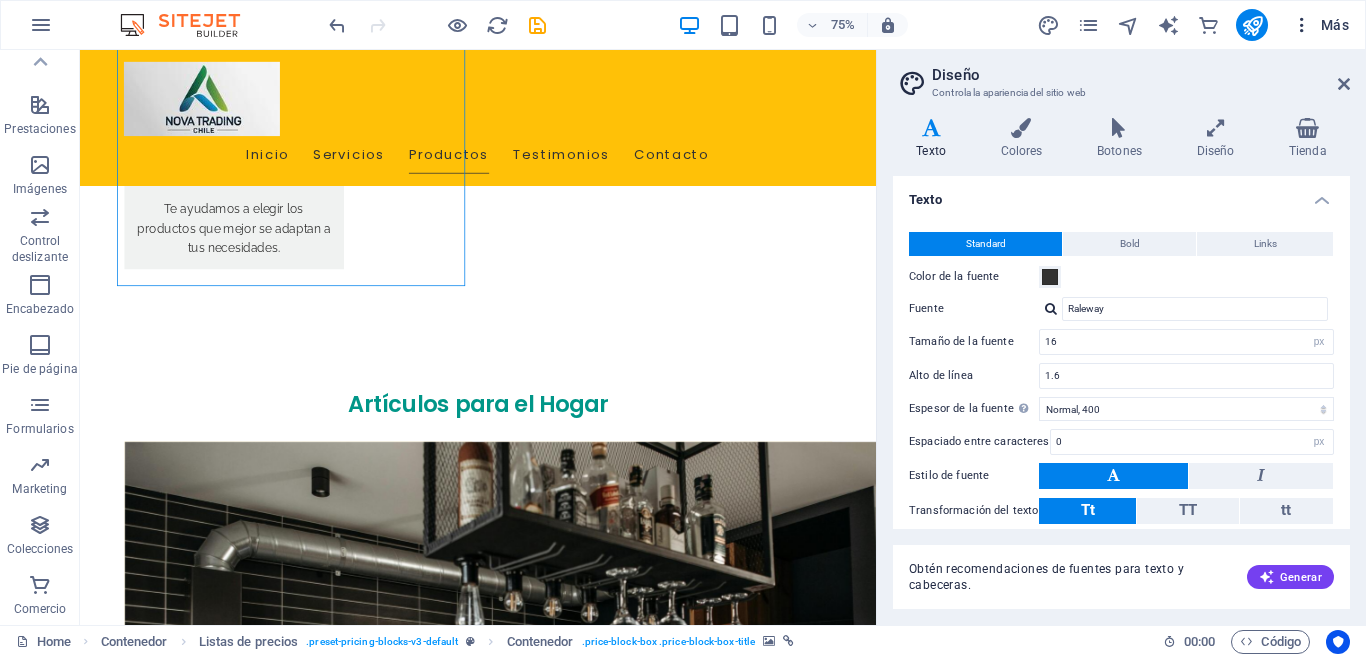 click at bounding box center [1302, 25] 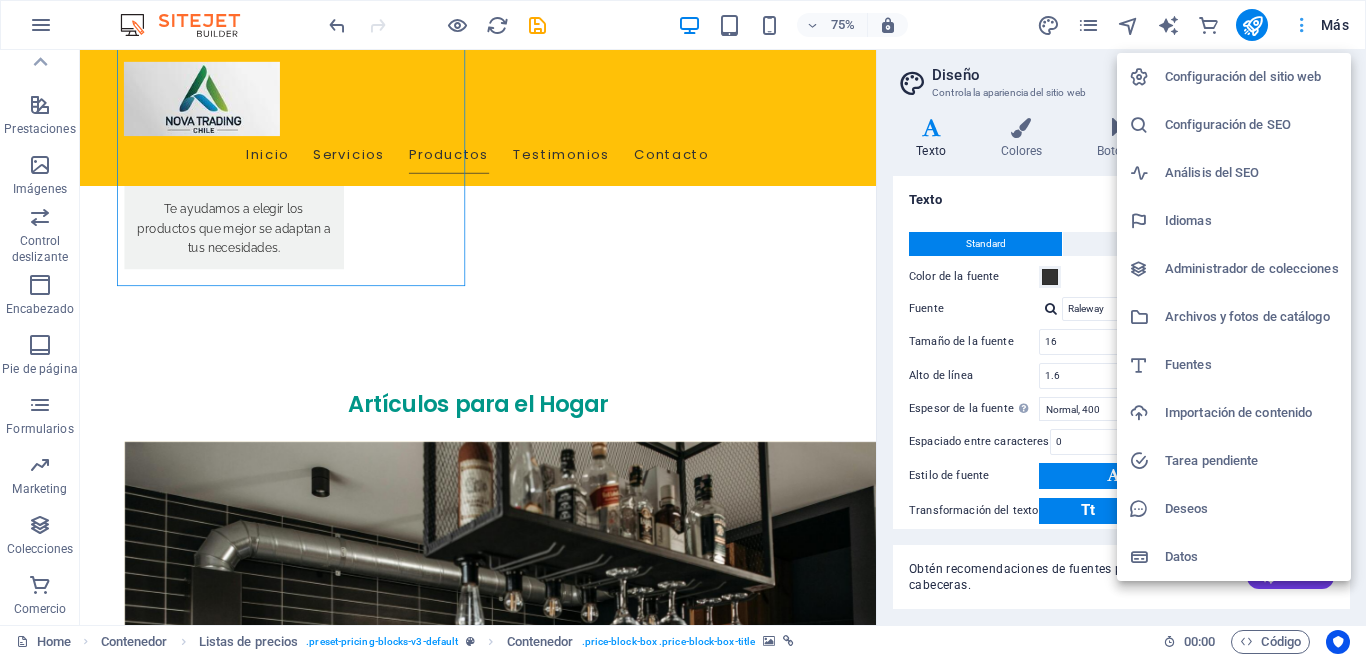 click at bounding box center (683, 328) 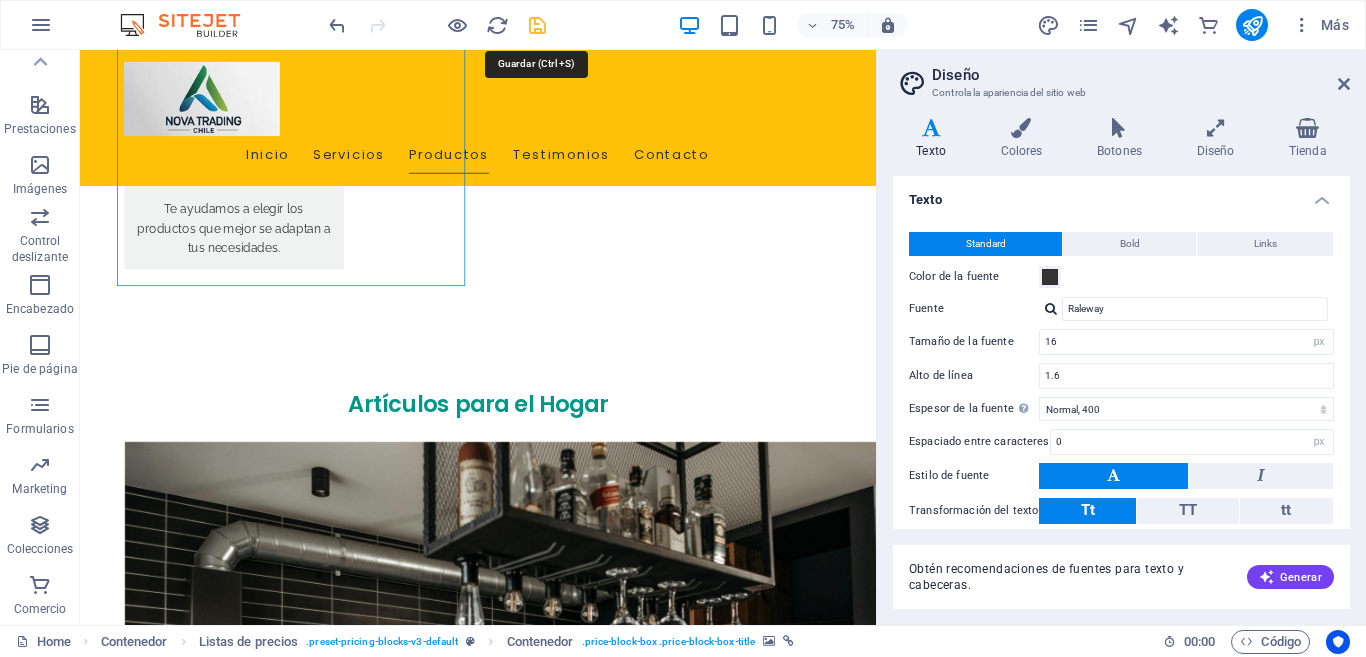 click at bounding box center [537, 25] 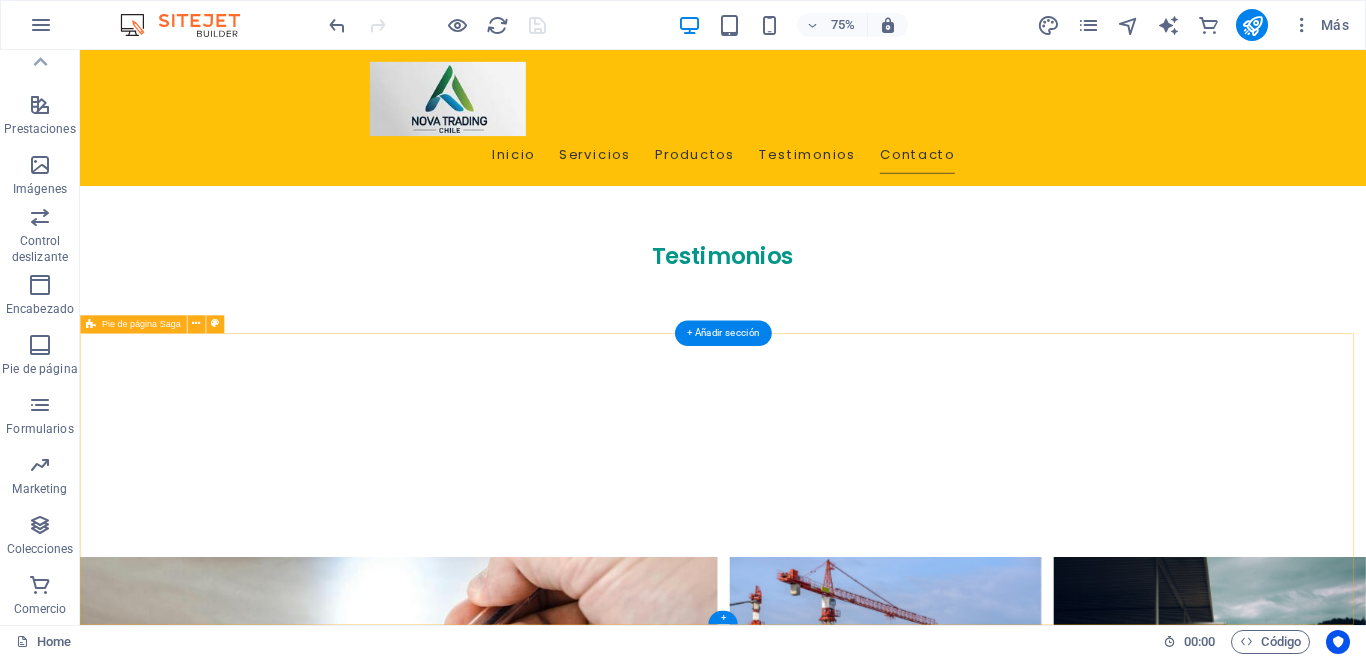 scroll, scrollTop: 4605, scrollLeft: 0, axis: vertical 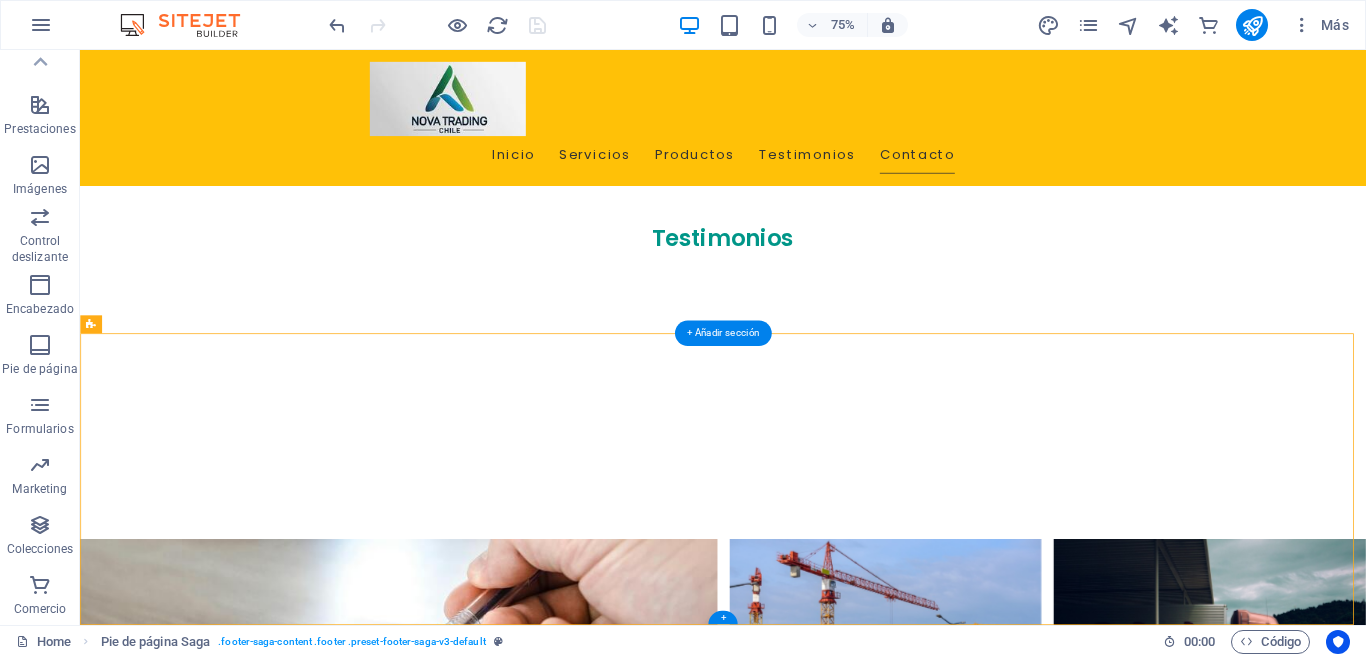 drag, startPoint x: 622, startPoint y: 531, endPoint x: 375, endPoint y: 523, distance: 247.12952 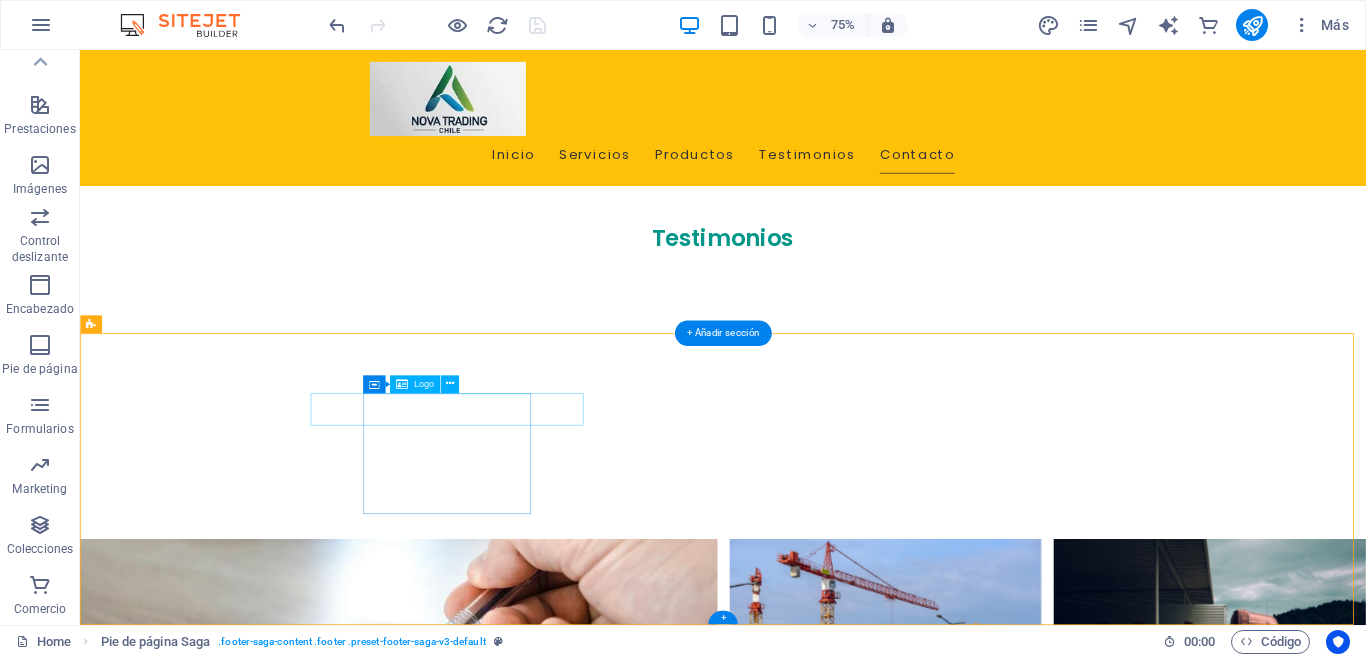 click on "novatradingchile.cl" at bounding box center [208, 2385] 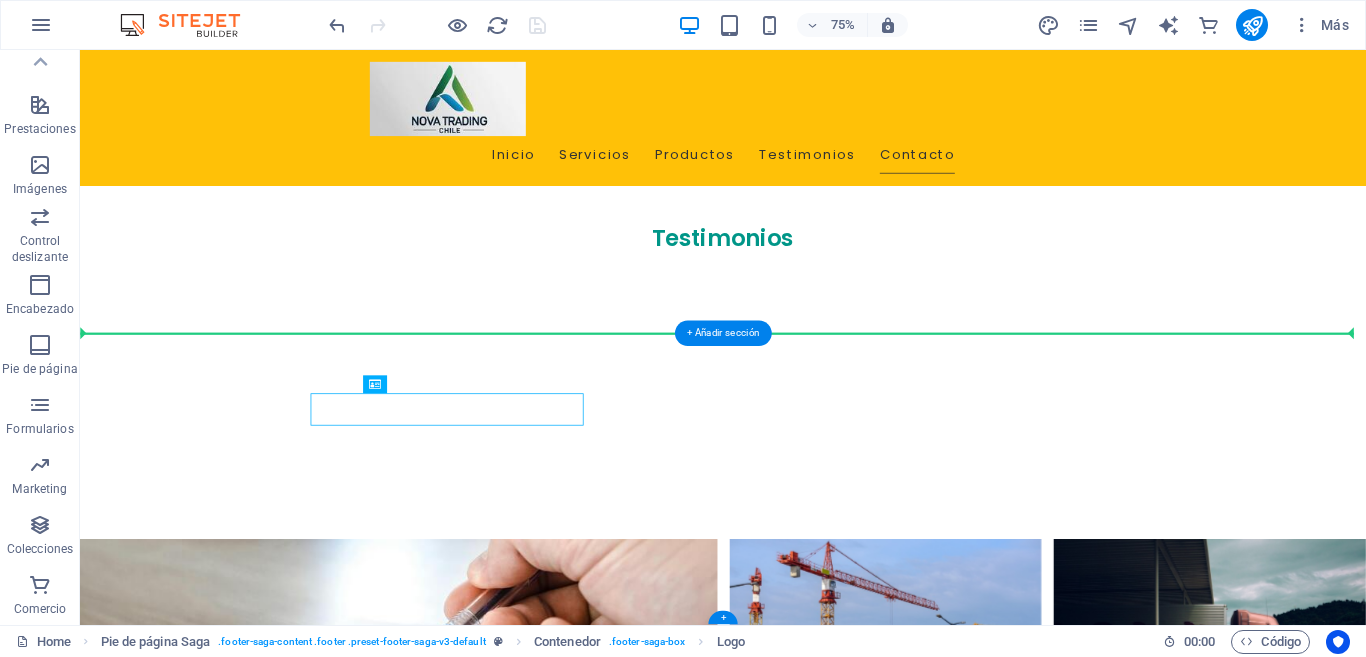 drag, startPoint x: 437, startPoint y: 511, endPoint x: 275, endPoint y: 505, distance: 162.11107 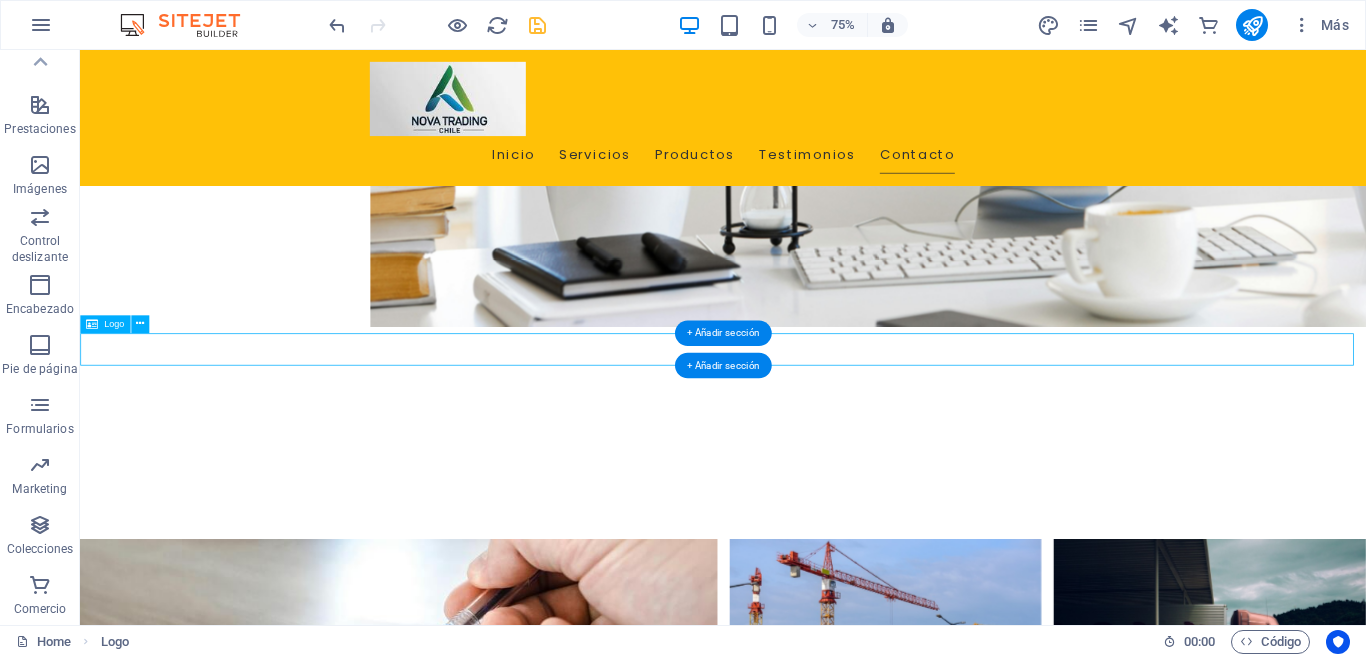drag, startPoint x: 327, startPoint y: 445, endPoint x: 345, endPoint y: 517, distance: 74.215904 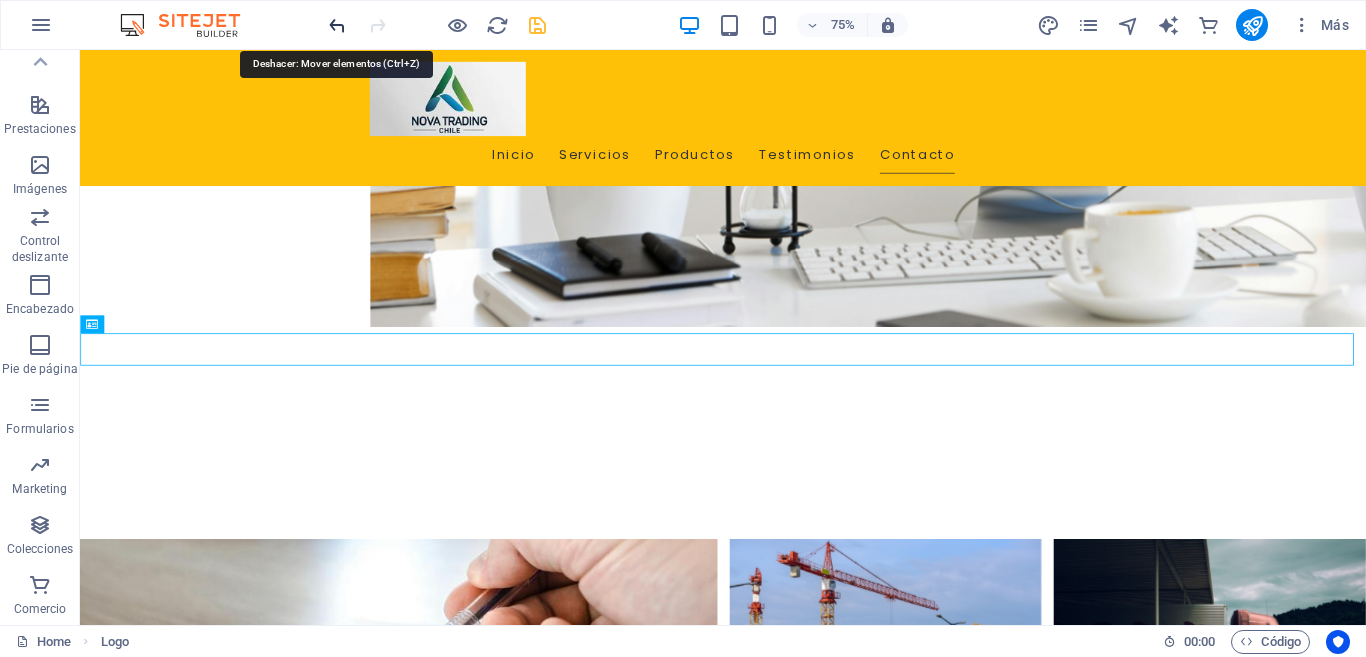 click at bounding box center [337, 25] 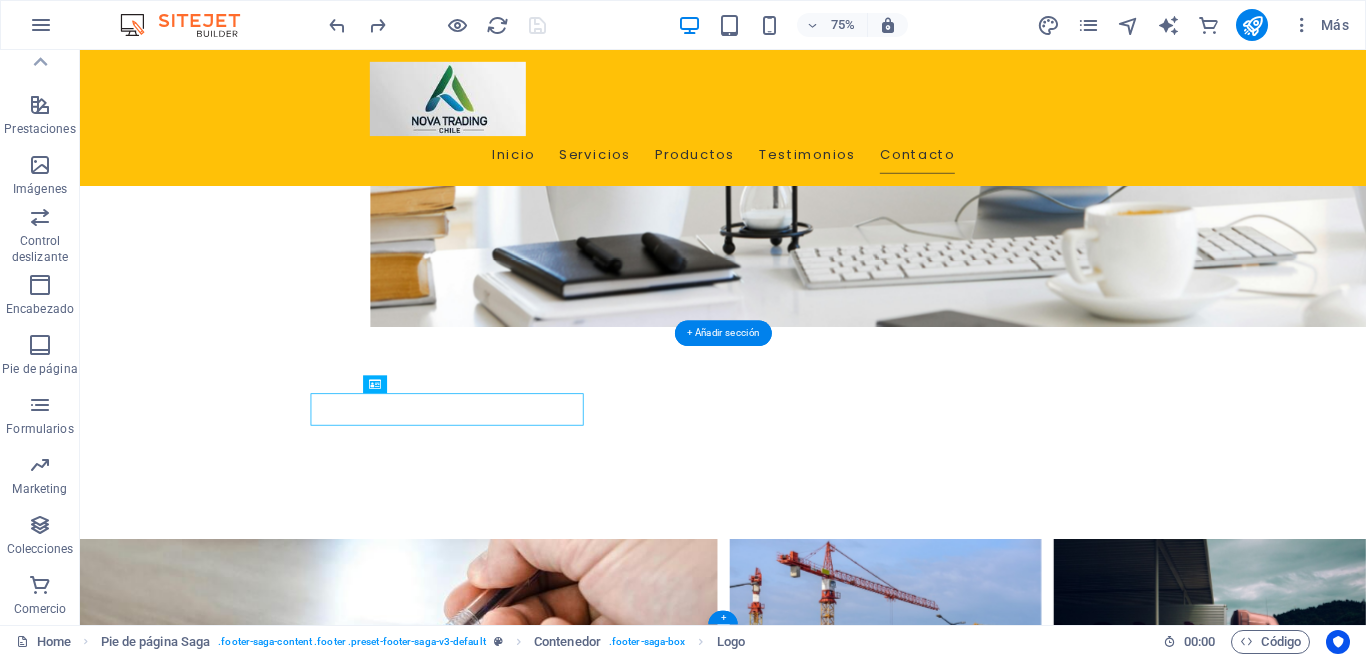 drag, startPoint x: 577, startPoint y: 527, endPoint x: 474, endPoint y: 517, distance: 103.4843 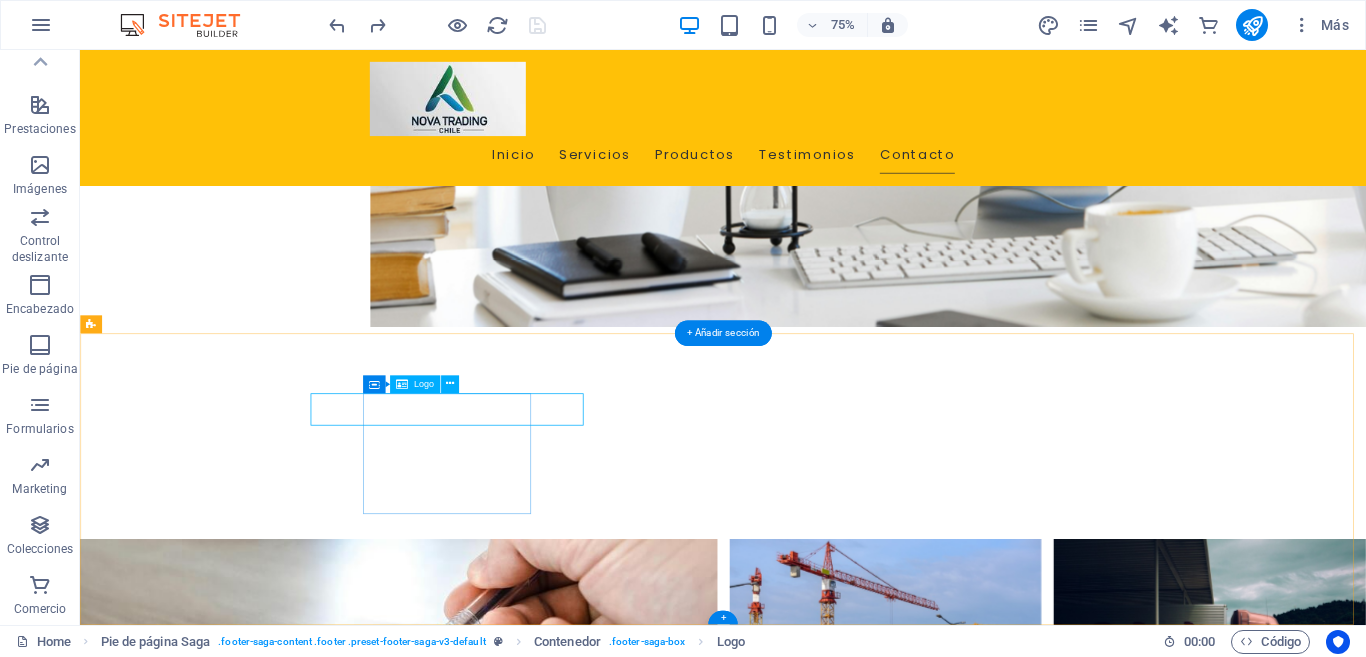 click on "novatradingchile.cl" at bounding box center (208, 2385) 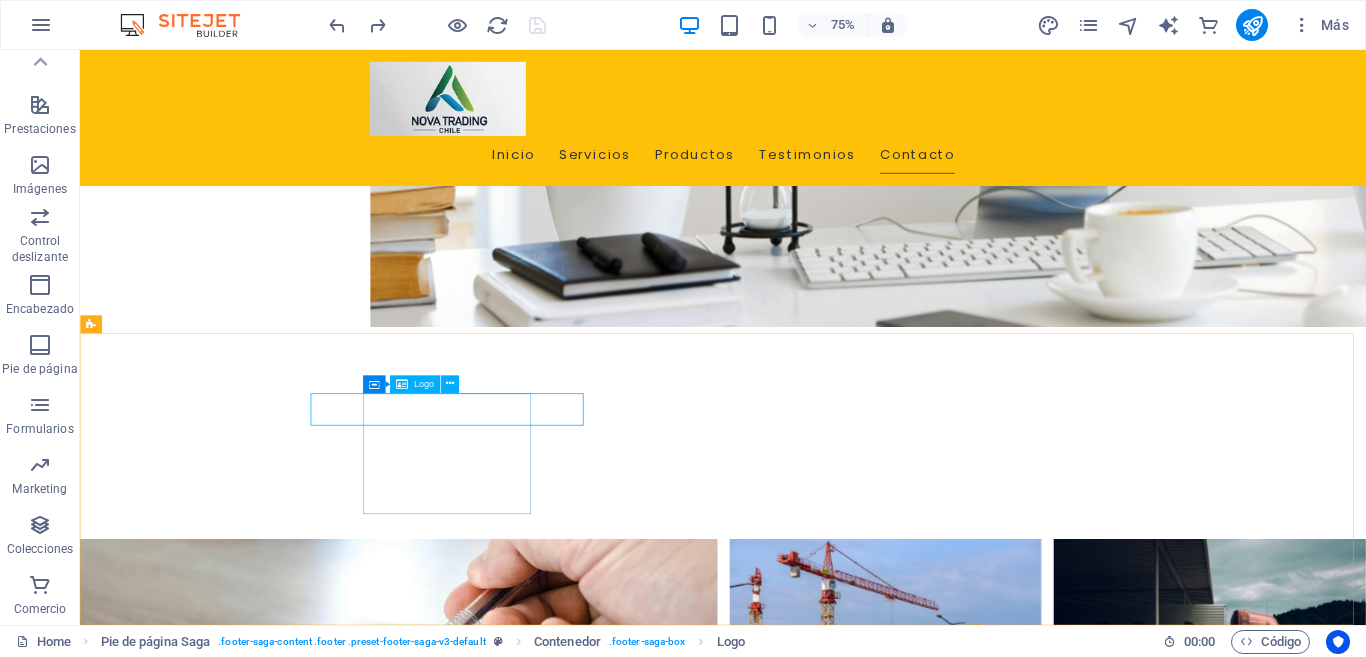 click on "Logo" at bounding box center (424, 384) 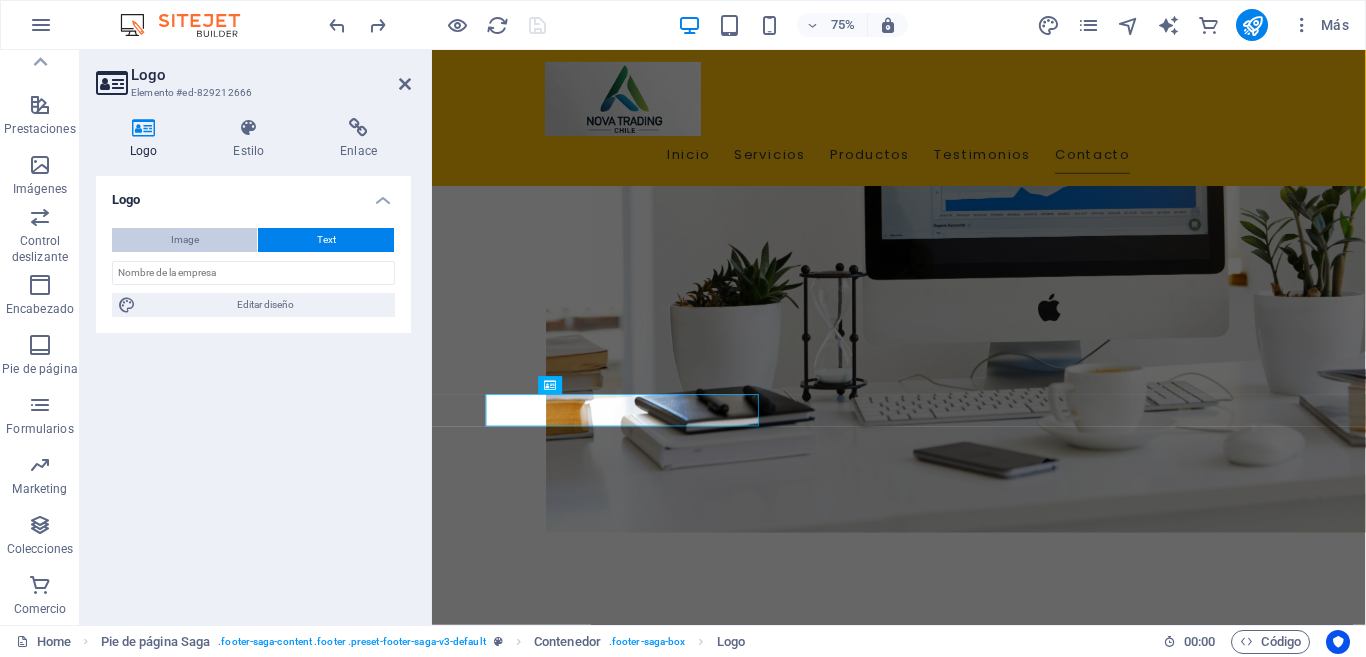 click on "Image" at bounding box center (185, 240) 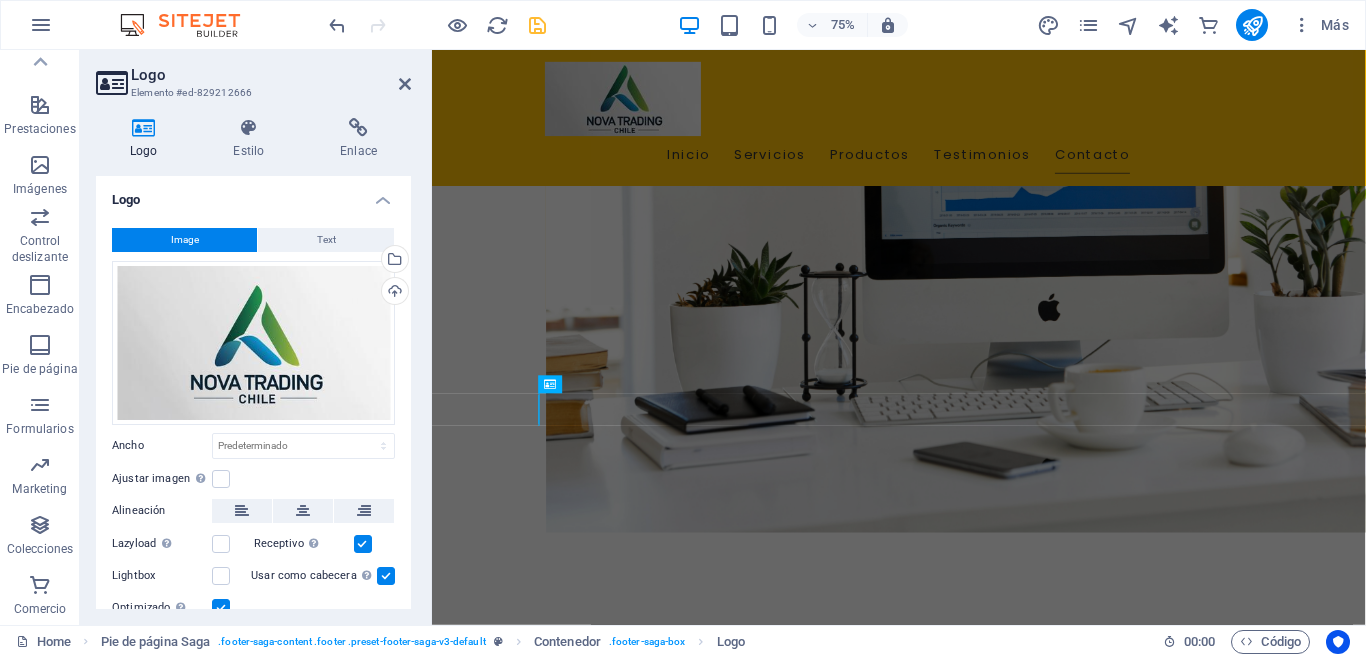 scroll, scrollTop: 4331, scrollLeft: 0, axis: vertical 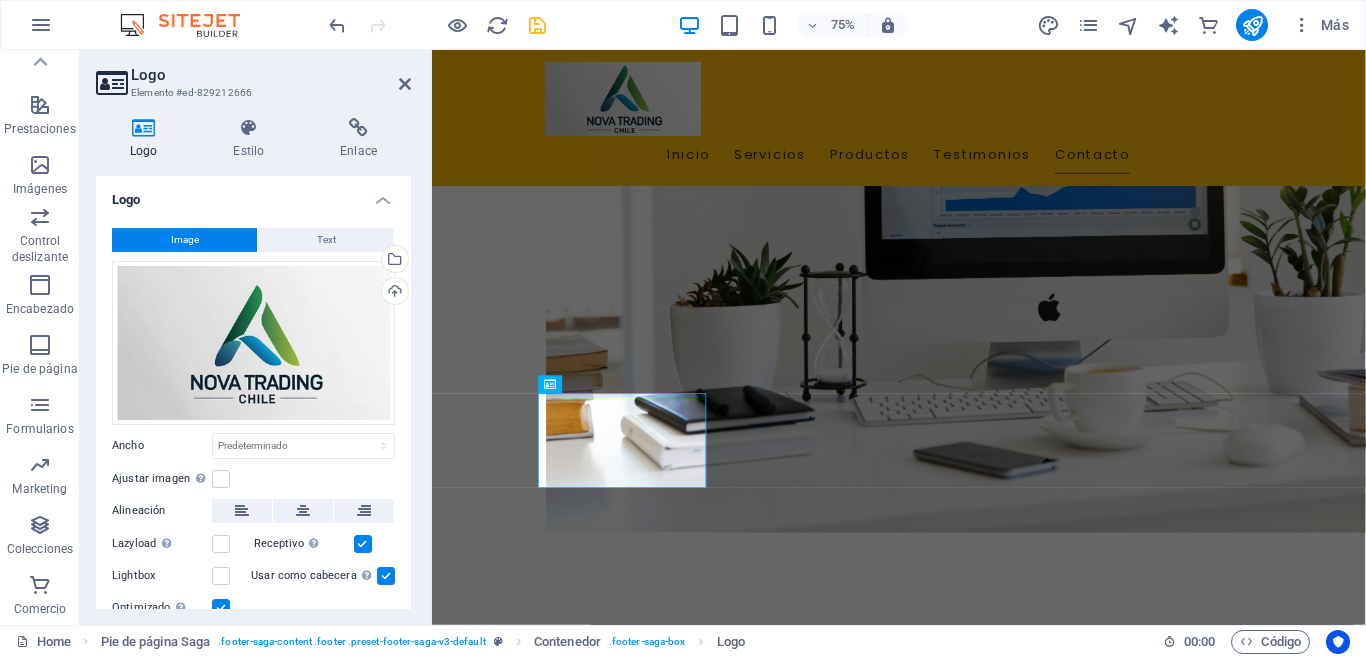 click on "Logo" at bounding box center [271, 75] 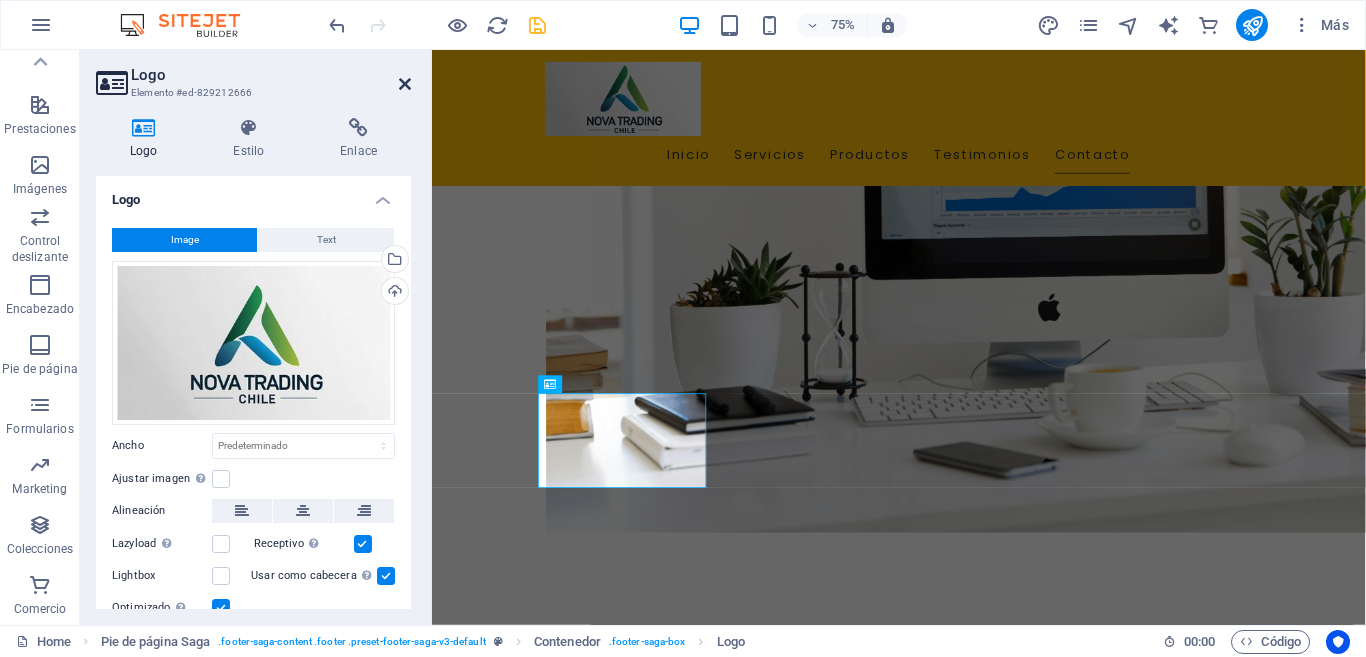 click at bounding box center [405, 84] 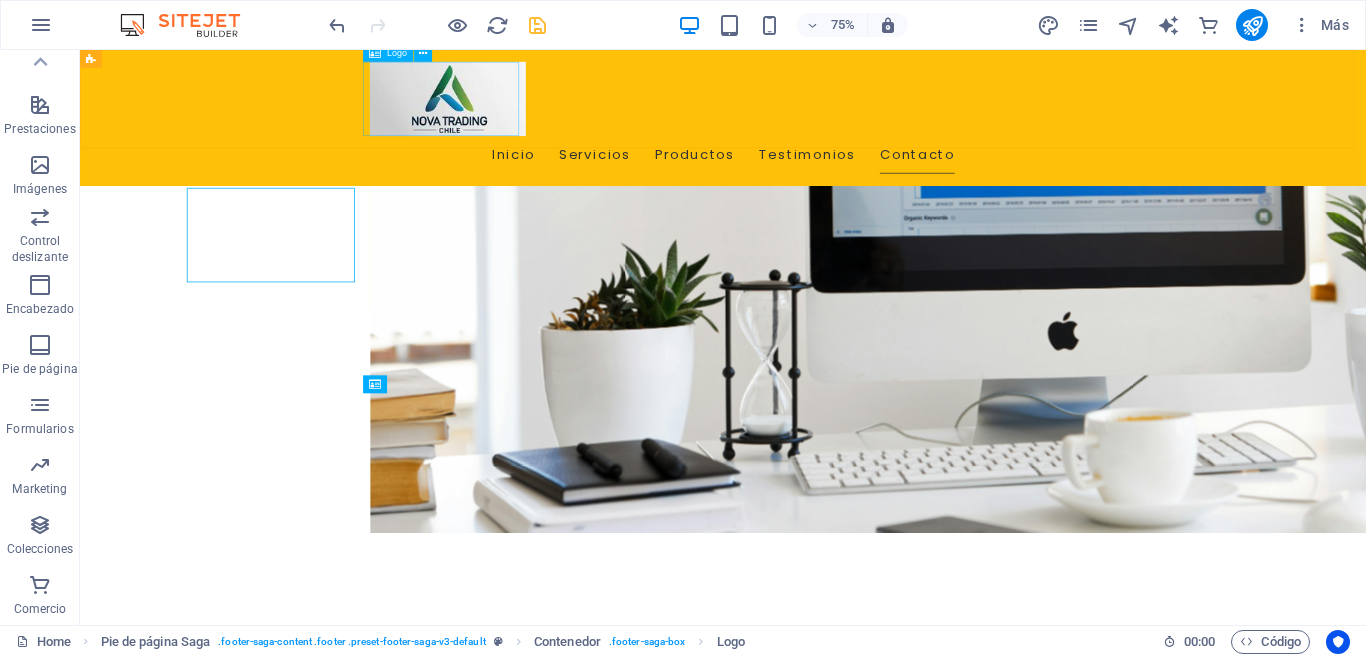 scroll, scrollTop: 4605, scrollLeft: 0, axis: vertical 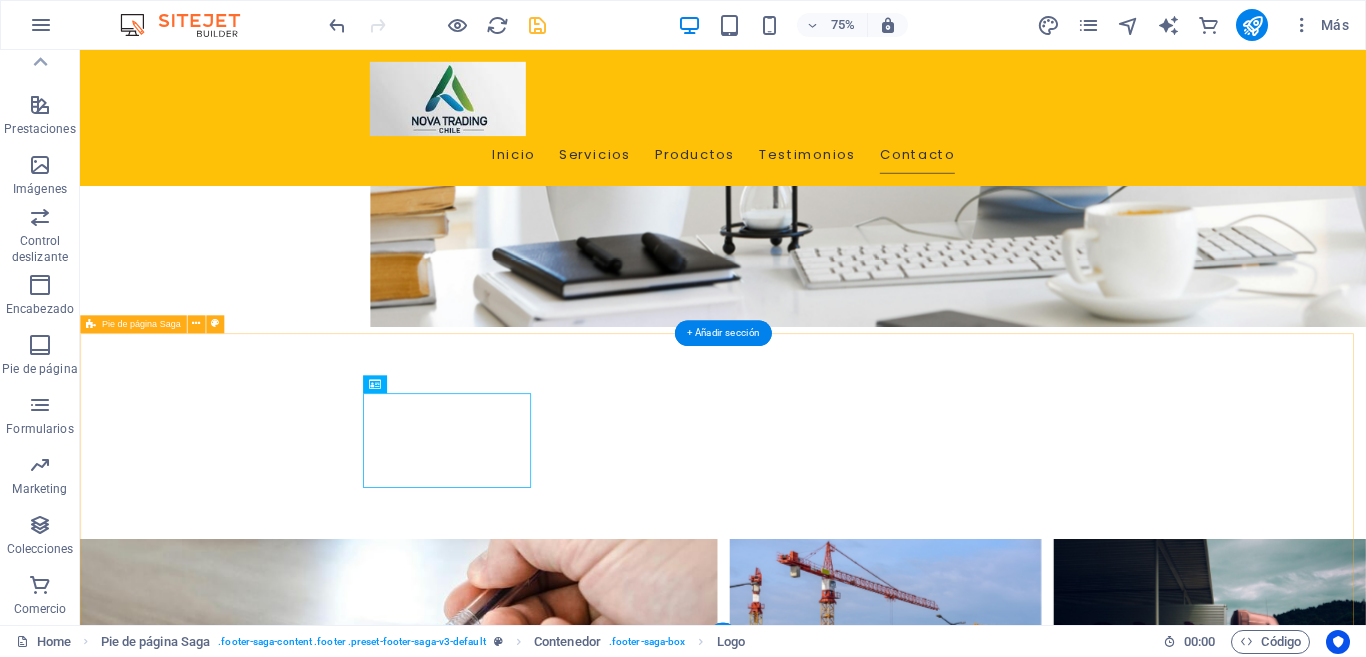 click on "Nova Trading Chile es tu mejor opción para acceder a productos de calidad. Estamos aquí para ayudarte. Contact Reñaca norte 265 8320000   viña del mar Phone:  +56 51248665 Mobile:  Email:  contacto@novatradingchile.cl Navigation Inicio Servicios Productos Testimonios Contacto Legal Notice Privacy Policy Social media Facebook X Instagram" at bounding box center [937, 3114] 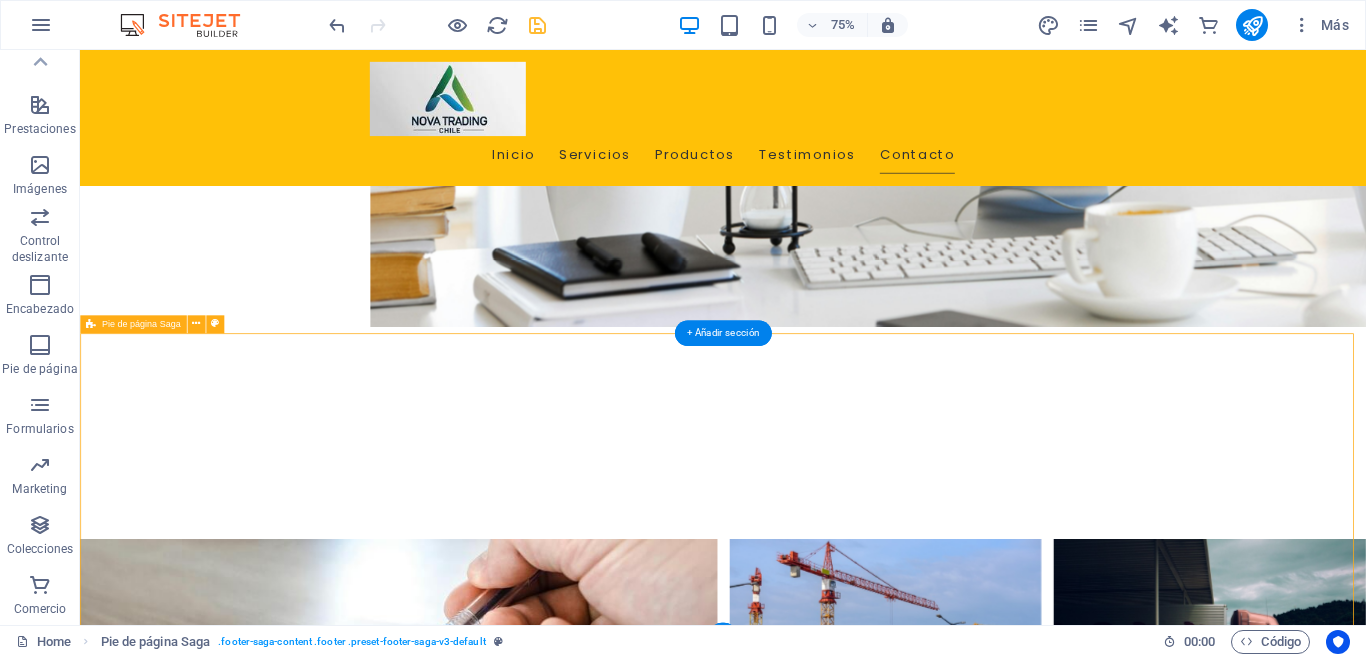 click on "Nova Trading Chile es tu mejor opción para acceder a productos de calidad. Estamos aquí para ayudarte. Contact Reñaca norte 265 8320000   viña del mar Phone:  +56 51248665 Mobile:  Email:  contacto@novatradingchile.cl Navigation Inicio Servicios Productos Testimonios Contacto Legal Notice Privacy Policy Social media Facebook X Instagram" at bounding box center (937, 3114) 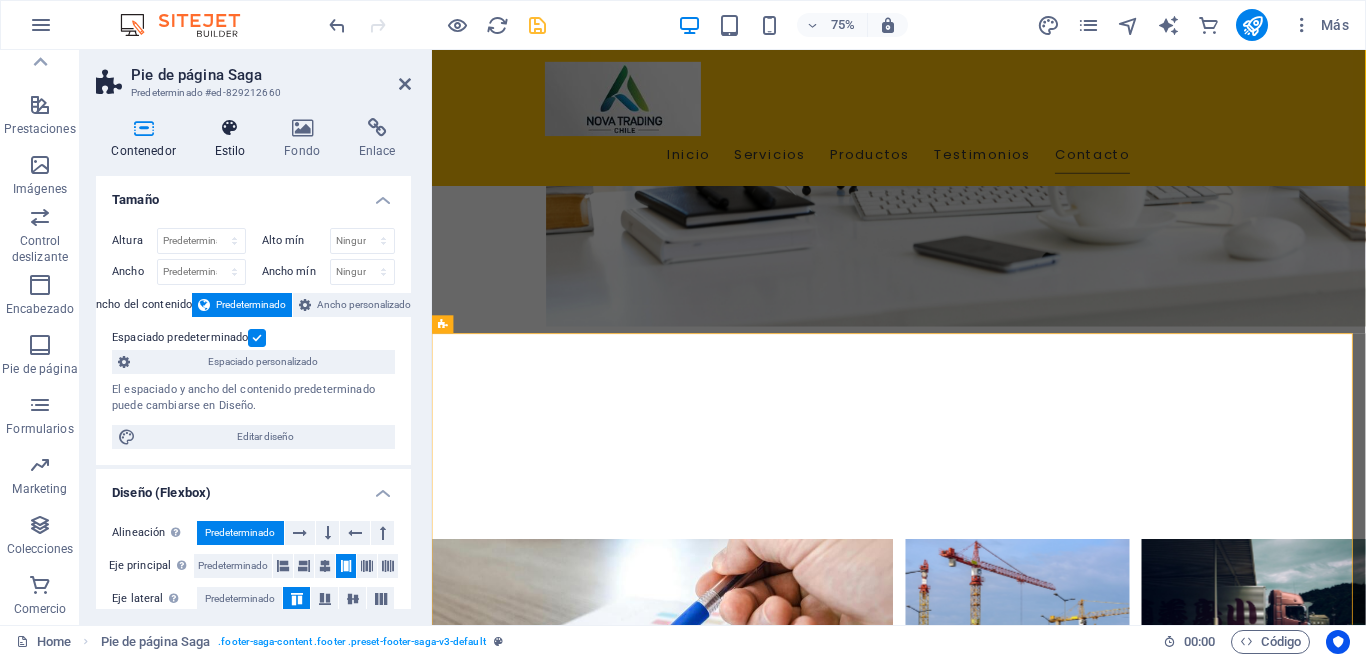 scroll, scrollTop: 4331, scrollLeft: 0, axis: vertical 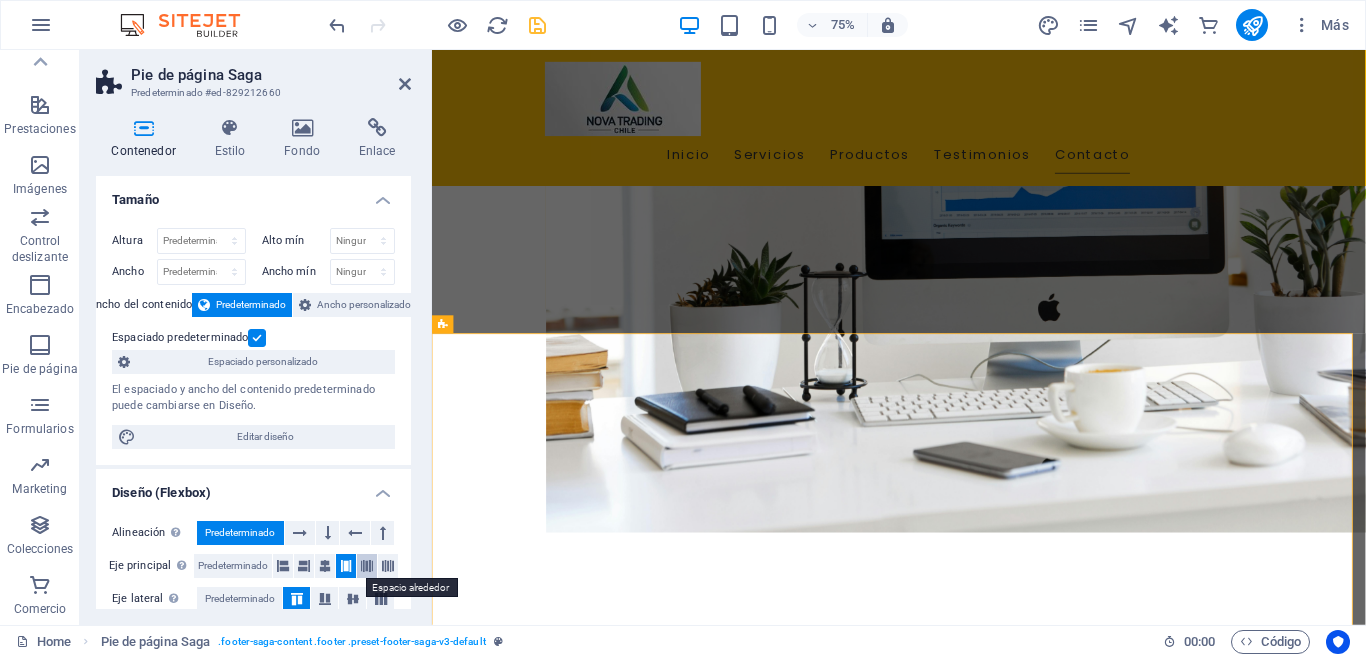 click at bounding box center [367, 566] 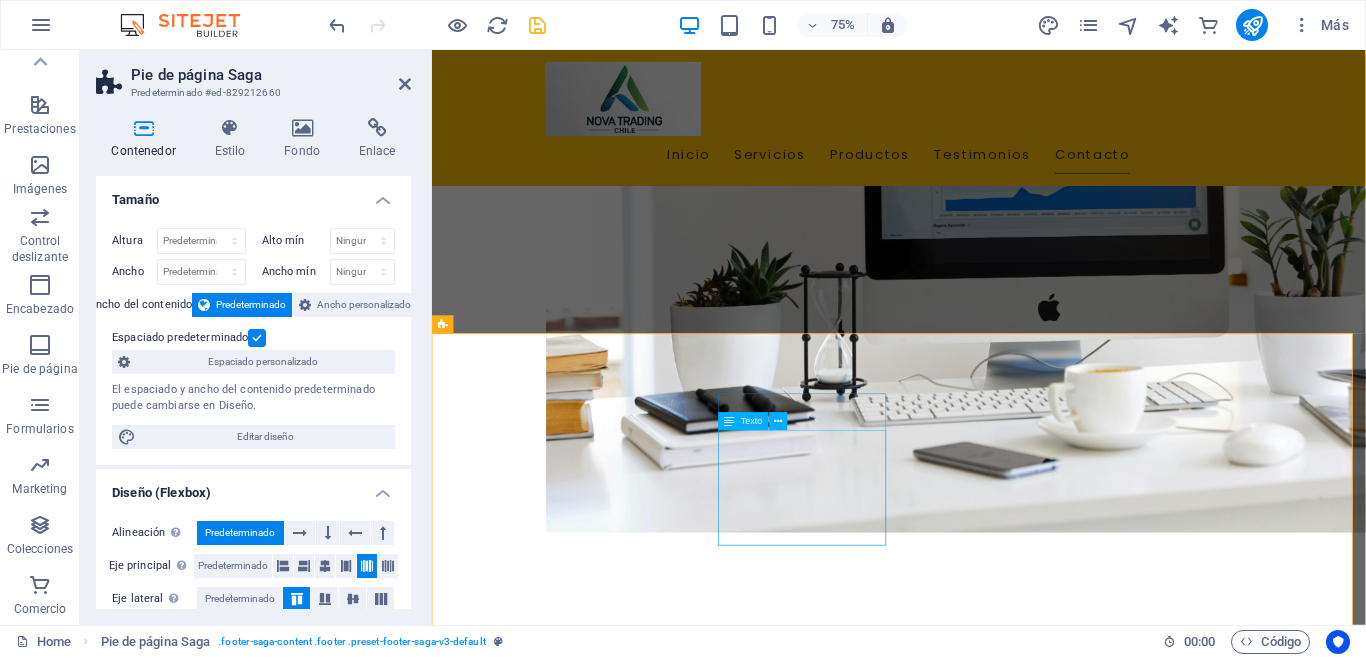 click on "Reñaca norte 265 8320000   viña del mar Phone:  +56 51248665 Mobile:  Email:  contacto@novatradingchile.cl" at bounding box center [560, 3340] 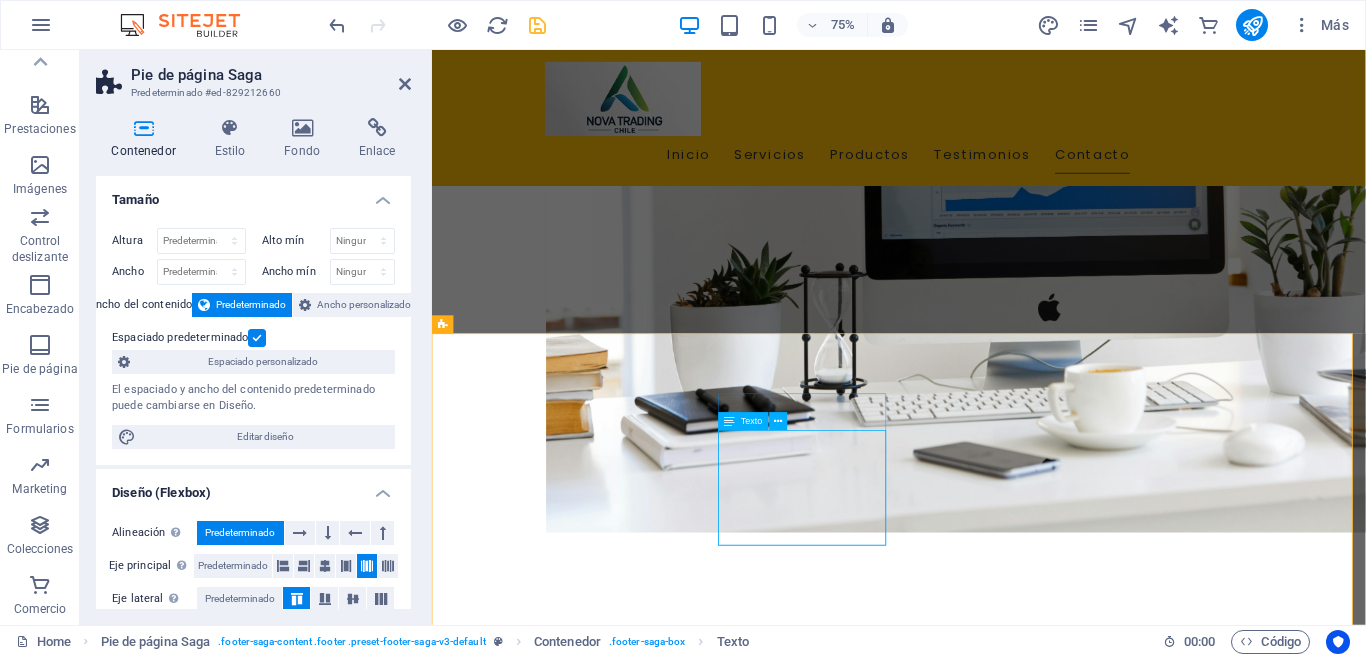 click on "Texto" at bounding box center [752, 421] 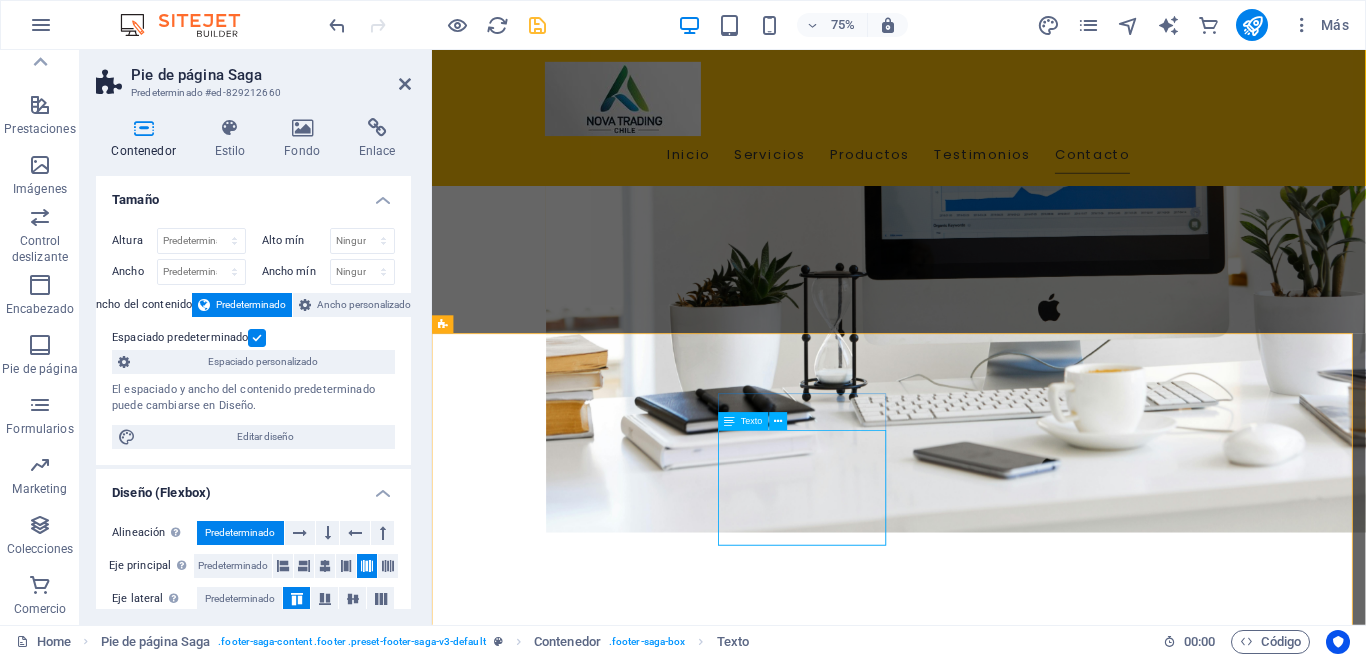 click on "Texto" at bounding box center (744, 421) 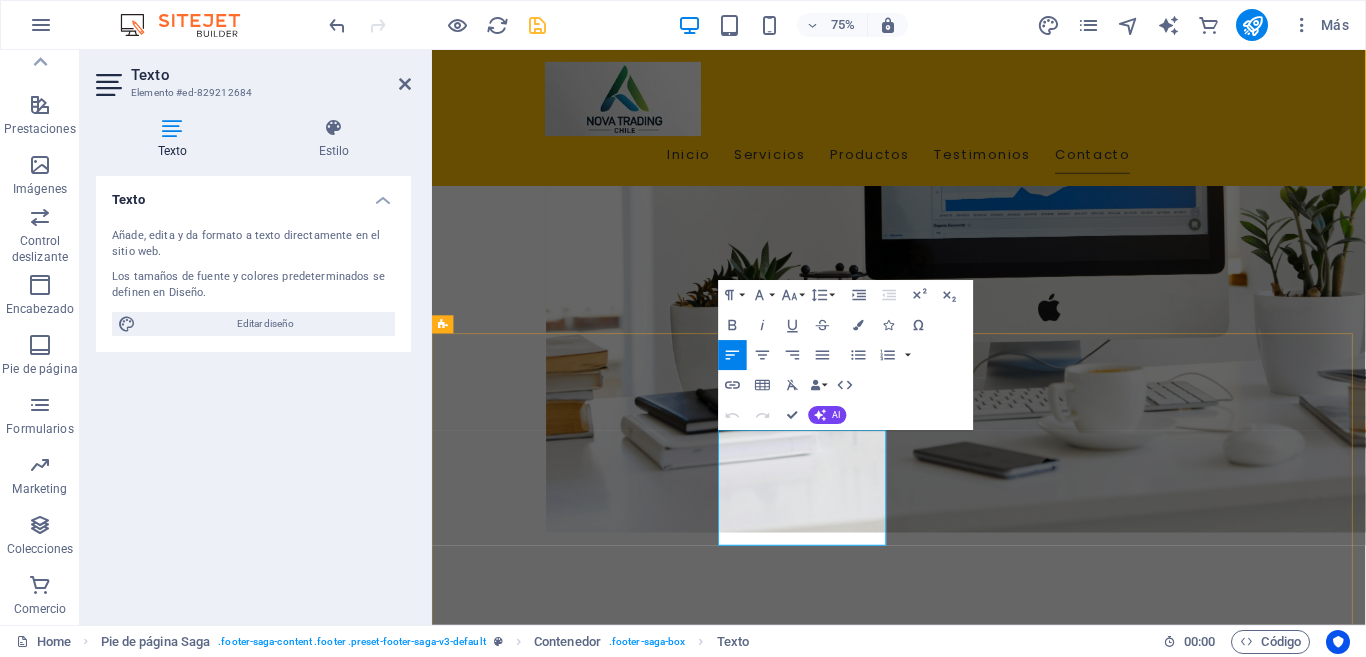 click on "Email:  contacto@novatradingchile.cl" at bounding box center [560, 3404] 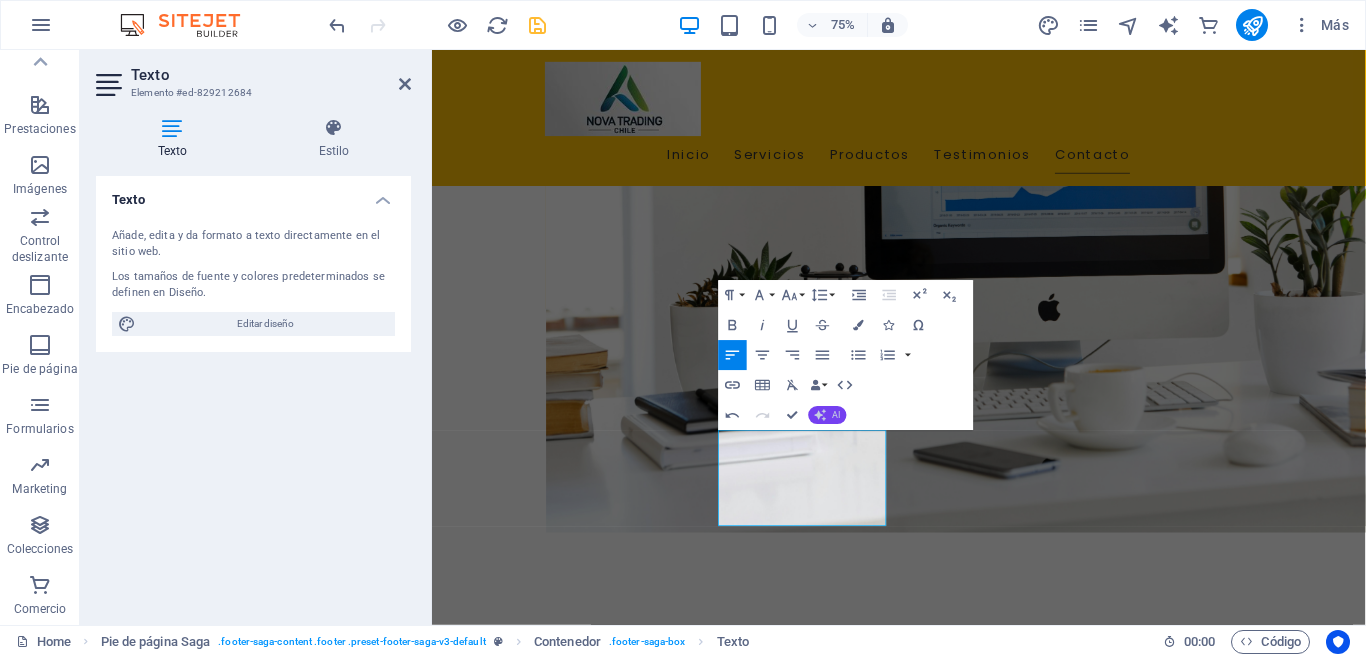 click 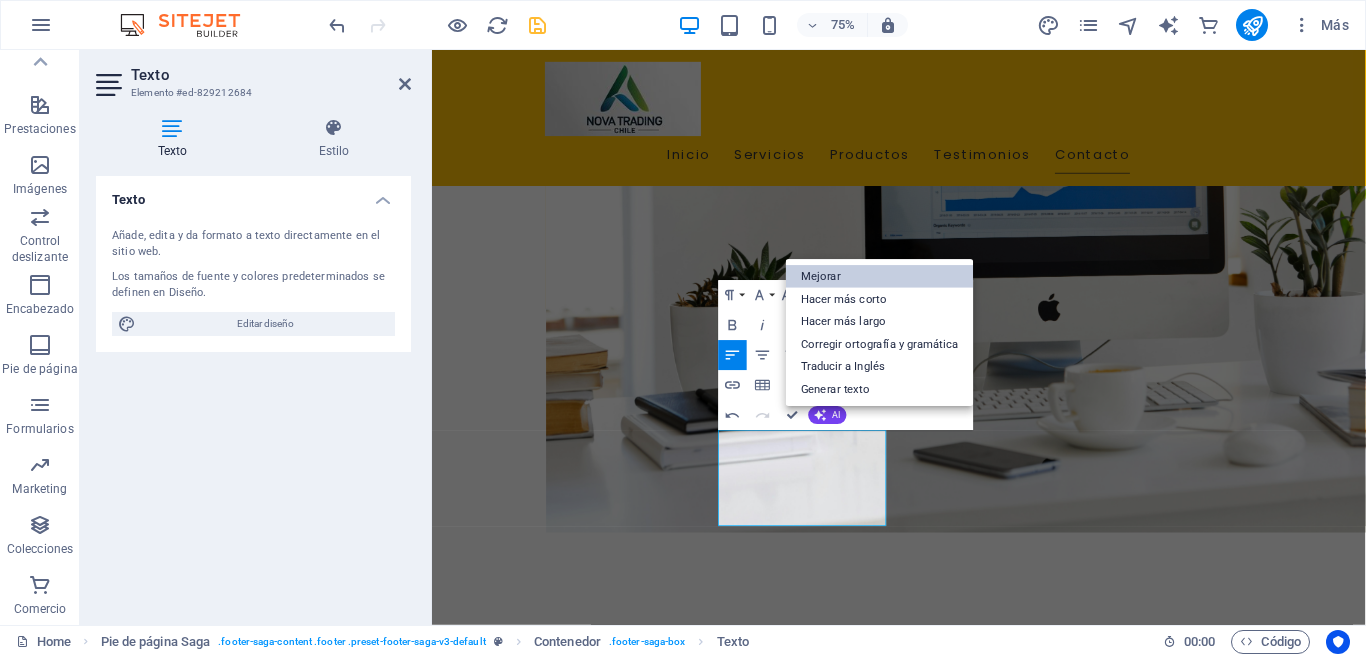 click on "Mejorar" at bounding box center [880, 276] 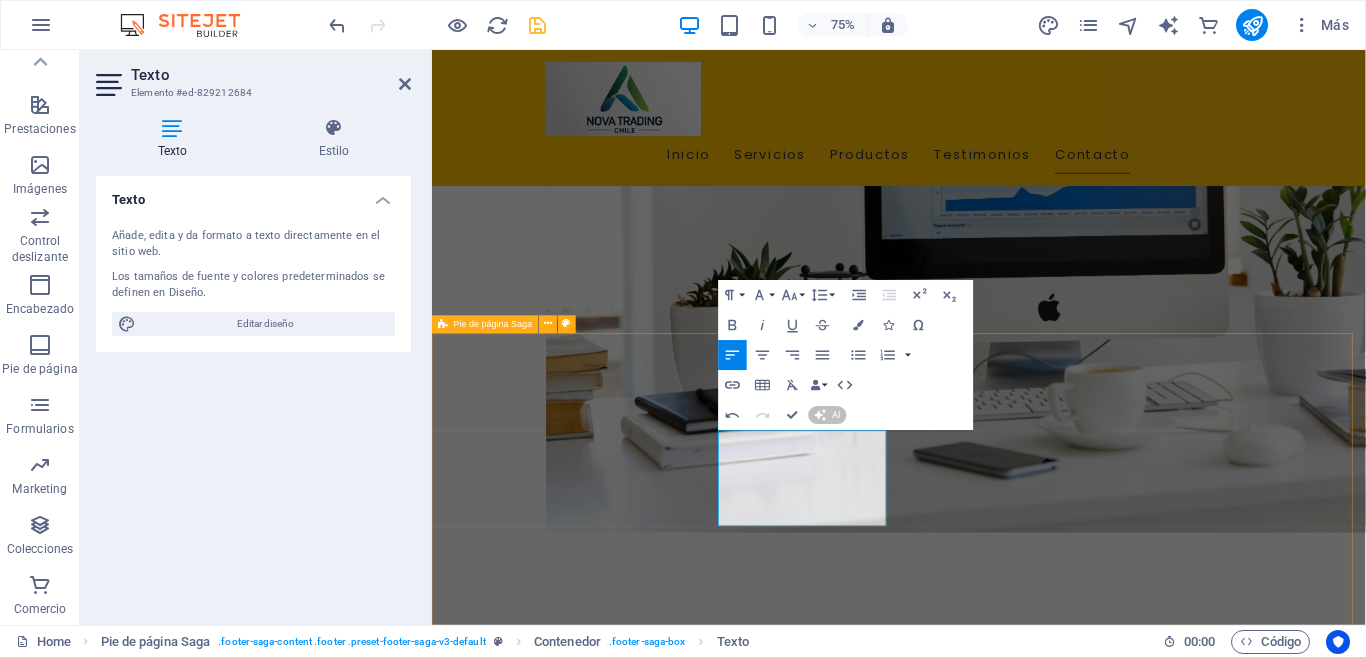 type 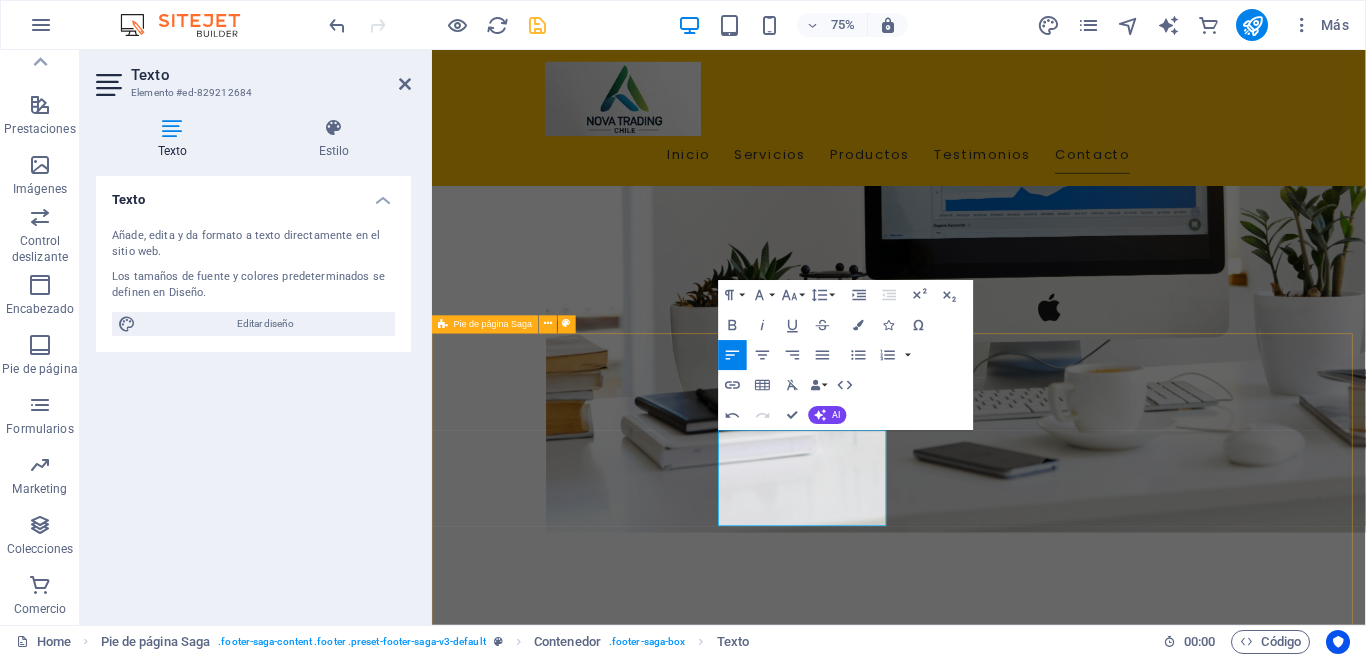click on "Nova Trading Chile es tu mejor opción para acceder a productos de calidad. Estamos aquí para ayudarte. Contact Reñaca Norte 265   Viña del Mar, 8320000   Phone: +56 51 248 665   Email: contacto@novatradingchile.cl Navigation Inicio Servicios Productos Testimonios Contacto Legal Notice Privacy Policy Social media Facebook X Instagram" at bounding box center (1054, 3088) 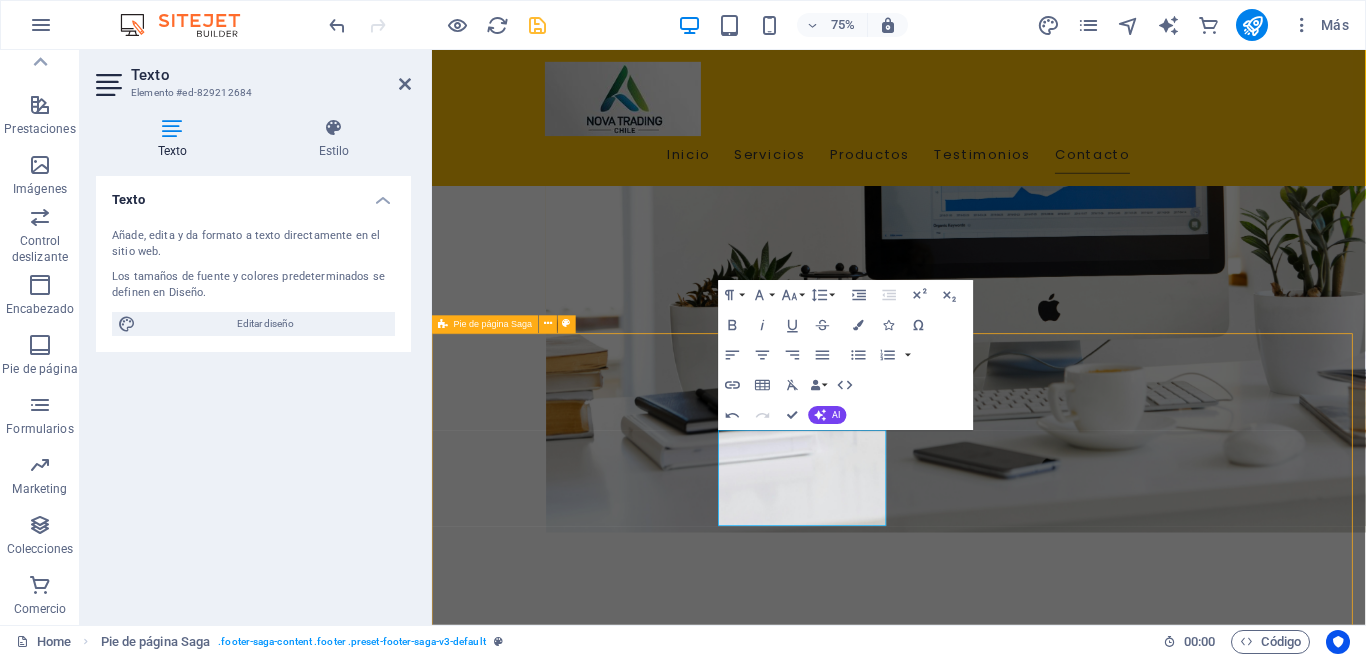 scroll, scrollTop: 4605, scrollLeft: 0, axis: vertical 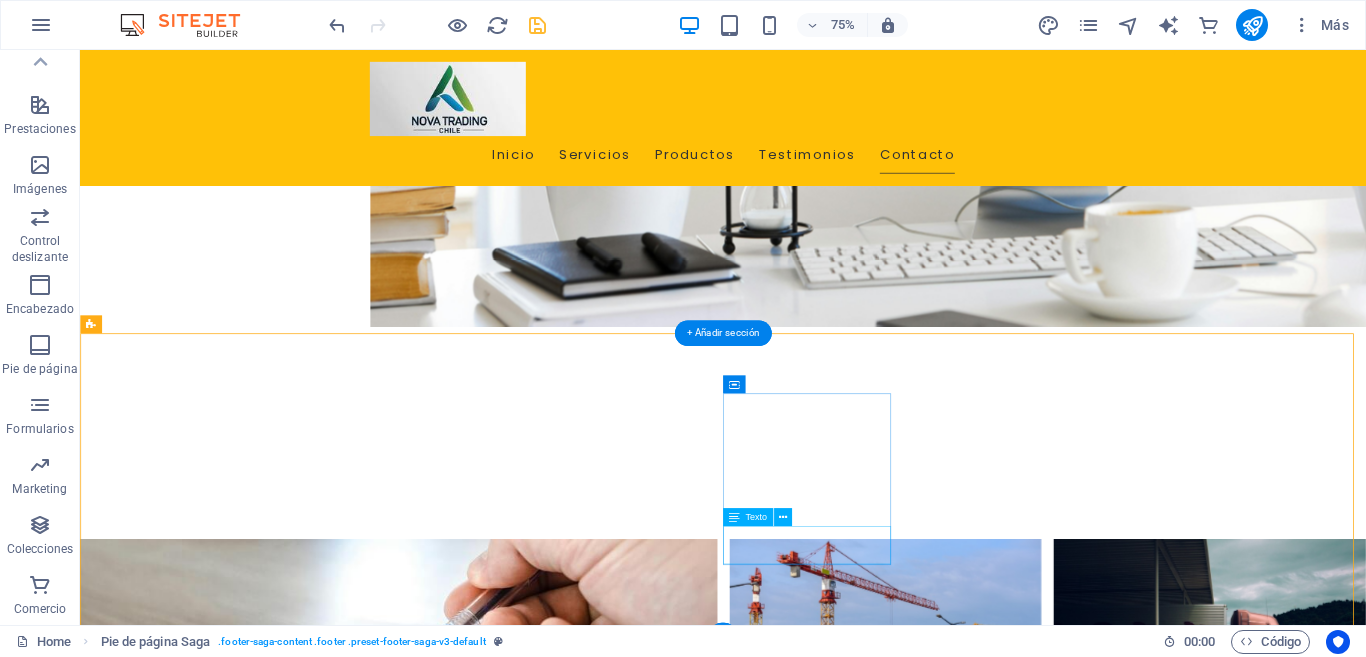 click on "Legal Notice Privacy Policy" at bounding box center [208, 3576] 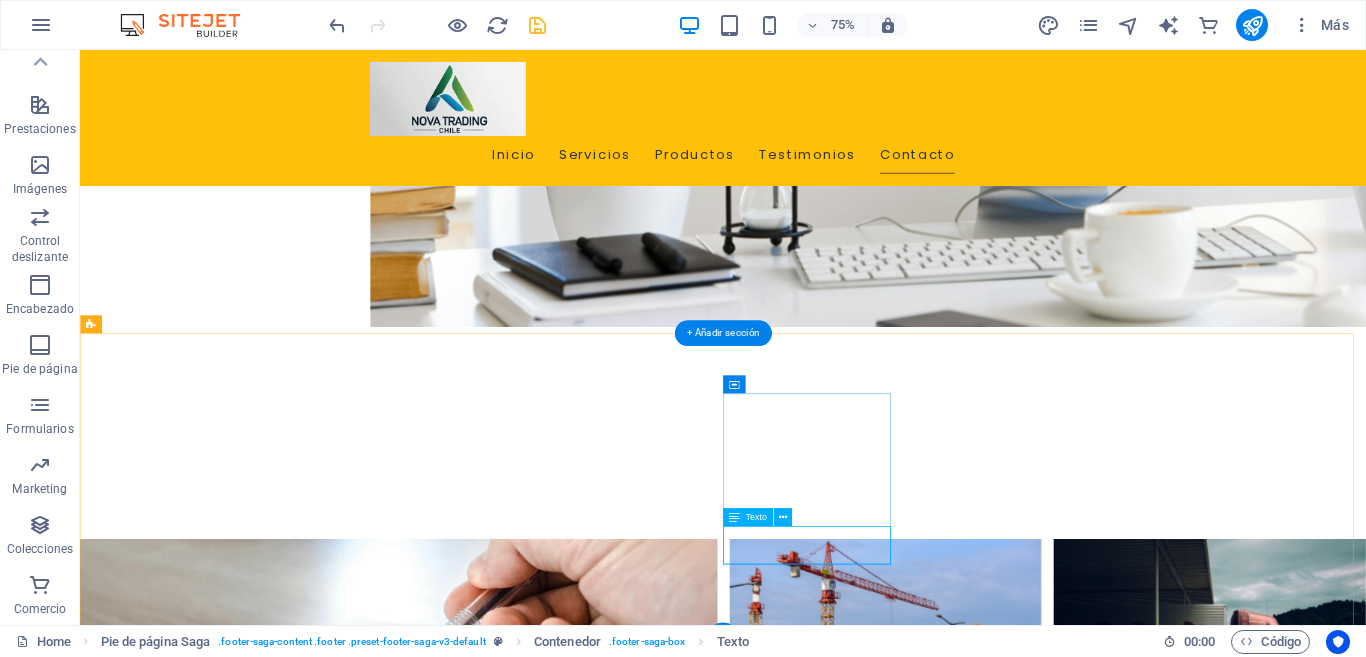 click on "Legal Notice Privacy Policy" at bounding box center [208, 3576] 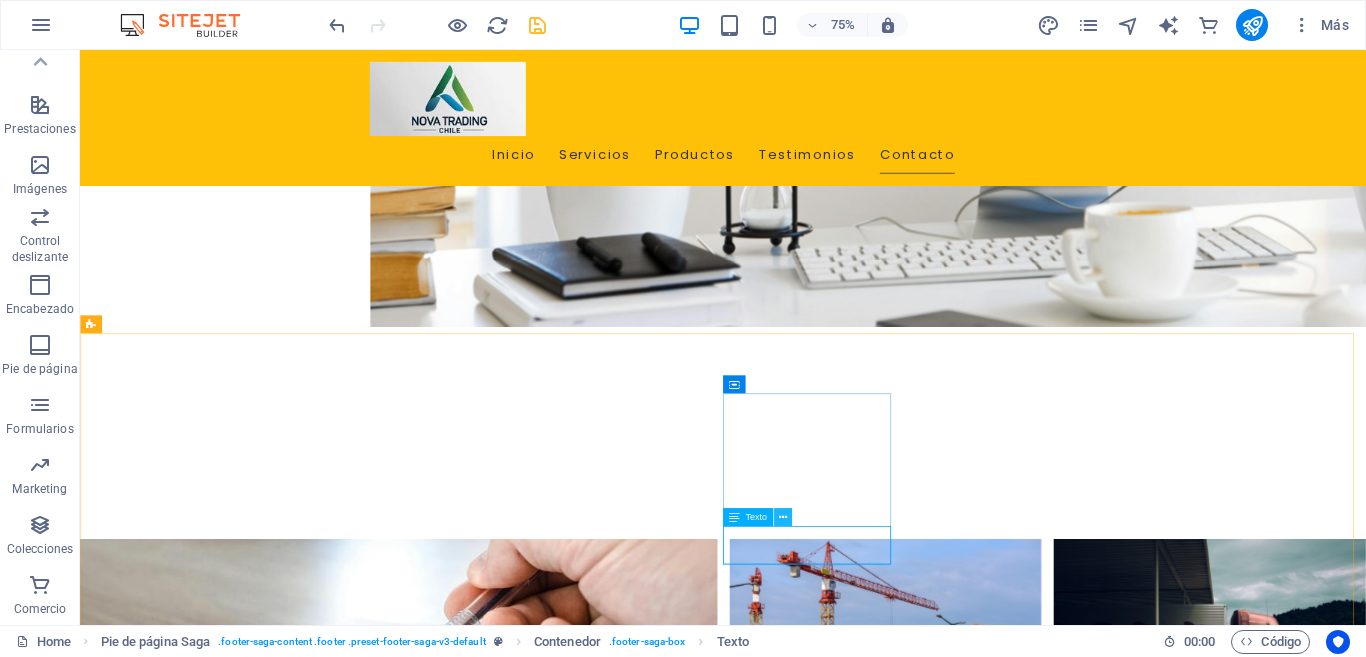 click at bounding box center (782, 518) 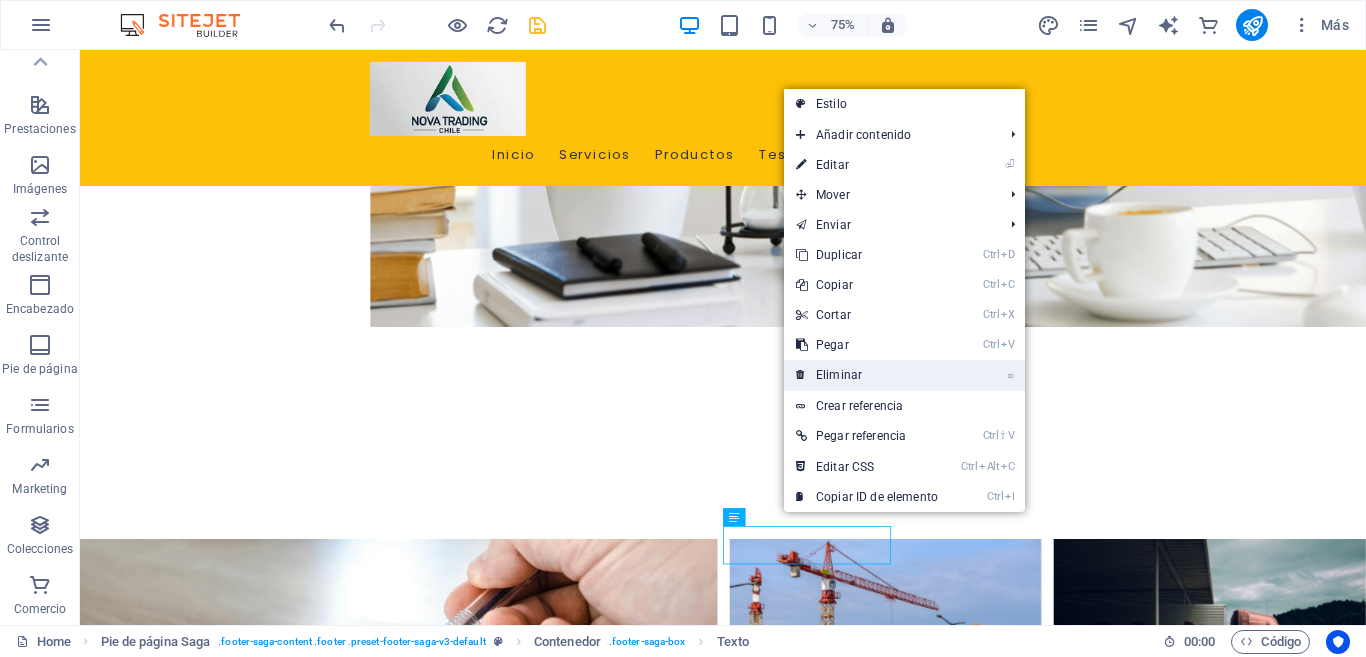 click on "⌦  Eliminar" at bounding box center (867, 375) 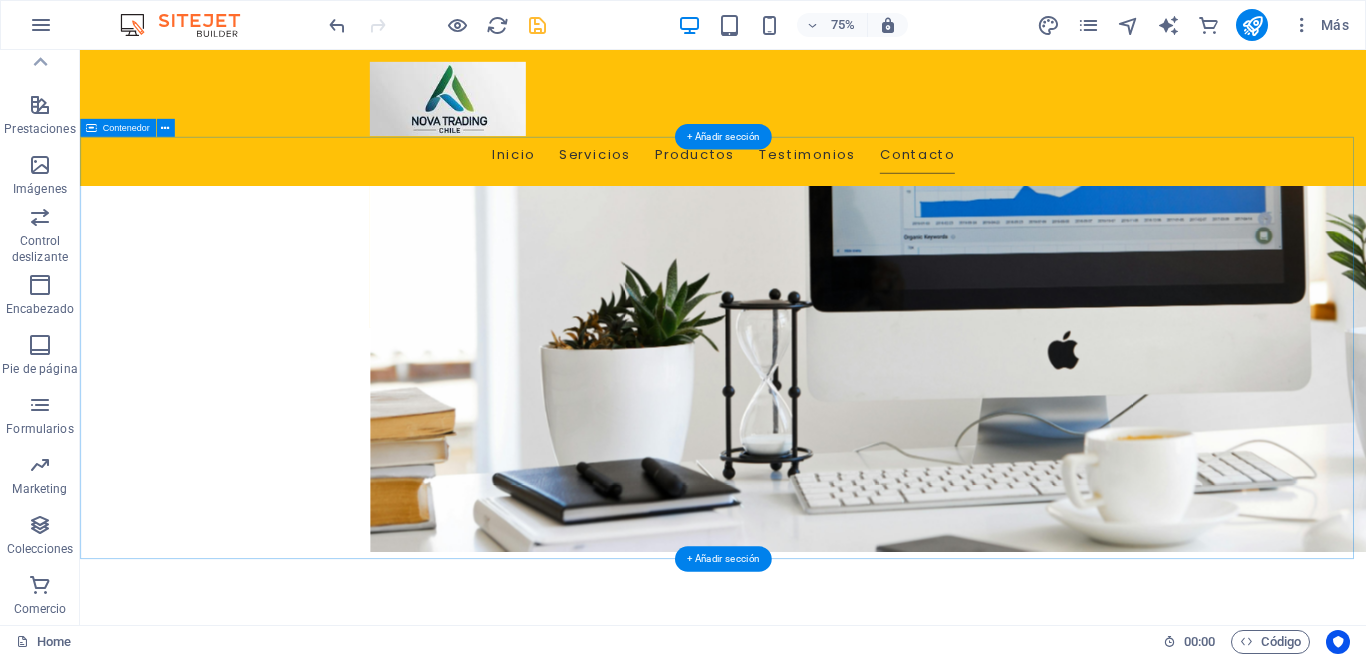 scroll, scrollTop: 4205, scrollLeft: 0, axis: vertical 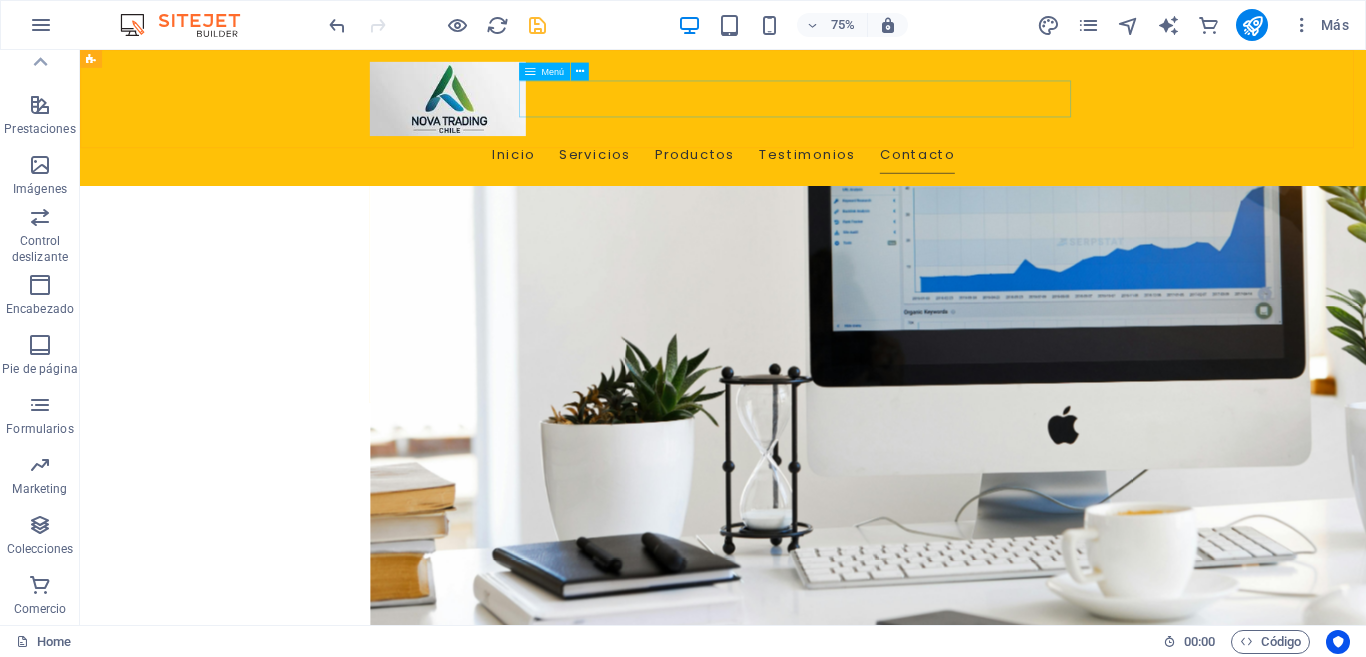 click on "Inicio Servicios Productos Testimonios Contacto" at bounding box center [938, 190] 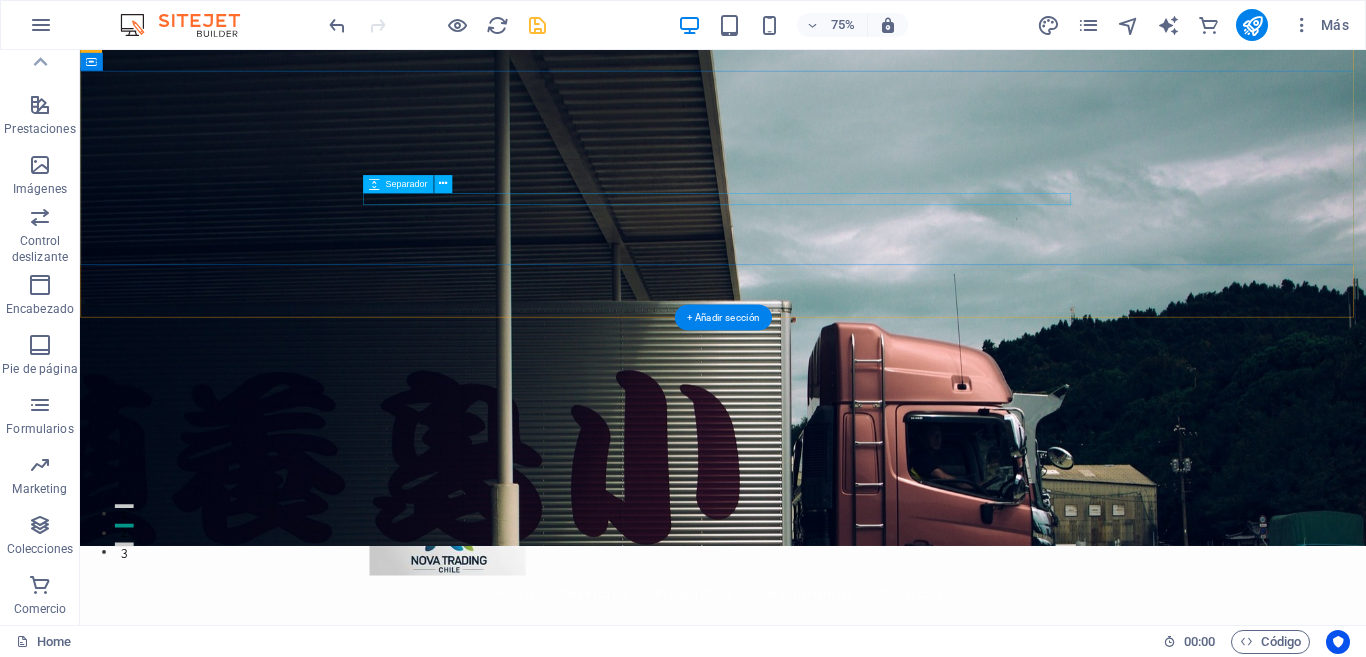 scroll, scrollTop: 0, scrollLeft: 0, axis: both 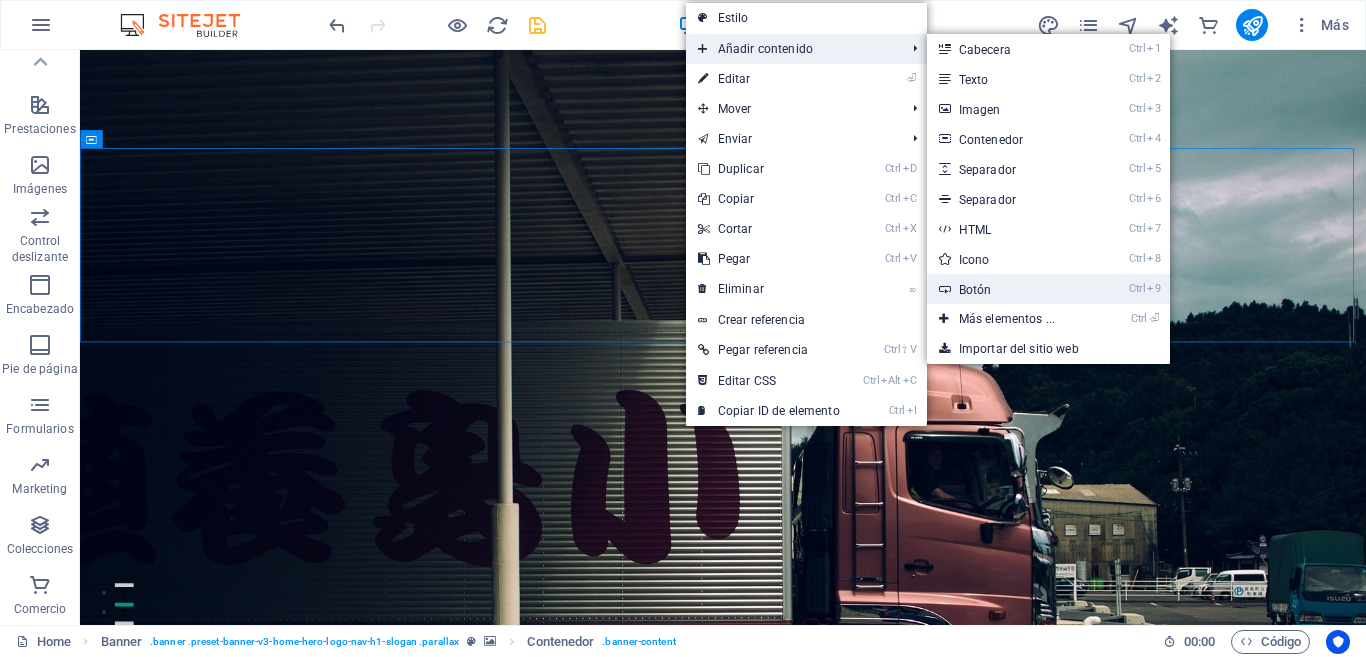 click on "Ctrl 9  Botón" at bounding box center [1011, 289] 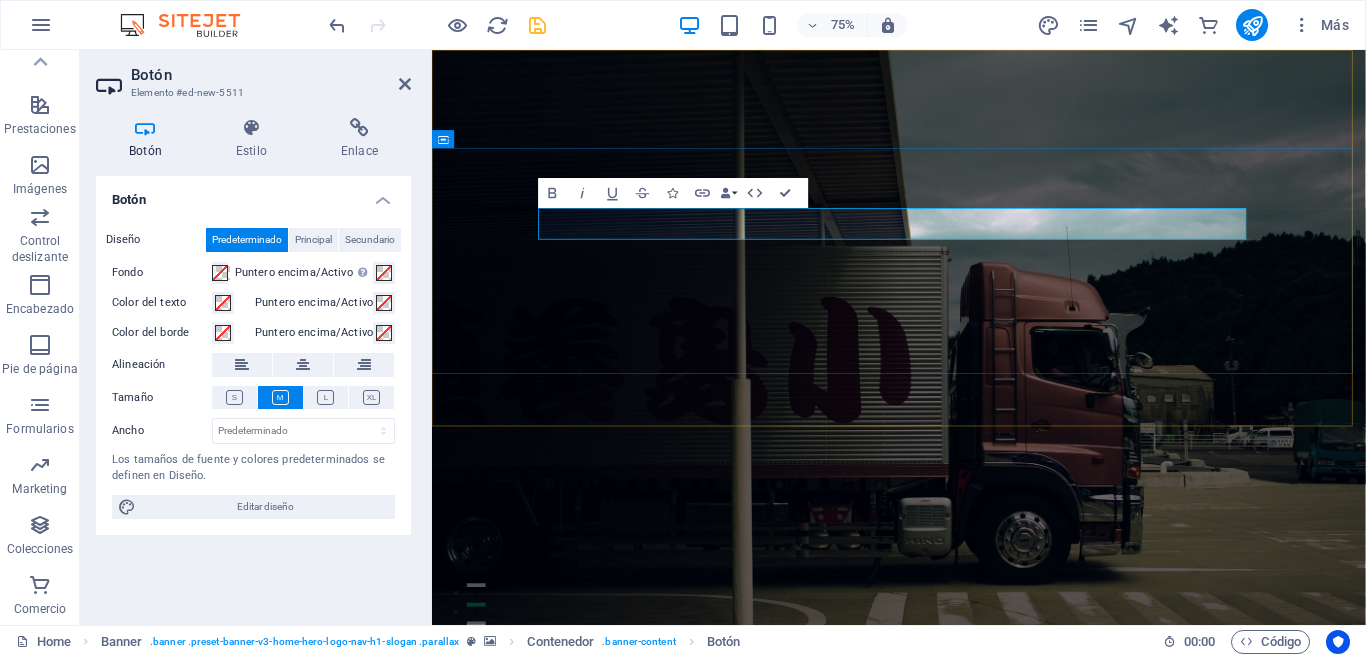 click on "Etiqueta del botón" at bounding box center (668, 1023) 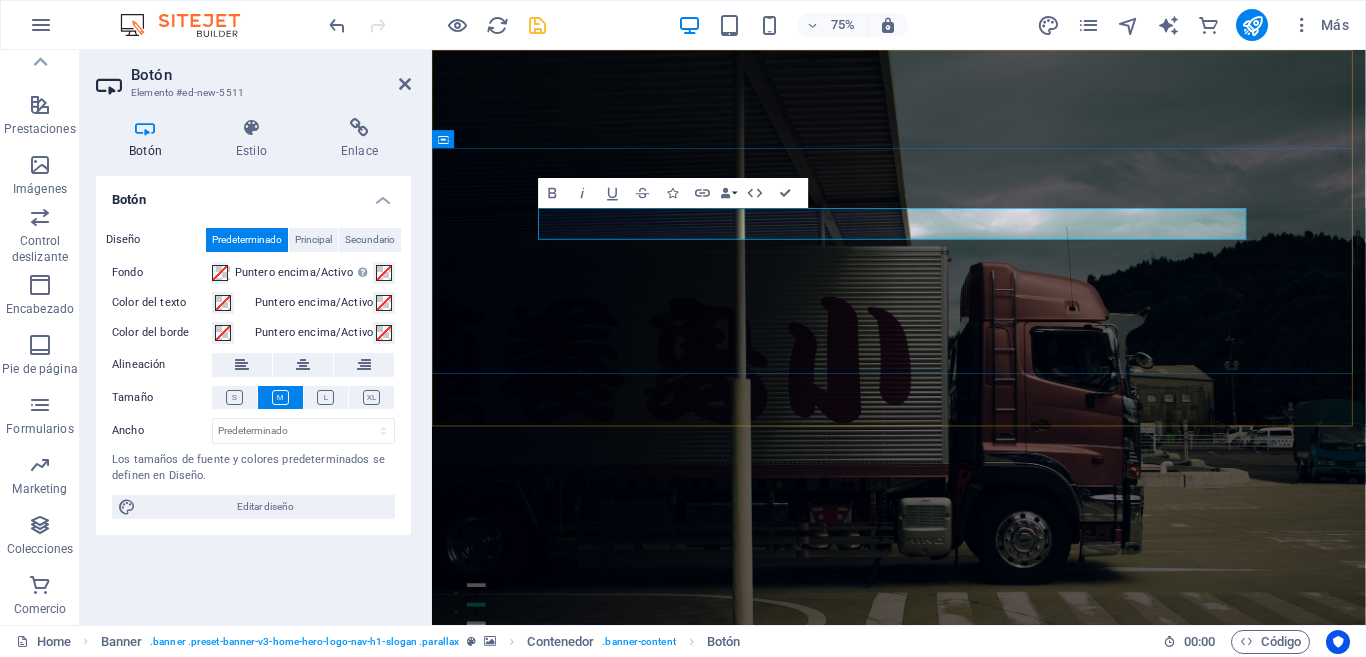 click on "Etiqueta del botón" at bounding box center [668, 1023] 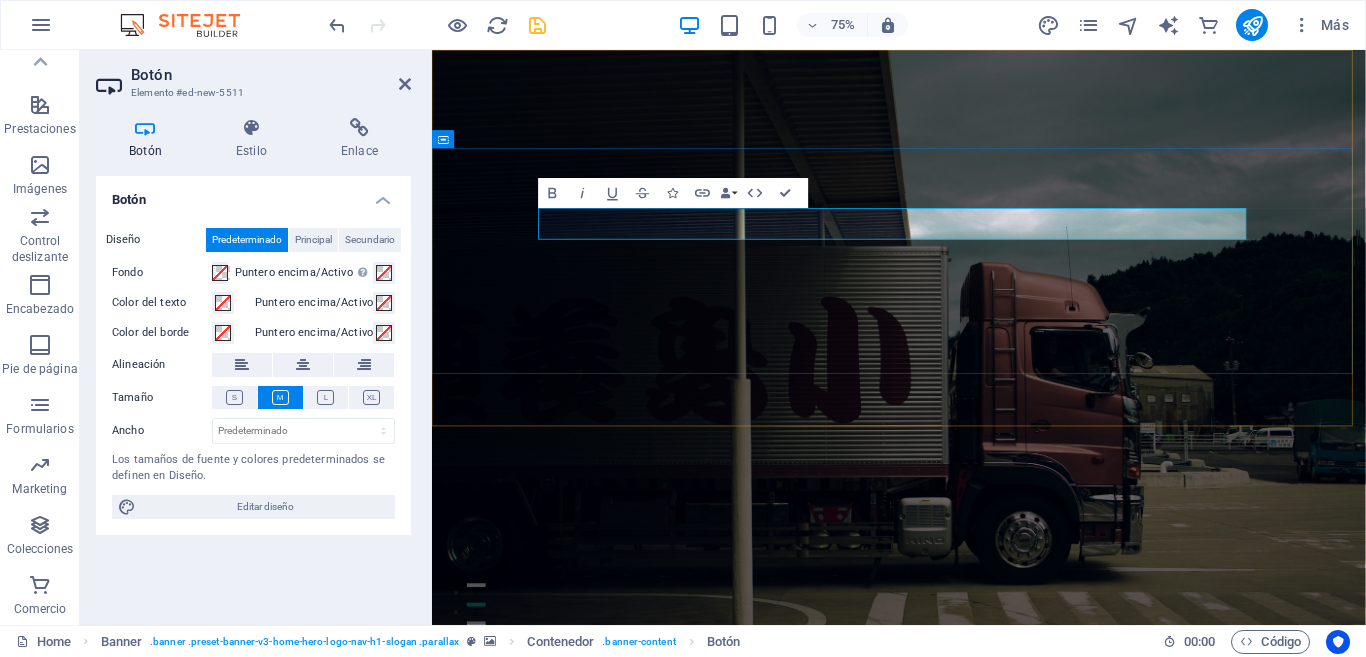 click on "Etiqueta del botón" at bounding box center (668, 1023) 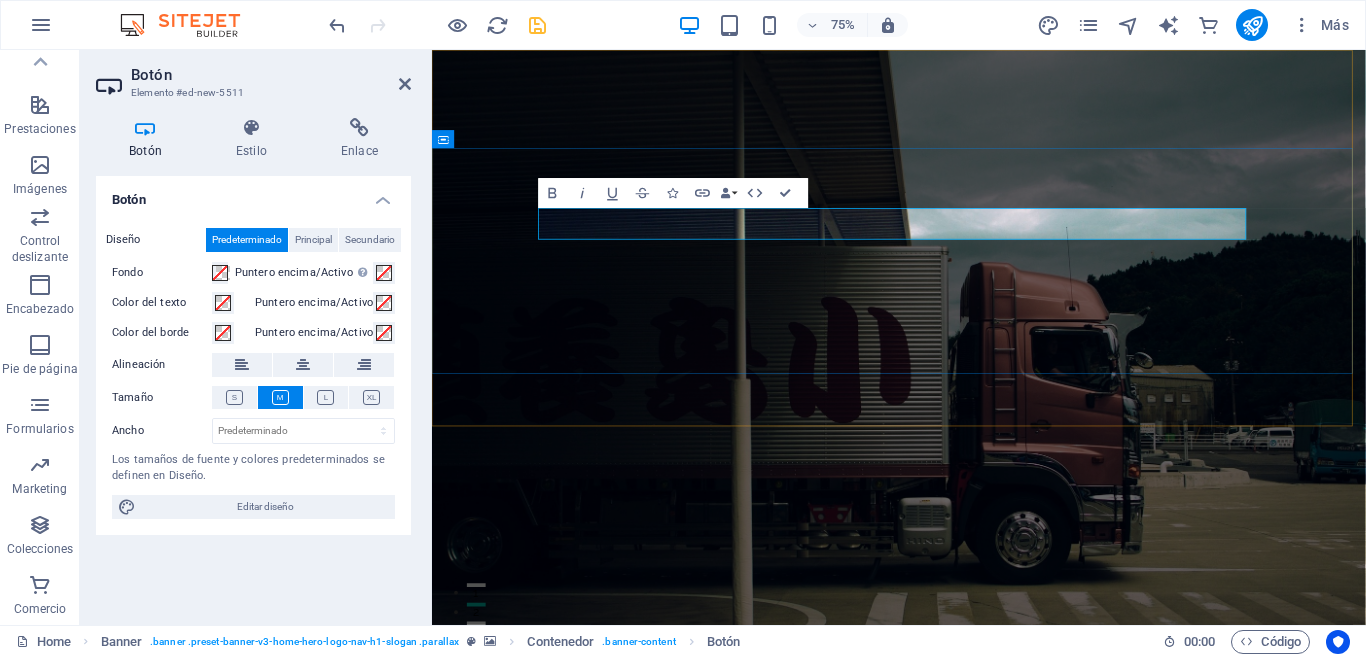 click on "Etiqueta del botón" at bounding box center (668, 1023) 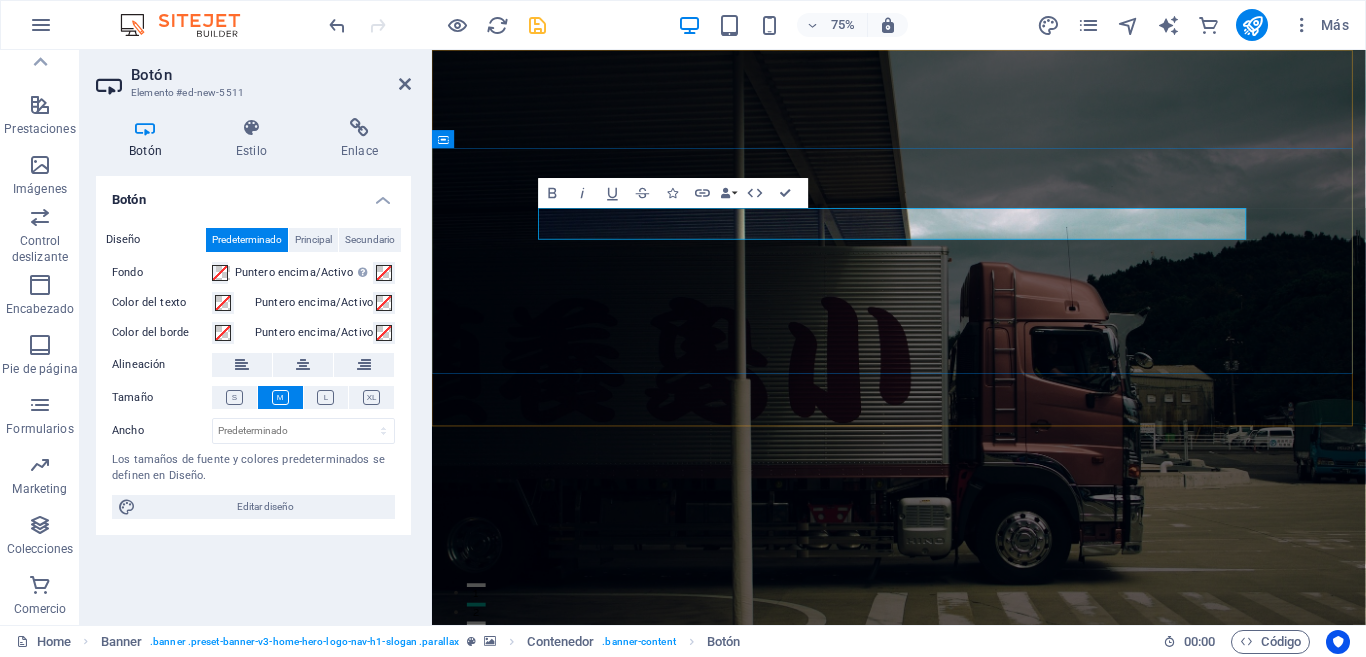 click on "Etiqueta del botón" at bounding box center [668, 1023] 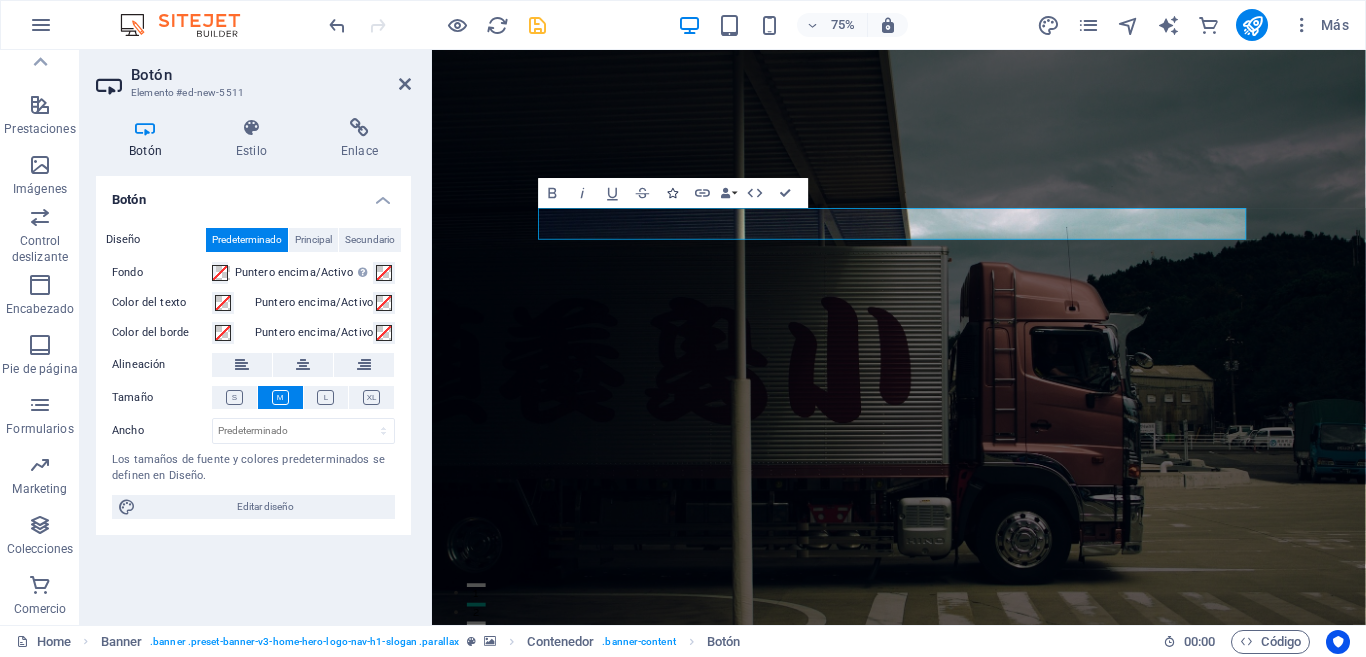 click at bounding box center [673, 193] 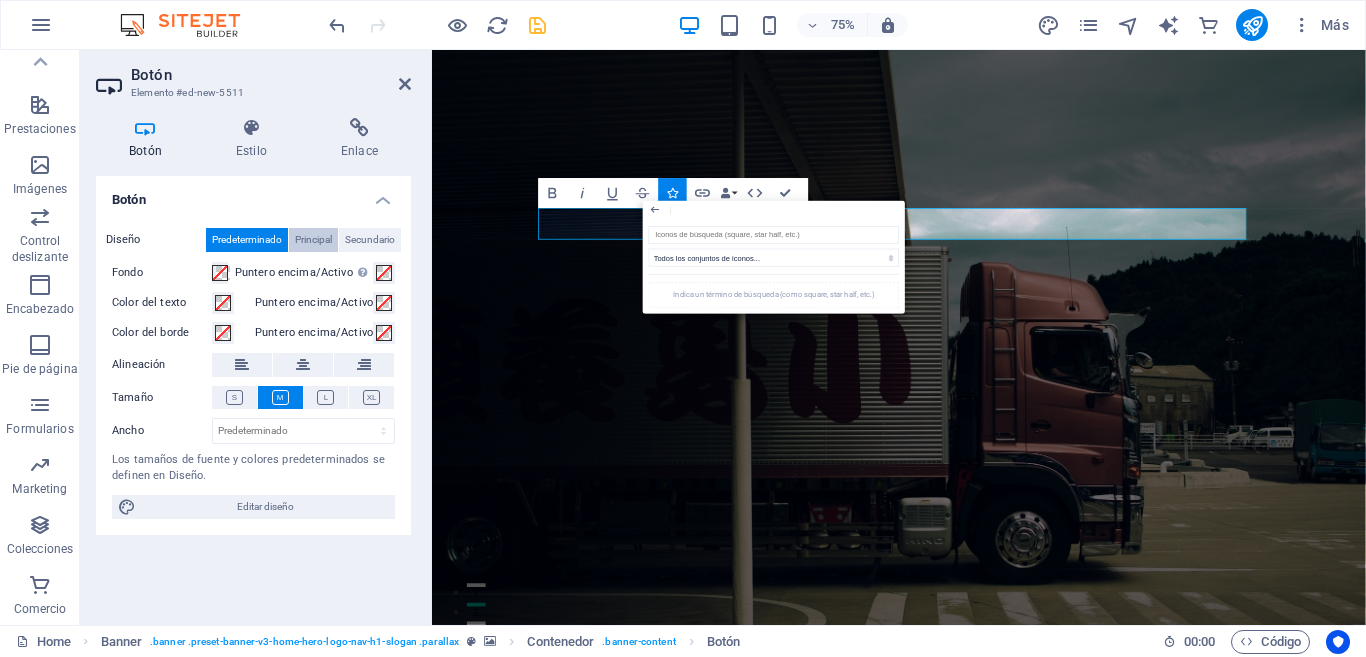 click on "Principal" at bounding box center (313, 240) 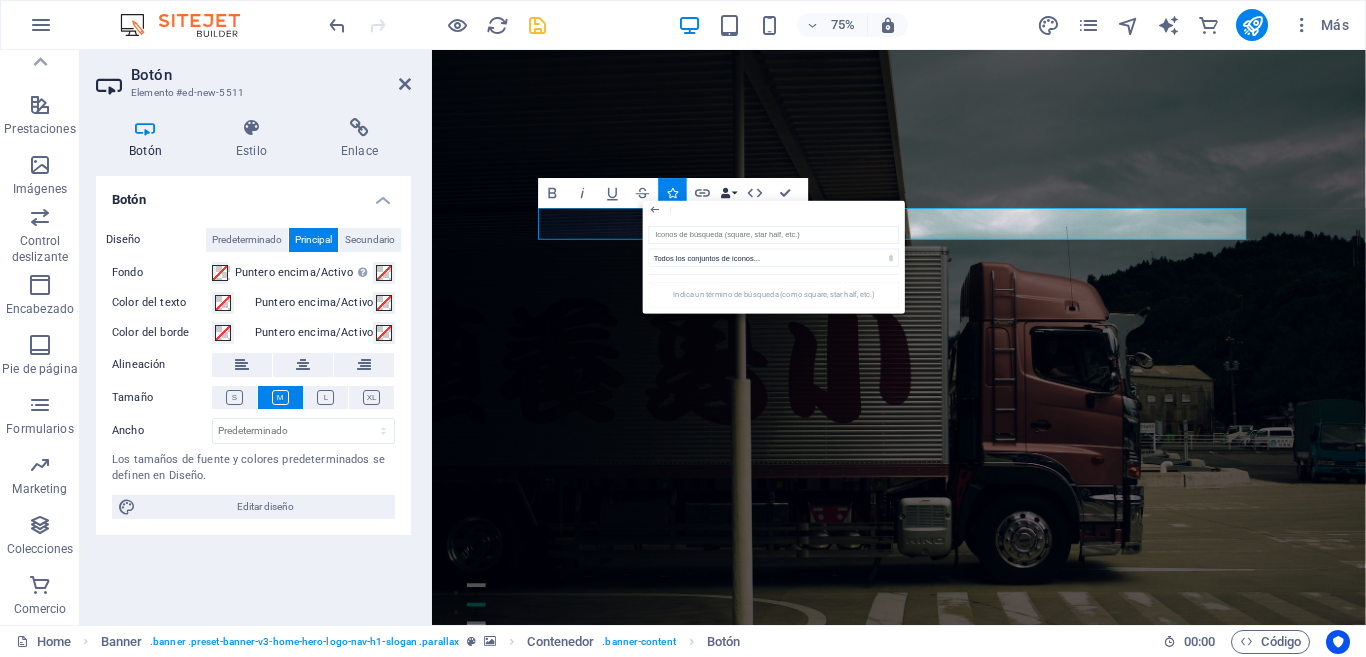 click at bounding box center (726, 193) 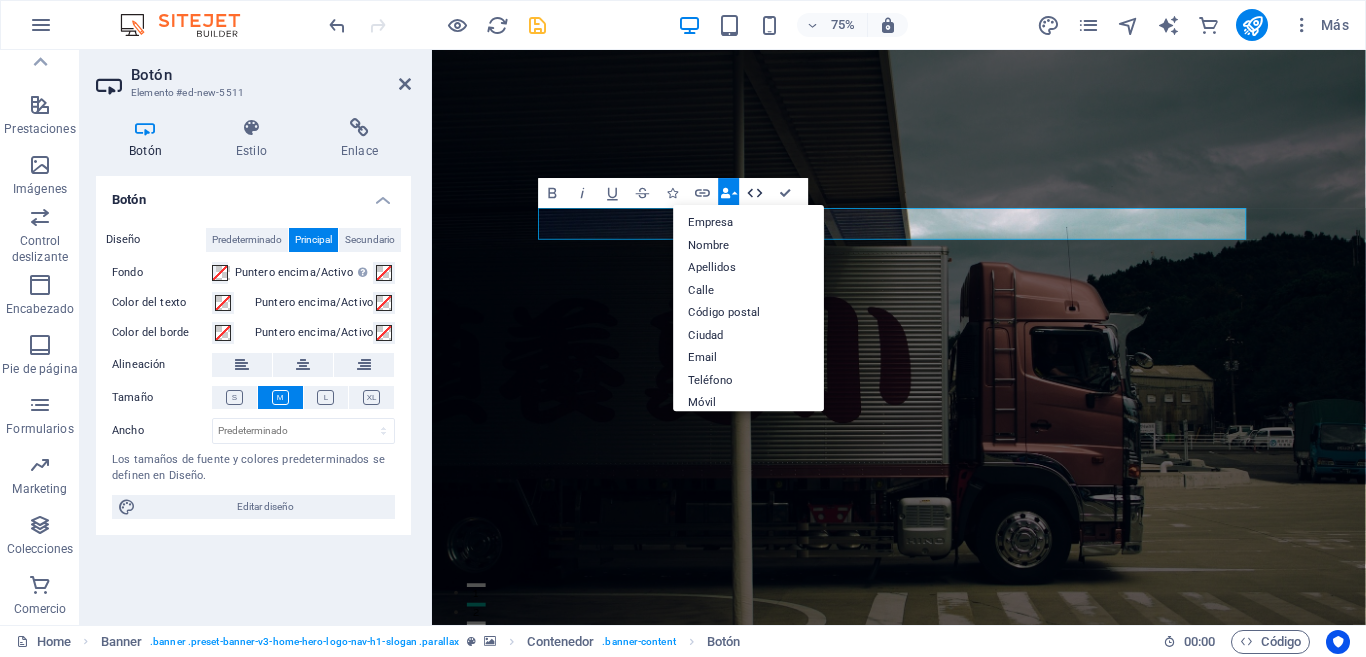 click 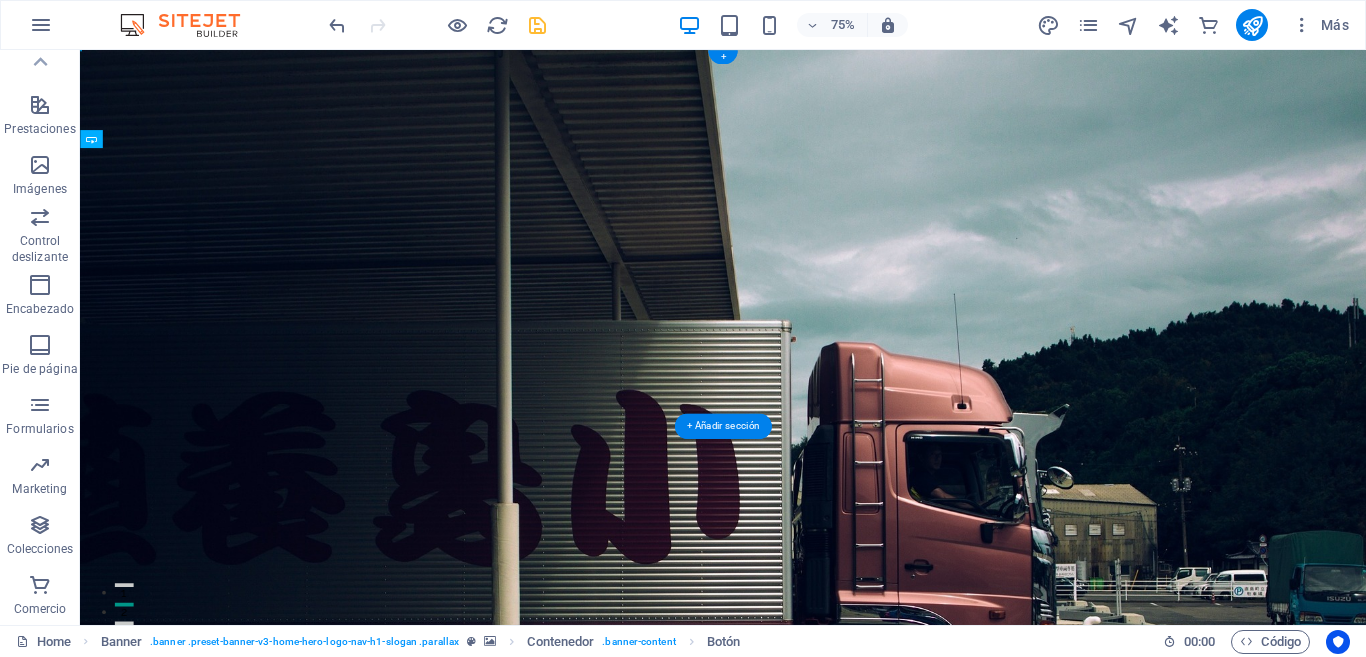 drag, startPoint x: 629, startPoint y: 276, endPoint x: 745, endPoint y: 387, distance: 160.55217 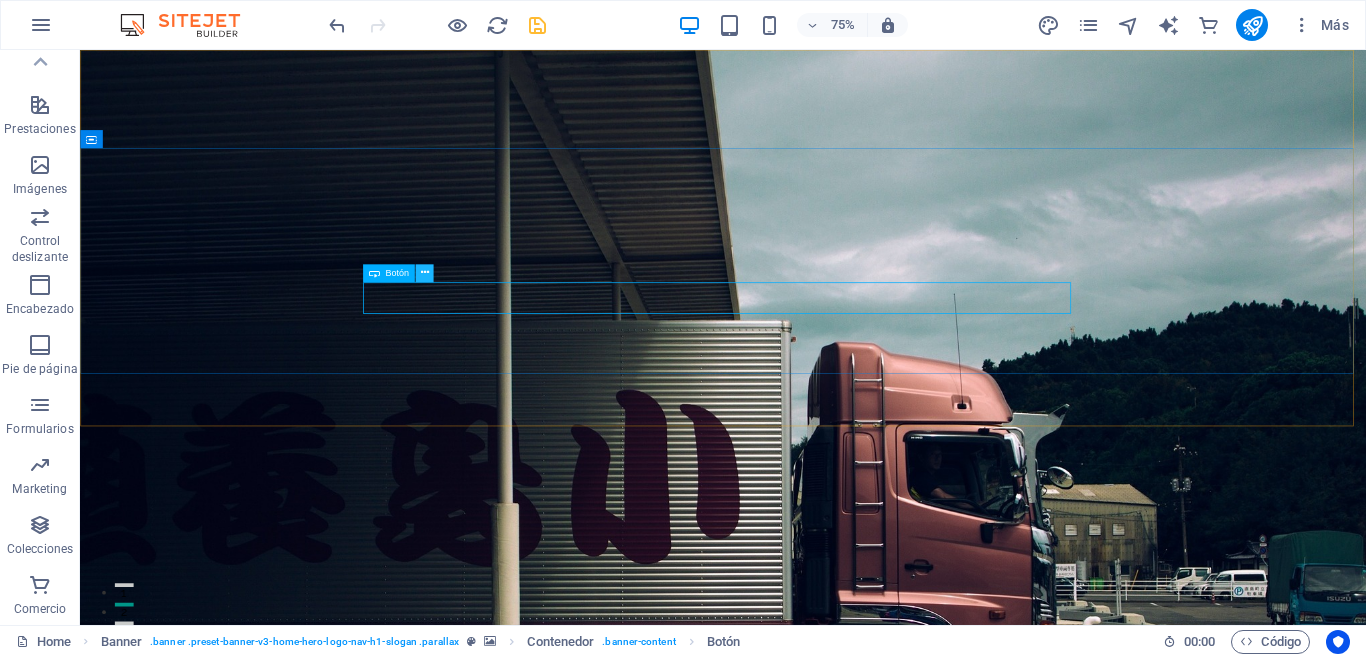 click at bounding box center (424, 273) 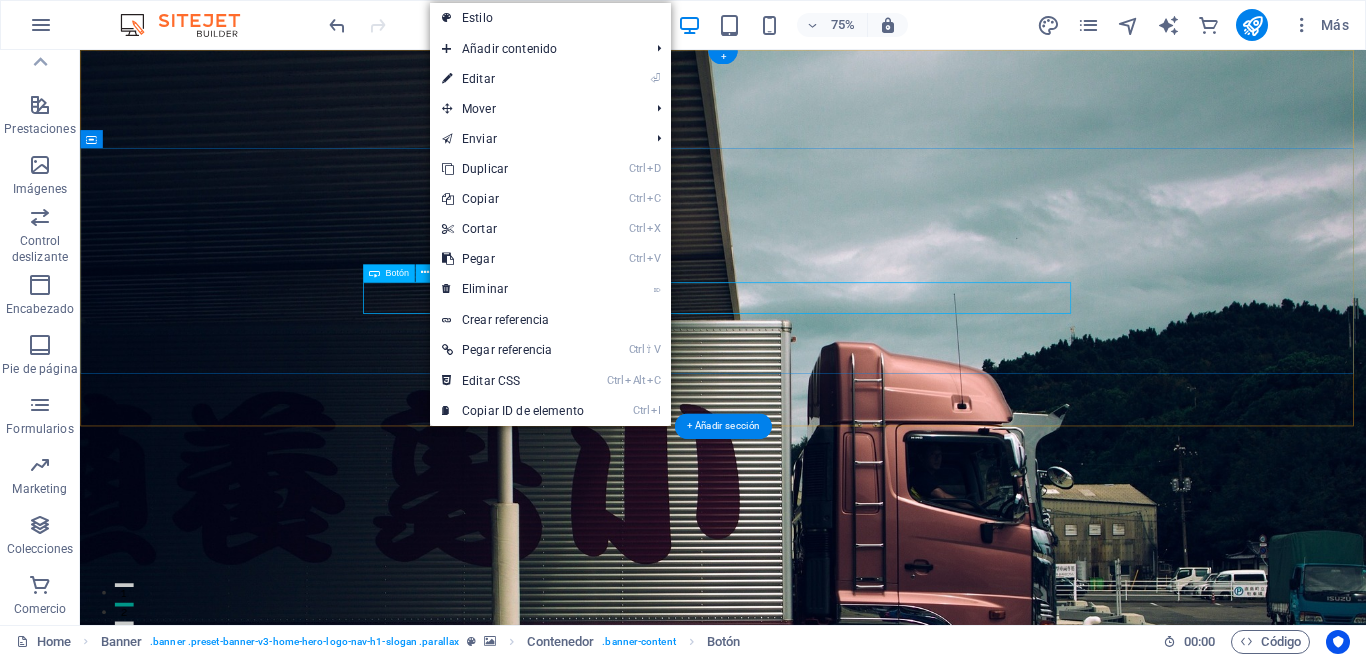 click on "COTIZA CON NOSOTROS!" at bounding box center [938, 1142] 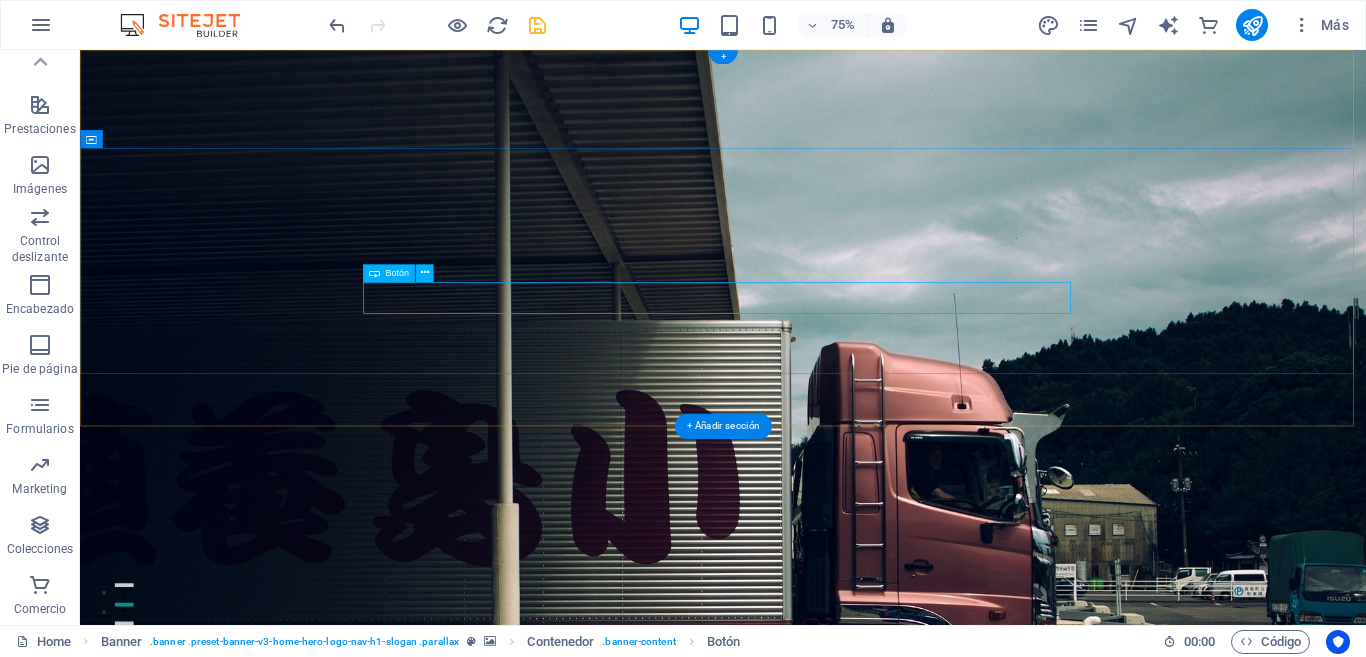 click on "COTIZA CON NOSOTROS!" at bounding box center [938, 1142] 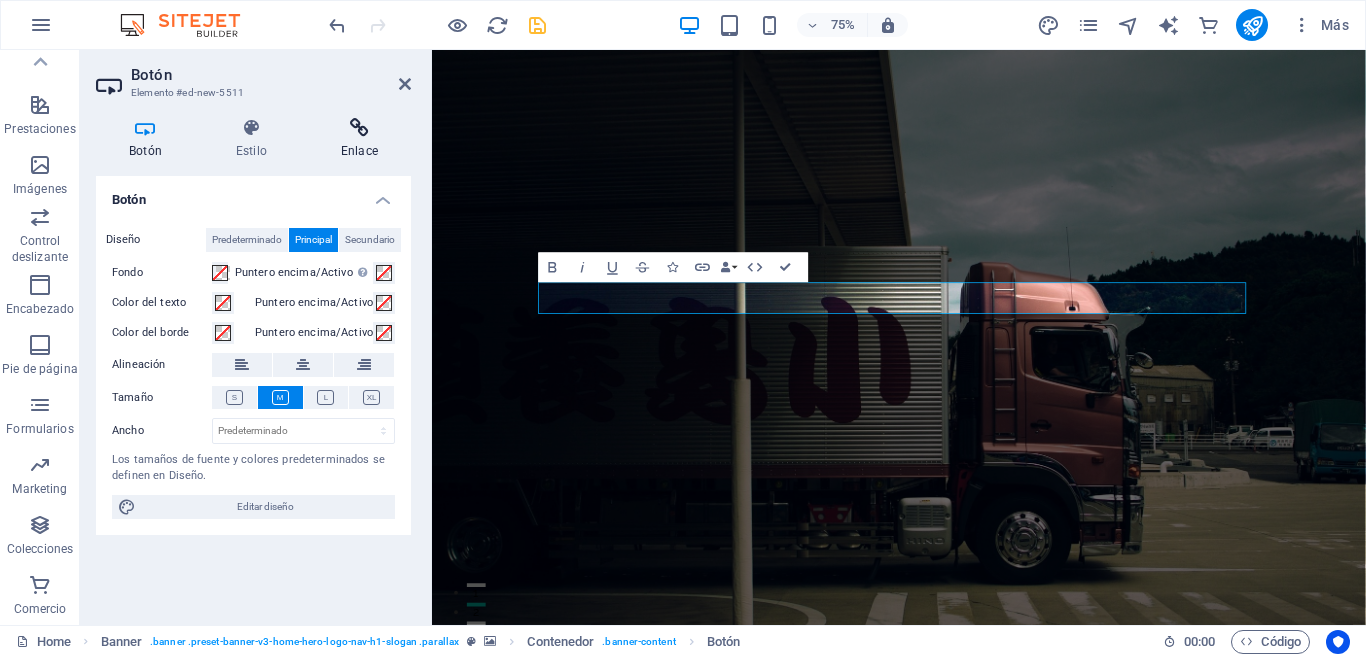 click at bounding box center [359, 128] 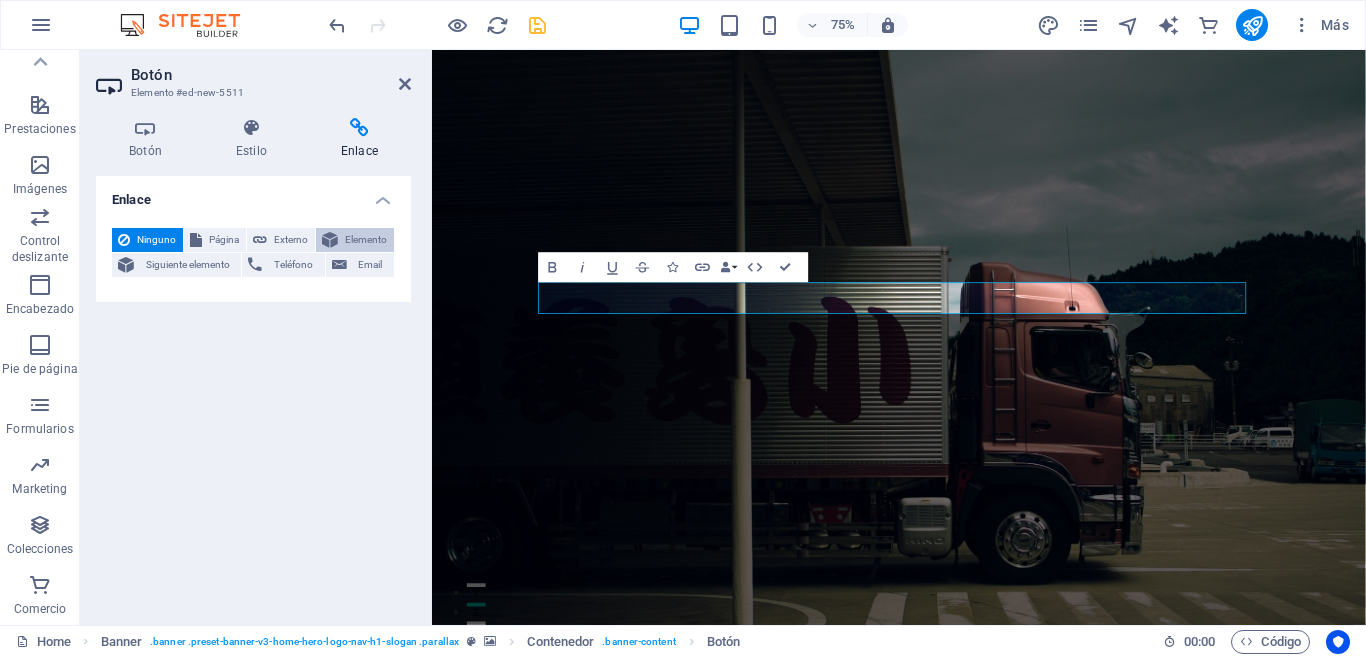 click on "Elemento" at bounding box center (366, 240) 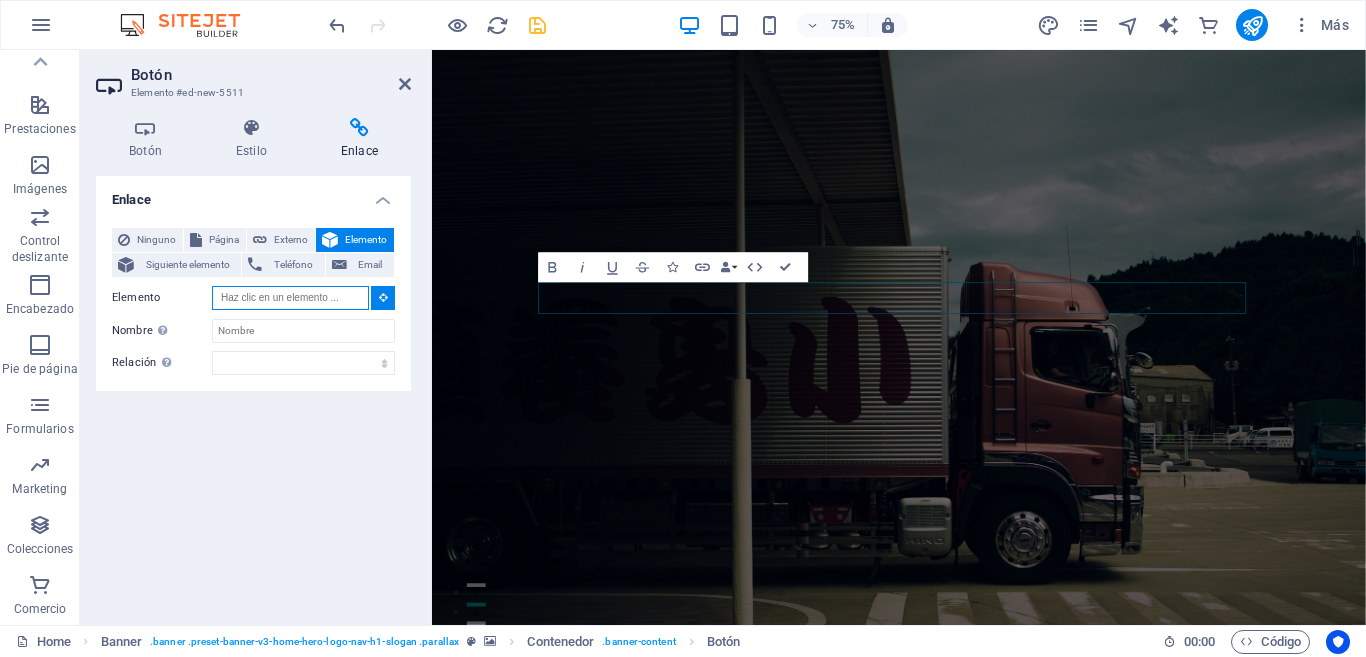 click on "Elemento" at bounding box center [290, 298] 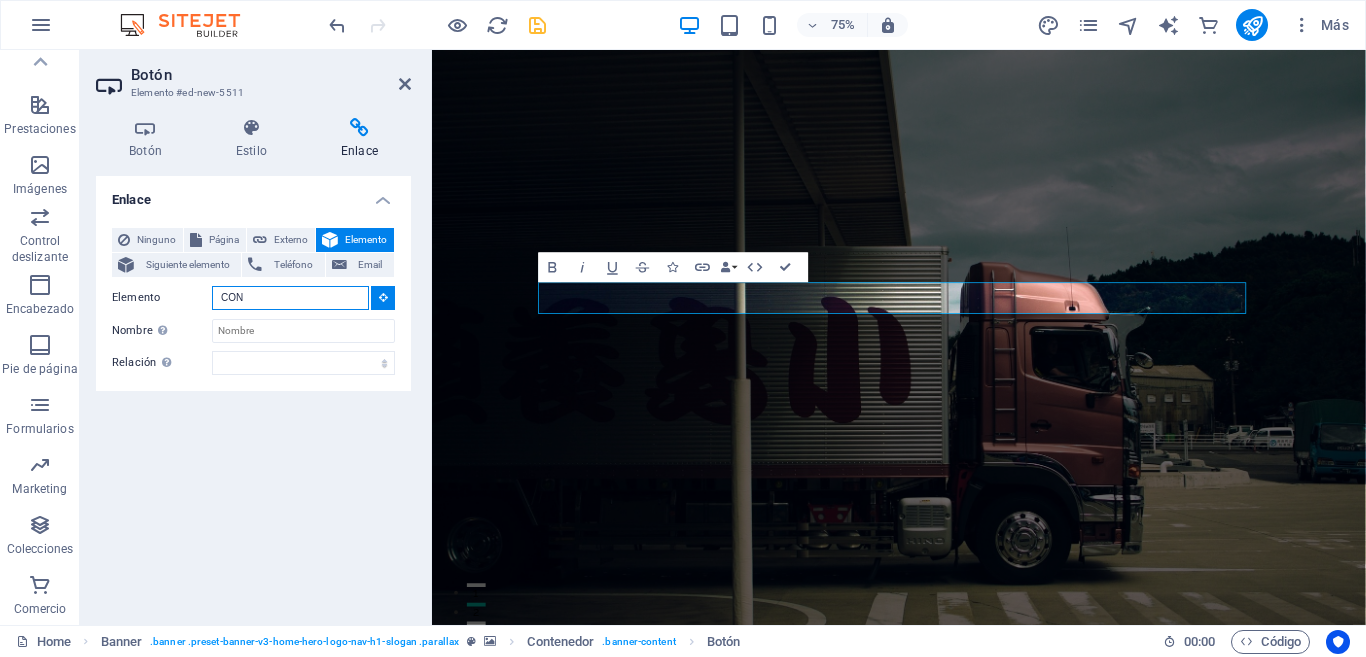 type on "CON" 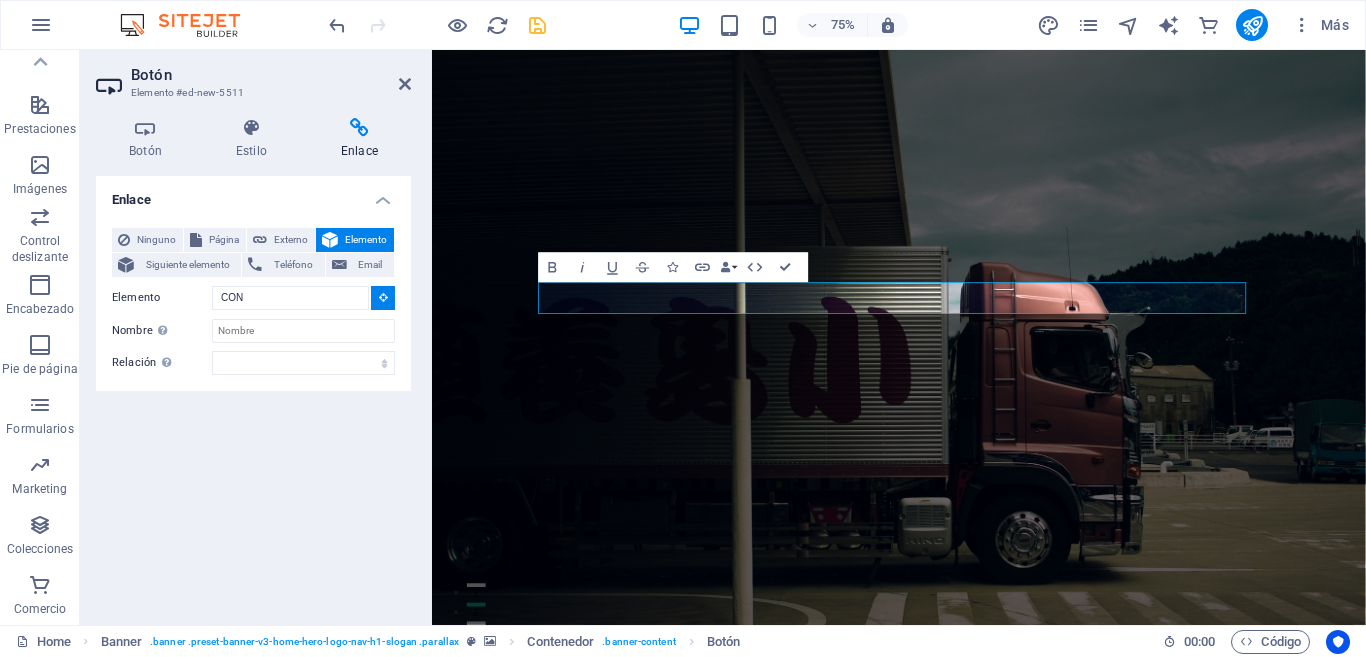 click at bounding box center (383, 297) 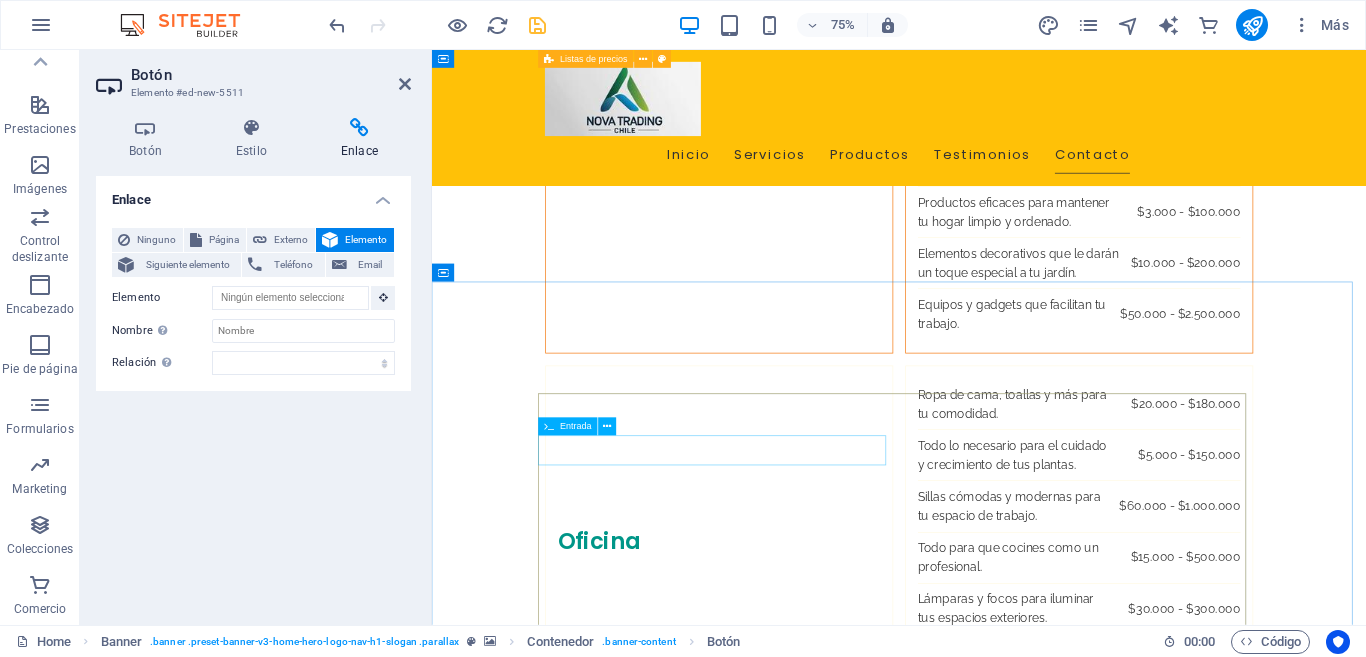 scroll, scrollTop: 3900, scrollLeft: 0, axis: vertical 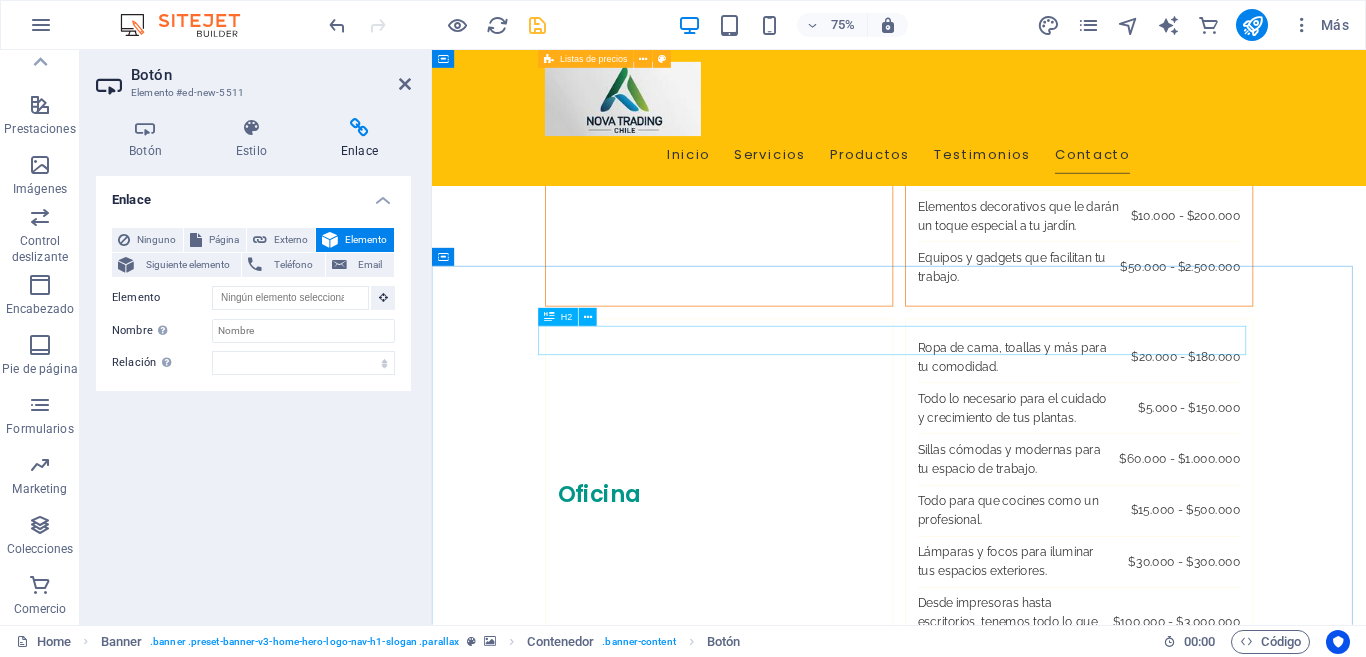 click on "Contáctanos" at bounding box center (1055, 2288) 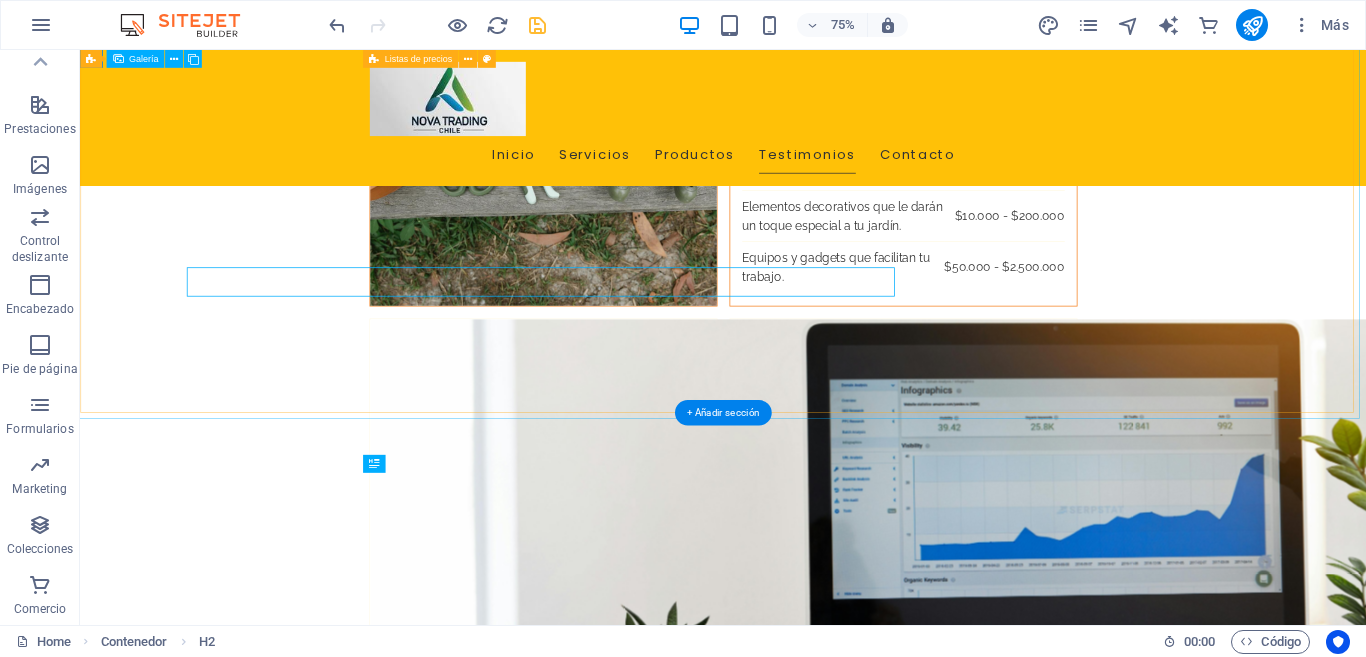 scroll, scrollTop: 3978, scrollLeft: 0, axis: vertical 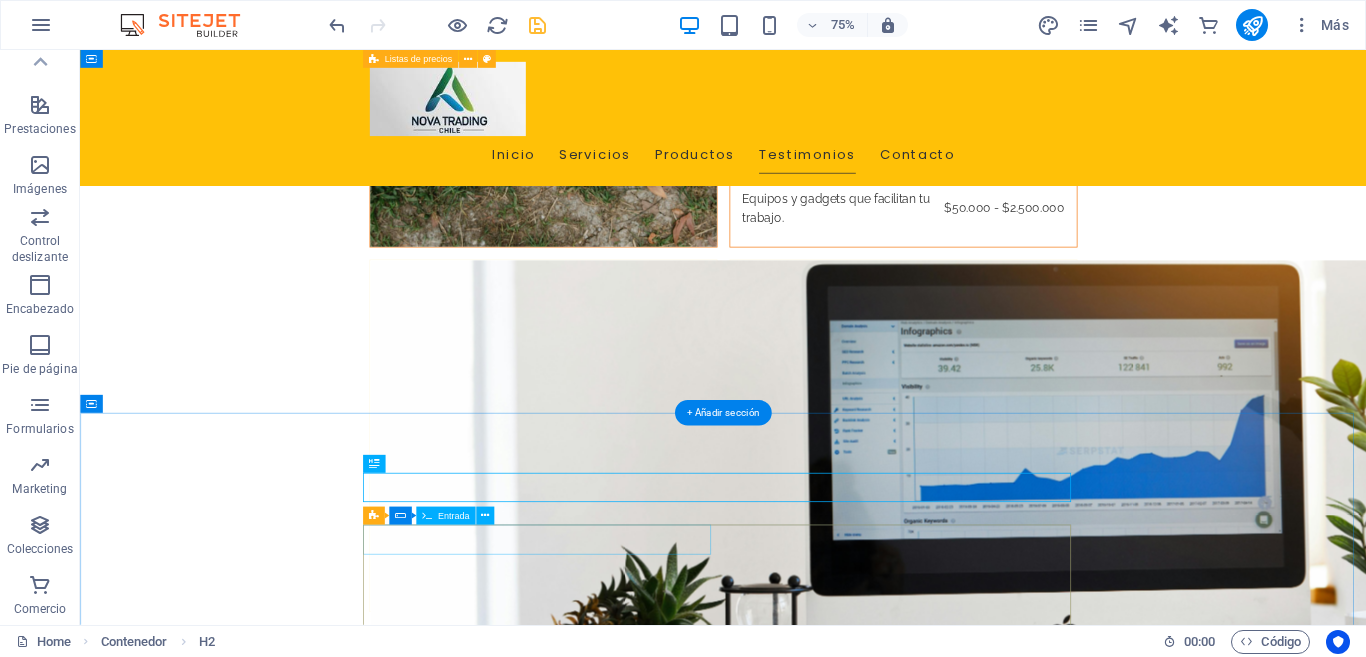 click at bounding box center (698, 2556) 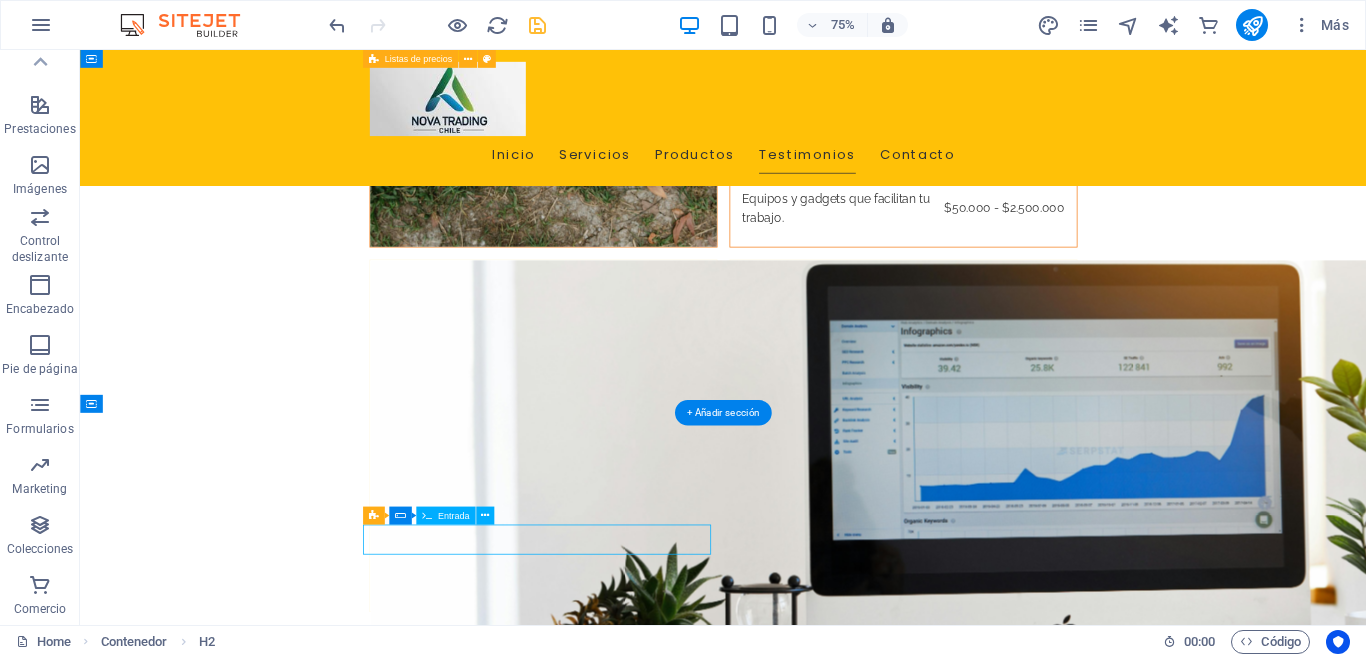 click at bounding box center (698, 2556) 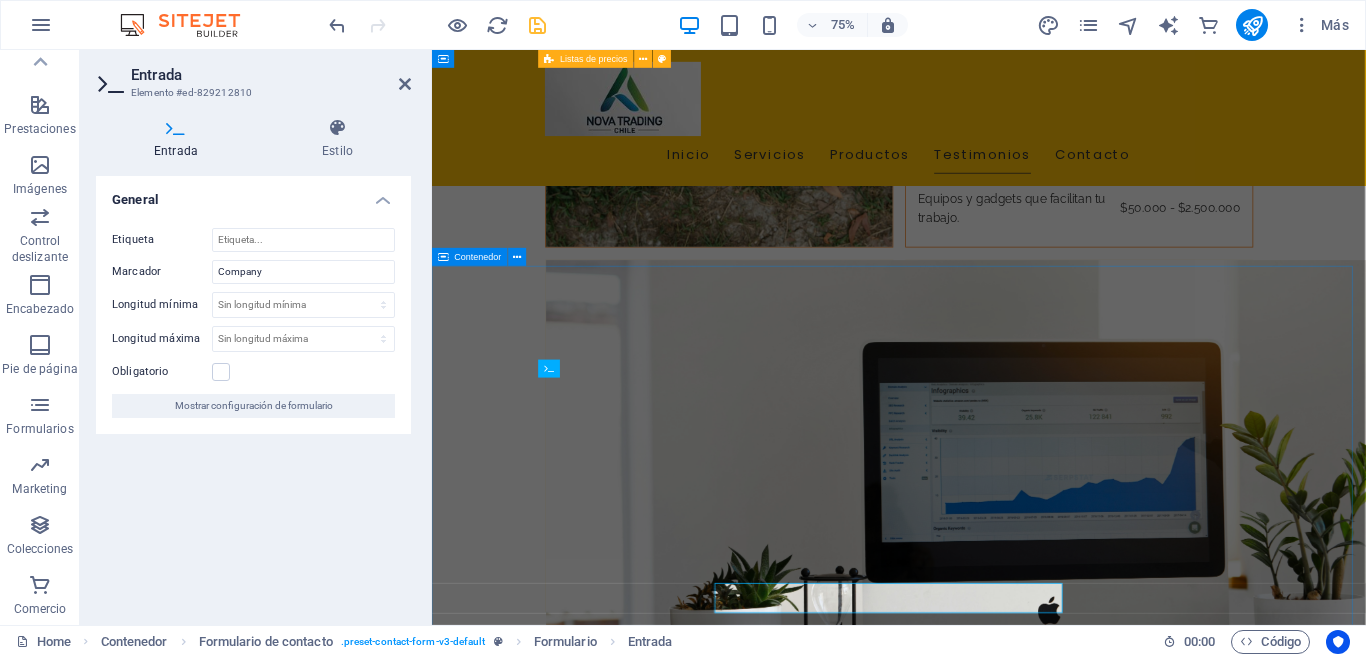 scroll, scrollTop: 3900, scrollLeft: 0, axis: vertical 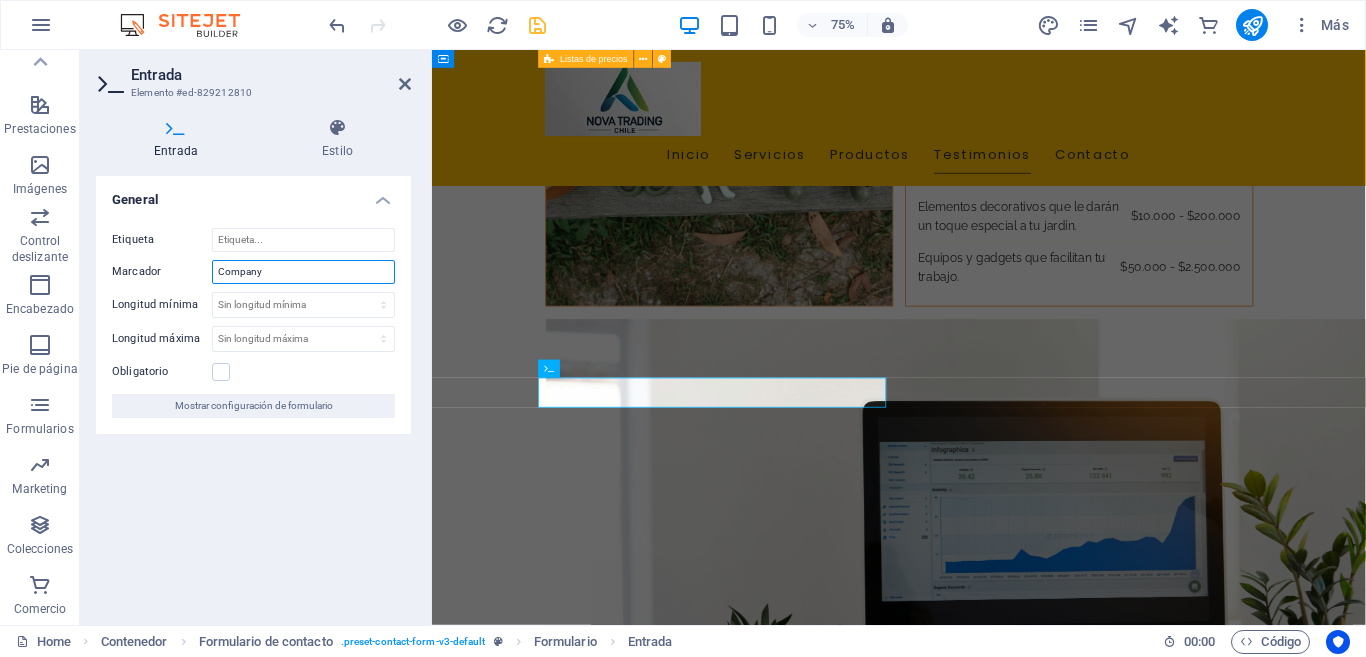 click on "Company" at bounding box center (303, 272) 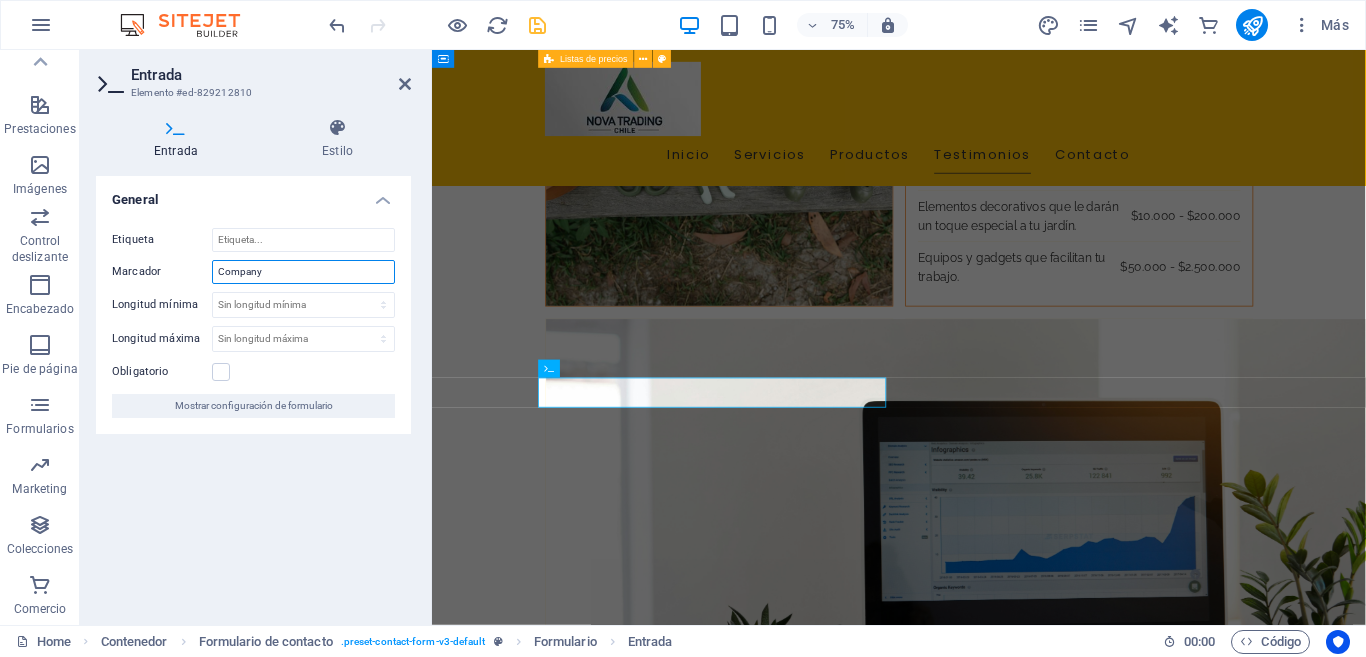 click on "Company" at bounding box center (303, 272) 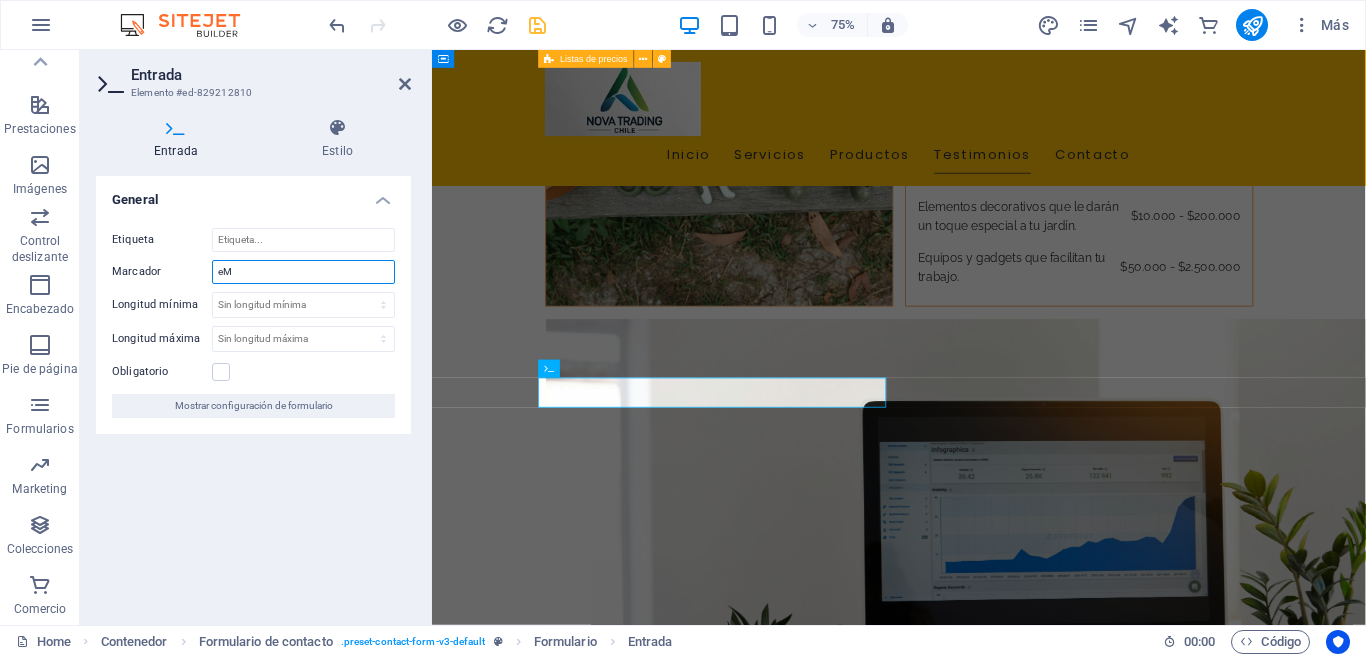 type on "e" 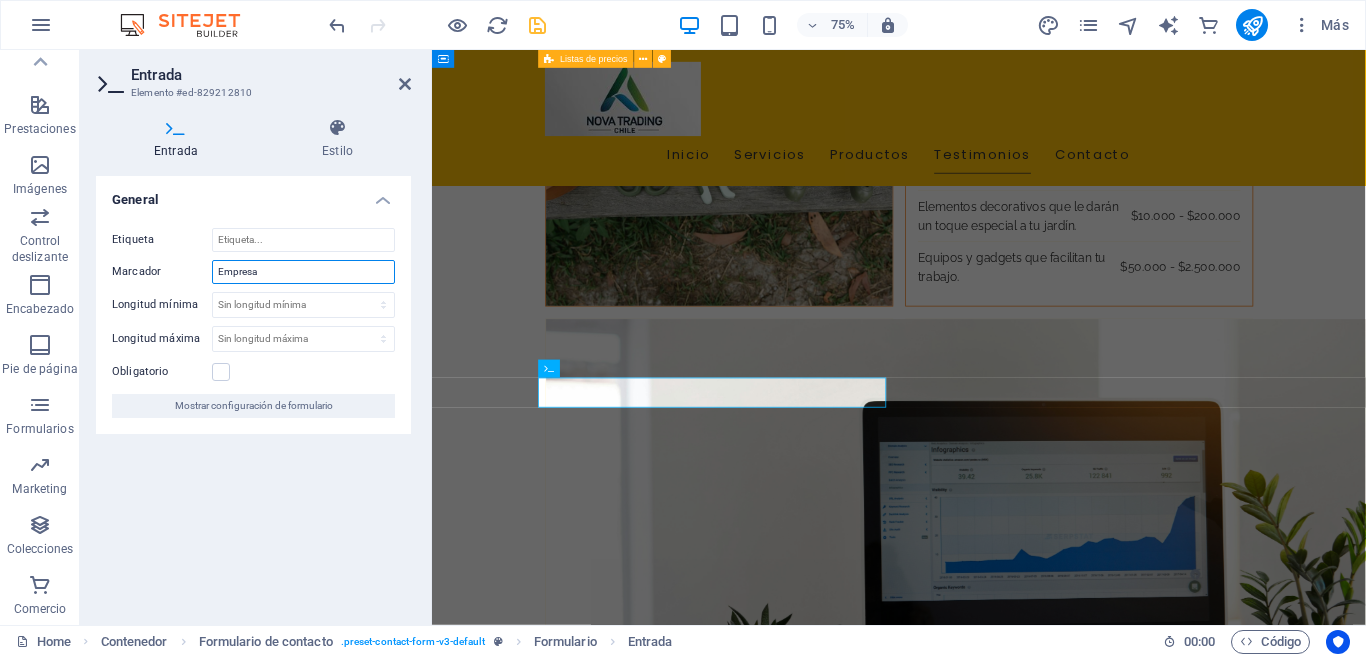 drag, startPoint x: 310, startPoint y: 272, endPoint x: 206, endPoint y: 271, distance: 104.00481 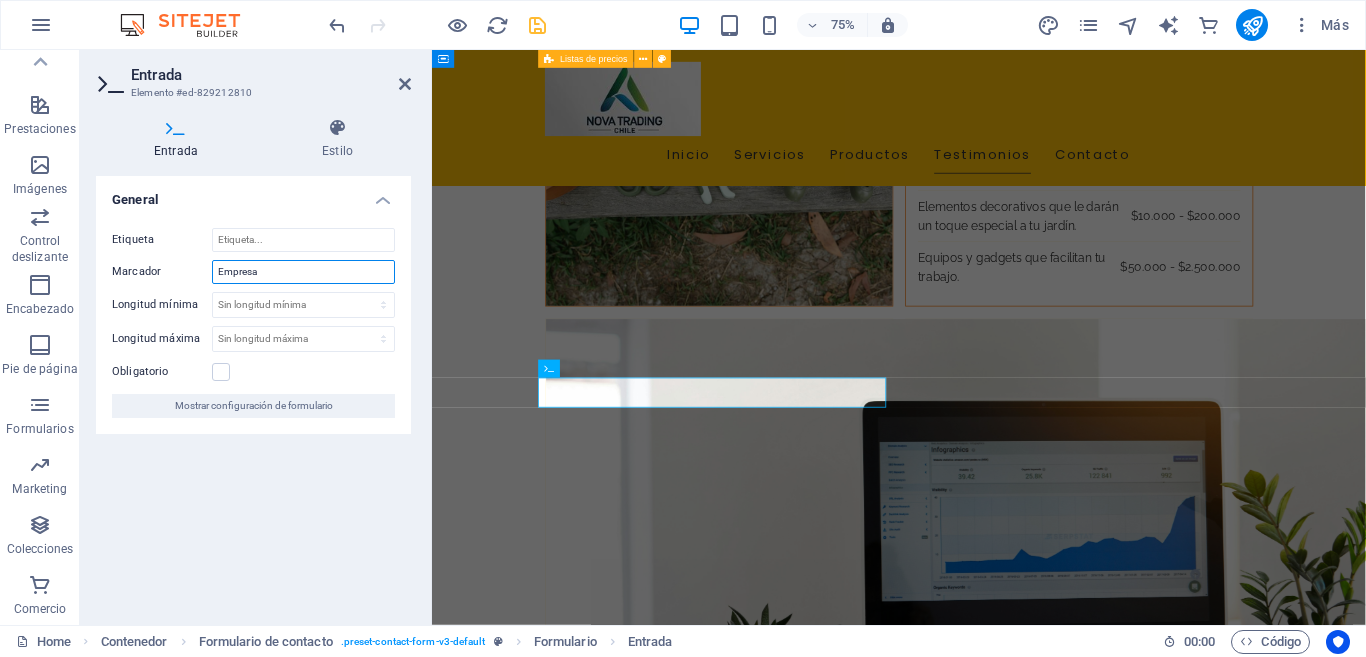 click on "Marcador Empresa" at bounding box center [253, 272] 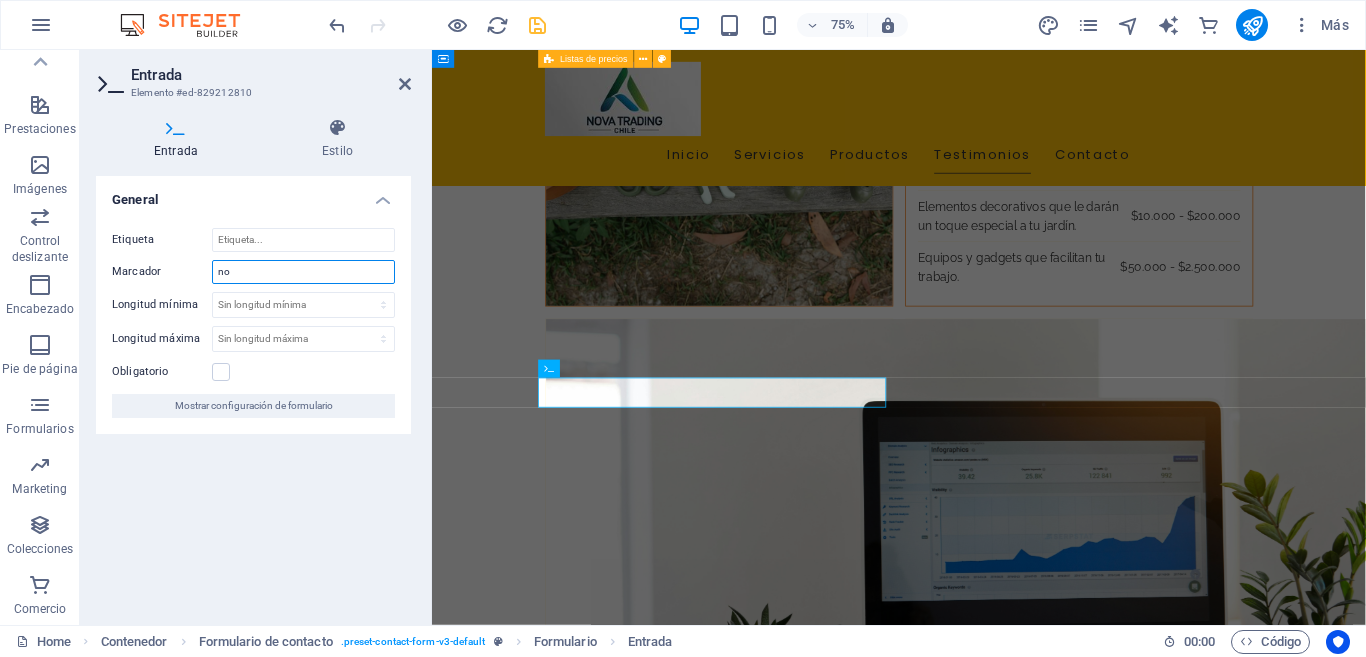 type on "n" 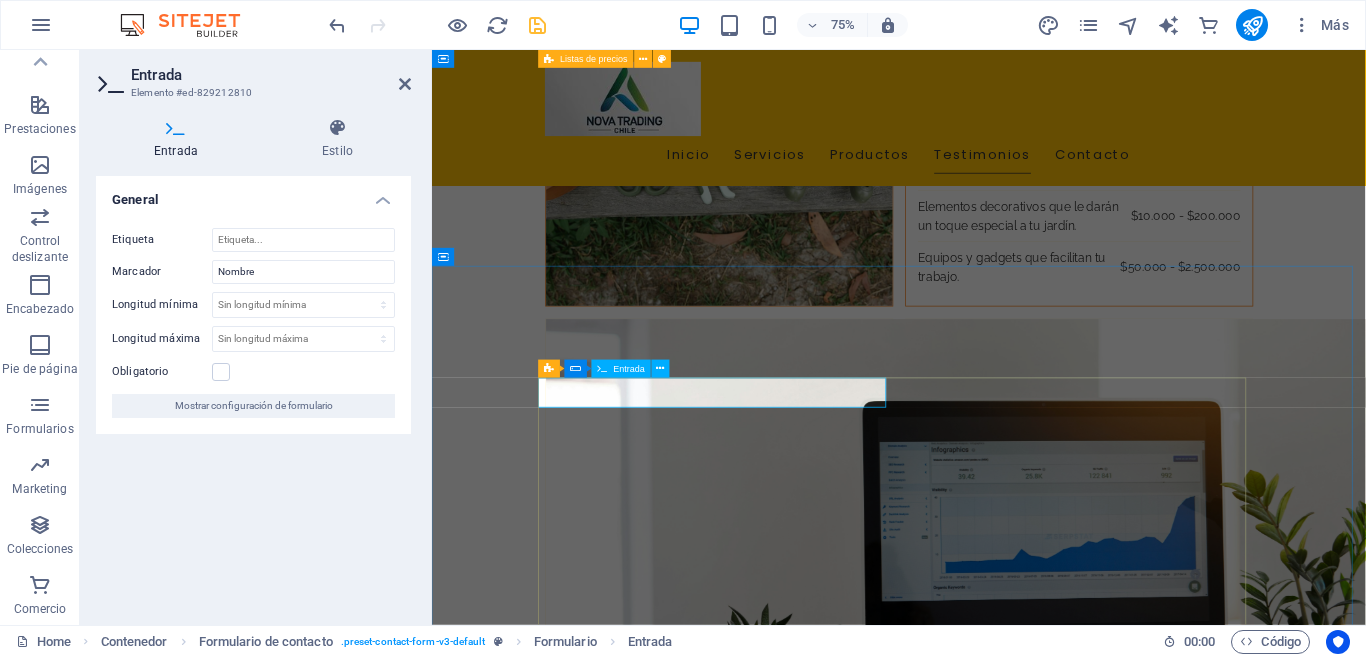 click at bounding box center [689, 2360] 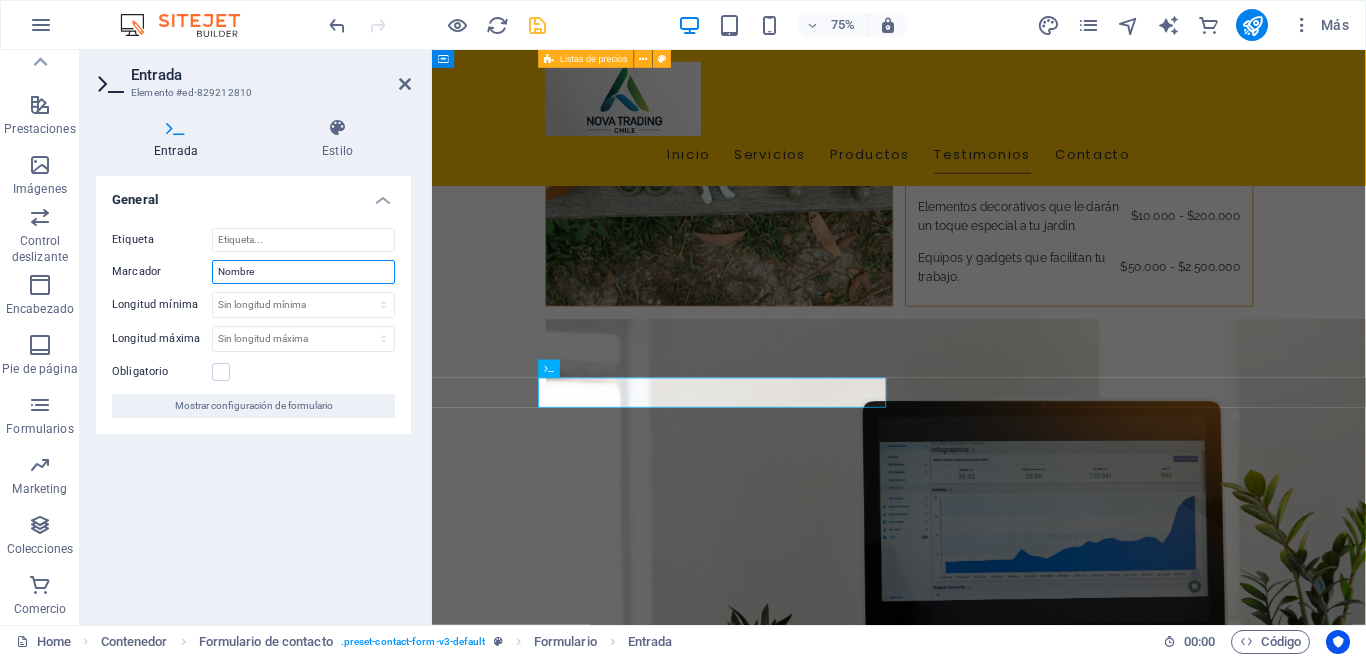 click on "Nombre" at bounding box center [303, 272] 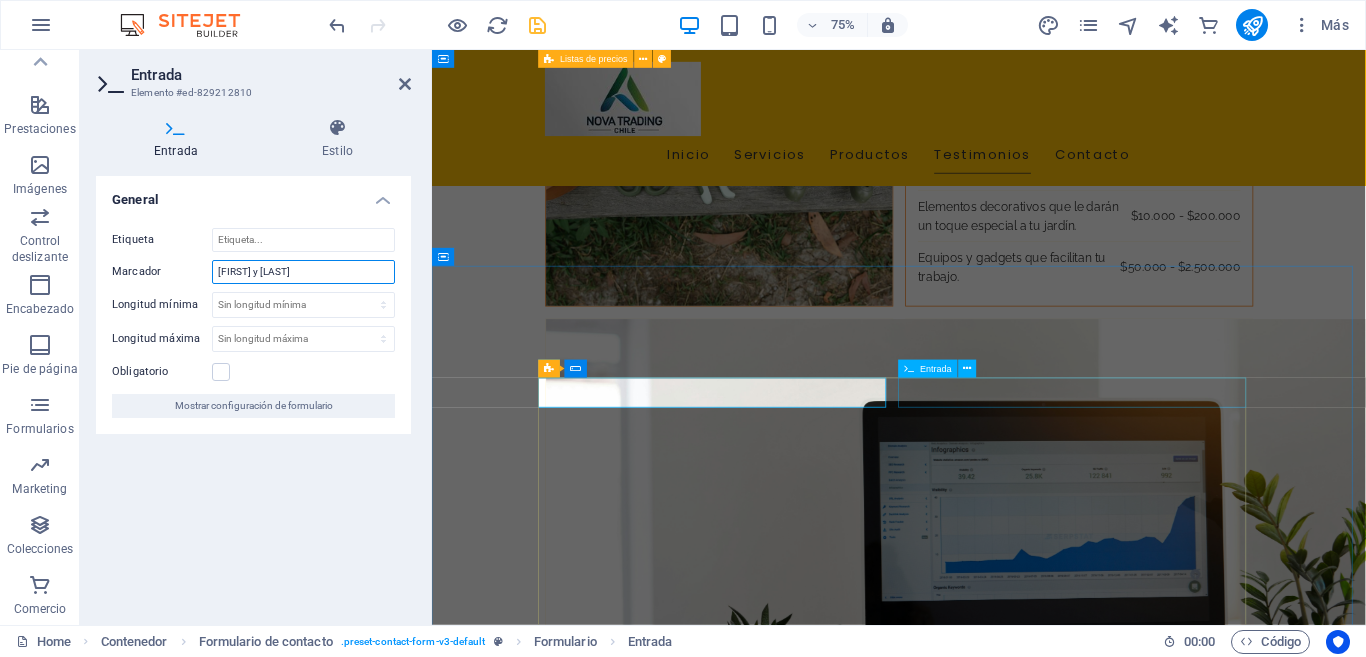 type on "Nombre y apellido" 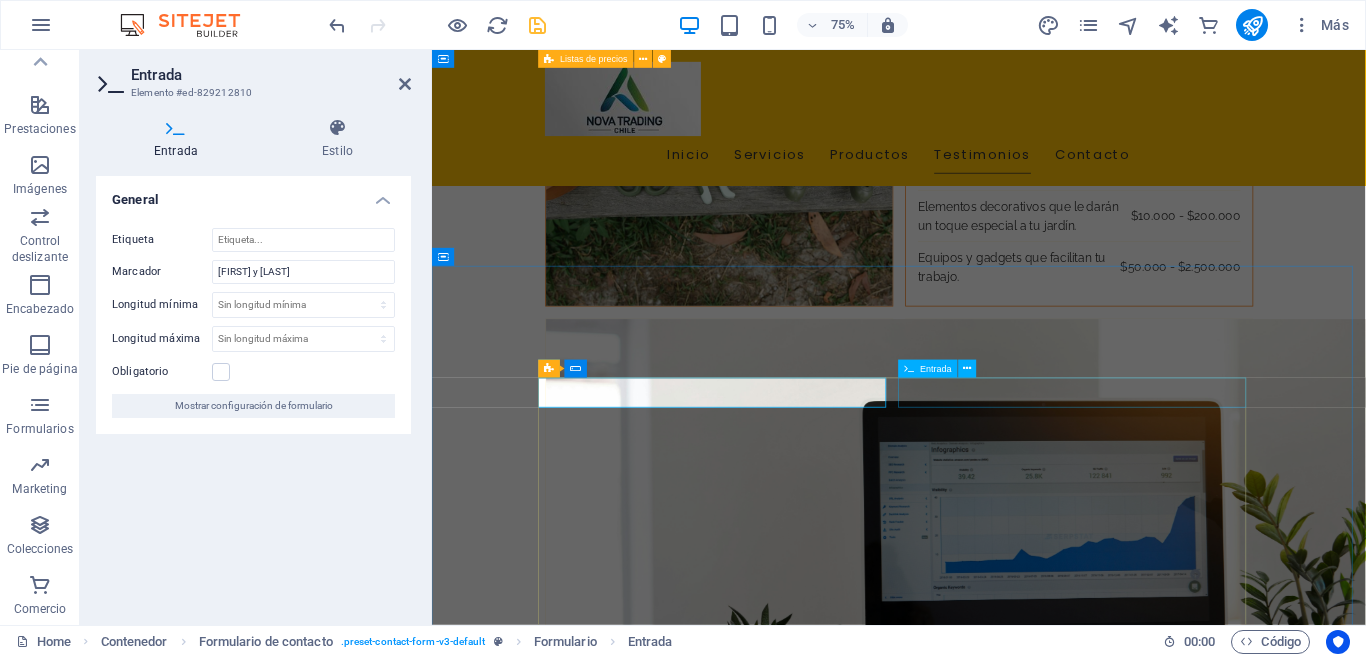 click at bounding box center [1295, 2360] 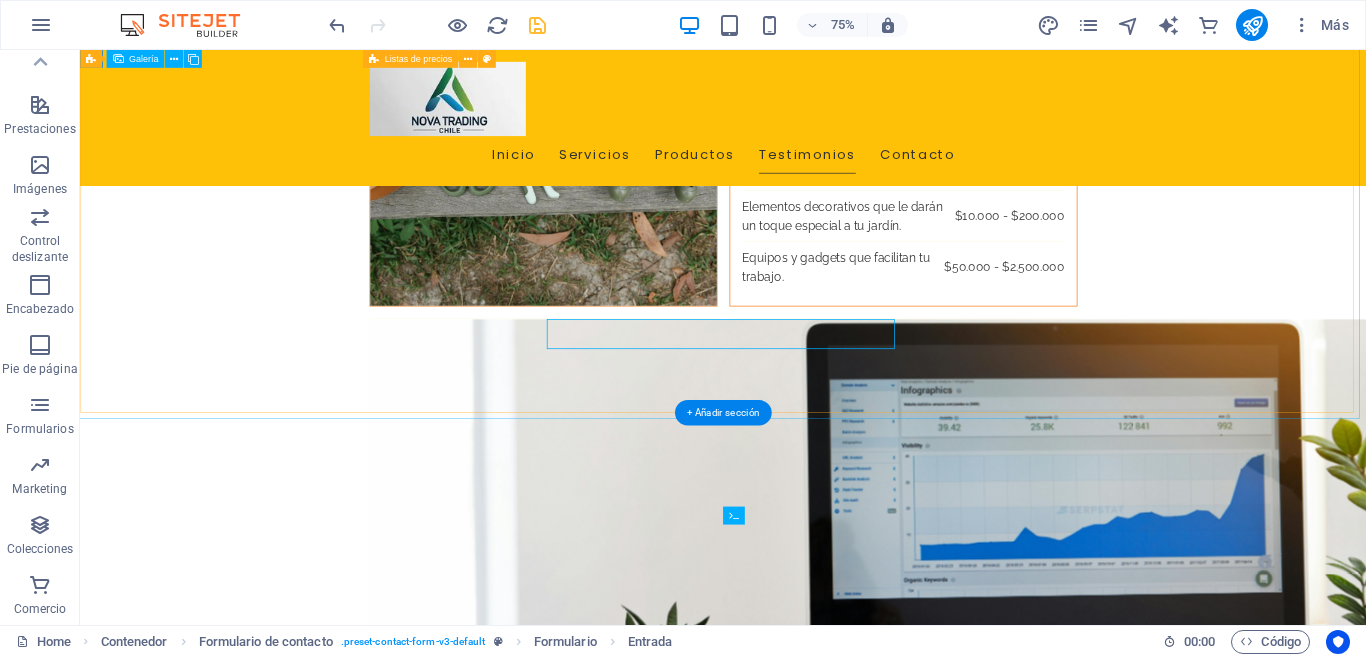 scroll, scrollTop: 3978, scrollLeft: 0, axis: vertical 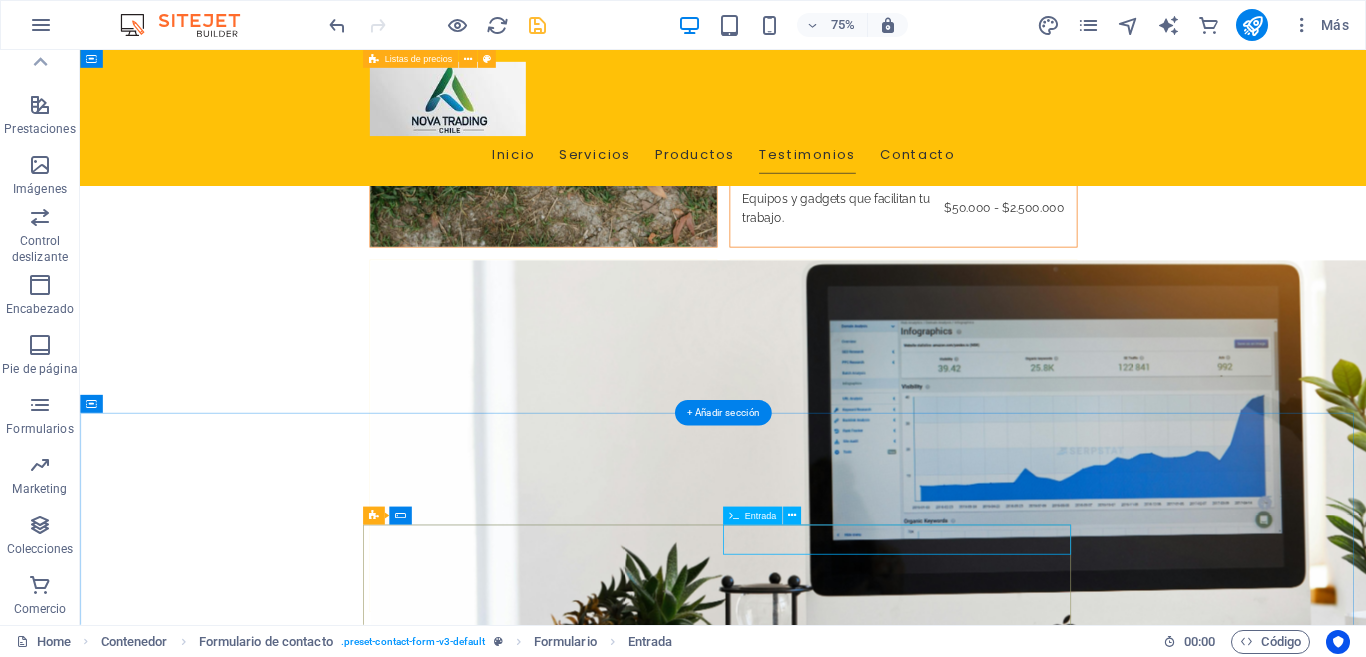 click at bounding box center (1178, 2556) 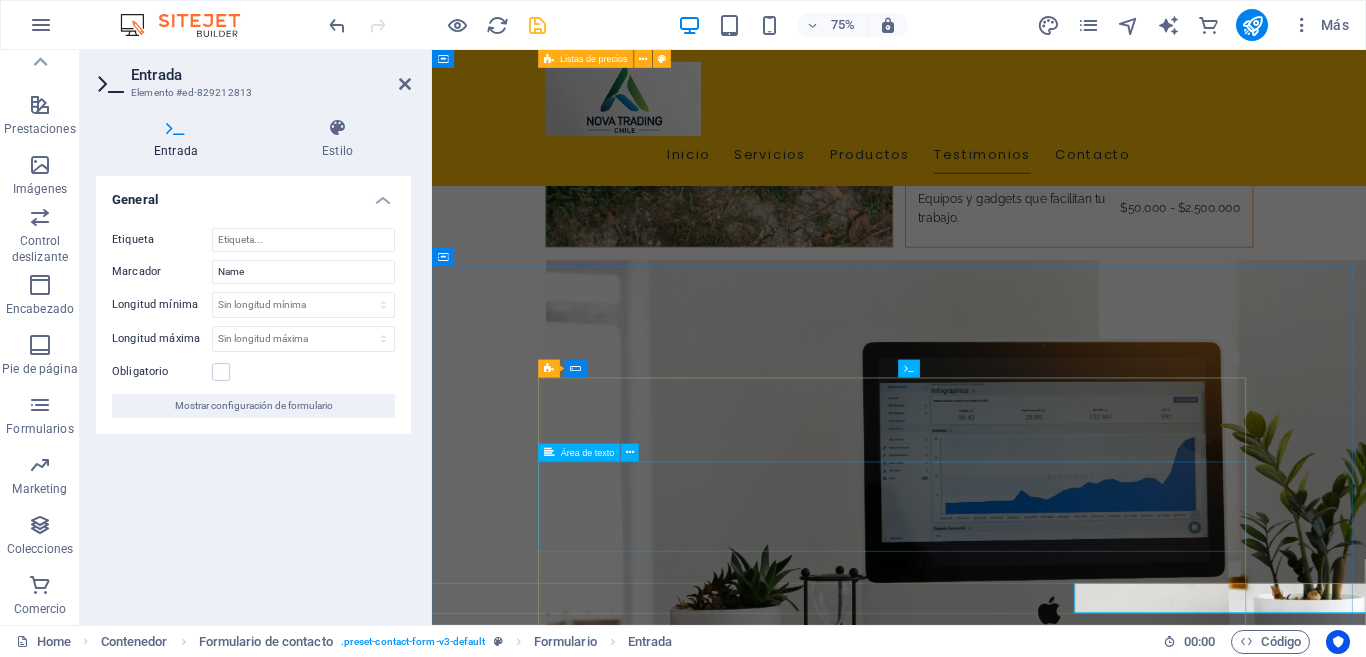 scroll, scrollTop: 3900, scrollLeft: 0, axis: vertical 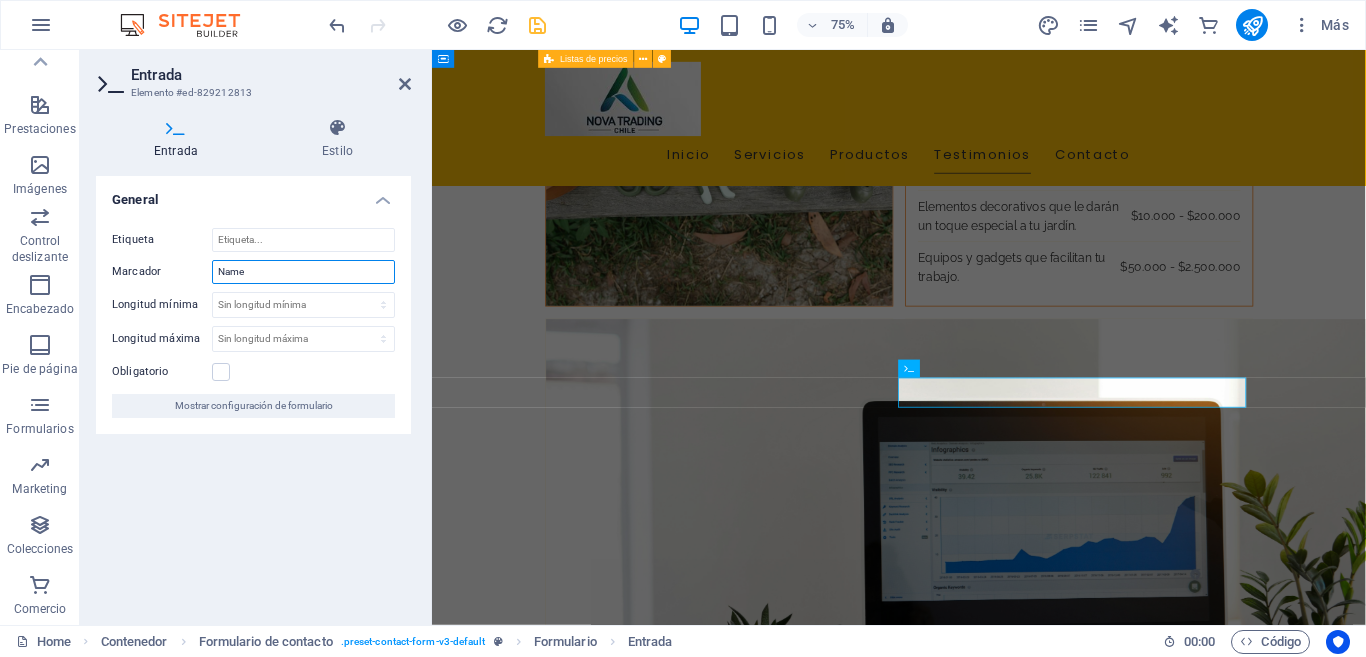 click on "Name" at bounding box center [303, 272] 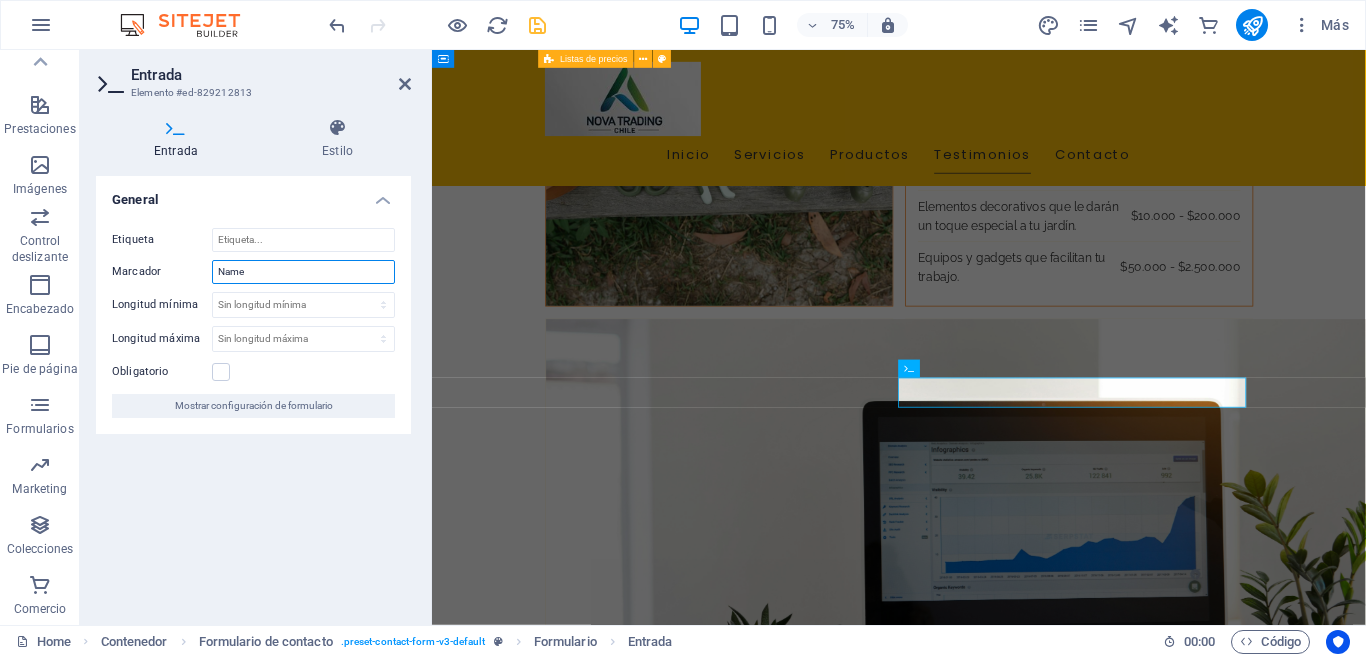 click on "Name" at bounding box center (303, 272) 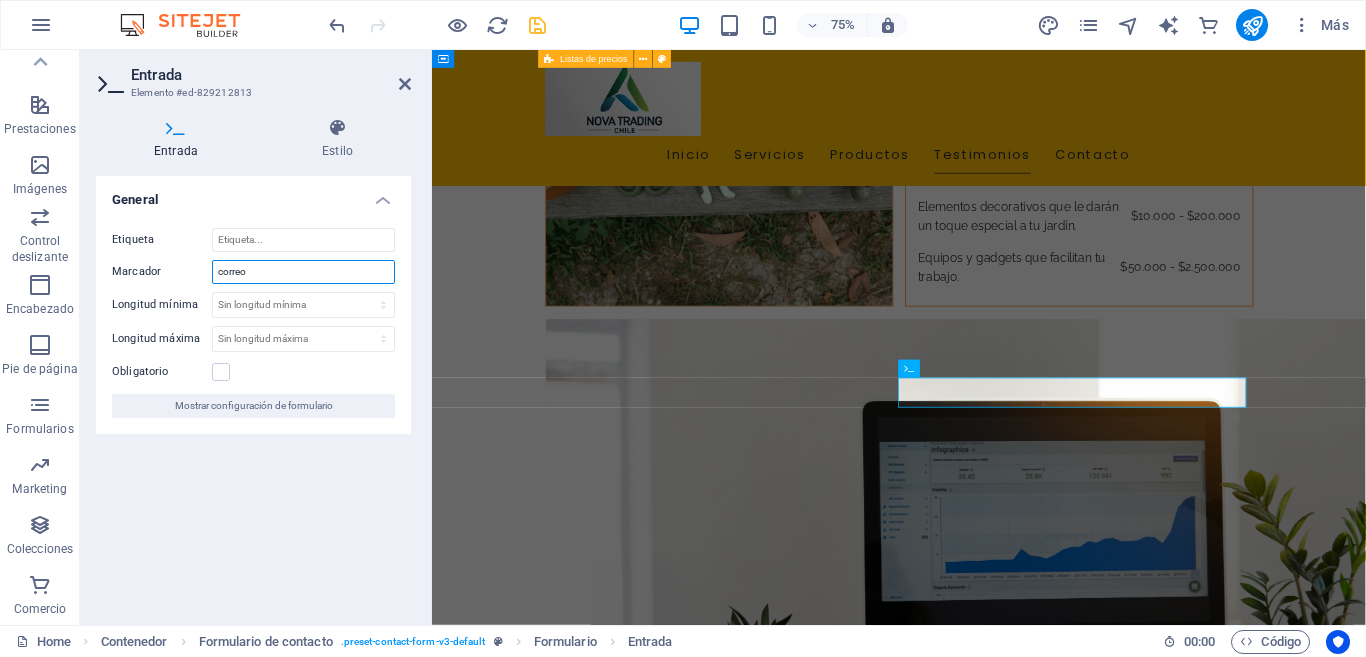 click on "correo" at bounding box center (303, 272) 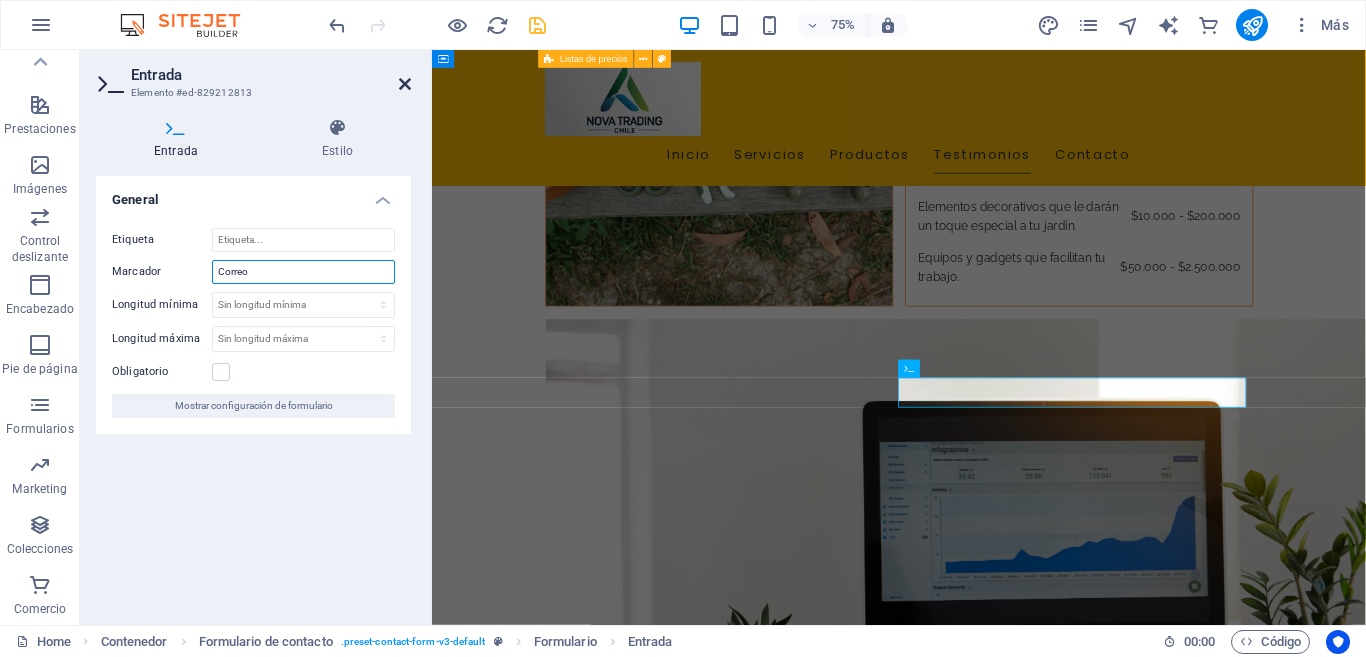 type on "Correo" 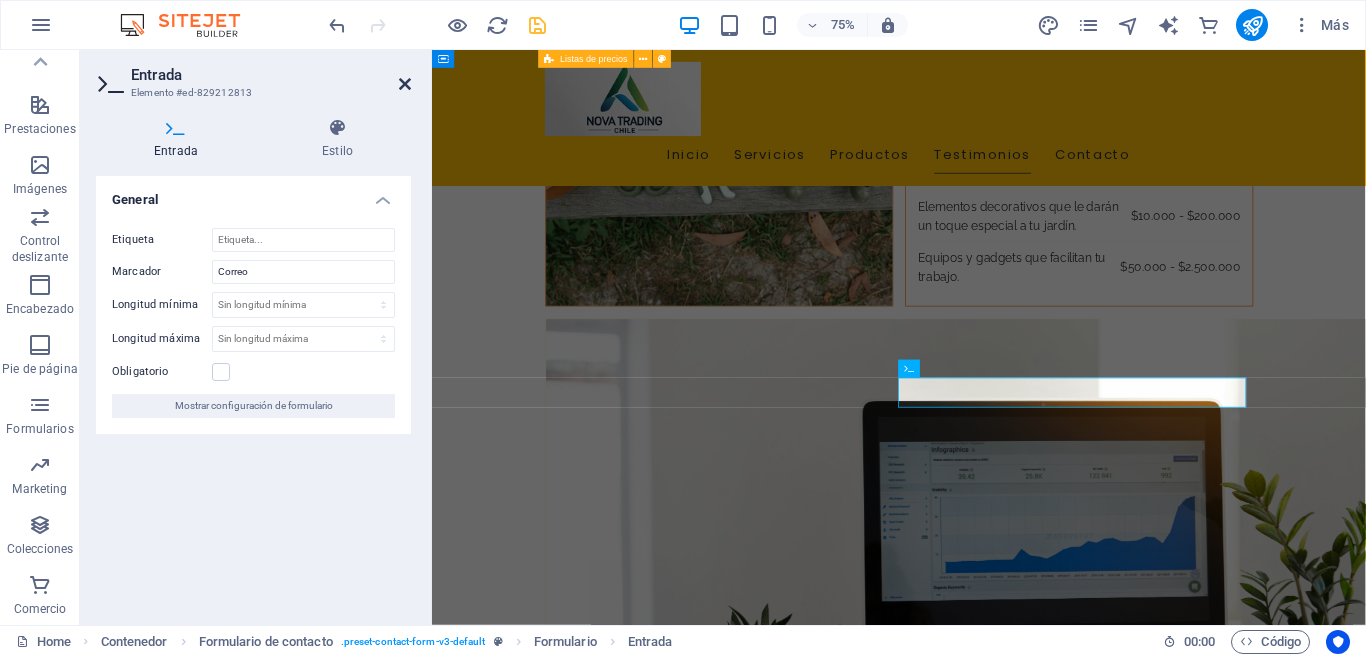 click at bounding box center (405, 84) 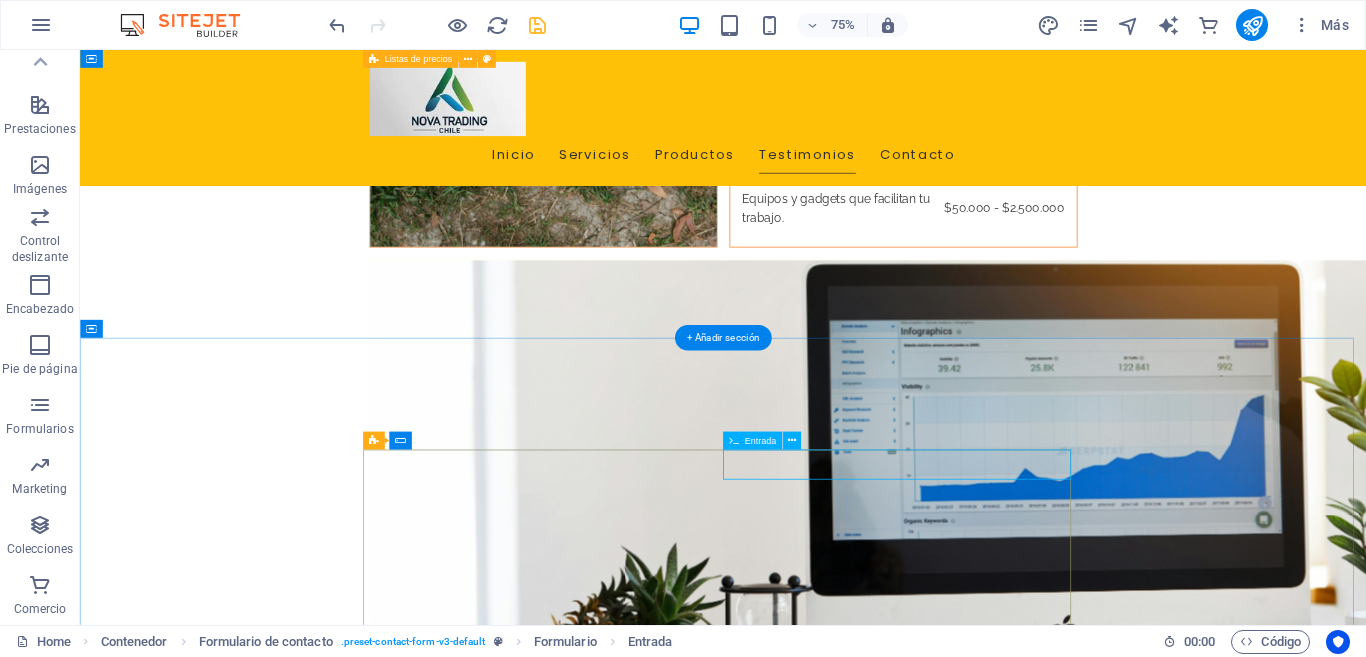 scroll, scrollTop: 4078, scrollLeft: 0, axis: vertical 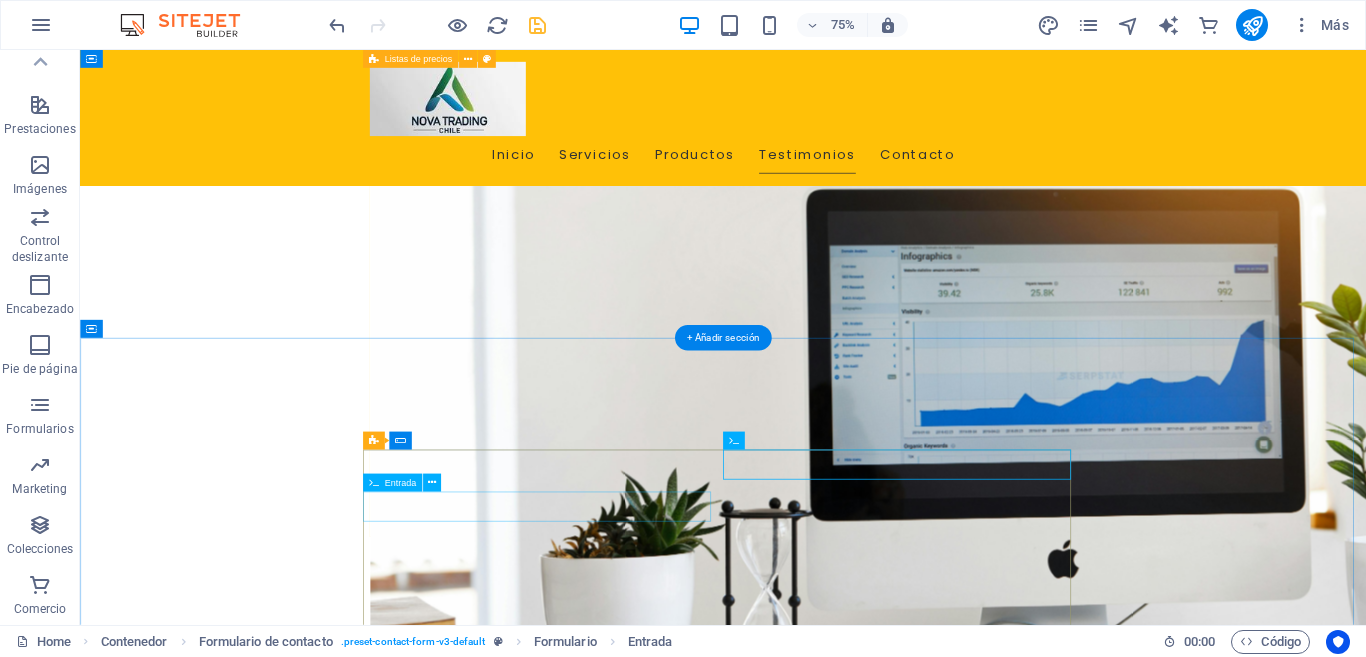 click at bounding box center (698, 2516) 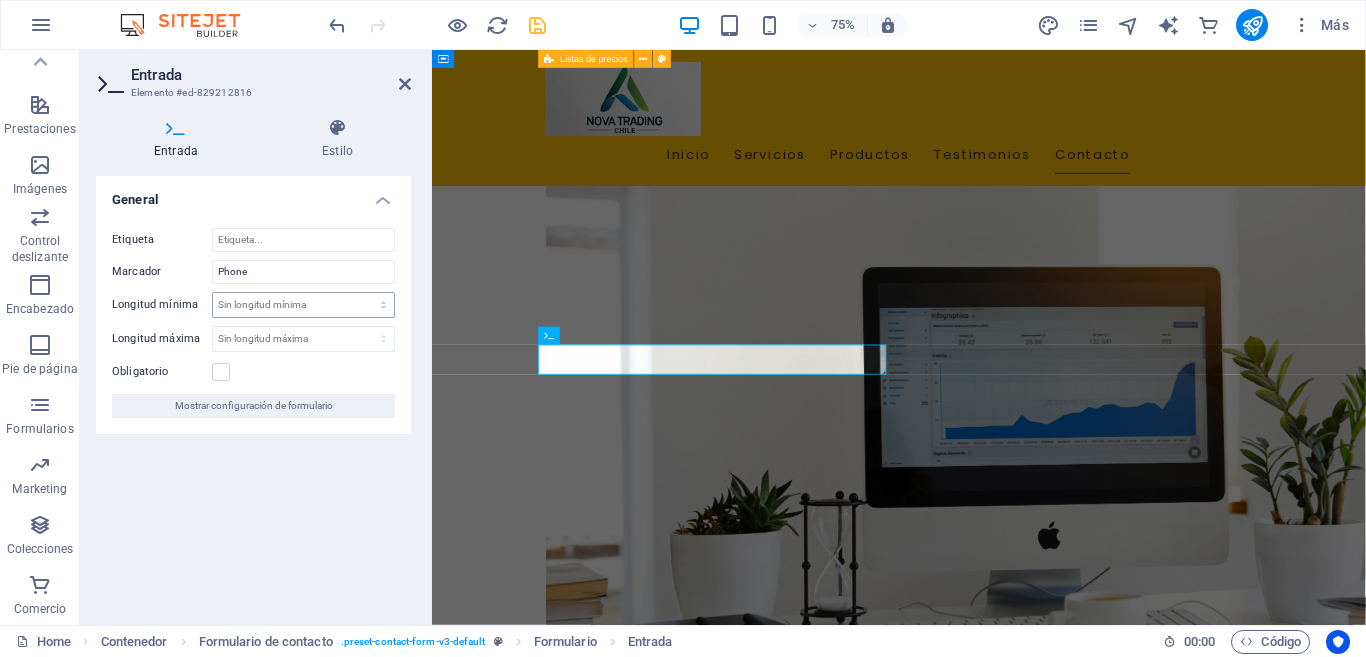scroll, scrollTop: 4000, scrollLeft: 0, axis: vertical 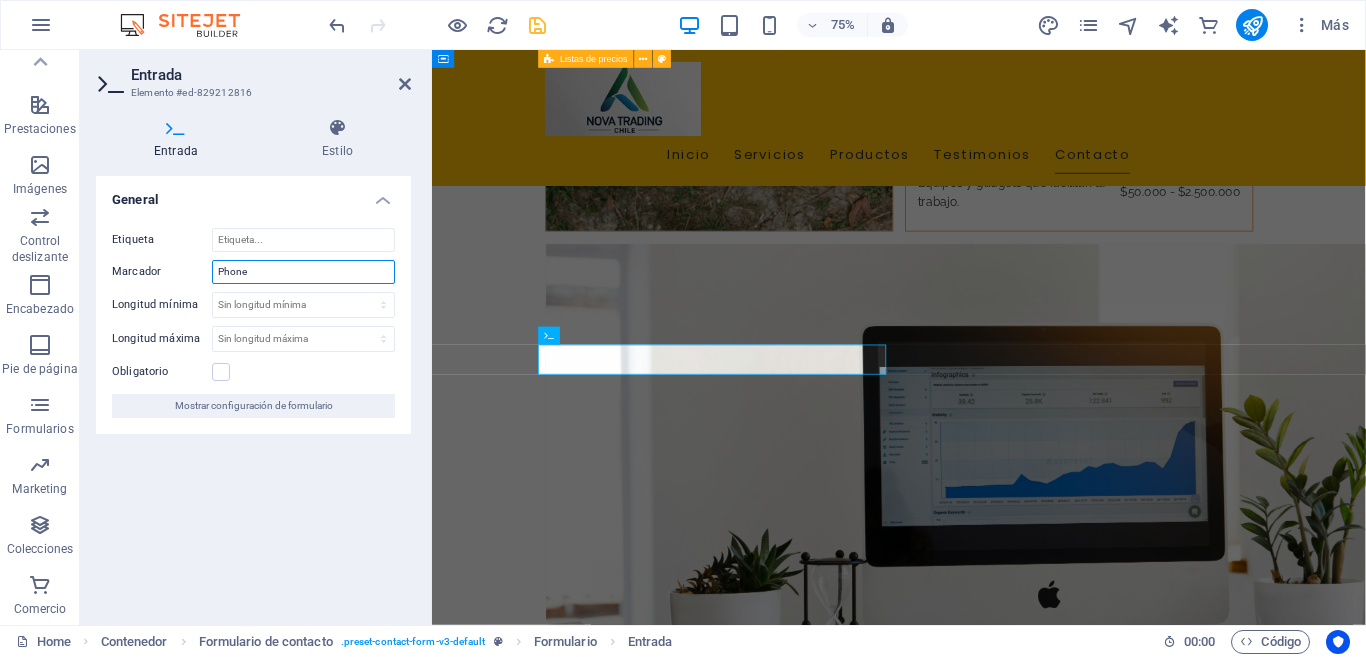 click on "Phone" at bounding box center [303, 272] 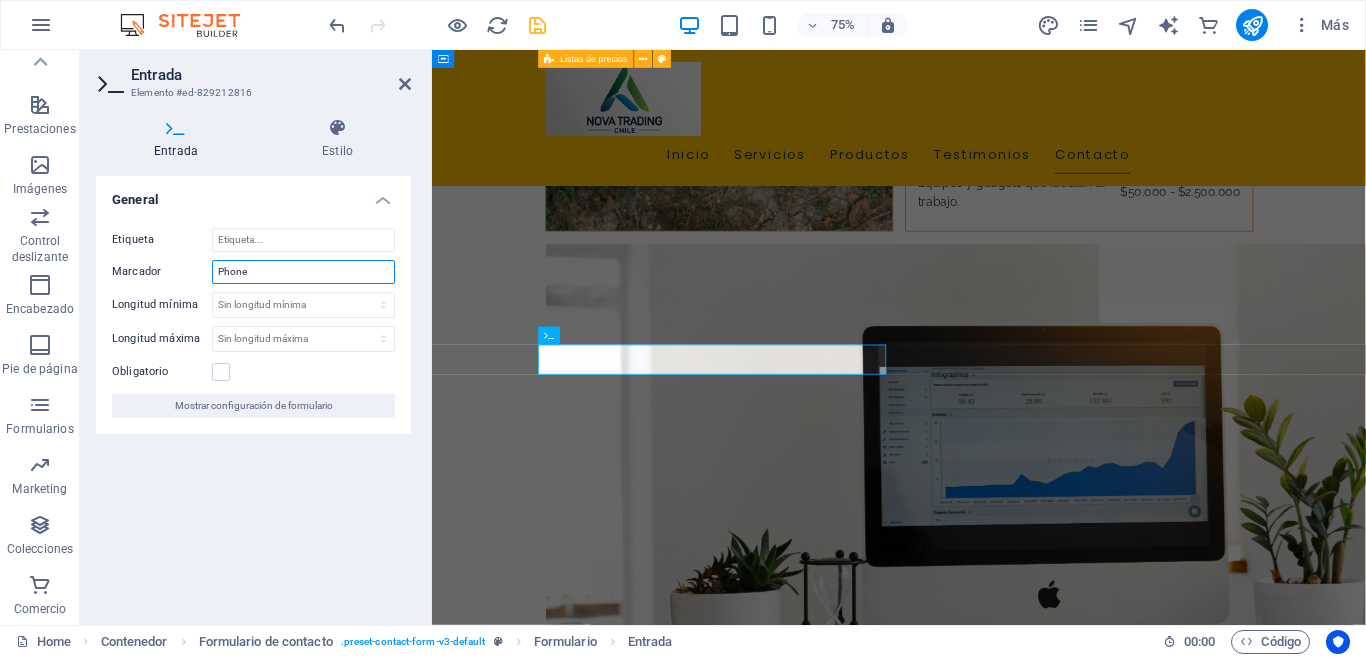 click on "Phone" at bounding box center (303, 272) 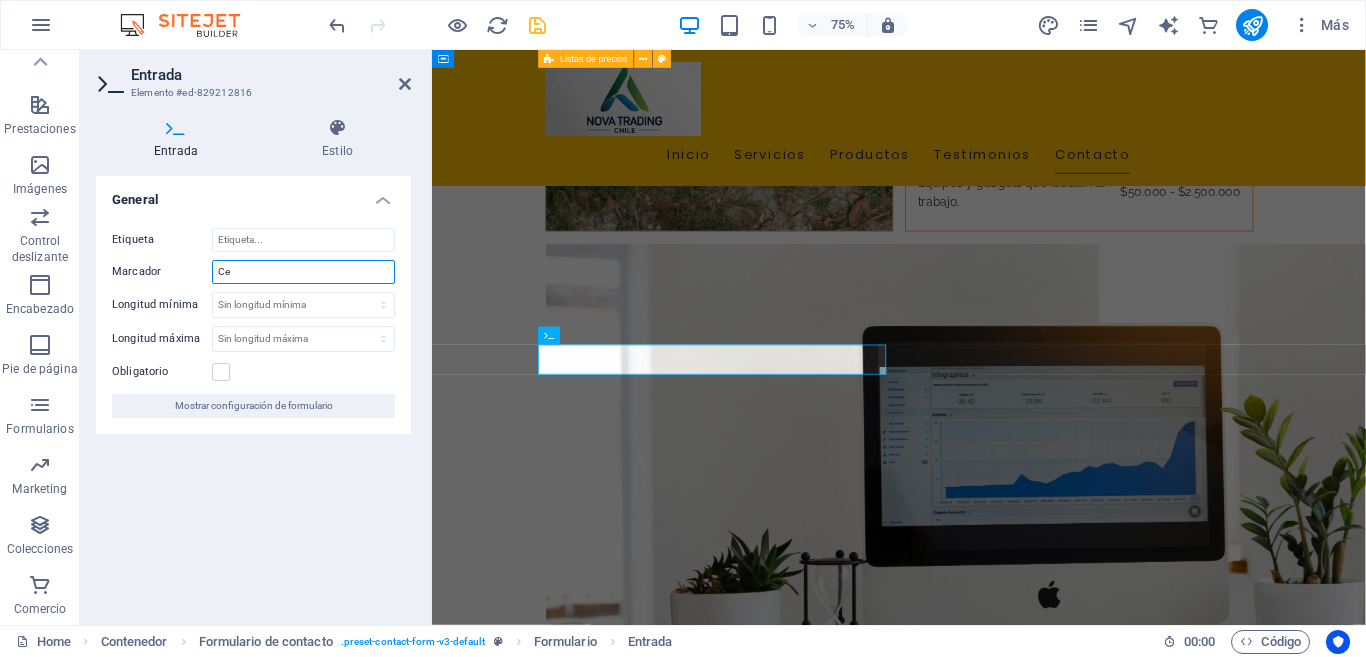 type on "C" 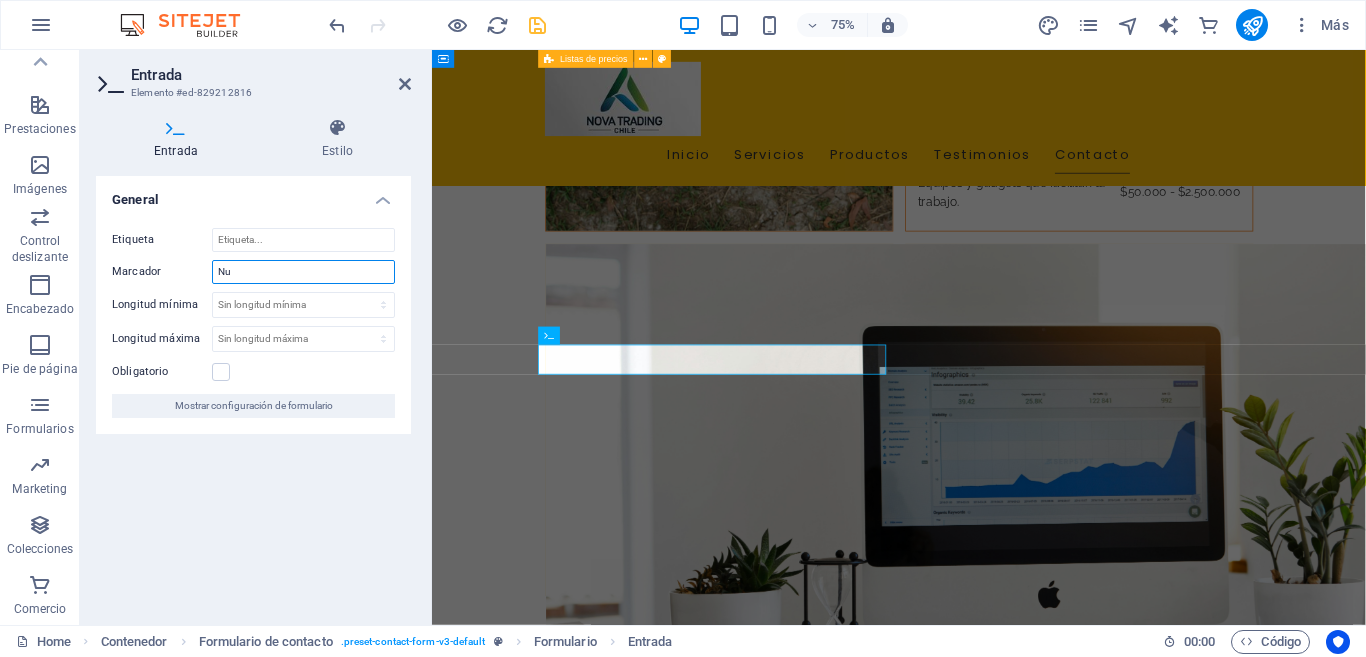 type on "N" 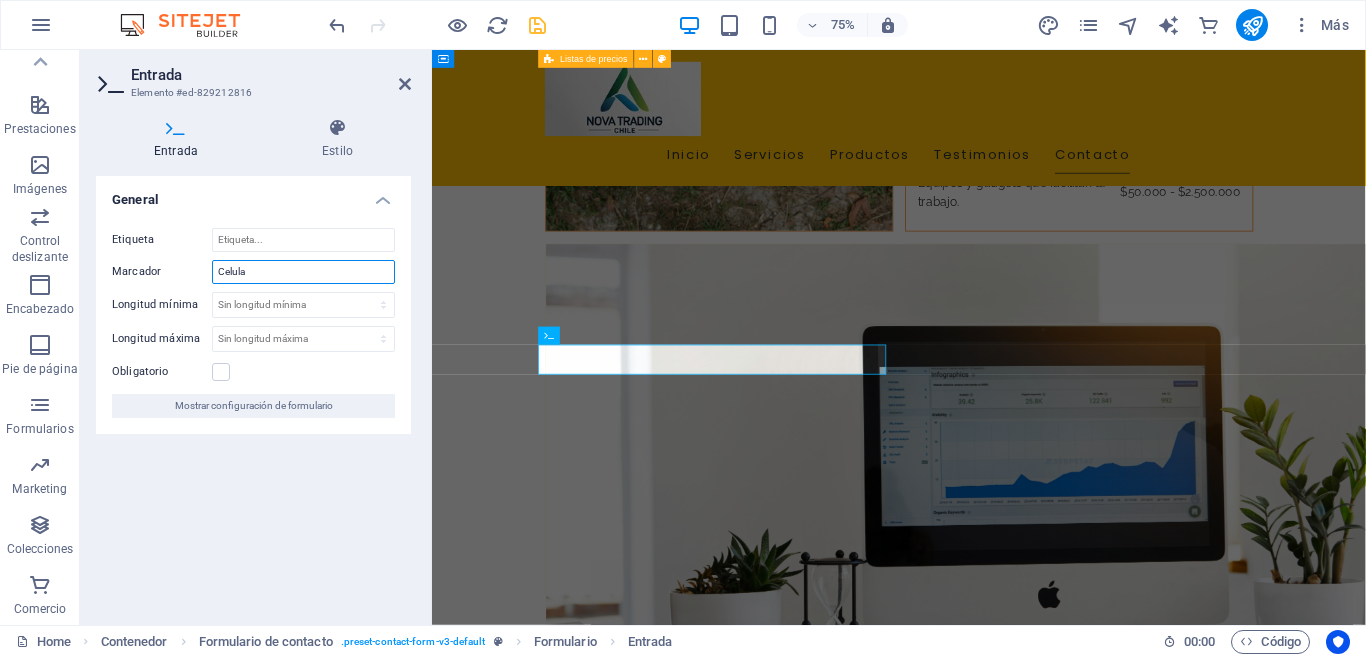 type on "Celular" 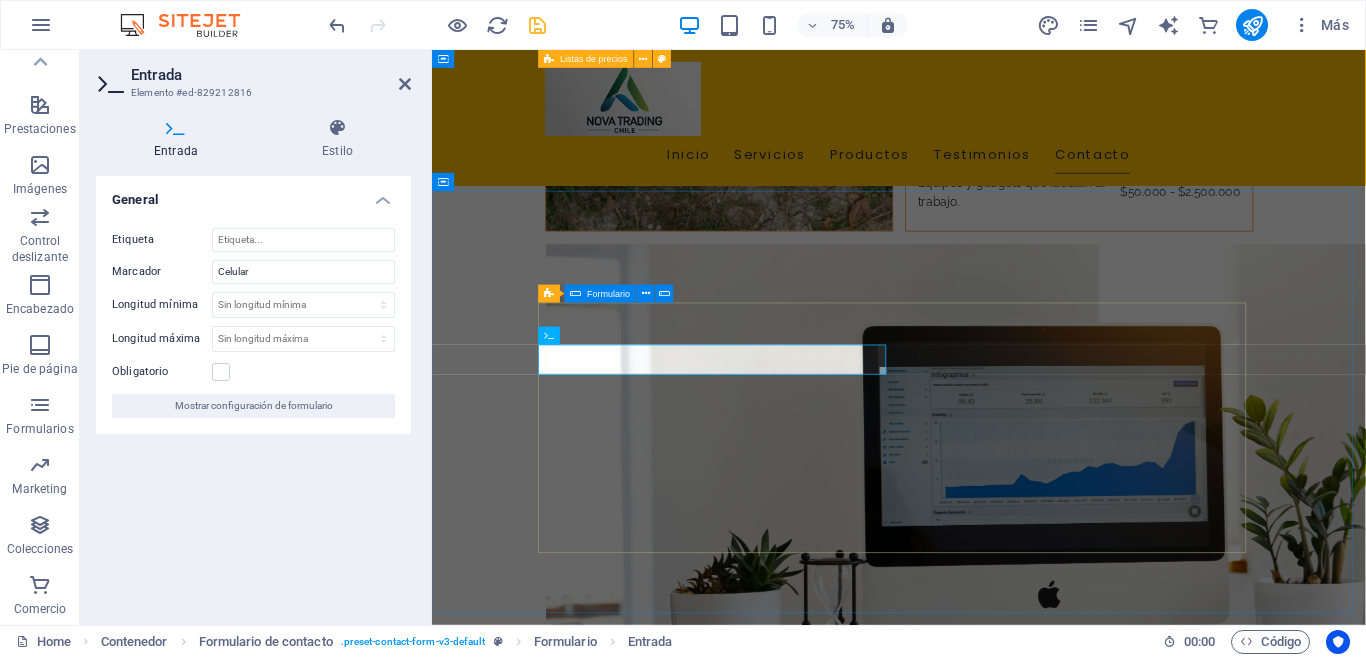 click at bounding box center (1295, 2320) 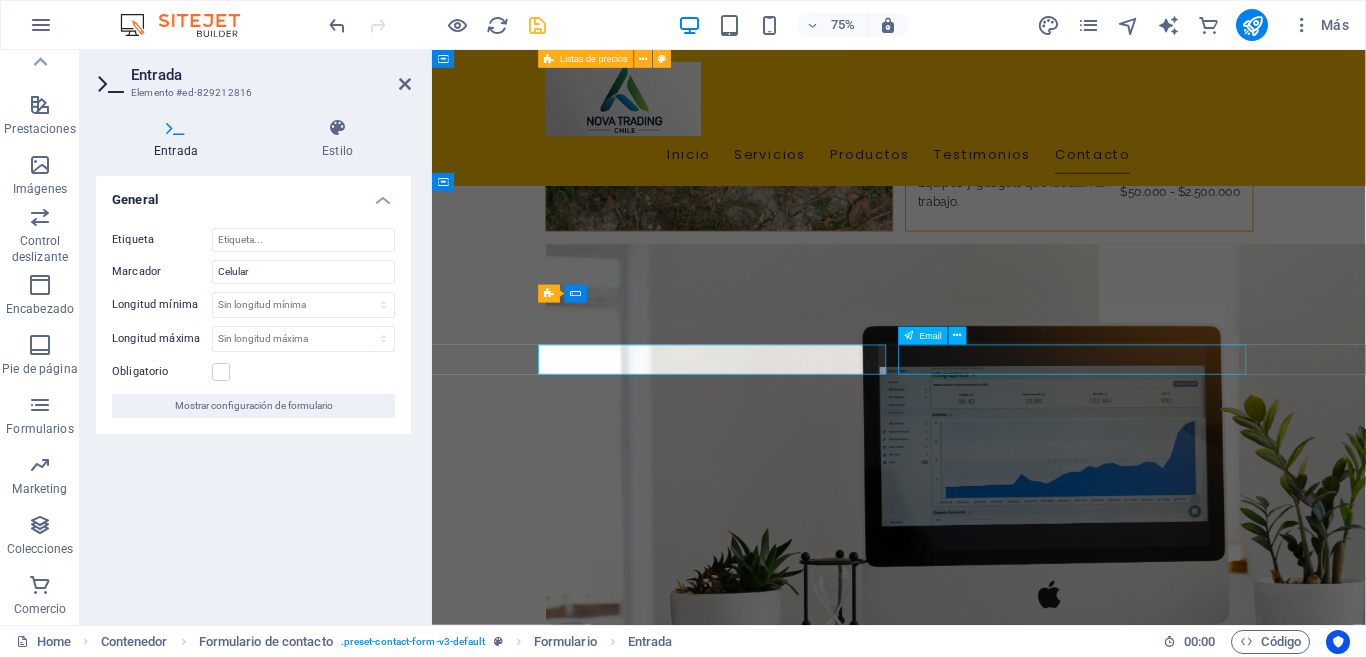 scroll, scrollTop: 4078, scrollLeft: 0, axis: vertical 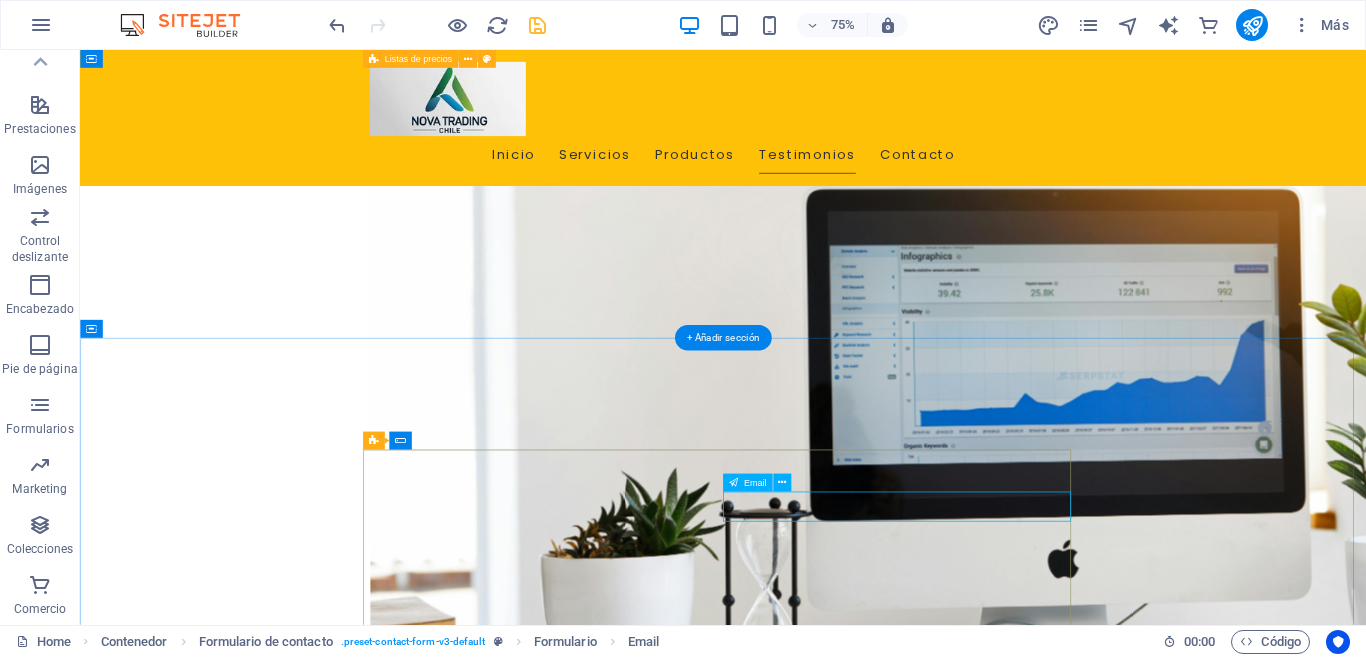 click at bounding box center [1178, 2516] 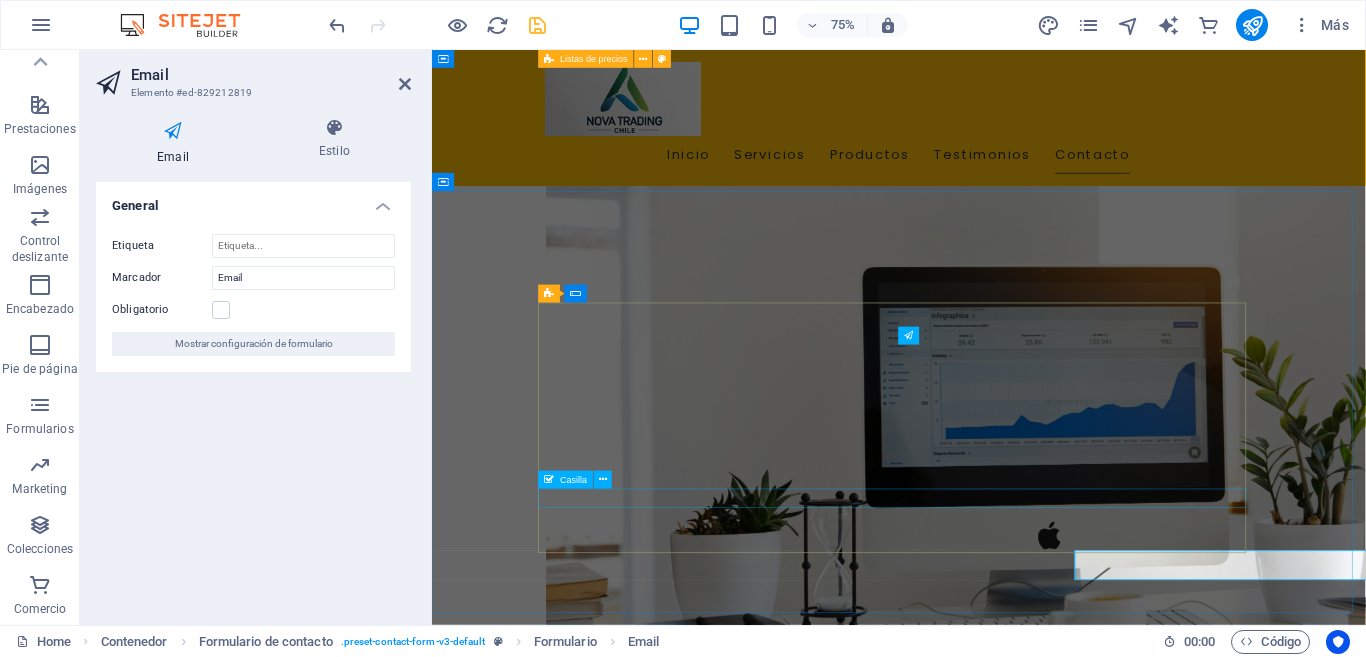 scroll, scrollTop: 4000, scrollLeft: 0, axis: vertical 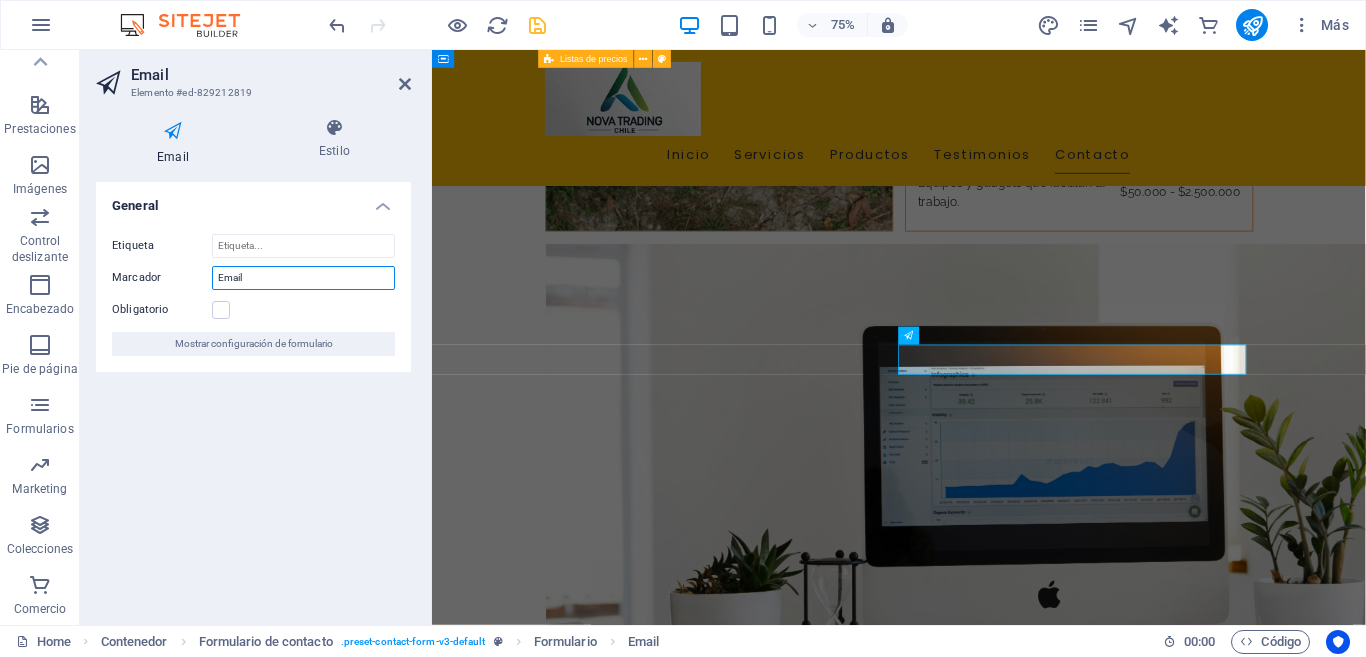 click on "Email" at bounding box center (303, 278) 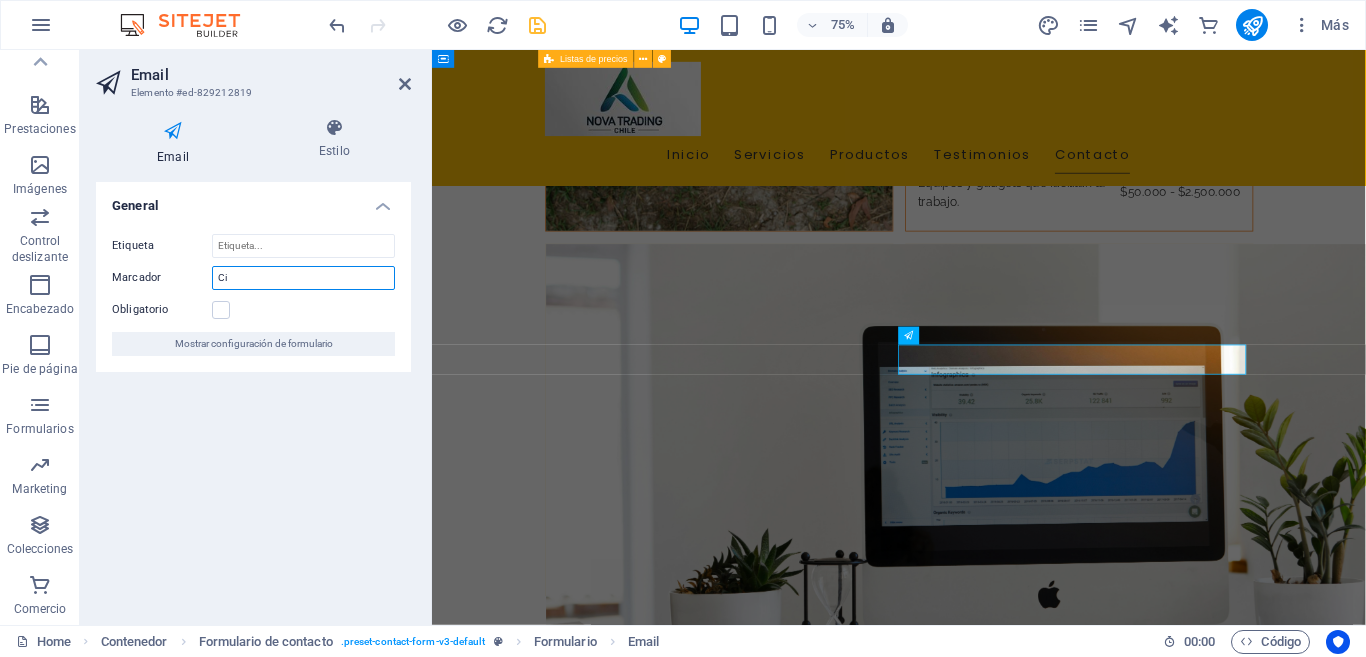 type on "C" 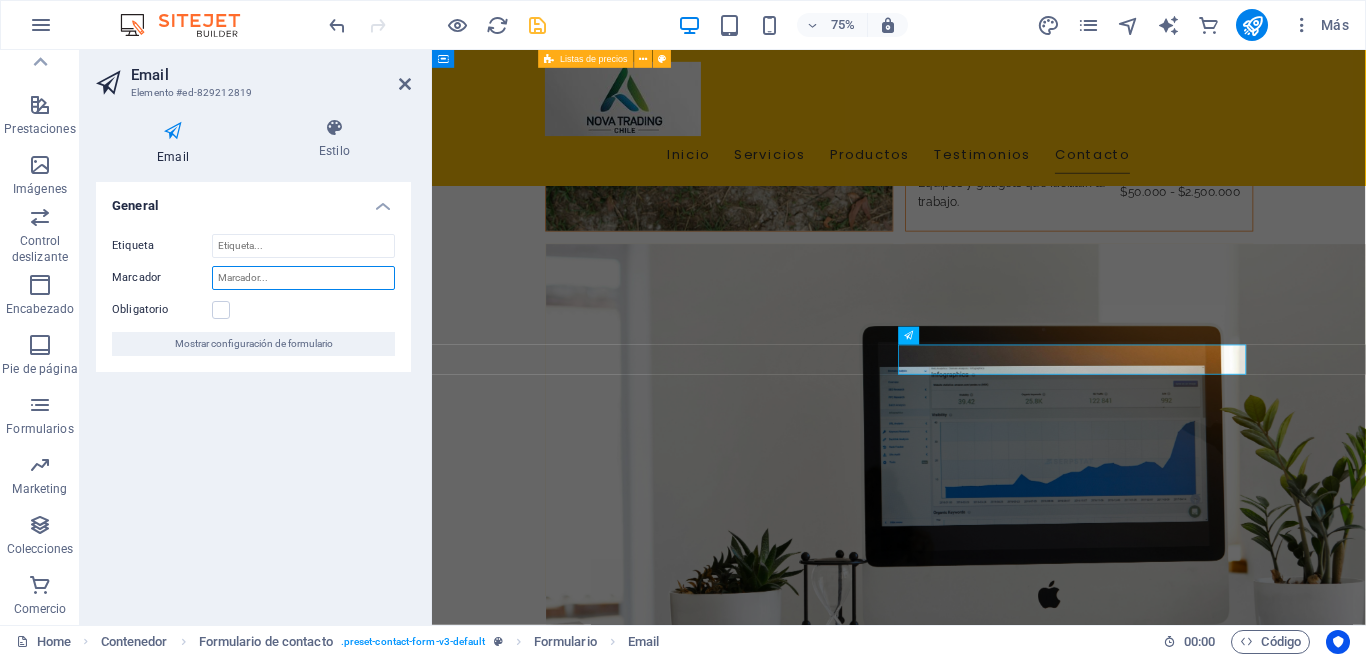 type on "d" 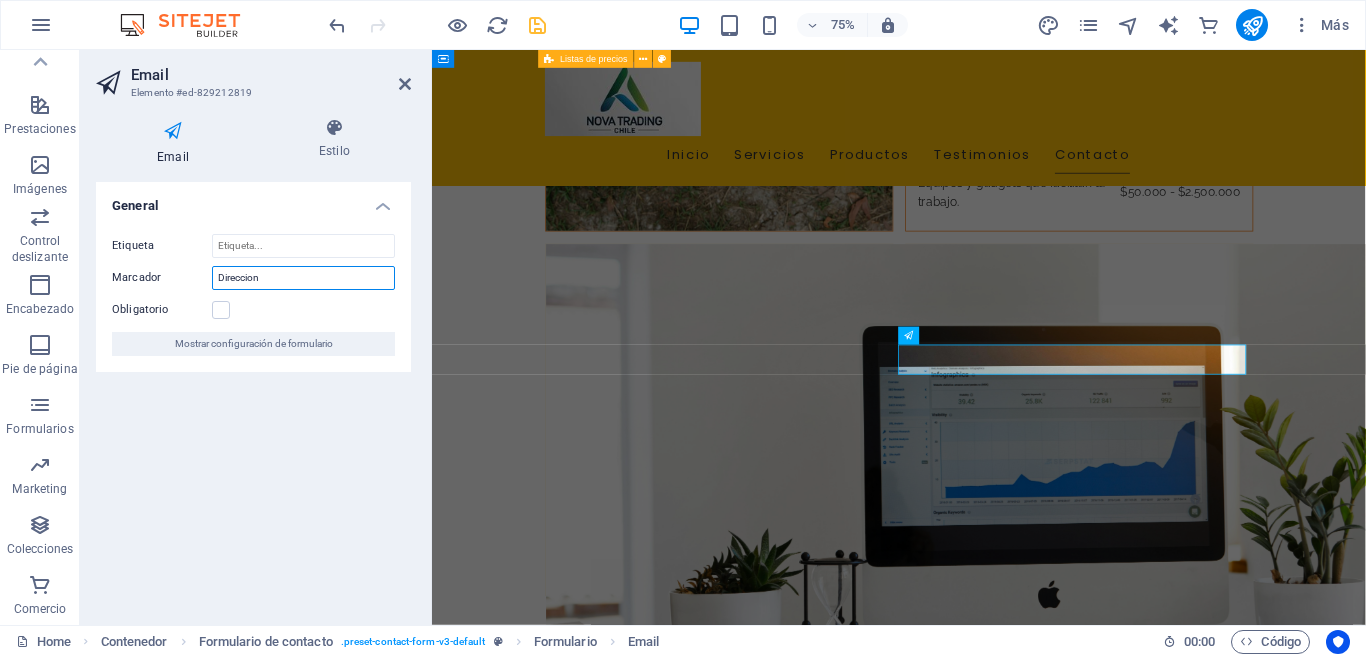 type on "Dirección" 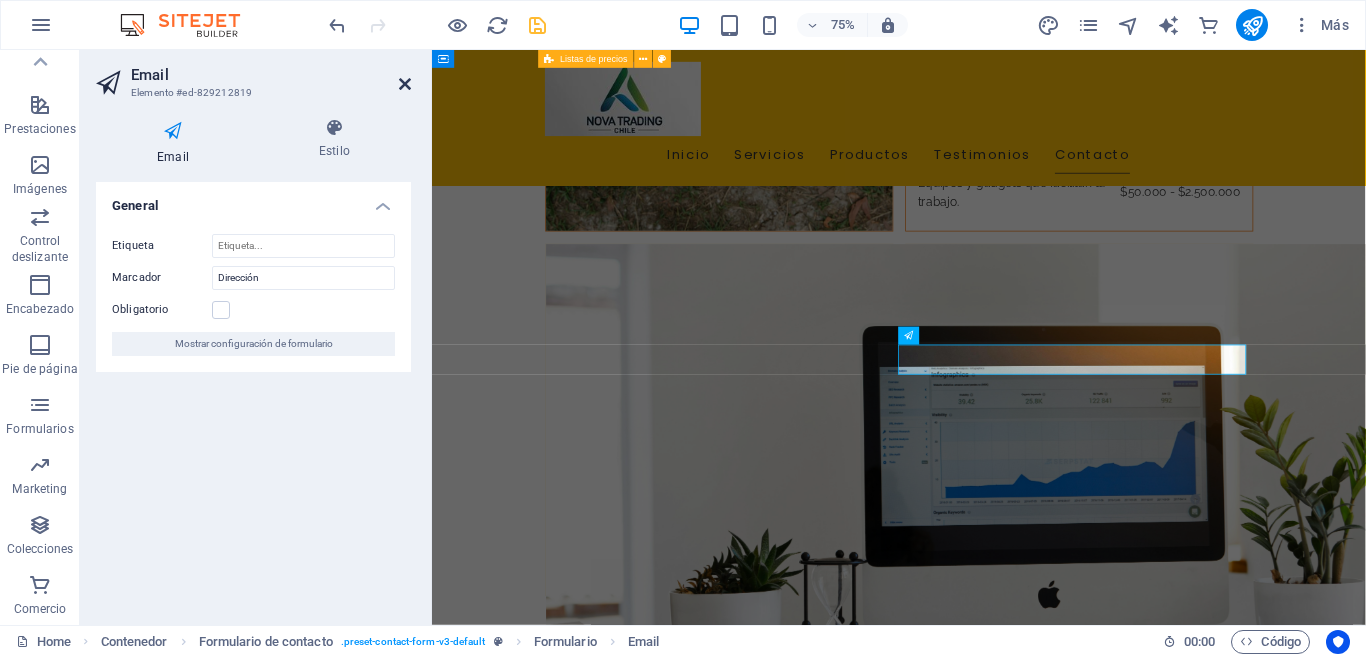 click at bounding box center (405, 84) 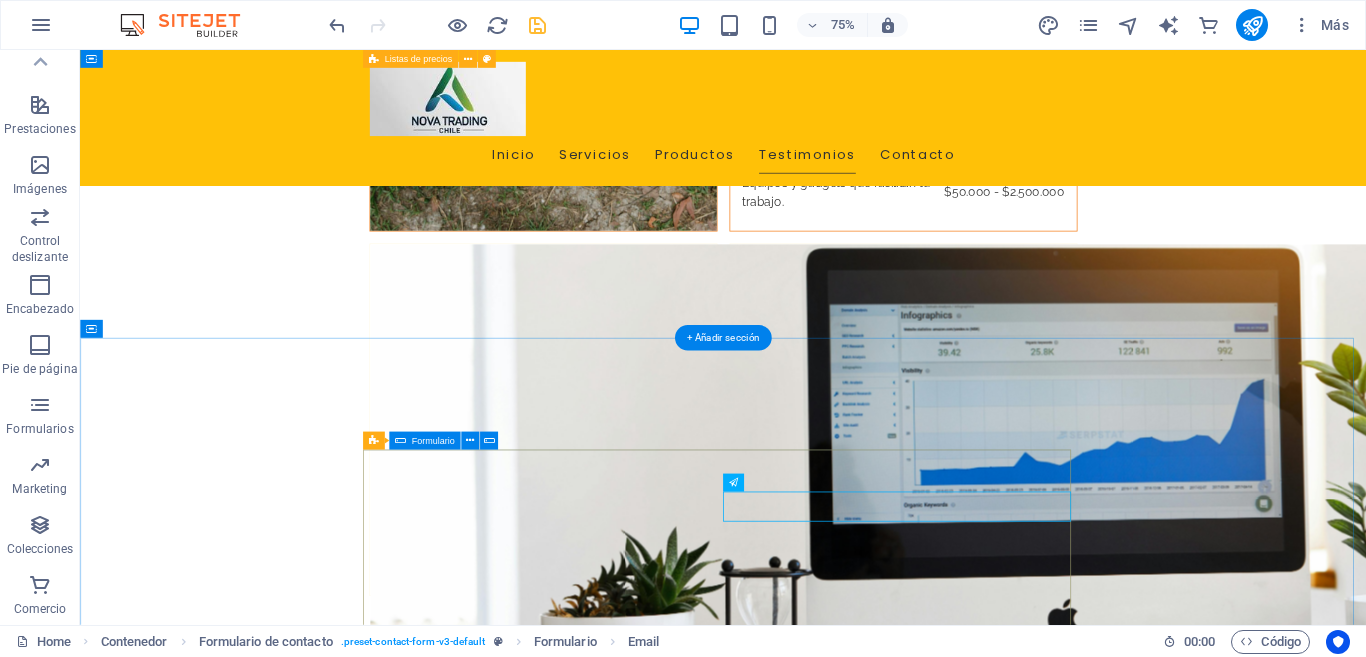 scroll, scrollTop: 4078, scrollLeft: 0, axis: vertical 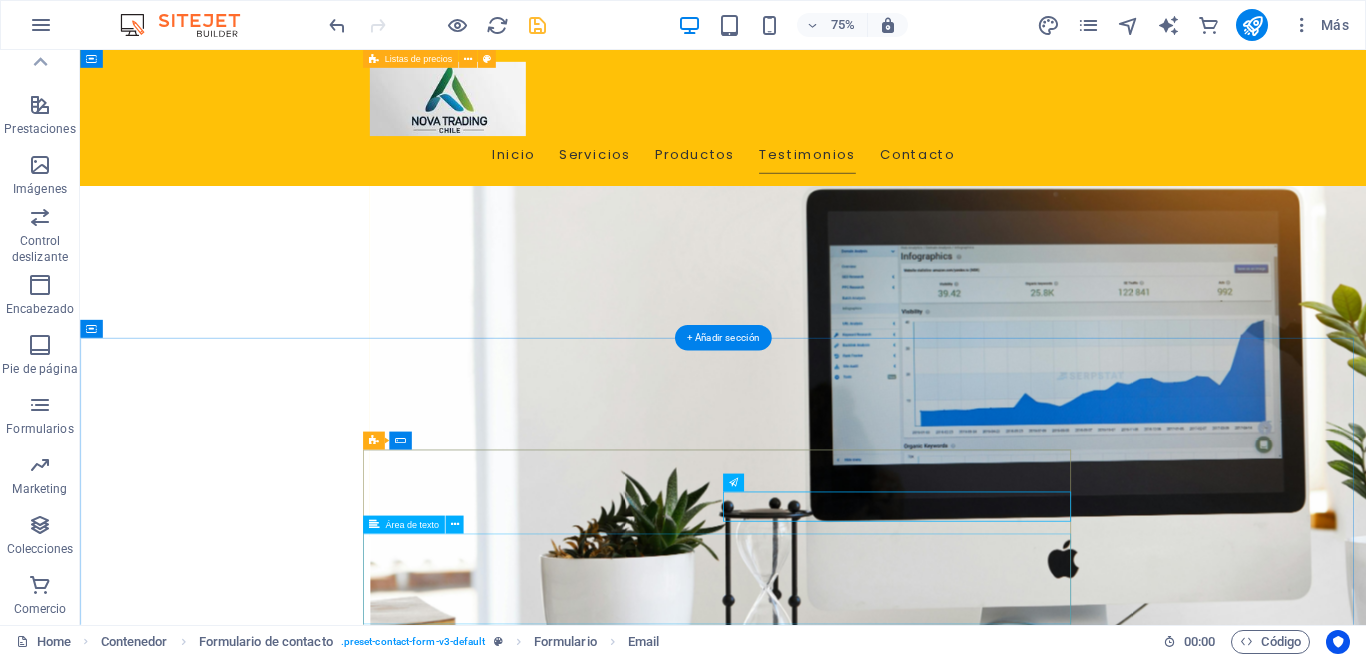 click at bounding box center [938, 2618] 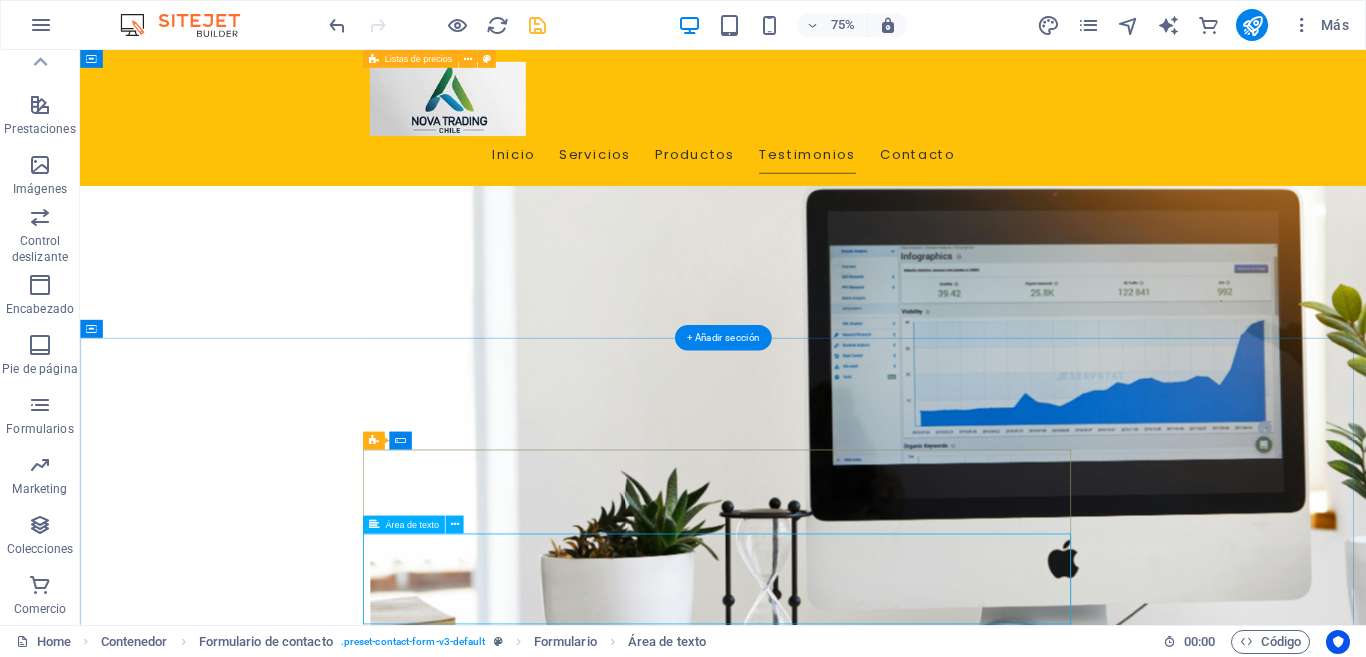 click at bounding box center (938, 2618) 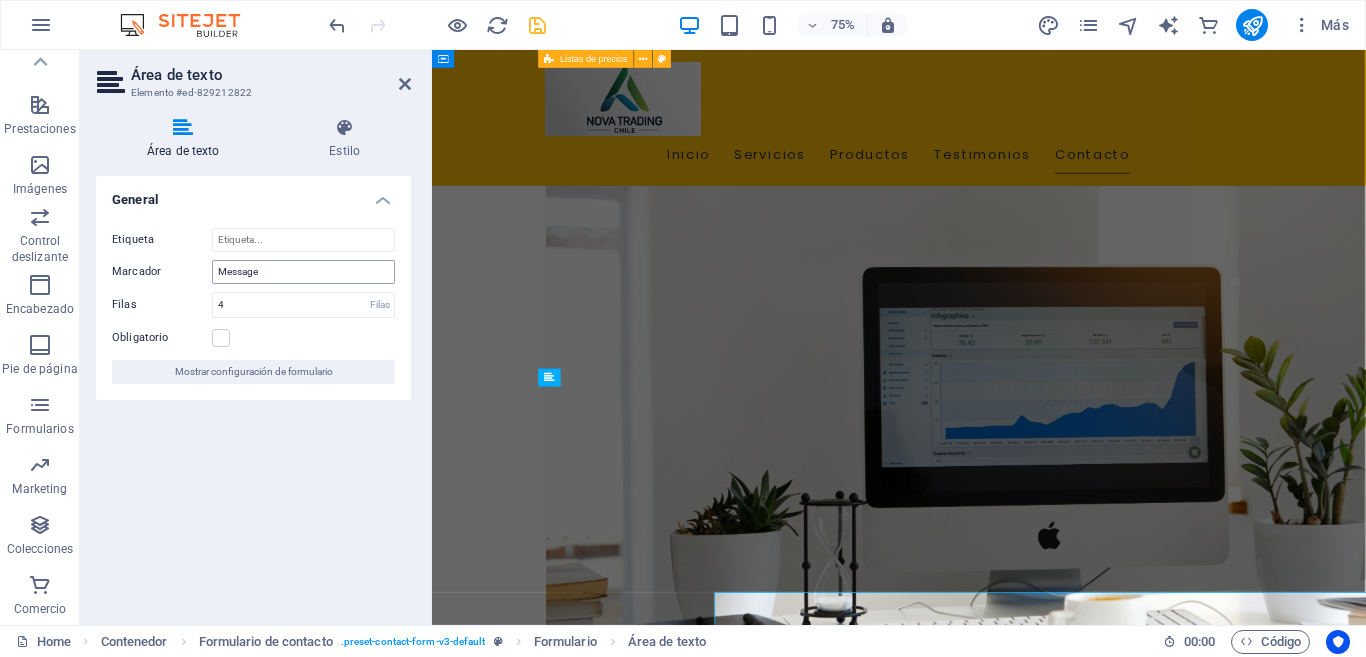 scroll, scrollTop: 4000, scrollLeft: 0, axis: vertical 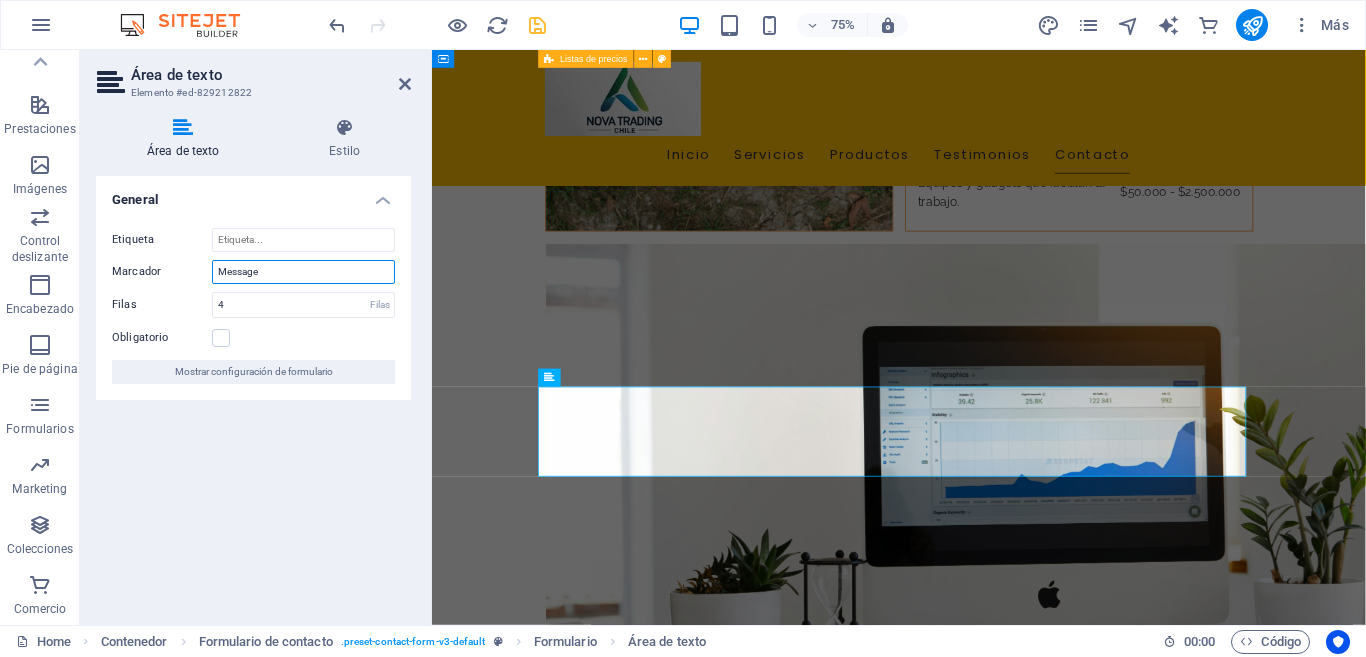drag, startPoint x: 281, startPoint y: 277, endPoint x: 132, endPoint y: 277, distance: 149 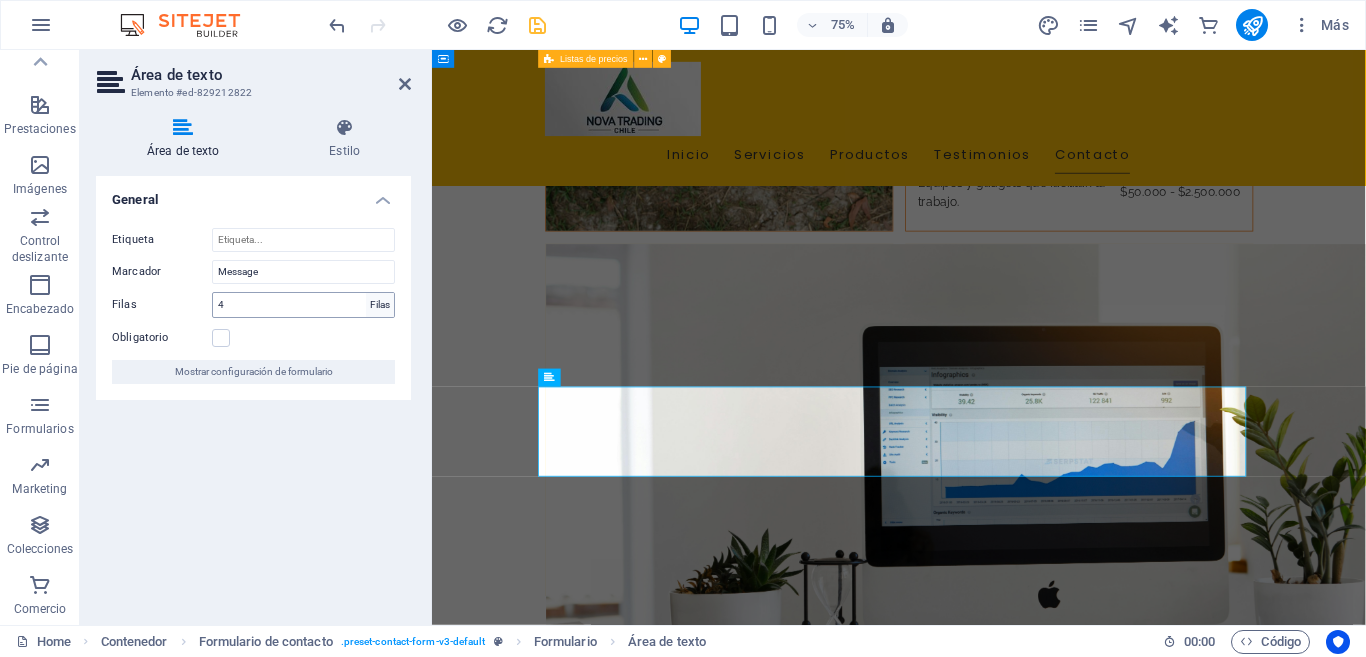 click on "Filas" at bounding box center [380, 305] 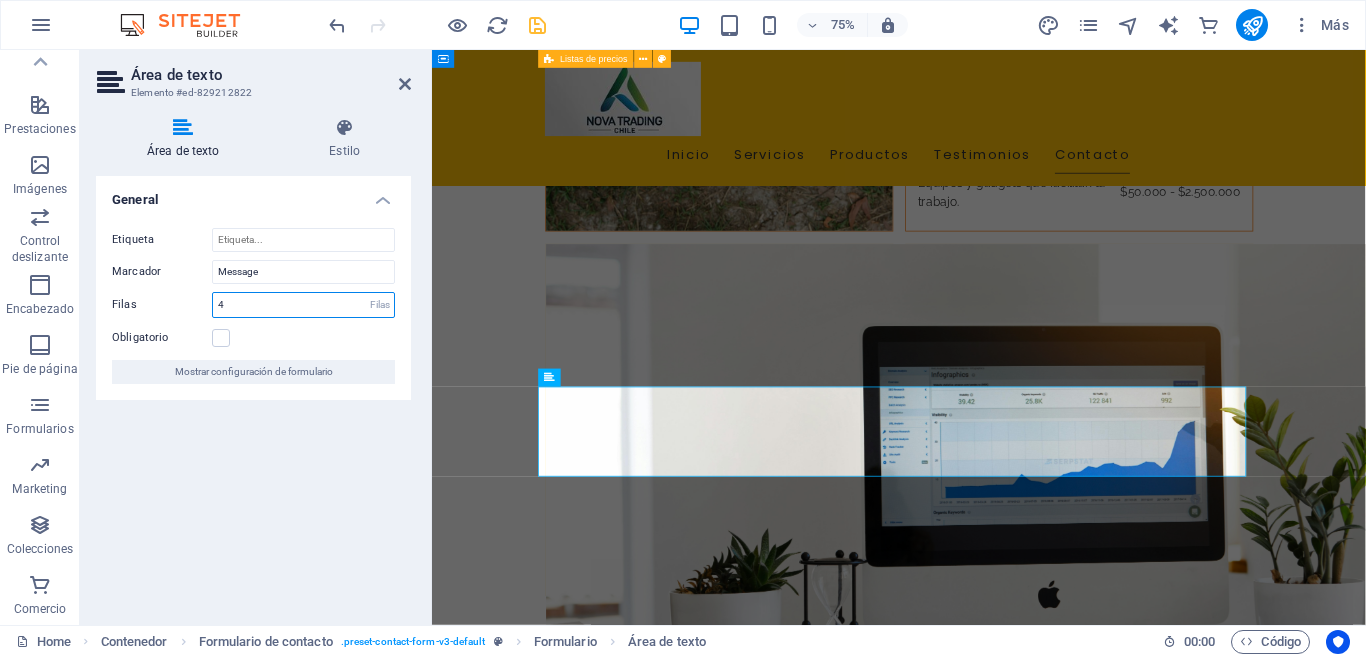 click on "4" at bounding box center [303, 305] 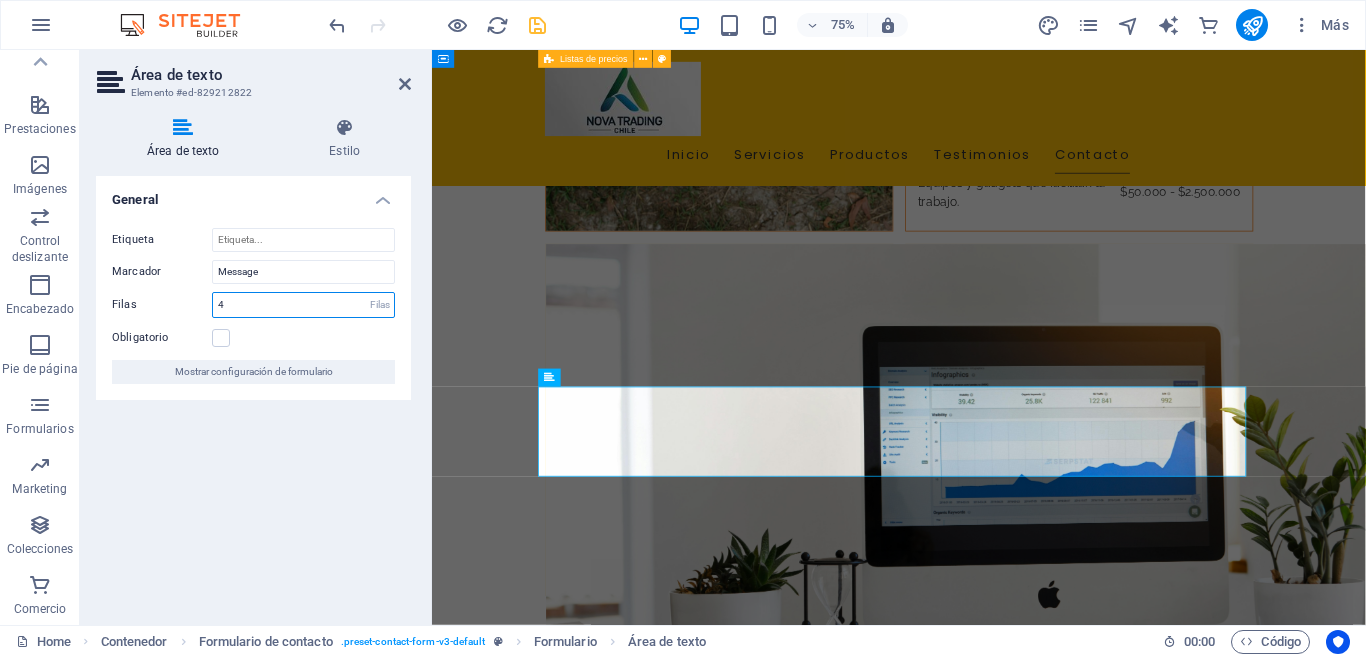 drag, startPoint x: 241, startPoint y: 306, endPoint x: 149, endPoint y: 298, distance: 92.34717 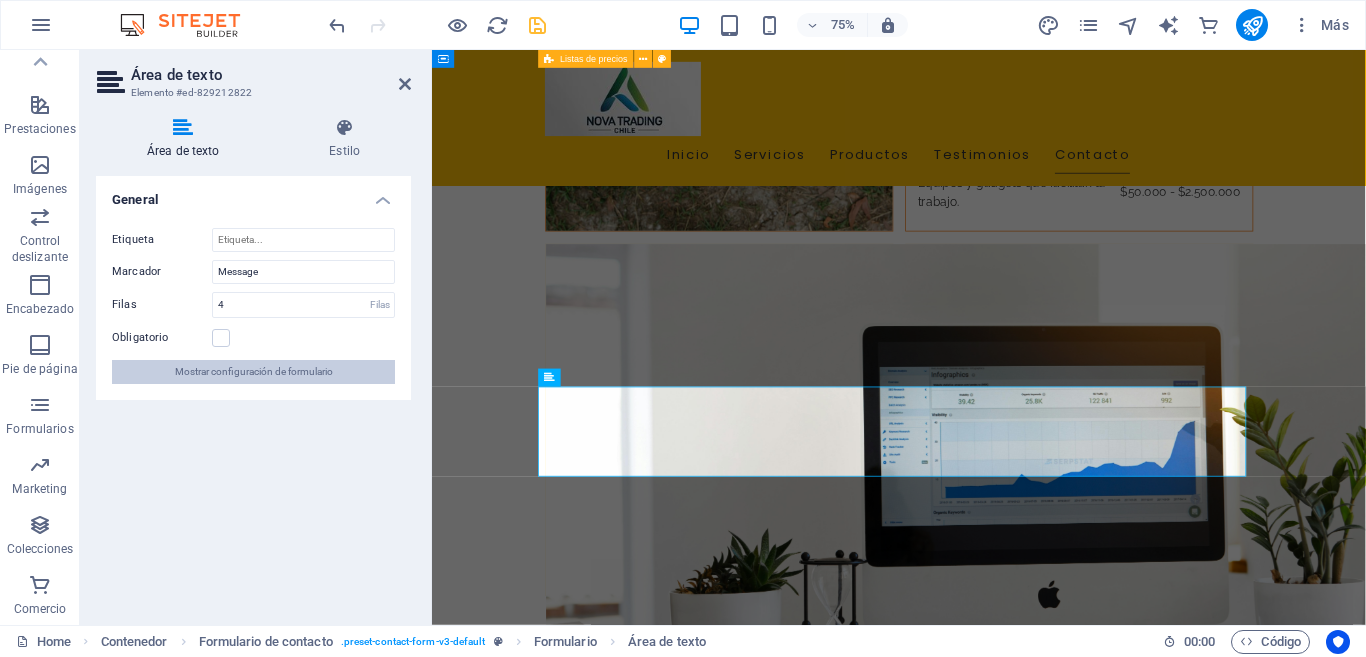 click on "Mostrar configuración de formulario" at bounding box center (254, 372) 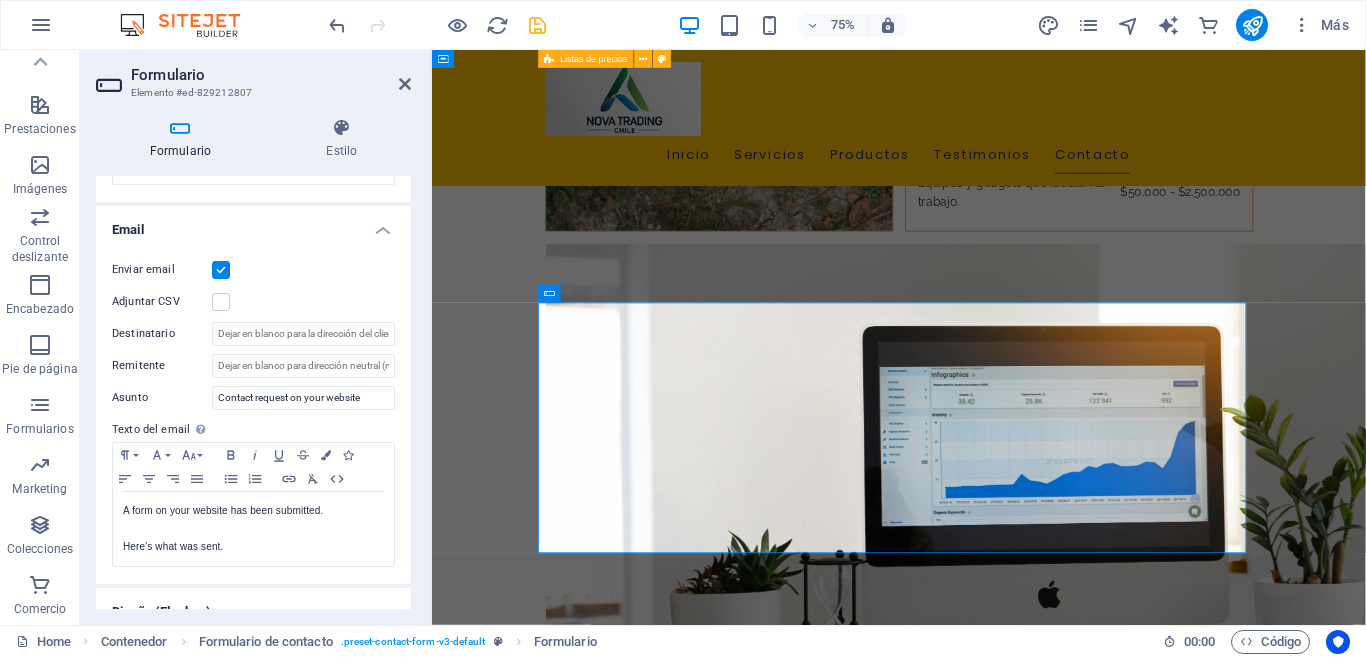 scroll, scrollTop: 500, scrollLeft: 0, axis: vertical 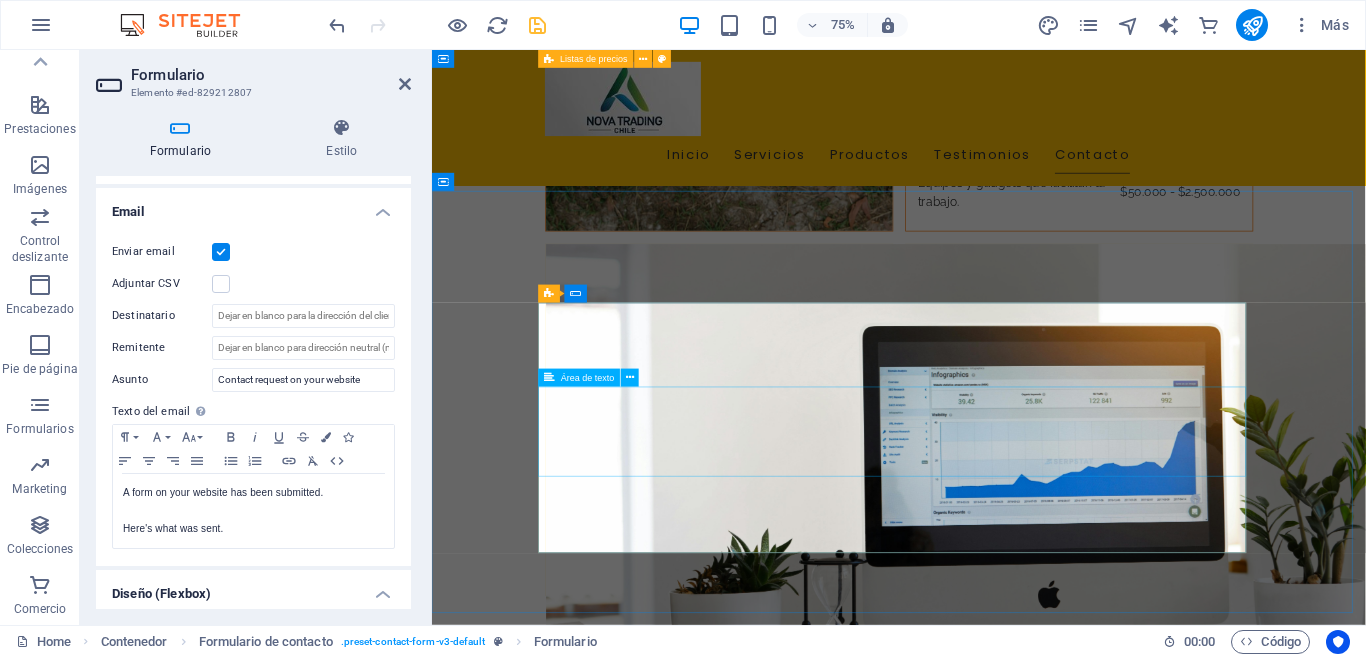 click at bounding box center [731, 2418] 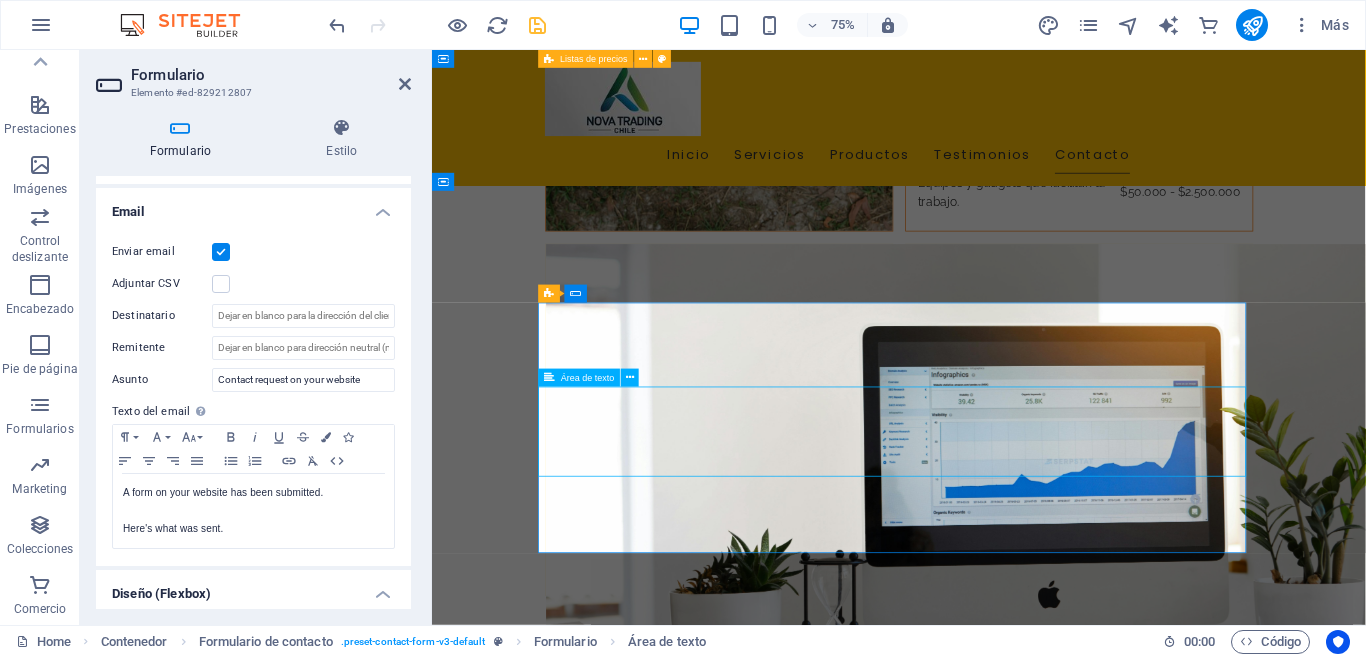 click at bounding box center [731, 2418] 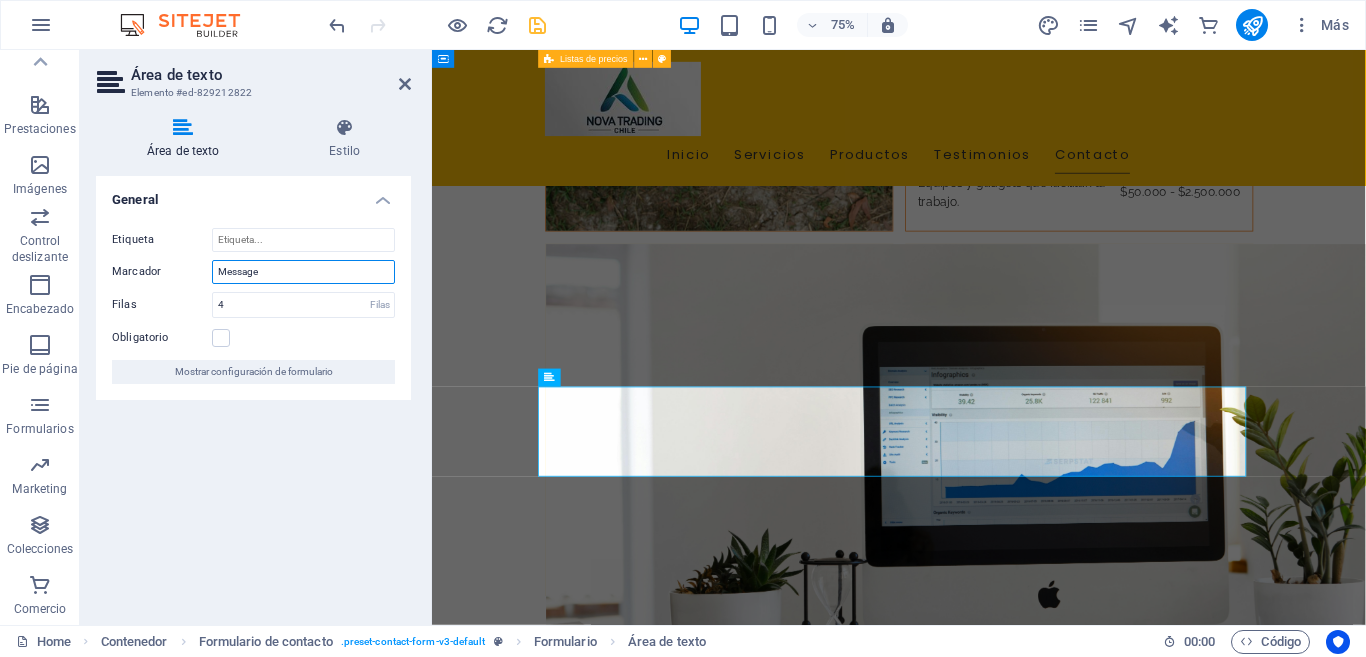 drag, startPoint x: 285, startPoint y: 279, endPoint x: 186, endPoint y: 283, distance: 99.08077 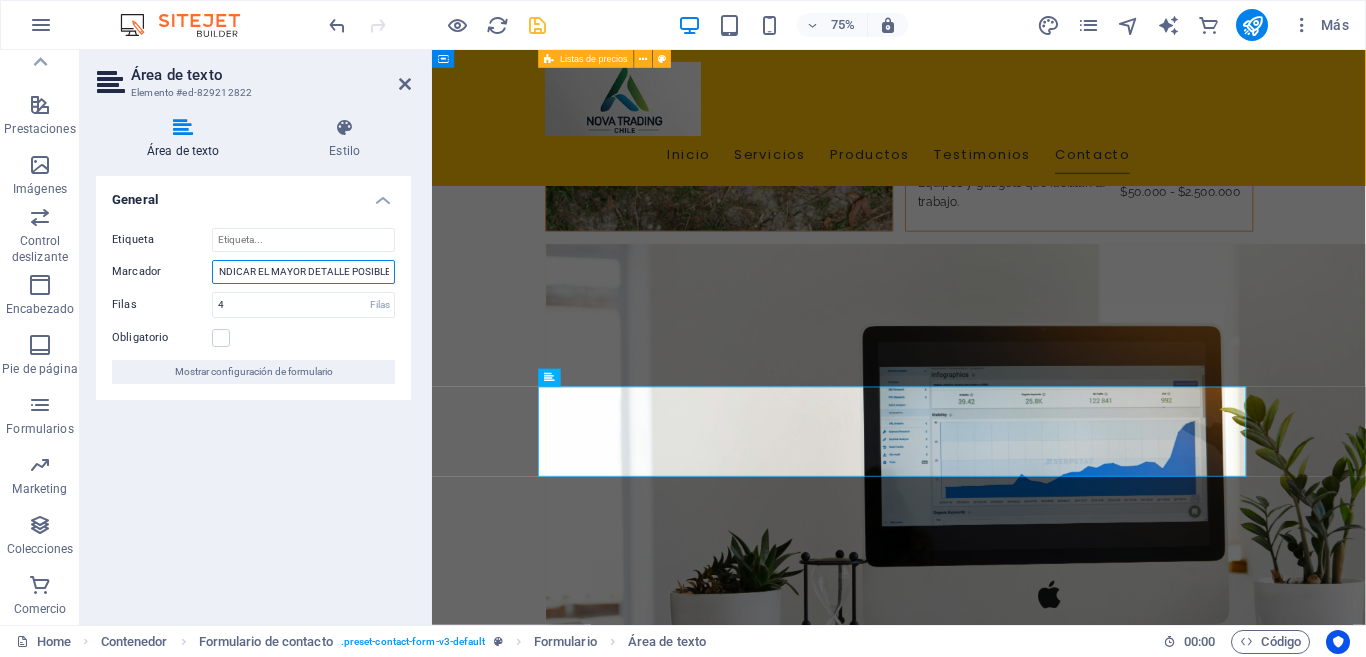 scroll, scrollTop: 0, scrollLeft: 153, axis: horizontal 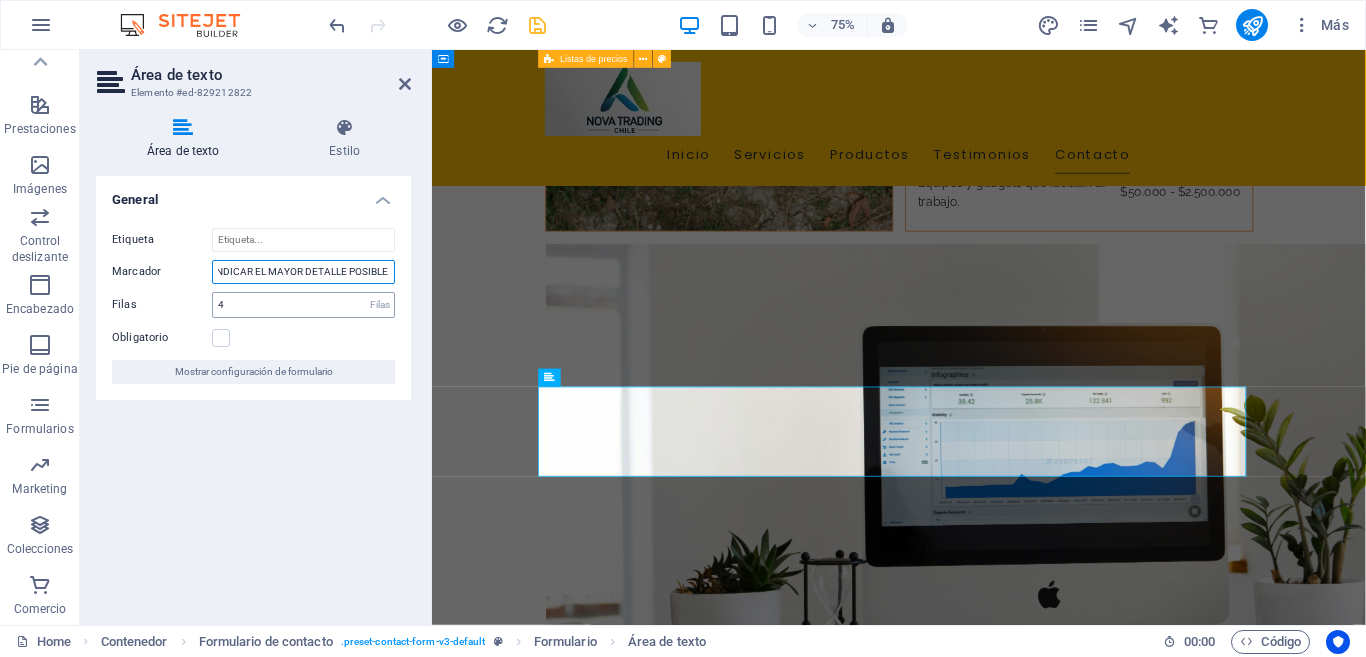 type on "PRODUCTOS A COTIZAR, FAVOR INDICAR EL MAYOR DETALLE POSIBLE." 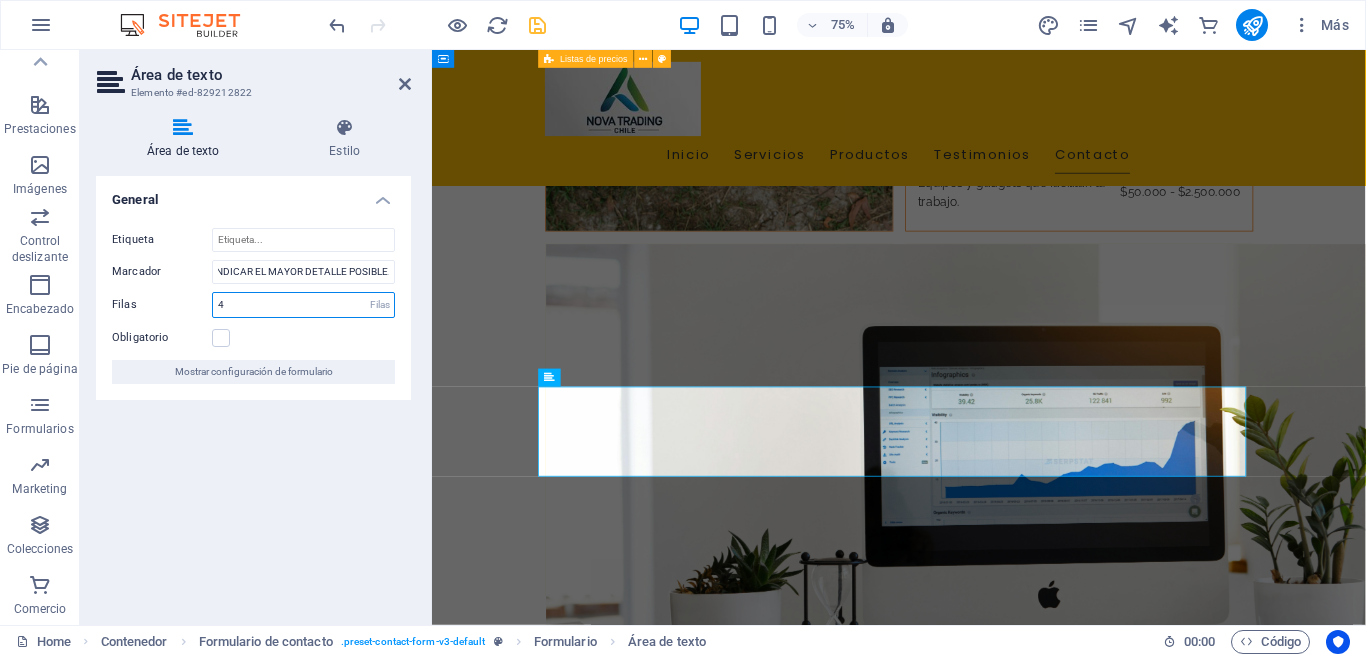 click on "4" at bounding box center [303, 305] 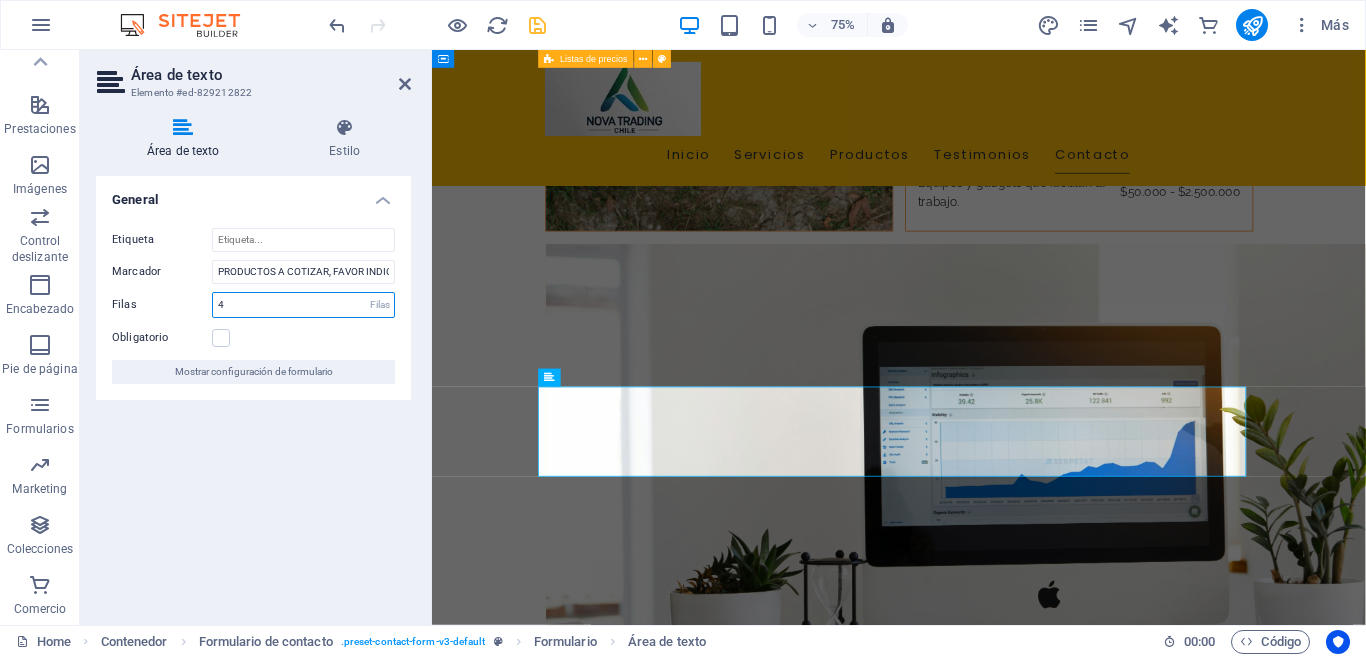 click on "4" at bounding box center [303, 305] 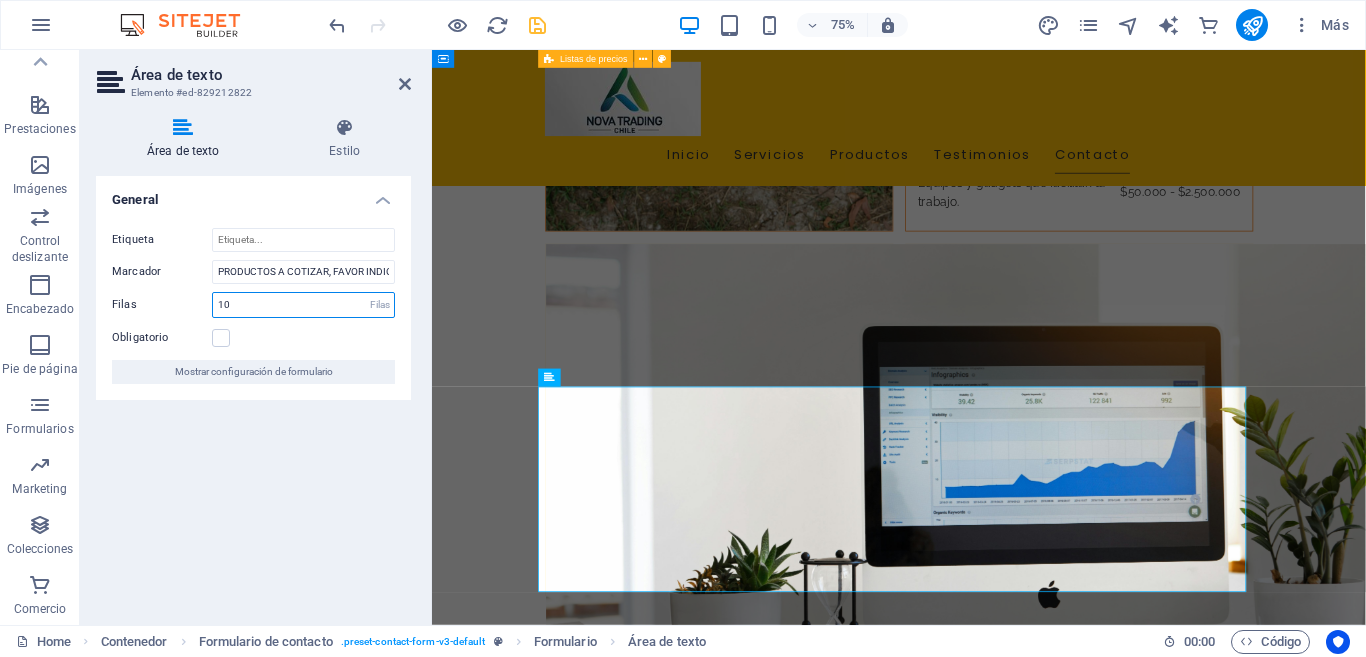 type on "10" 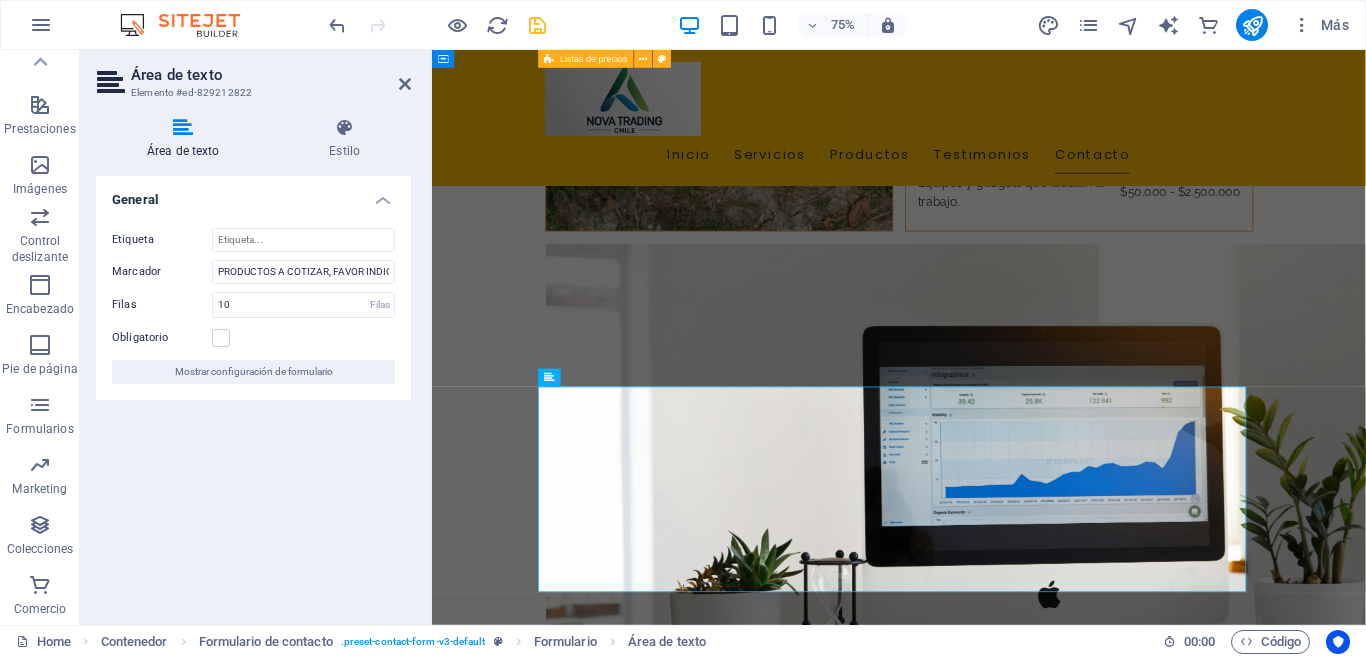 click on "Obligatorio" at bounding box center (253, 338) 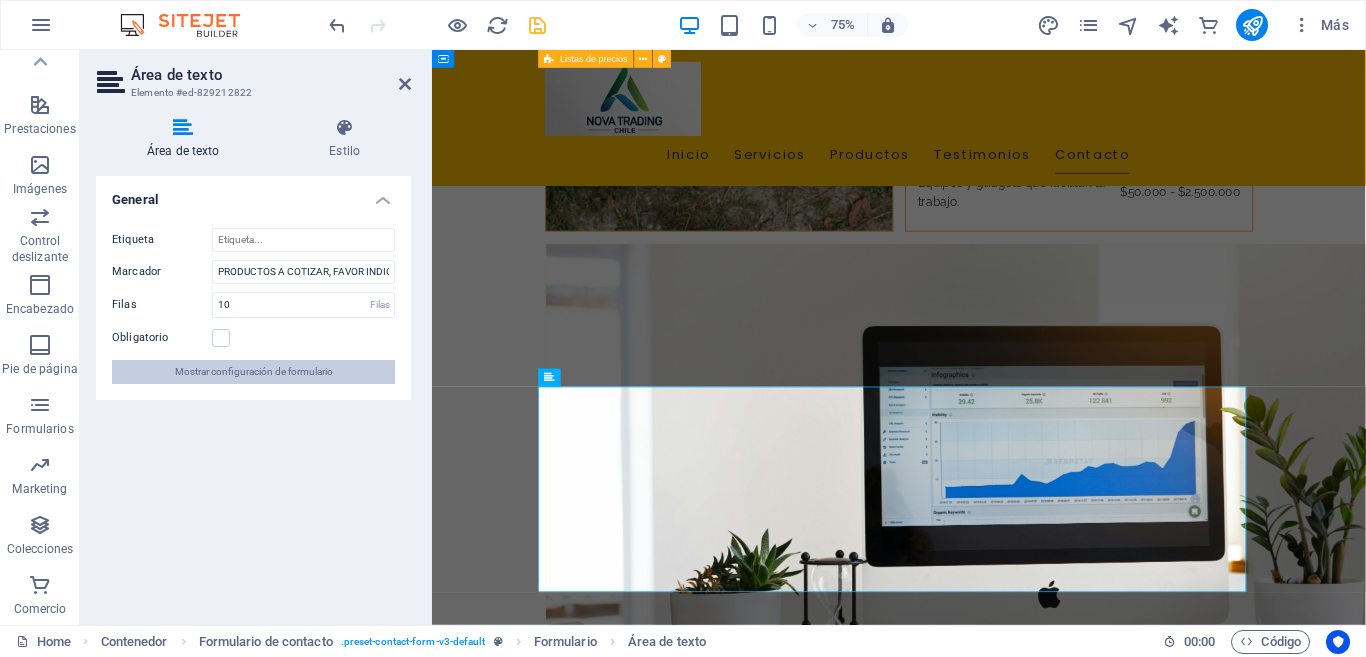 click on "Mostrar configuración de formulario" at bounding box center (254, 372) 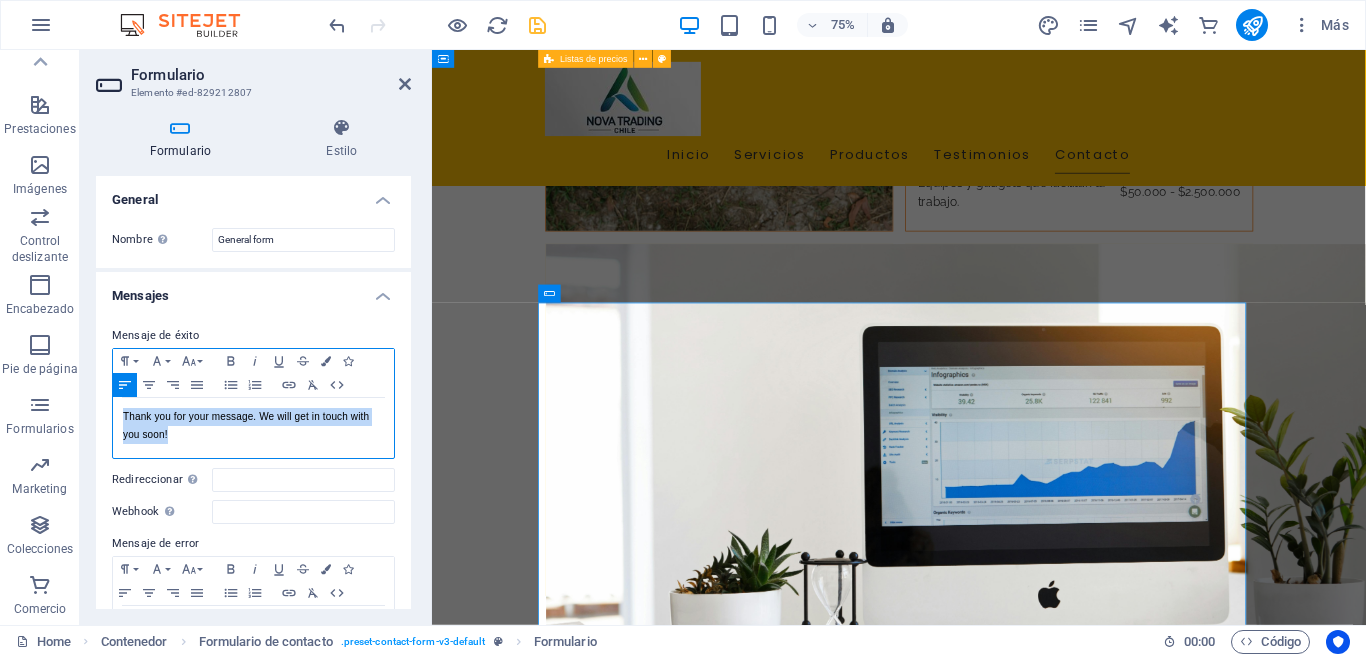 drag, startPoint x: 235, startPoint y: 439, endPoint x: 93, endPoint y: 411, distance: 144.73424 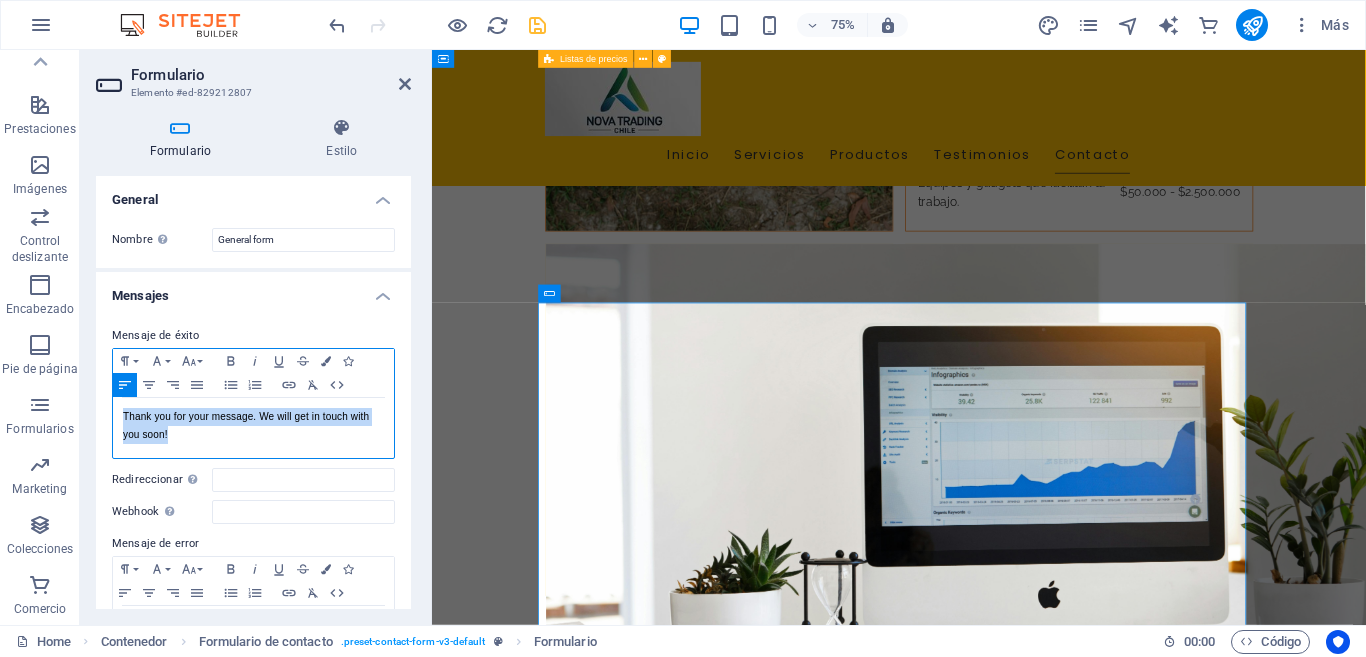 click on "Formulario Estilo General Nombre Define un nombre para el formulario. General form Mensajes Mensaje de éxito Paragraph Format Normal Heading 1 Heading 2 Heading 3 Heading 4 Heading 5 Heading 6 Code Font Family Arial Georgia Impact Tahoma Times New Roman Verdana Montserrat Playfair Display Poppins Raleway Font Size 8 9 10 11 12 14 18 24 30 36 48 60 72 96 Bold Italic Underline Strikethrough Colors Icons Align Left Align Center Align Right Align Justify Unordered List Ordered List Insert Link Clear Formatting HTML Thank you for your message. We will get in touch with you soon! Se muestra una vez el formulario se ha enviado correctamente... Redireccionar Defina un destino de redireccionamiento cuando un formulario se envíe correctamente. Por ejemplo, una página de éxito. Webhook Un webhook es una notificación push de este formulario a otro servidor. Cada vez que alguien envíe este formulario, los datos se enviarán a tu servidor.  Mensaje de error Paragraph Format Normal Heading 1 Heading 2 Heading 3 Code 8" at bounding box center (253, 363) 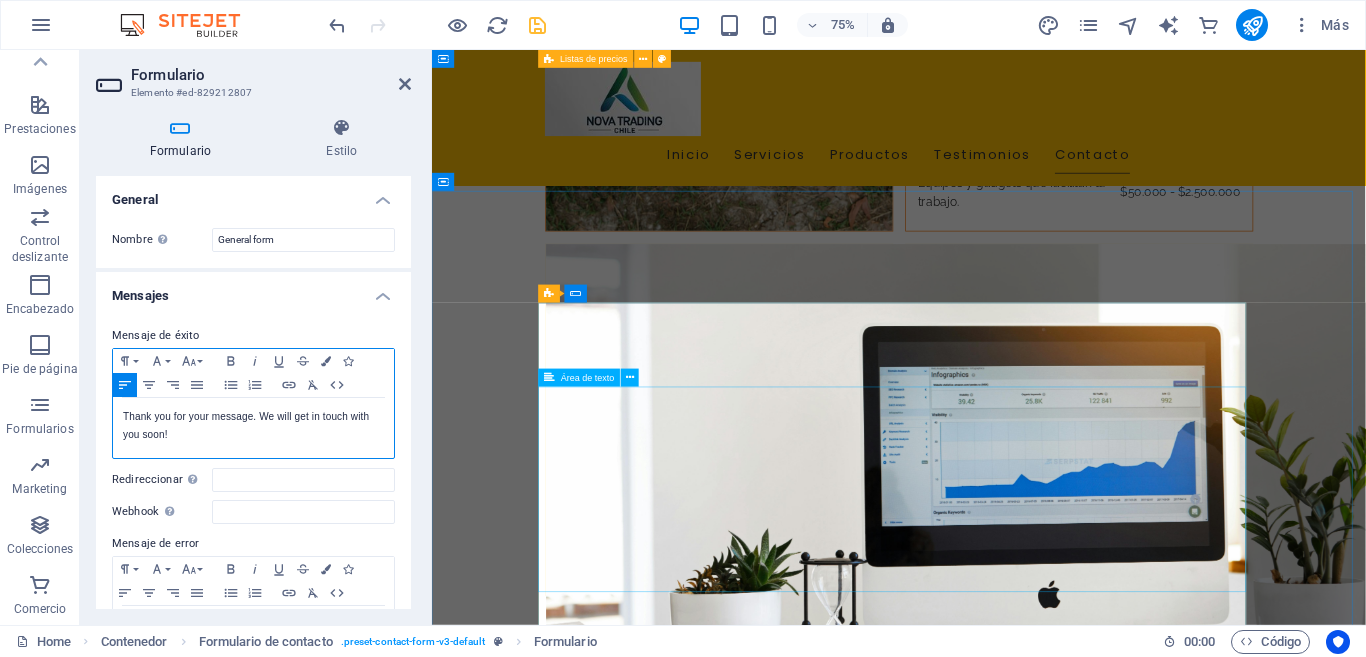 type 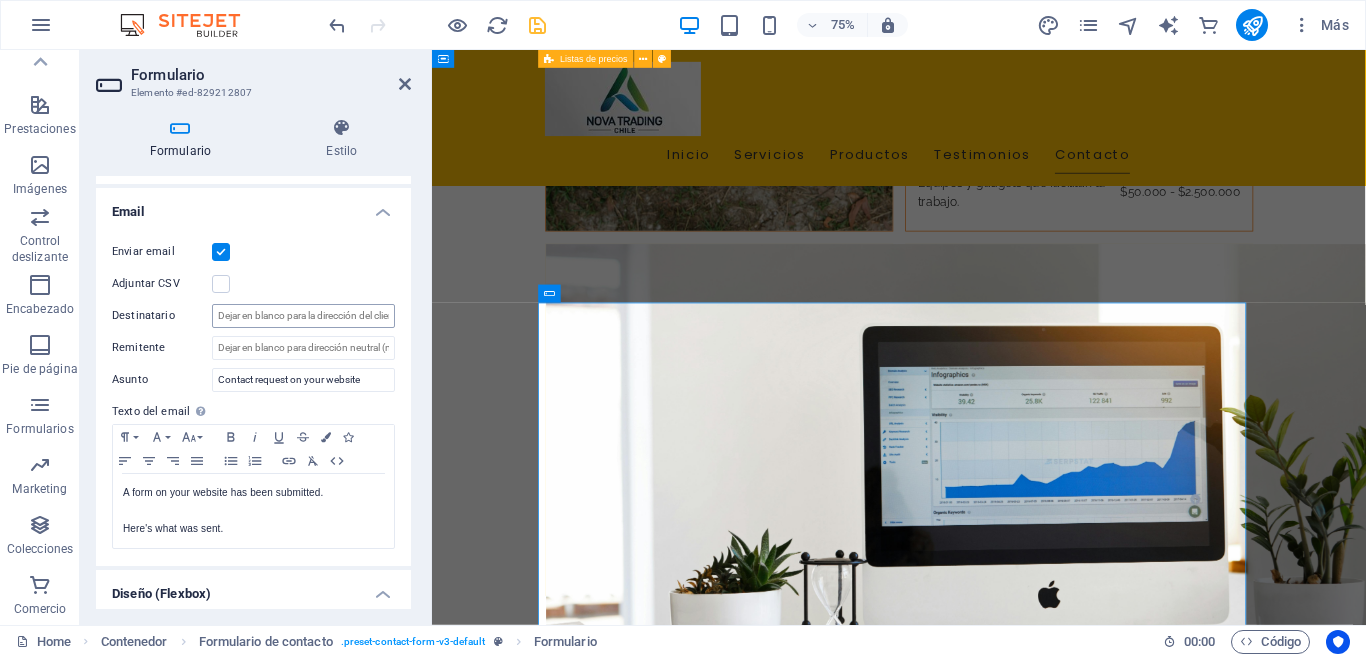 scroll, scrollTop: 400, scrollLeft: 0, axis: vertical 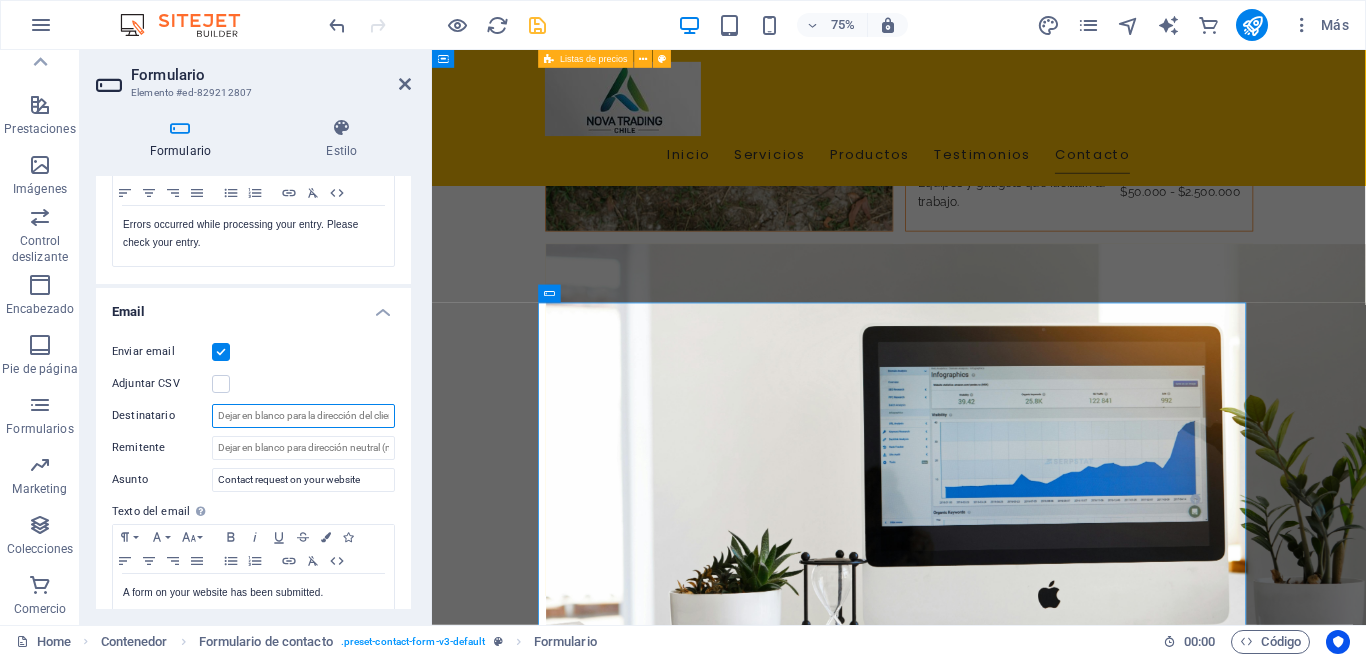 click on "Destinatario" at bounding box center (303, 416) 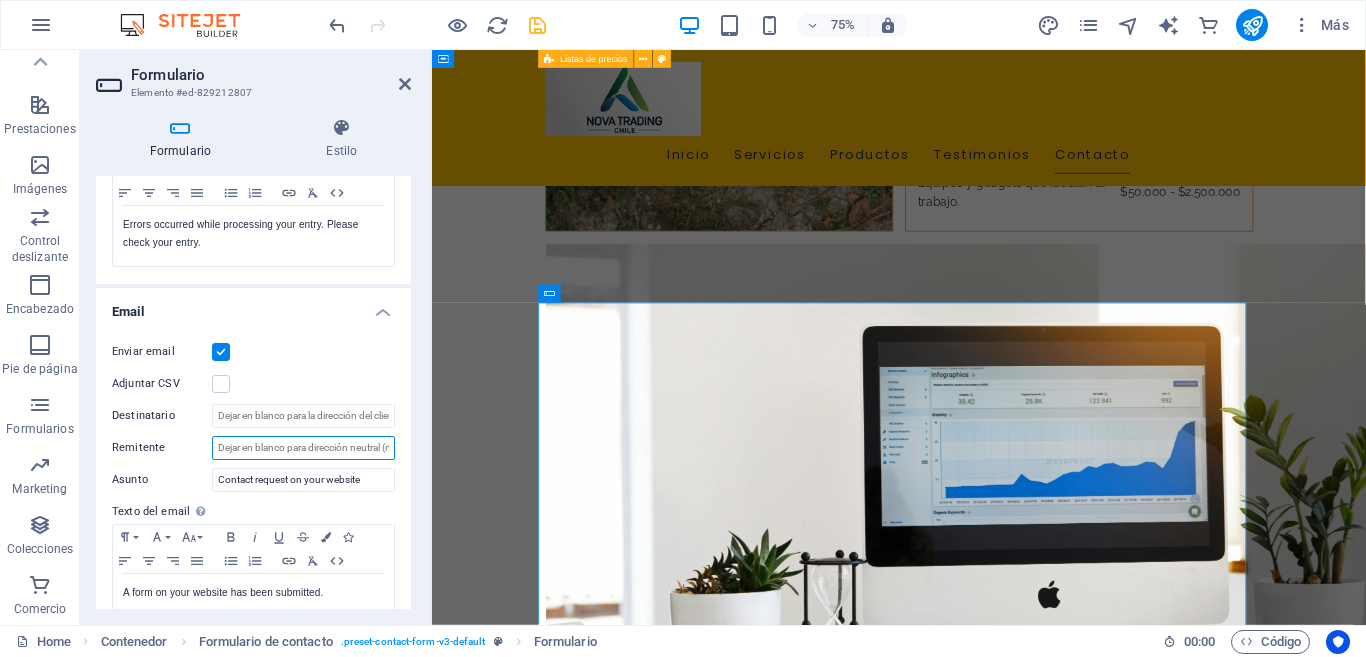 click on "Remitente" at bounding box center [303, 448] 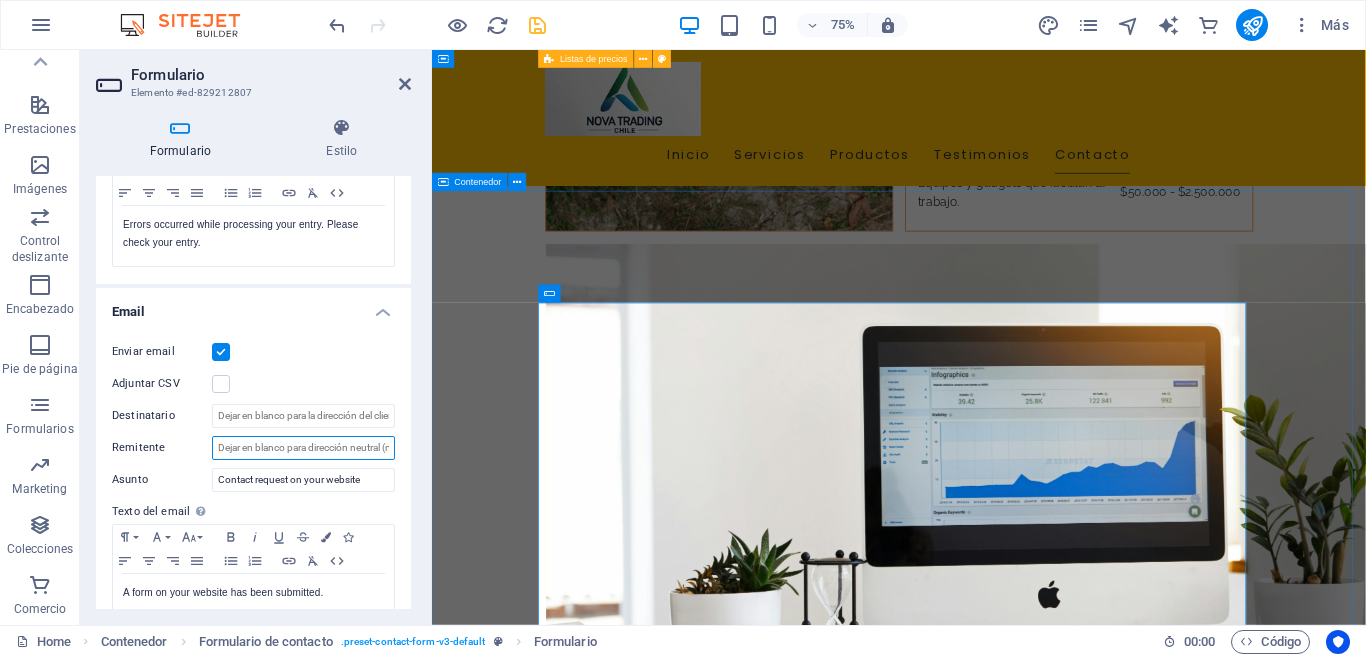 drag, startPoint x: 862, startPoint y: 491, endPoint x: 543, endPoint y: 571, distance: 328.8784 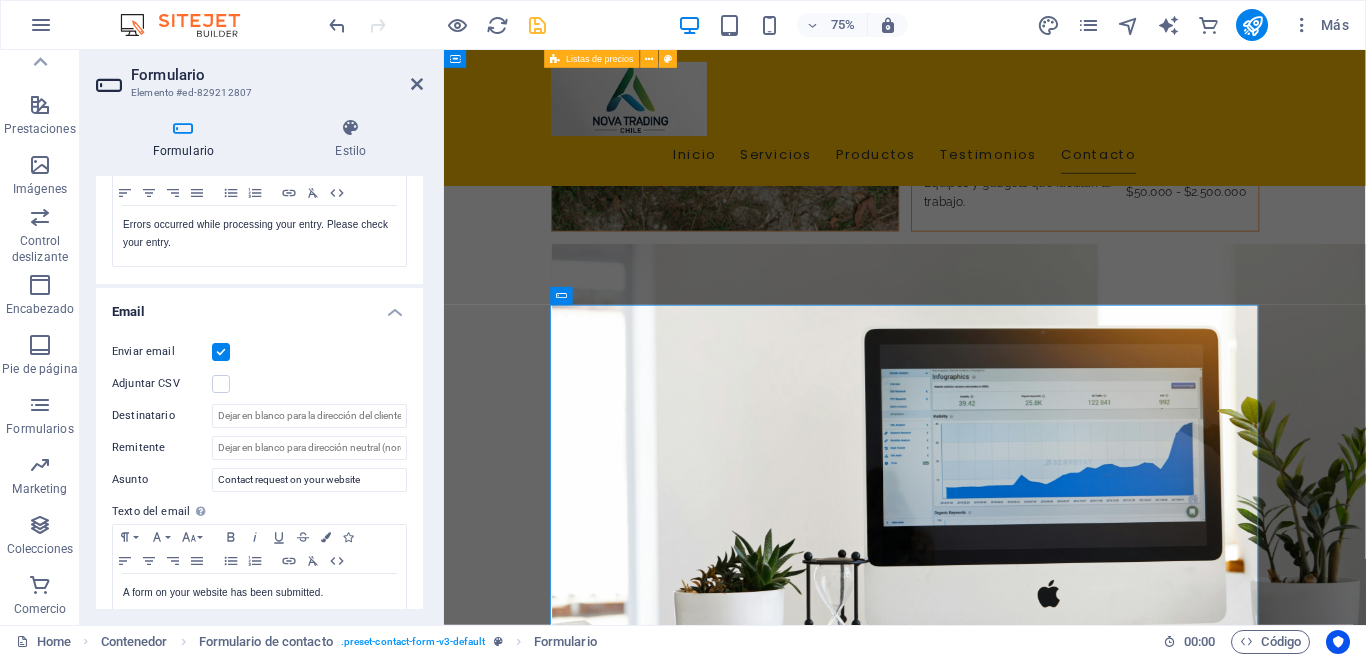 scroll, scrollTop: 3997, scrollLeft: 0, axis: vertical 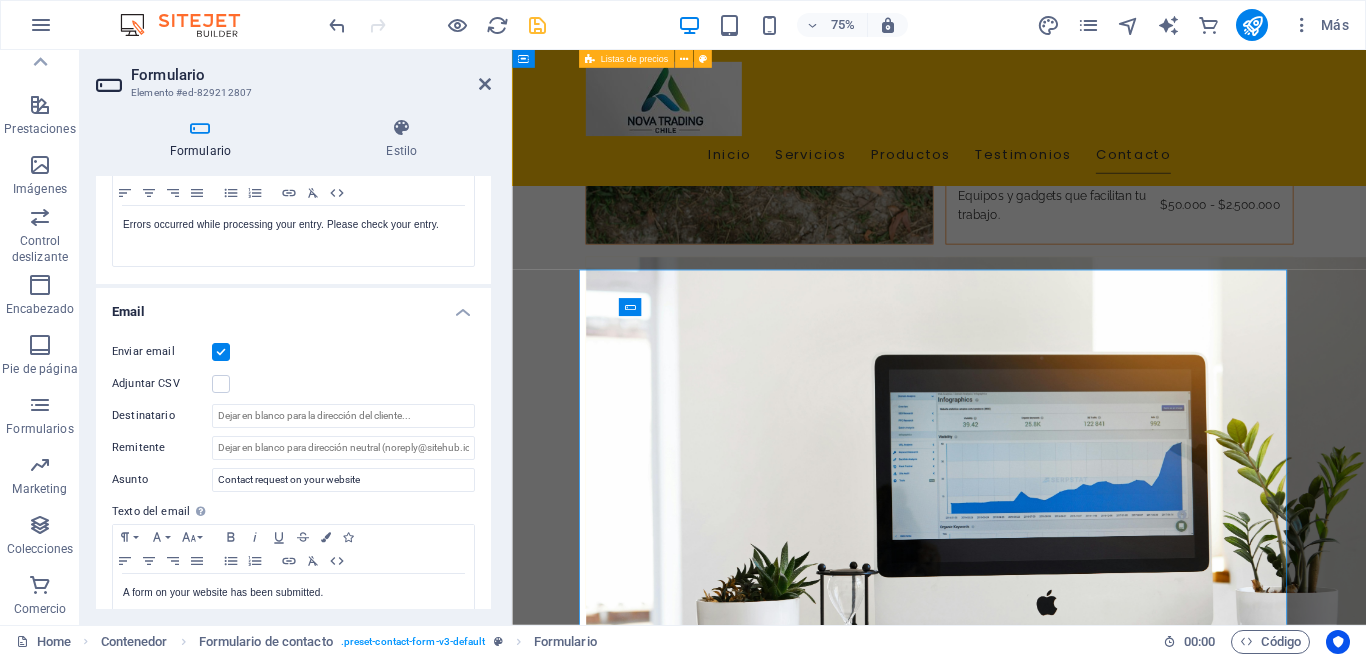 drag, startPoint x: 445, startPoint y: 447, endPoint x: 515, endPoint y: 447, distance: 70 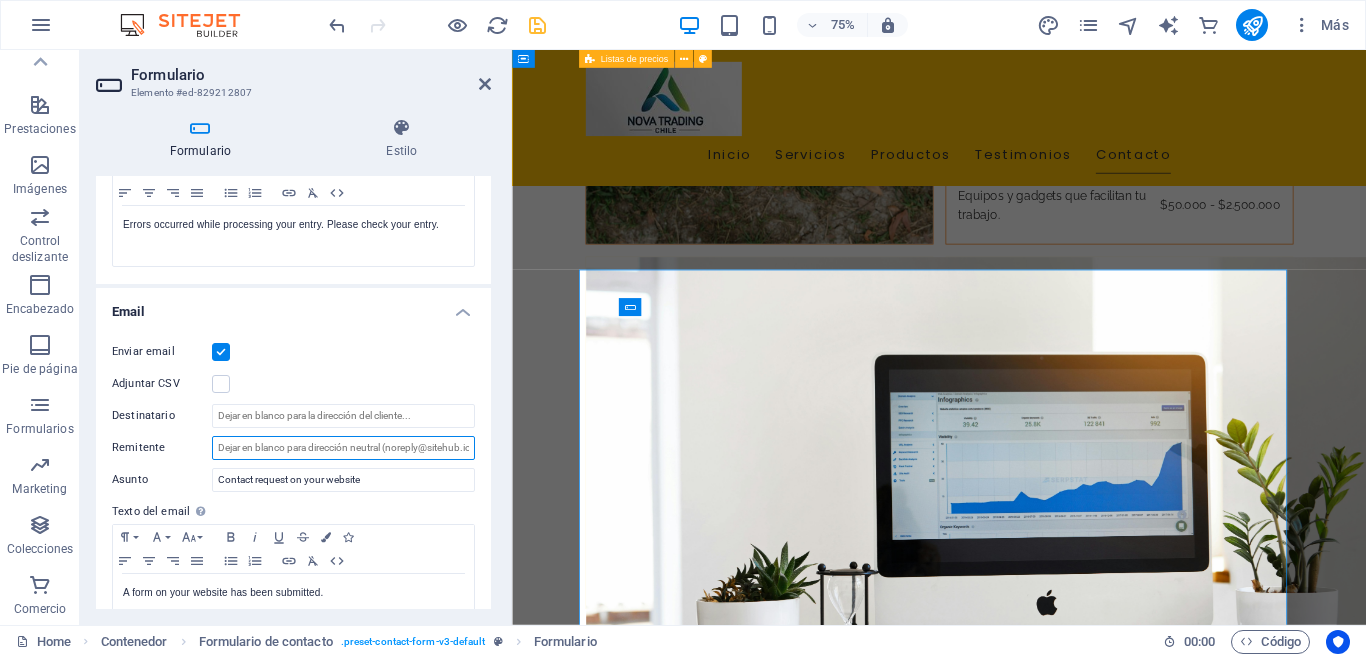 click on "Remitente" at bounding box center [343, 448] 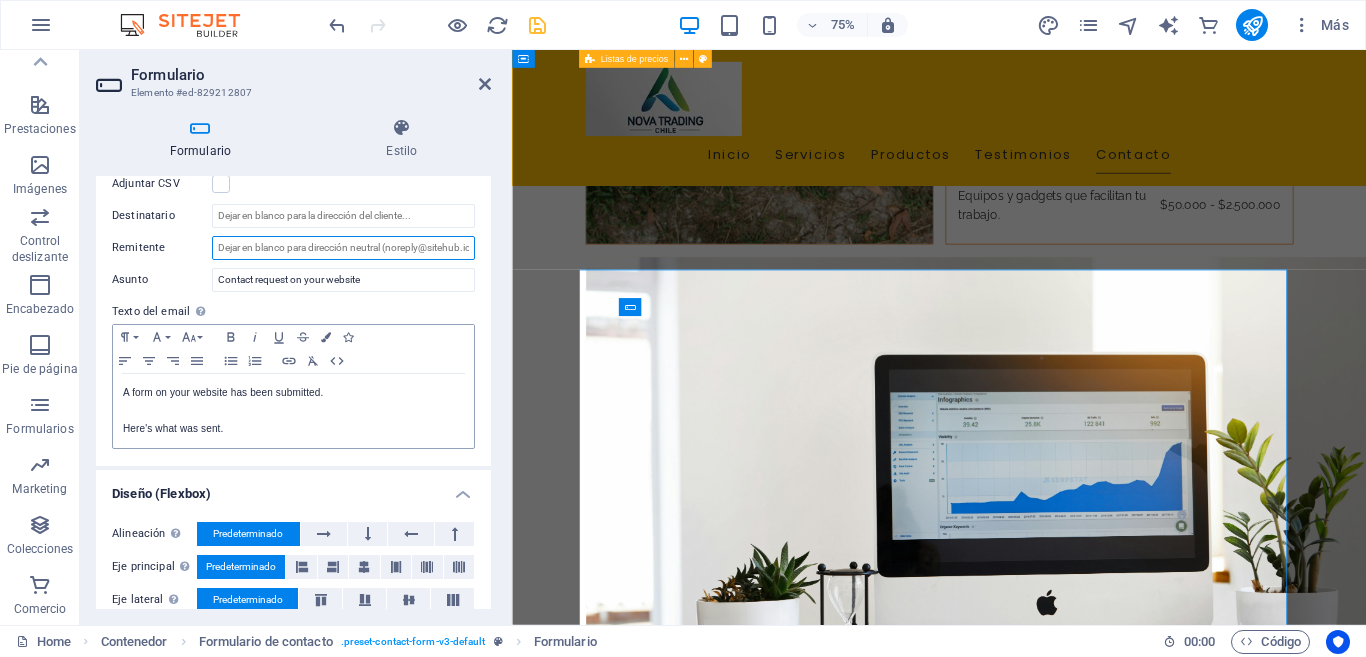 scroll, scrollTop: 686, scrollLeft: 0, axis: vertical 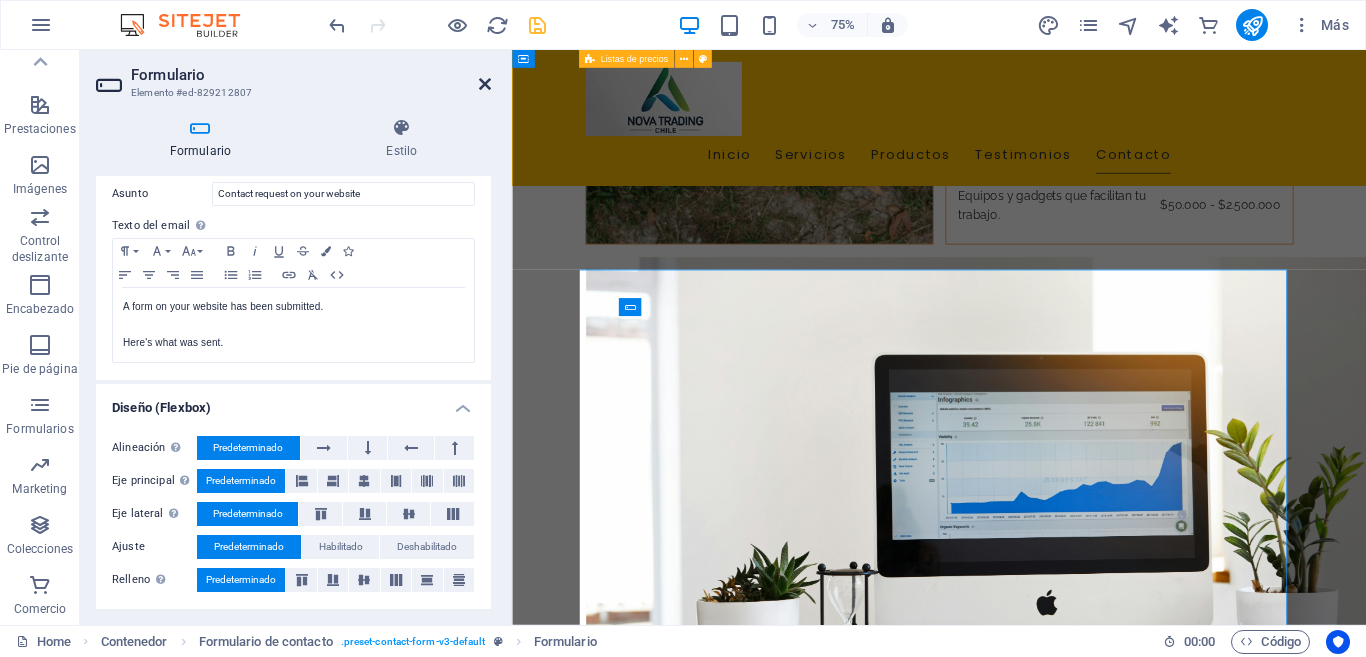 click at bounding box center (485, 84) 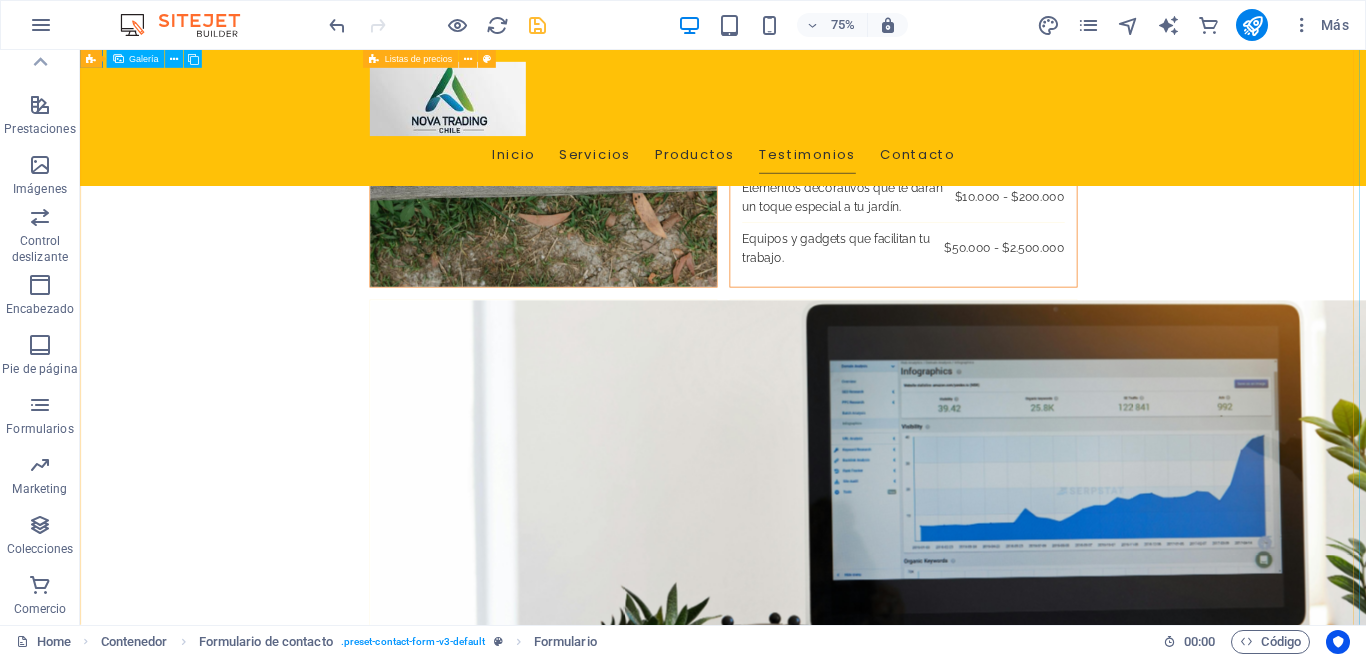 scroll, scrollTop: 3678, scrollLeft: 0, axis: vertical 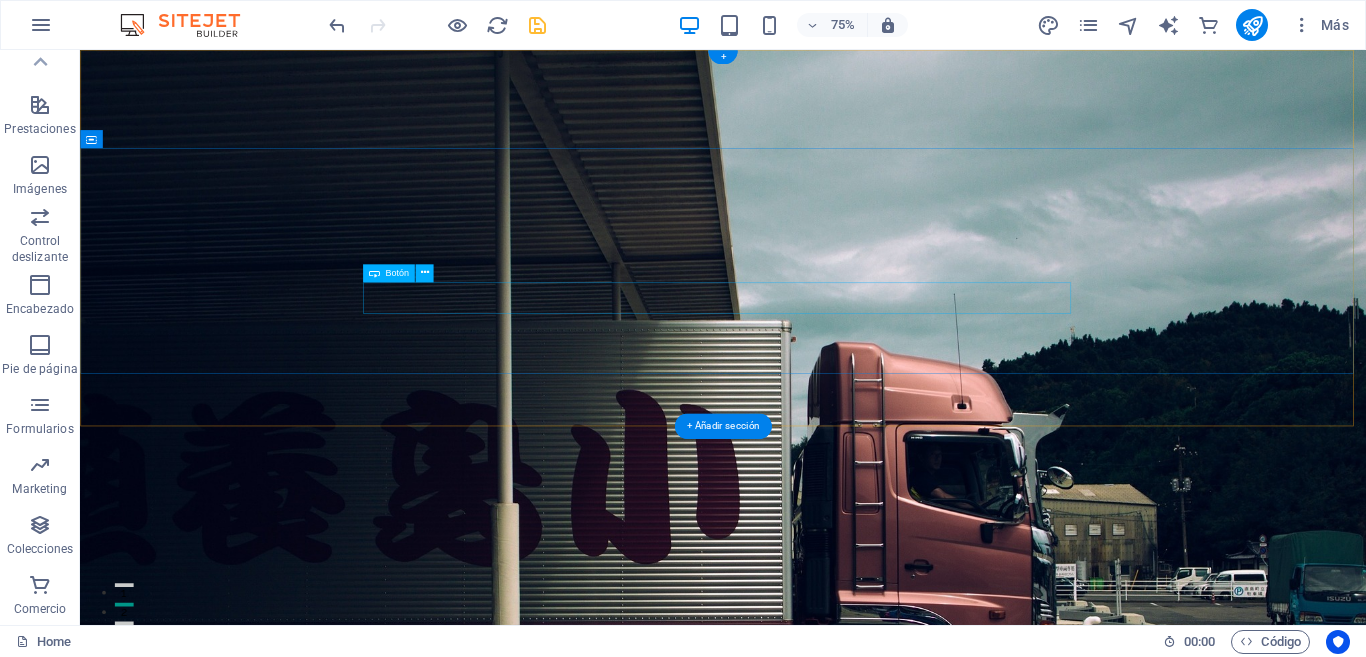 click at bounding box center (938, 1102) 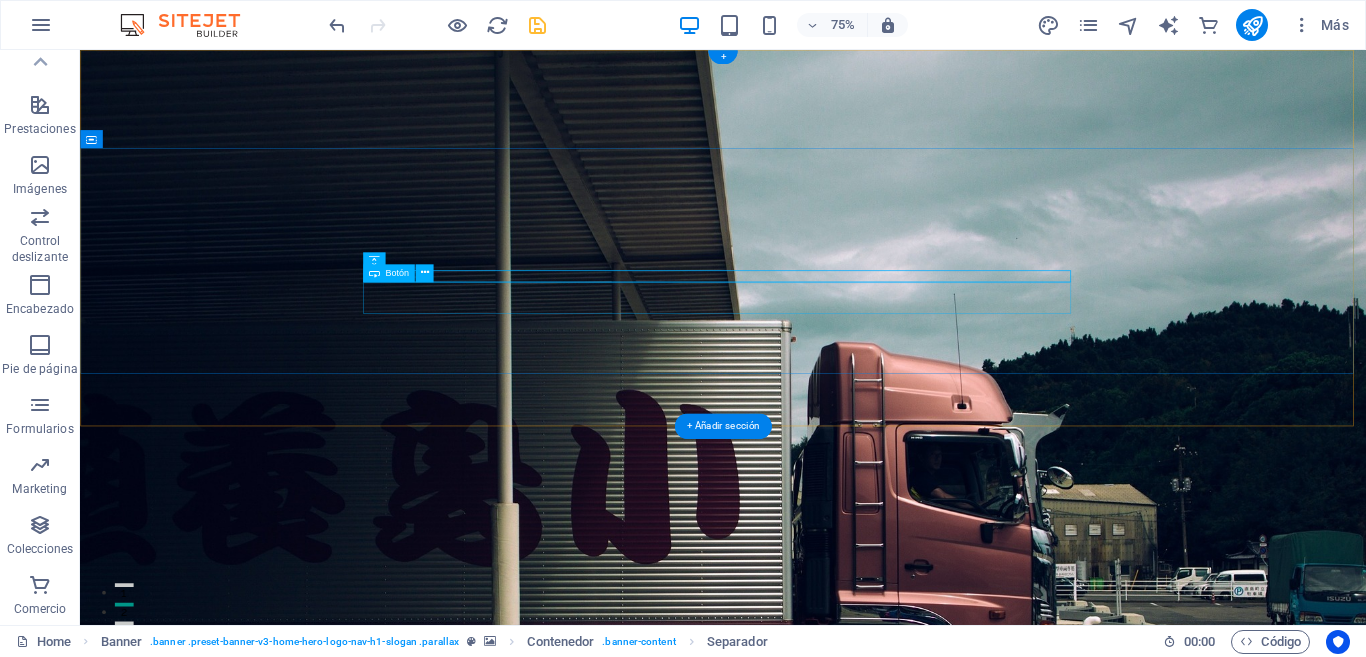 click on "COTIZA CON NOSOTROS!" at bounding box center (938, 1131) 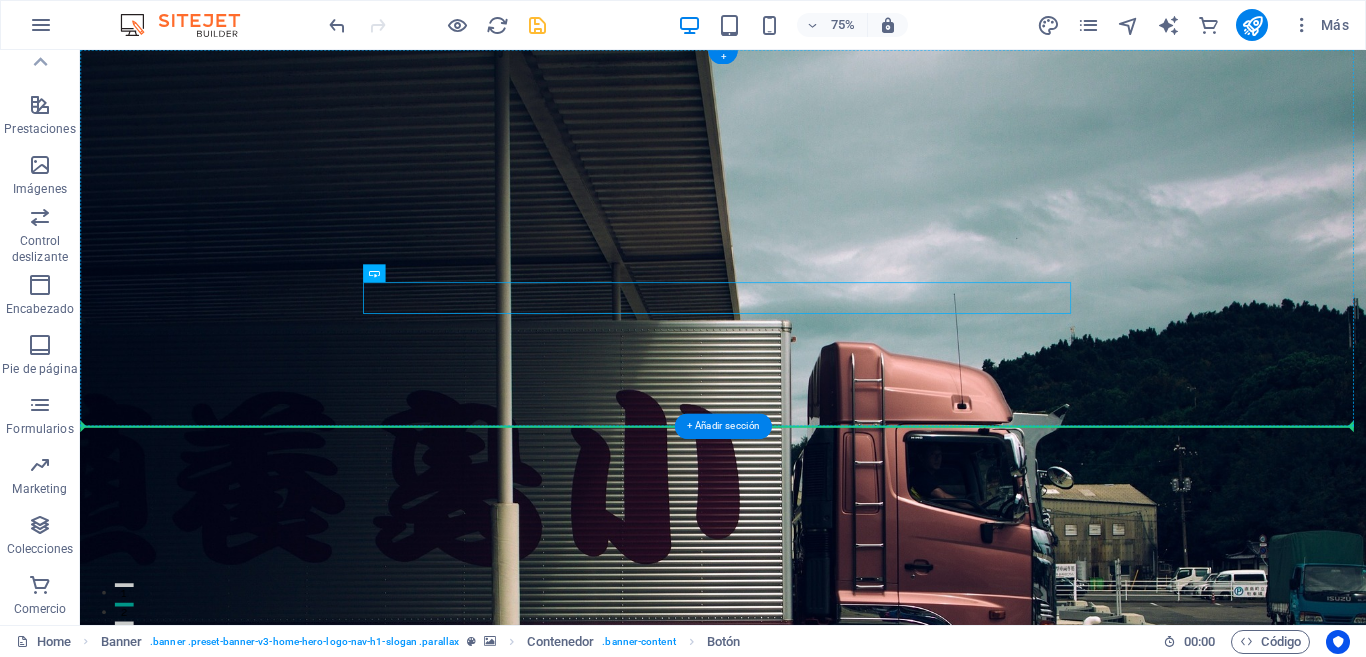 drag, startPoint x: 591, startPoint y: 371, endPoint x: 982, endPoint y: 404, distance: 392.3901 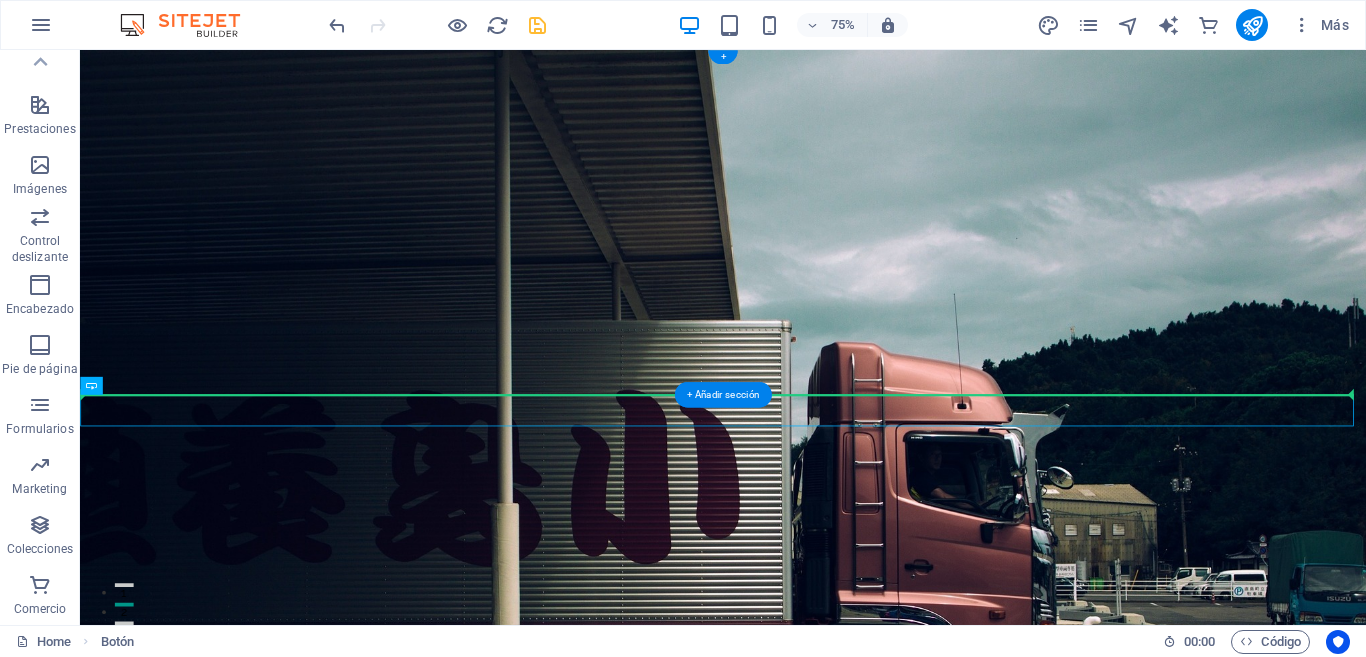 drag, startPoint x: 237, startPoint y: 533, endPoint x: 337, endPoint y: 445, distance: 133.2066 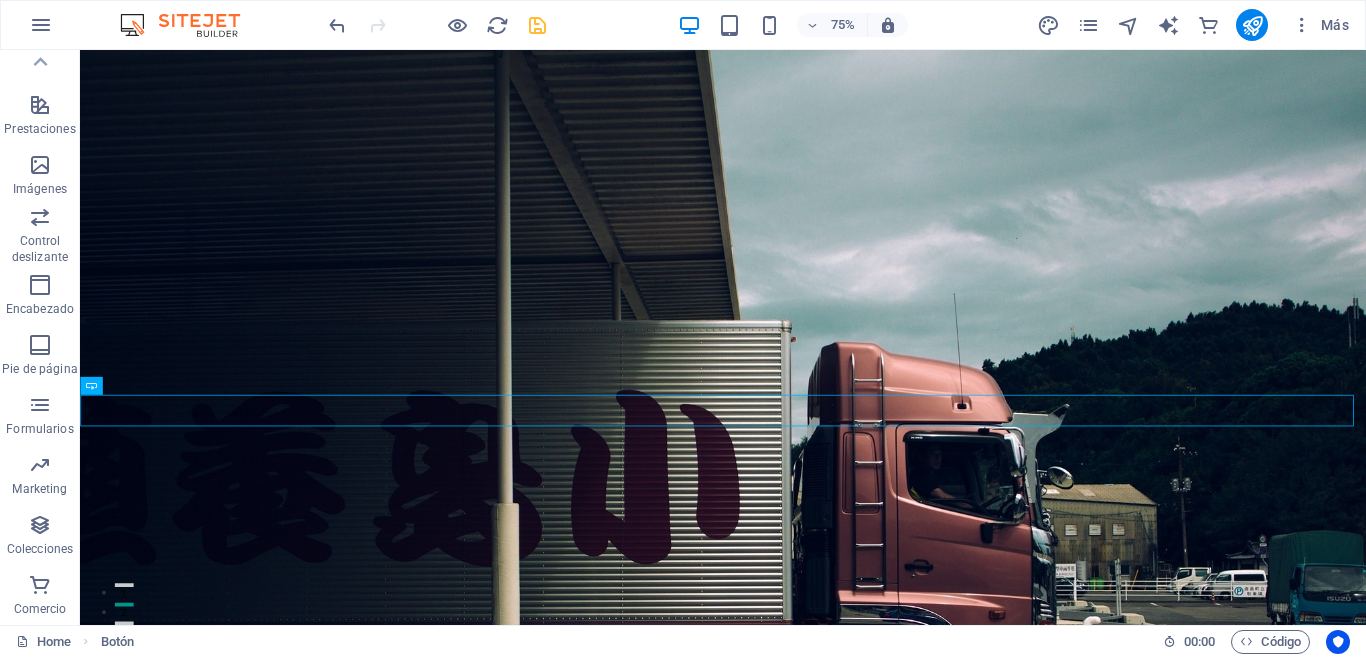 click at bounding box center (337, 25) 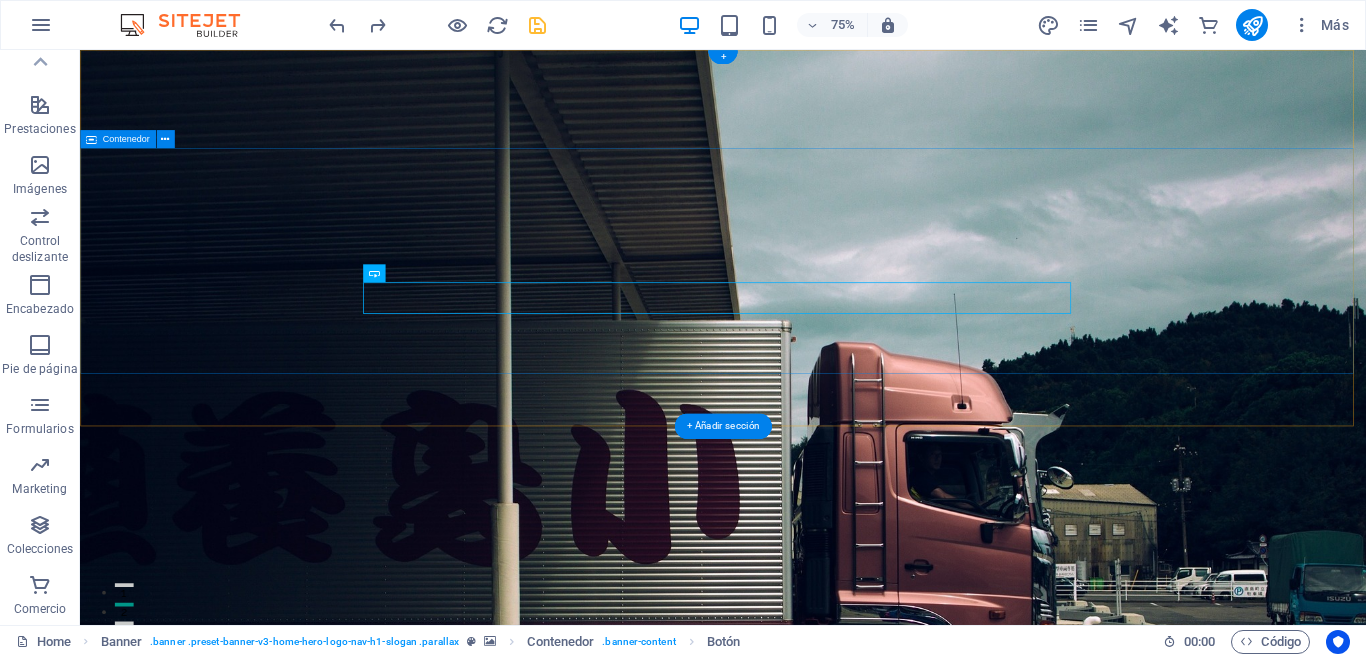 click on "Bienvenido a Nova Trading Chile Tu aliado en la compra de productos para el hogar y más. COTIZA CON NOSOTROS!" at bounding box center (937, 1082) 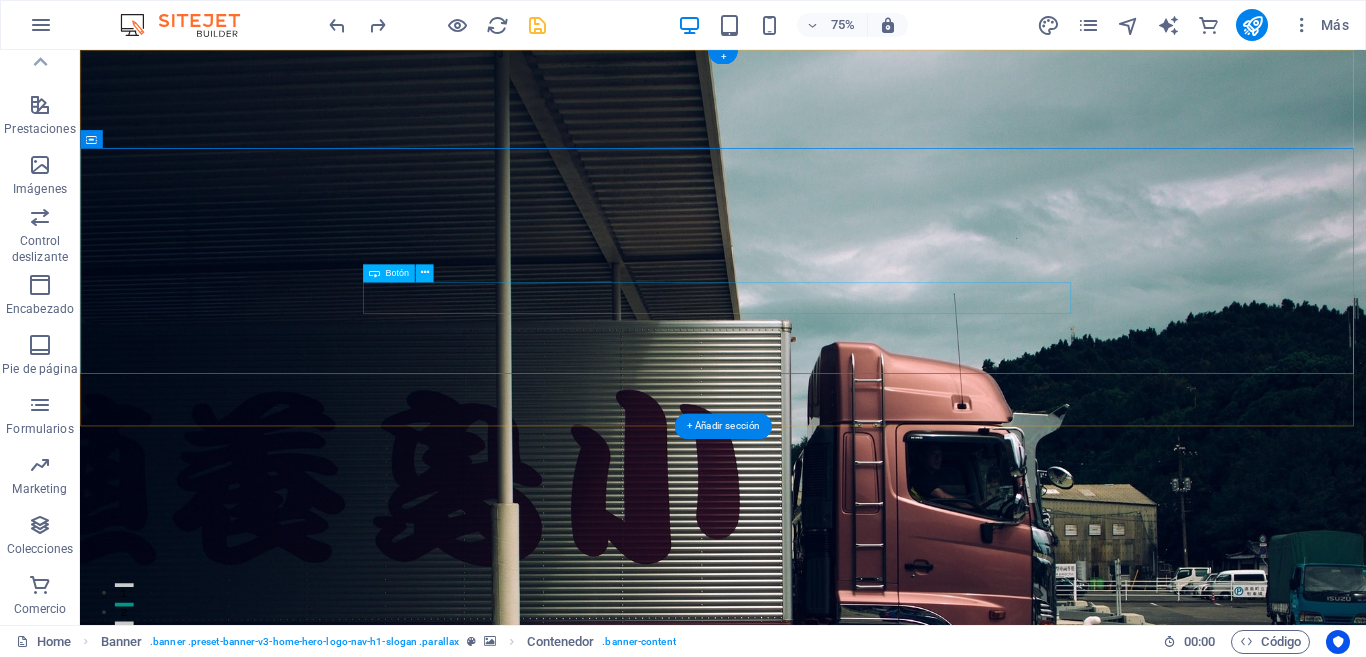 click on "COTIZA CON NOSOTROS!" at bounding box center (938, 1131) 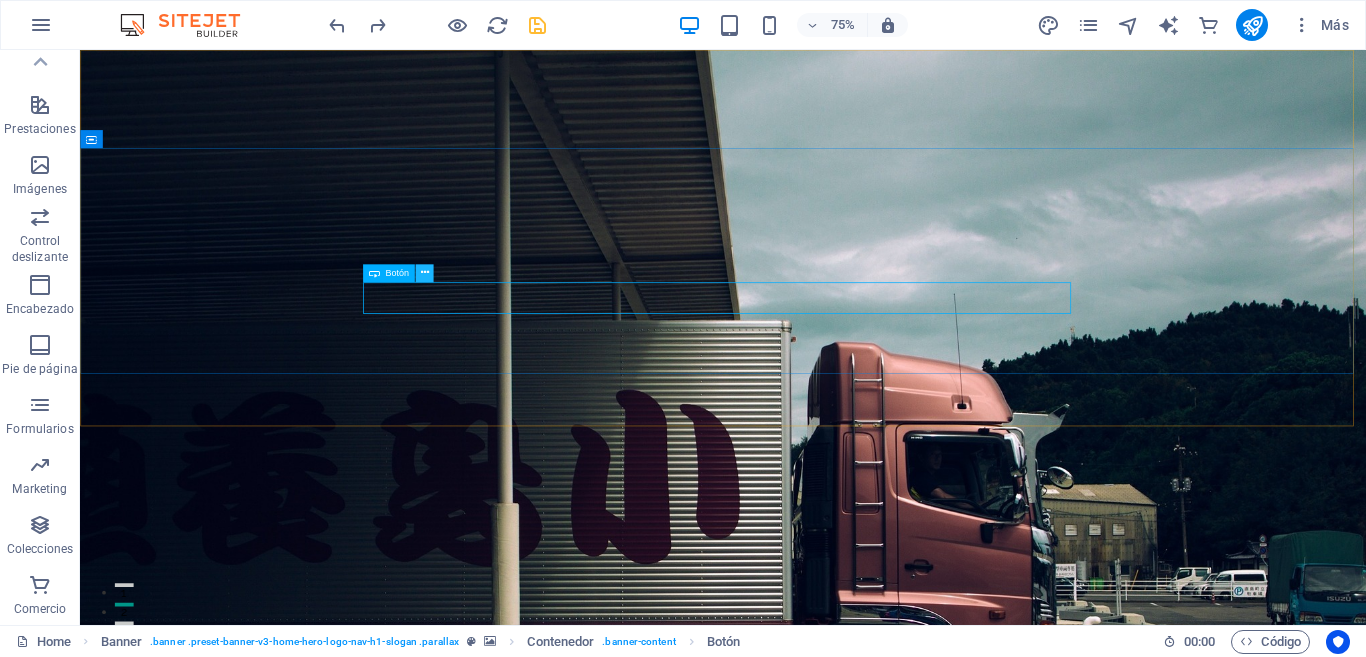 click at bounding box center [424, 273] 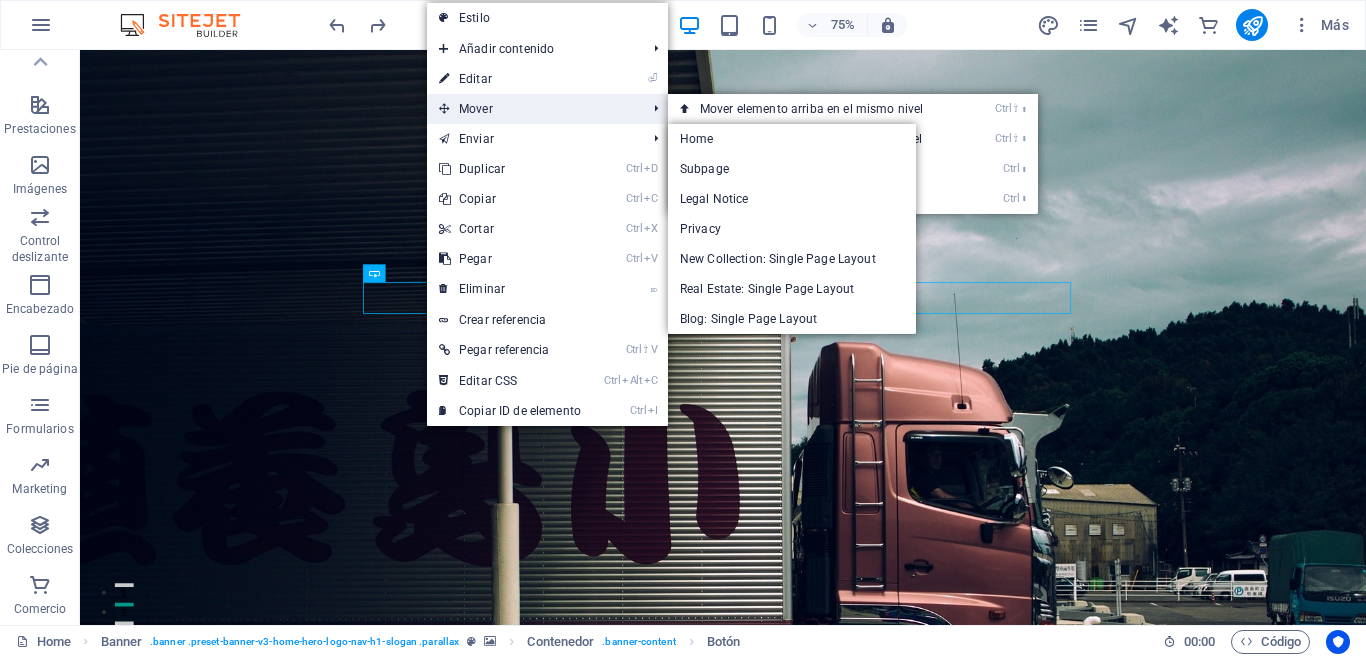 click on "Mover" at bounding box center [532, 109] 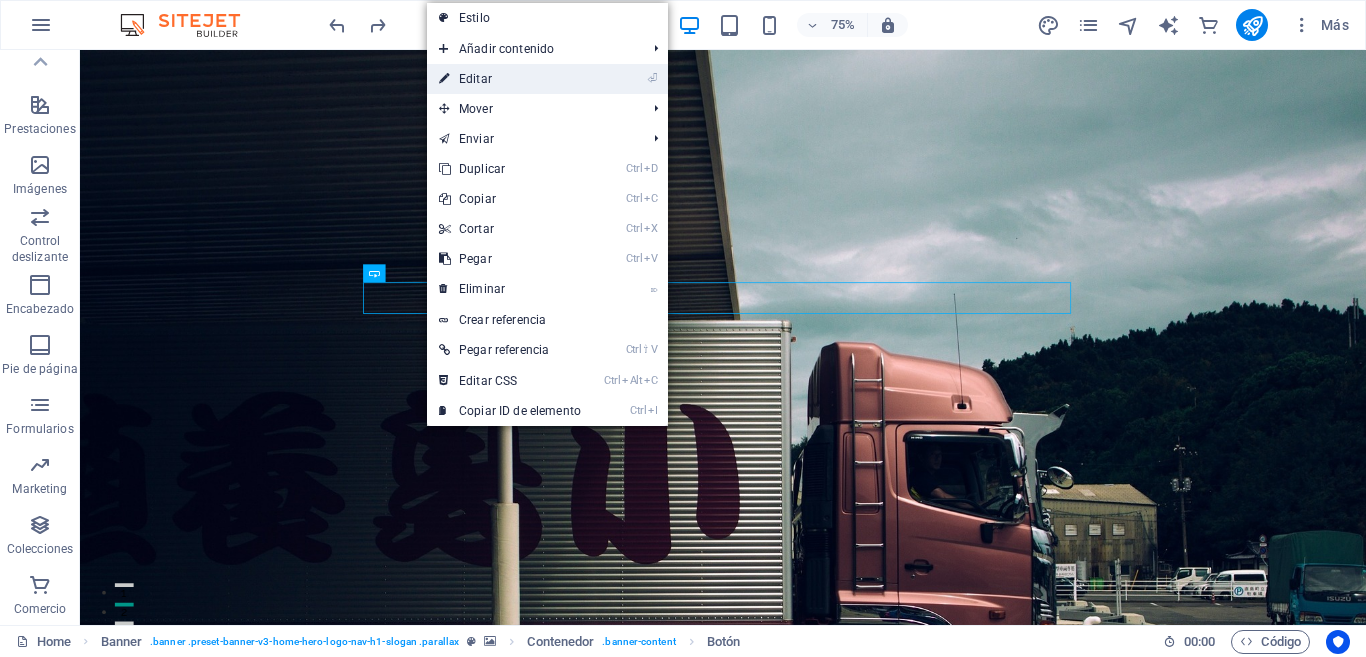click on "⏎  Editar" at bounding box center [510, 79] 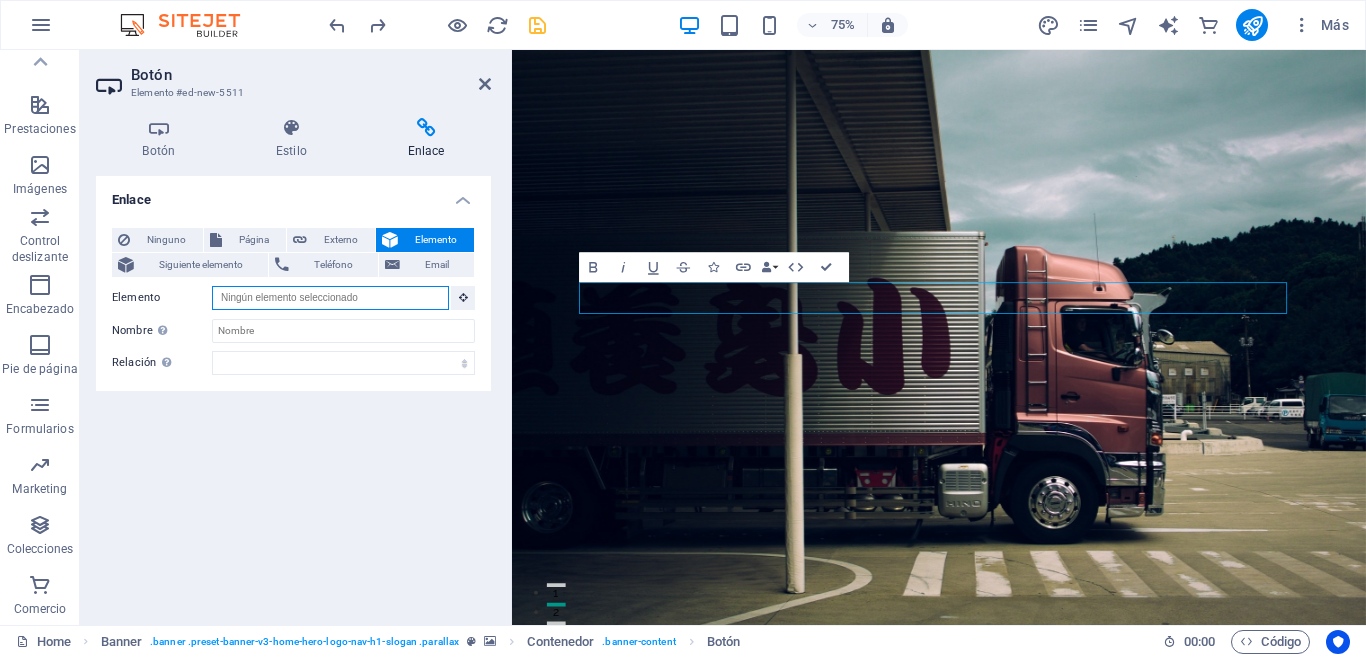 click on "Elemento" at bounding box center [330, 298] 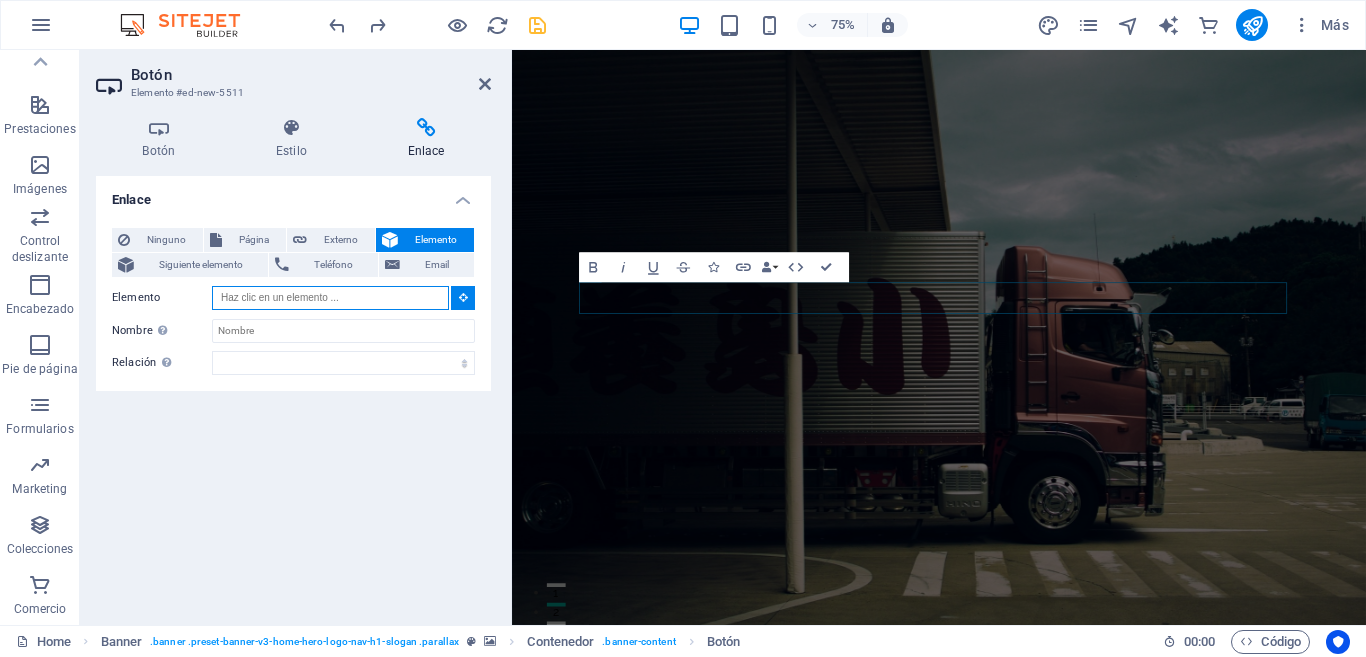 click on "Elemento" at bounding box center (330, 298) 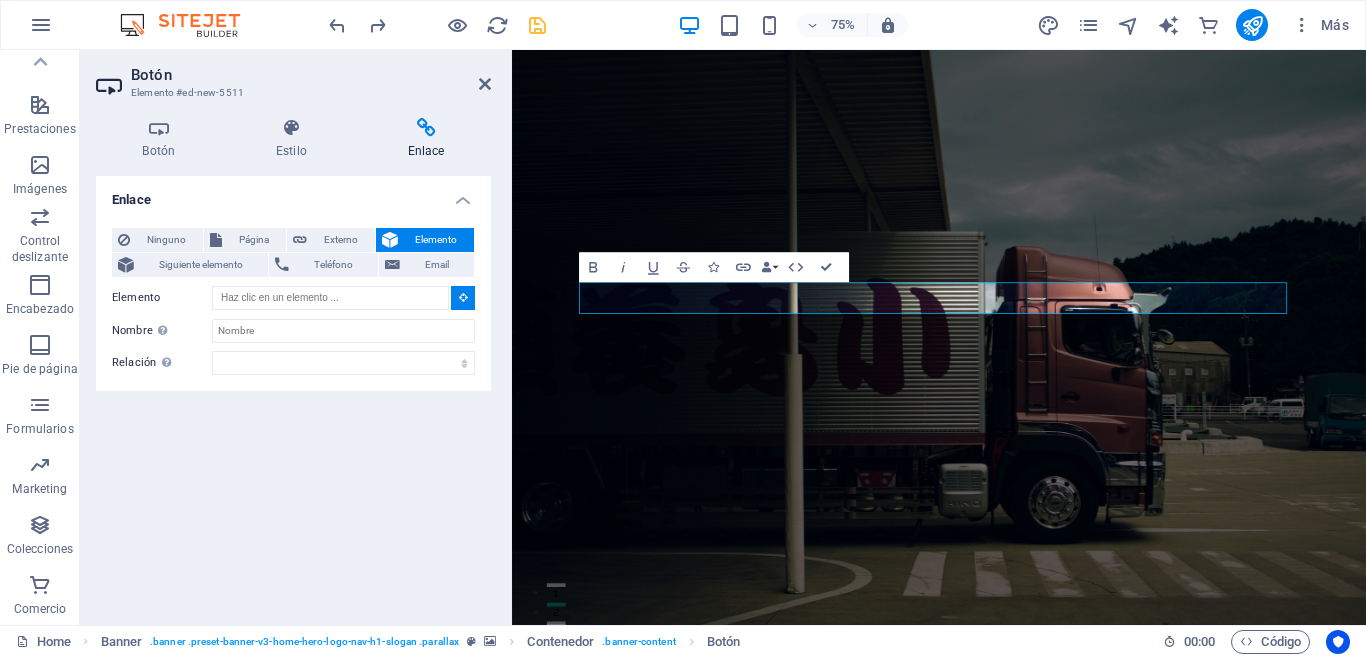 click at bounding box center (463, 297) 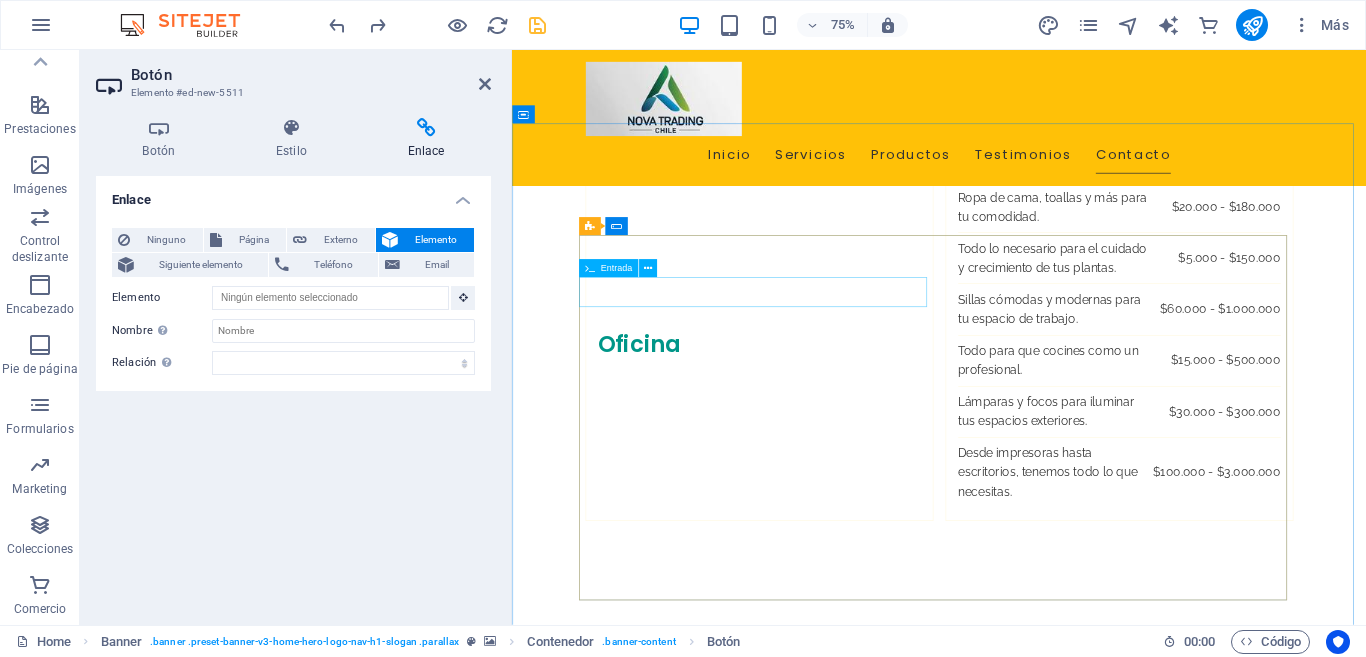scroll, scrollTop: 3900, scrollLeft: 0, axis: vertical 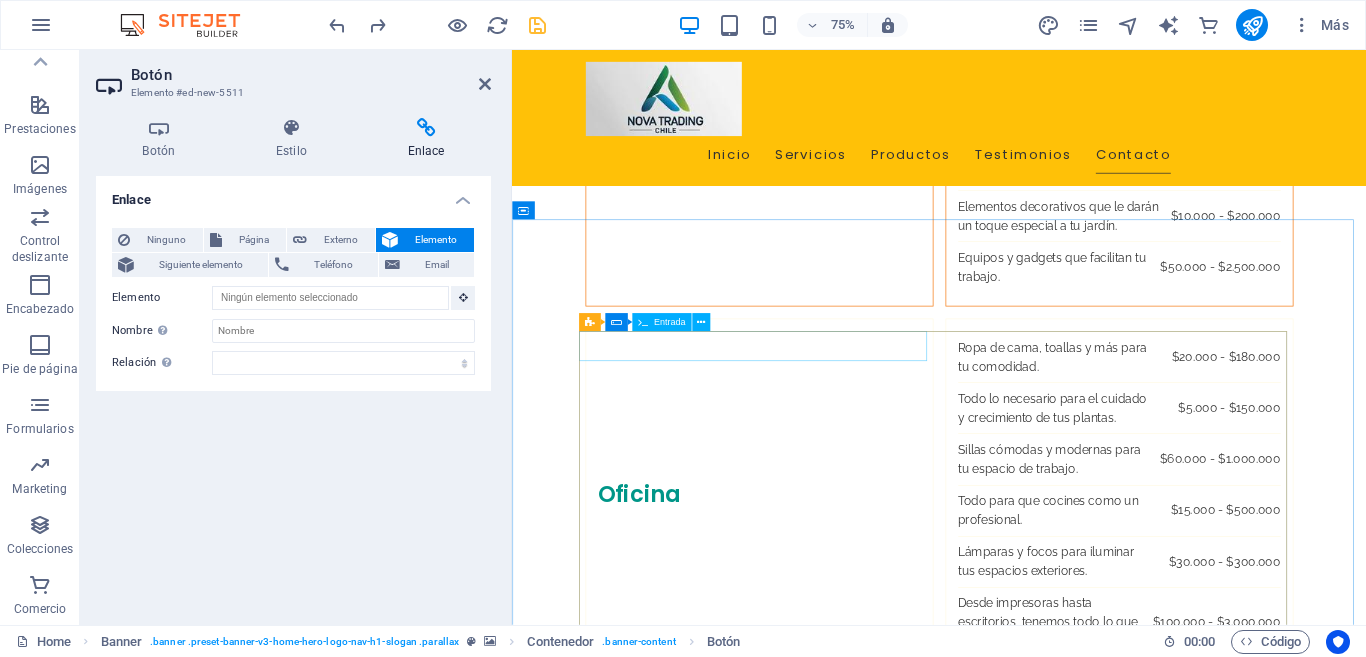 click at bounding box center (842, 2299) 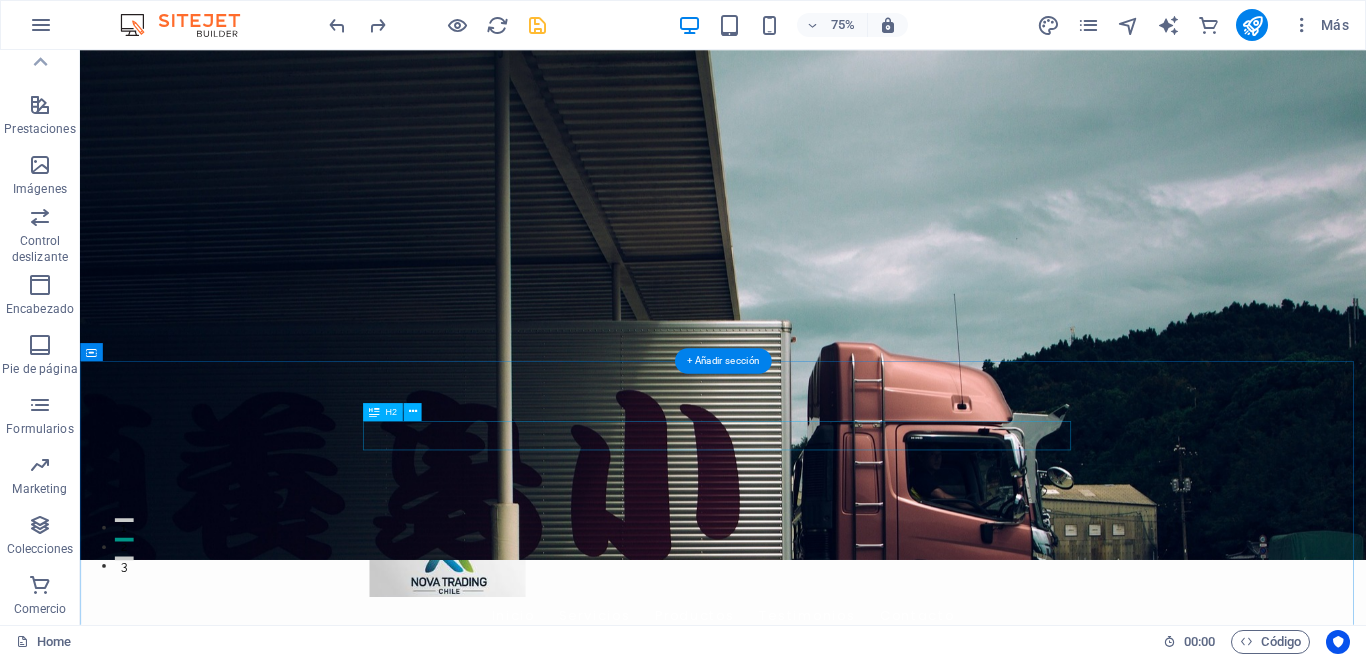 scroll, scrollTop: 0, scrollLeft: 0, axis: both 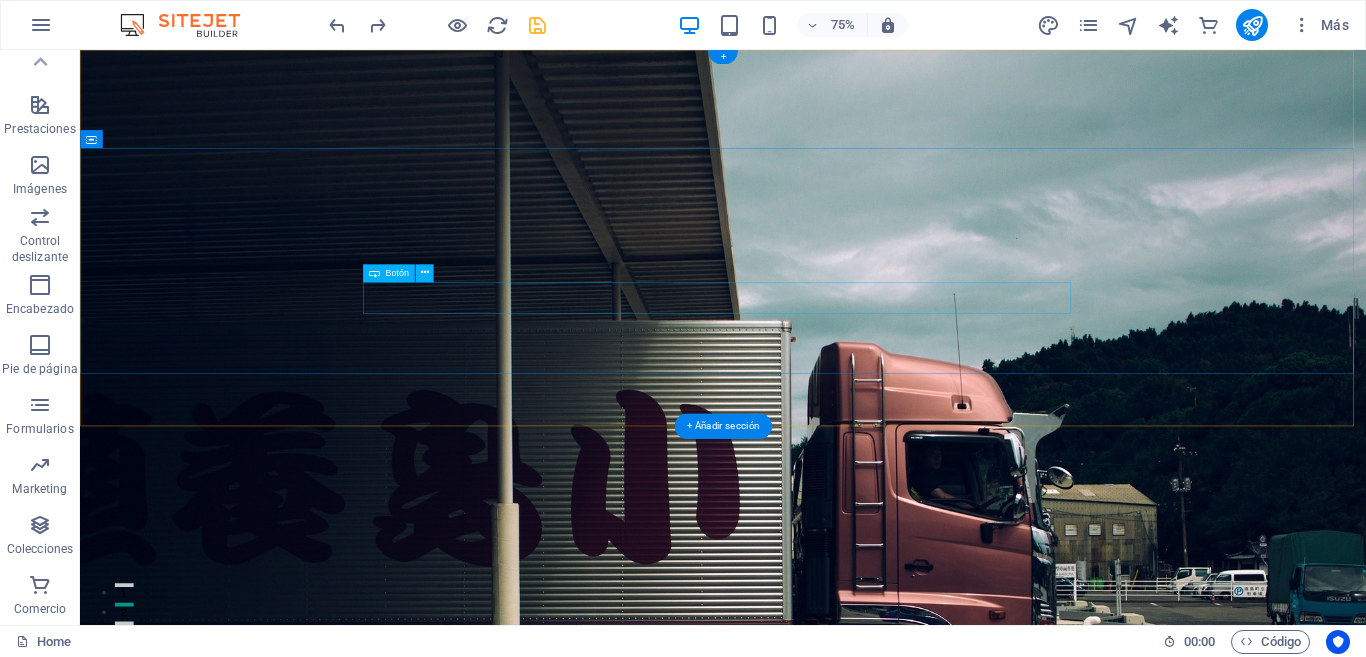 click on "COTIZA CON NOSOTROS!" at bounding box center (938, 1131) 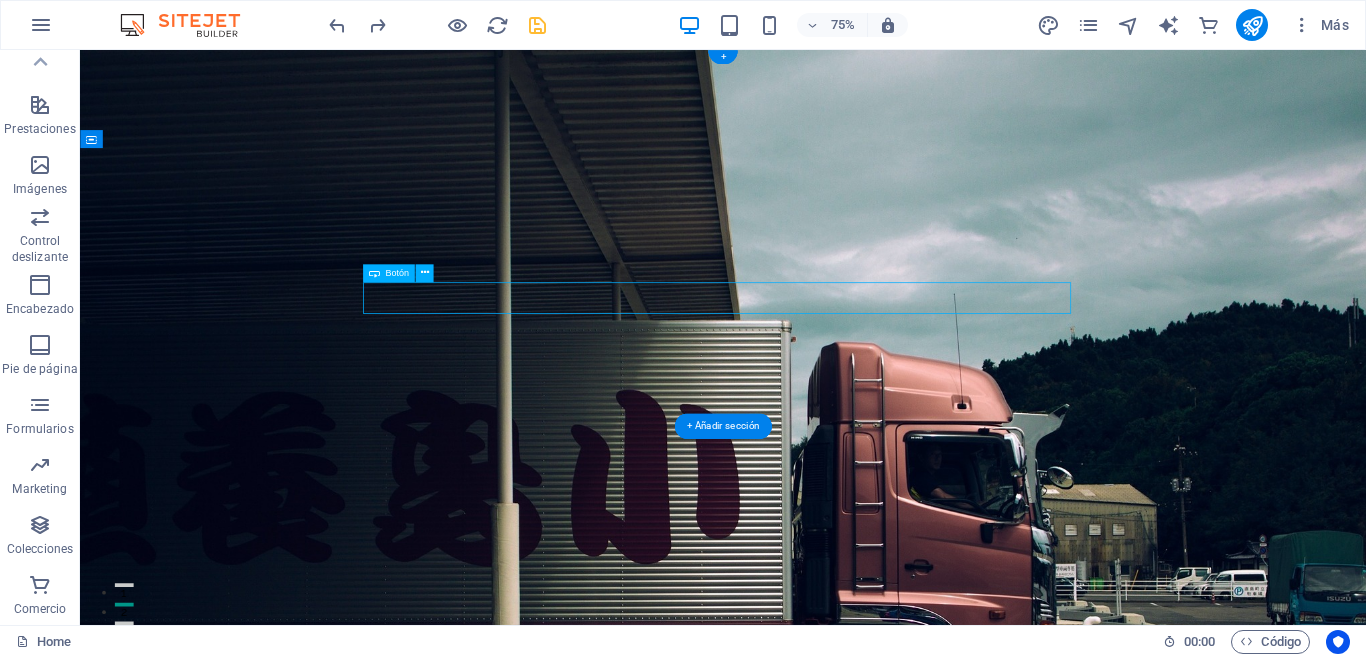 click on "COTIZA CON NOSOTROS!" at bounding box center [938, 1131] 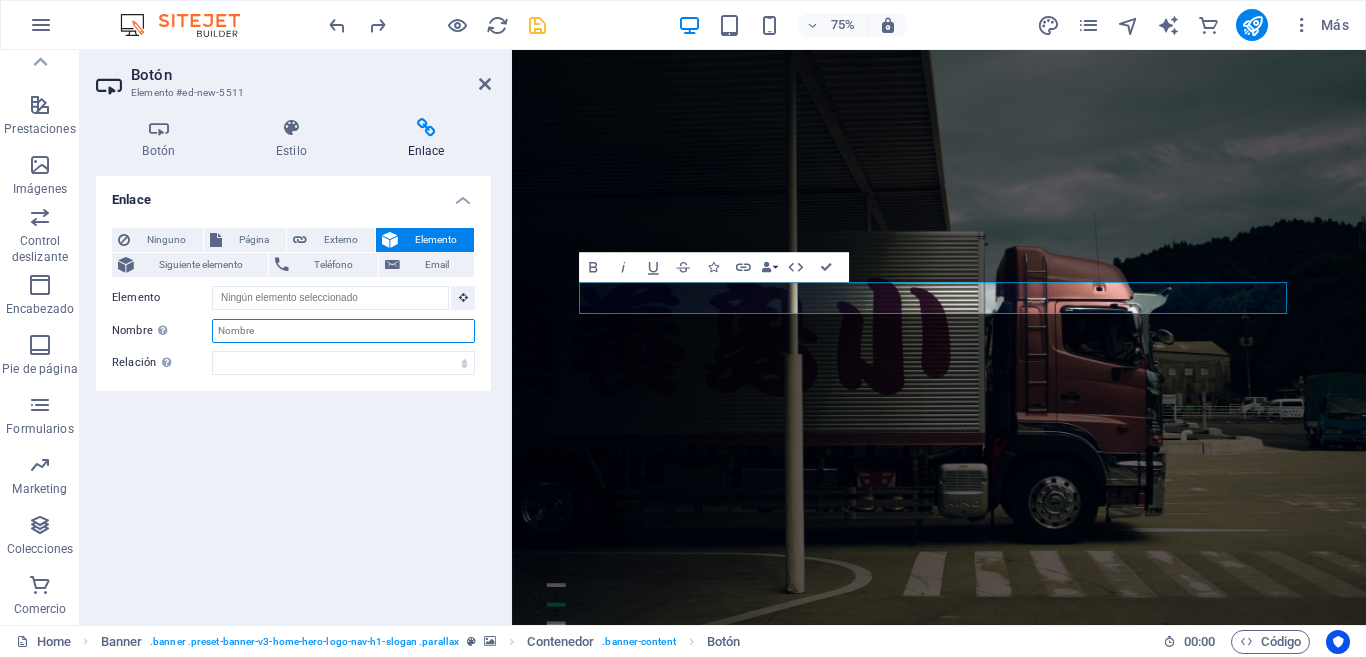 click on "Nombre Una descripción adicional del enlace no debería ser igual al texto del enlace. El título suele mostrarse como un texto de información cuando se mueve el ratón por encima del elemento. Déjalo en blanco en caso de dudas." at bounding box center [343, 331] 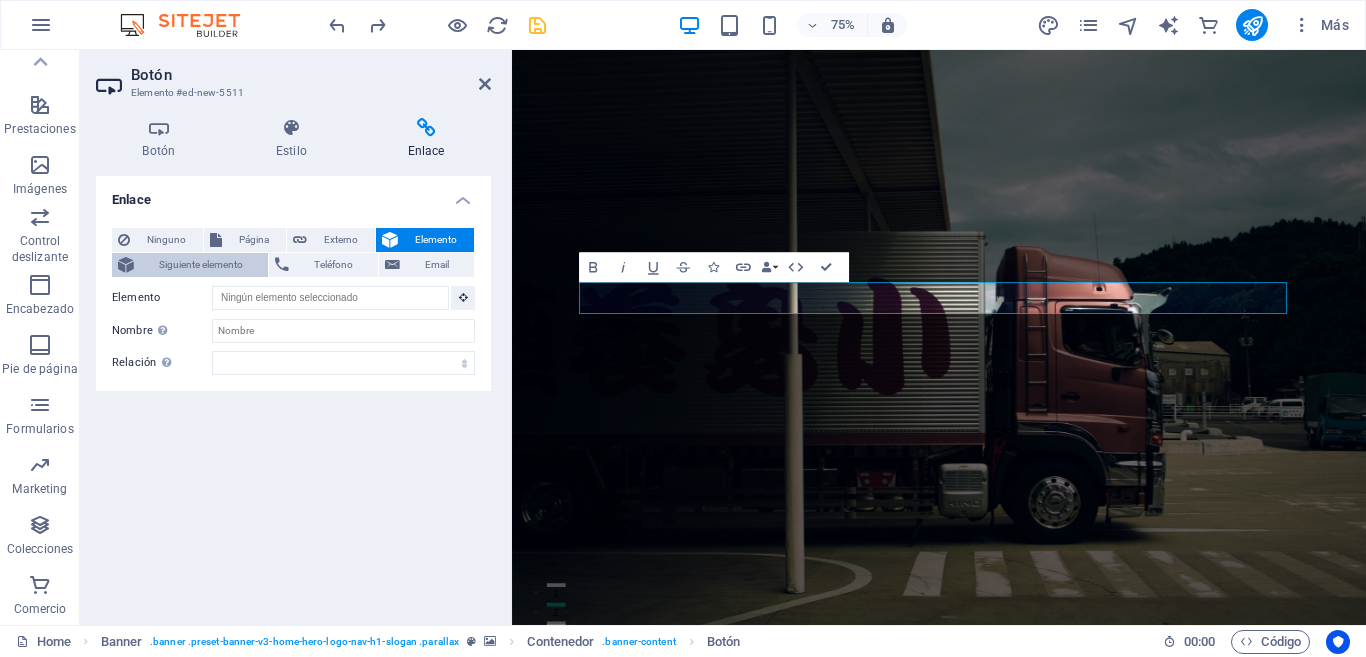 click on "Siguiente elemento" at bounding box center [201, 265] 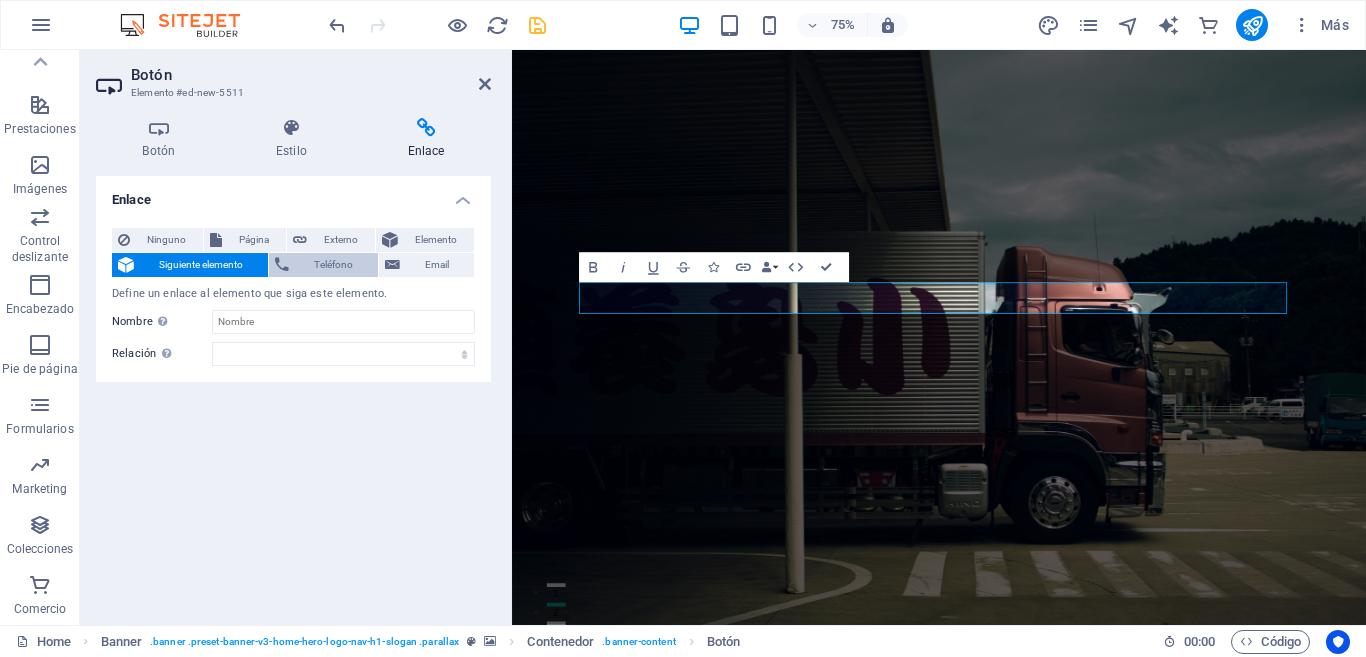click on "Teléfono" at bounding box center (323, 265) 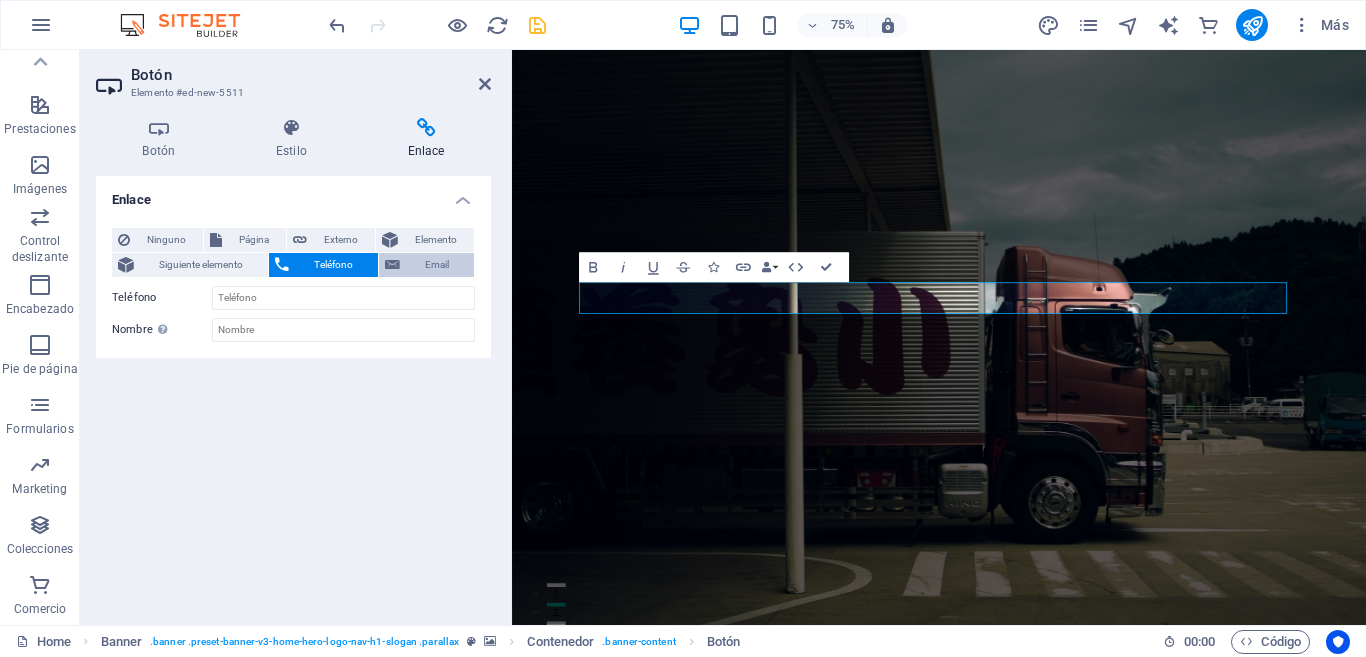 click on "Email" at bounding box center [437, 265] 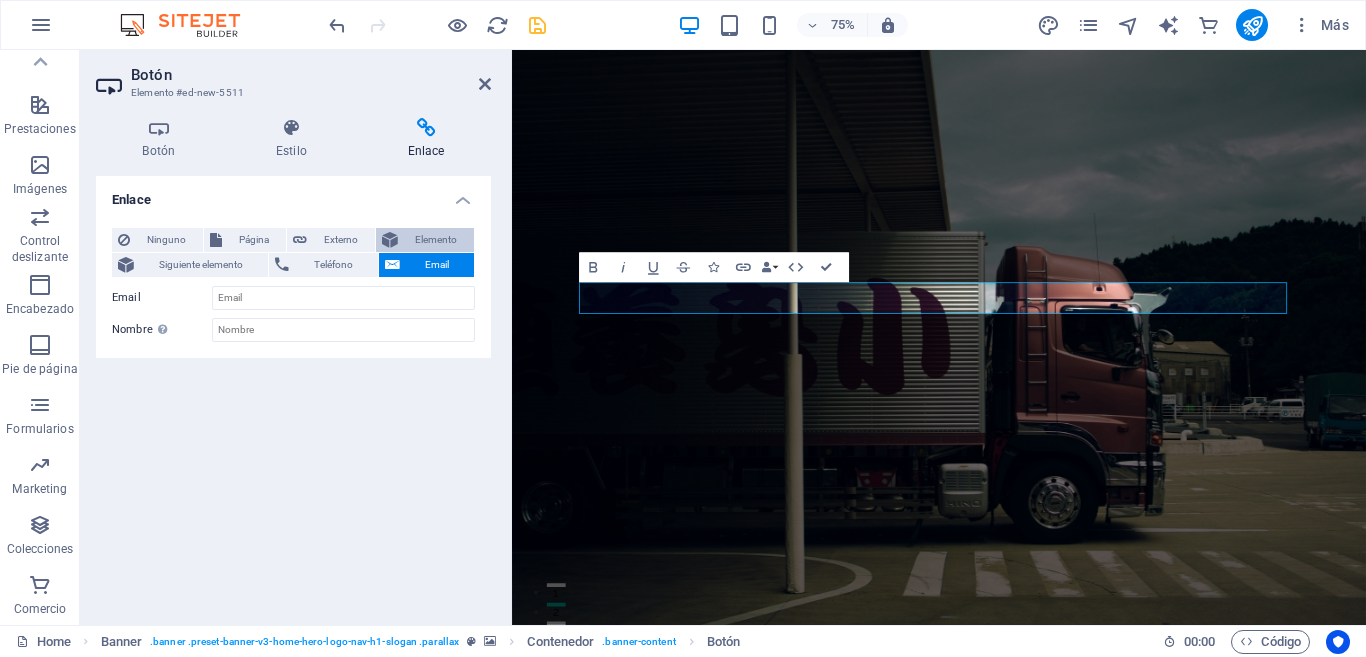 click on "Elemento" at bounding box center (436, 240) 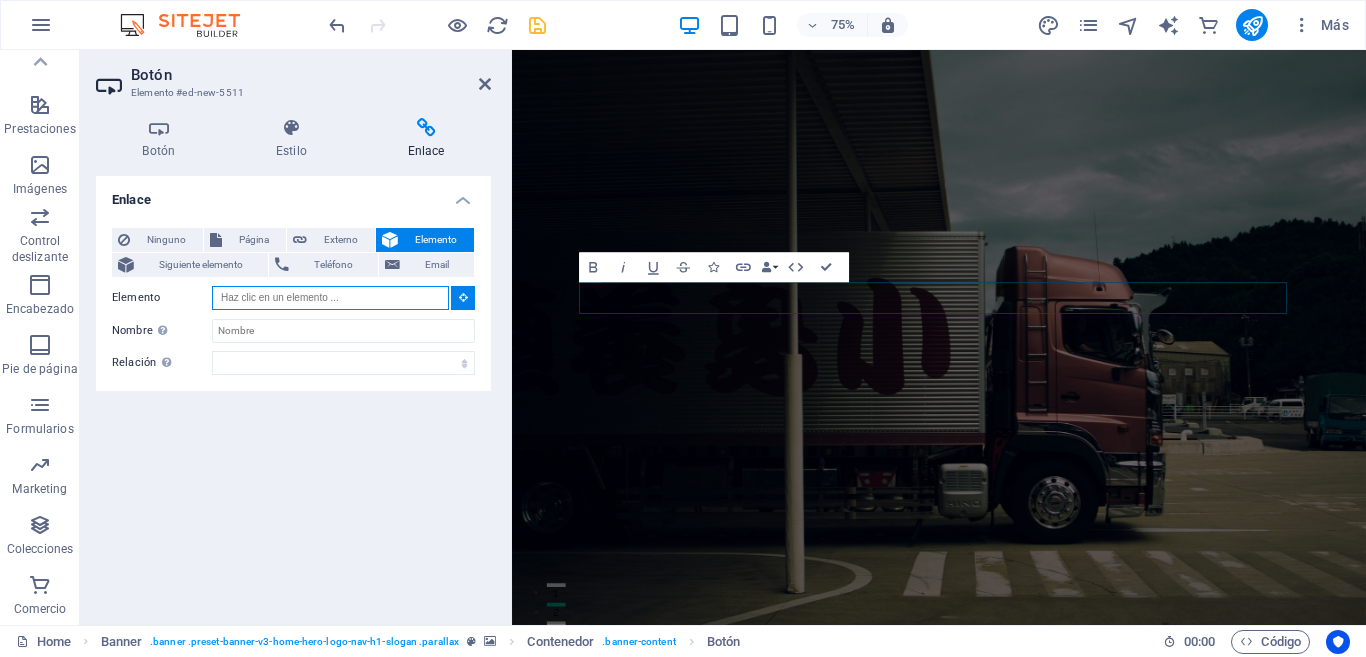 click on "Elemento" at bounding box center [330, 298] 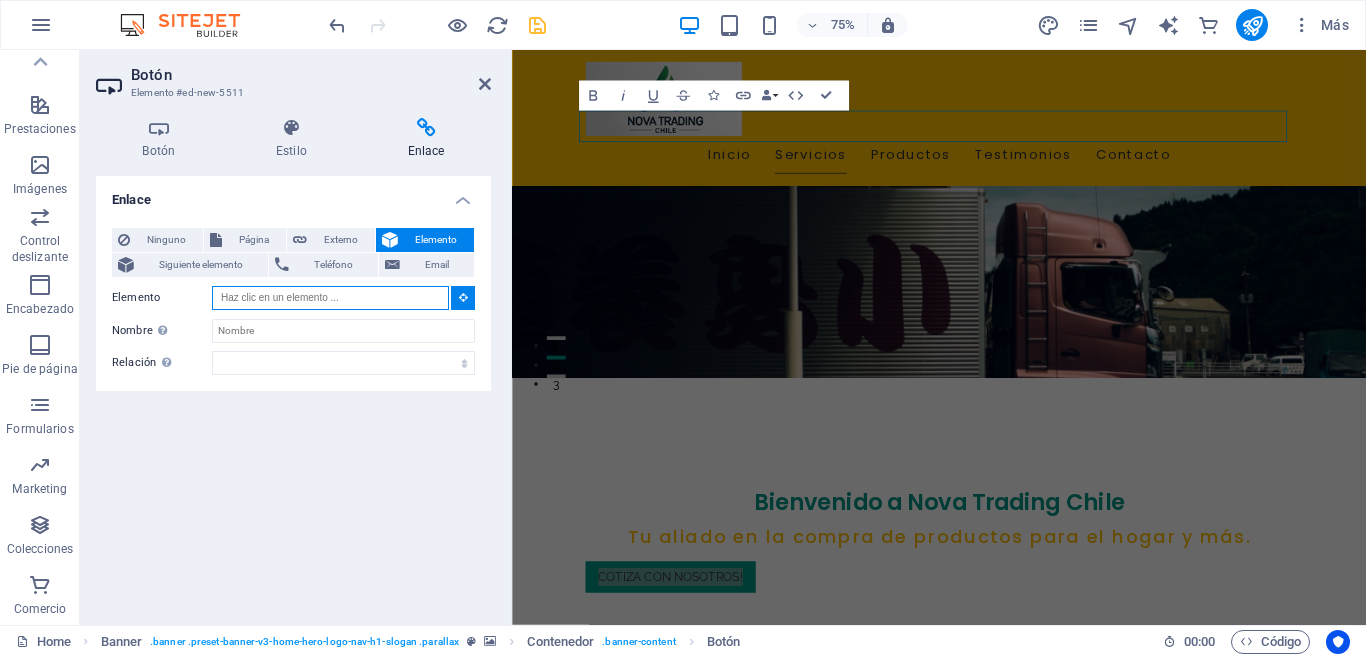 scroll, scrollTop: 0, scrollLeft: 0, axis: both 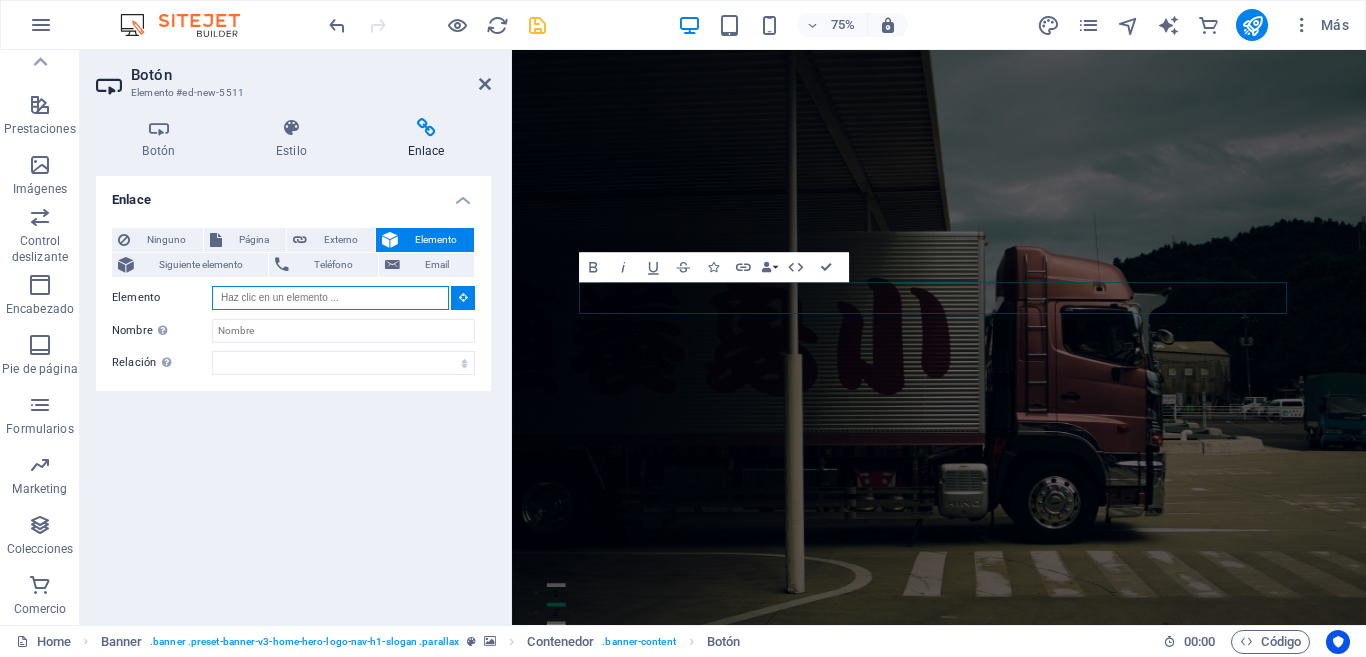click on "Elemento" at bounding box center [330, 298] 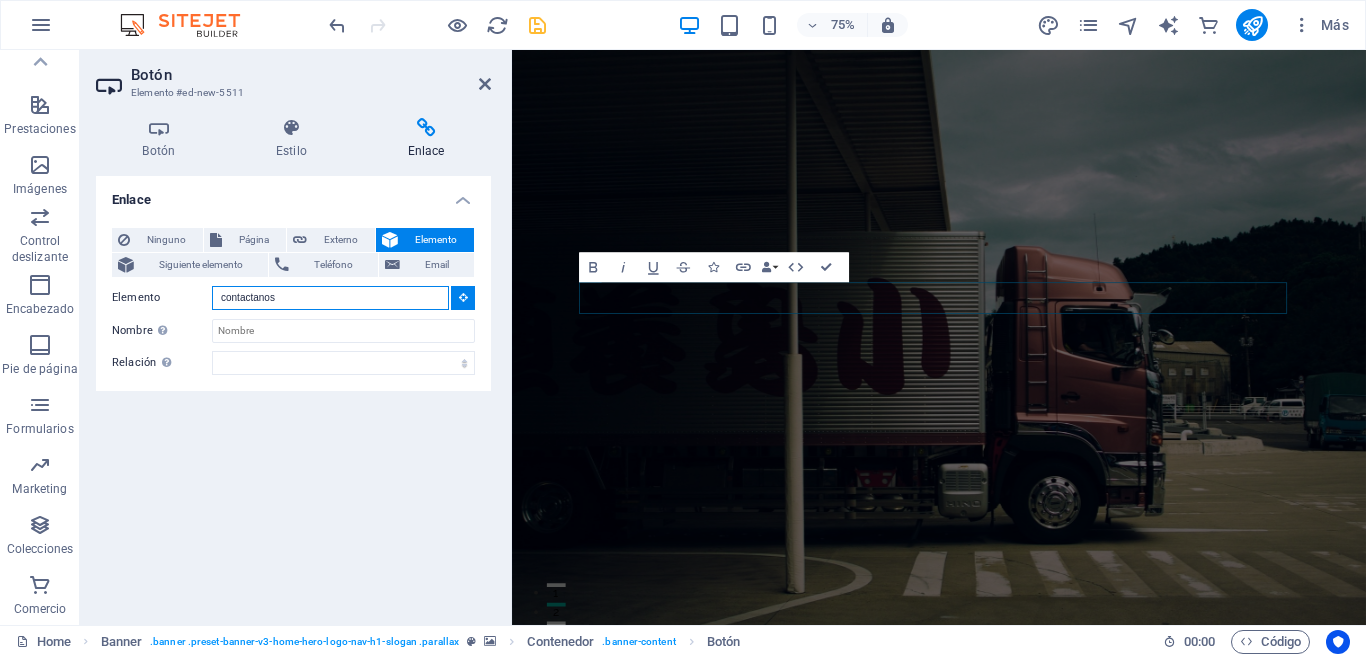 type on "contactanos" 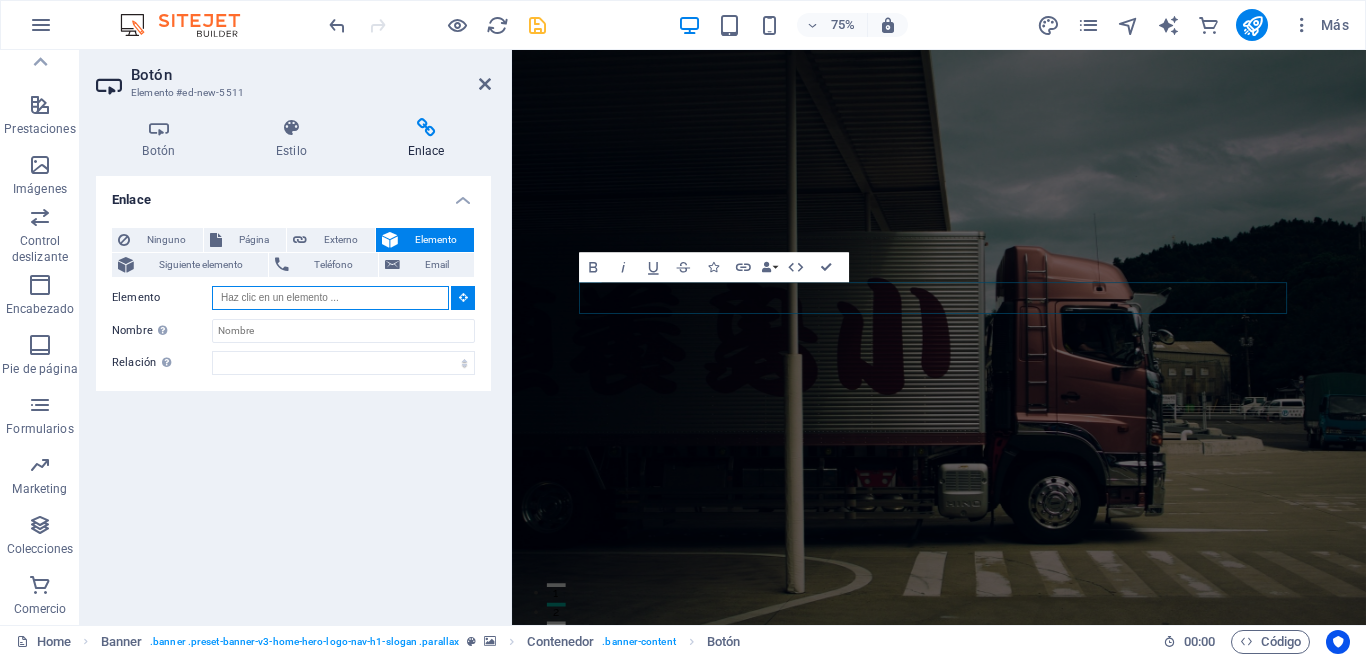 click on "Elemento" at bounding box center (330, 298) 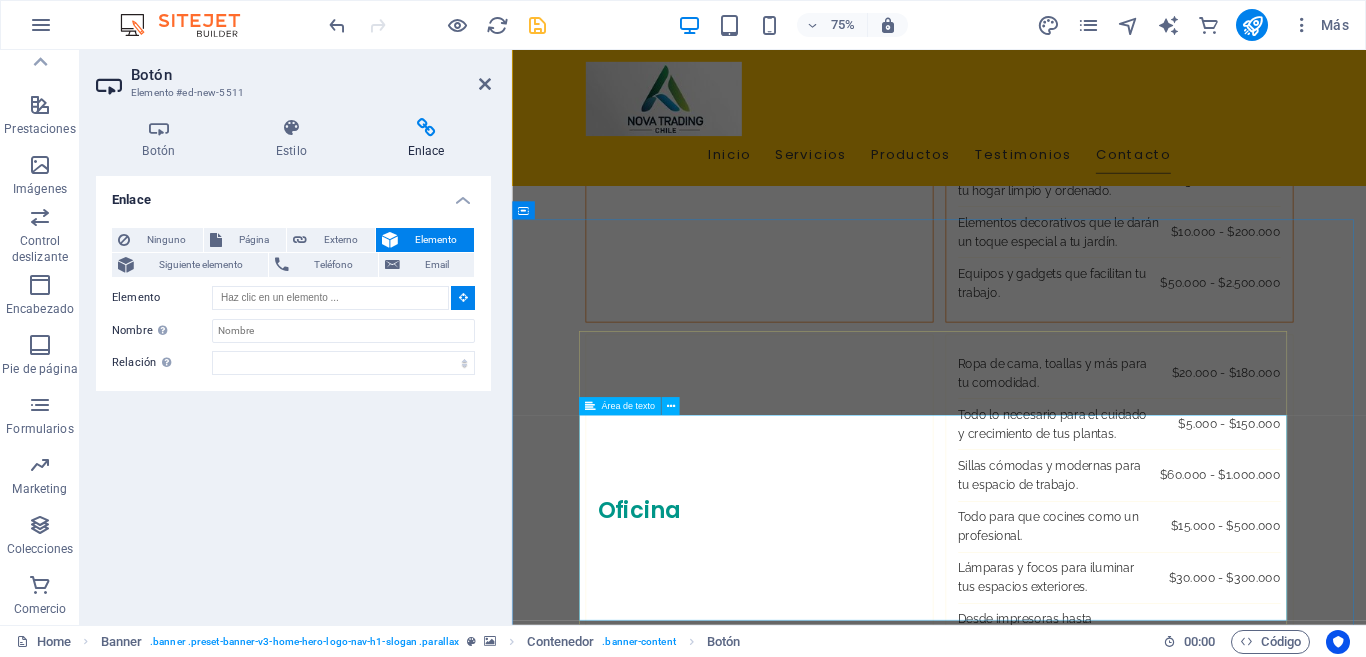 scroll, scrollTop: 3900, scrollLeft: 0, axis: vertical 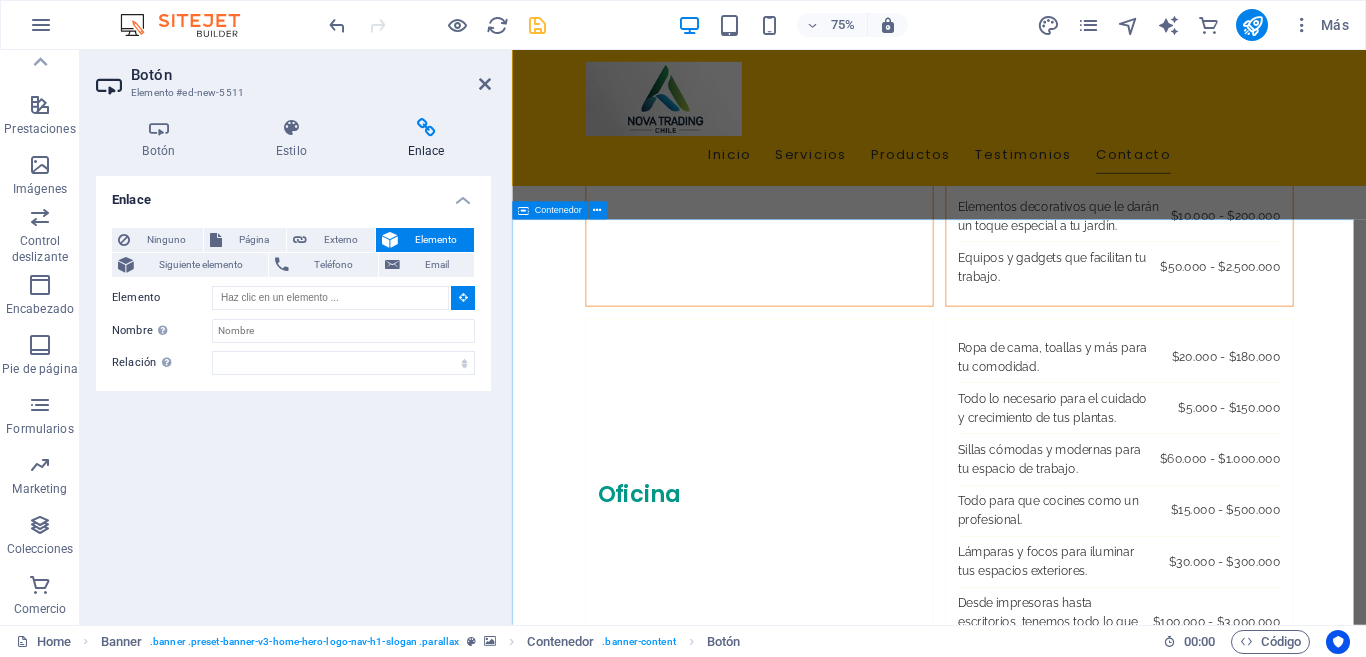 click on "Contáctanos   I have read and understand the privacy policy. ¿Ilegible? Cargar nuevo Enviar Consulta" at bounding box center (1081, 2493) 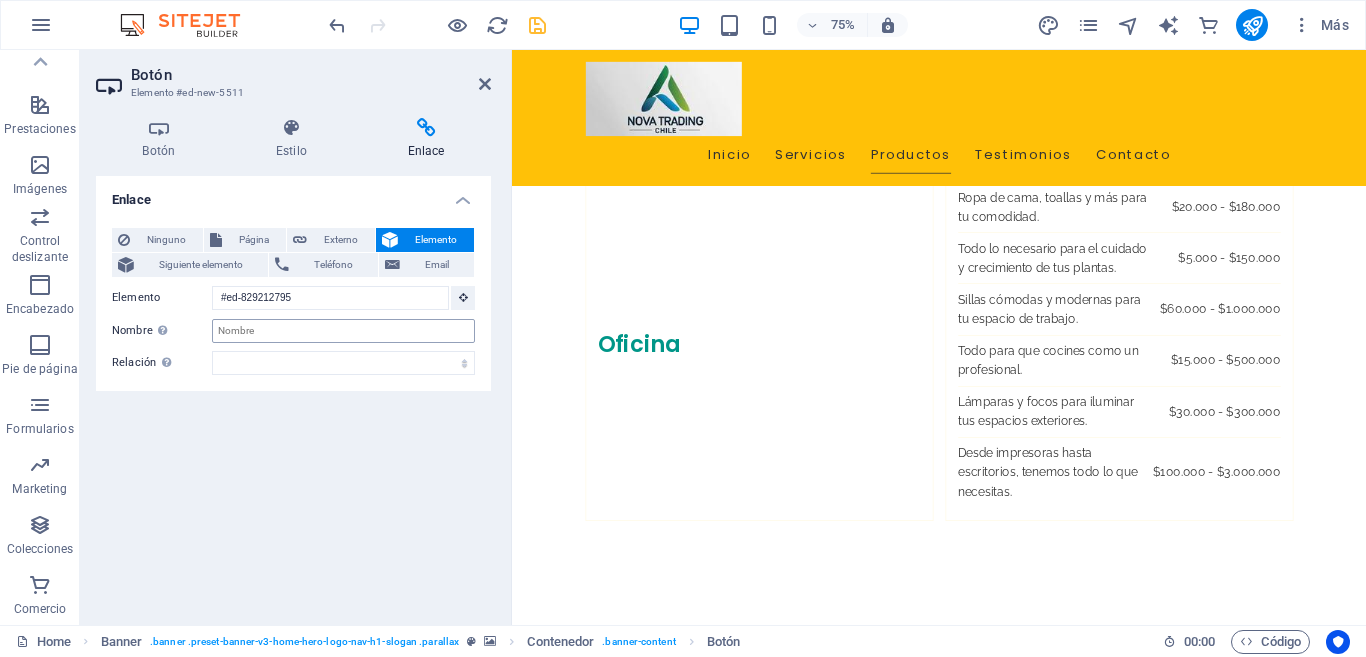 scroll, scrollTop: 0, scrollLeft: 0, axis: both 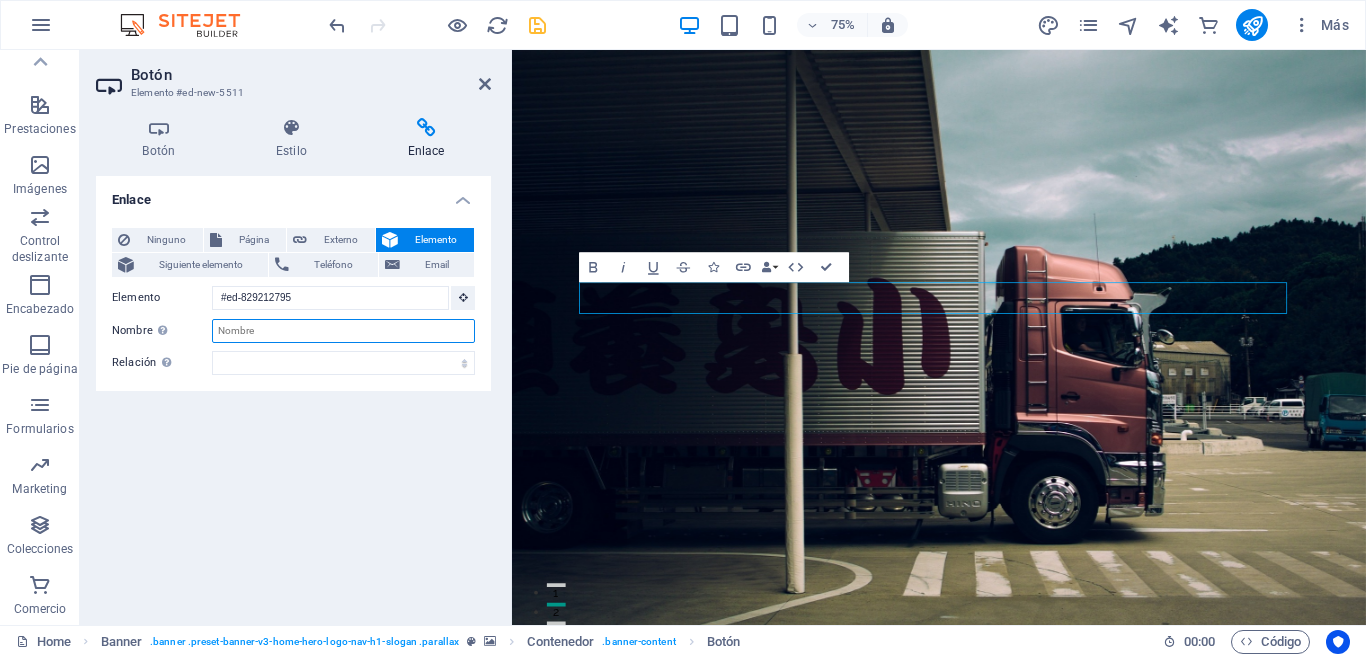 click on "Nombre Una descripción adicional del enlace no debería ser igual al texto del enlace. El título suele mostrarse como un texto de información cuando se mueve el ratón por encima del elemento. Déjalo en blanco en caso de dudas." at bounding box center (343, 331) 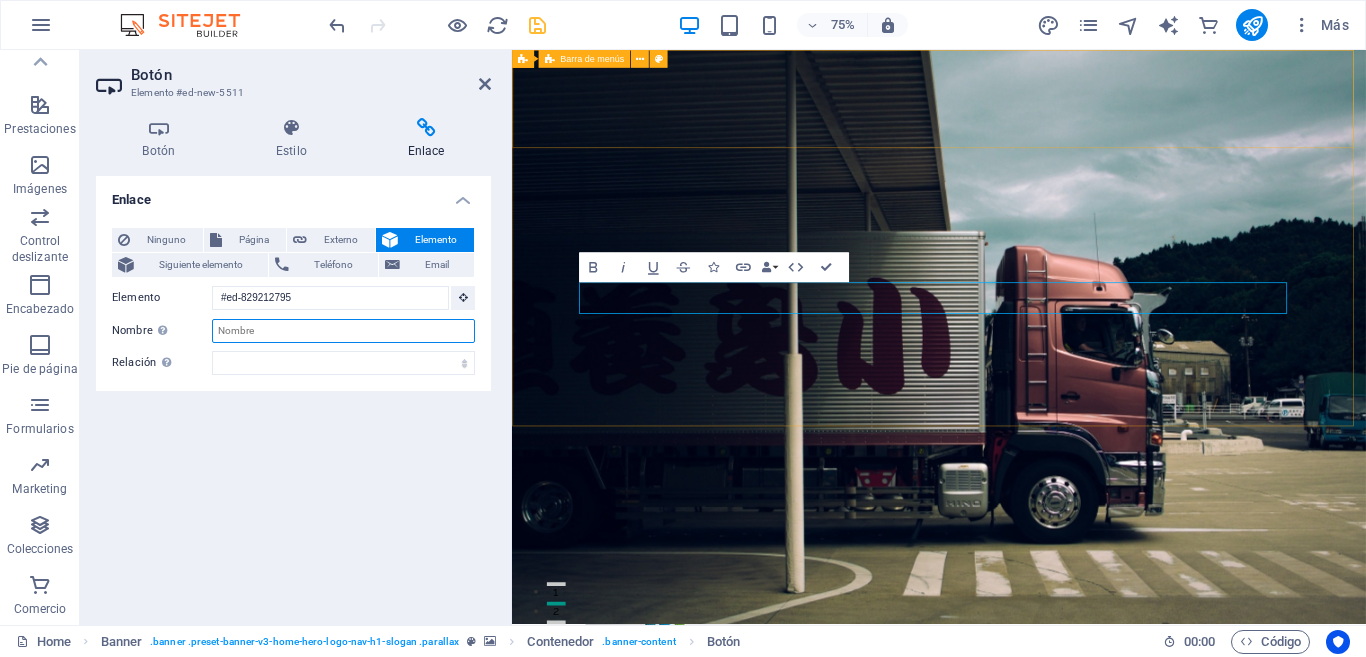 scroll, scrollTop: 0, scrollLeft: 0, axis: both 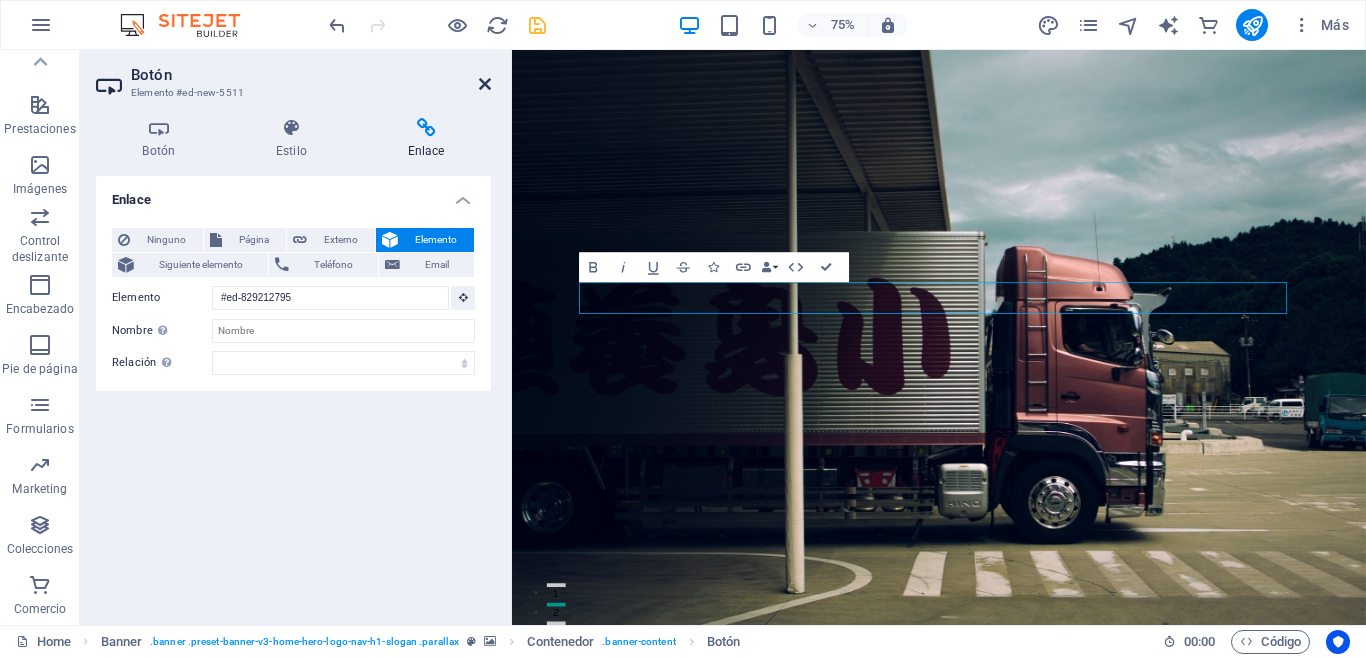 click at bounding box center (485, 84) 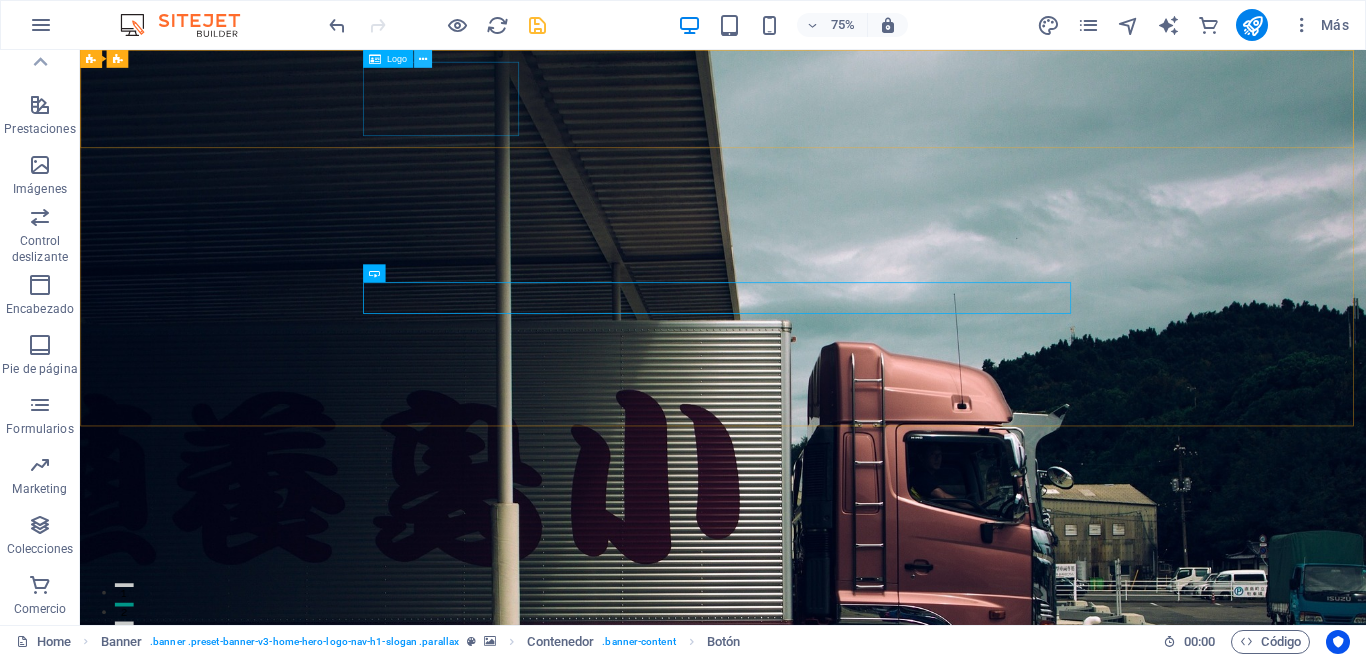 click at bounding box center (422, 59) 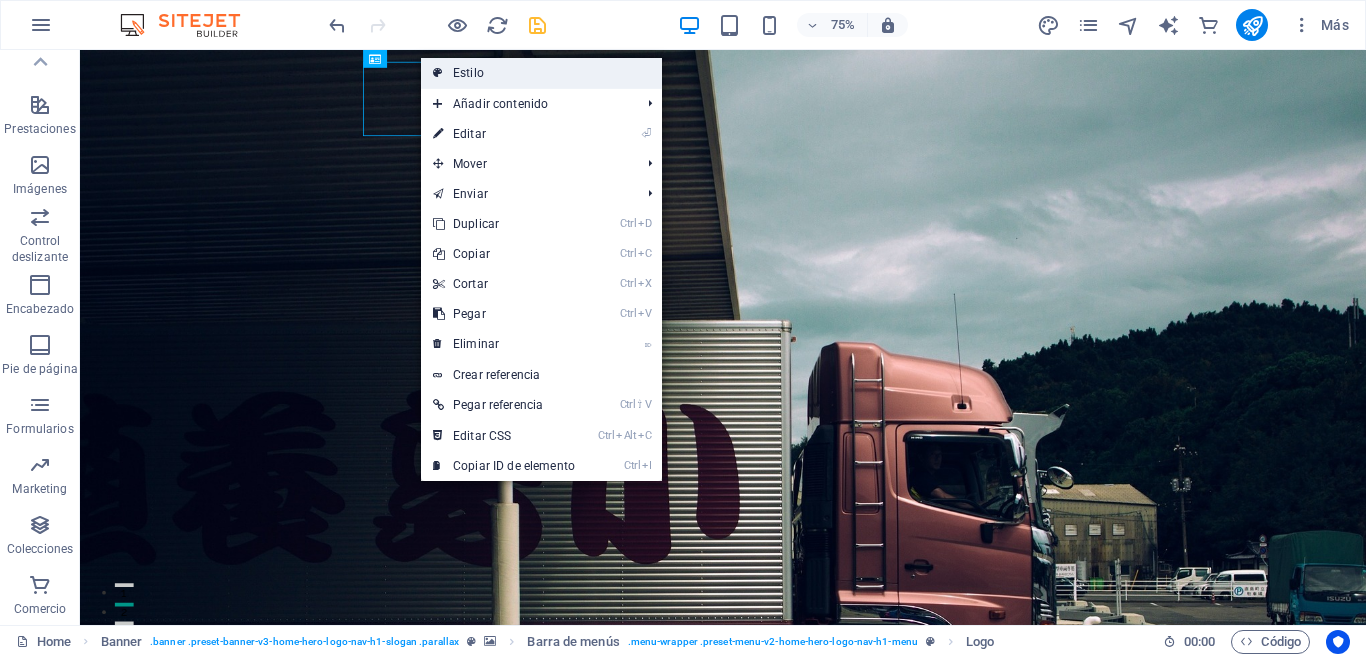click on "Estilo" at bounding box center [541, 73] 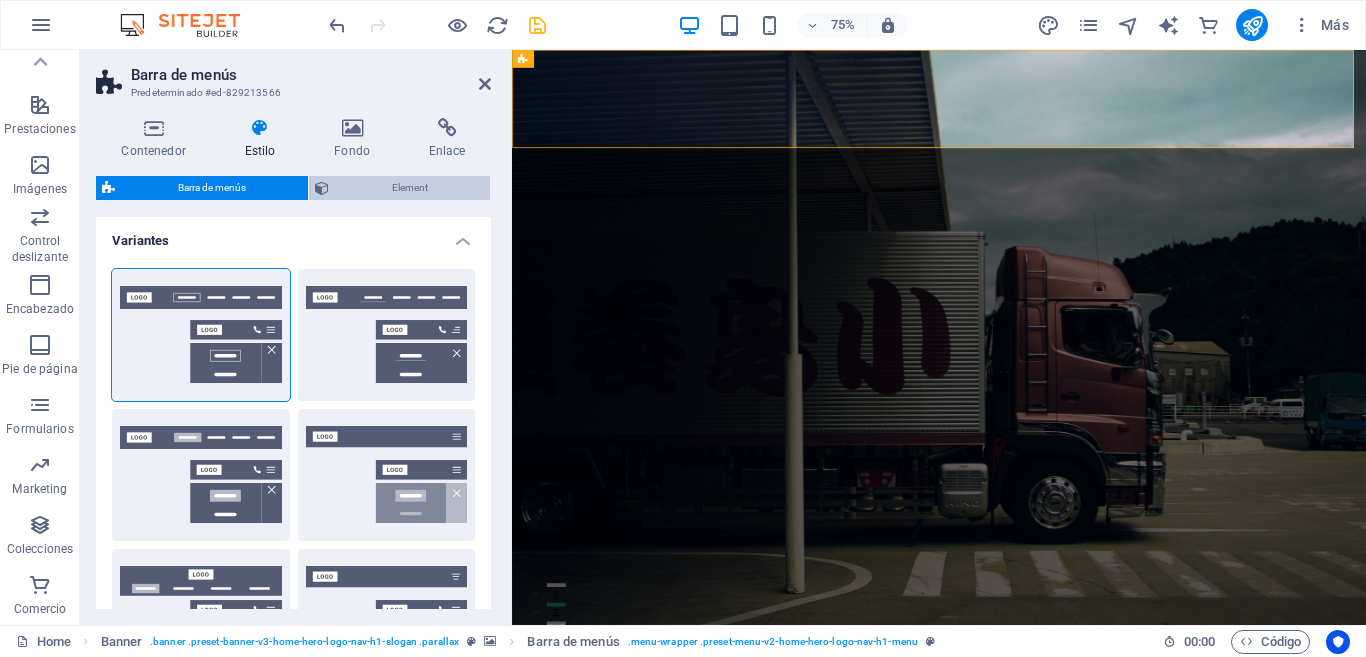 click on "Element" at bounding box center [409, 188] 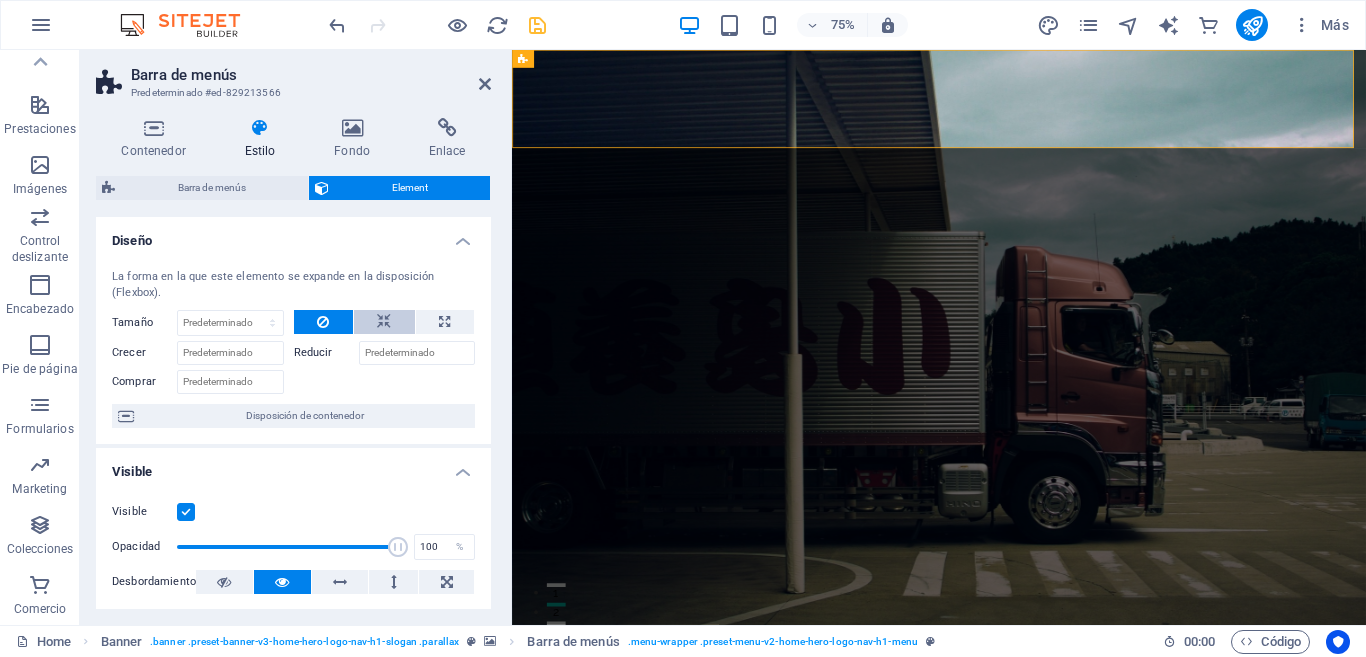click at bounding box center (384, 322) 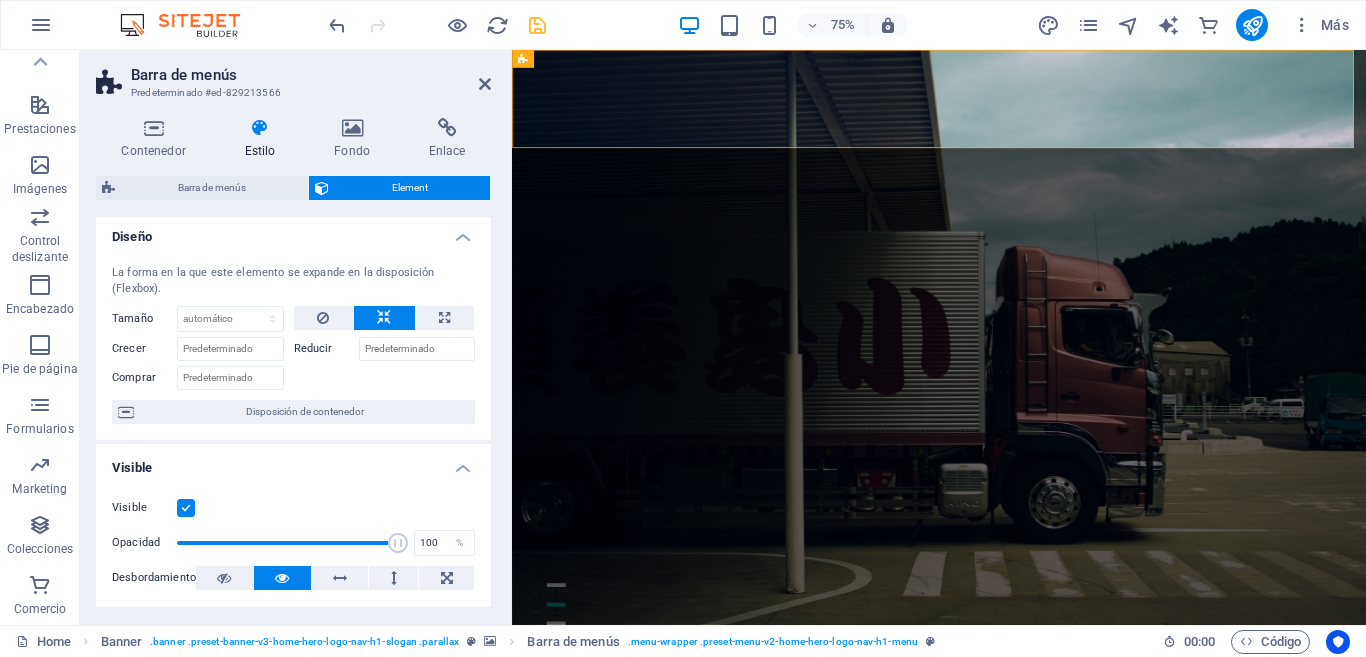 scroll, scrollTop: 0, scrollLeft: 0, axis: both 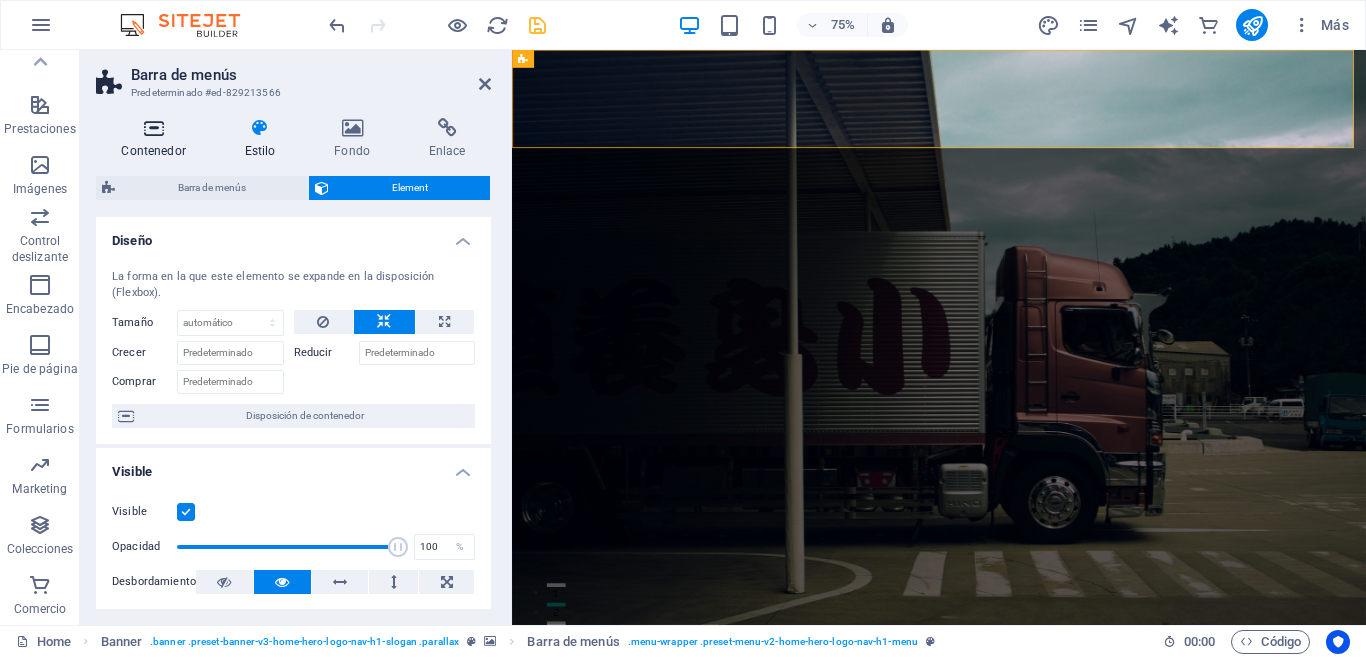 click at bounding box center [153, 128] 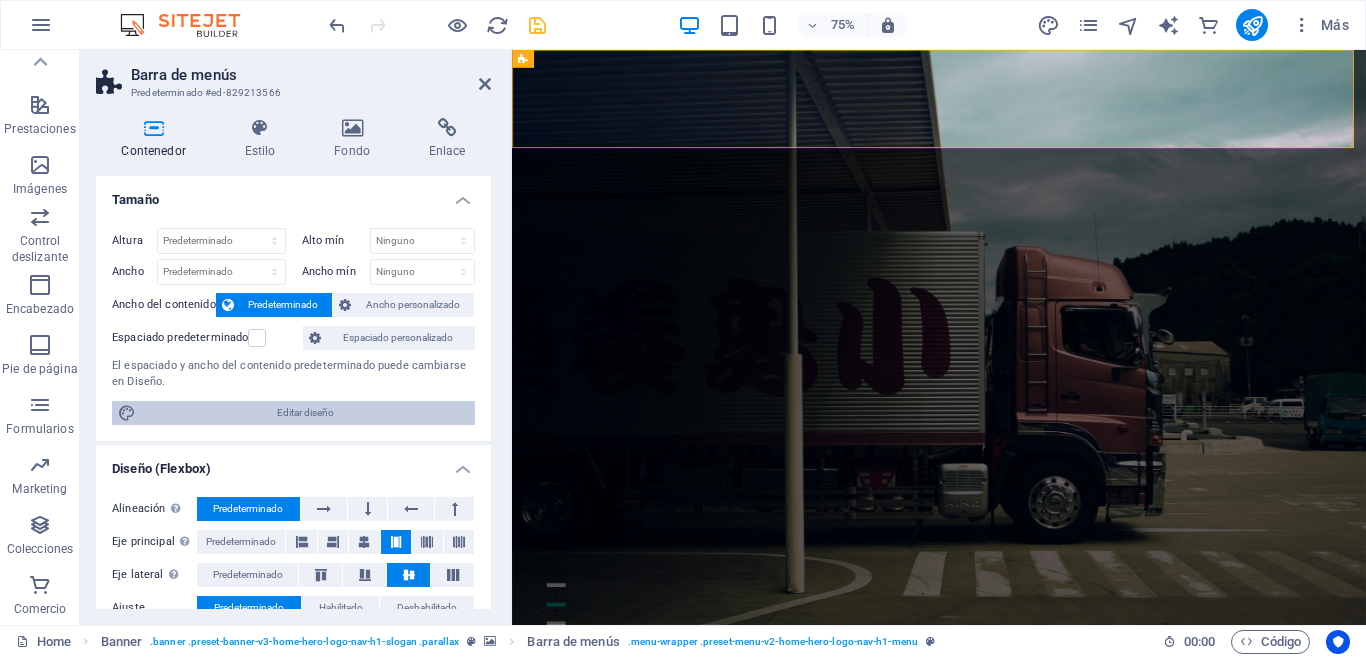 click on "Editar diseño" at bounding box center (305, 413) 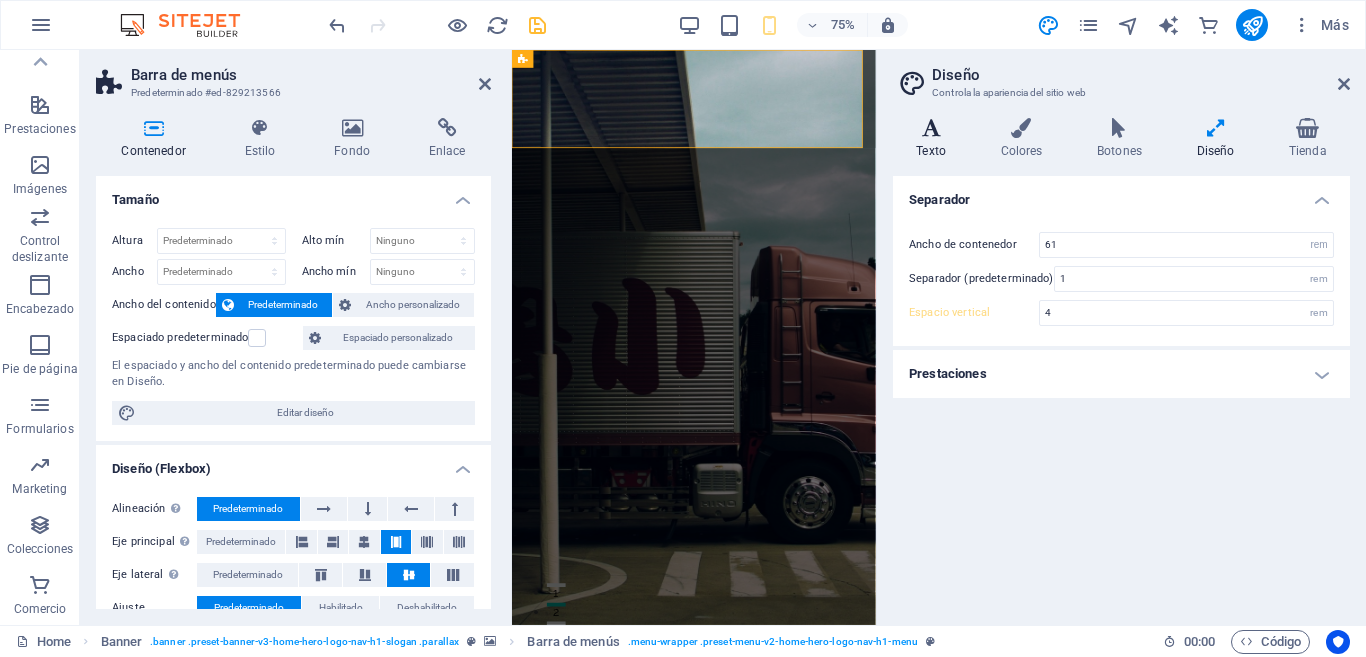 click at bounding box center [931, 128] 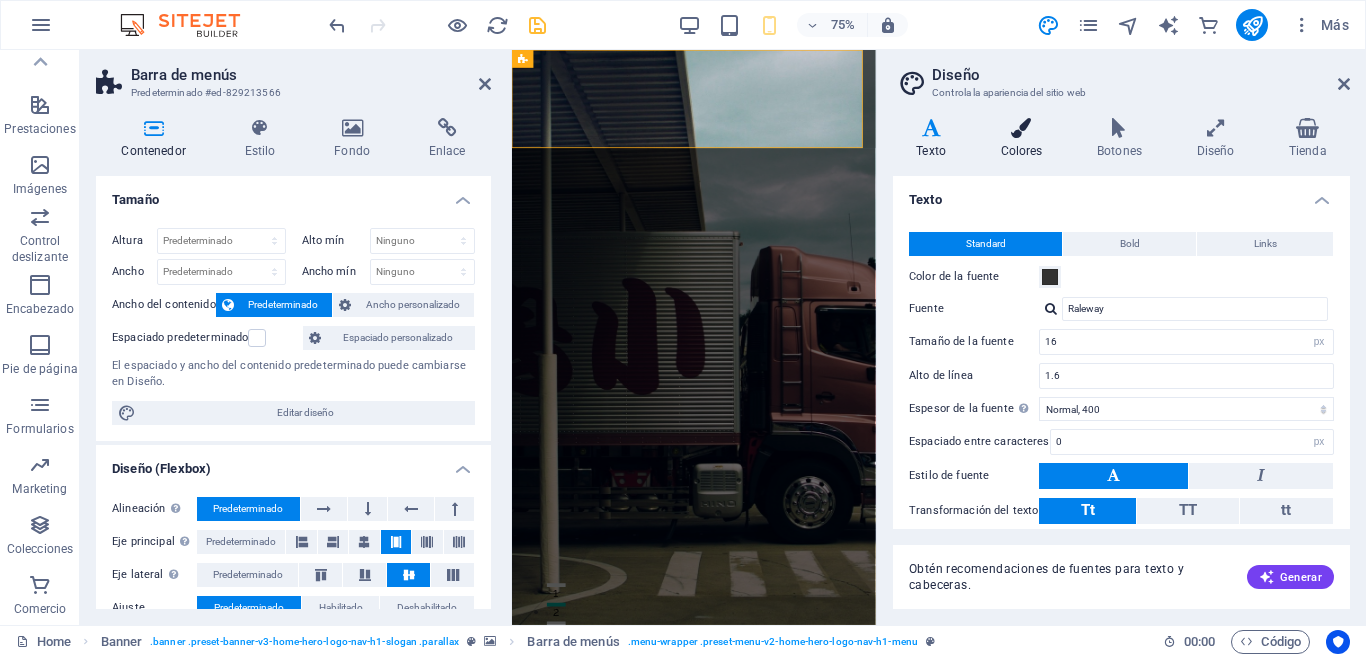 click at bounding box center [1021, 128] 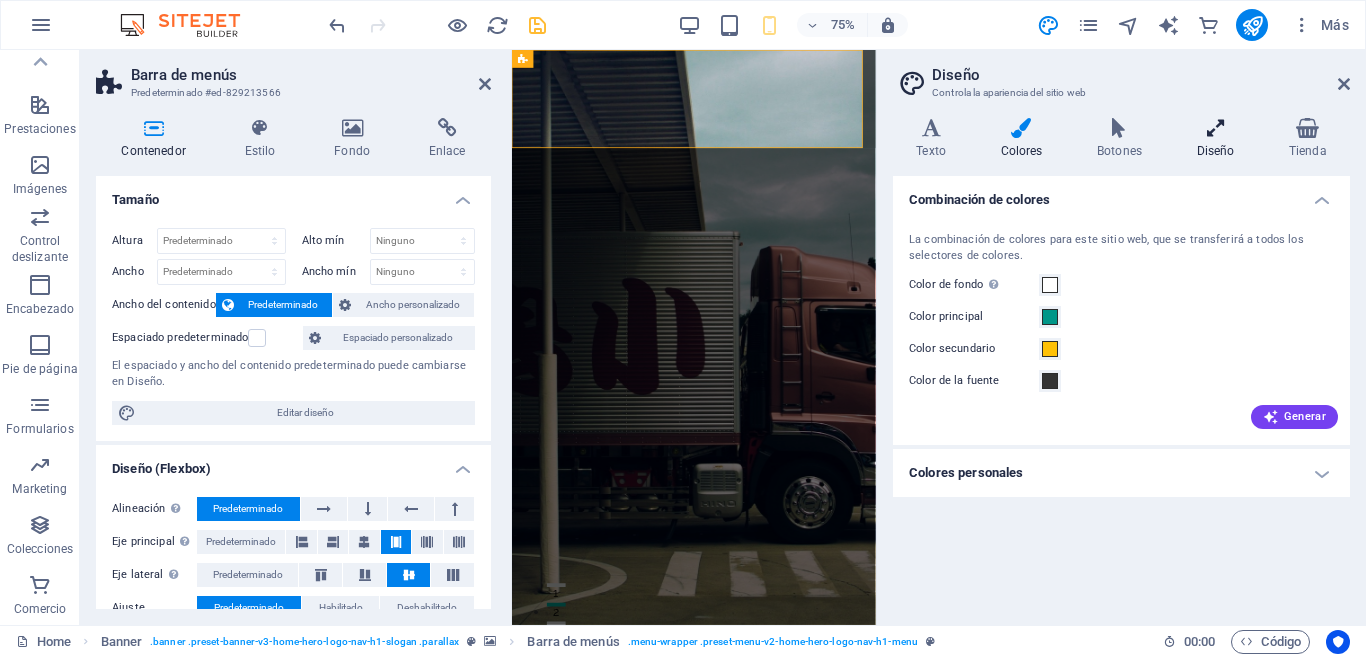 click on "Diseño" at bounding box center [1219, 139] 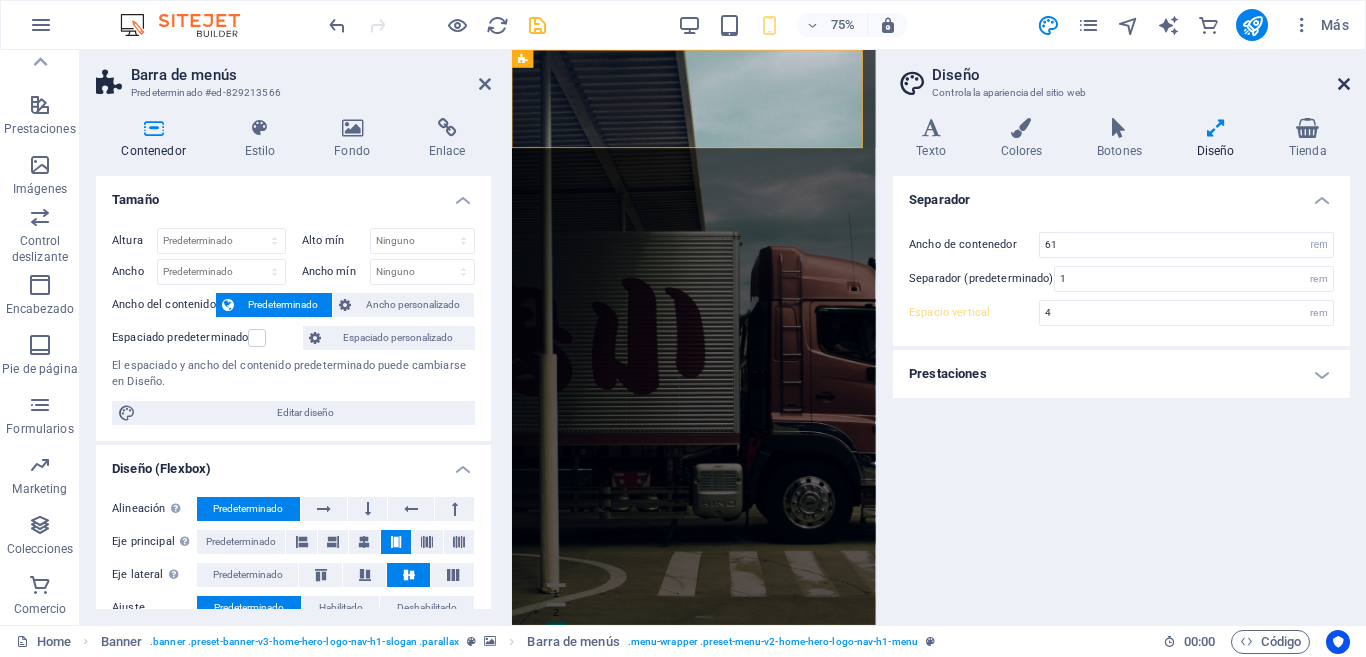 click at bounding box center [1344, 84] 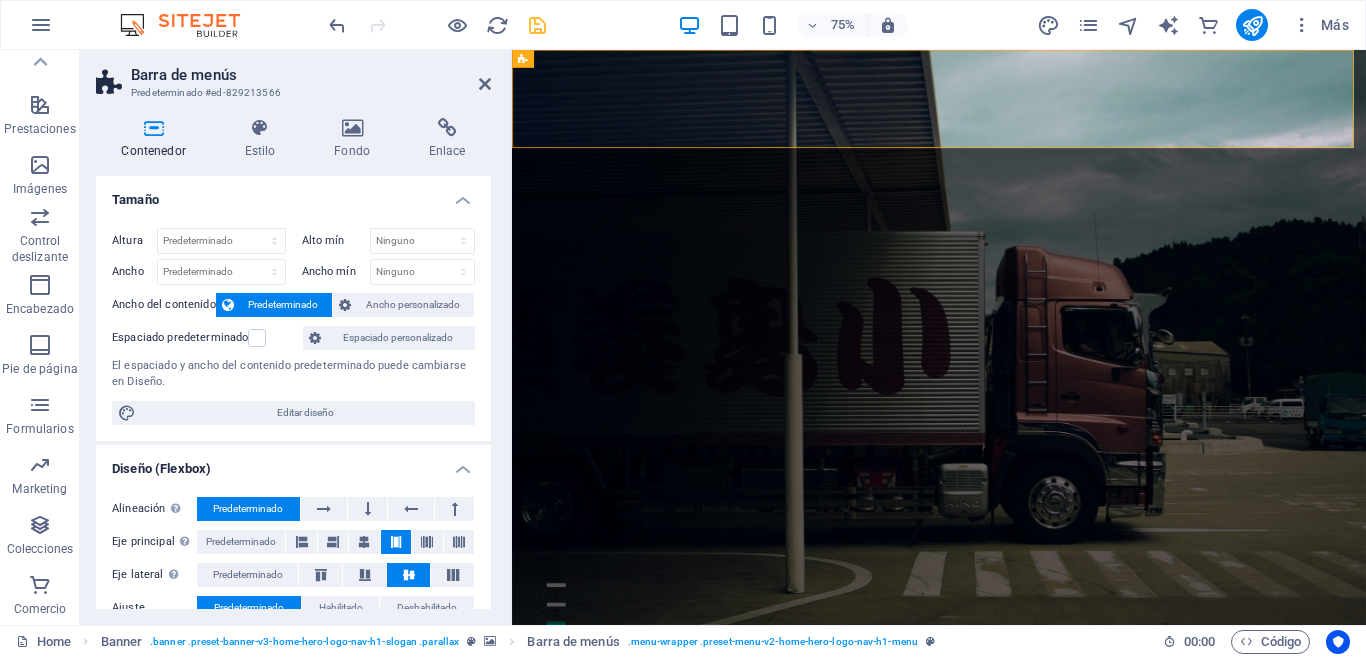 click at bounding box center (537, 25) 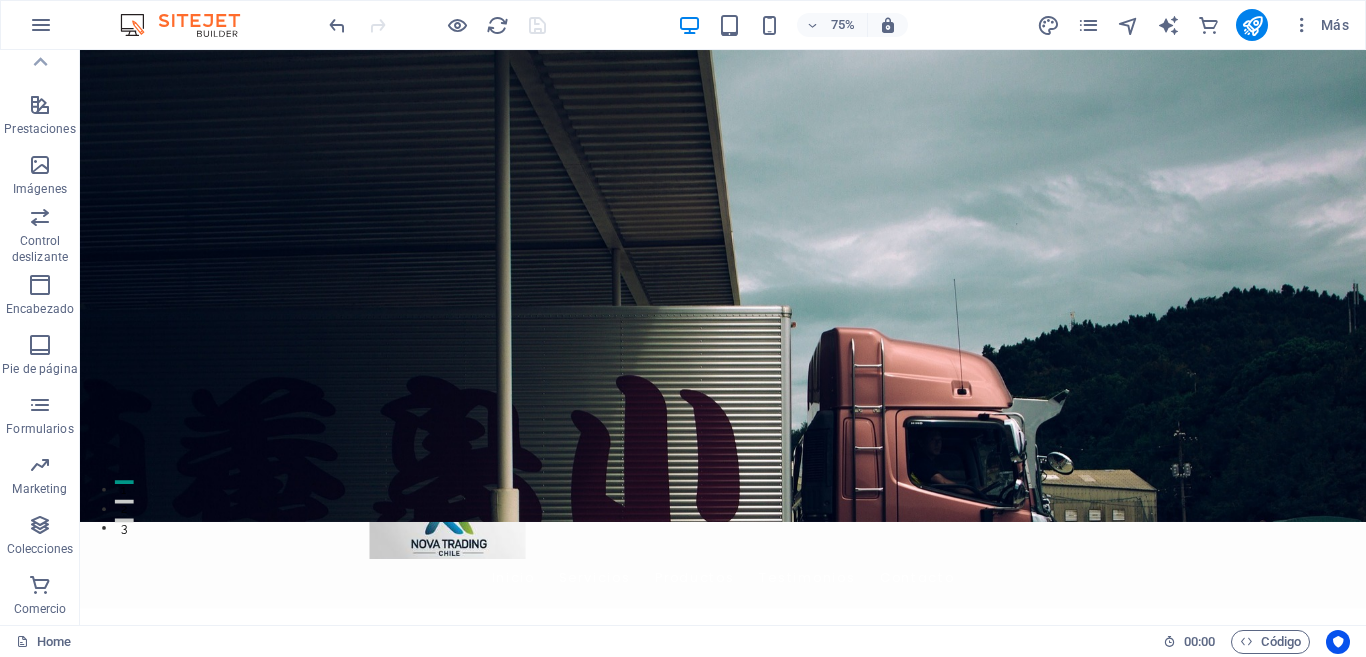 scroll, scrollTop: 0, scrollLeft: 0, axis: both 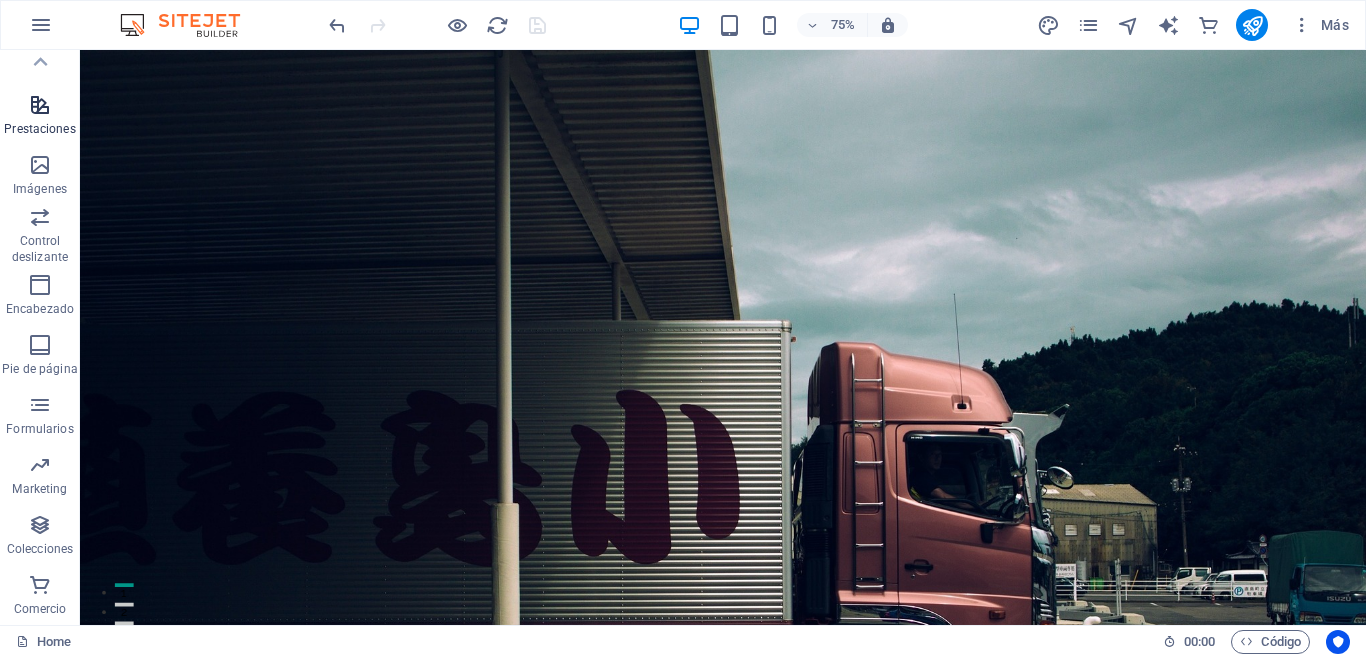 click at bounding box center [40, 105] 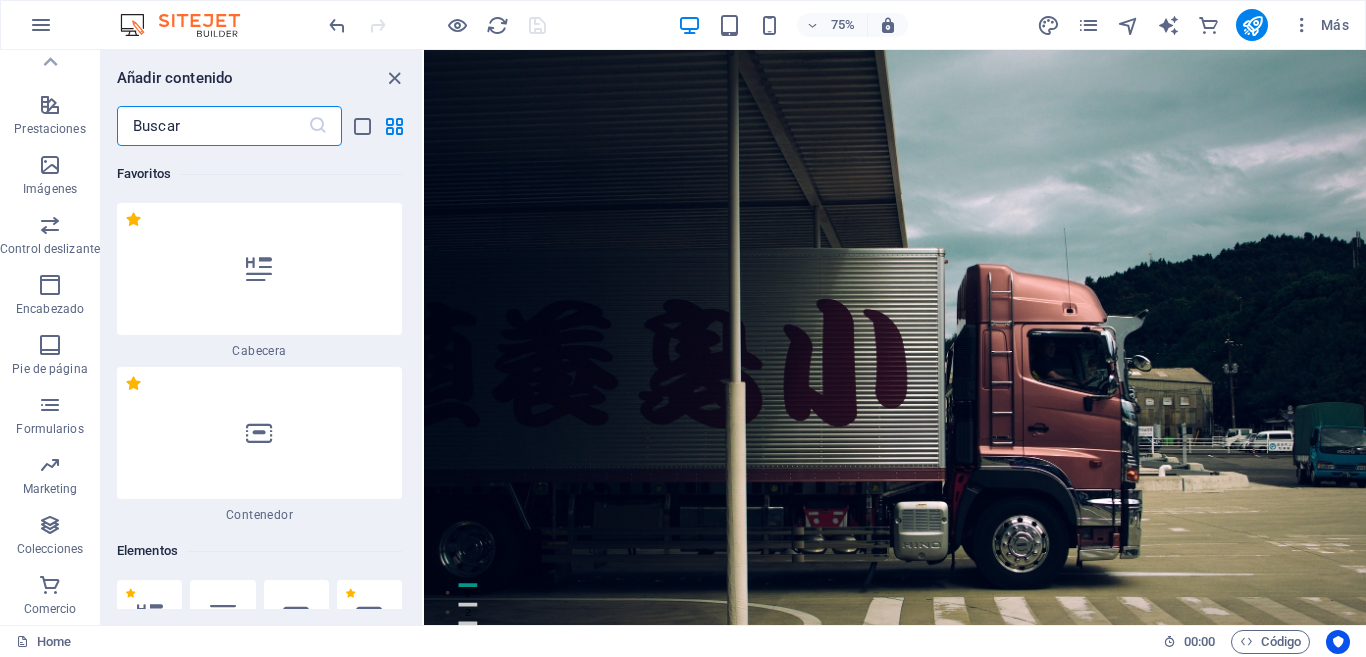scroll, scrollTop: 15243, scrollLeft: 0, axis: vertical 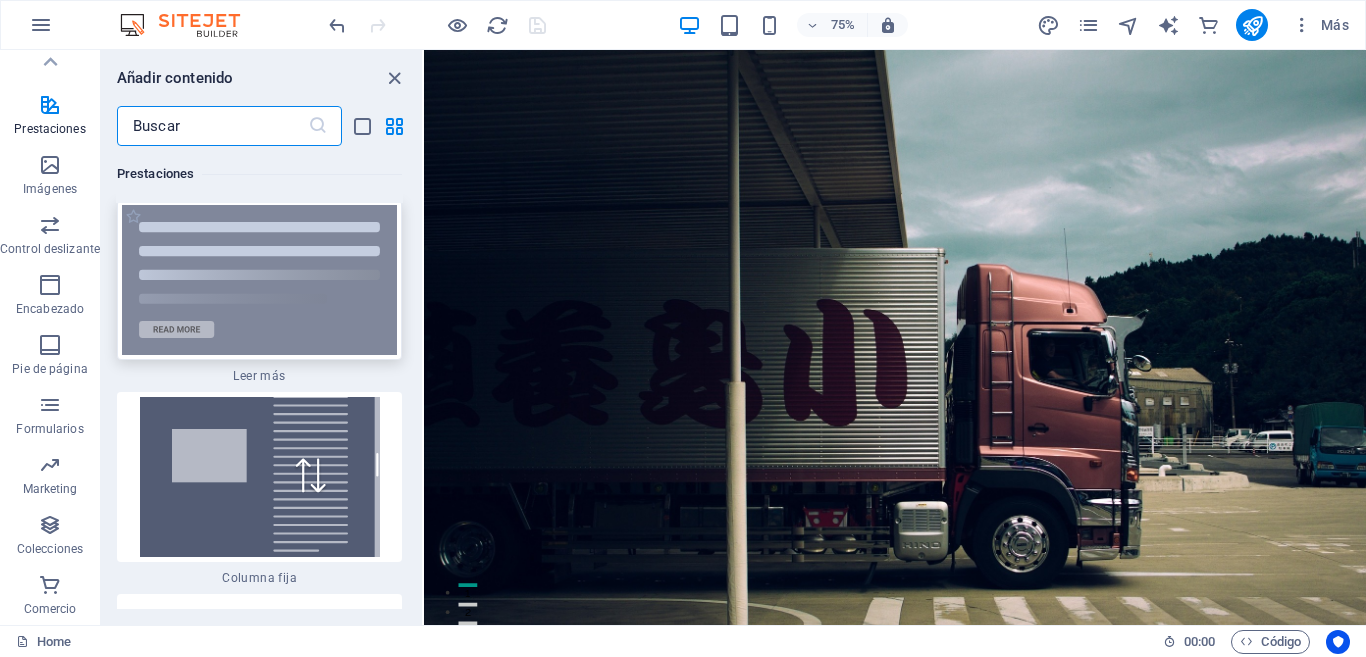 click at bounding box center (259, 280) 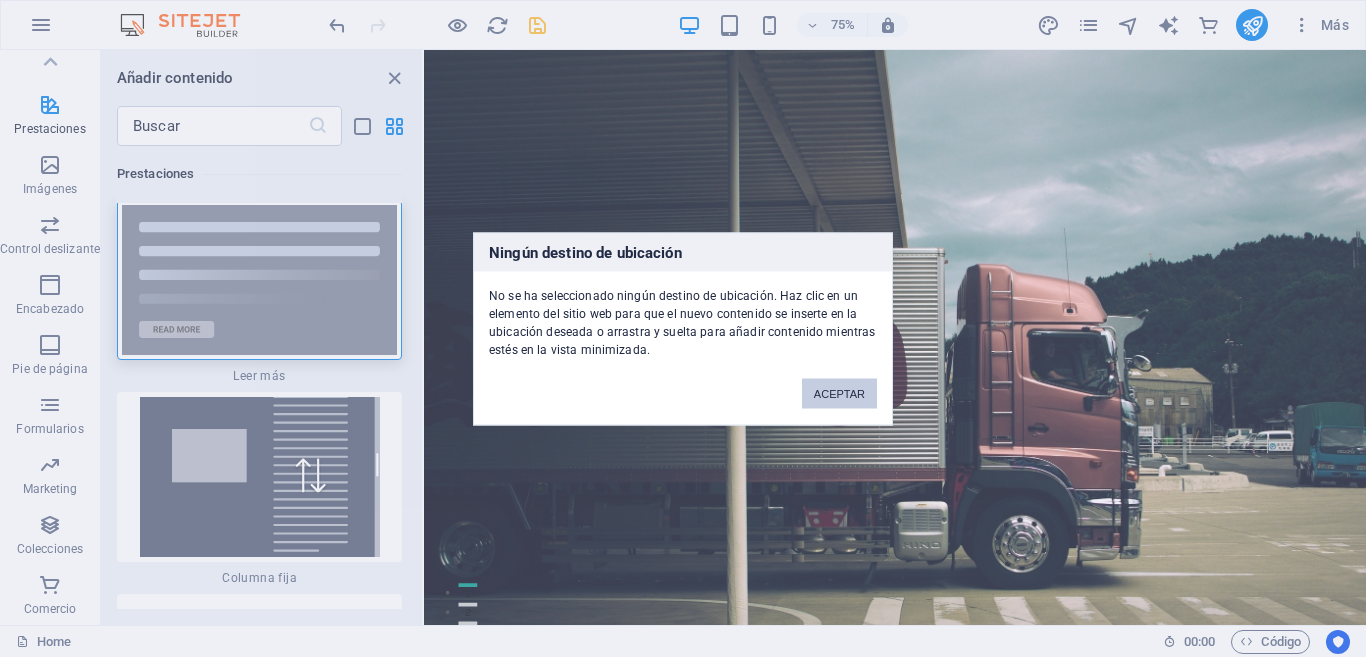 click on "ACEPTAR" at bounding box center (839, 393) 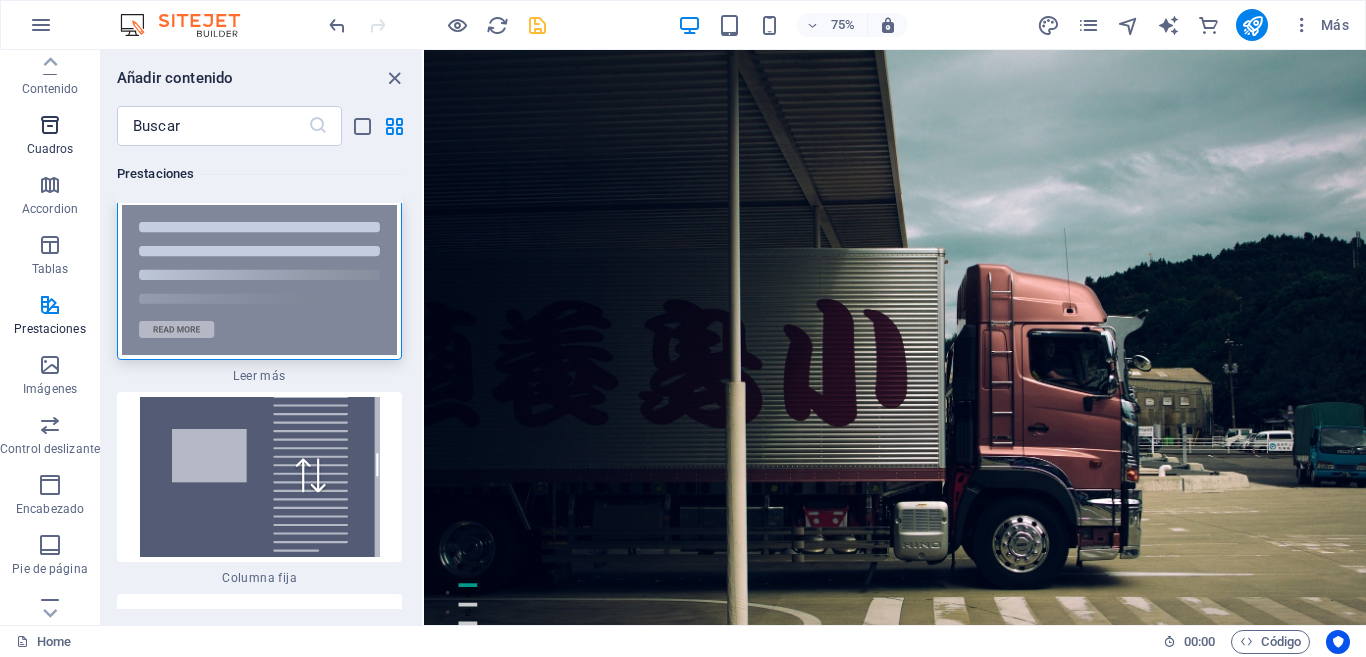 scroll, scrollTop: 0, scrollLeft: 0, axis: both 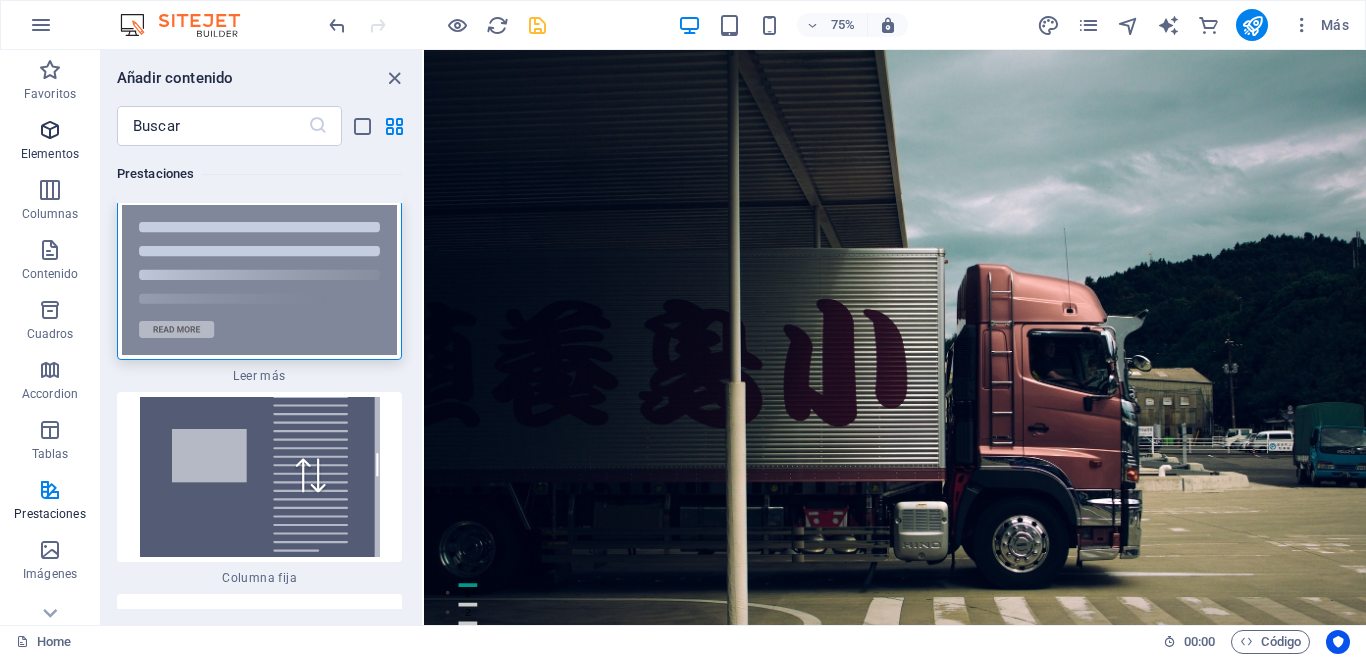click at bounding box center [50, 130] 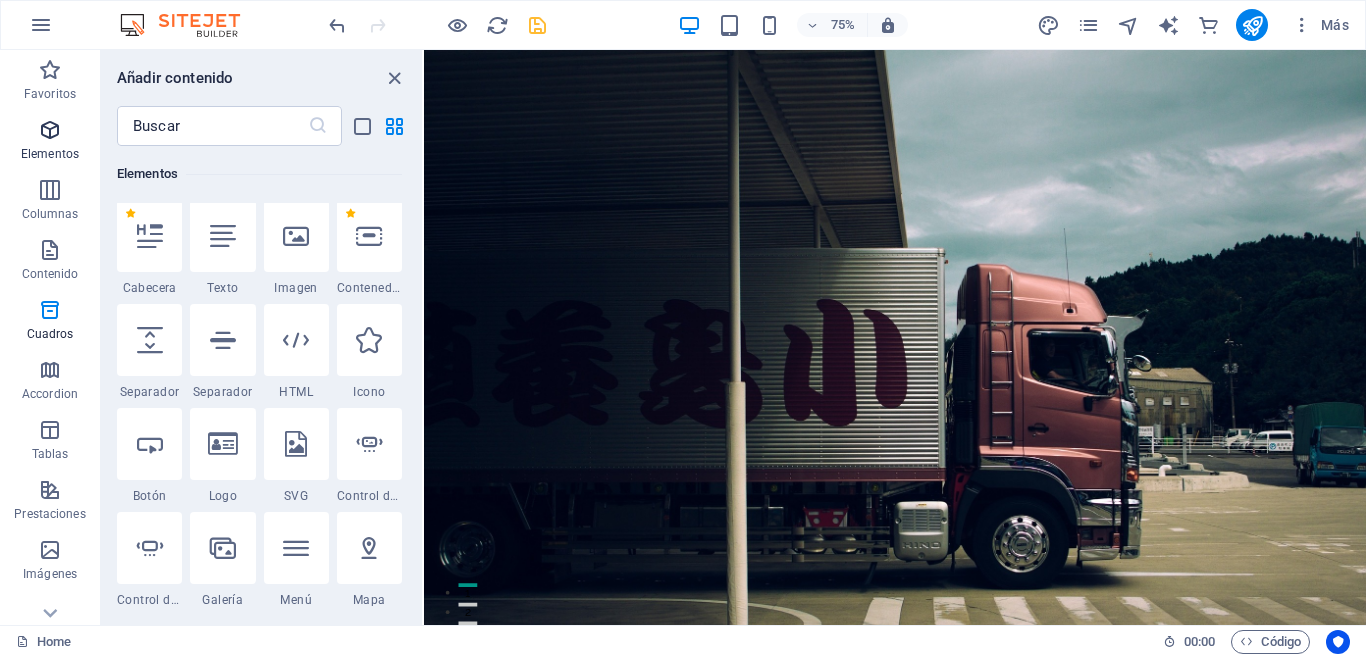 scroll, scrollTop: 377, scrollLeft: 0, axis: vertical 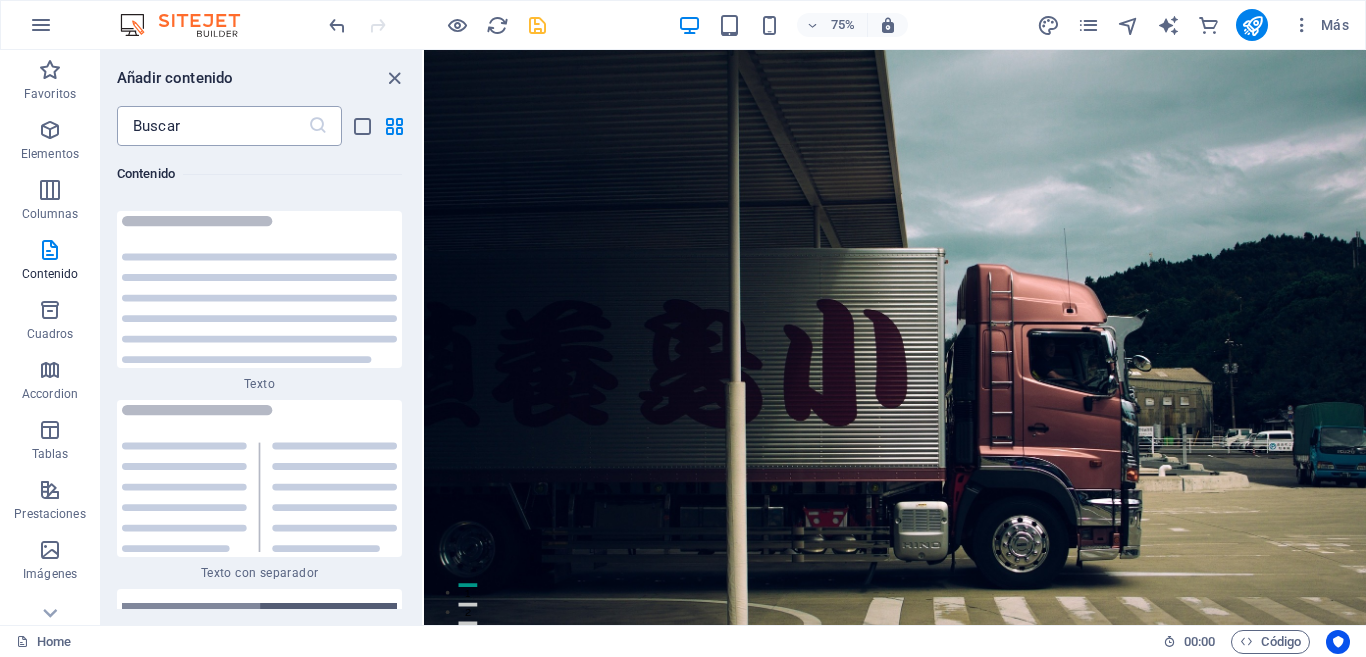 click at bounding box center [212, 126] 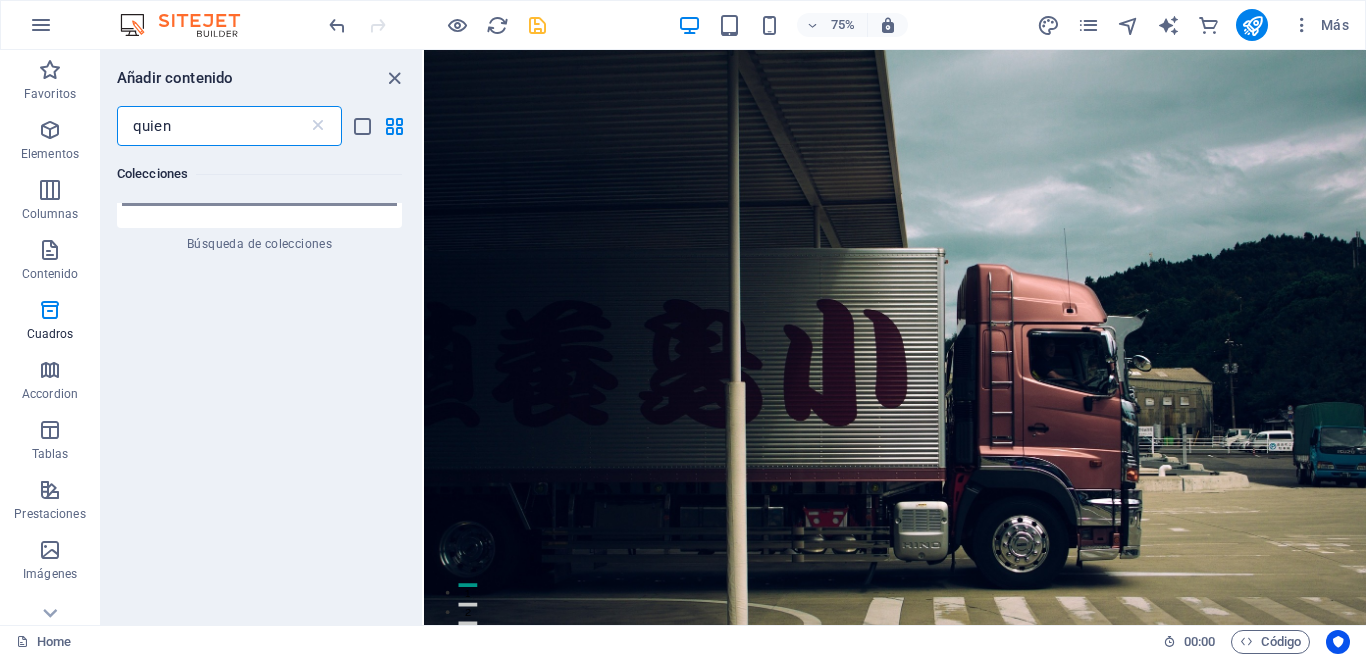 scroll, scrollTop: 0, scrollLeft: 0, axis: both 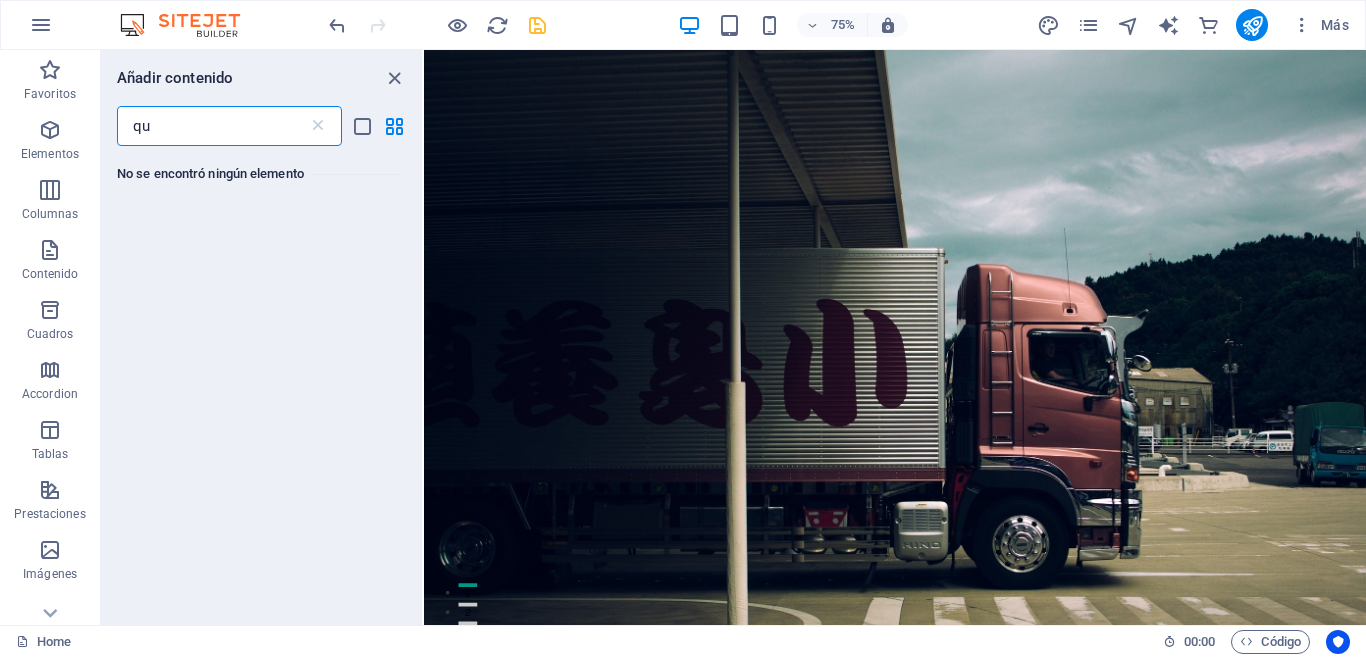 type on "q" 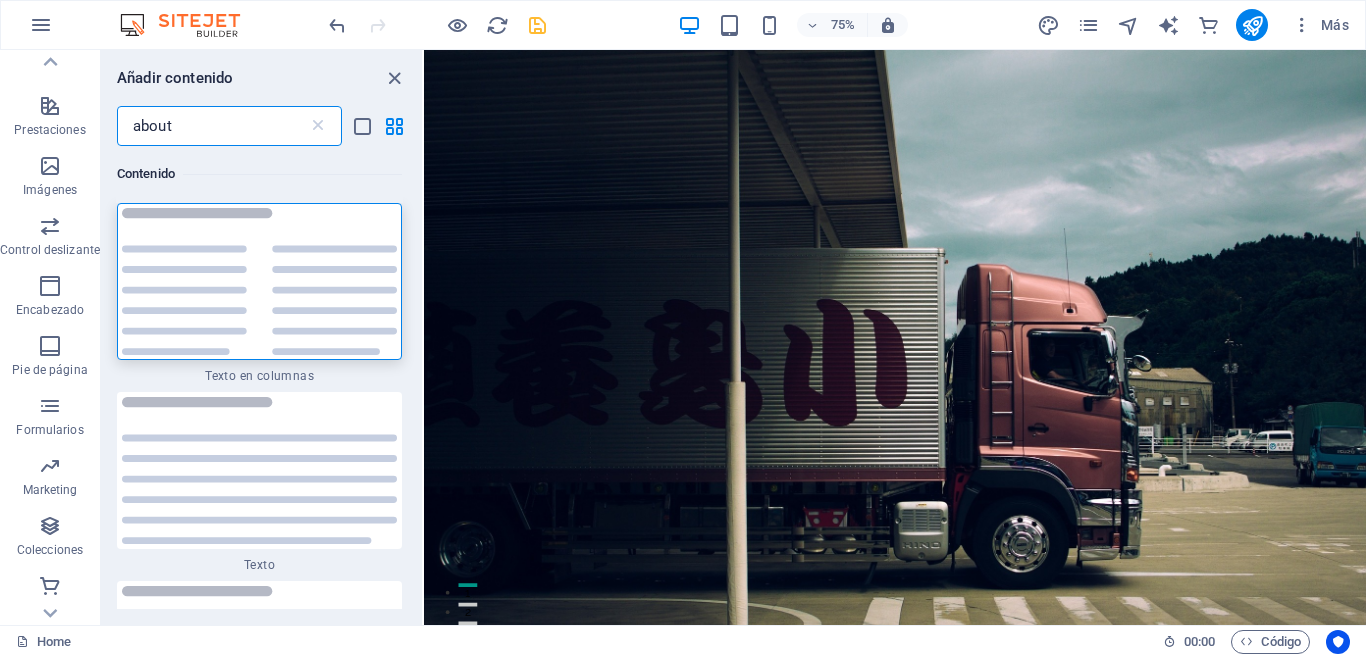 scroll, scrollTop: 385, scrollLeft: 0, axis: vertical 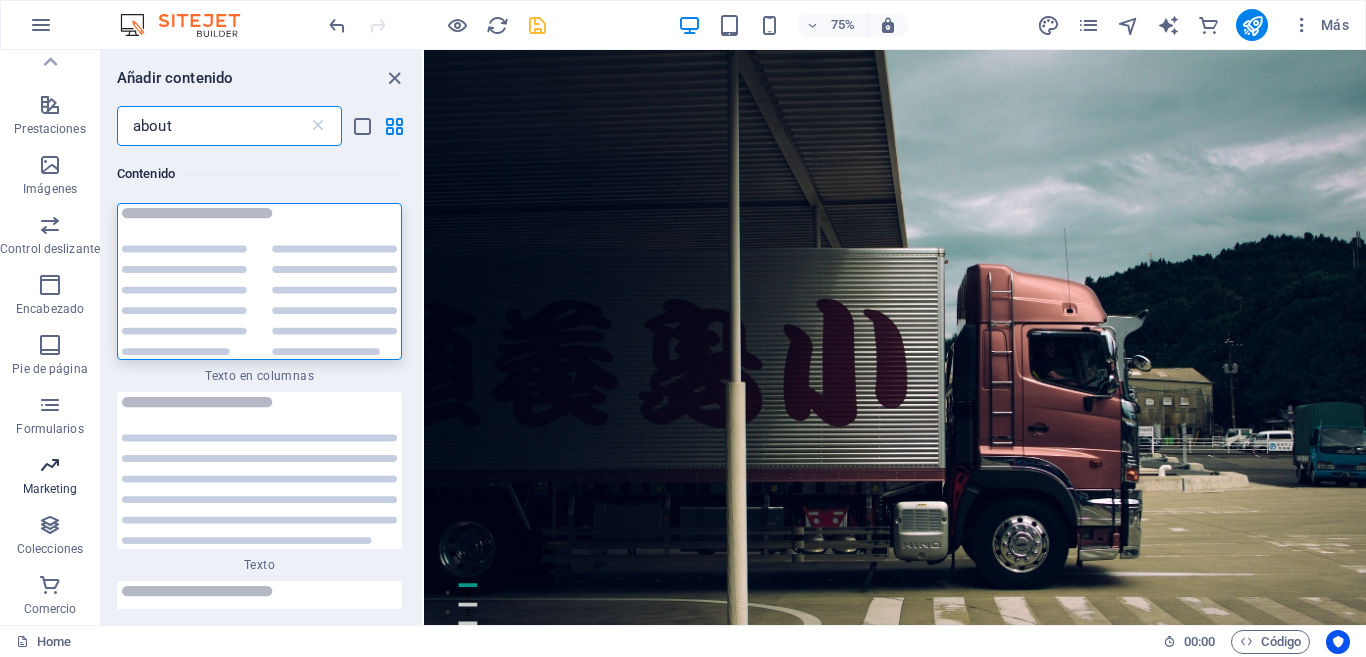 type on "about" 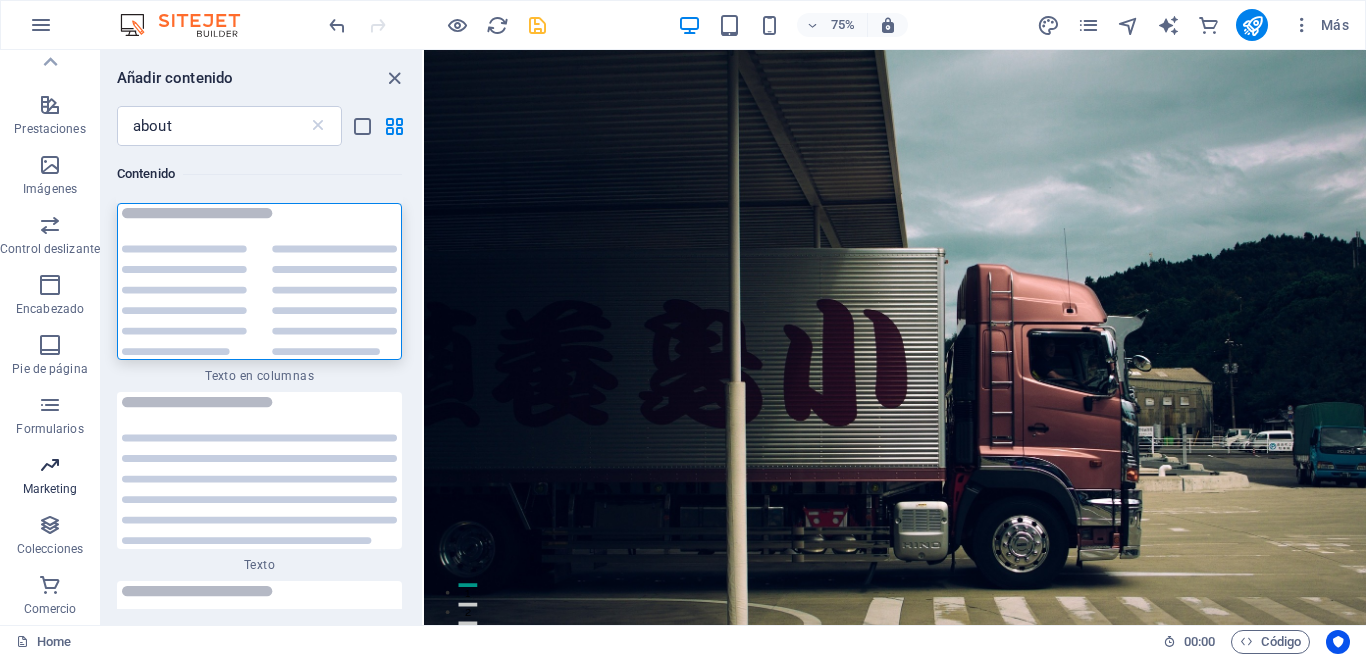 click at bounding box center [50, 465] 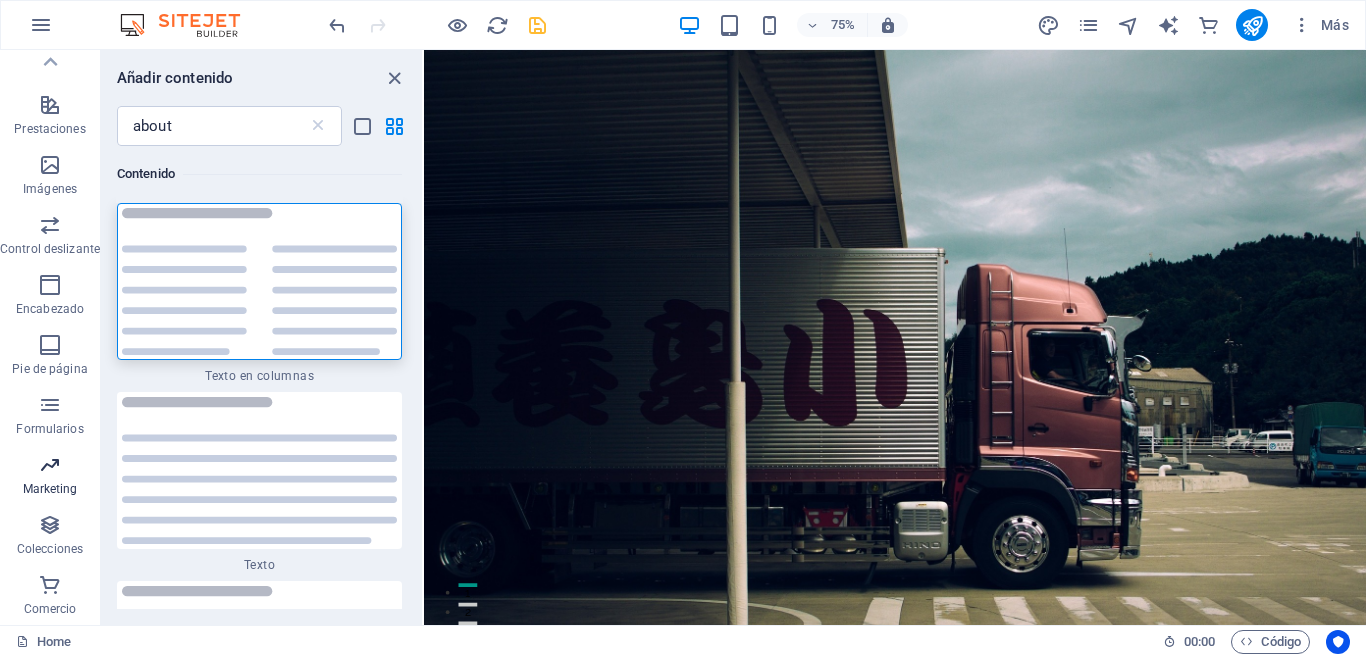 type 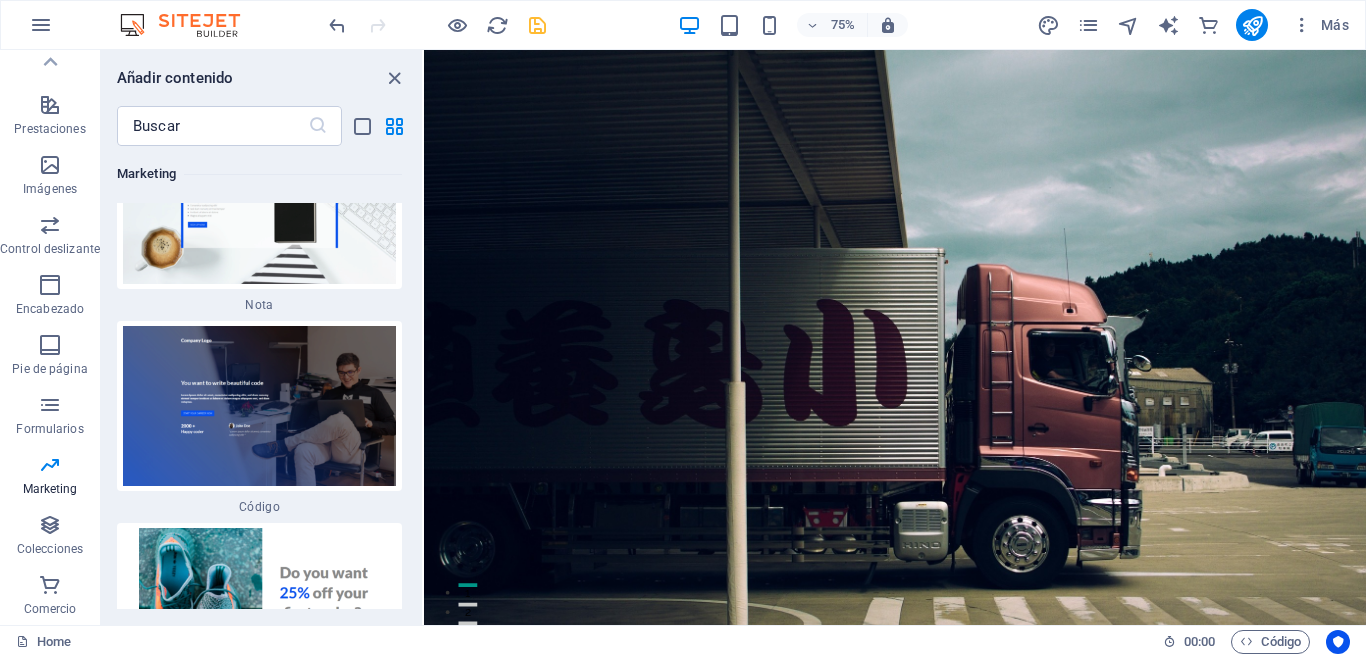 scroll, scrollTop: 35442, scrollLeft: 0, axis: vertical 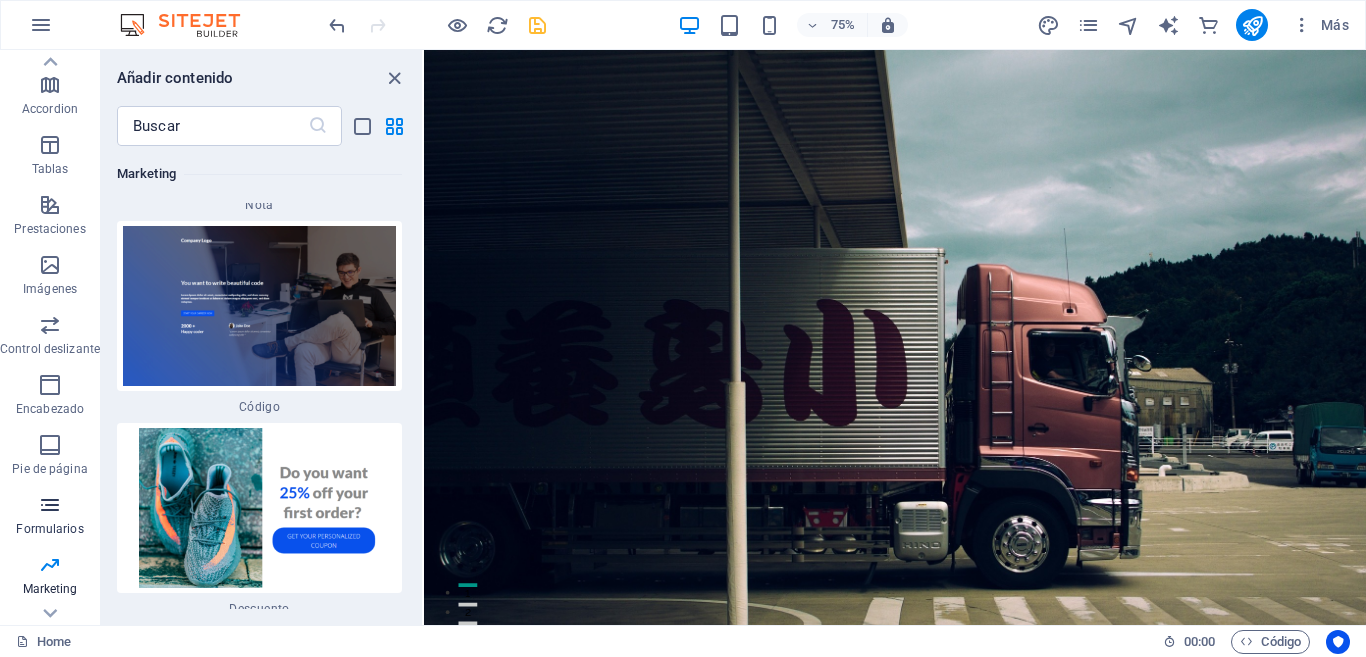 click at bounding box center [50, 505] 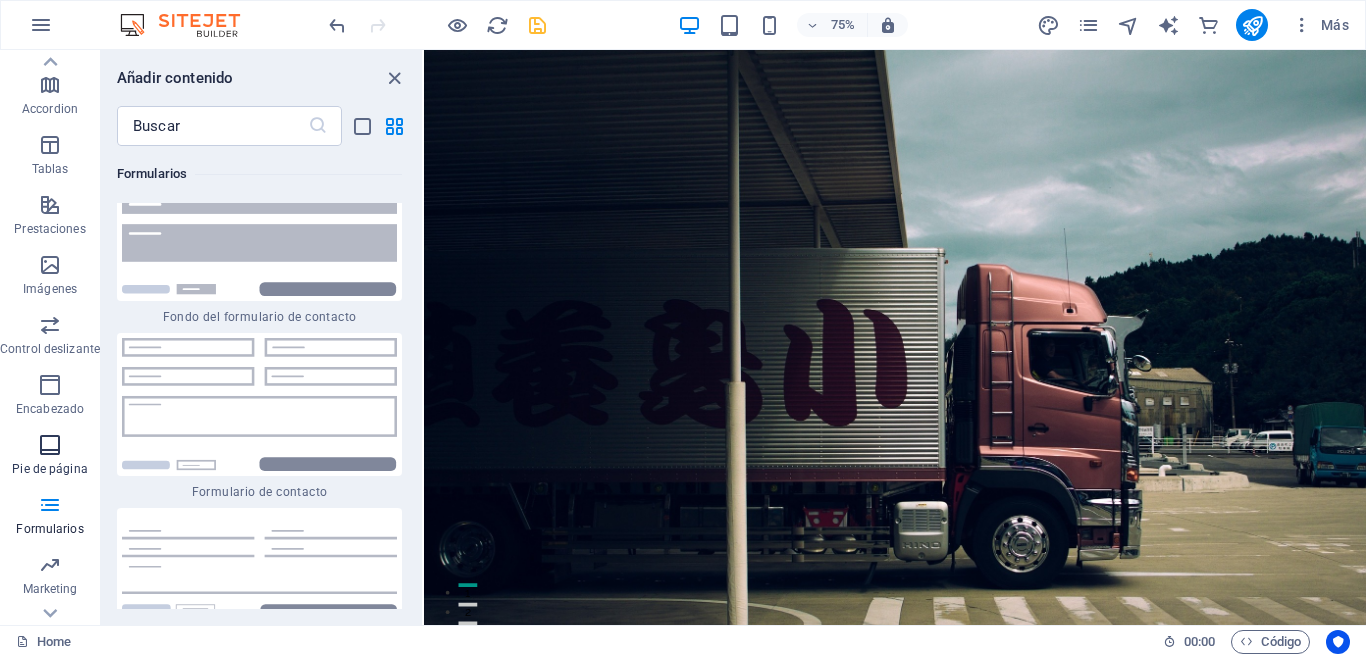 scroll, scrollTop: 29392, scrollLeft: 0, axis: vertical 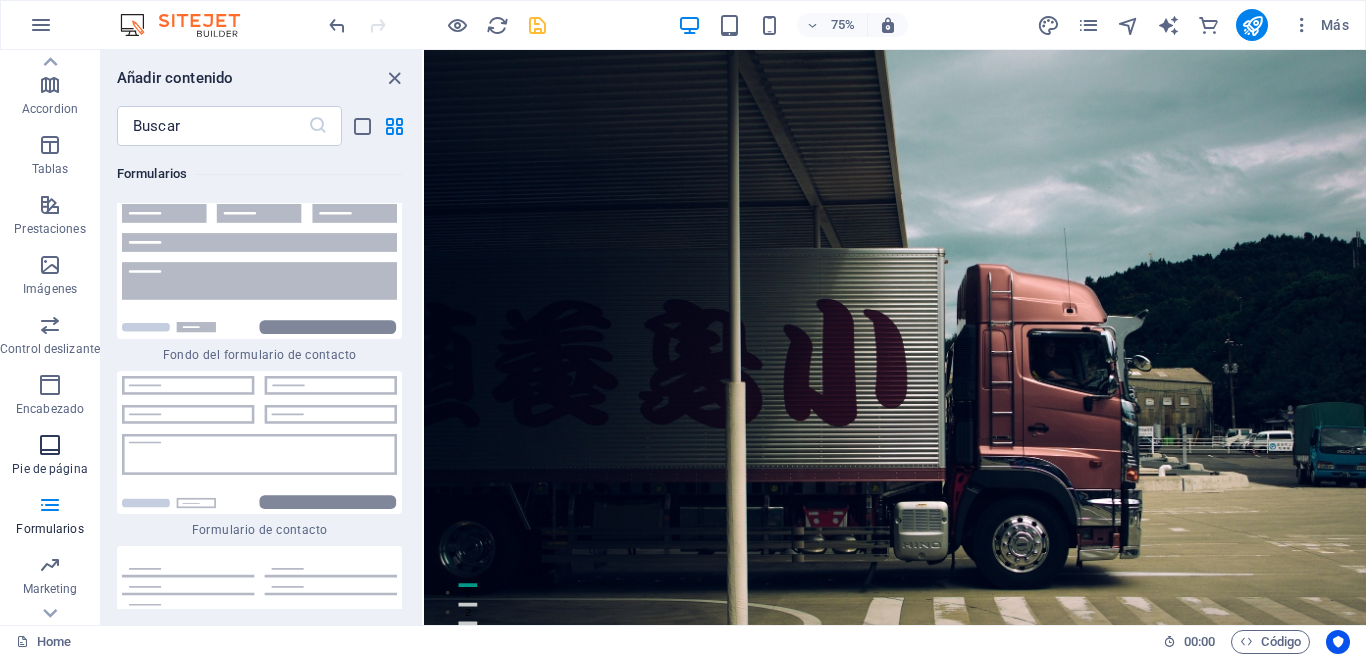 click at bounding box center (50, 445) 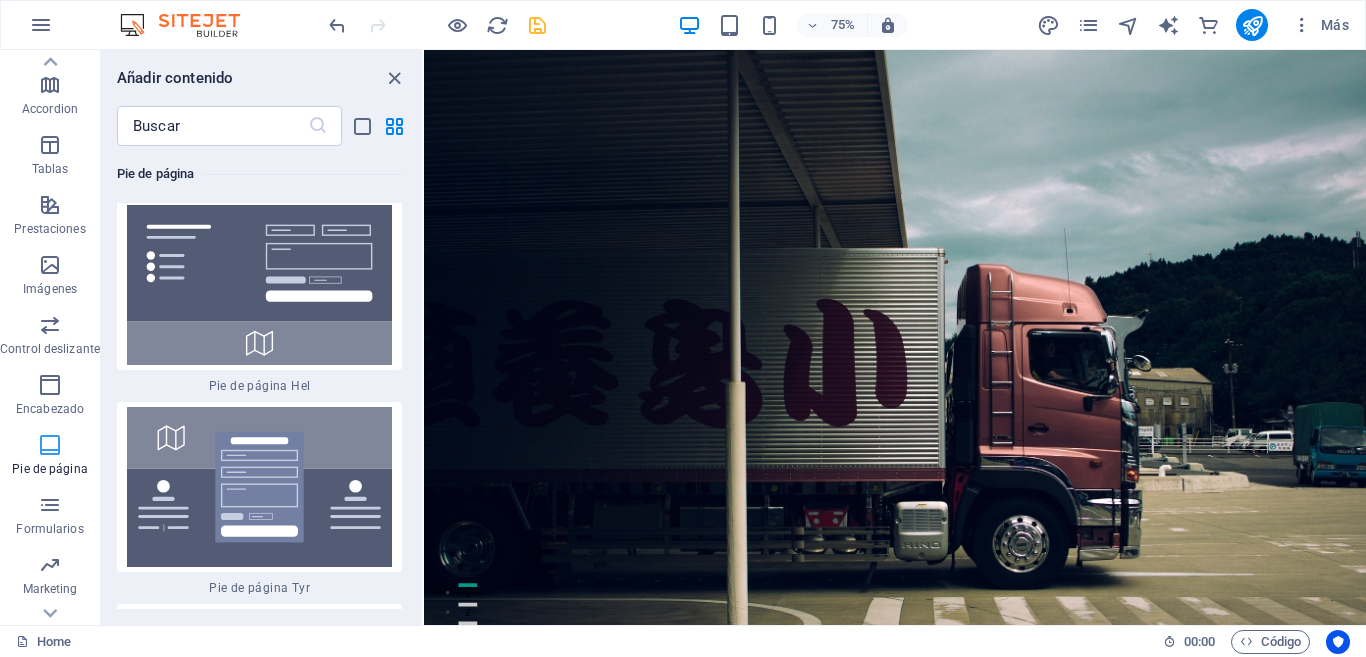 scroll, scrollTop: 26748, scrollLeft: 0, axis: vertical 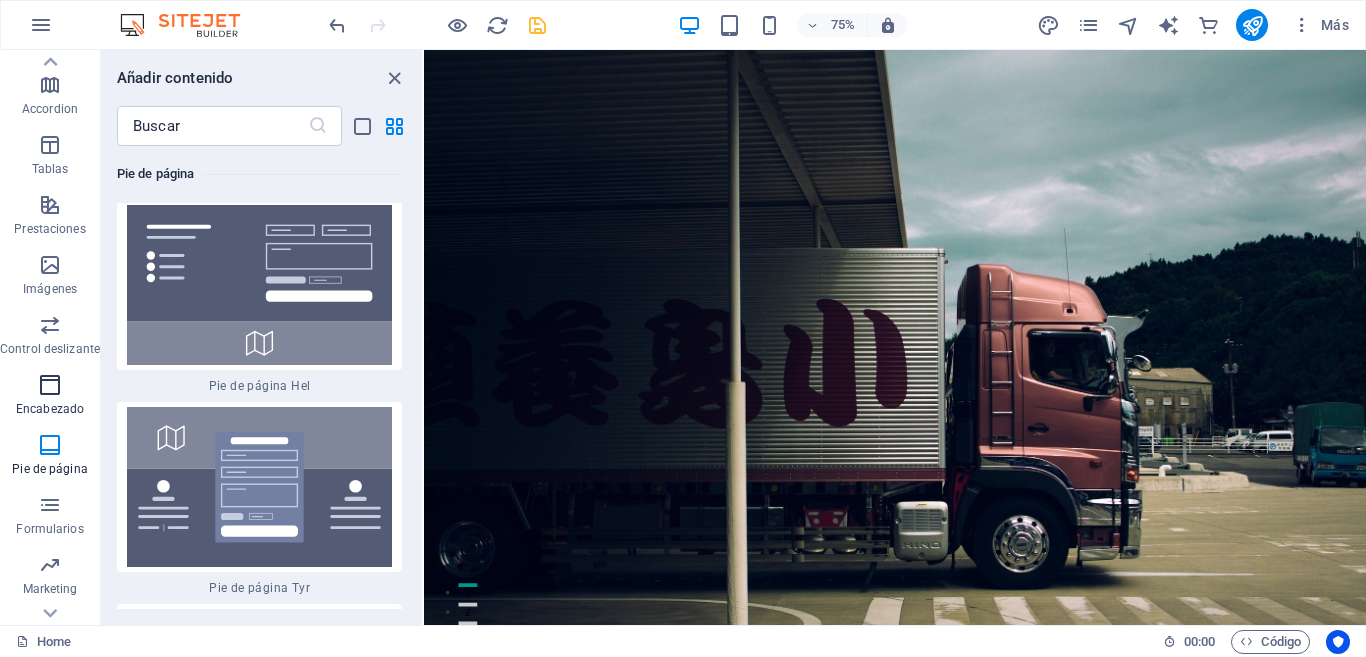 click at bounding box center (50, 385) 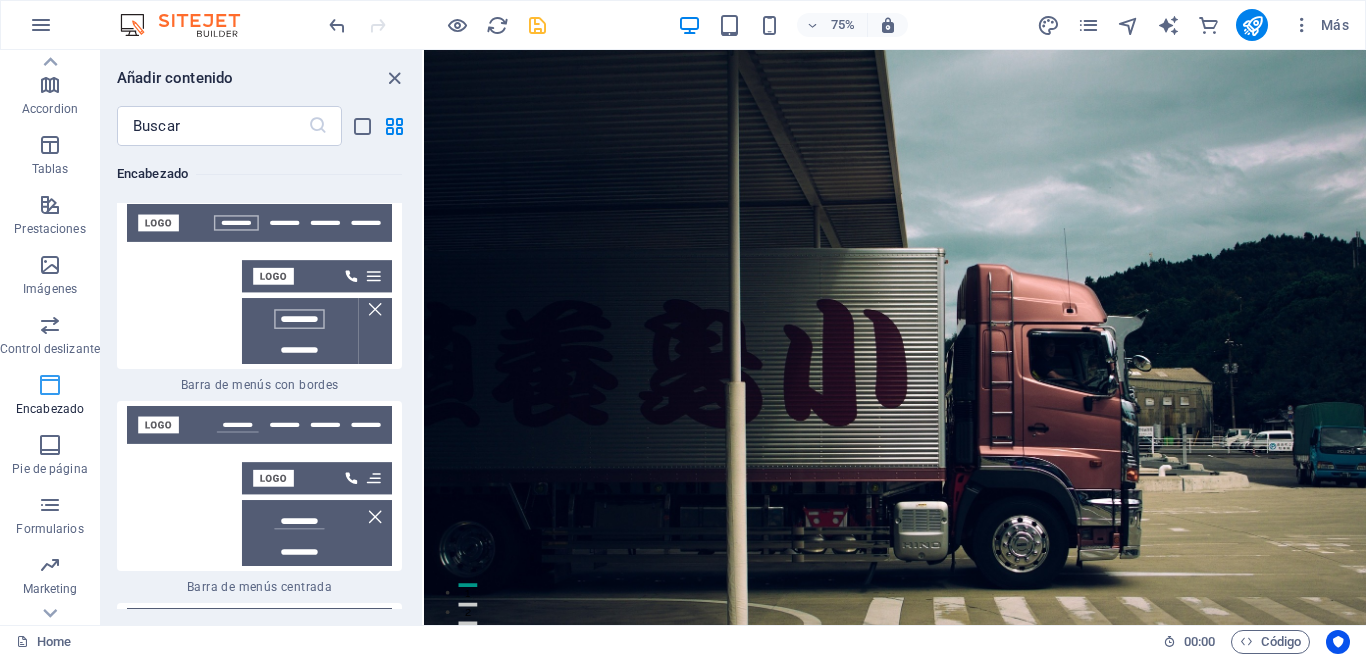 scroll, scrollTop: 23985, scrollLeft: 0, axis: vertical 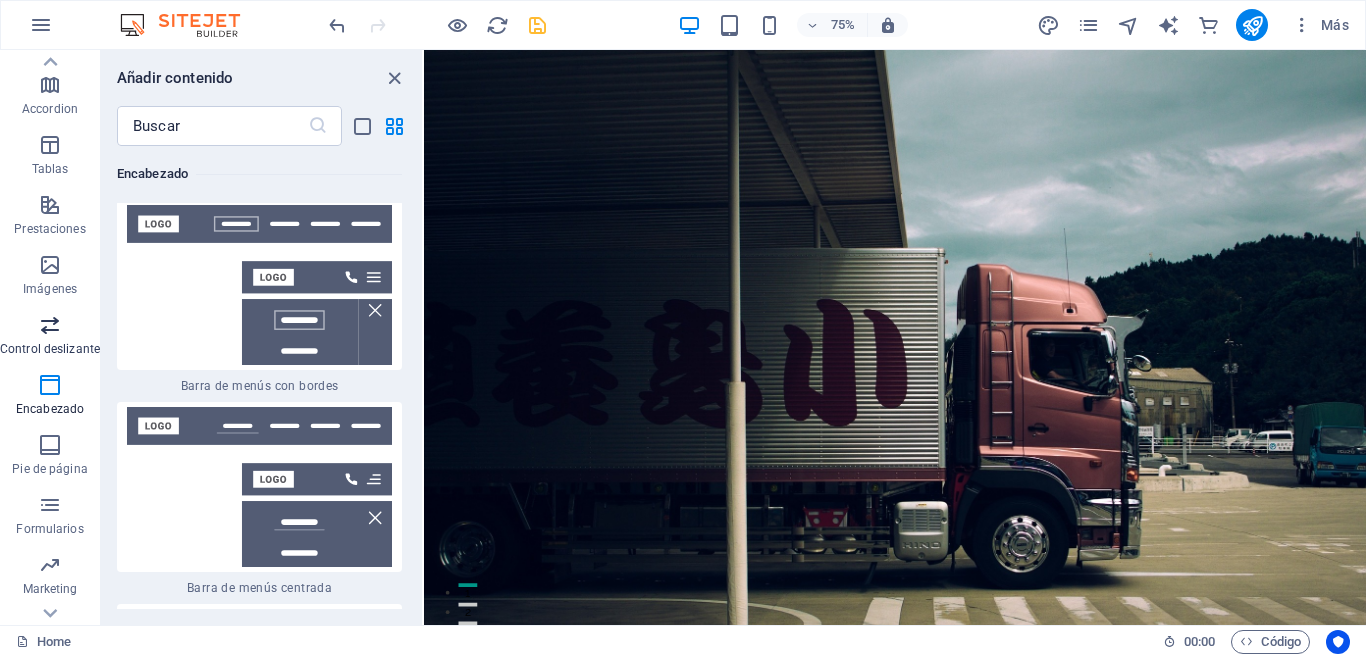 click at bounding box center (50, 325) 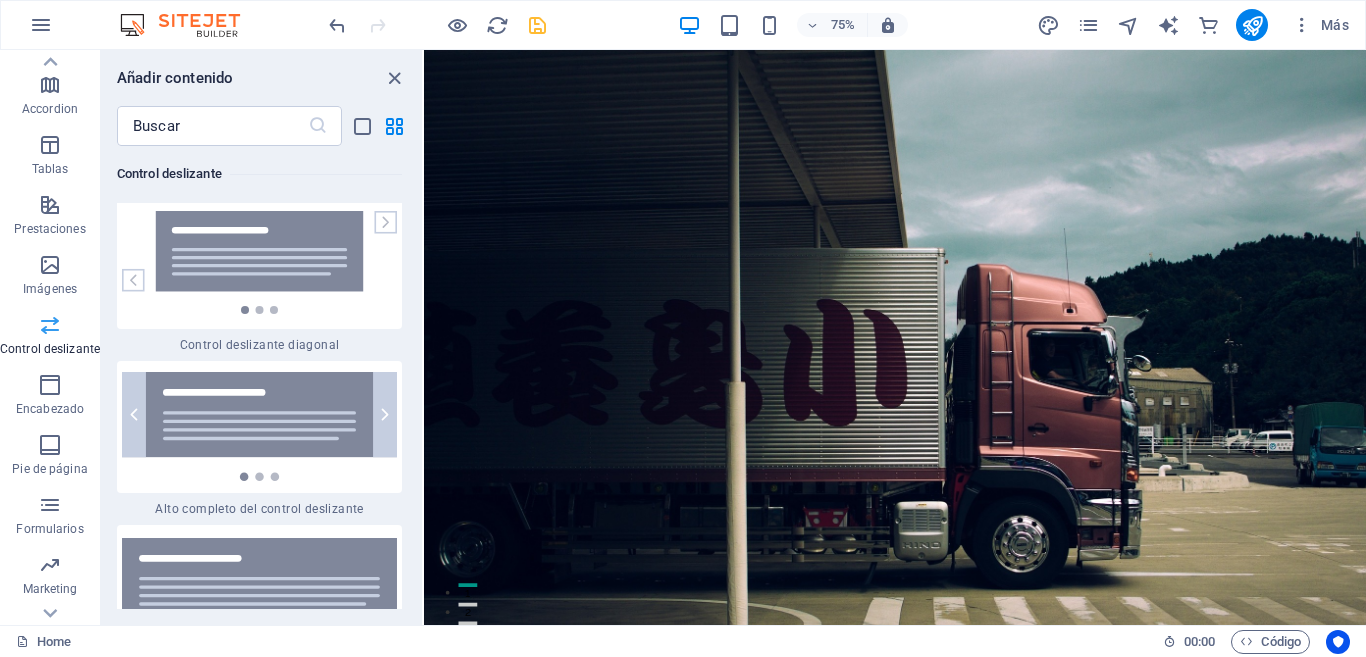 scroll, scrollTop: 22725, scrollLeft: 0, axis: vertical 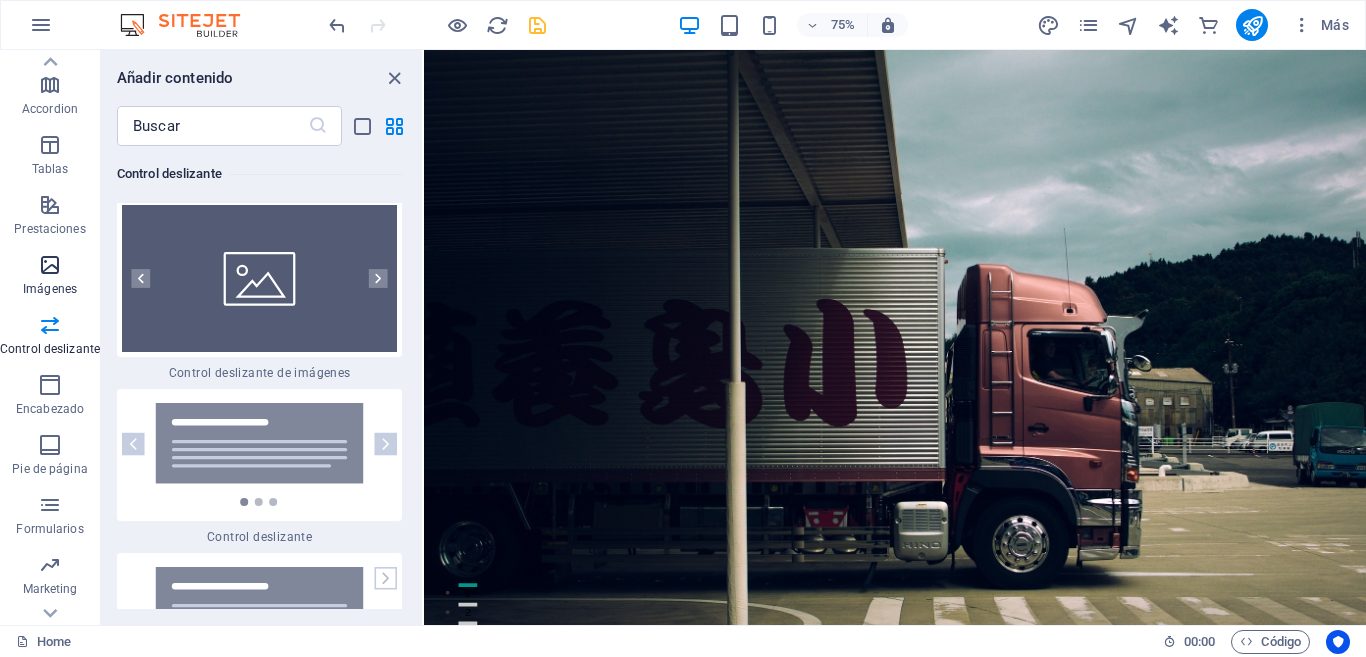 click at bounding box center [50, 265] 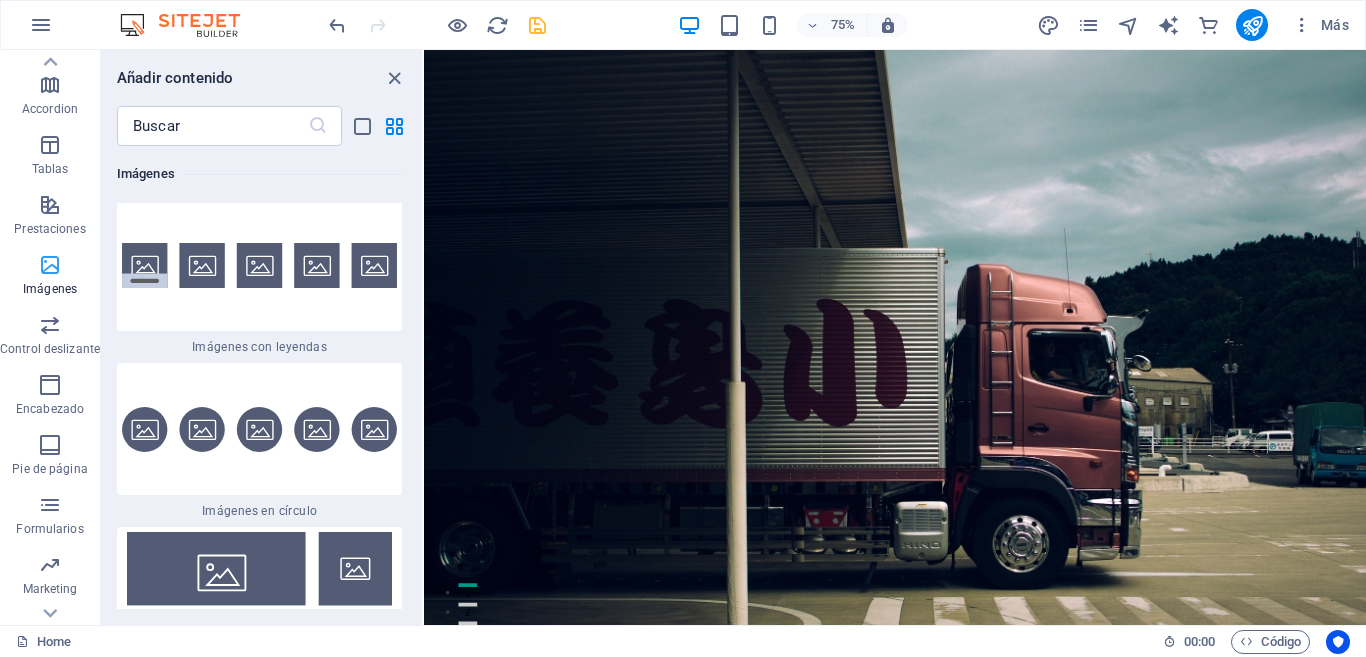 scroll, scrollTop: 20092, scrollLeft: 0, axis: vertical 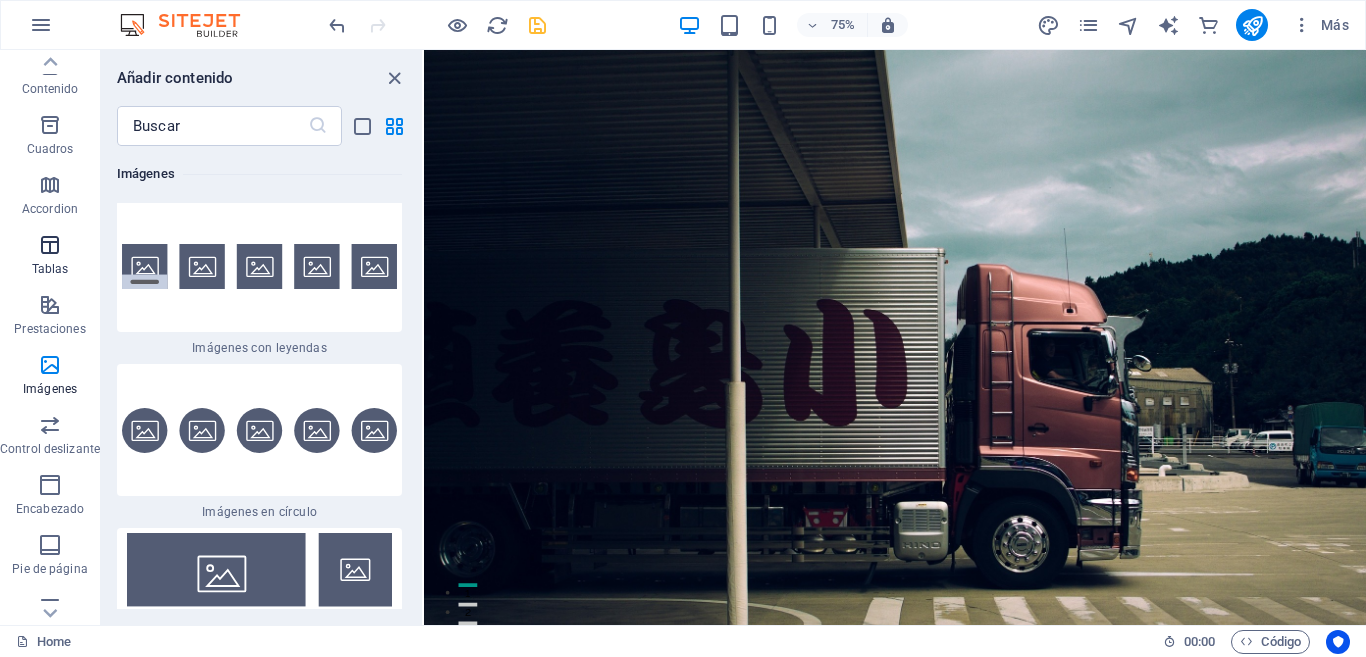 click at bounding box center (50, 245) 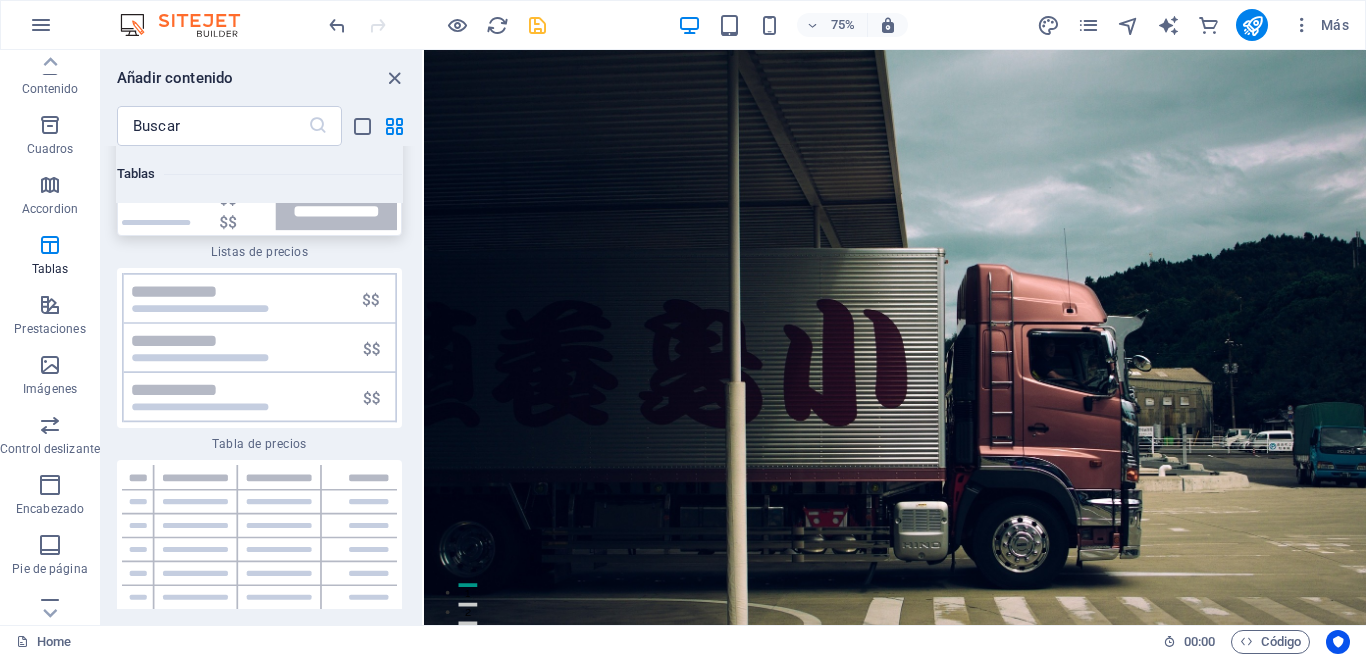 scroll, scrollTop: 13941, scrollLeft: 0, axis: vertical 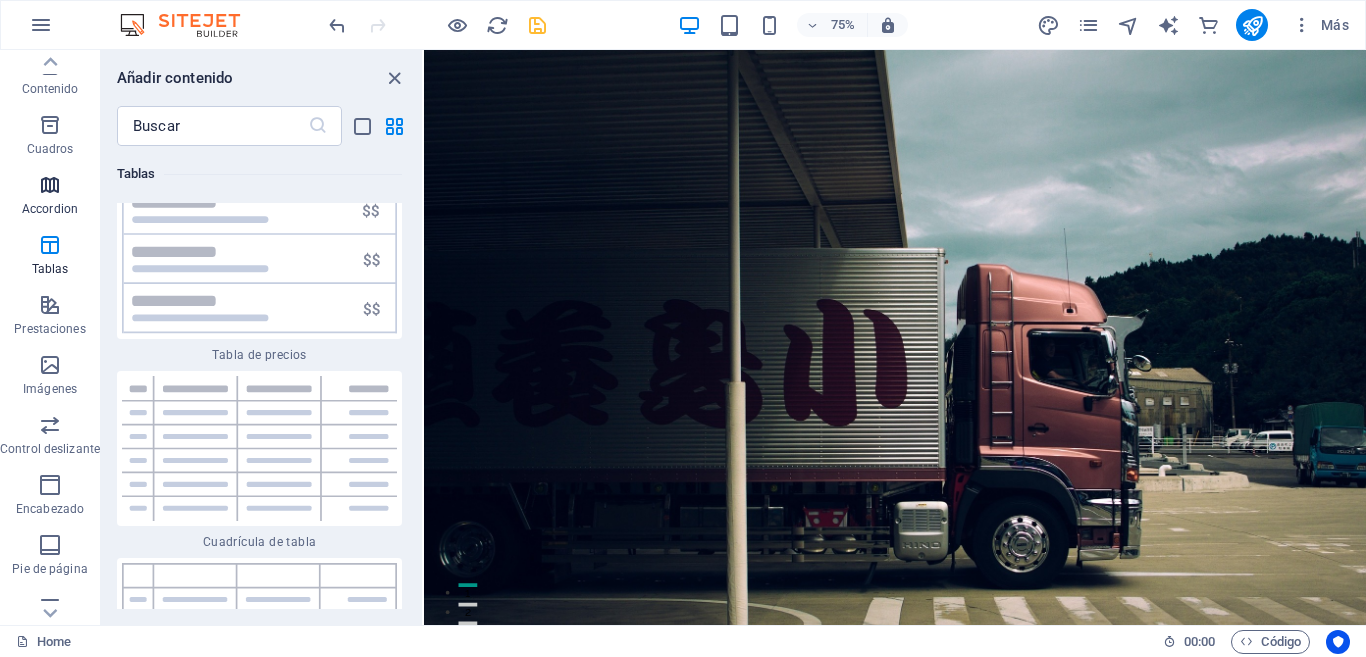click at bounding box center [50, 185] 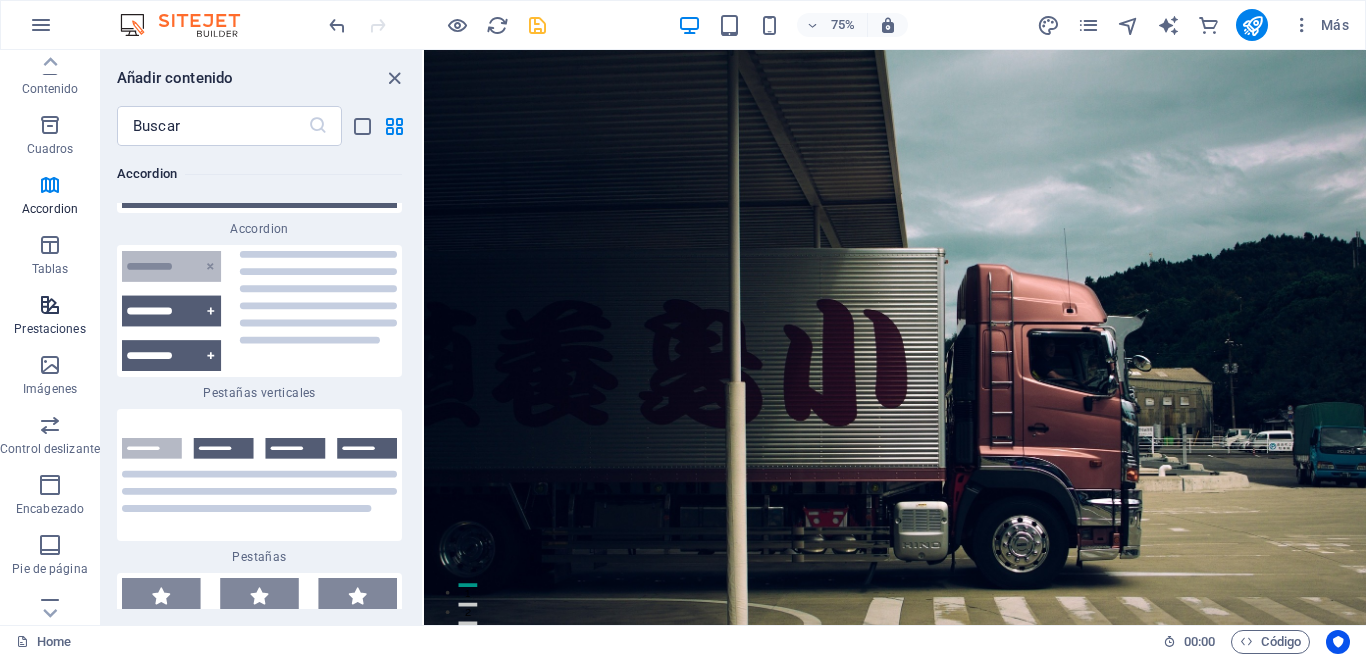 scroll, scrollTop: 12432, scrollLeft: 0, axis: vertical 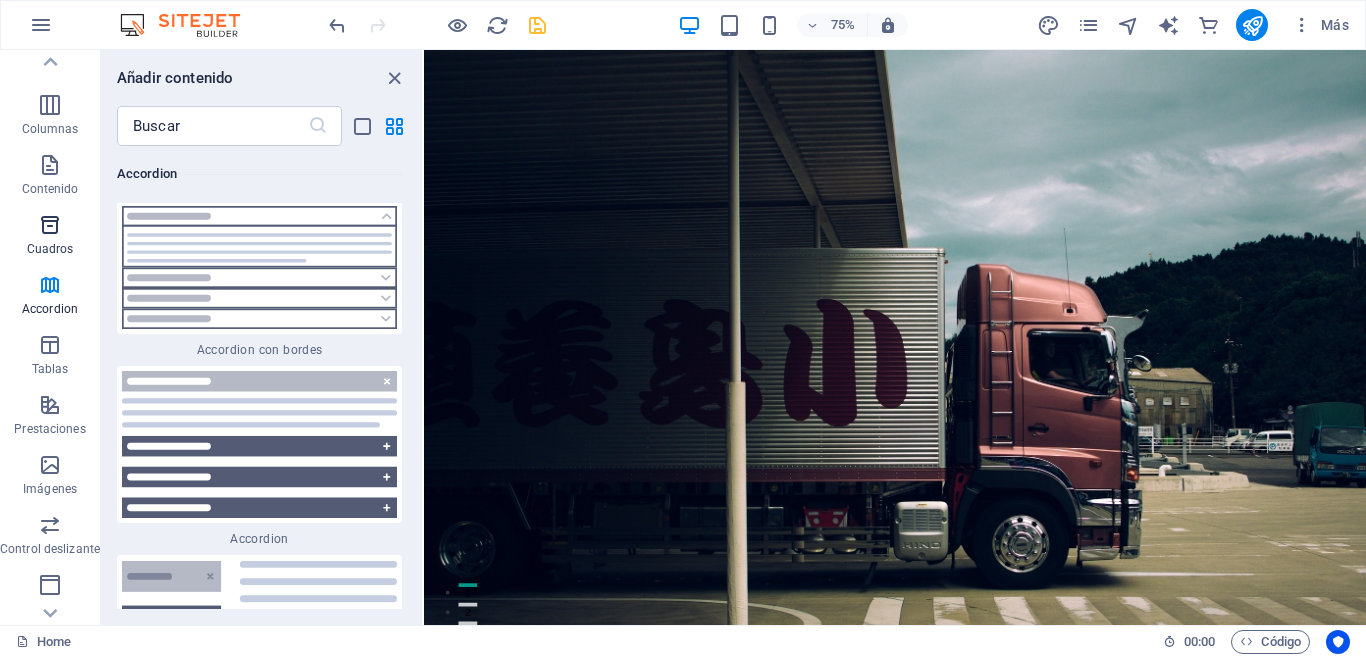 click at bounding box center [50, 225] 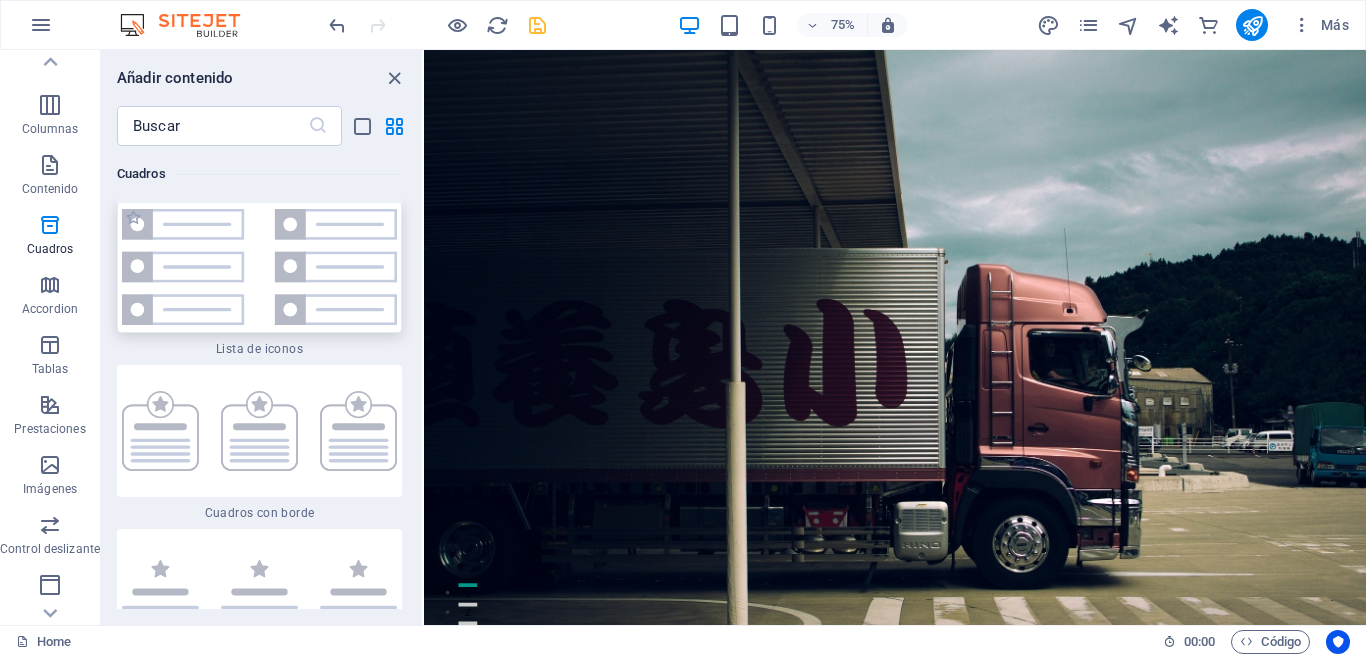 scroll, scrollTop: 11121, scrollLeft: 0, axis: vertical 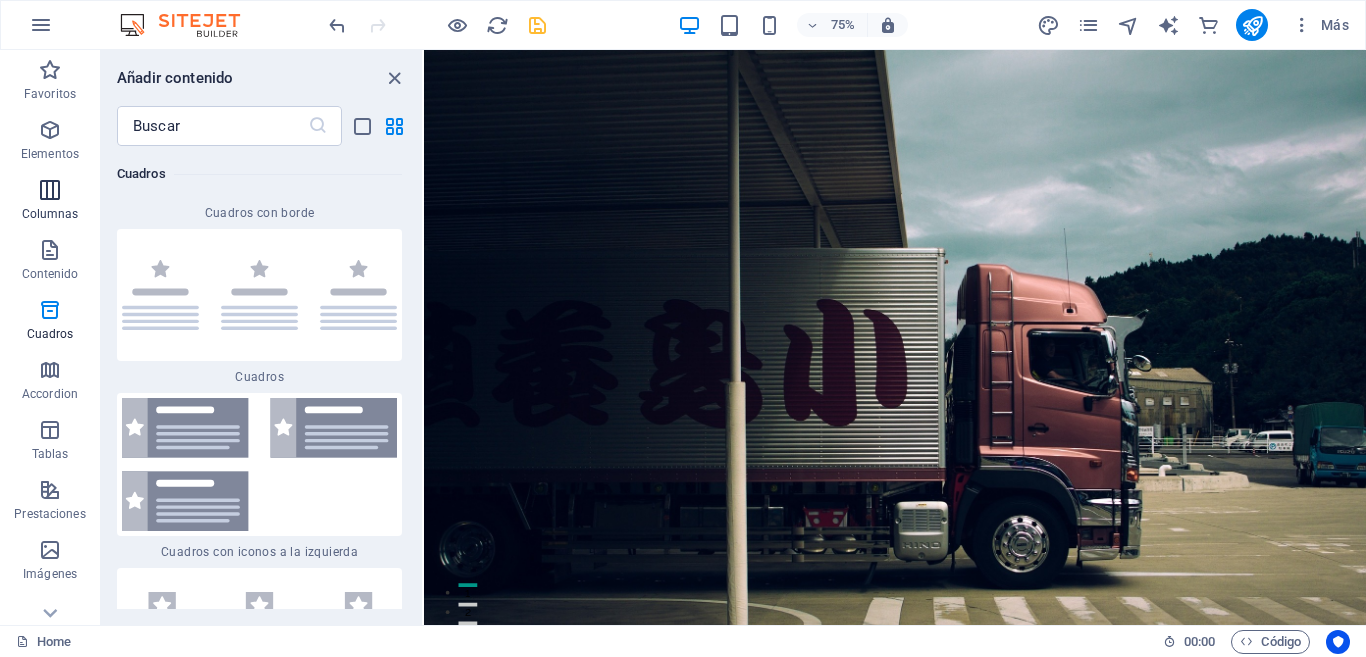 click on "Columnas" at bounding box center (50, 202) 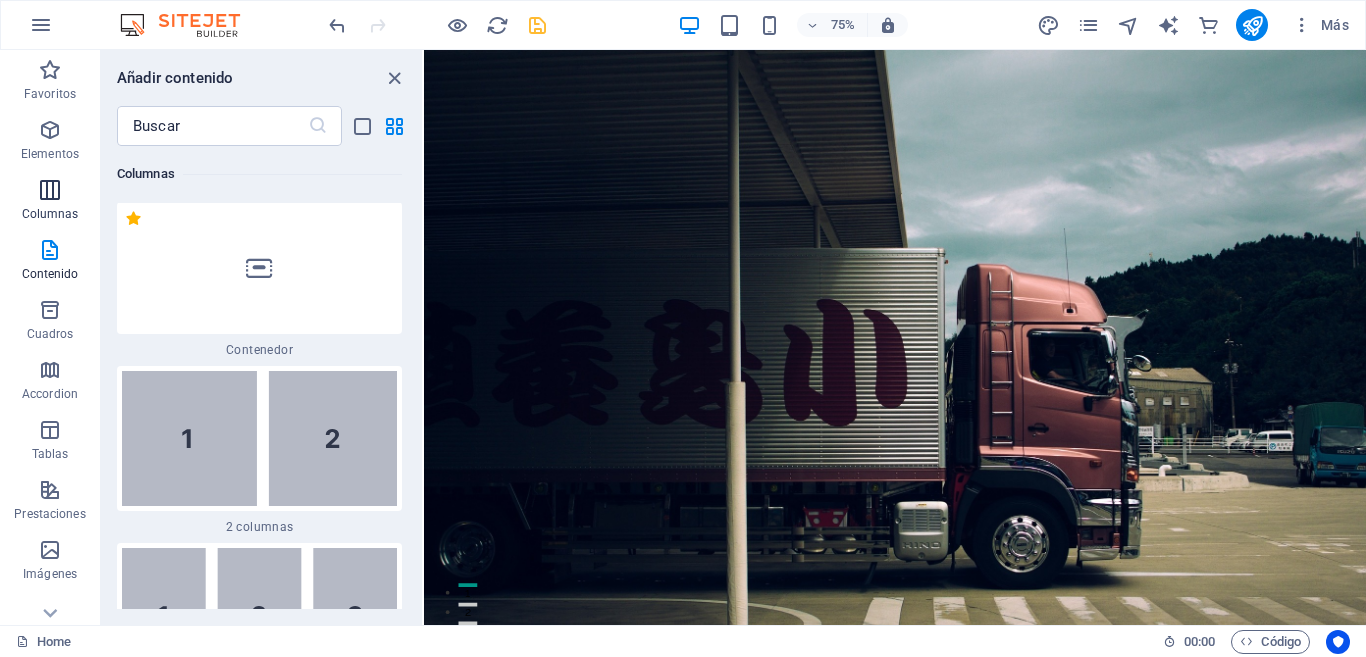 scroll, scrollTop: 1154, scrollLeft: 0, axis: vertical 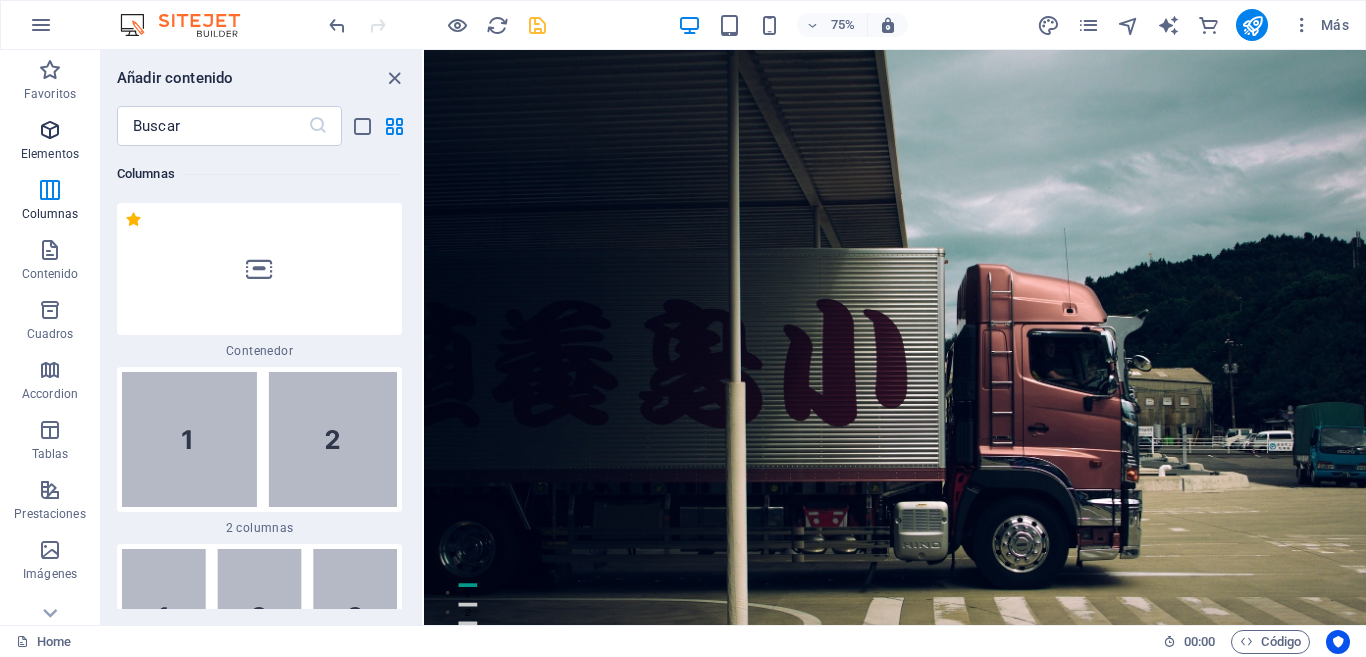 click at bounding box center (50, 130) 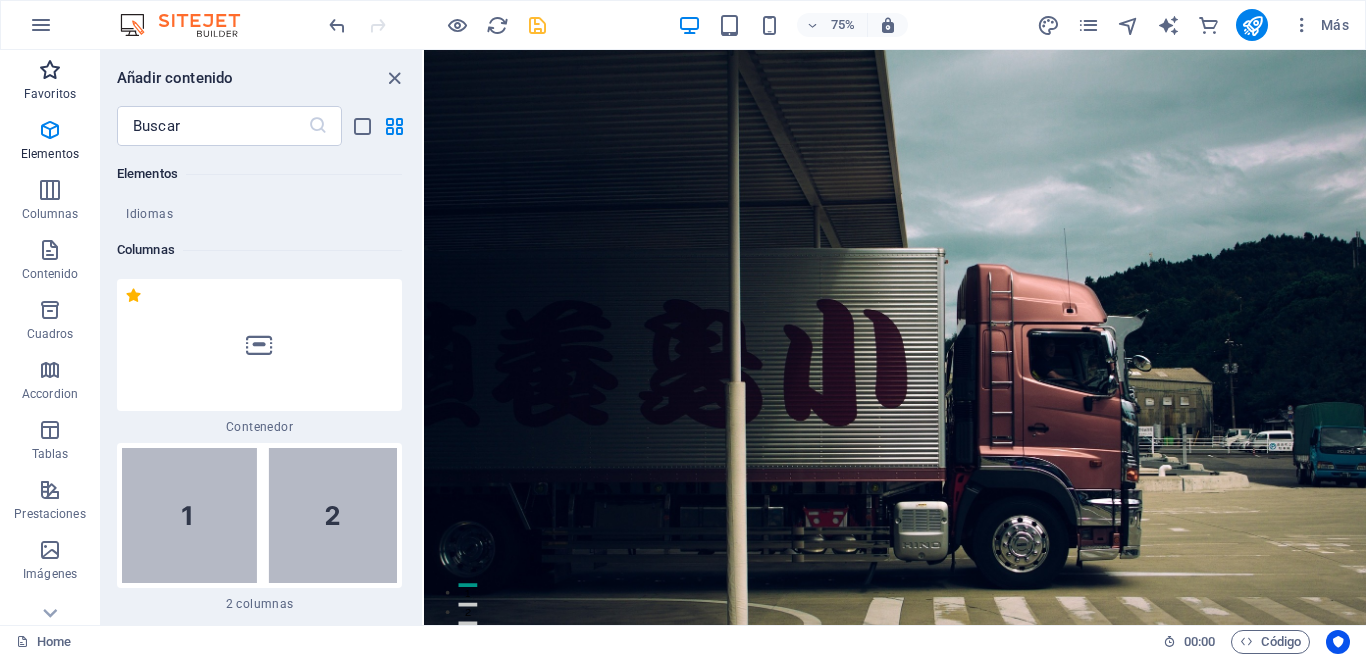 click on "Favoritos" at bounding box center [50, 94] 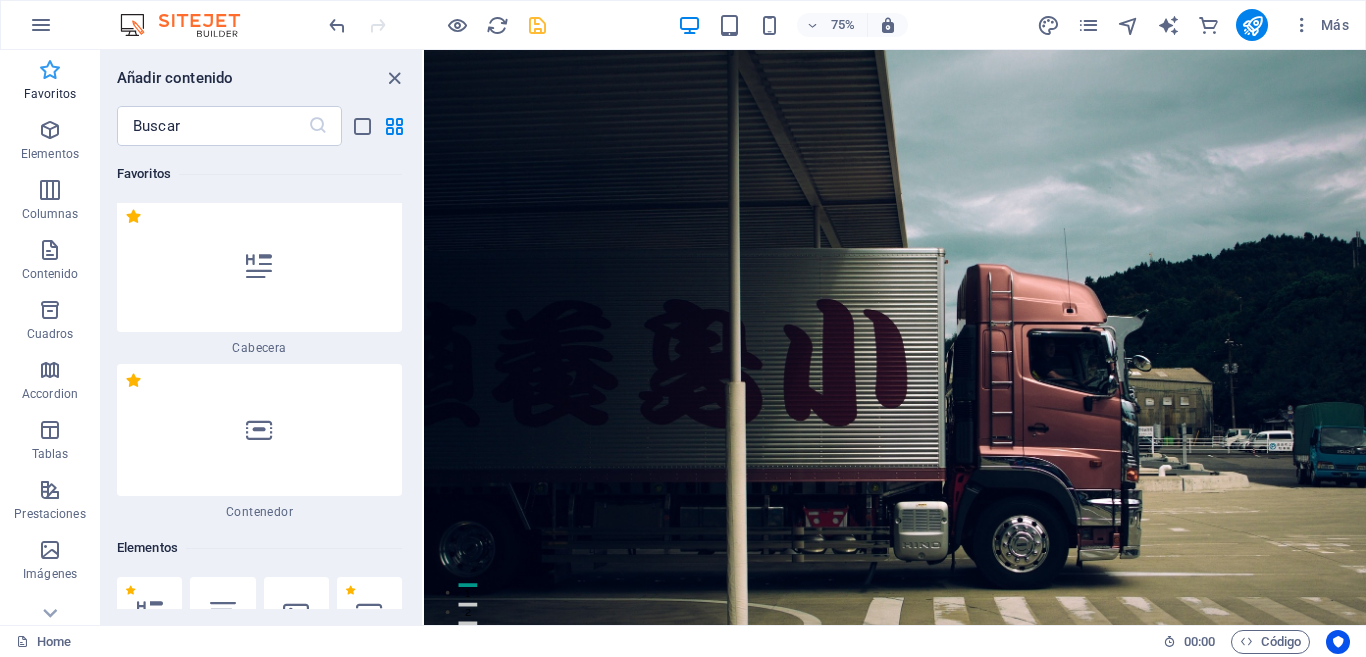 scroll, scrollTop: 0, scrollLeft: 0, axis: both 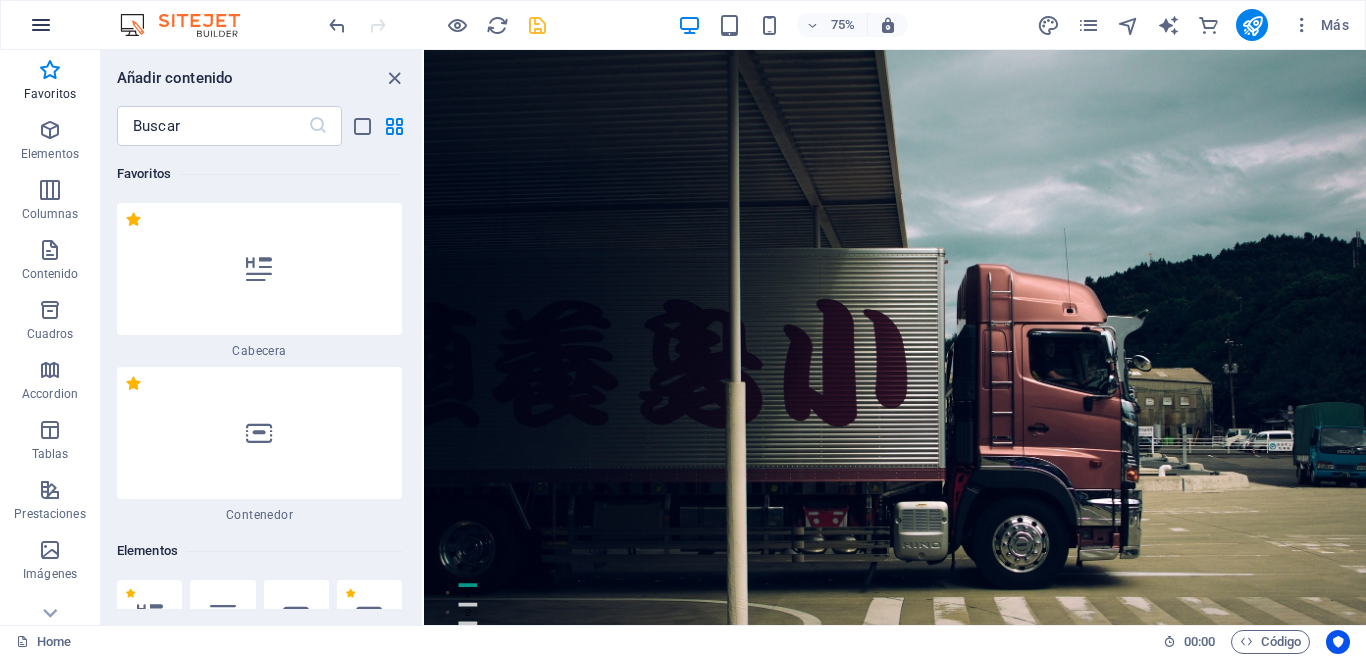 click at bounding box center [41, 25] 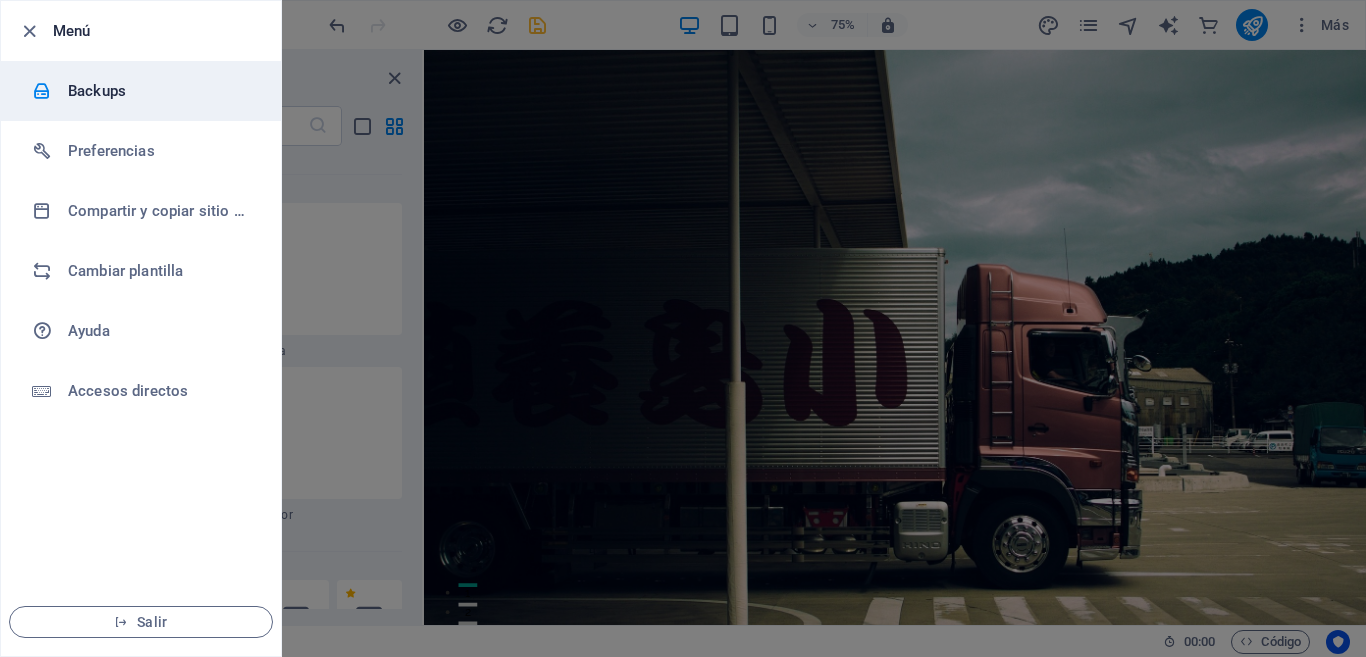 click on "Backups" at bounding box center (160, 91) 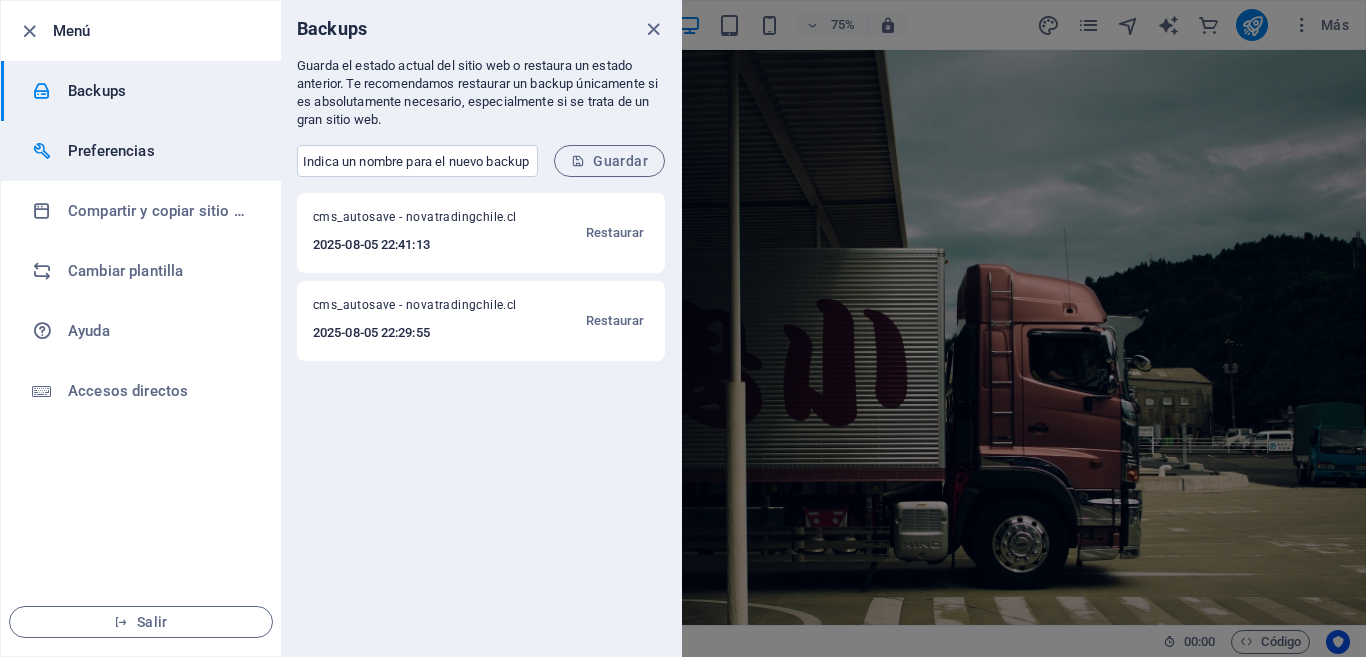 click on "Preferencias" at bounding box center [160, 151] 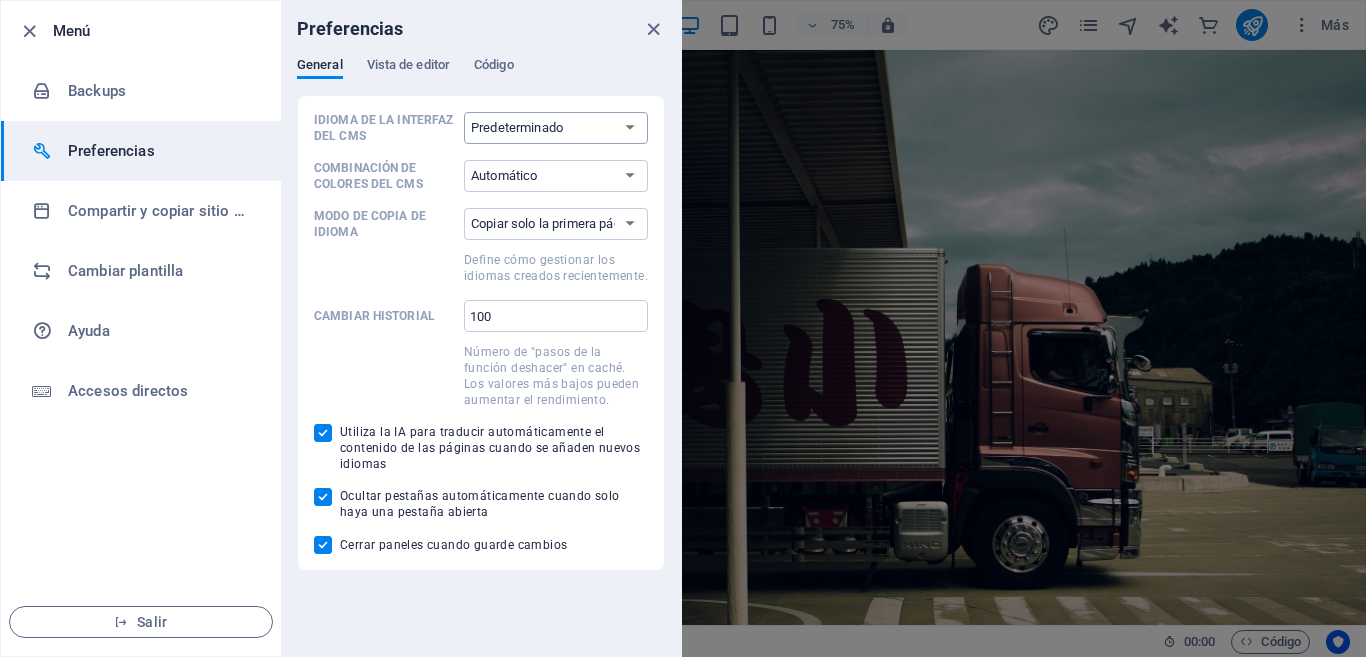 click on "Predeterminado Deutsch English Español Français Magyar Italiano Nederlands Polski Português русский язык Svenska Türkçe 日本語" at bounding box center (556, 128) 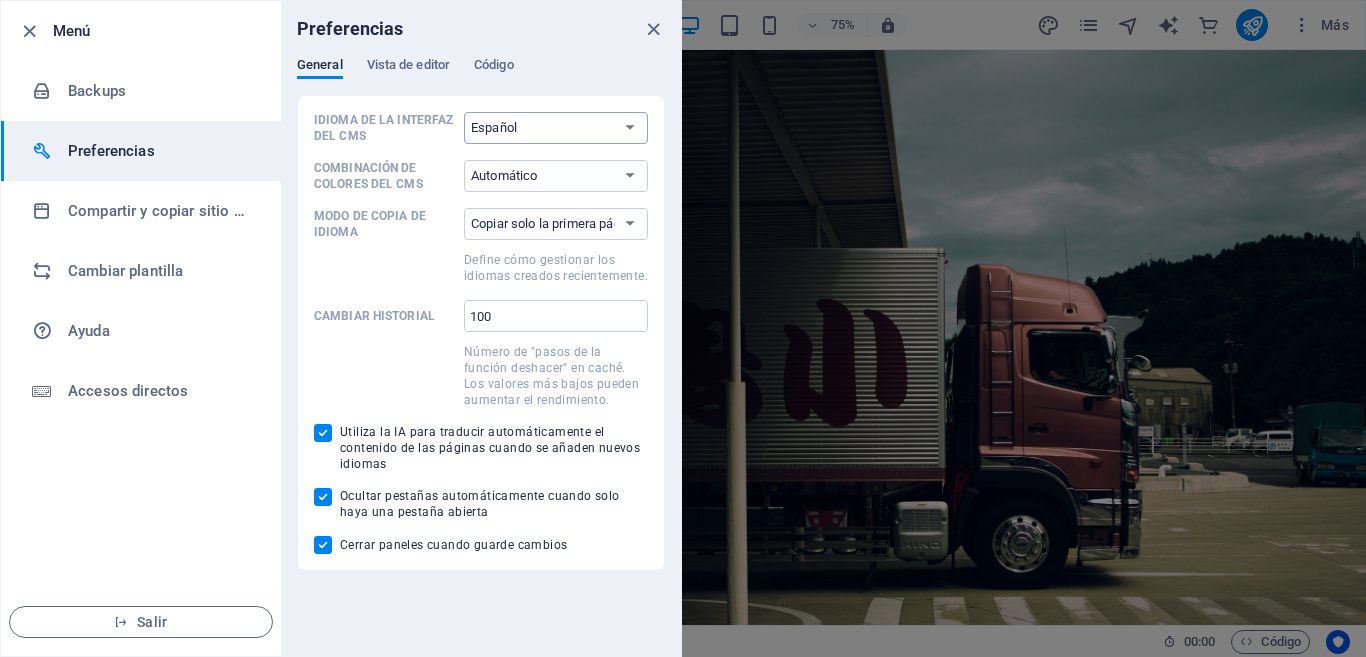 click on "Predeterminado Deutsch English Español Français Magyar Italiano Nederlands Polski Português русский язык Svenska Türkçe 日本語" at bounding box center [556, 128] 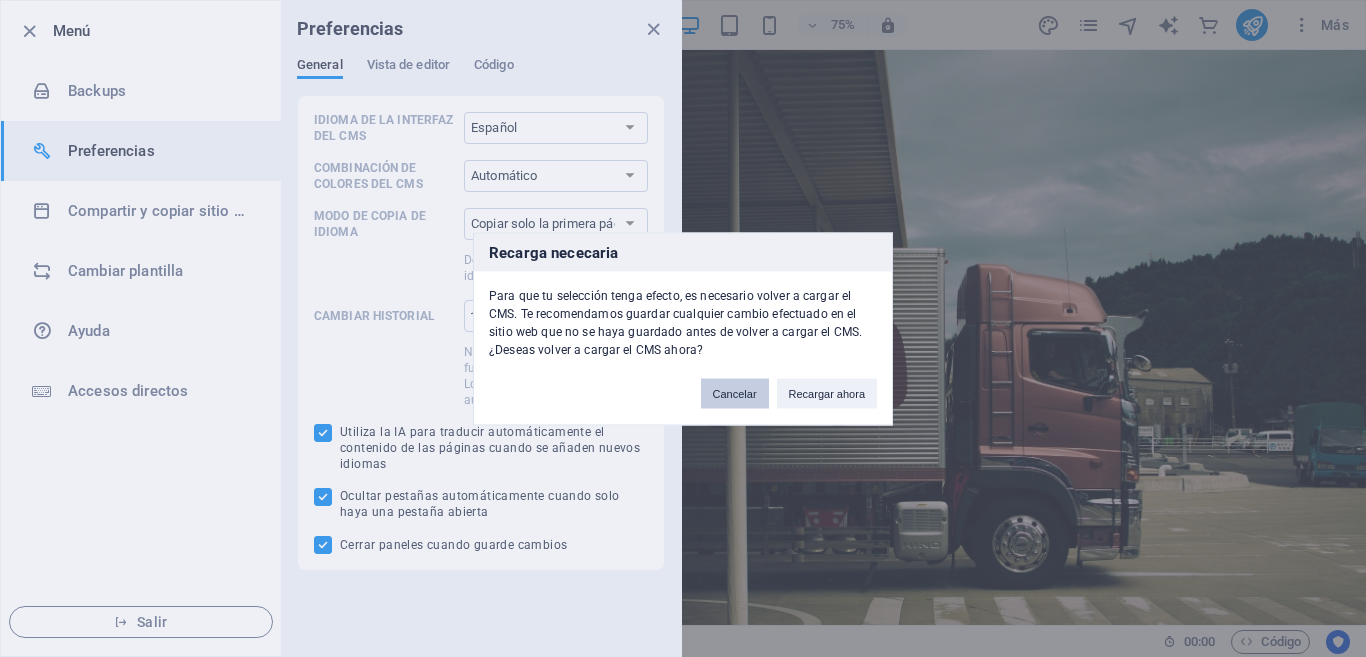click on "Cancelar" at bounding box center [735, 393] 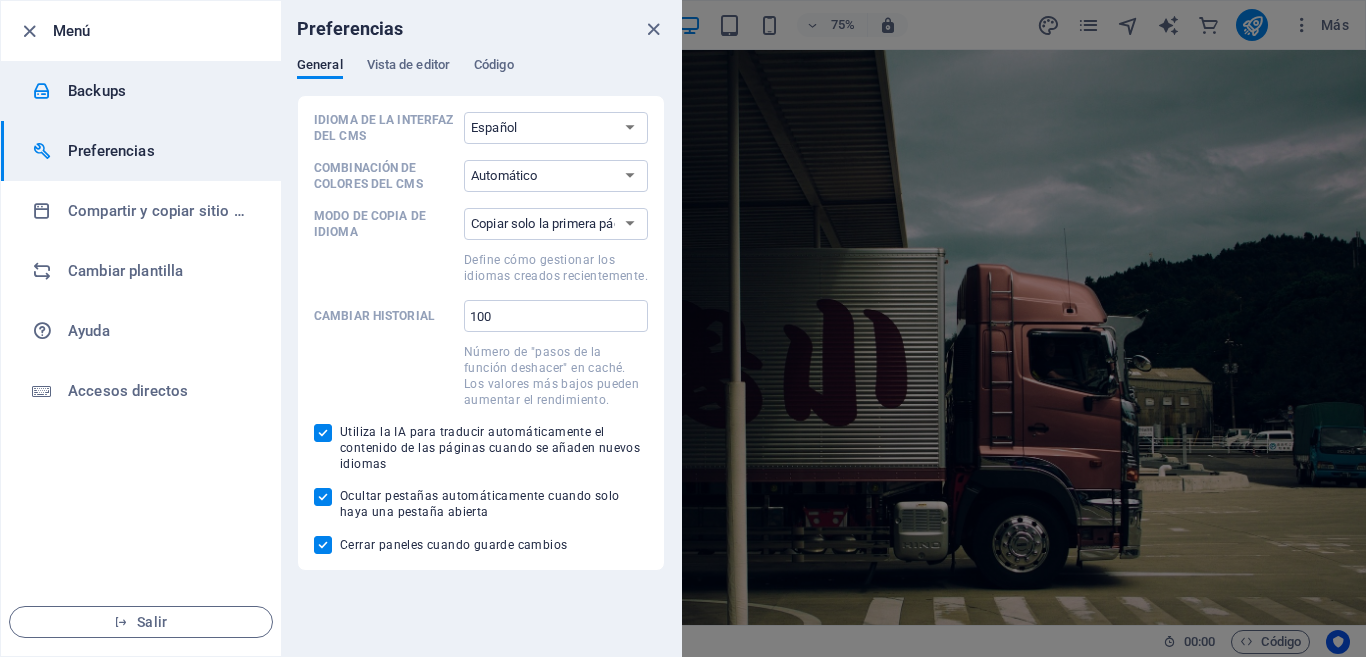 click on "Backups" at bounding box center (160, 91) 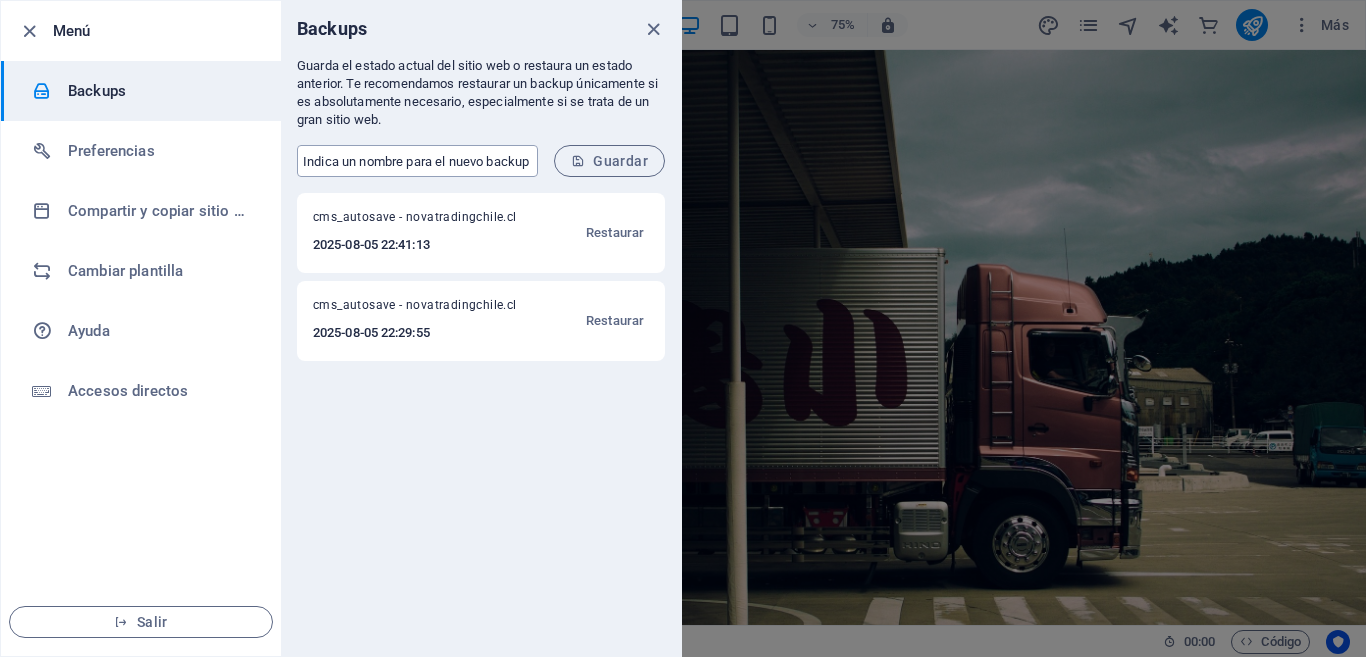 click at bounding box center [417, 161] 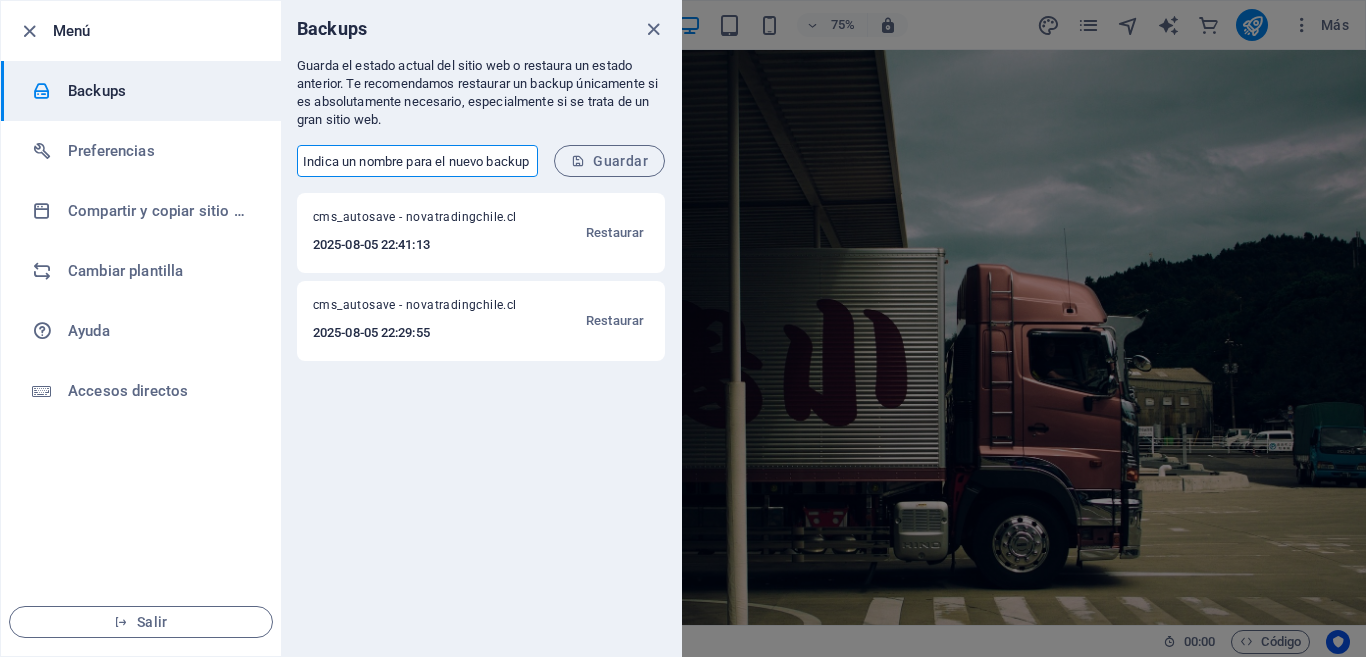 type on "novatradingchile@gmail.com" 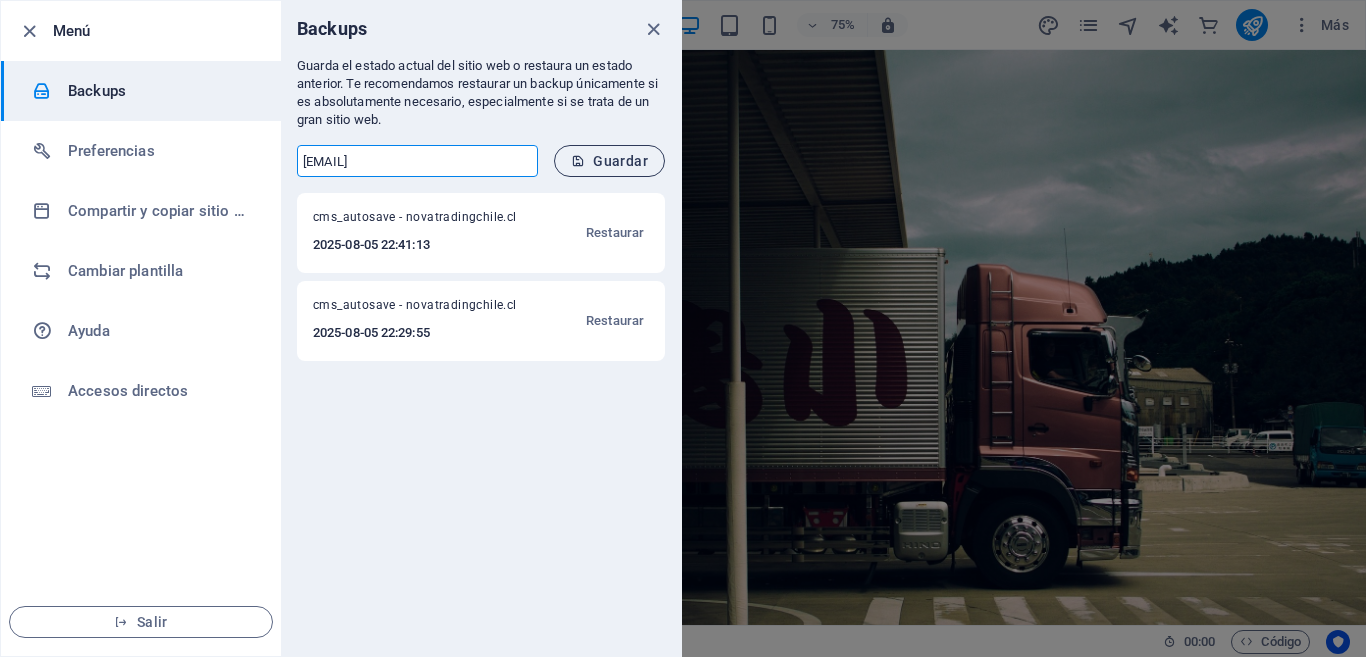 click on "Guardar" at bounding box center (609, 161) 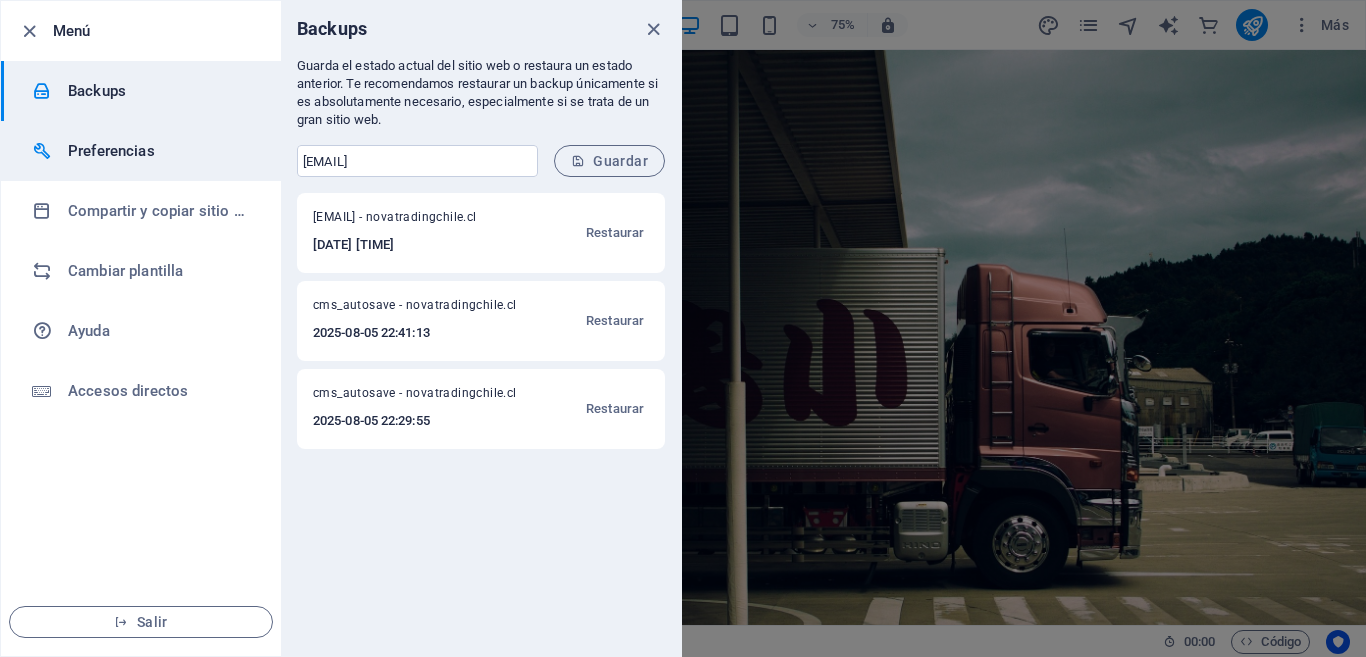 click on "Preferencias" at bounding box center [160, 151] 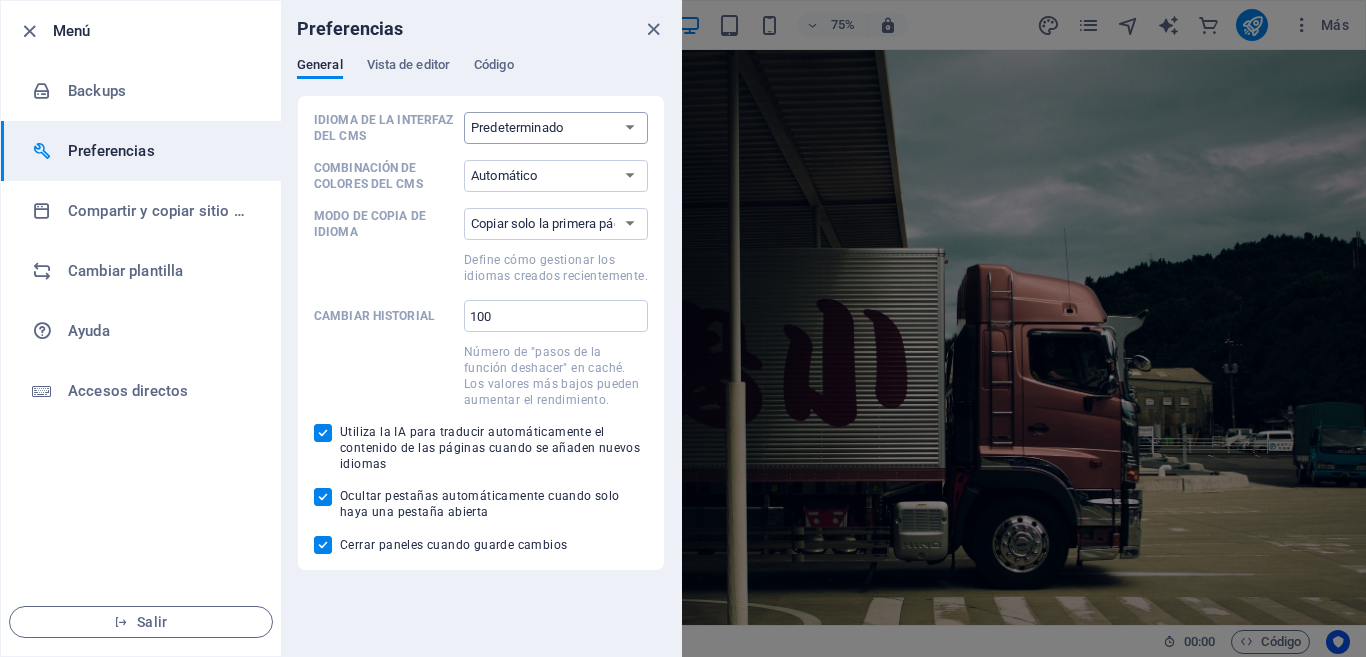 click on "Predeterminado Deutsch English Español Français Magyar Italiano Nederlands Polski Português русский язык Svenska Türkçe 日本語" at bounding box center [556, 128] 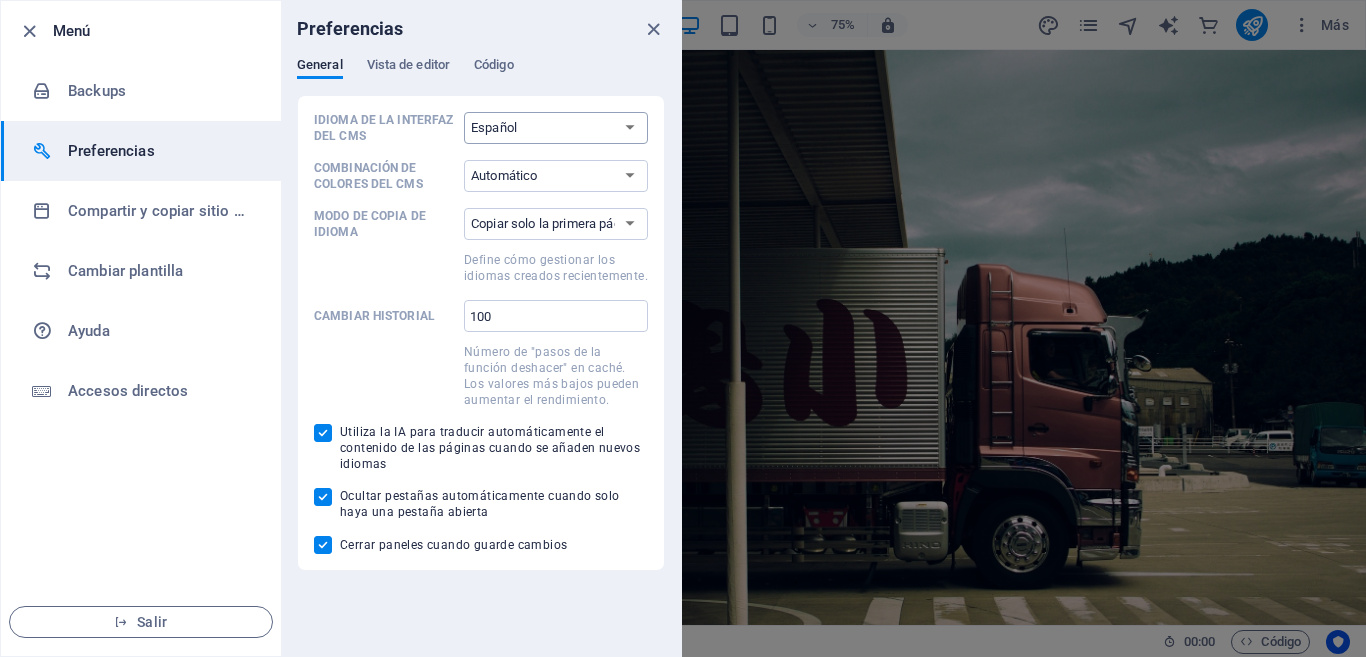 click on "Predeterminado Deutsch English Español Français Magyar Italiano Nederlands Polski Português русский язык Svenska Türkçe 日本語" at bounding box center [556, 128] 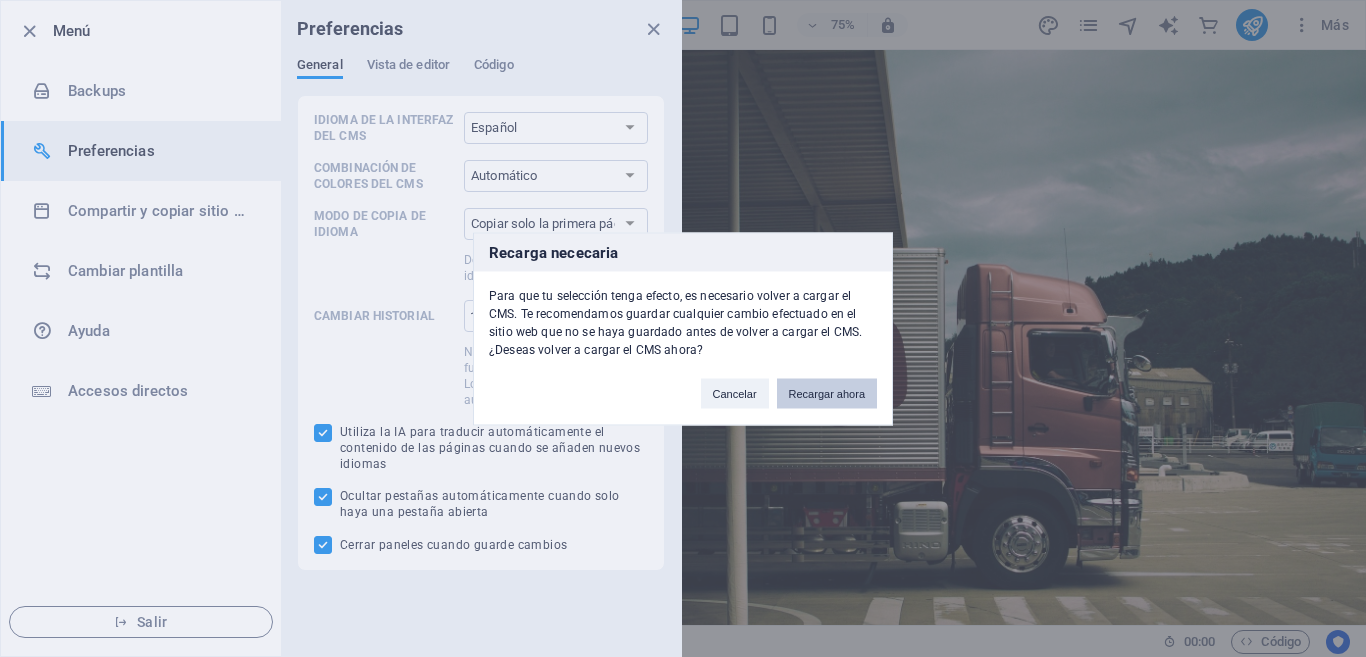 click on "Recargar ahora" at bounding box center (827, 393) 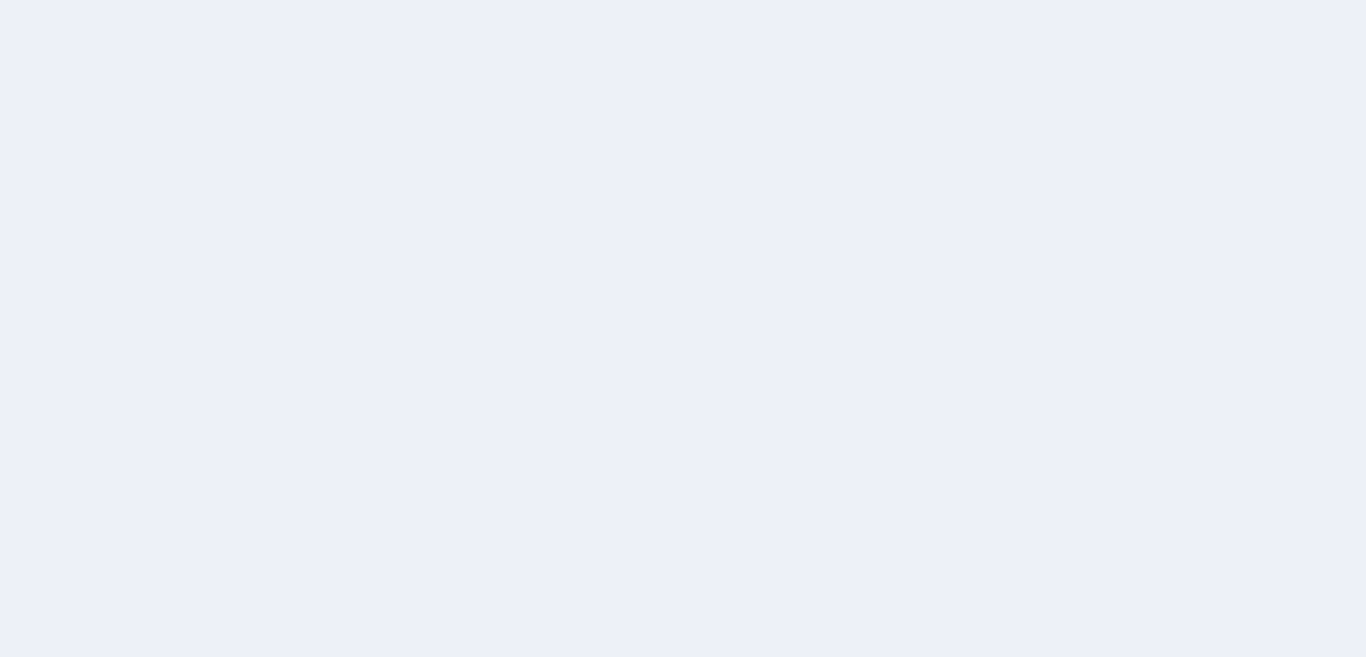 scroll, scrollTop: 0, scrollLeft: 0, axis: both 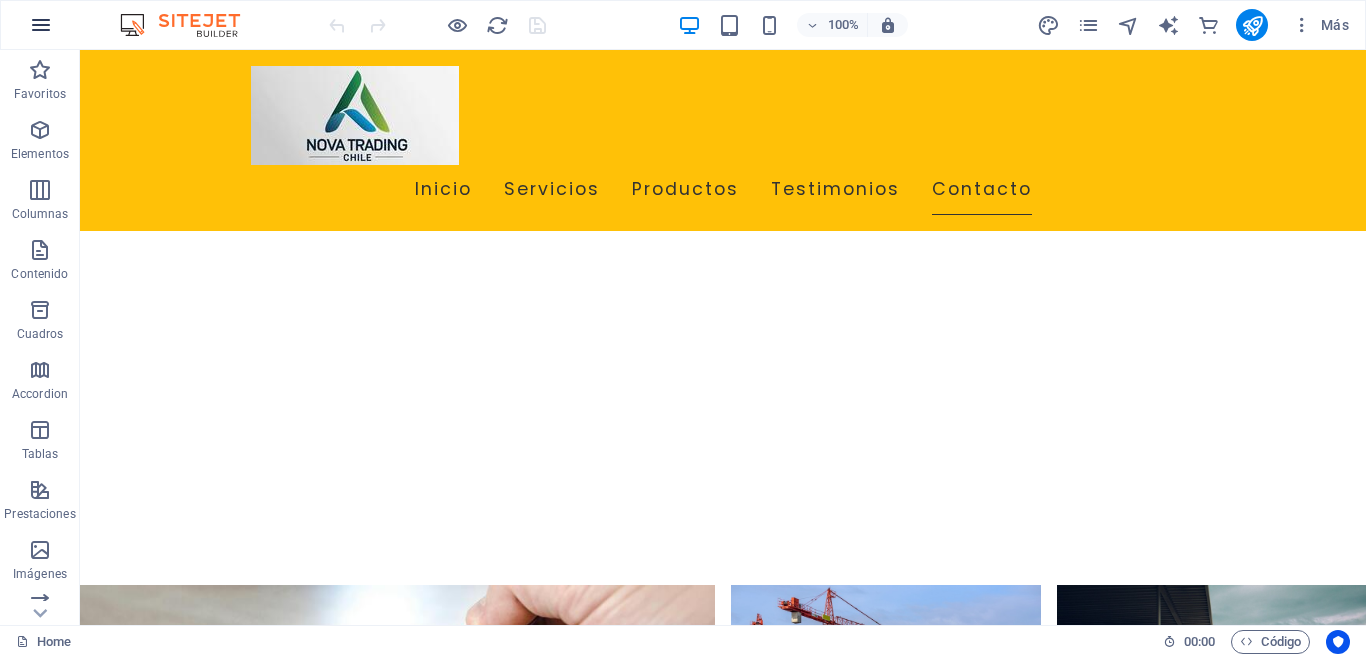 click at bounding box center (41, 25) 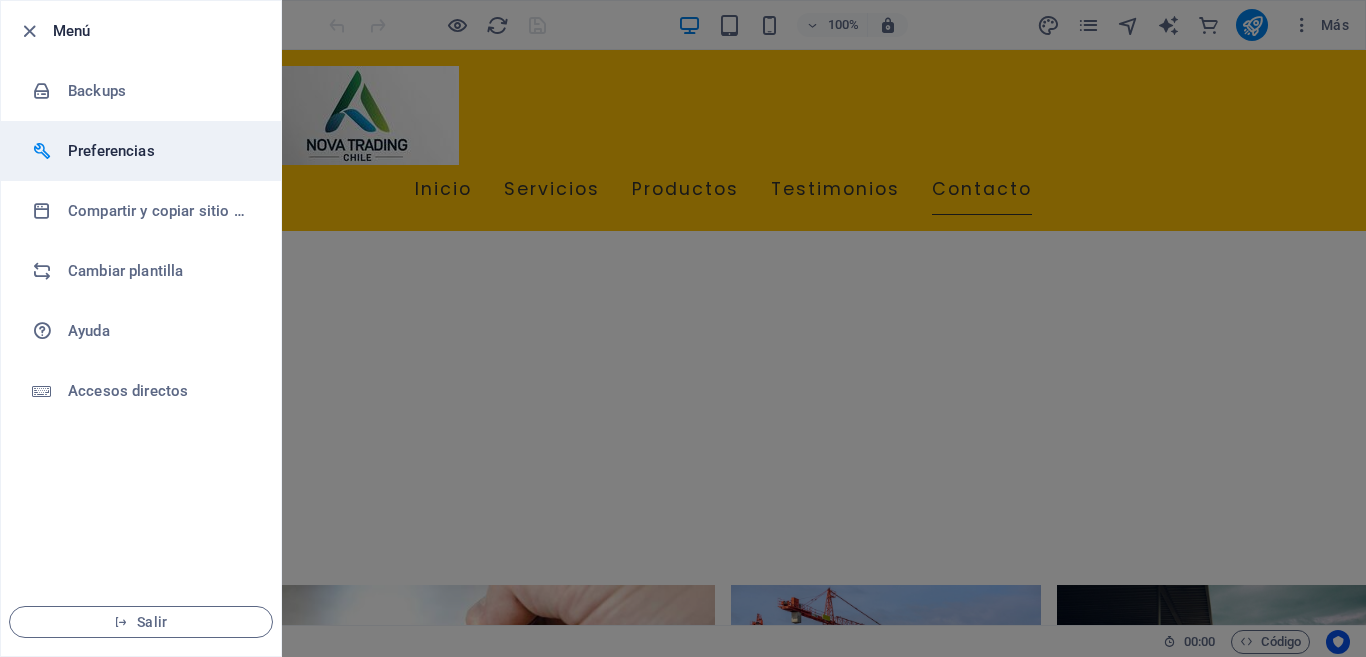 click on "Preferencias" at bounding box center (160, 151) 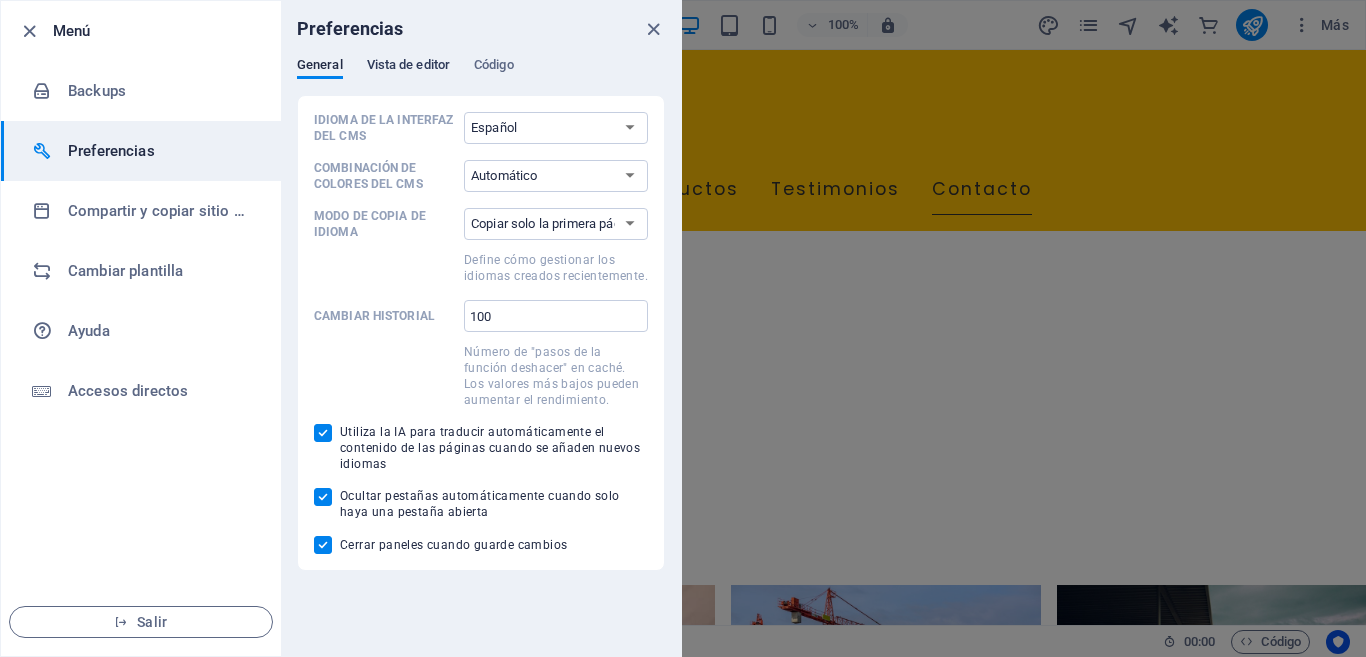 click on "Vista de editor" at bounding box center [408, 67] 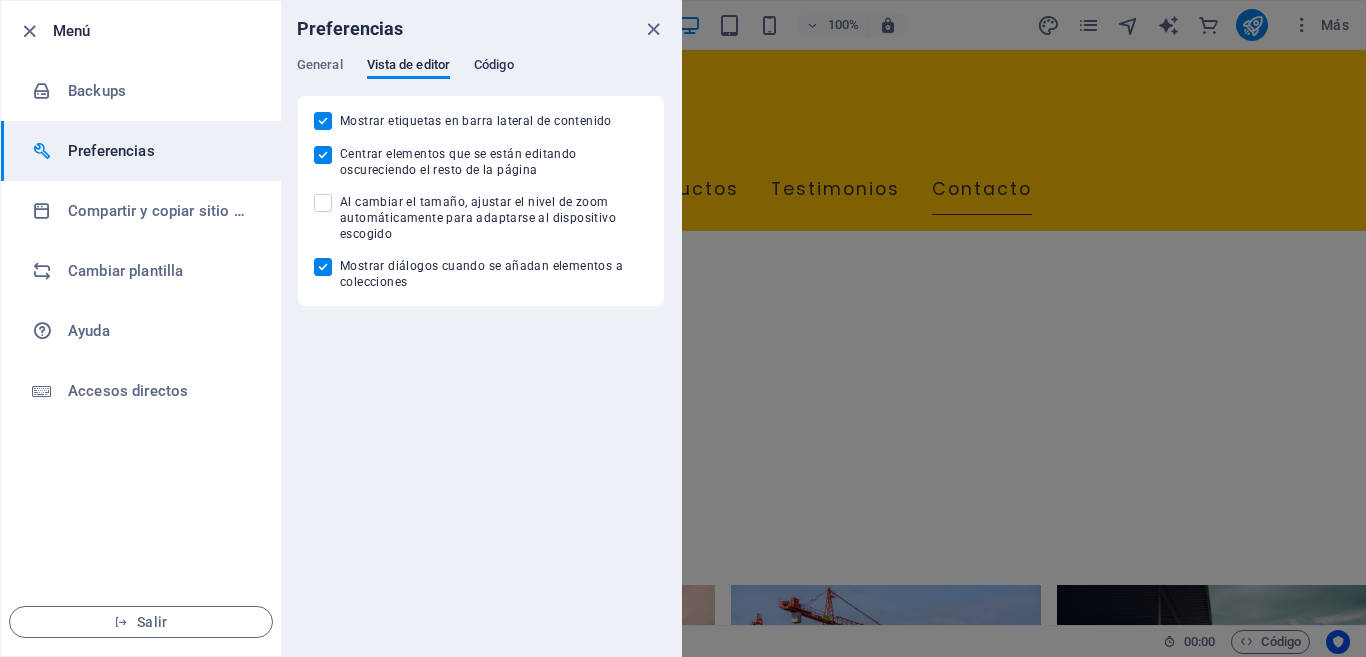 click on "Código" at bounding box center (494, 67) 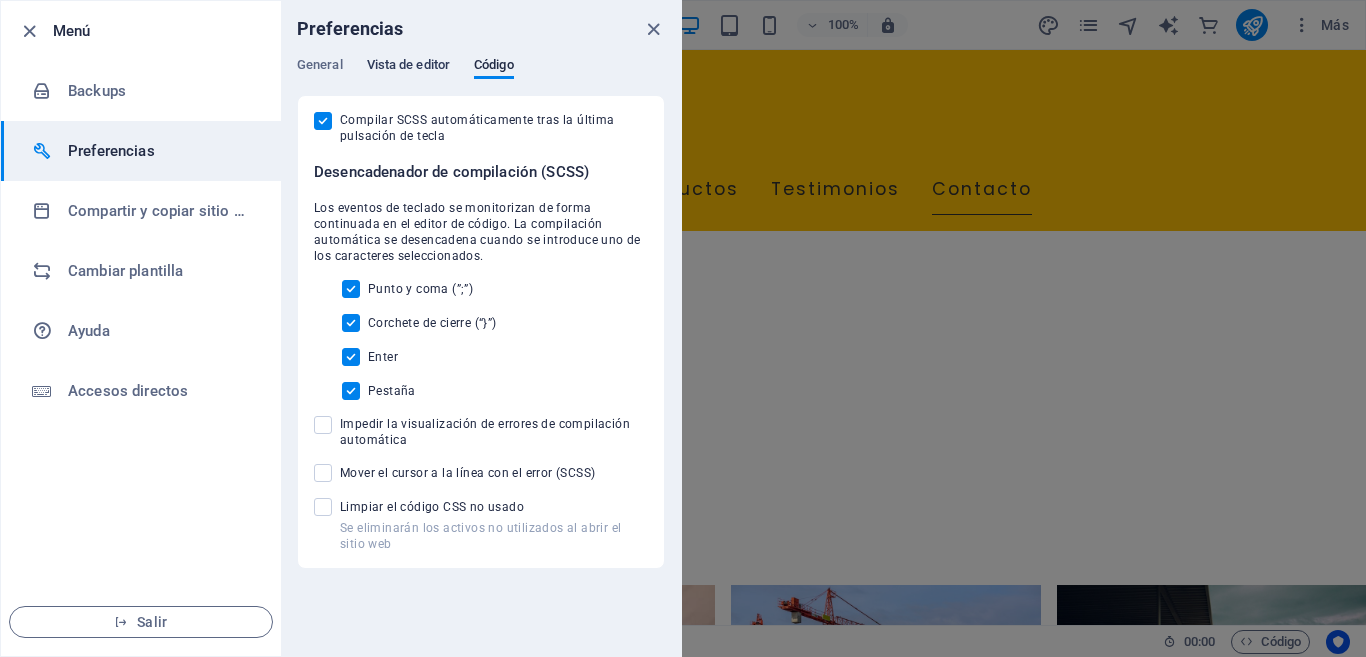 click on "Vista de editor" at bounding box center (408, 67) 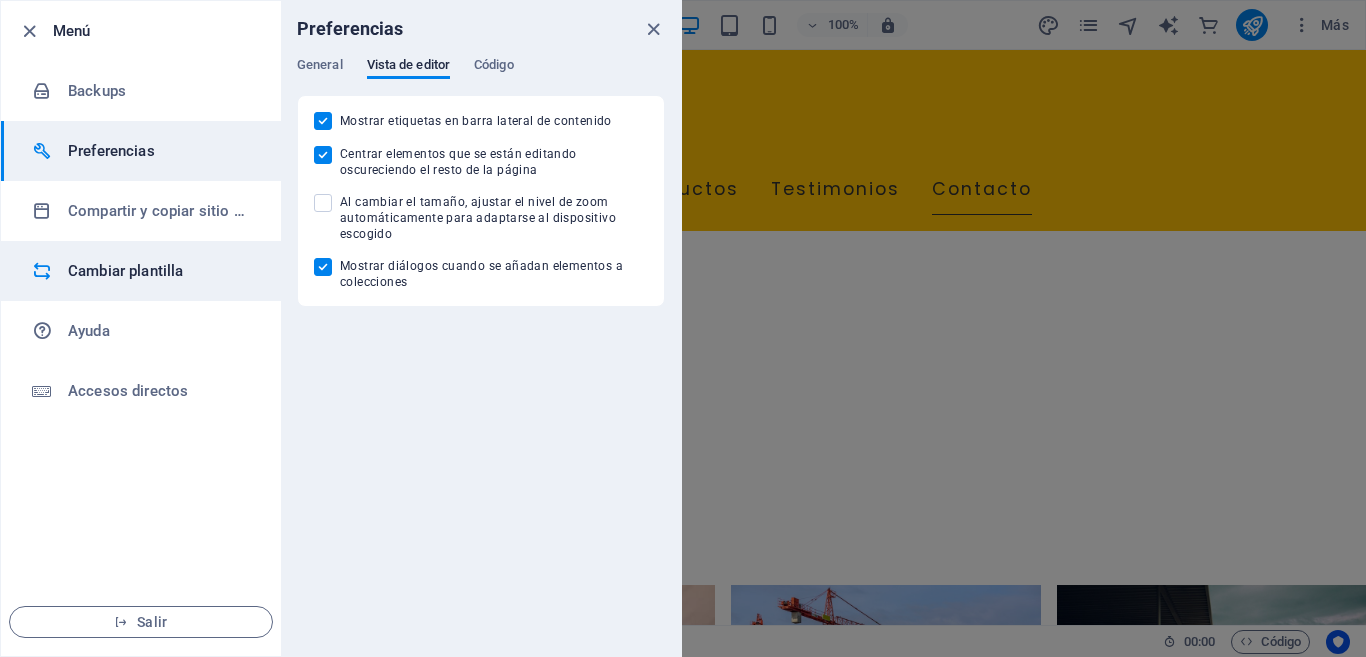 click on "Cambiar plantilla" at bounding box center (160, 271) 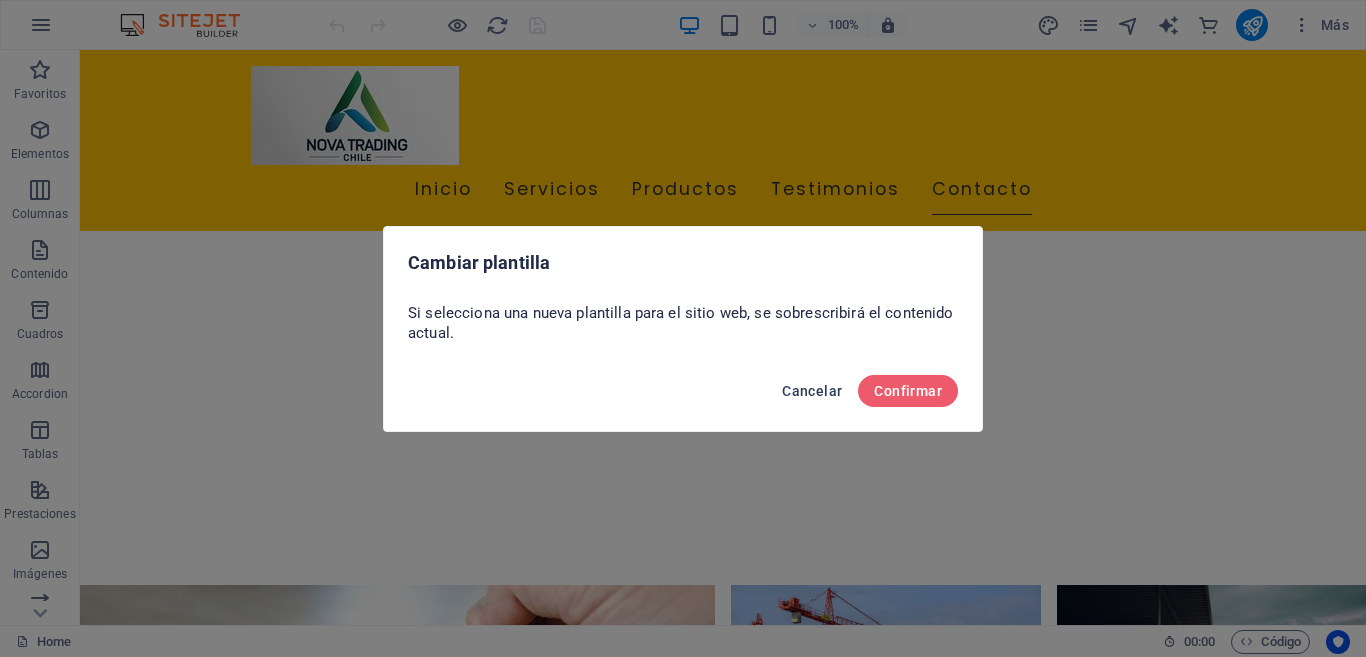 drag, startPoint x: 829, startPoint y: 392, endPoint x: 744, endPoint y: 342, distance: 98.61542 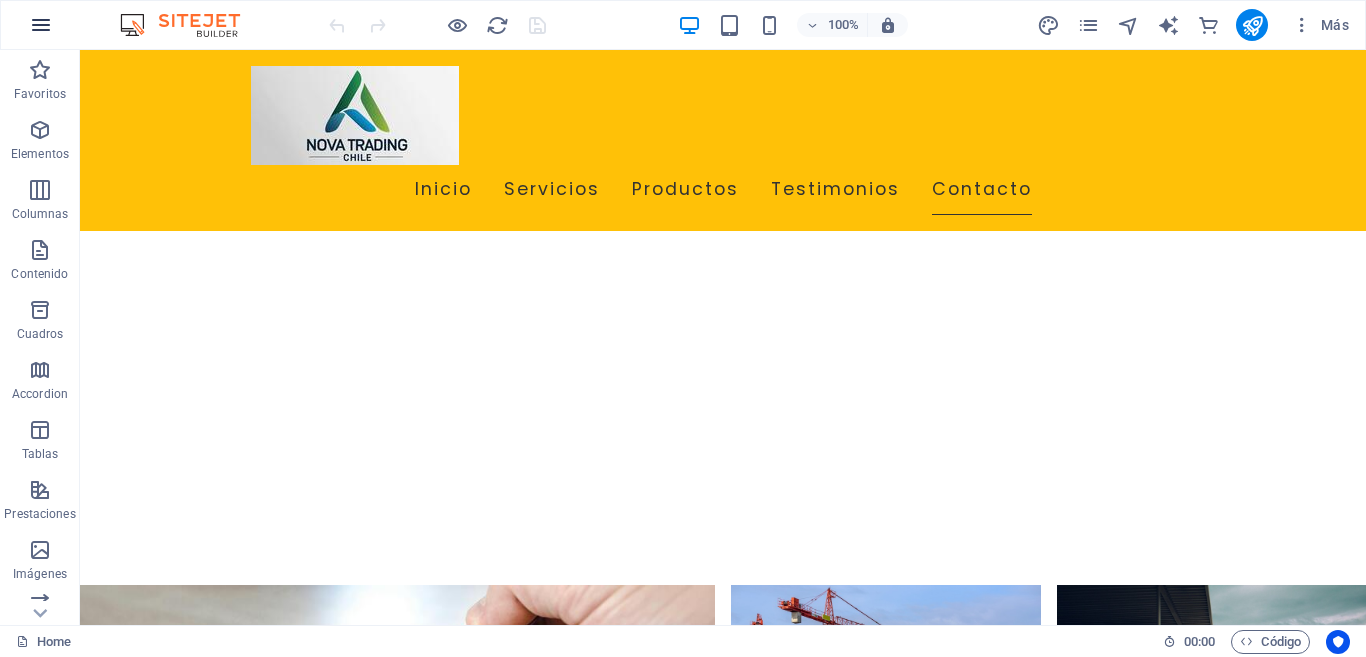 click at bounding box center (41, 25) 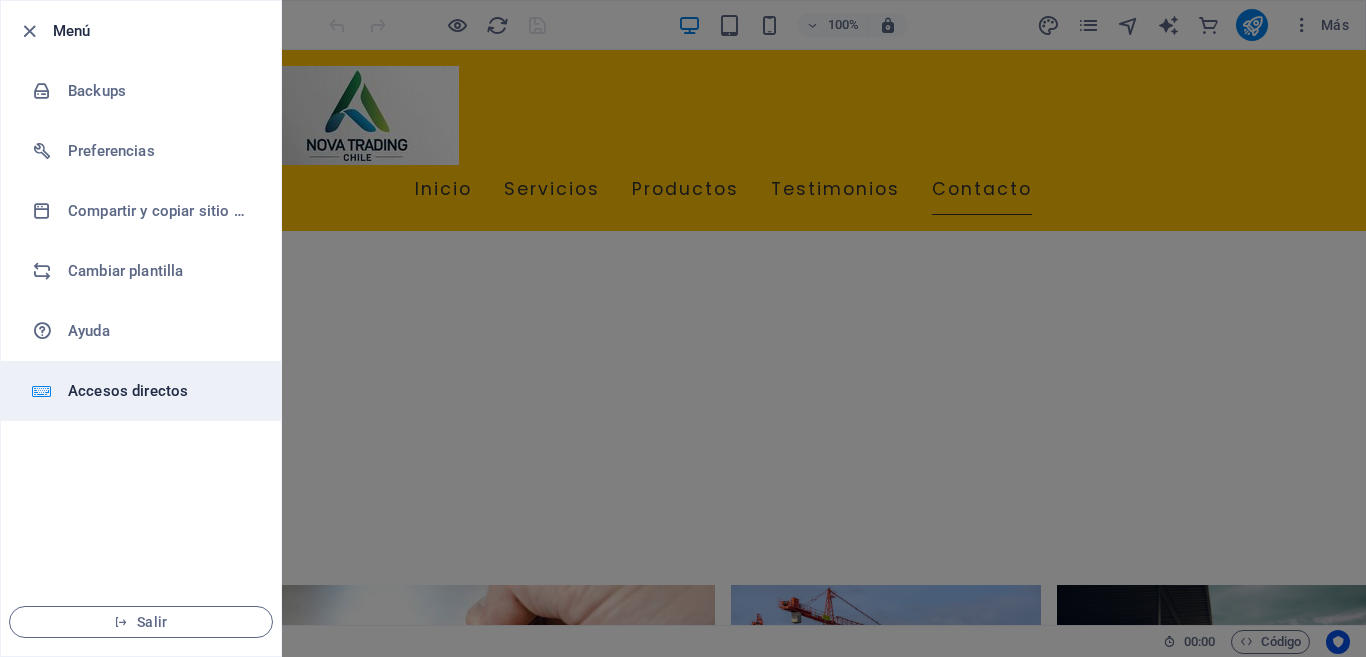 click on "Accesos directos" at bounding box center [160, 391] 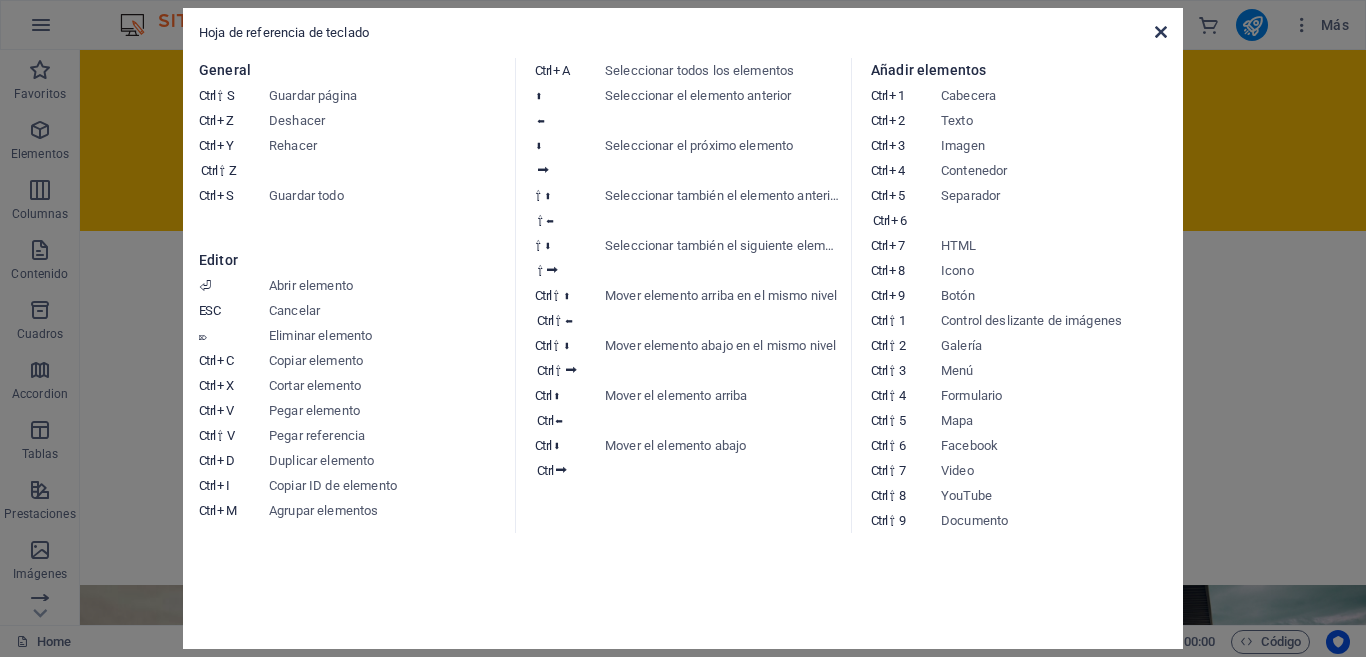 click at bounding box center [1161, 32] 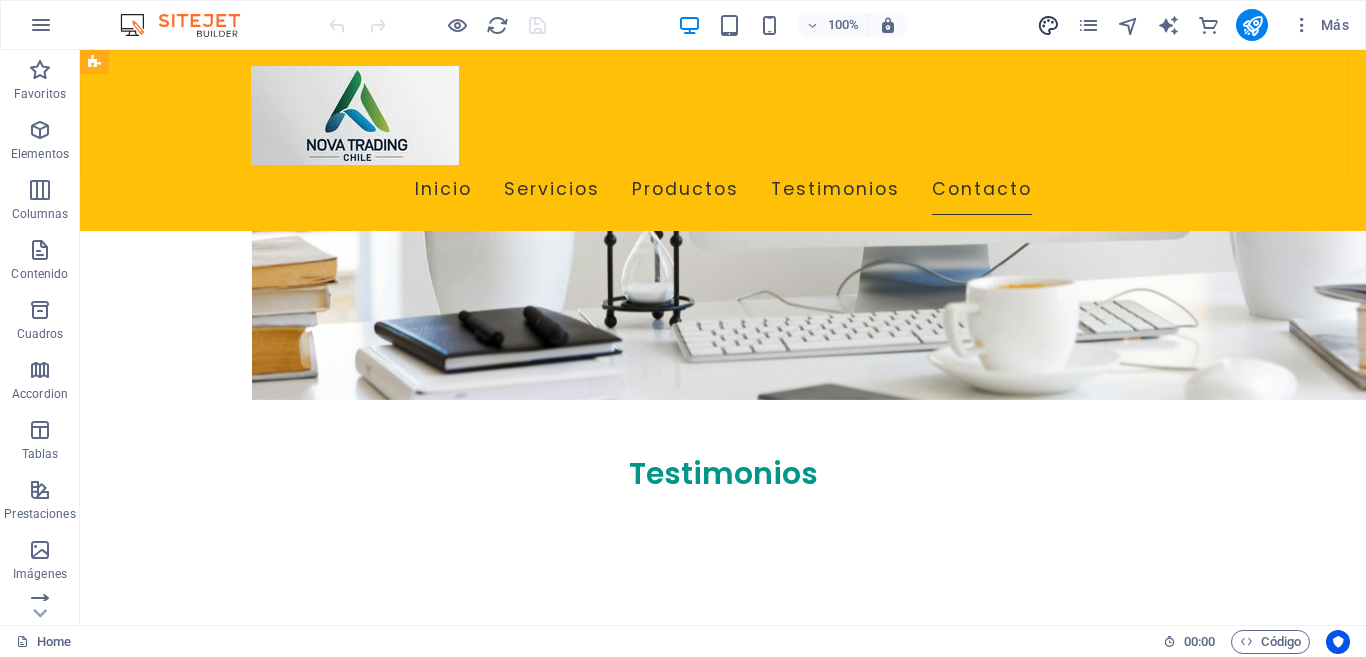 scroll, scrollTop: 4330, scrollLeft: 0, axis: vertical 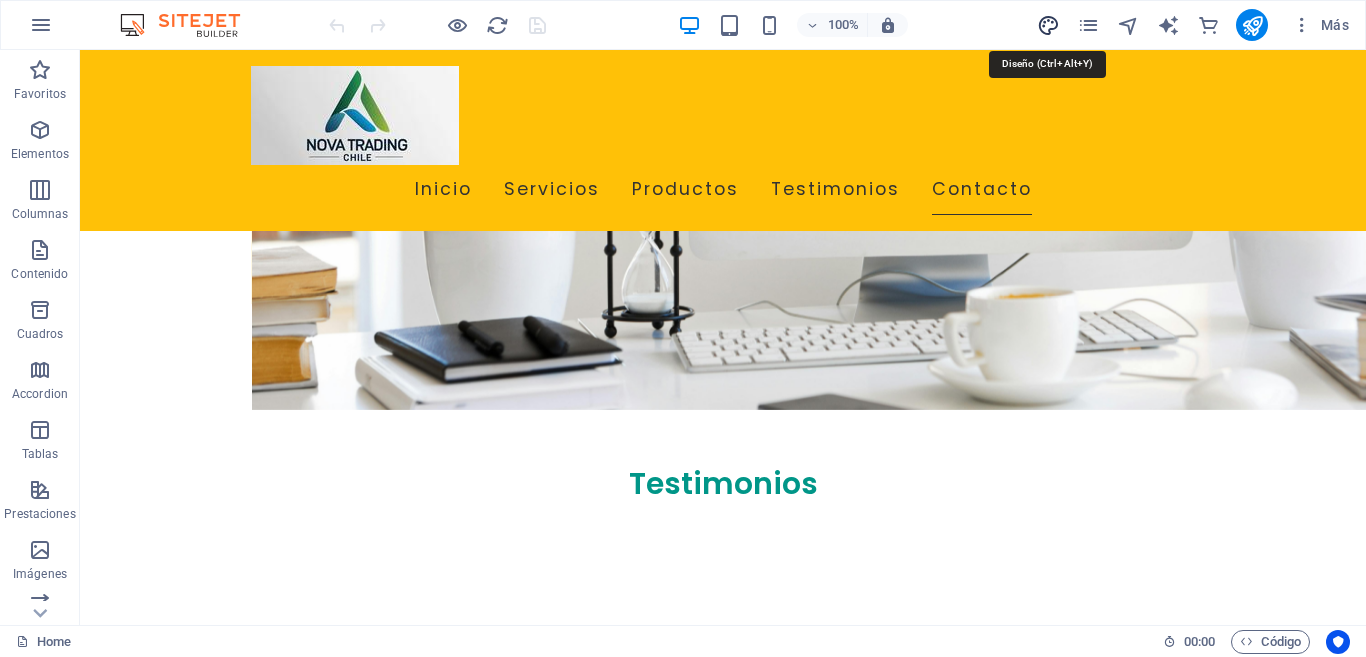click at bounding box center (1048, 25) 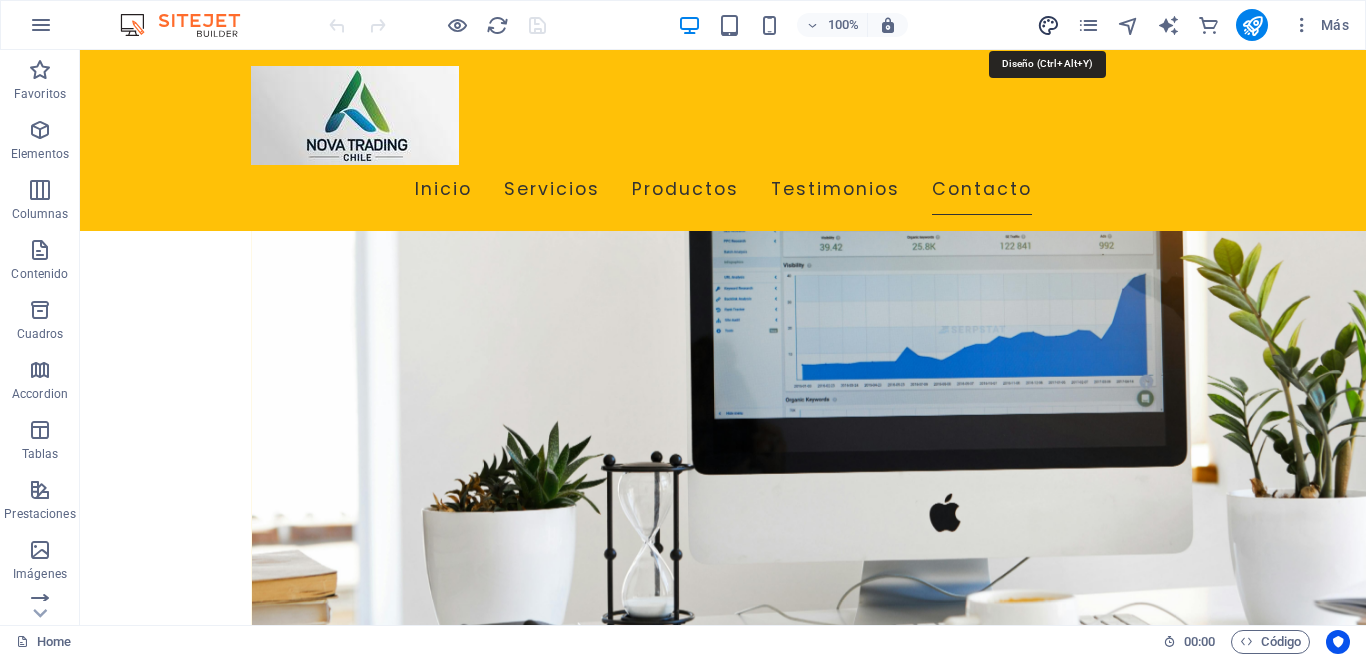 select on "px" 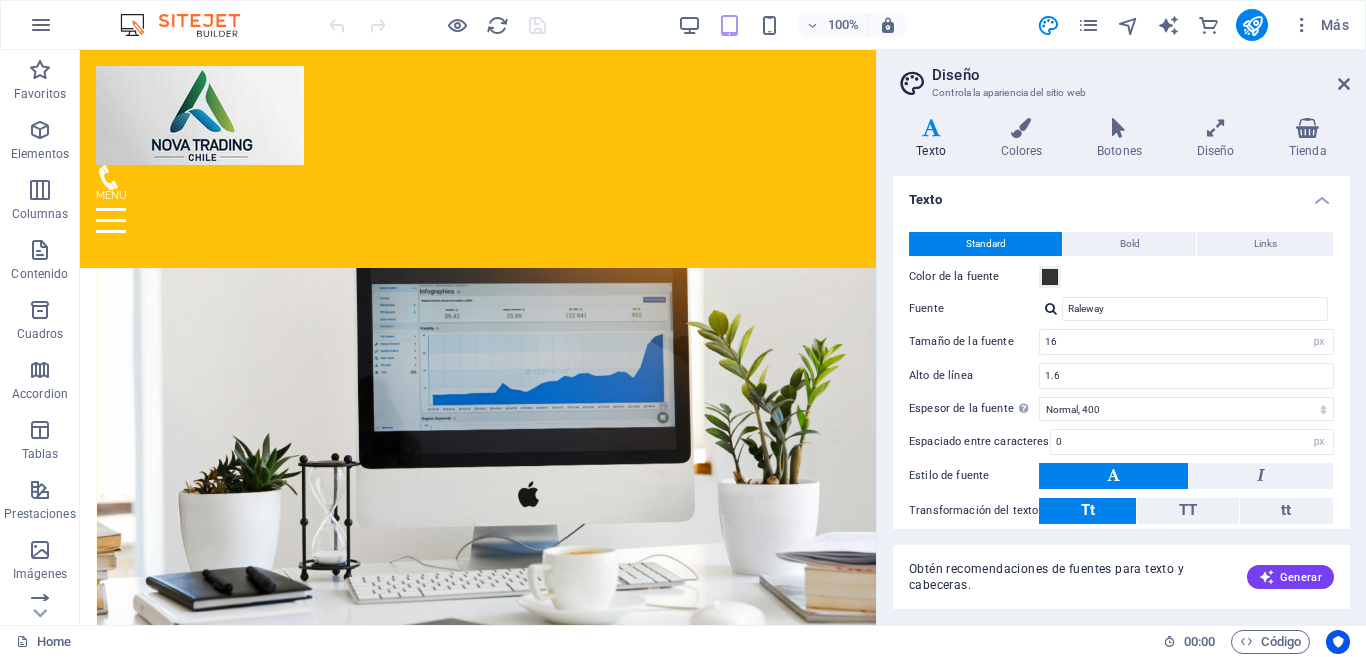 scroll, scrollTop: 4521, scrollLeft: 0, axis: vertical 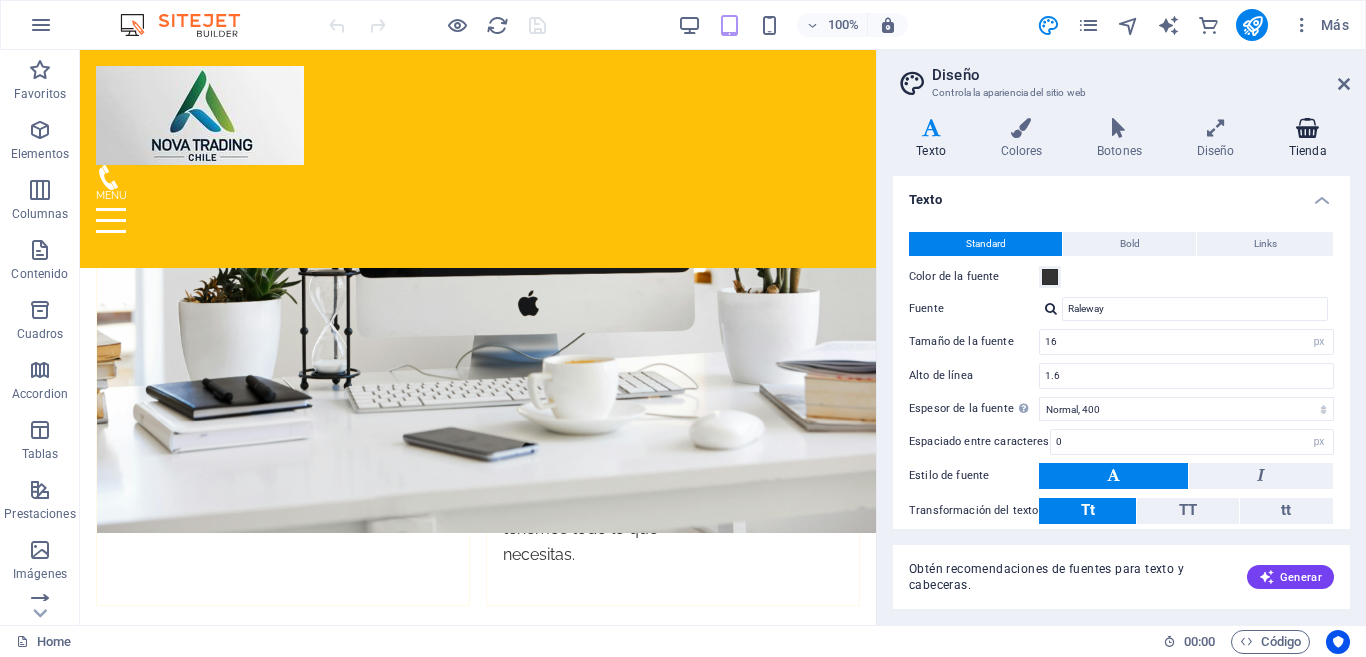 click on "Tienda" at bounding box center (1308, 139) 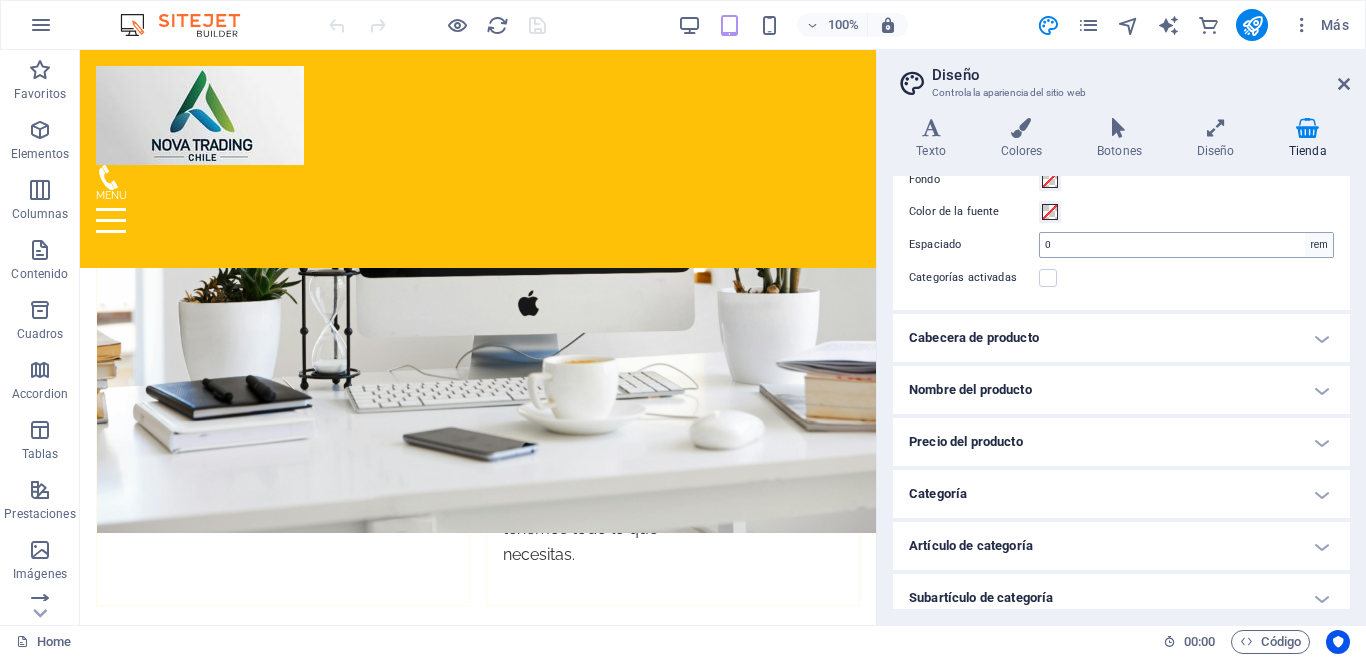 scroll, scrollTop: 181, scrollLeft: 0, axis: vertical 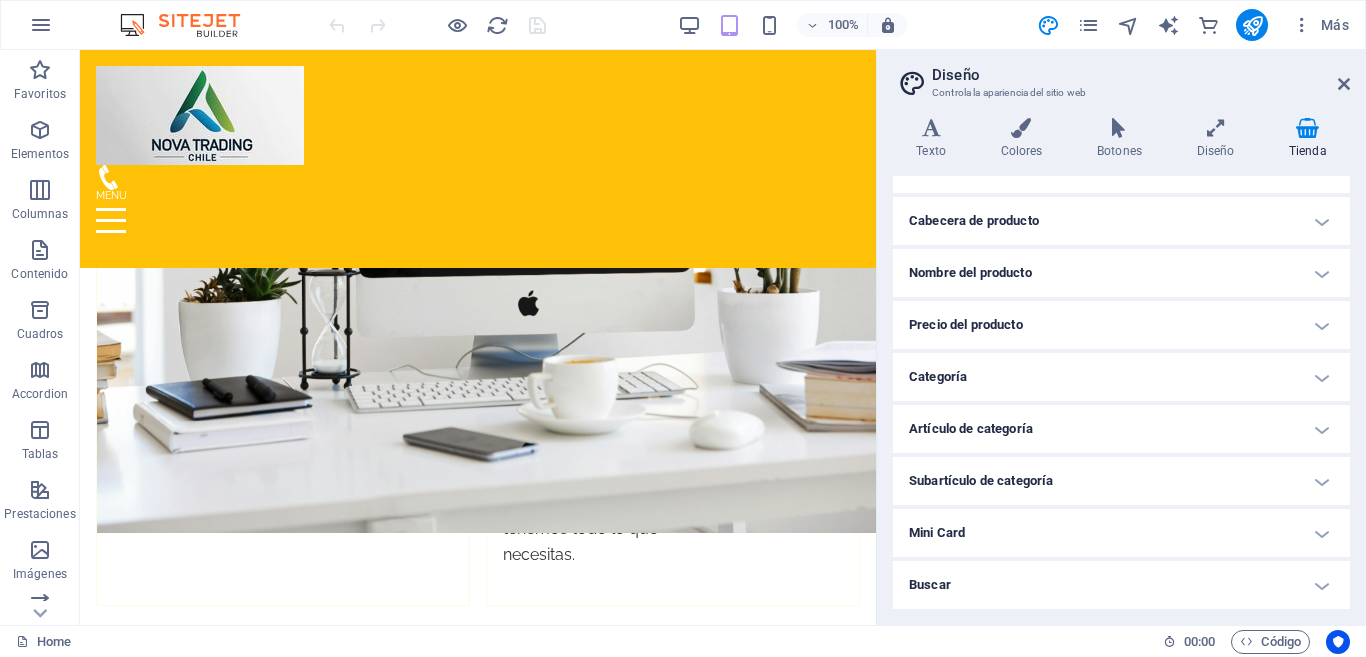 click on "Diseño Controla la apariencia del sitio web Variantes  Texto  Colores  Botones  Diseño  Tienda Texto Standard Bold Links Color de la fuente Fuente Raleway Tamaño de la fuente 16 rem px Alto de línea 1.6 Espesor de la fuente Para mostrar el espesor de la fuente correctamente, puede que deba activarse.  Gestionar fuentes Fino, 100 Extra delgado, 200 Delgado, 300 Normal, 400 Medio, 500 Seminegrita, 600 Negrita, 700 Extra negrita, 800 Negro, 900 Espaciado entre caracteres 0 rem px Estilo de fuente Transformación del texto Tt TT tt Alineación del texto Espesor de la fuente Para mostrar el espesor de la fuente correctamente, puede que deba activarse.  Gestionar fuentes Fino, 100 Extra delgado, 200 Delgado, 300 Normal, 400 Medio, 500 Seminegrita, 600 Negrita, 700 Extra negrita, 800 Negro, 900 Default Hover / Active Color de la fuente Color de la fuente Decoración Ninguno Decoración Ninguno Duración de la transición 0.3 s Función de la transición Lentitud Entrada lenta Salida lenta Entrada/salida lenta H2" at bounding box center (1121, 337) 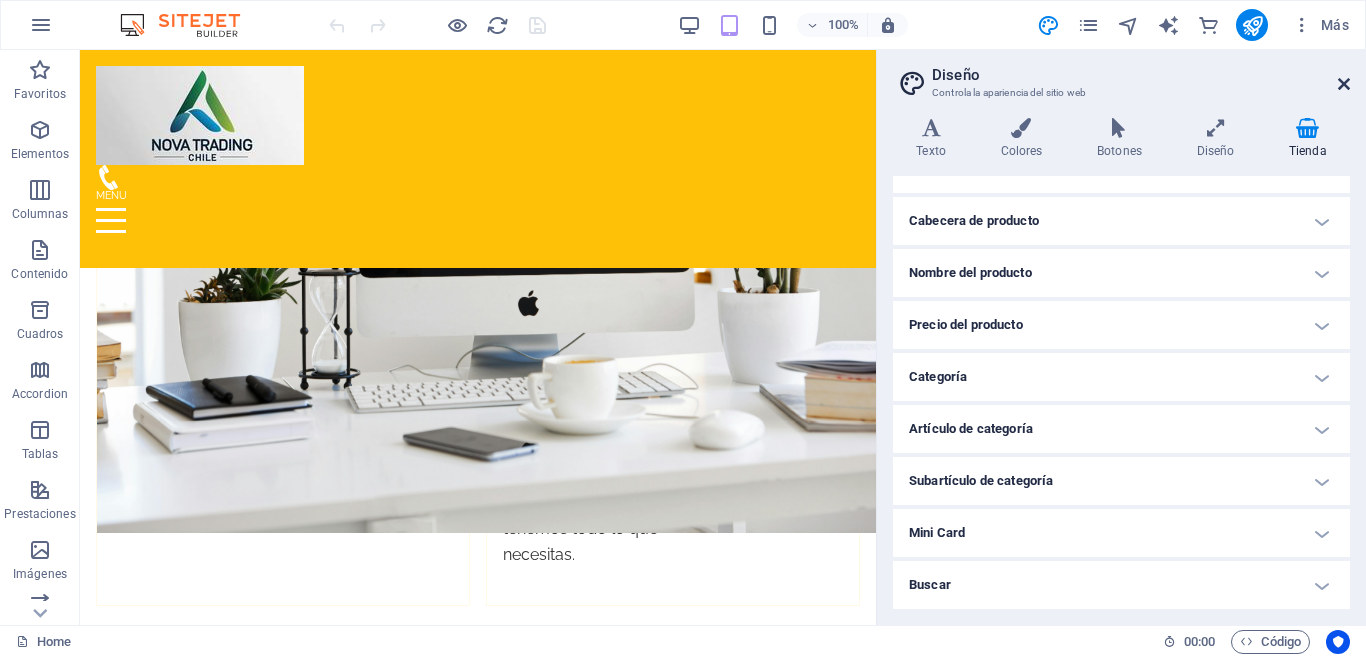 click at bounding box center (1344, 84) 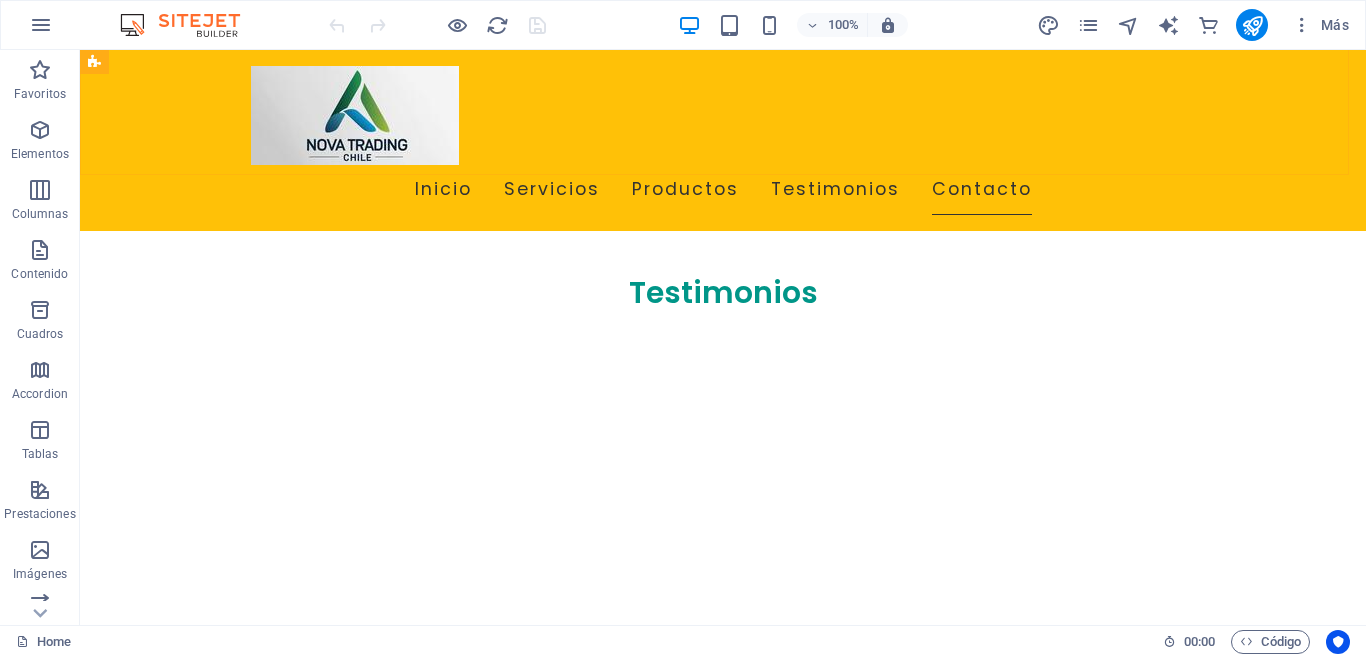 scroll, scrollTop: 4330, scrollLeft: 0, axis: vertical 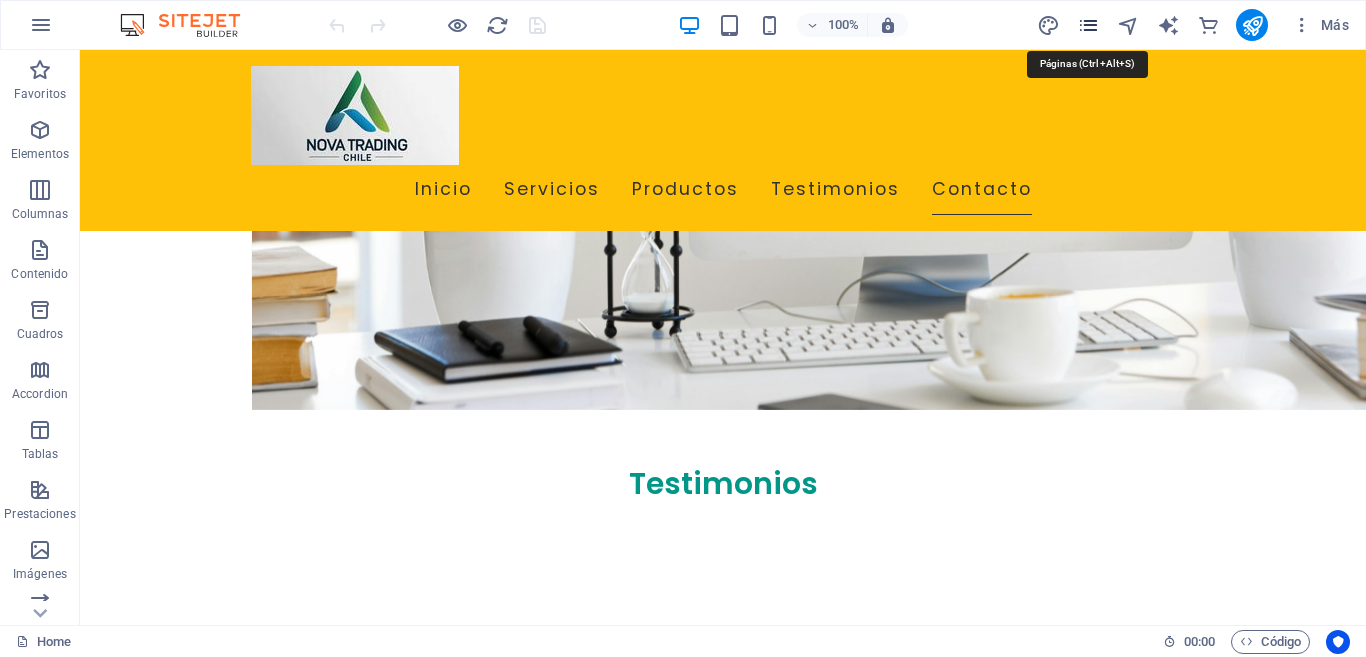 click at bounding box center (1088, 25) 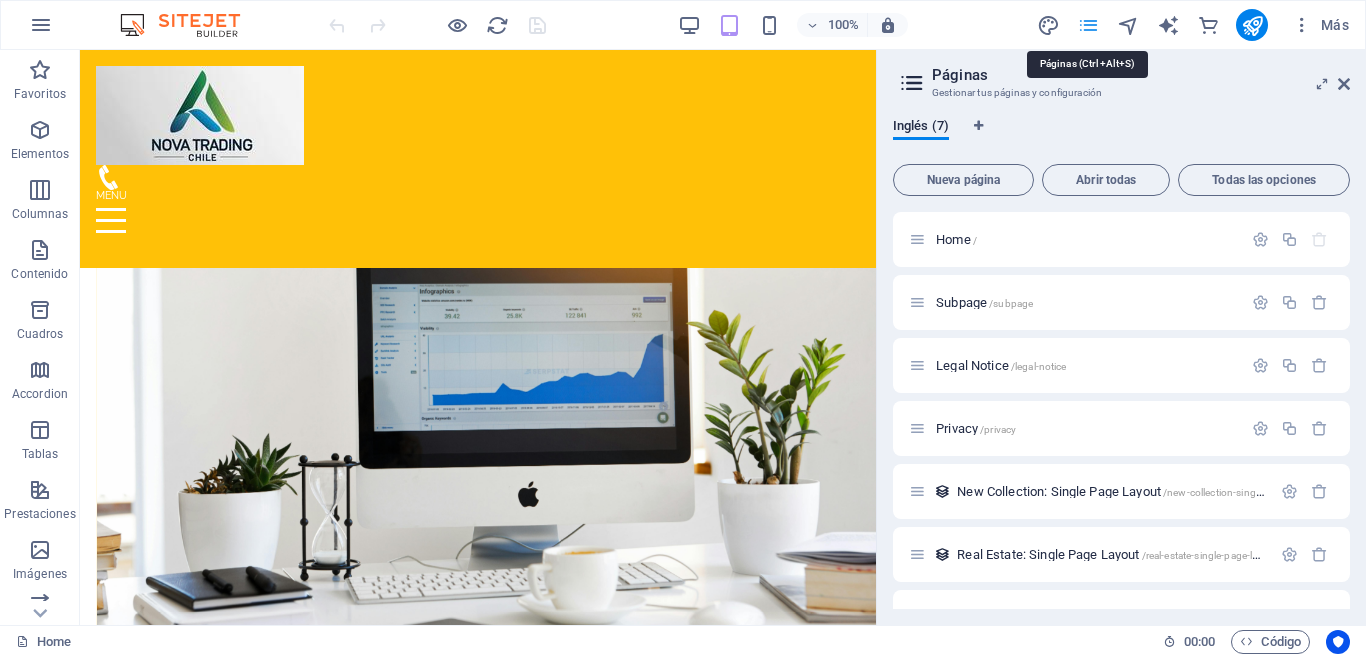 scroll, scrollTop: 4521, scrollLeft: 0, axis: vertical 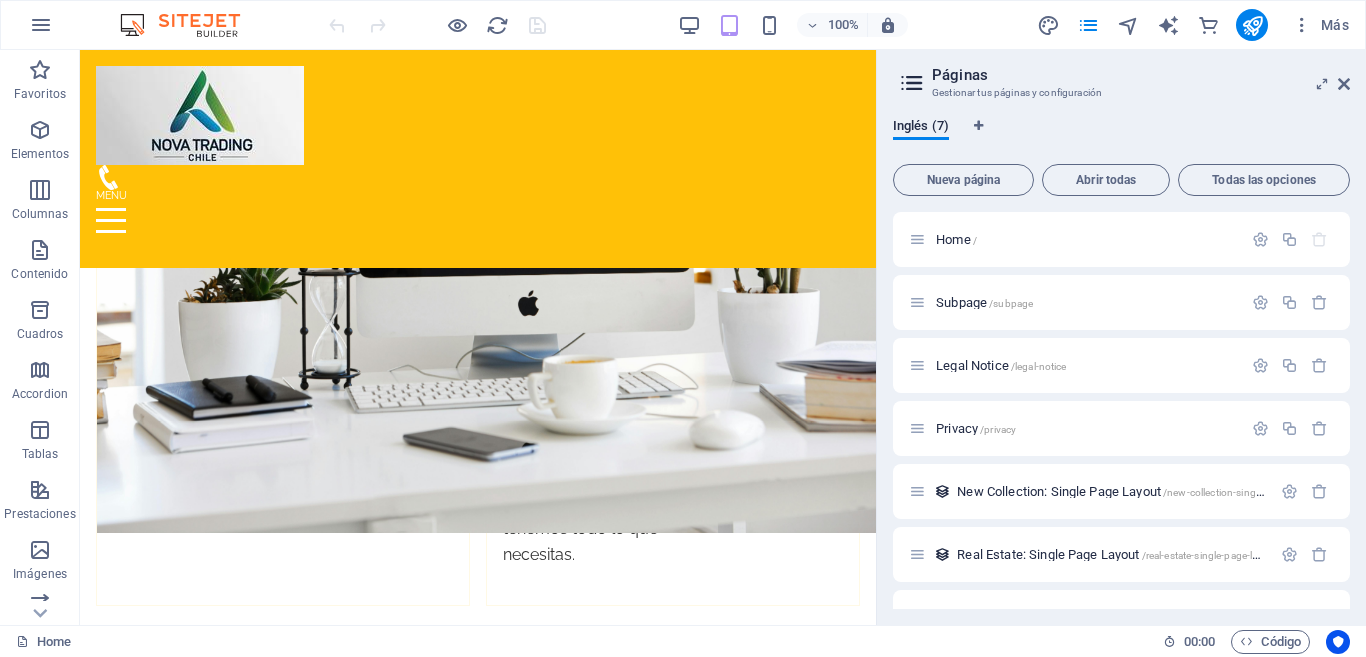 click at bounding box center [912, 83] 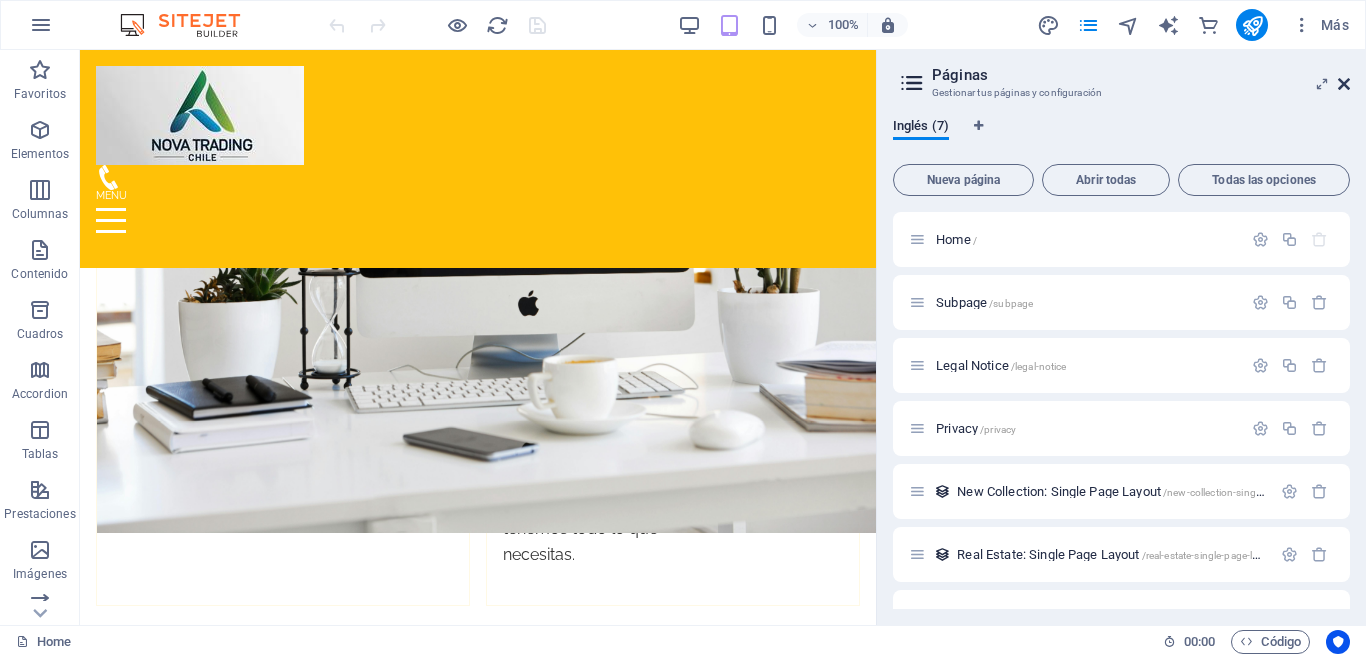 drag, startPoint x: 1346, startPoint y: 81, endPoint x: 1263, endPoint y: 31, distance: 96.89685 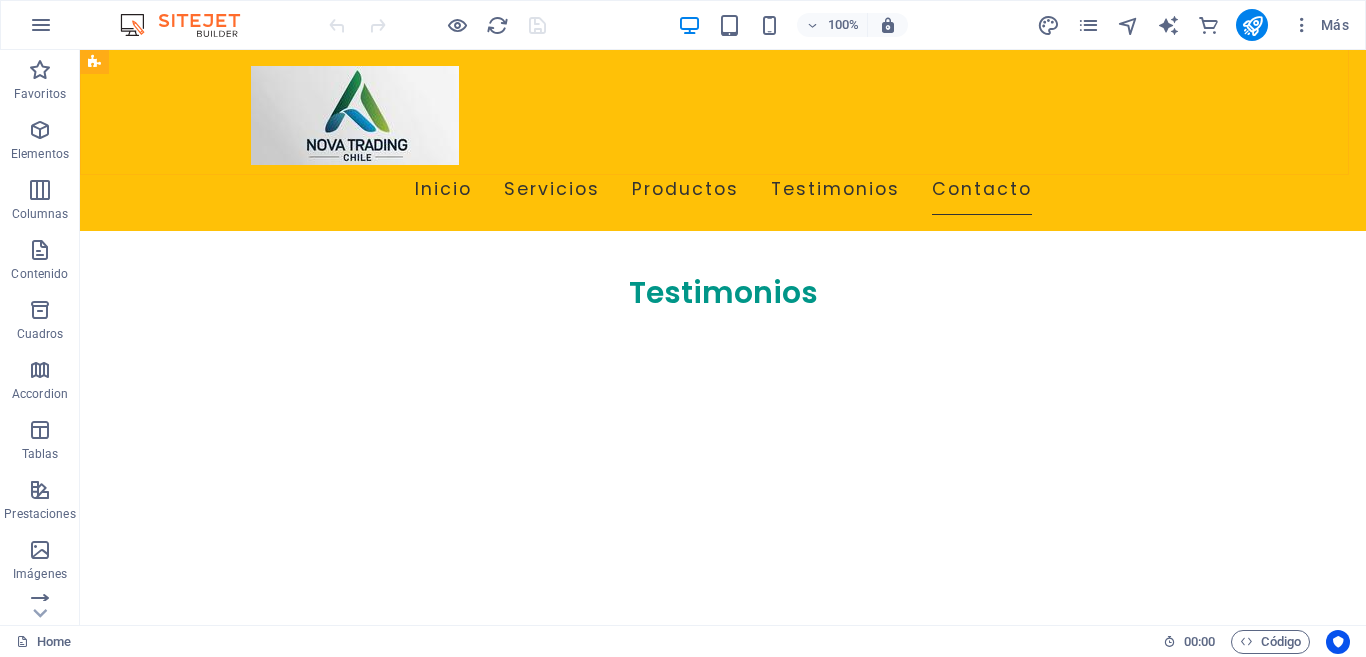 scroll, scrollTop: 4330, scrollLeft: 0, axis: vertical 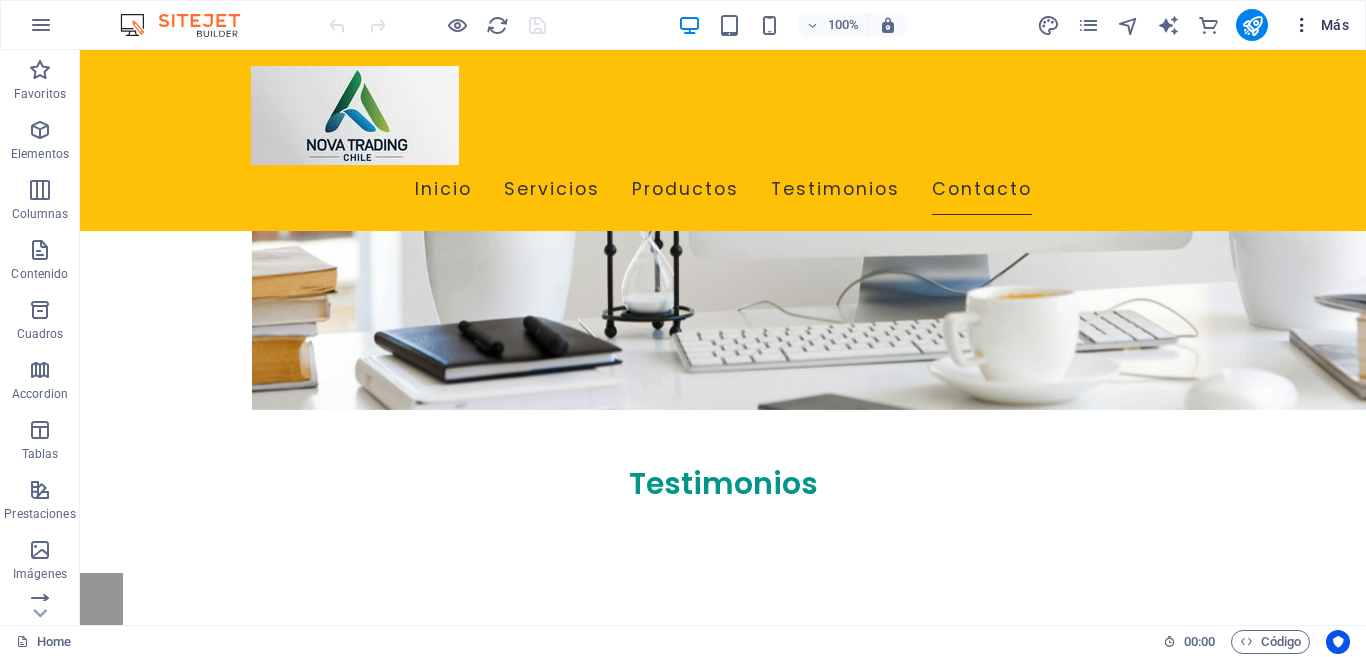 click at bounding box center [1302, 25] 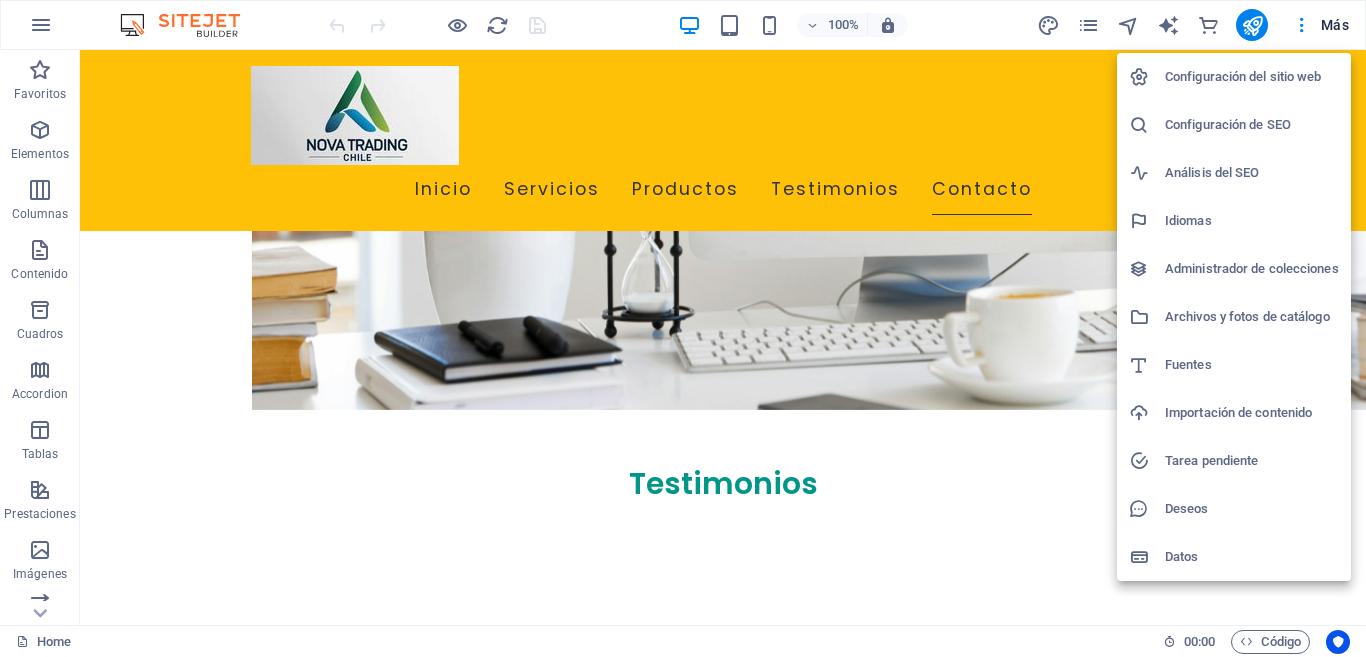 click at bounding box center [683, 328] 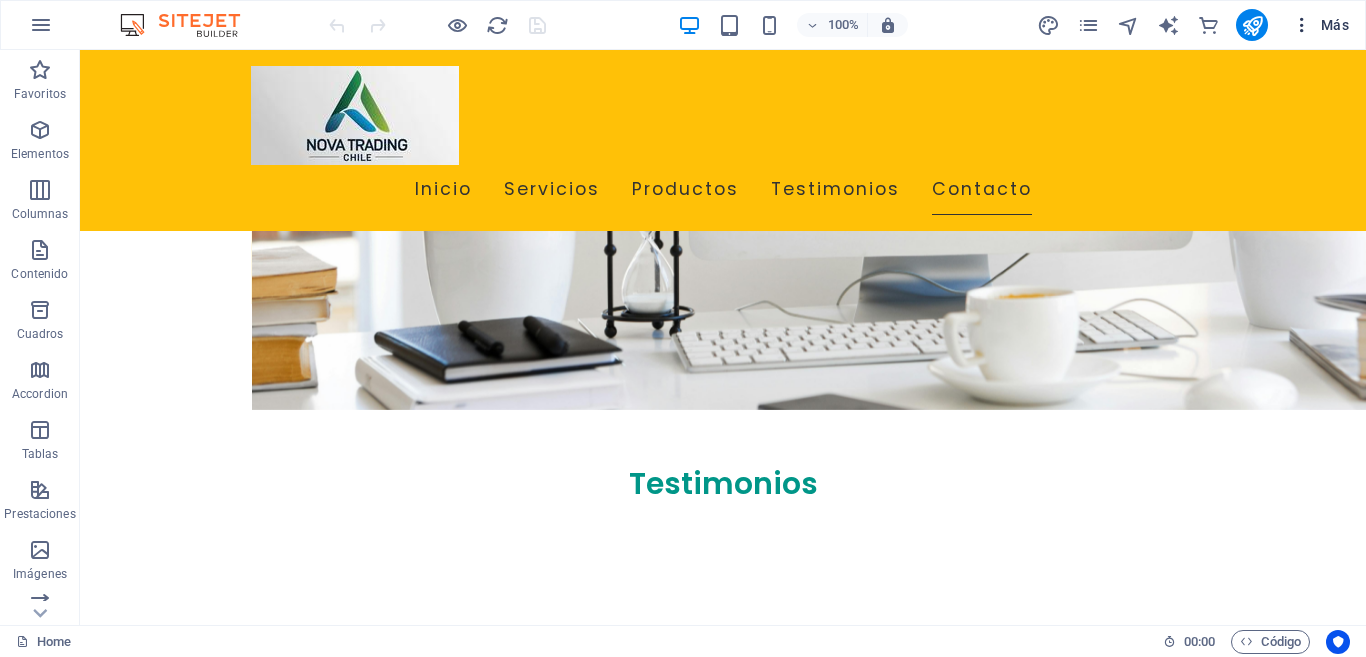 click on "Más" at bounding box center [1320, 25] 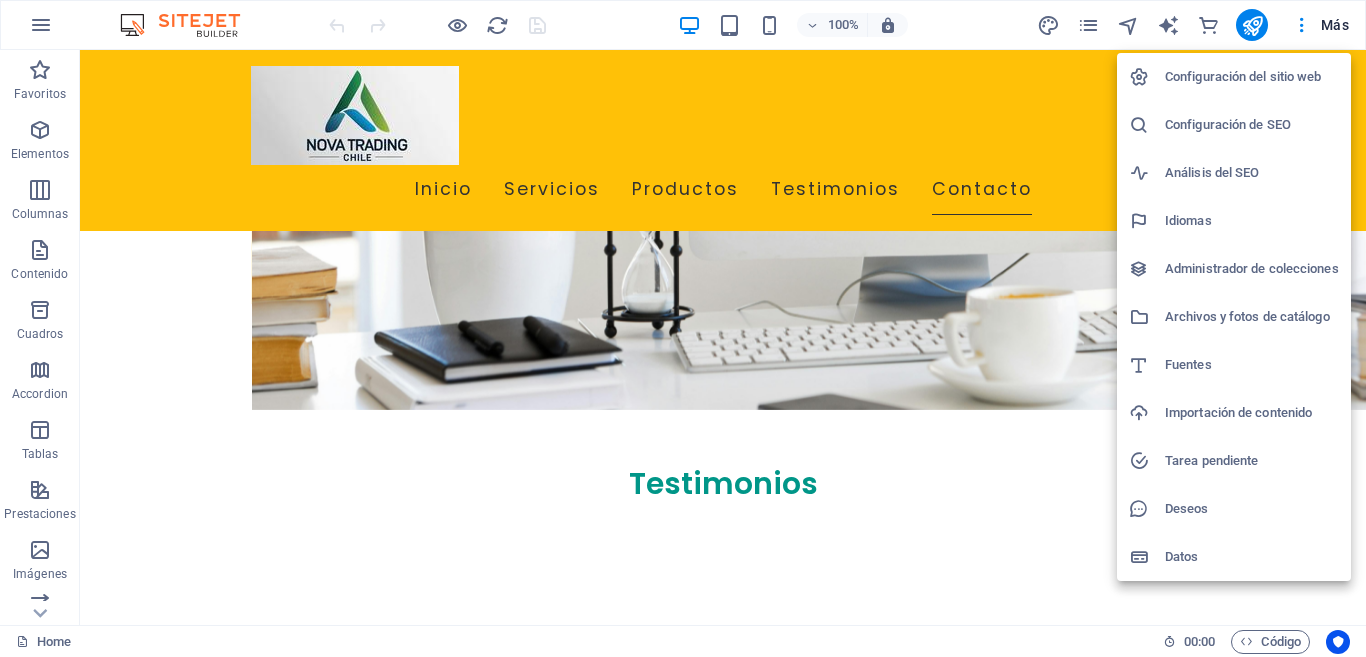 click at bounding box center (683, 328) 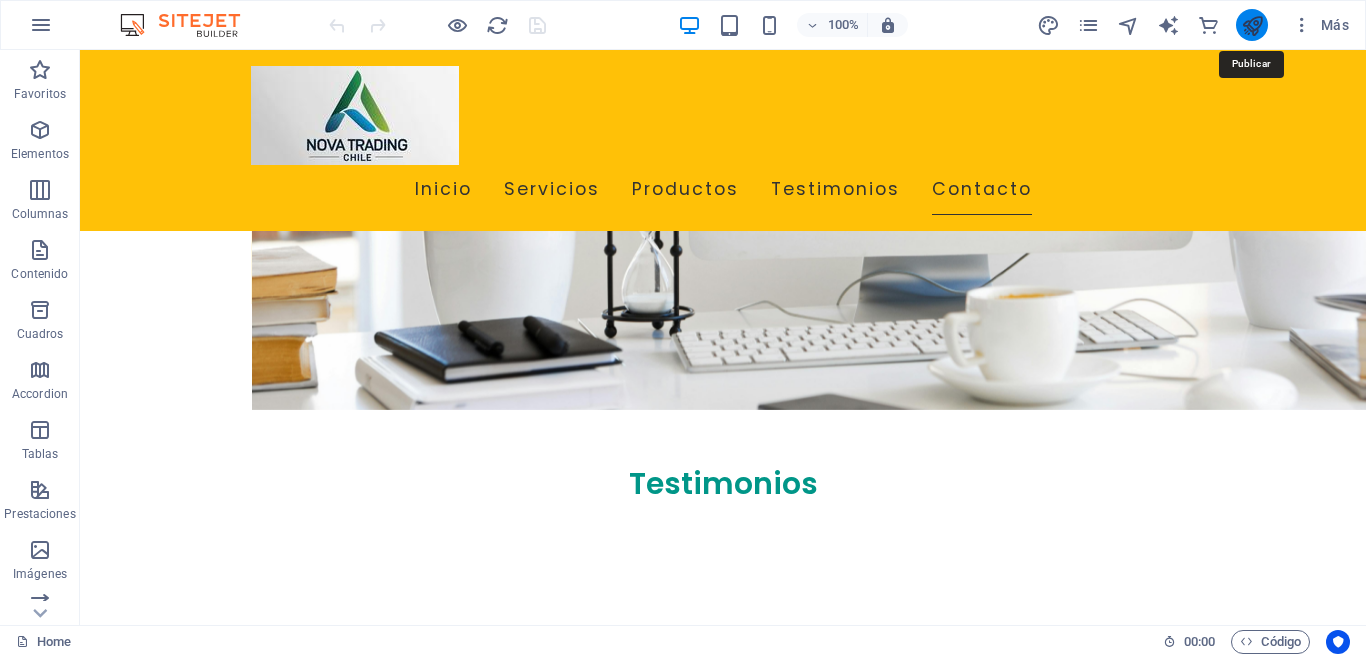 click at bounding box center (1252, 25) 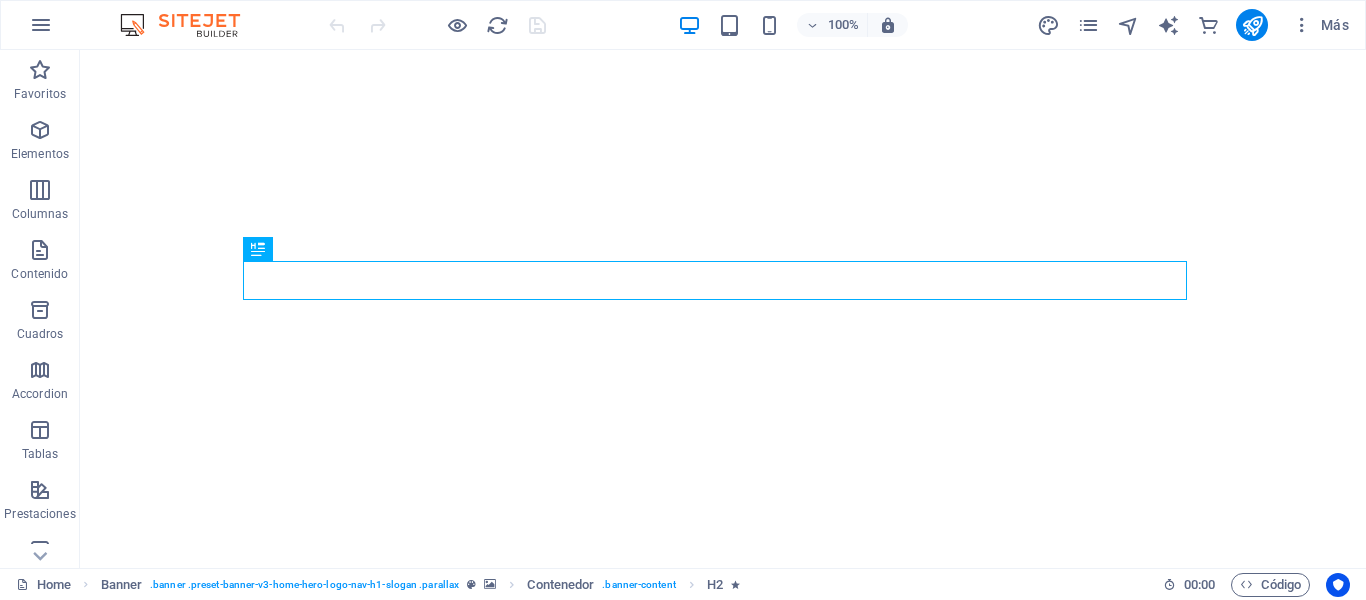 scroll, scrollTop: 0, scrollLeft: 0, axis: both 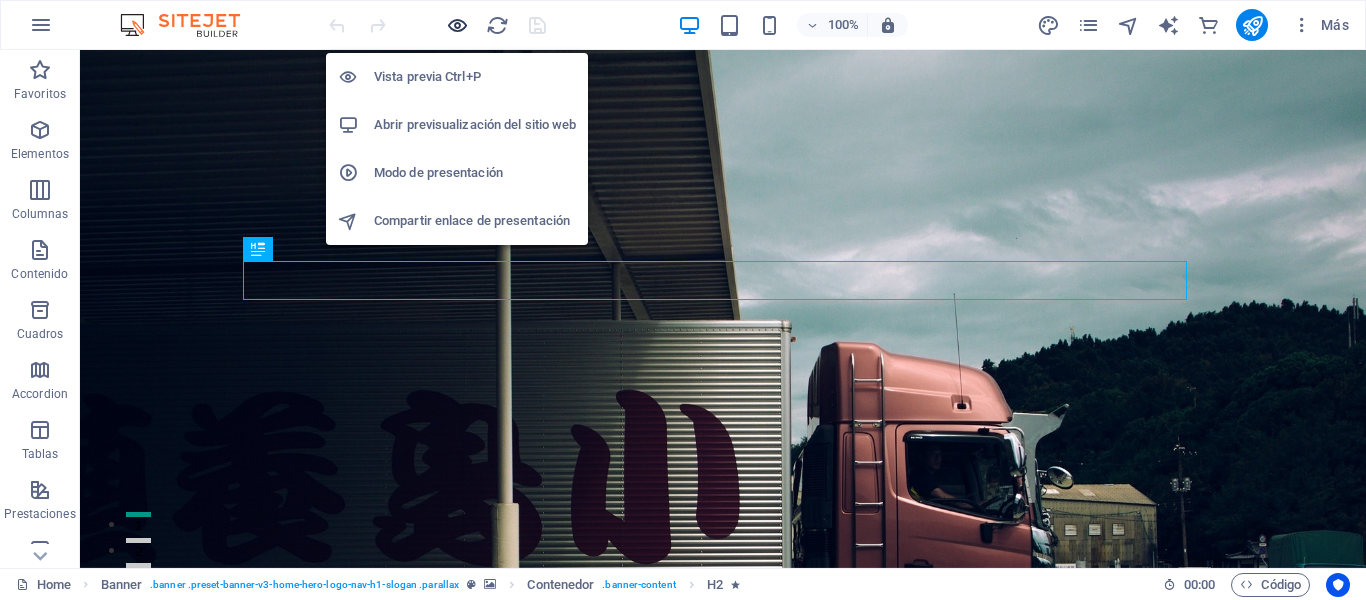 click at bounding box center [457, 25] 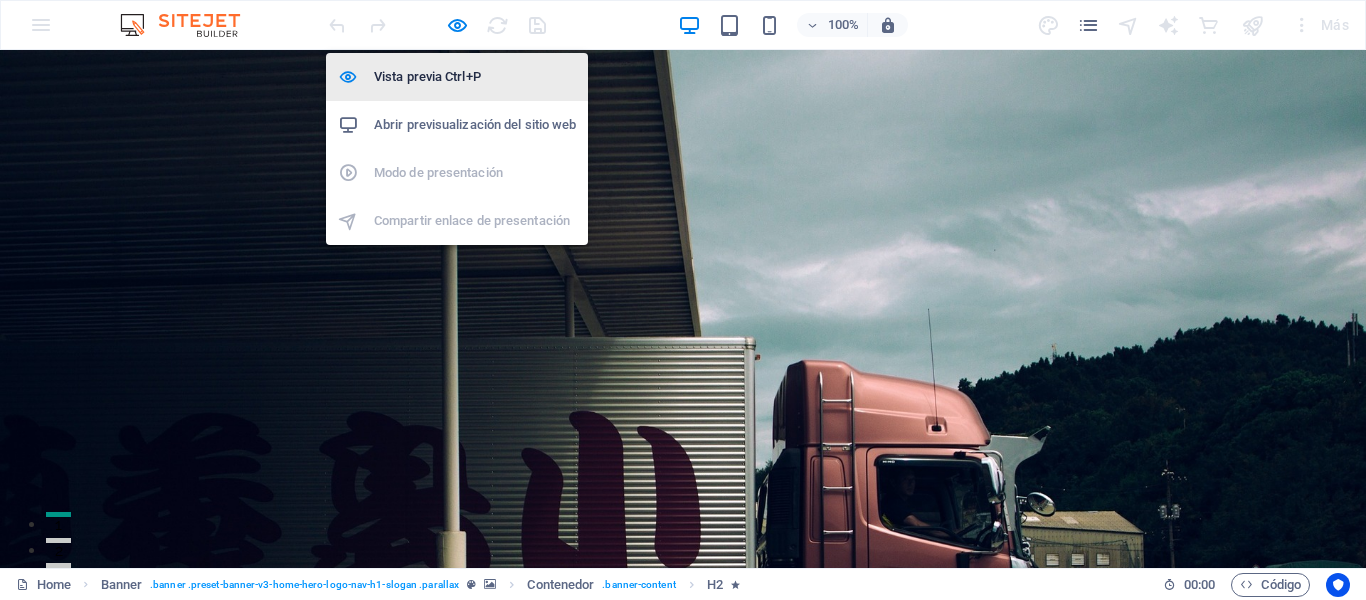 click on "Vista previa Ctrl+P" at bounding box center (475, 77) 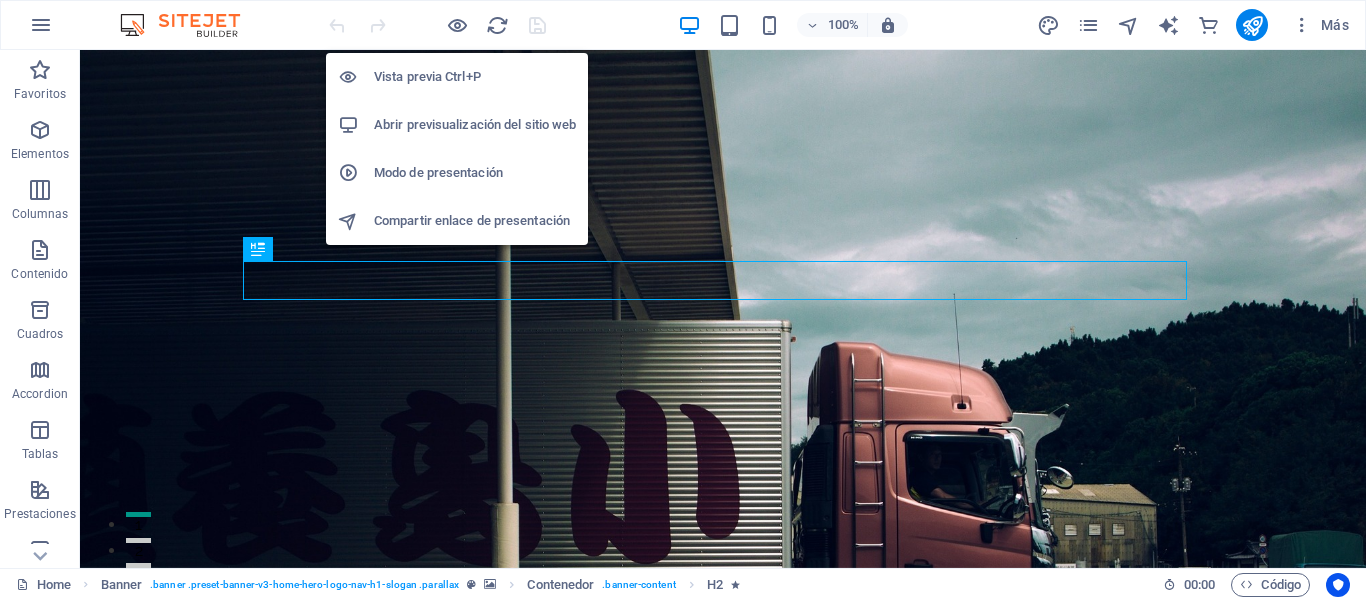 click on "Vista previa Ctrl+P" at bounding box center [475, 77] 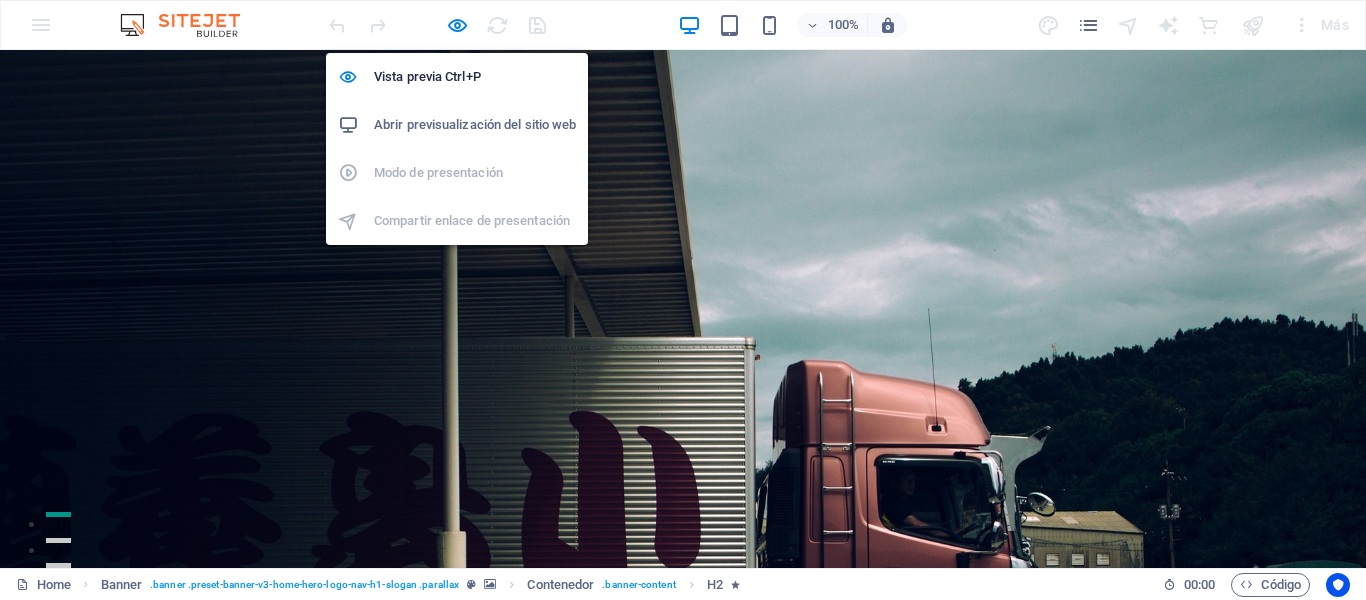 click on "Abrir previsualización del sitio web" at bounding box center (475, 125) 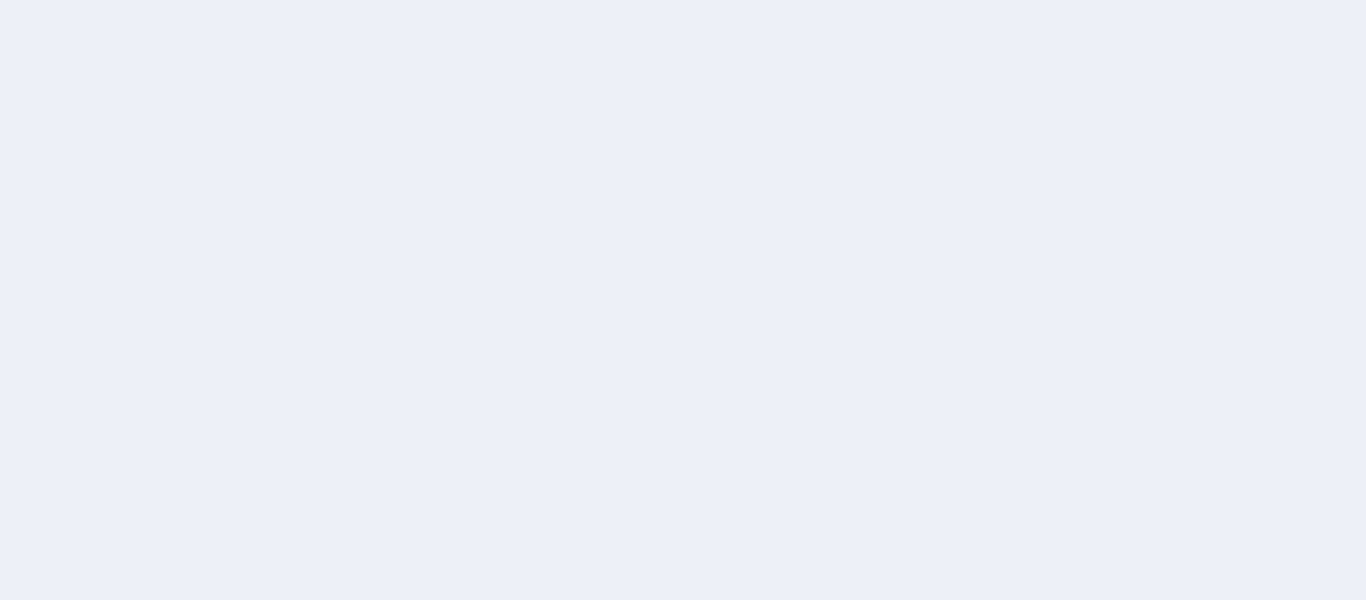 scroll, scrollTop: 0, scrollLeft: 0, axis: both 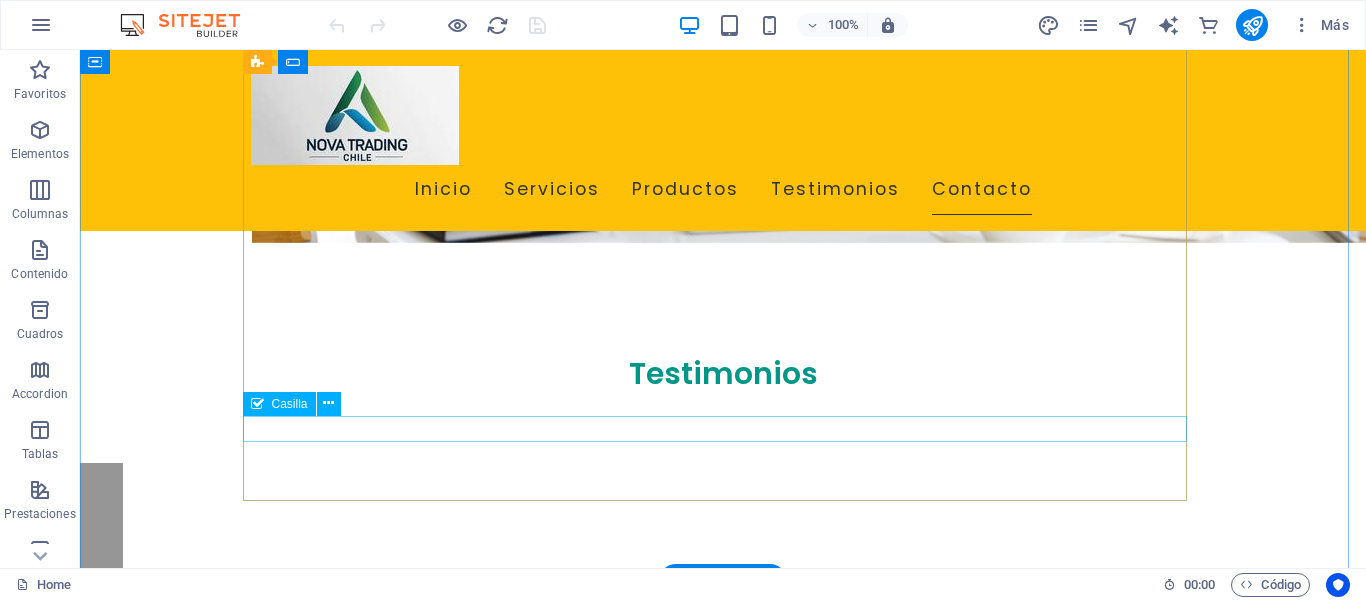 click on "I have read and understand the privacy policy." at bounding box center (723, 2108) 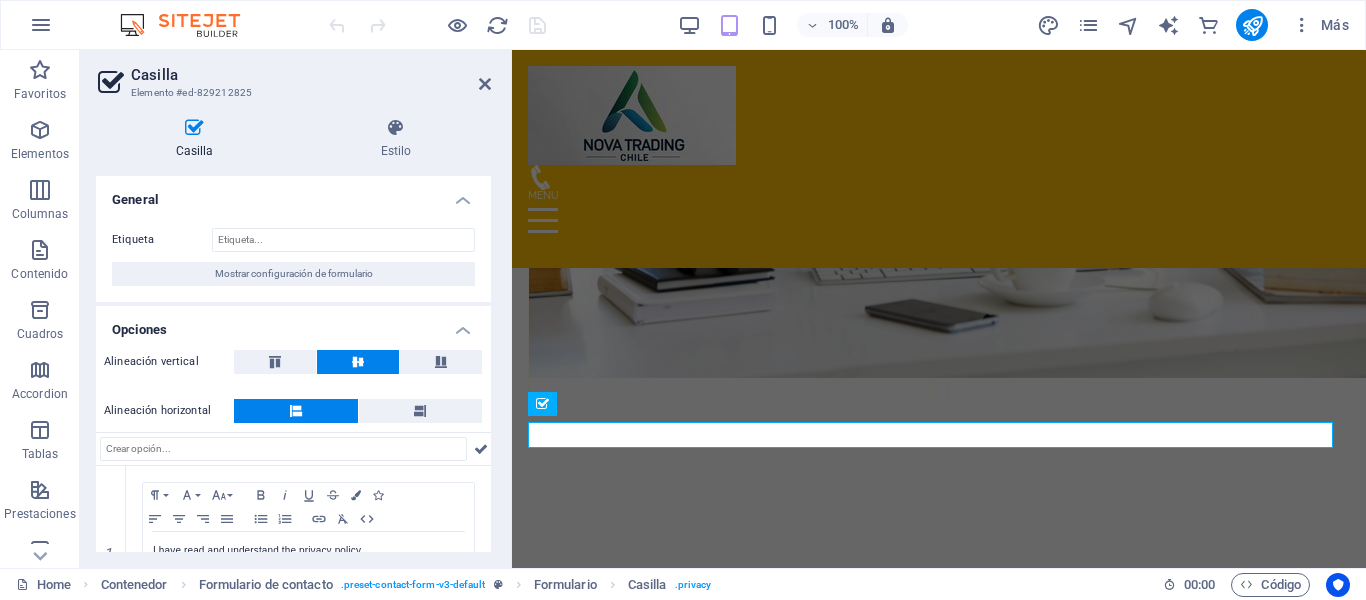 scroll, scrollTop: 4360, scrollLeft: 0, axis: vertical 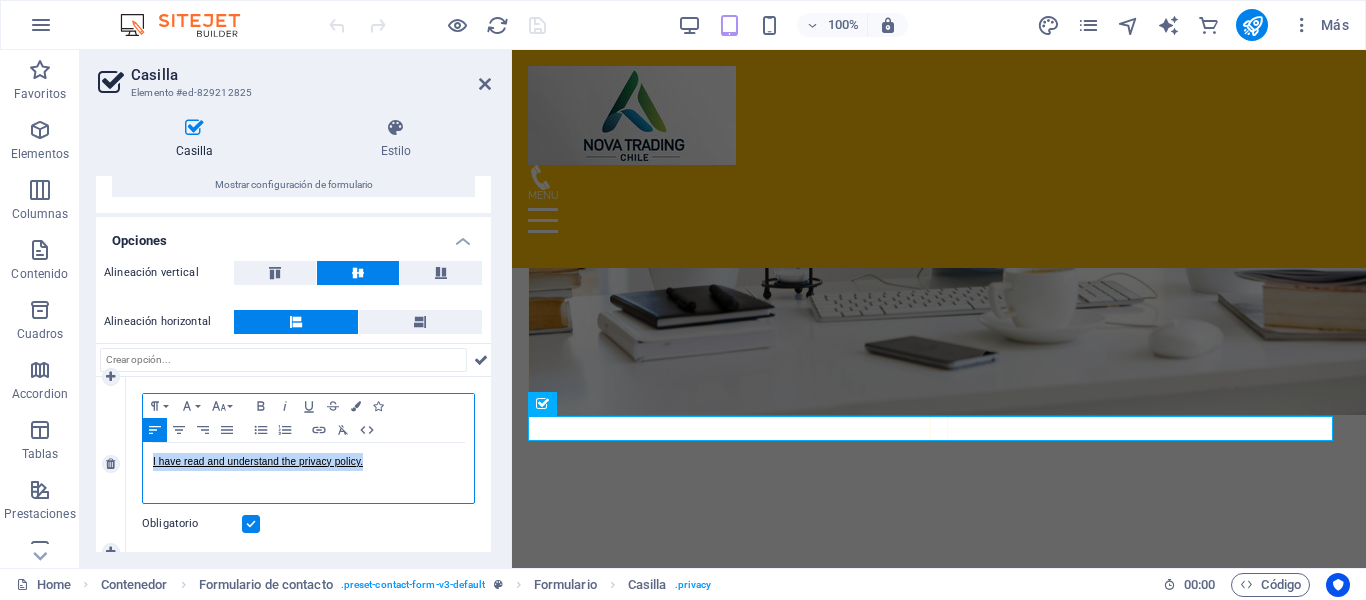 drag, startPoint x: 375, startPoint y: 466, endPoint x: 148, endPoint y: 460, distance: 227.07928 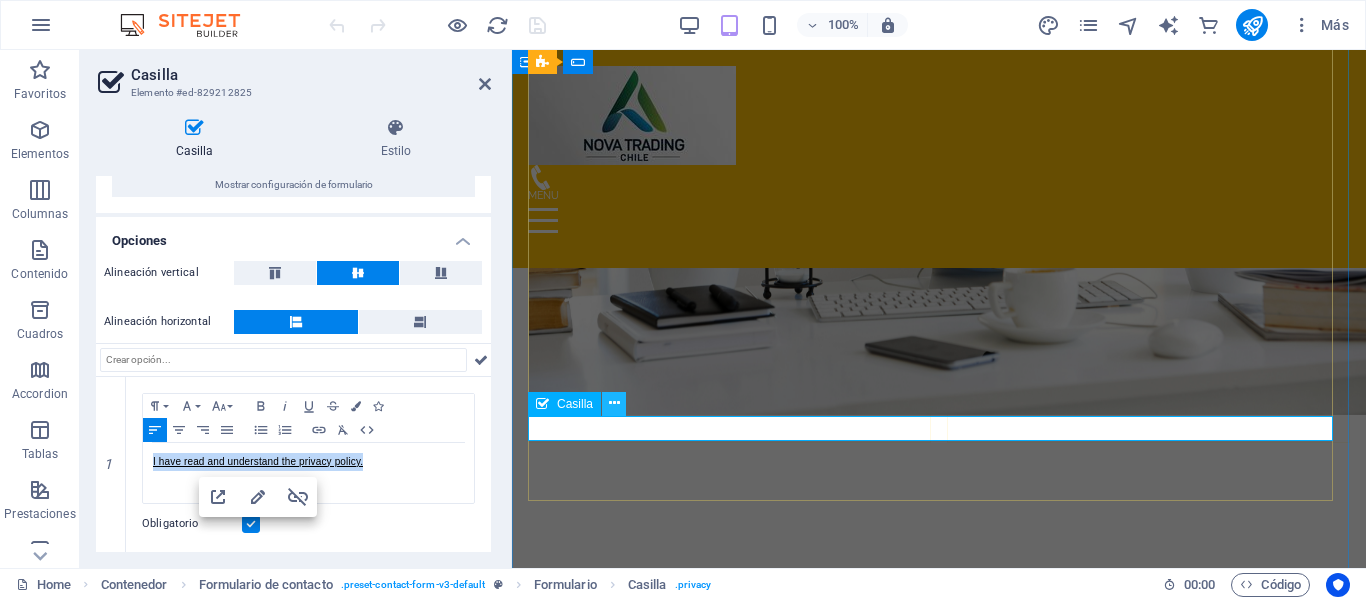 click at bounding box center (614, 403) 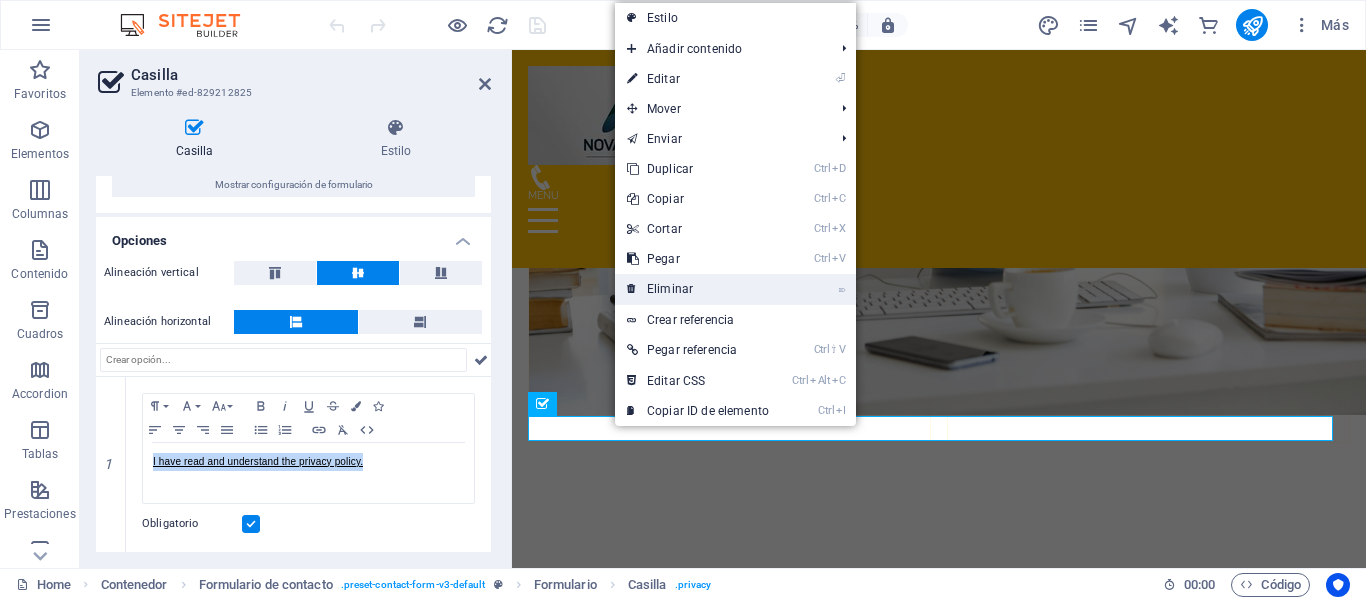 click on "⌦  Eliminar" at bounding box center (698, 289) 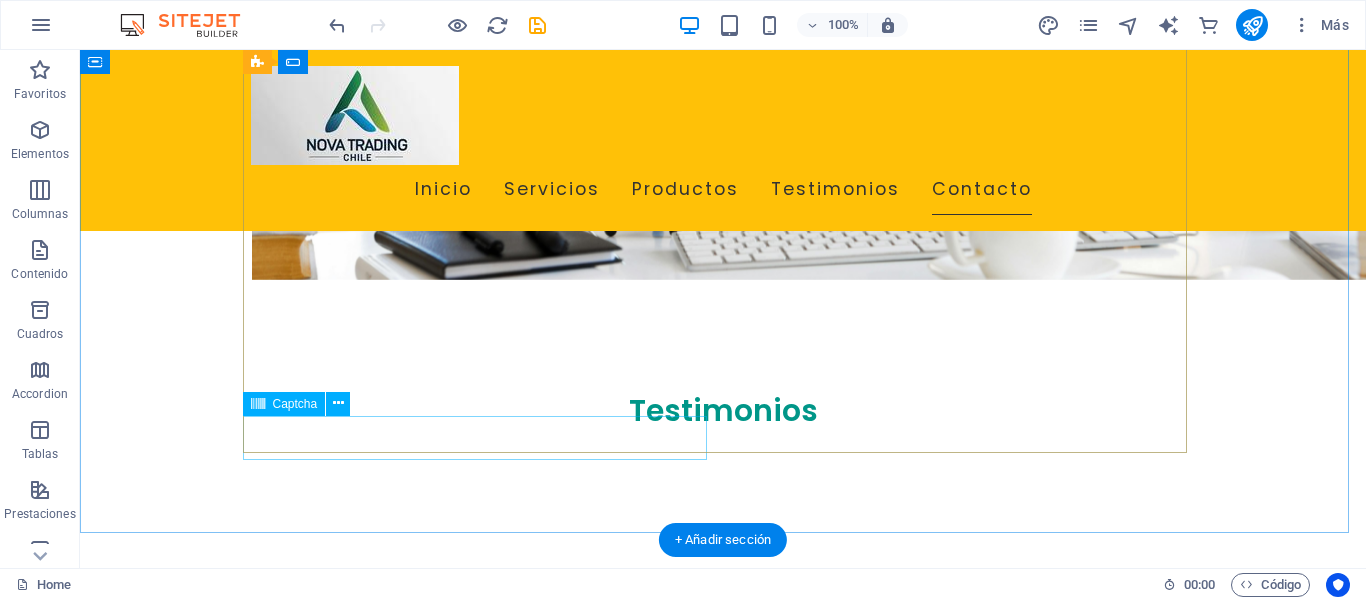 scroll, scrollTop: 4397, scrollLeft: 0, axis: vertical 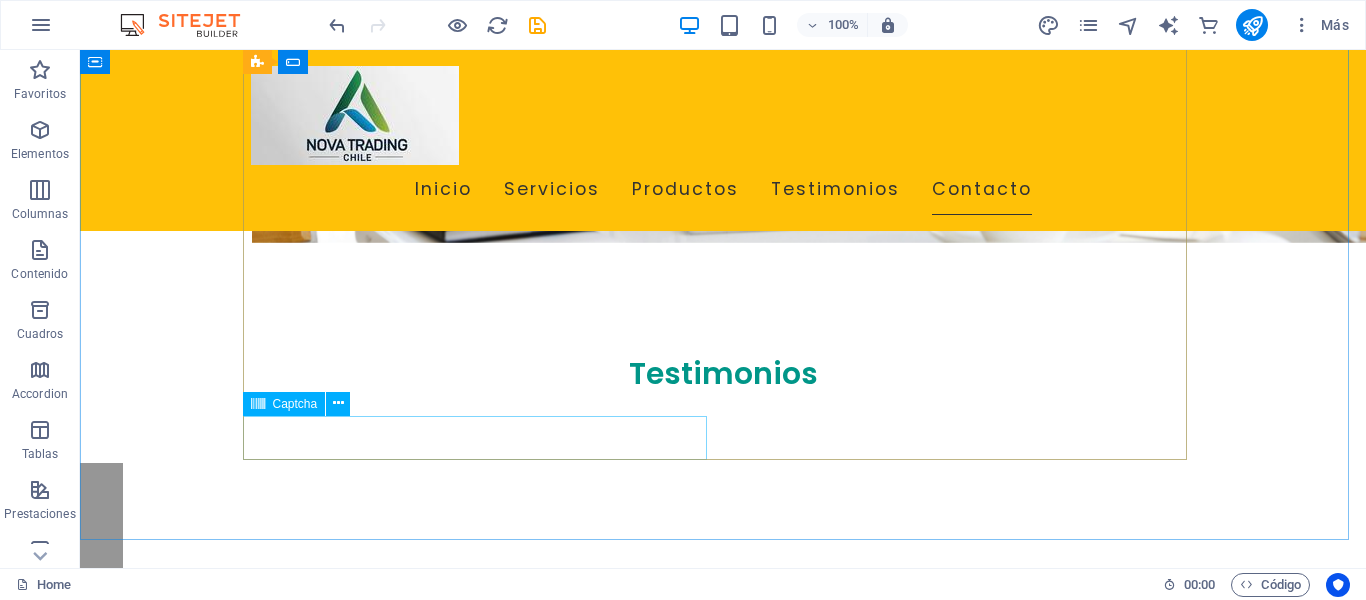 click on "Captcha" at bounding box center (284, 404) 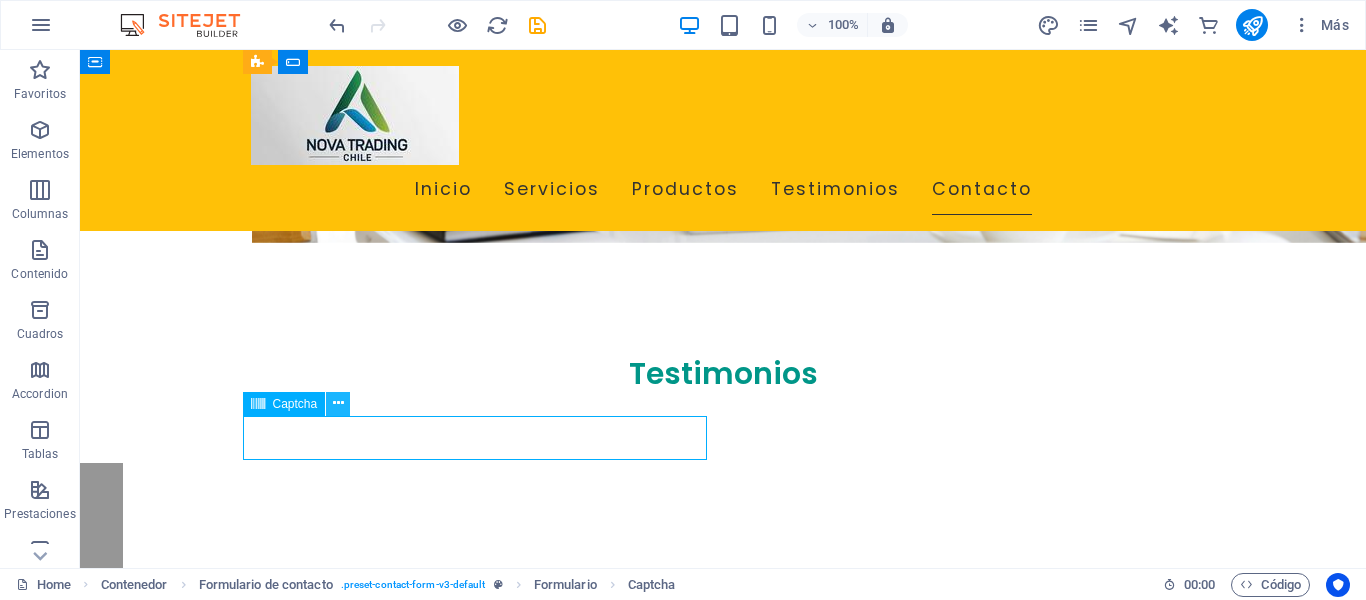 click at bounding box center [338, 404] 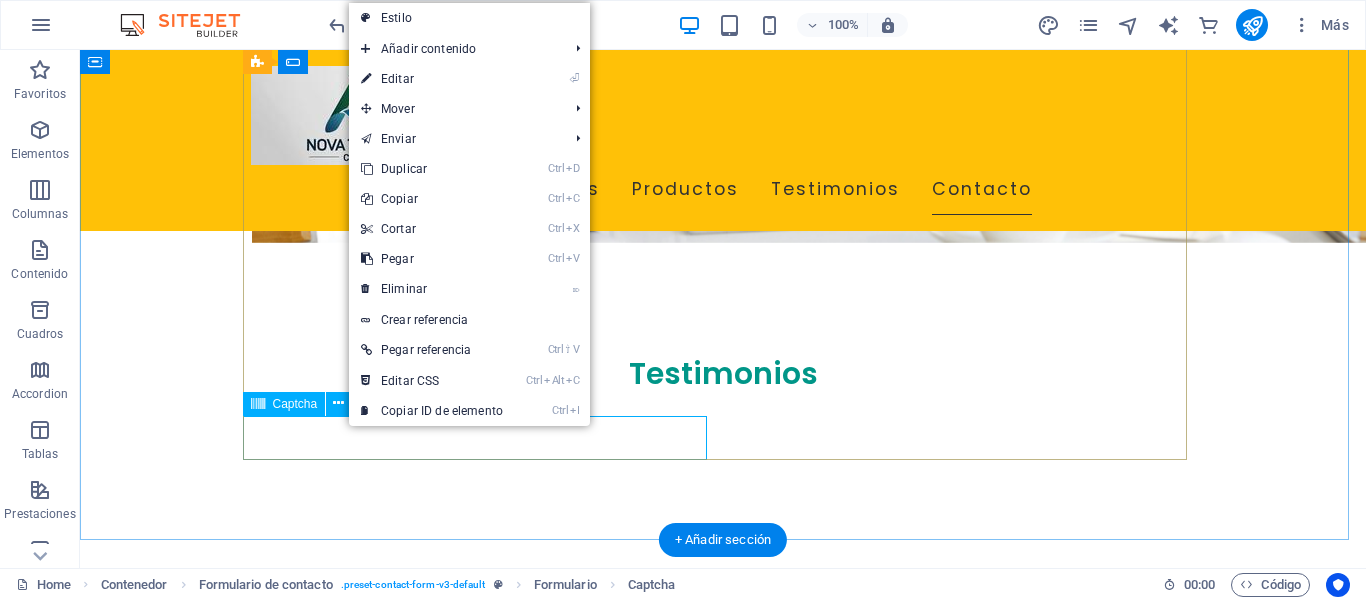 click on "¿Ilegible? Cargar nuevo" at bounding box center [483, 2117] 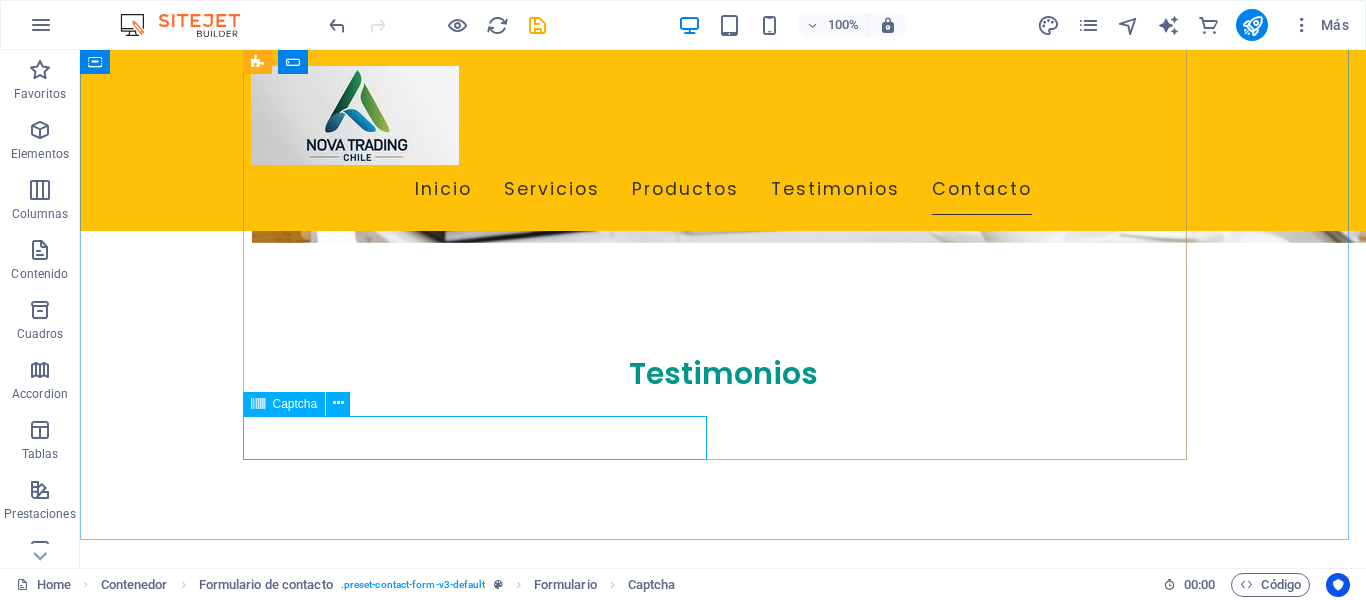 click on "Captcha" at bounding box center [295, 404] 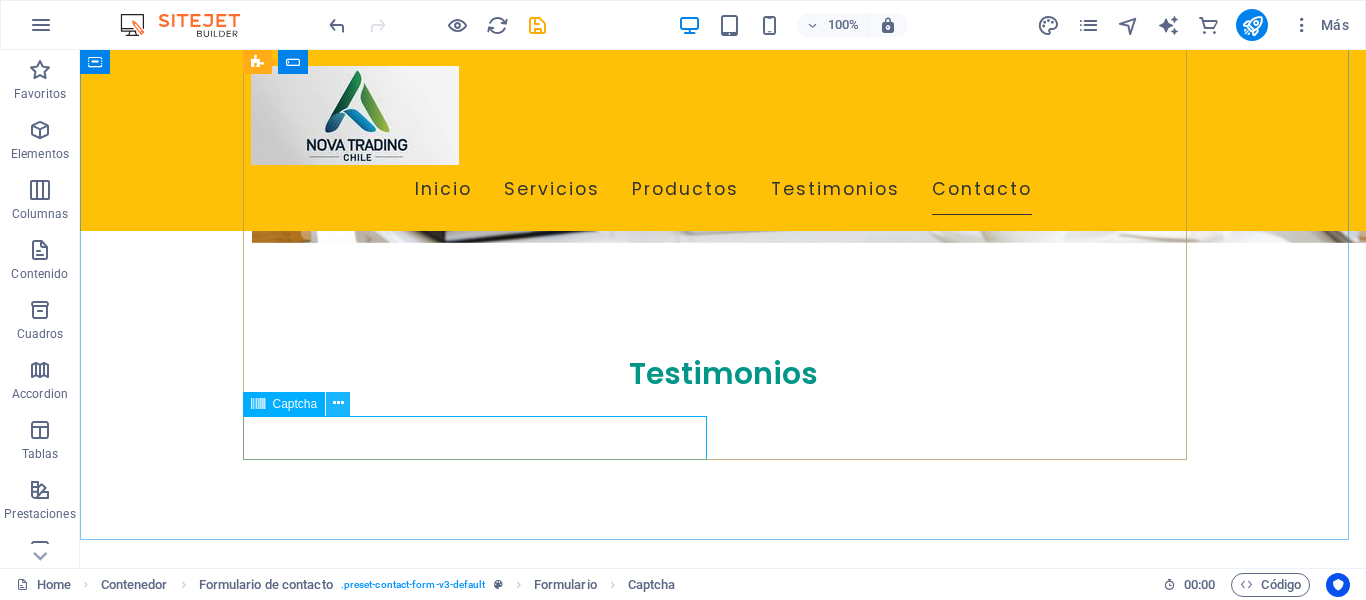 click at bounding box center (338, 403) 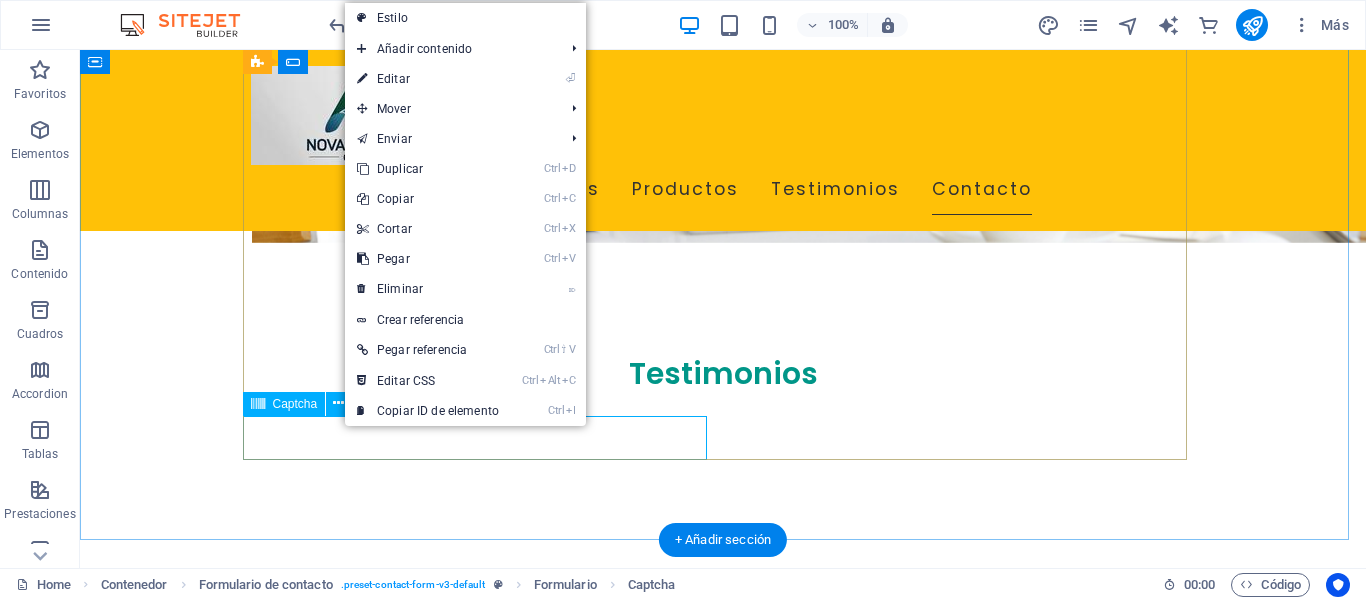 click on "¿Ilegible? Cargar nuevo" at bounding box center (483, 2117) 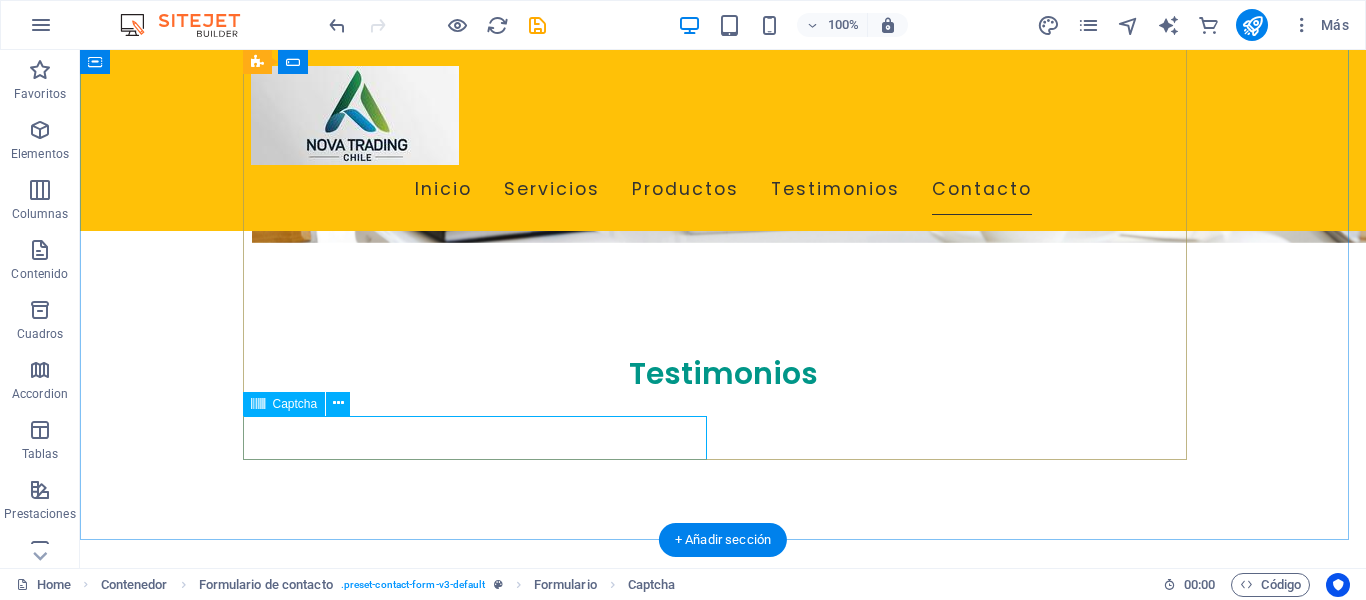 click on "¿Ilegible? Cargar nuevo" at bounding box center [483, 2117] 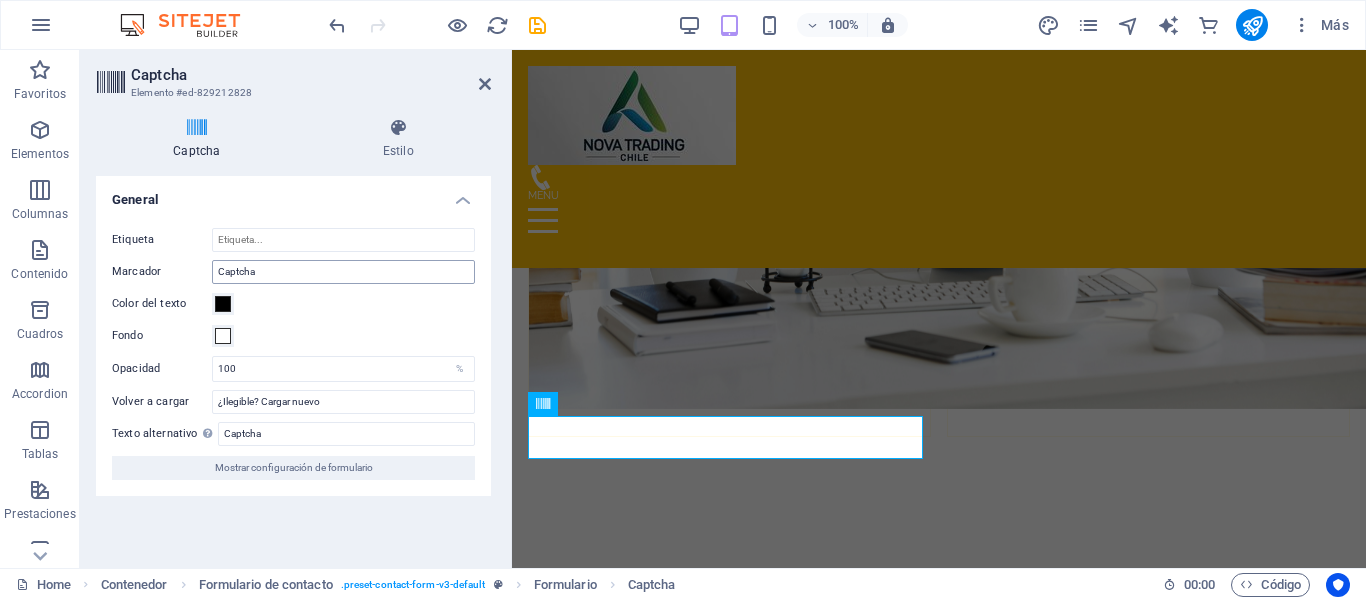 scroll, scrollTop: 4360, scrollLeft: 0, axis: vertical 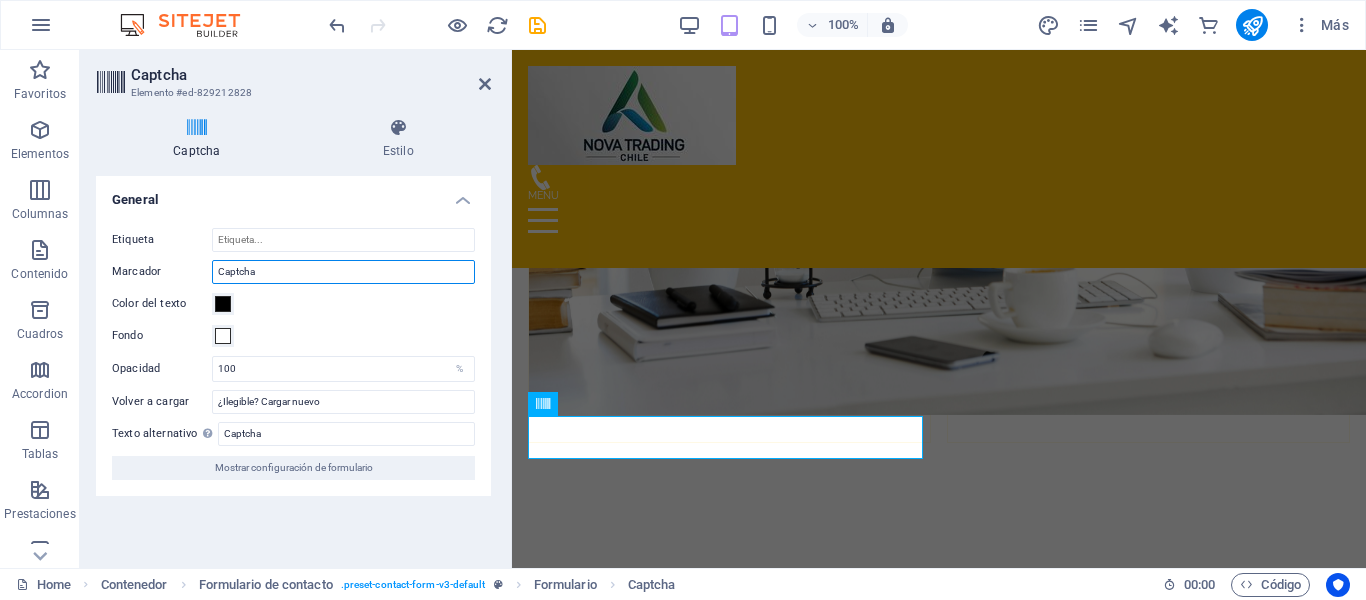 click on "Captcha" at bounding box center (343, 272) 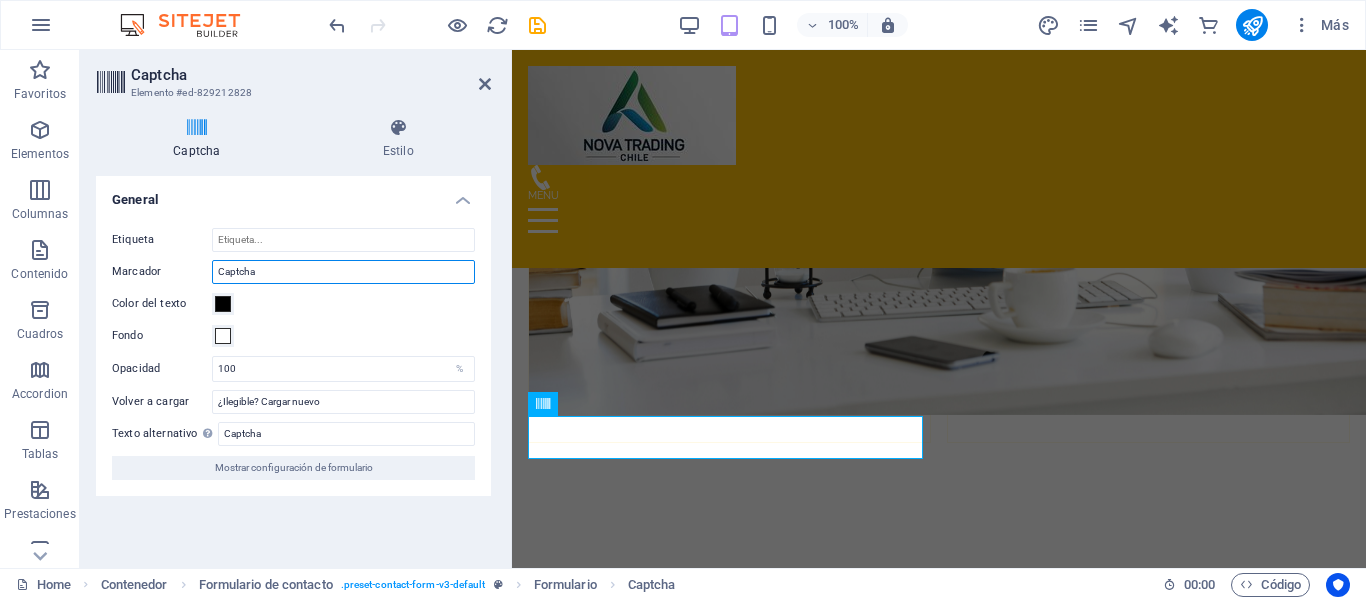click on "Captcha" at bounding box center [343, 272] 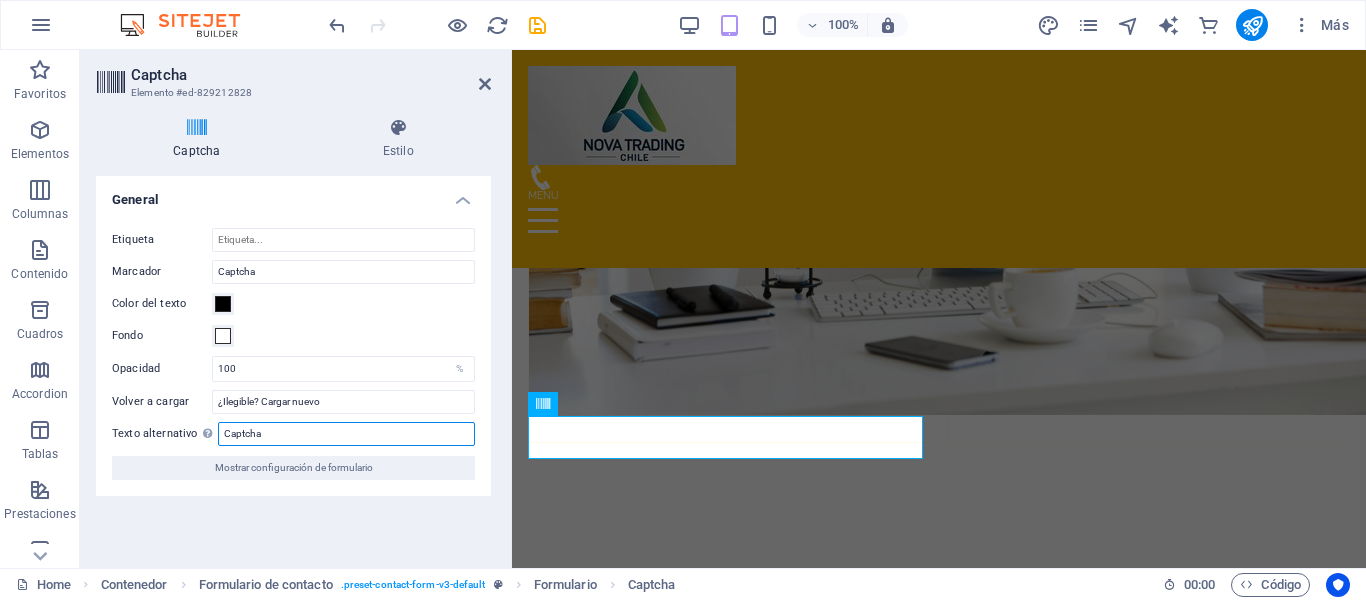click on "Captcha" at bounding box center (346, 434) 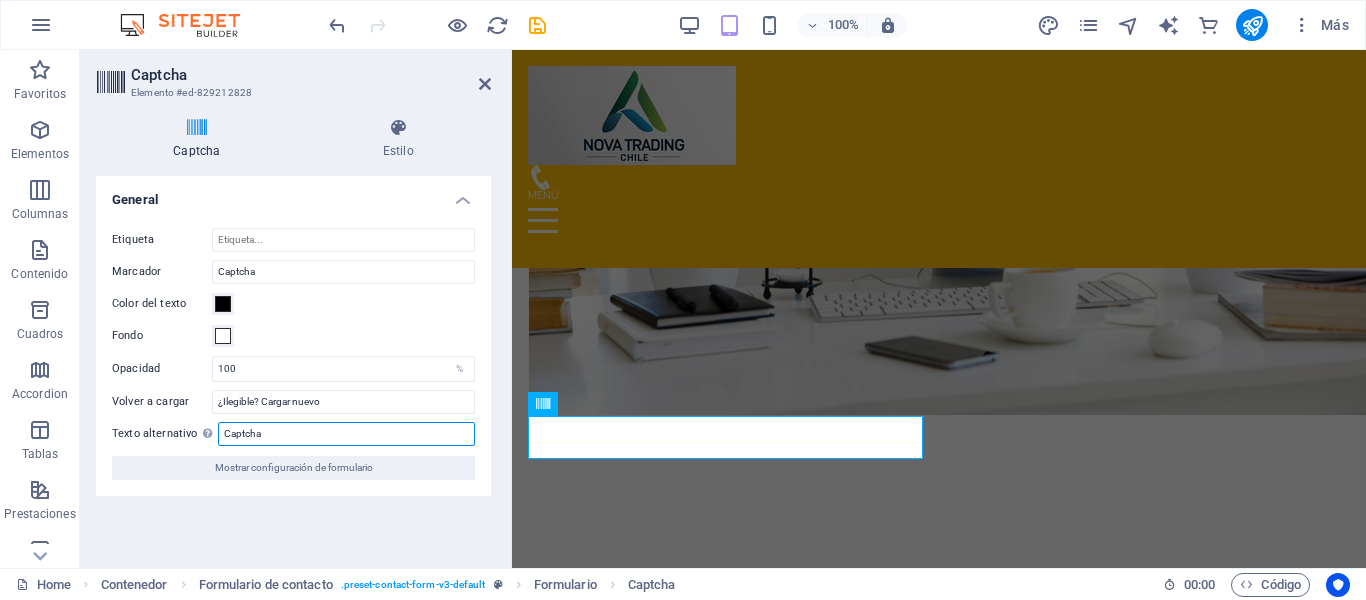 click on "Captcha" at bounding box center [346, 434] 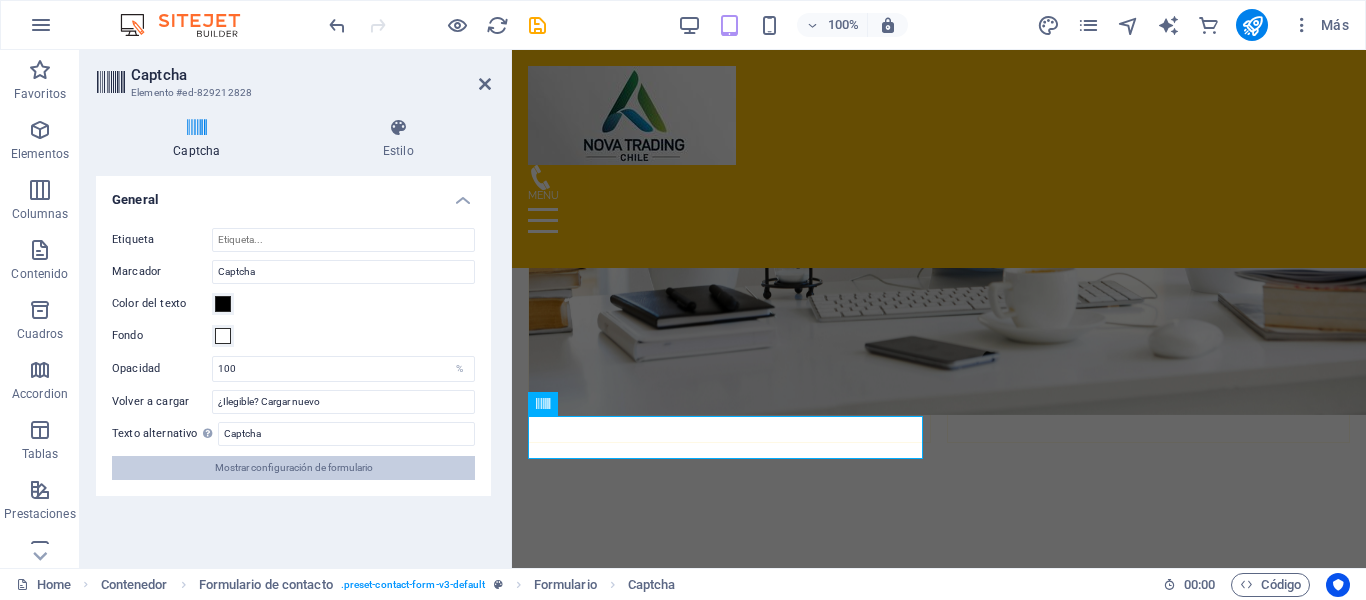 click on "Mostrar configuración de formulario" at bounding box center [294, 468] 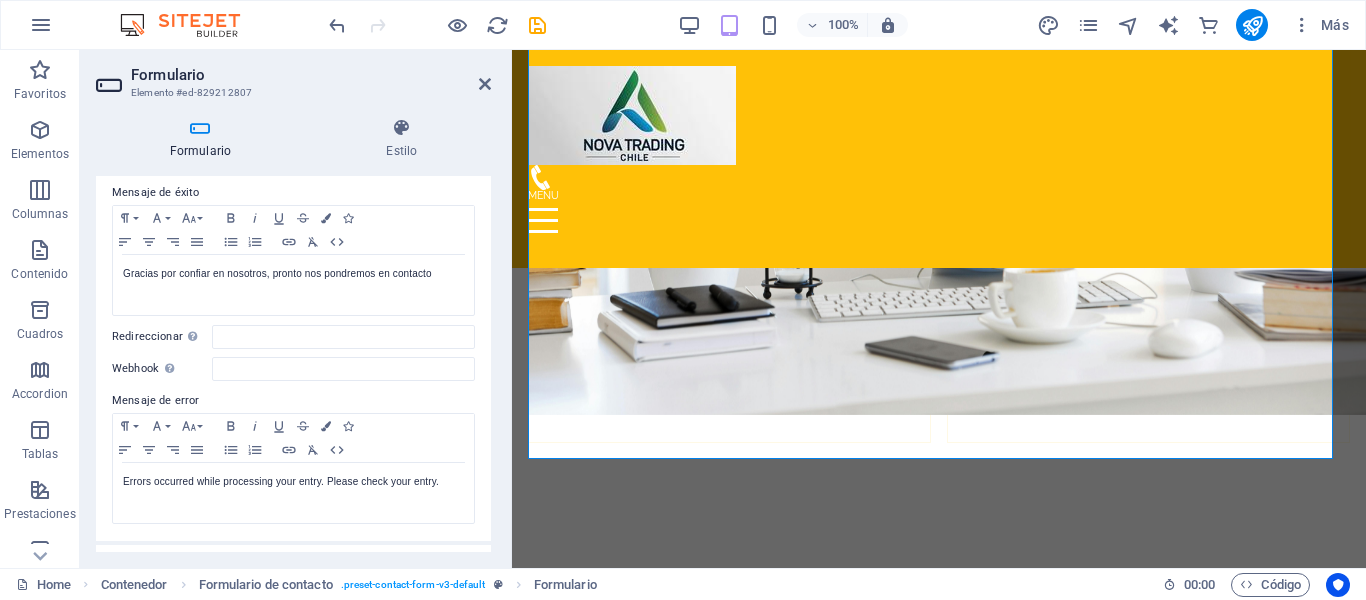 scroll, scrollTop: 0, scrollLeft: 0, axis: both 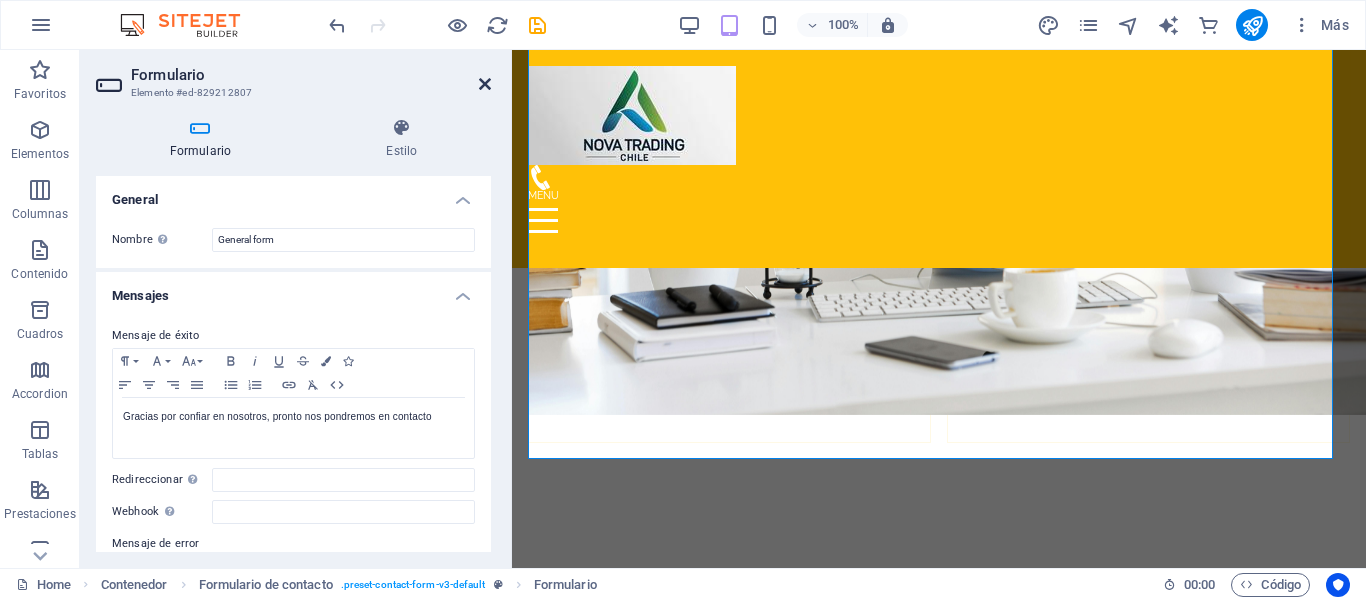 click at bounding box center [485, 84] 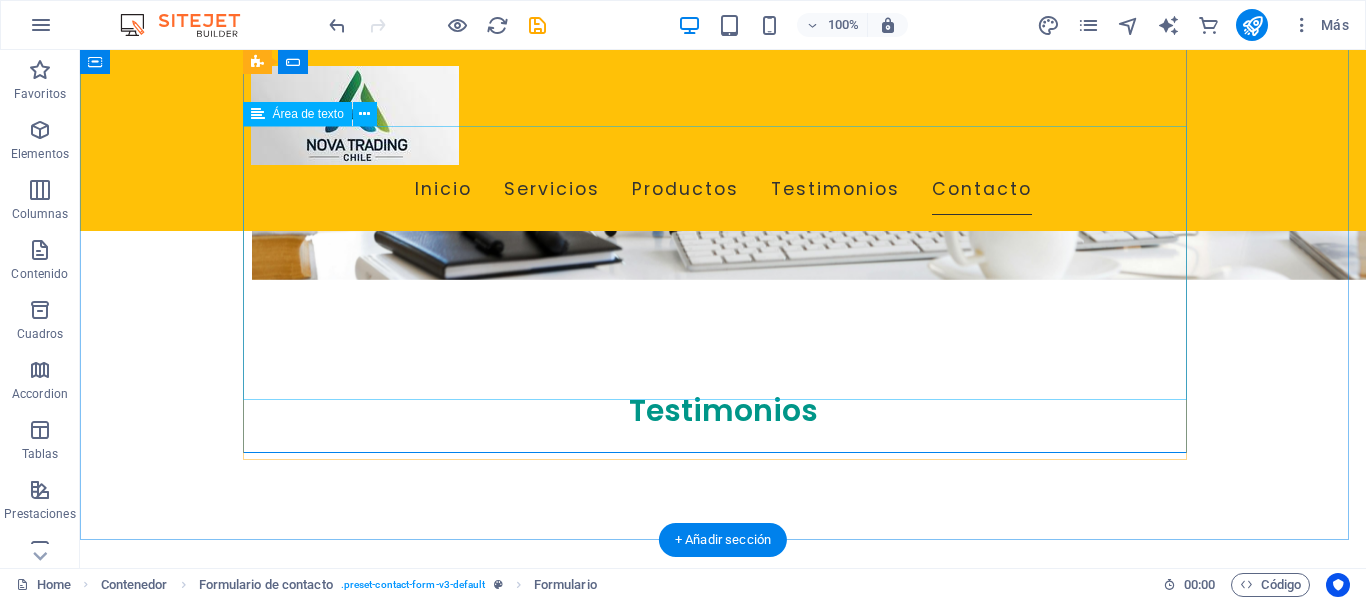 scroll, scrollTop: 4397, scrollLeft: 0, axis: vertical 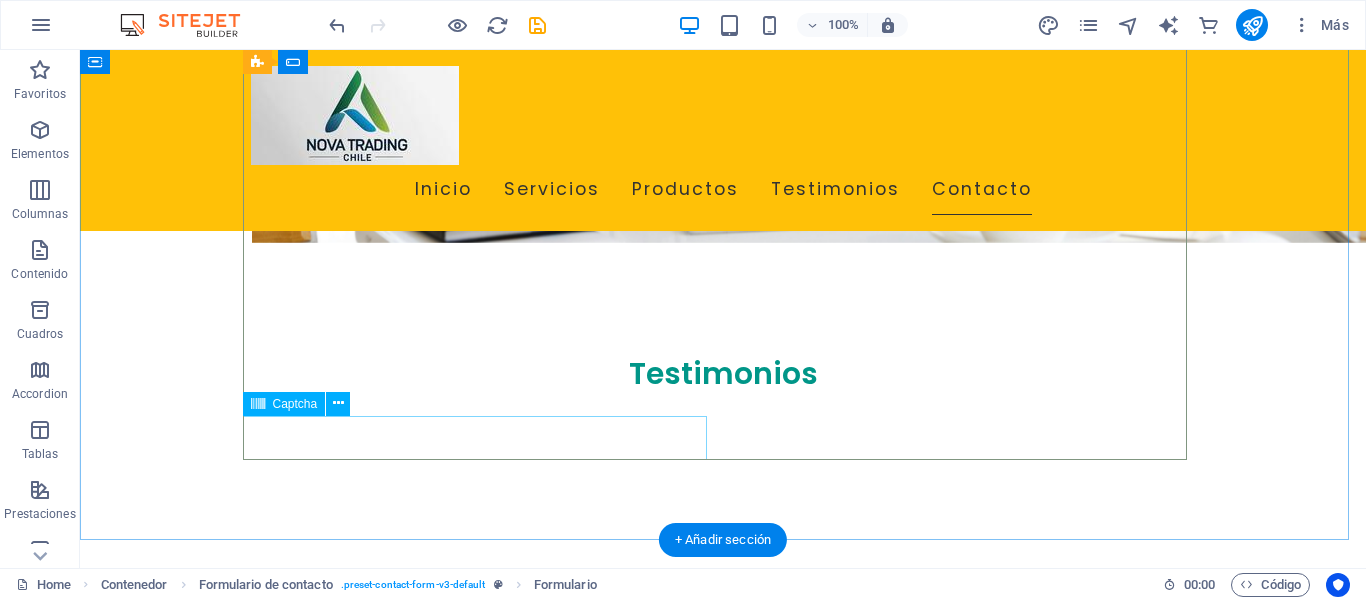 click on "¿Ilegible? Cargar nuevo" at bounding box center [483, 2117] 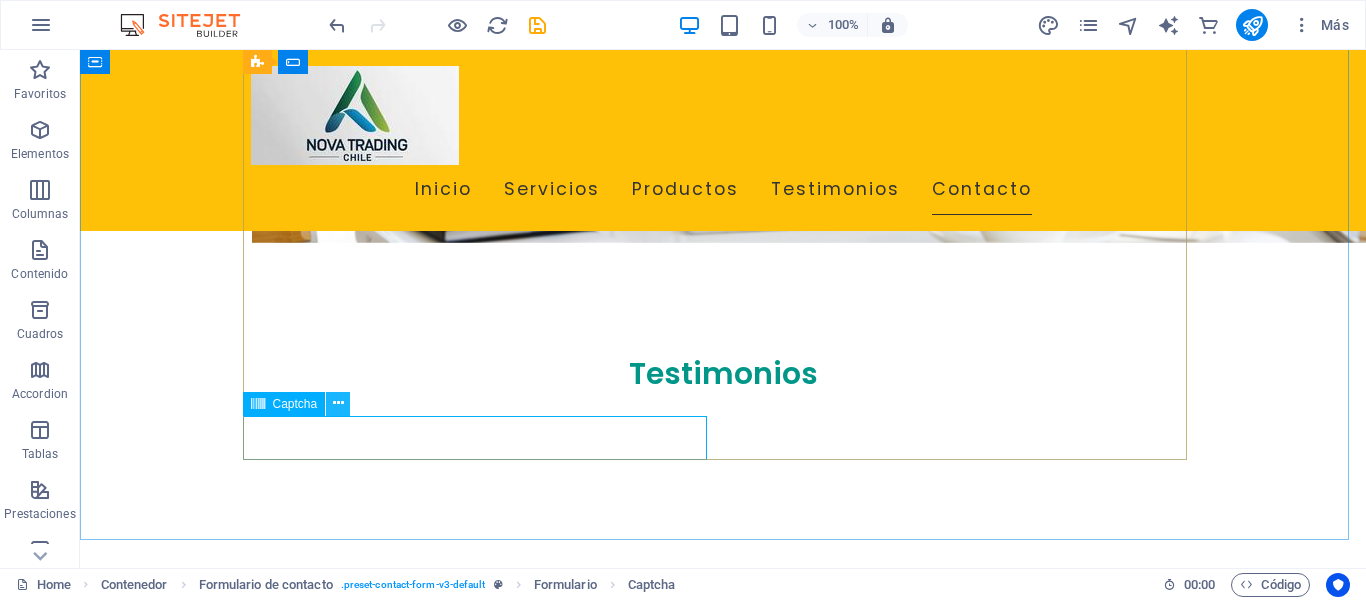 click at bounding box center (338, 403) 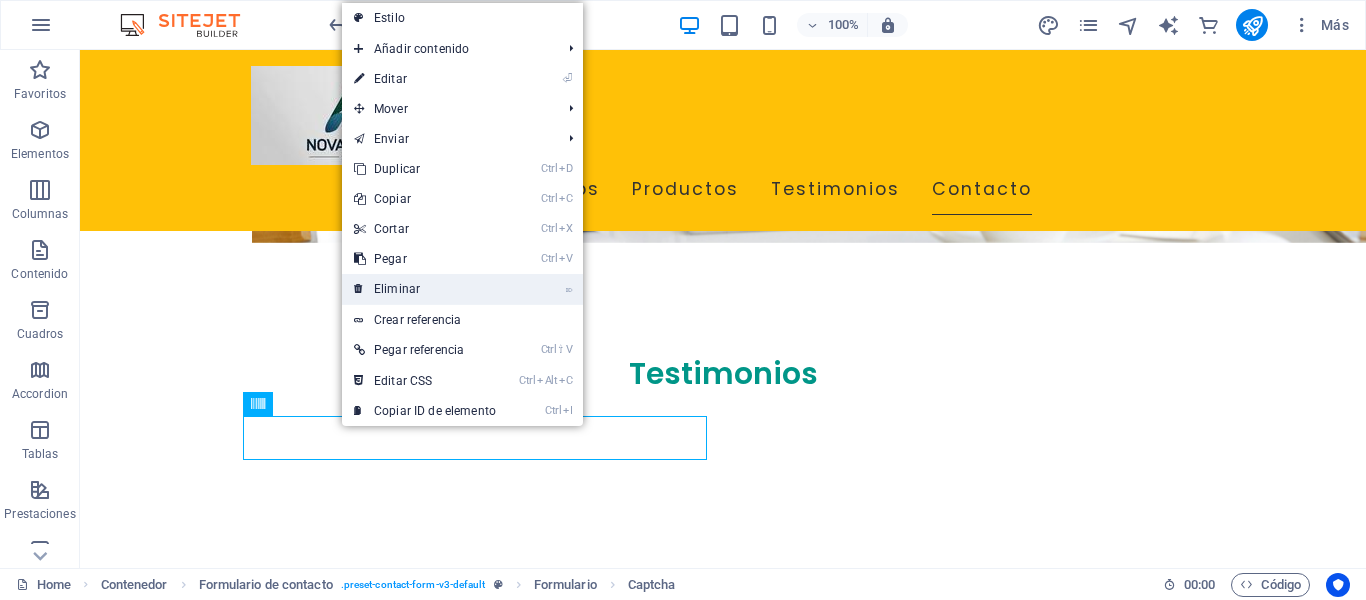 click on "⌦  Eliminar" at bounding box center [425, 289] 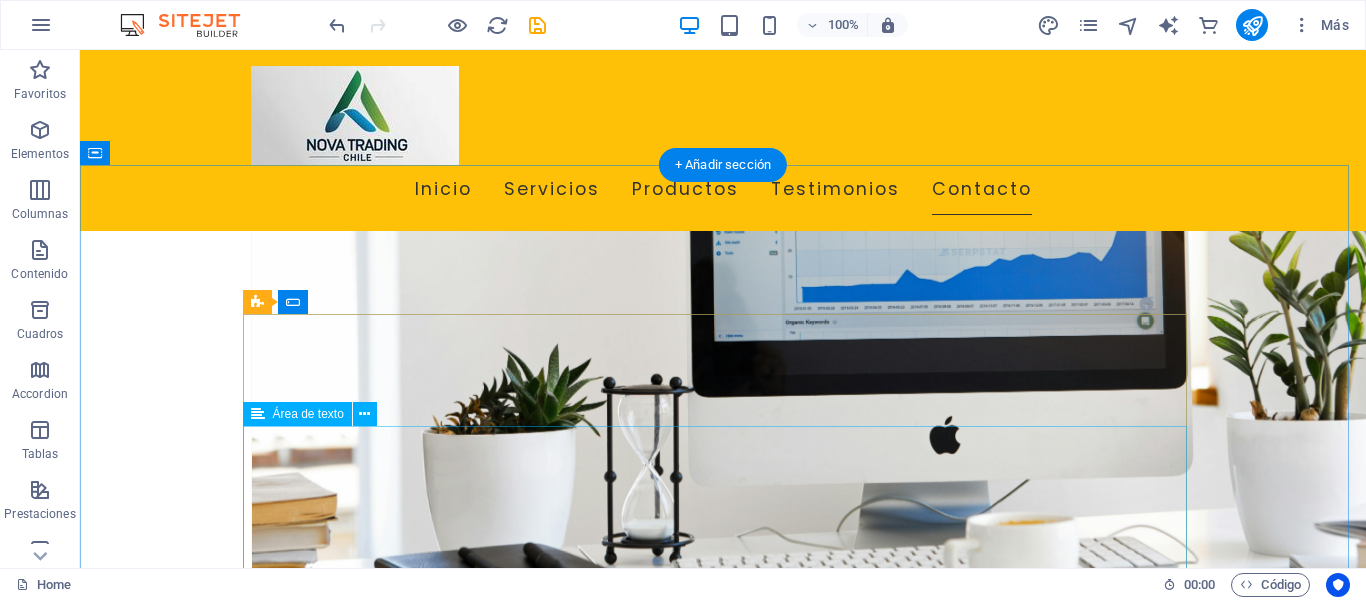 scroll, scrollTop: 4097, scrollLeft: 0, axis: vertical 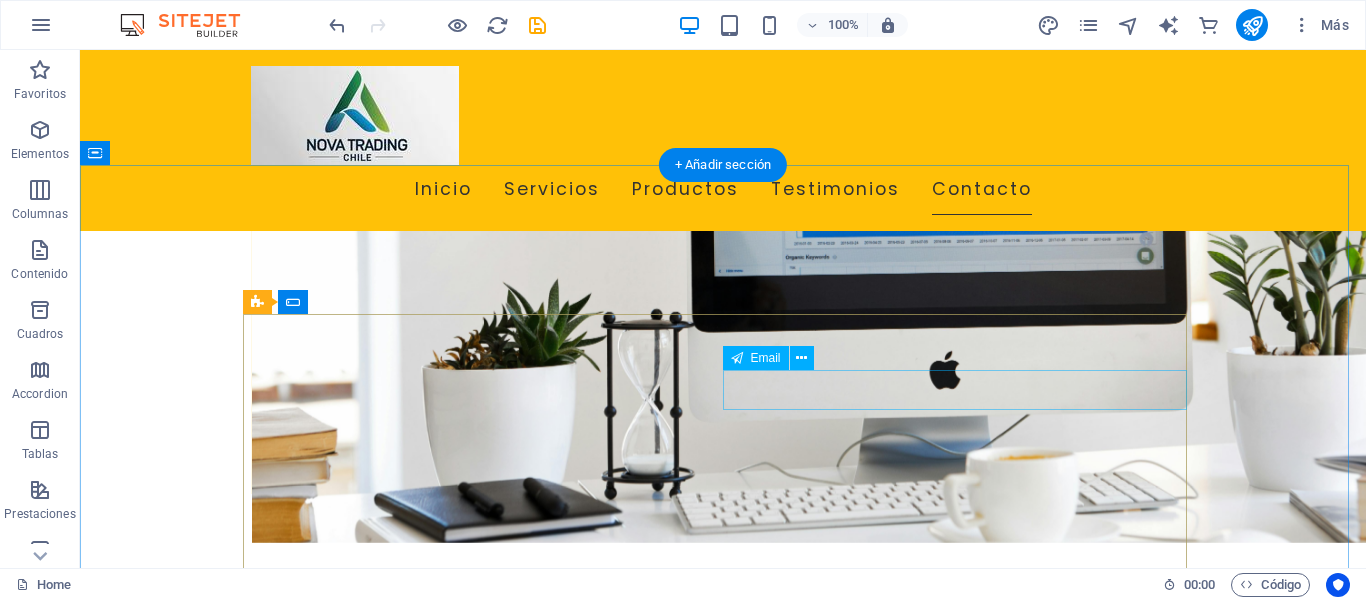 click at bounding box center (963, 2060) 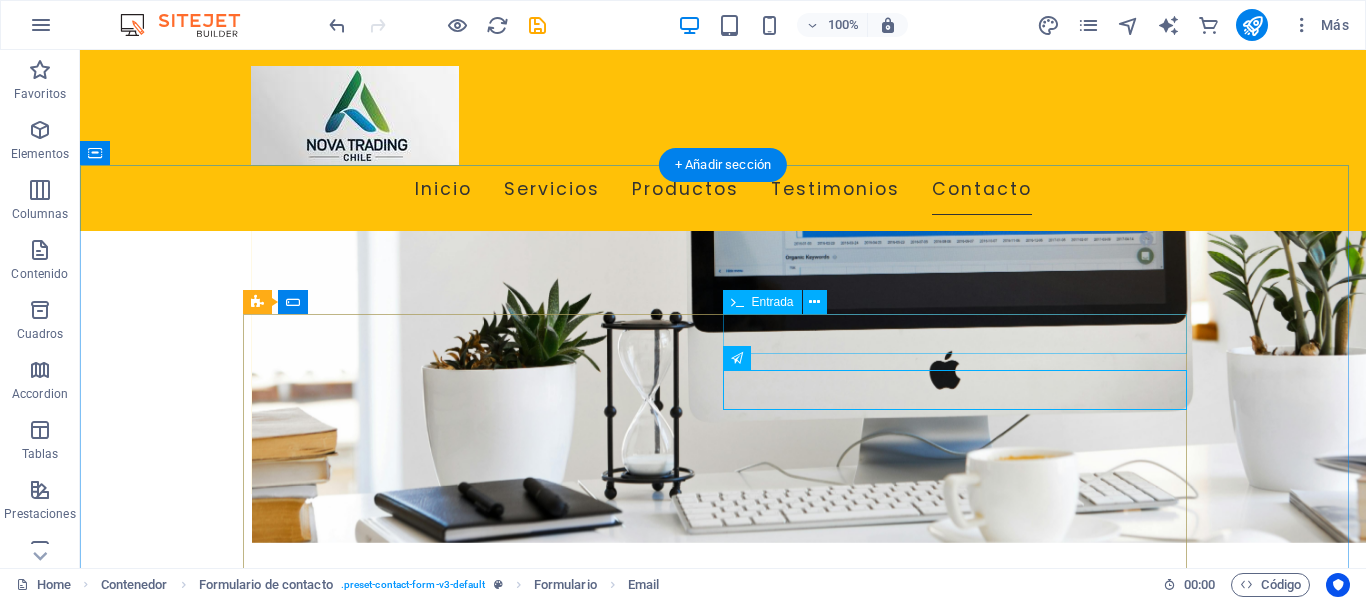 click at bounding box center [963, 2000] 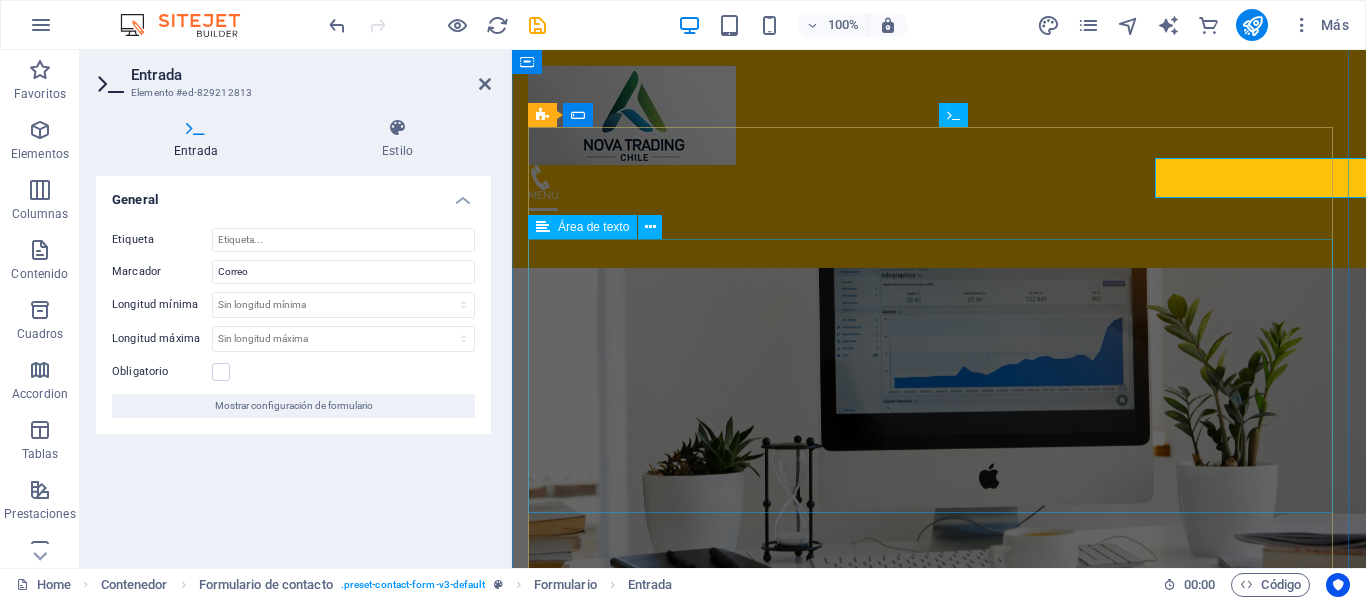 scroll, scrollTop: 4247, scrollLeft: 0, axis: vertical 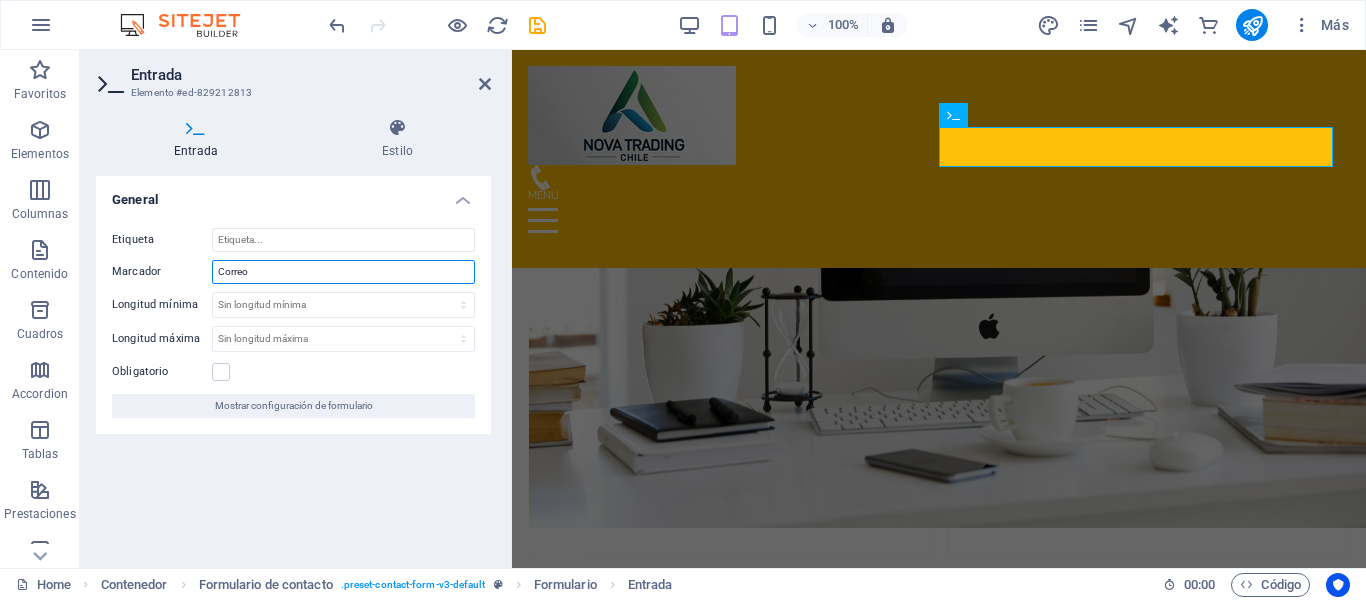 drag, startPoint x: 269, startPoint y: 276, endPoint x: 163, endPoint y: 265, distance: 106.56923 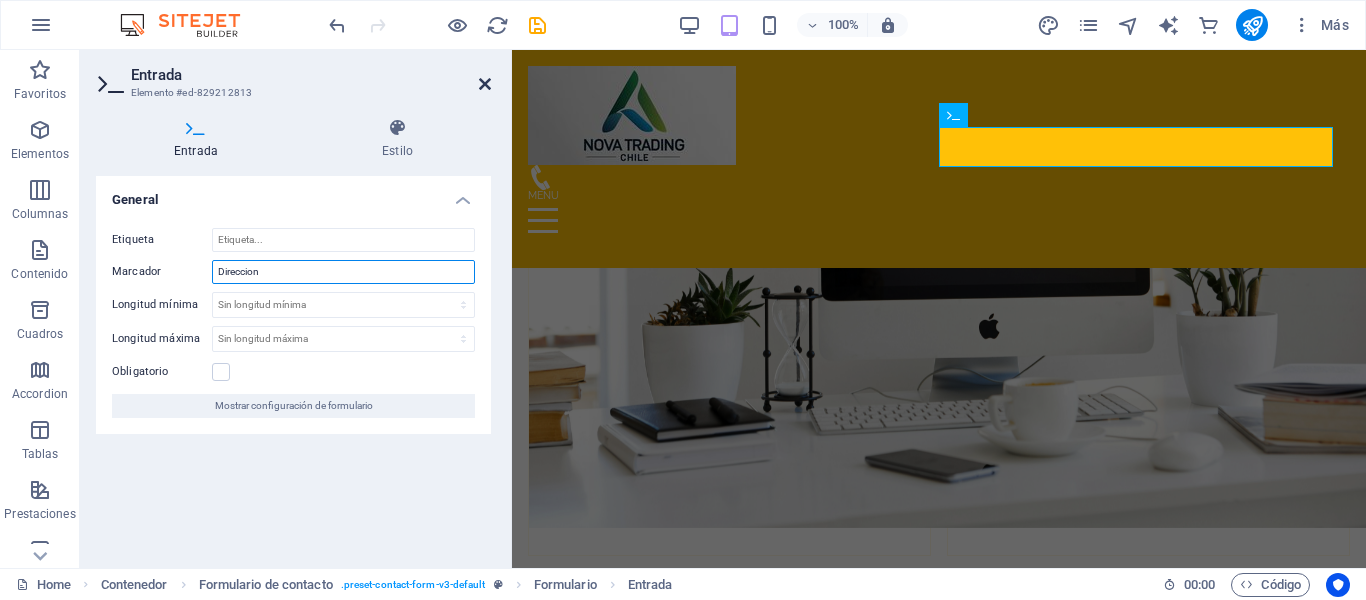 type on "Direccion" 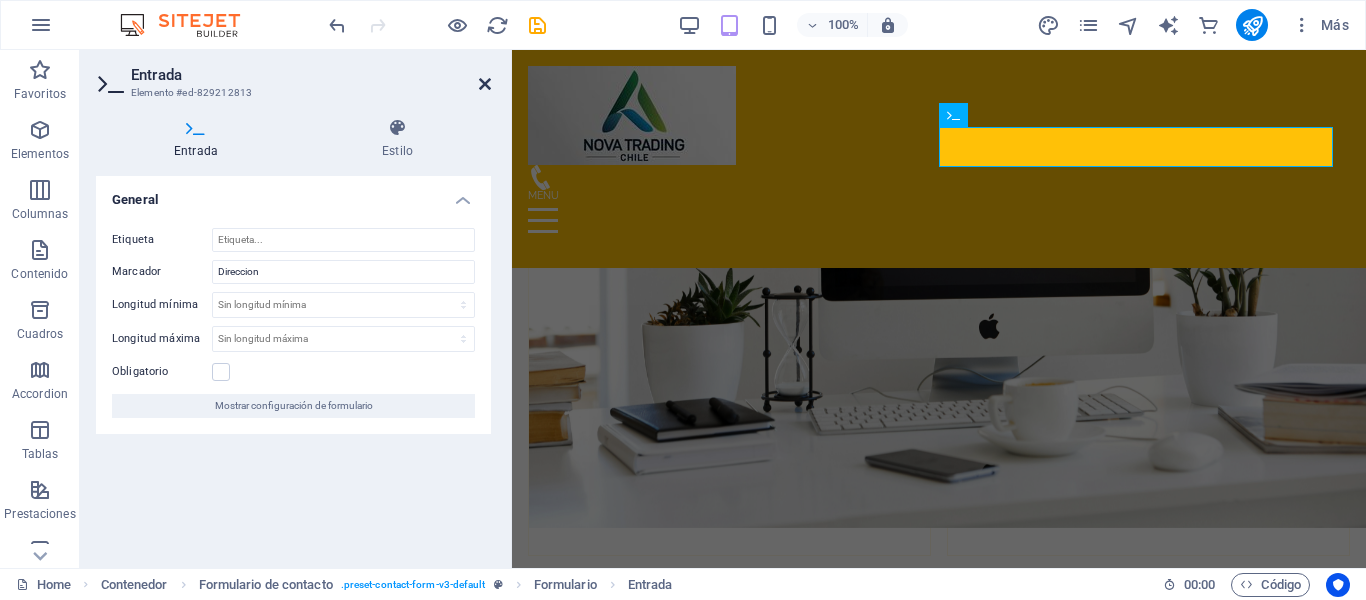 drag, startPoint x: 486, startPoint y: 87, endPoint x: 846, endPoint y: 126, distance: 362.10632 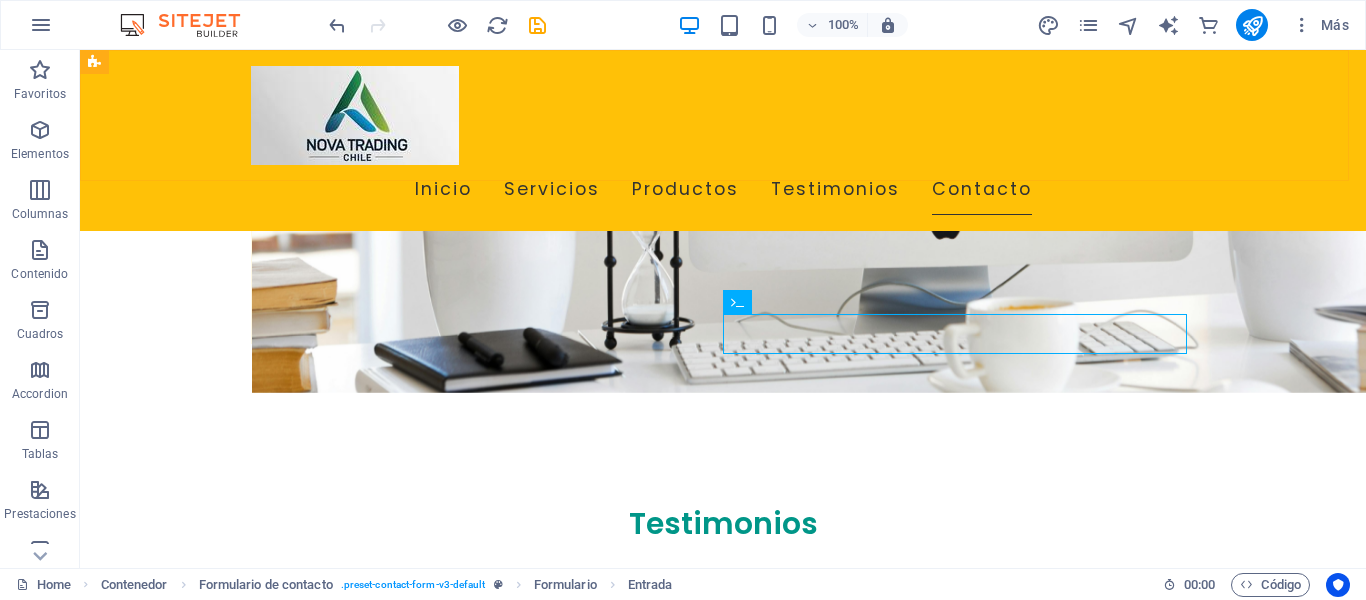 scroll, scrollTop: 4097, scrollLeft: 0, axis: vertical 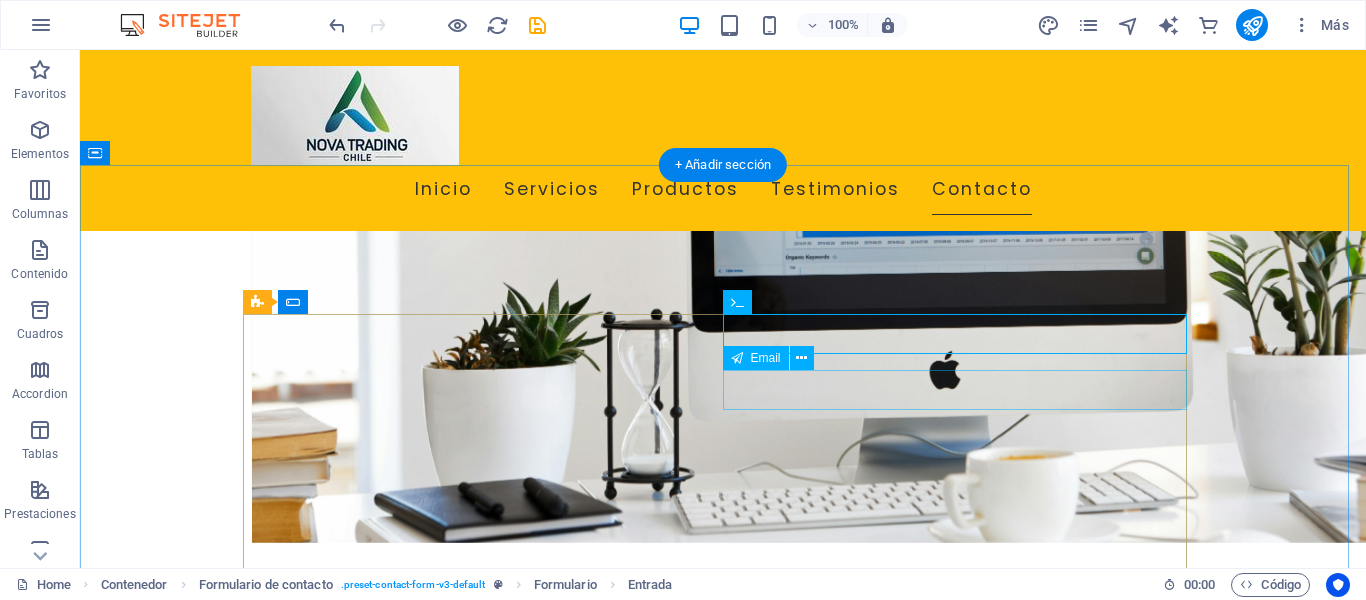 click at bounding box center (963, 2060) 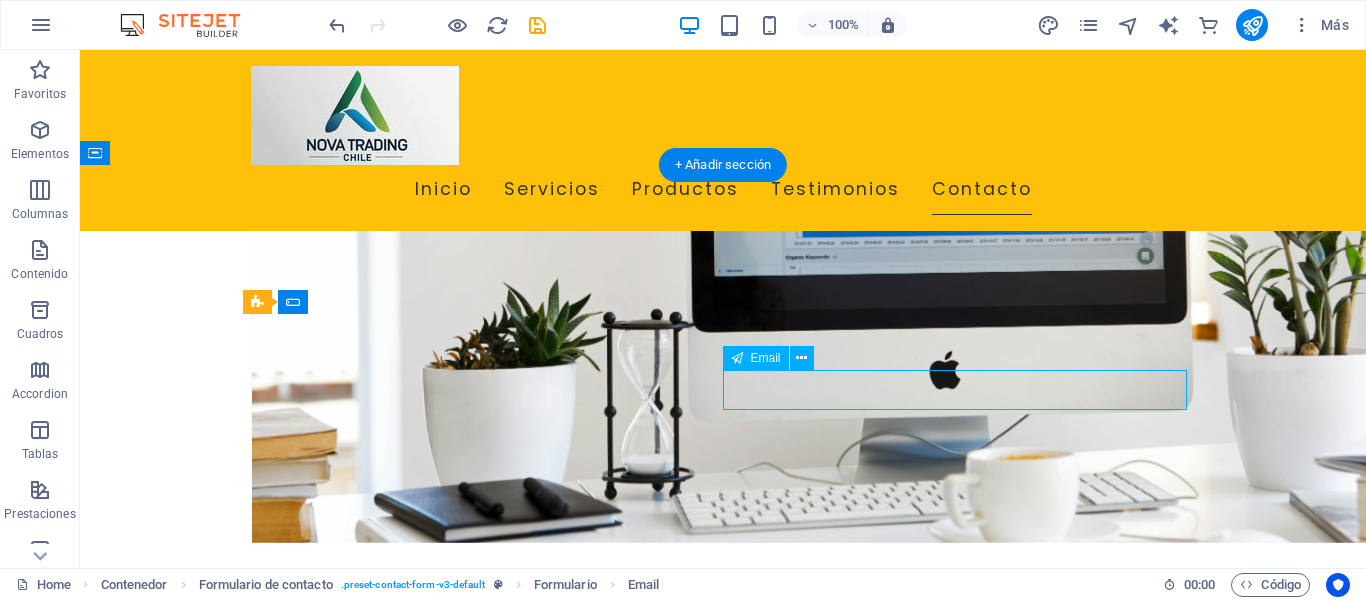 click at bounding box center (963, 2060) 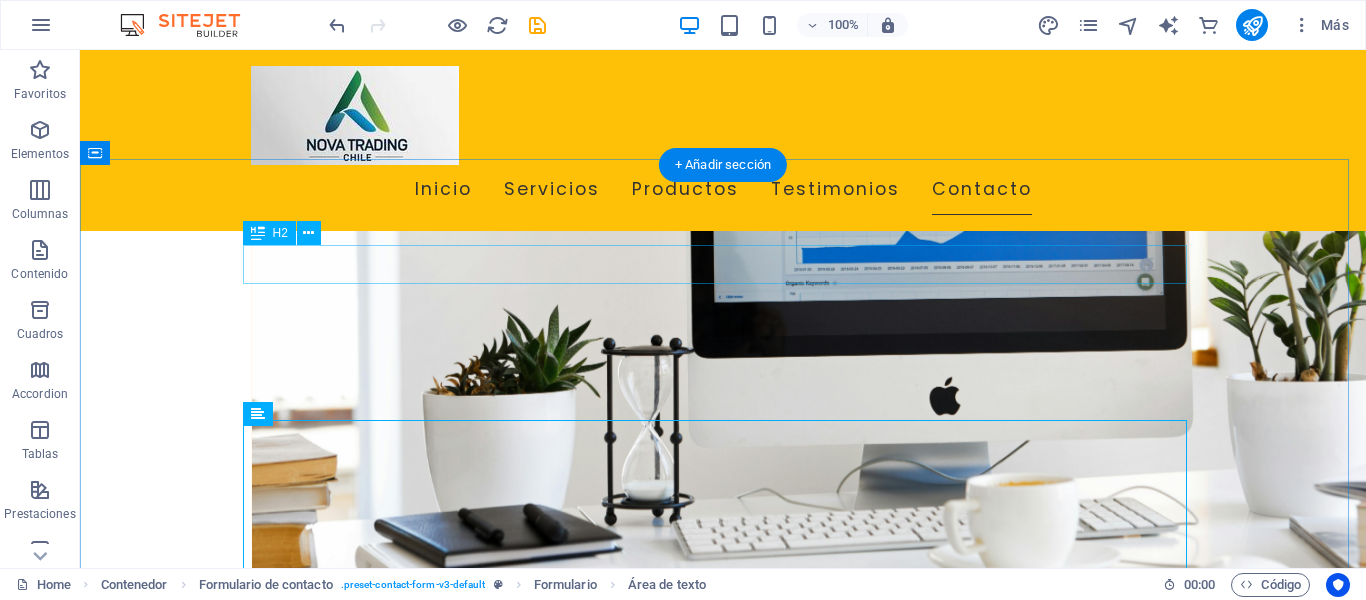 scroll, scrollTop: 4097, scrollLeft: 0, axis: vertical 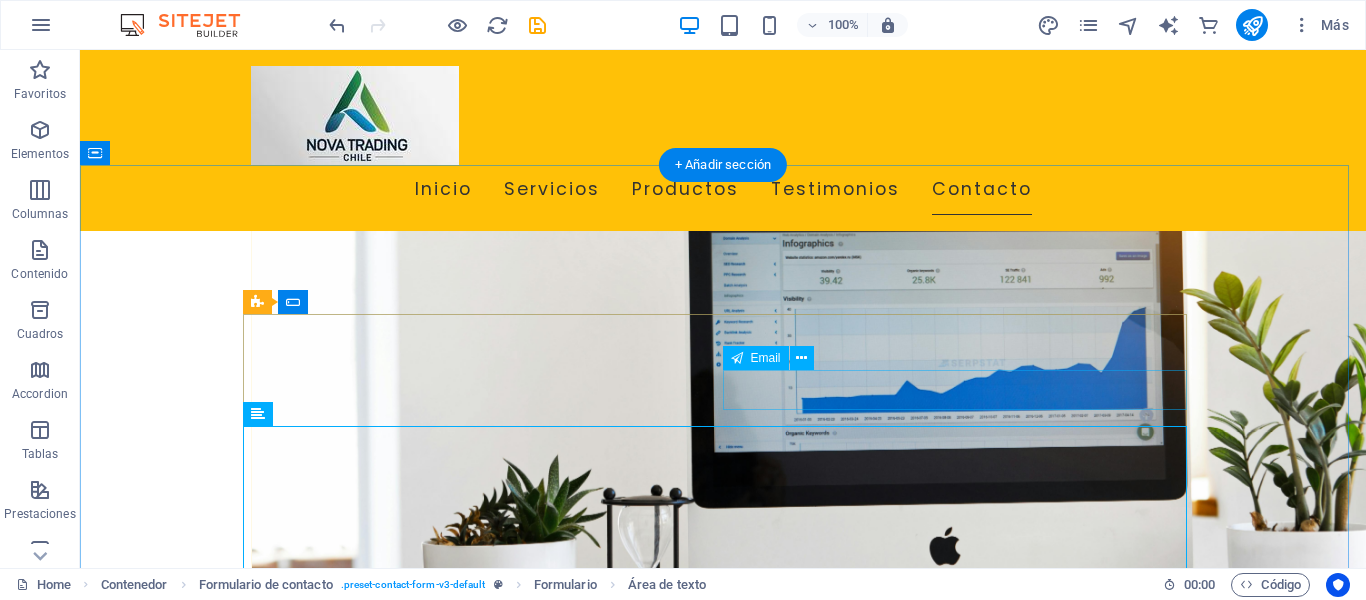 click at bounding box center [963, 2313] 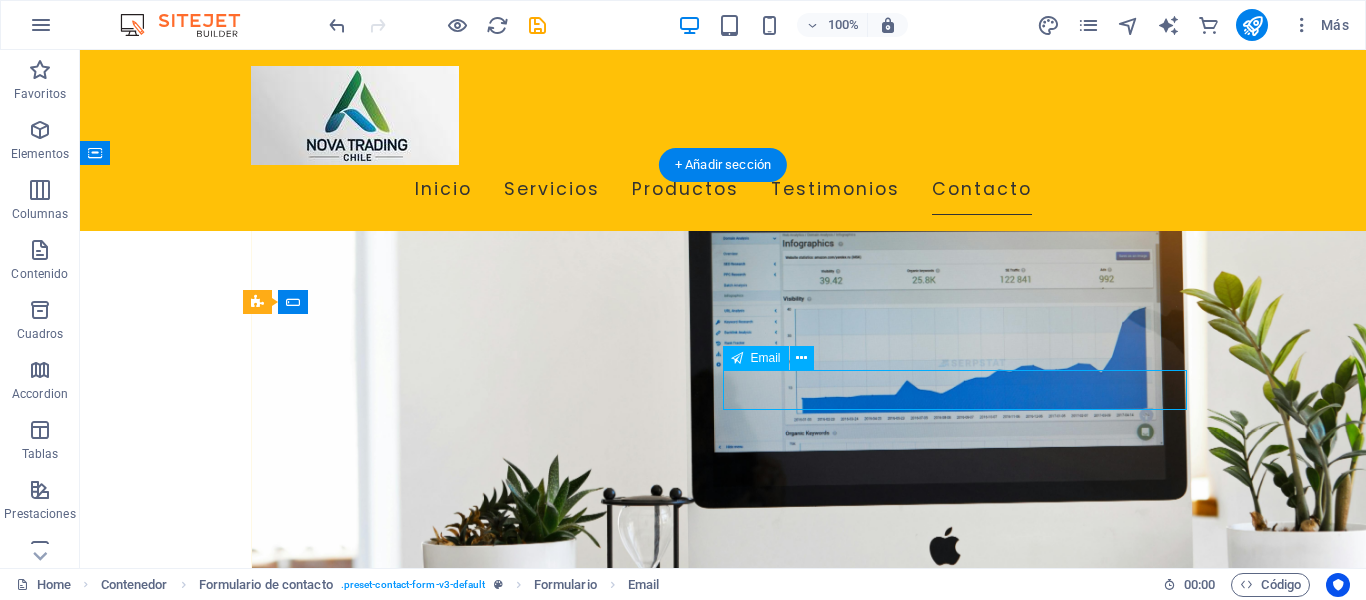 click at bounding box center (963, 2313) 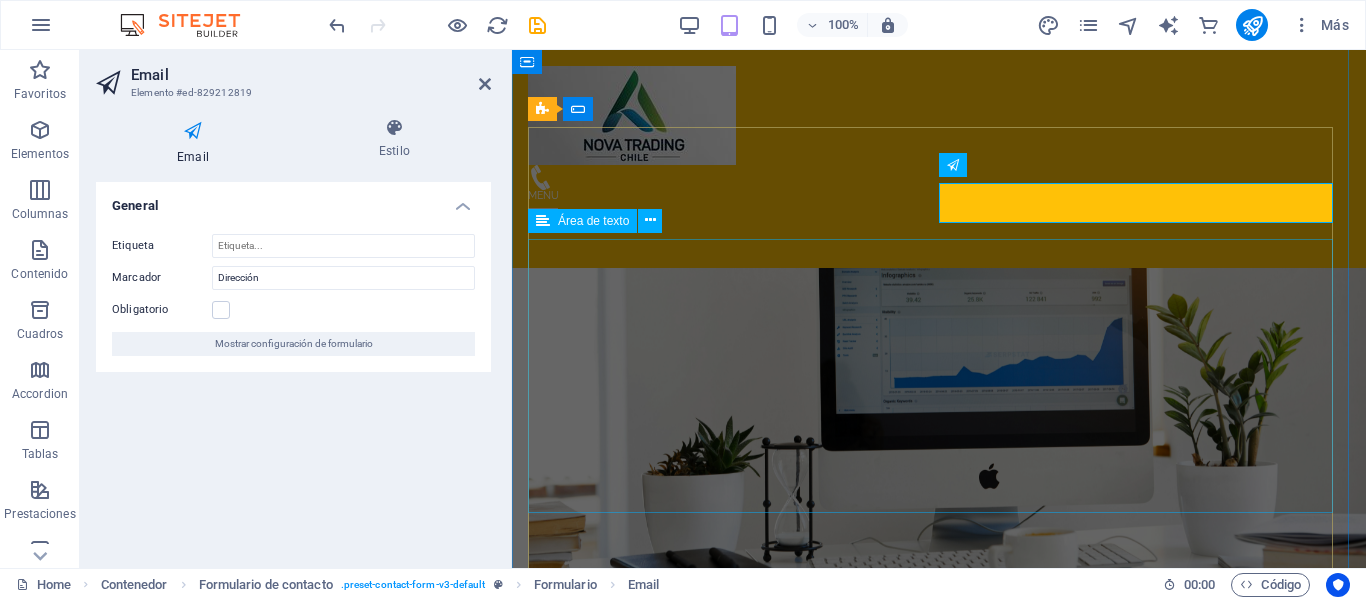 scroll, scrollTop: 4247, scrollLeft: 0, axis: vertical 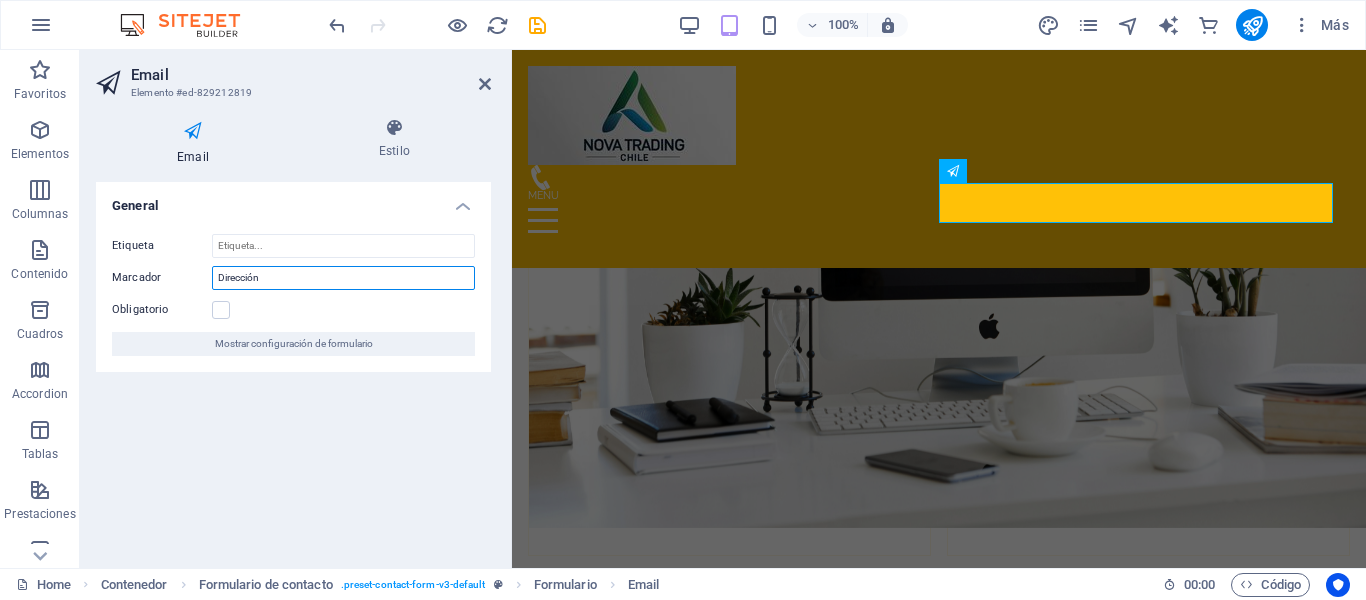 click on "Dirección" at bounding box center [343, 278] 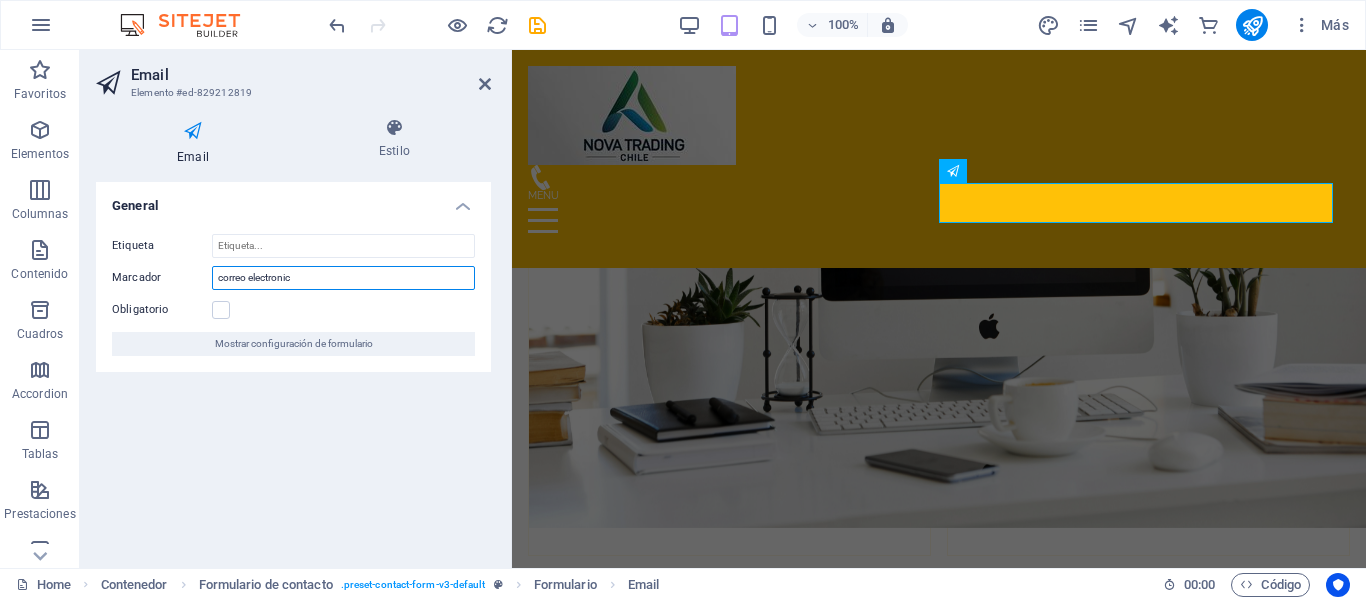 type on "correo electronico" 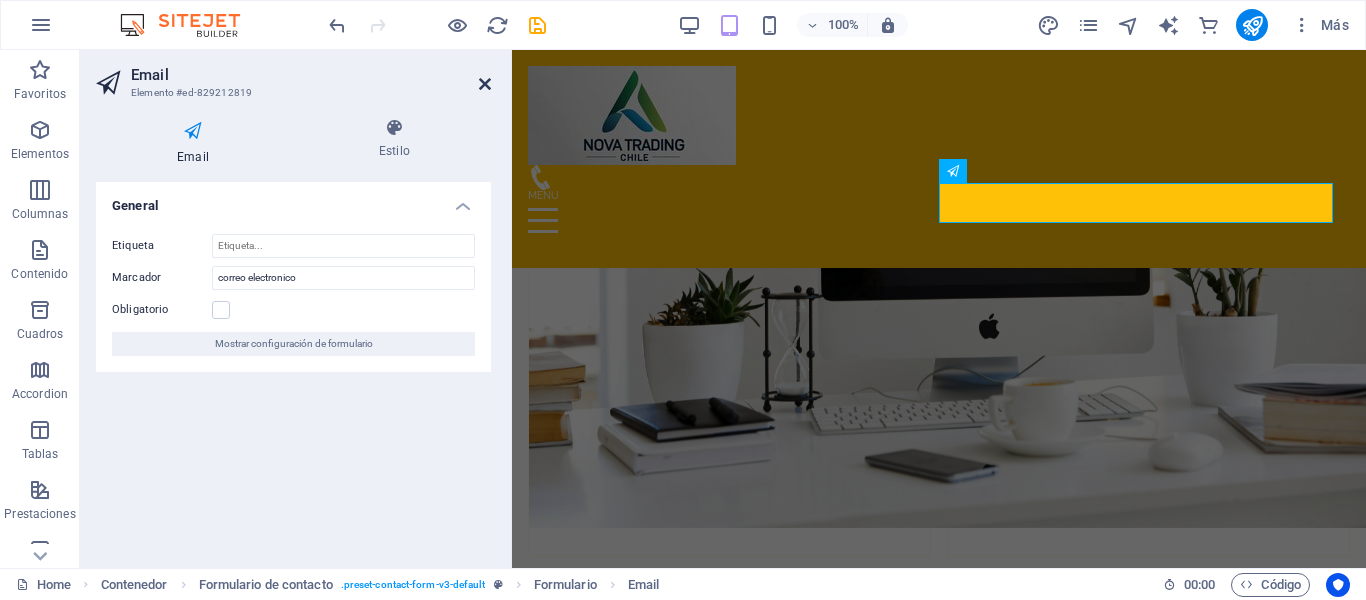 click at bounding box center [485, 84] 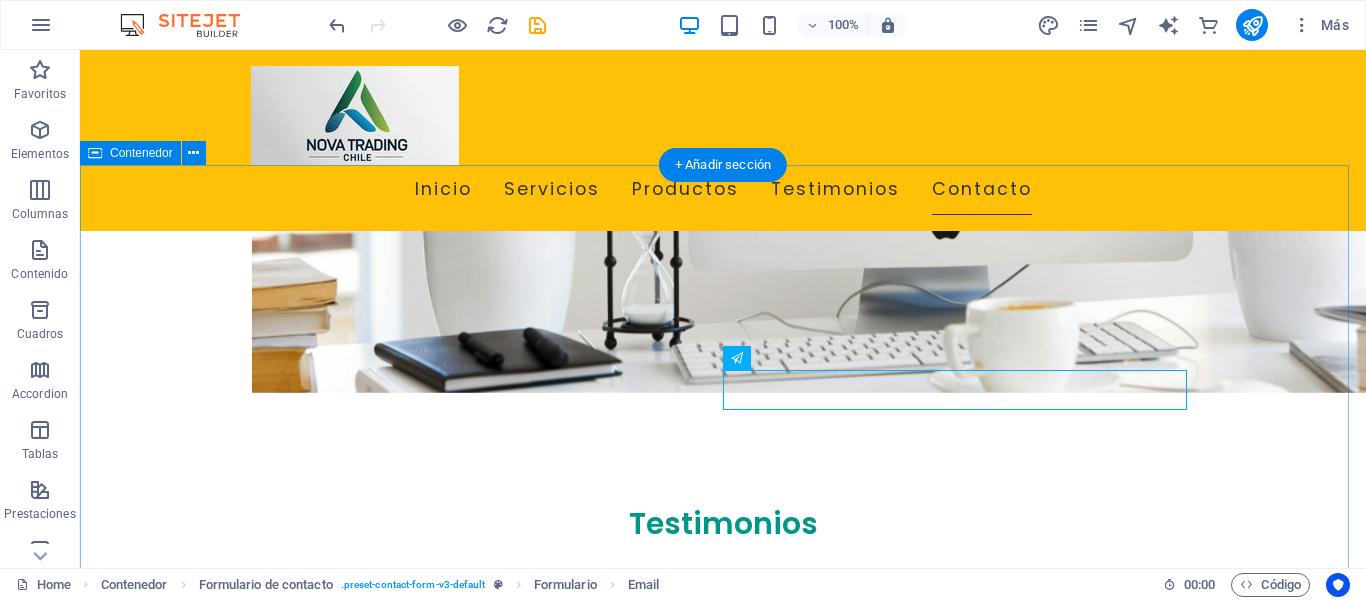 scroll, scrollTop: 4097, scrollLeft: 0, axis: vertical 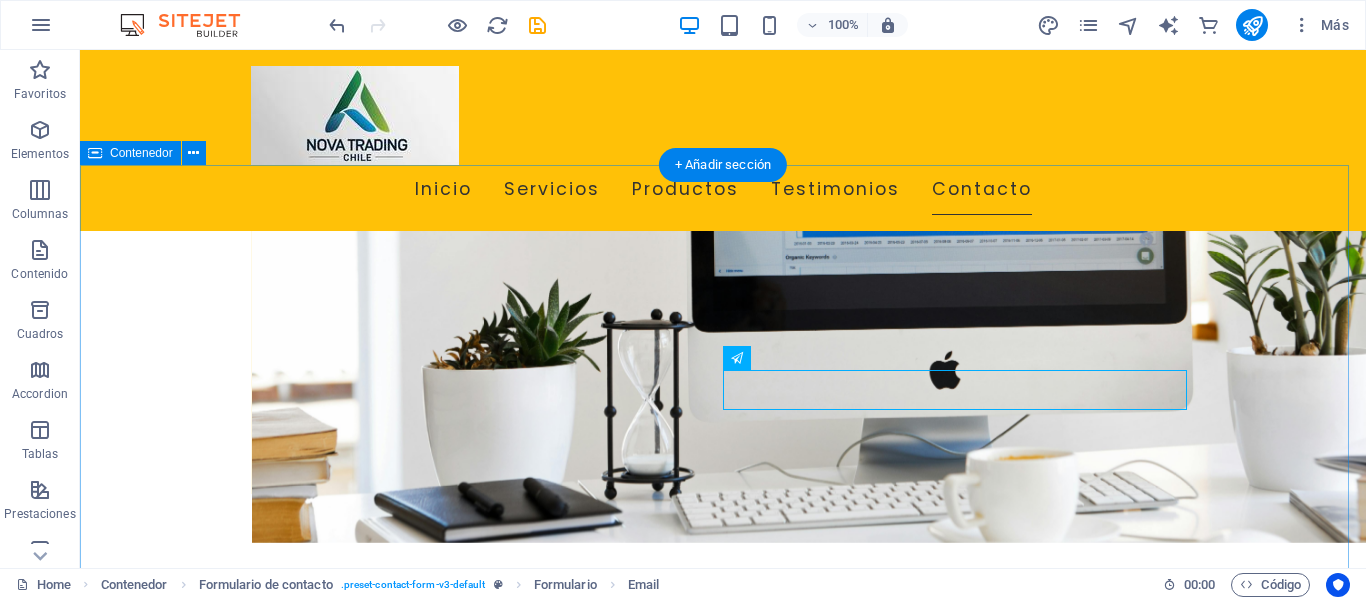 click on "Contáctanos Enviar Consulta" at bounding box center [723, 2173] 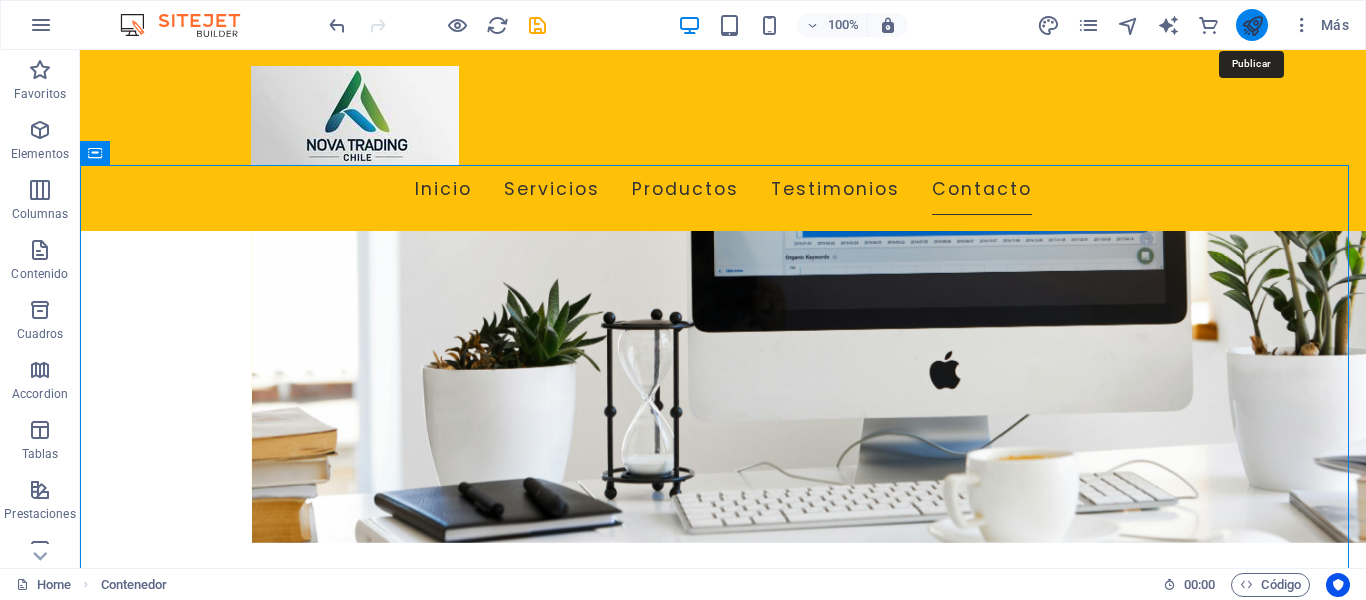 click at bounding box center (1252, 25) 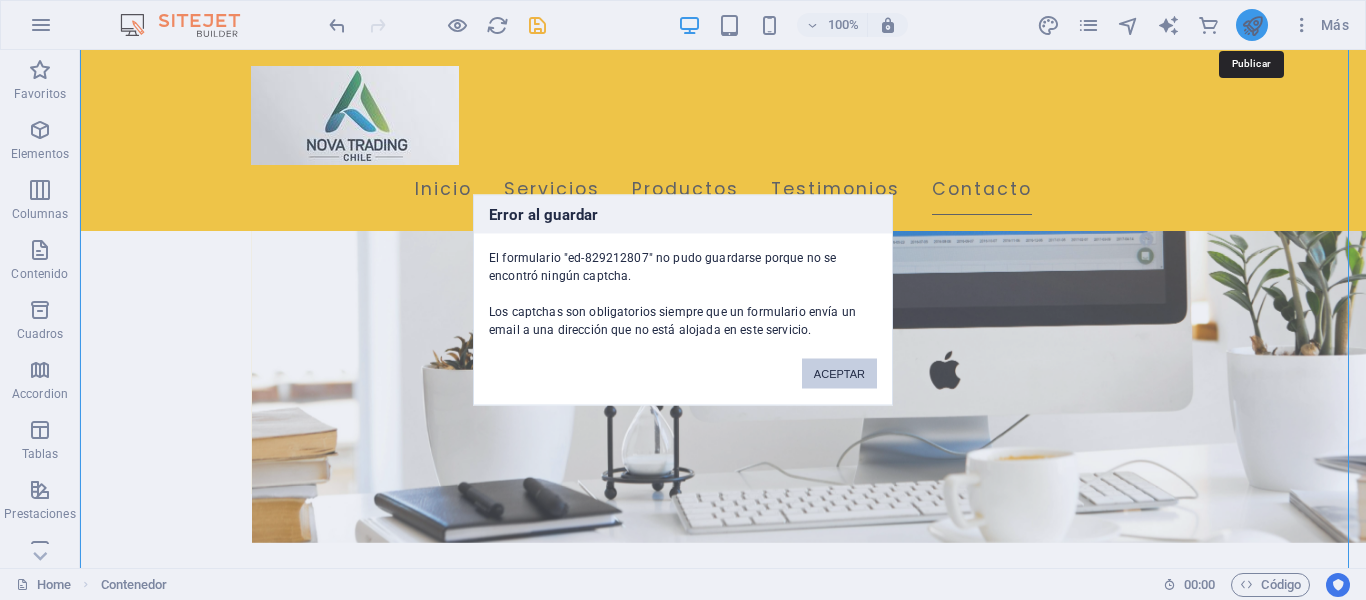 scroll, scrollTop: 4353, scrollLeft: 0, axis: vertical 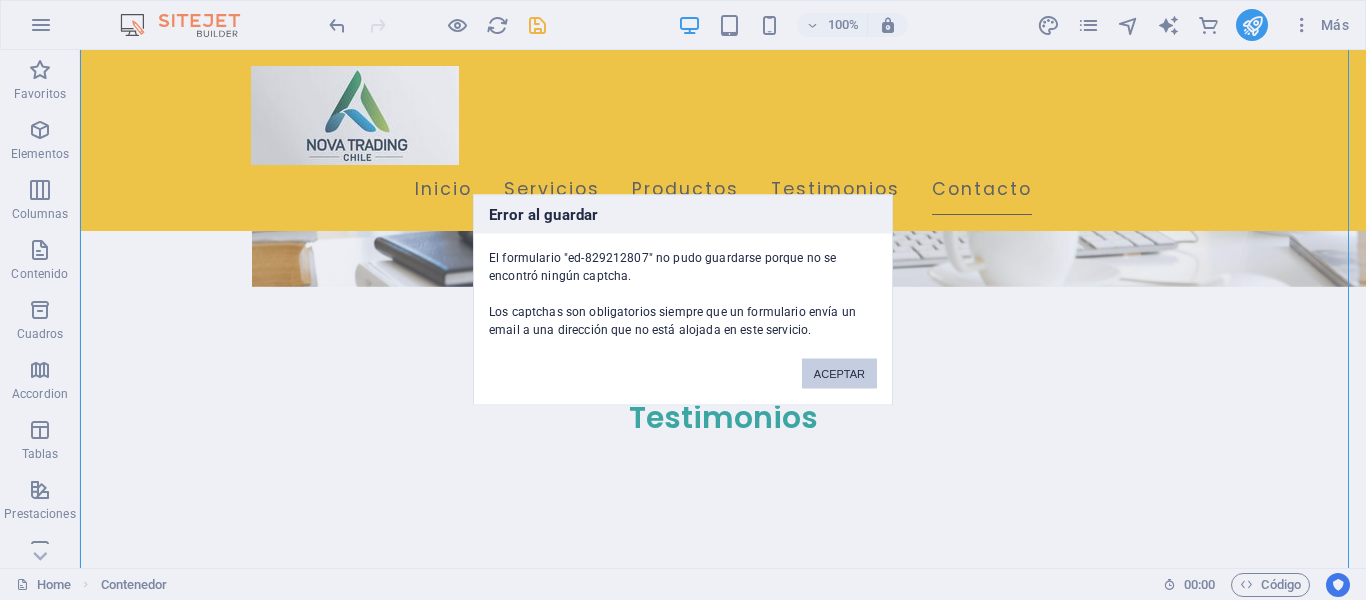 click on "ACEPTAR" at bounding box center (839, 374) 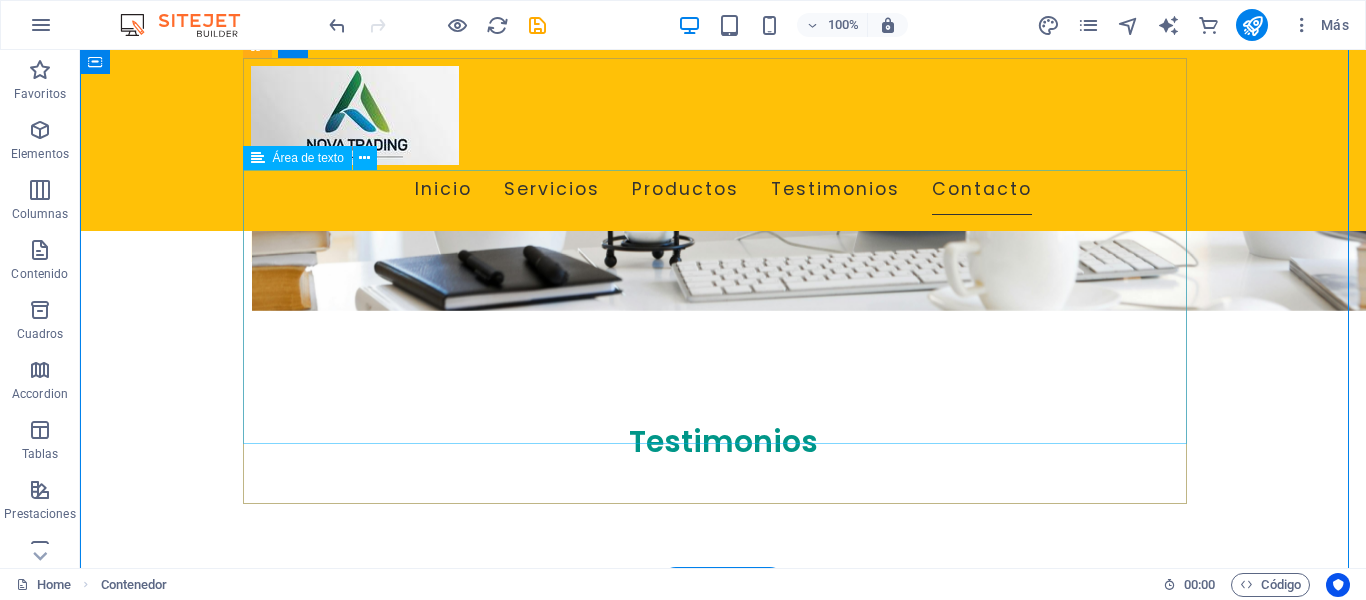 scroll, scrollTop: 4353, scrollLeft: 0, axis: vertical 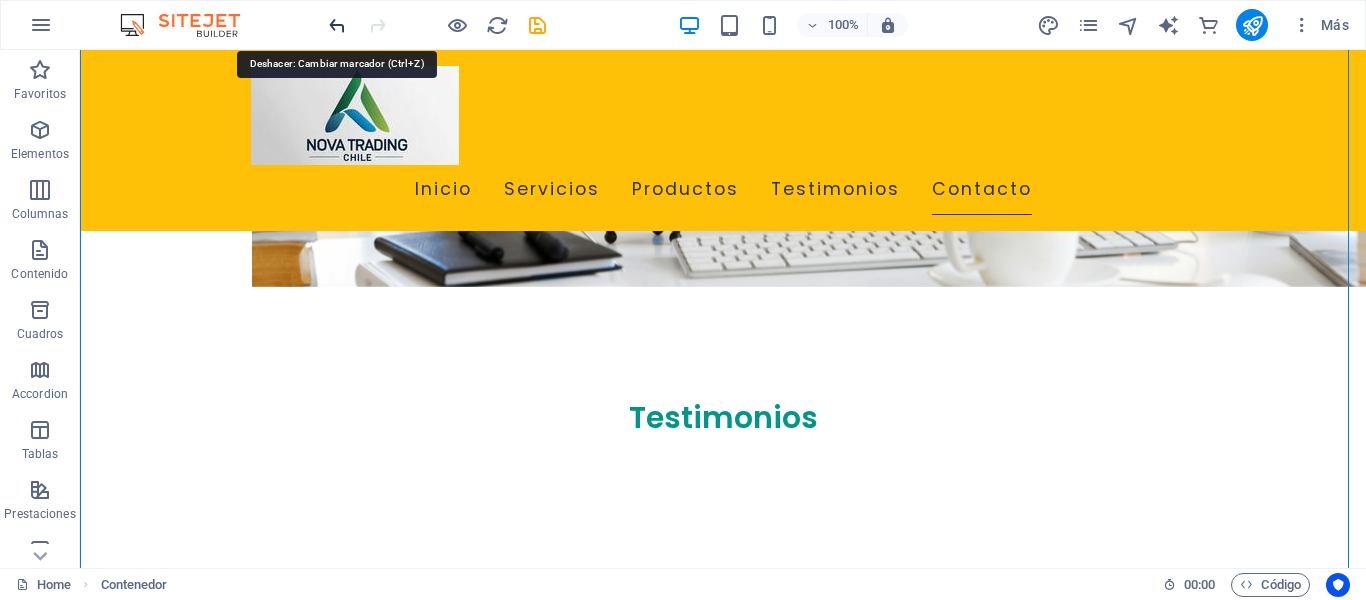 click at bounding box center (337, 25) 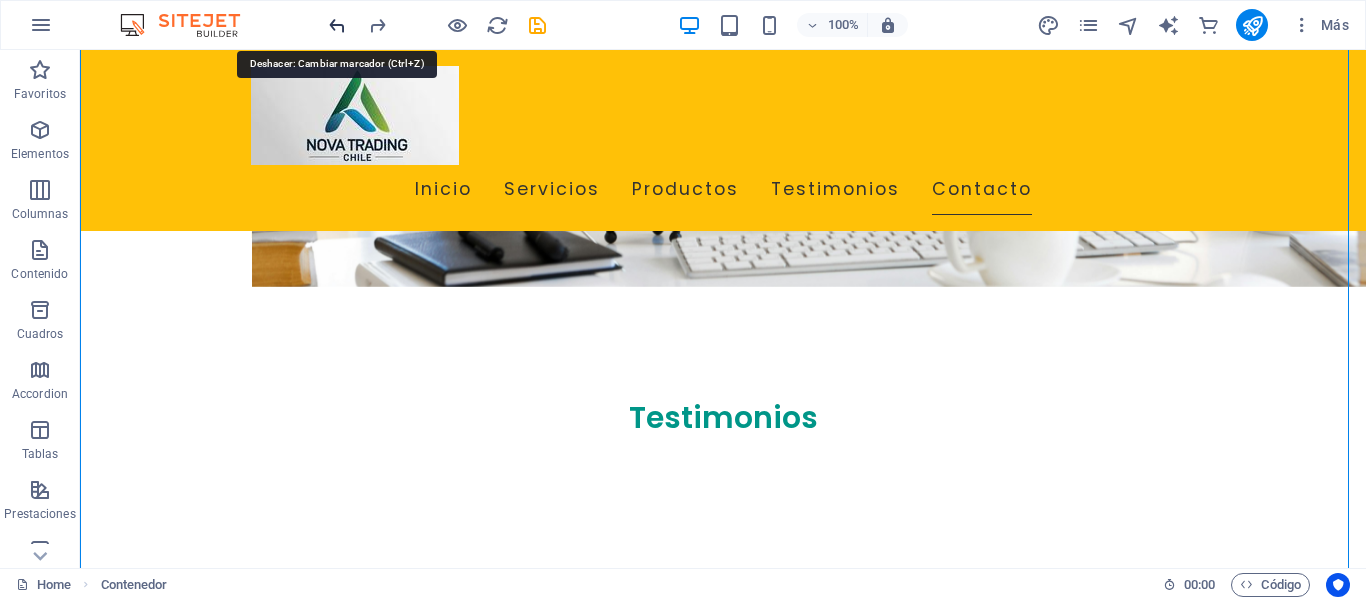 click at bounding box center [337, 25] 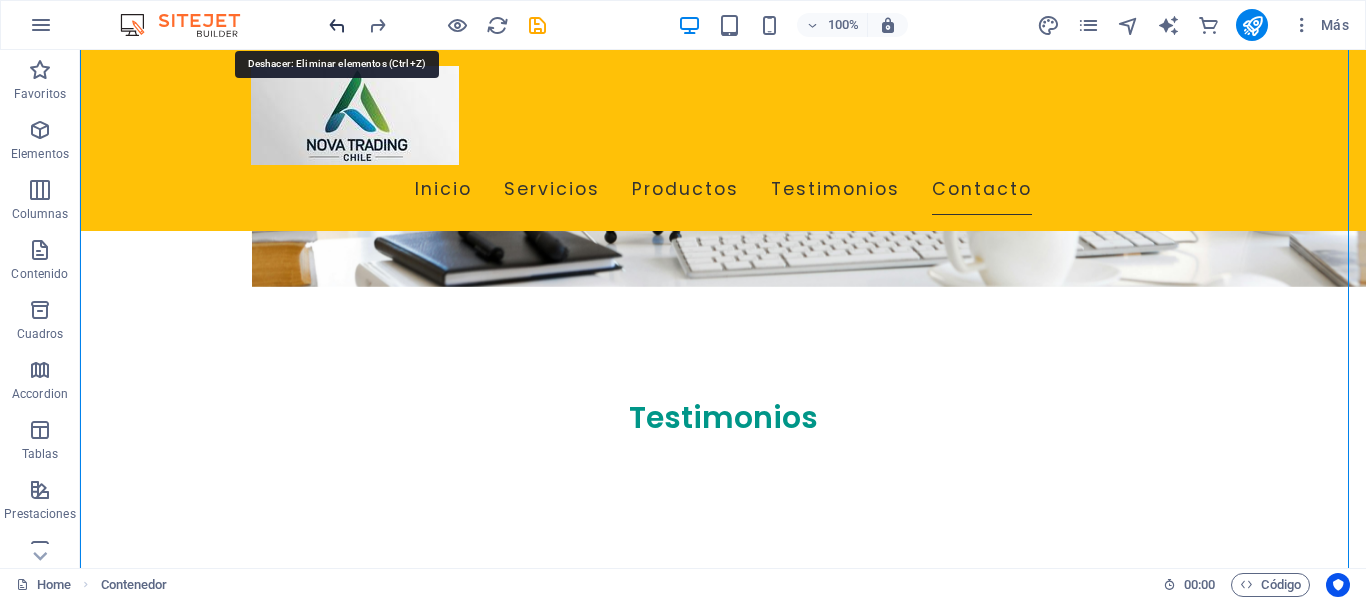 click at bounding box center [337, 25] 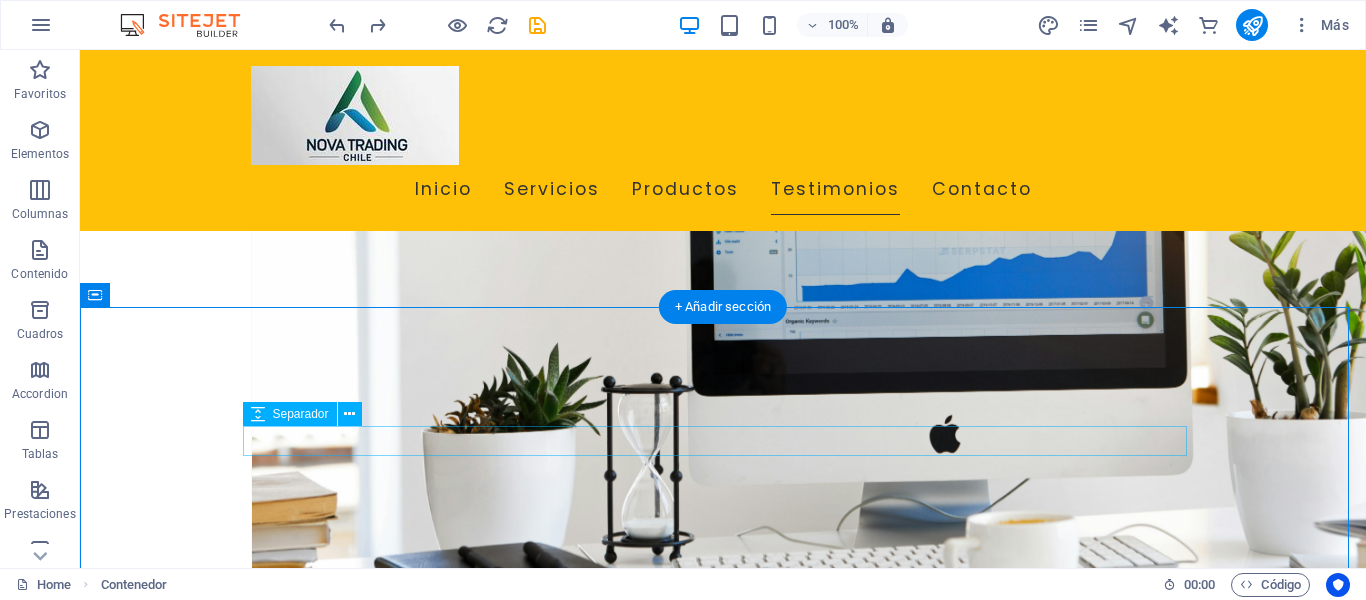 scroll, scrollTop: 3953, scrollLeft: 0, axis: vertical 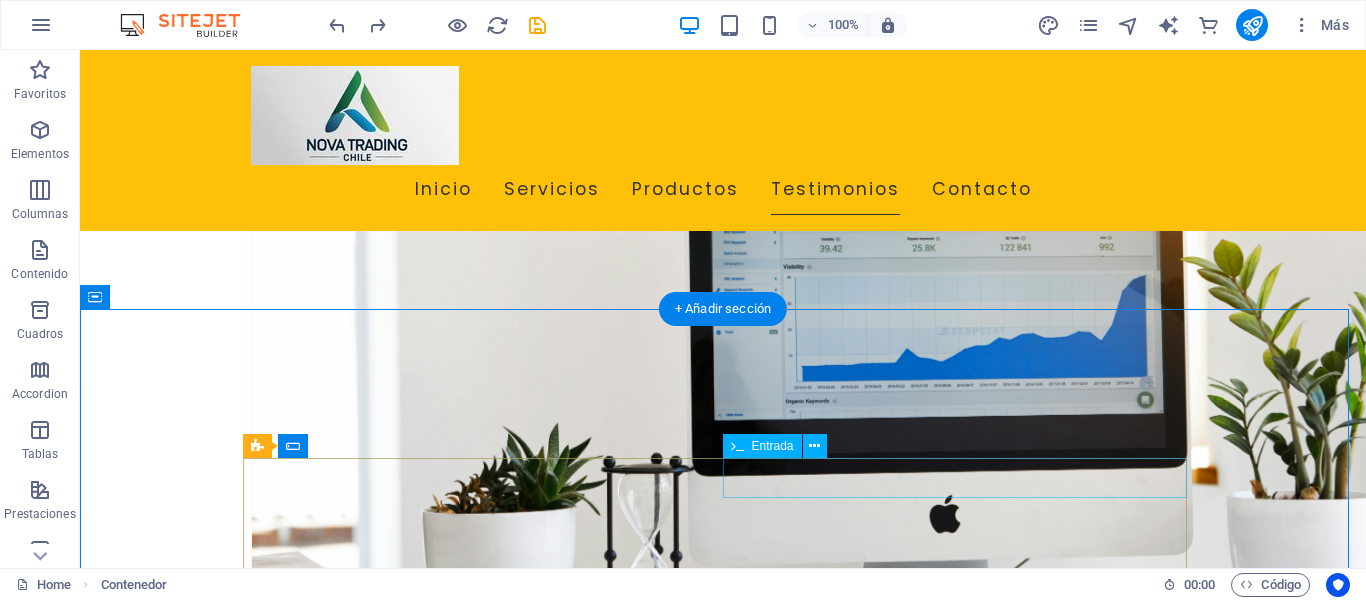 click at bounding box center [963, 2144] 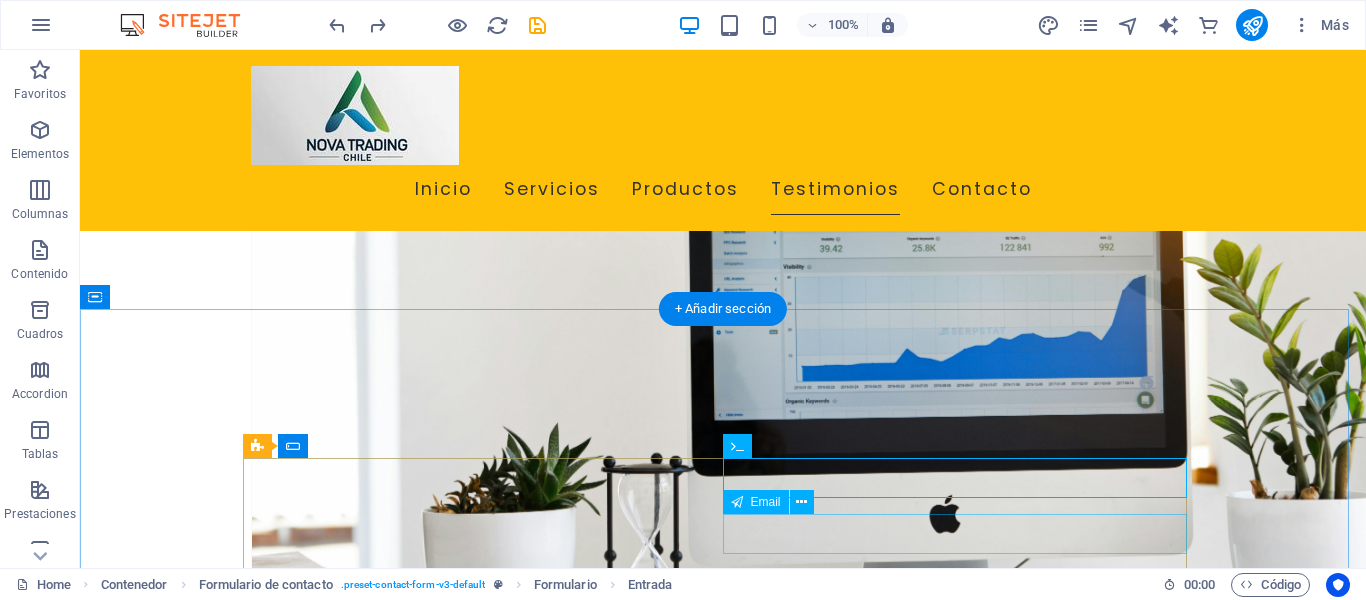 click at bounding box center [963, 2204] 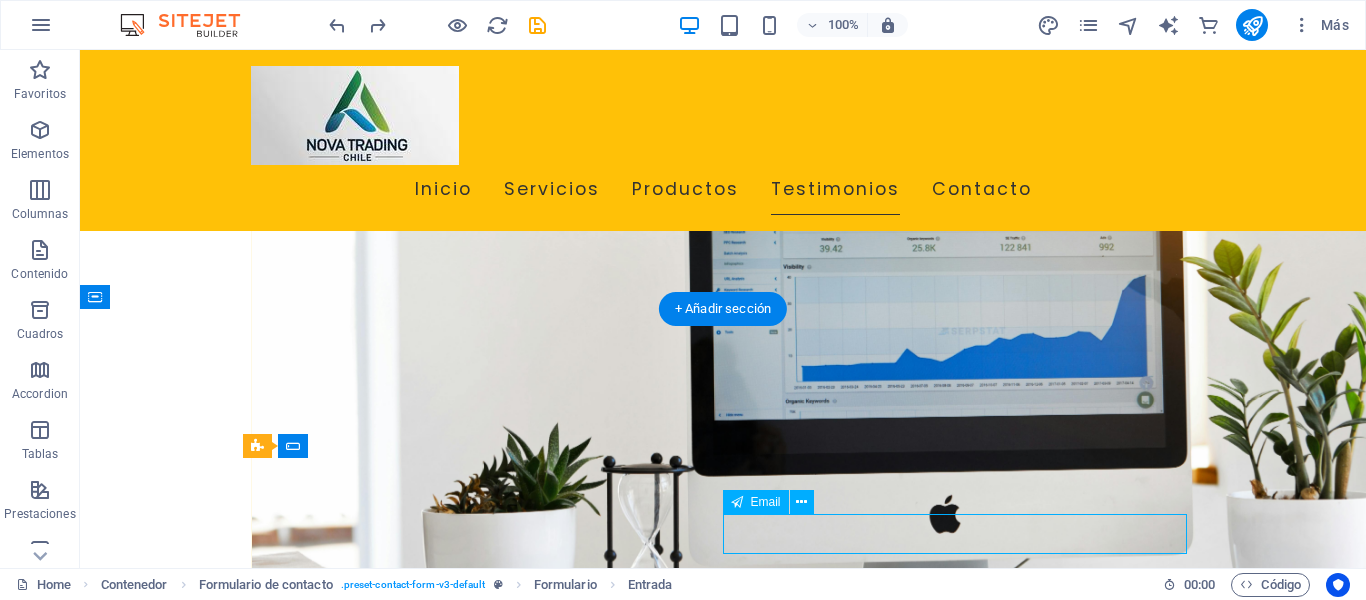 click at bounding box center [963, 2204] 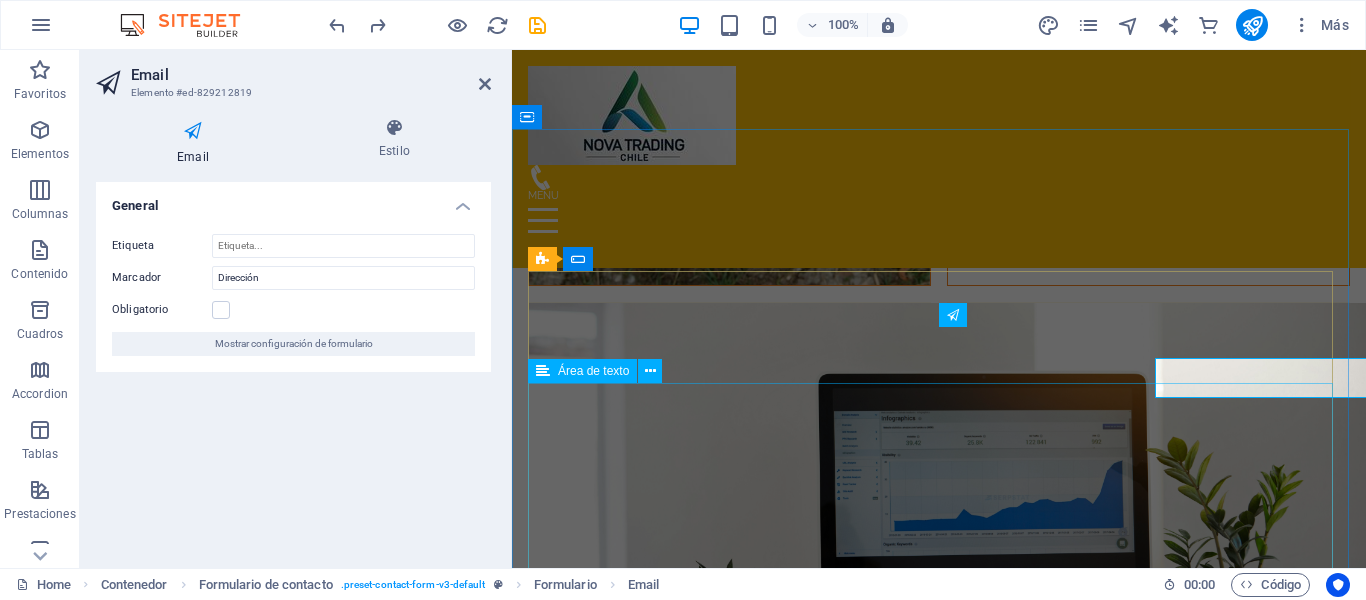 click at bounding box center [939, 2326] 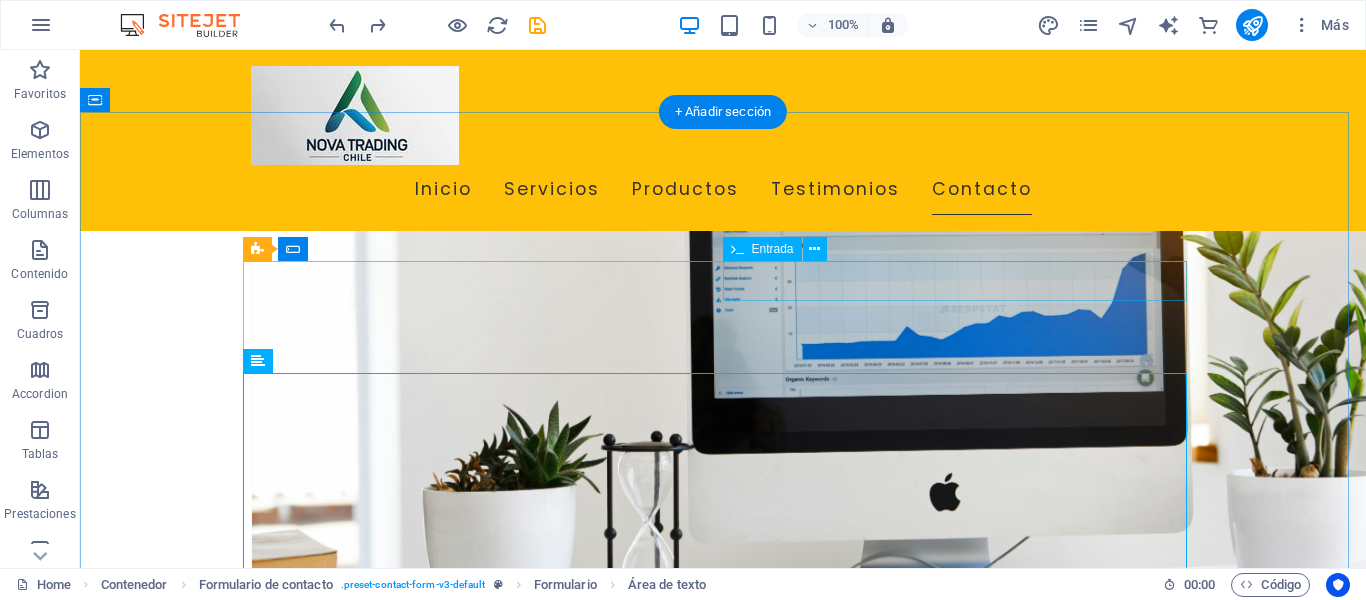scroll, scrollTop: 4150, scrollLeft: 0, axis: vertical 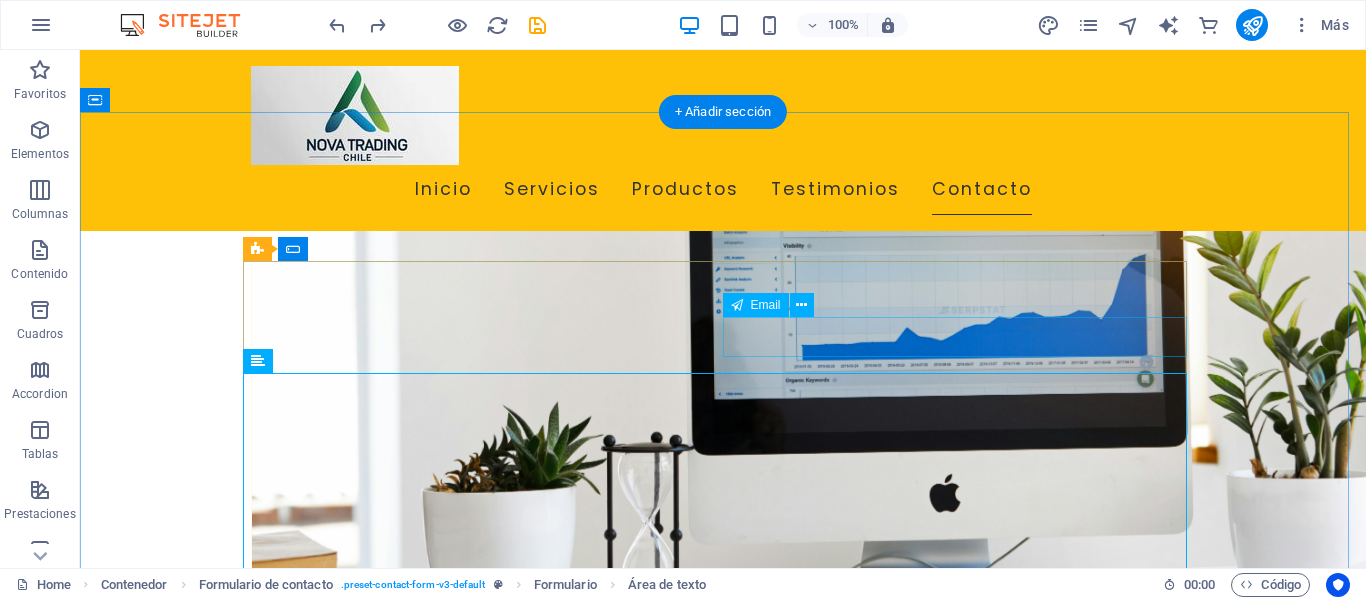 click at bounding box center [963, 2260] 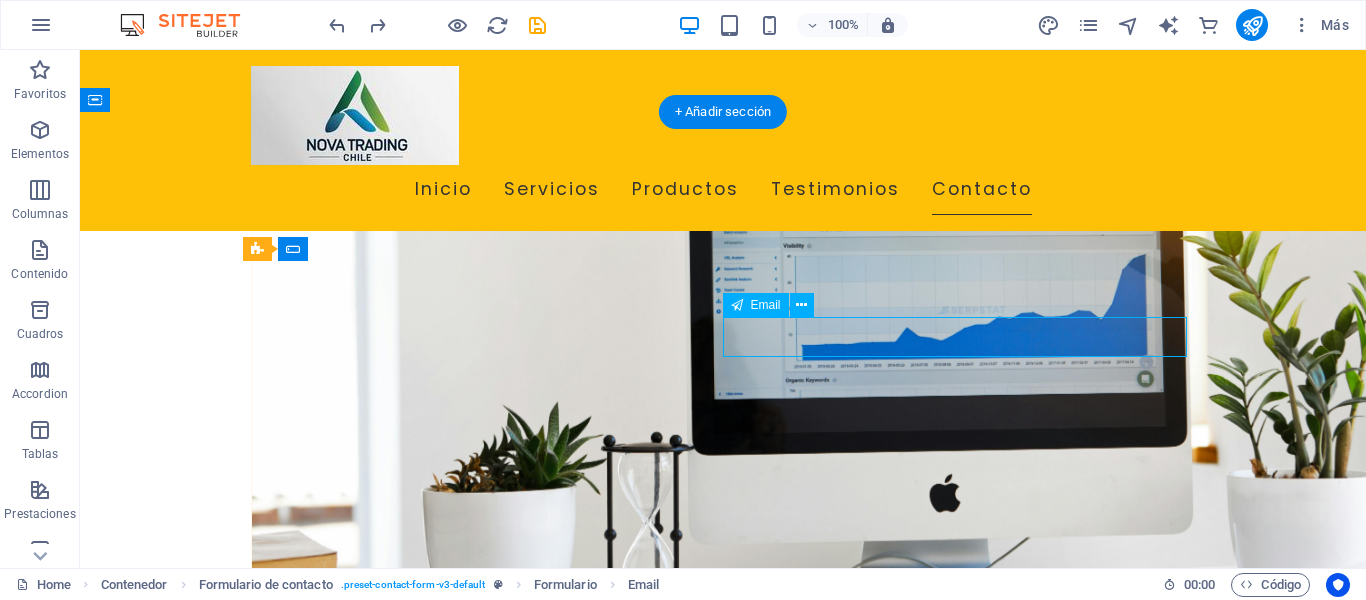 click at bounding box center (963, 2260) 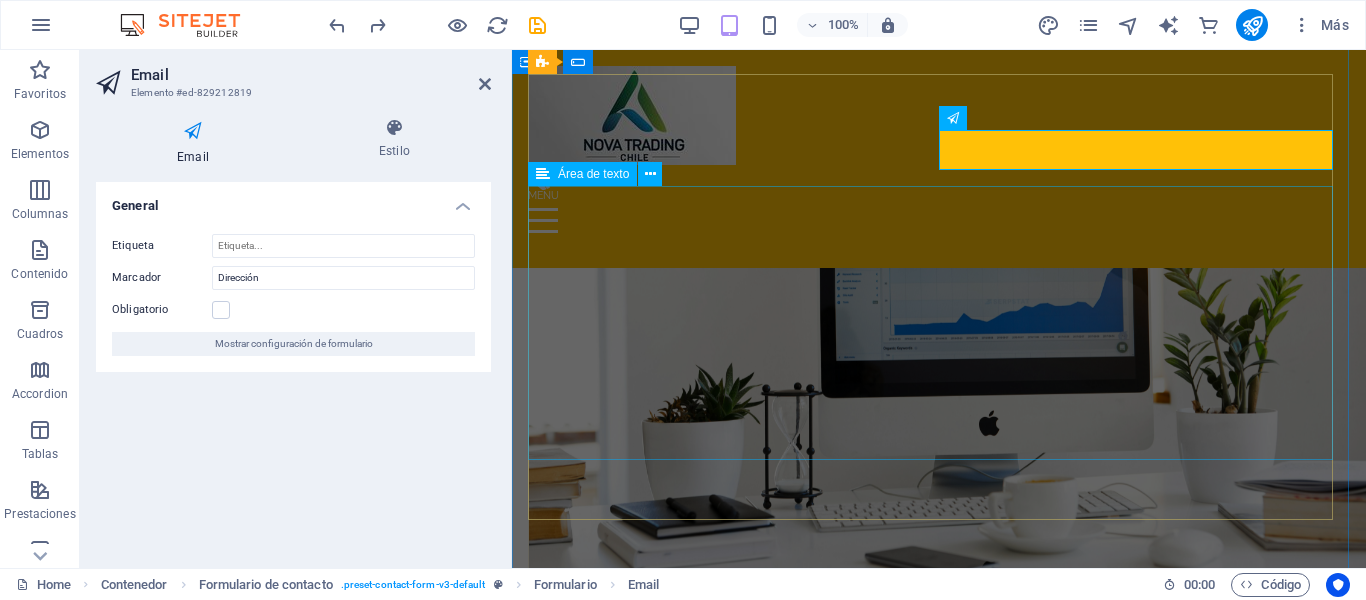 scroll, scrollTop: 4300, scrollLeft: 0, axis: vertical 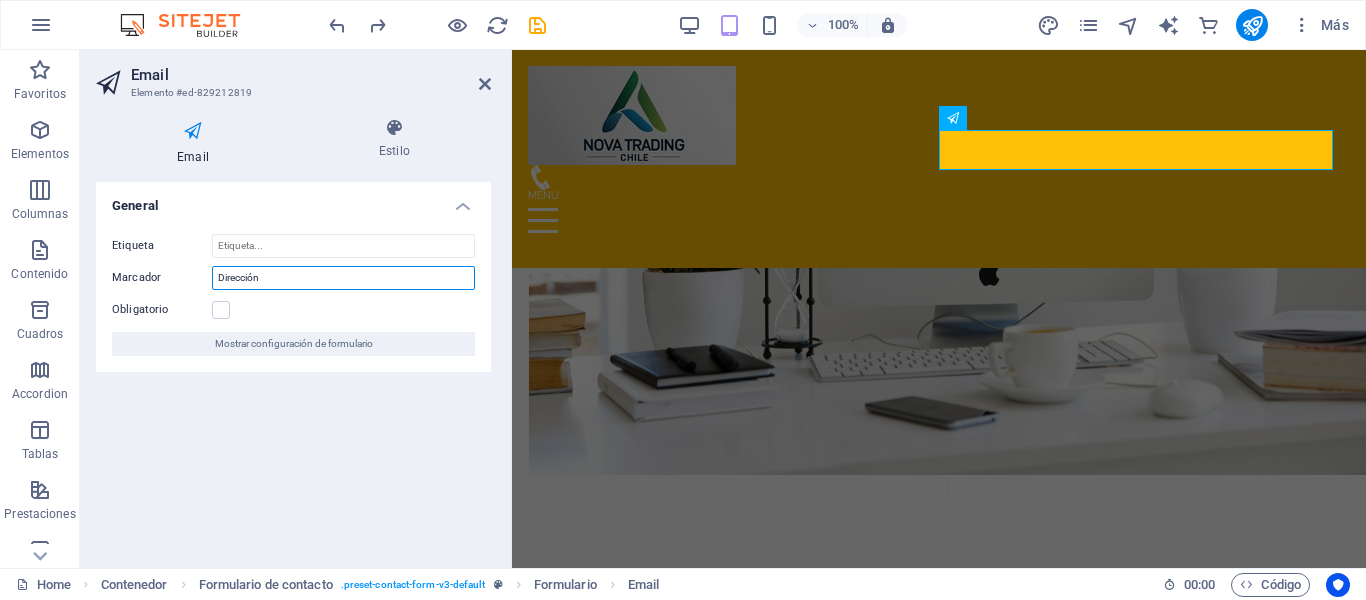 drag, startPoint x: 318, startPoint y: 283, endPoint x: 180, endPoint y: 289, distance: 138.13037 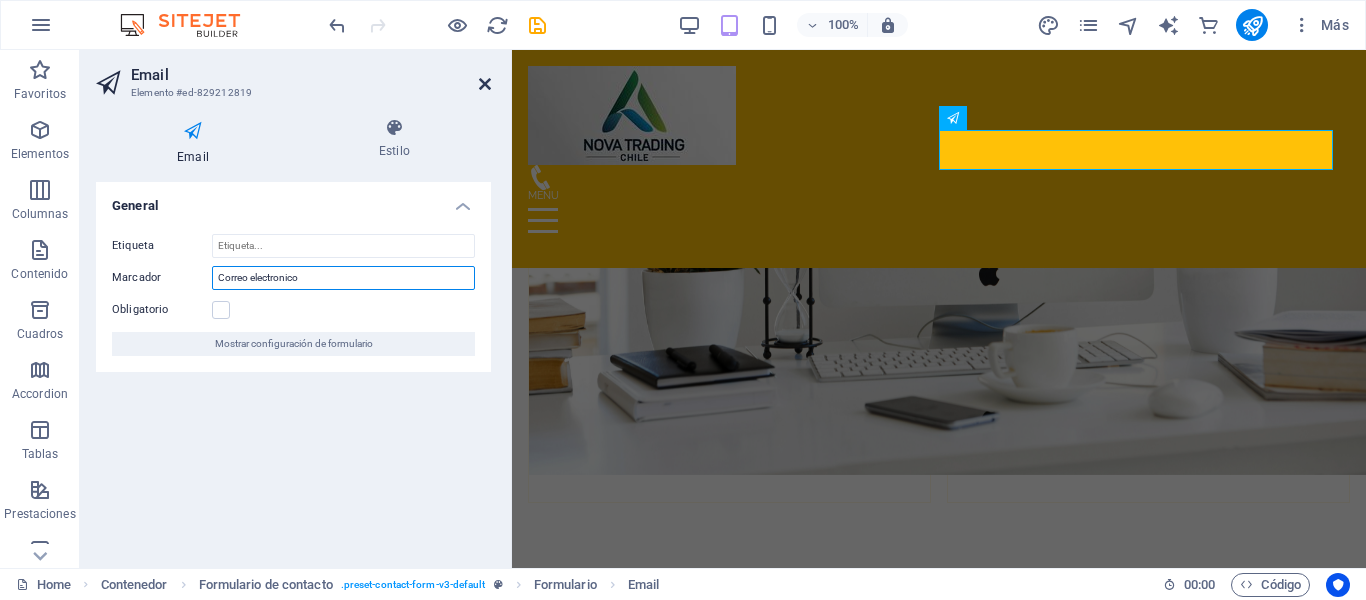type on "Correo electronico" 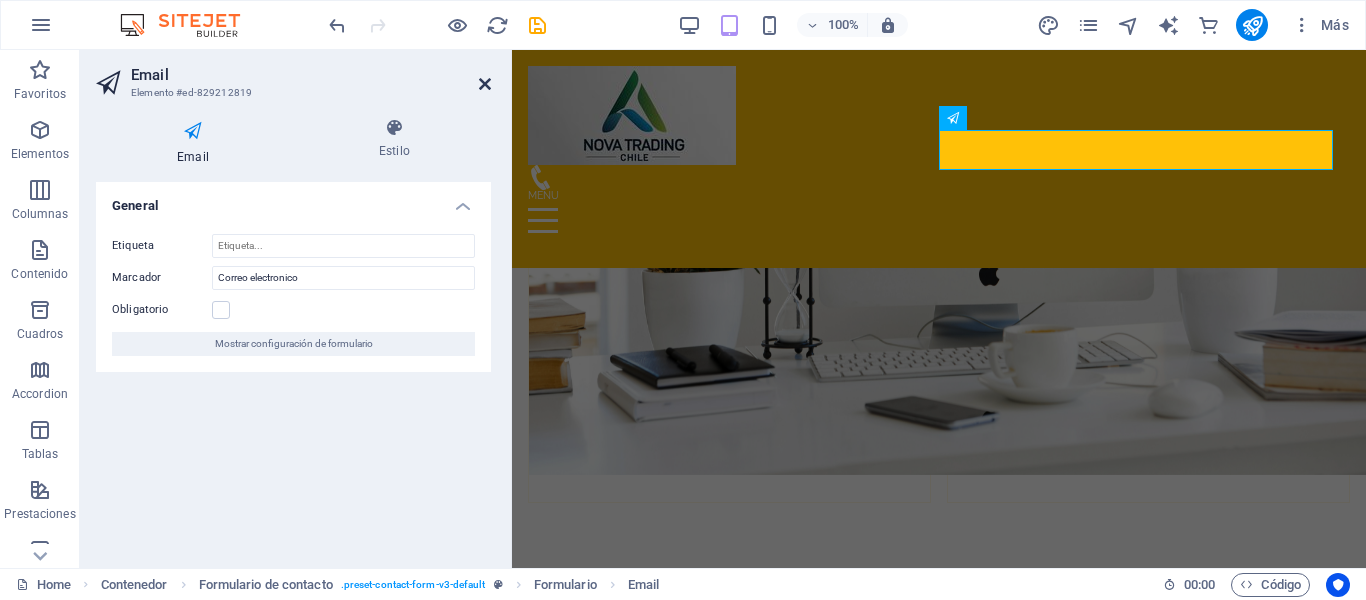 click at bounding box center (485, 84) 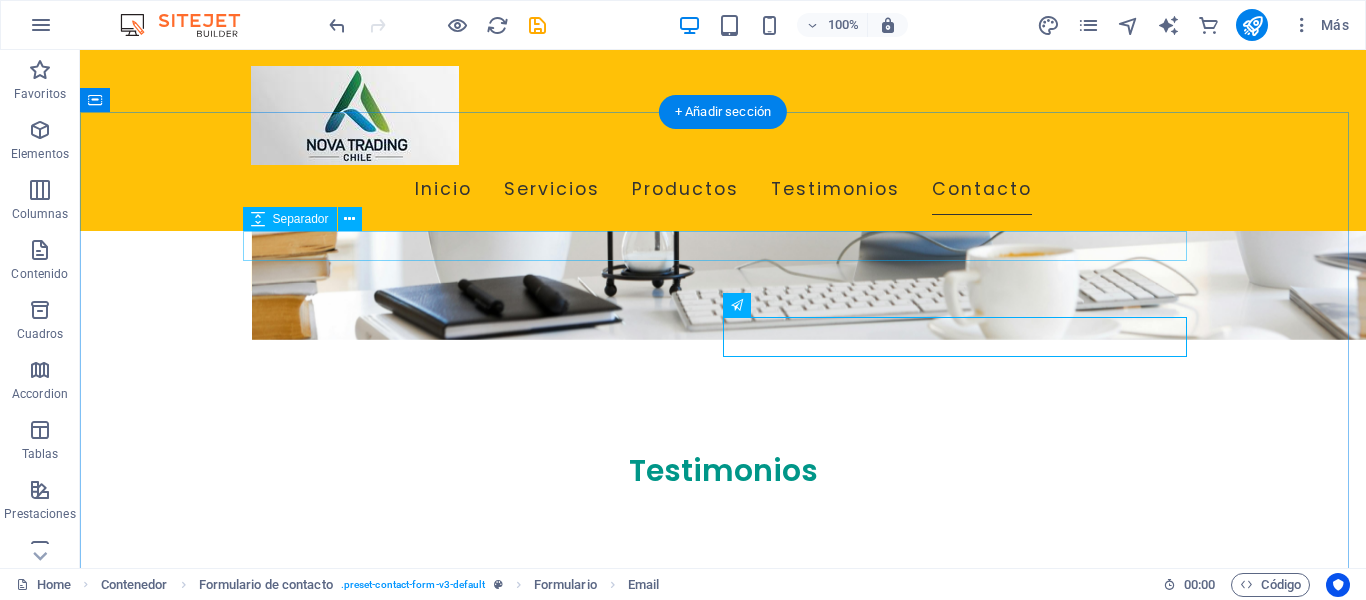 scroll, scrollTop: 4150, scrollLeft: 0, axis: vertical 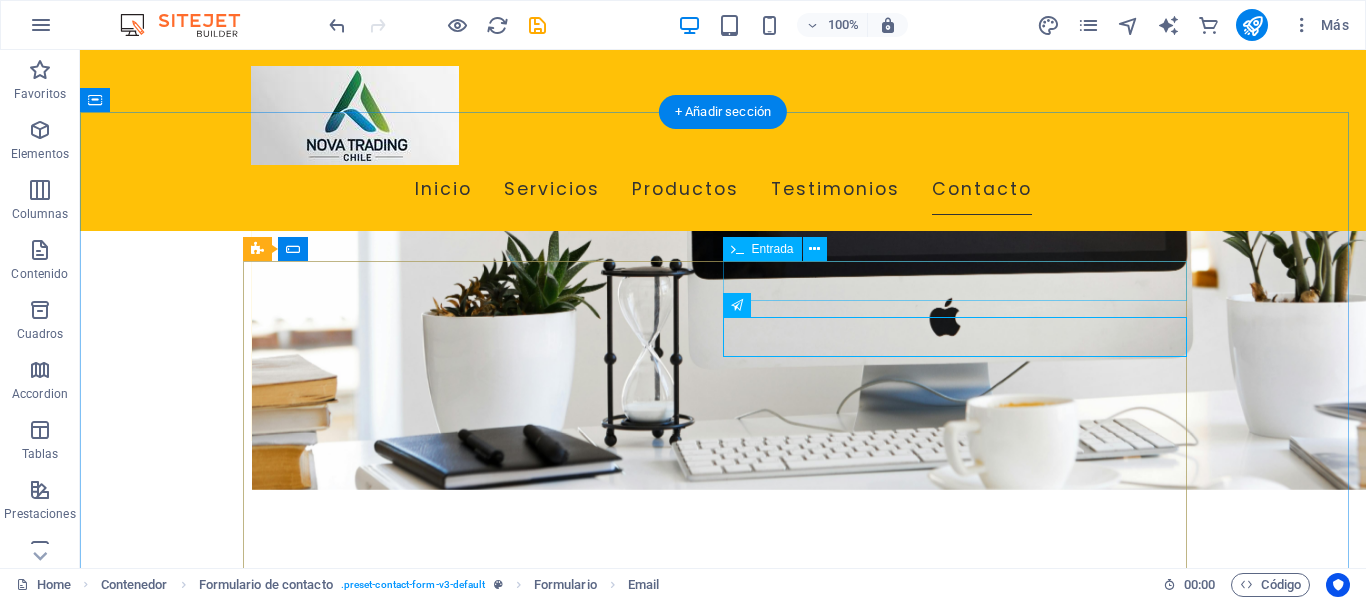click at bounding box center [963, 1947] 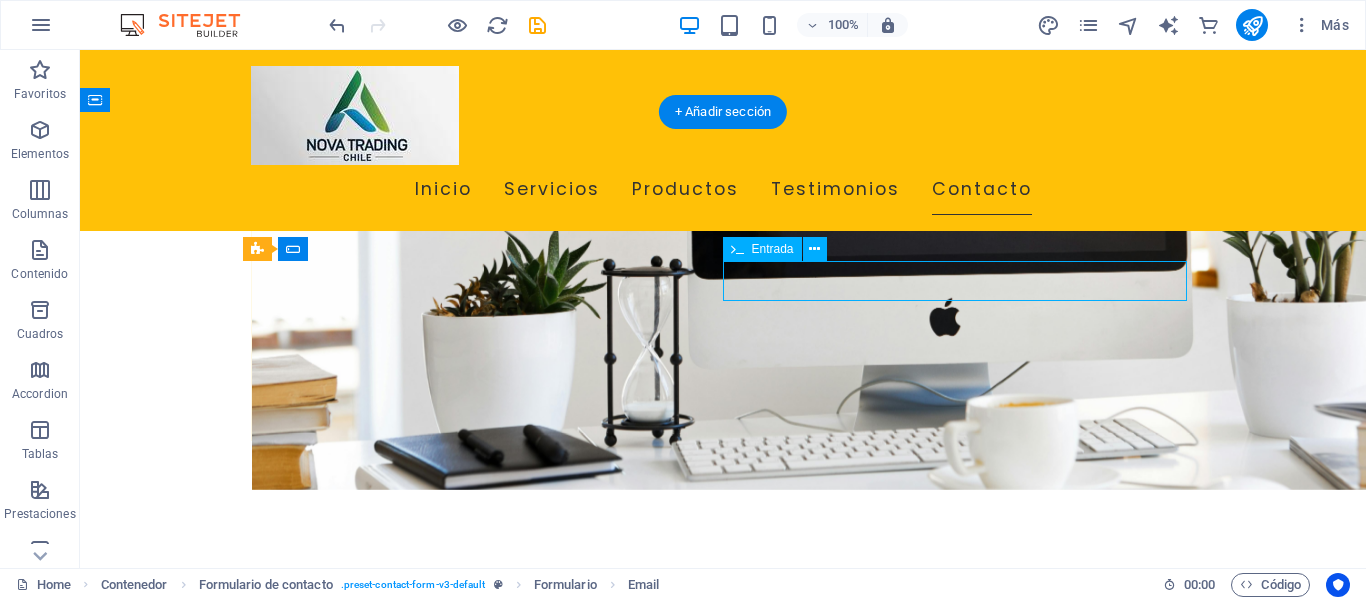 click at bounding box center [963, 1947] 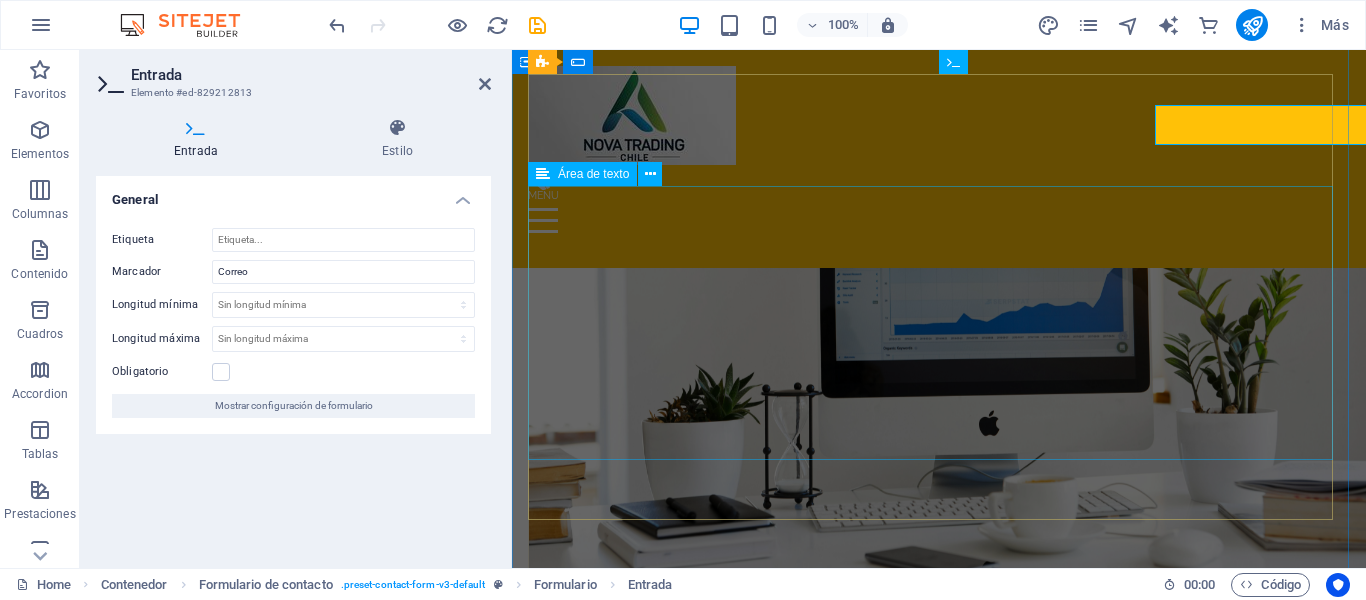 scroll, scrollTop: 4300, scrollLeft: 0, axis: vertical 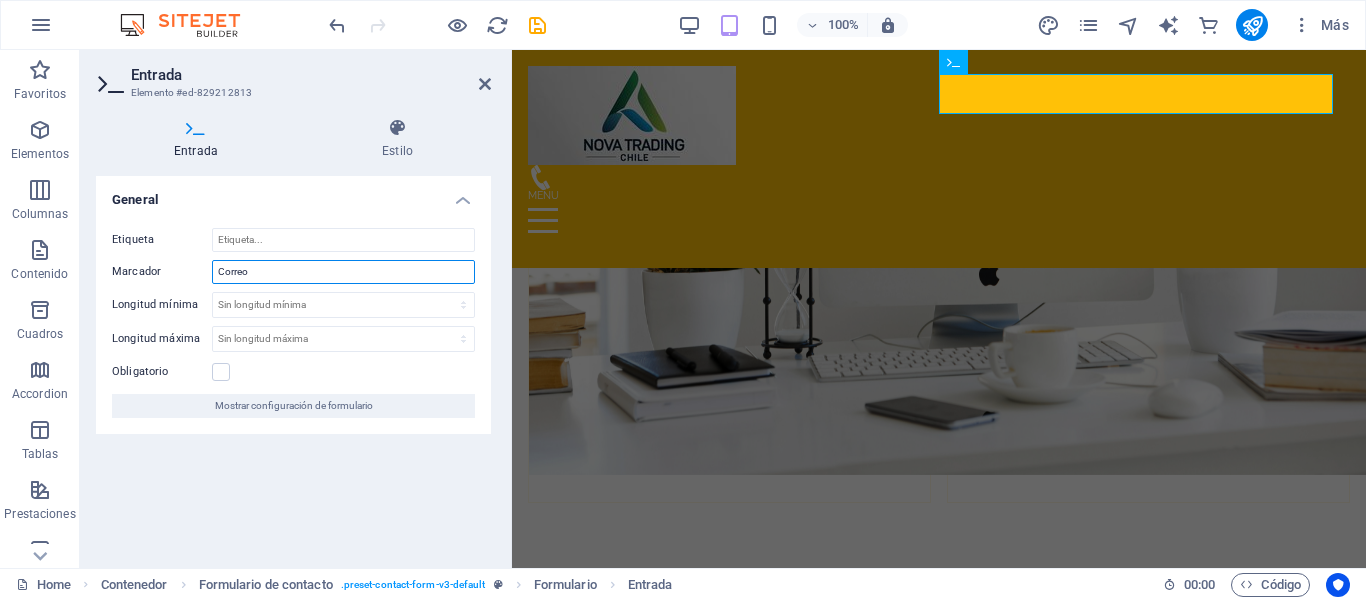 click on "Correo" at bounding box center [343, 272] 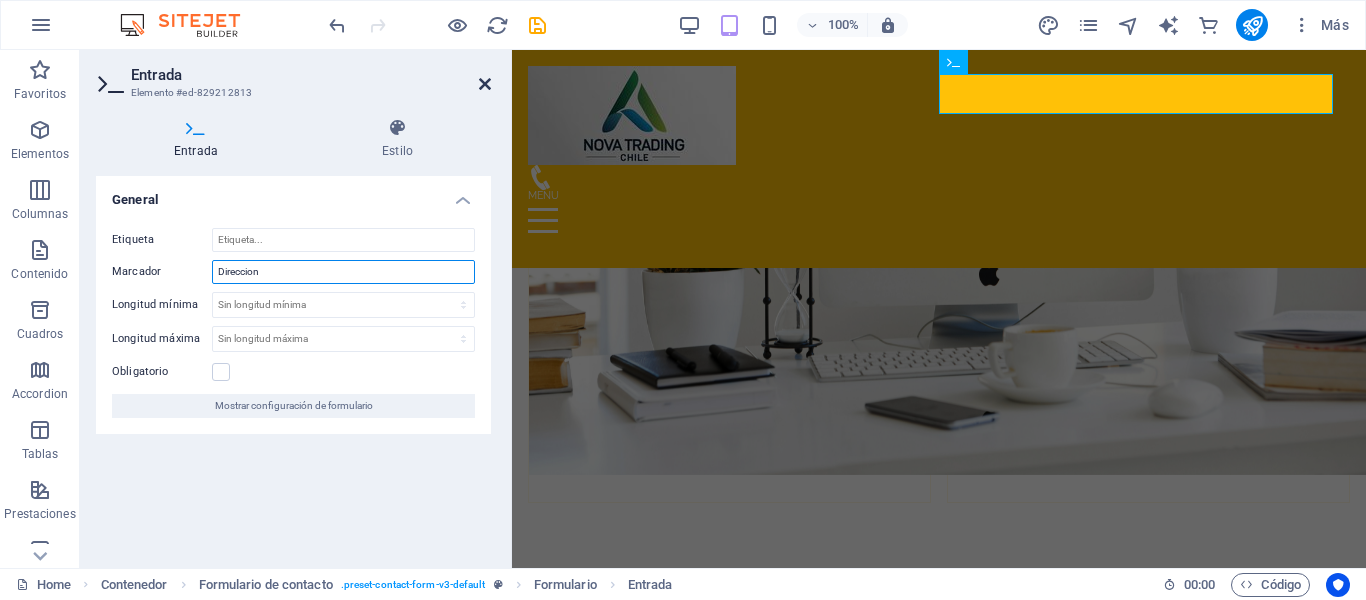 type on "Direccion" 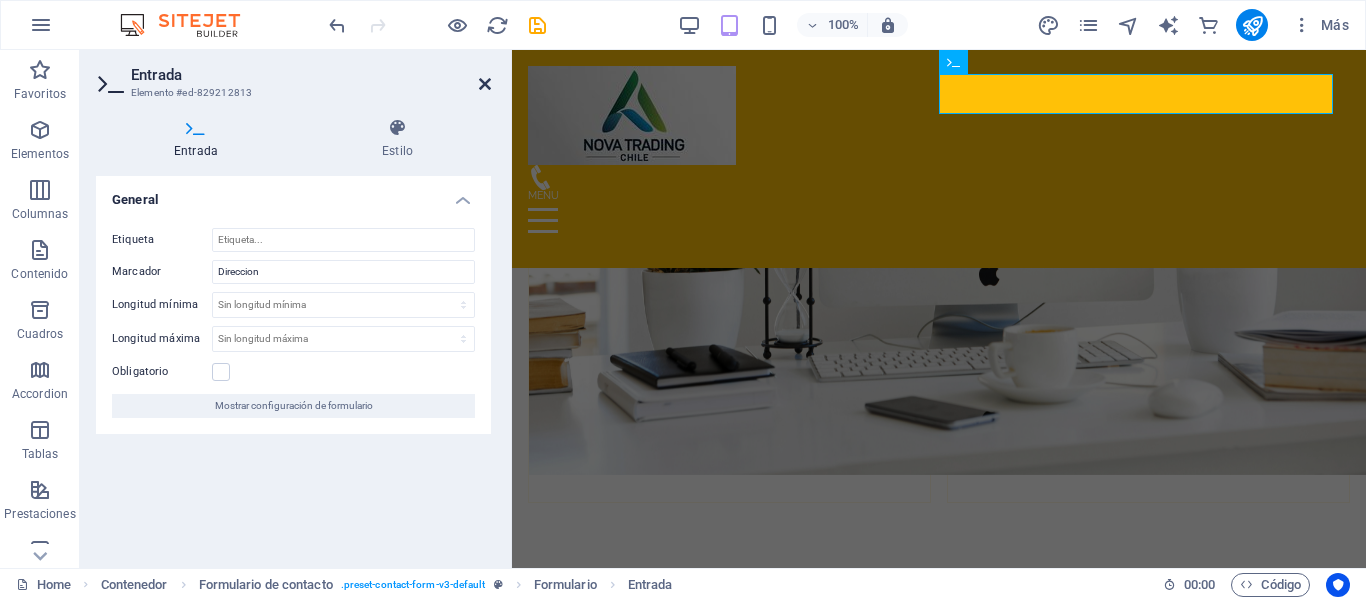 drag, startPoint x: 481, startPoint y: 78, endPoint x: 409, endPoint y: 39, distance: 81.88406 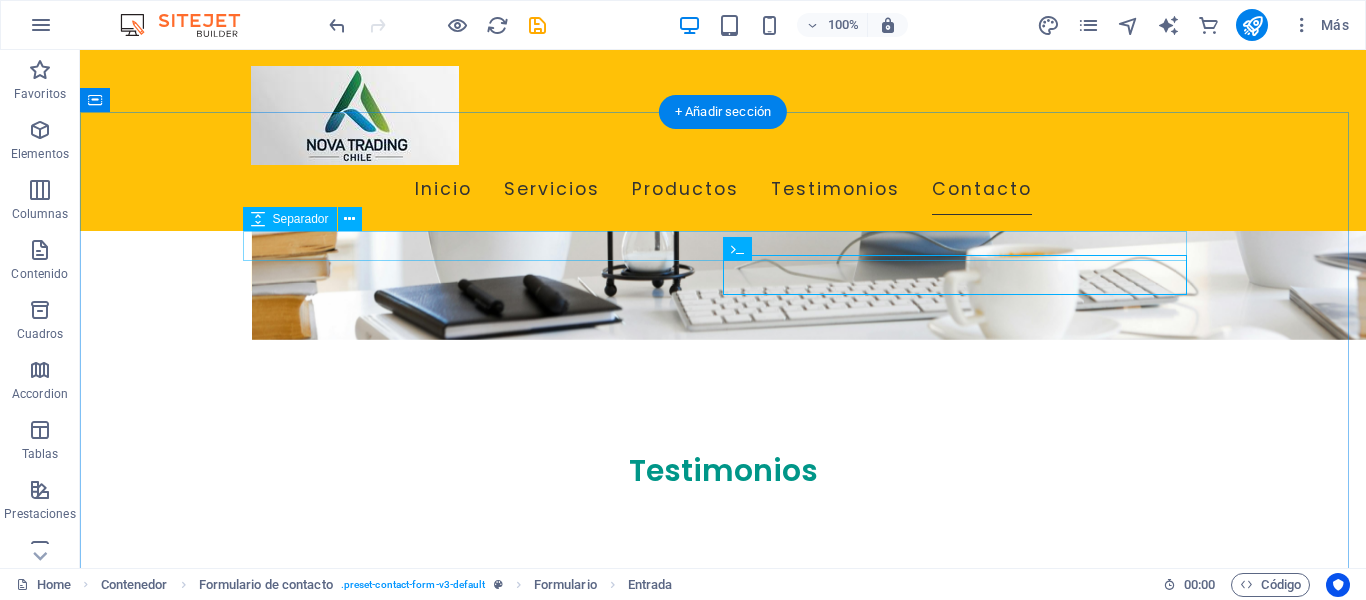 scroll, scrollTop: 4150, scrollLeft: 0, axis: vertical 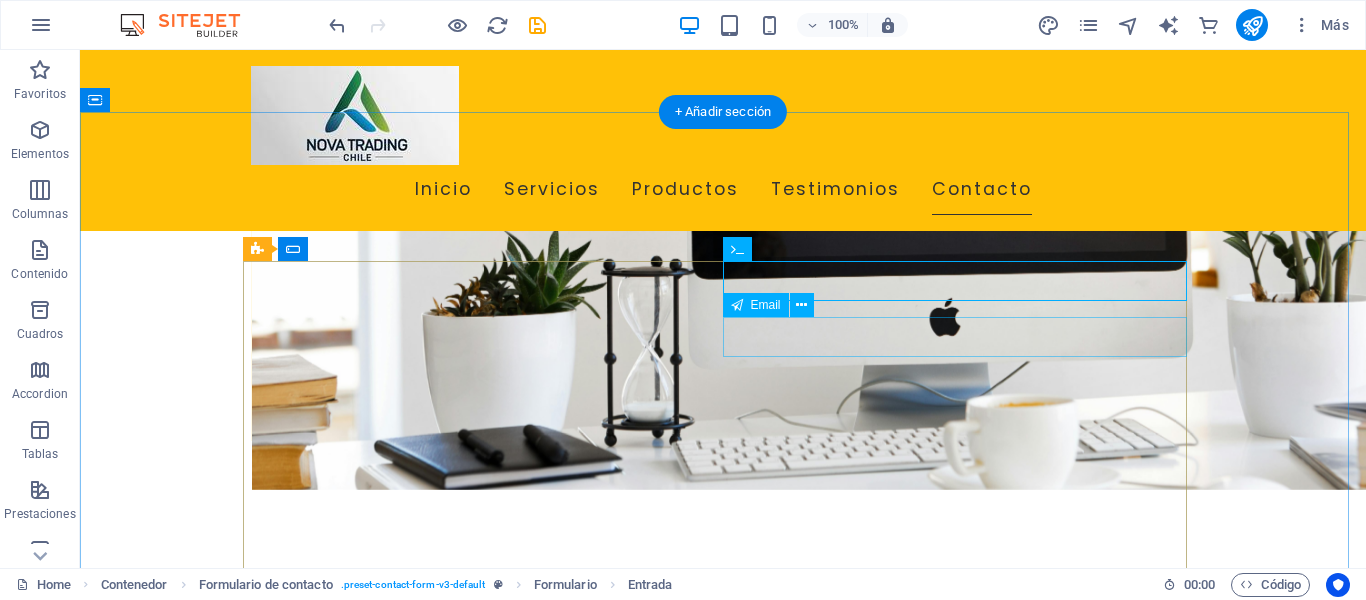click at bounding box center (963, 2007) 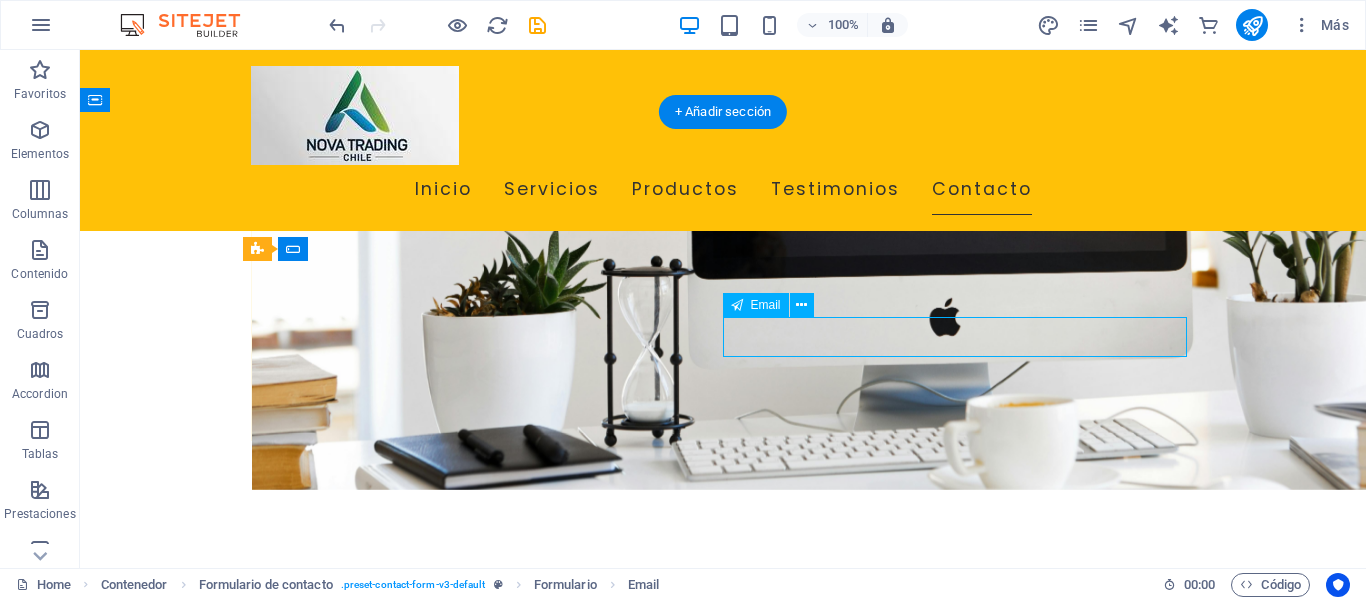 click at bounding box center [963, 2007] 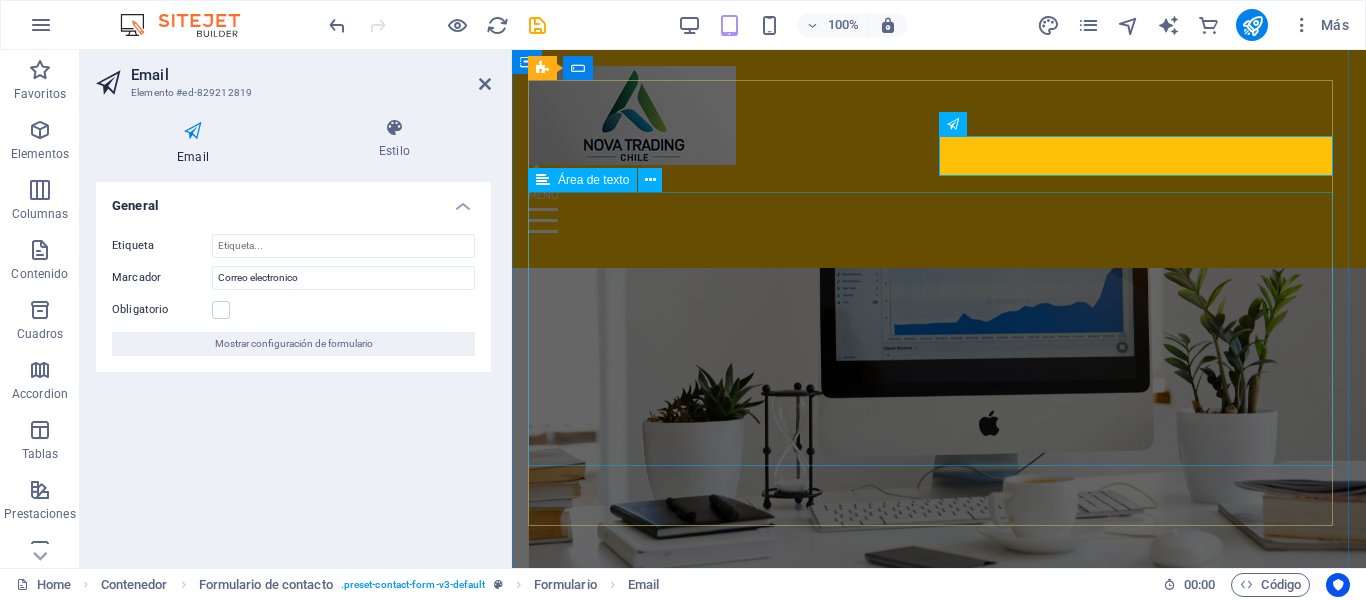 scroll, scrollTop: 4300, scrollLeft: 0, axis: vertical 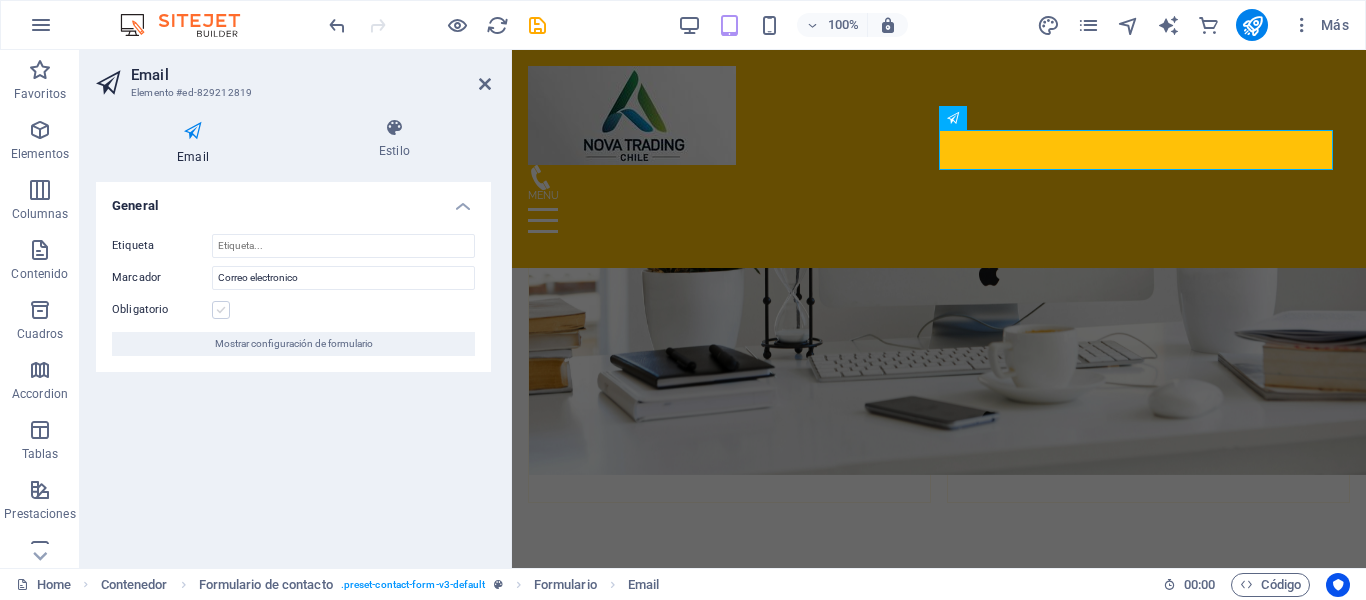 click at bounding box center [221, 310] 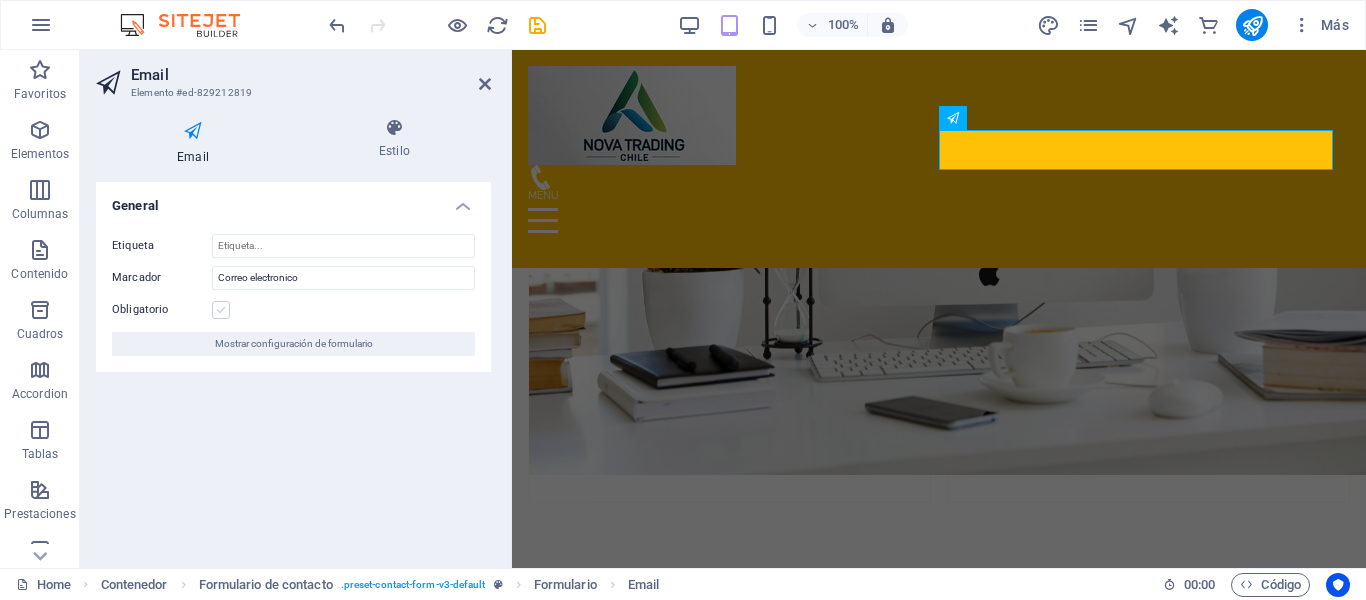 click on "Obligatorio" at bounding box center (0, 0) 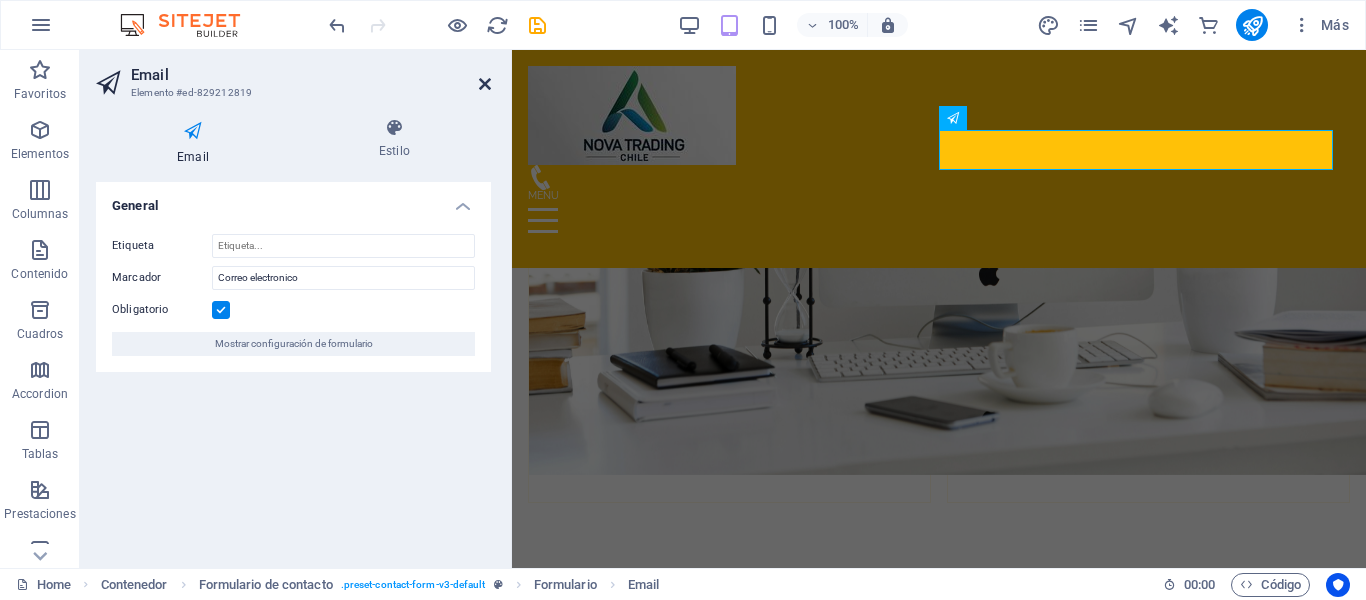 click at bounding box center [485, 84] 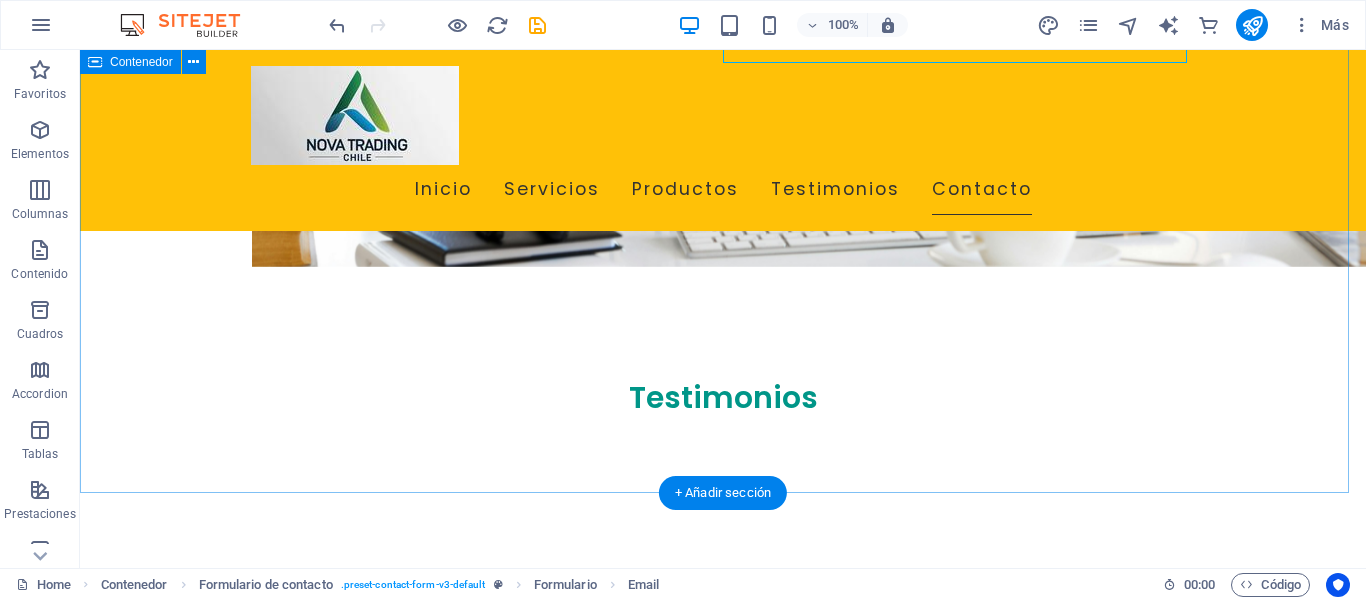 scroll, scrollTop: 4450, scrollLeft: 0, axis: vertical 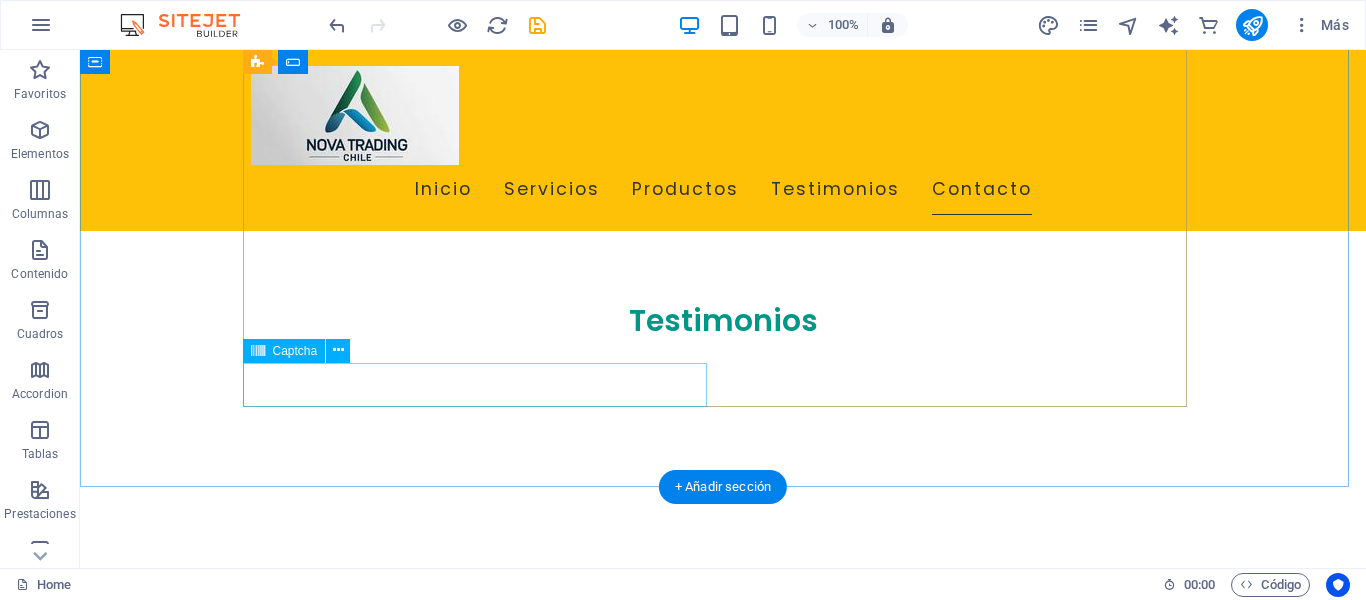 click on "¿Ilegible? Cargar nuevo" at bounding box center (483, 2064) 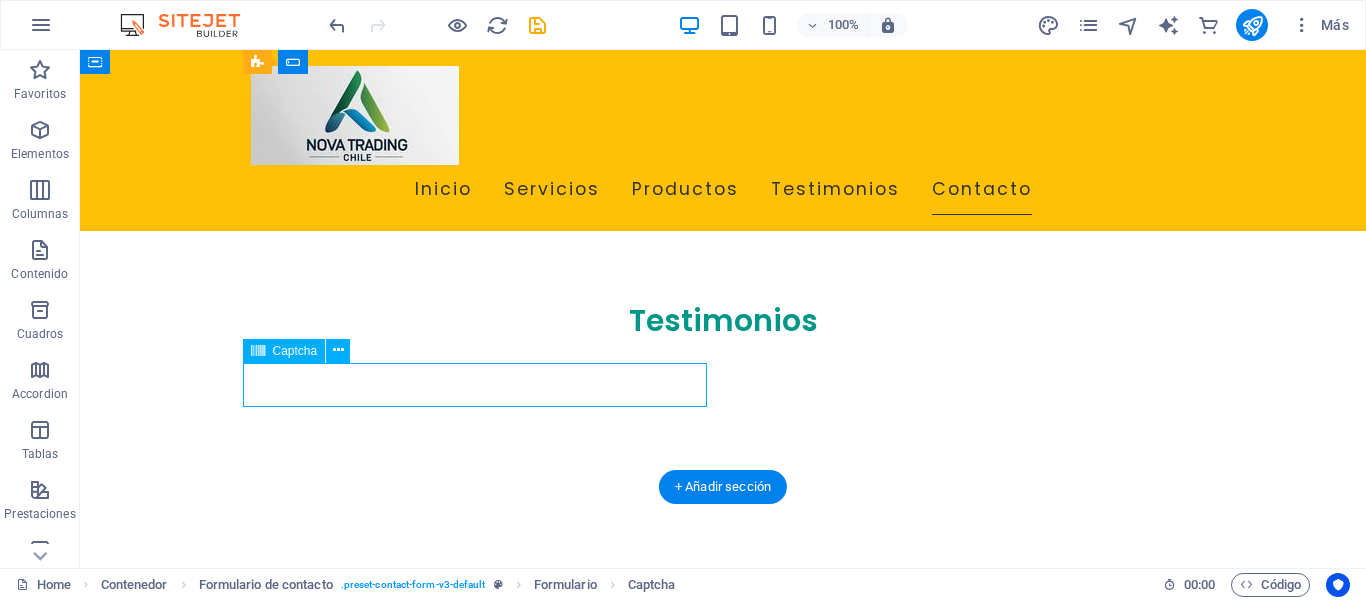 click on "¿Ilegible? Cargar nuevo" at bounding box center [483, 2064] 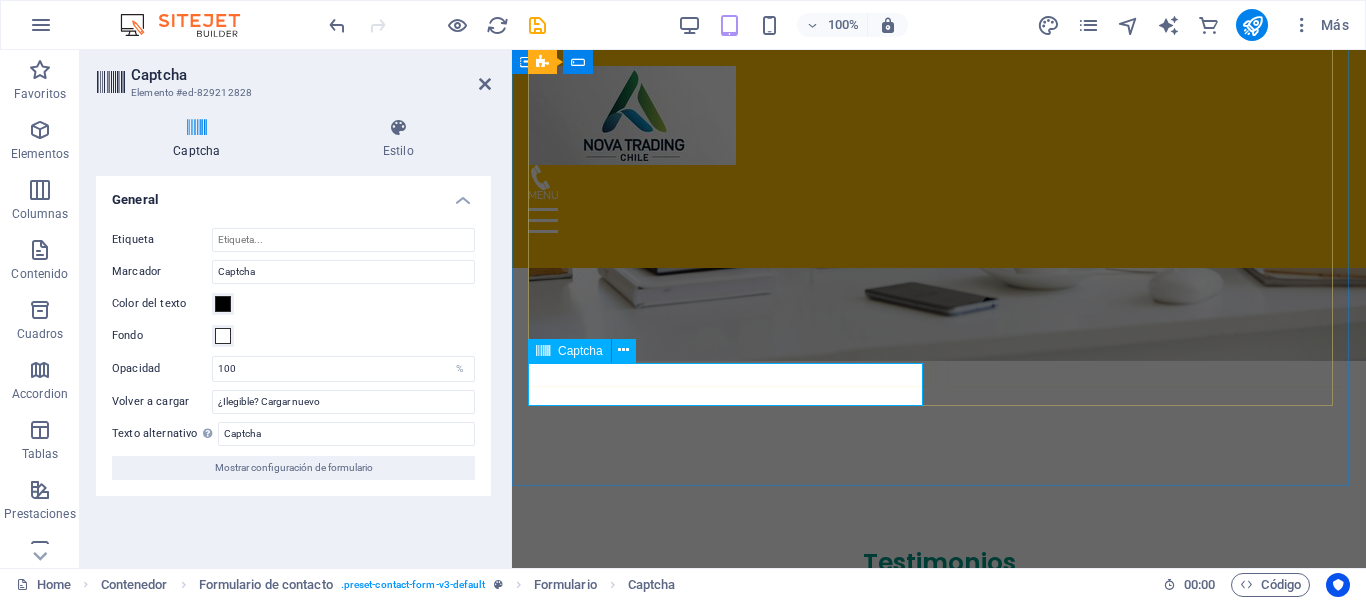 click on "¿Ilegible? Cargar nuevo" at bounding box center (729, 2038) 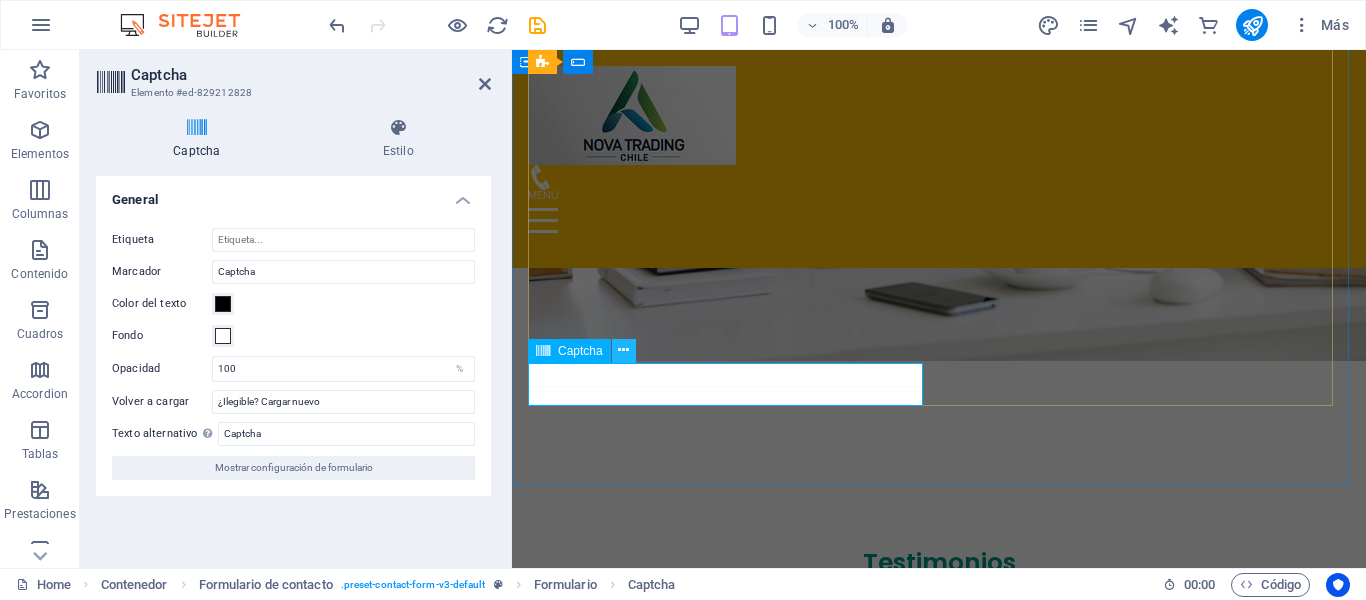 click at bounding box center [623, 350] 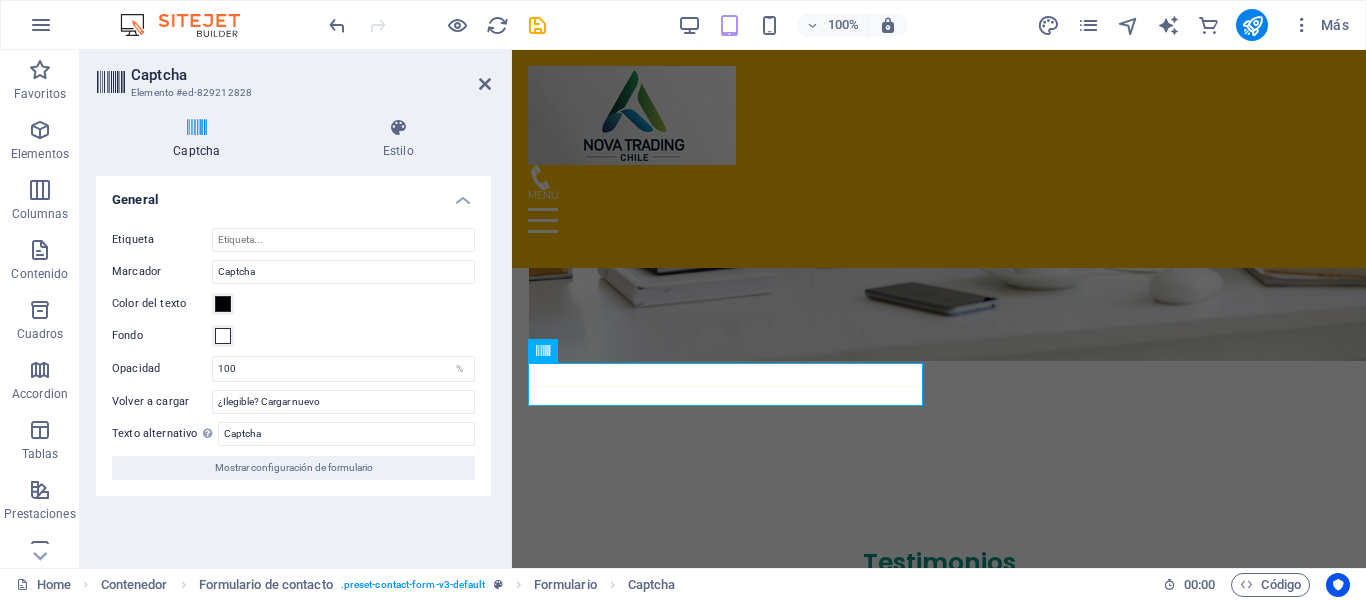 click on "Fondo" at bounding box center (293, 336) 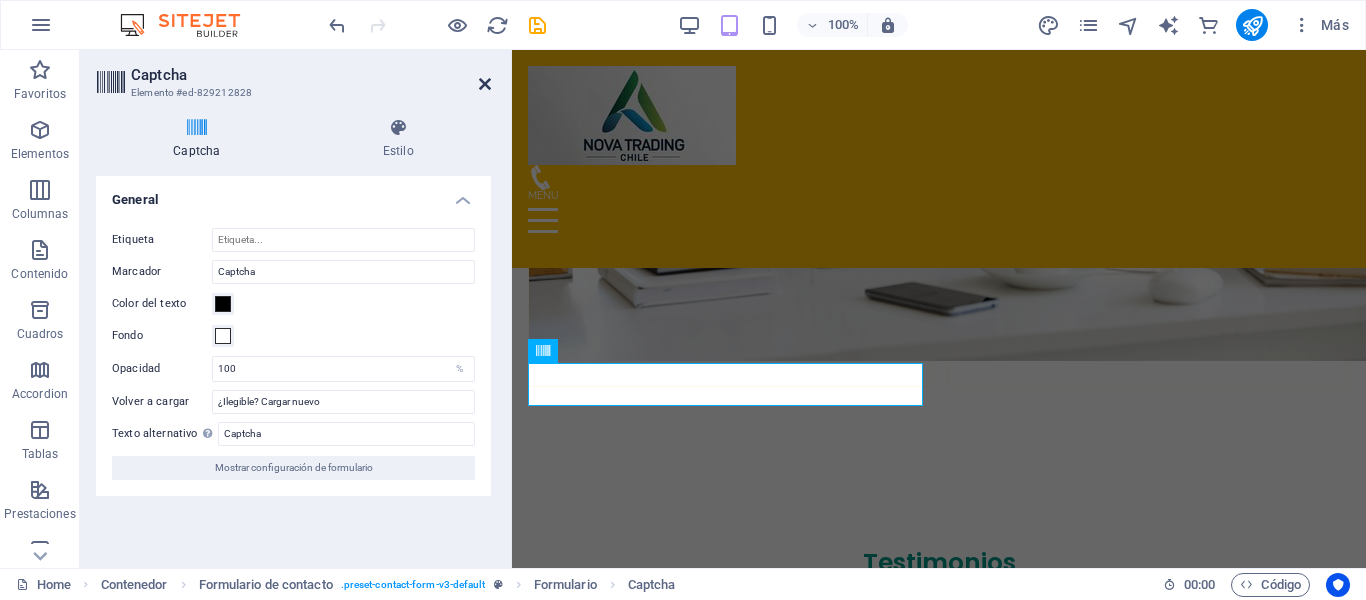 click at bounding box center [485, 84] 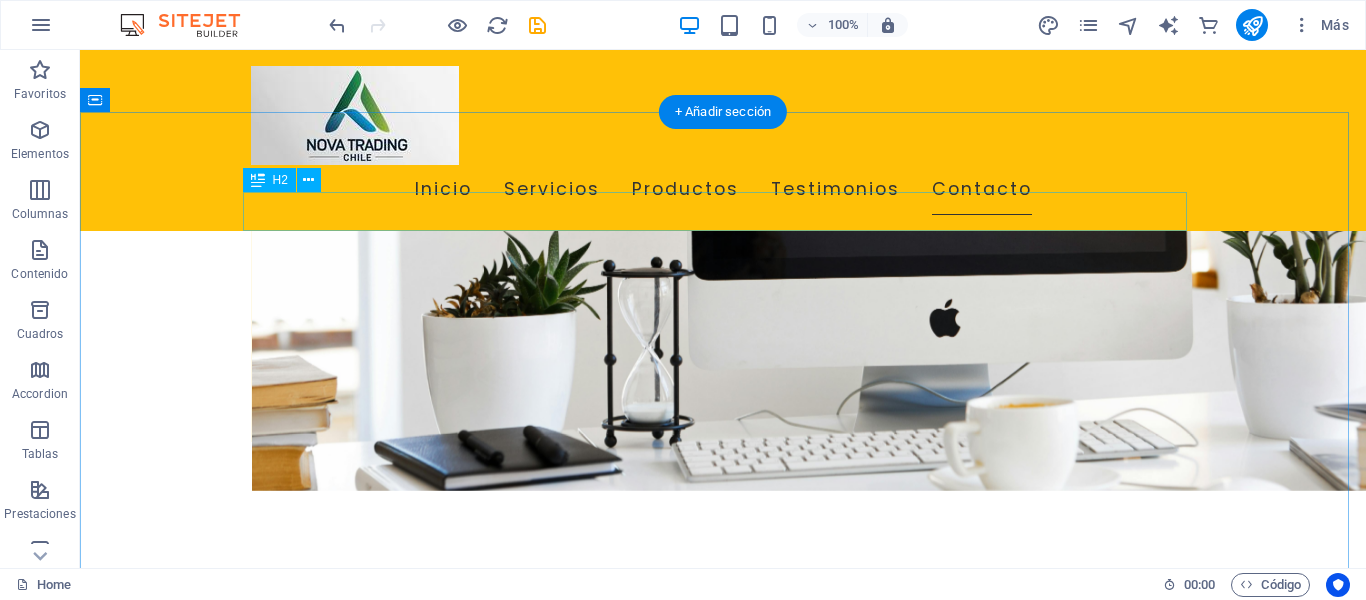 scroll, scrollTop: 4150, scrollLeft: 0, axis: vertical 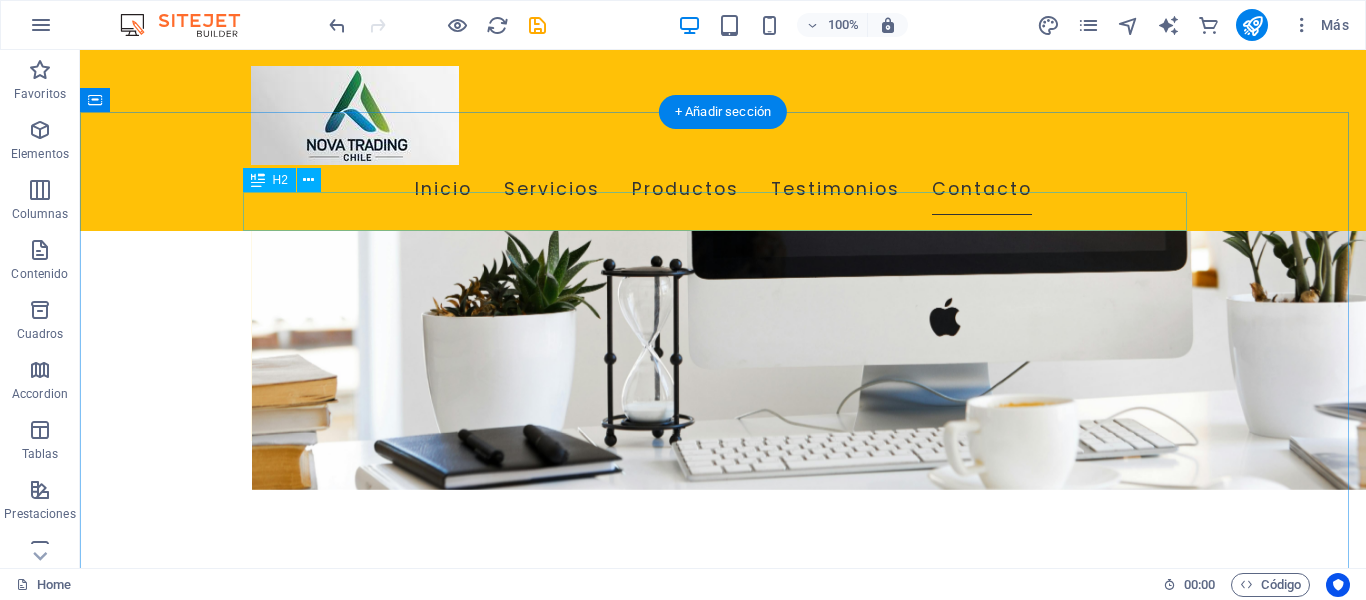 click on "Contáctanos" at bounding box center (723, 1875) 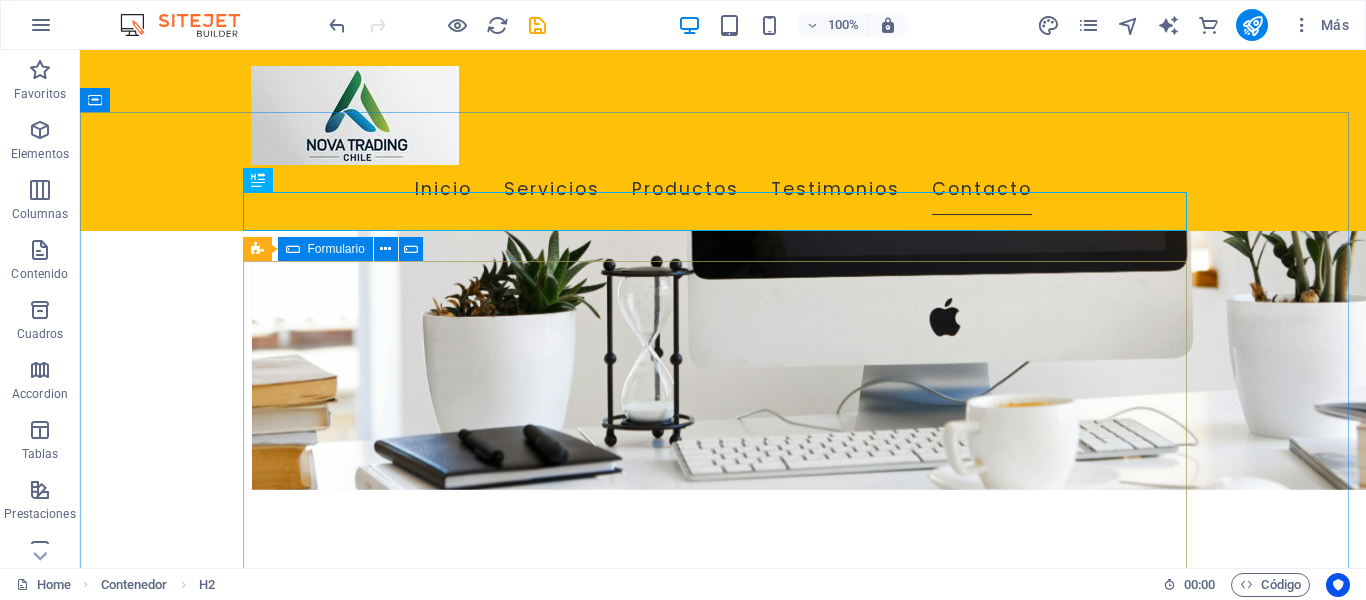 click on "Formulario" at bounding box center [336, 249] 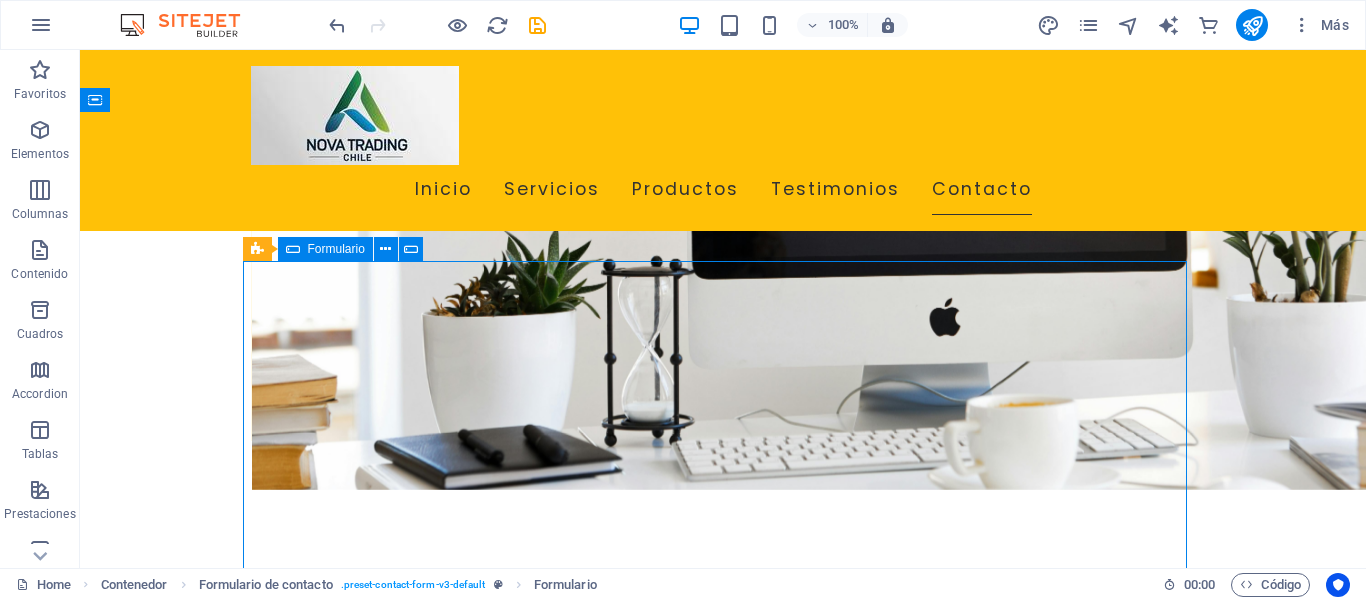 click on "Formulario" at bounding box center [336, 249] 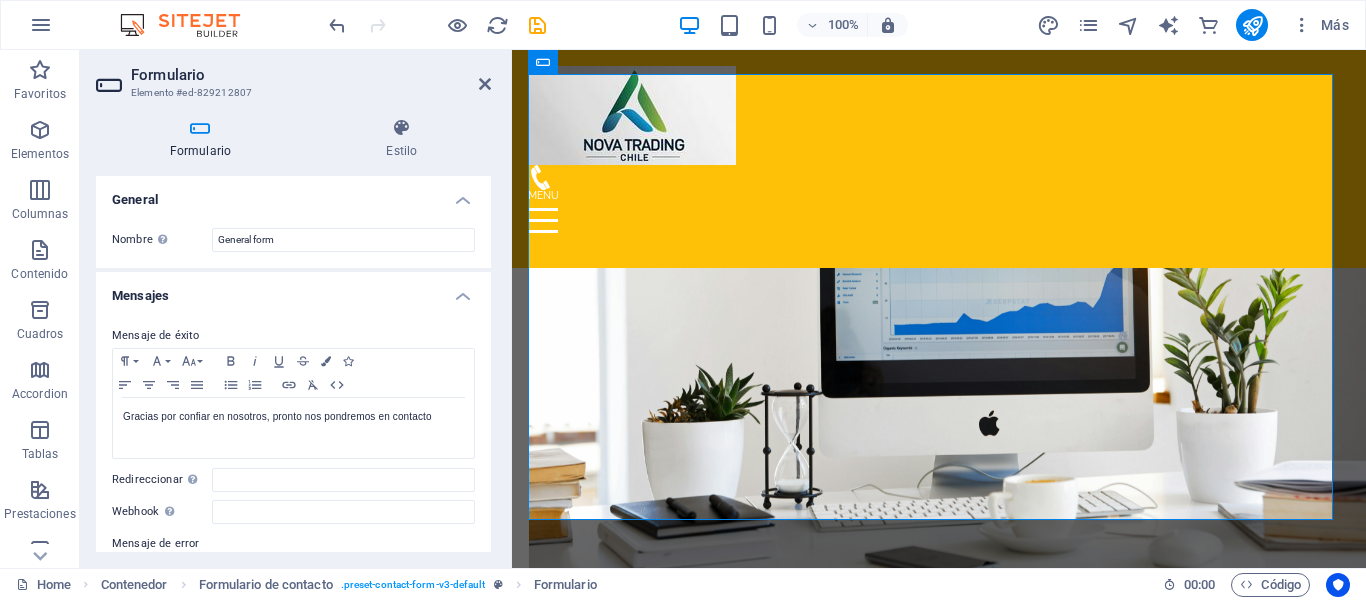 scroll, scrollTop: 4300, scrollLeft: 0, axis: vertical 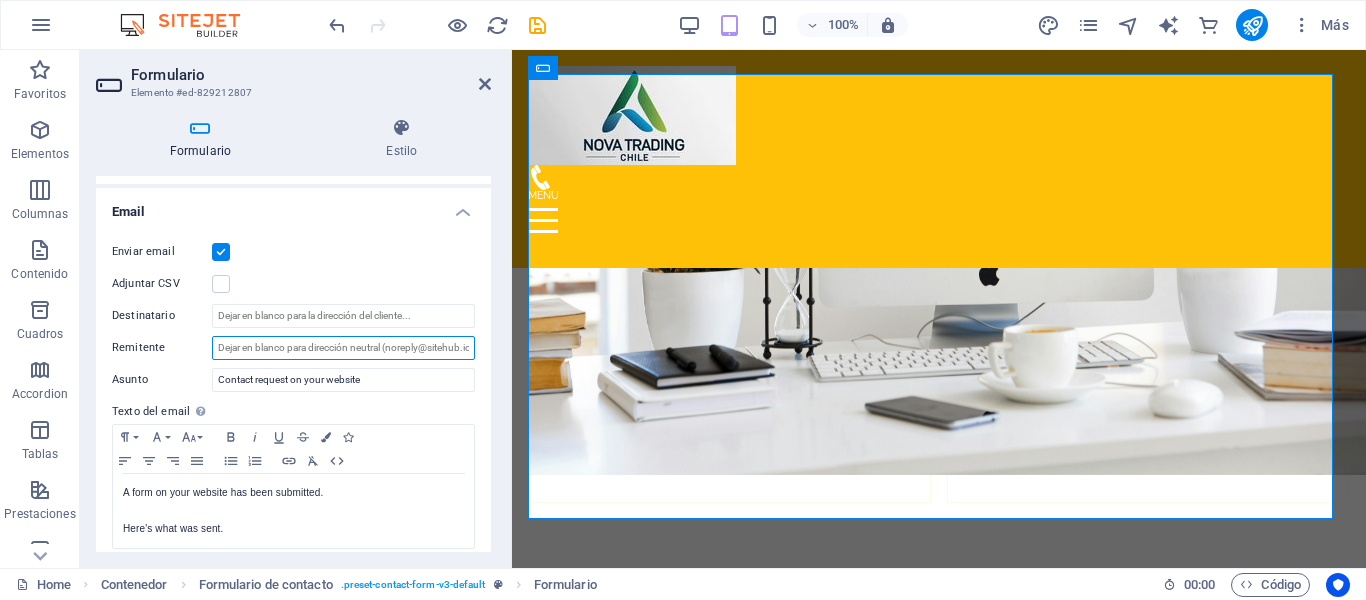 click on "Remitente" at bounding box center [343, 348] 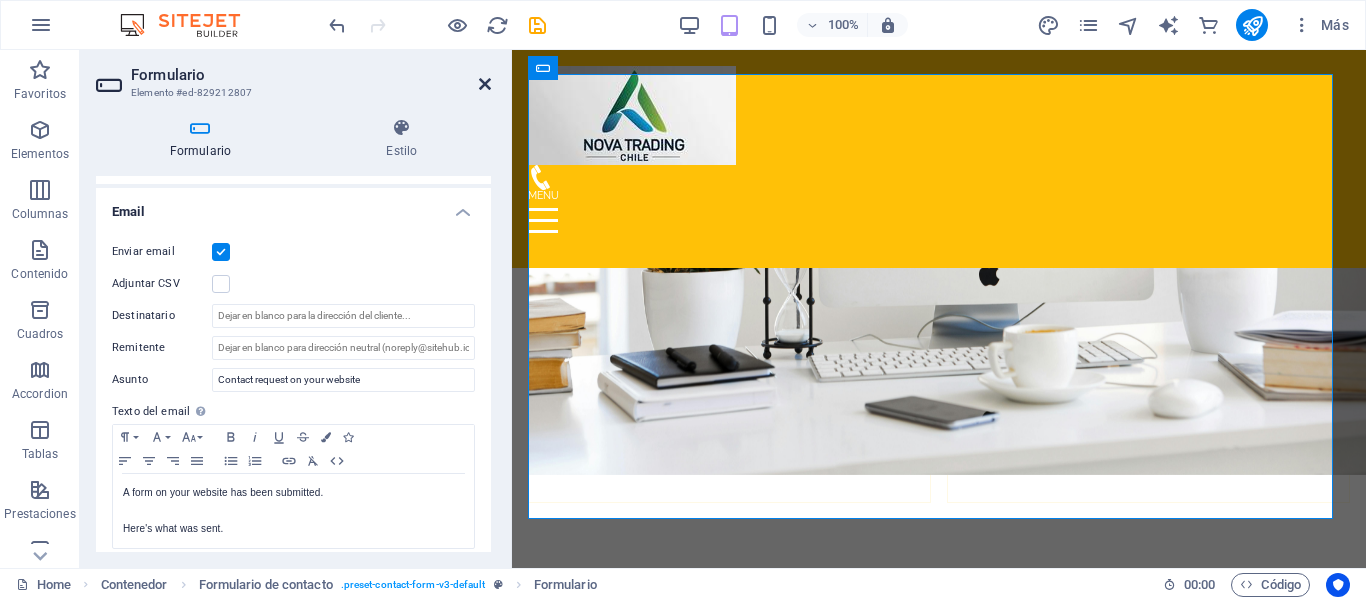 click at bounding box center (485, 84) 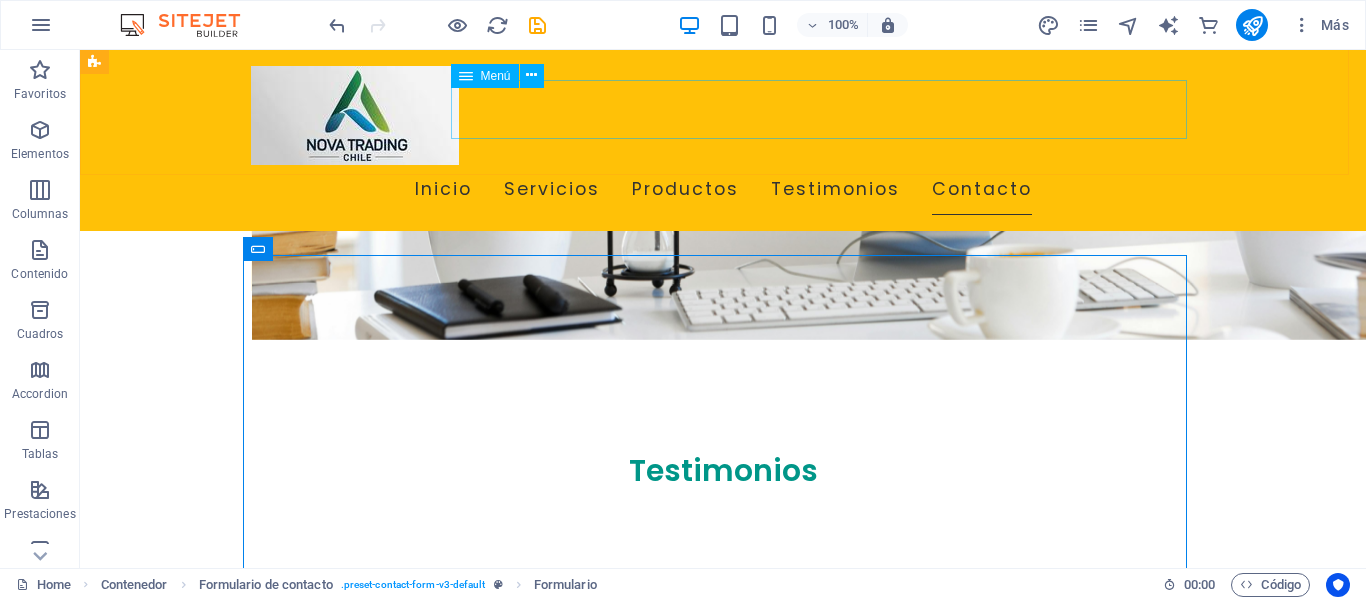 scroll, scrollTop: 4150, scrollLeft: 0, axis: vertical 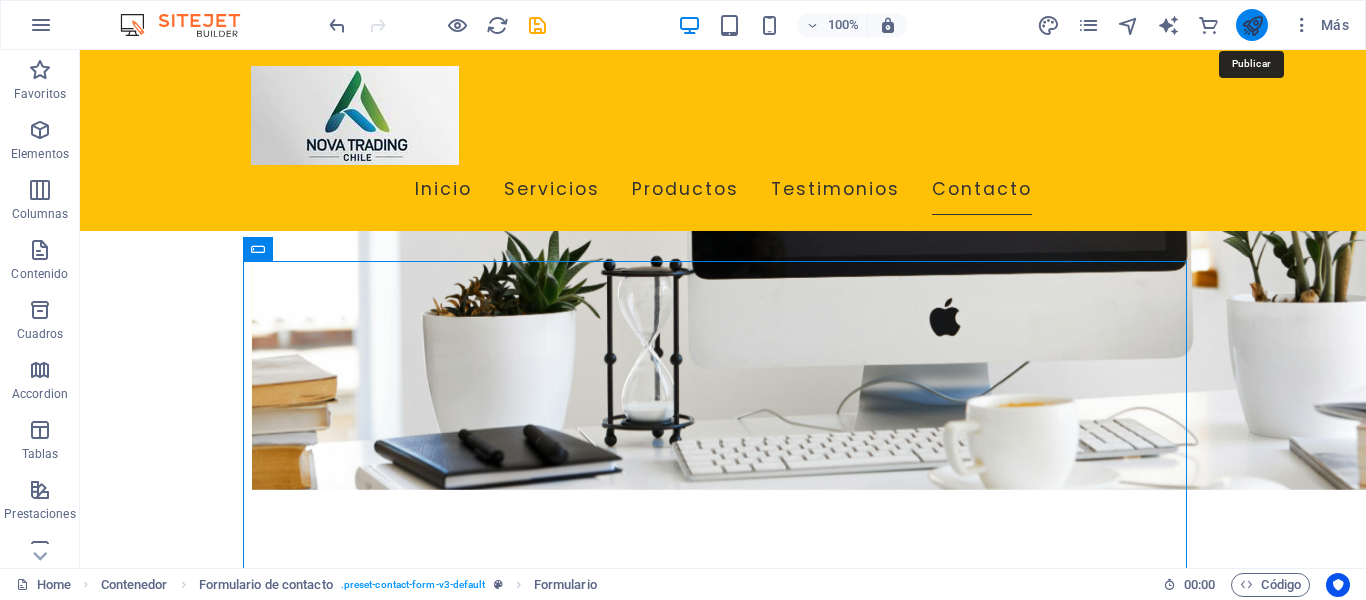click at bounding box center (1252, 25) 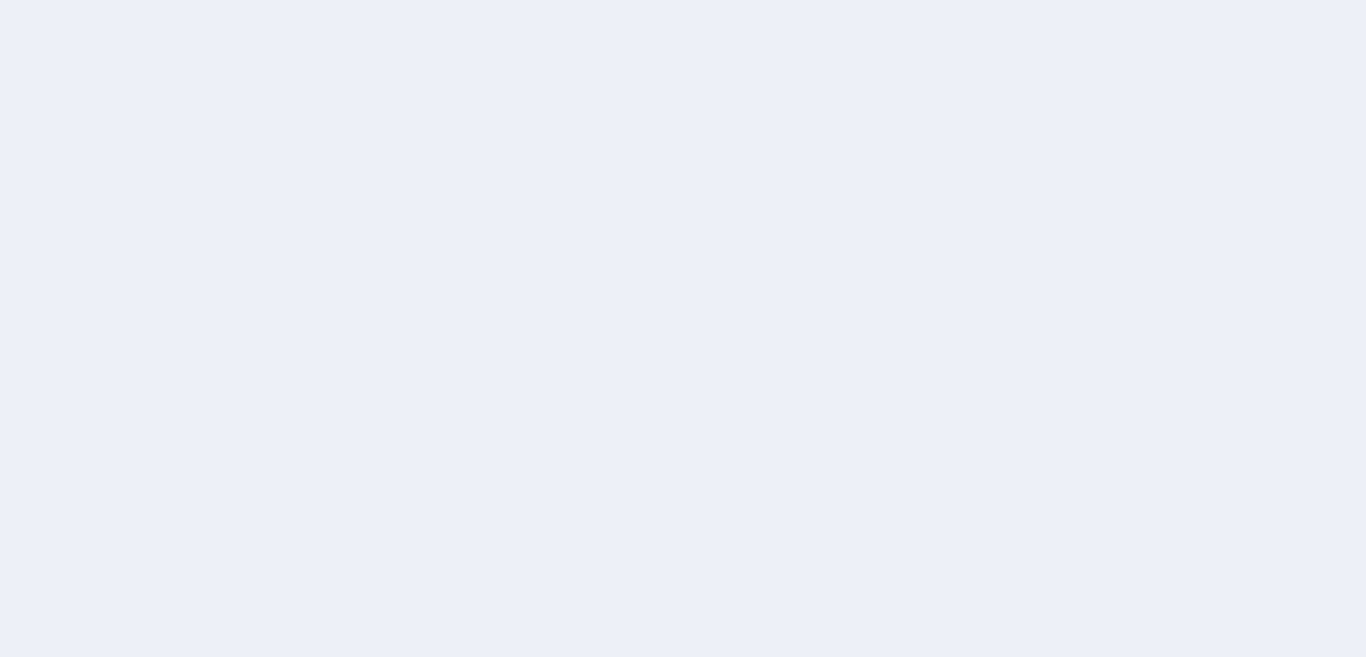 scroll, scrollTop: 0, scrollLeft: 0, axis: both 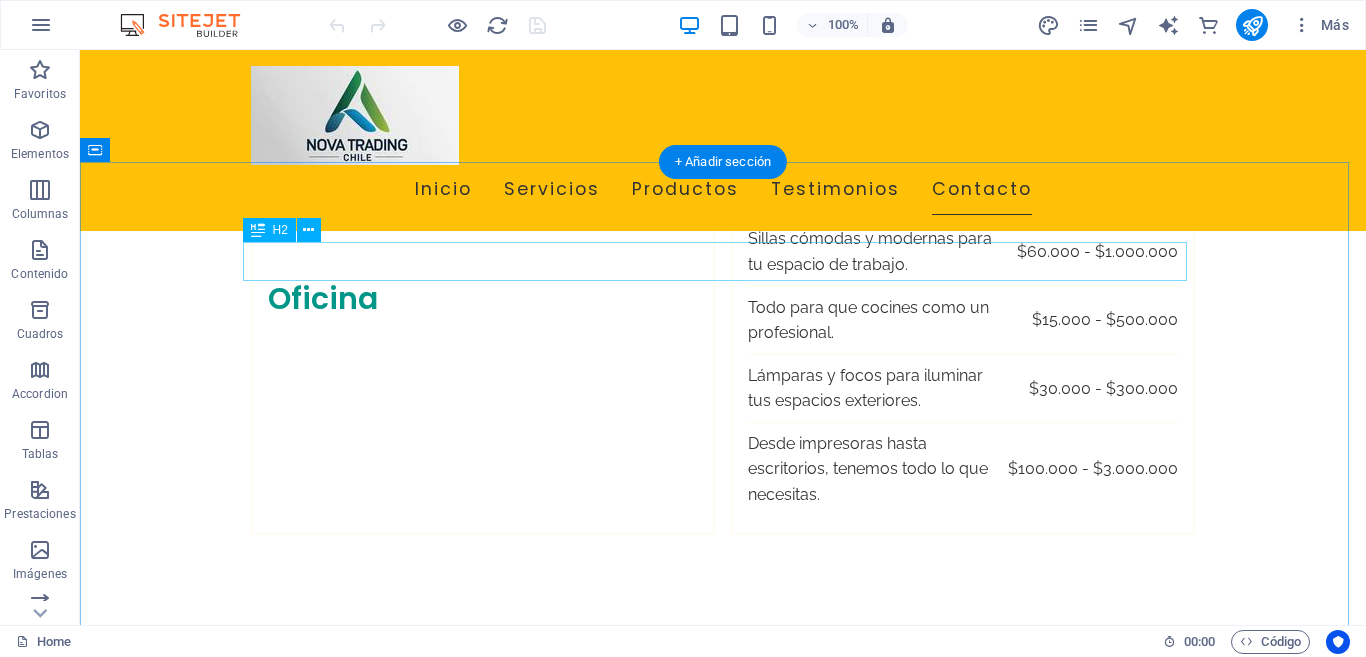 click on "Contáctanos" at bounding box center (723, 1968) 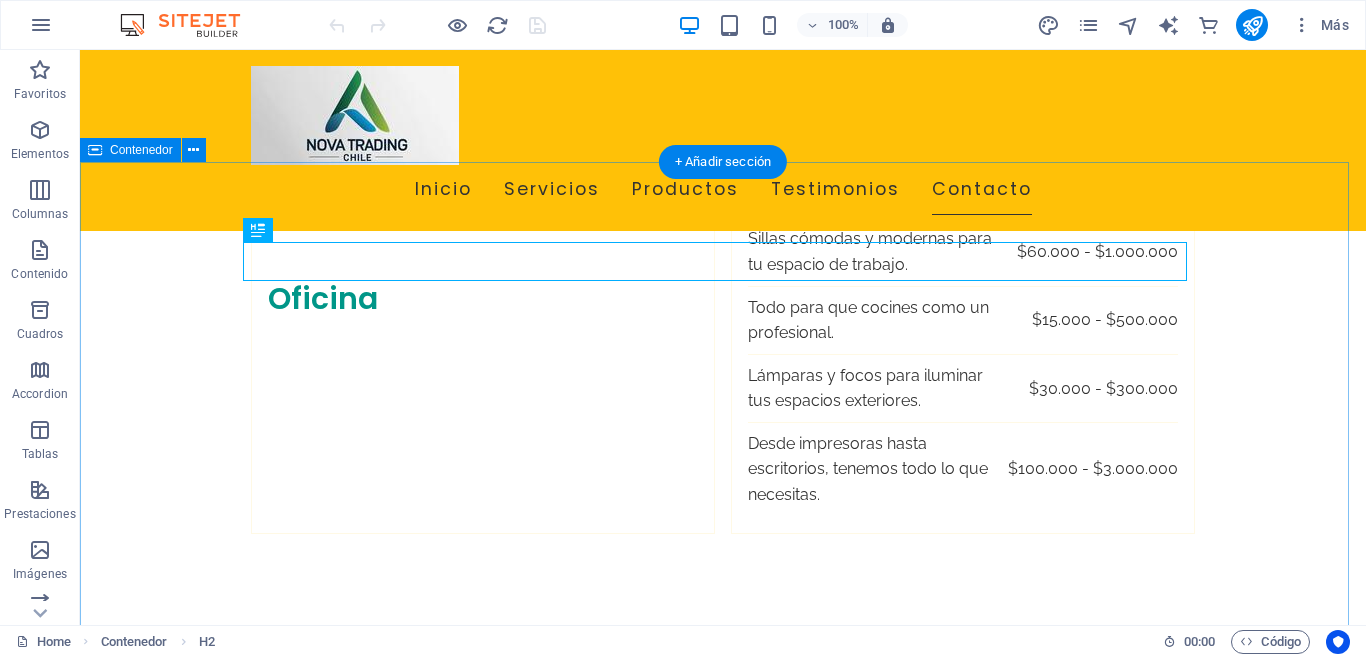 click on "Contáctanos ¿Ilegible? Cargar nuevo Enviar Consulta" at bounding box center [723, 2213] 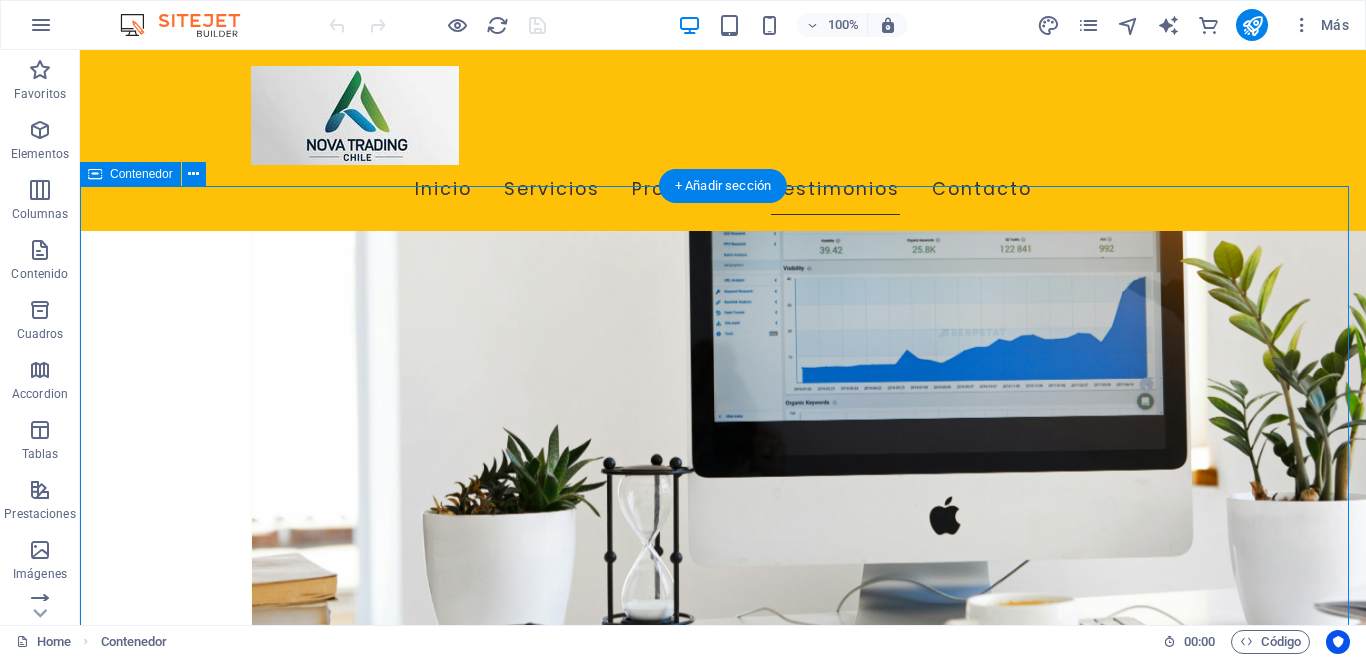 scroll, scrollTop: 4000, scrollLeft: 0, axis: vertical 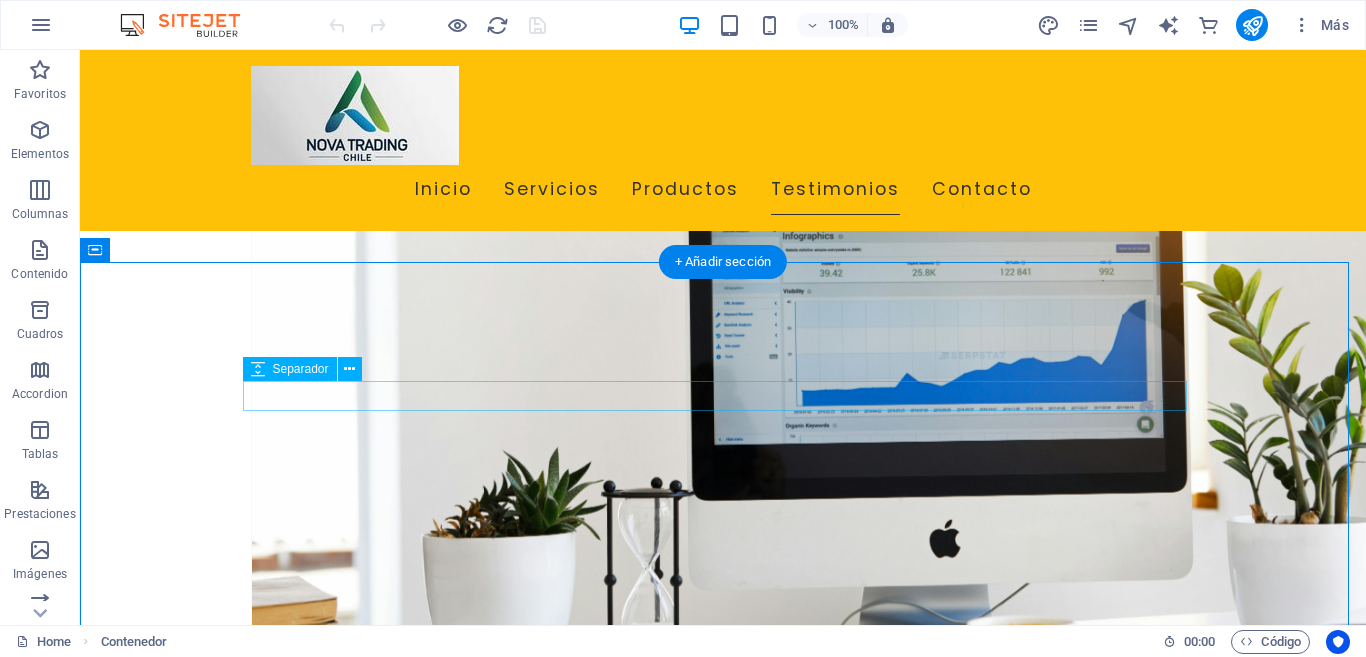 click on "Contáctanos" at bounding box center [723, 2068] 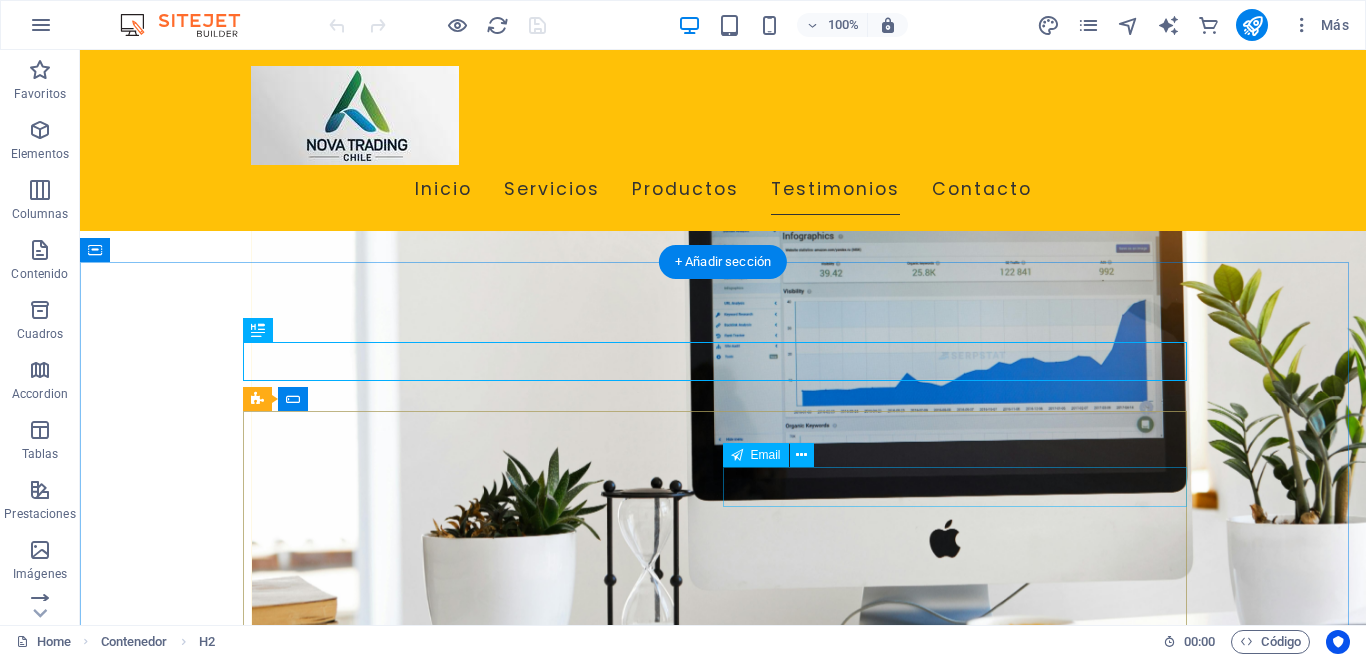 click at bounding box center (963, 2200) 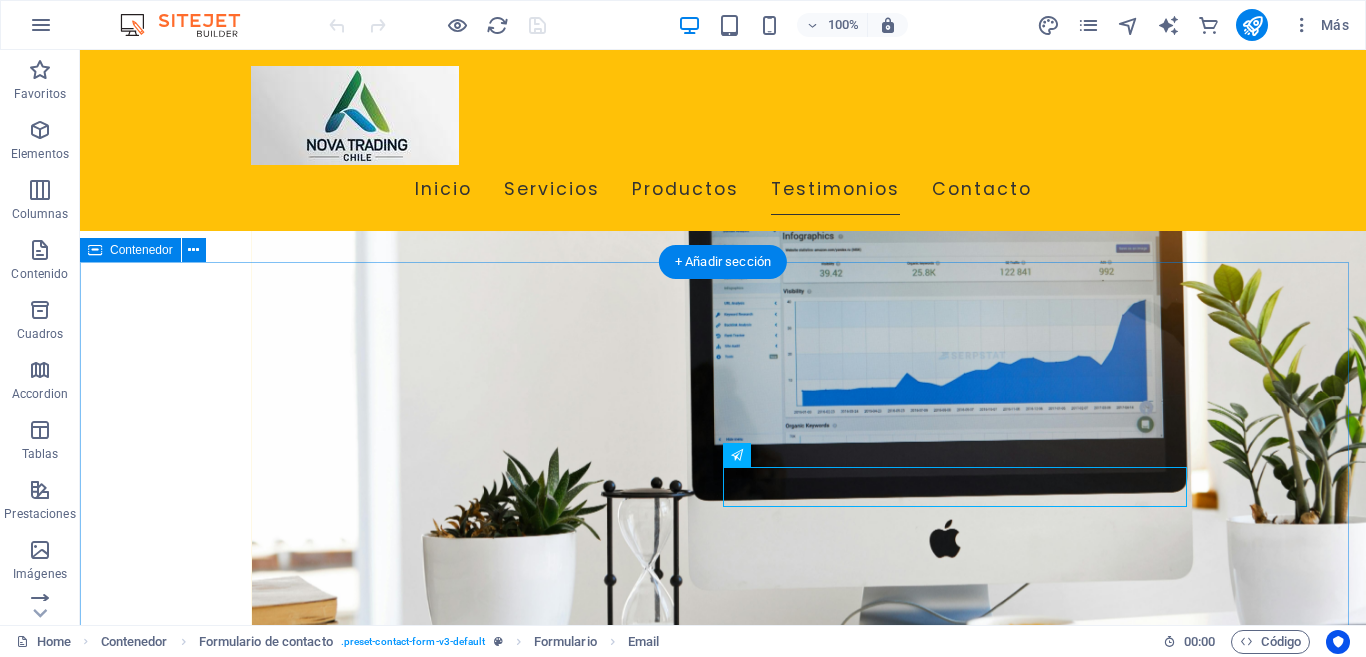 click on "Contáctanos ¿Ilegible? Cargar nuevo Enviar Consulta" at bounding box center [723, 2313] 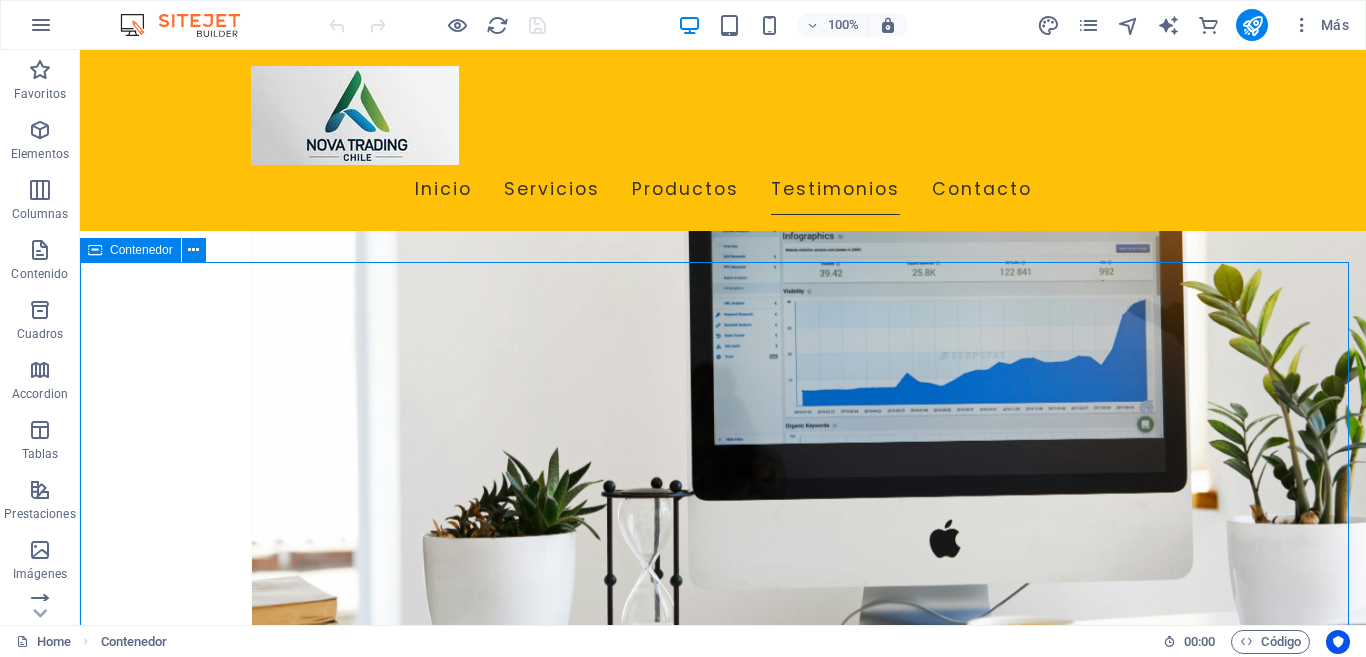 click on "Contenedor" at bounding box center [141, 250] 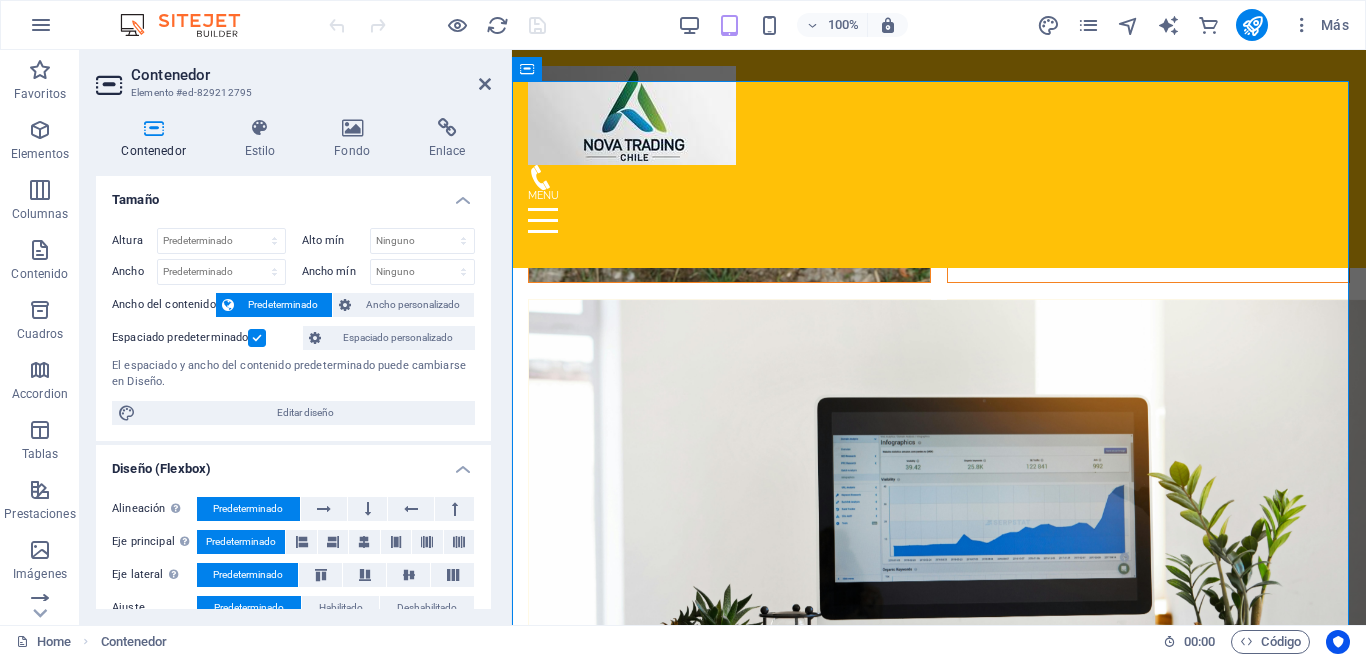scroll, scrollTop: 4150, scrollLeft: 0, axis: vertical 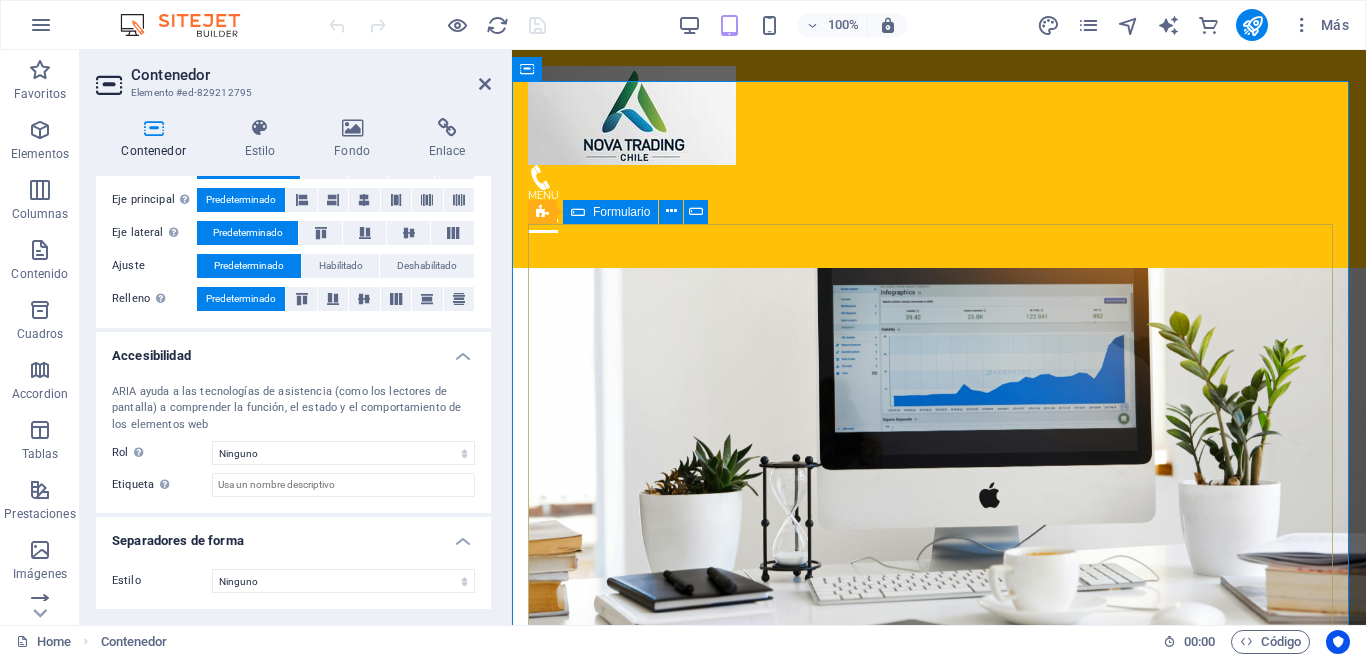 click on "¿Ilegible? Cargar nuevo Enviar Consulta" at bounding box center (939, 2139) 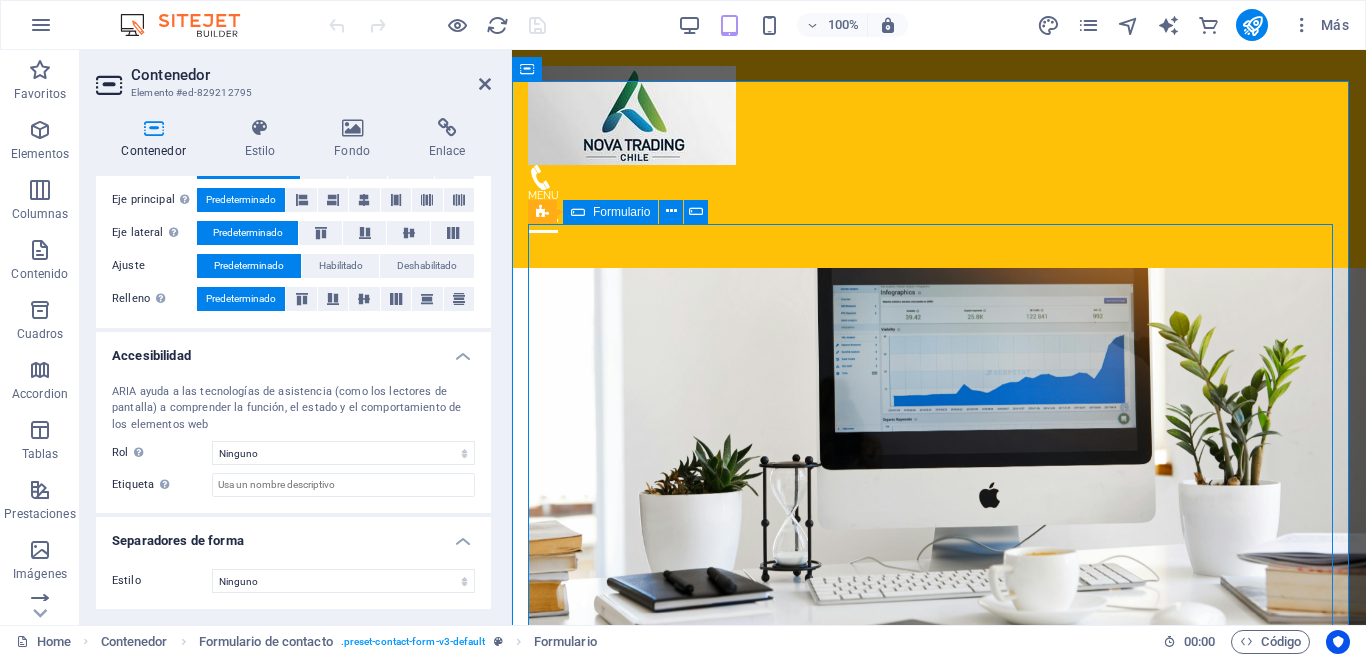 click on "¿Ilegible? Cargar nuevo Enviar Consulta" at bounding box center (939, 2139) 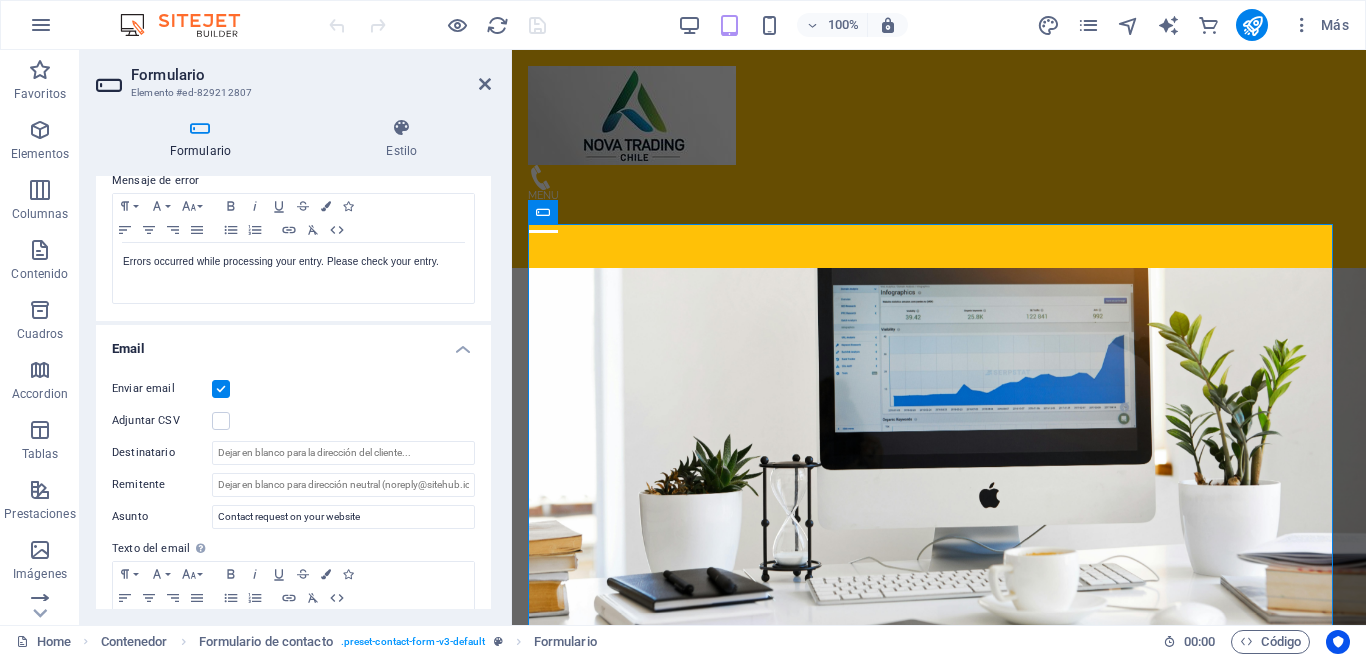 scroll, scrollTop: 400, scrollLeft: 0, axis: vertical 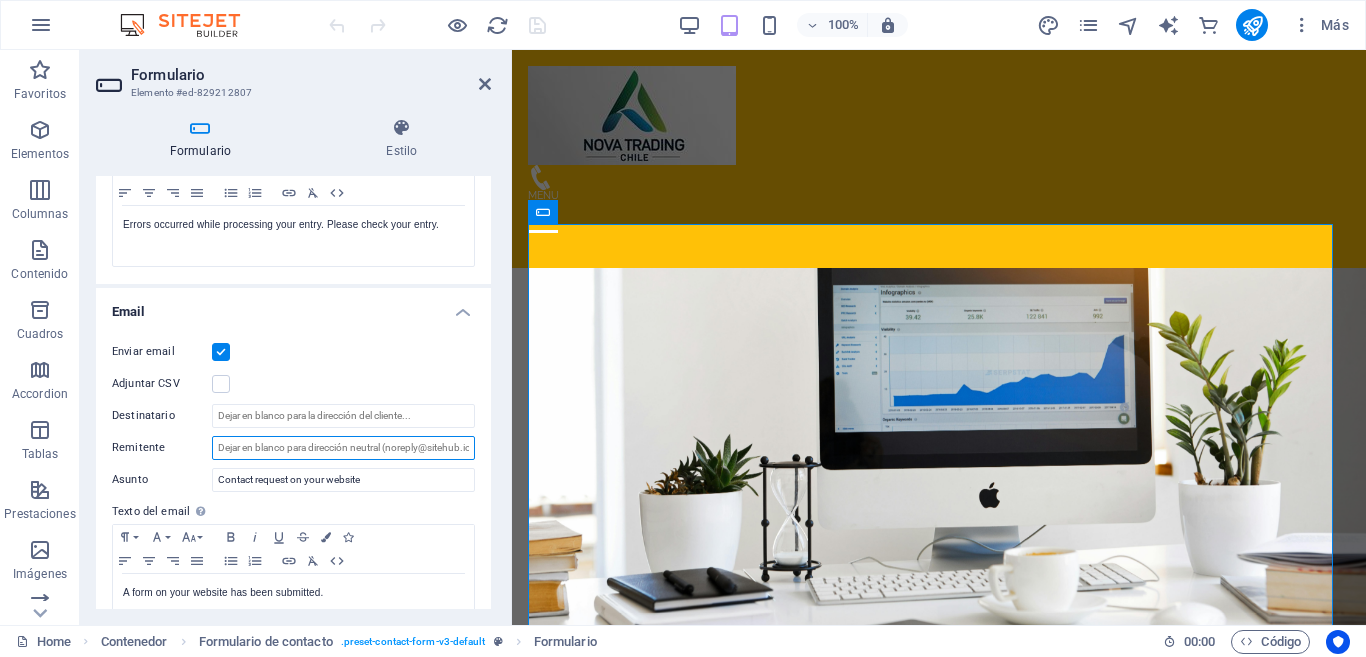 click on "Remitente" at bounding box center (343, 448) 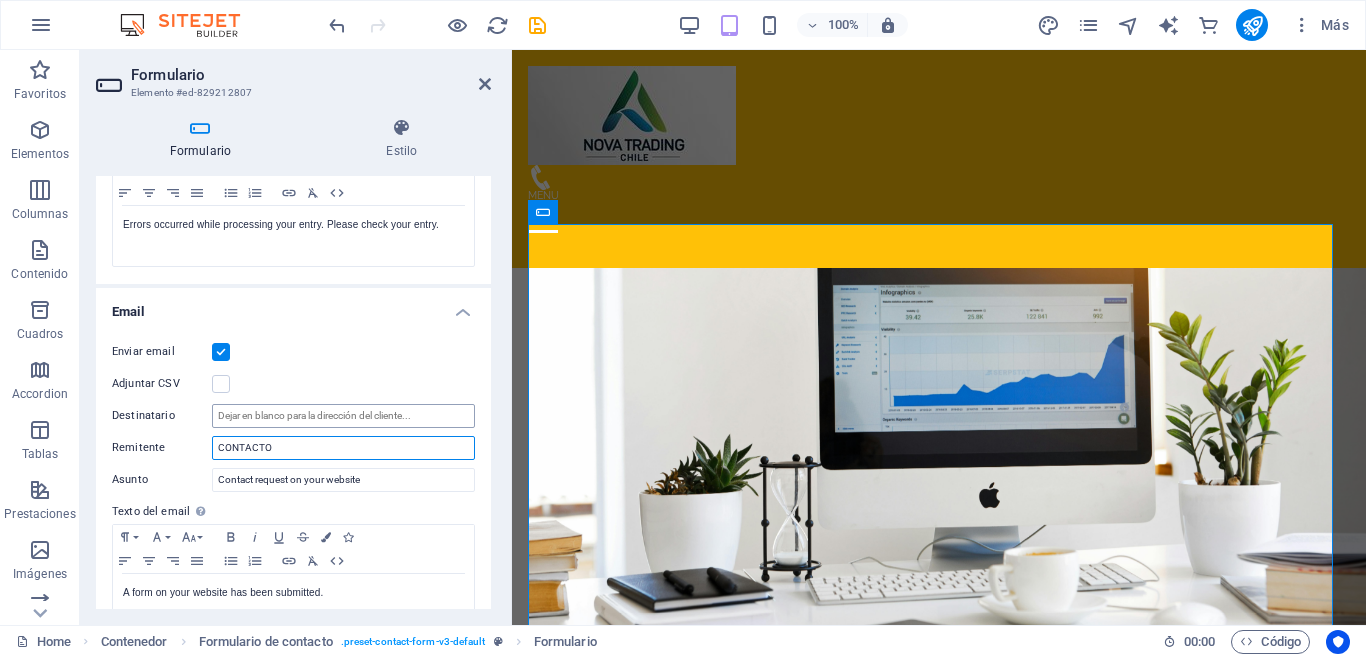 type on "CONTACTO" 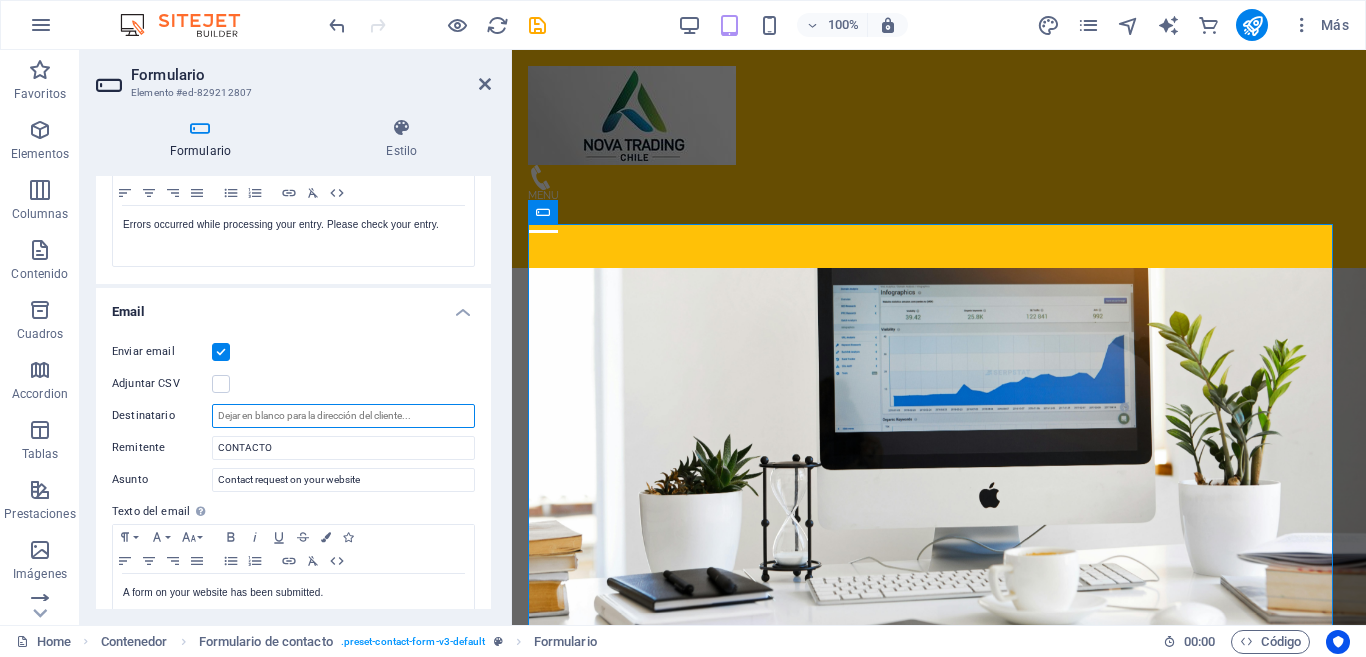 click on "Destinatario" at bounding box center [343, 416] 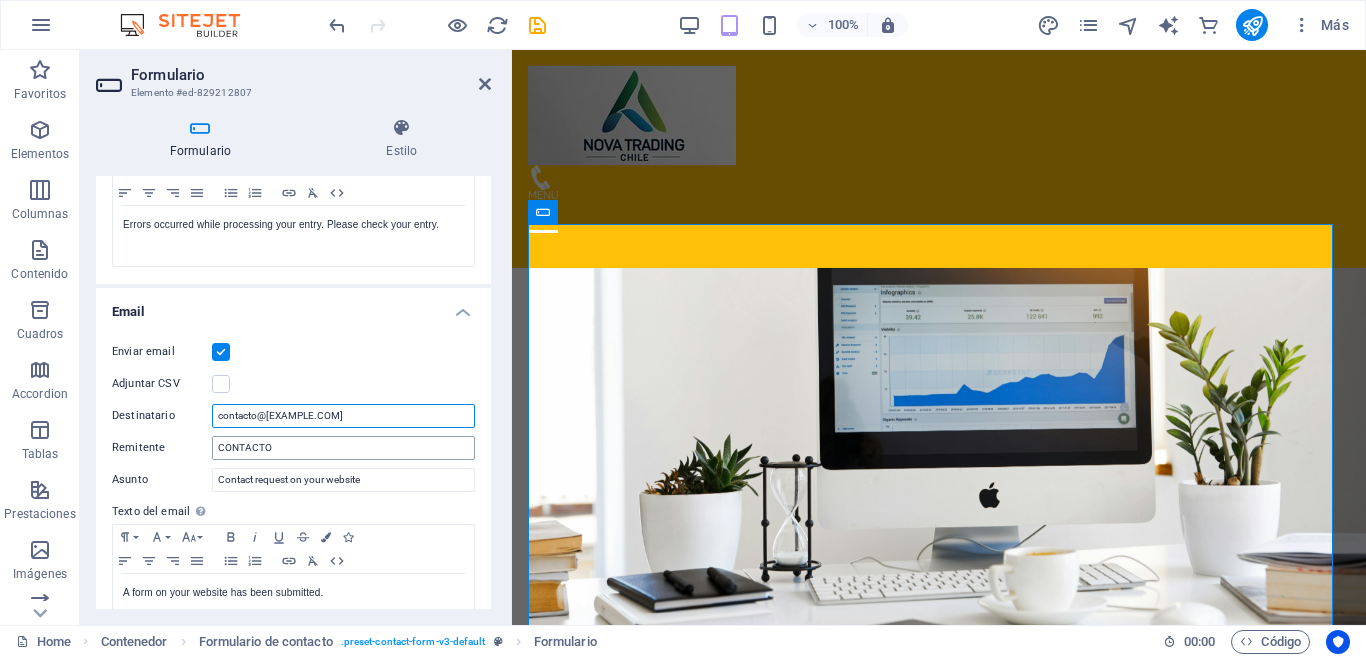 type on "contacto@[EXAMPLE.COM]" 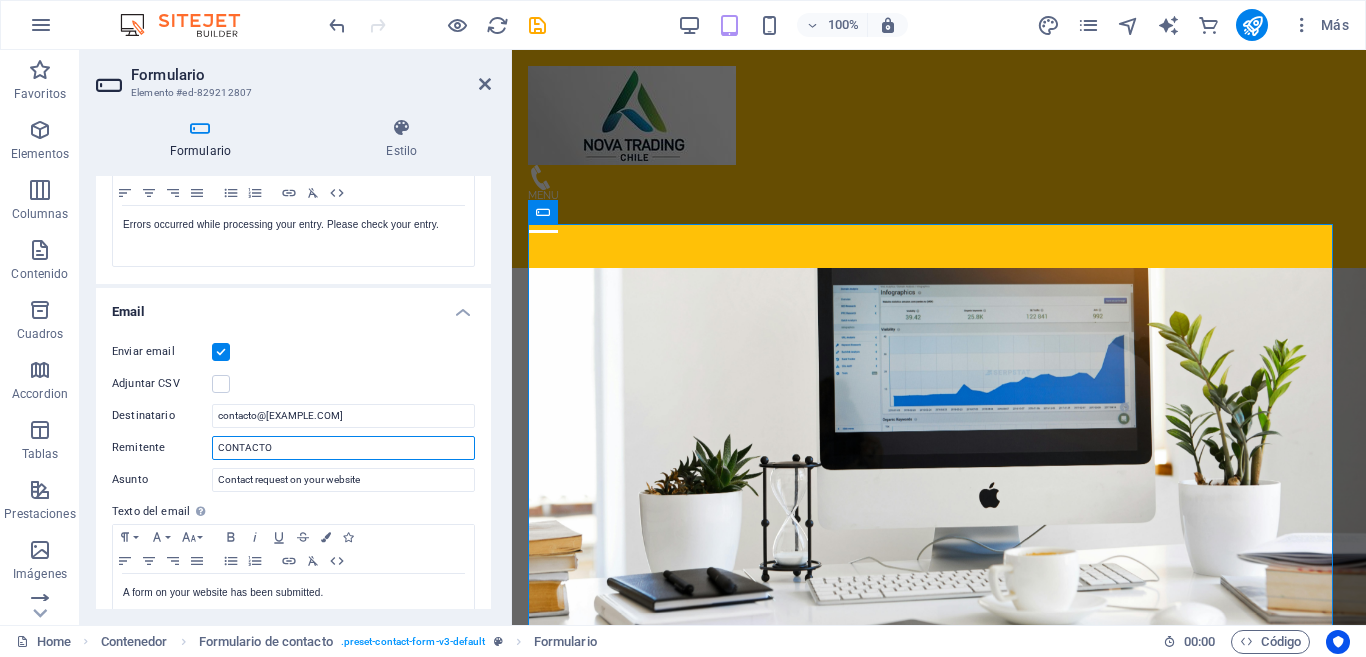 drag, startPoint x: 308, startPoint y: 436, endPoint x: 197, endPoint y: 441, distance: 111.11256 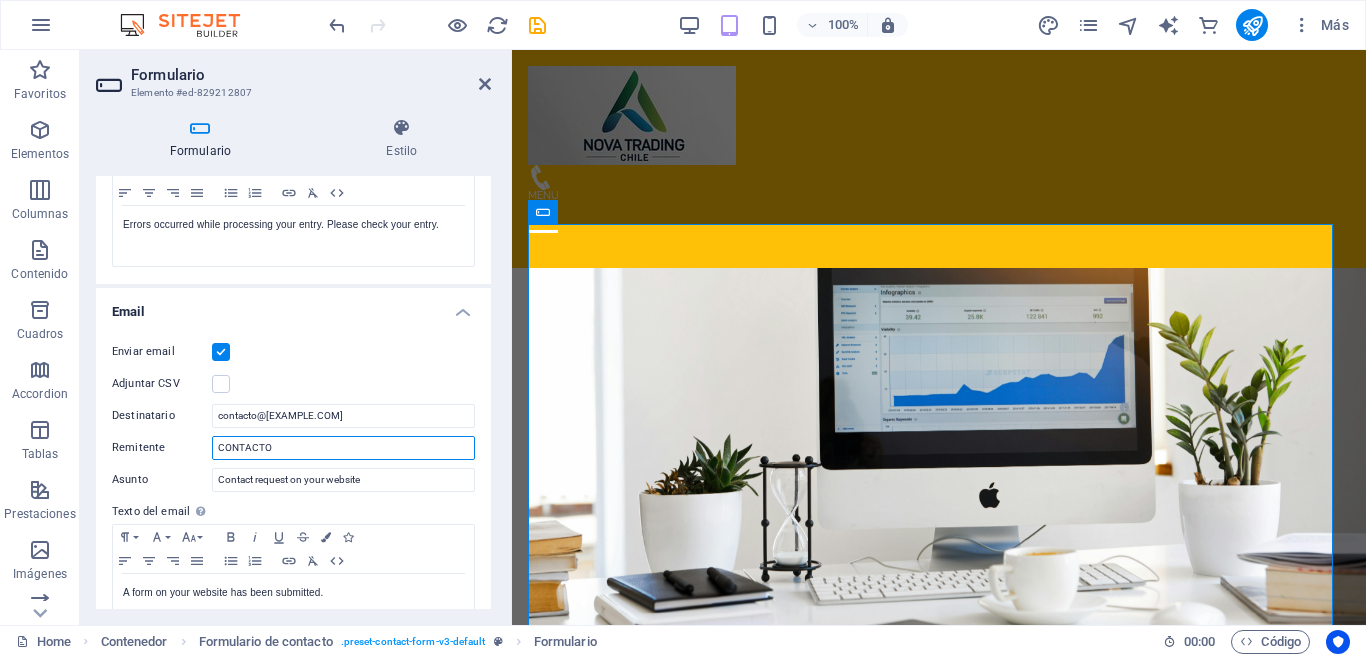 click on "Remitente CONTACTO" at bounding box center (293, 448) 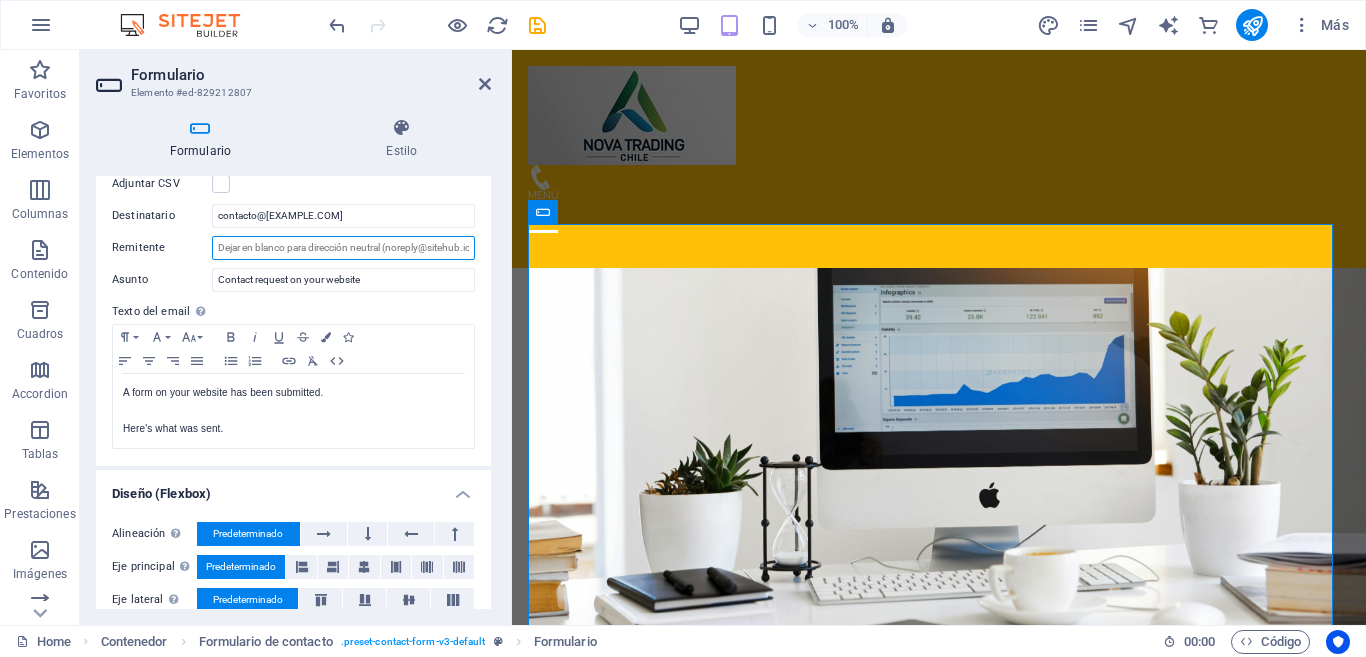 scroll, scrollTop: 686, scrollLeft: 0, axis: vertical 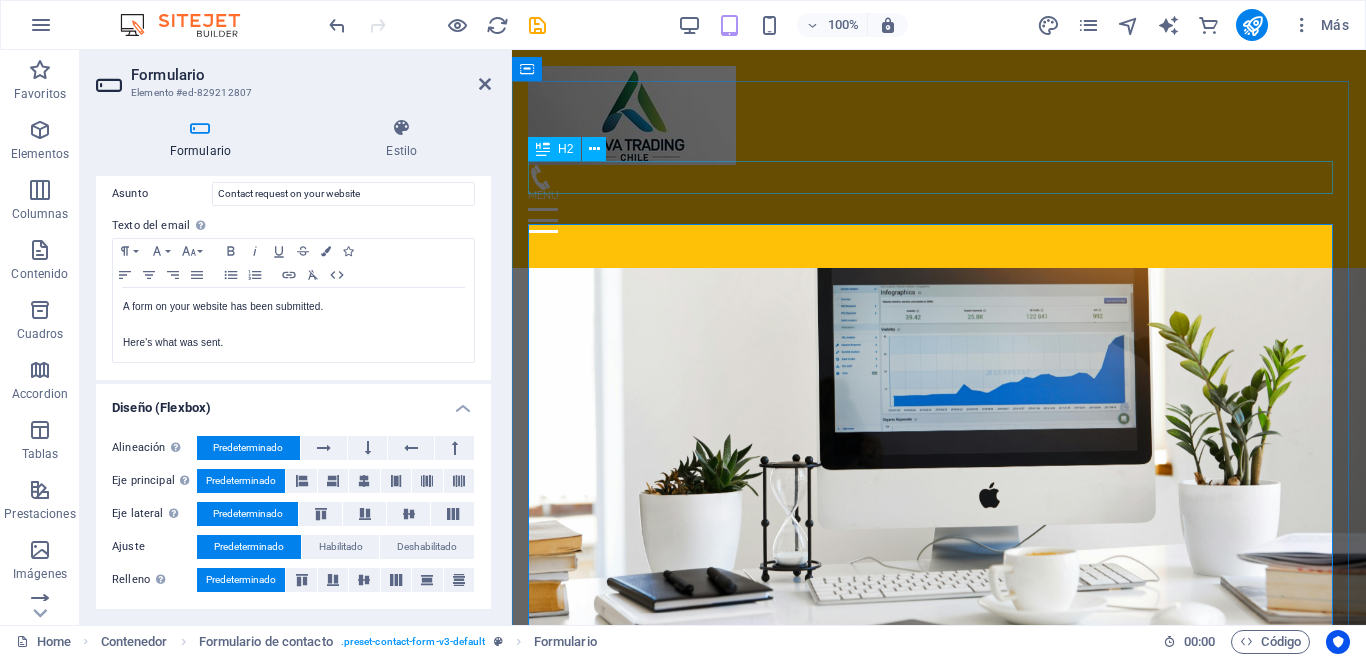 type 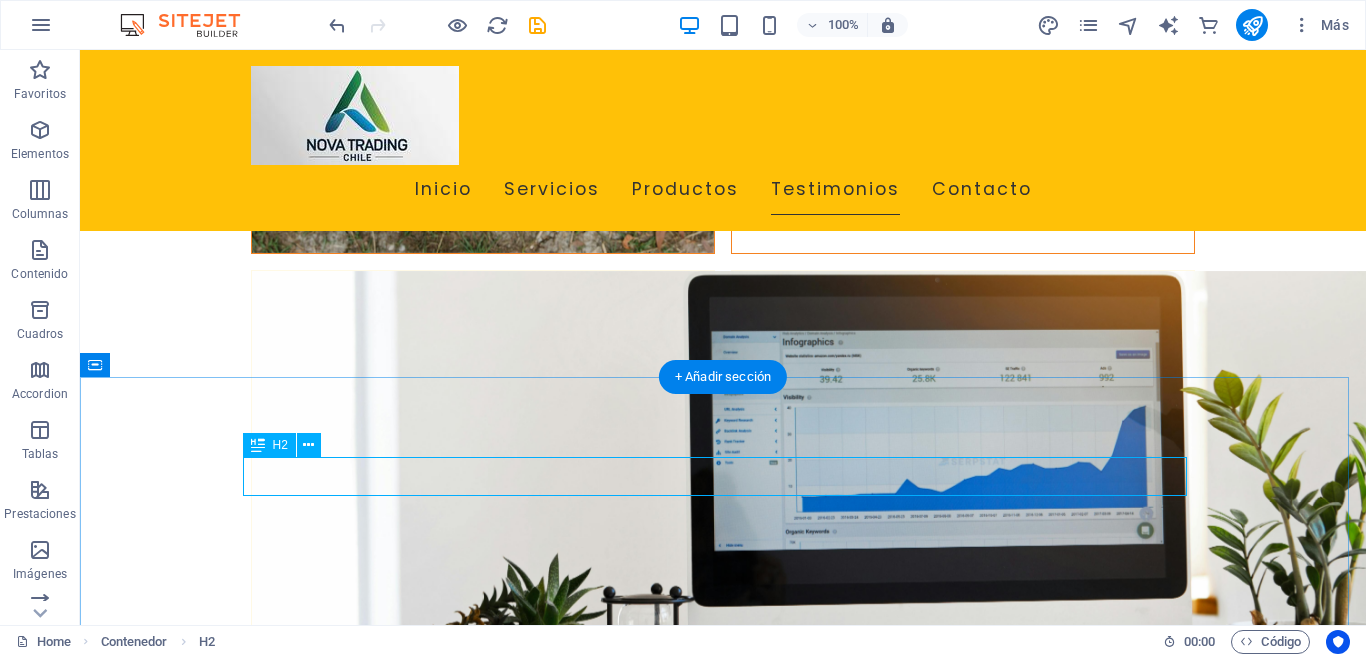 scroll, scrollTop: 3700, scrollLeft: 0, axis: vertical 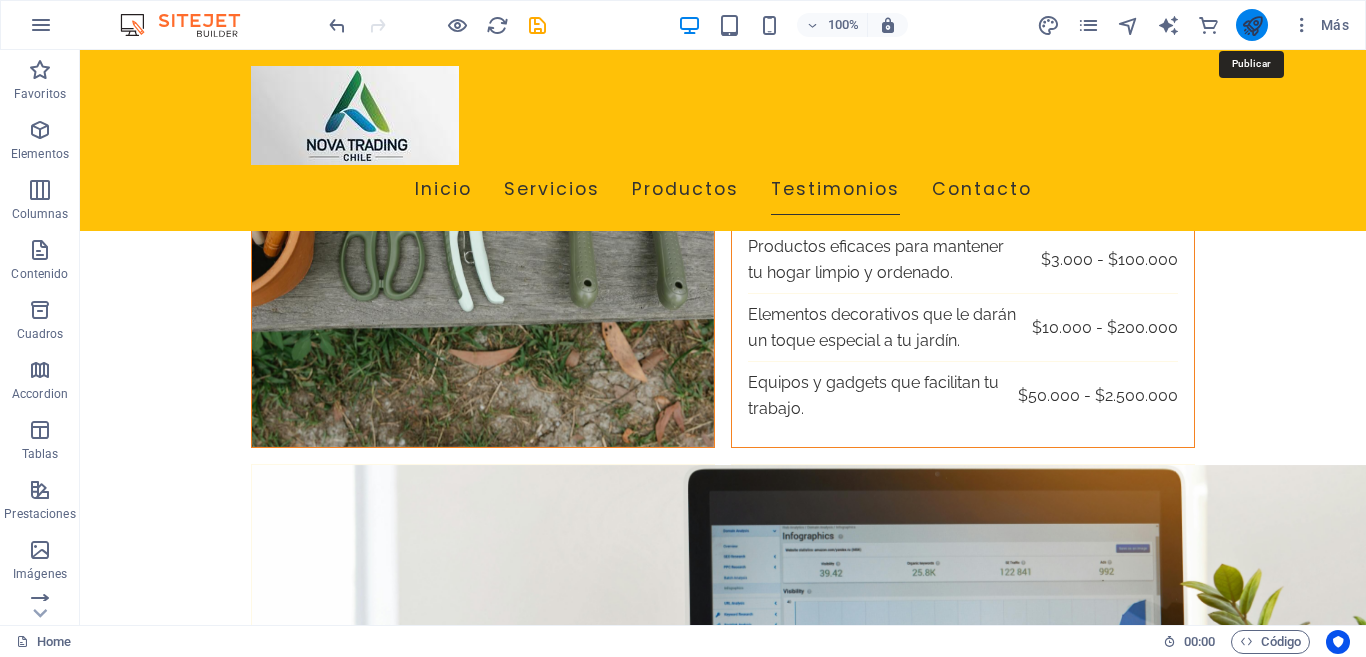 click at bounding box center (1252, 25) 